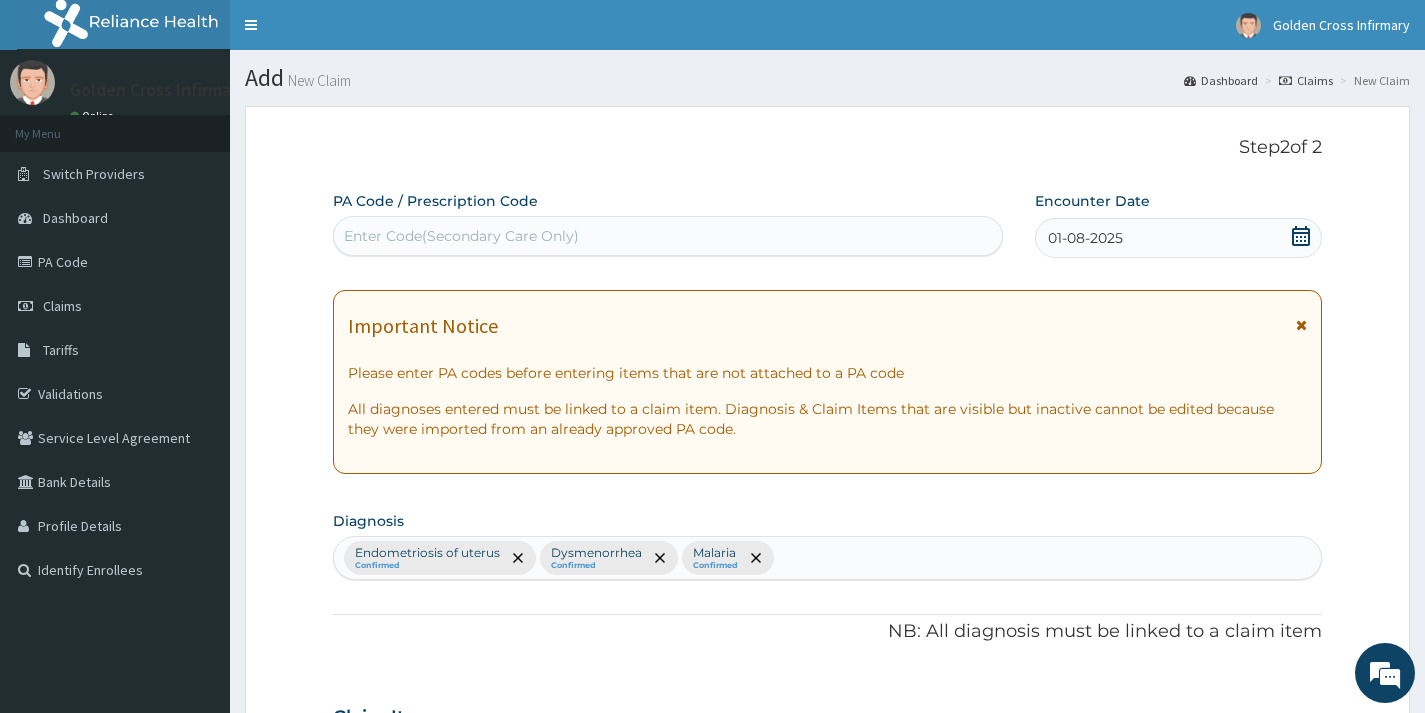 scroll, scrollTop: 369, scrollLeft: 0, axis: vertical 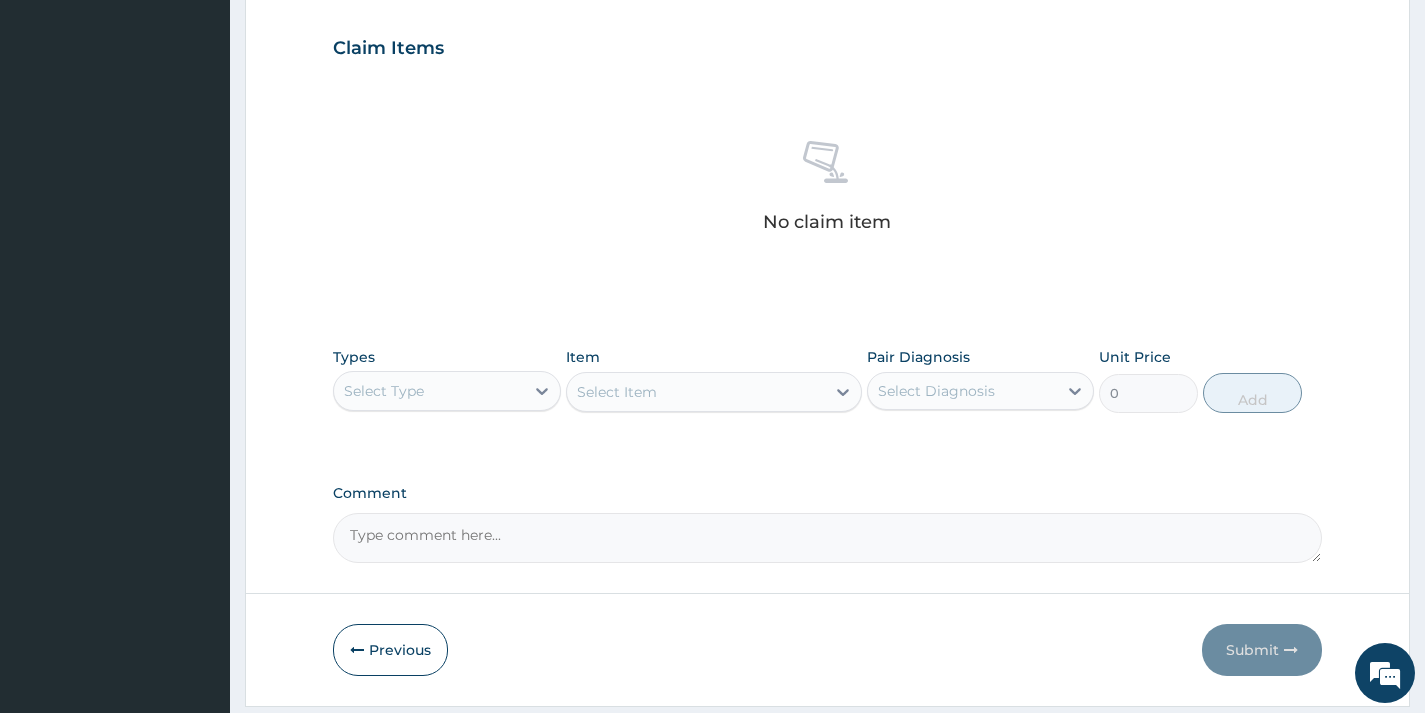 click on "Select Type" at bounding box center (428, 391) 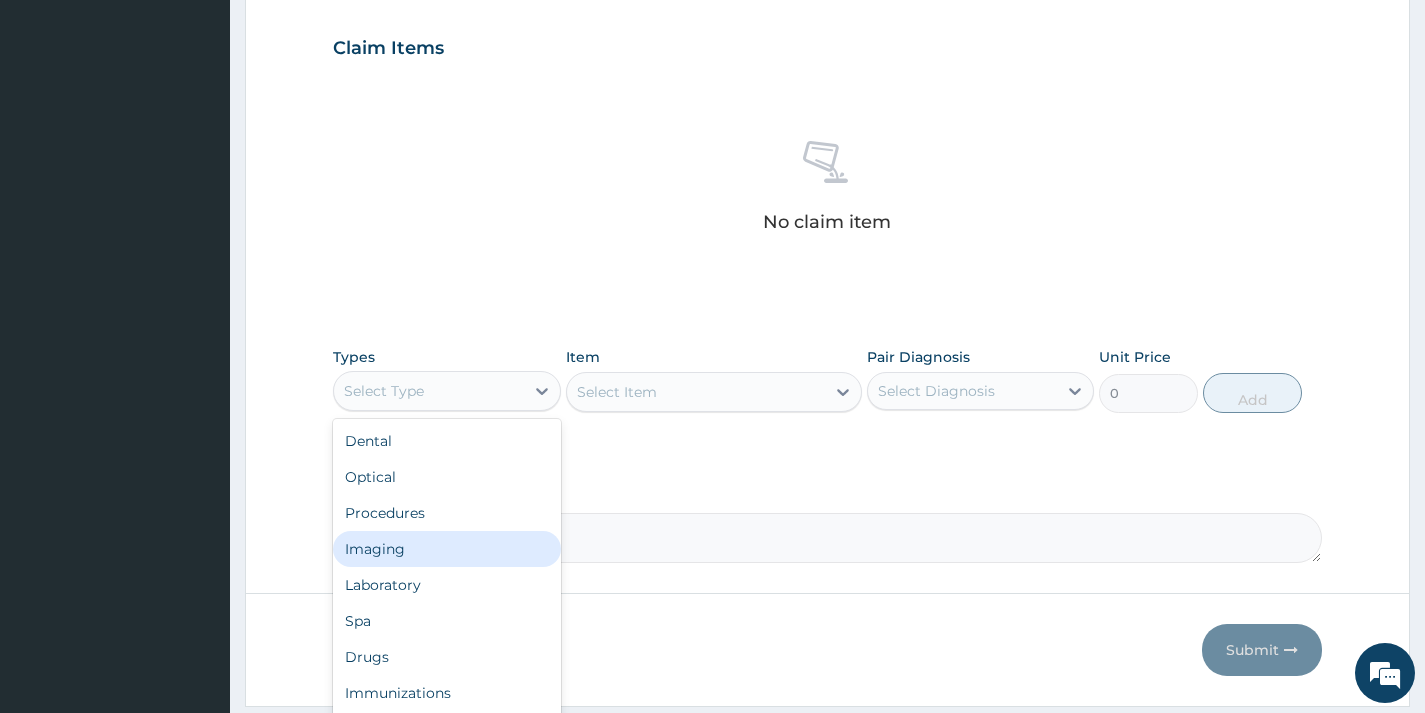 click on "Imaging" at bounding box center (446, 549) 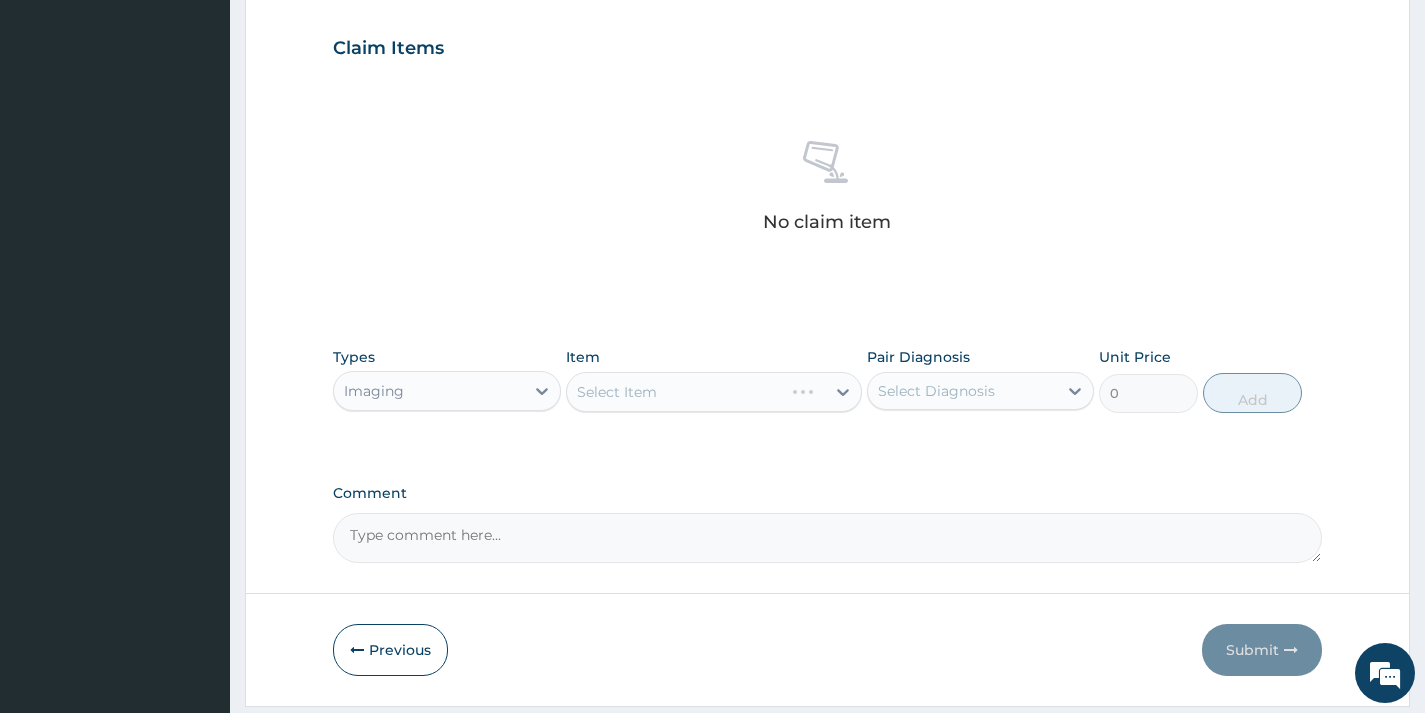 click on "Select Item" at bounding box center [714, 392] 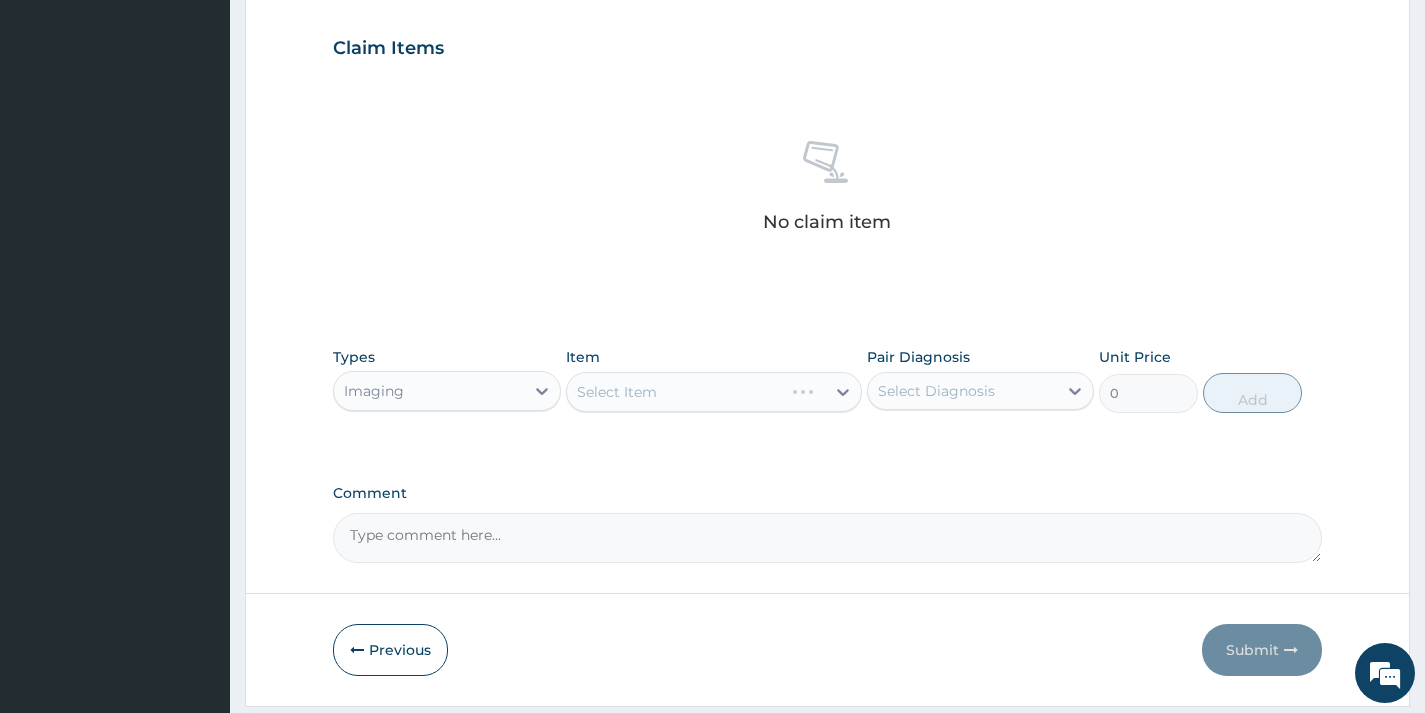 click on "Select Item" at bounding box center [714, 392] 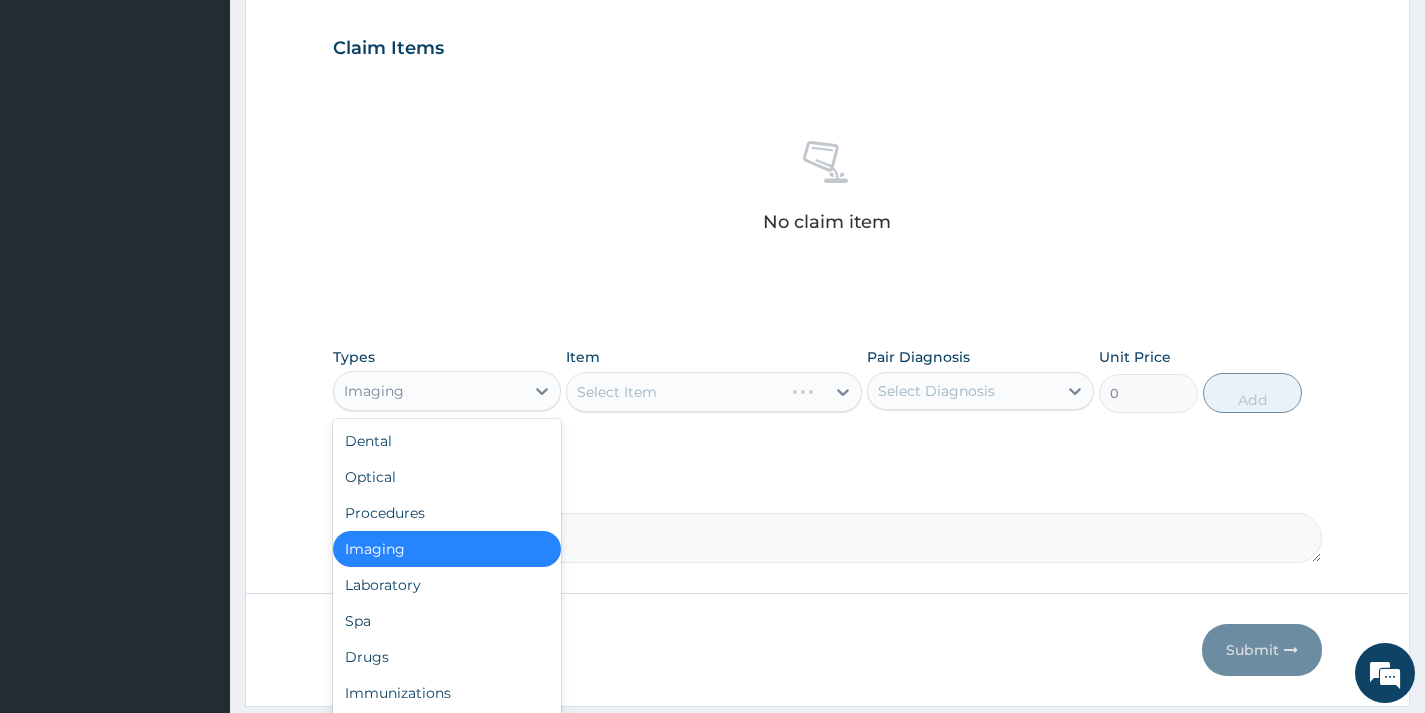 click on "Imaging" at bounding box center (428, 391) 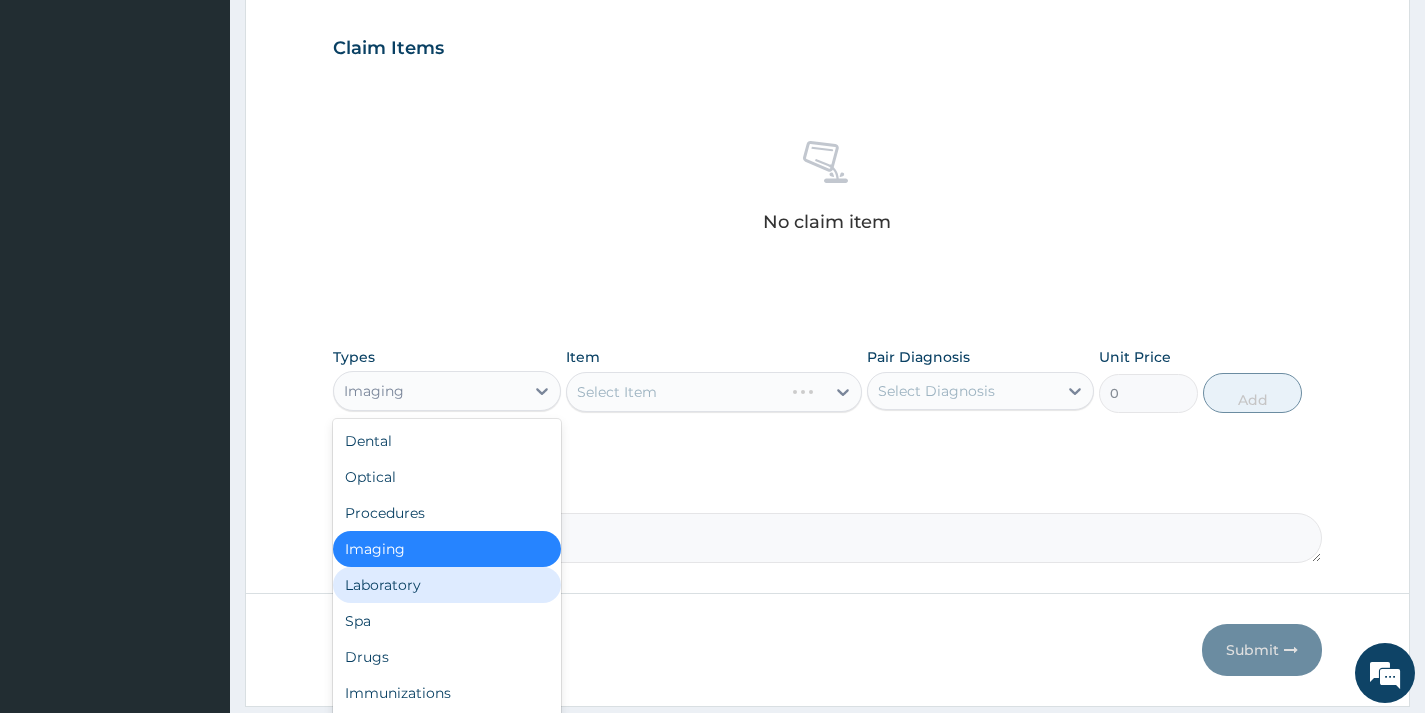 click on "Laboratory" at bounding box center [446, 585] 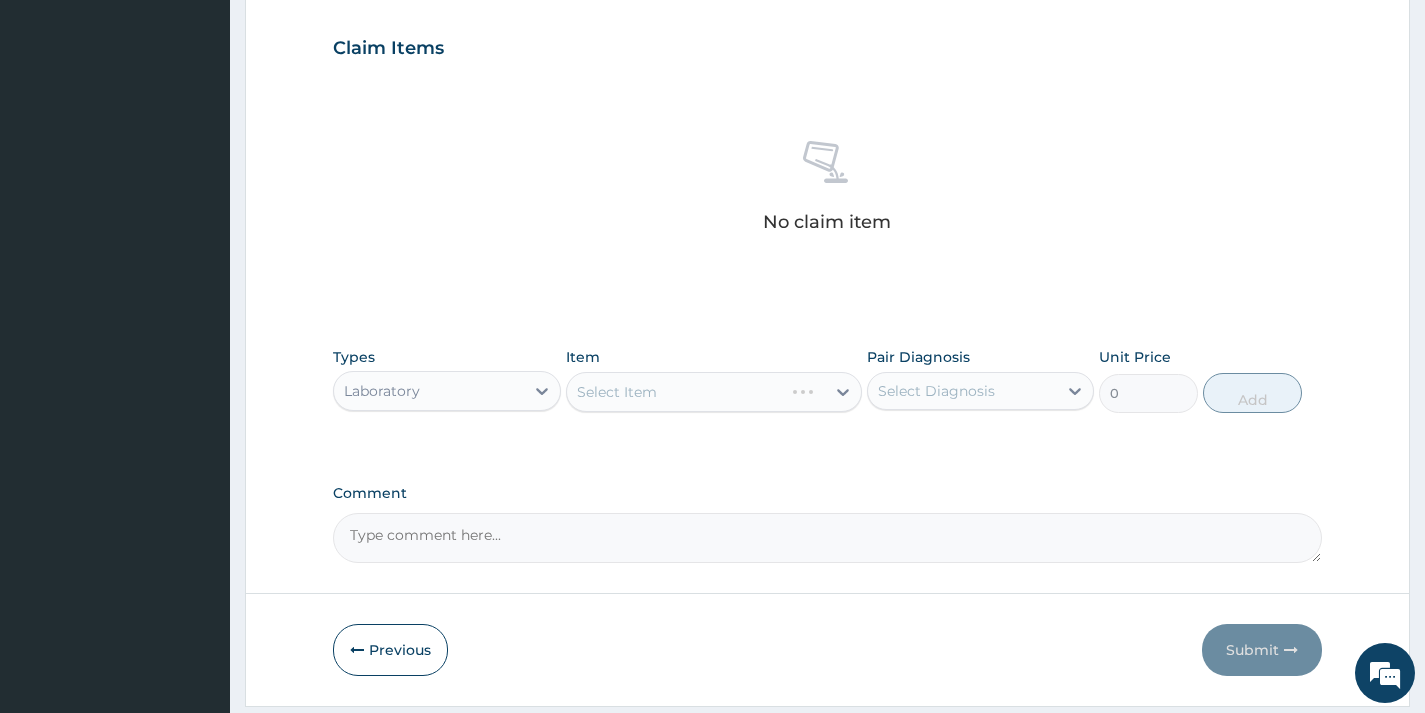 click on "Select Item" at bounding box center (714, 392) 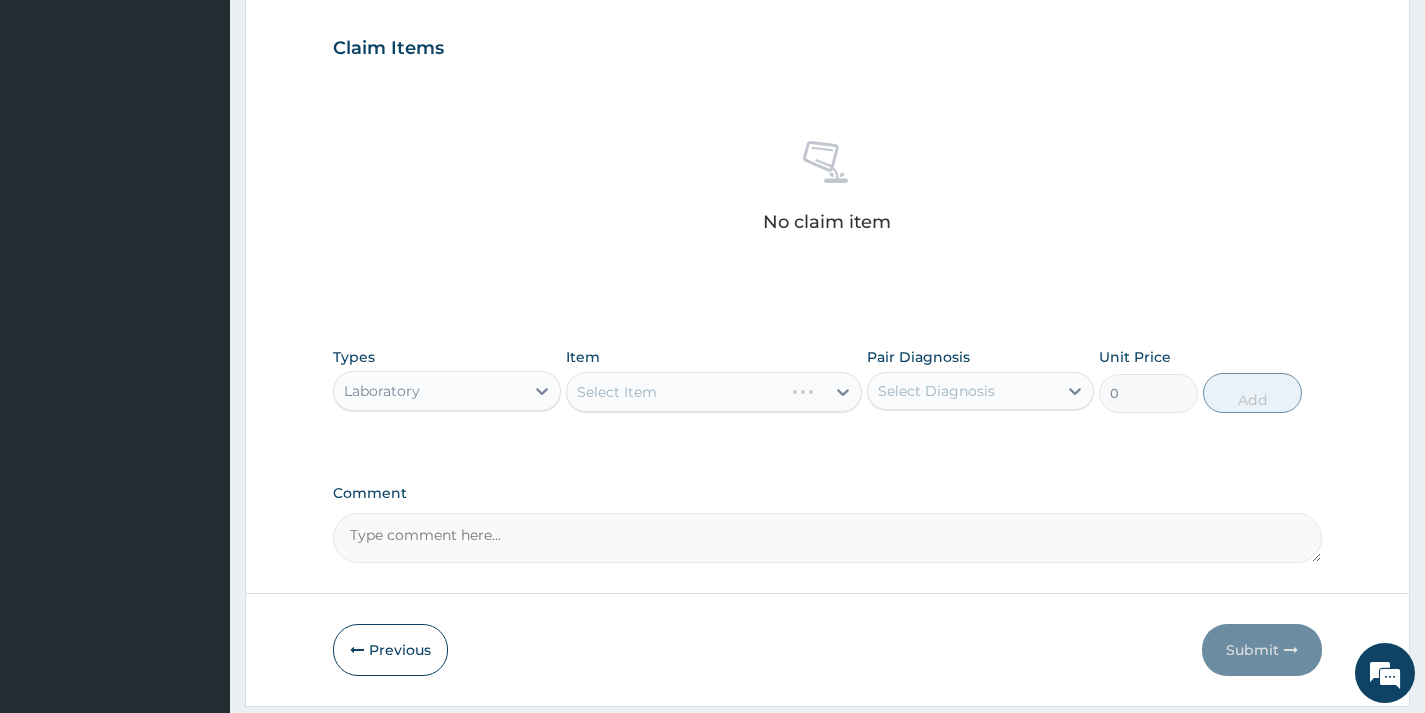 click on "Select Item" at bounding box center (714, 392) 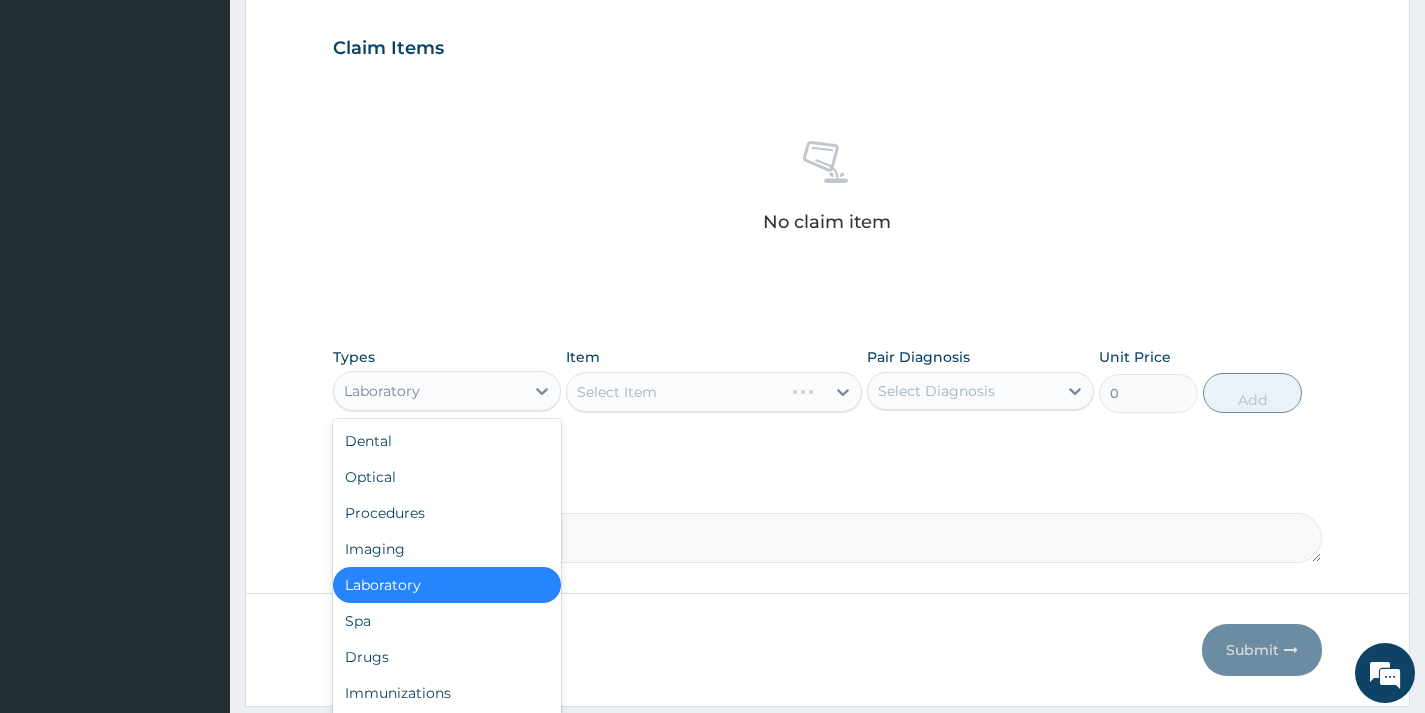 click on "Laboratory" at bounding box center (428, 391) 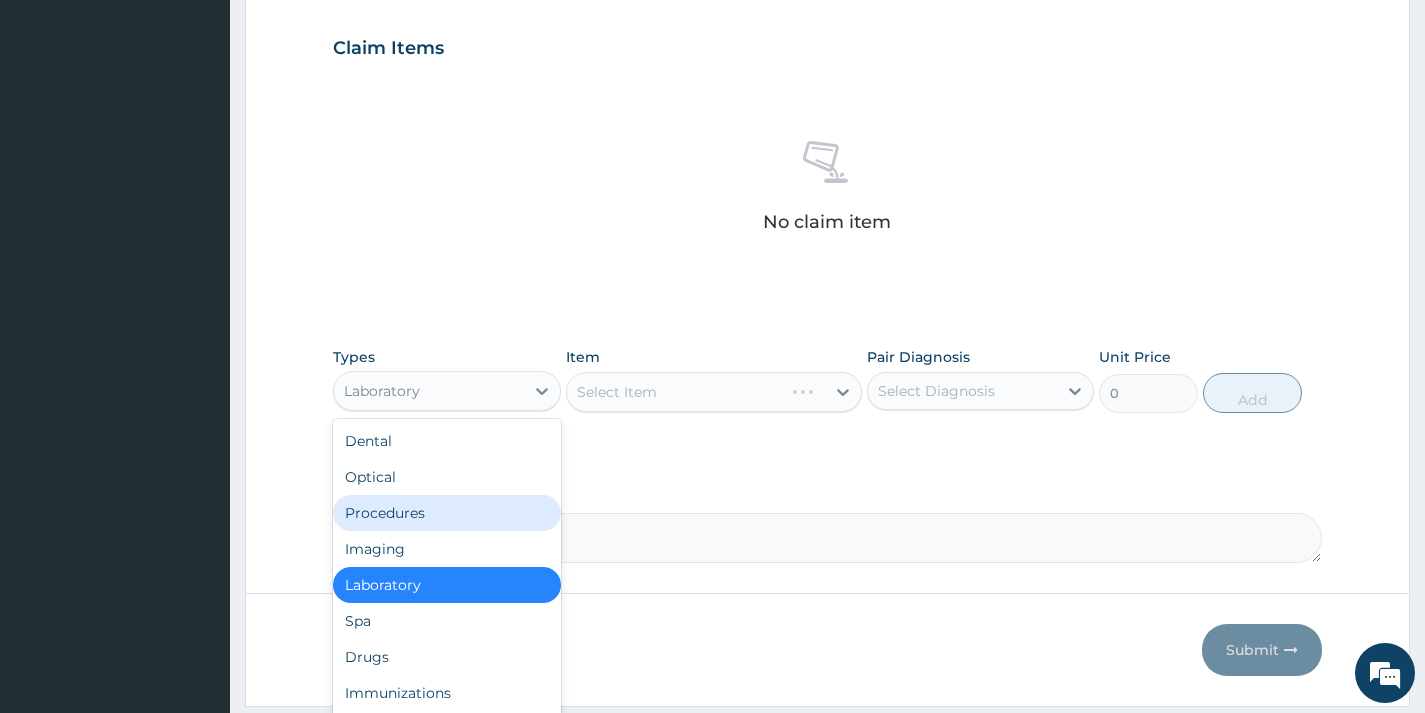 click on "Procedures" at bounding box center [446, 513] 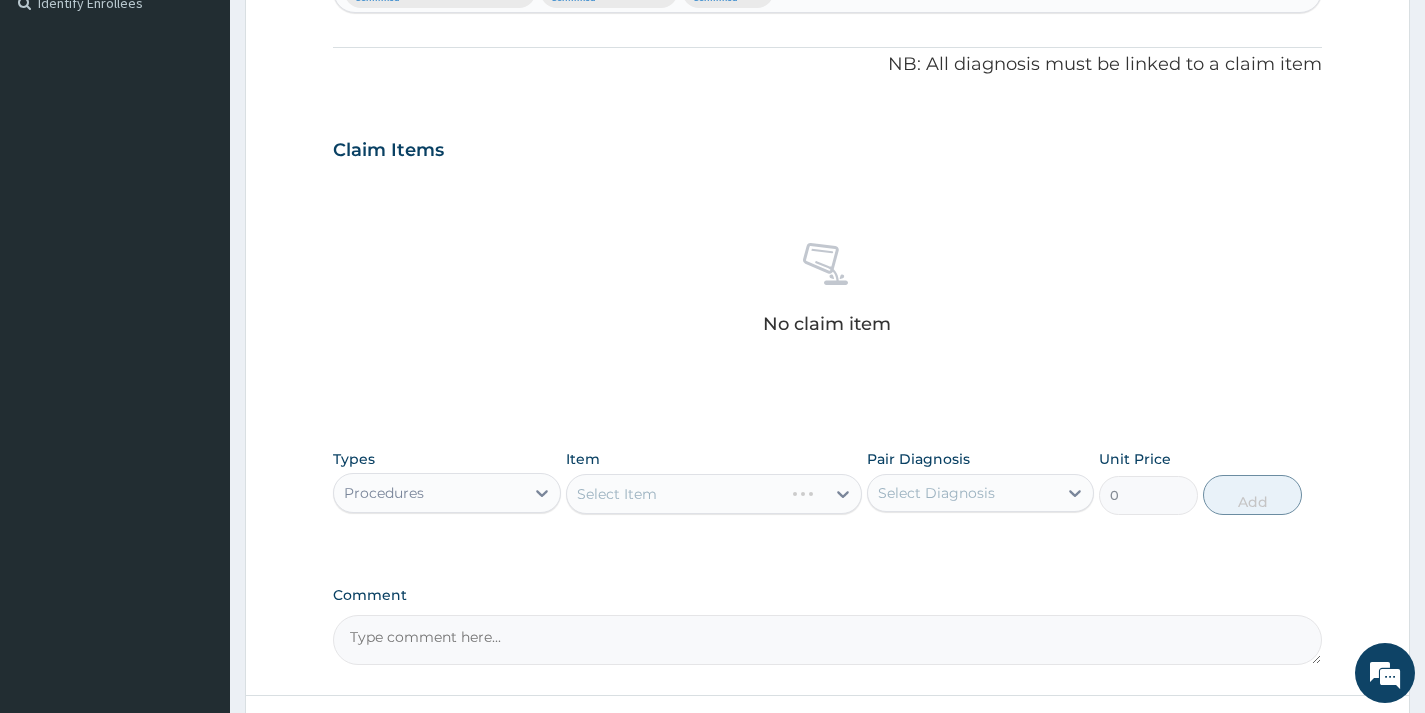 scroll, scrollTop: 569, scrollLeft: 0, axis: vertical 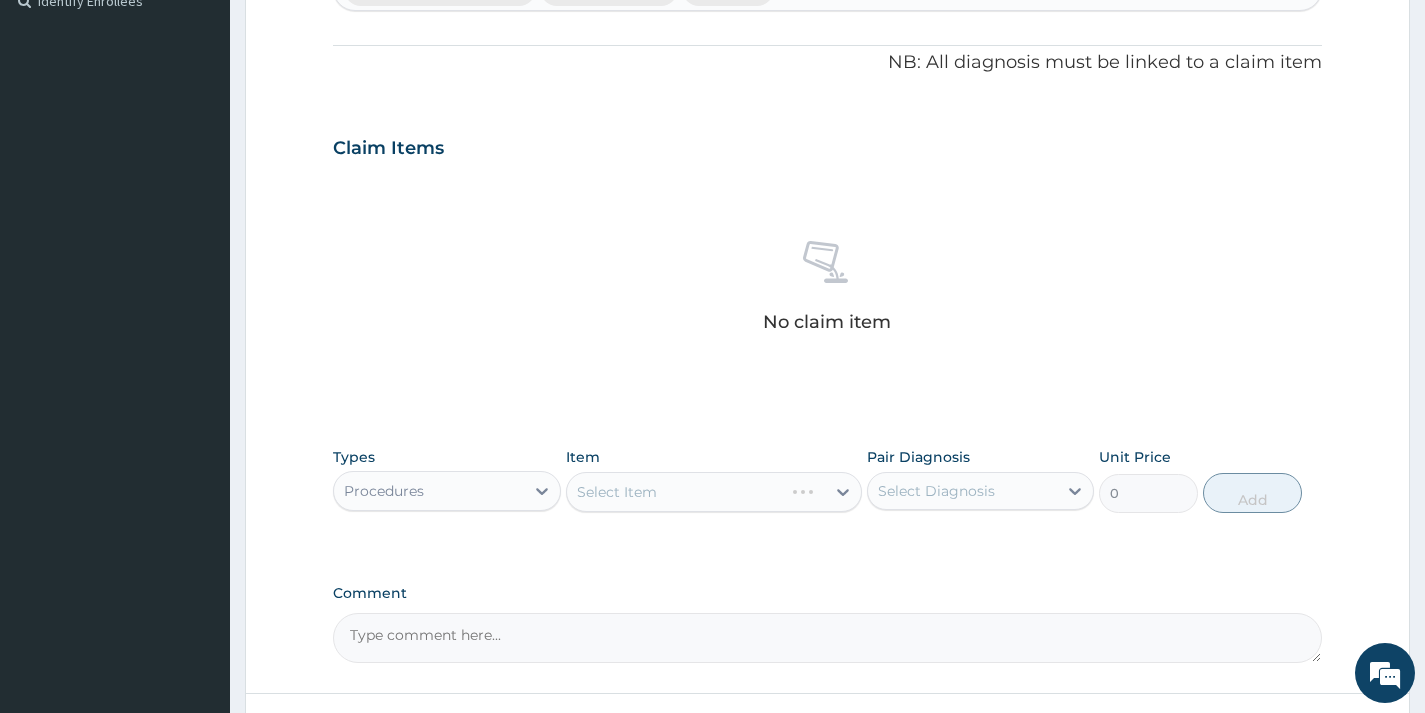 click on "Select Item" at bounding box center [714, 492] 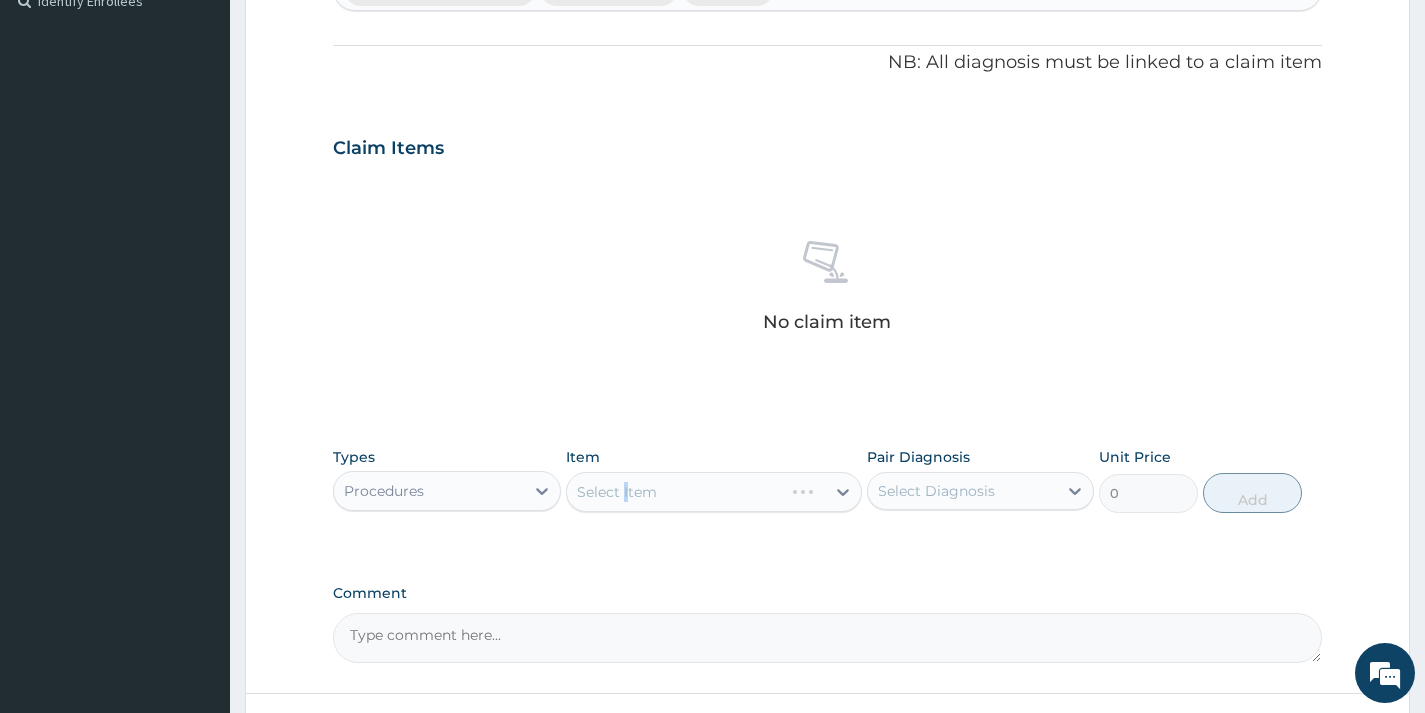click on "Select Item" at bounding box center (714, 492) 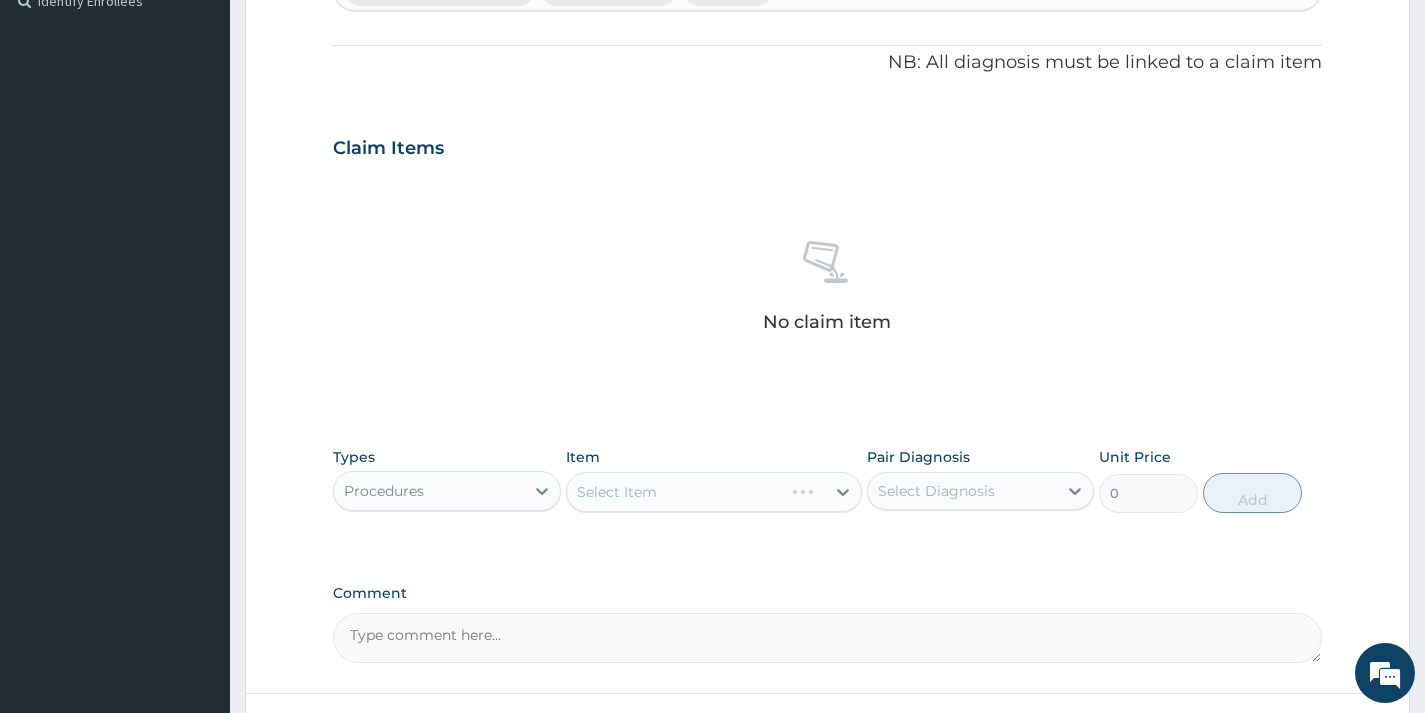 click on "Types Procedures Item Select Item Pair Diagnosis Select Diagnosis Unit Price 0 Add" at bounding box center [827, 495] 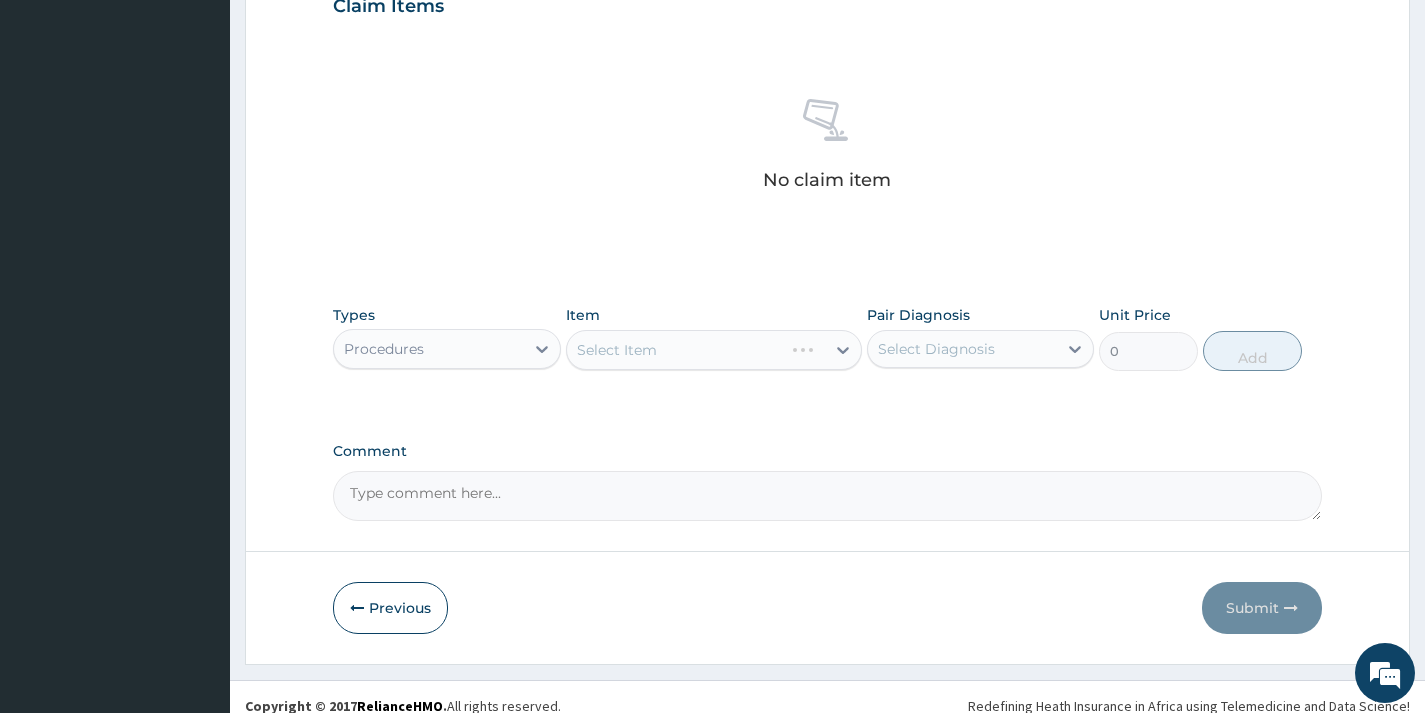 scroll, scrollTop: 729, scrollLeft: 0, axis: vertical 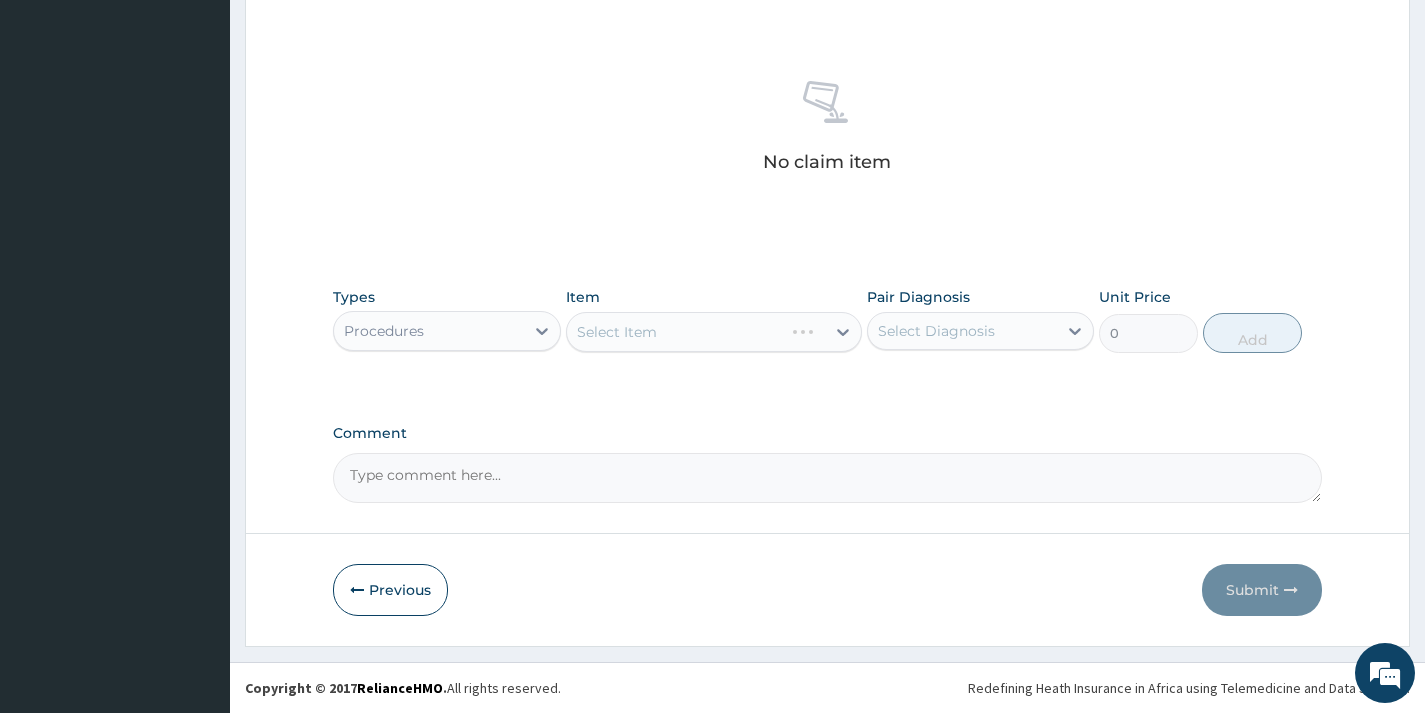 click on "Types Procedures Item Select Item Pair Diagnosis Select Diagnosis Unit Price 0 Add" at bounding box center [827, 320] 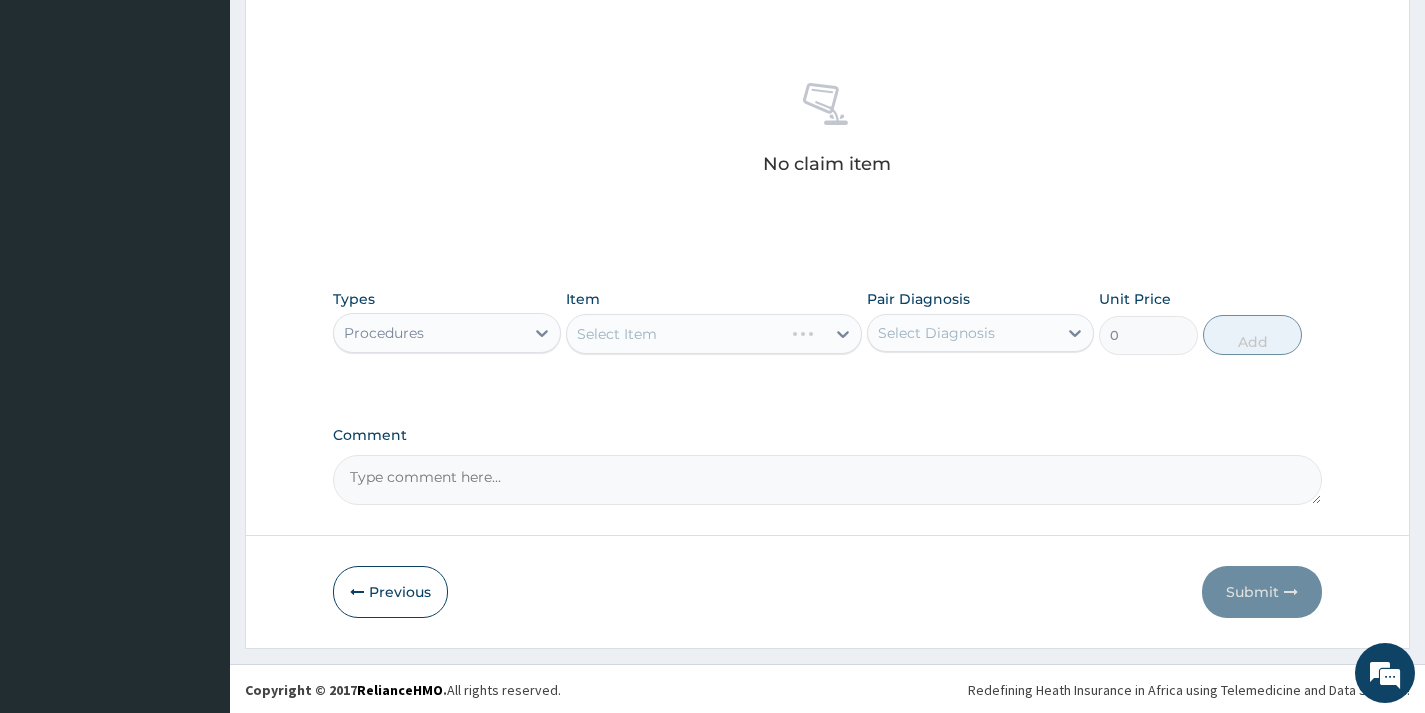 scroll, scrollTop: 729, scrollLeft: 0, axis: vertical 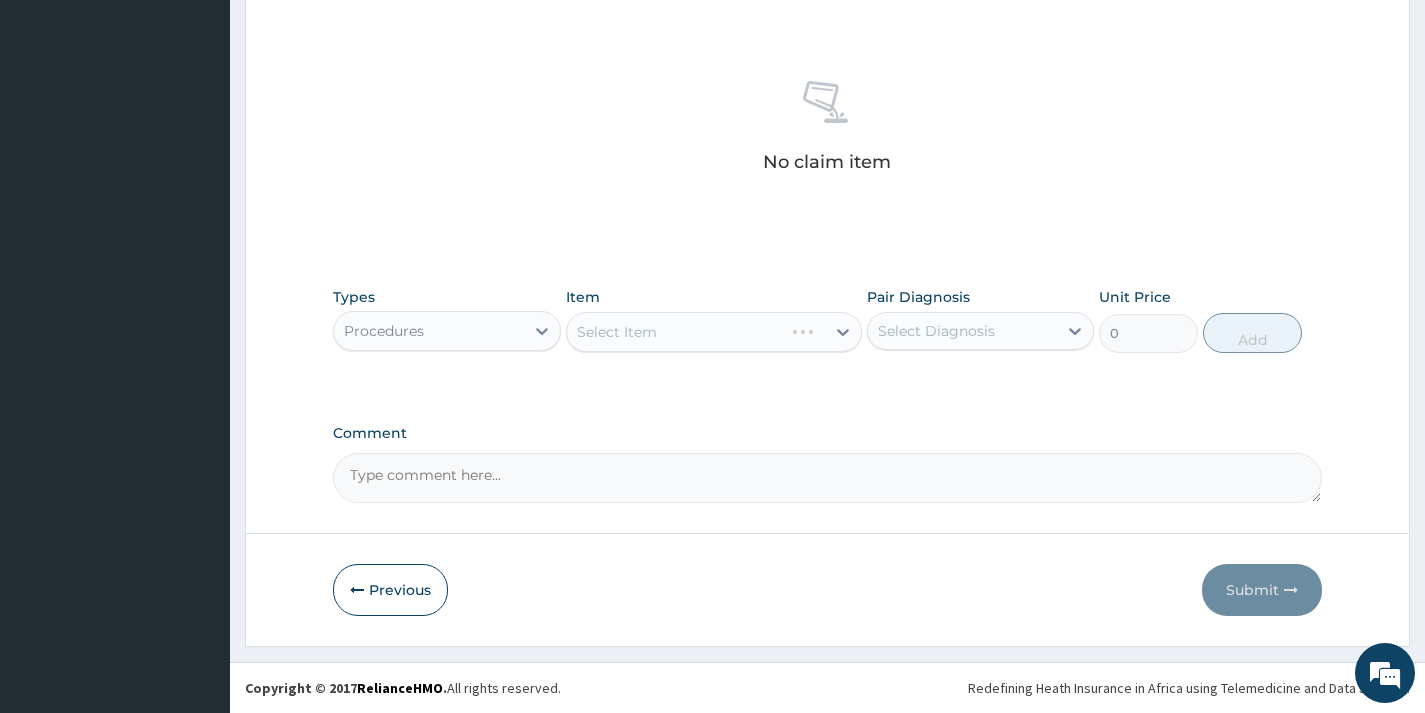 click on "Select Item" at bounding box center (714, 332) 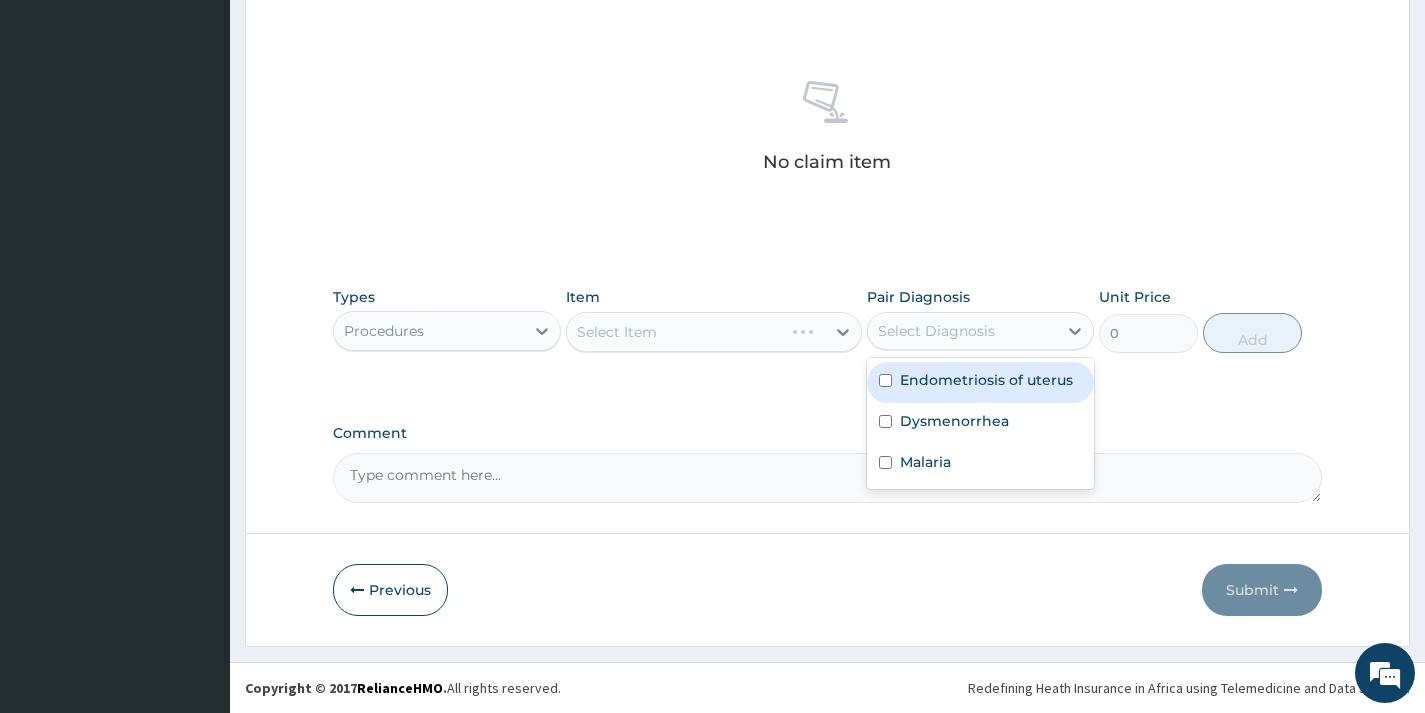 drag, startPoint x: 894, startPoint y: 378, endPoint x: 895, endPoint y: 394, distance: 16.03122 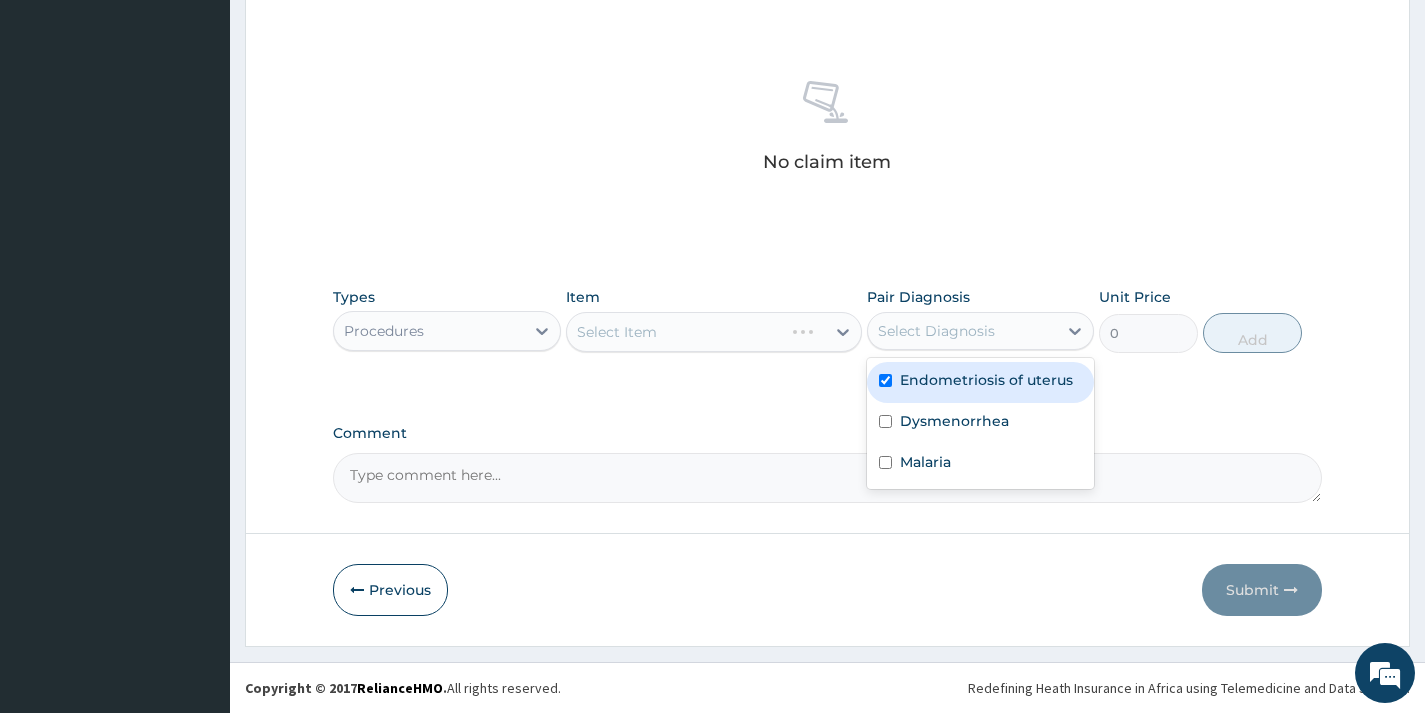 checkbox on "true" 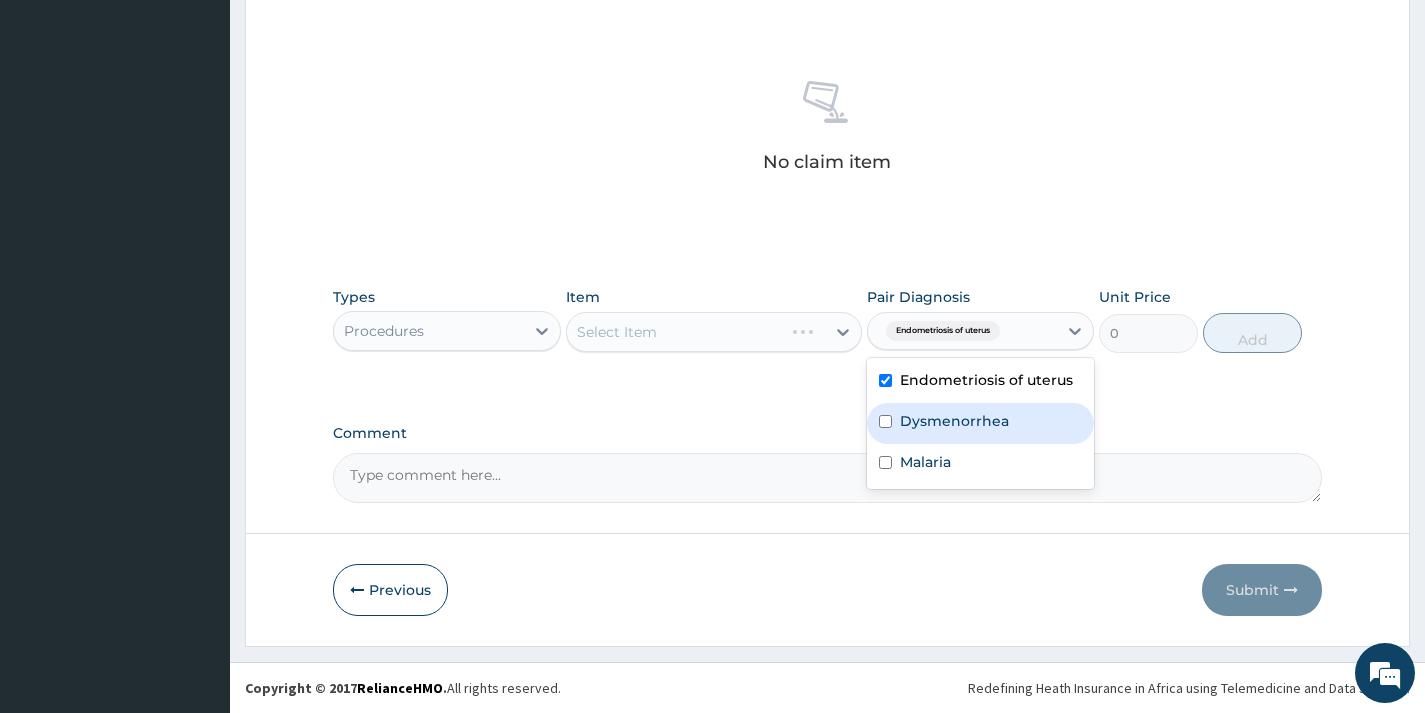 drag, startPoint x: 892, startPoint y: 425, endPoint x: 892, endPoint y: 436, distance: 11 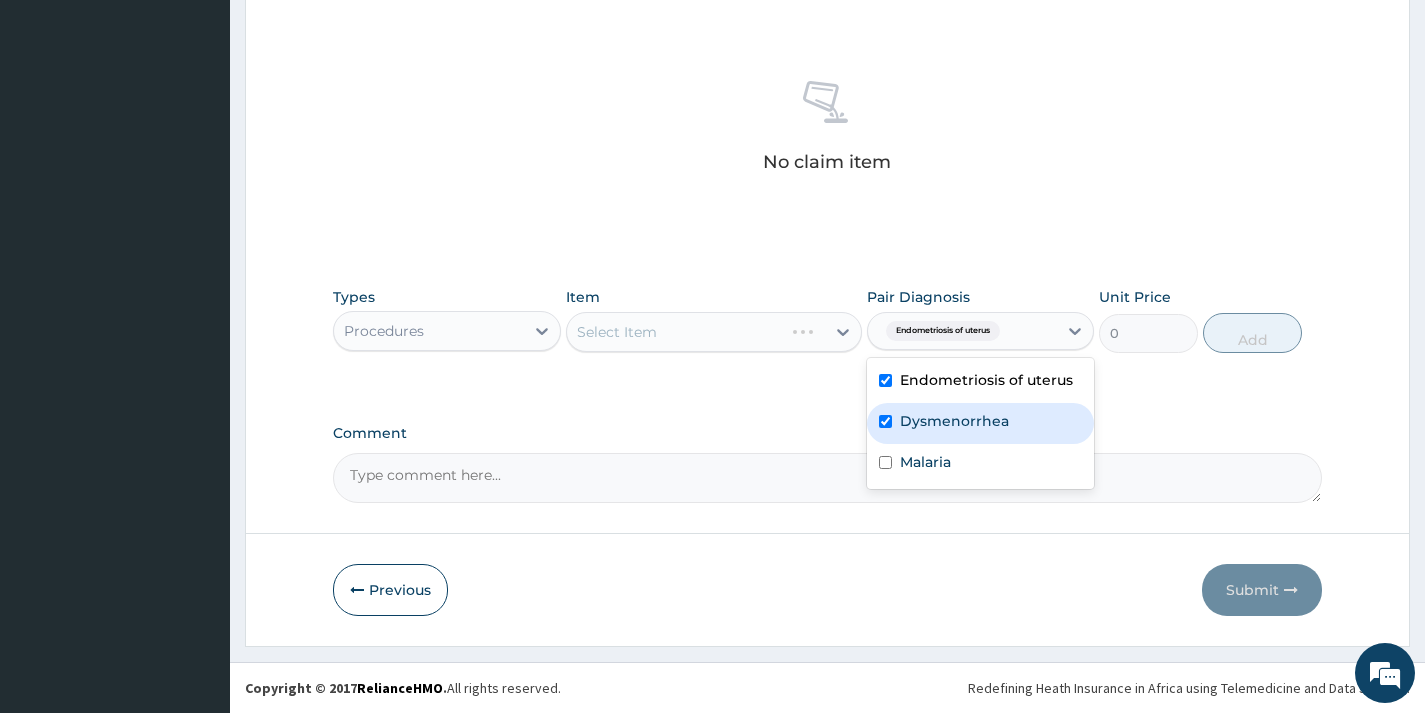 checkbox on "true" 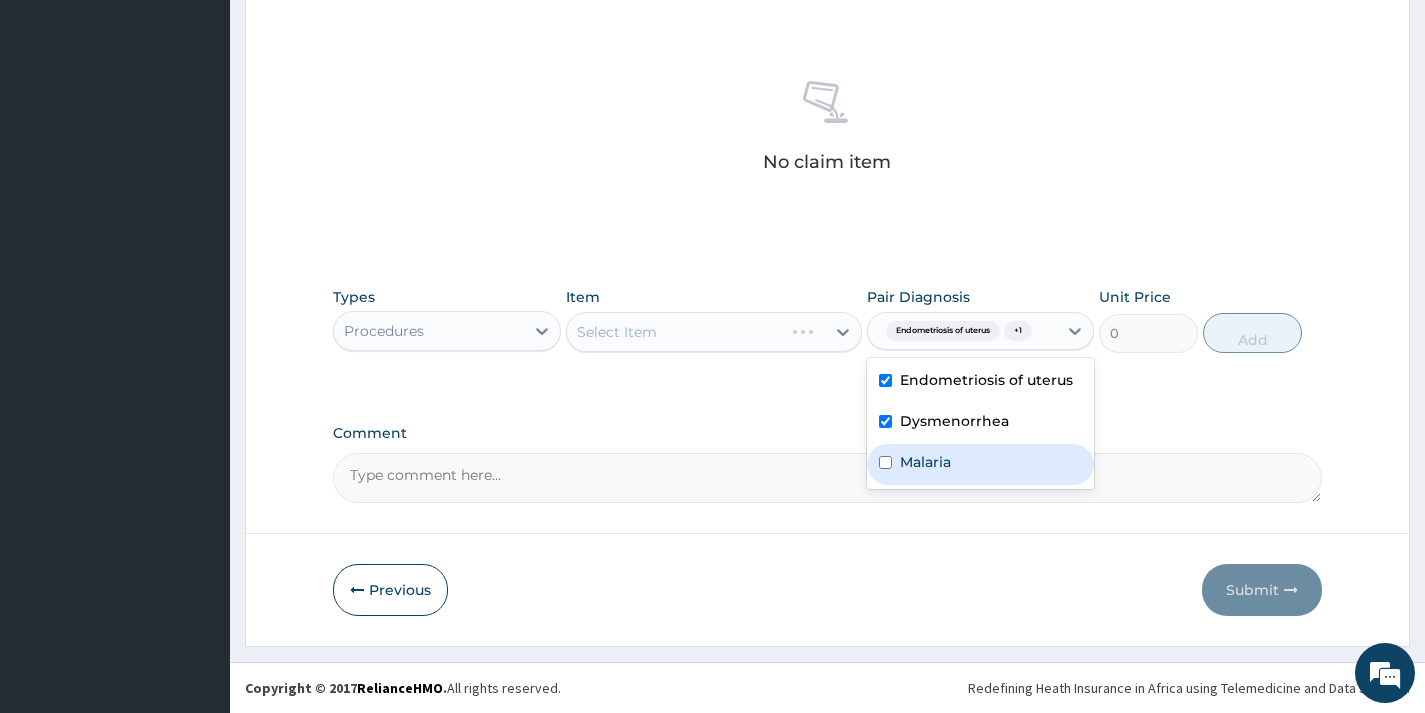 click on "Malaria" at bounding box center (980, 464) 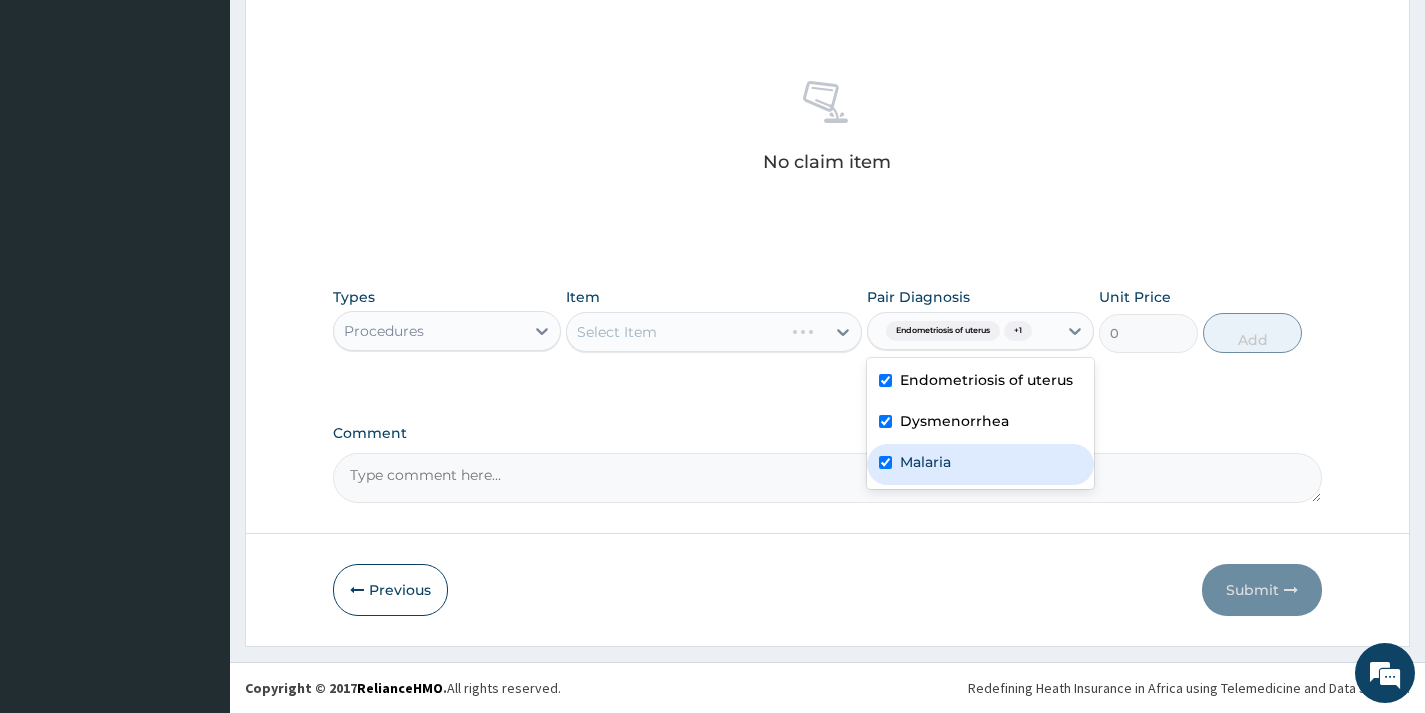 checkbox on "true" 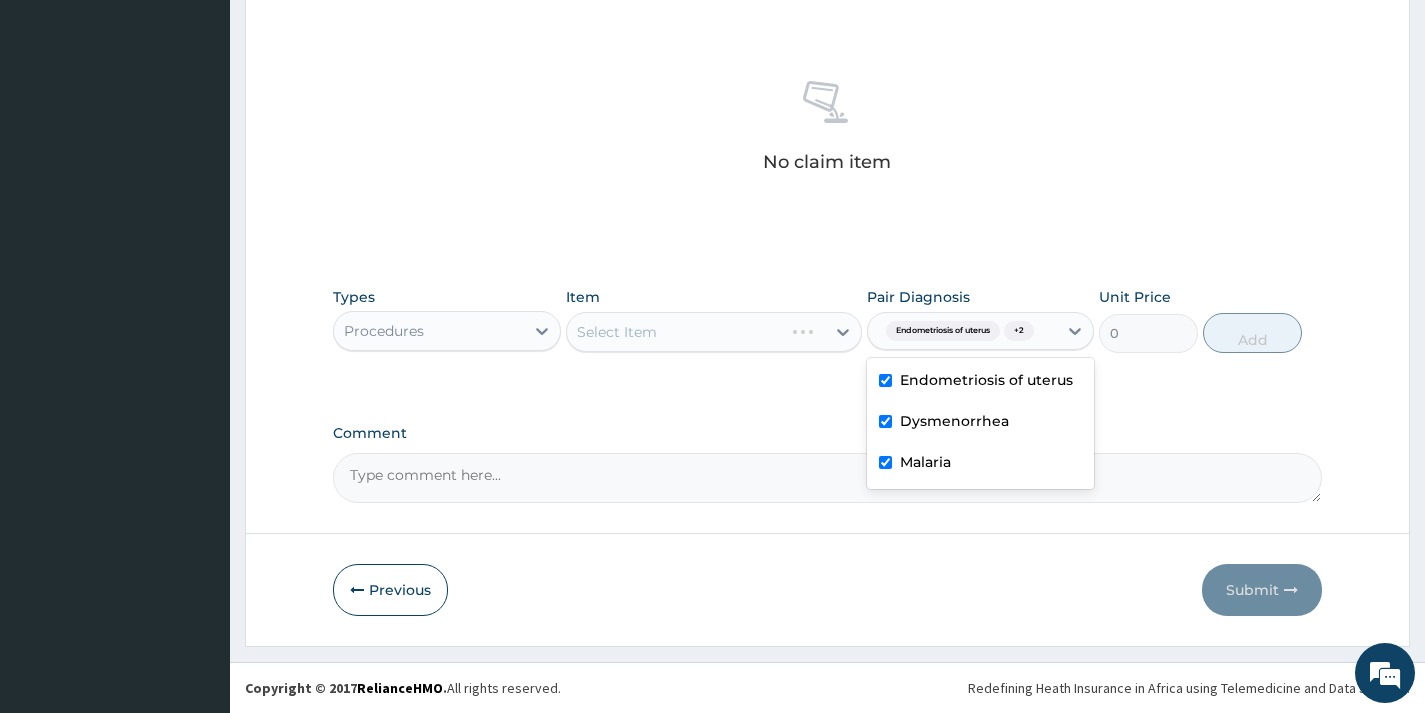 drag, startPoint x: 764, startPoint y: 320, endPoint x: 744, endPoint y: 325, distance: 20.615528 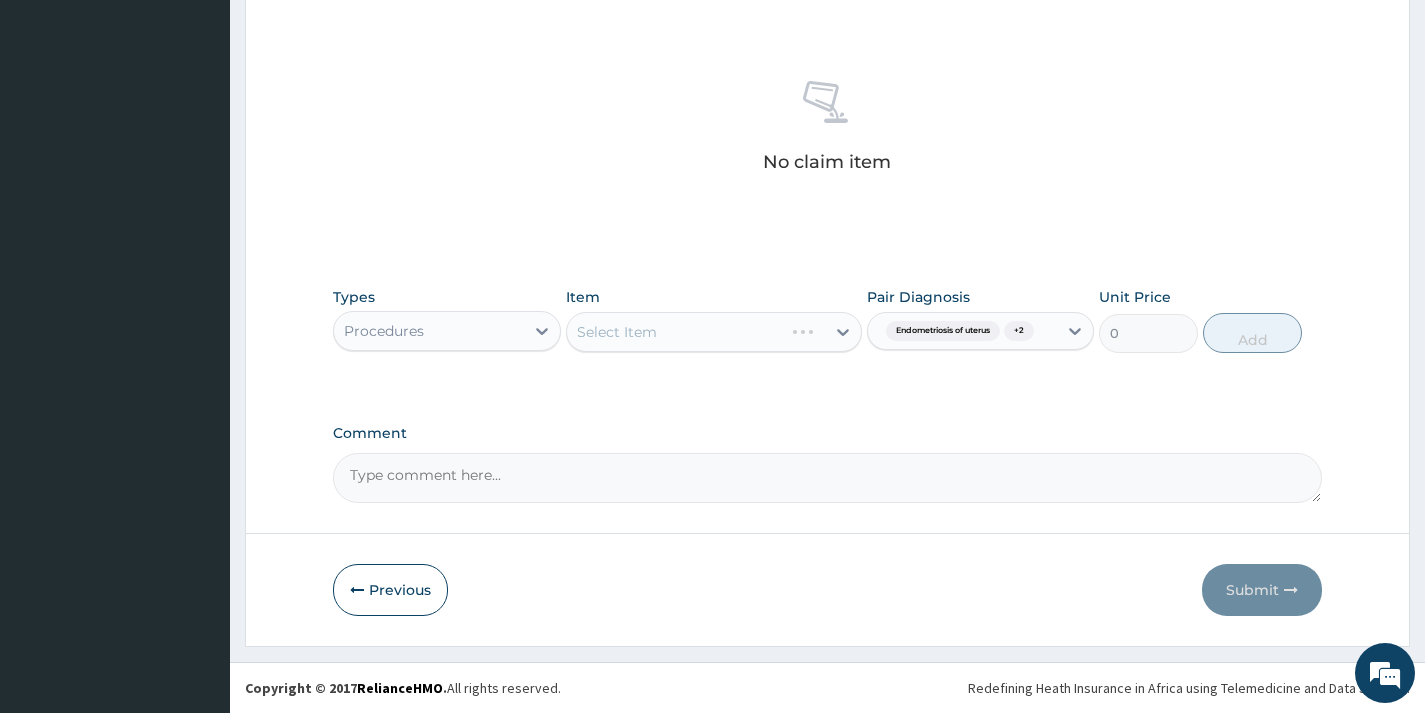 click on "Select Item" at bounding box center (714, 332) 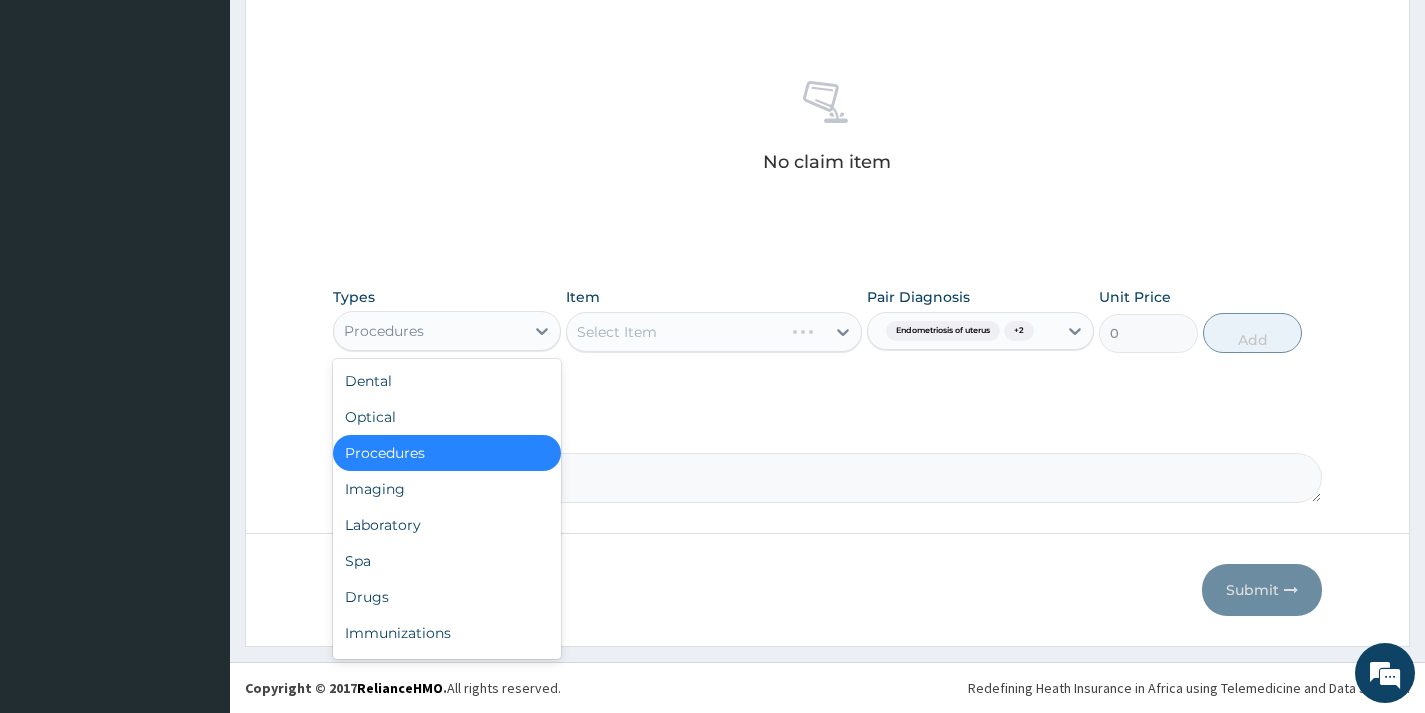 click on "Procedures" at bounding box center (428, 331) 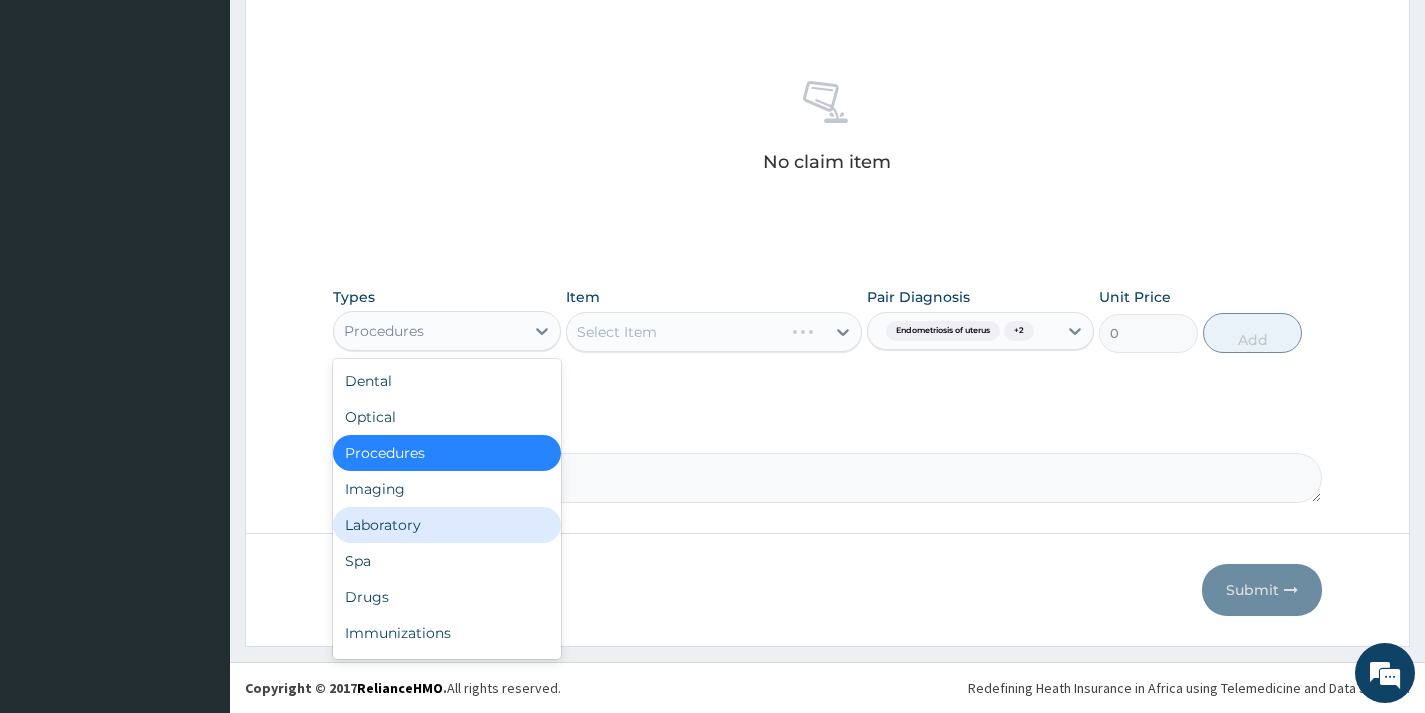 click on "Laboratory" at bounding box center (446, 525) 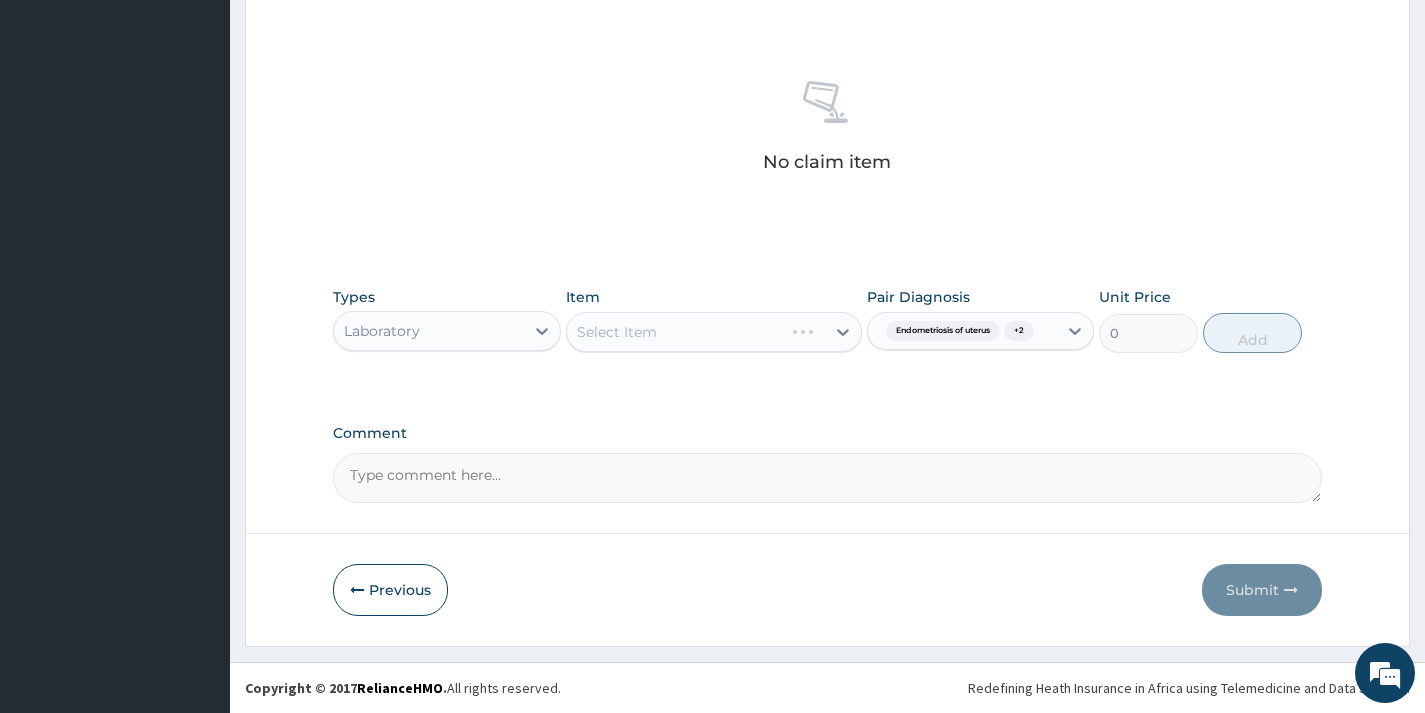 click on "Select Item" at bounding box center [714, 332] 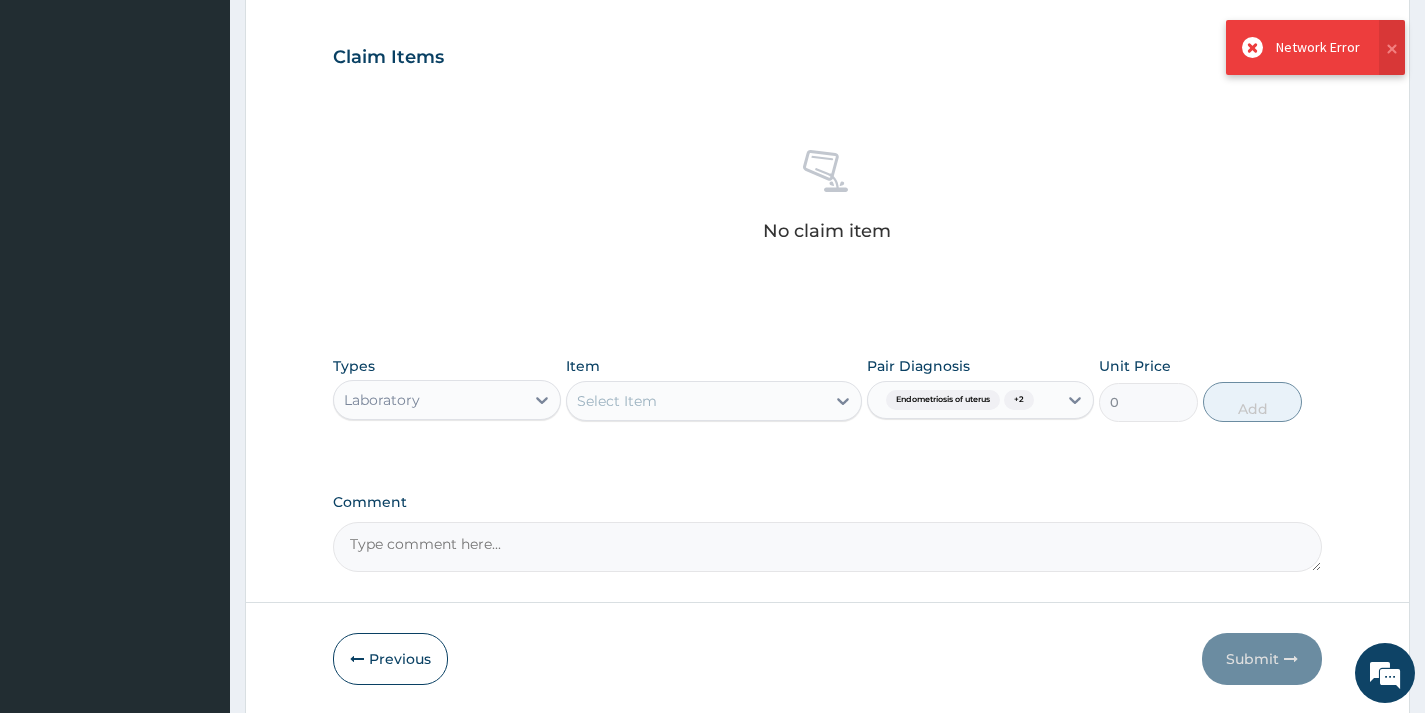 scroll, scrollTop: 629, scrollLeft: 0, axis: vertical 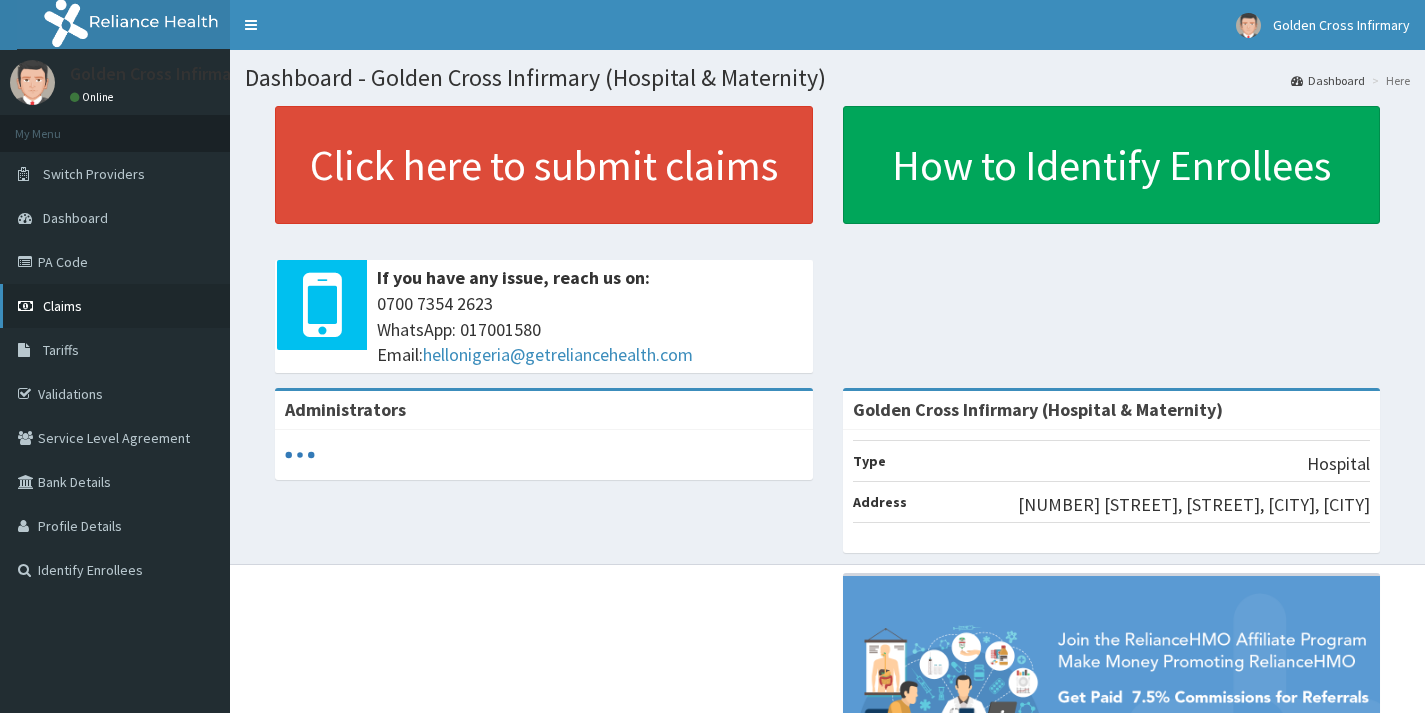 click on "Claims" at bounding box center [62, 306] 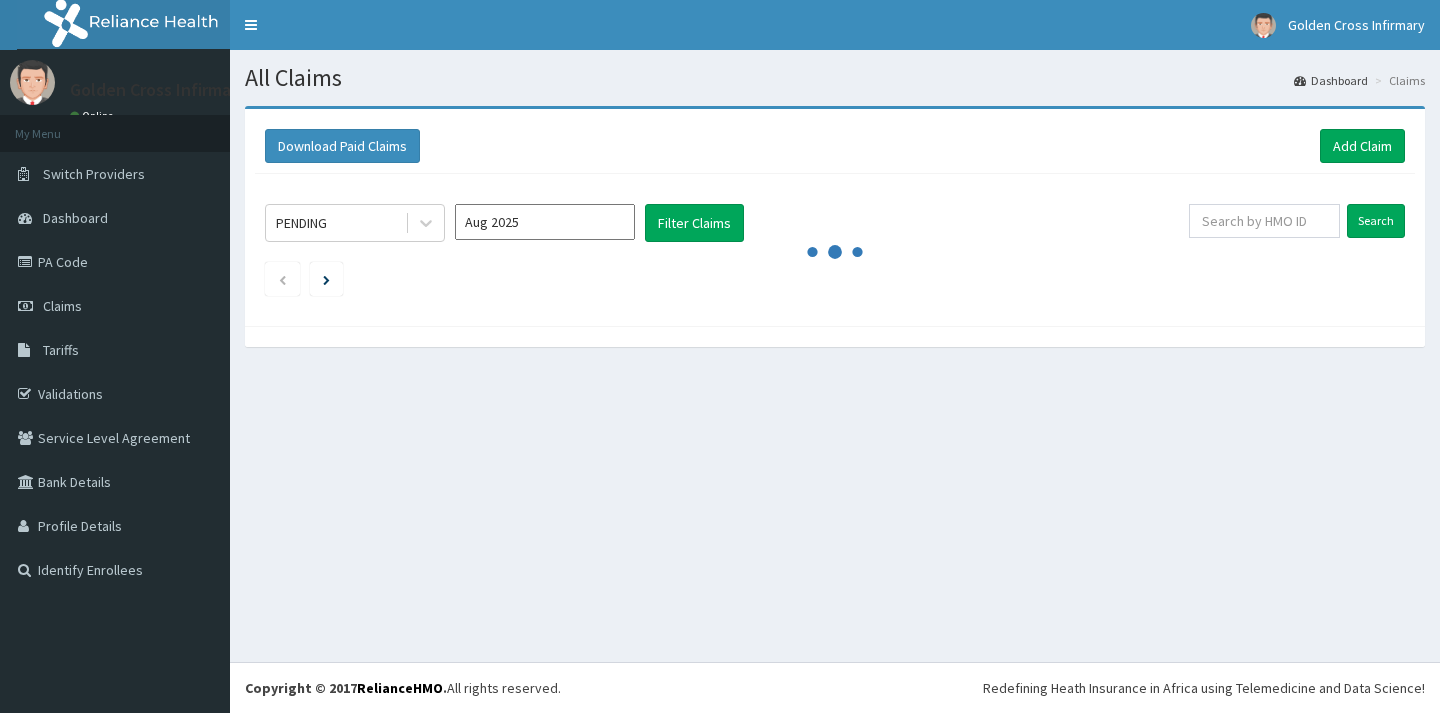 scroll, scrollTop: 0, scrollLeft: 0, axis: both 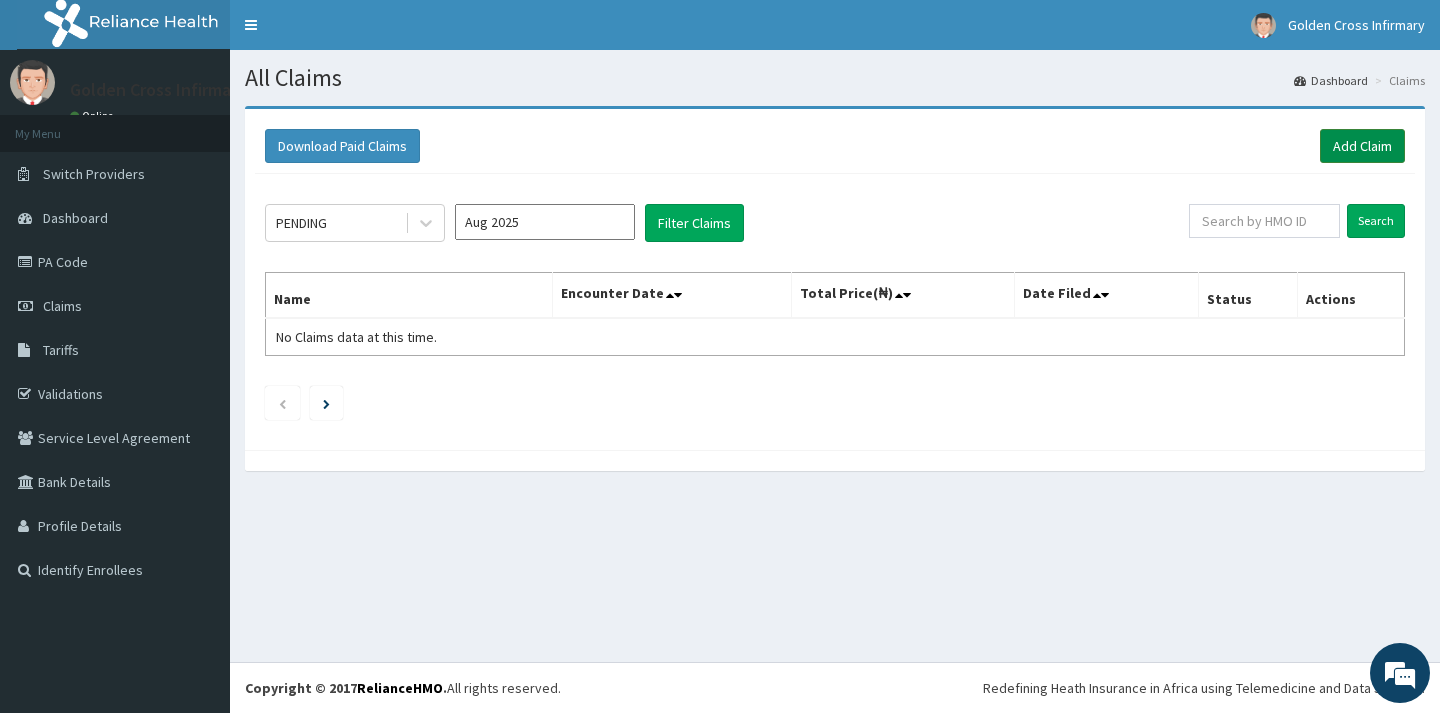 click on "Add Claim" at bounding box center [1362, 146] 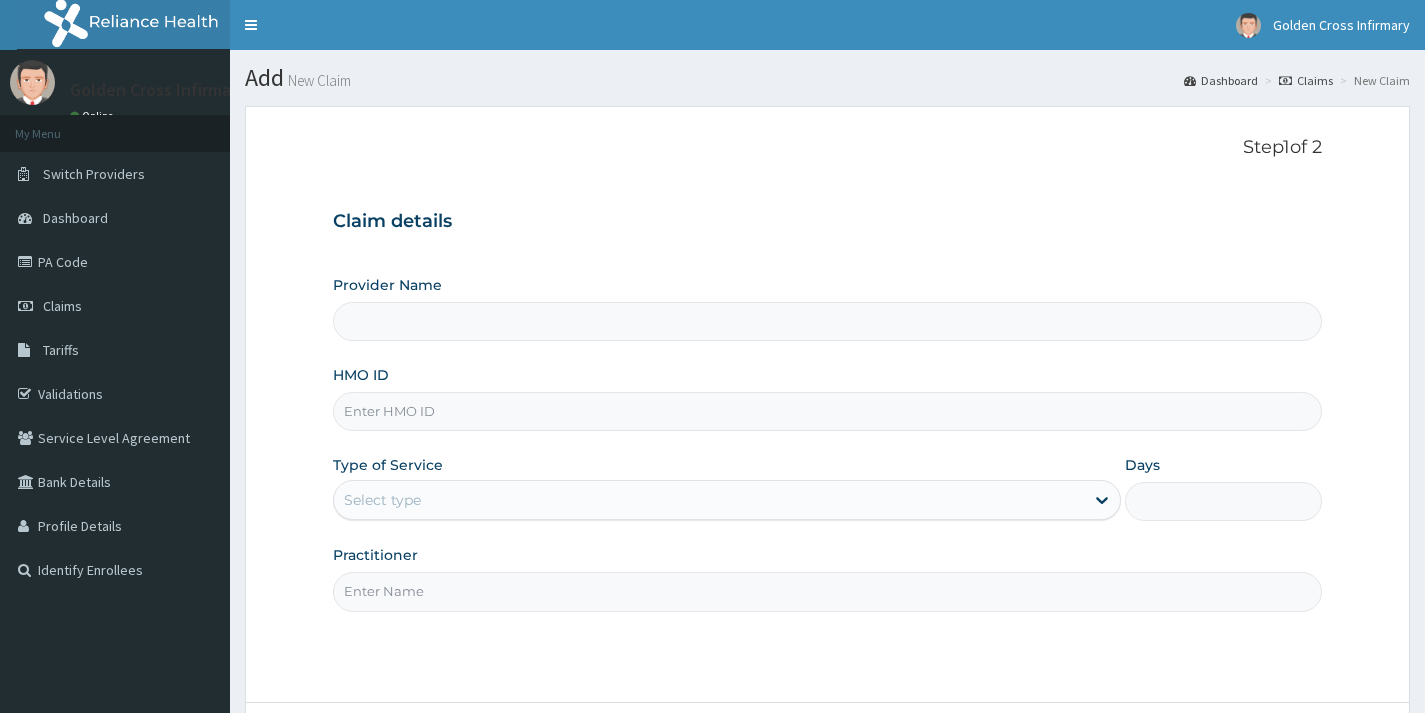 scroll, scrollTop: 0, scrollLeft: 0, axis: both 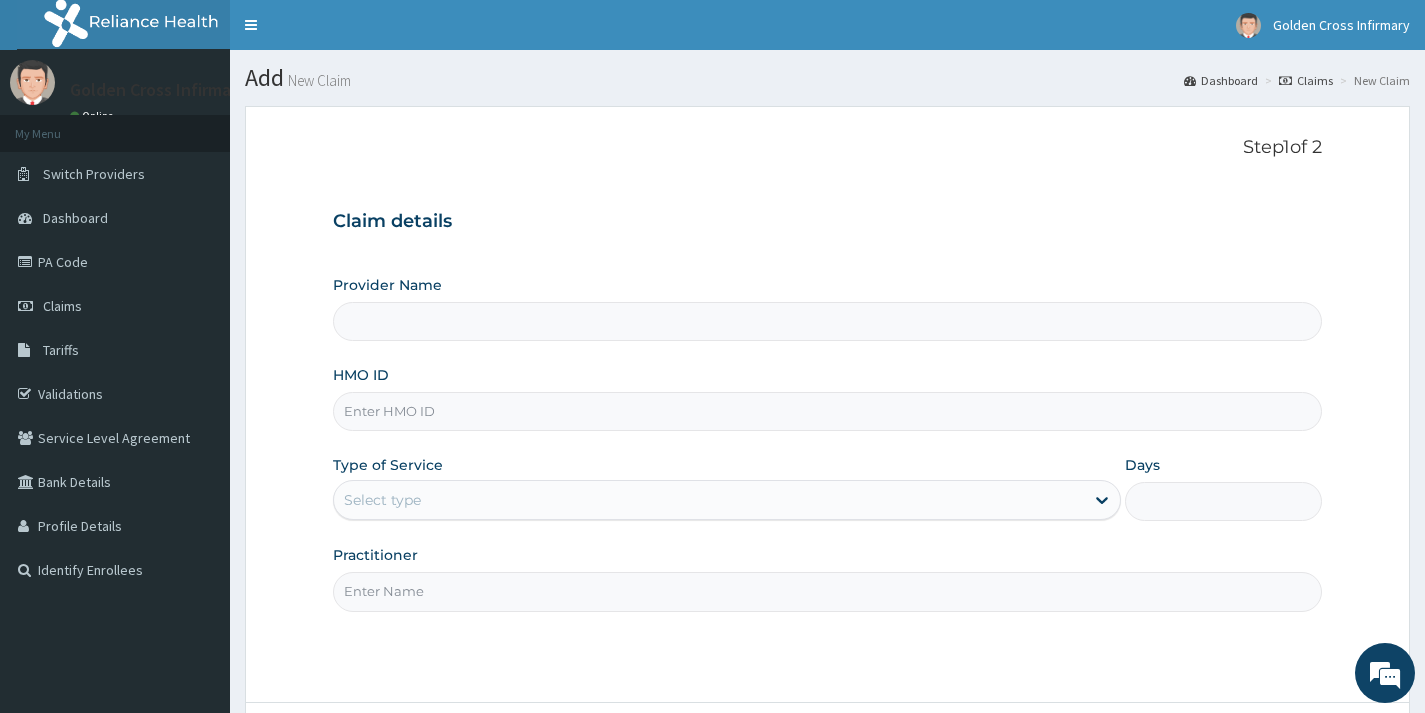 type on "Golden Cross Infirmary (Hospital & Maternity)" 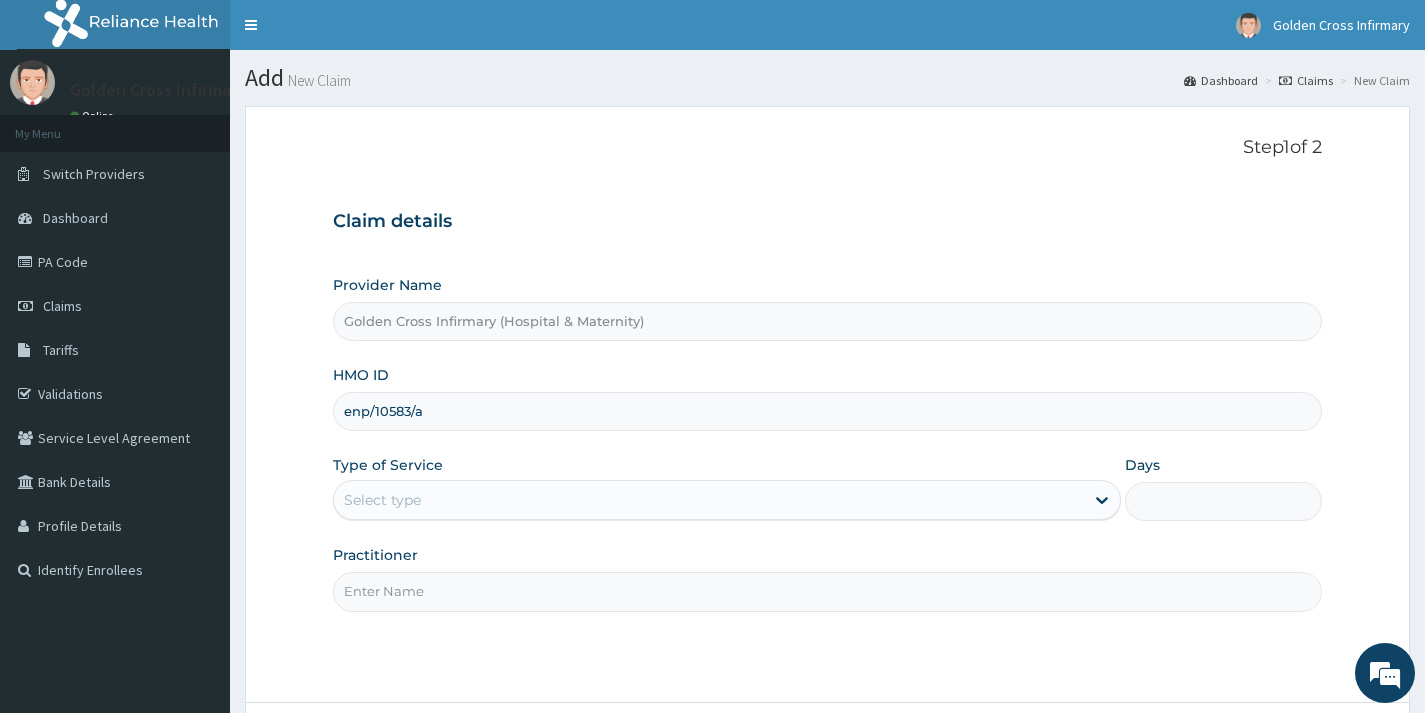 type on "enp/10583/a" 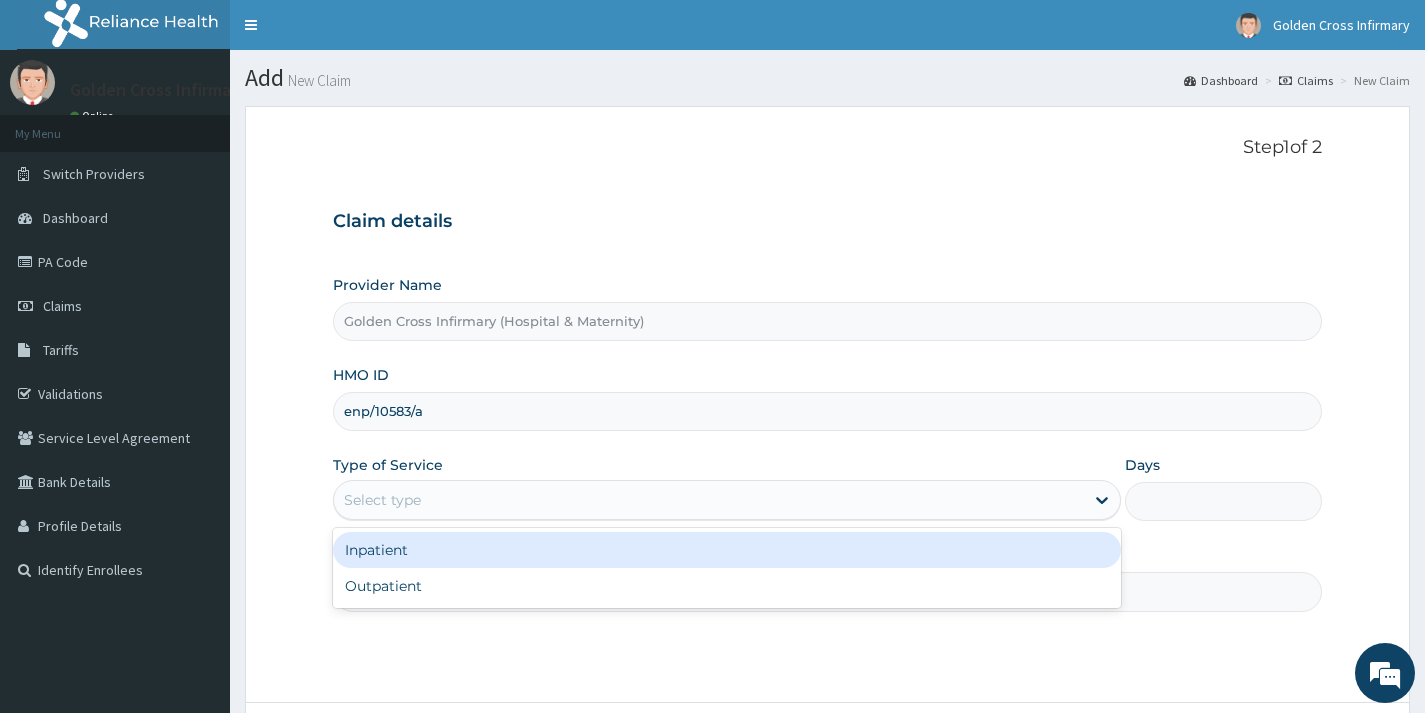 scroll, scrollTop: 0, scrollLeft: 0, axis: both 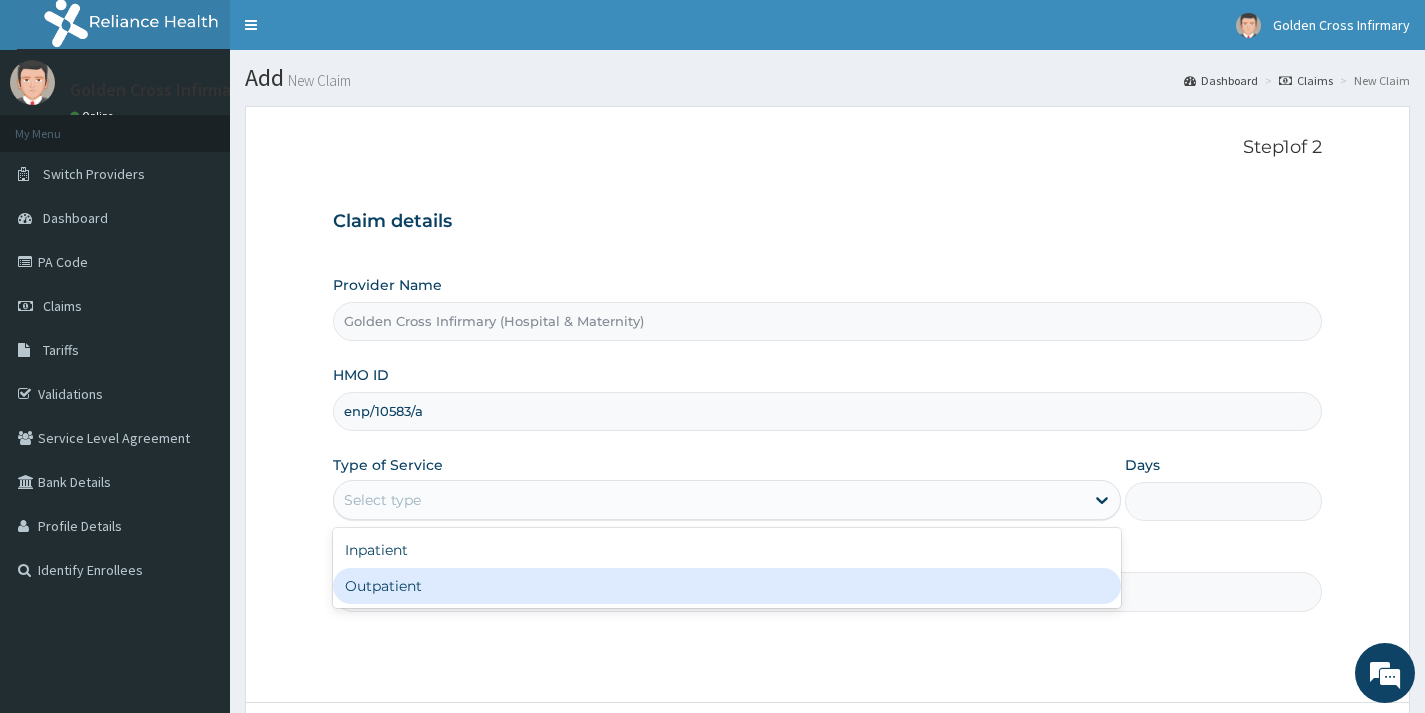 click on "Outpatient" at bounding box center (727, 586) 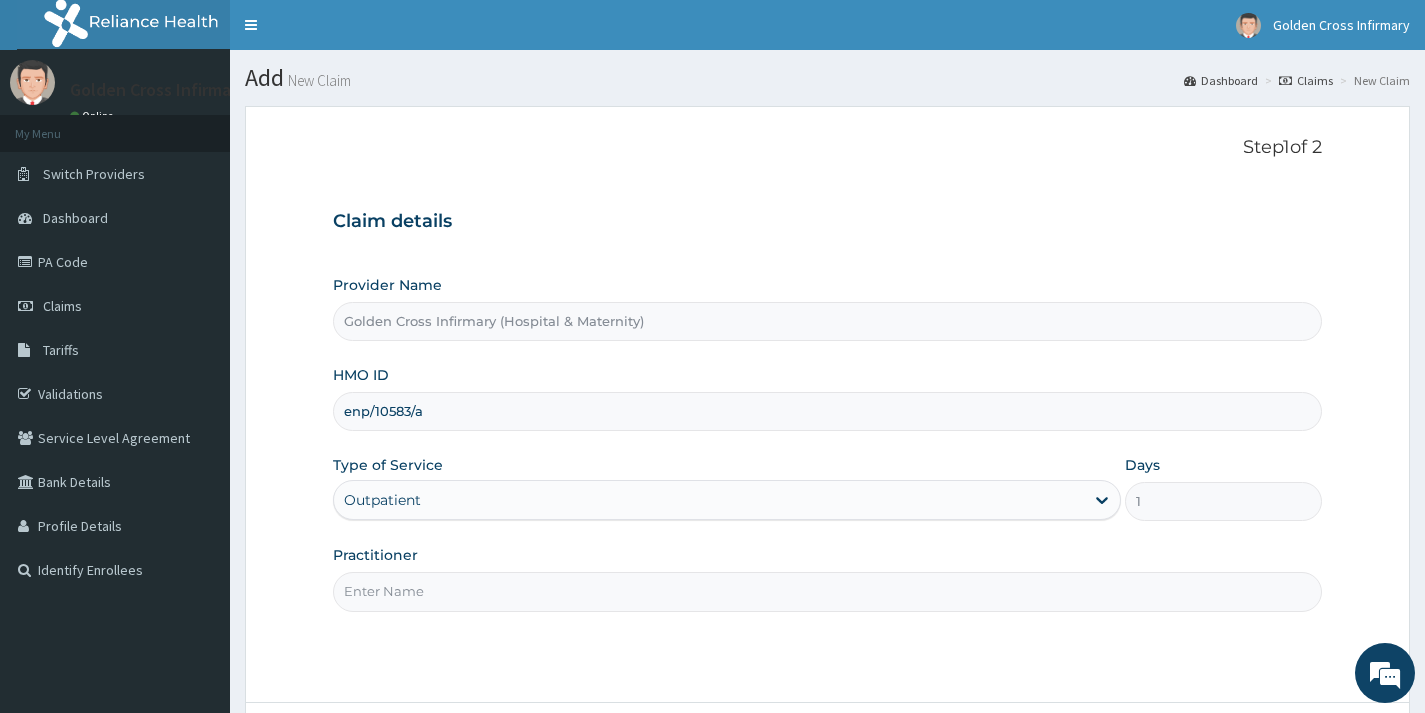 click on "Practitioner" at bounding box center [827, 591] 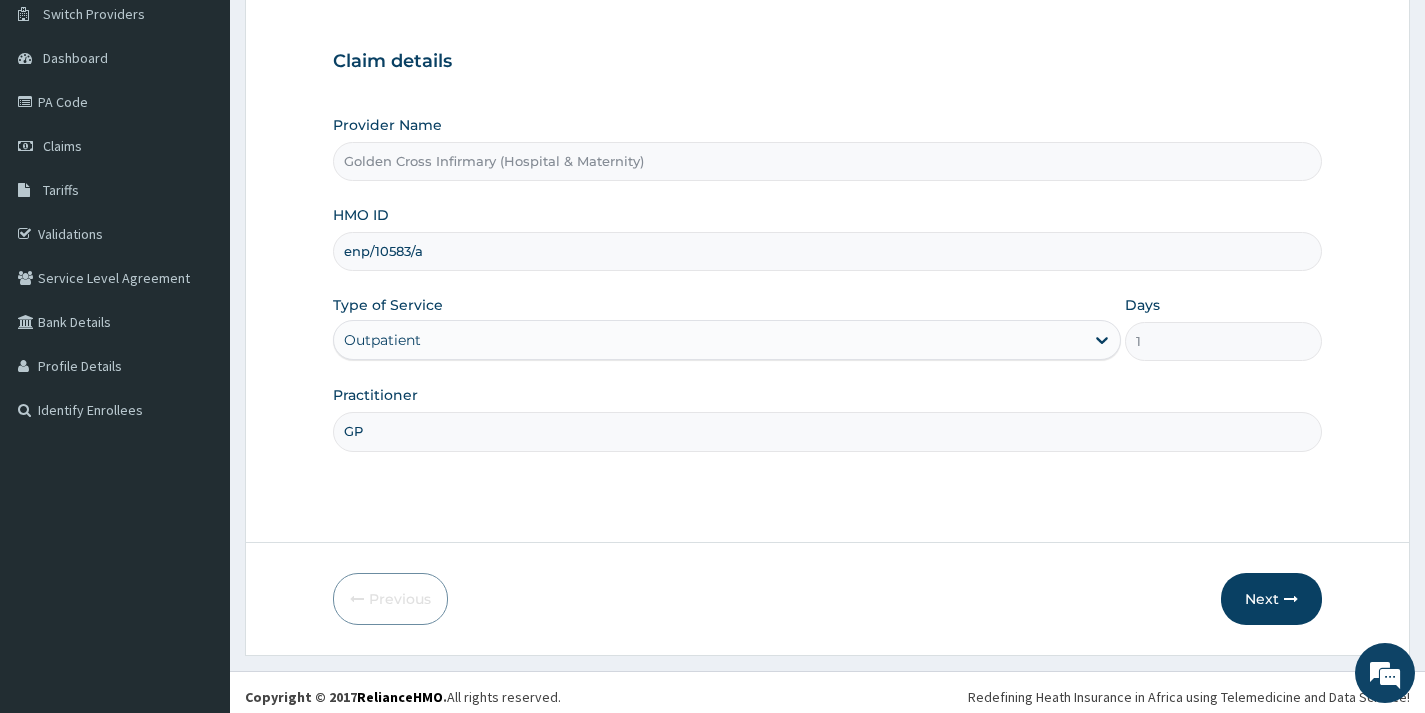scroll, scrollTop: 169, scrollLeft: 0, axis: vertical 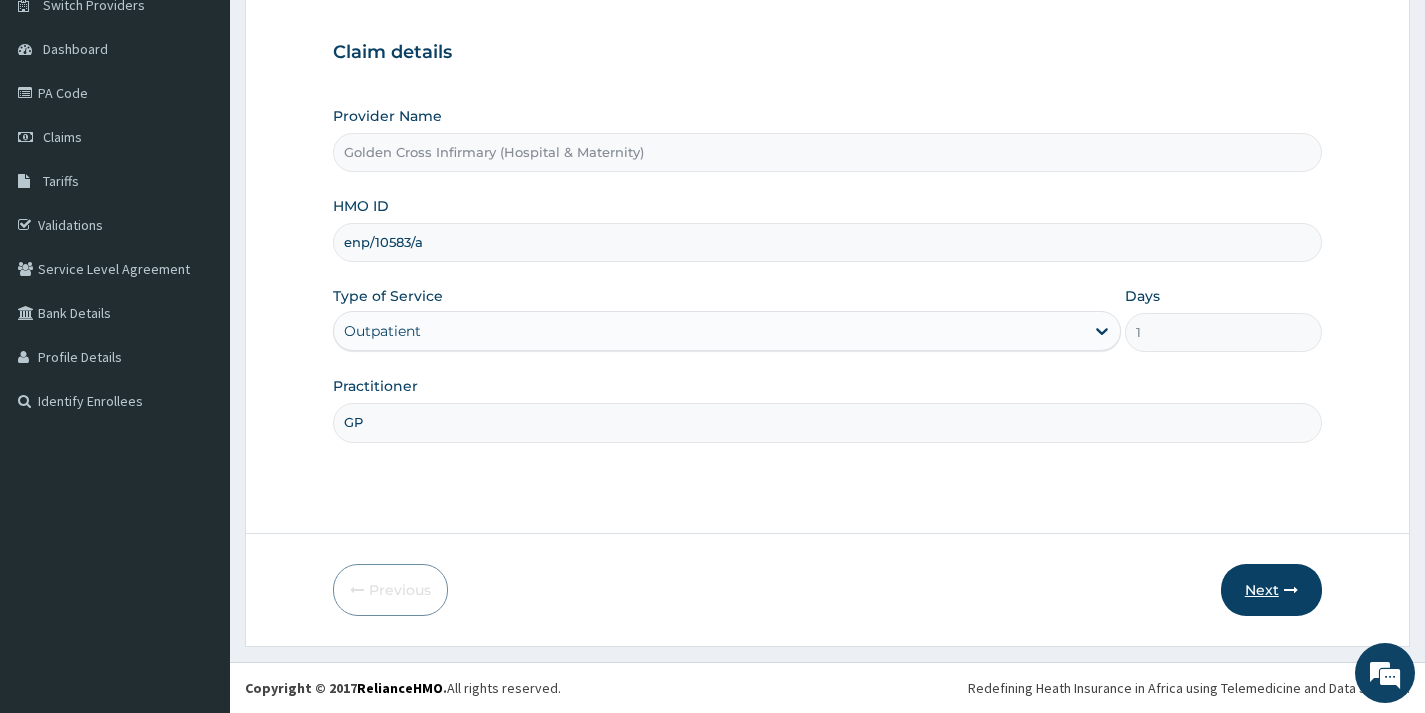 click on "Next" at bounding box center (1271, 590) 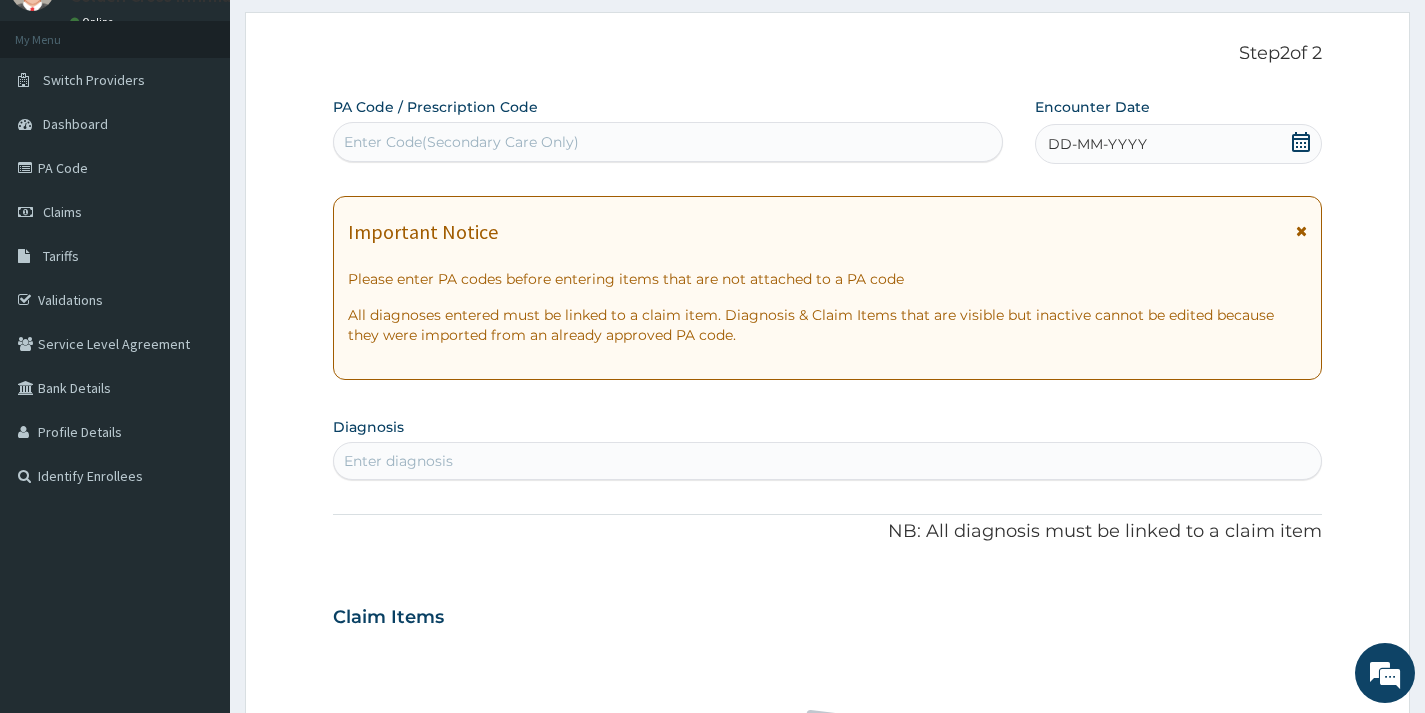 scroll, scrollTop: 0, scrollLeft: 0, axis: both 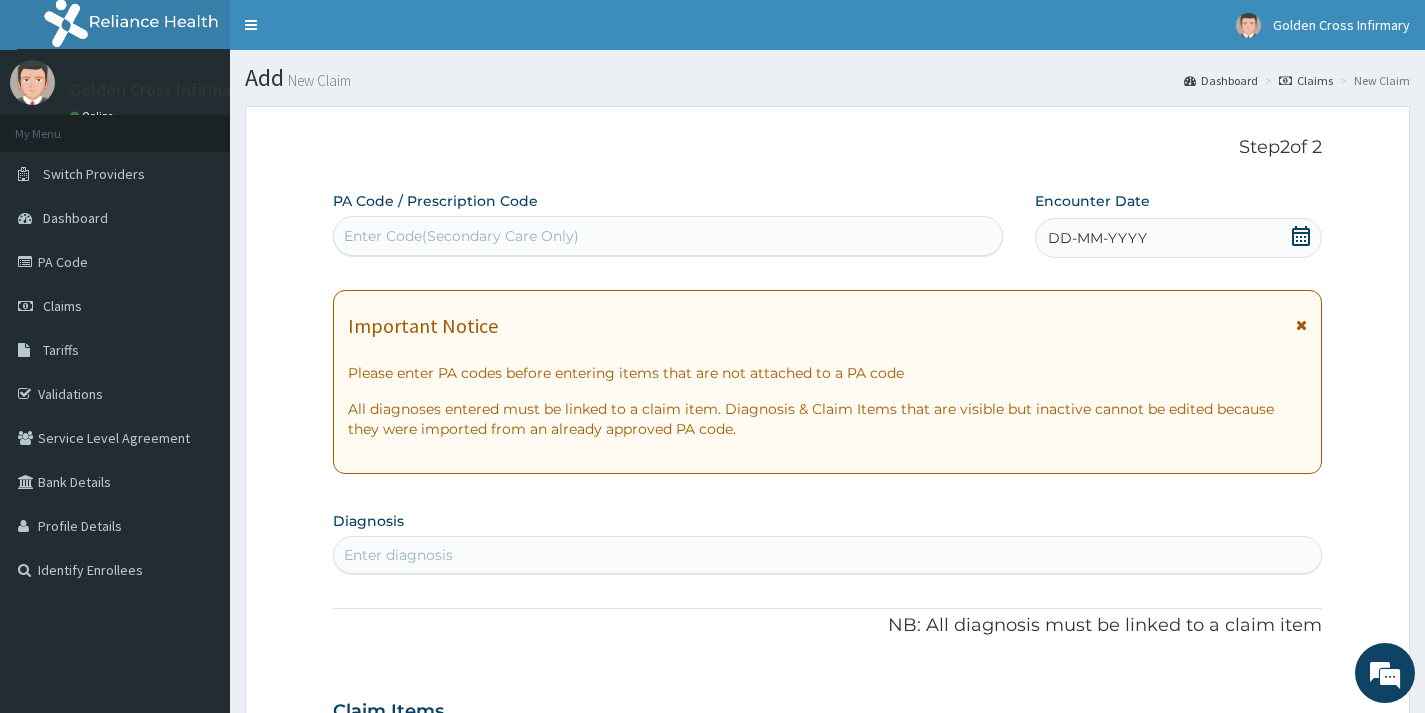 click 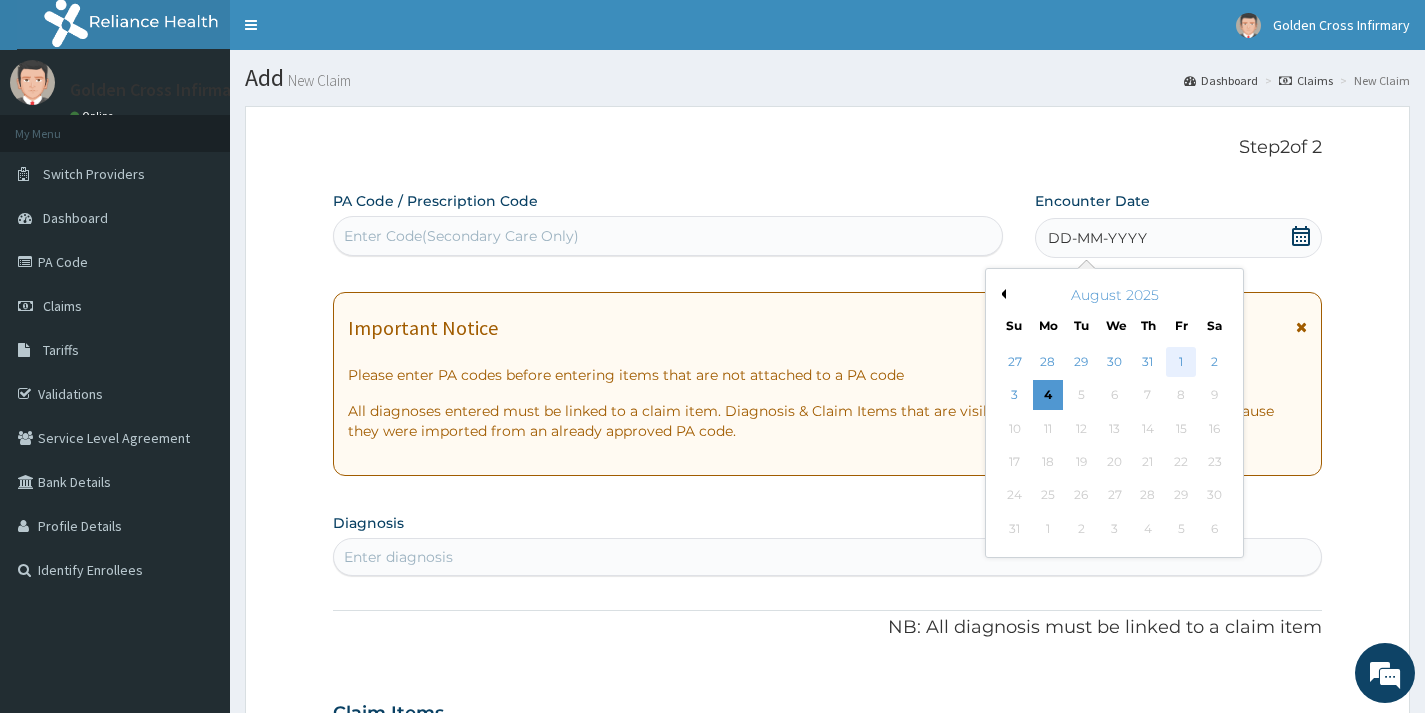 click on "1" at bounding box center [1181, 362] 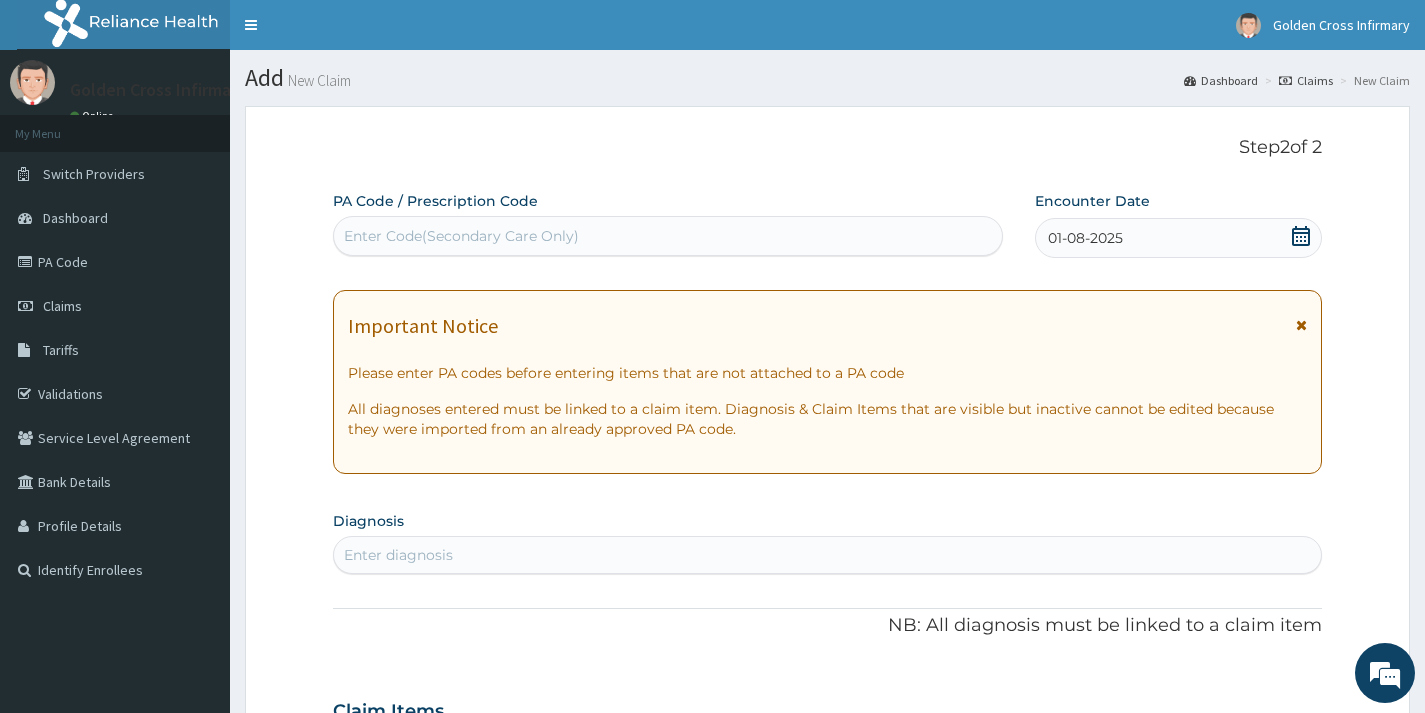 click on "Enter diagnosis" at bounding box center [827, 555] 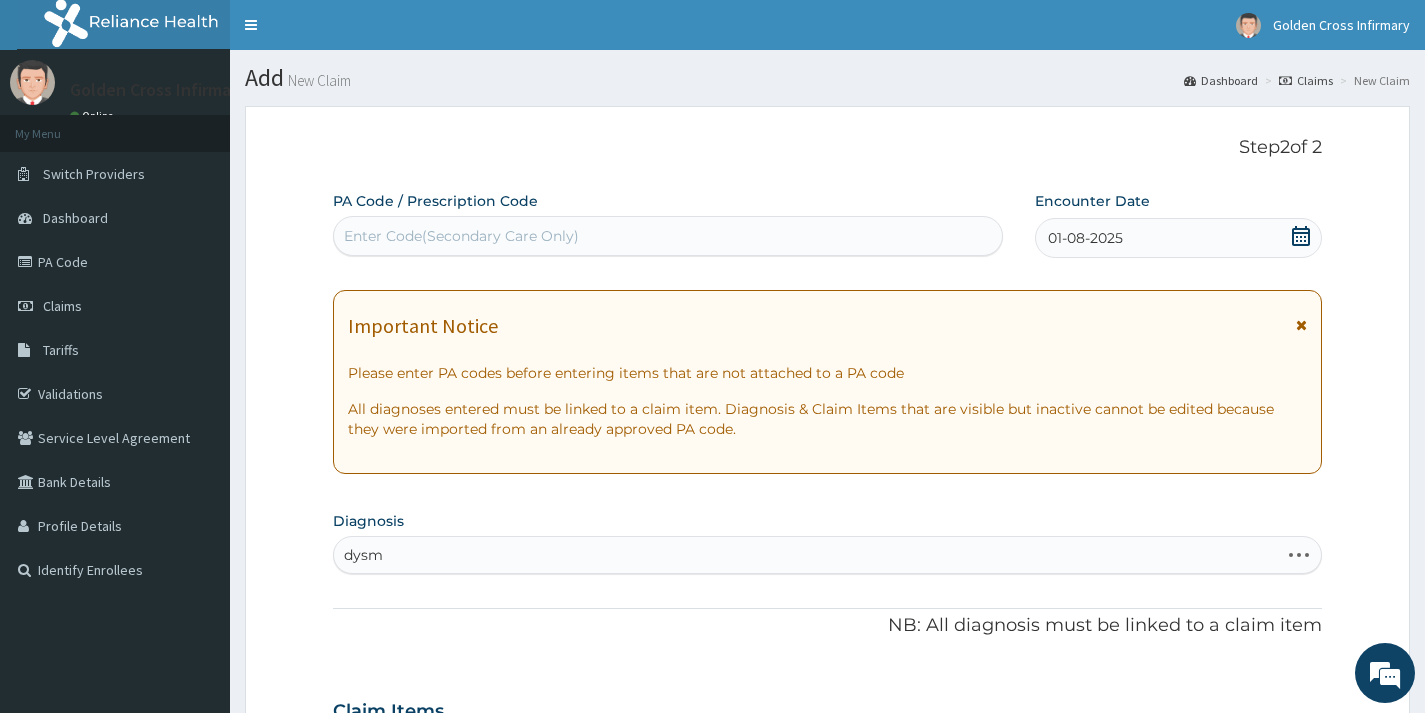 type on "dysme" 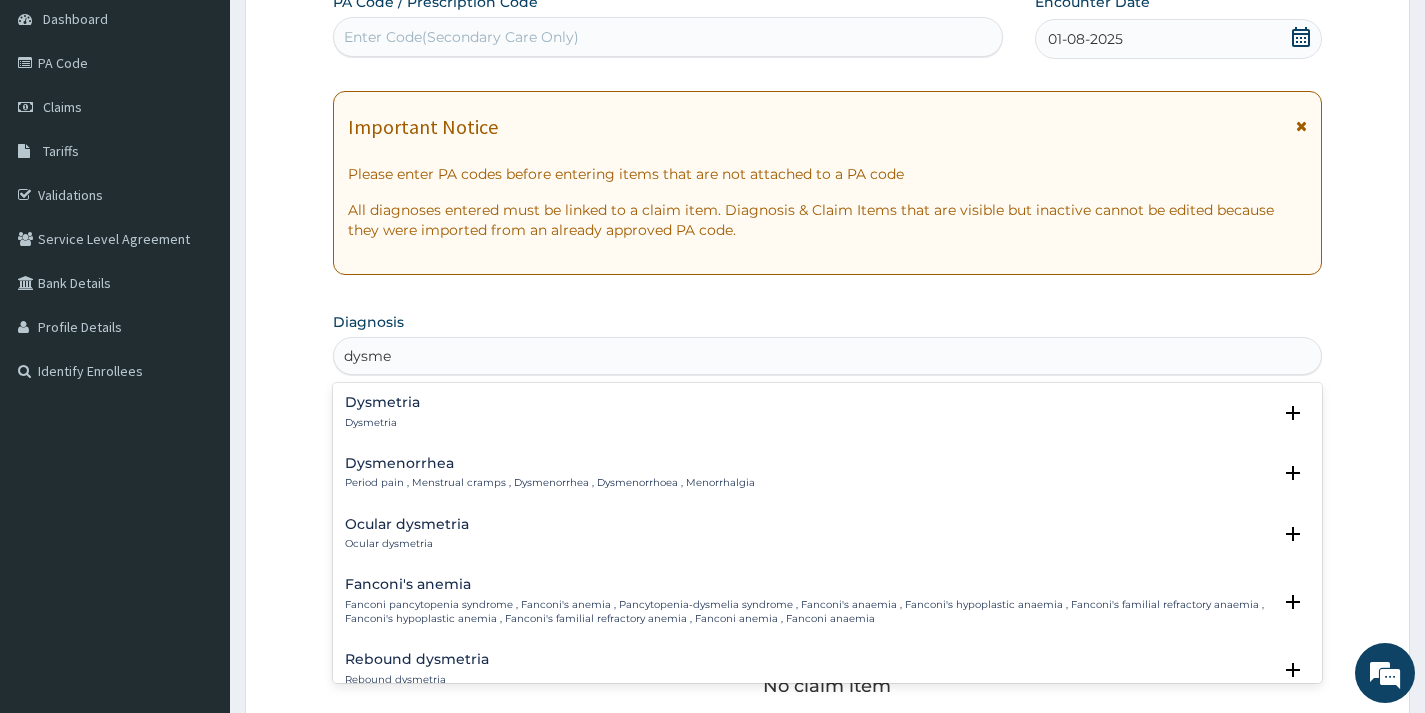 scroll, scrollTop: 200, scrollLeft: 0, axis: vertical 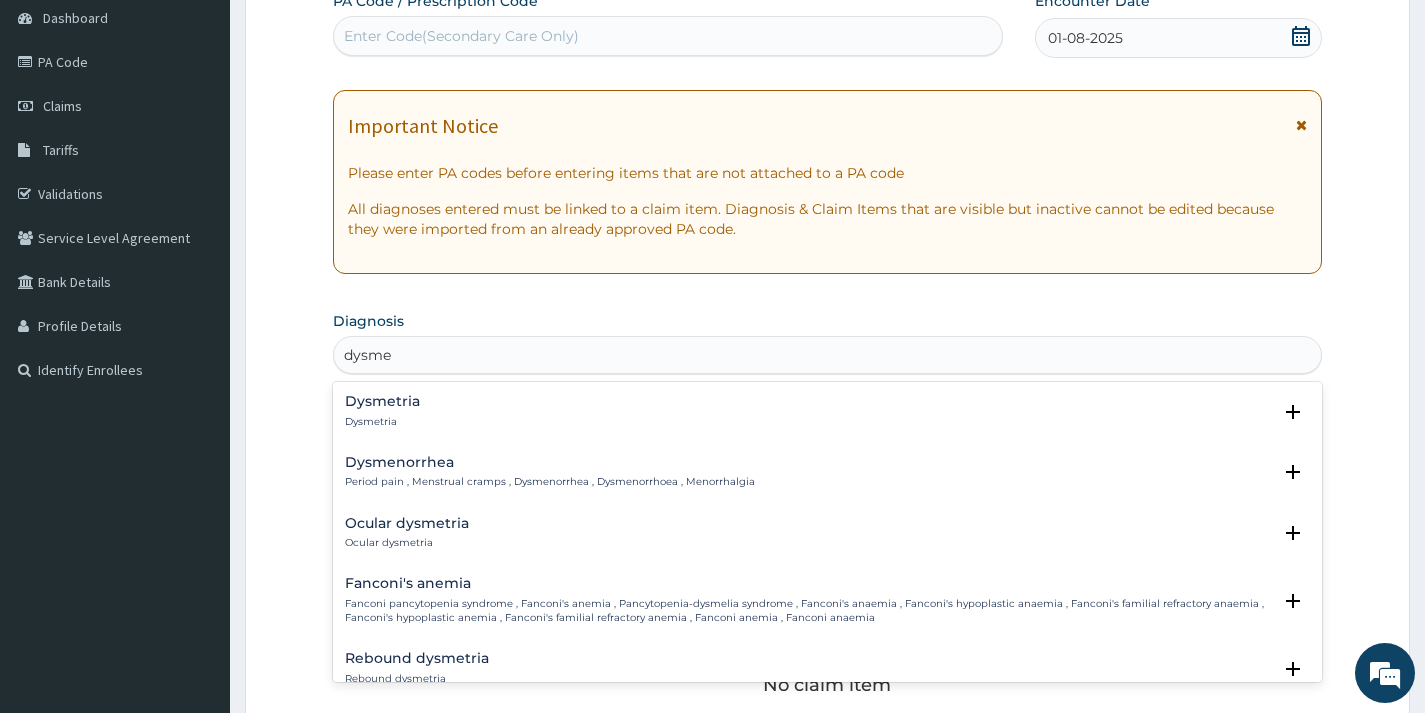 click on "Period pain , Menstrual cramps , Dysmenorrhea , Dysmenorrhoea , Menorrhalgia" at bounding box center (550, 482) 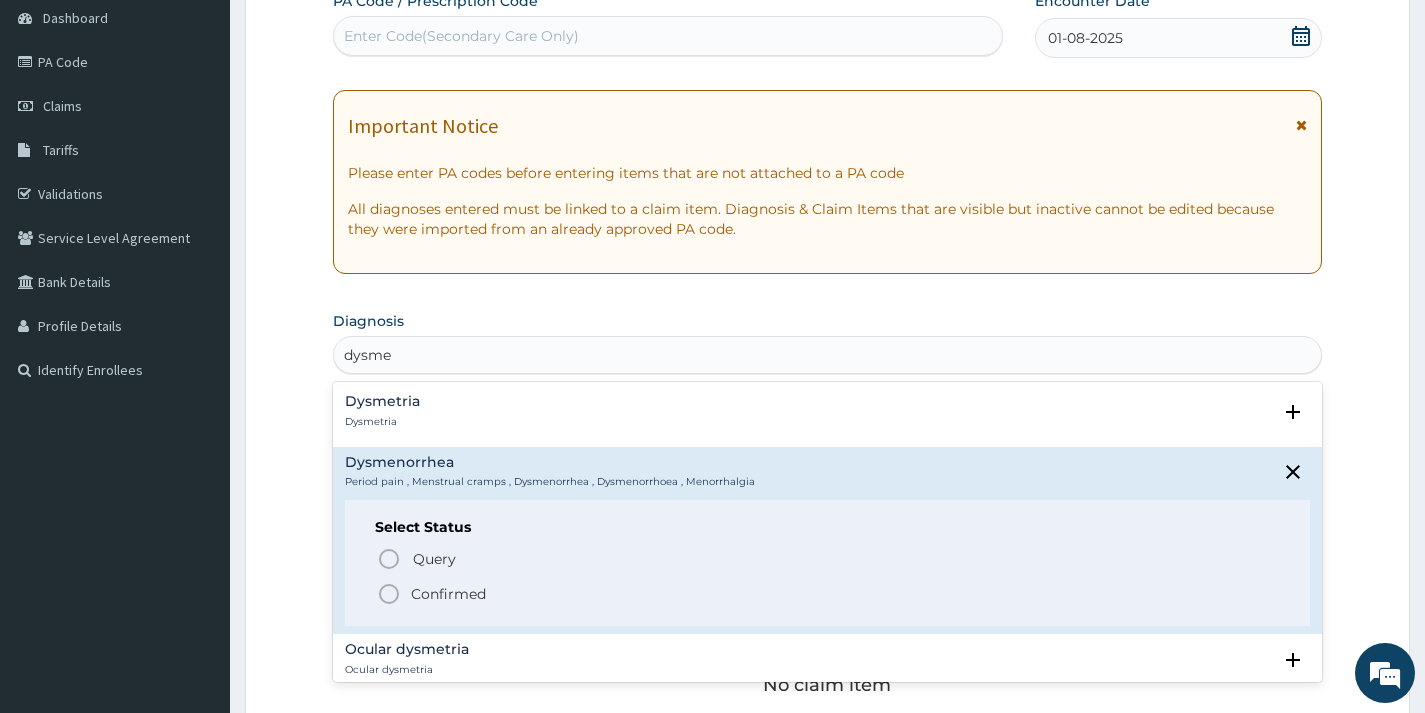 drag, startPoint x: 417, startPoint y: 598, endPoint x: 520, endPoint y: 449, distance: 181.13531 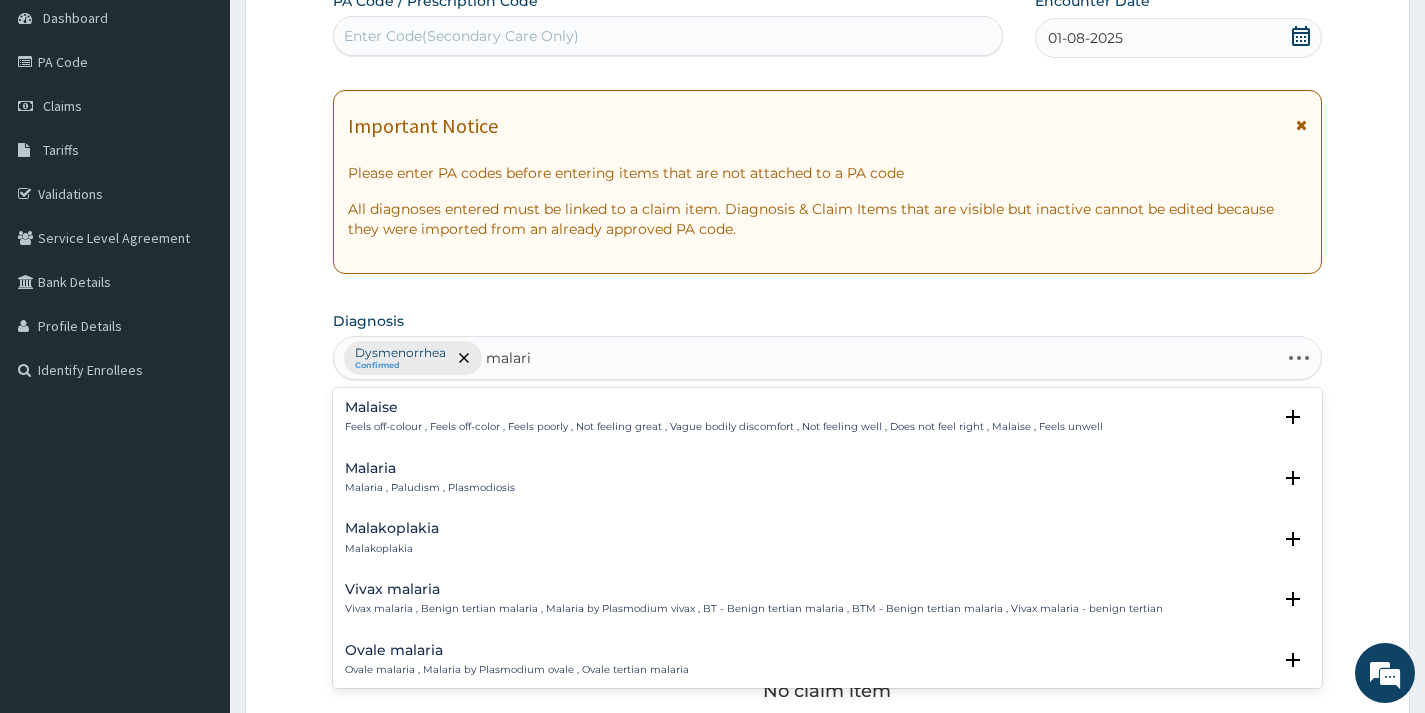 type on "malaria" 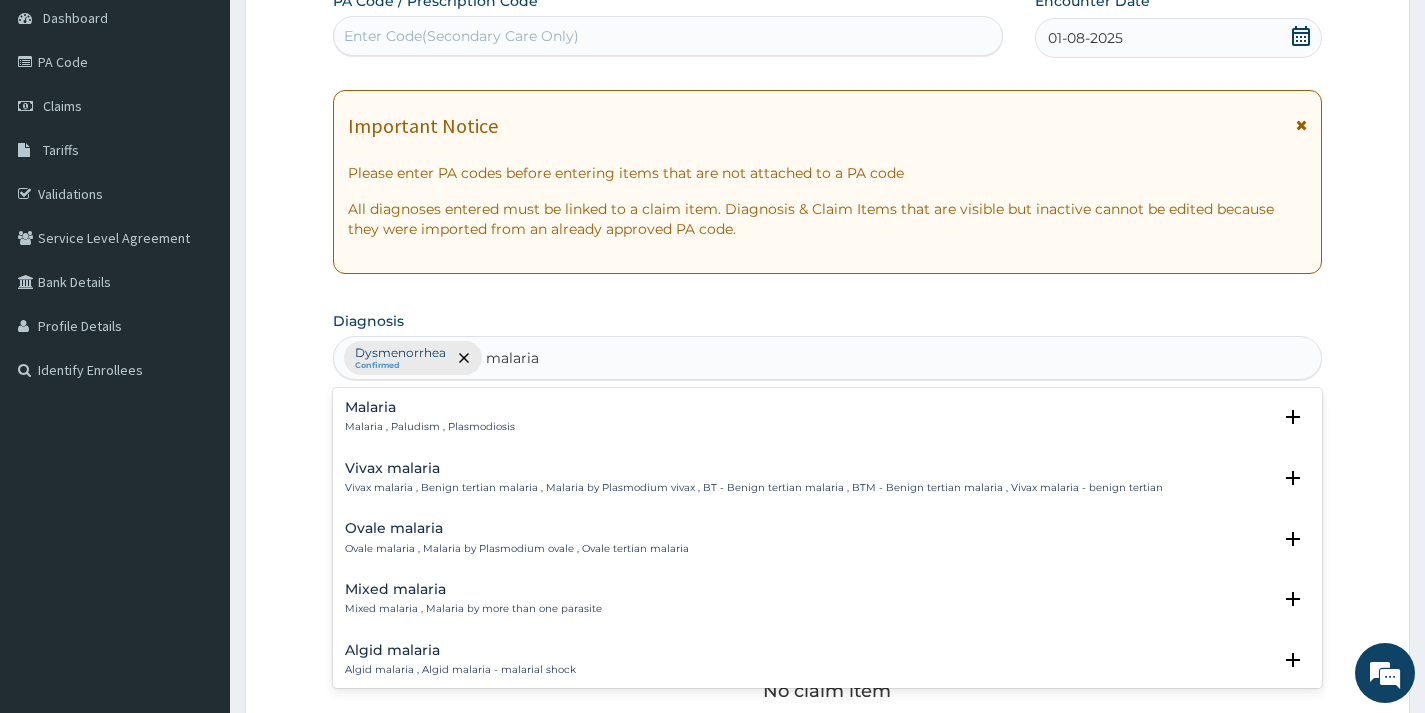 click on "Malaria" at bounding box center (430, 407) 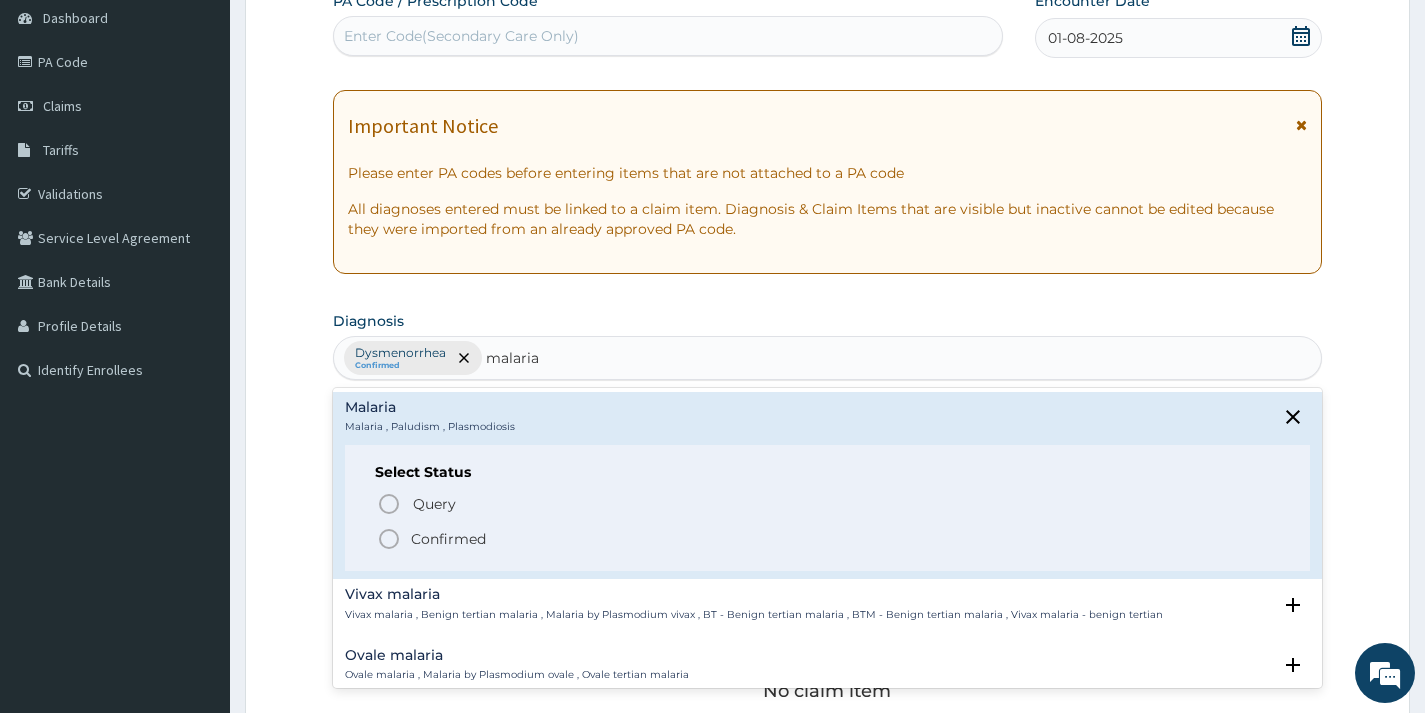 click on "Confirmed" at bounding box center [448, 539] 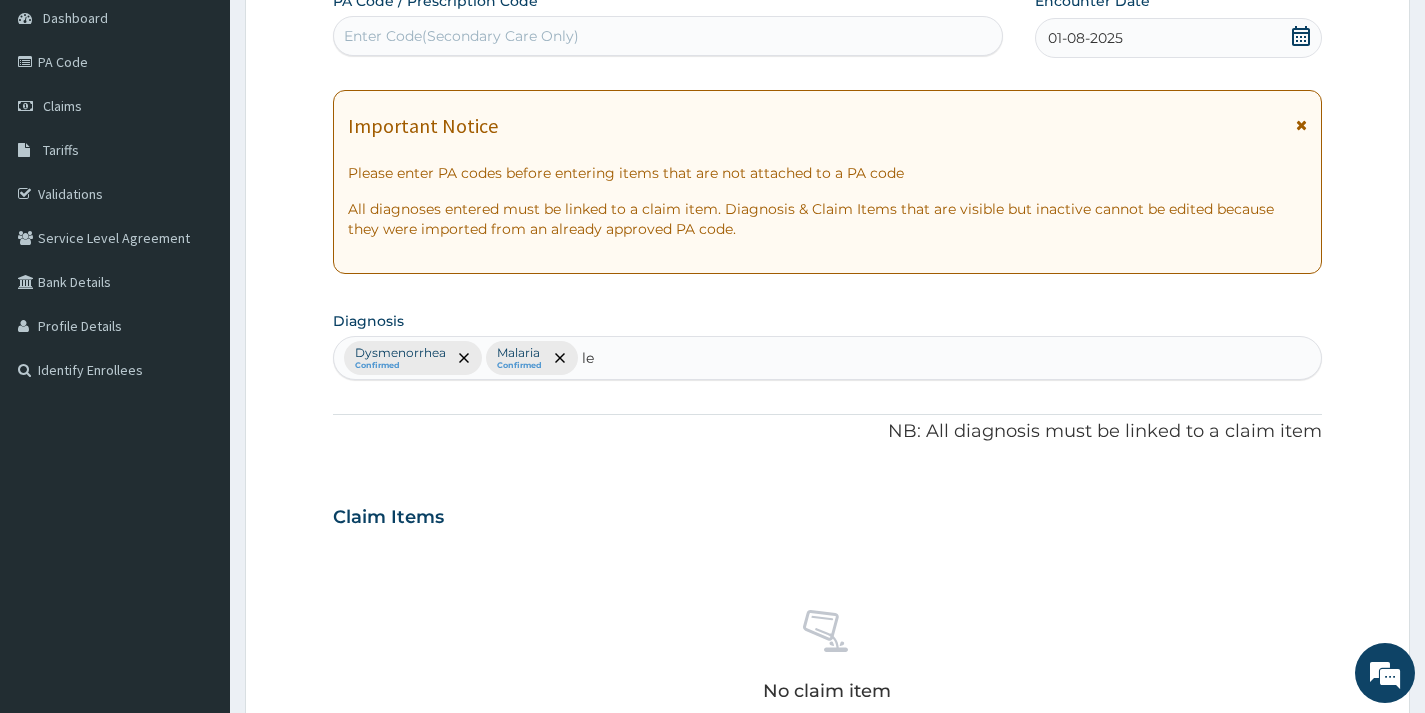 type on "lei" 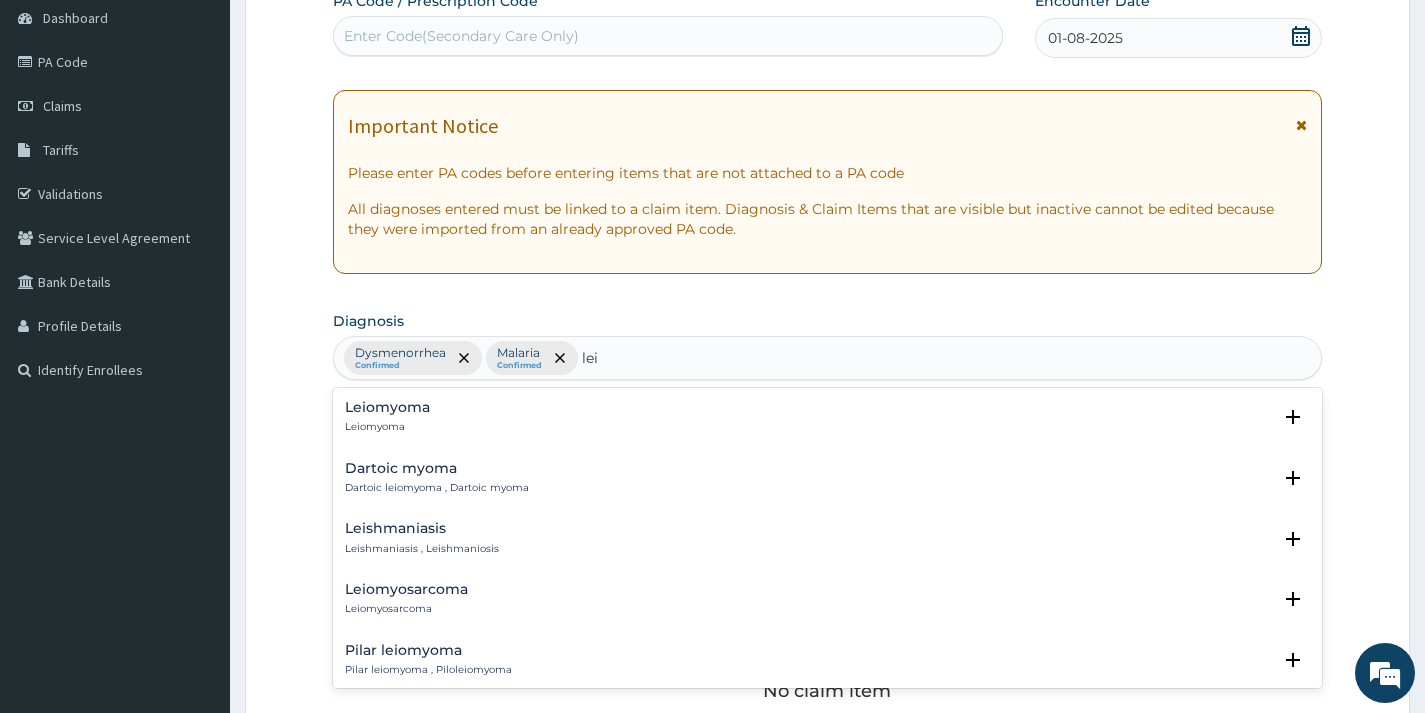 click on "Leiomyoma Leiomyoma" at bounding box center [827, 417] 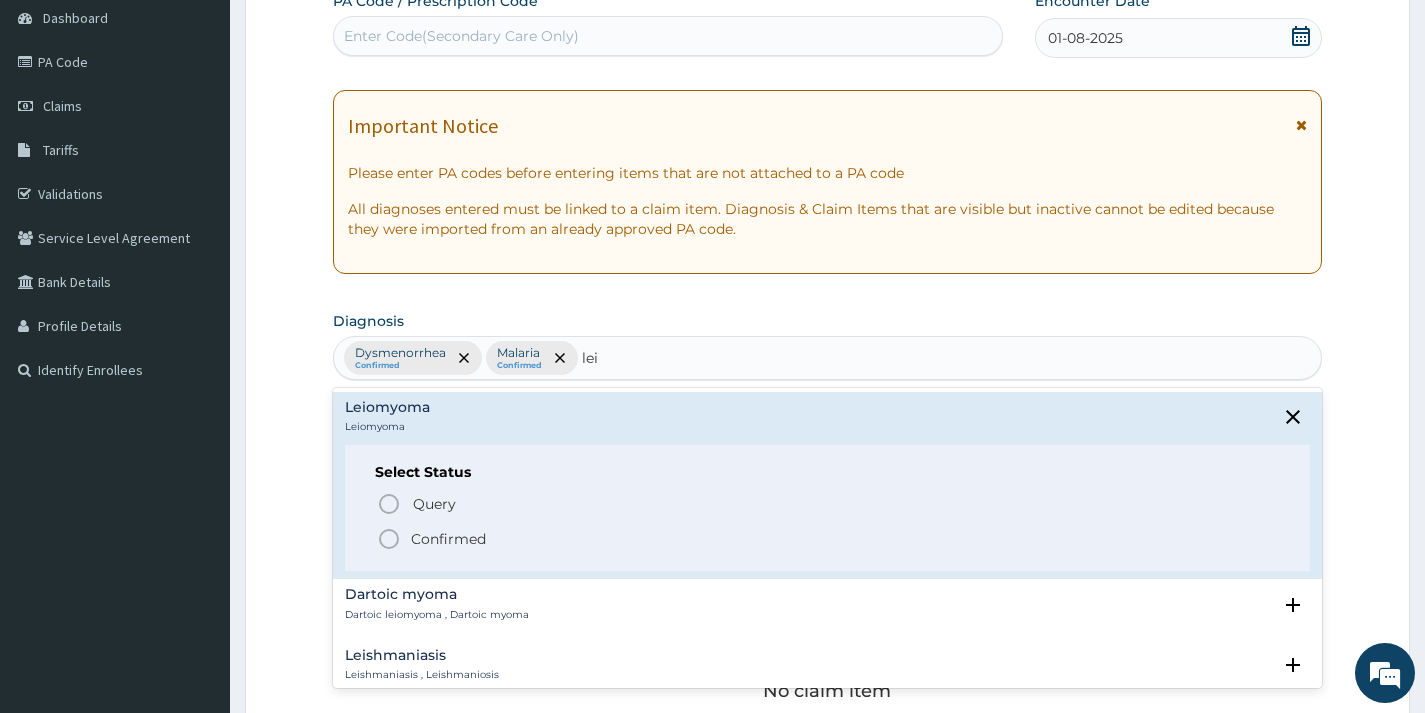 drag, startPoint x: 398, startPoint y: 543, endPoint x: 441, endPoint y: 493, distance: 65.946945 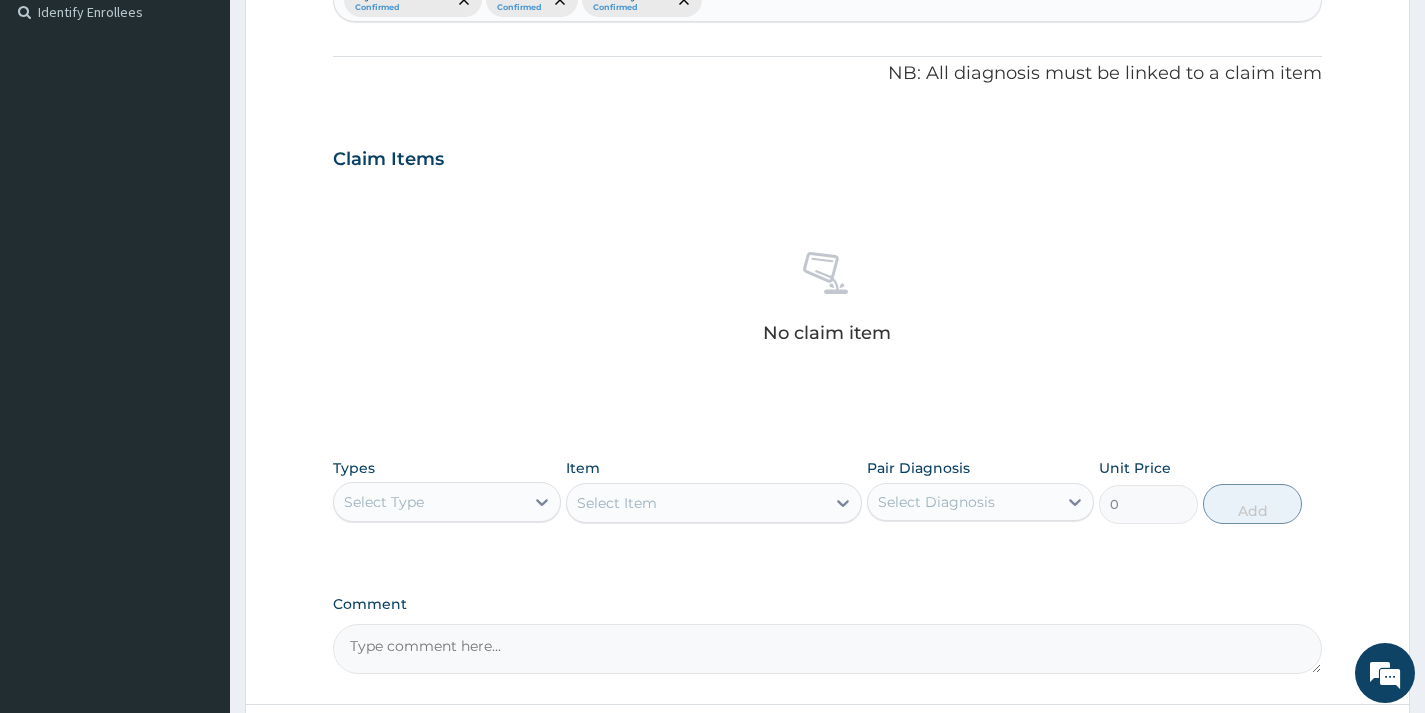 scroll, scrollTop: 600, scrollLeft: 0, axis: vertical 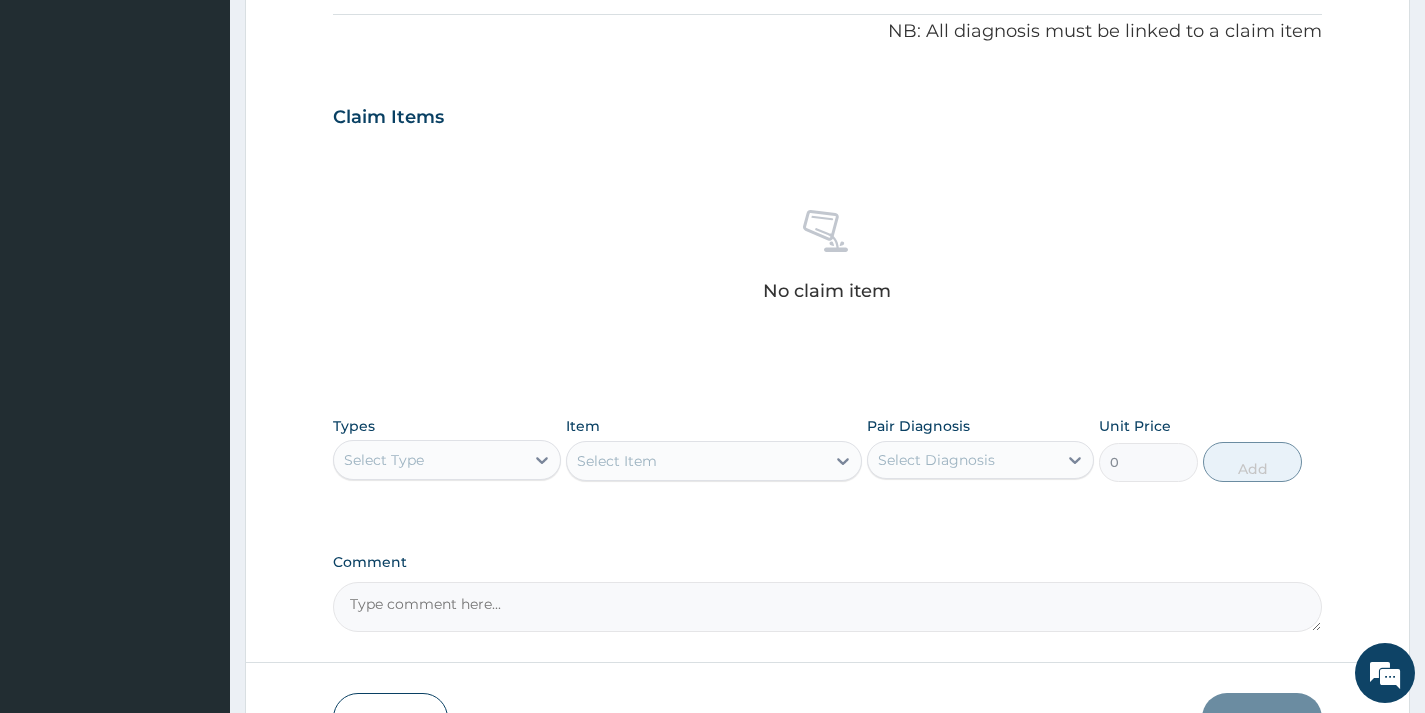 drag, startPoint x: 417, startPoint y: 451, endPoint x: 417, endPoint y: 466, distance: 15 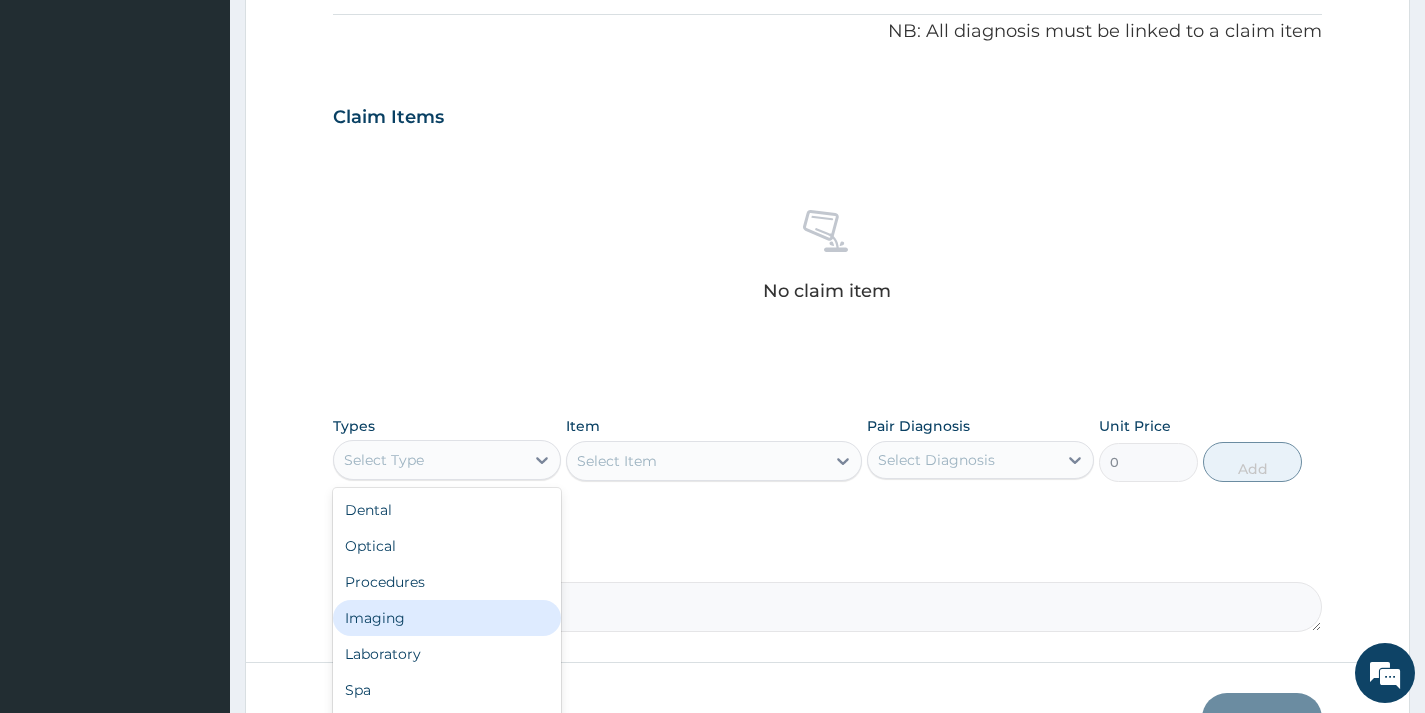 click on "Imaging" at bounding box center [446, 618] 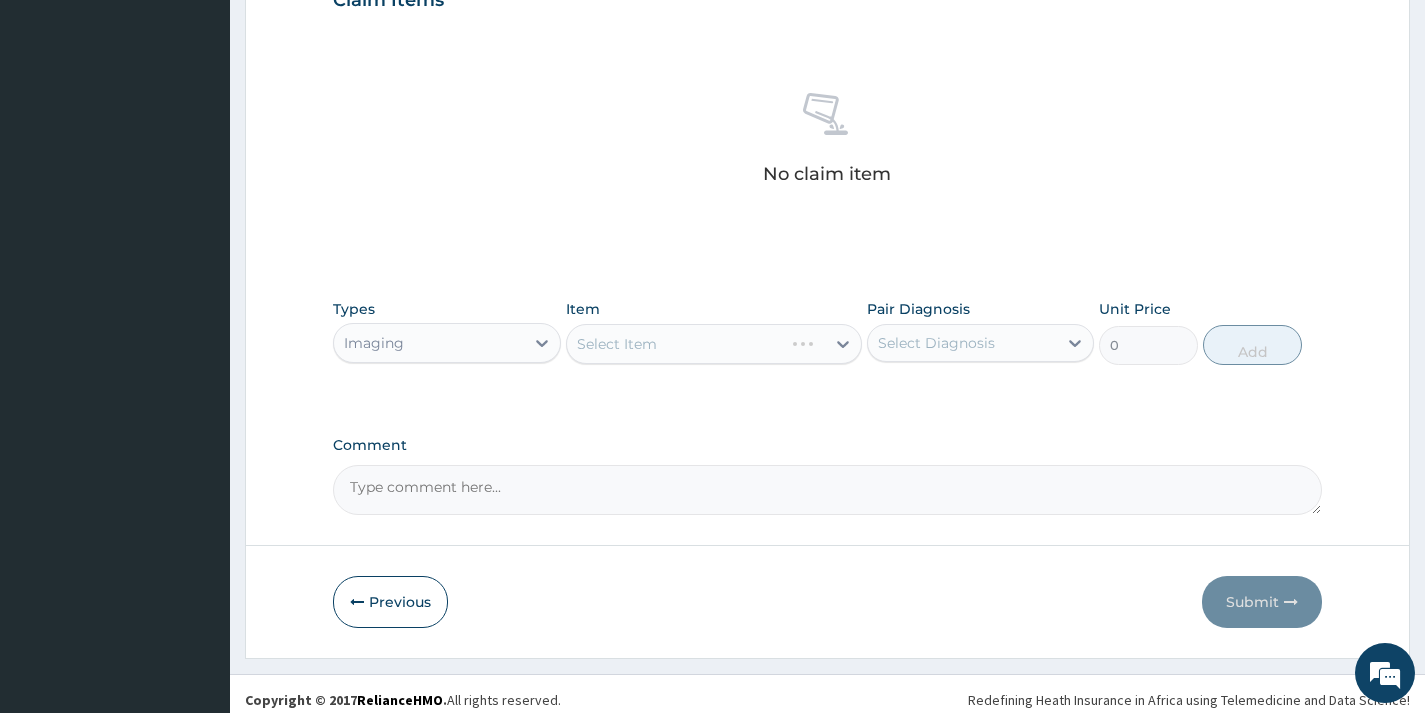 scroll, scrollTop: 729, scrollLeft: 0, axis: vertical 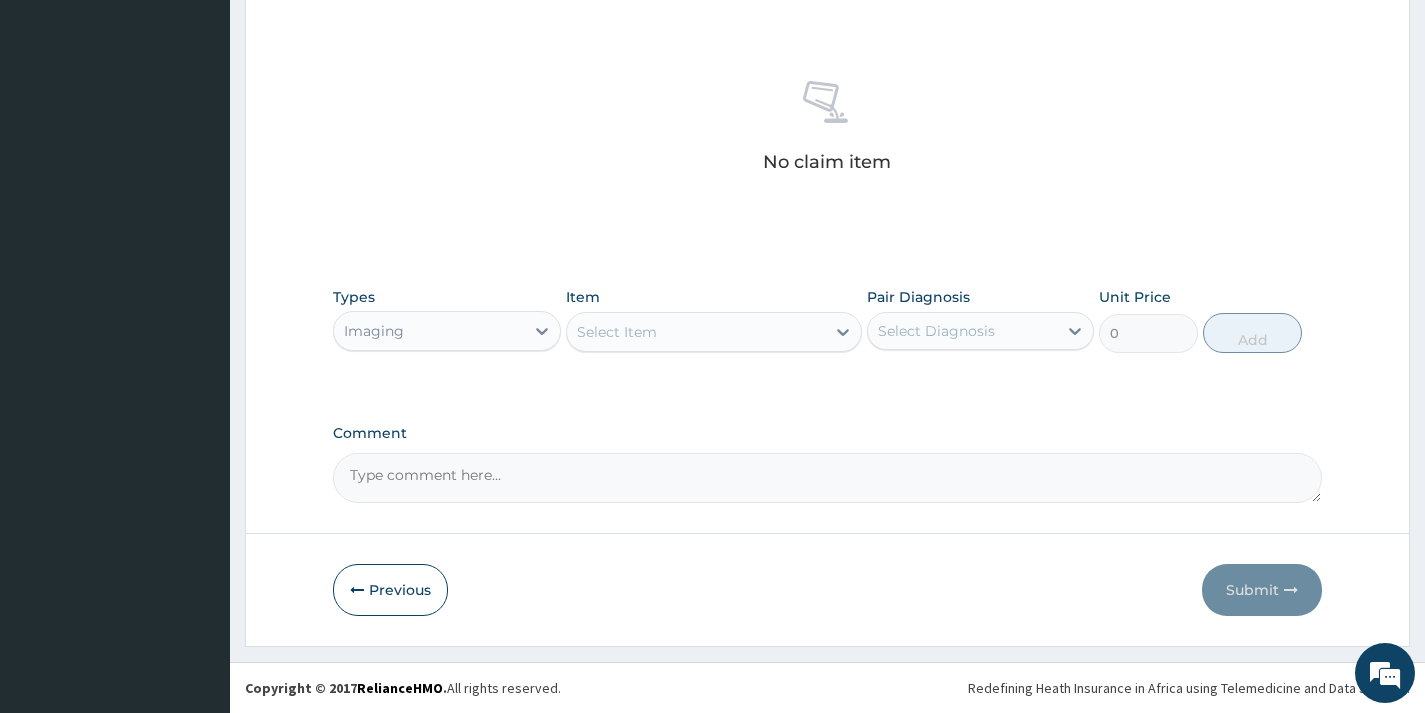 click on "Select Item" at bounding box center [696, 332] 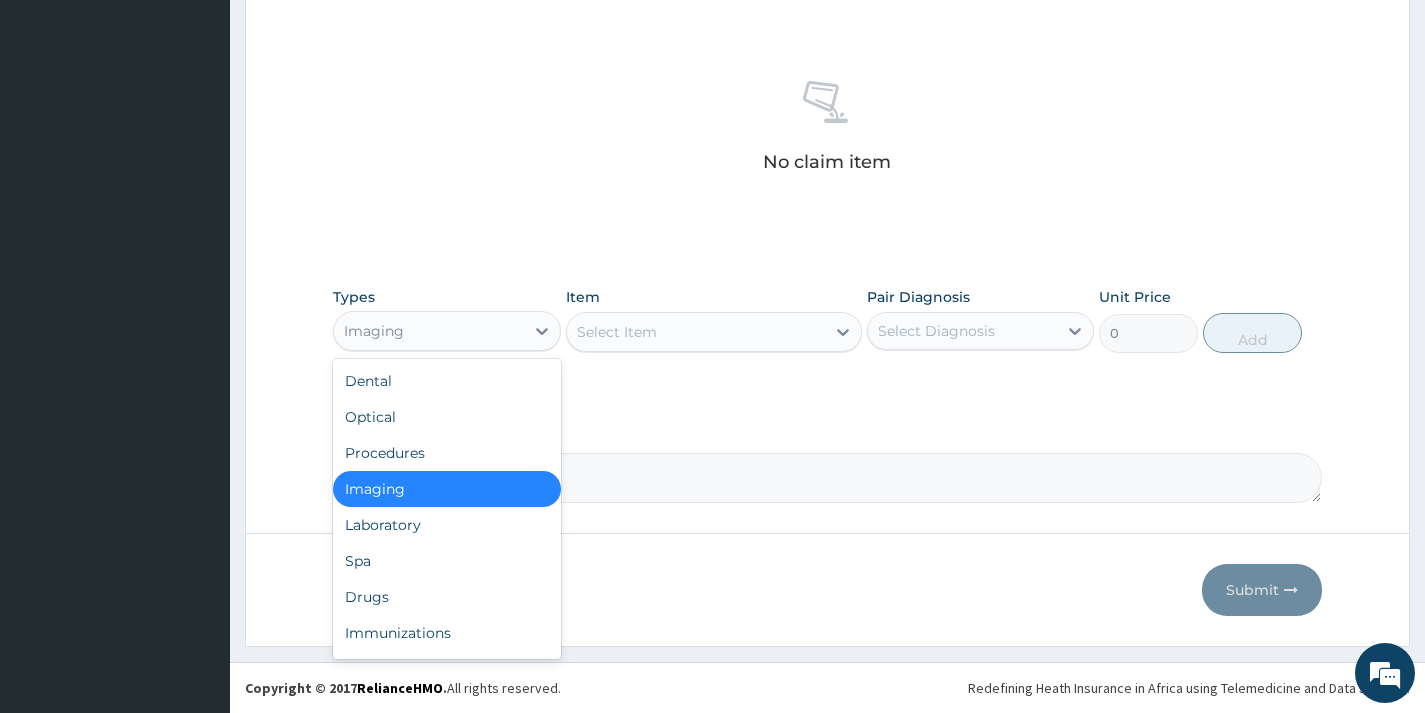 click on "Imaging" at bounding box center [428, 331] 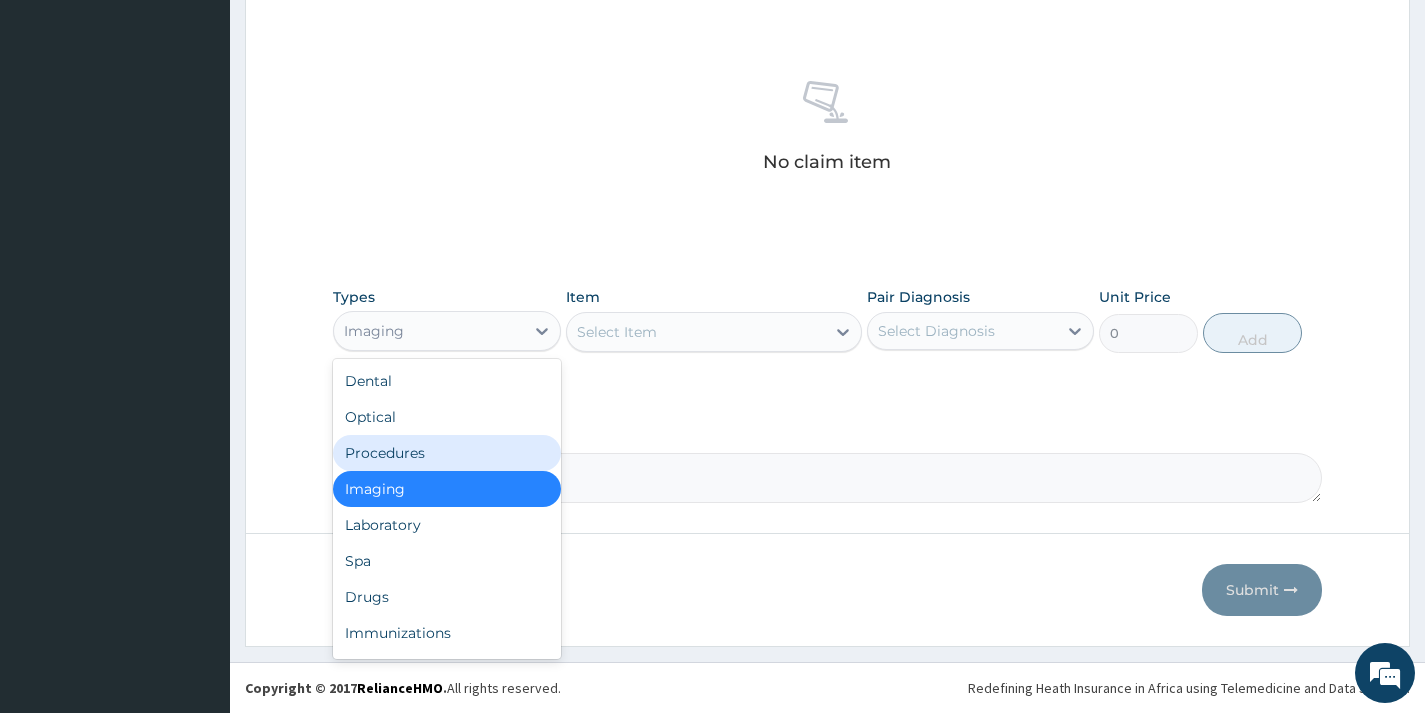 click on "Procedures" at bounding box center [446, 453] 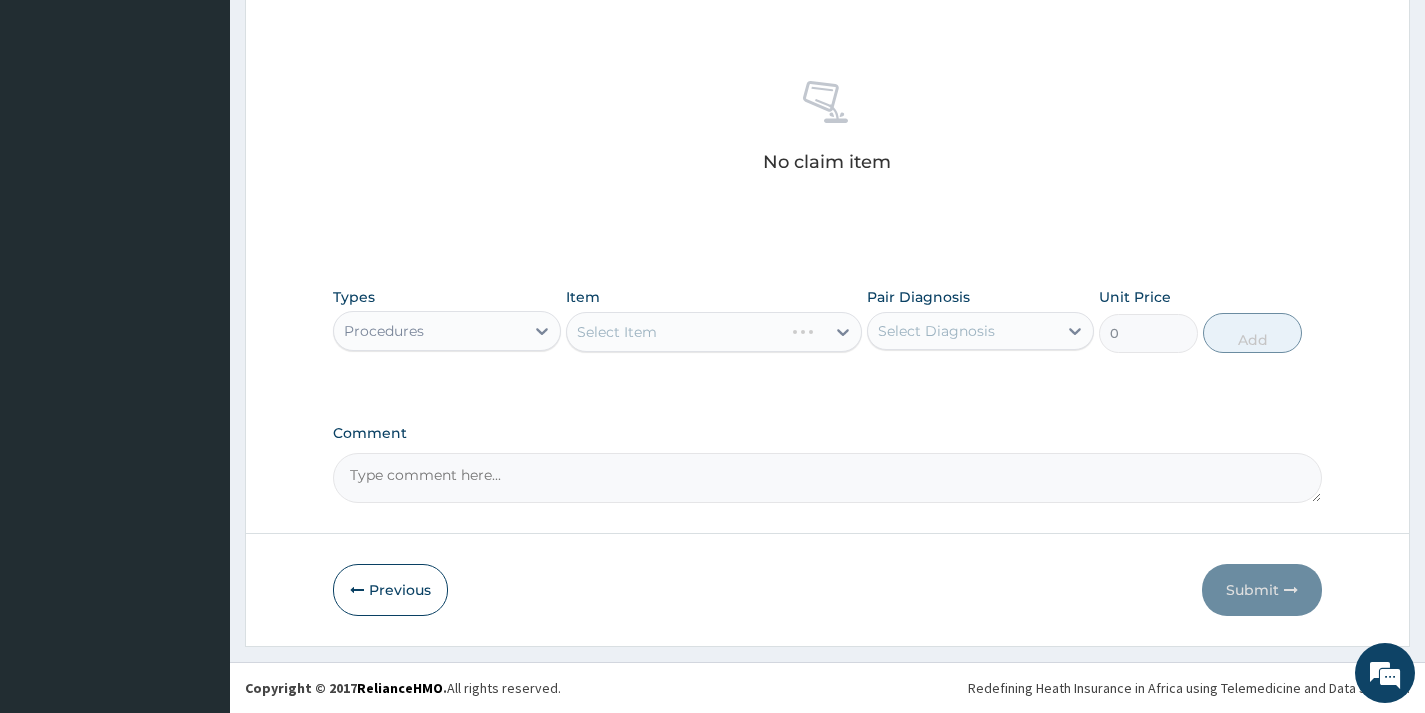 click on "Select Item" at bounding box center [714, 332] 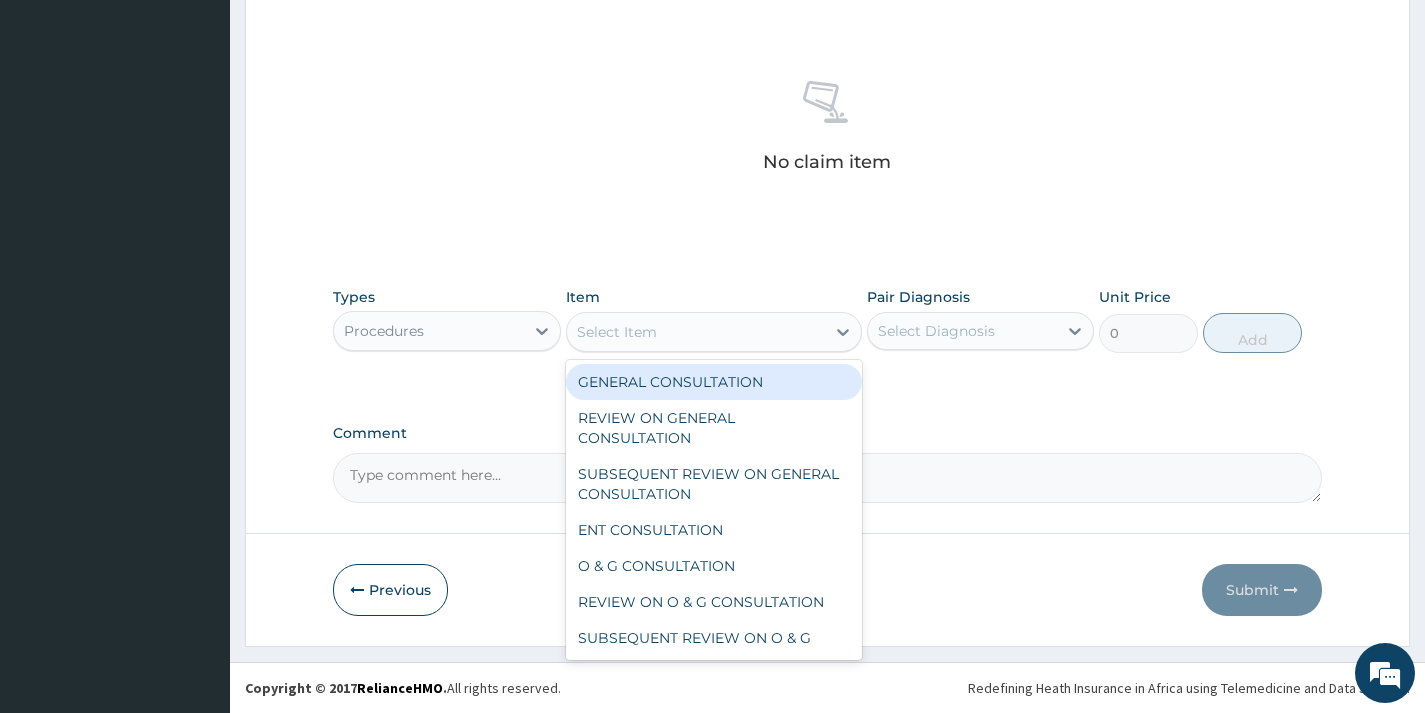 click on "Select Item" at bounding box center (696, 332) 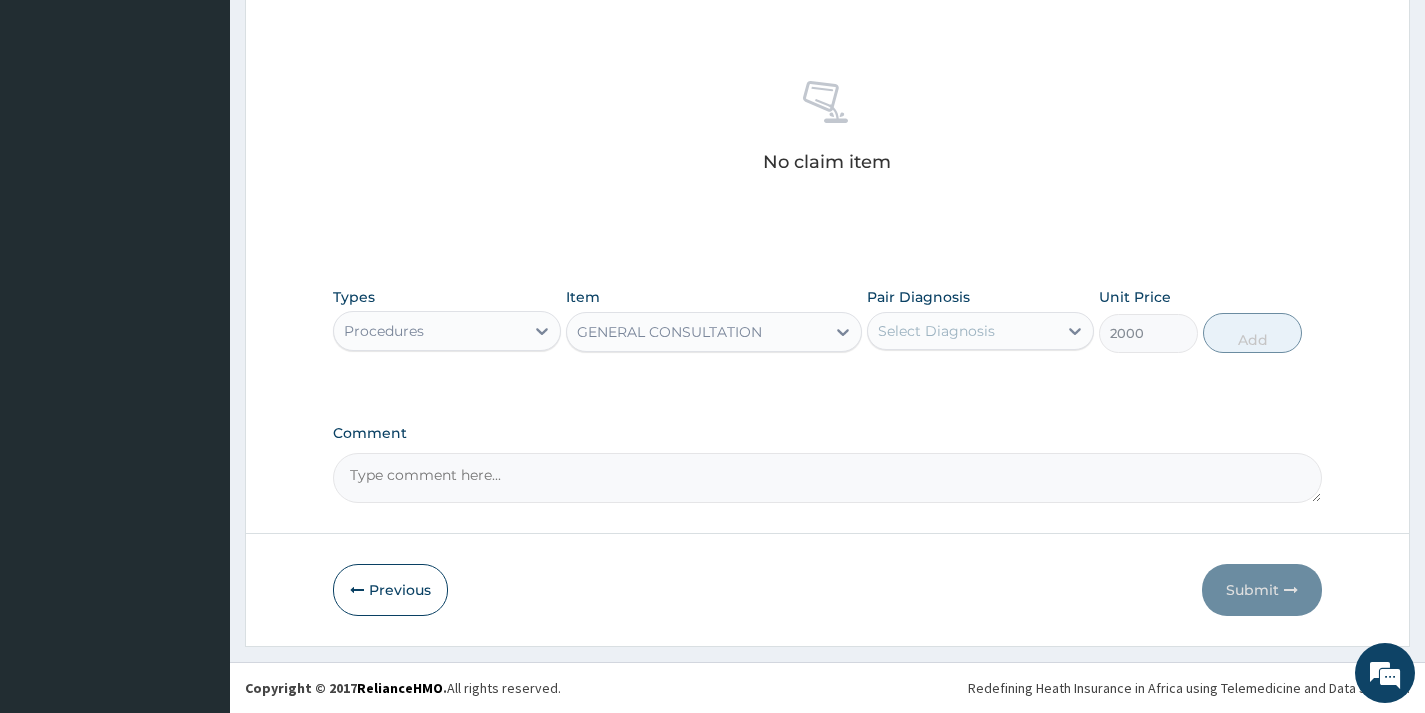 click on "Select Diagnosis" at bounding box center [962, 331] 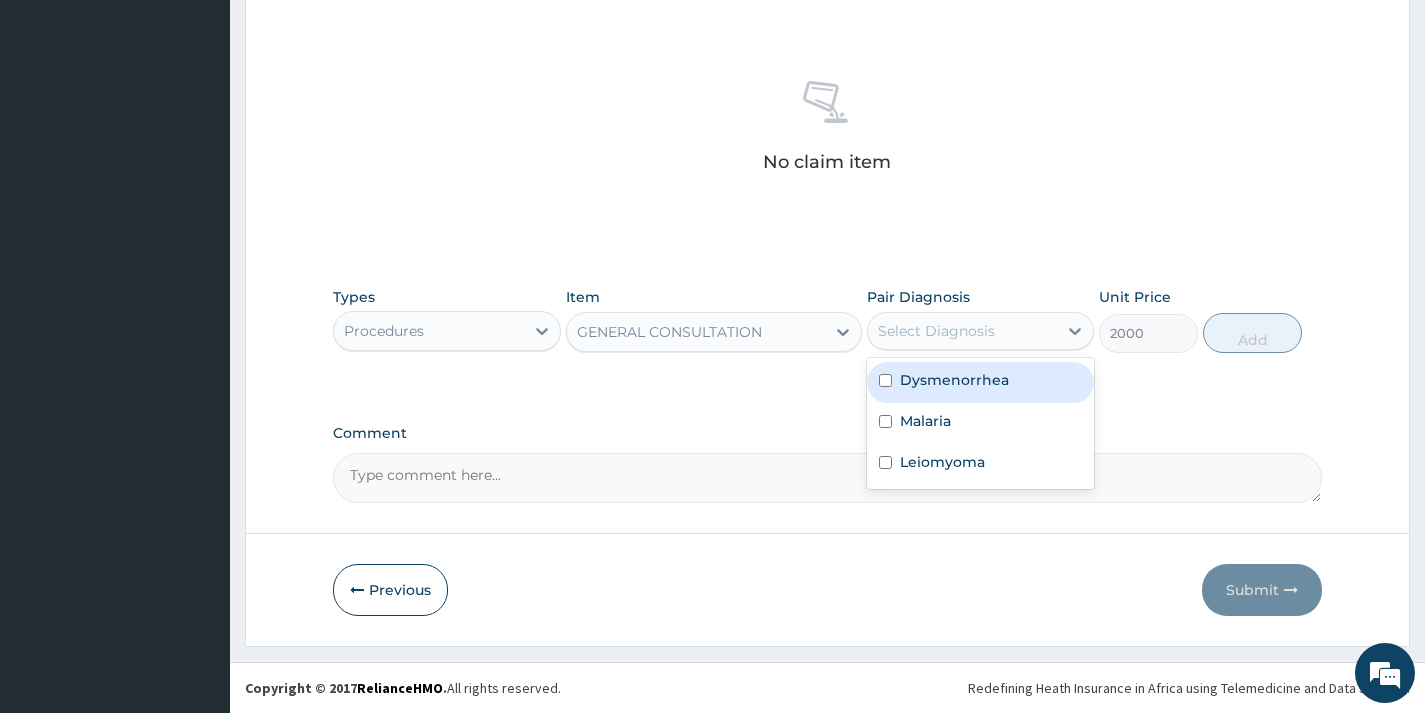 drag, startPoint x: 957, startPoint y: 379, endPoint x: 864, endPoint y: 429, distance: 105.58882 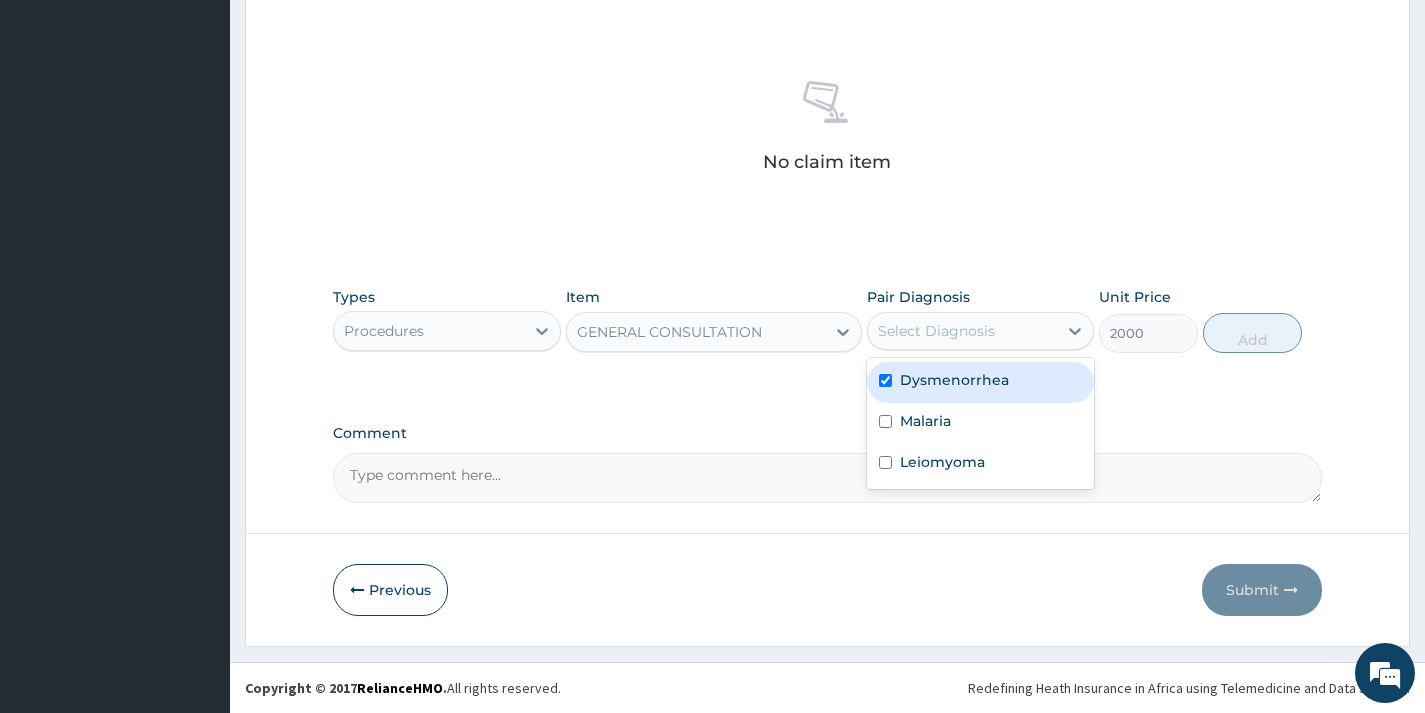 checkbox on "true" 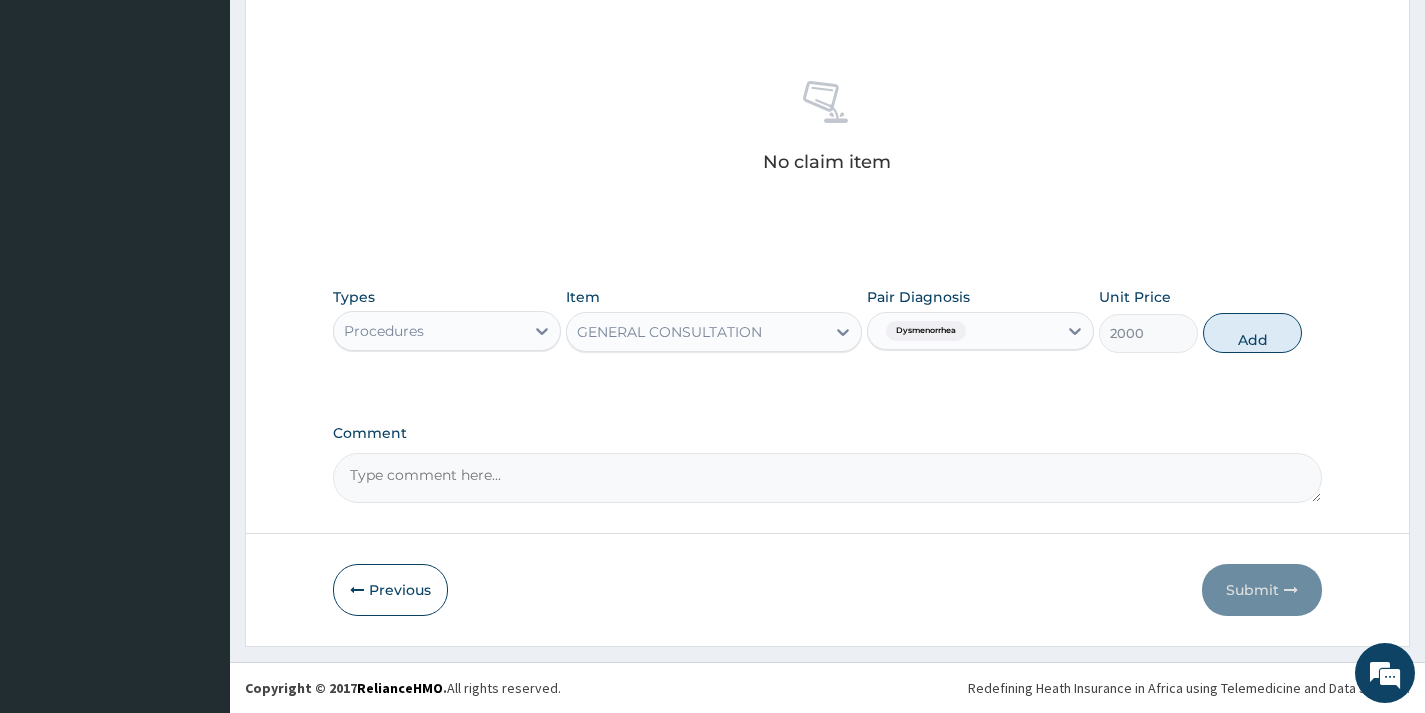 drag, startPoint x: 860, startPoint y: 429, endPoint x: 912, endPoint y: 432, distance: 52.086468 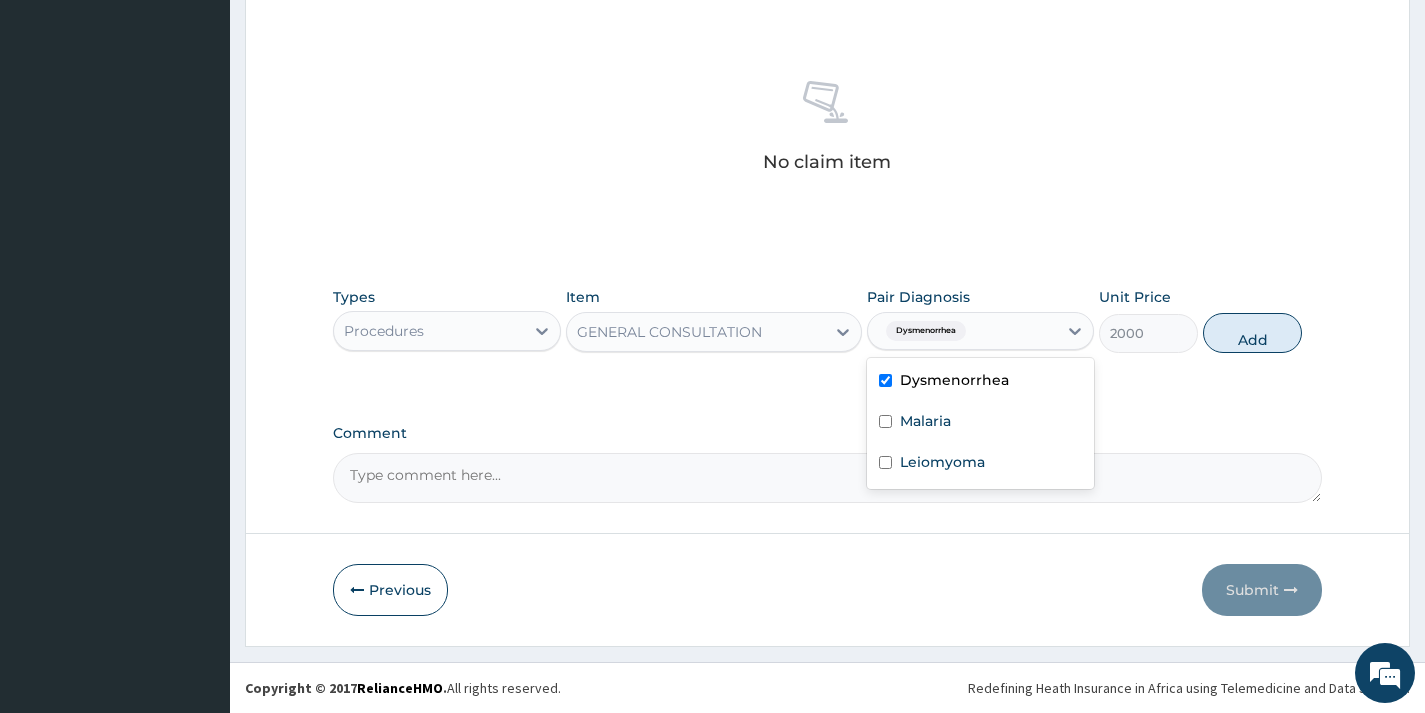 drag, startPoint x: 969, startPoint y: 320, endPoint x: 955, endPoint y: 409, distance: 90.0944 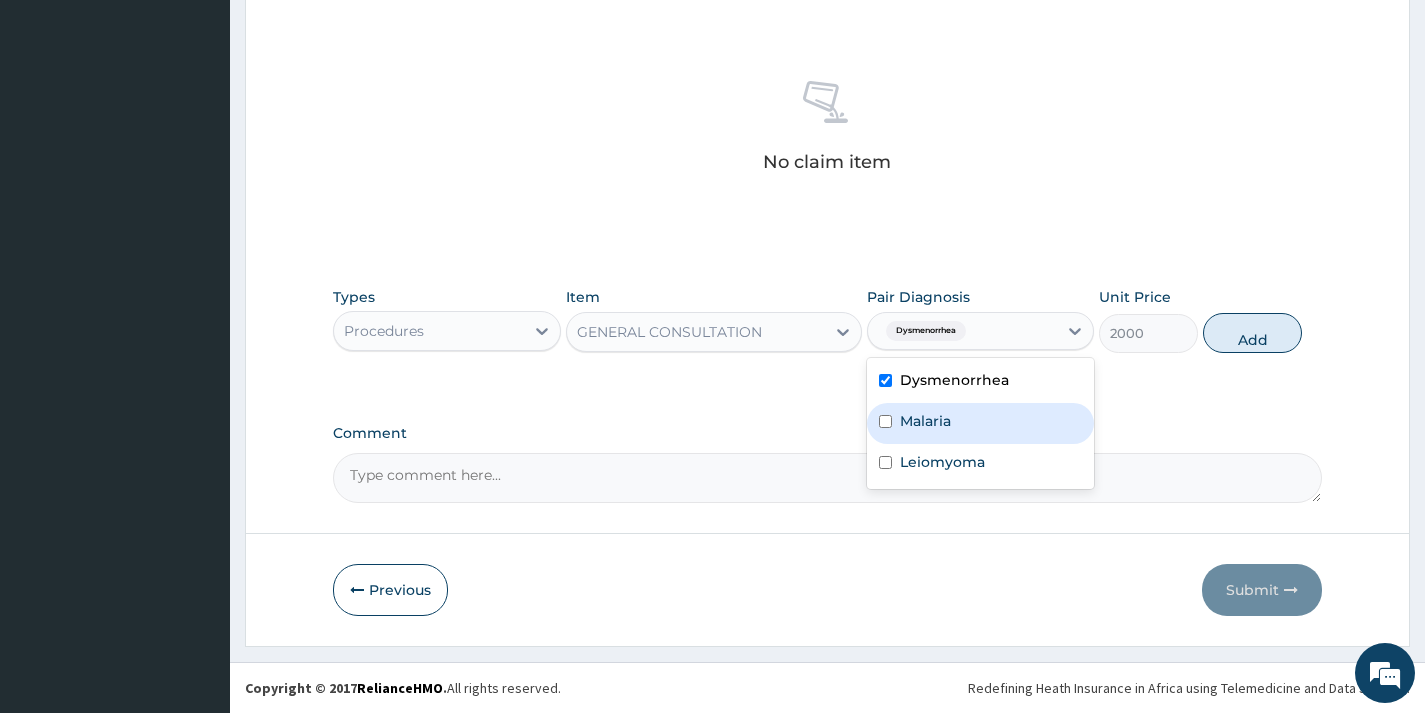 click on "Malaria" at bounding box center [980, 423] 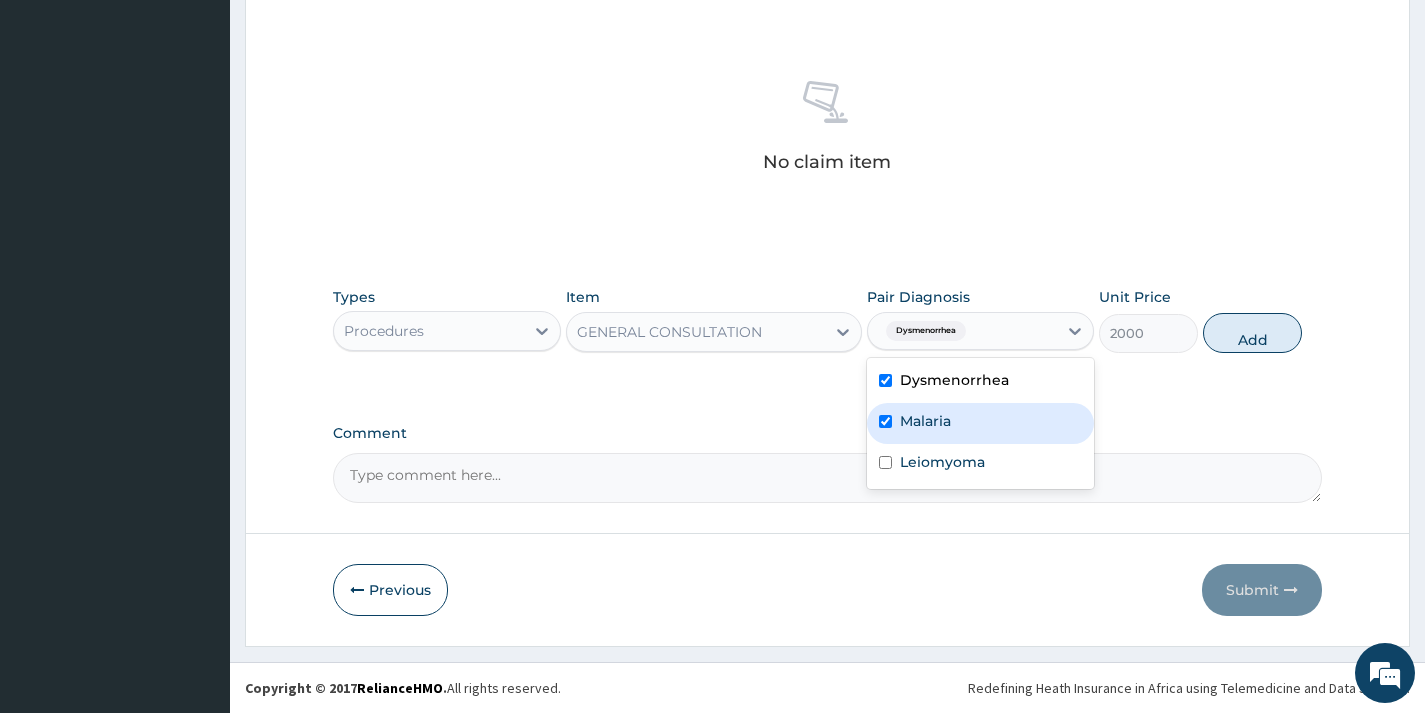 checkbox on "true" 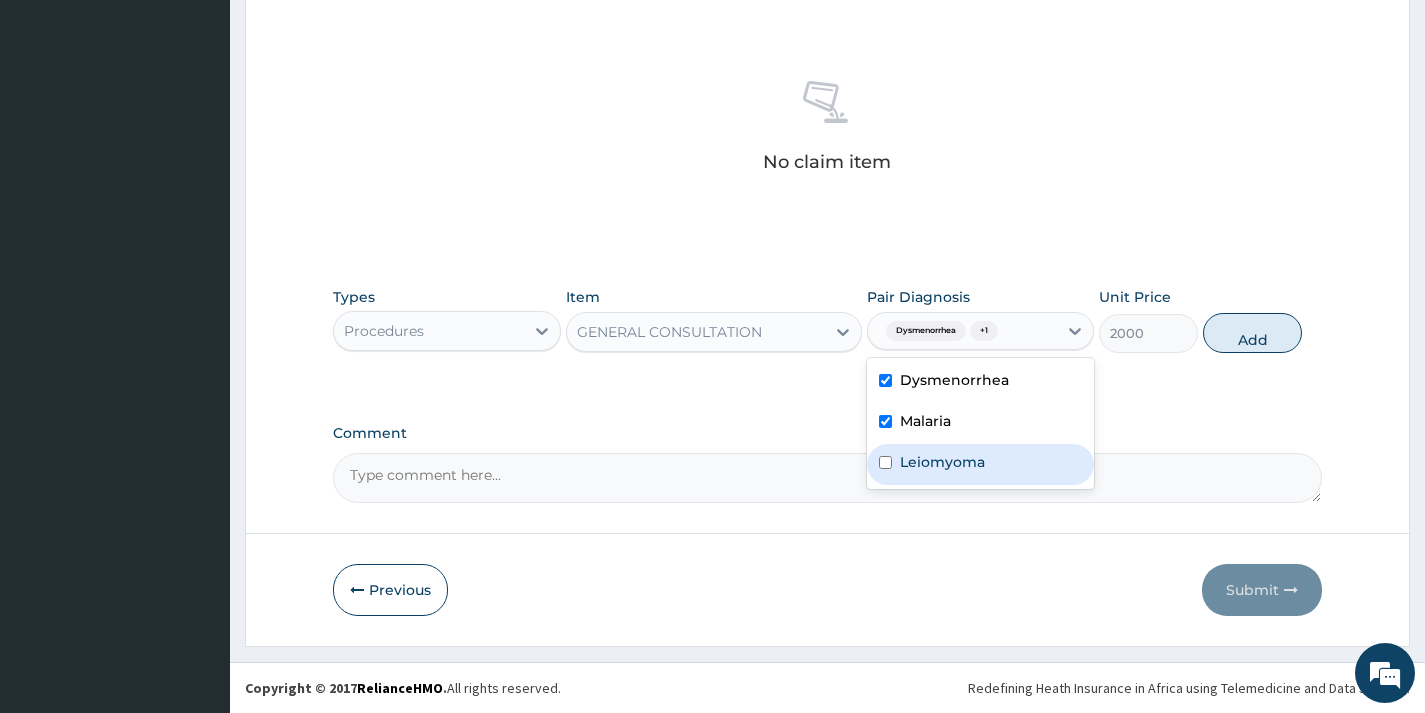 click on "Leiomyoma" at bounding box center [942, 462] 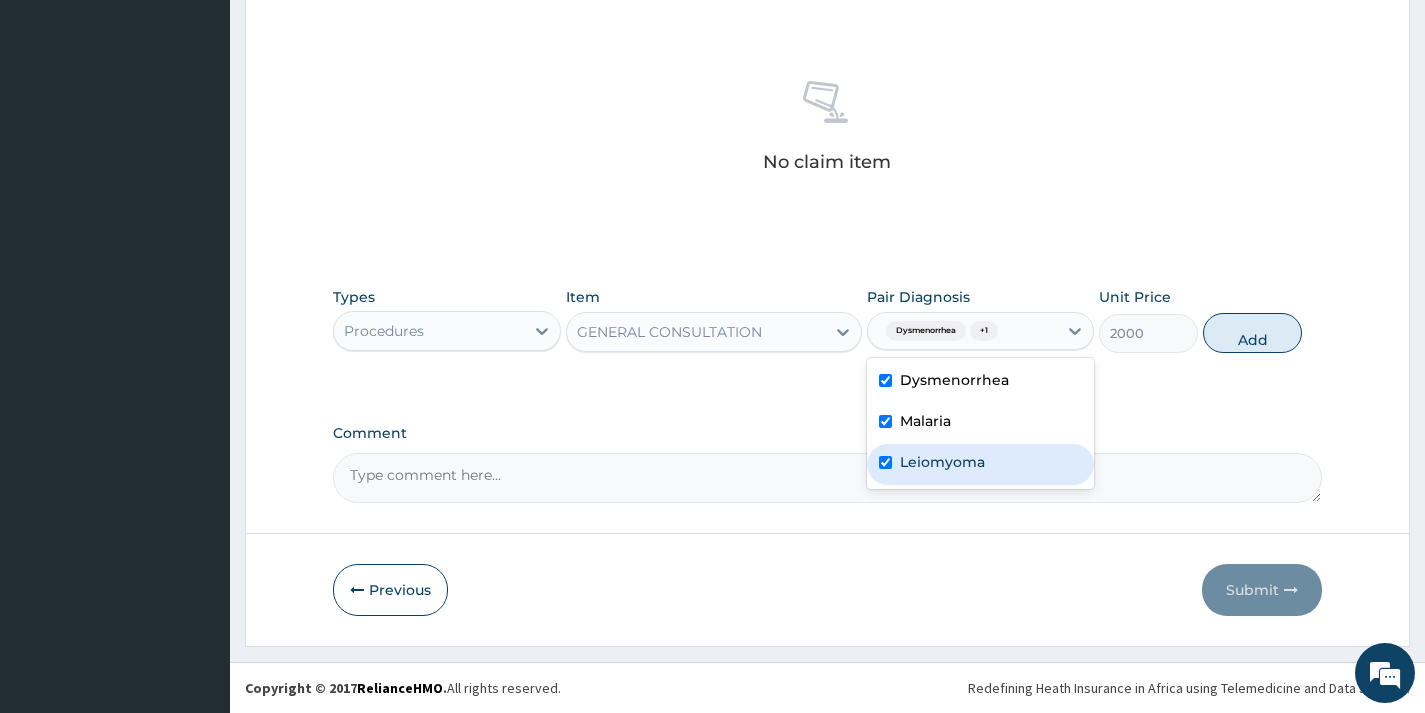 checkbox on "true" 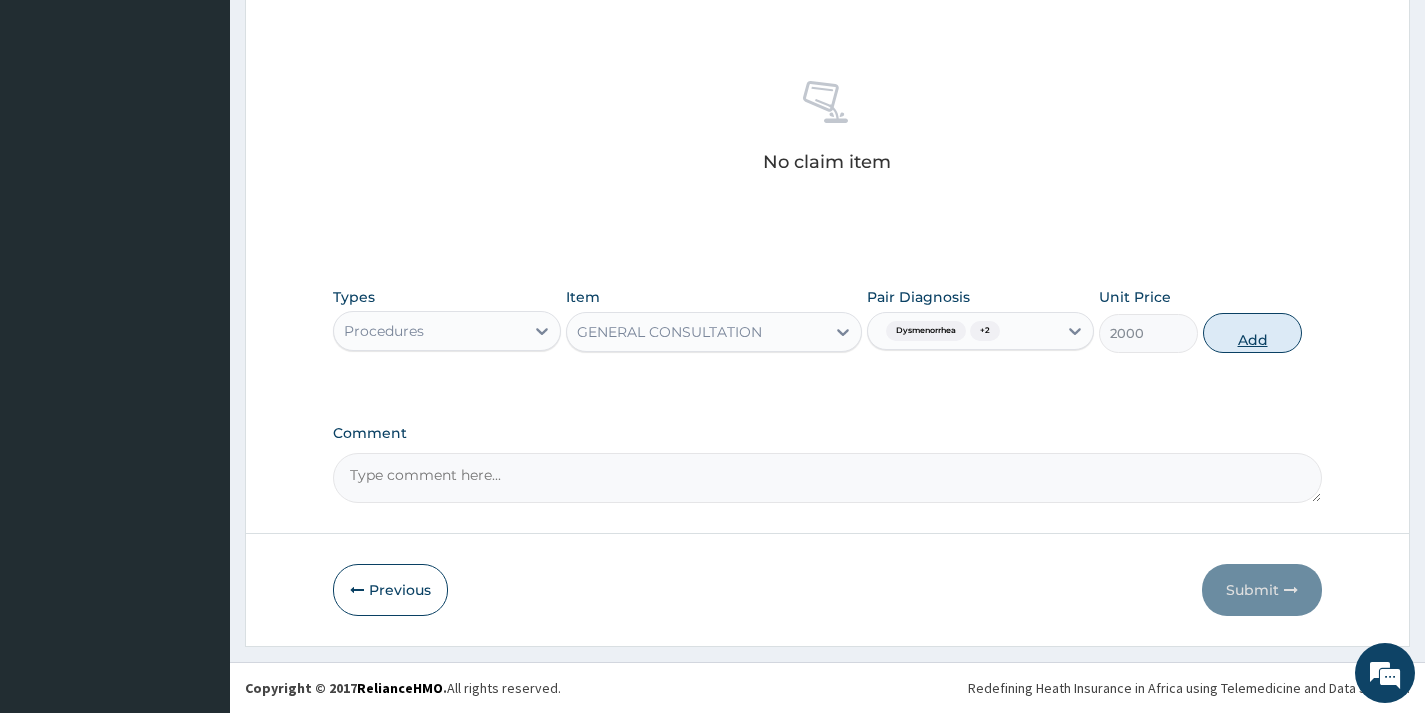click on "Add" at bounding box center (1252, 333) 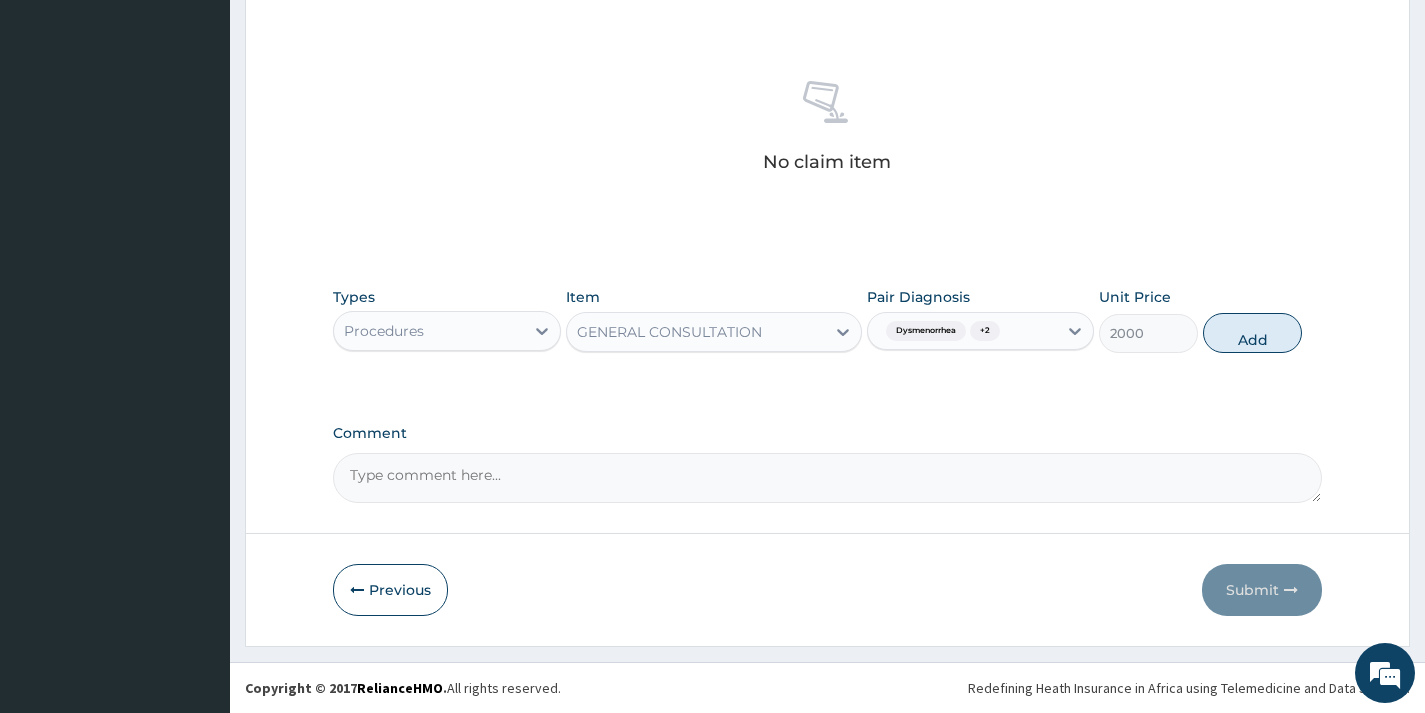 type on "0" 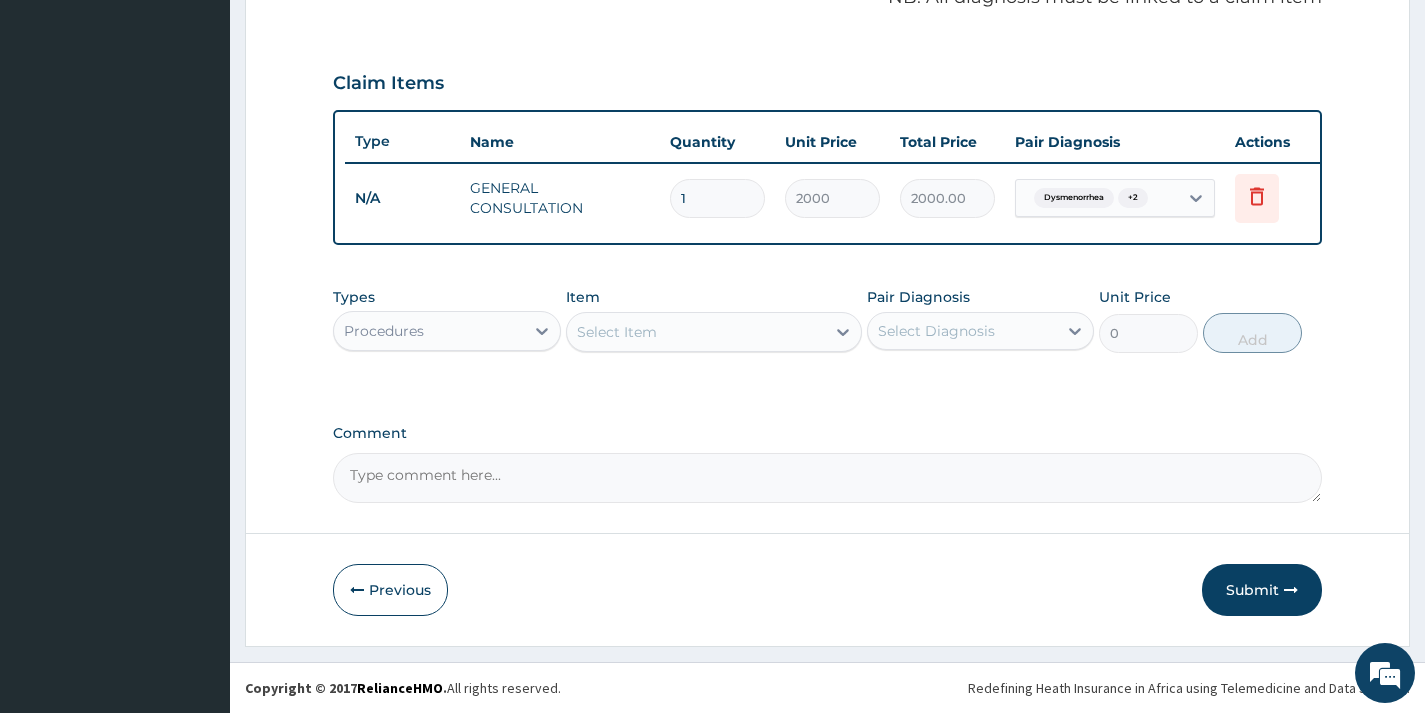 scroll, scrollTop: 649, scrollLeft: 0, axis: vertical 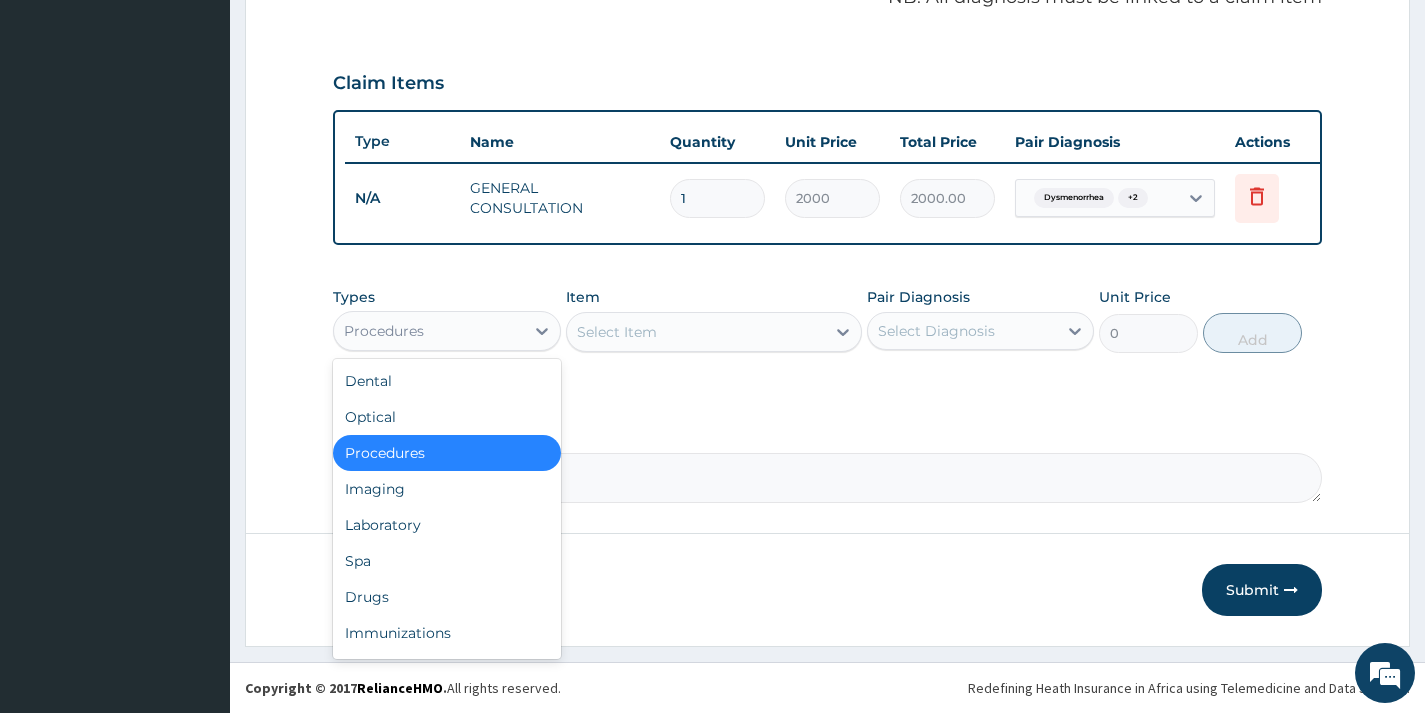 drag, startPoint x: 531, startPoint y: 326, endPoint x: 516, endPoint y: 465, distance: 139.807 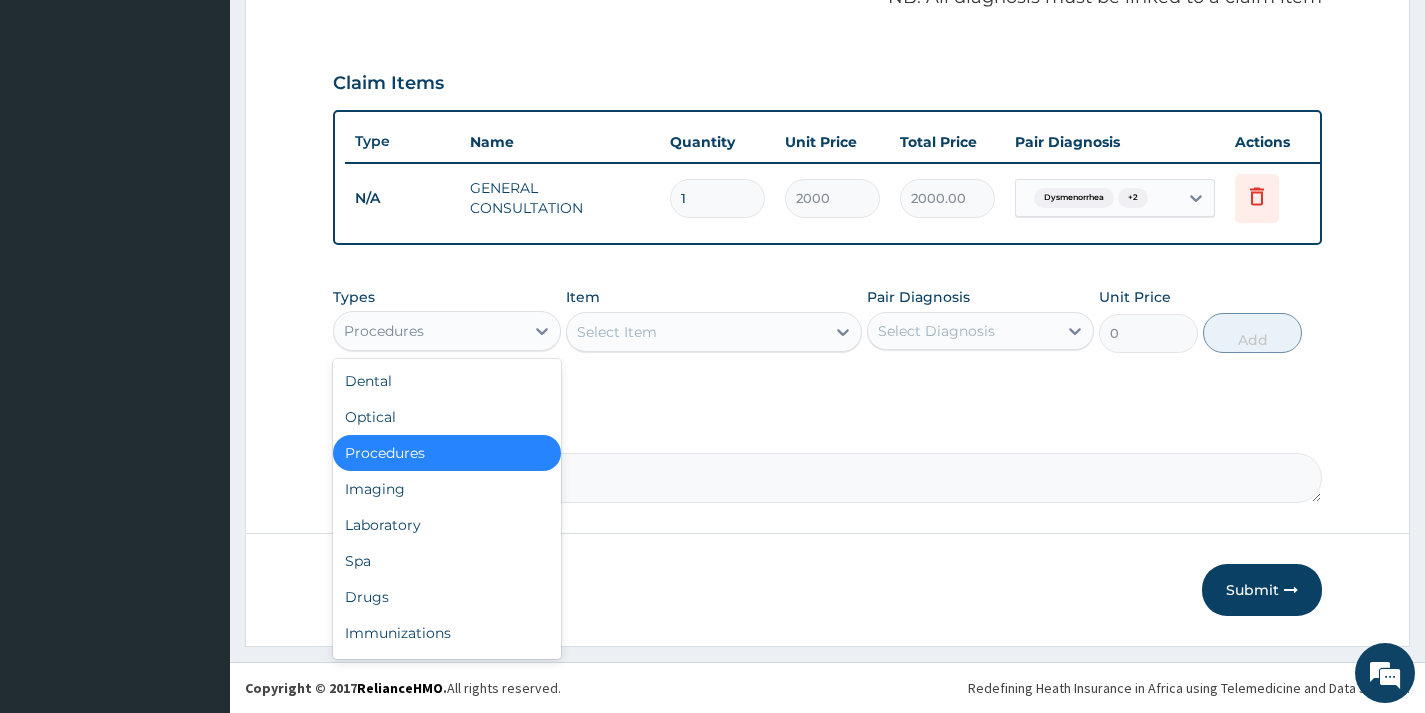 click on "option Procedures, selected. option Procedures selected, 3 of 10. 10 results available. Use Up and Down to choose options, press Enter to select the currently focused option, press Escape to exit the menu, press Tab to select the option and exit the menu. Procedures Dental Optical Procedures Imaging Laboratory Spa Drugs Immunizations Others Gym" at bounding box center (446, 331) 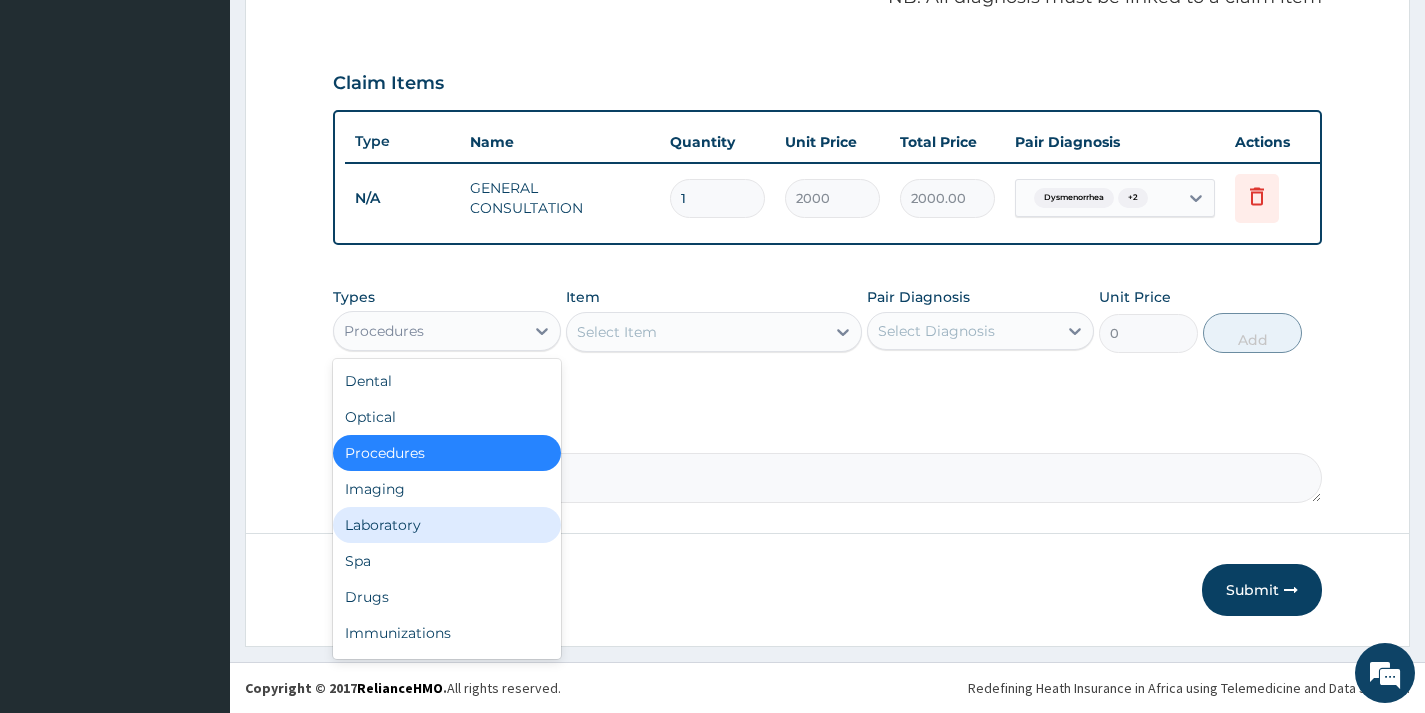 drag, startPoint x: 481, startPoint y: 526, endPoint x: 559, endPoint y: 437, distance: 118.34272 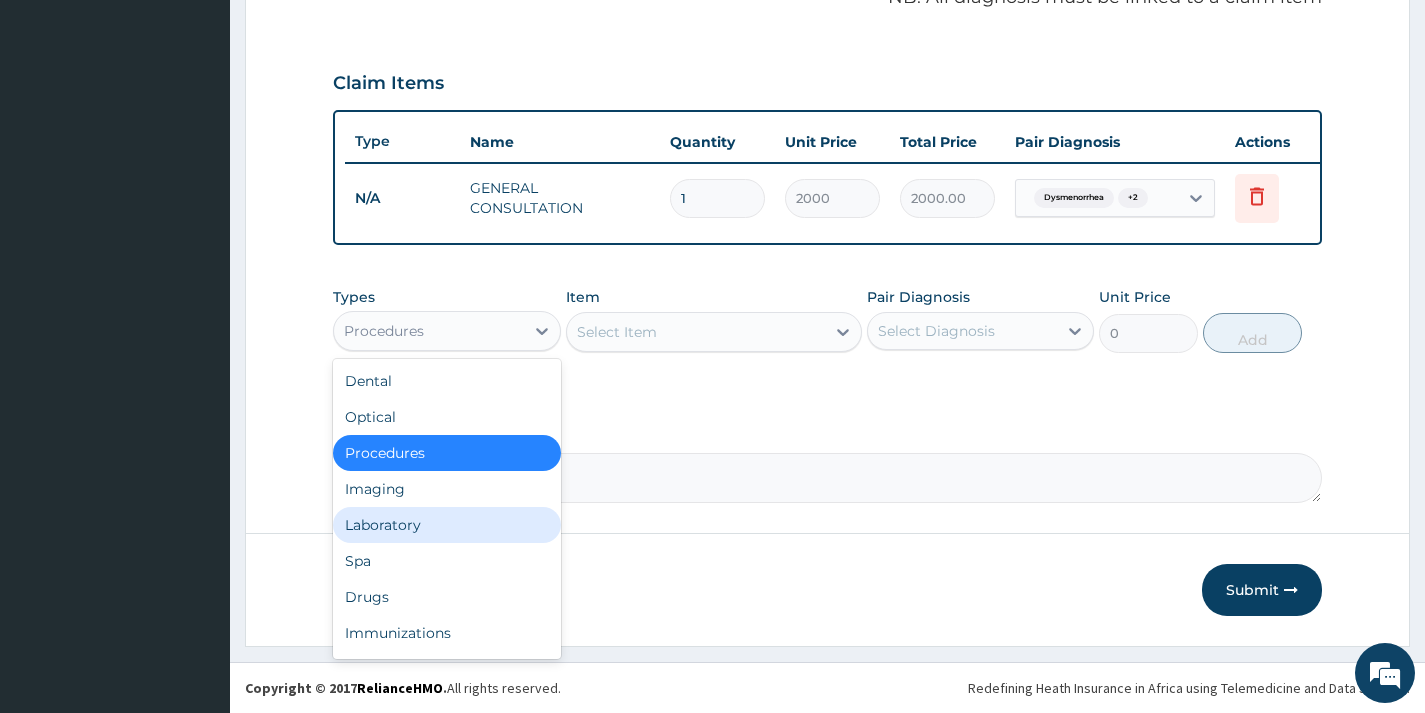 click on "Laboratory" at bounding box center [446, 525] 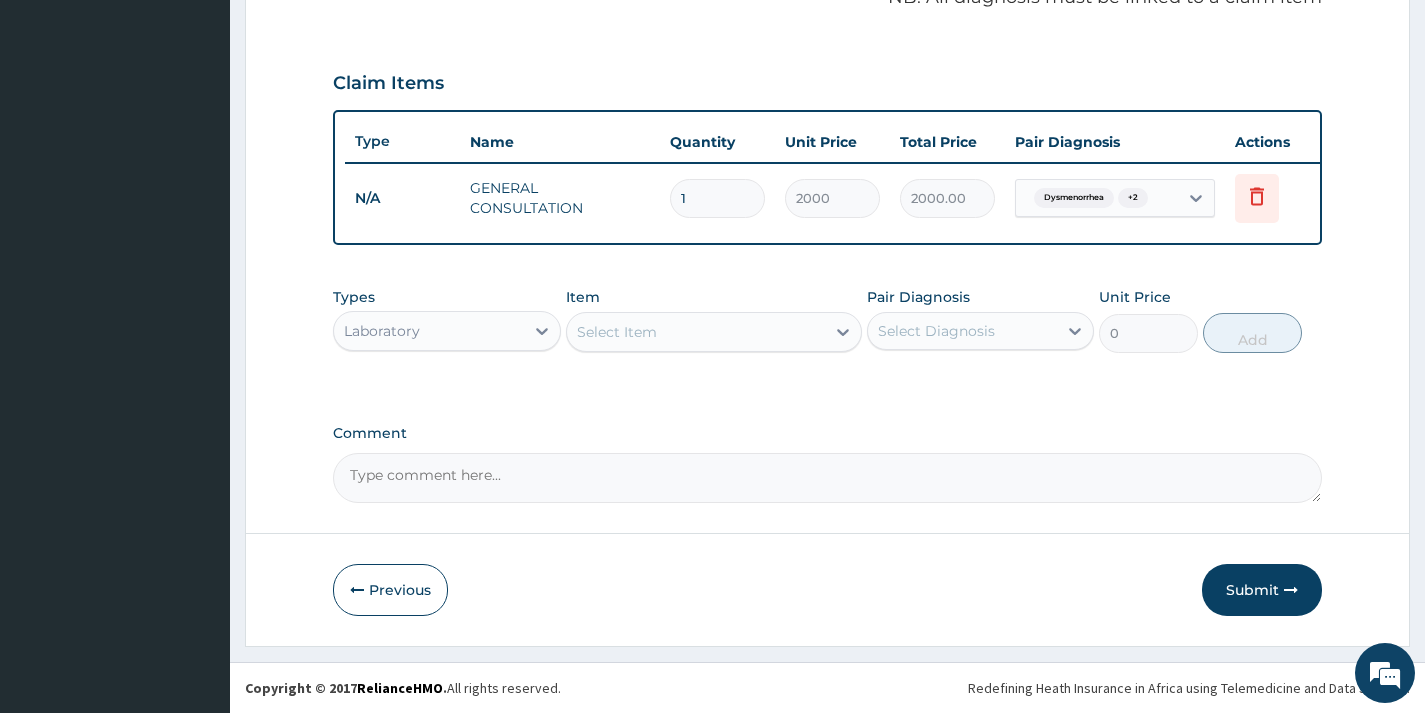 click on "Select Item" at bounding box center (696, 332) 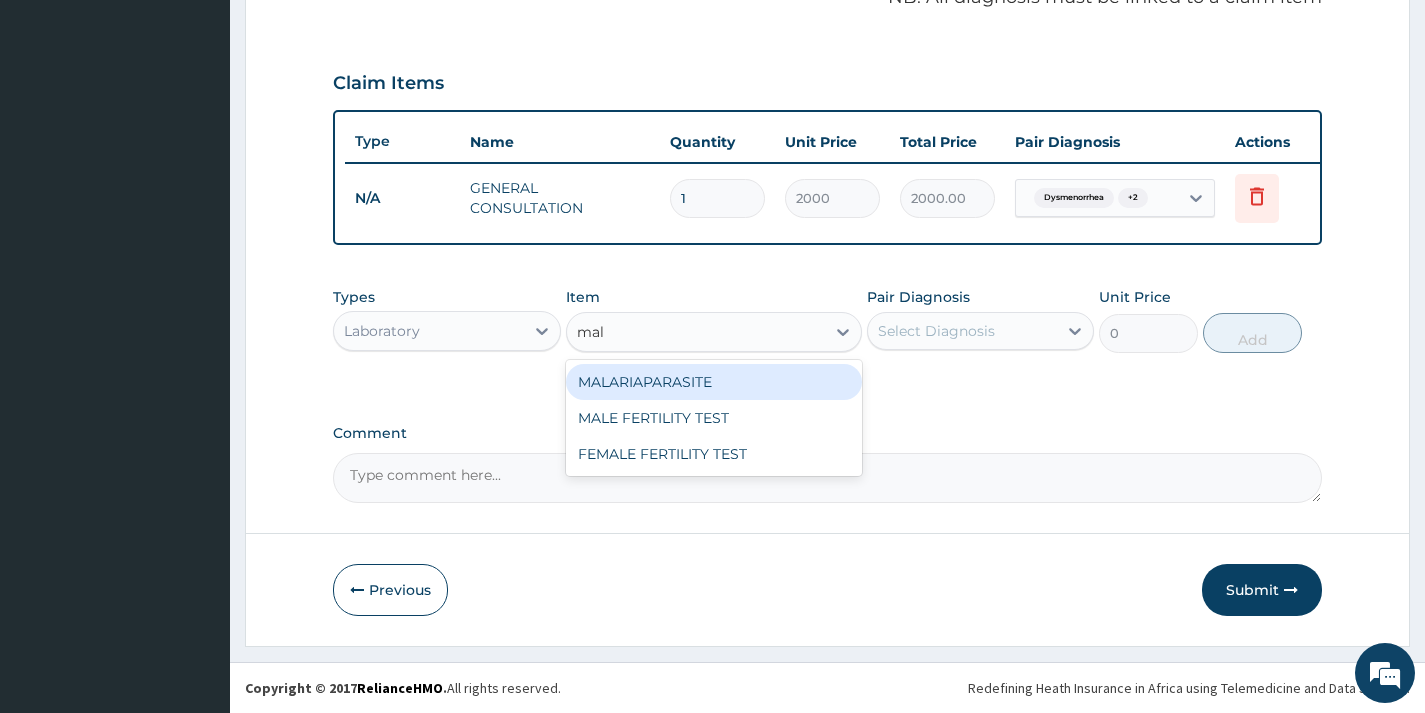 type on "mala" 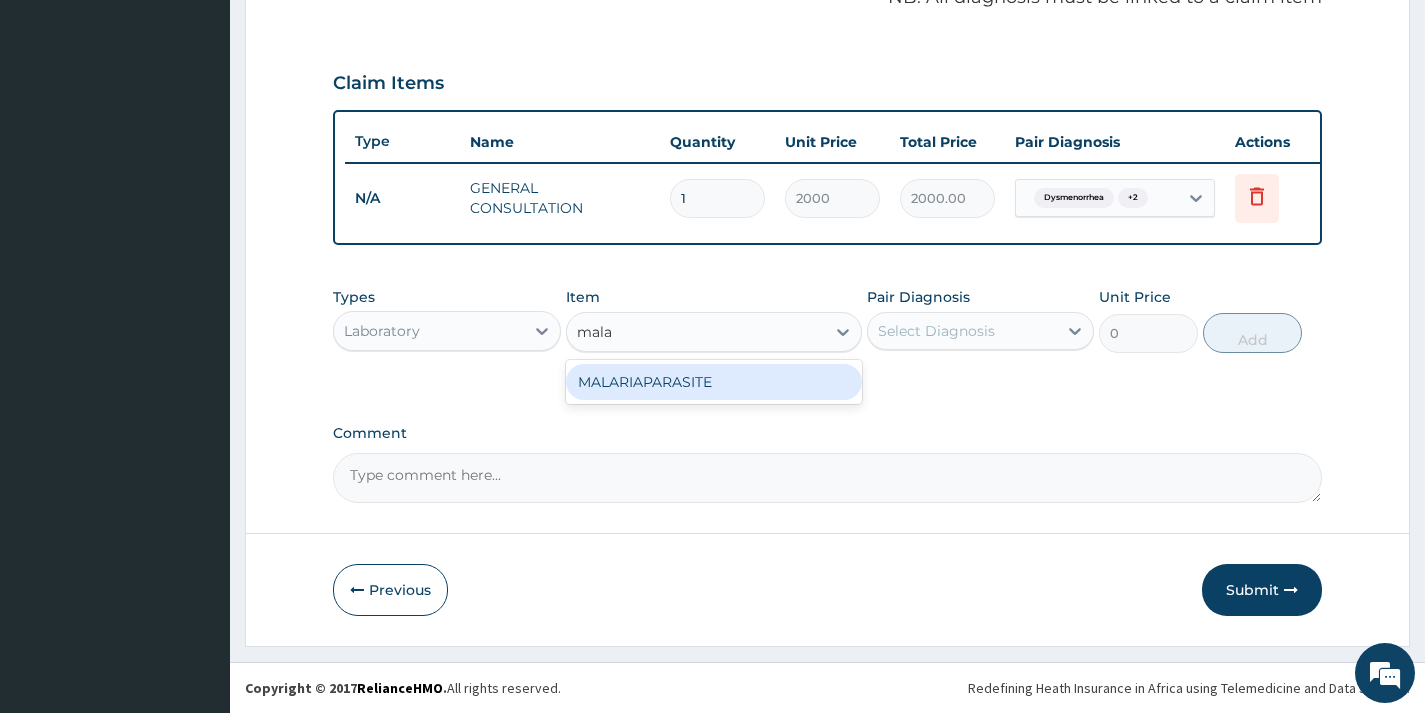 click on "MALARIAPARASITE" at bounding box center [714, 382] 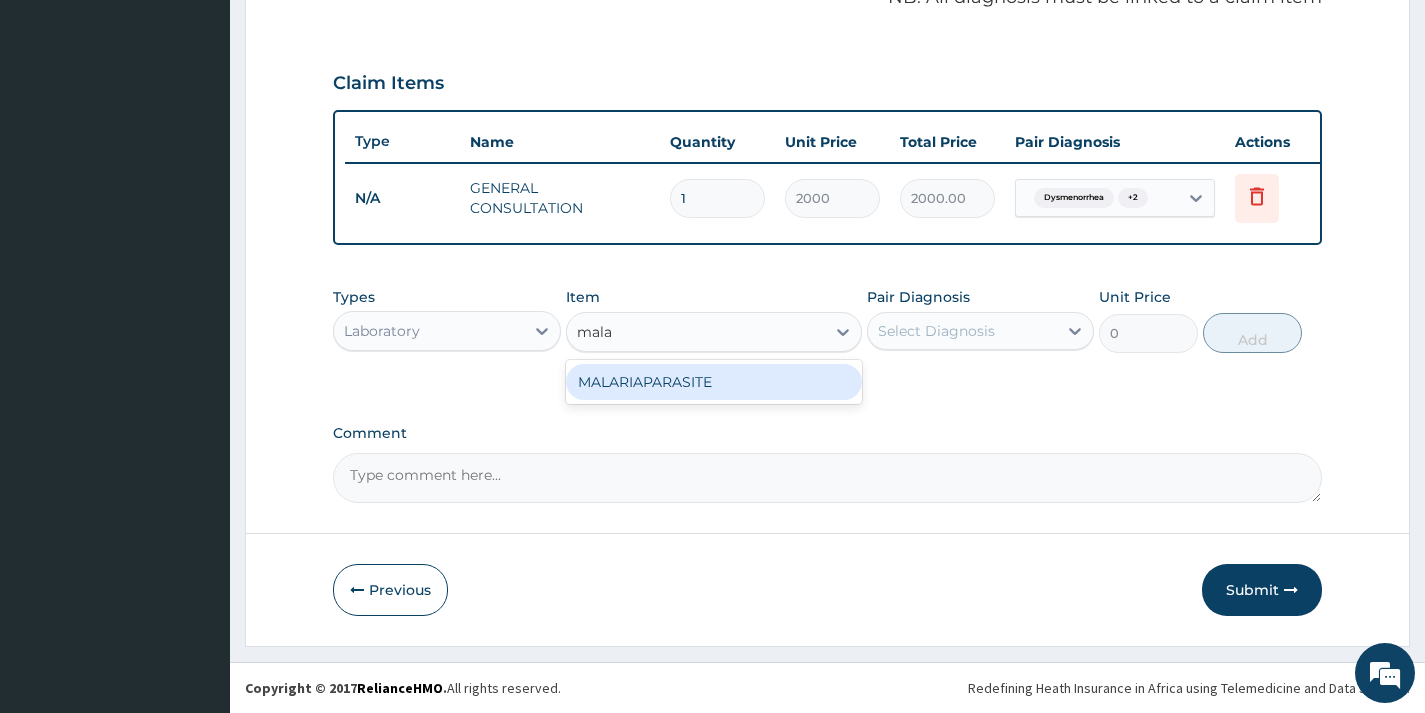 type 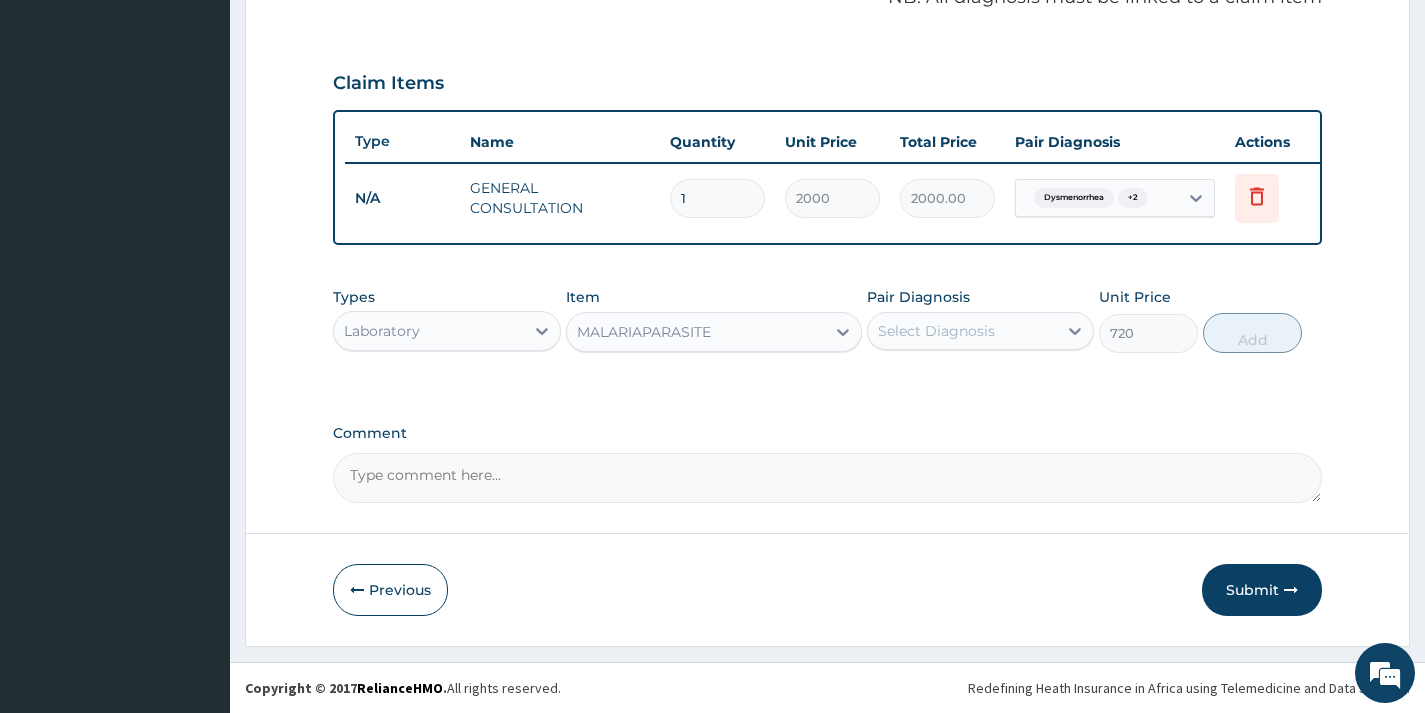 drag, startPoint x: 919, startPoint y: 337, endPoint x: 922, endPoint y: 355, distance: 18.248287 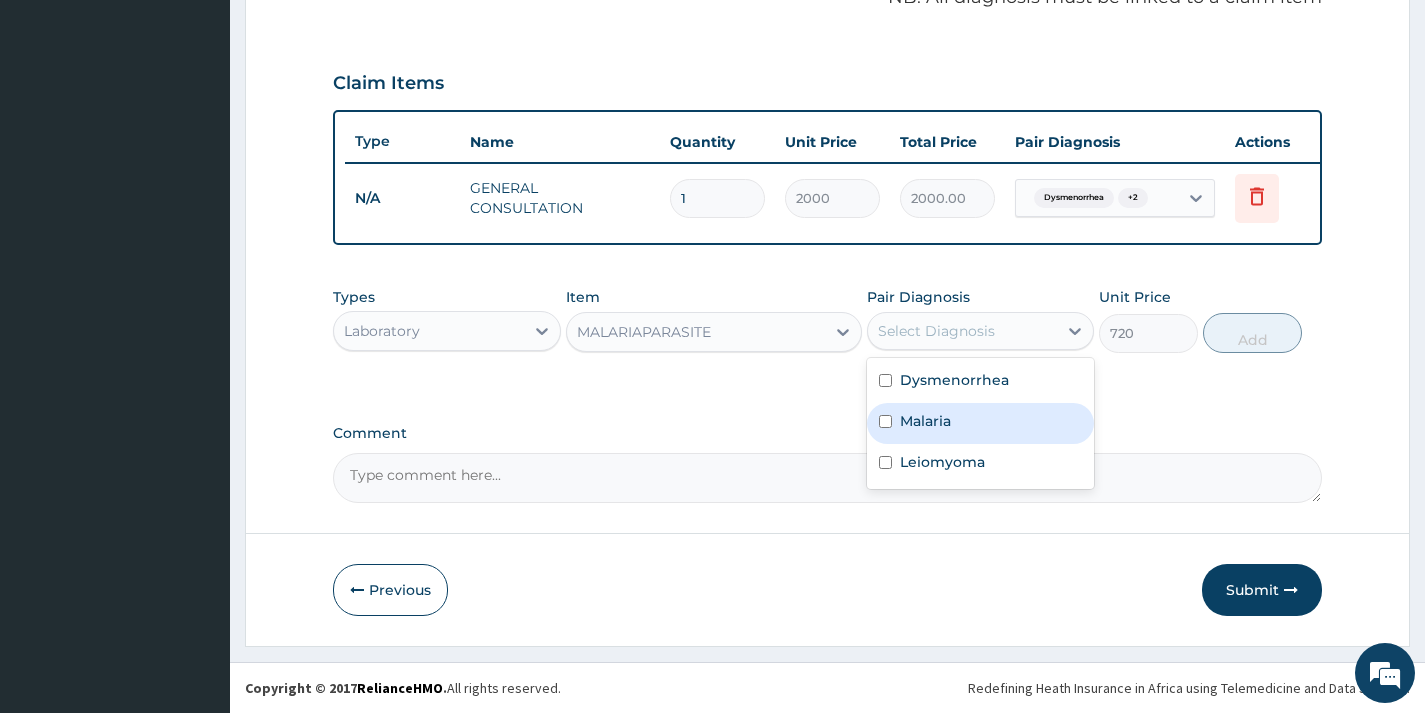 drag, startPoint x: 929, startPoint y: 412, endPoint x: 1004, endPoint y: 399, distance: 76.11833 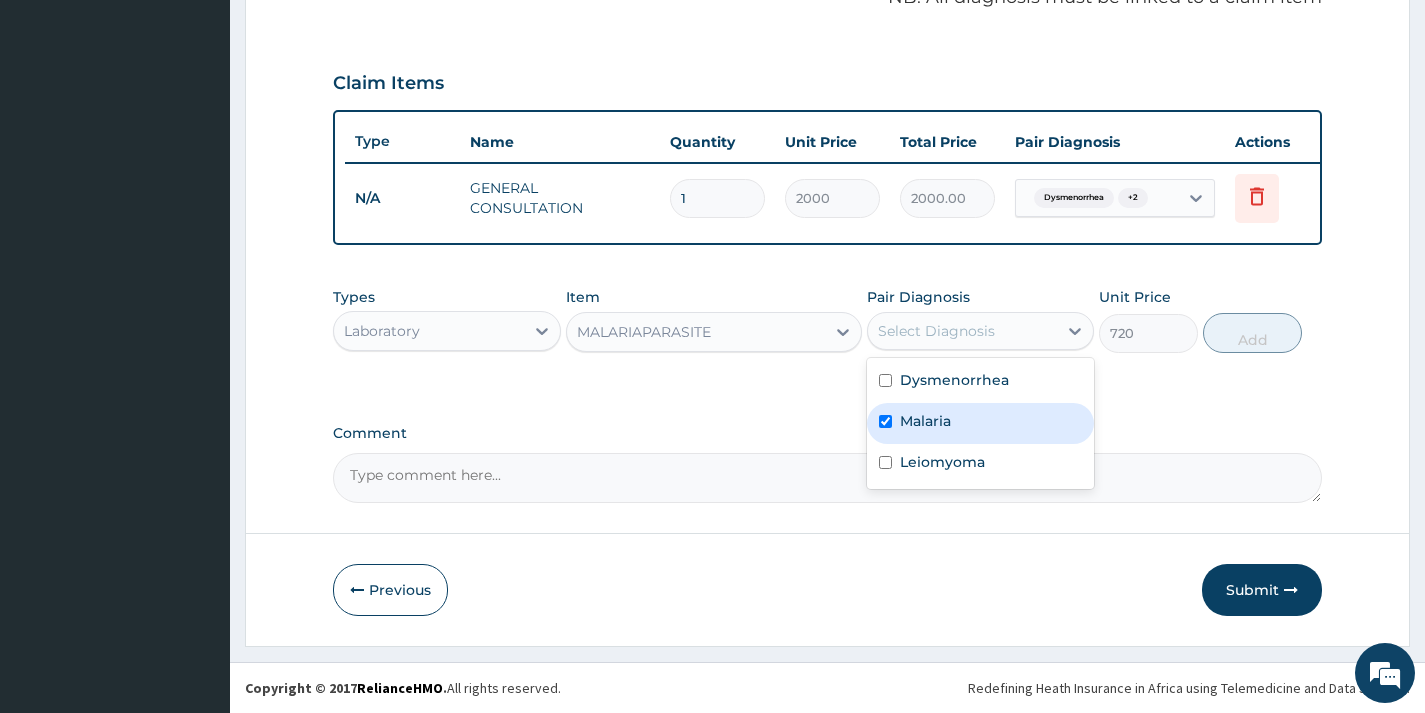 checkbox on "true" 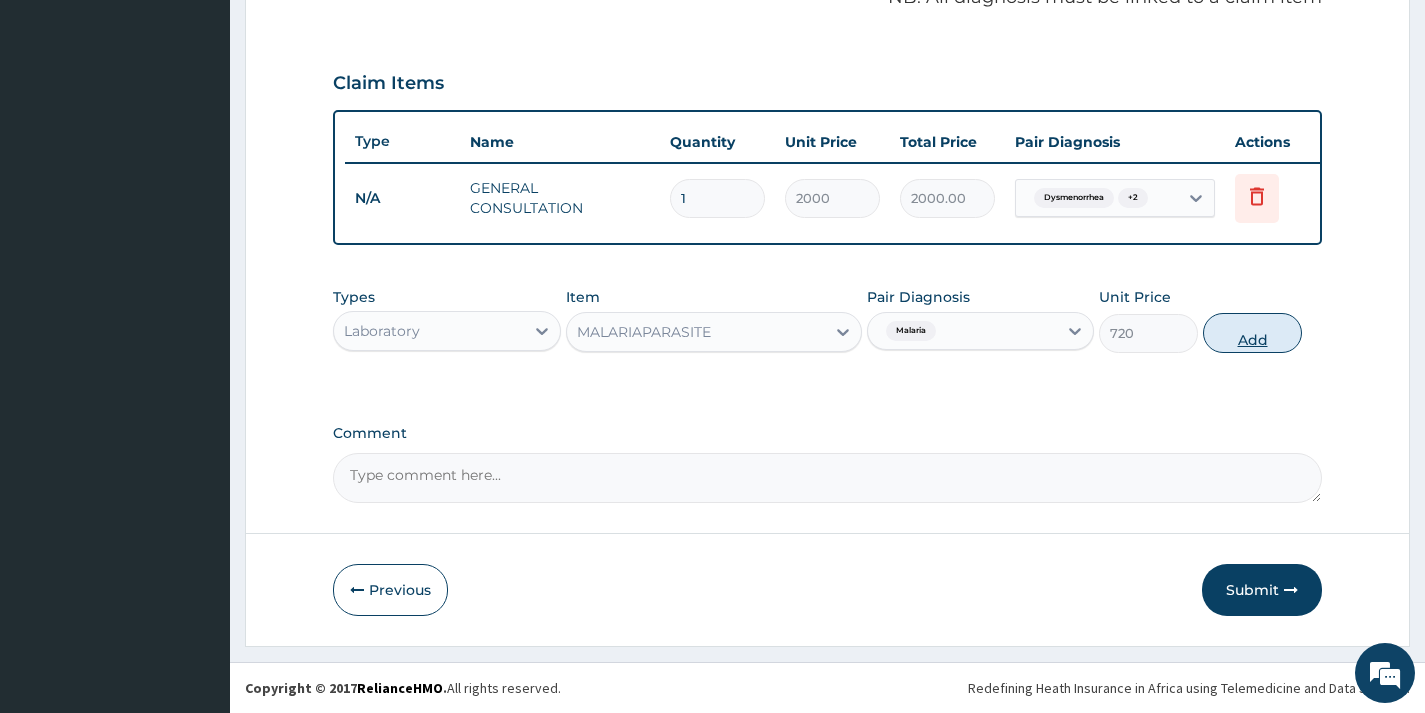 click on "Add" at bounding box center [1252, 333] 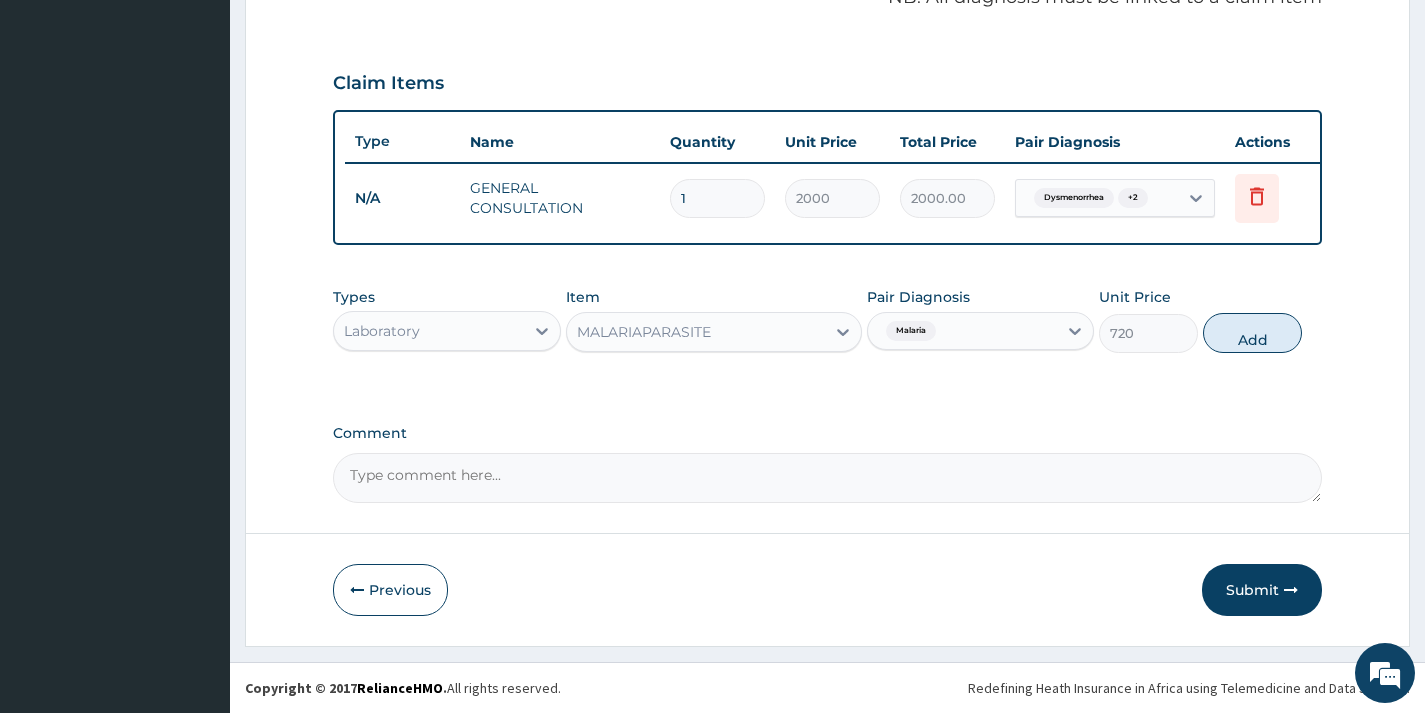 type on "0" 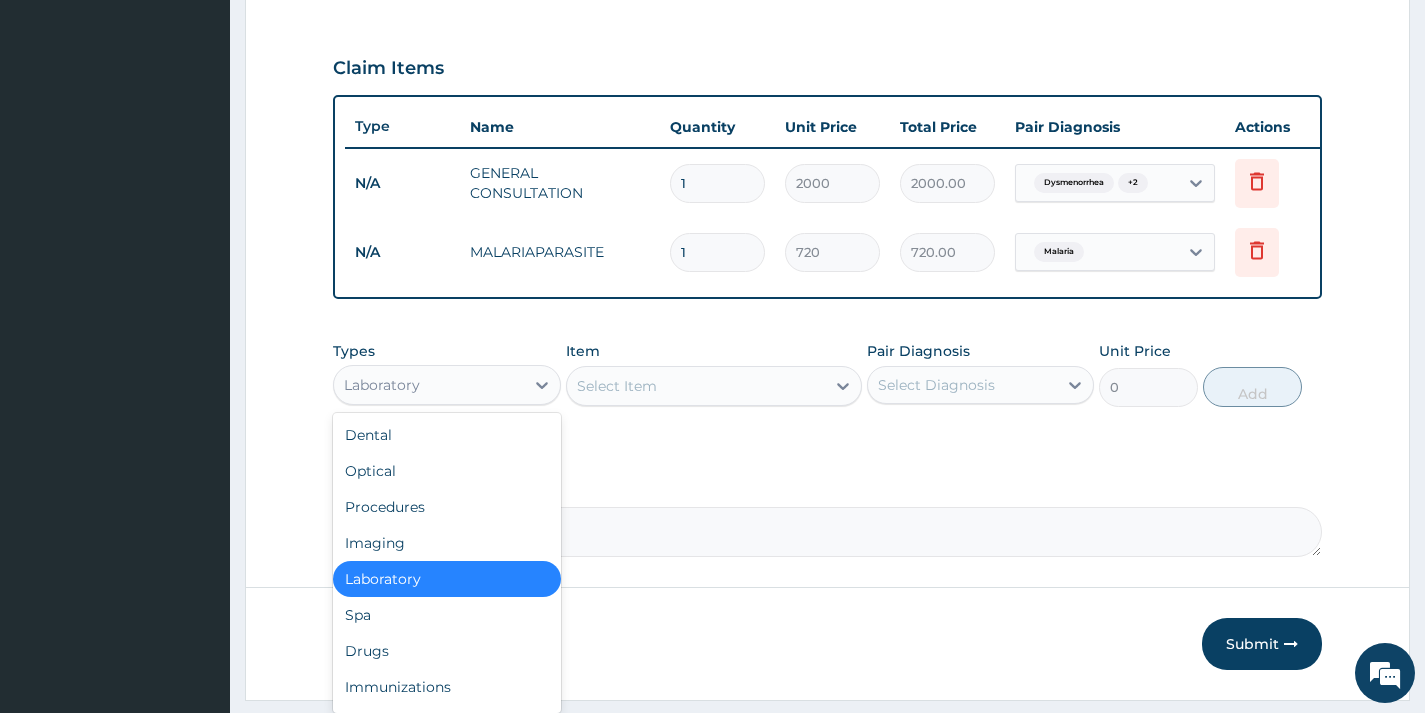 click on "Laboratory" at bounding box center [382, 385] 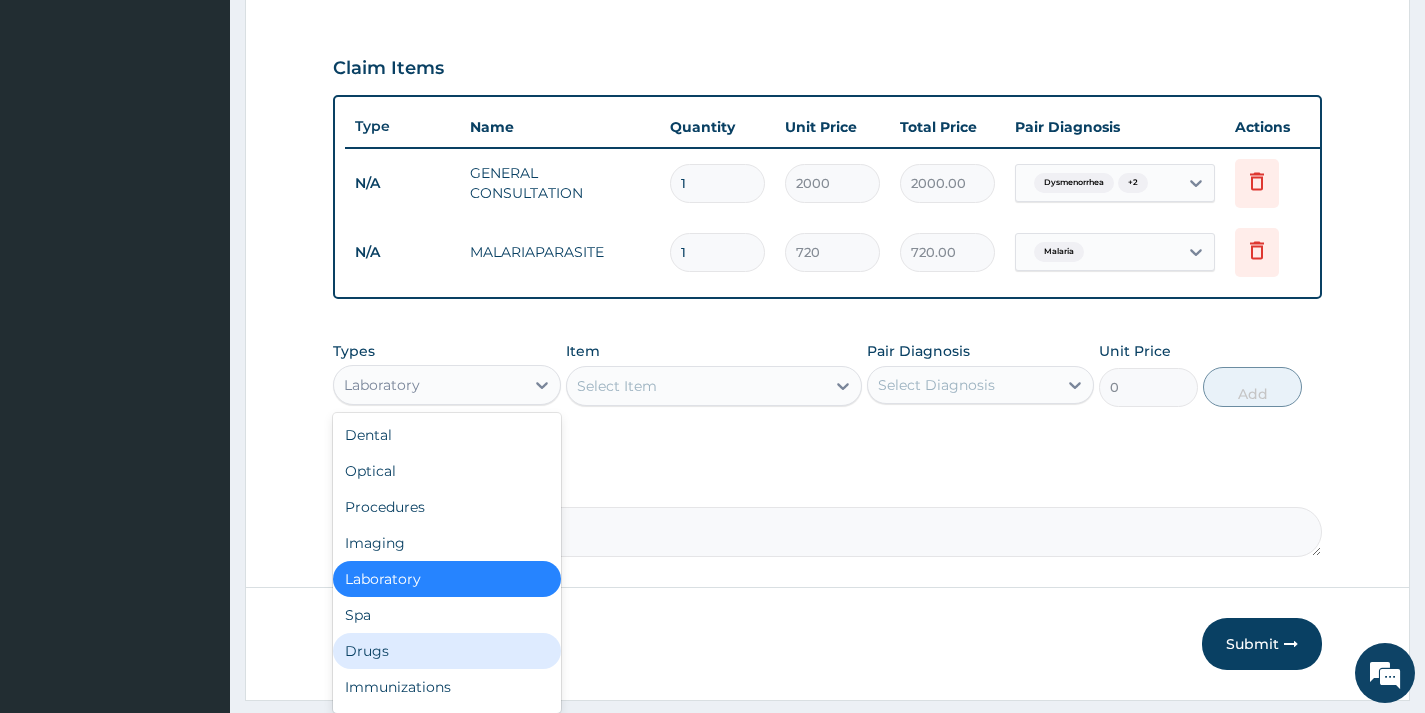 click on "Drugs" at bounding box center (446, 651) 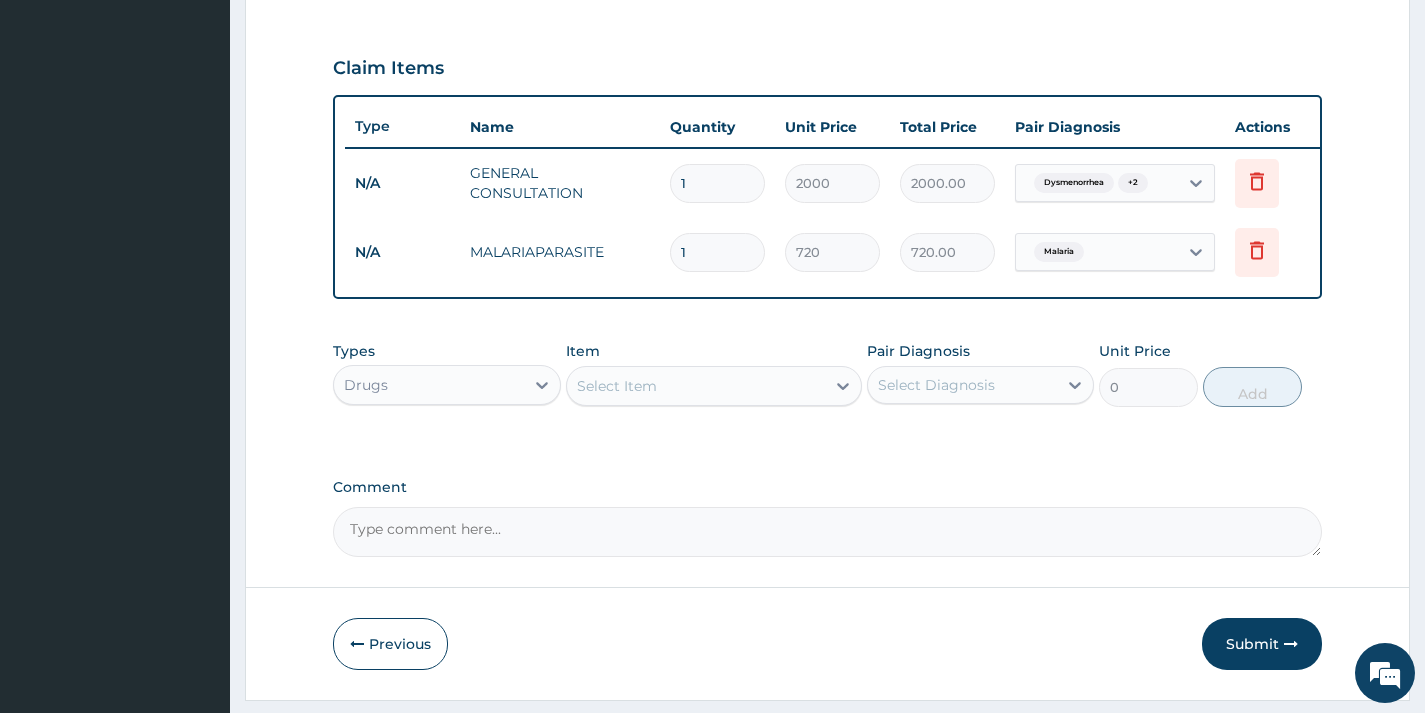 click on "Select Item" at bounding box center (714, 386) 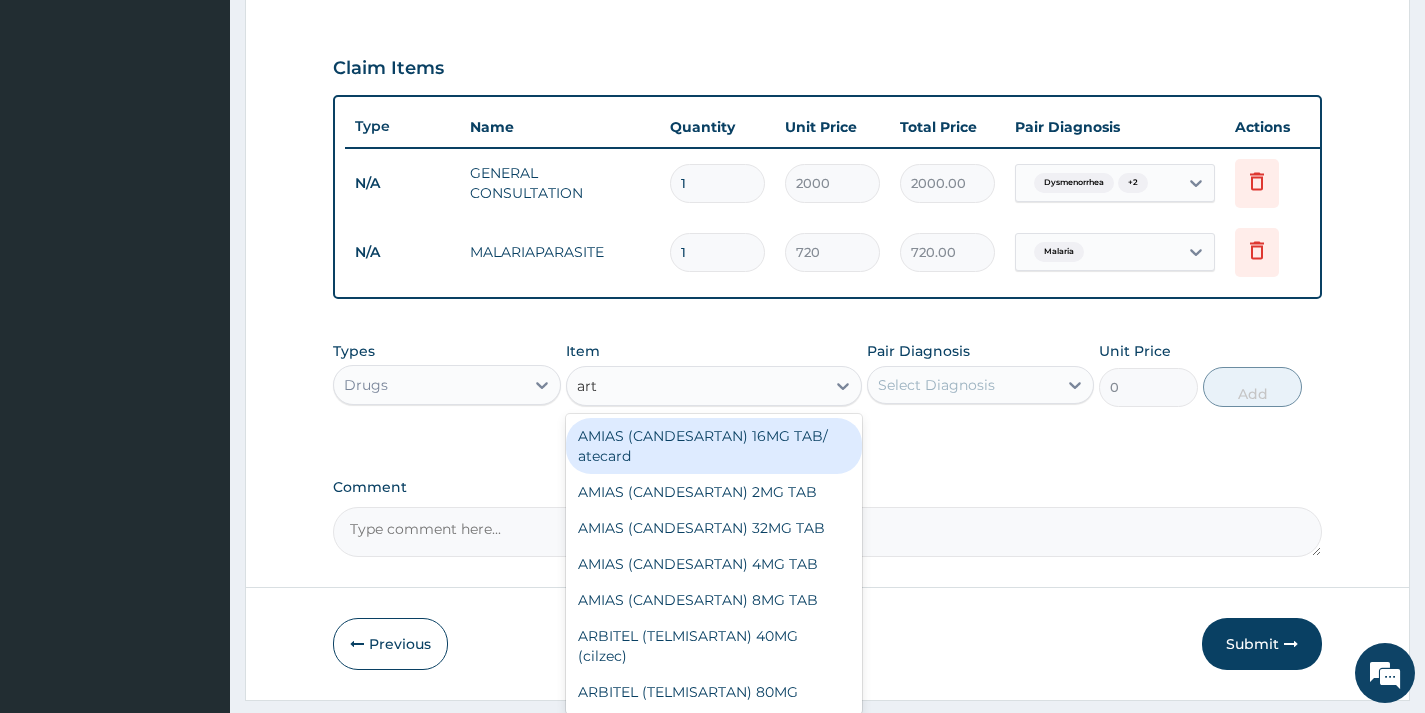 type on "arte" 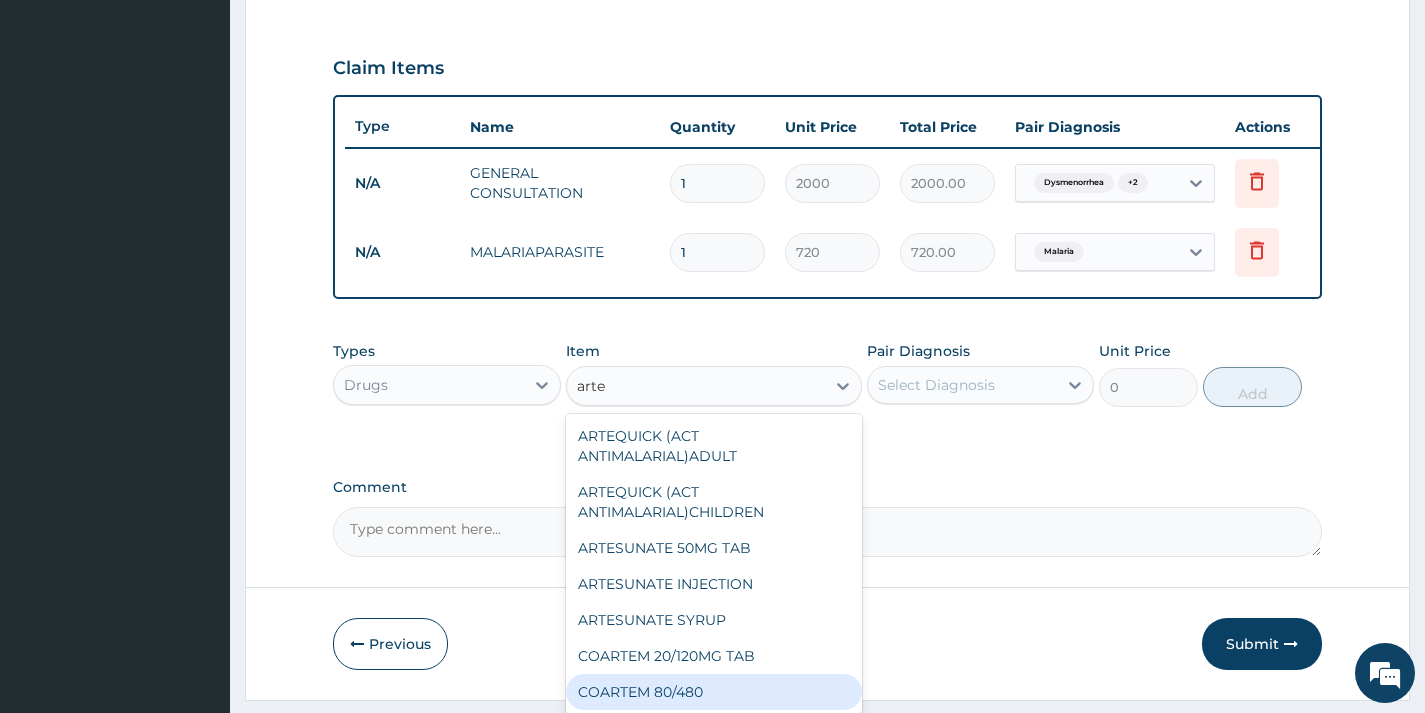 drag, startPoint x: 648, startPoint y: 709, endPoint x: 680, endPoint y: 665, distance: 54.405884 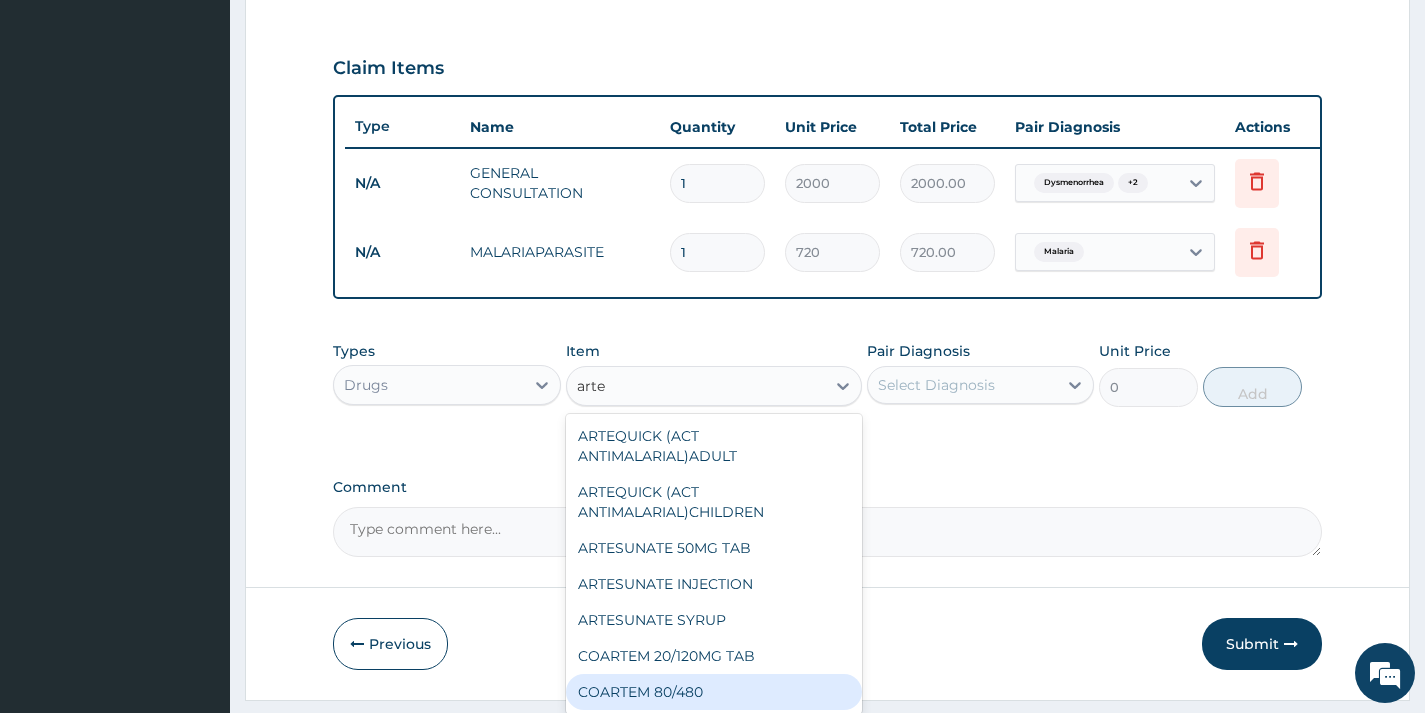 click on "COARTEM 80/480" at bounding box center [714, 692] 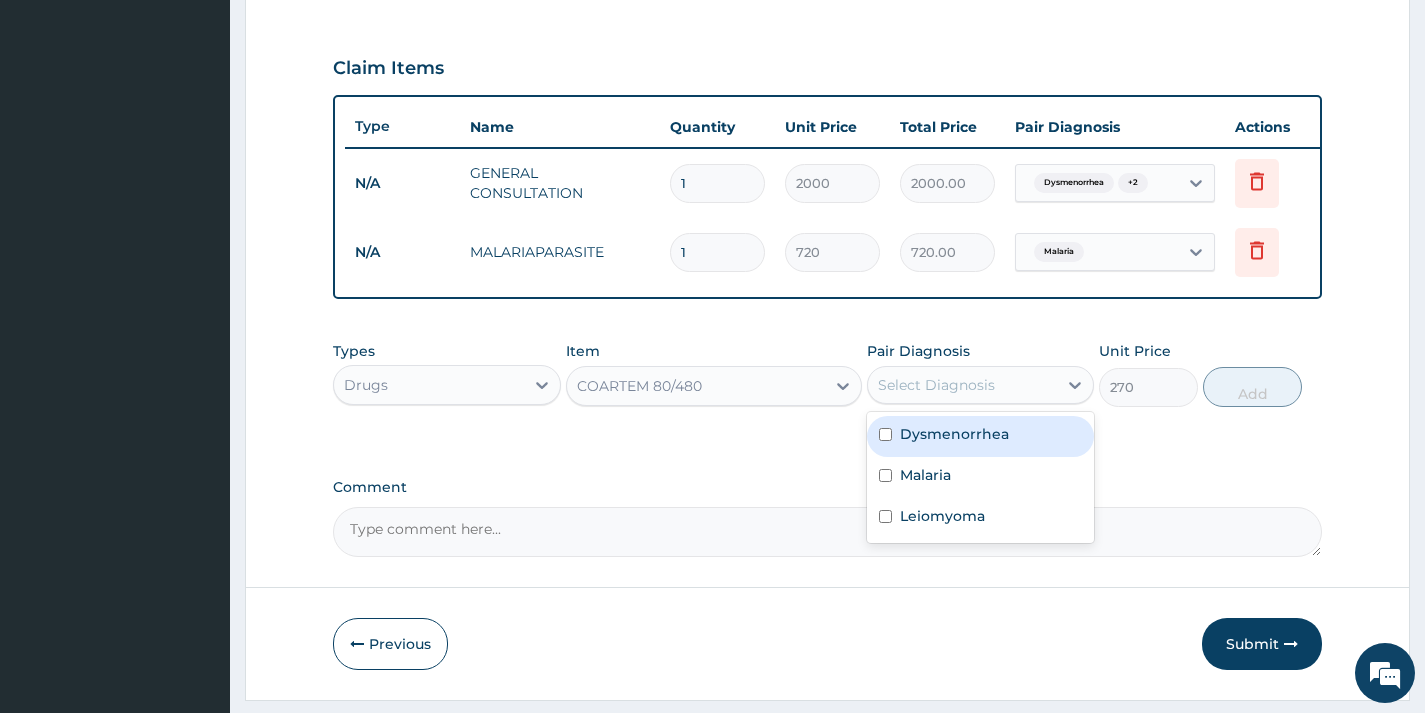click on "Select Diagnosis" at bounding box center [936, 385] 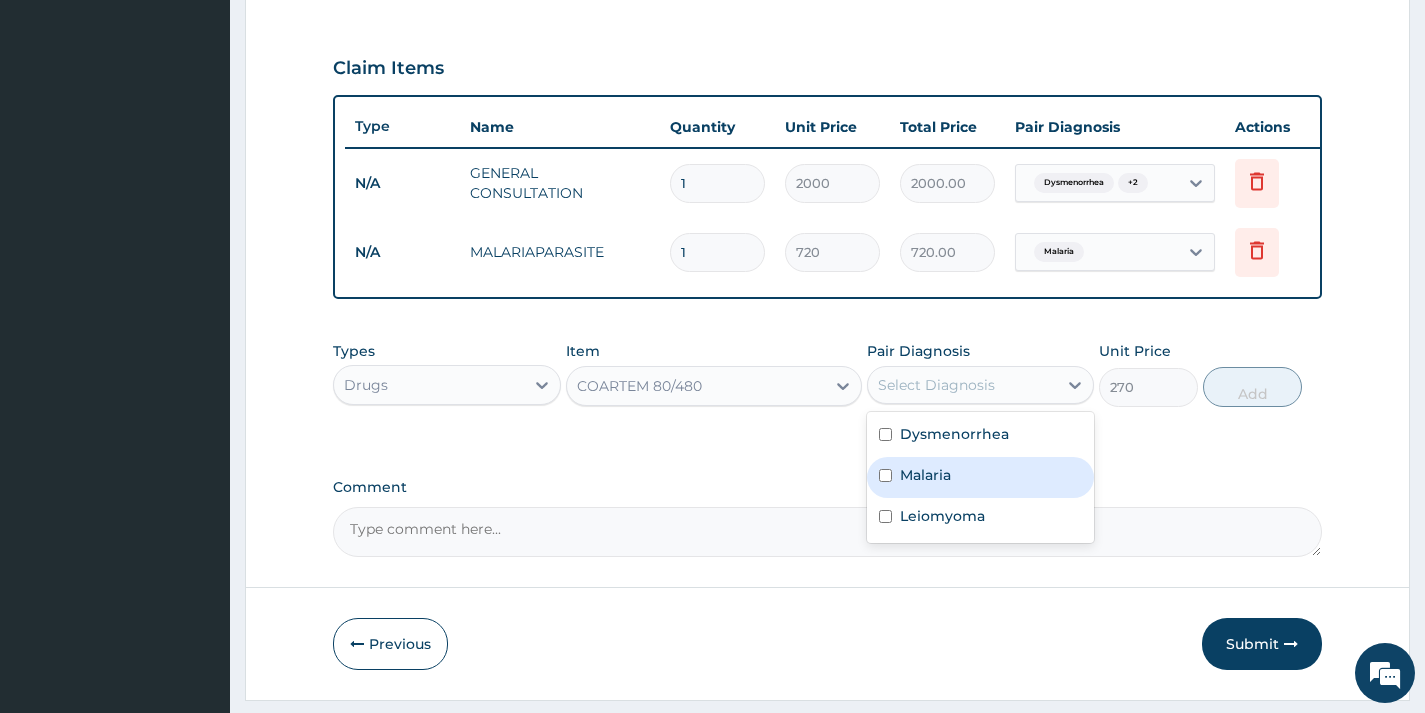 click on "Malaria" at bounding box center [925, 475] 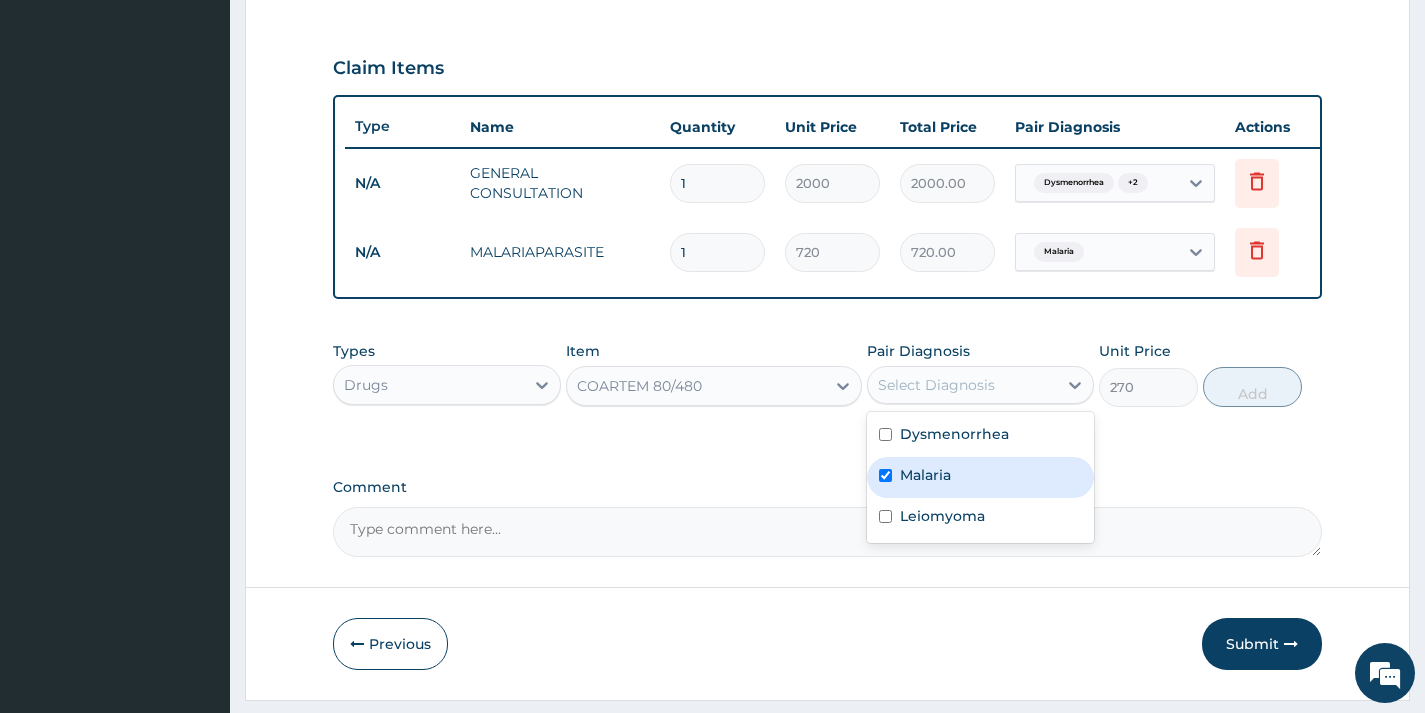 checkbox on "true" 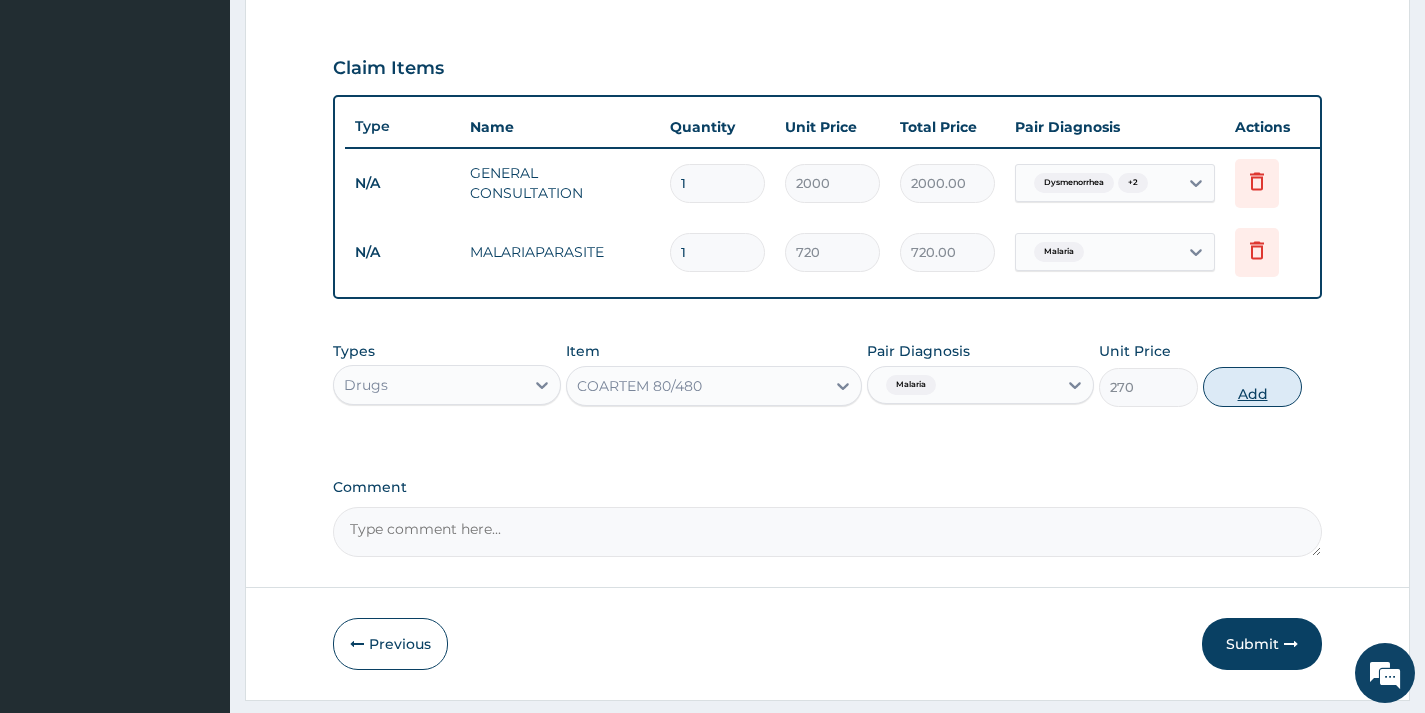 click on "Add" at bounding box center (1252, 387) 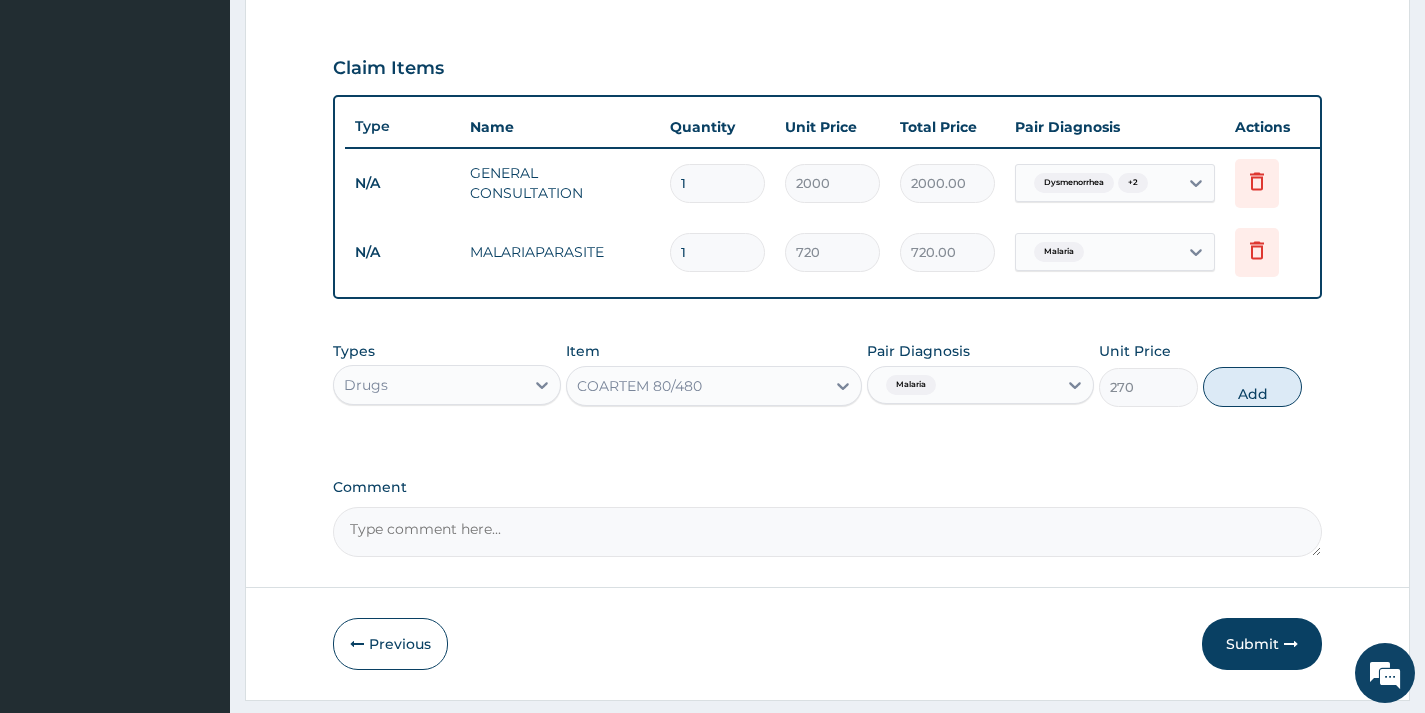 type on "0" 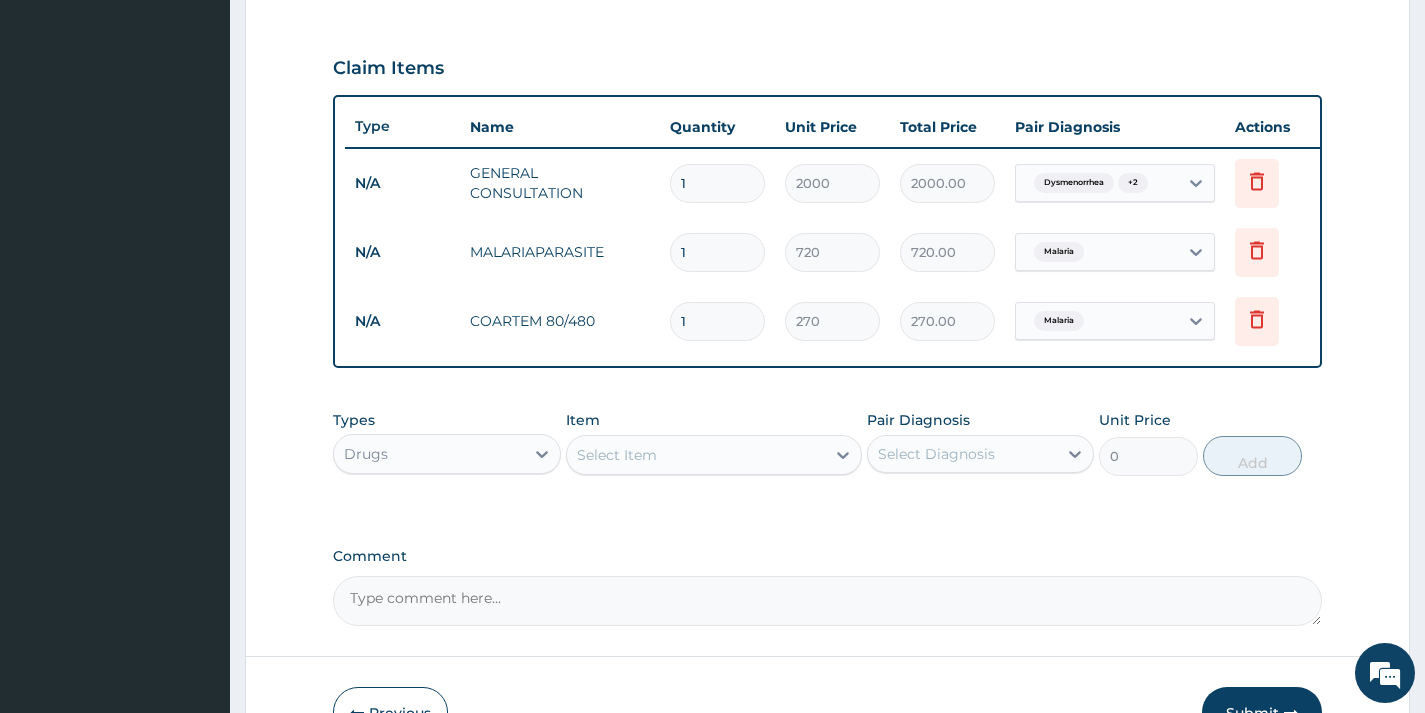 type on "12" 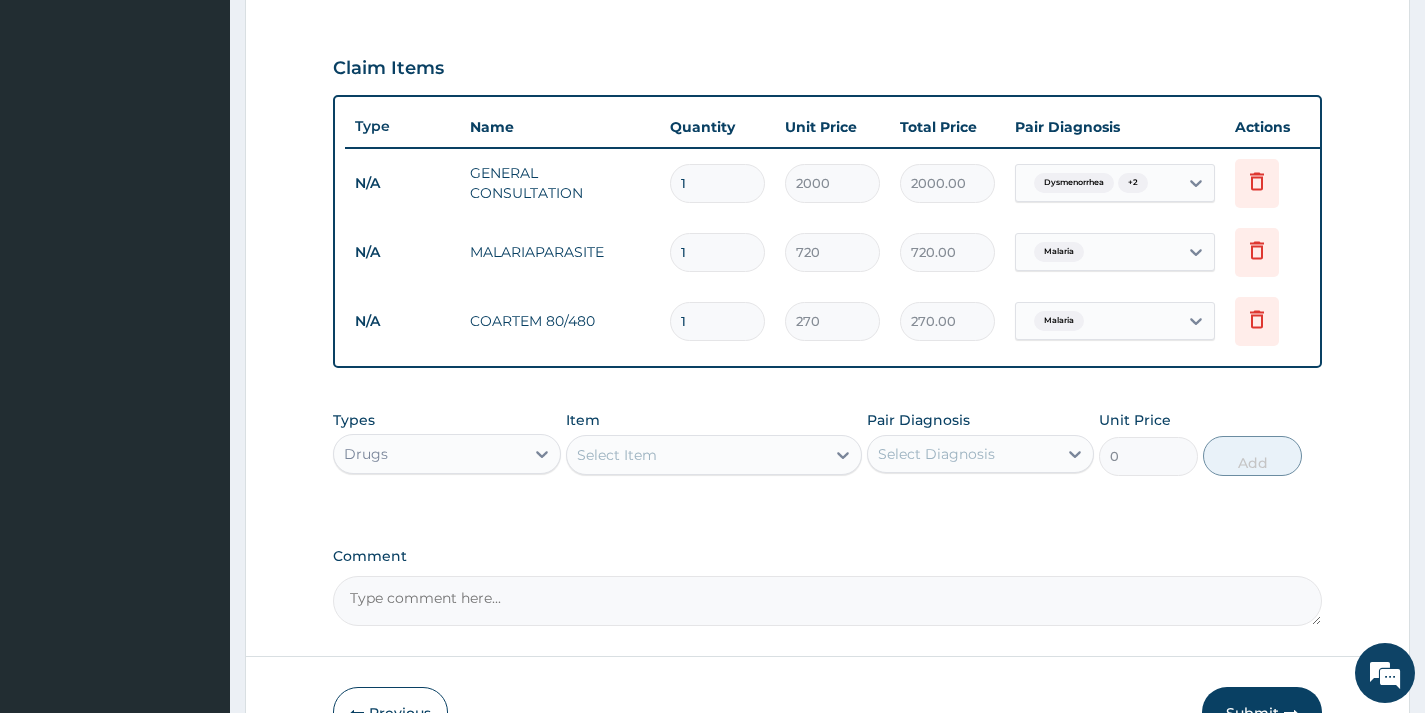type on "3240.00" 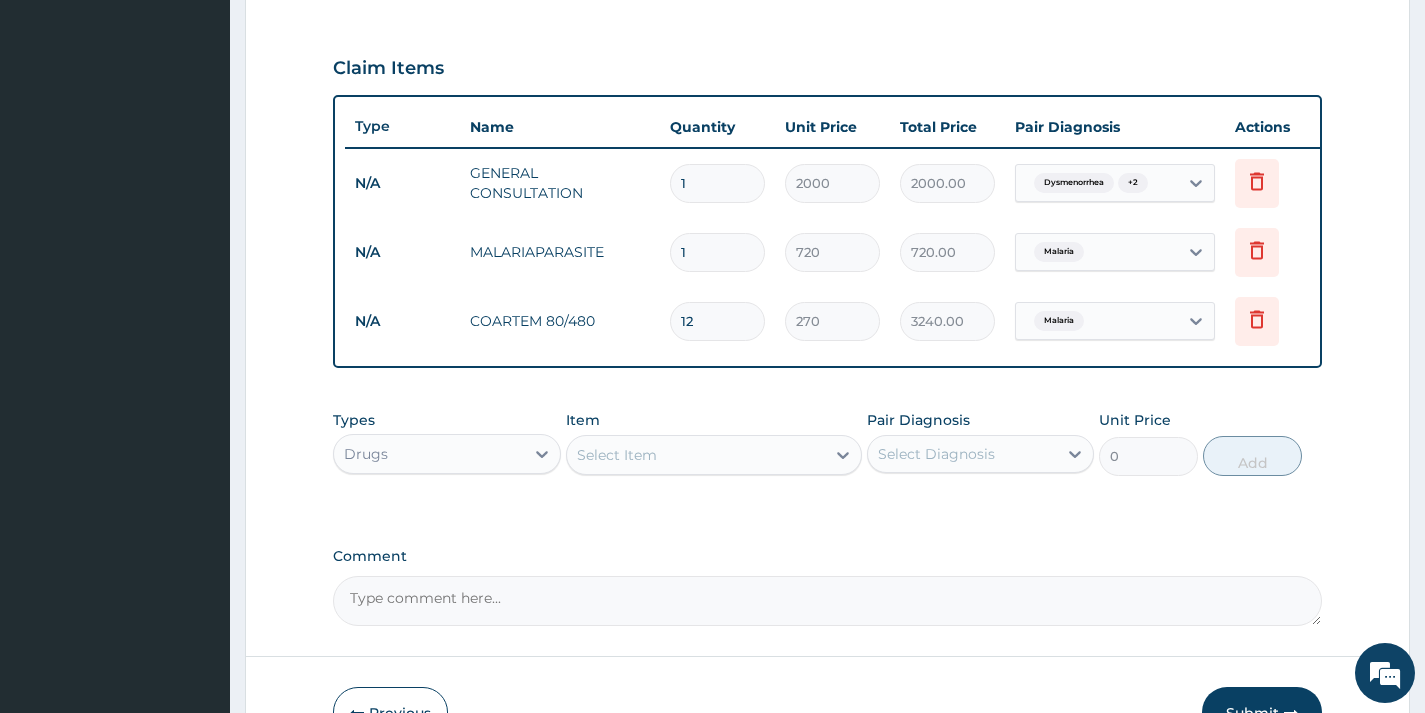 type on "12" 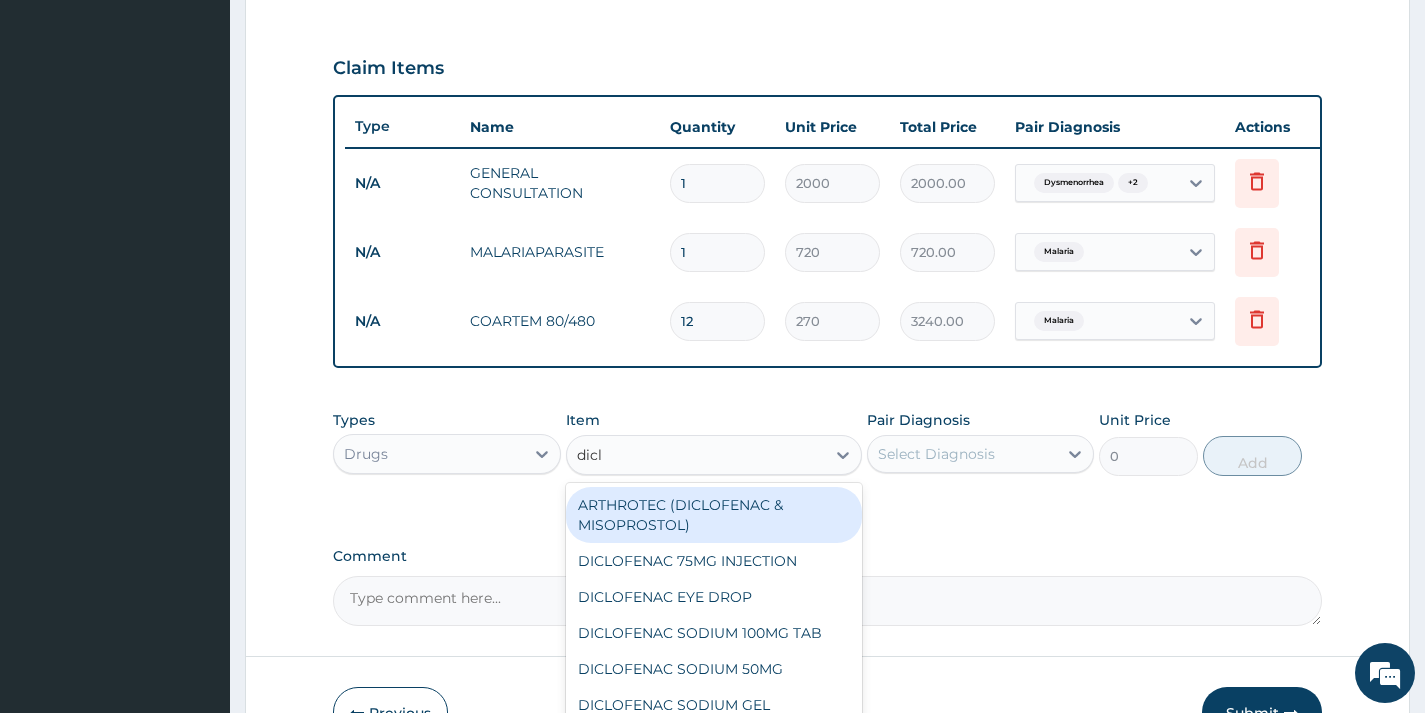 type on "diclo" 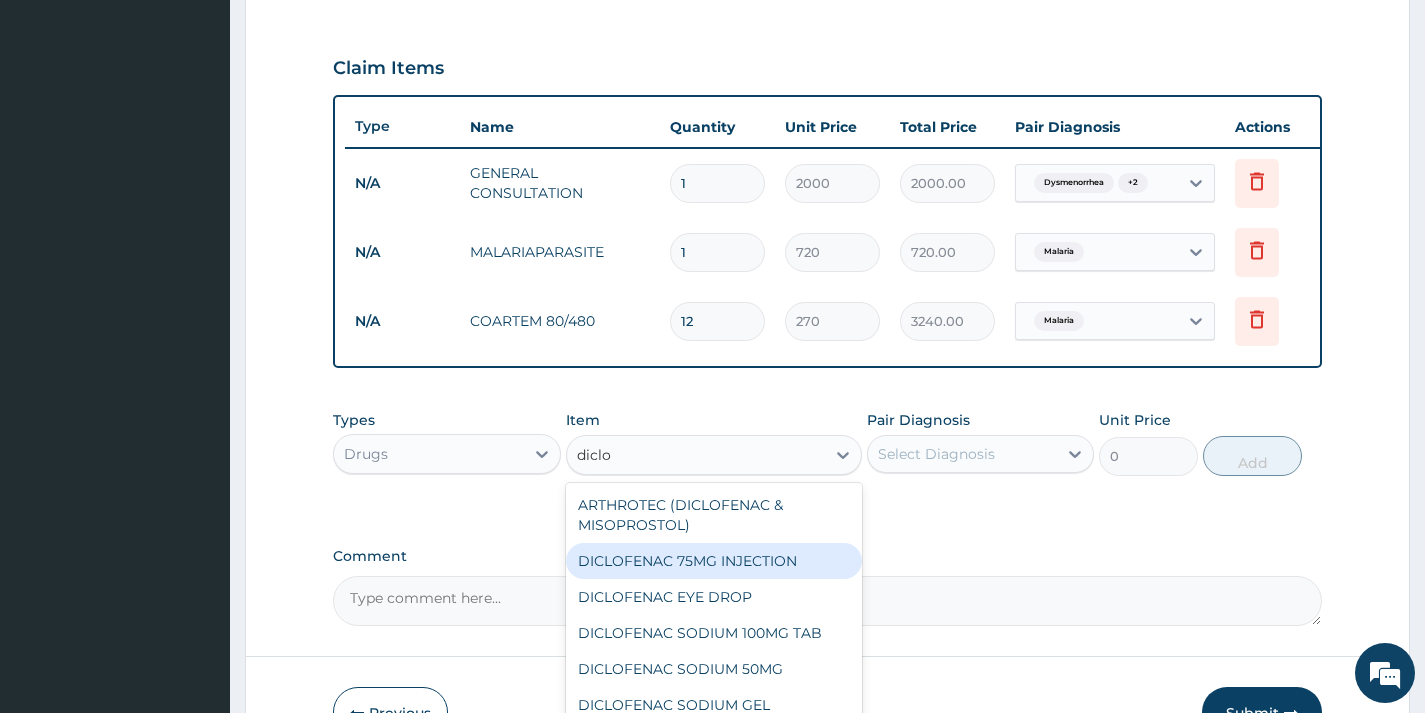 drag, startPoint x: 622, startPoint y: 575, endPoint x: 679, endPoint y: 559, distance: 59.20304 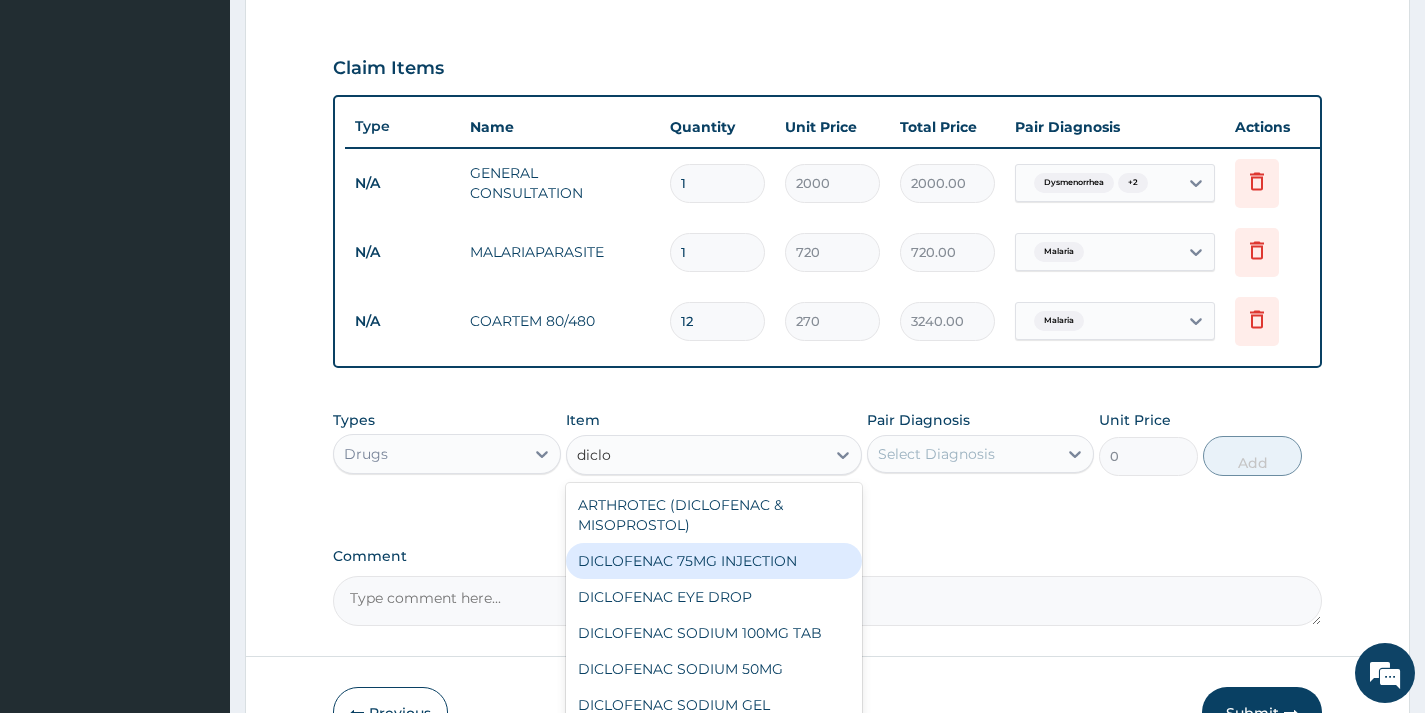 click on "DICLOFENAC 75MG INJECTION" at bounding box center [714, 561] 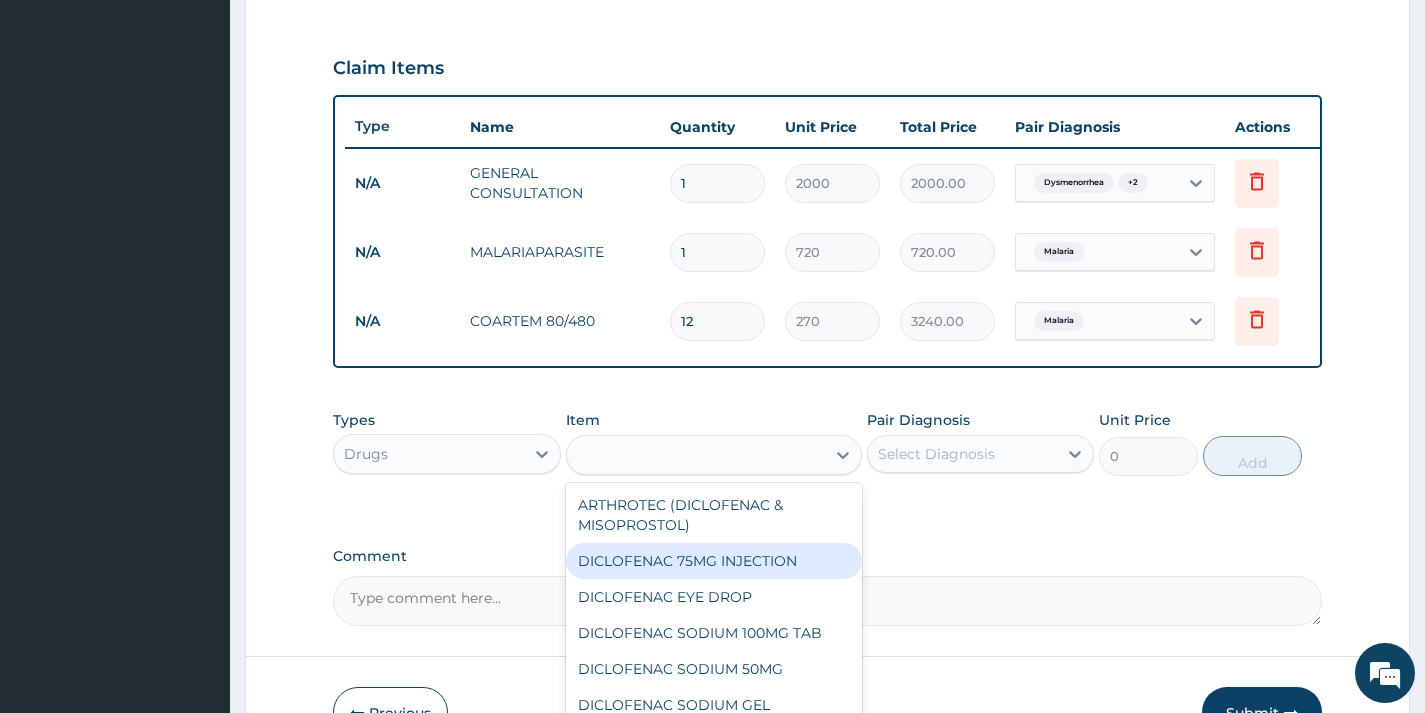 type on "450" 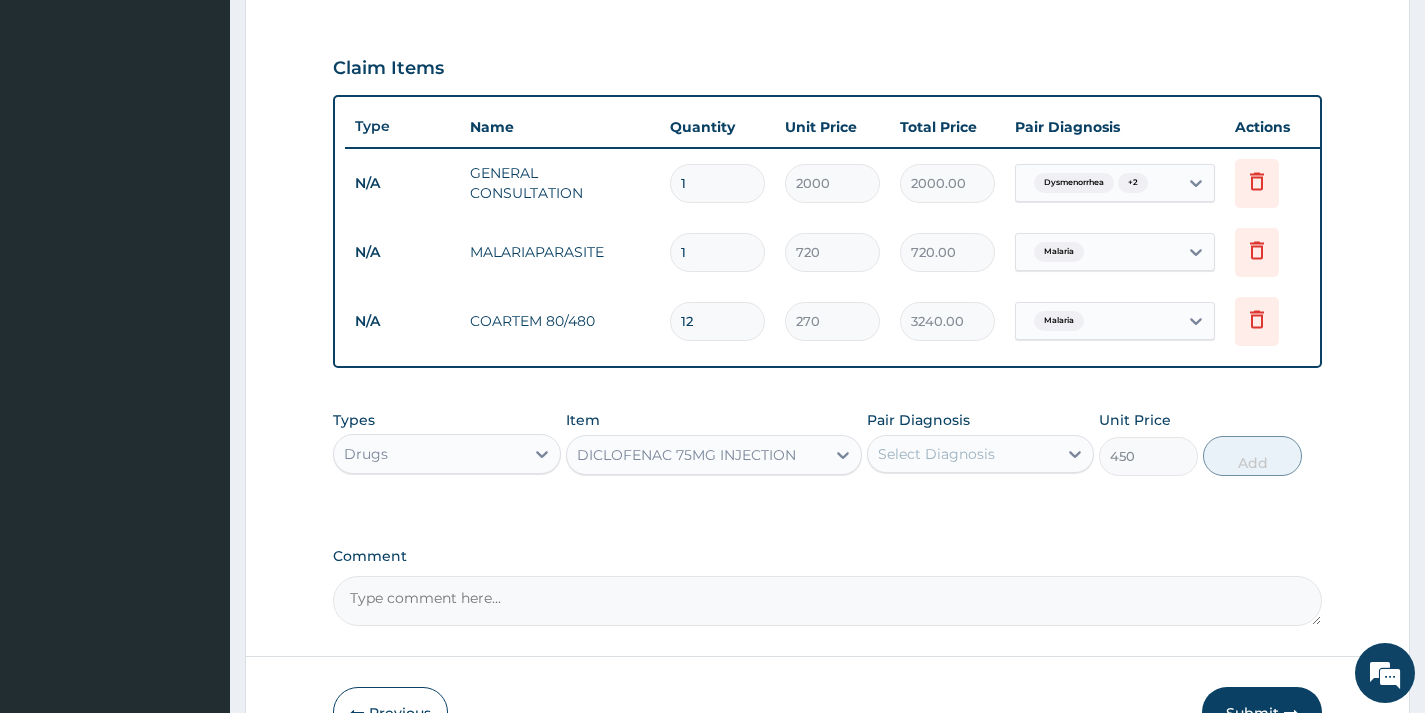 drag, startPoint x: 940, startPoint y: 464, endPoint x: 942, endPoint y: 493, distance: 29.068884 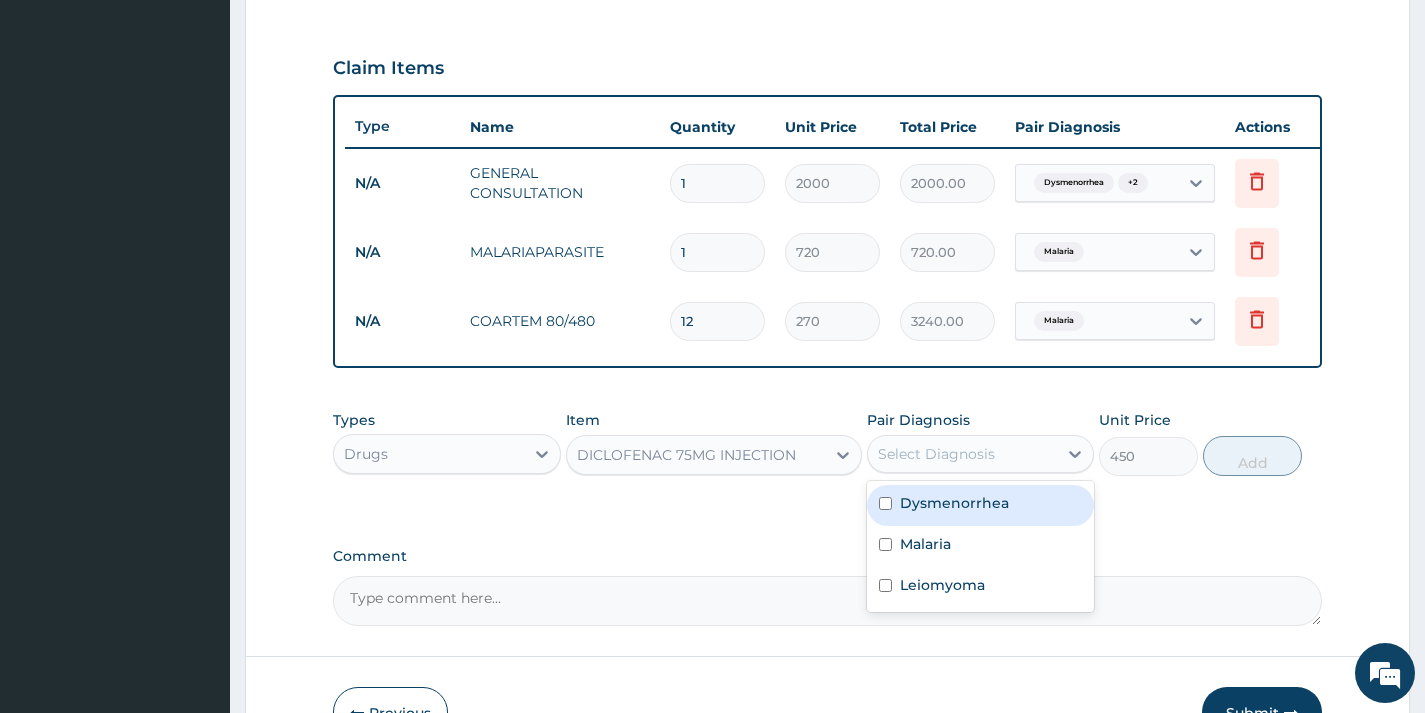 drag, startPoint x: 971, startPoint y: 525, endPoint x: 964, endPoint y: 539, distance: 15.652476 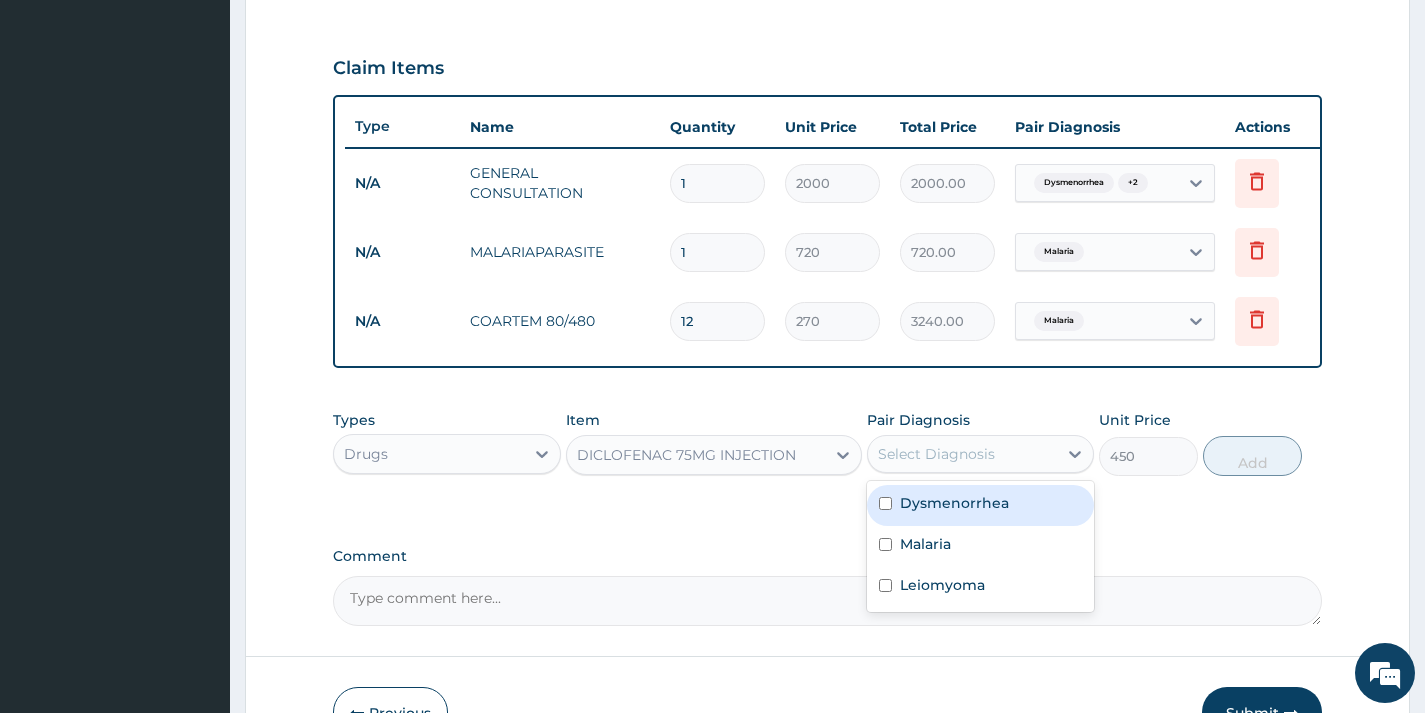 click on "Dysmenorrhea" at bounding box center [980, 505] 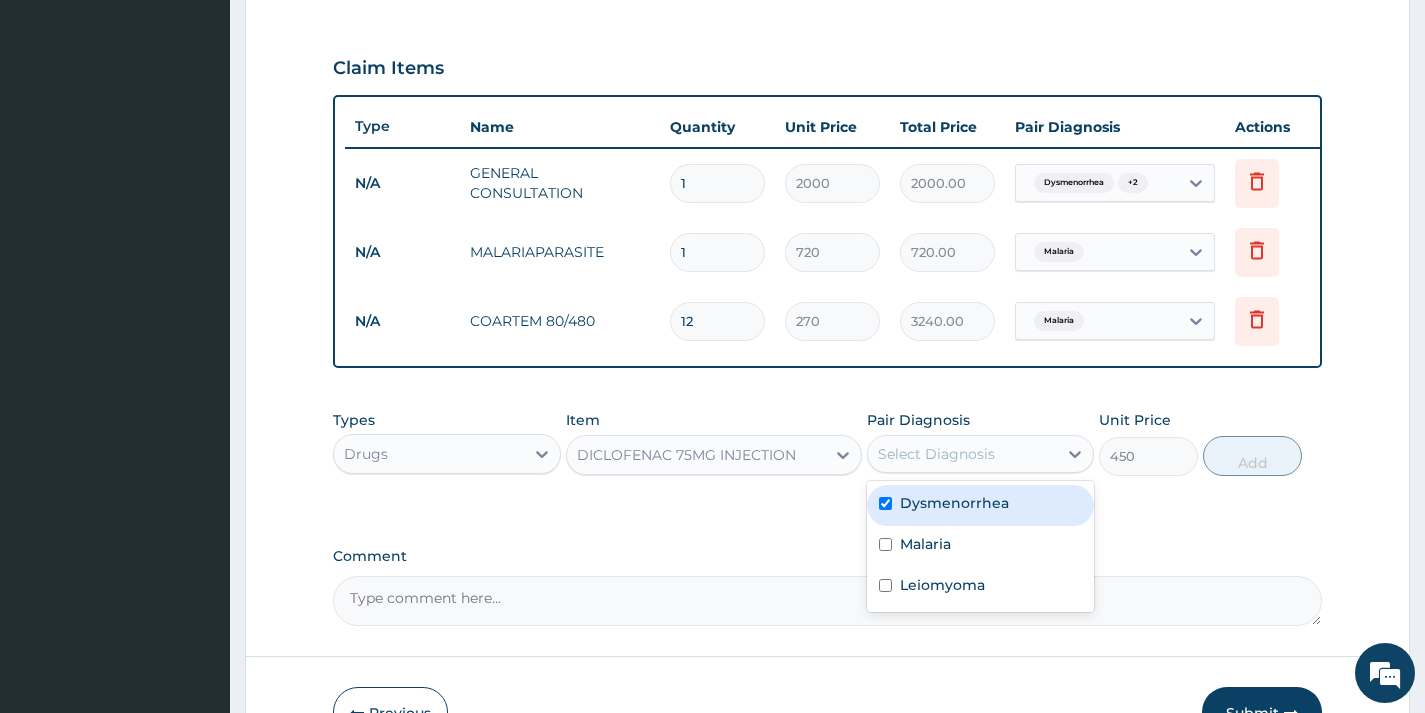 checkbox on "true" 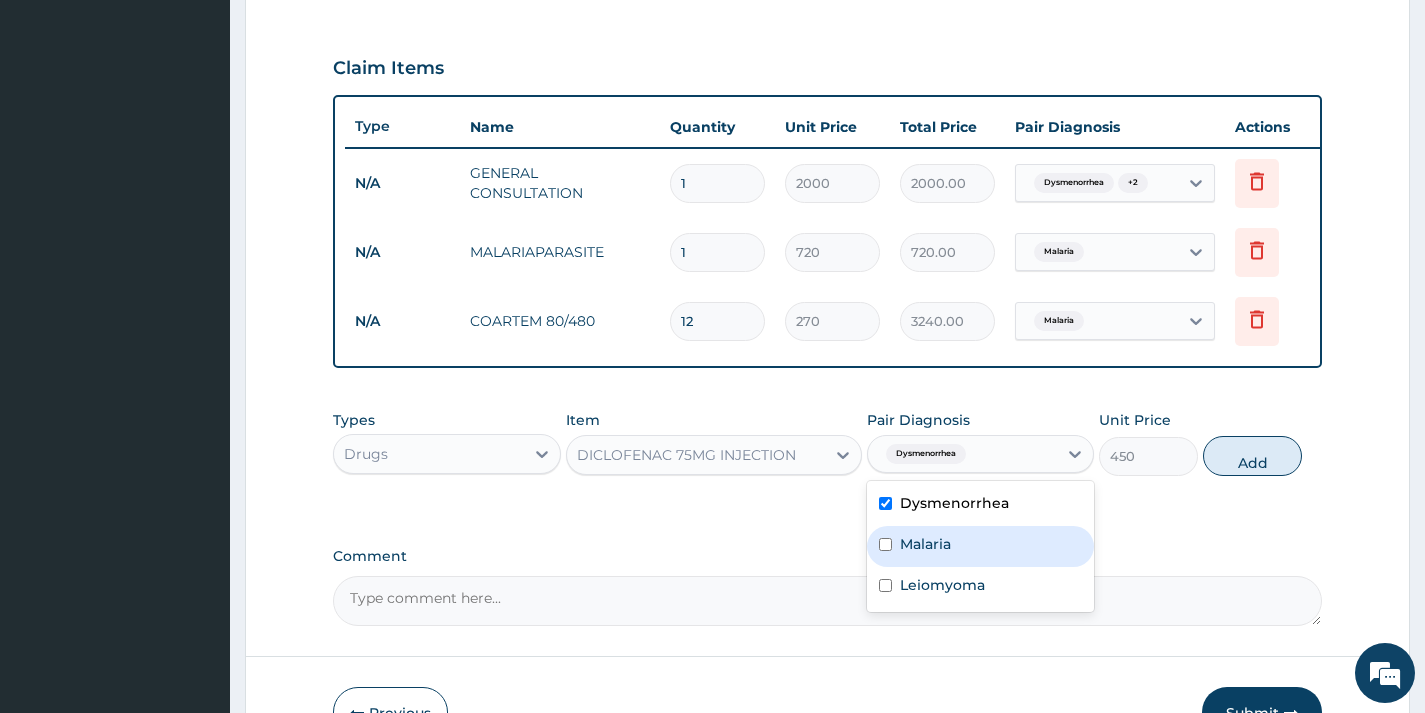 drag, startPoint x: 956, startPoint y: 551, endPoint x: 956, endPoint y: 580, distance: 29 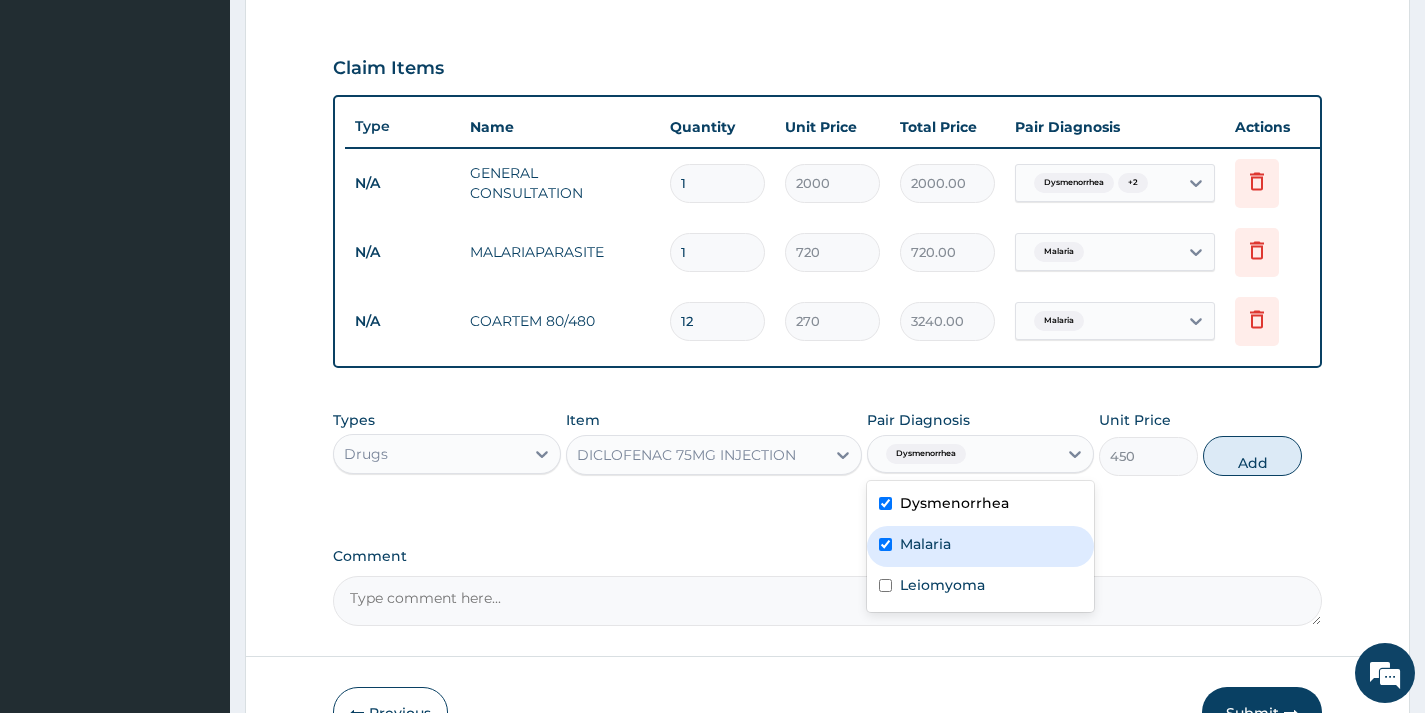 checkbox on "true" 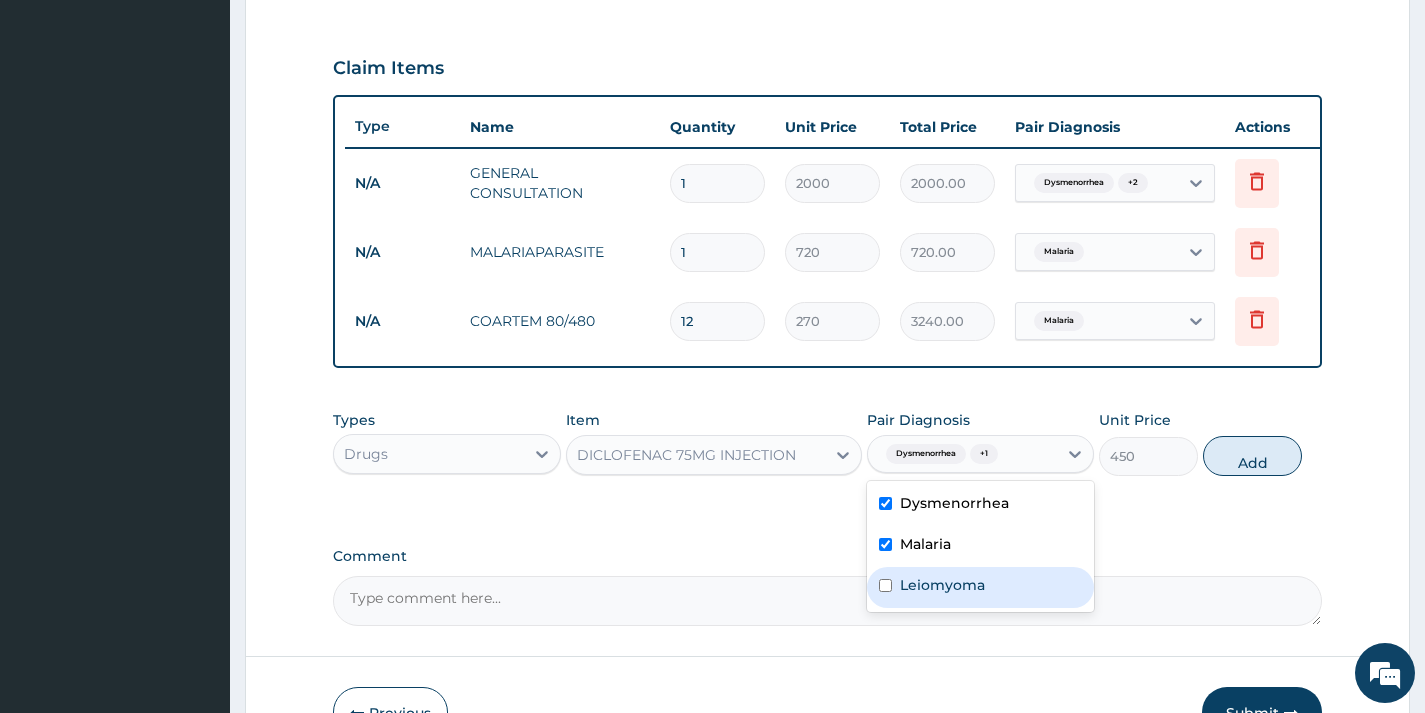 drag, startPoint x: 956, startPoint y: 590, endPoint x: 971, endPoint y: 586, distance: 15.524175 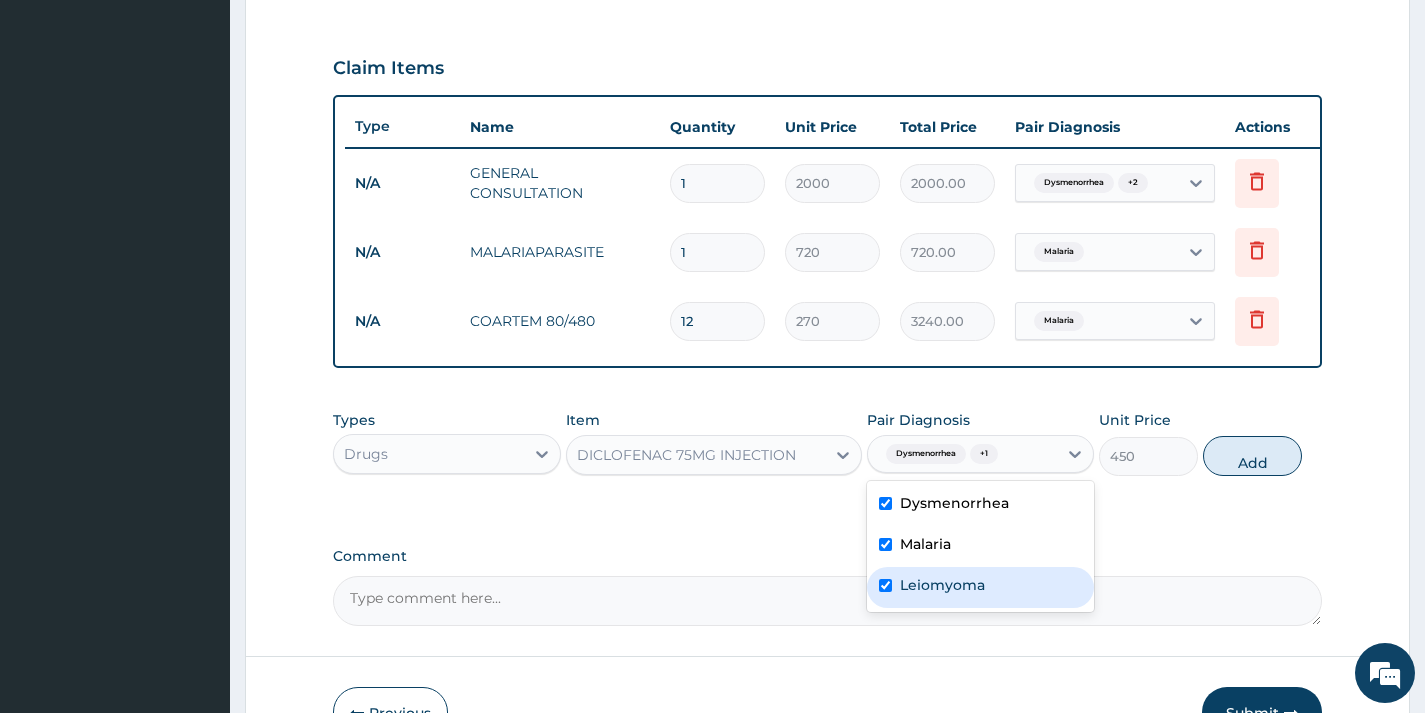 checkbox on "true" 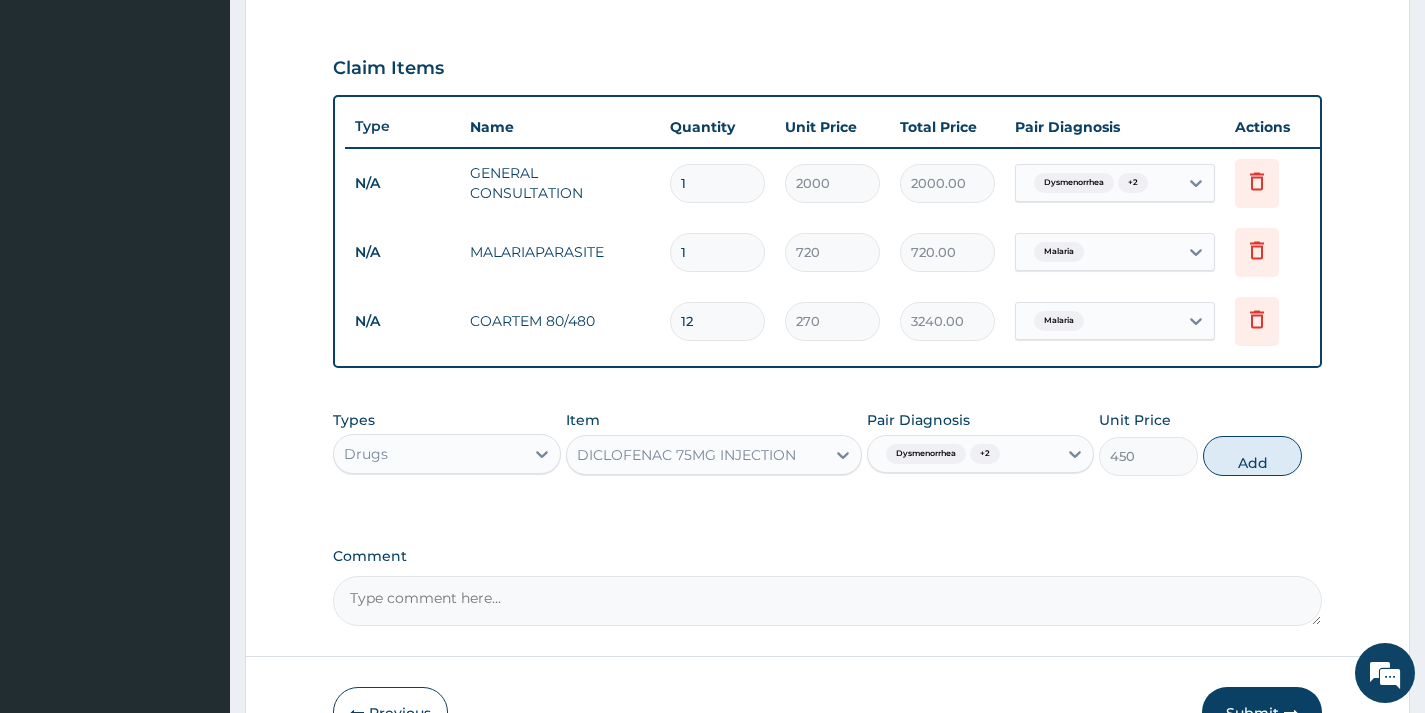 drag, startPoint x: 1271, startPoint y: 481, endPoint x: 997, endPoint y: 511, distance: 275.63745 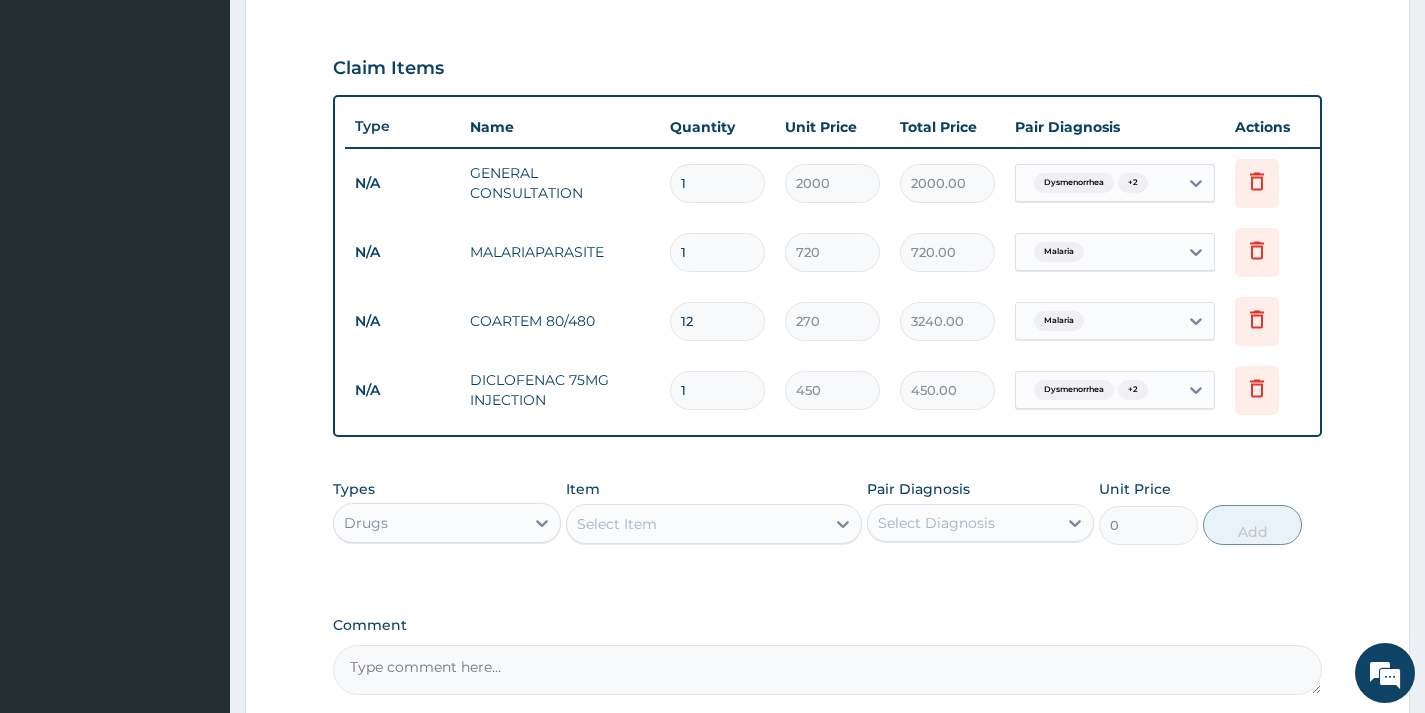 click on "Select Item" at bounding box center [696, 524] 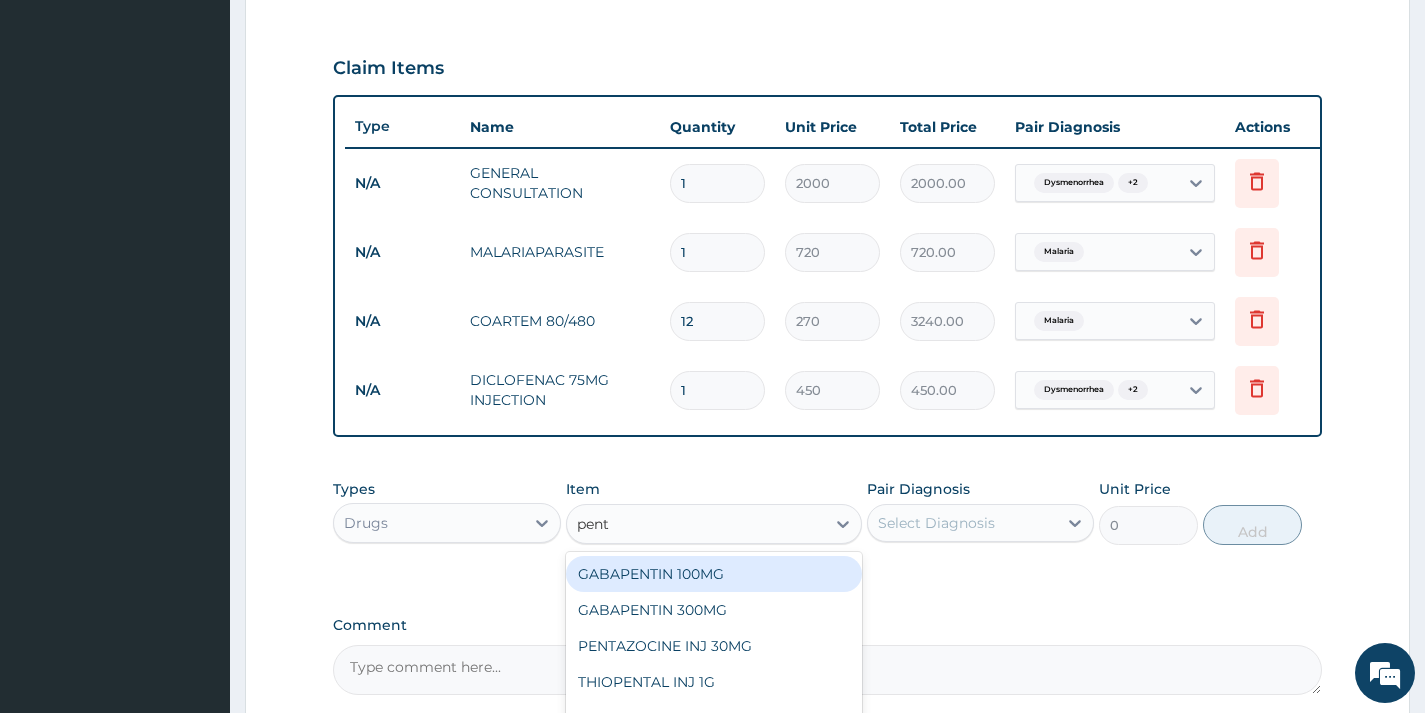 type on "penta" 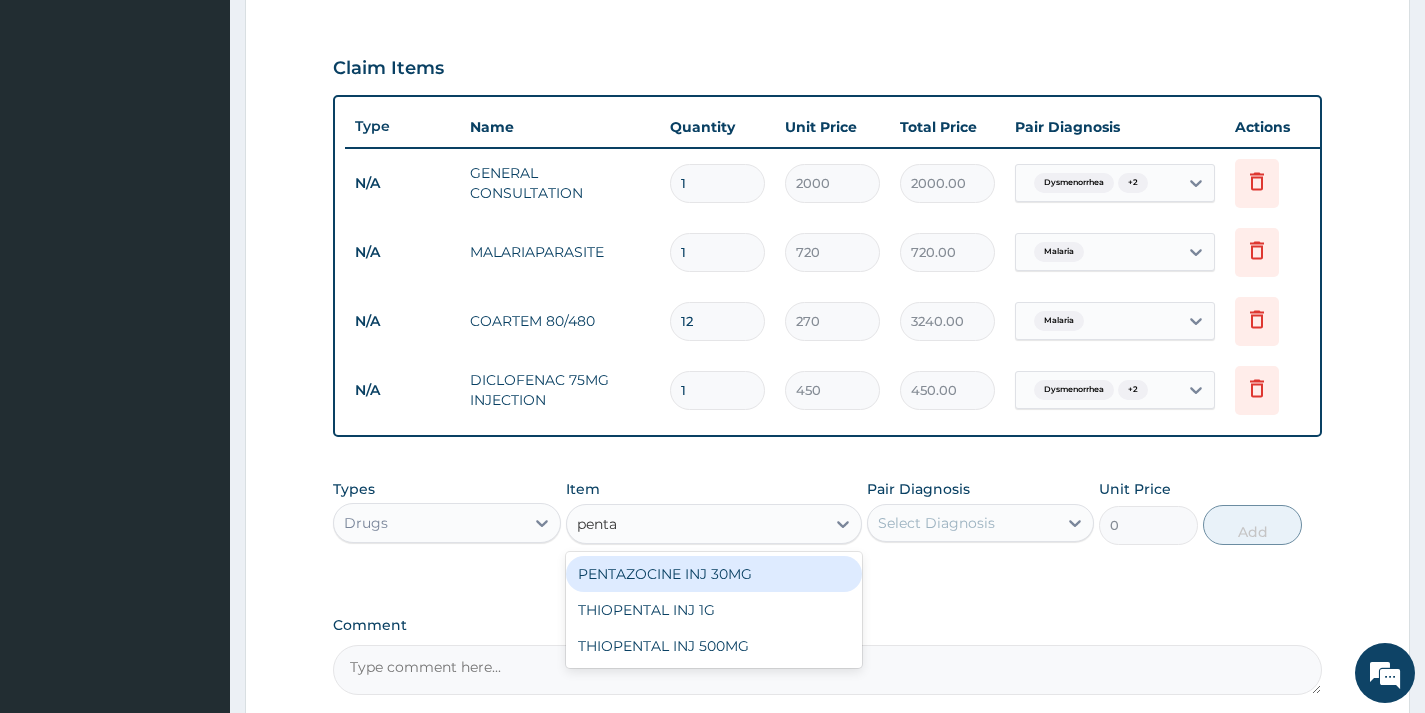 drag, startPoint x: 681, startPoint y: 579, endPoint x: 803, endPoint y: 567, distance: 122.588745 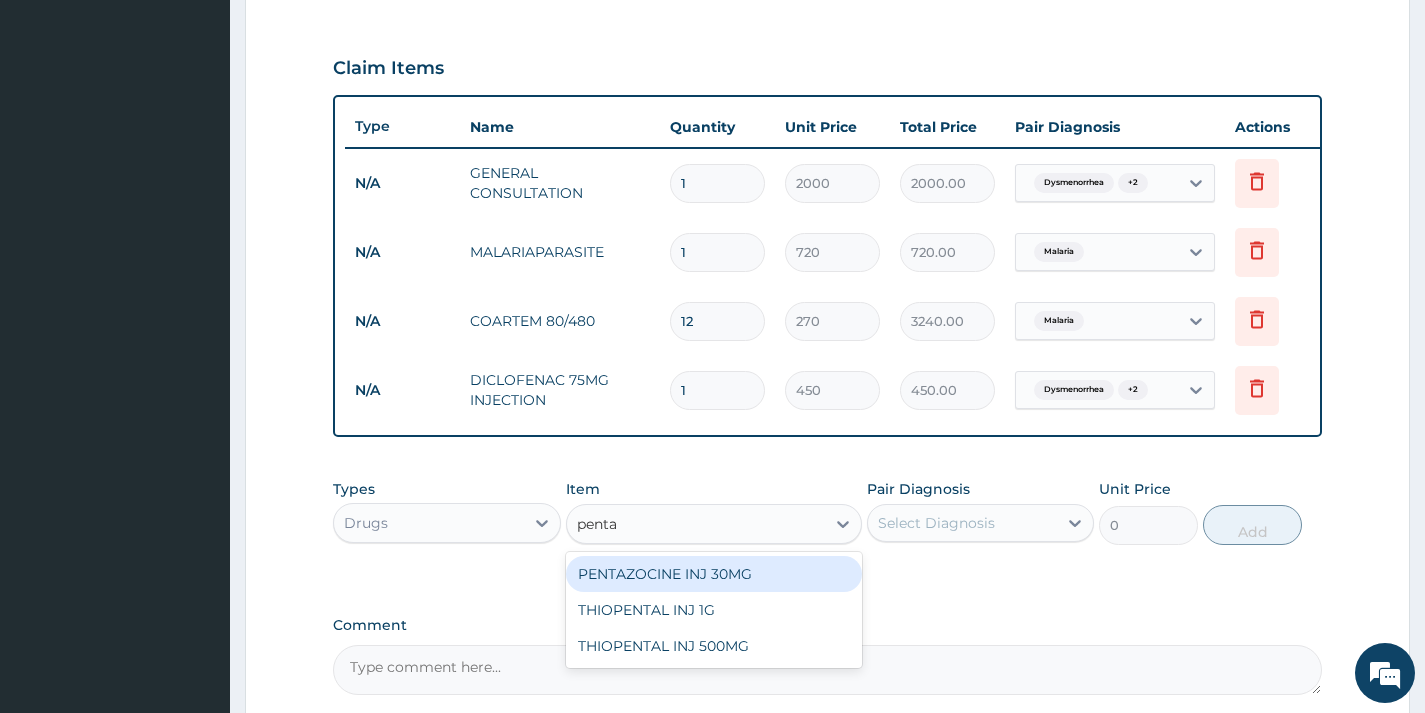 click on "PENTAZOCINE INJ 30MG" at bounding box center (714, 574) 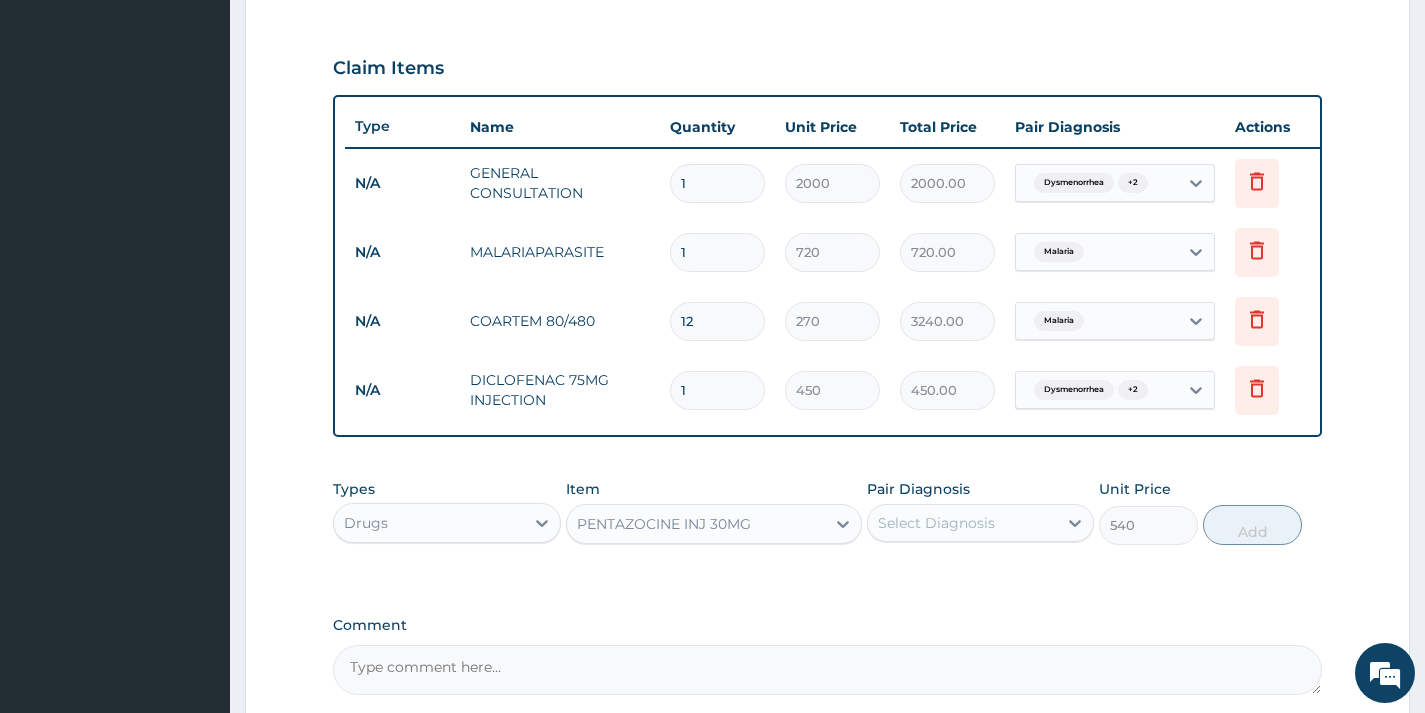 click on "Select Diagnosis" at bounding box center [936, 523] 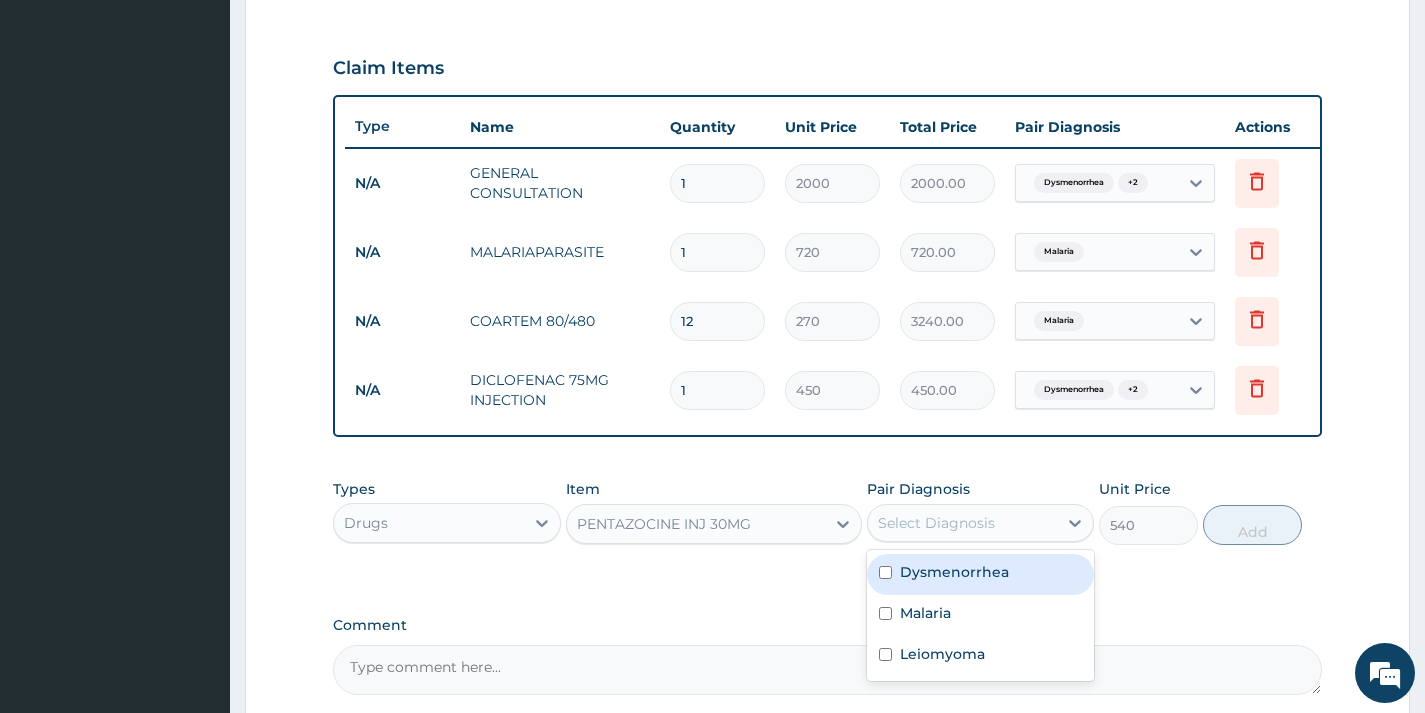 click on "Dysmenorrhea" at bounding box center (980, 574) 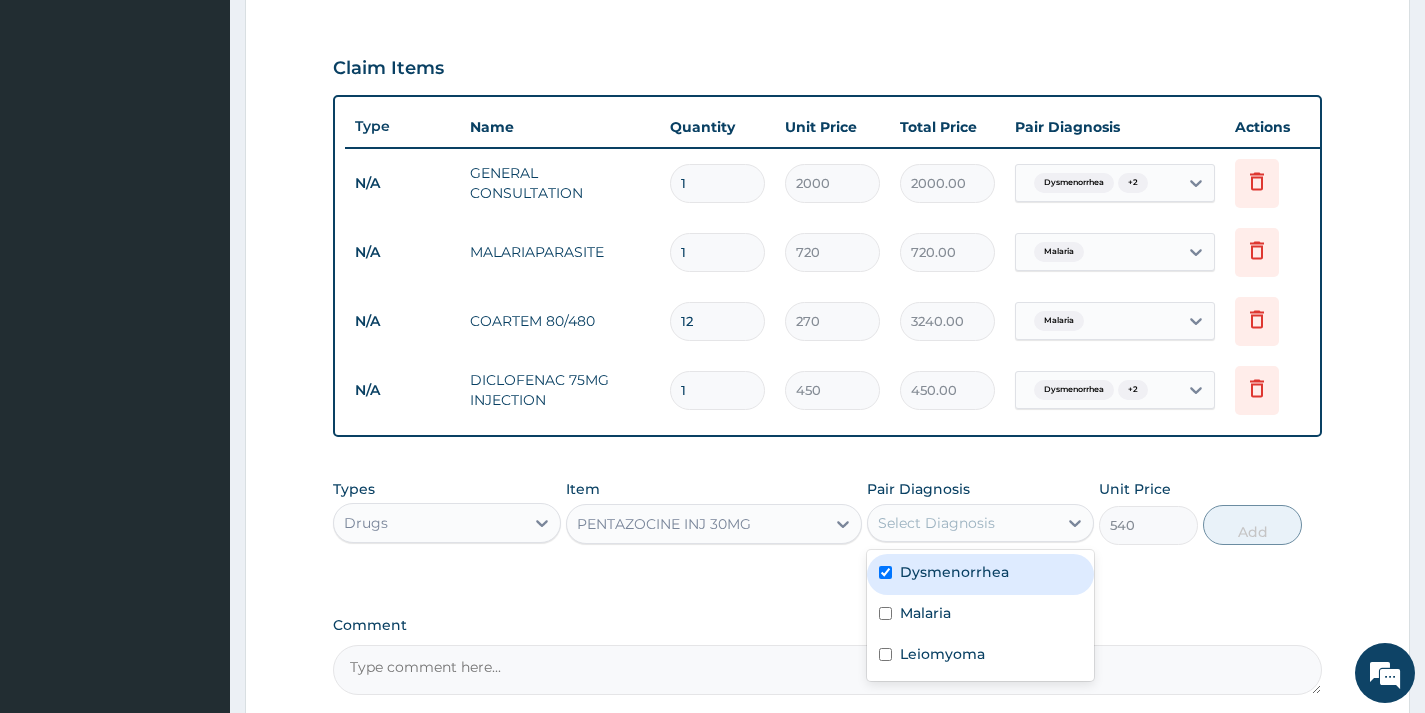 checkbox on "true" 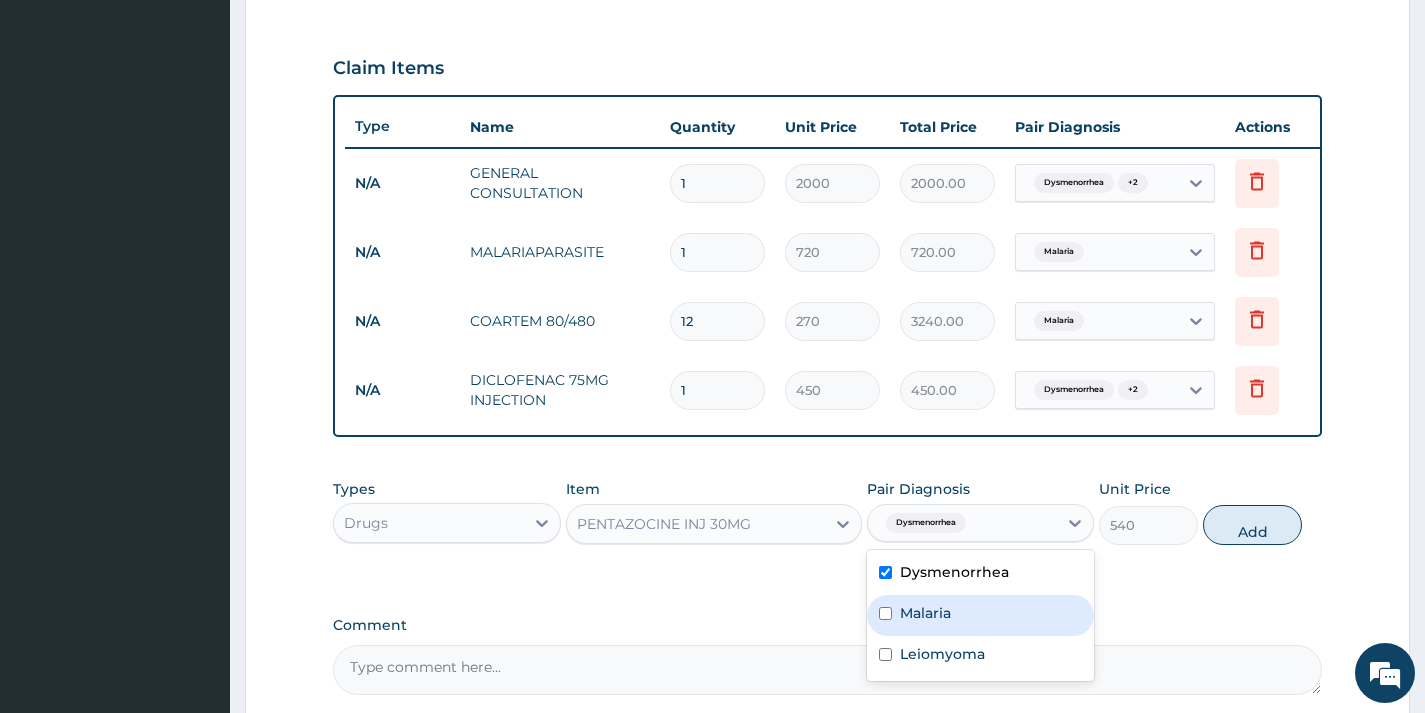 drag, startPoint x: 921, startPoint y: 623, endPoint x: 921, endPoint y: 640, distance: 17 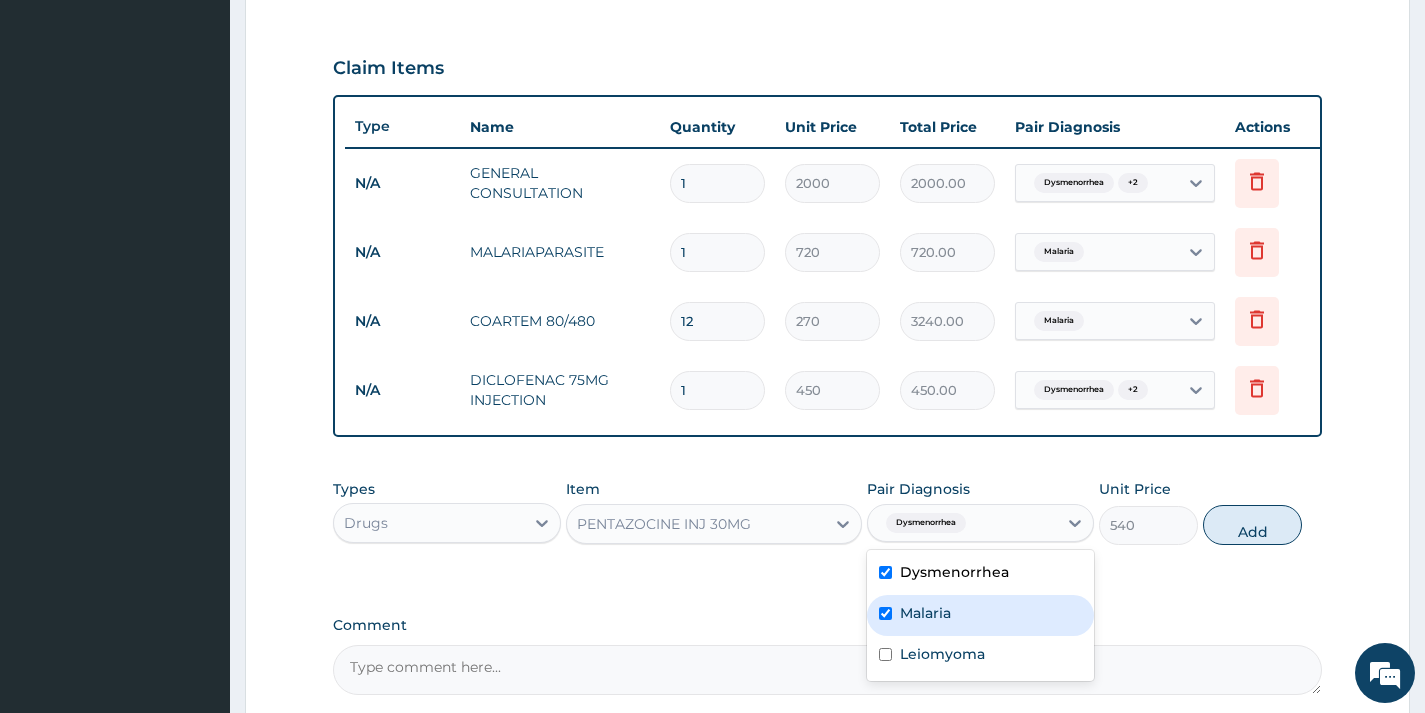 checkbox on "true" 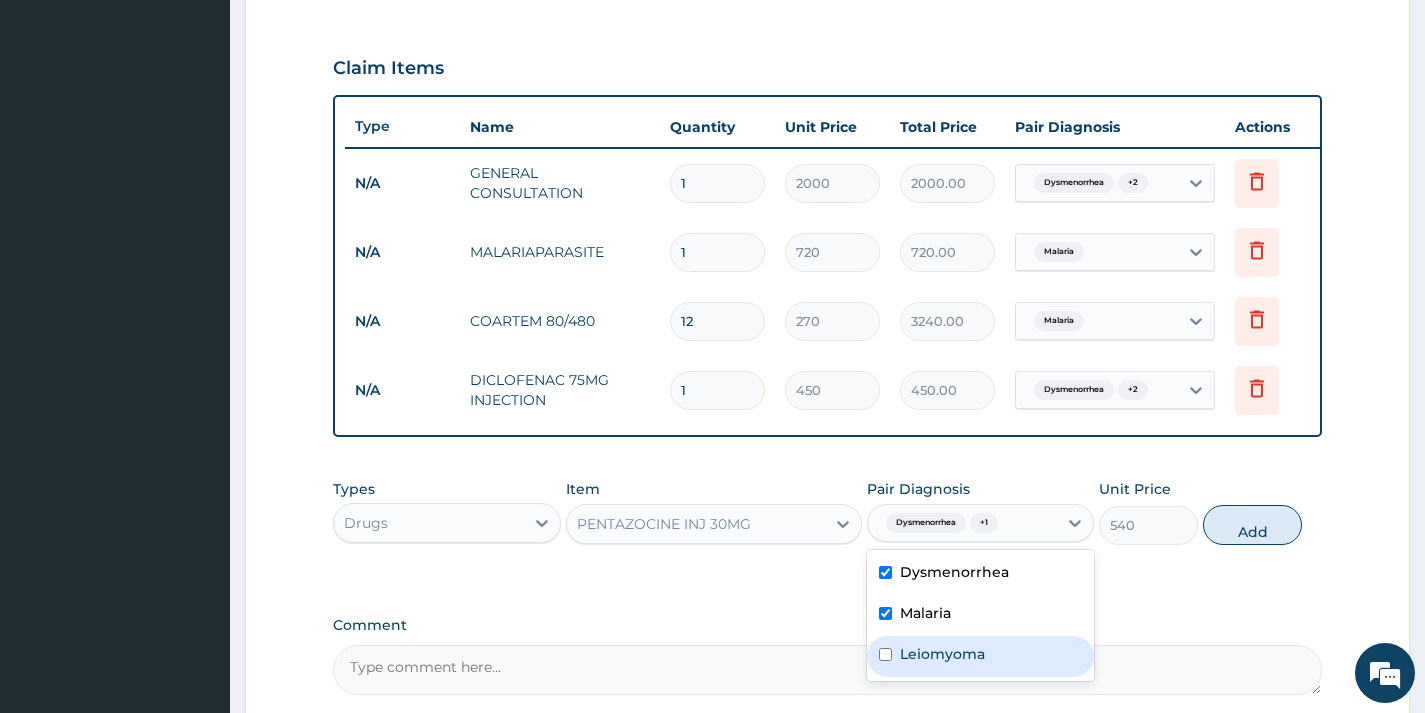 drag, startPoint x: 920, startPoint y: 689, endPoint x: 931, endPoint y: 673, distance: 19.416489 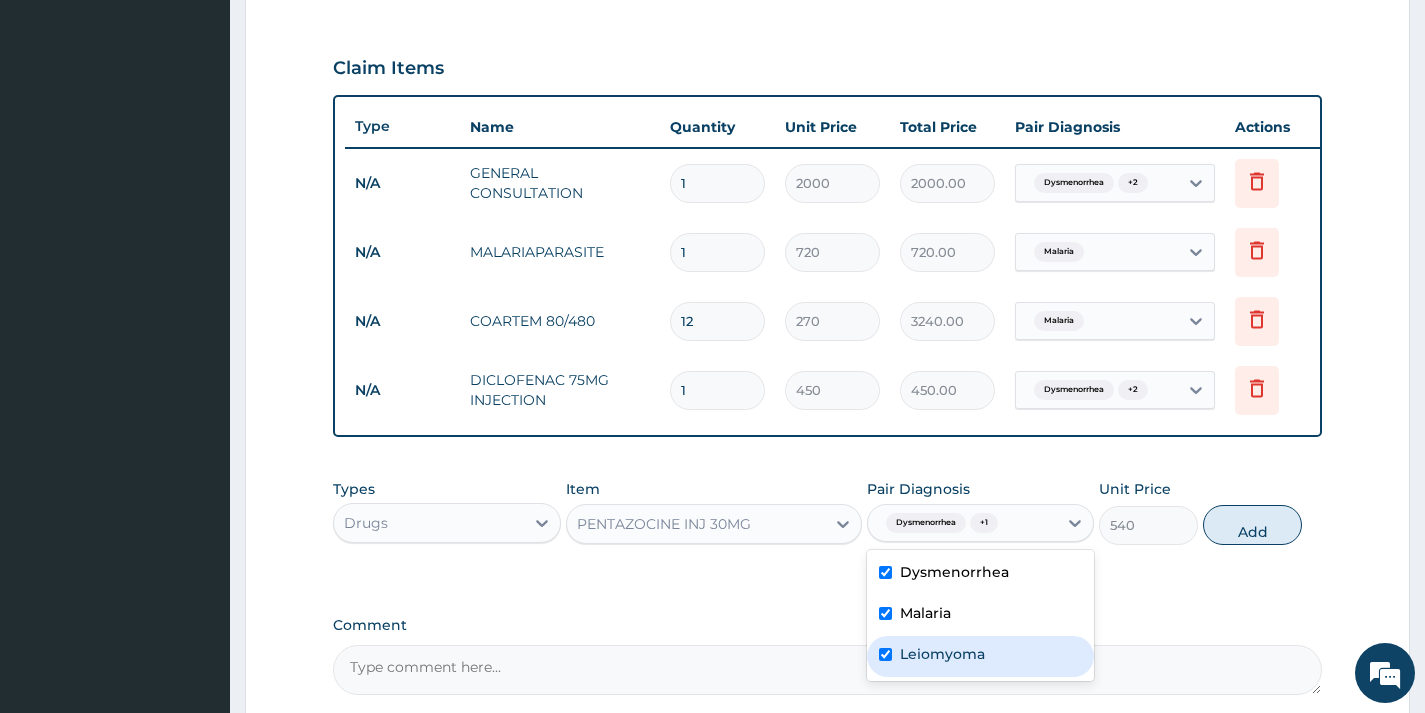 checkbox on "true" 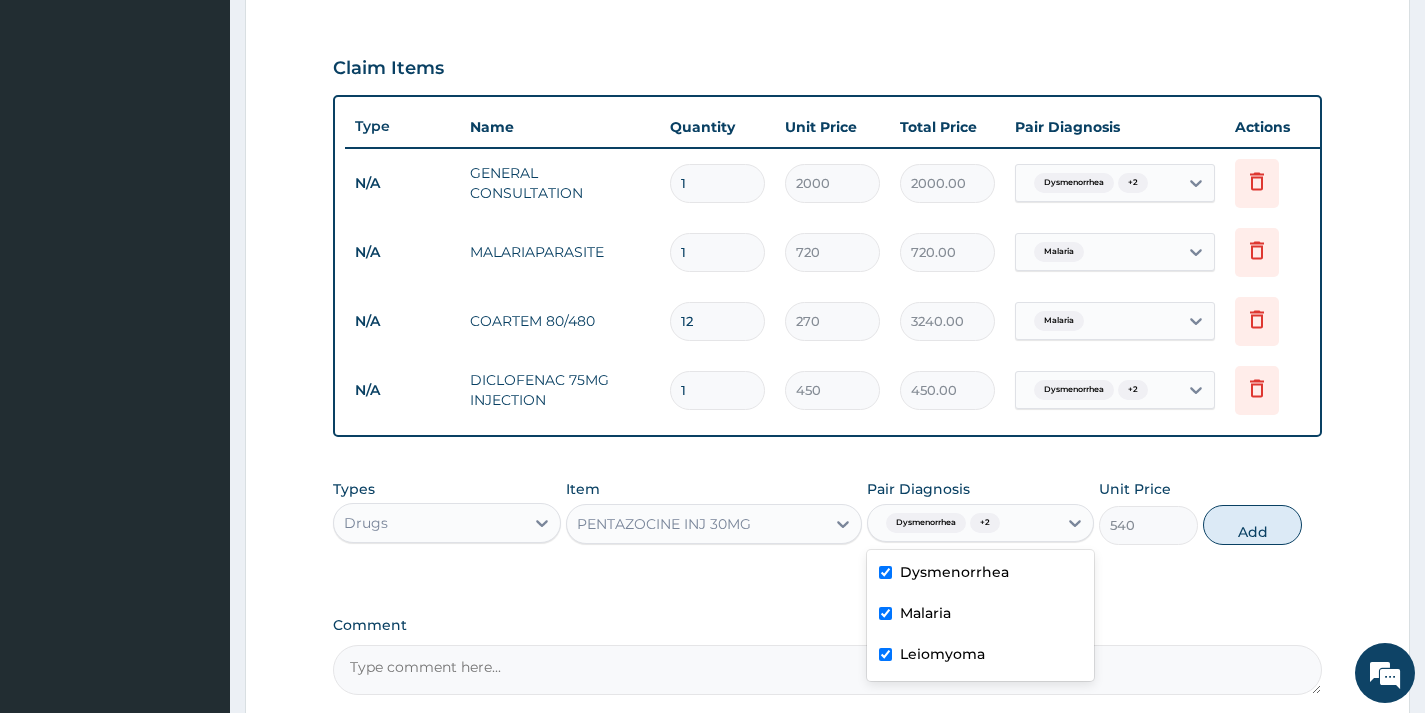 click on "Malaria" at bounding box center [980, 615] 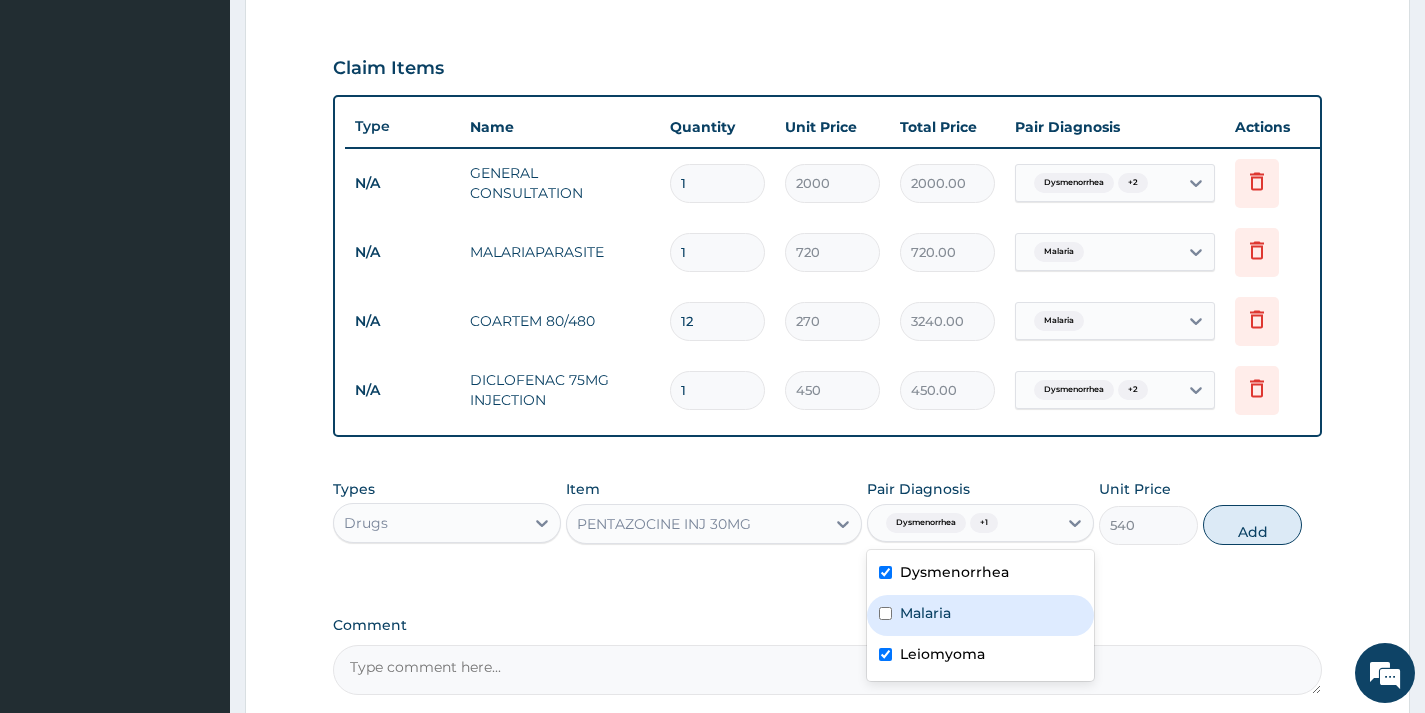 checkbox on "false" 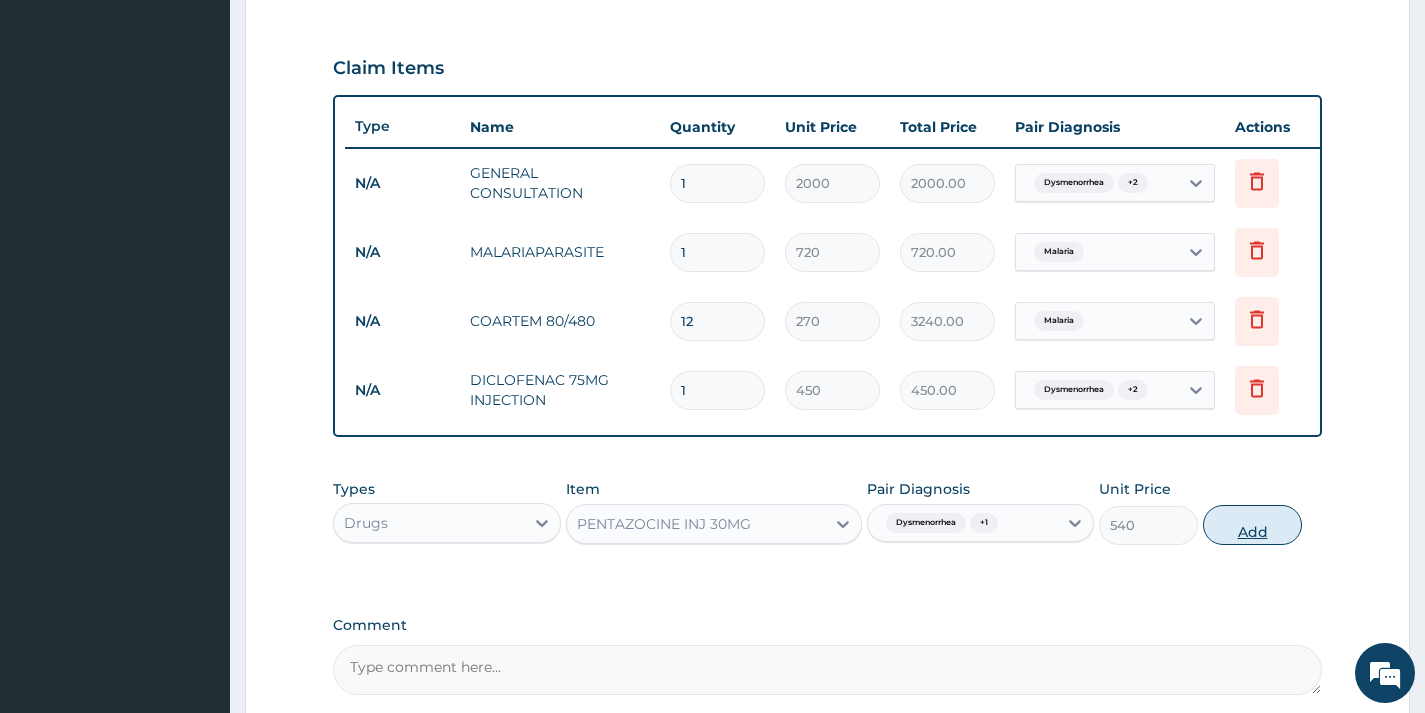 click on "Add" at bounding box center [1252, 525] 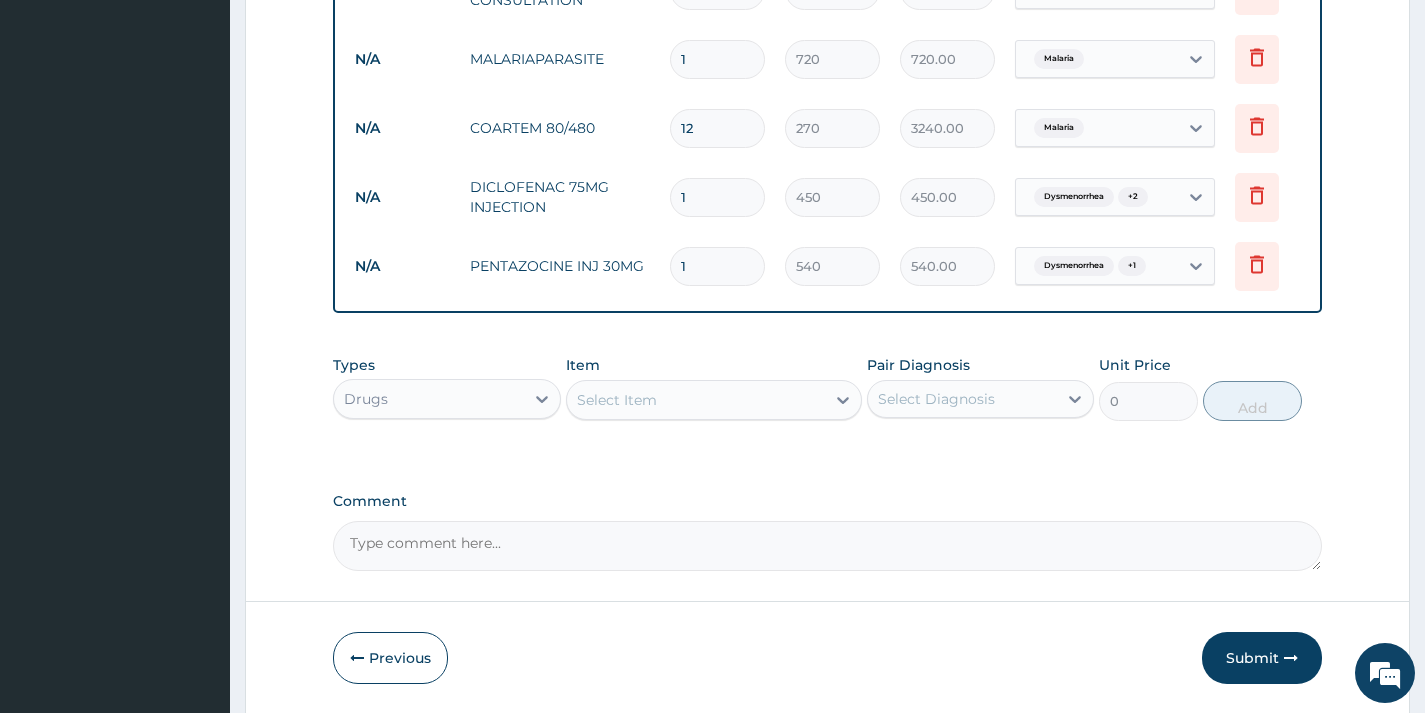 scroll, scrollTop: 849, scrollLeft: 0, axis: vertical 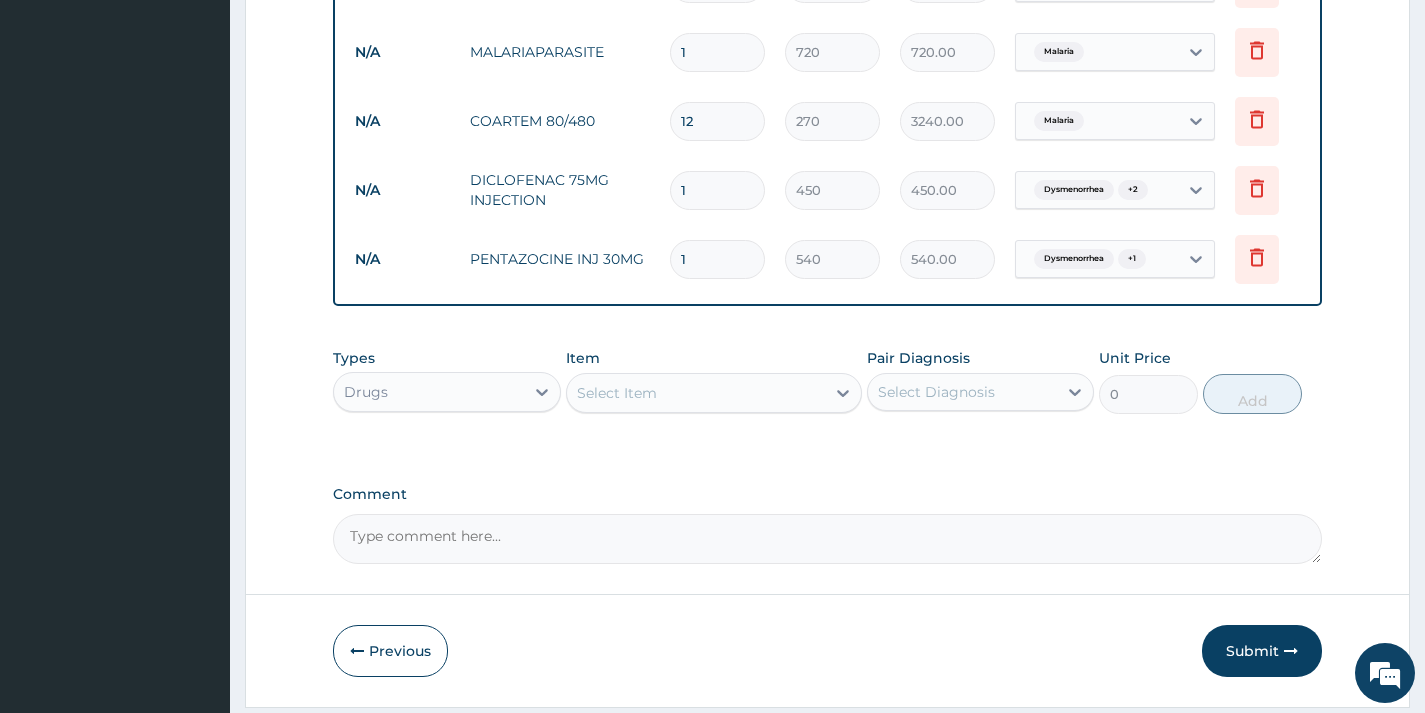 click on "Select Item" at bounding box center [696, 393] 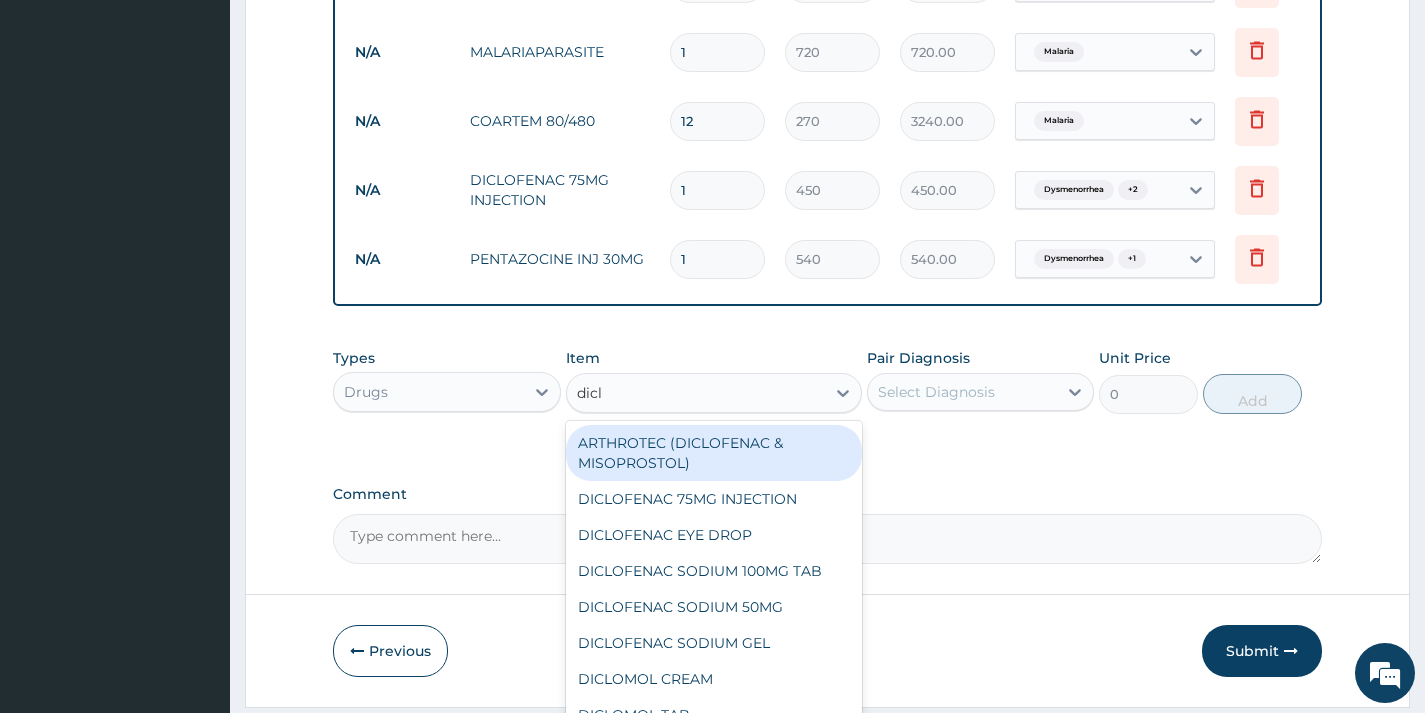 type on "diclo" 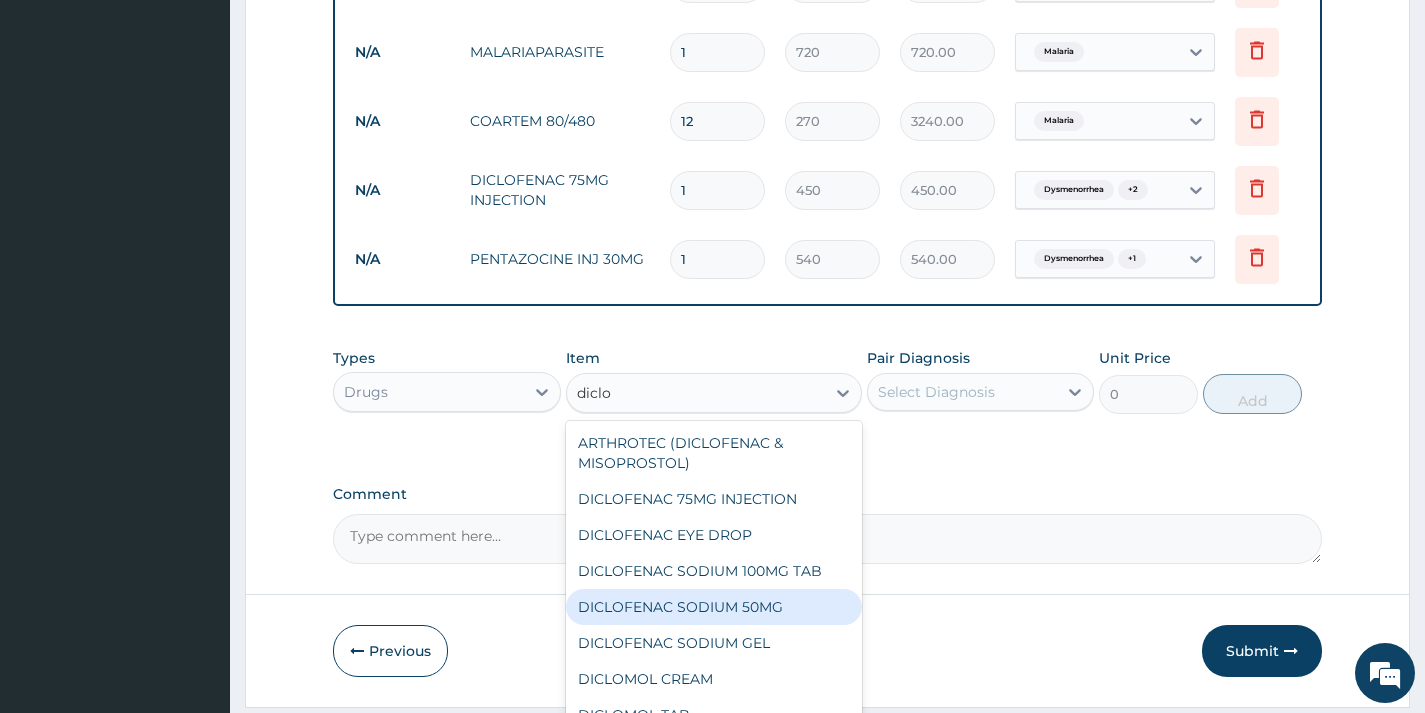 drag, startPoint x: 785, startPoint y: 620, endPoint x: 809, endPoint y: 536, distance: 87.36132 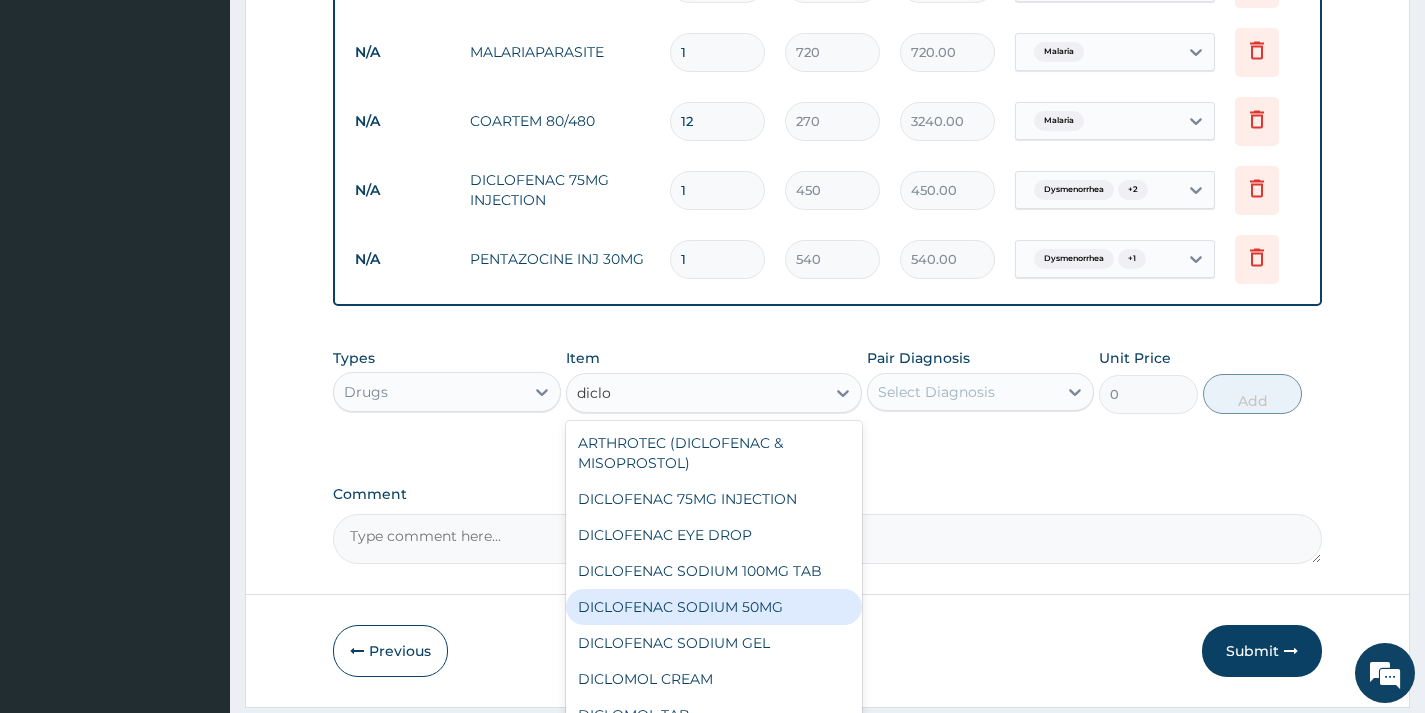 click on "DICLOFENAC SODIUM 50MG" at bounding box center [714, 607] 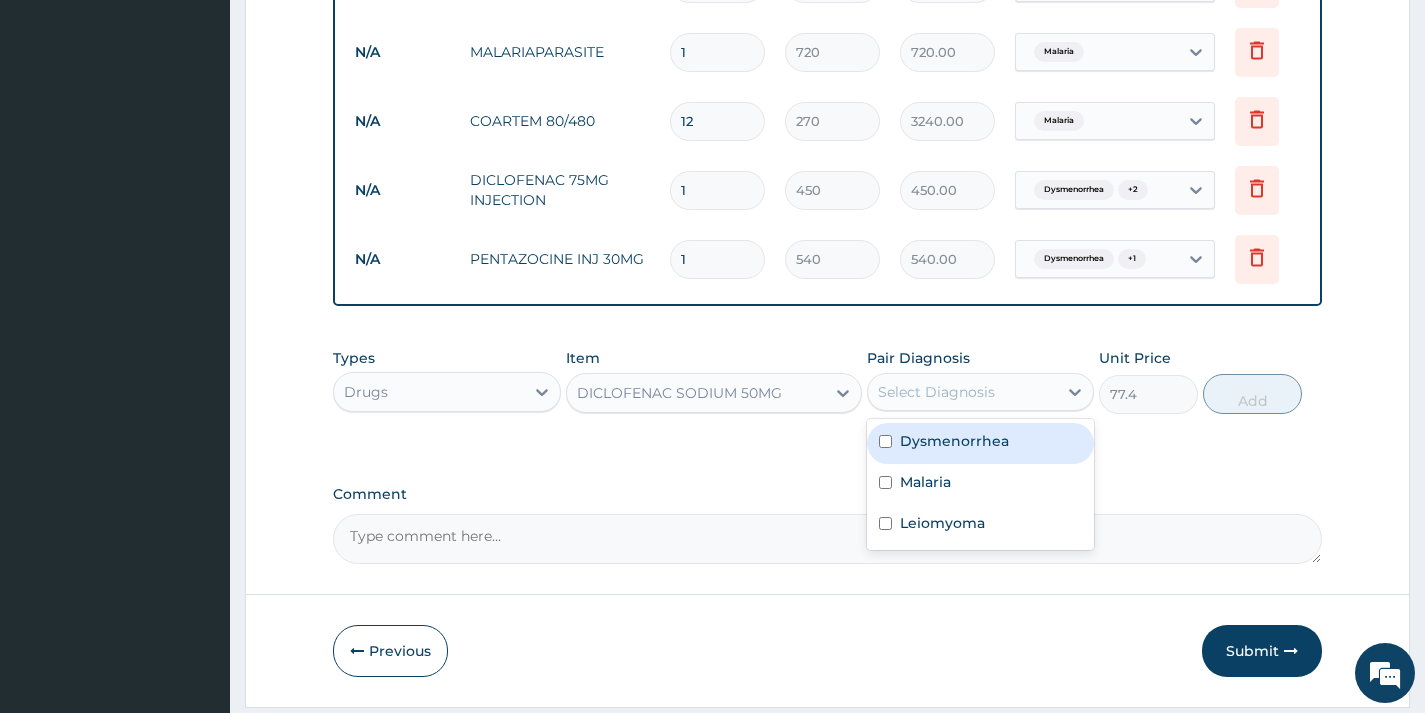 drag, startPoint x: 883, startPoint y: 408, endPoint x: 900, endPoint y: 424, distance: 23.345236 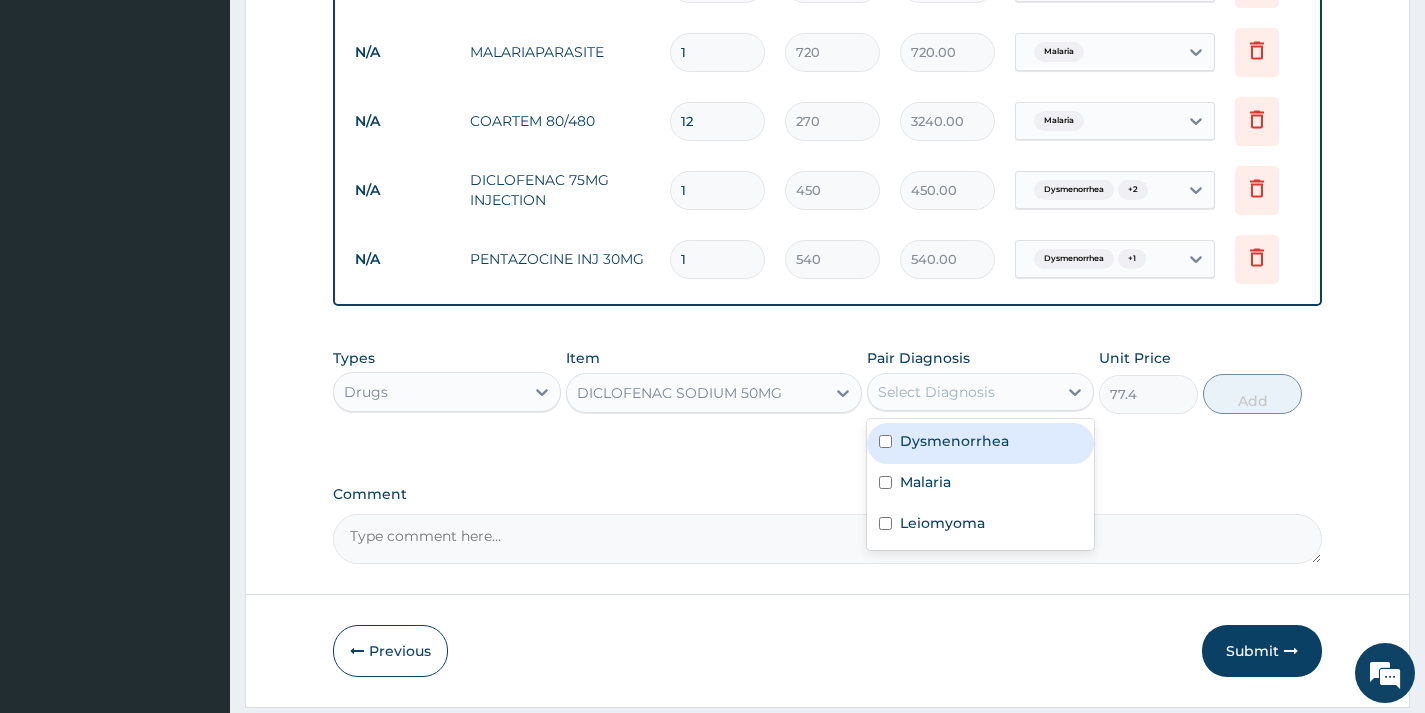 click on "Select Diagnosis" at bounding box center (936, 392) 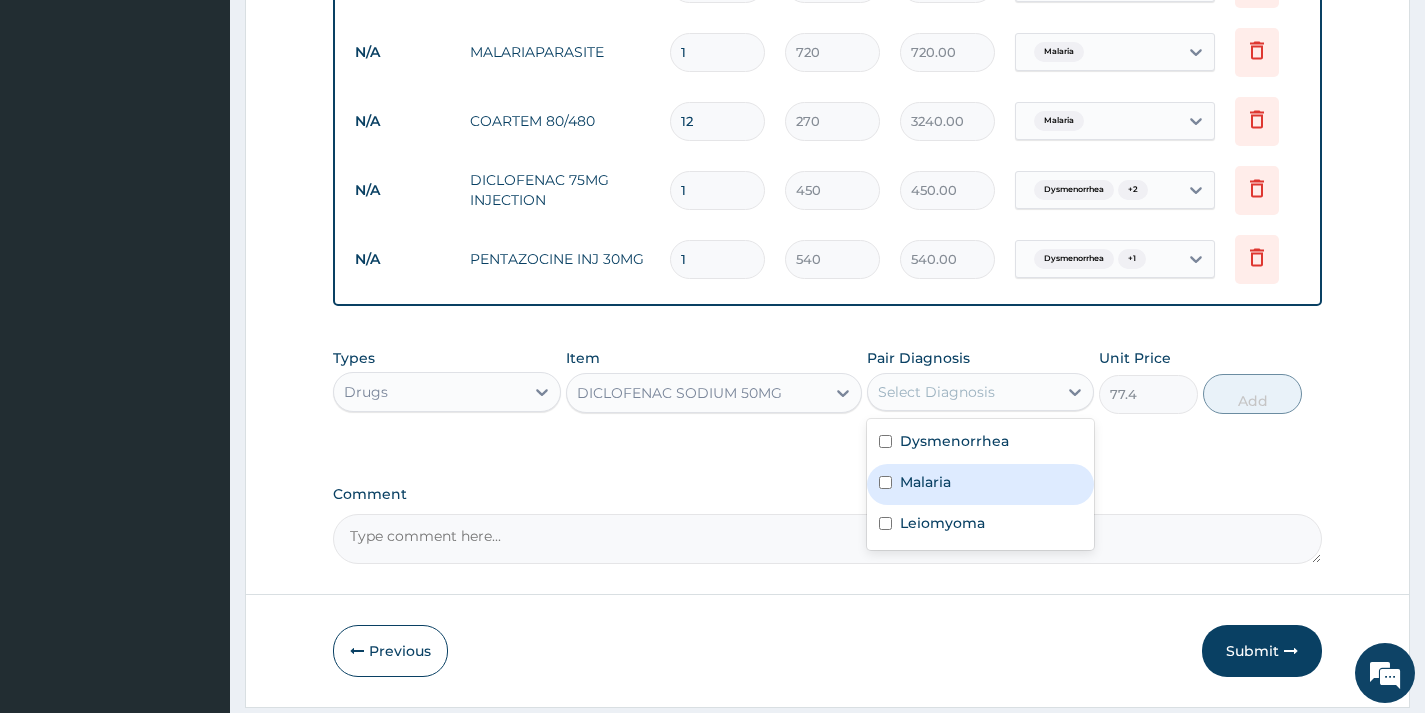 drag, startPoint x: 911, startPoint y: 492, endPoint x: 929, endPoint y: 479, distance: 22.203604 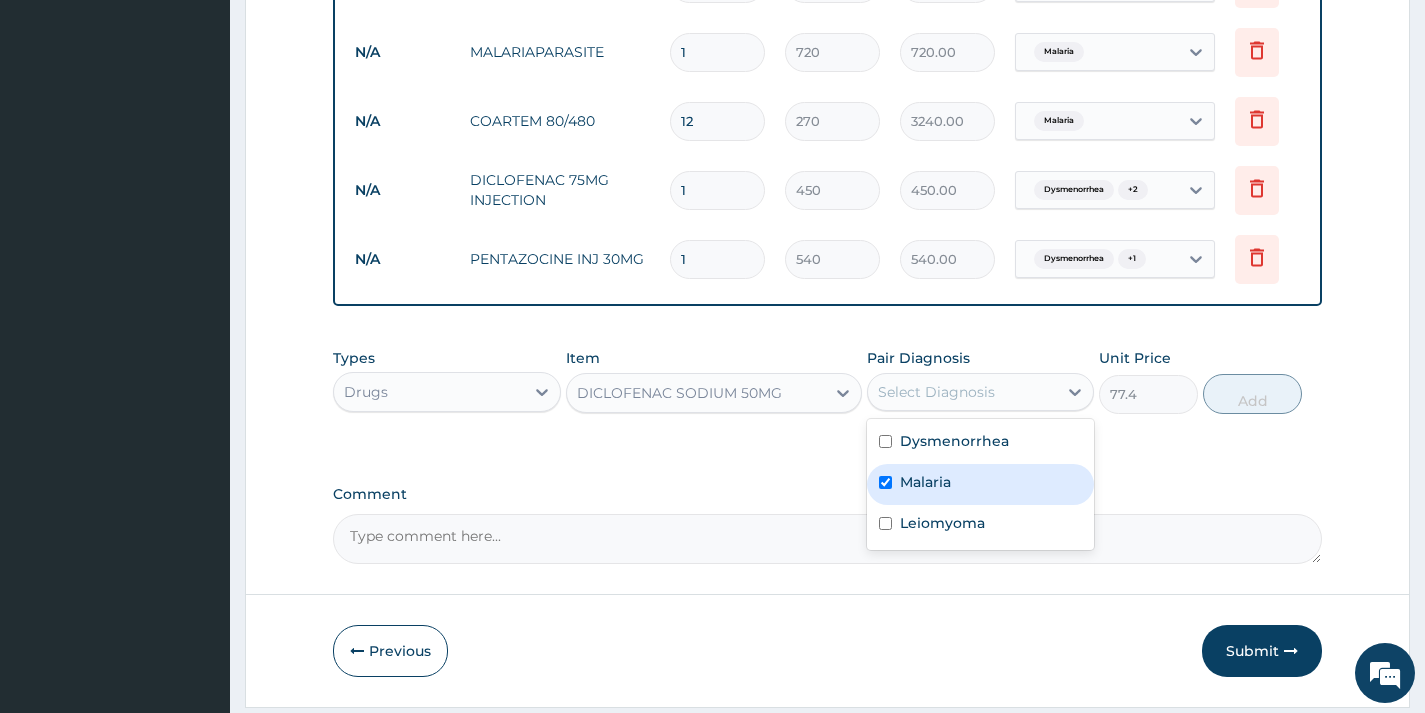checkbox on "true" 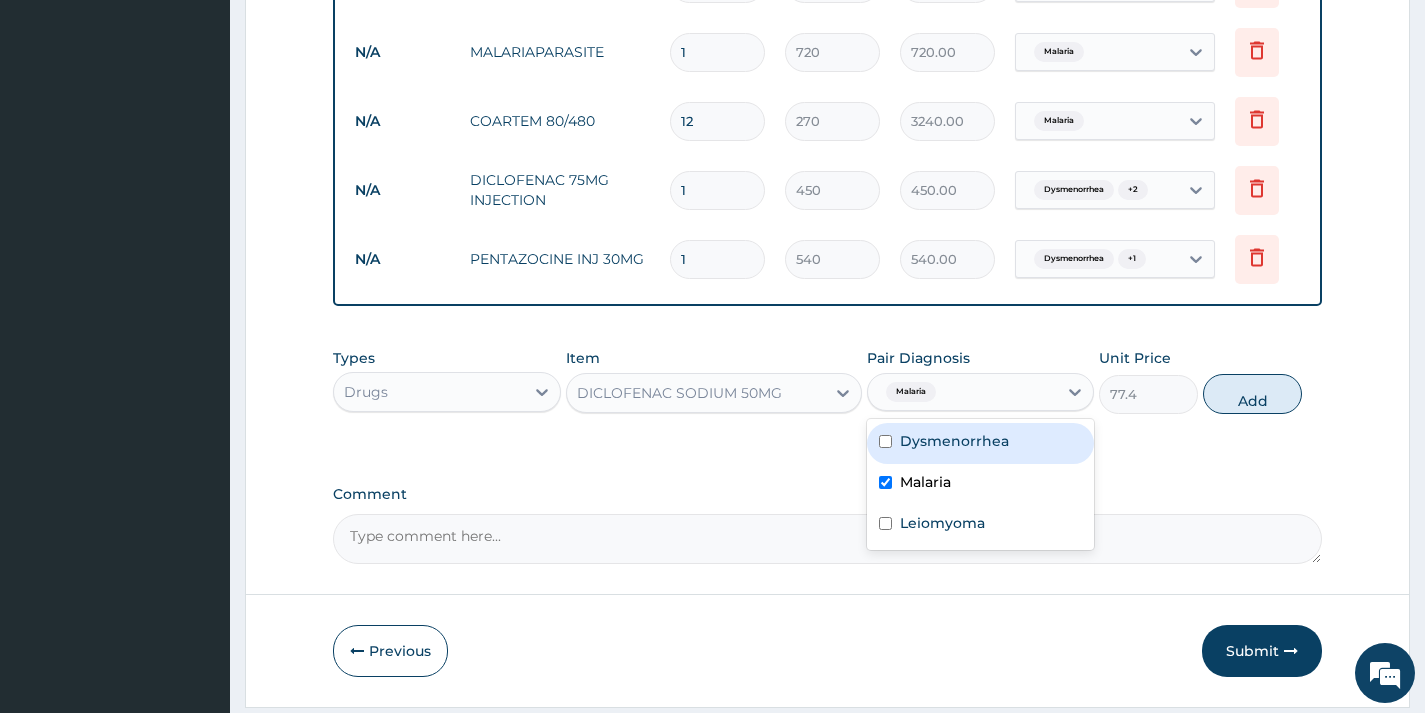 click on "Dysmenorrhea" at bounding box center (954, 441) 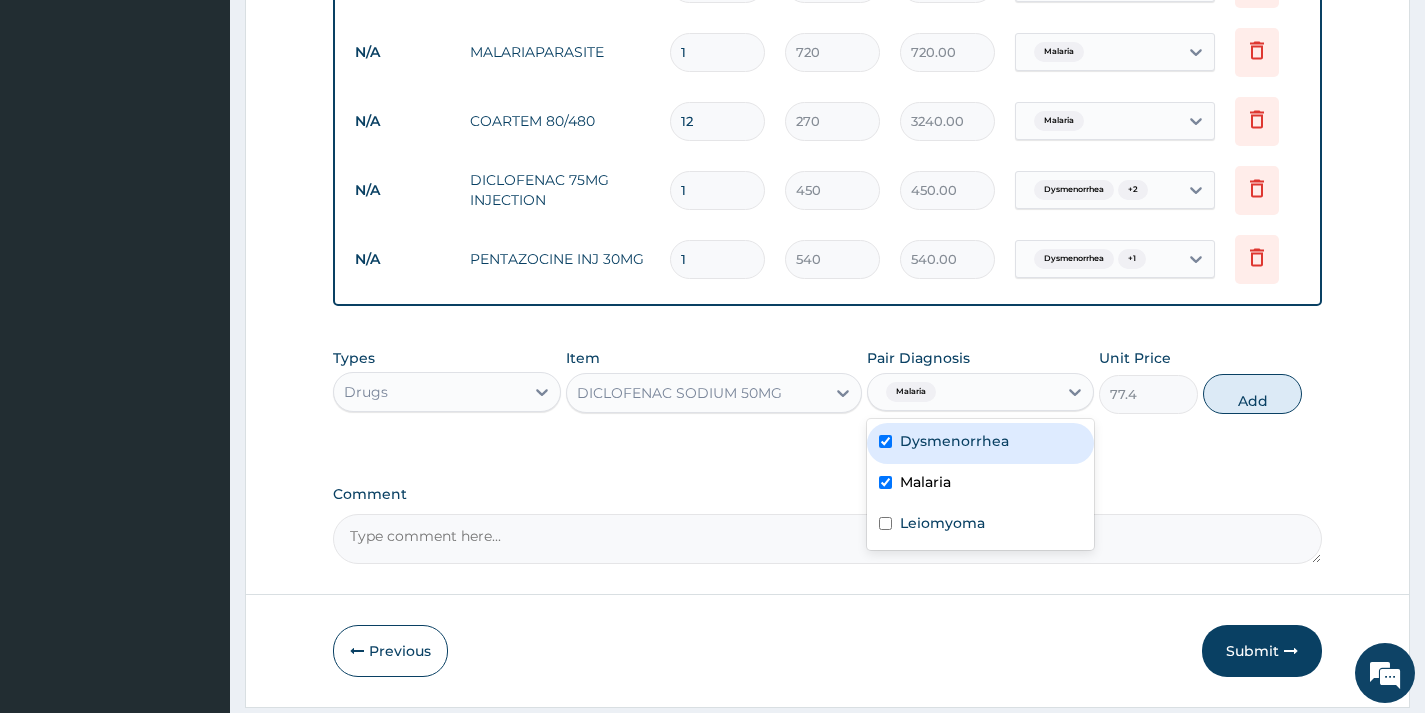 checkbox on "true" 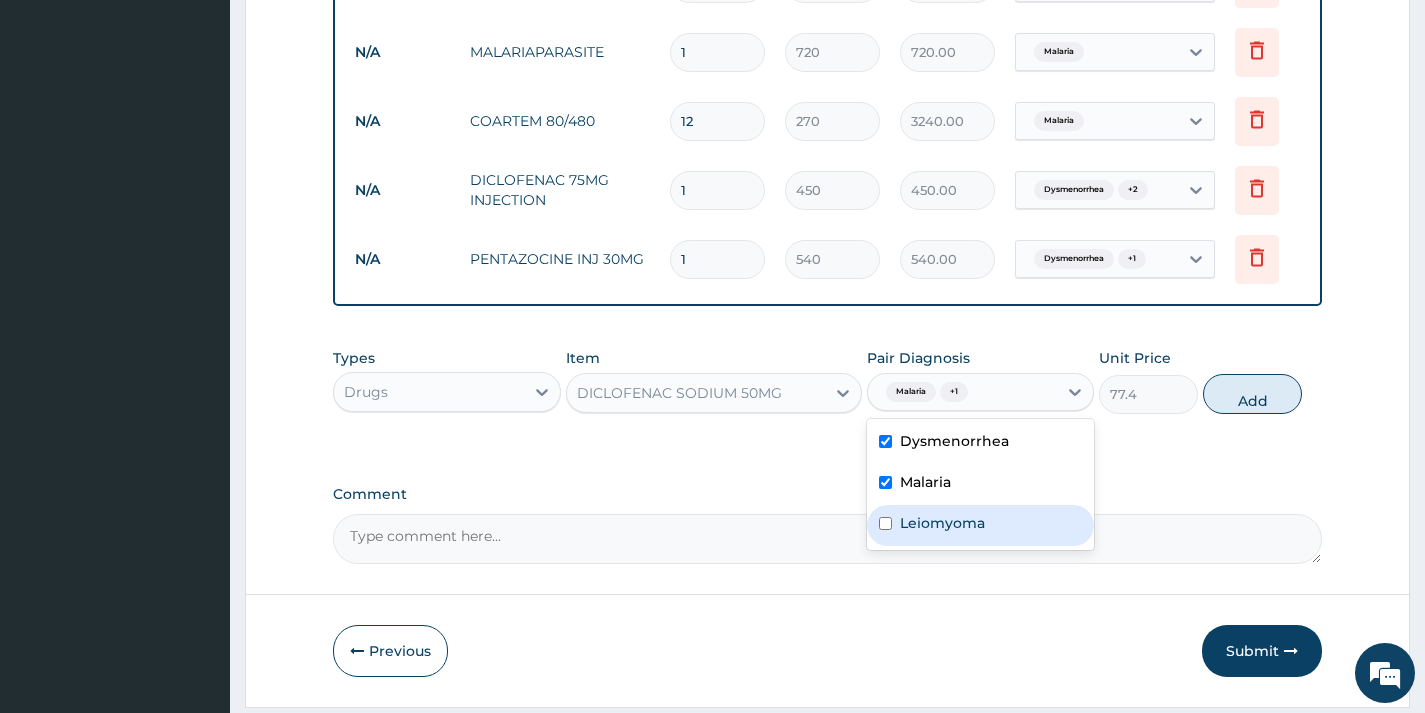 drag, startPoint x: 932, startPoint y: 568, endPoint x: 949, endPoint y: 551, distance: 24.04163 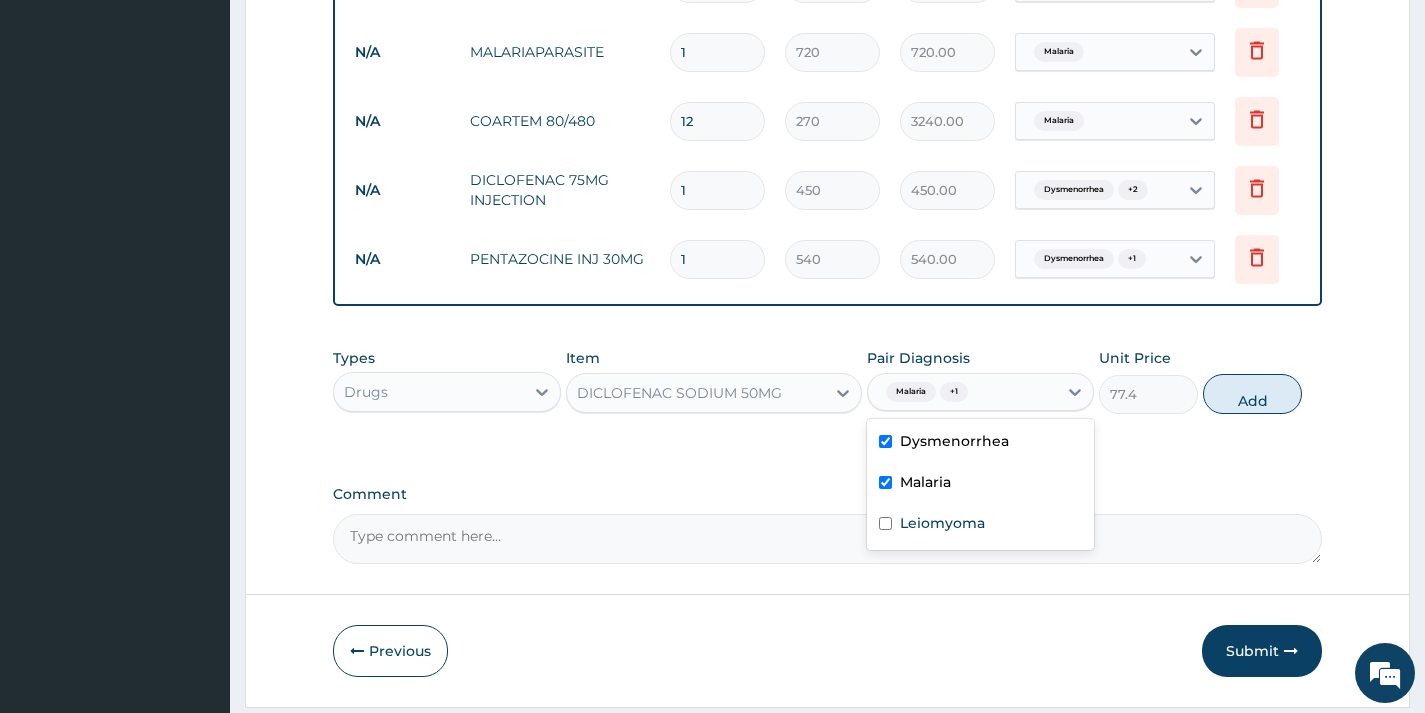 drag, startPoint x: 1030, startPoint y: 401, endPoint x: 1025, endPoint y: 443, distance: 42.296574 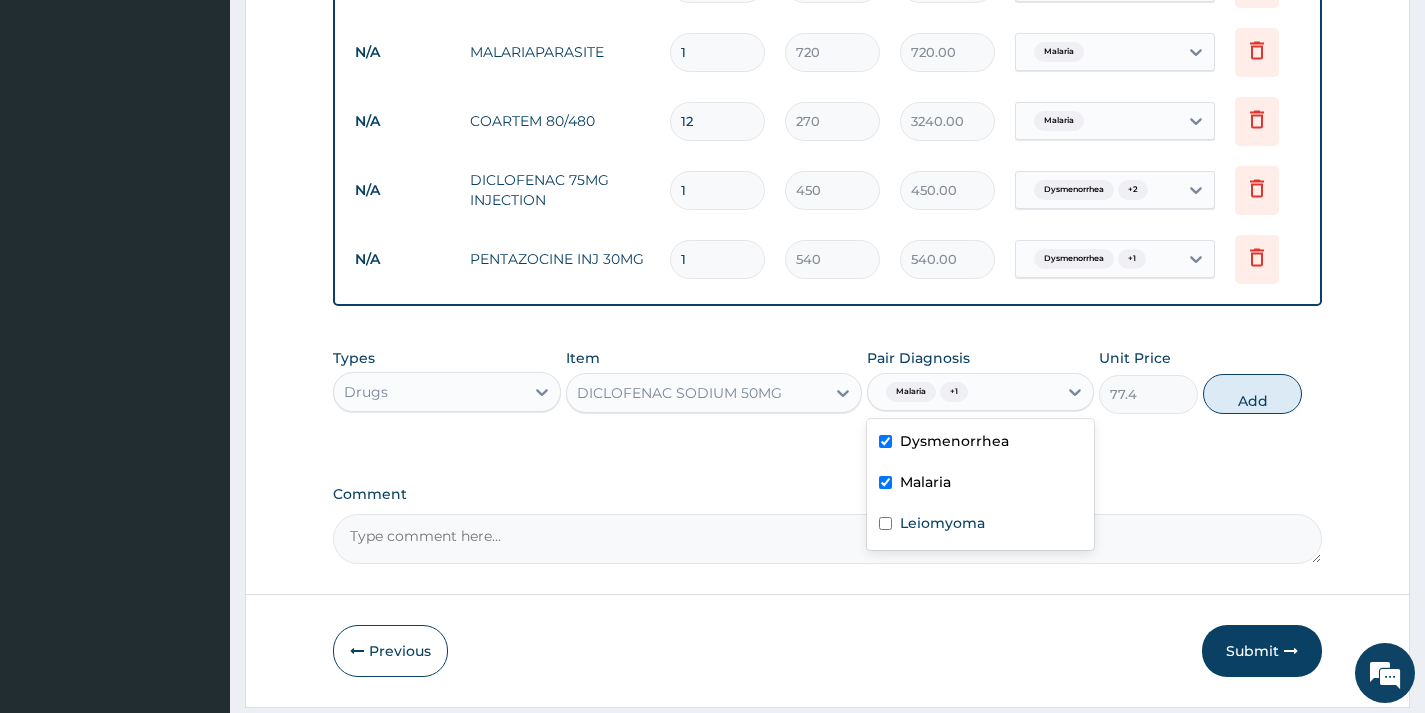 click on "Malaria  + 1" at bounding box center (962, 392) 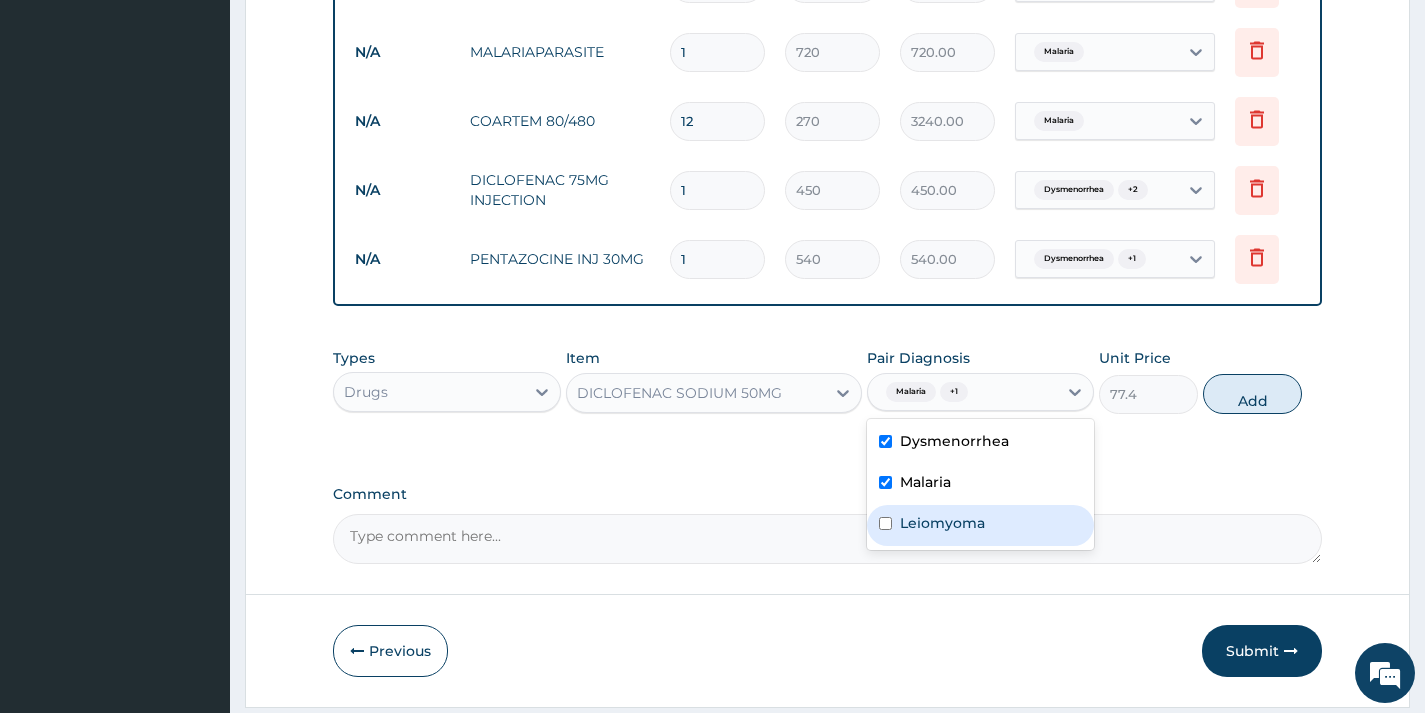 click on "Leiomyoma" at bounding box center [942, 523] 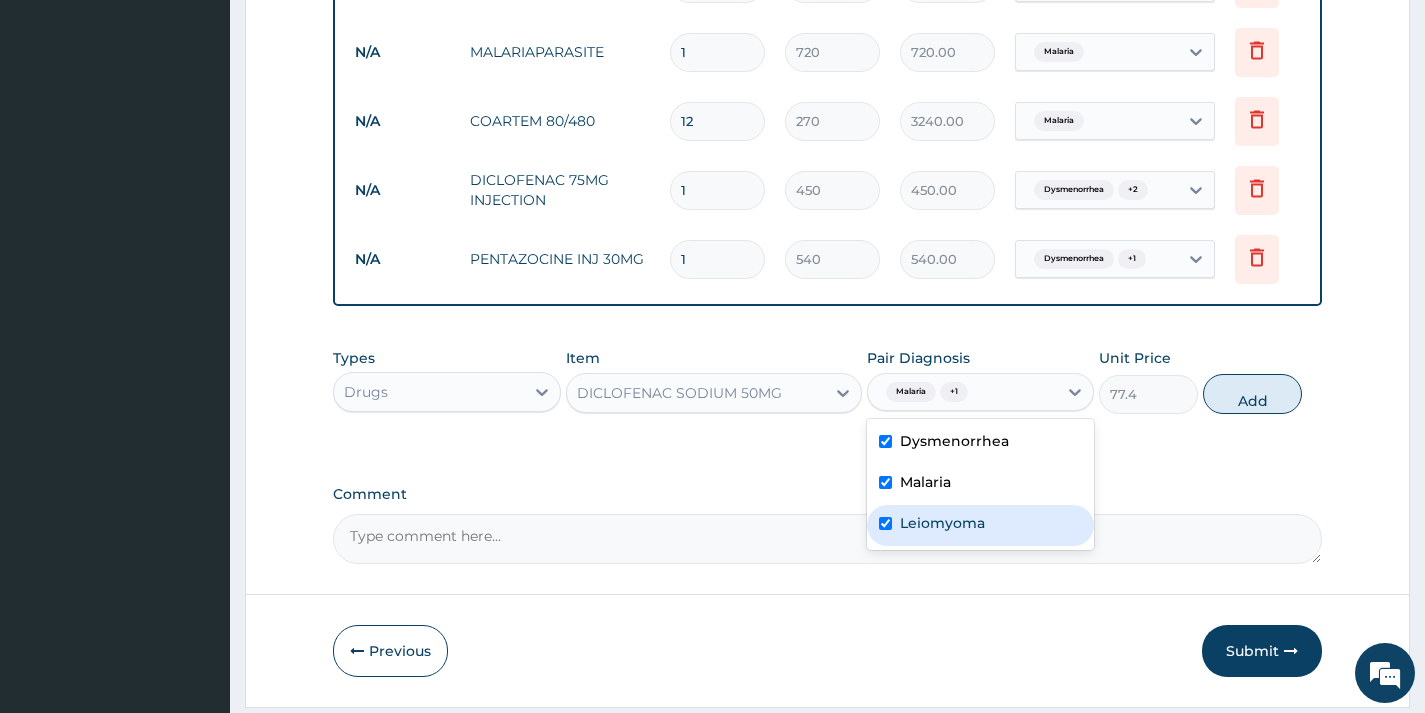 checkbox on "true" 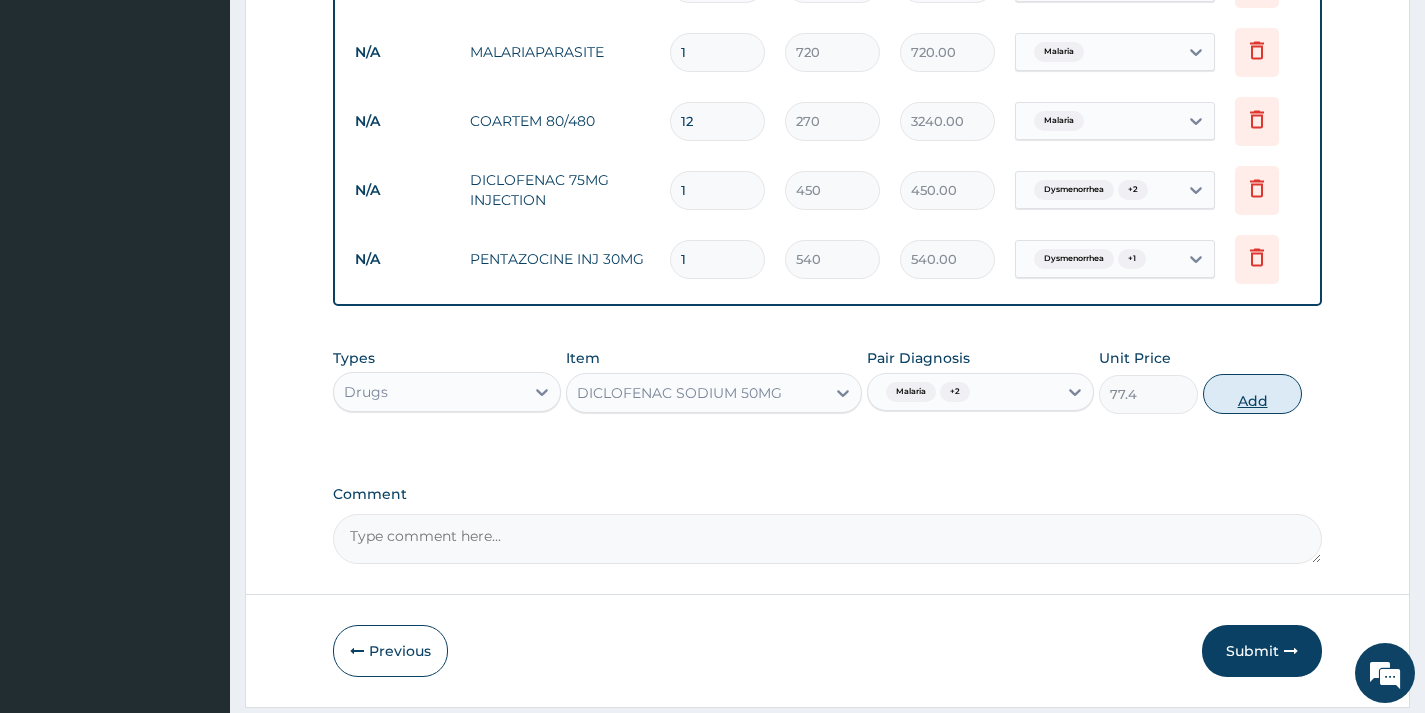 drag, startPoint x: 1245, startPoint y: 415, endPoint x: 855, endPoint y: 363, distance: 393.4514 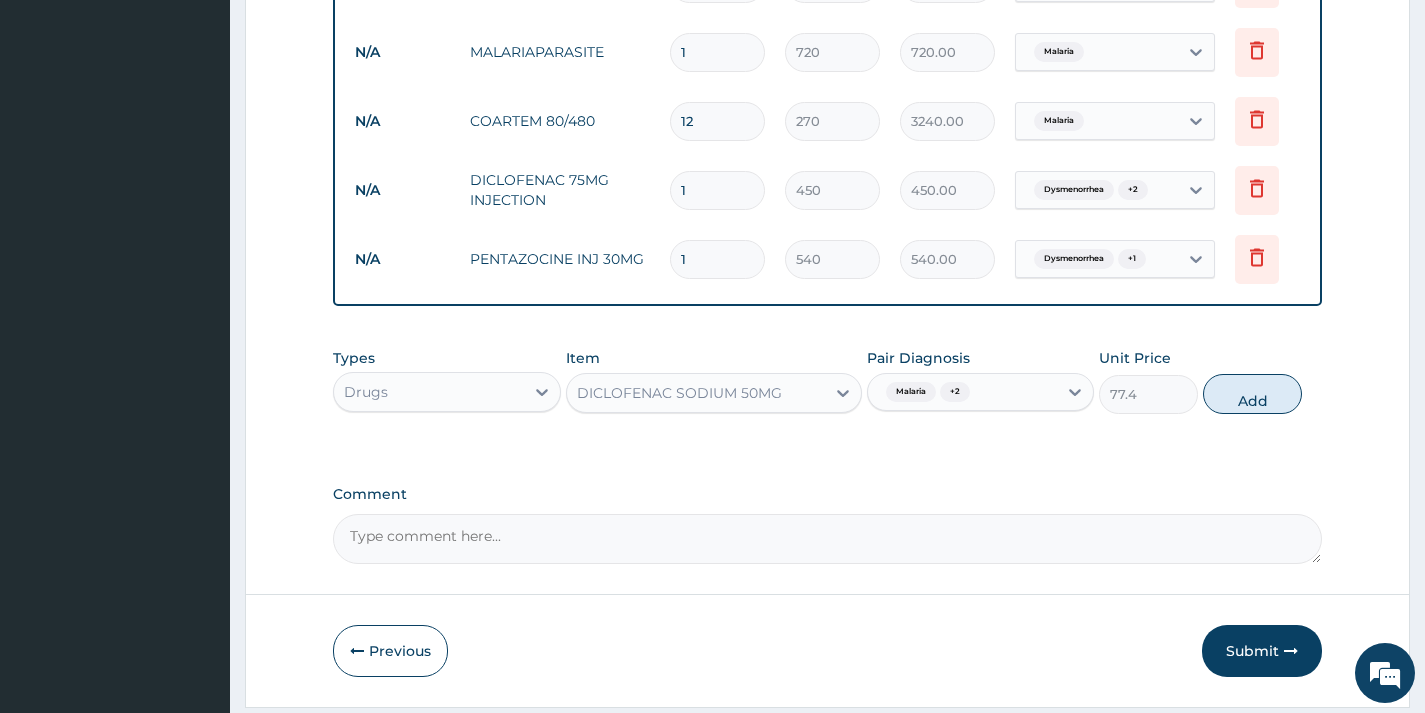 click on "Add" at bounding box center (1252, 394) 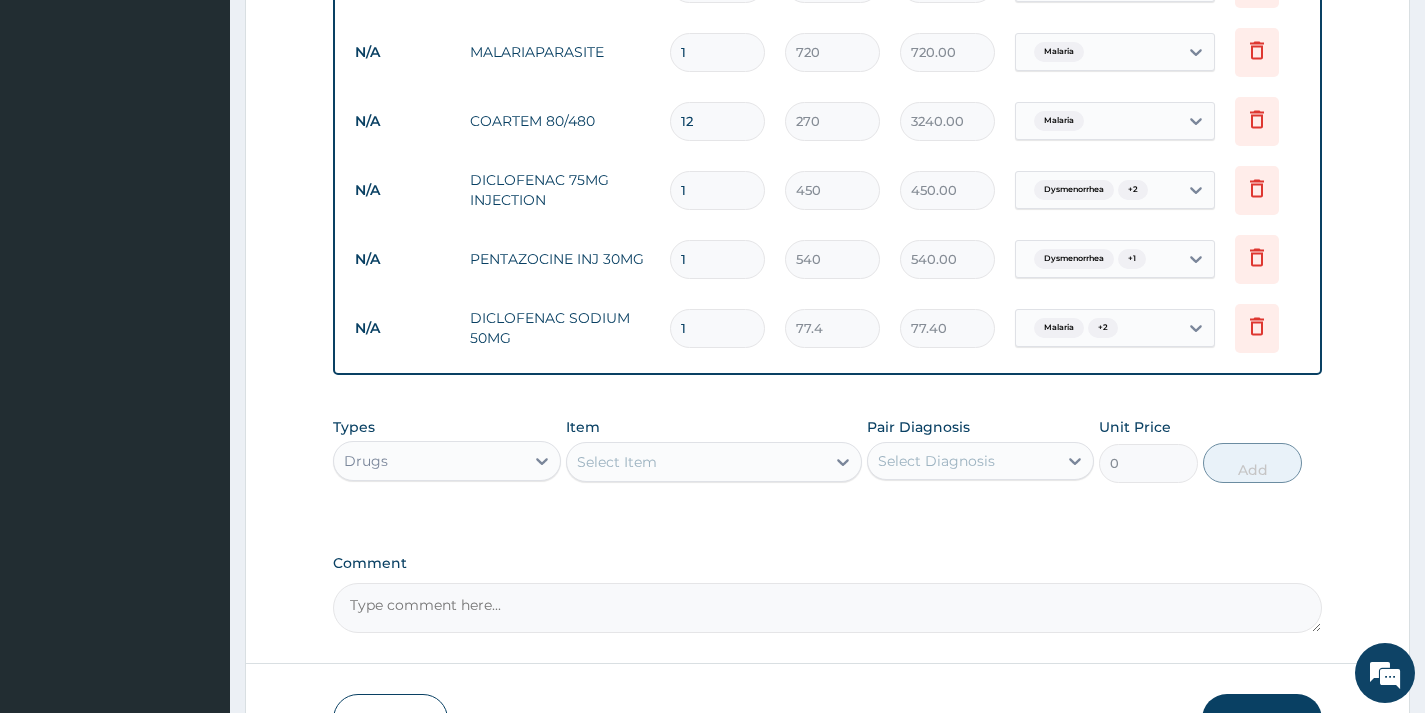 click on "1" at bounding box center (717, 328) 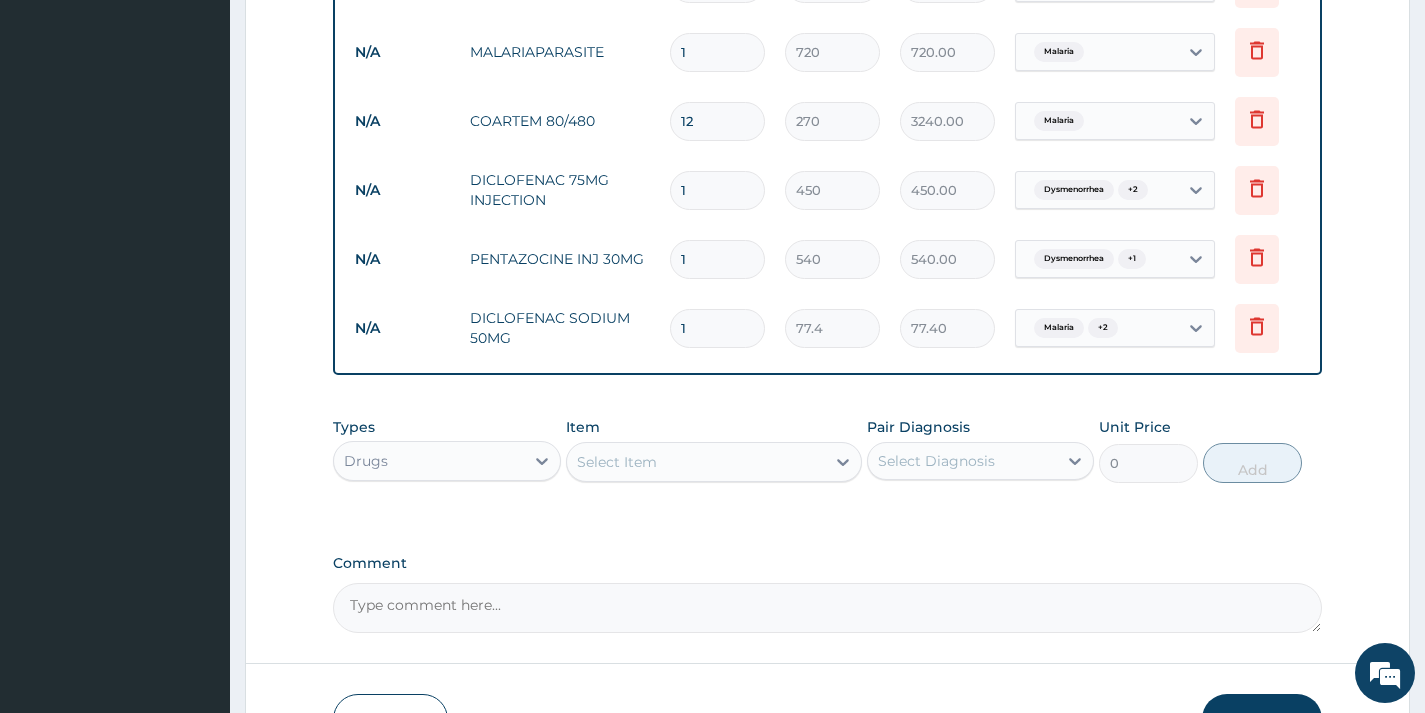 click on "1" at bounding box center (717, 328) 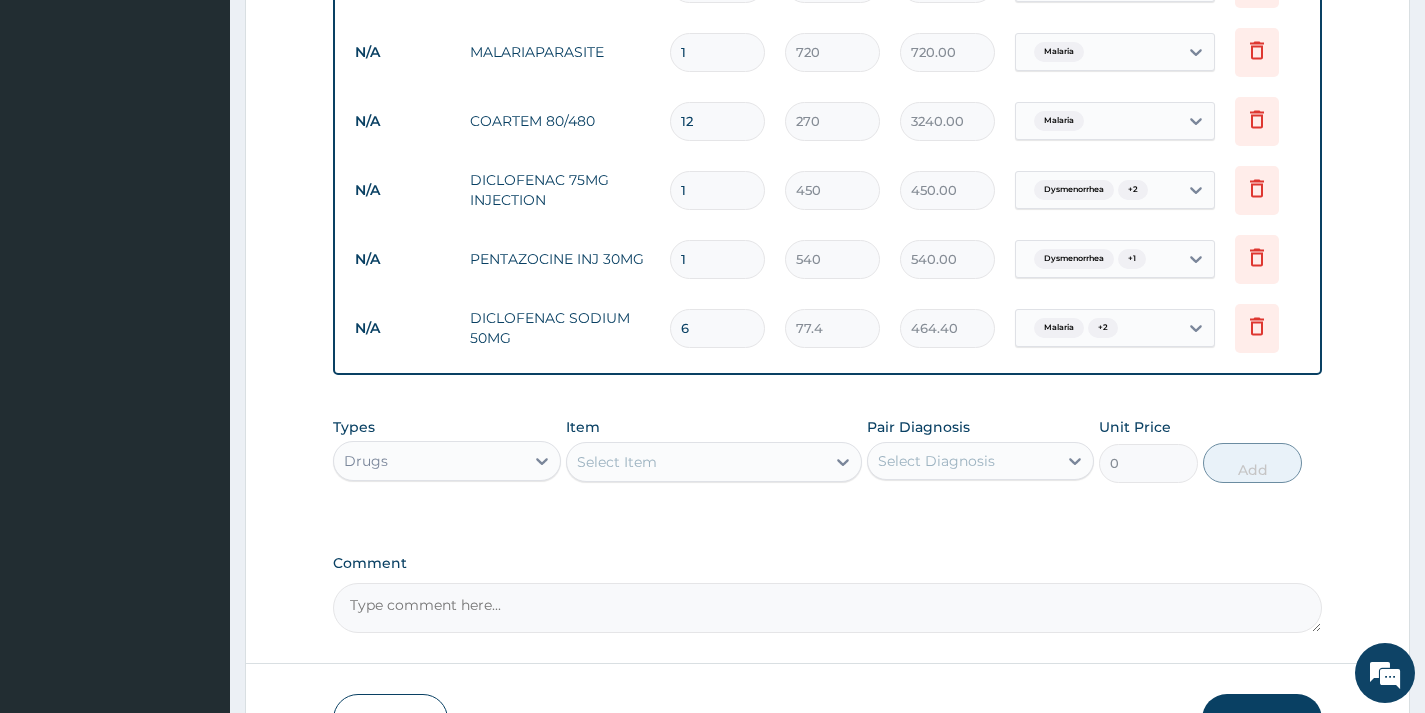 type on "6" 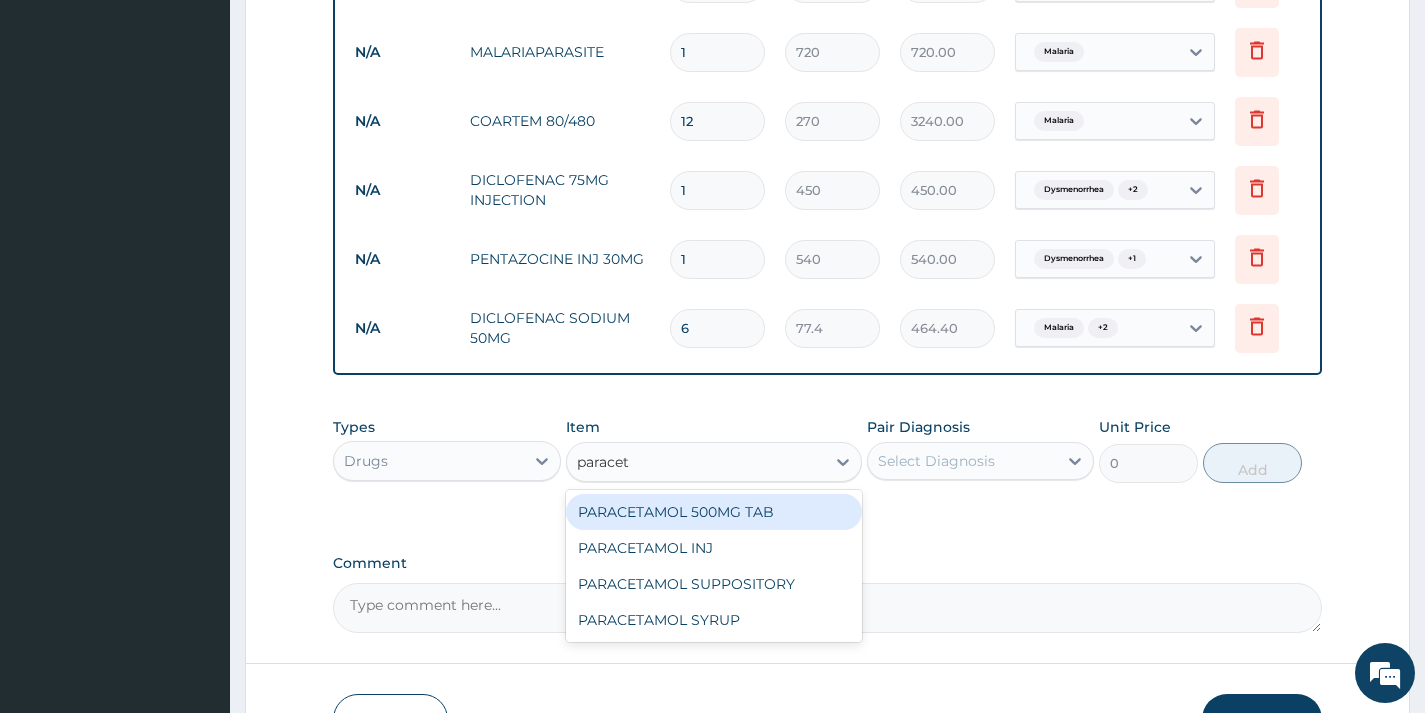 type on "paraceta" 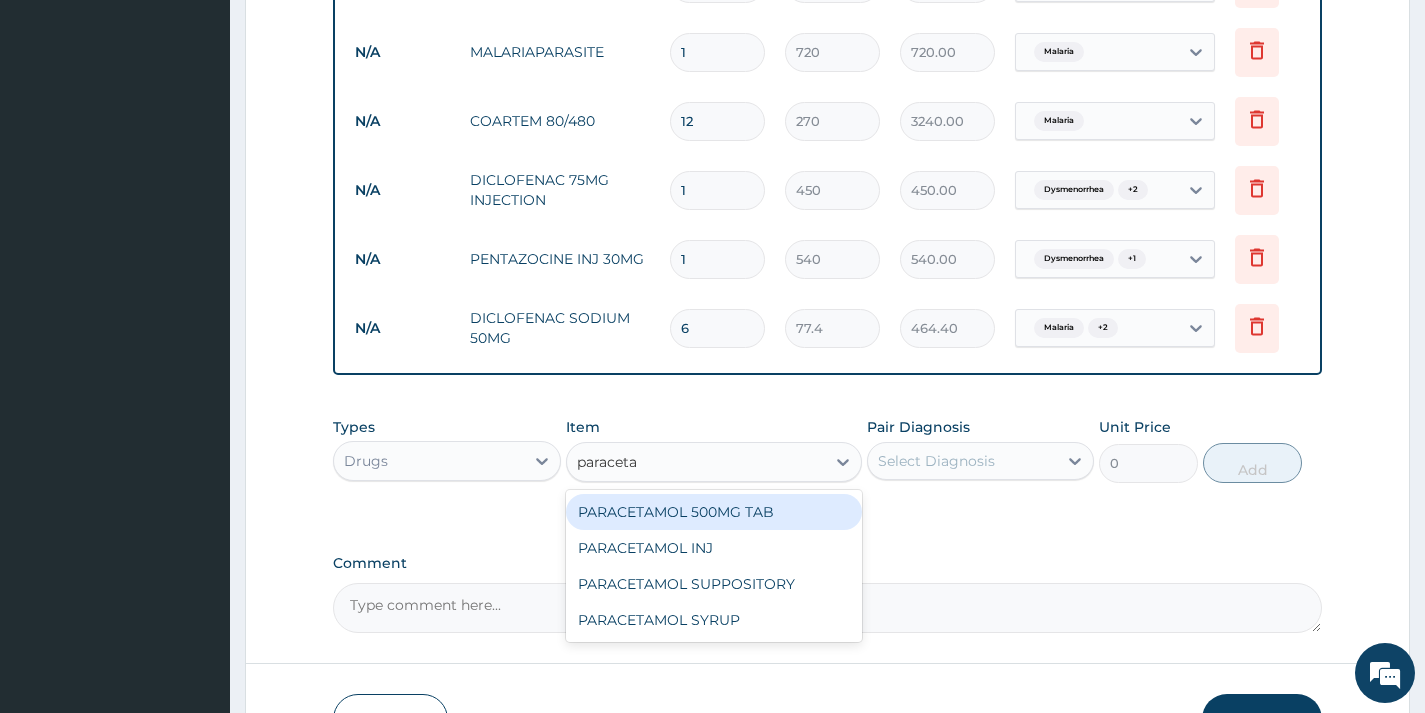 click on "PARACETAMOL 500MG TAB" at bounding box center (714, 512) 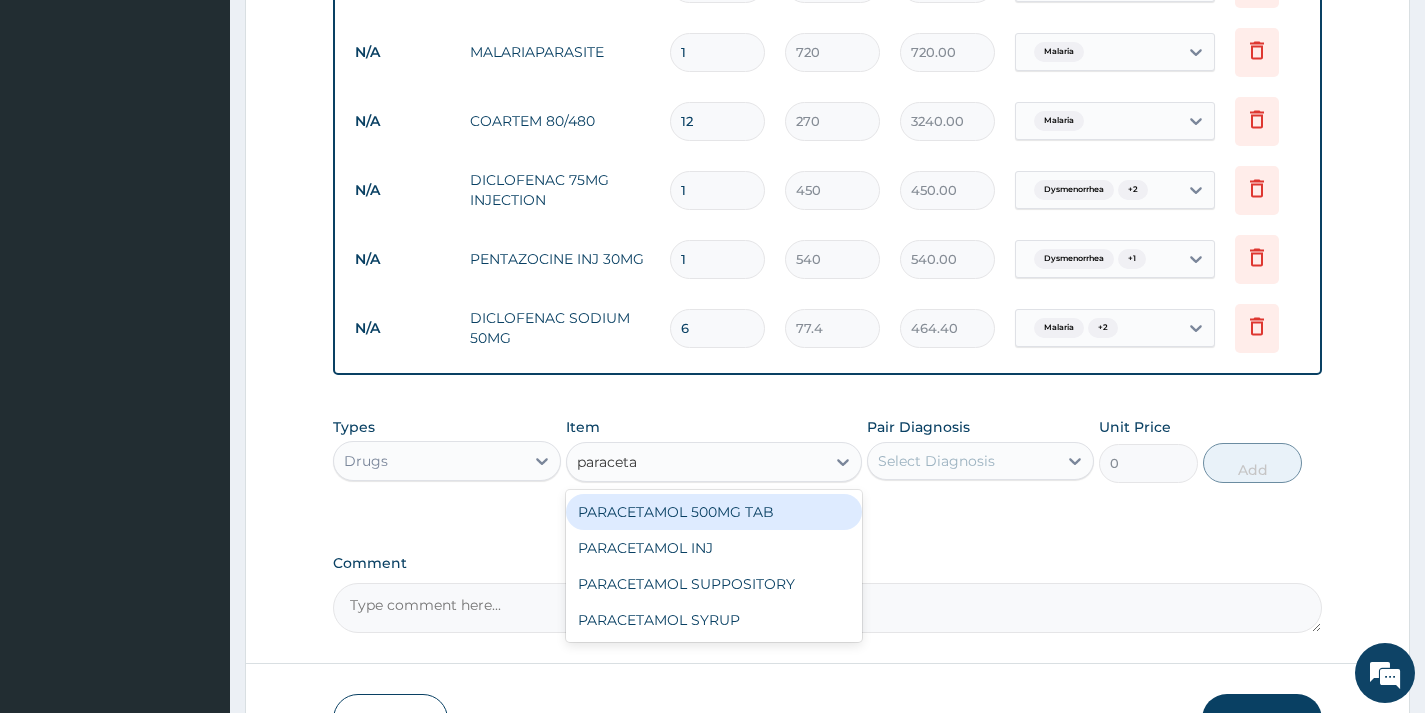 type 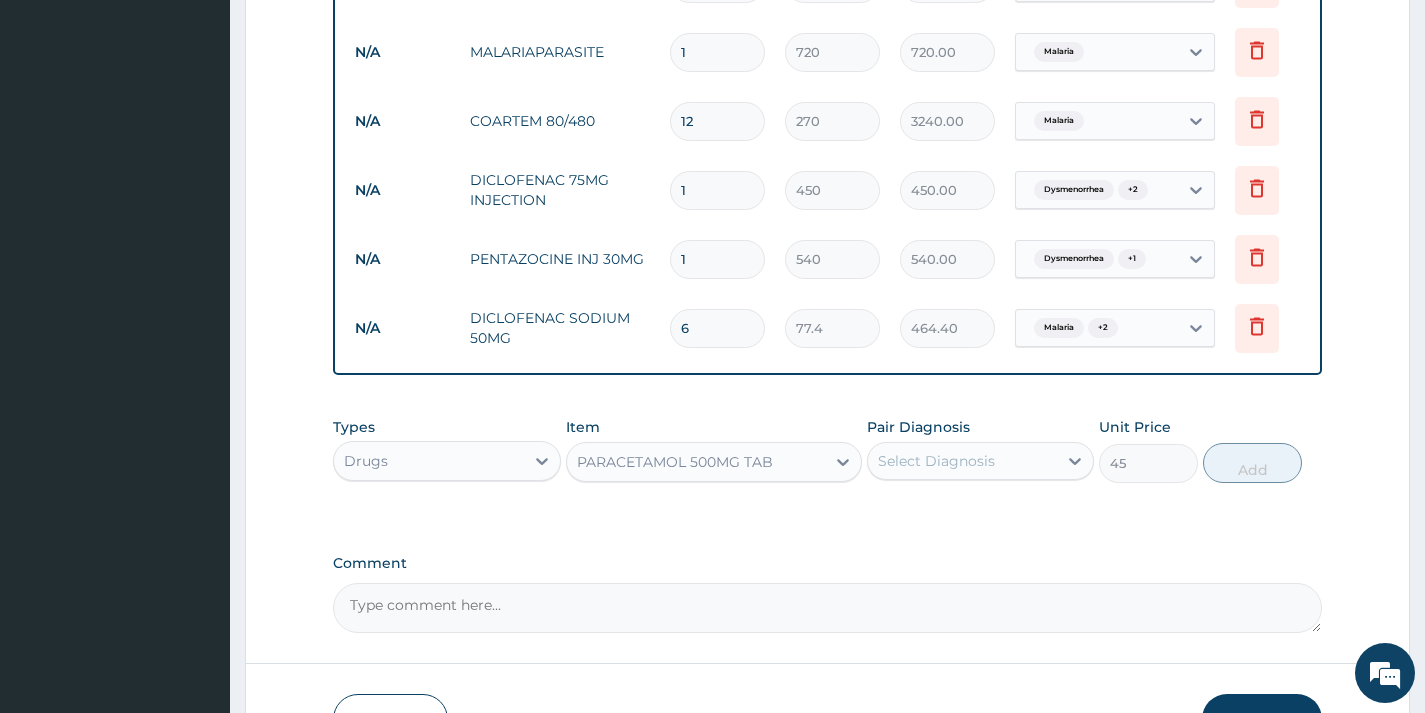 drag, startPoint x: 962, startPoint y: 477, endPoint x: 964, endPoint y: 489, distance: 12.165525 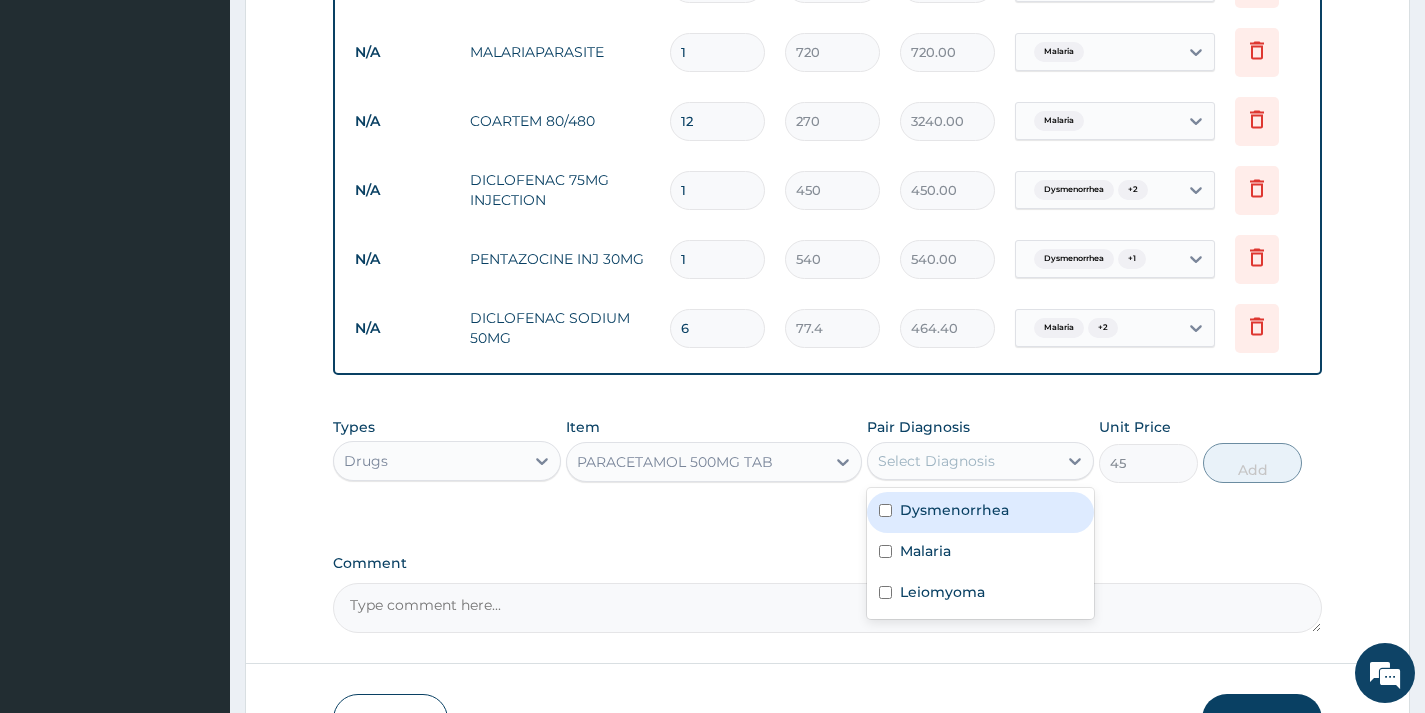 drag, startPoint x: 967, startPoint y: 542, endPoint x: 963, endPoint y: 556, distance: 14.56022 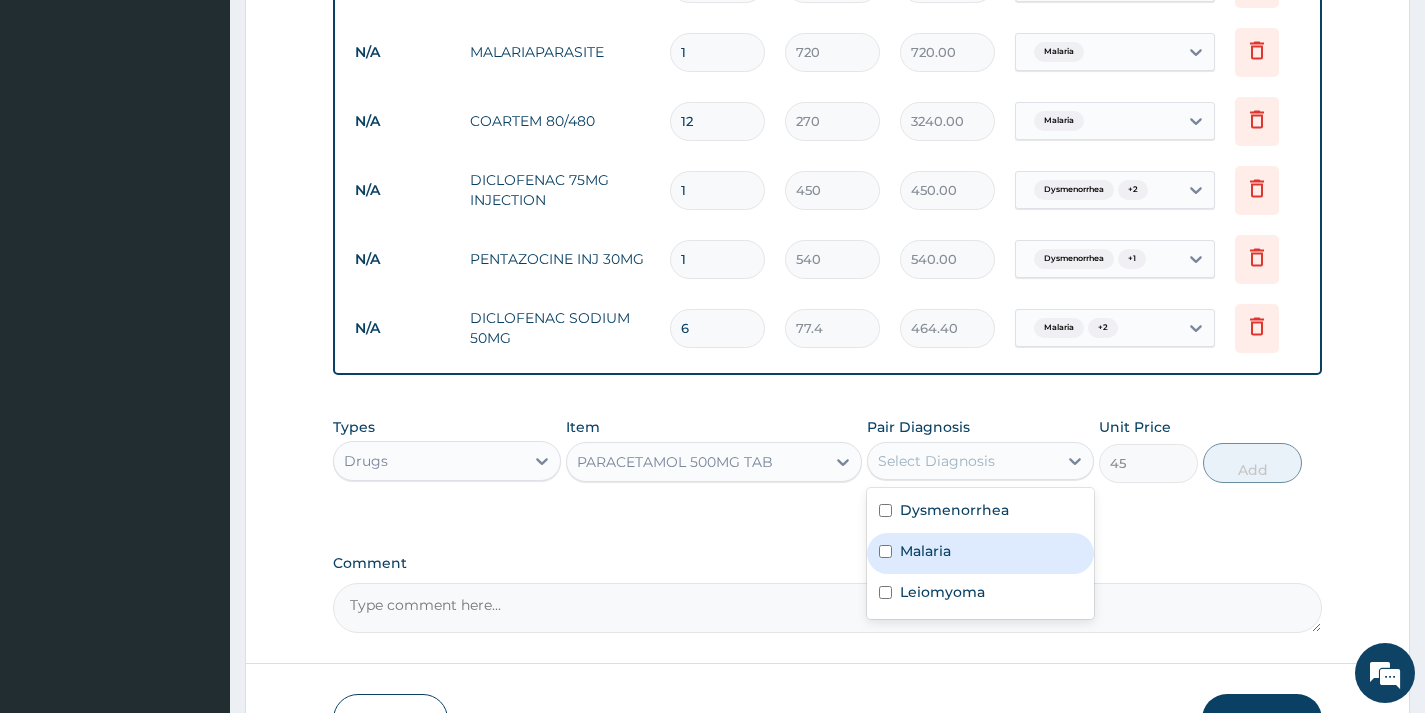 click on "Malaria" at bounding box center (980, 553) 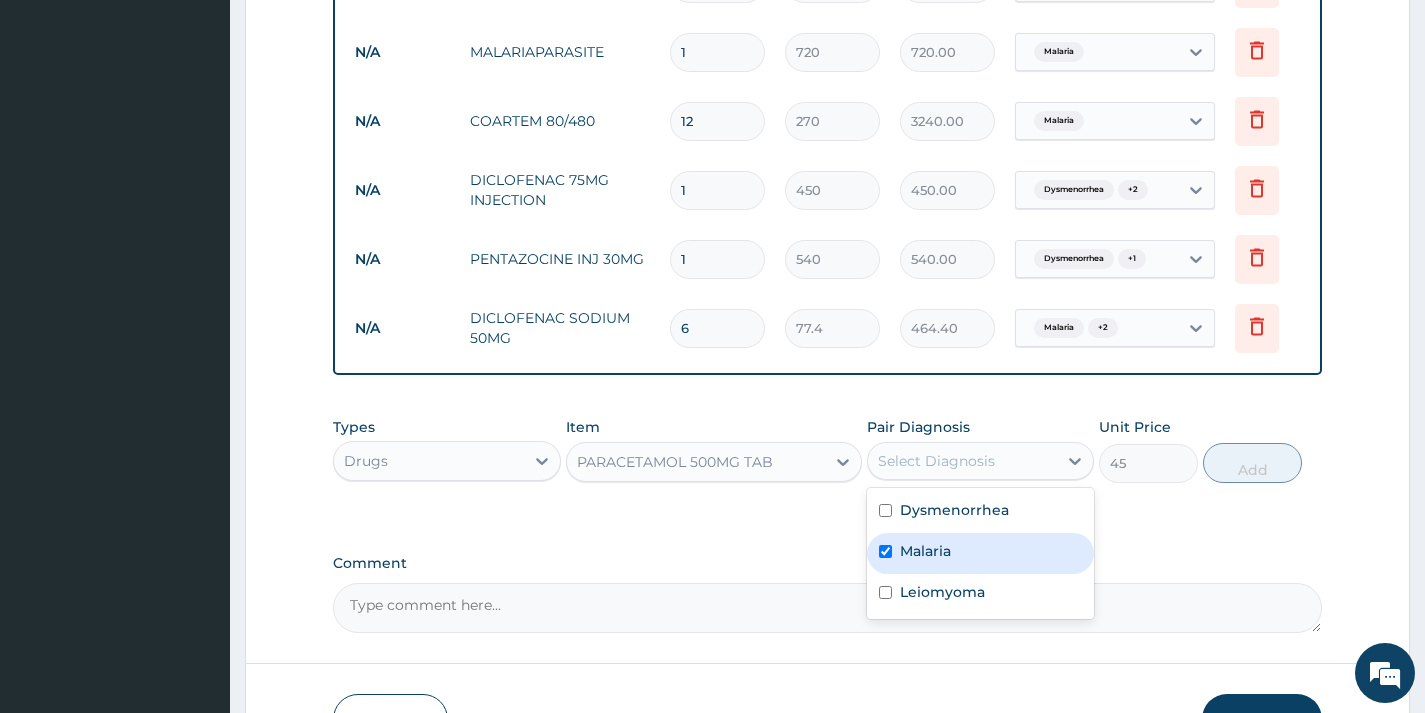 checkbox on "true" 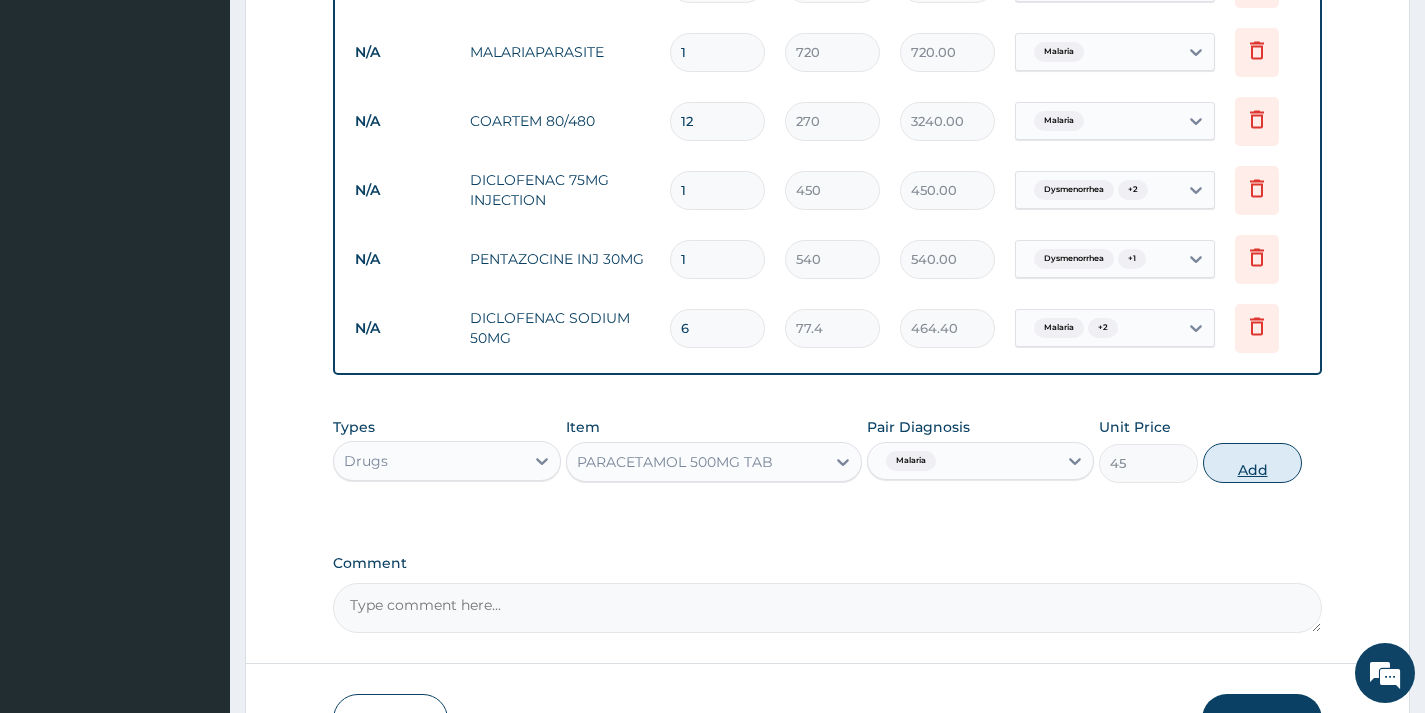 click on "Add" at bounding box center [1252, 463] 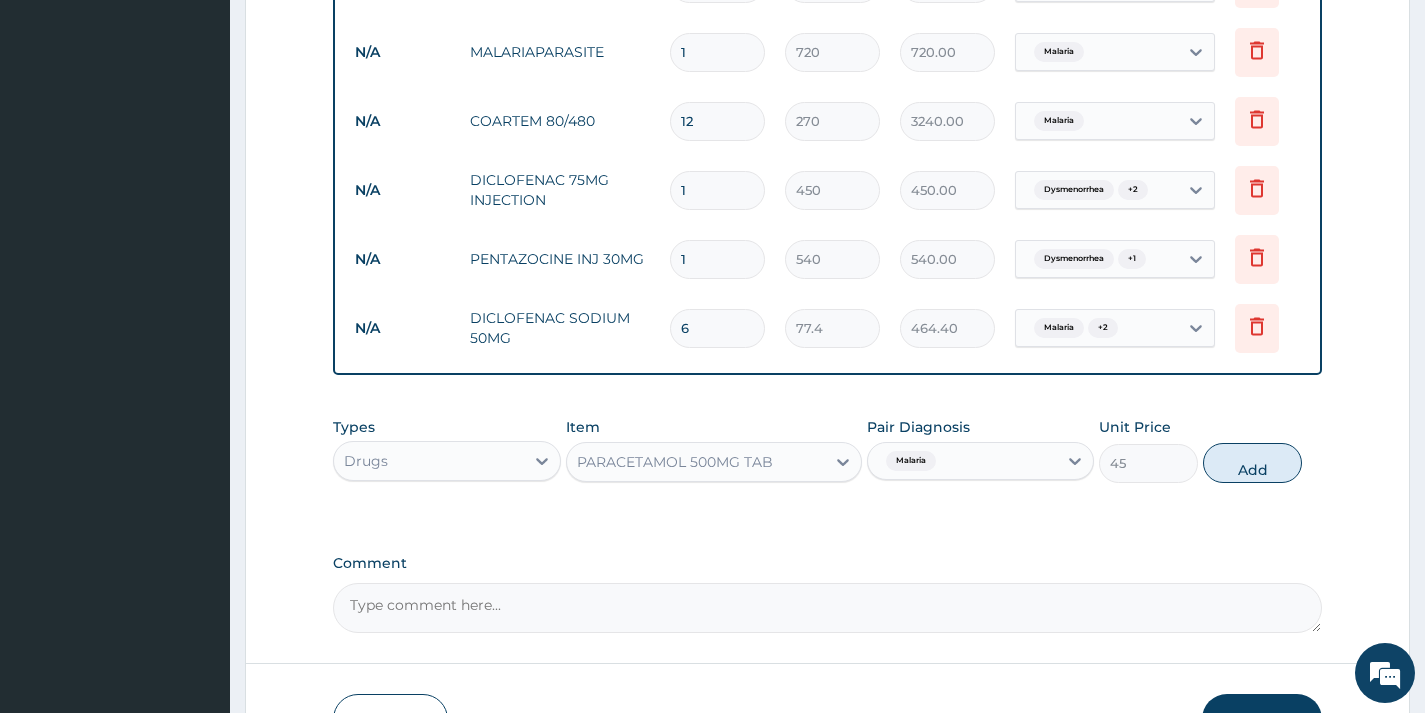 type on "0" 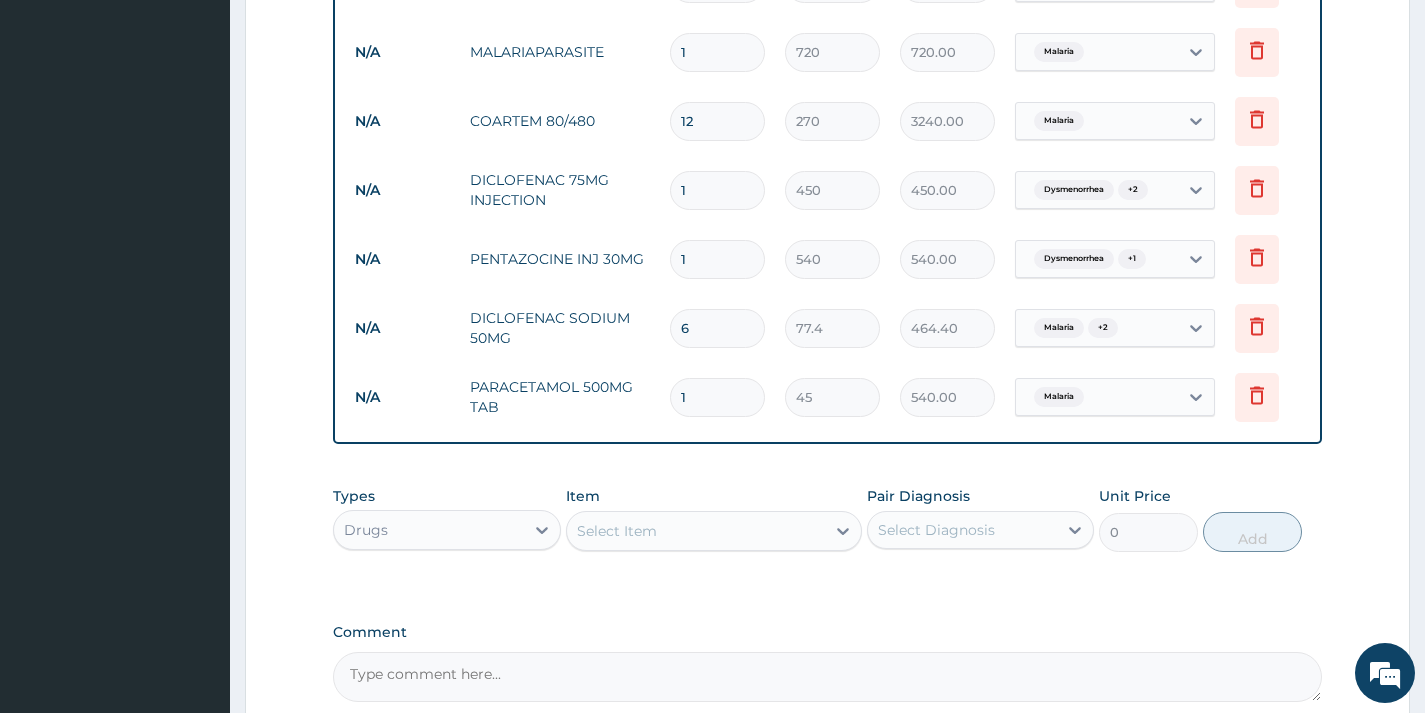 type on "12" 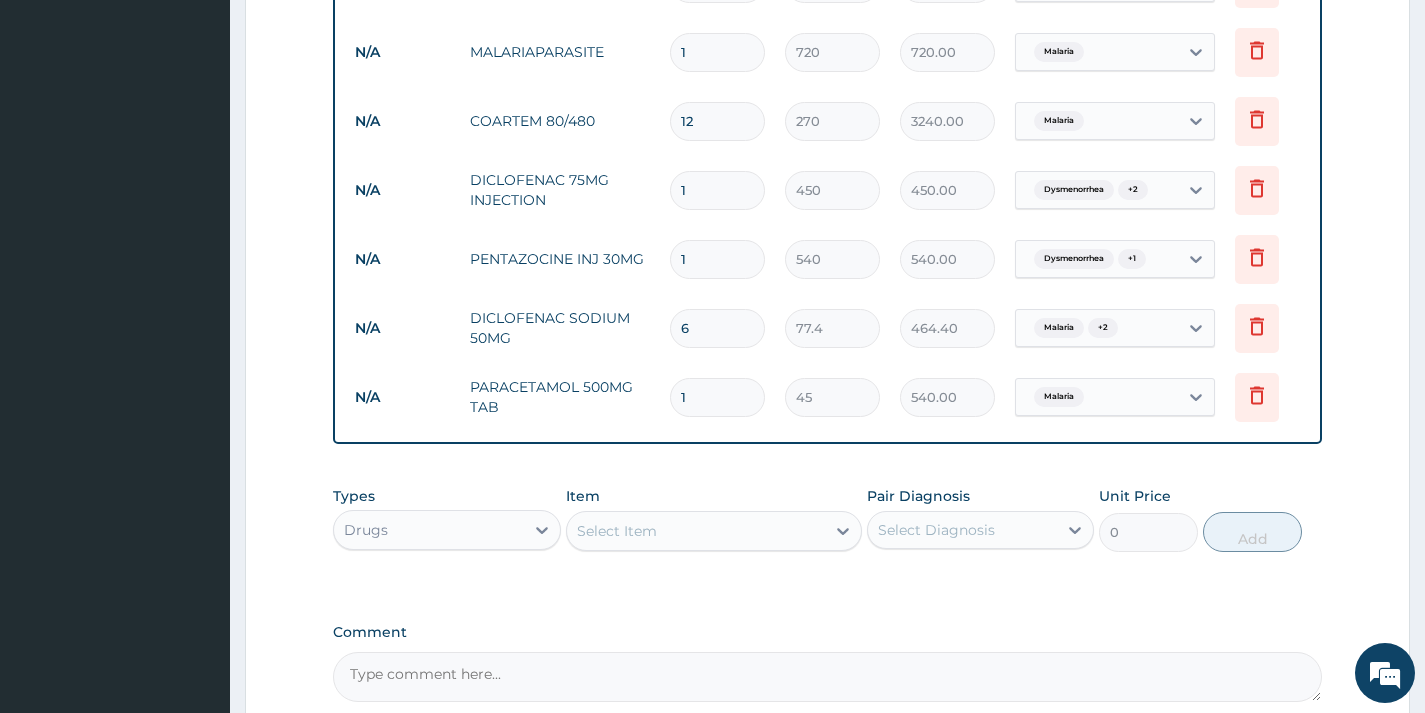 type on "540.00" 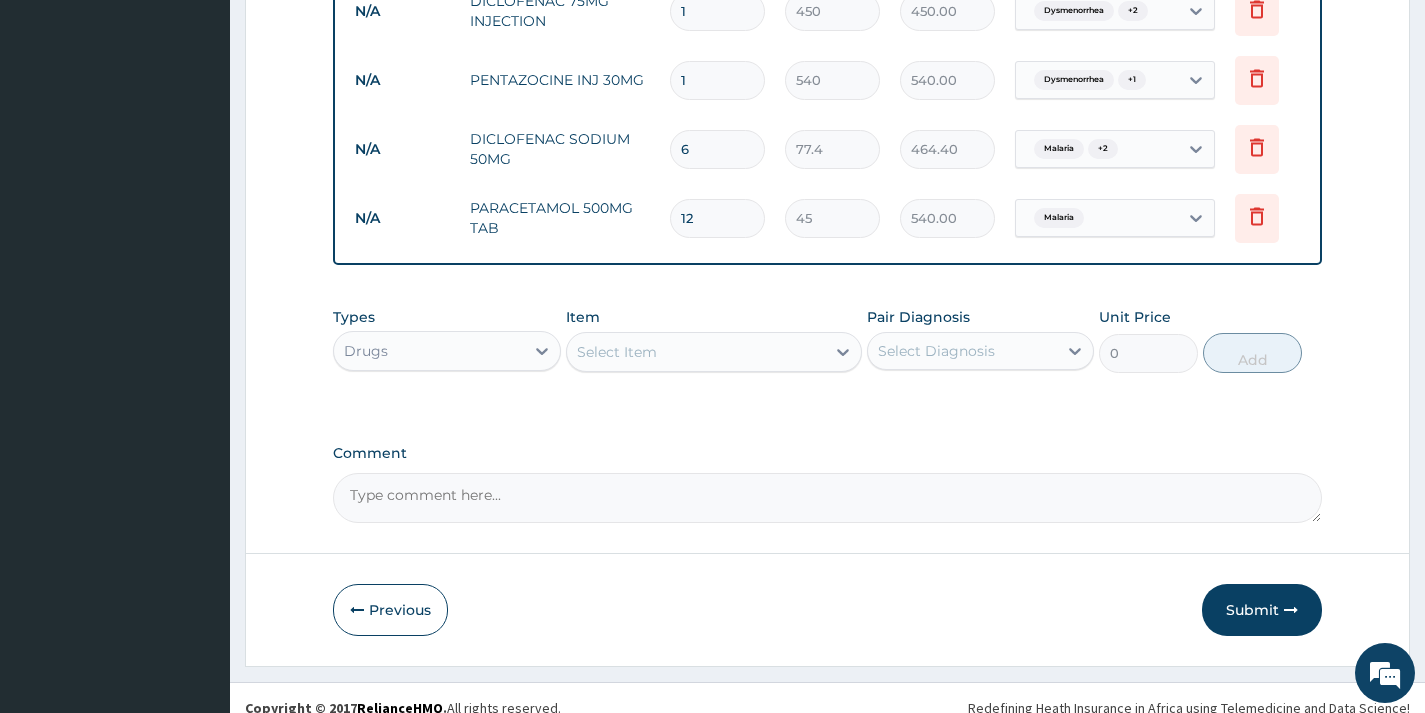scroll, scrollTop: 1063, scrollLeft: 0, axis: vertical 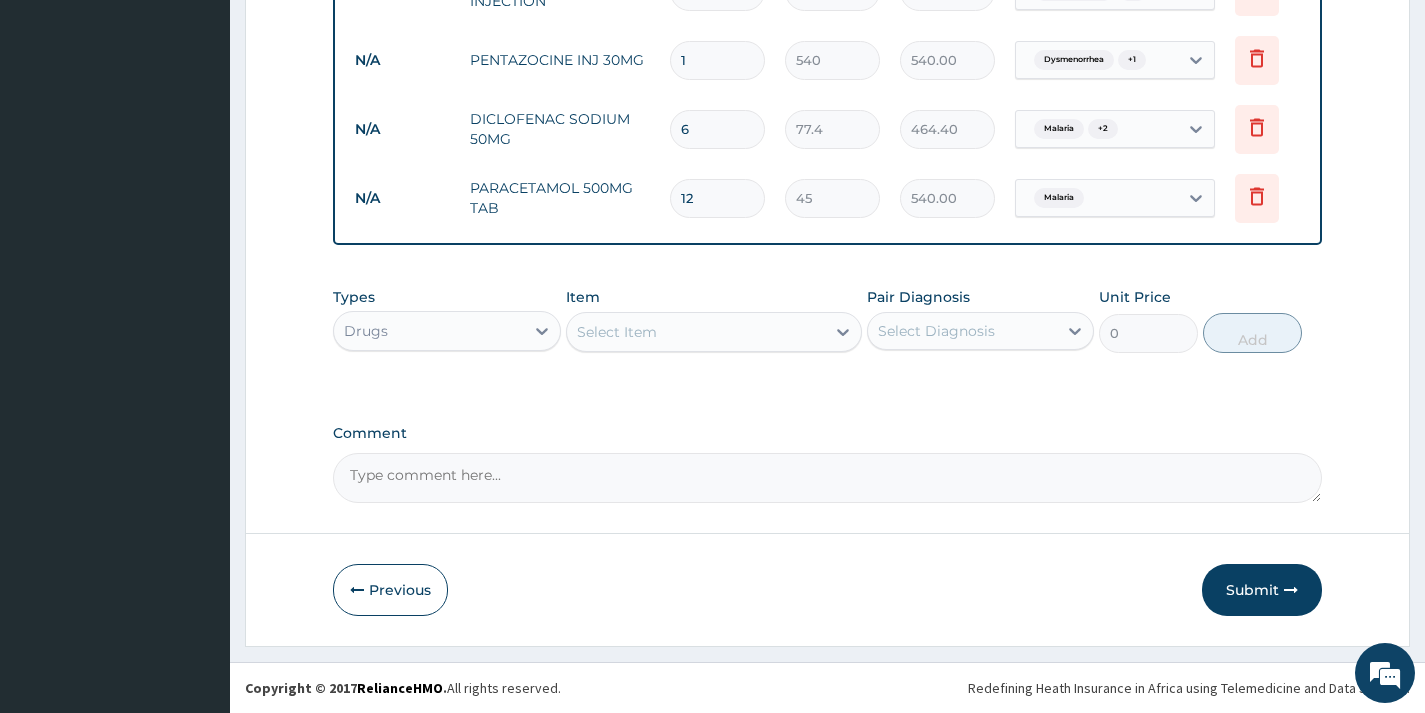 type on "12" 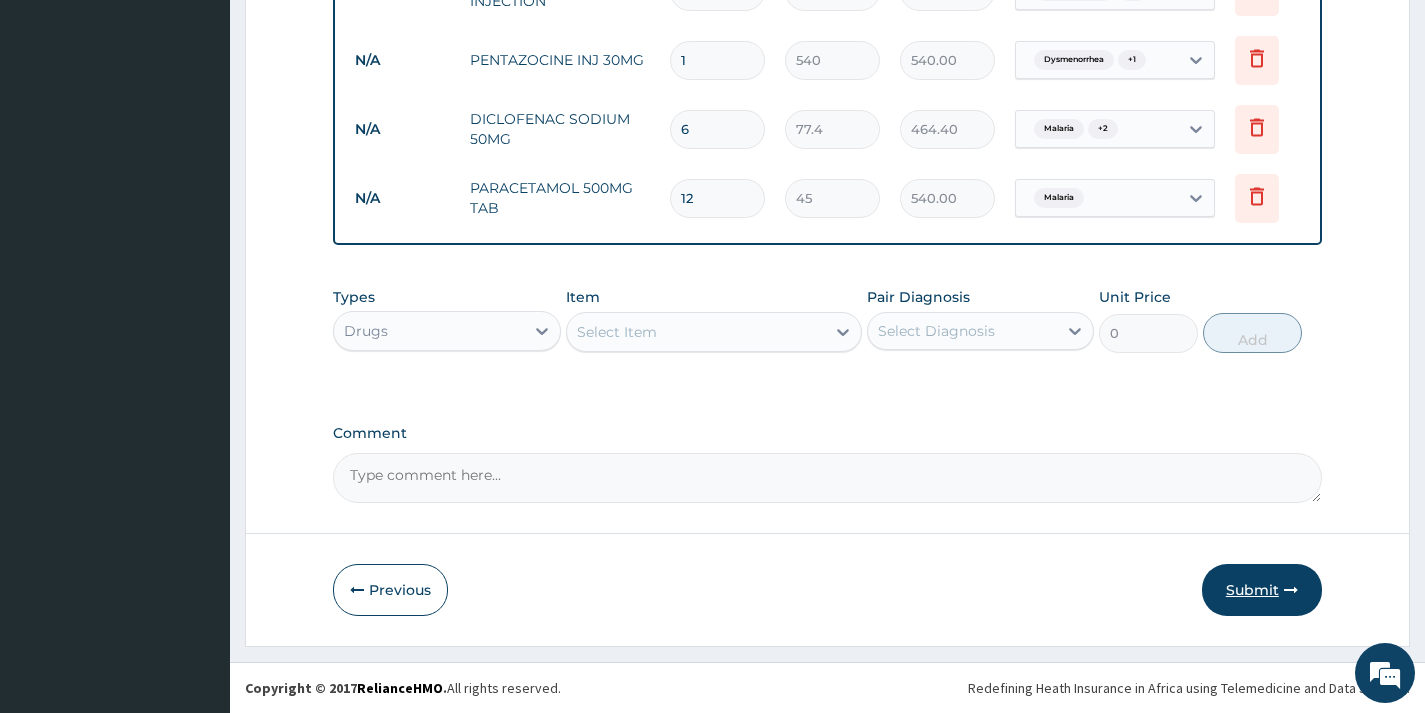 drag, startPoint x: 1257, startPoint y: 561, endPoint x: 1242, endPoint y: 590, distance: 32.649654 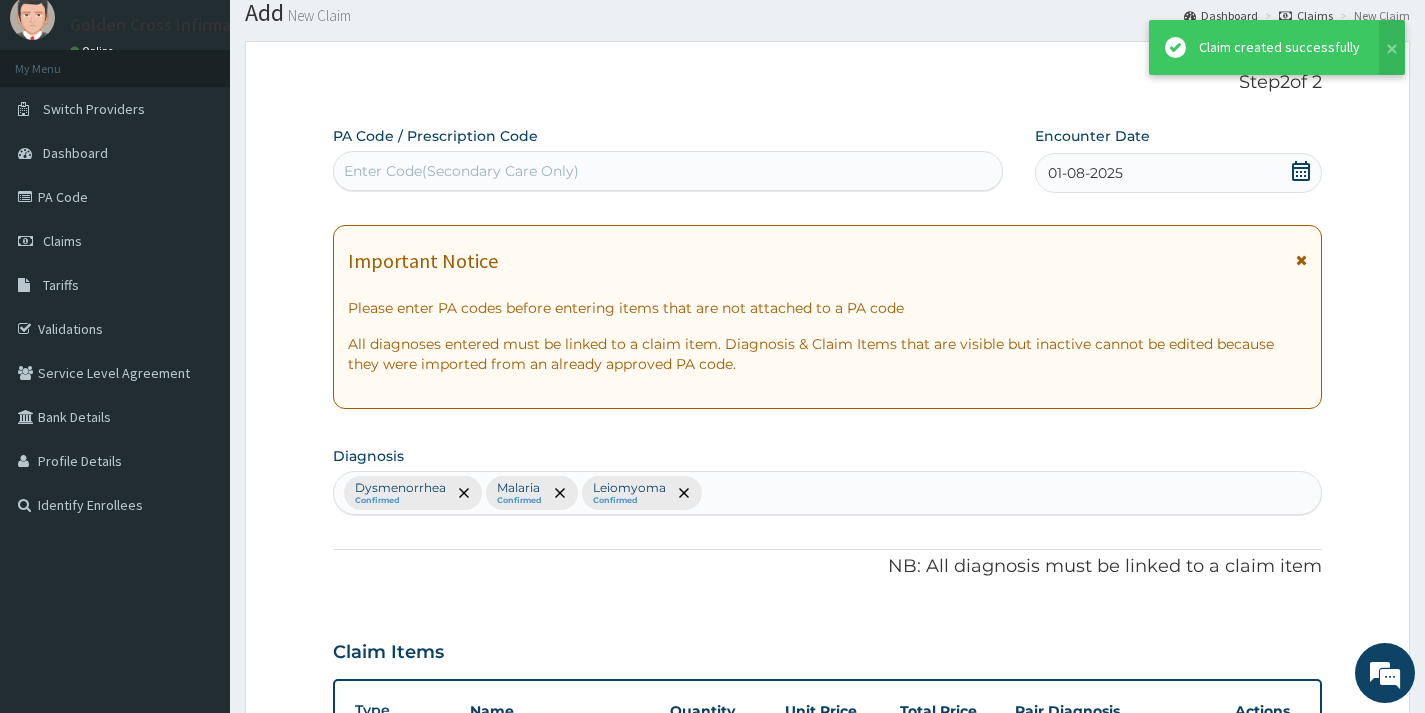 scroll, scrollTop: 1063, scrollLeft: 0, axis: vertical 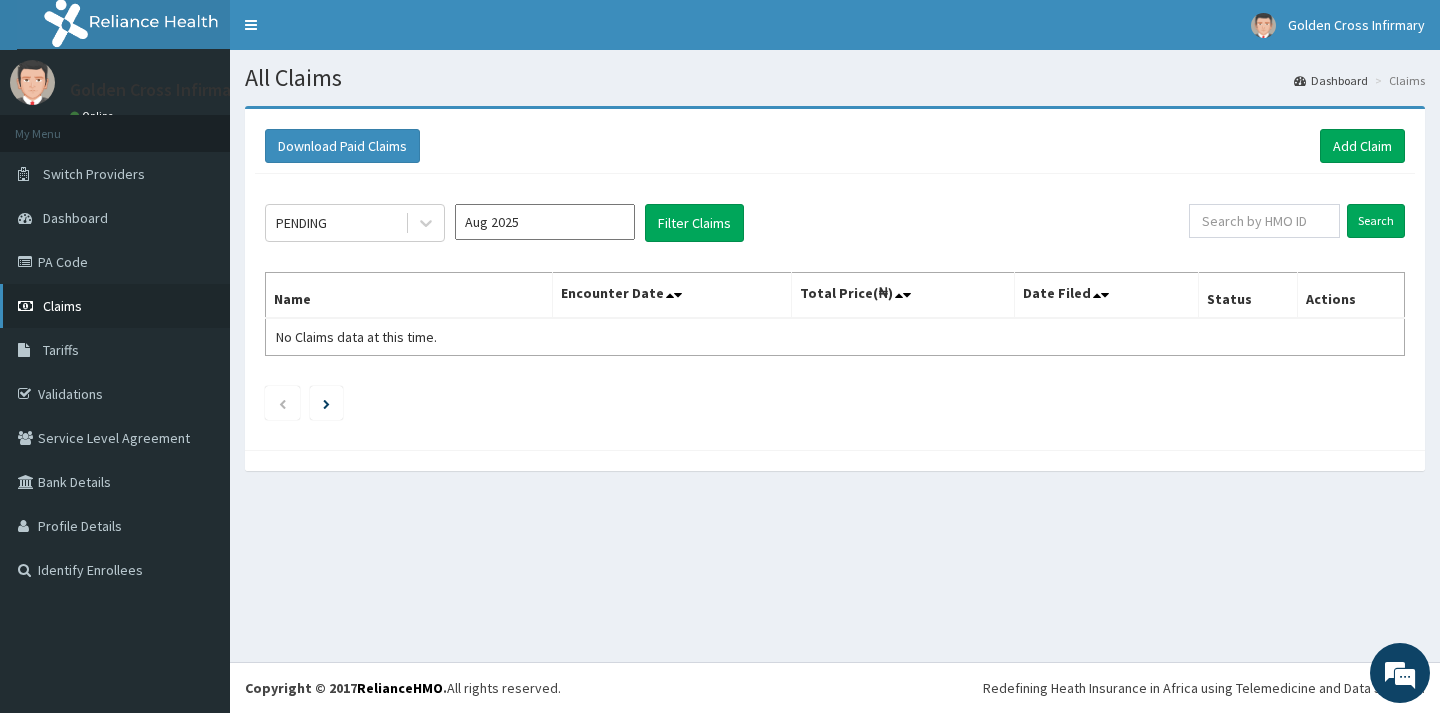 click on "Claims" at bounding box center (115, 306) 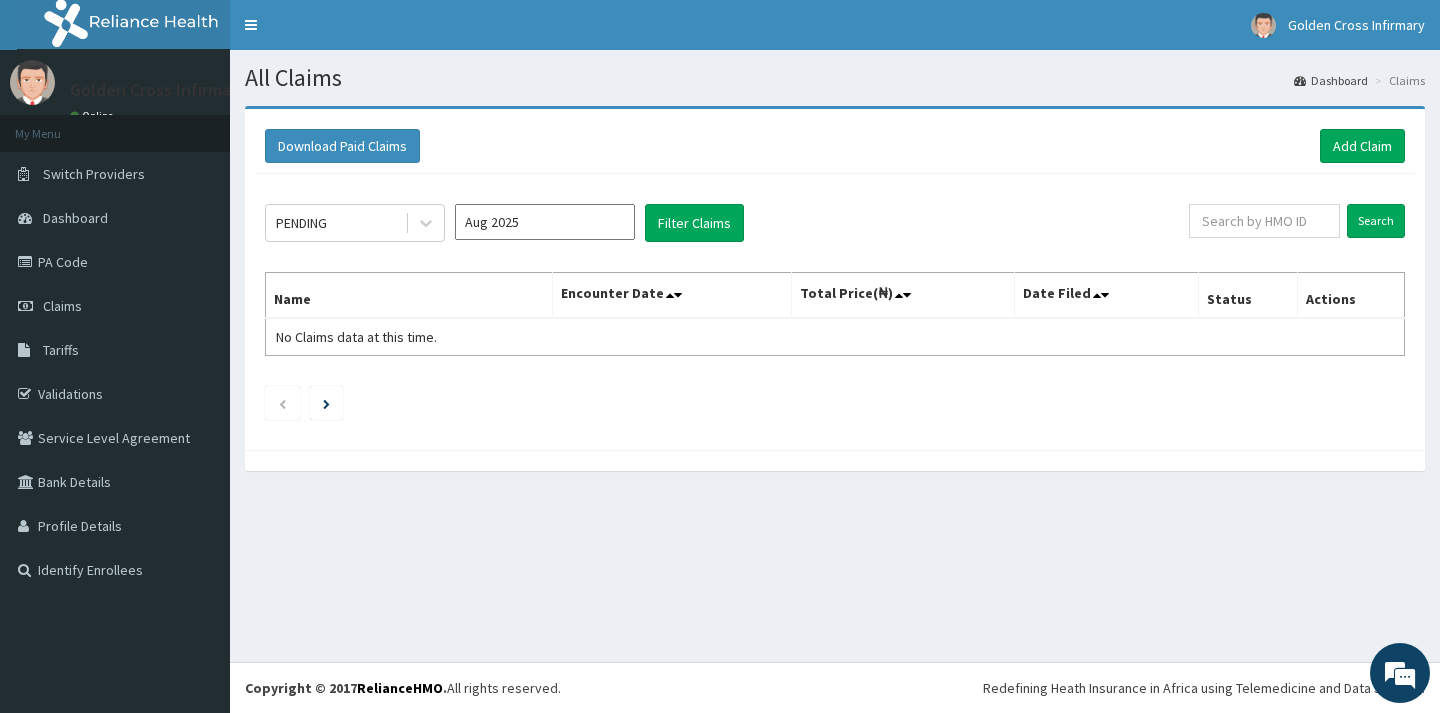 scroll, scrollTop: 0, scrollLeft: 0, axis: both 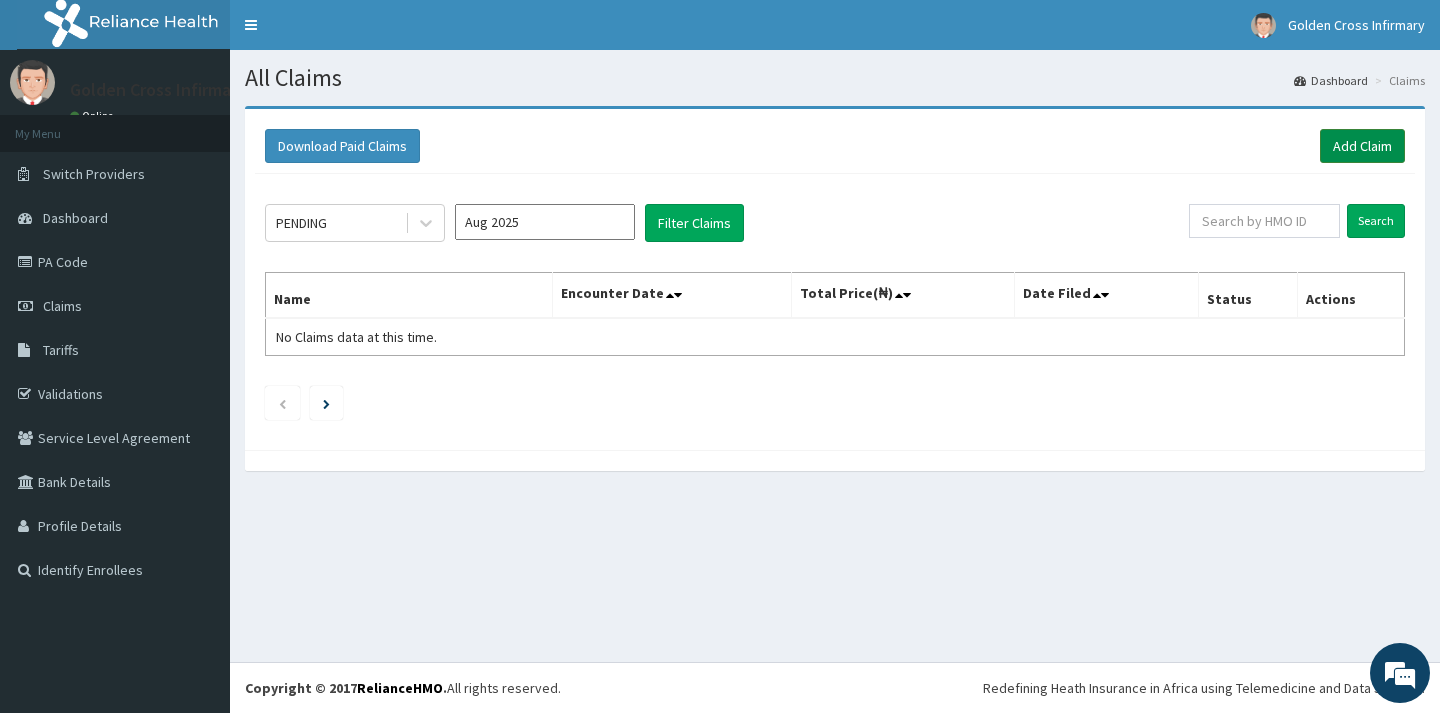click on "Add Claim" at bounding box center (1362, 146) 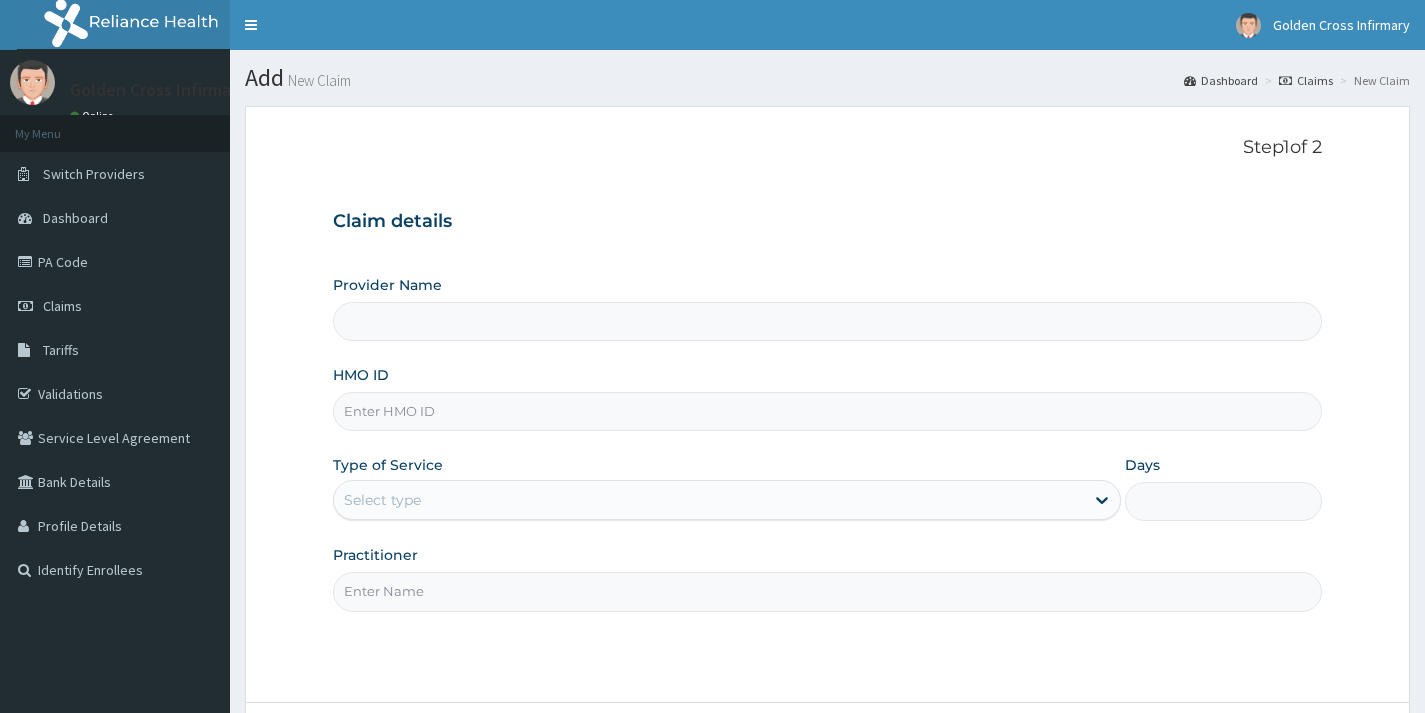 click on "HMO ID" at bounding box center [827, 411] 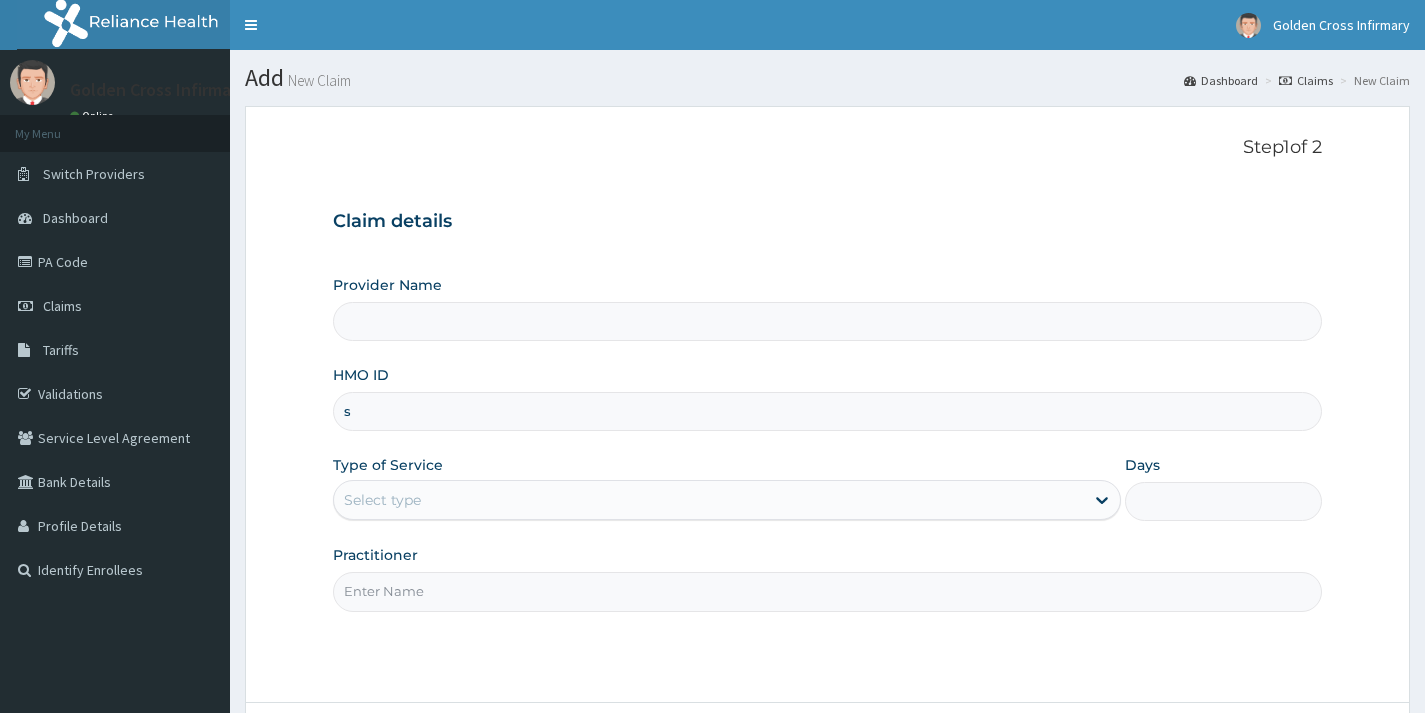 type on "Golden Cross Infirmary (Hospital & Maternity)" 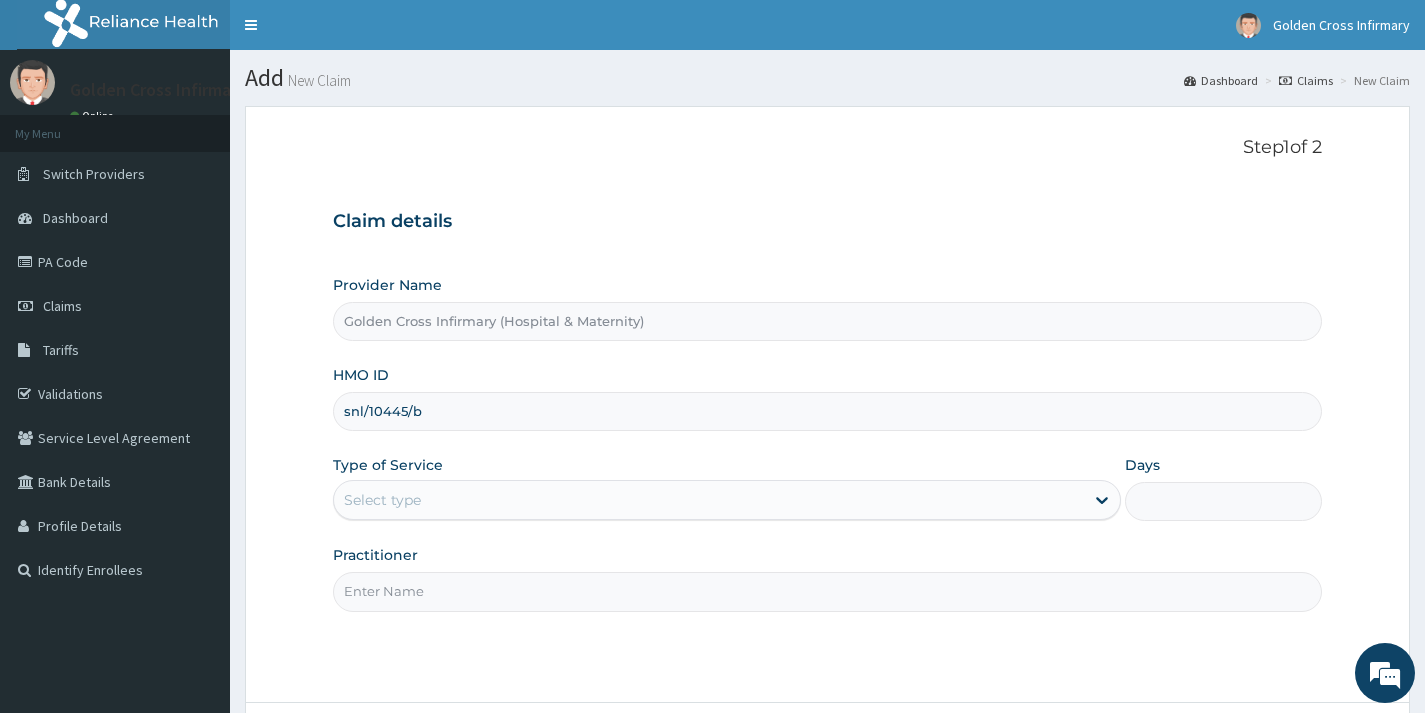 type on "snl/10445/b" 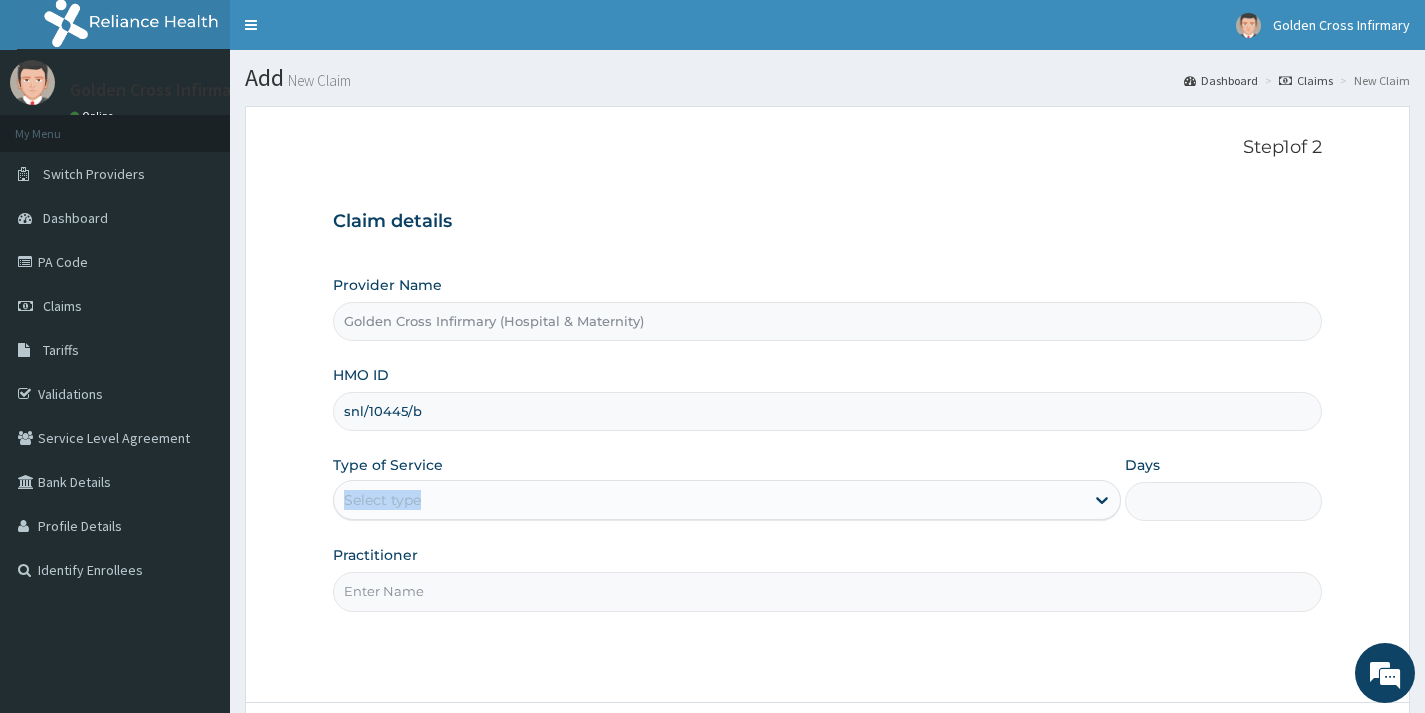 drag, startPoint x: 717, startPoint y: 473, endPoint x: 709, endPoint y: 512, distance: 39.812057 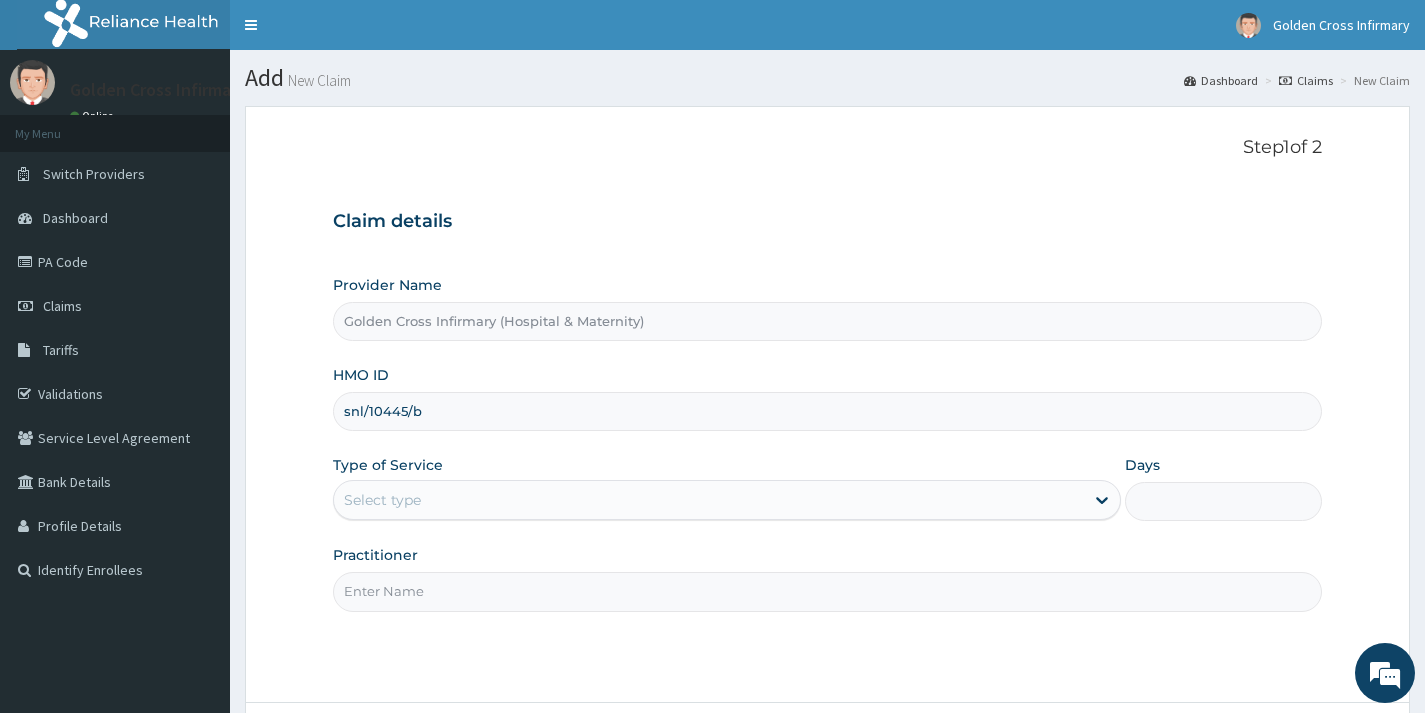 drag, startPoint x: 709, startPoint y: 512, endPoint x: 698, endPoint y: 525, distance: 17.029387 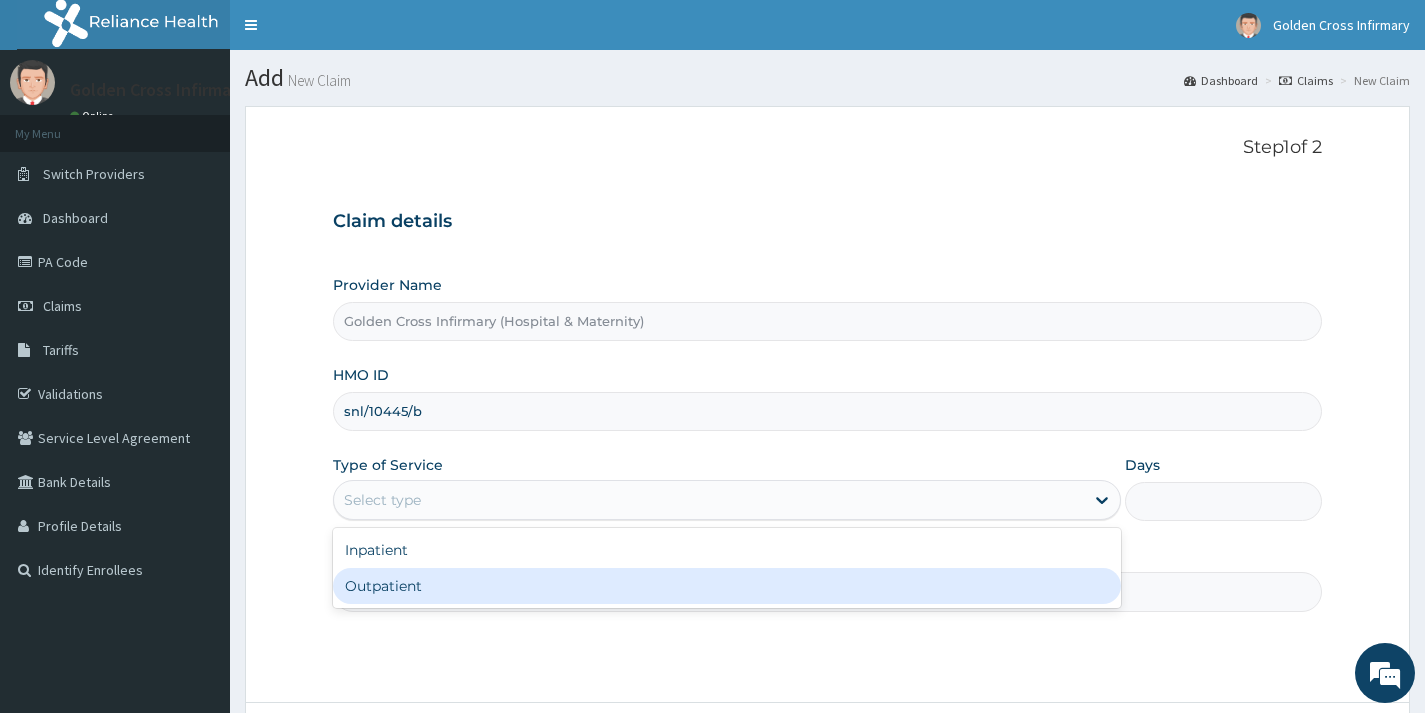 drag, startPoint x: 613, startPoint y: 569, endPoint x: 585, endPoint y: 577, distance: 29.12044 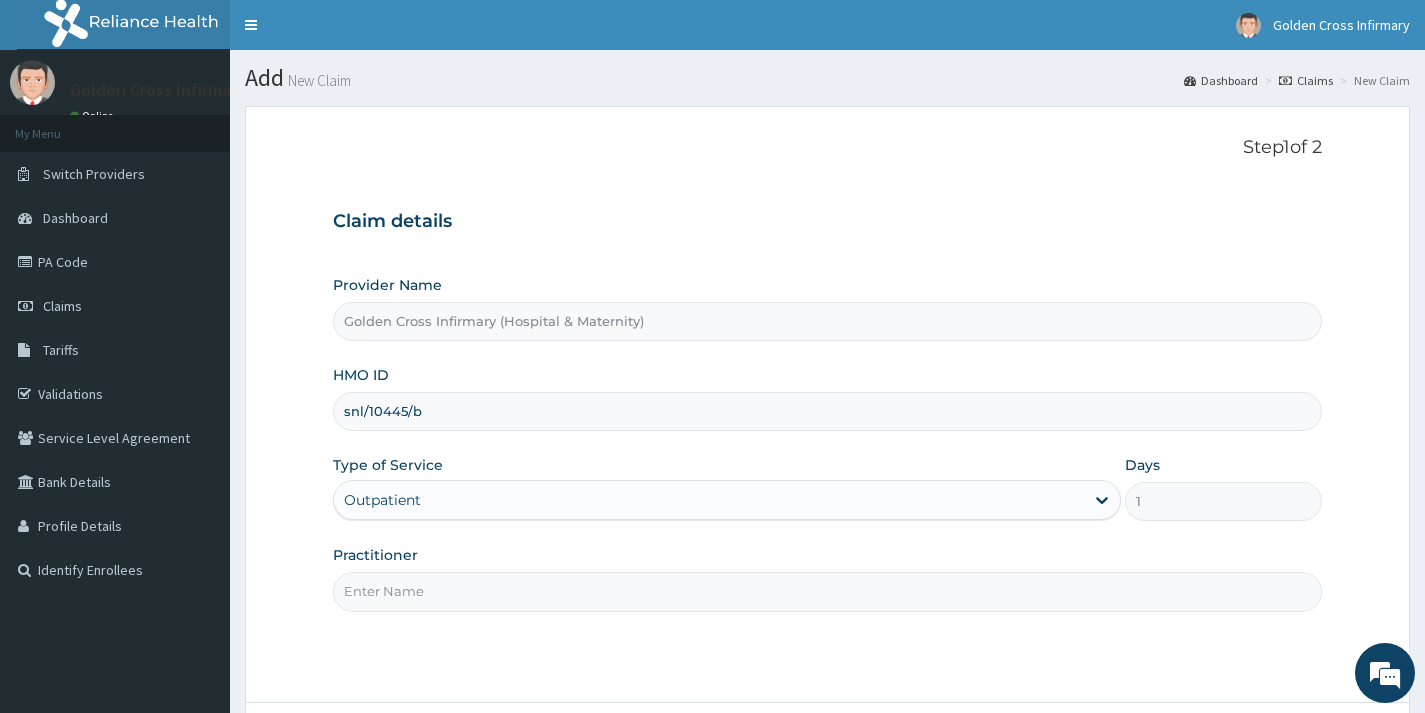 click on "Practitioner" at bounding box center (827, 591) 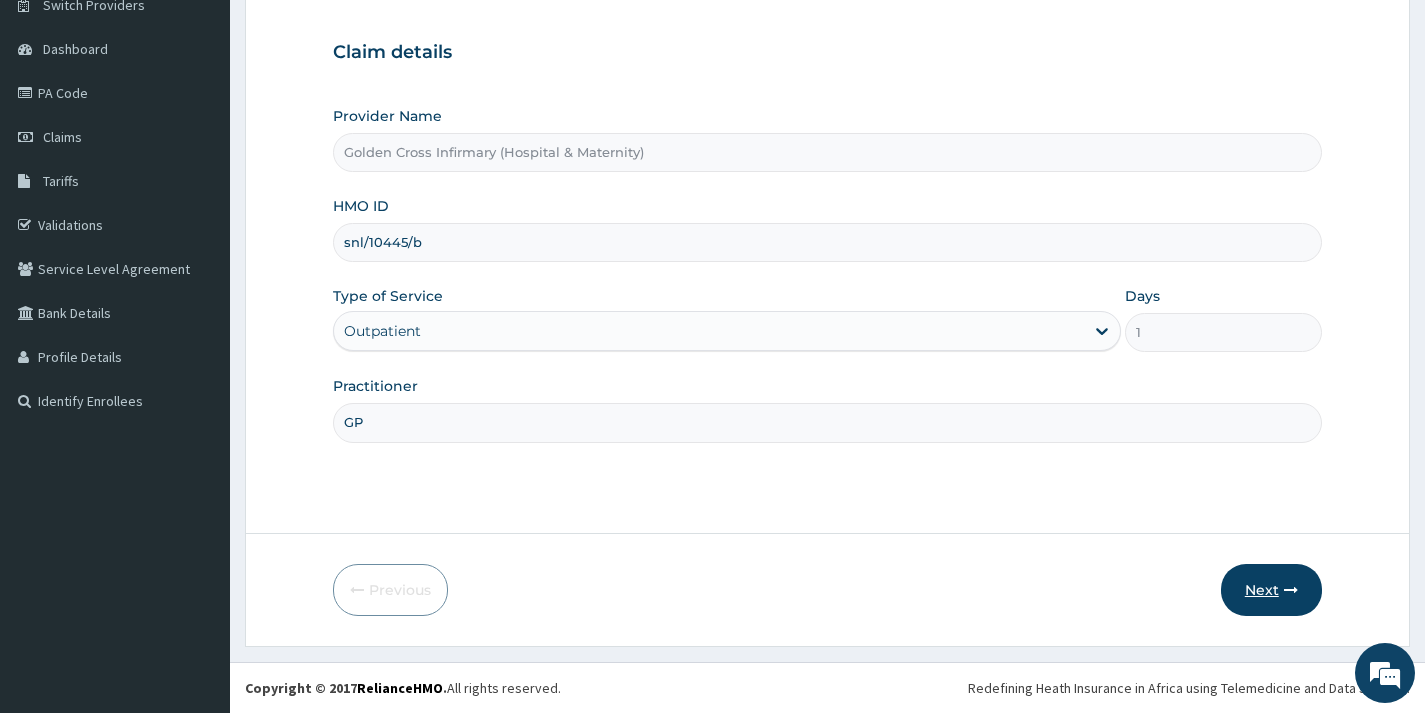 click on "Next" at bounding box center (1271, 590) 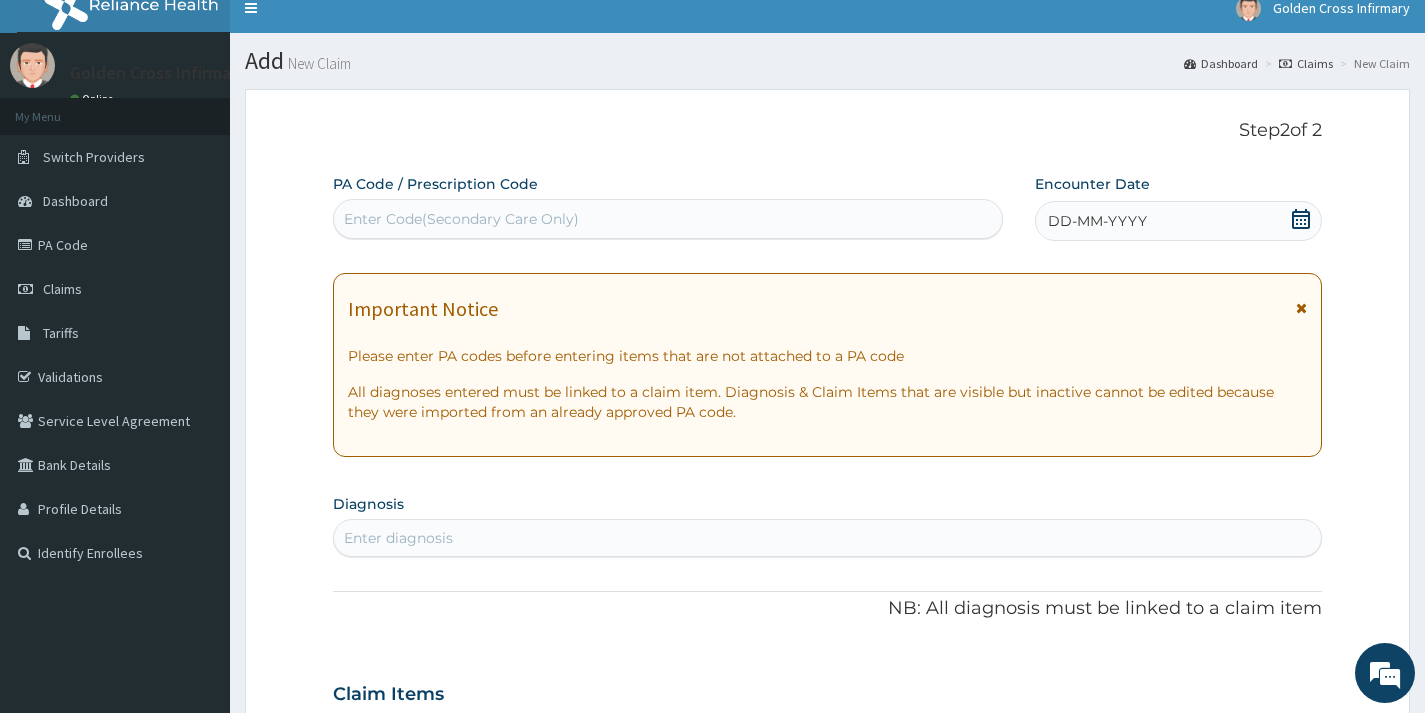 scroll, scrollTop: 0, scrollLeft: 0, axis: both 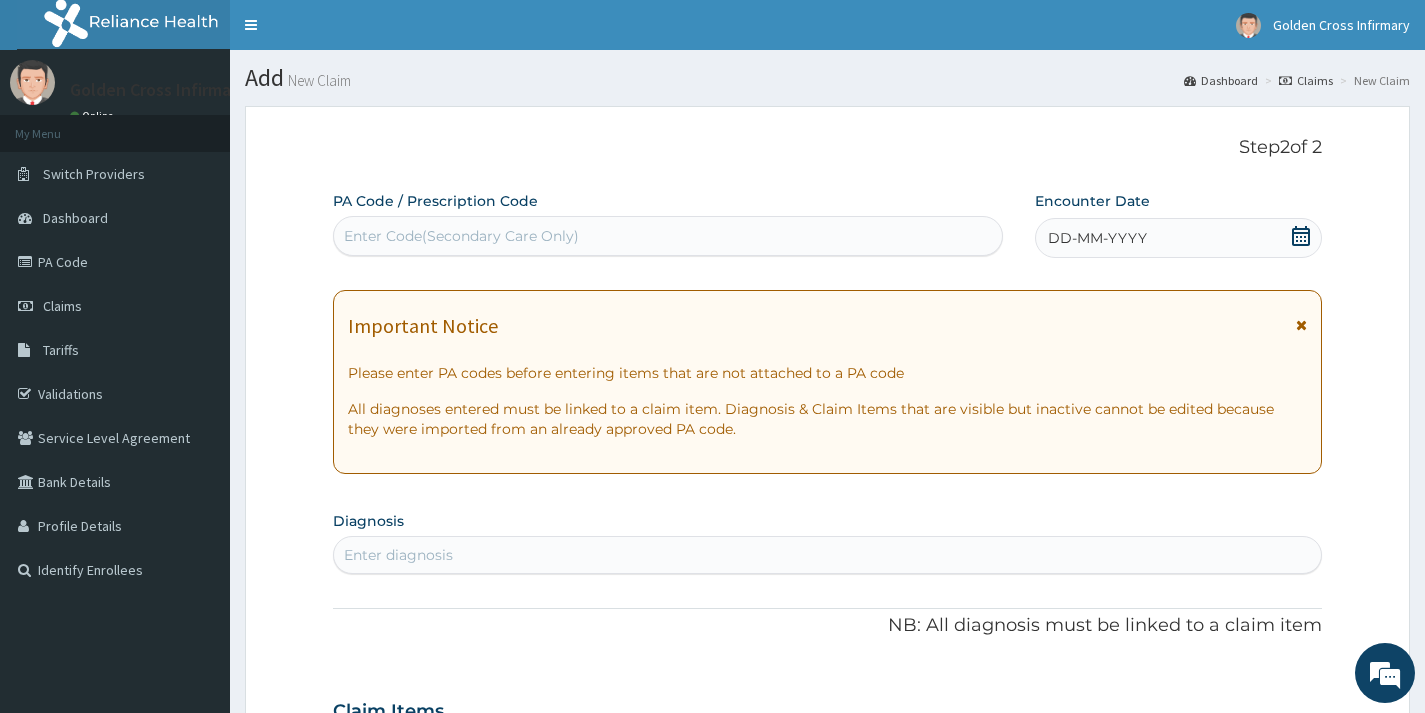 click 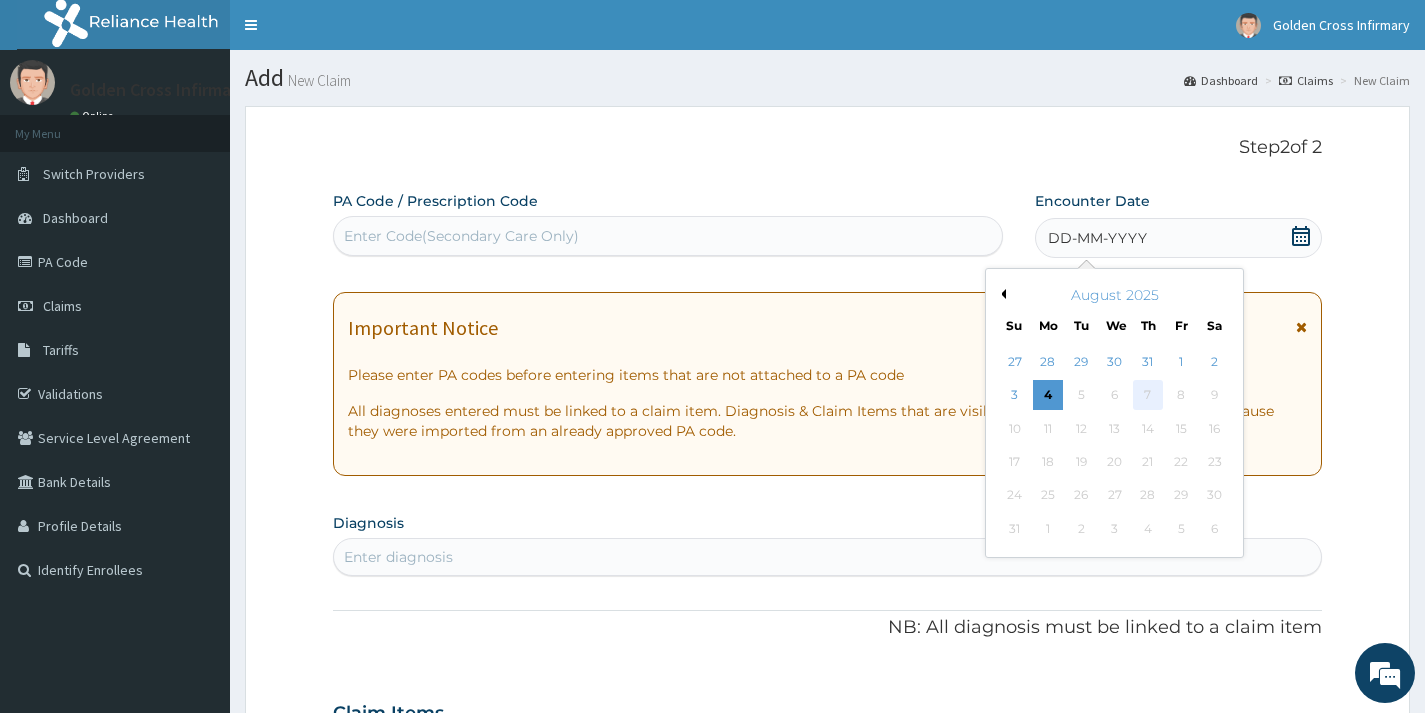 scroll, scrollTop: 0, scrollLeft: 0, axis: both 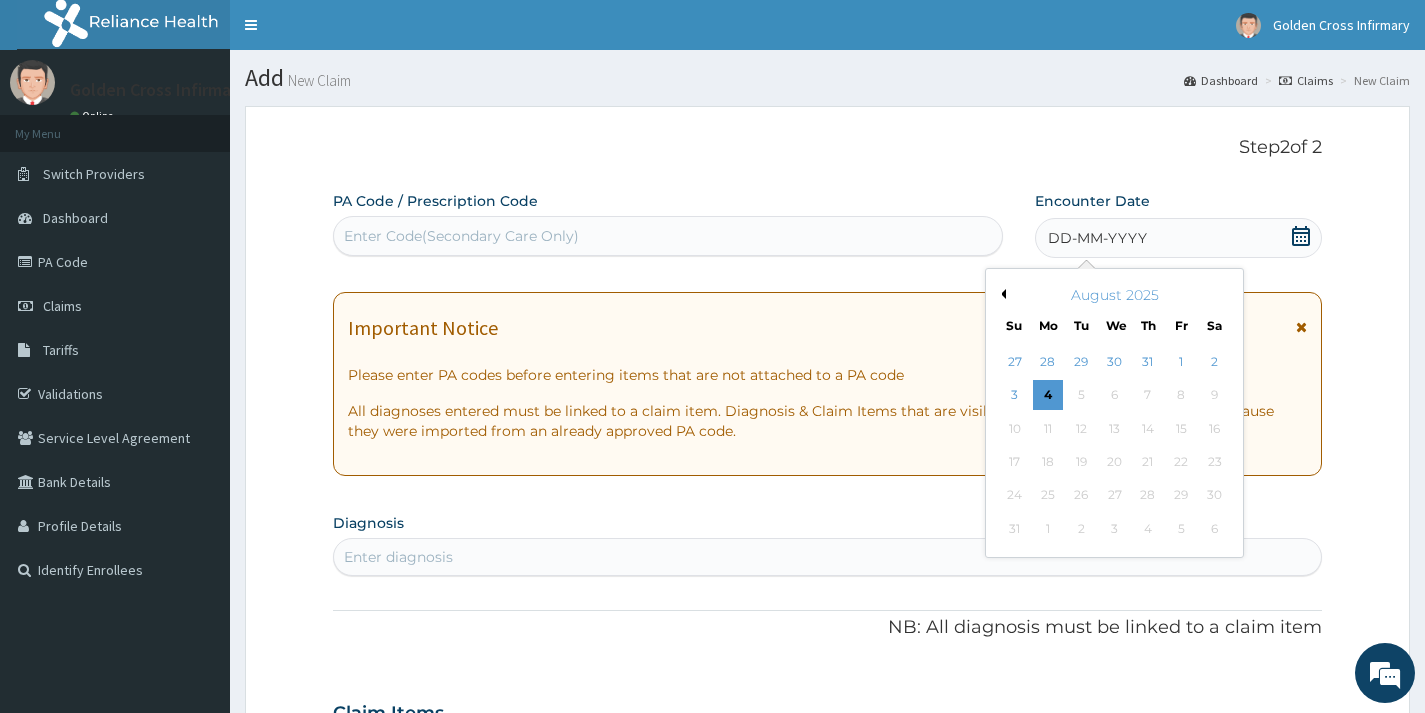 drag, startPoint x: 1189, startPoint y: 365, endPoint x: 1153, endPoint y: 378, distance: 38.27532 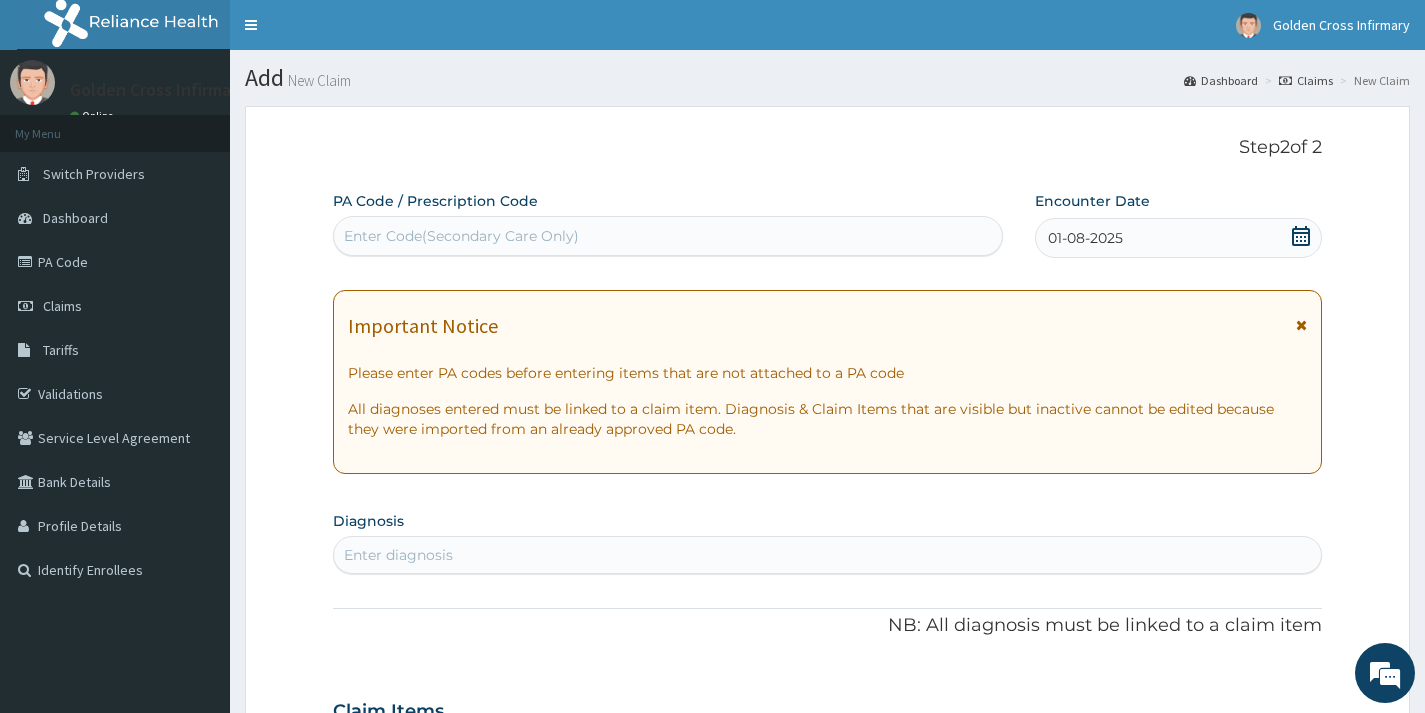 click on "Enter diagnosis" at bounding box center [827, 555] 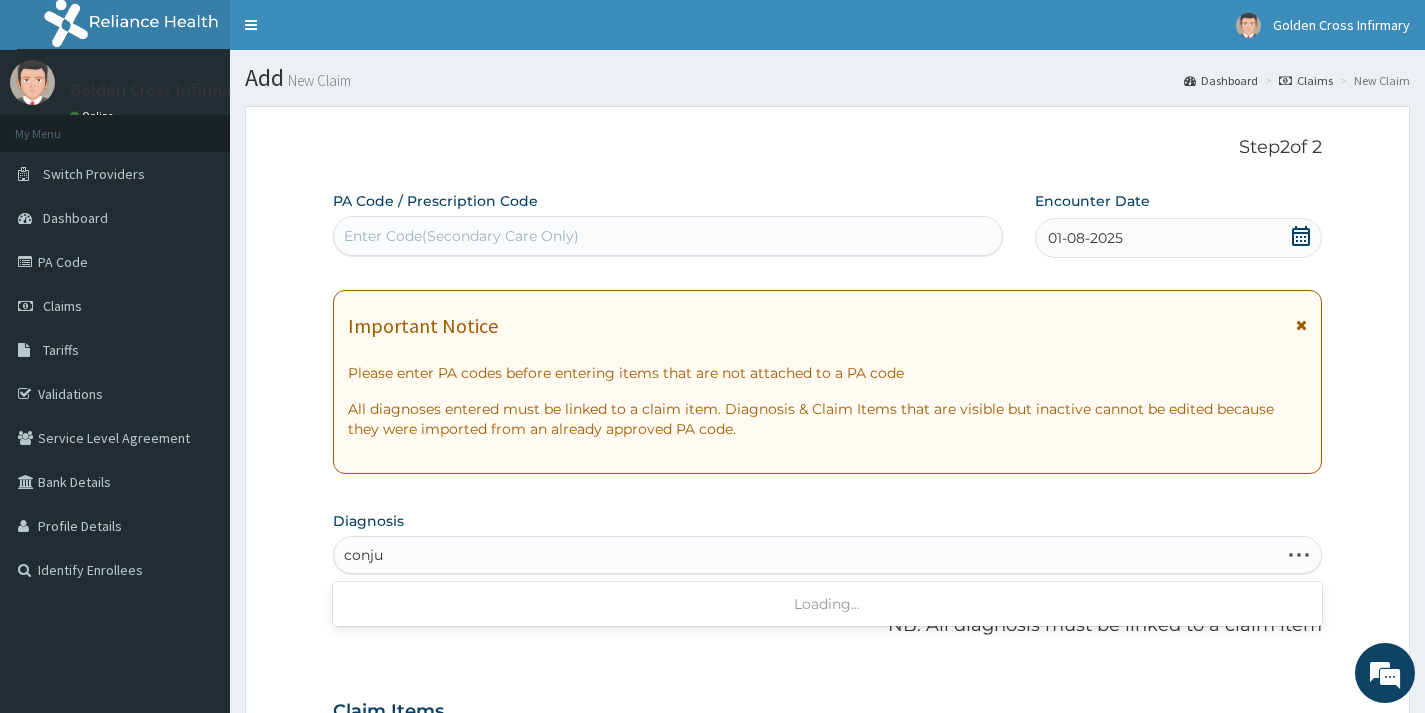 type on "conjun" 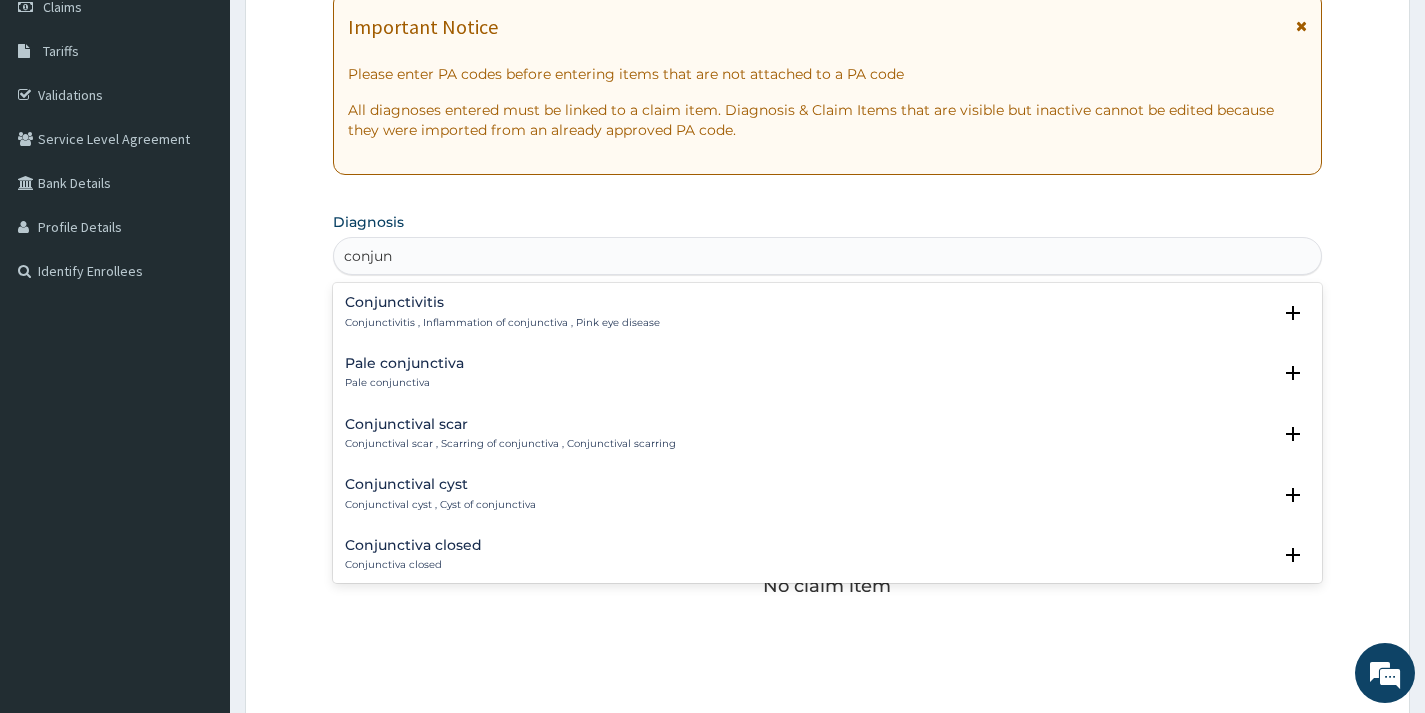 scroll, scrollTop: 300, scrollLeft: 0, axis: vertical 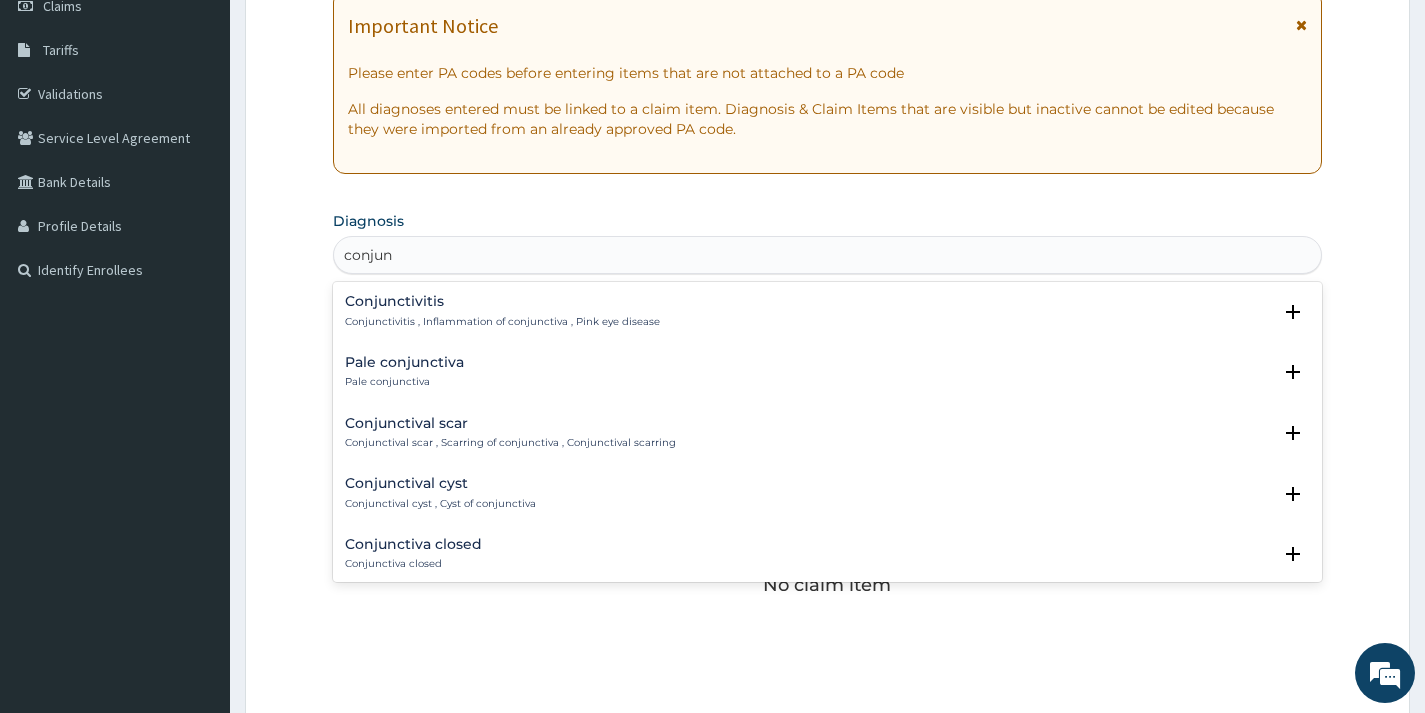 click on "Conjunctivitis" at bounding box center (502, 301) 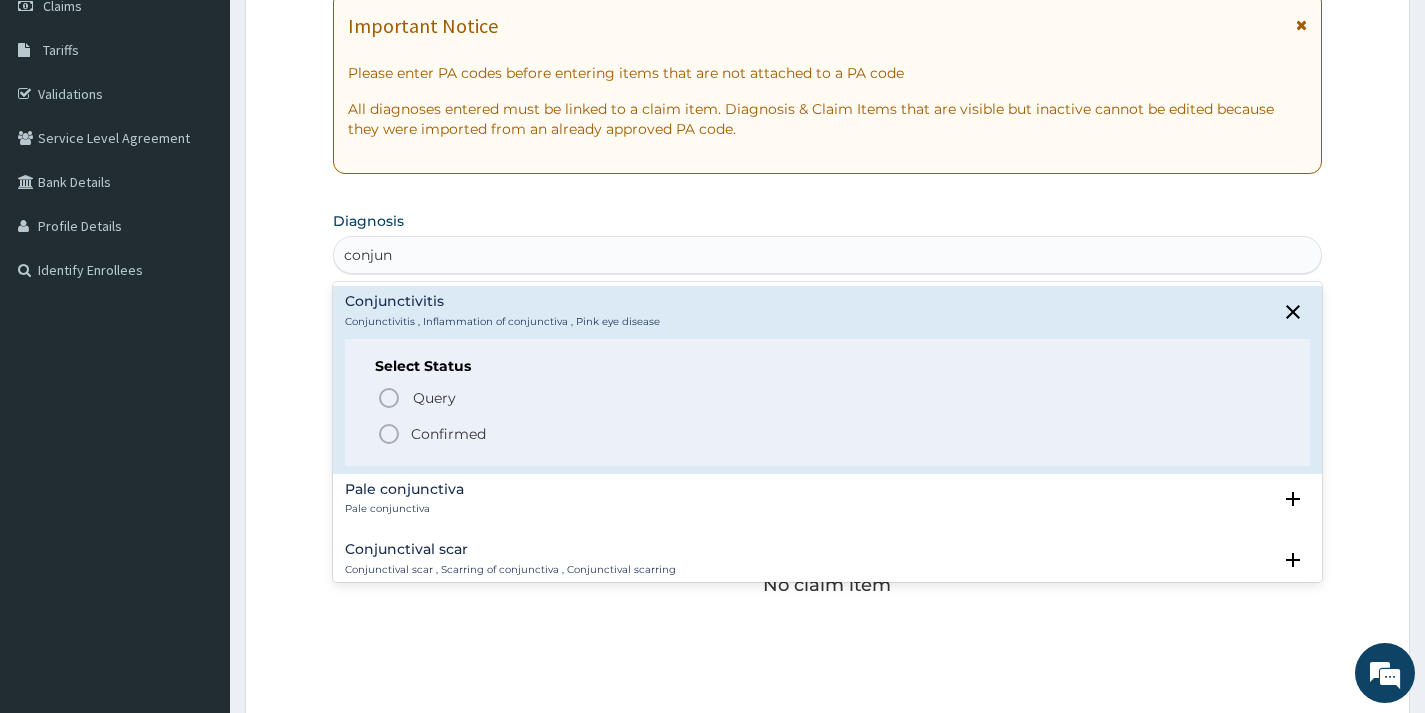 click on "Confirmed" at bounding box center (828, 434) 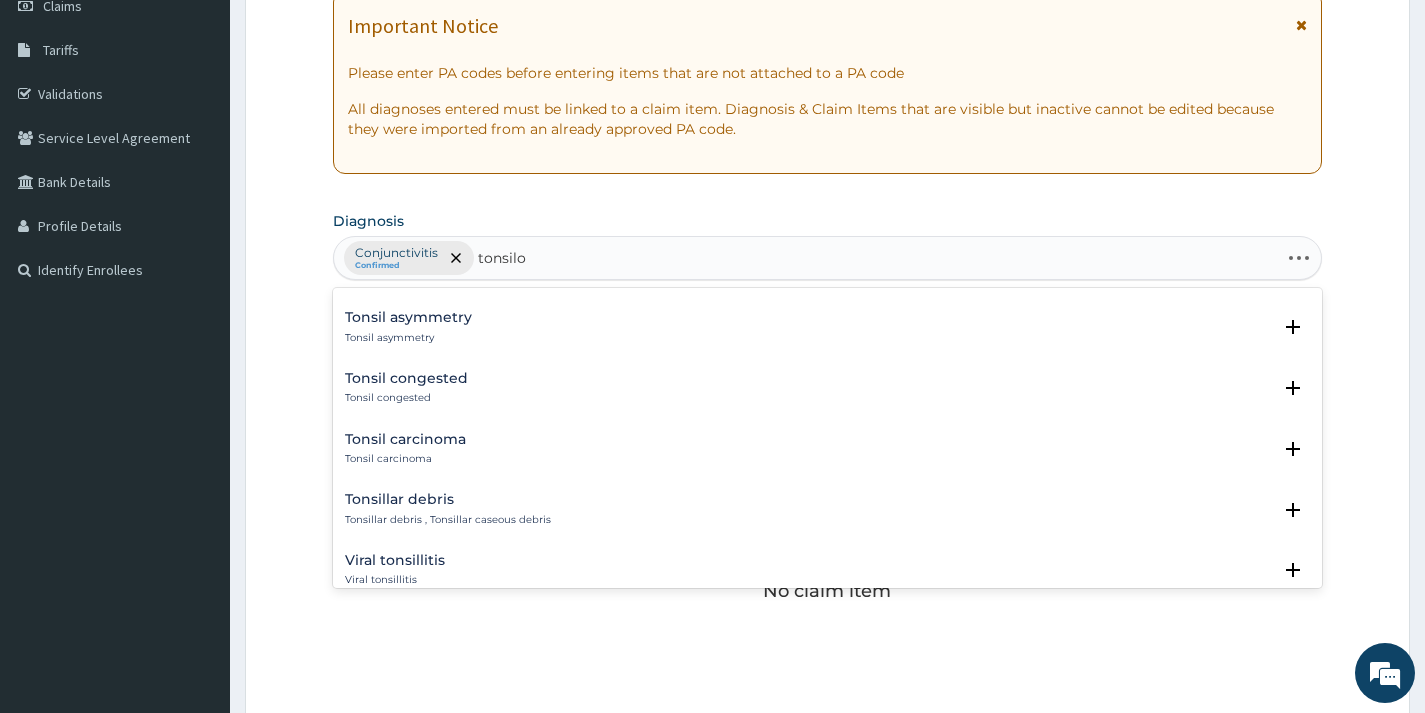 scroll, scrollTop: 0, scrollLeft: 0, axis: both 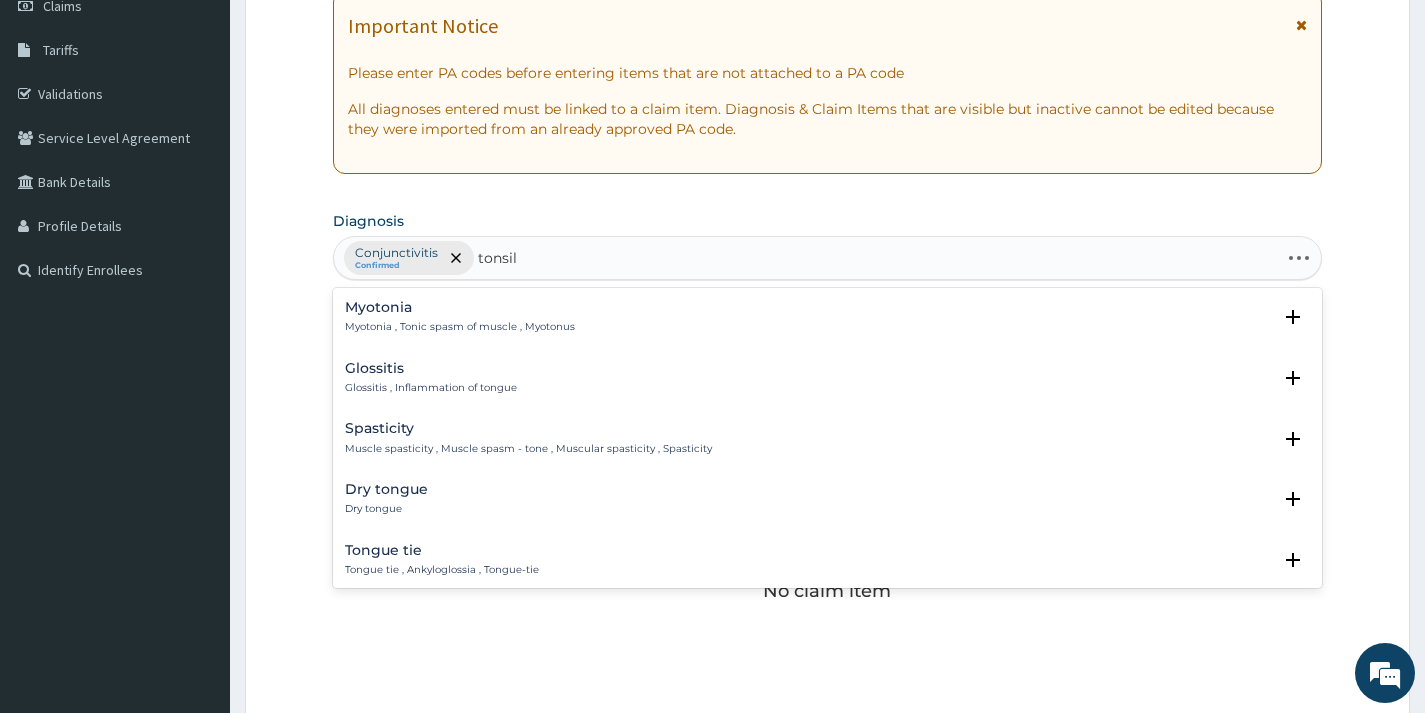 type on "tonsill" 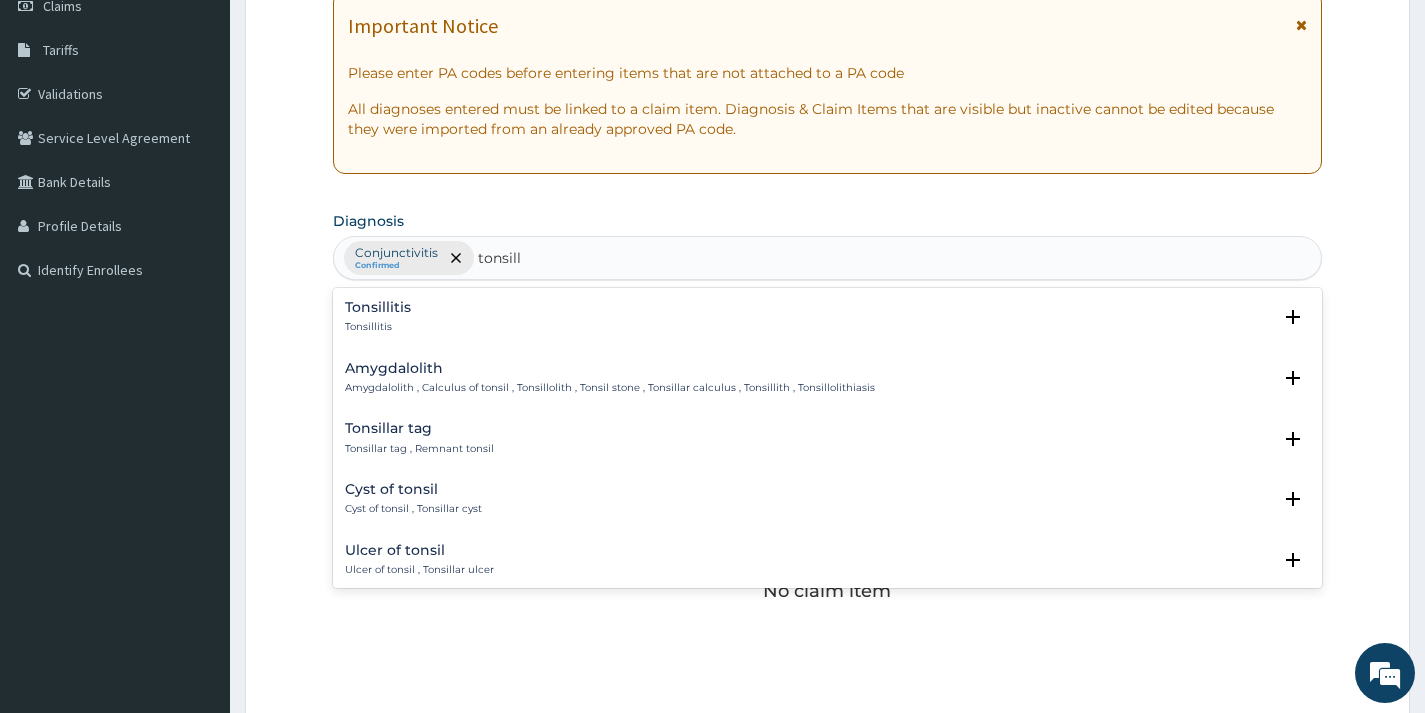 click on "Tonsillitis" at bounding box center [378, 327] 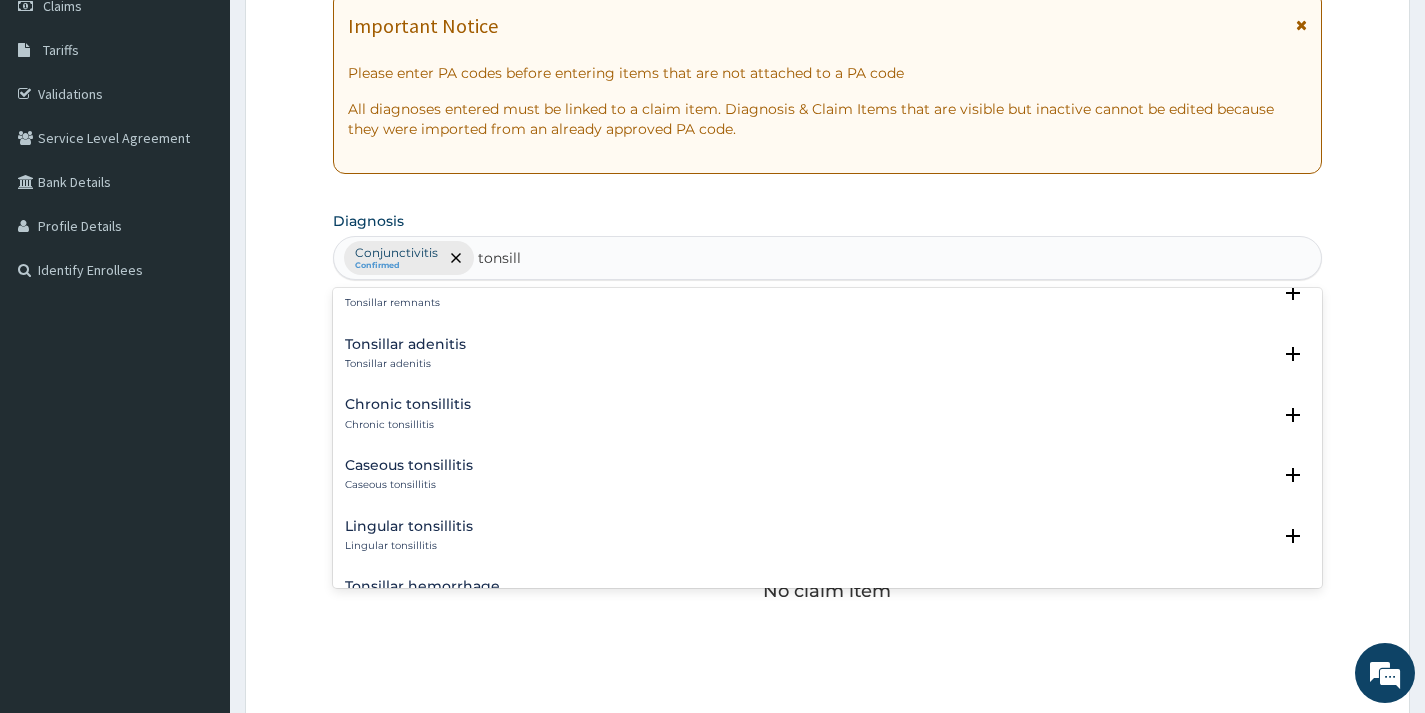 scroll, scrollTop: 700, scrollLeft: 0, axis: vertical 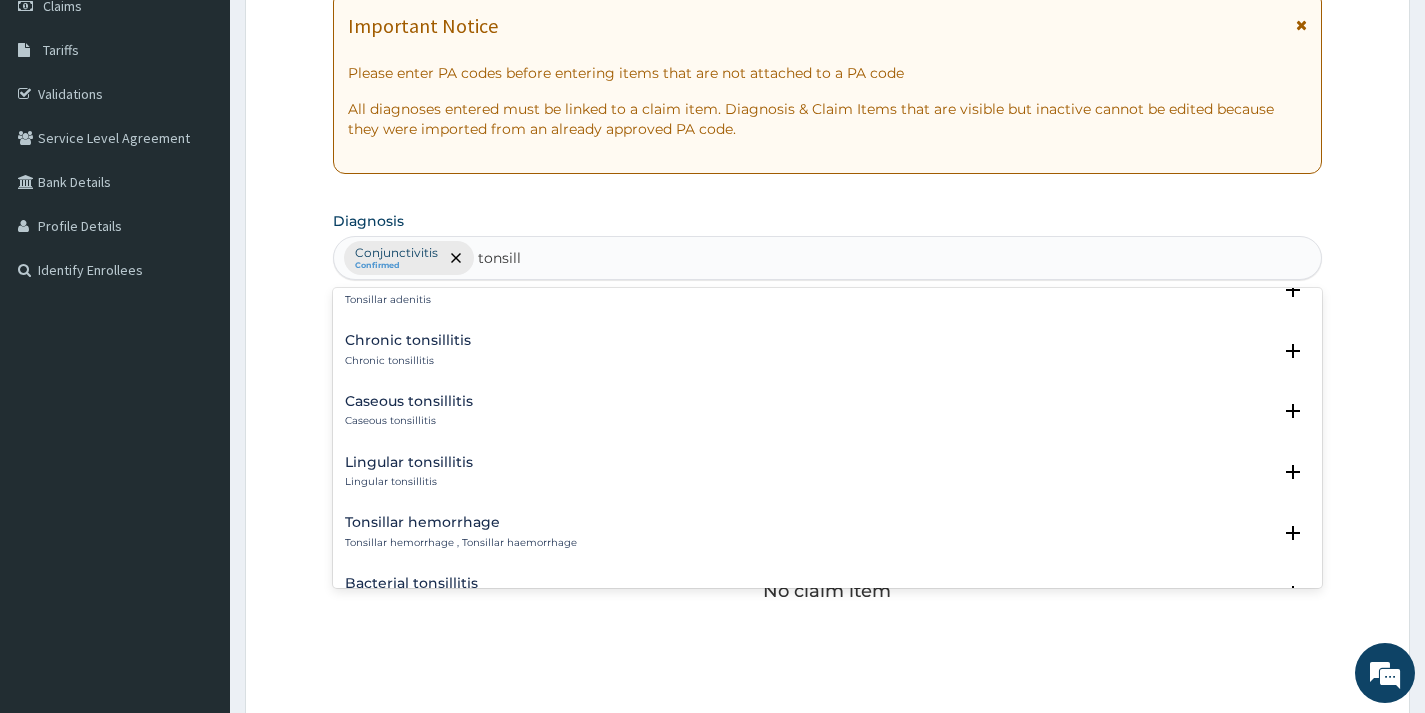 click on "Chronic tonsillitis" at bounding box center (408, 361) 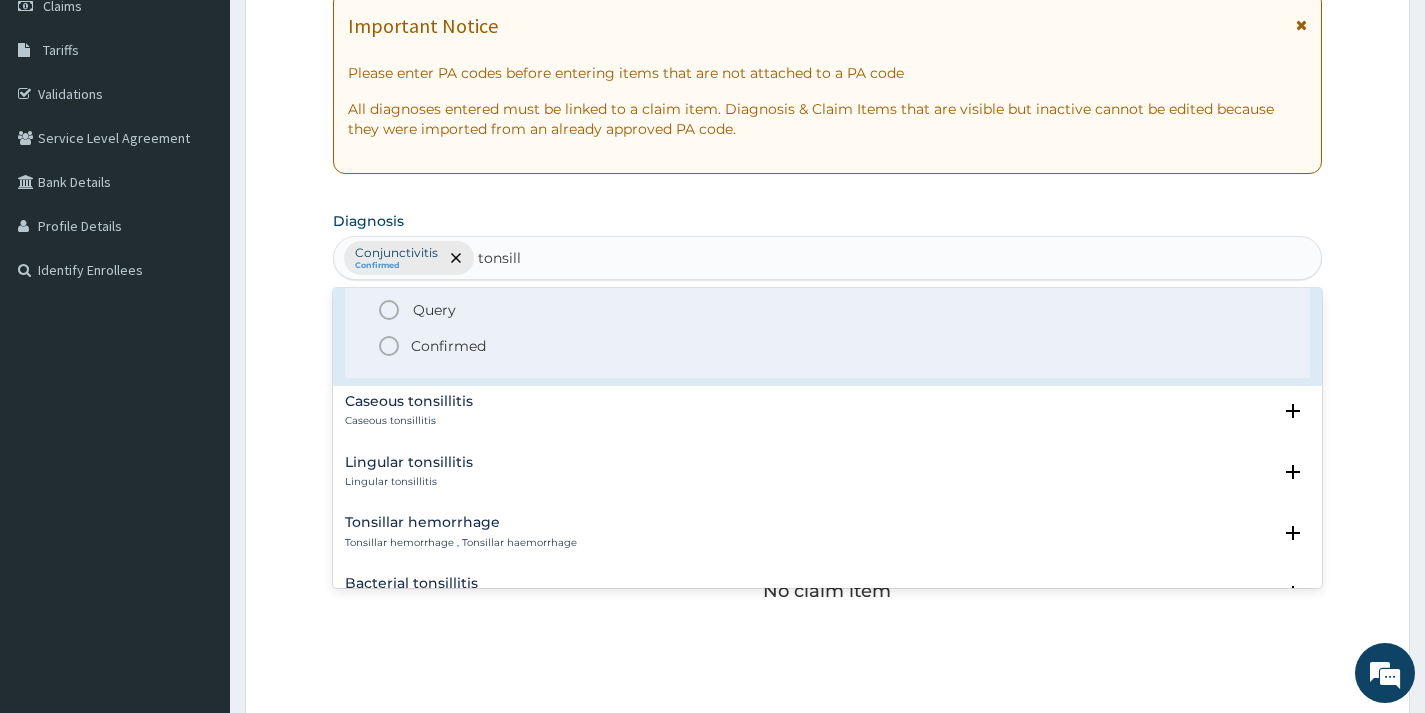 click 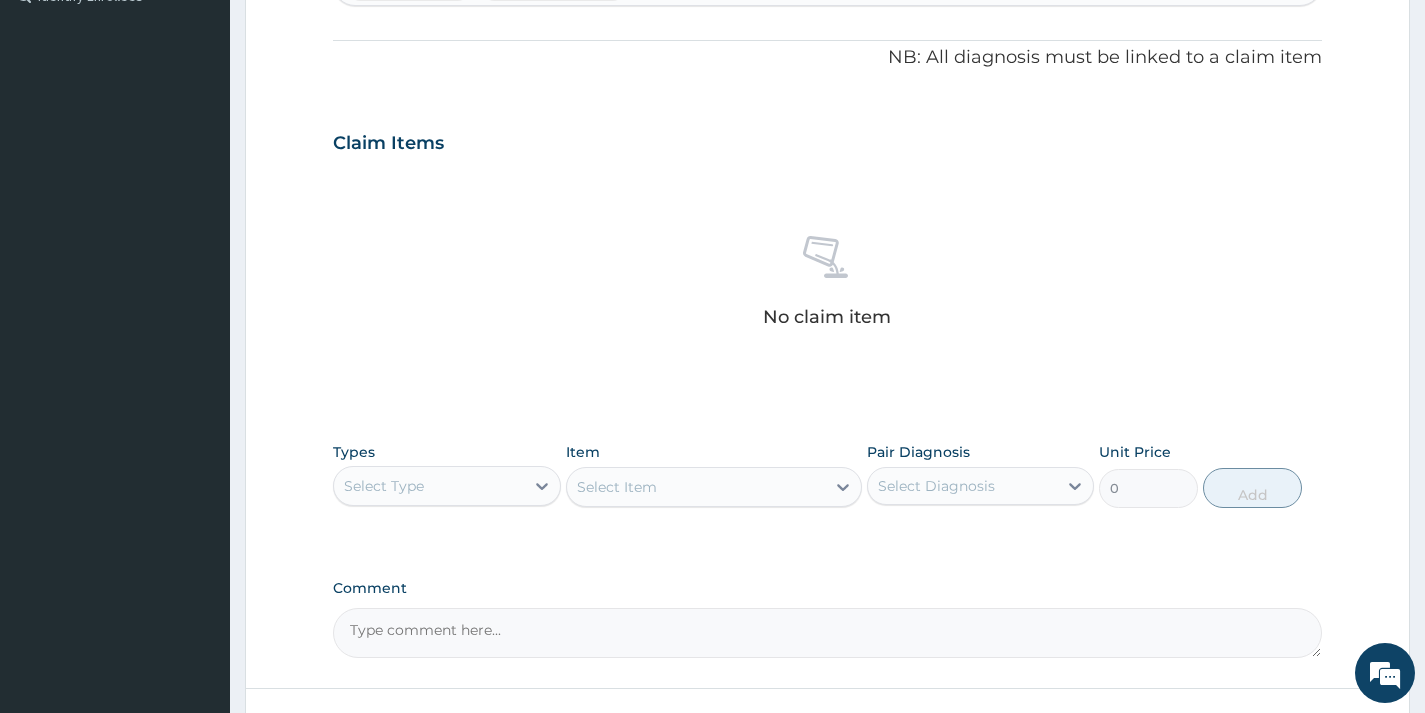 scroll, scrollTop: 600, scrollLeft: 0, axis: vertical 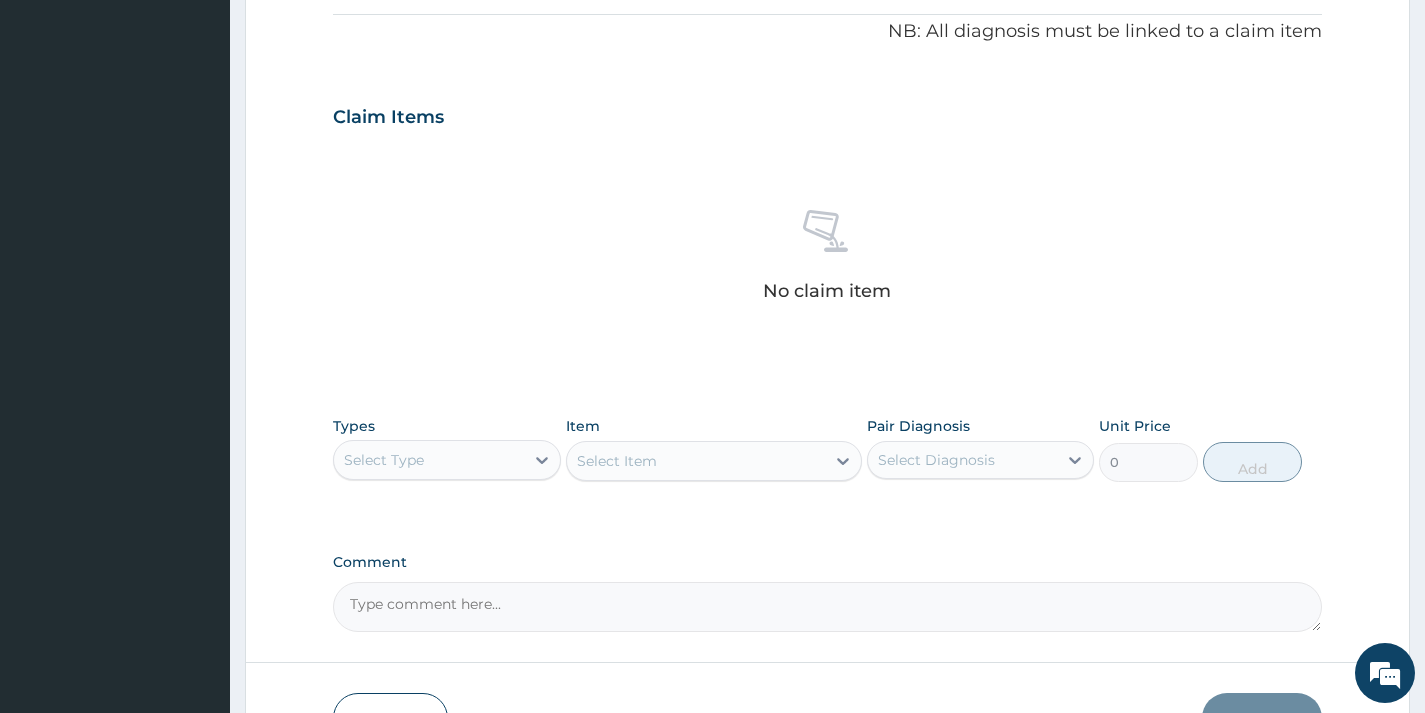 click on "Select Type" at bounding box center (446, 460) 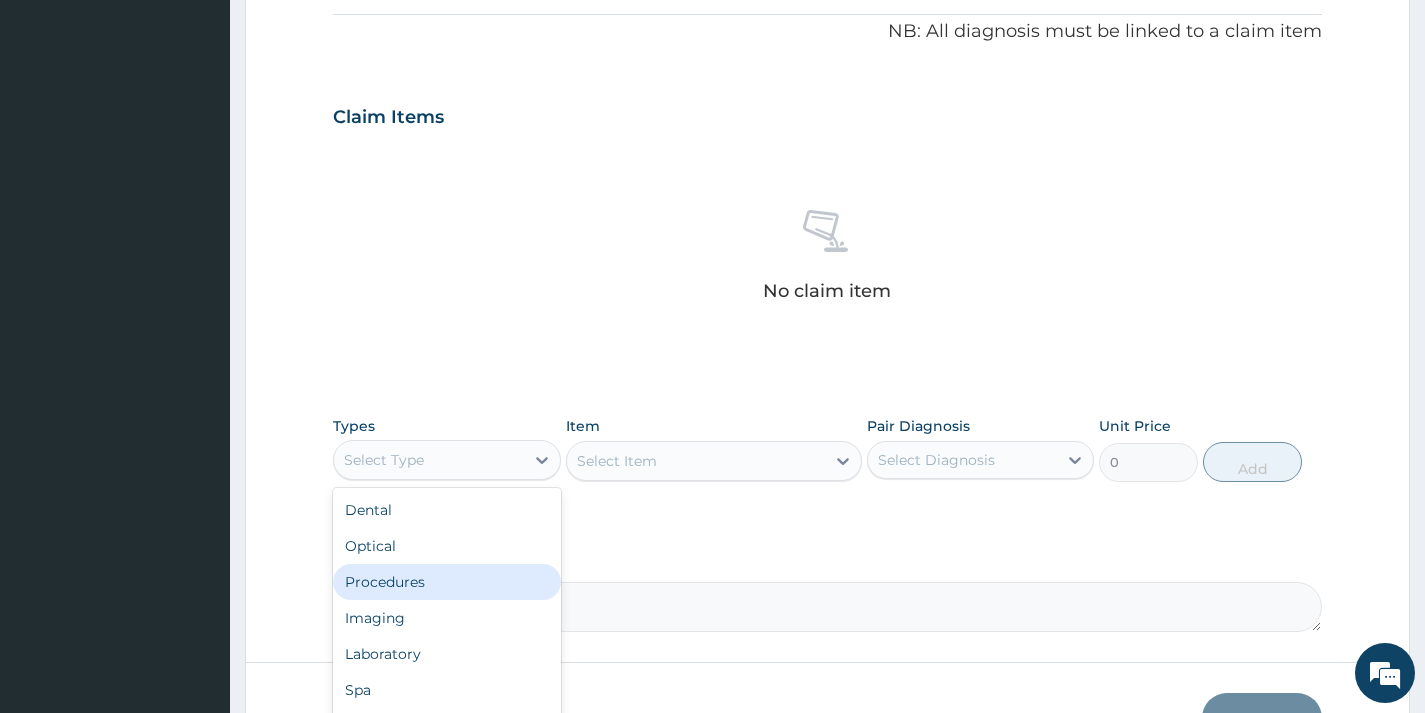 click on "Procedures" at bounding box center [446, 582] 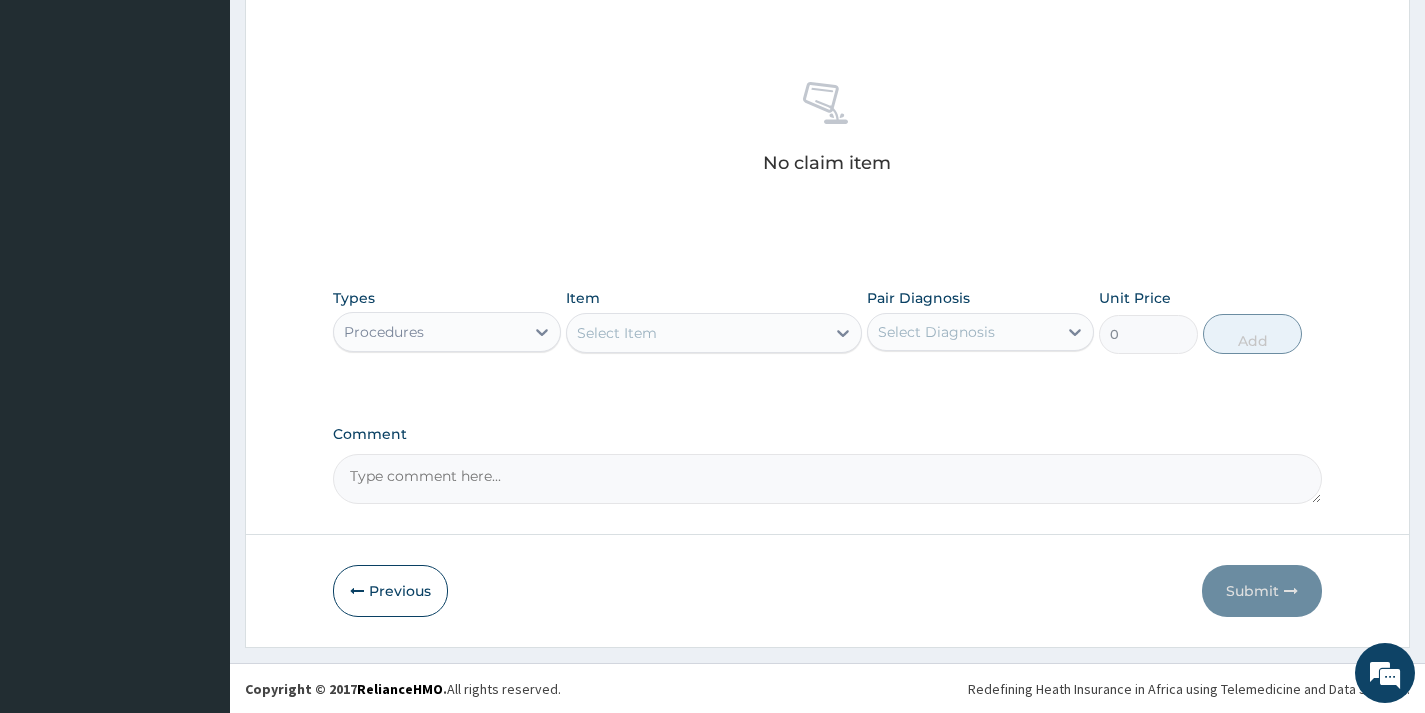 scroll, scrollTop: 729, scrollLeft: 0, axis: vertical 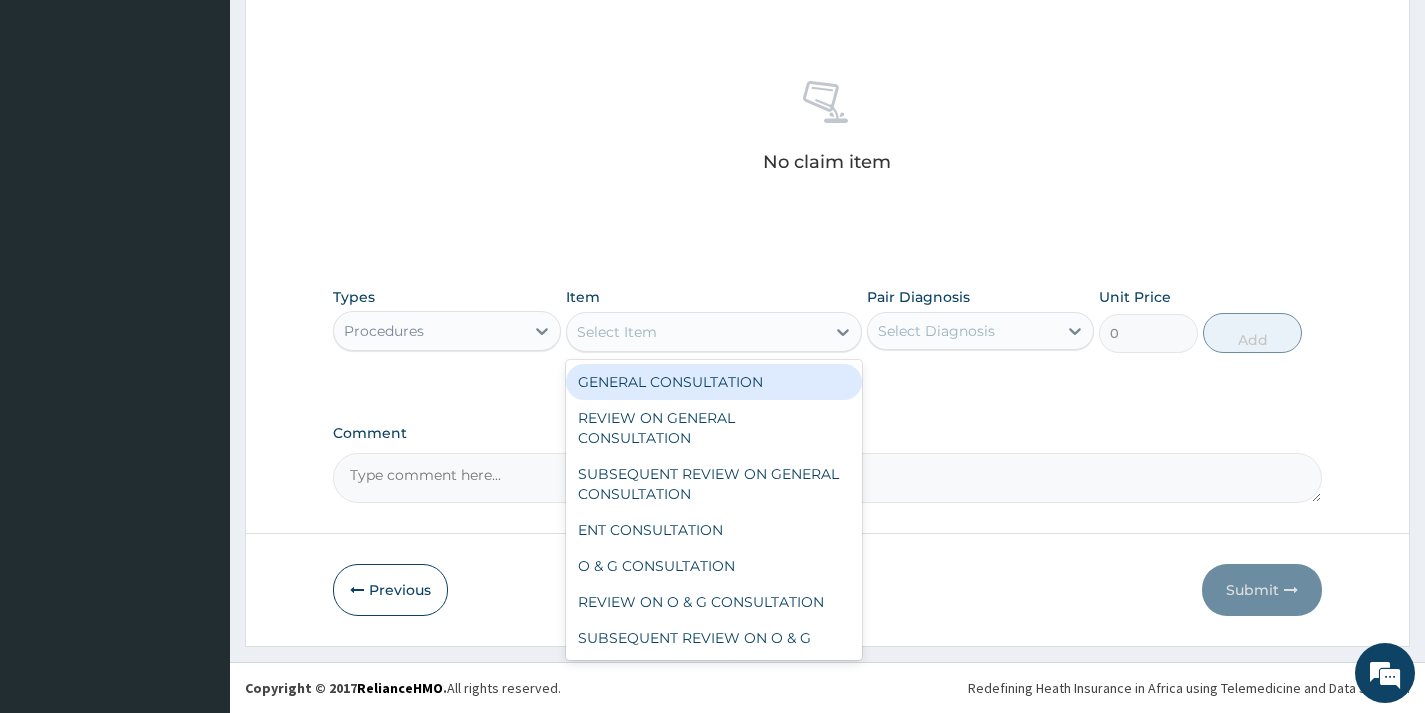 click on "Select Item" at bounding box center [617, 332] 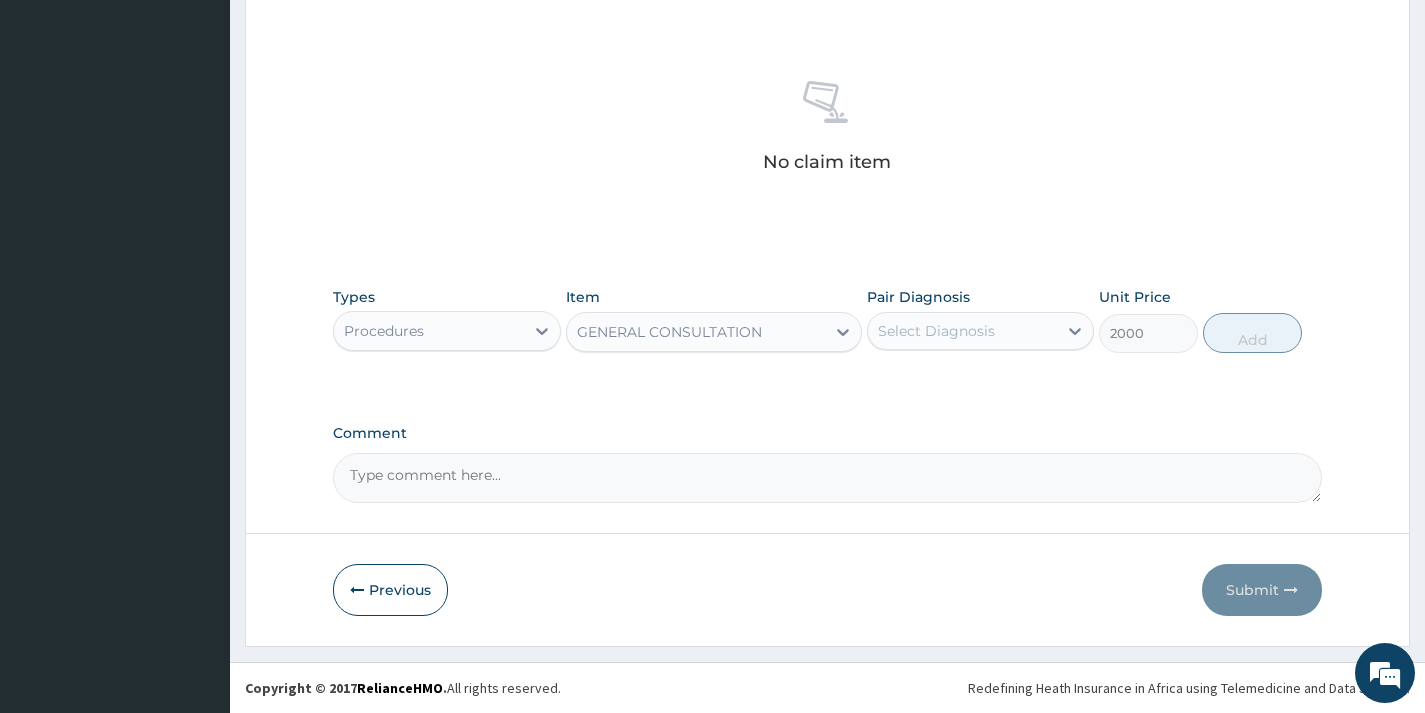 click on "Select Diagnosis" at bounding box center [962, 331] 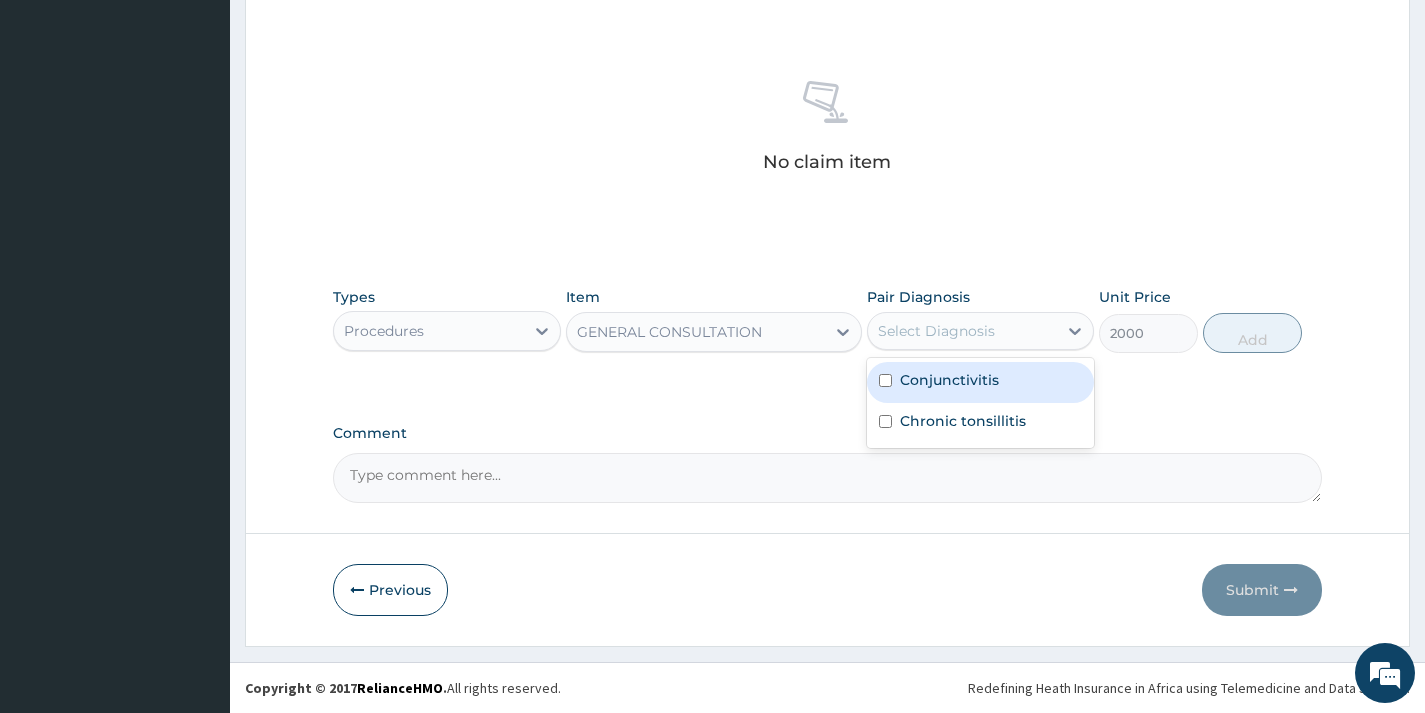 click on "Conjunctivitis" at bounding box center [980, 382] 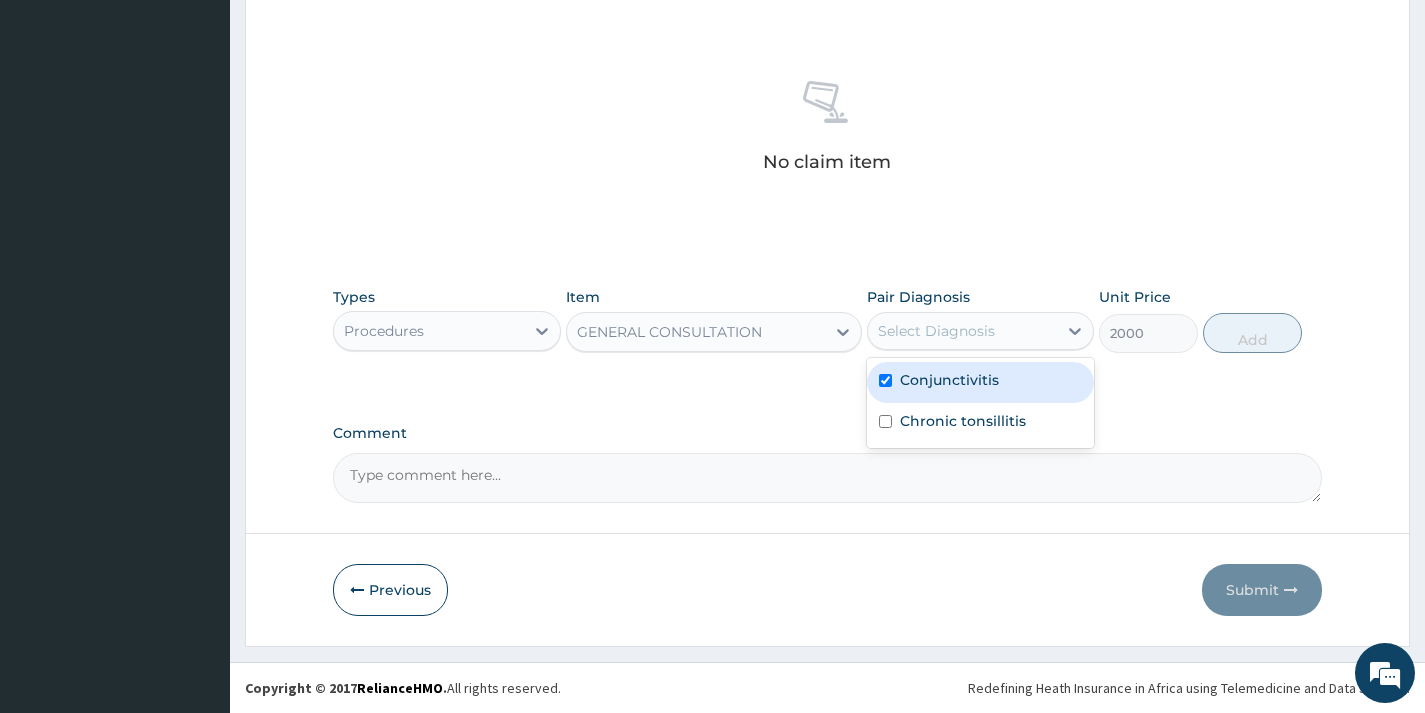 checkbox on "true" 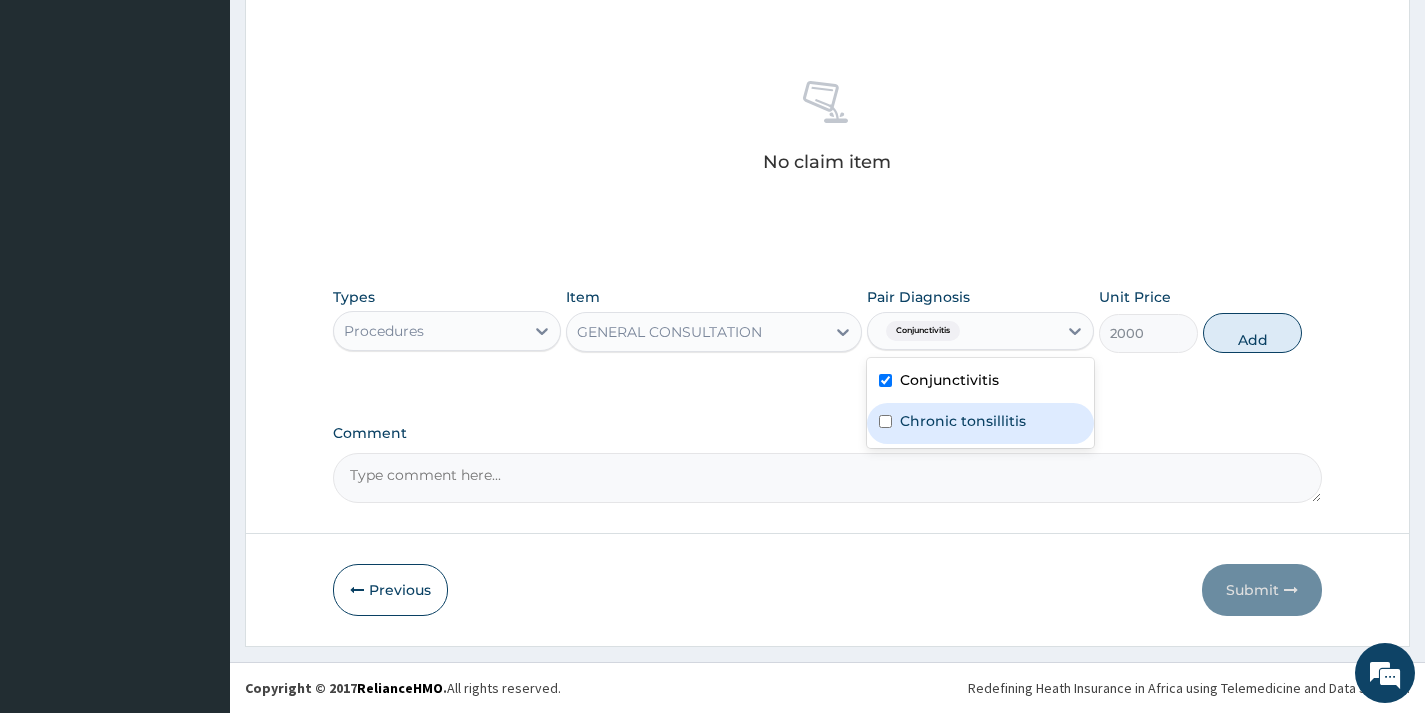 click on "Chronic tonsillitis" at bounding box center [980, 423] 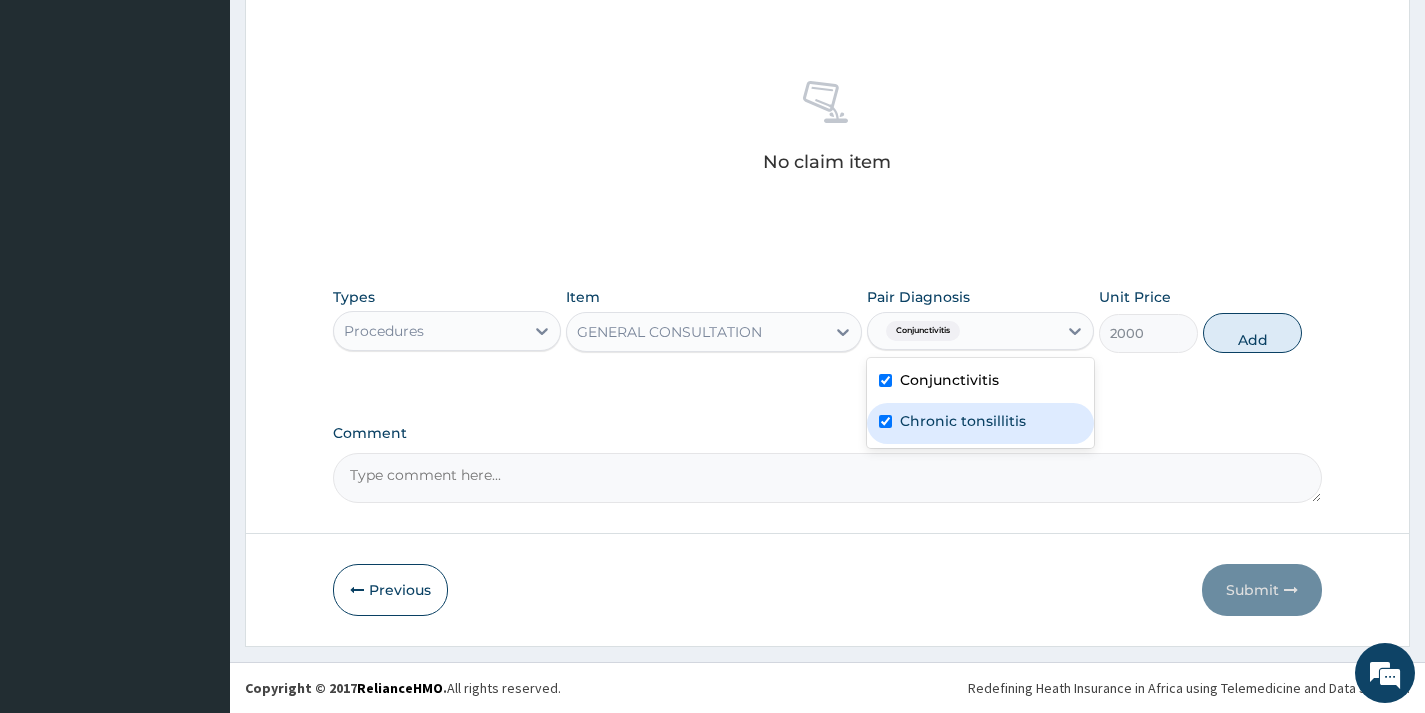 checkbox on "true" 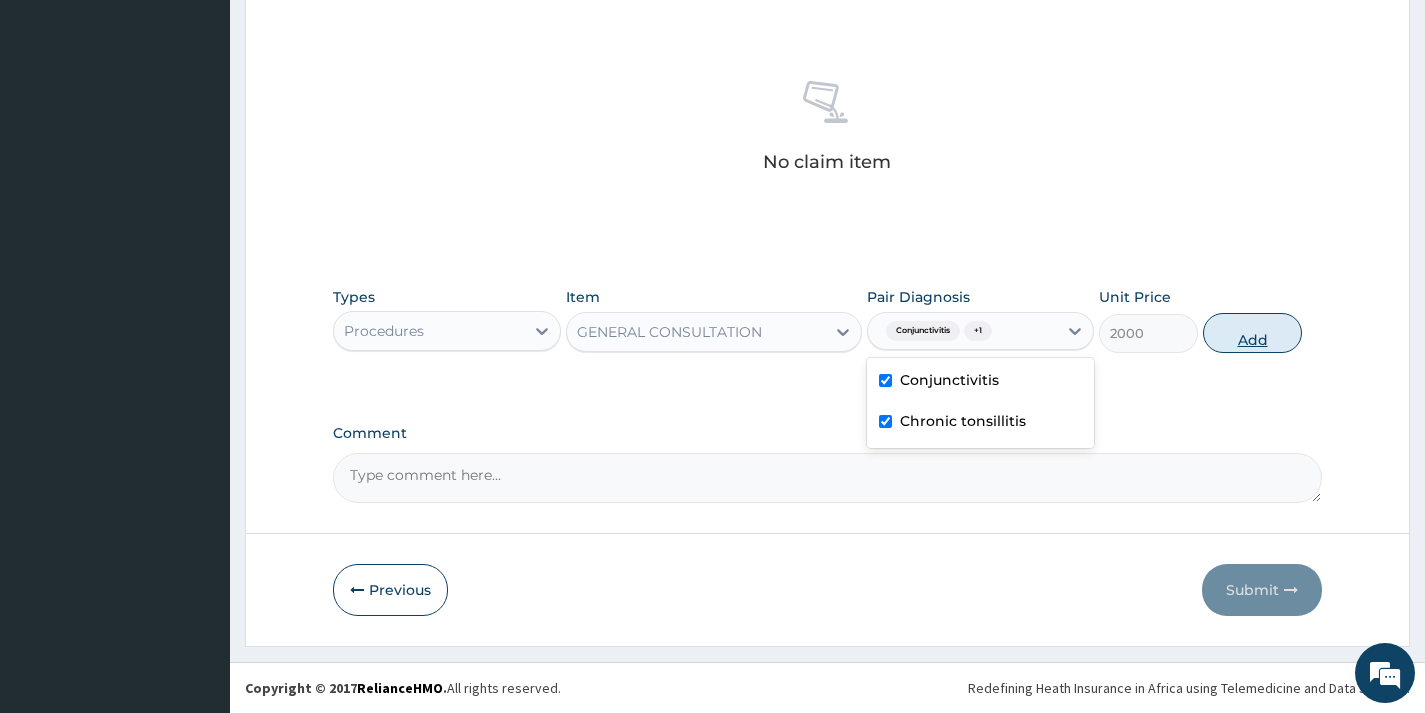 click on "Add" at bounding box center (1252, 333) 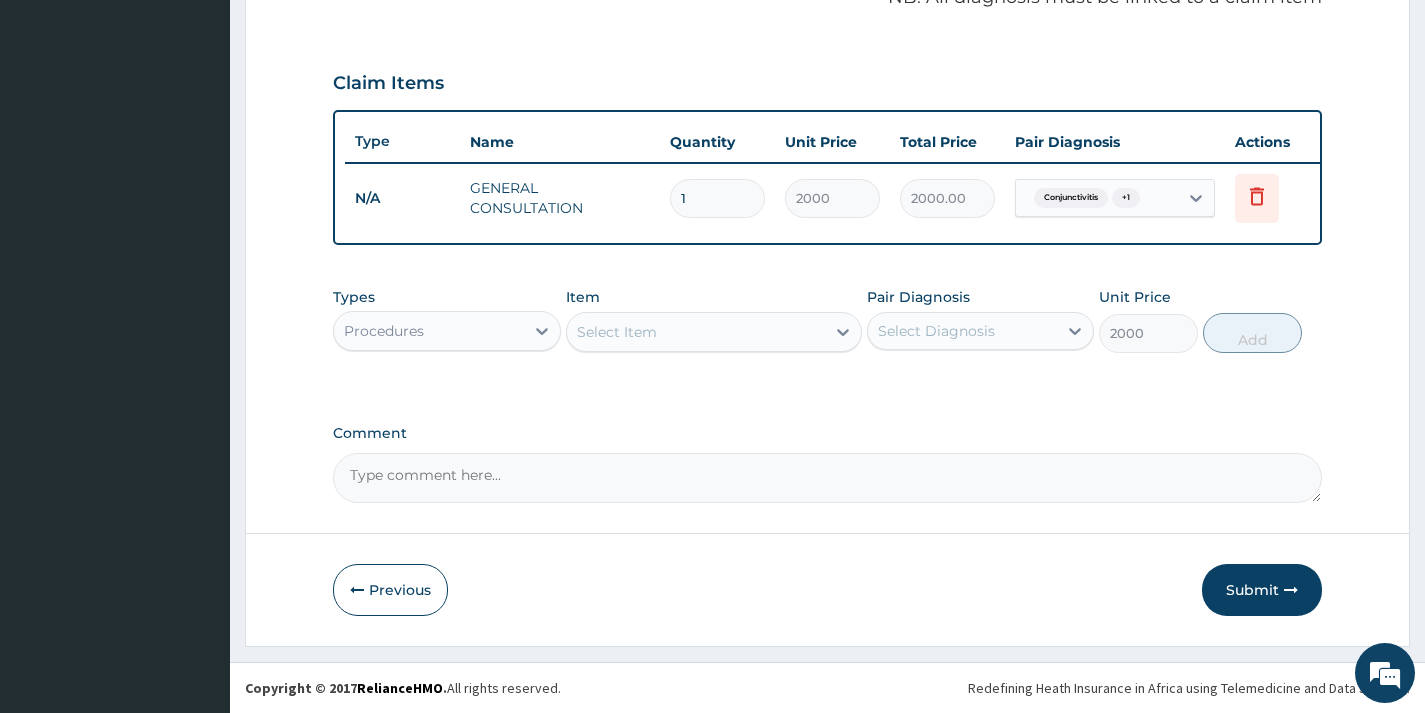 type on "0" 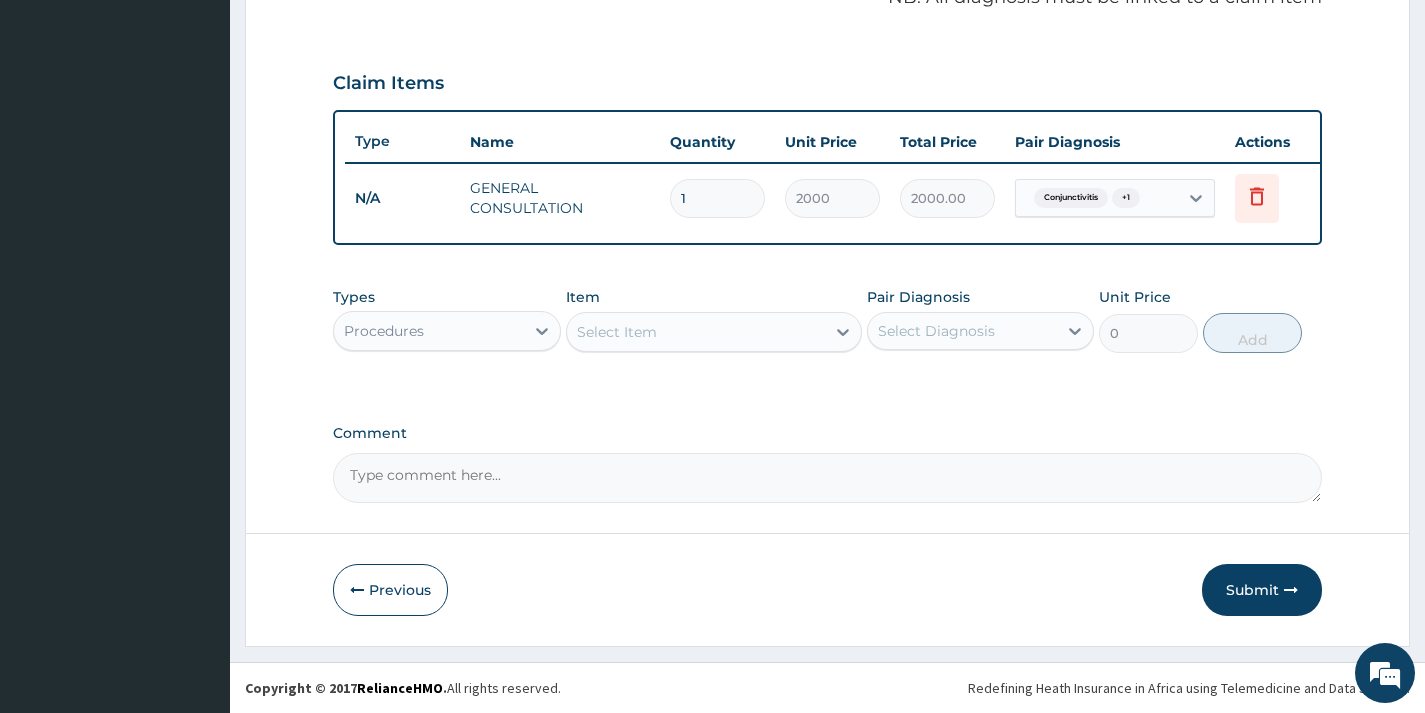 scroll, scrollTop: 649, scrollLeft: 0, axis: vertical 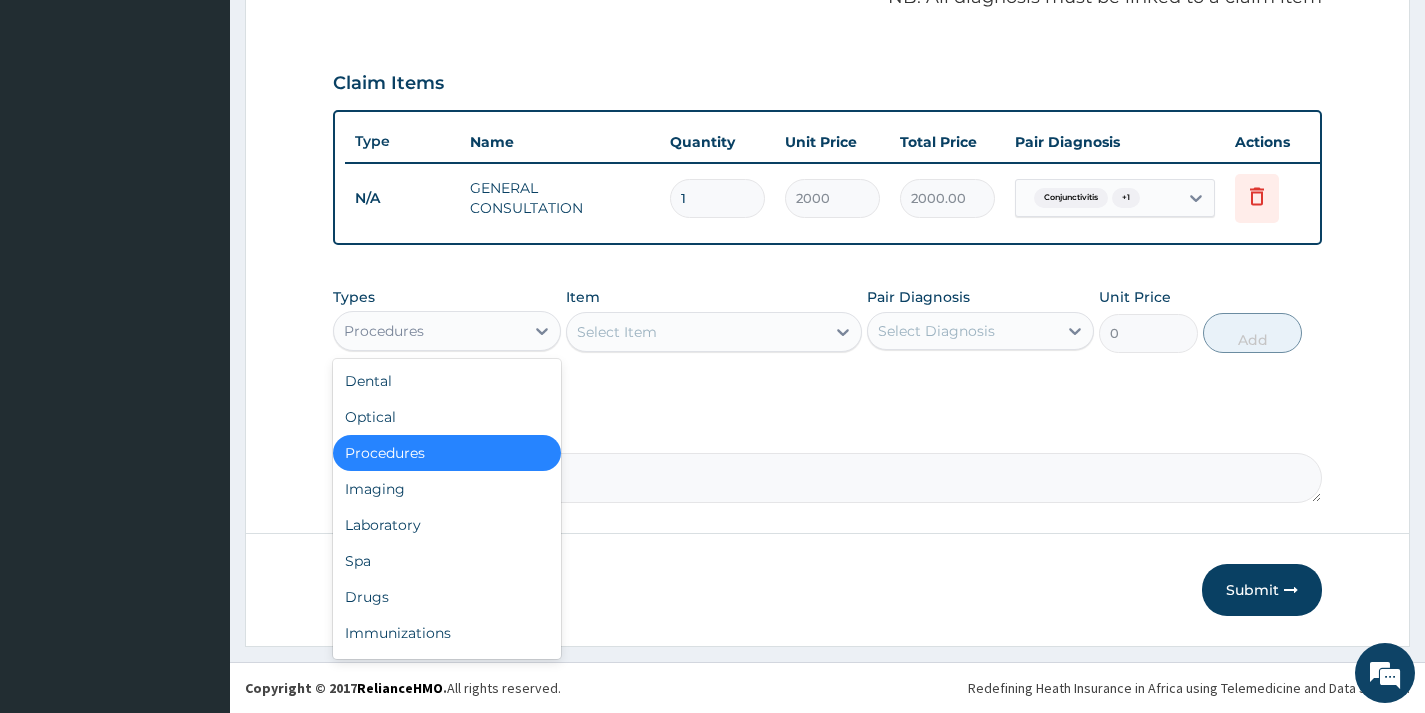 drag, startPoint x: 421, startPoint y: 335, endPoint x: 403, endPoint y: 395, distance: 62.641838 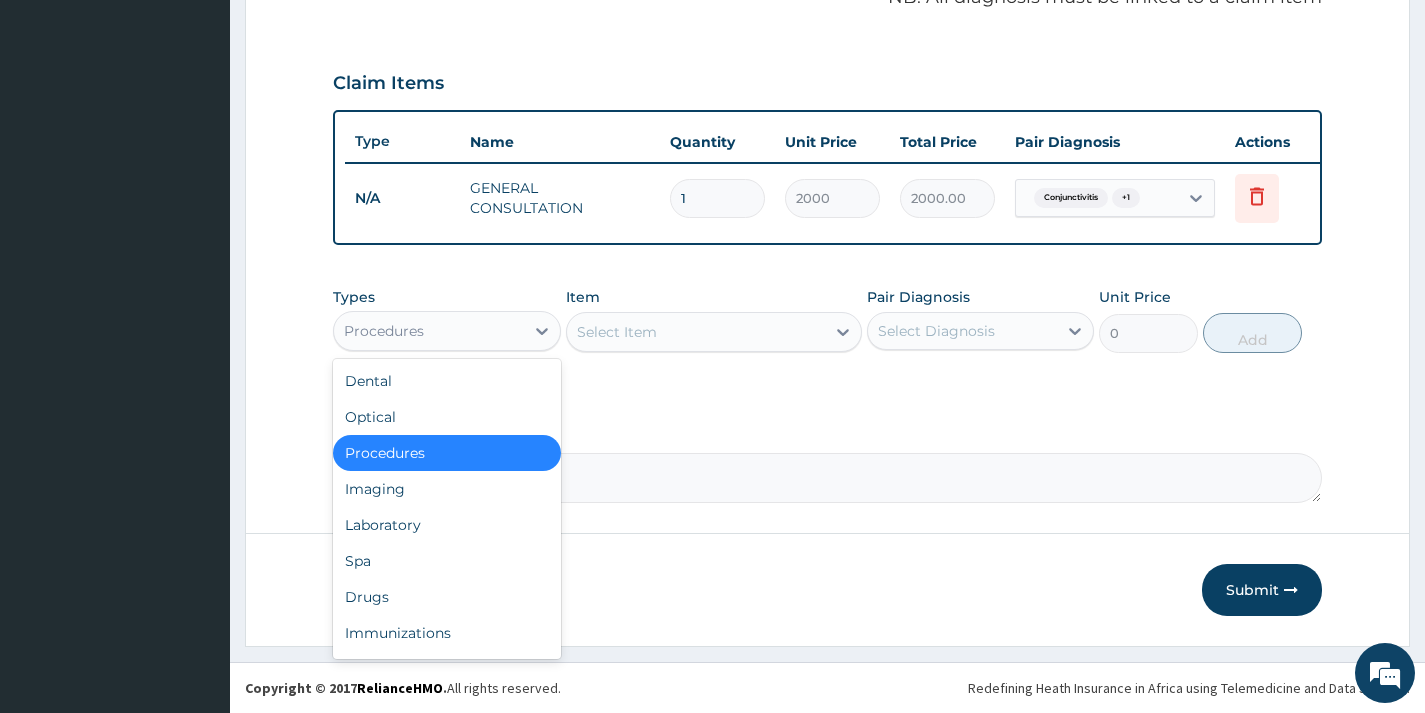 click on "Procedures" at bounding box center [384, 331] 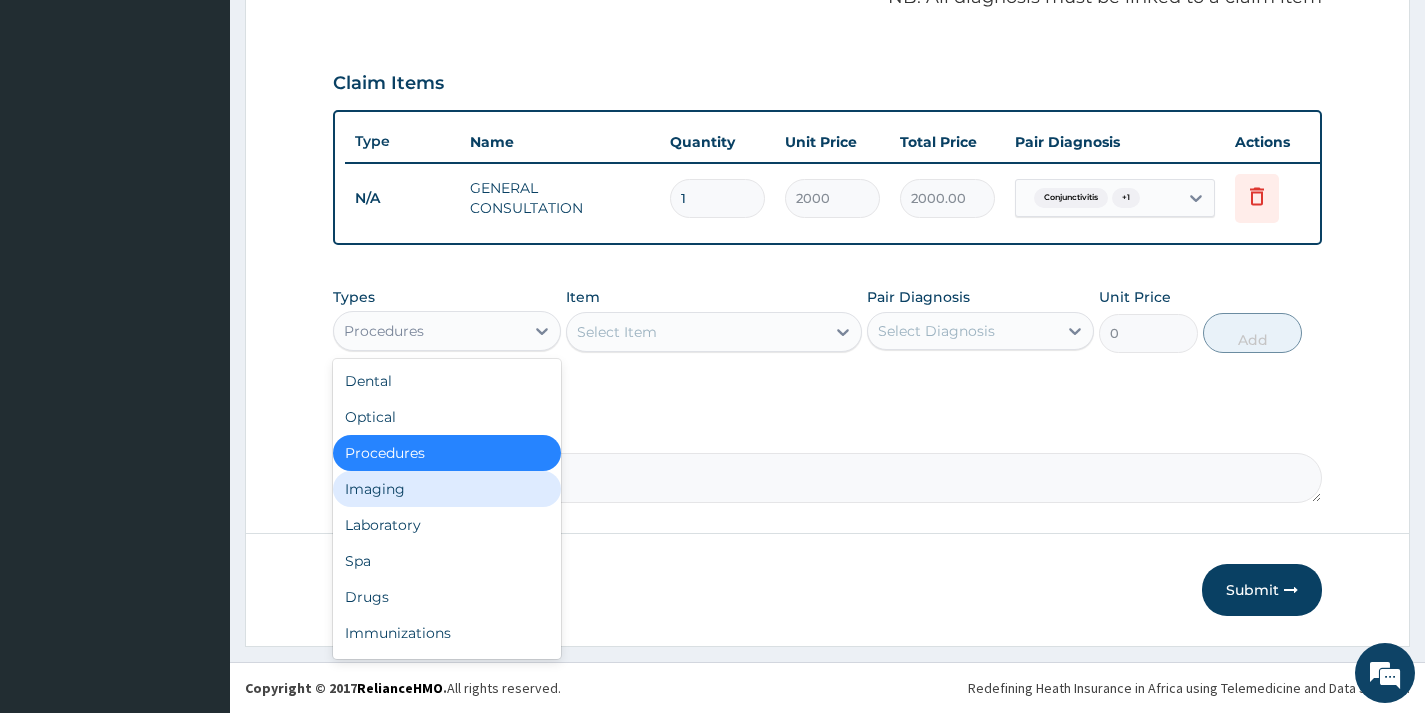 click on "Imaging" at bounding box center (446, 489) 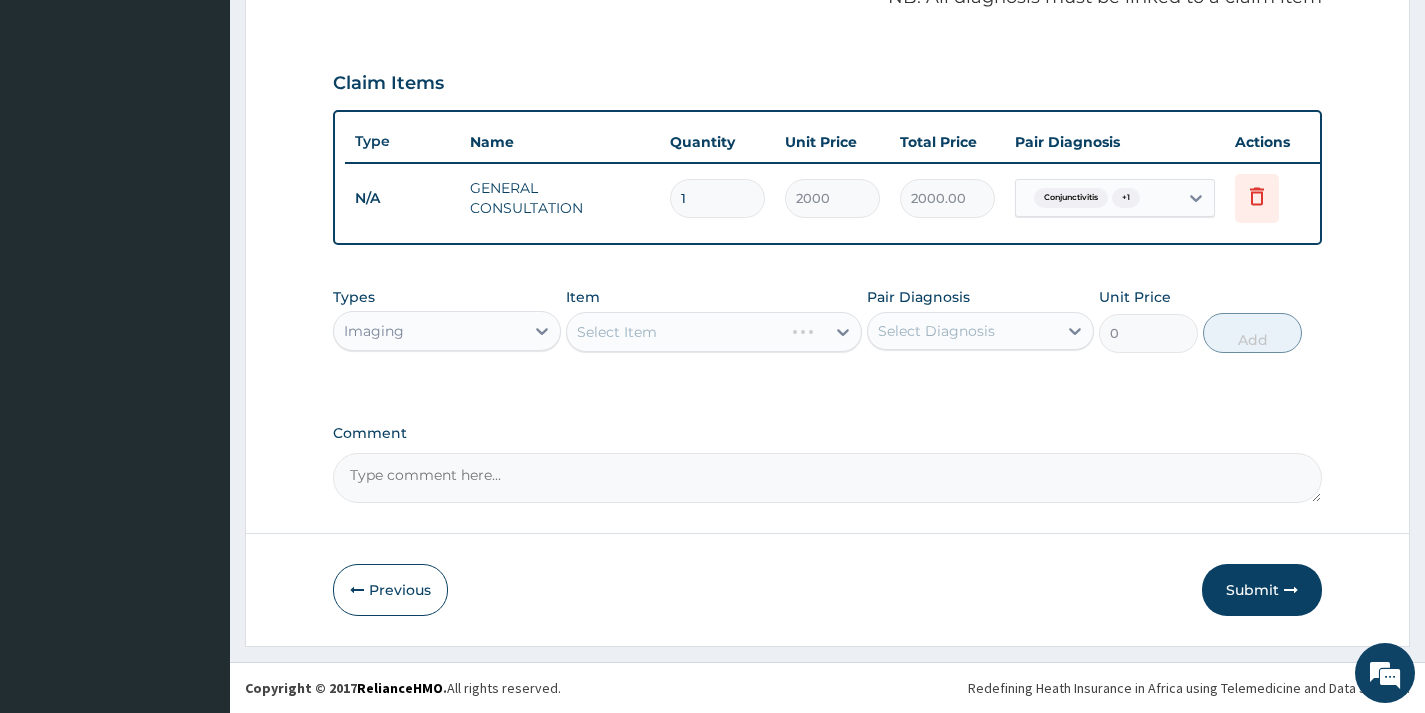drag, startPoint x: 539, startPoint y: 341, endPoint x: 535, endPoint y: 353, distance: 12.649111 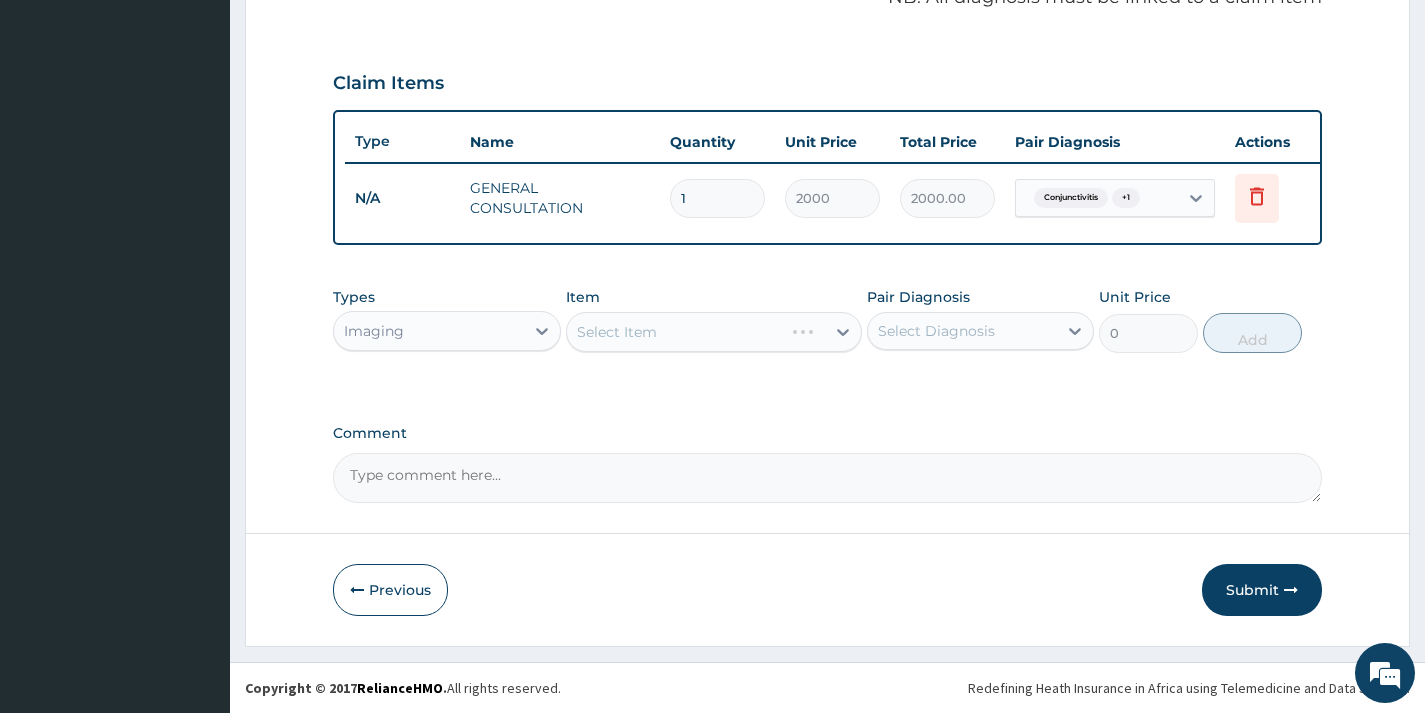 click at bounding box center (542, 331) 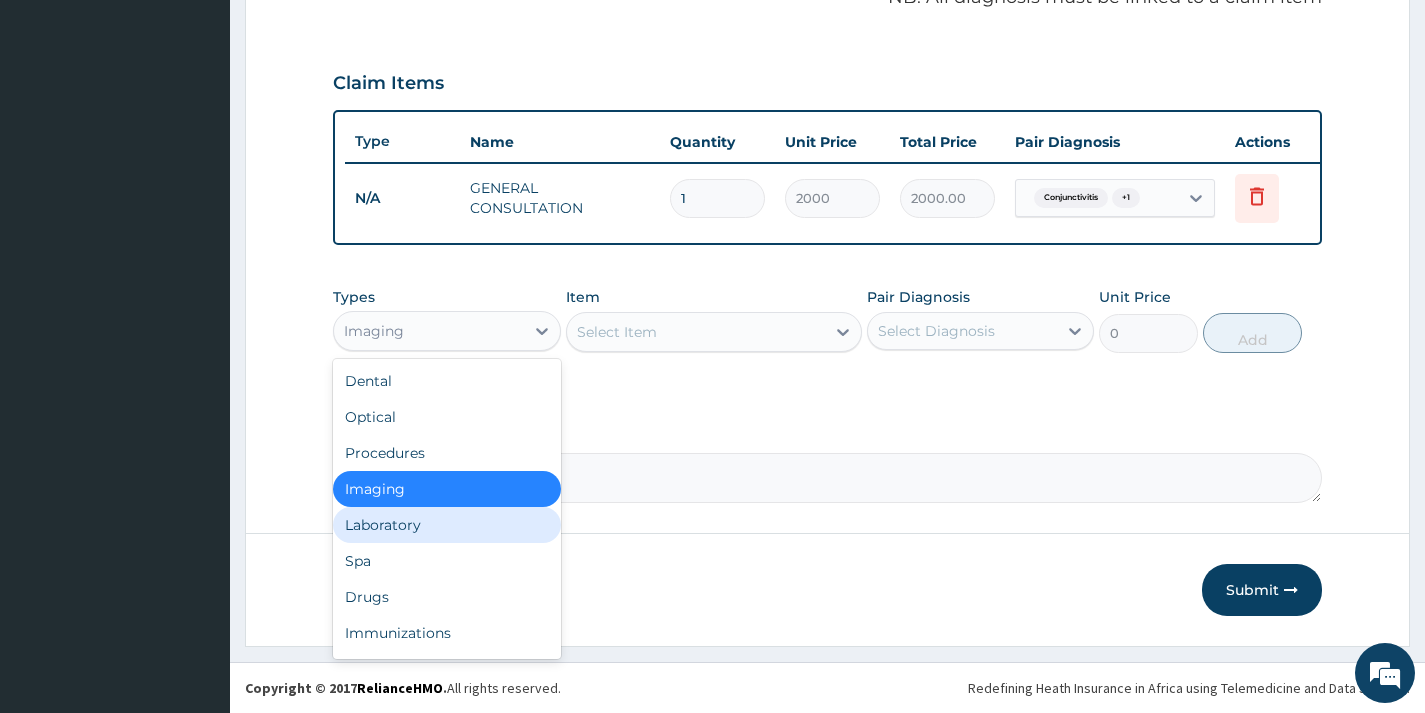 click on "Laboratory" at bounding box center (446, 525) 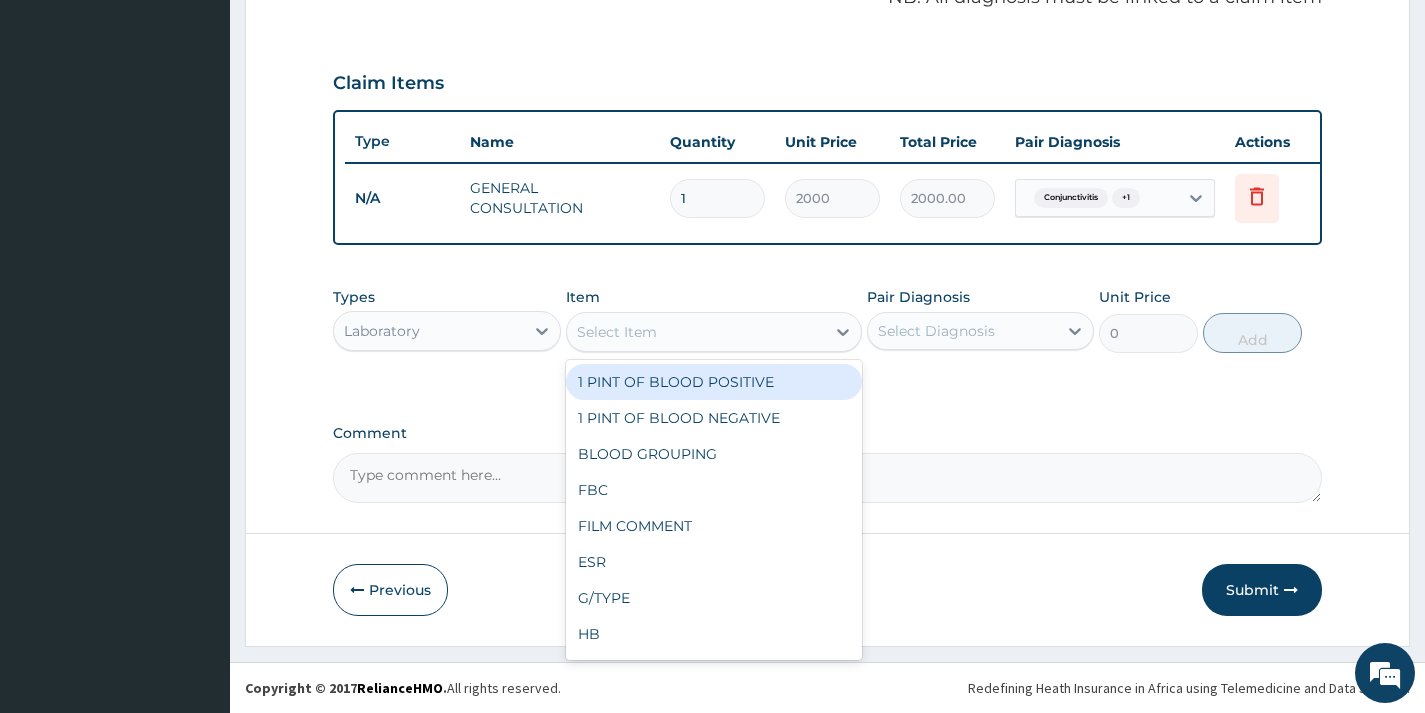 click on "Select Item" at bounding box center [696, 332] 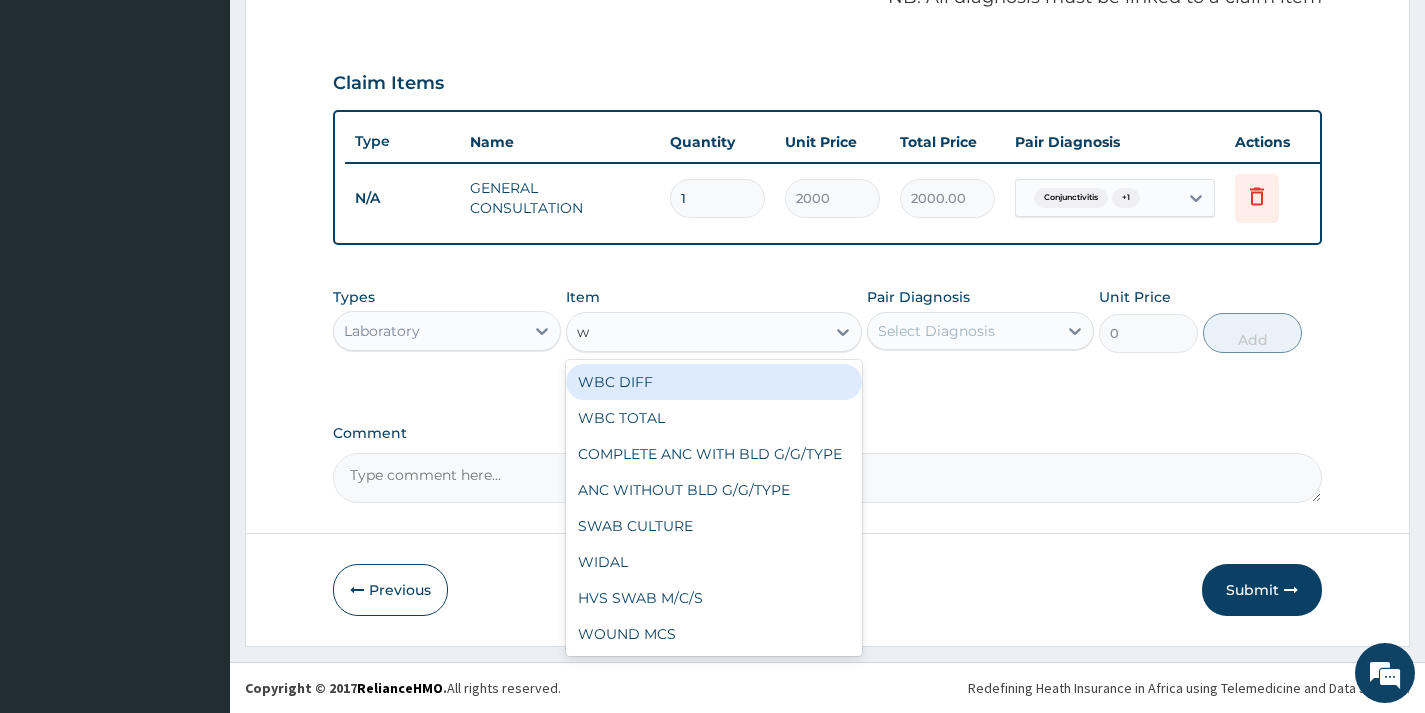 click on "WBC DIFF" at bounding box center (714, 382) 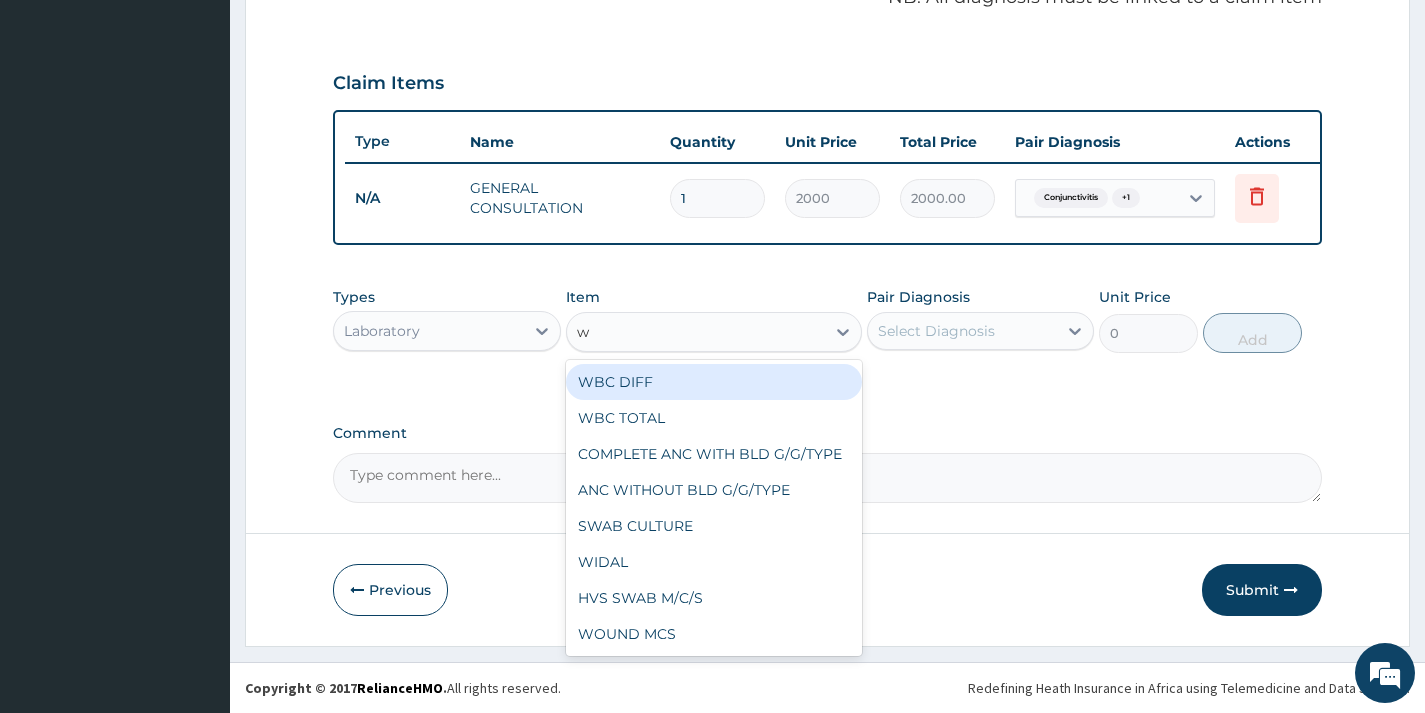 type 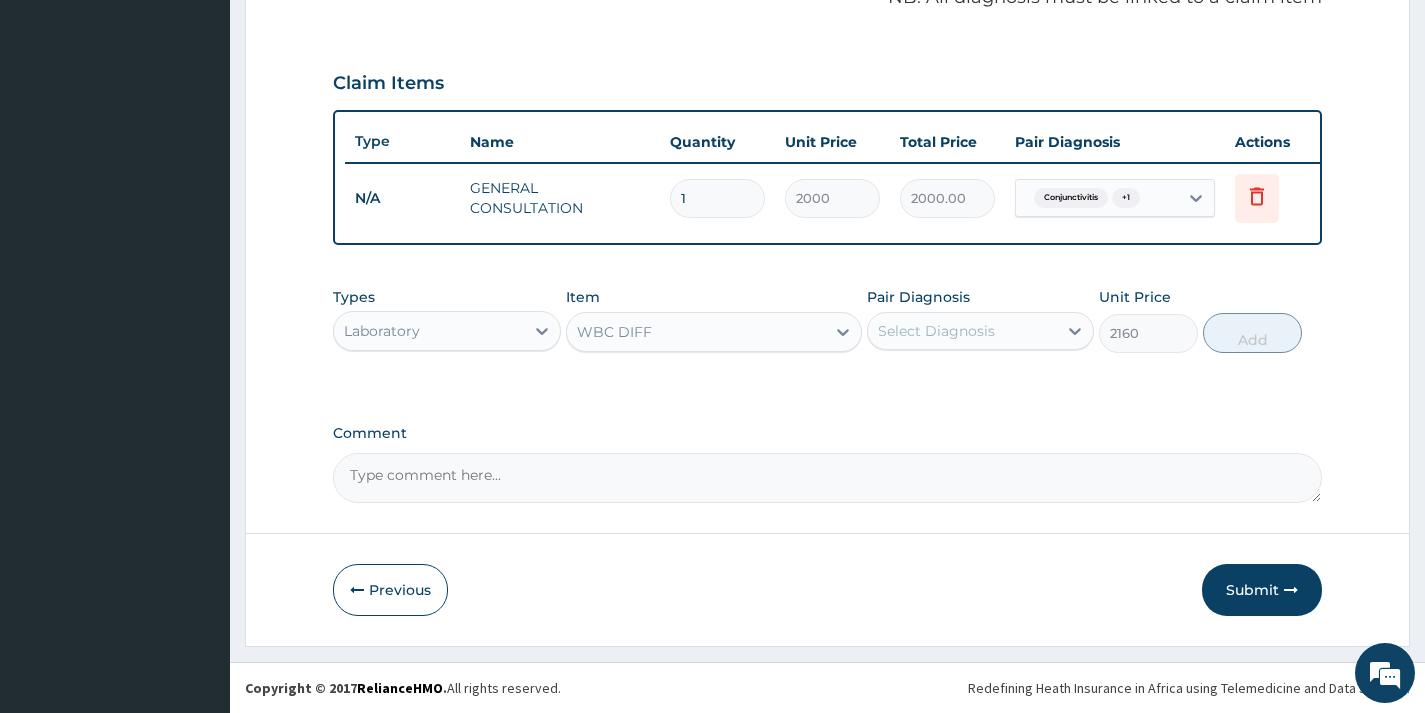 click on "Select Diagnosis" at bounding box center (936, 331) 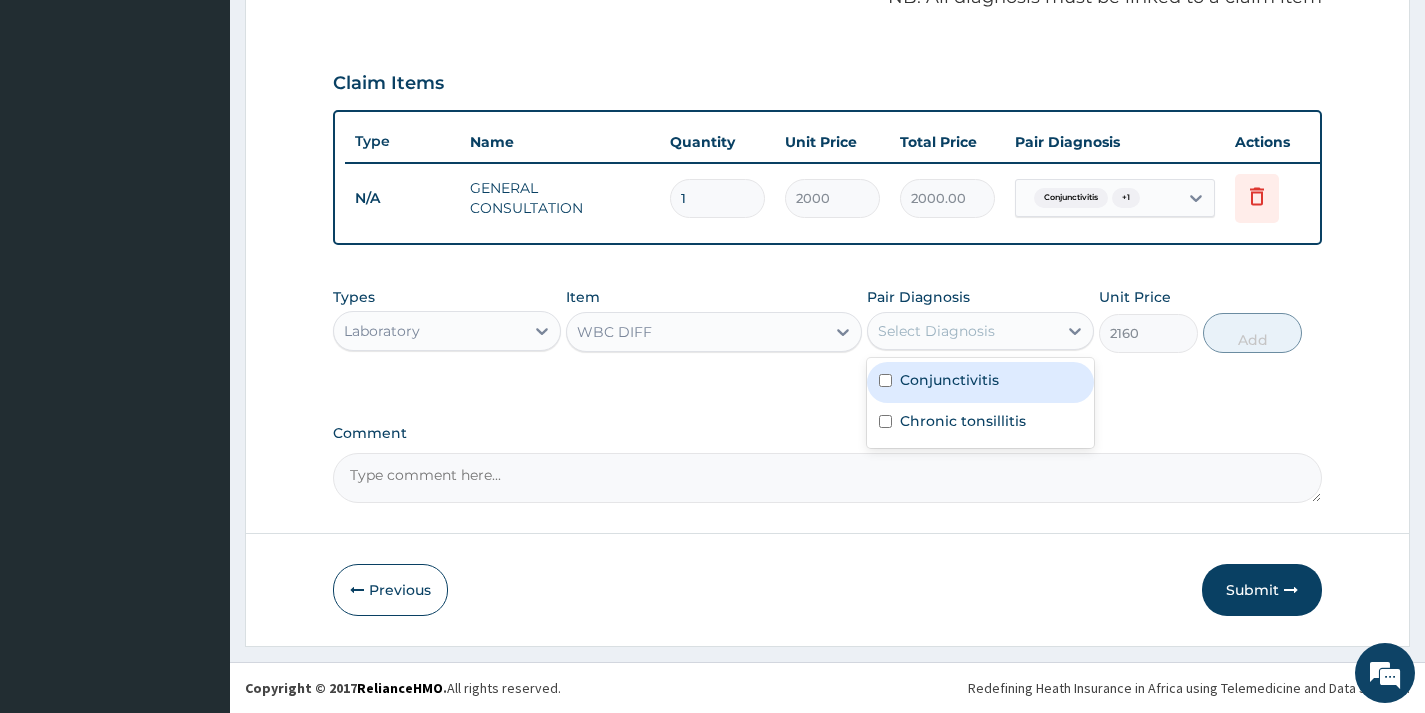 drag, startPoint x: 928, startPoint y: 390, endPoint x: 916, endPoint y: 429, distance: 40.804413 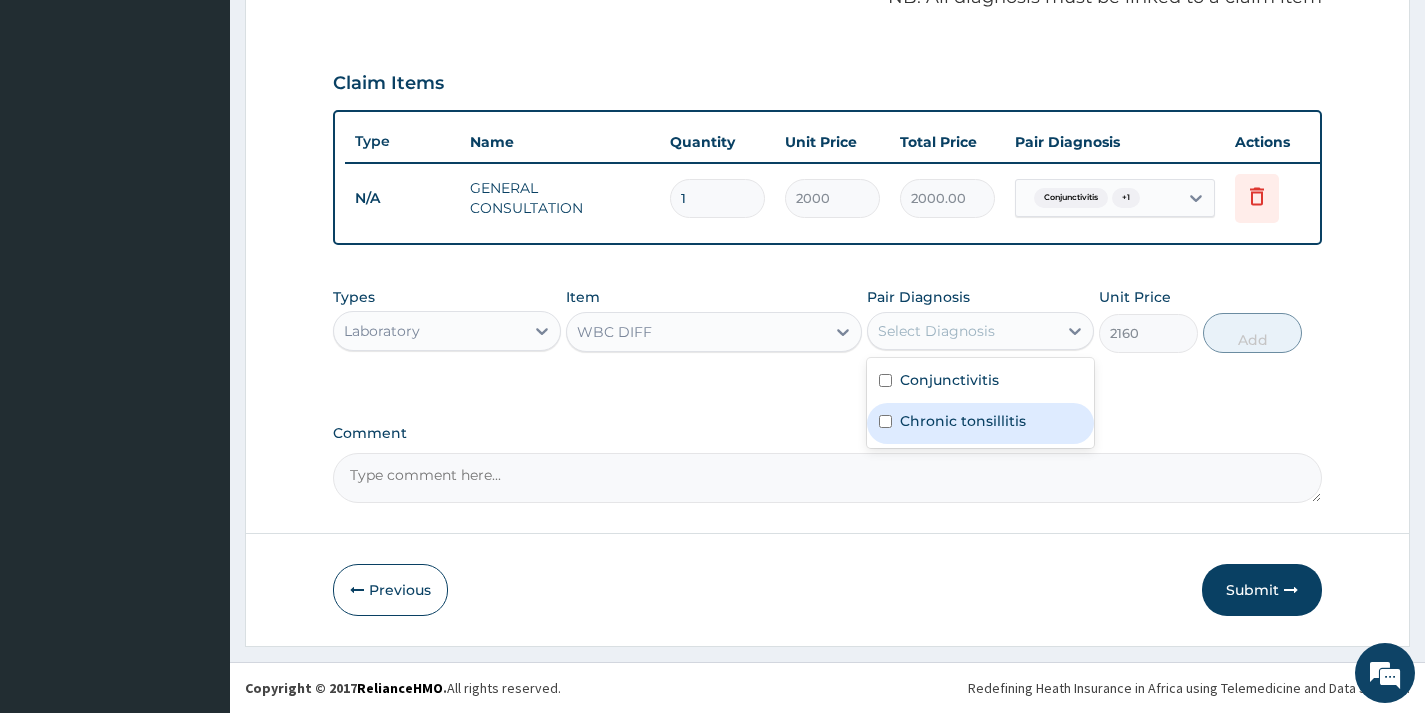 click on "Chronic tonsillitis" at bounding box center (963, 421) 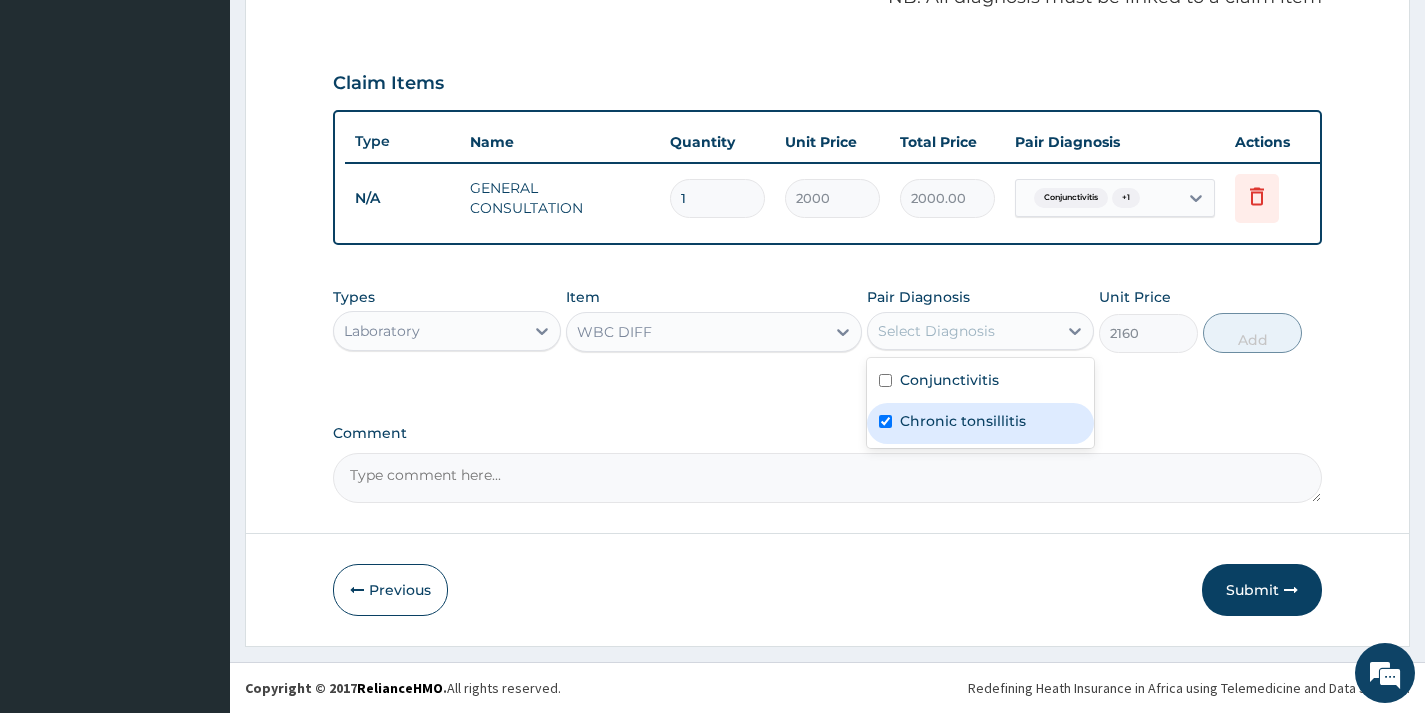 checkbox on "true" 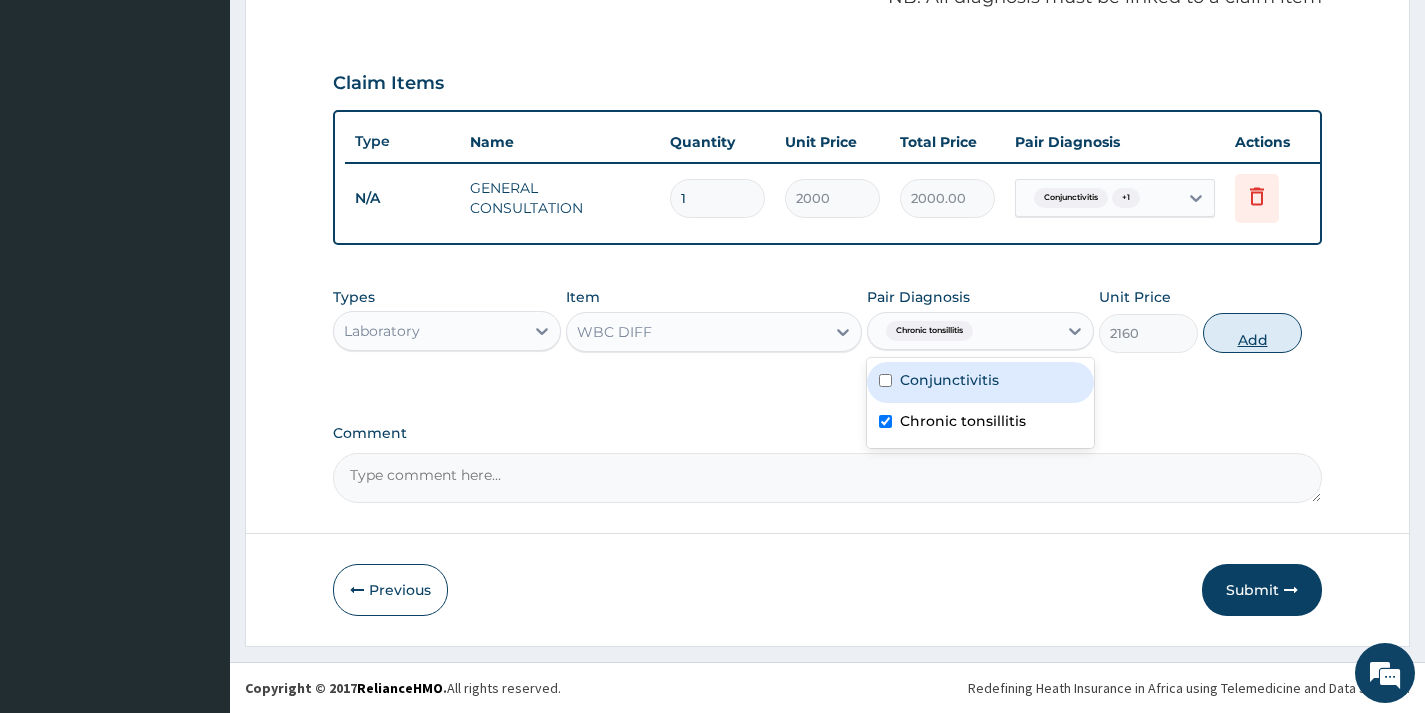 click on "Add" at bounding box center (1252, 333) 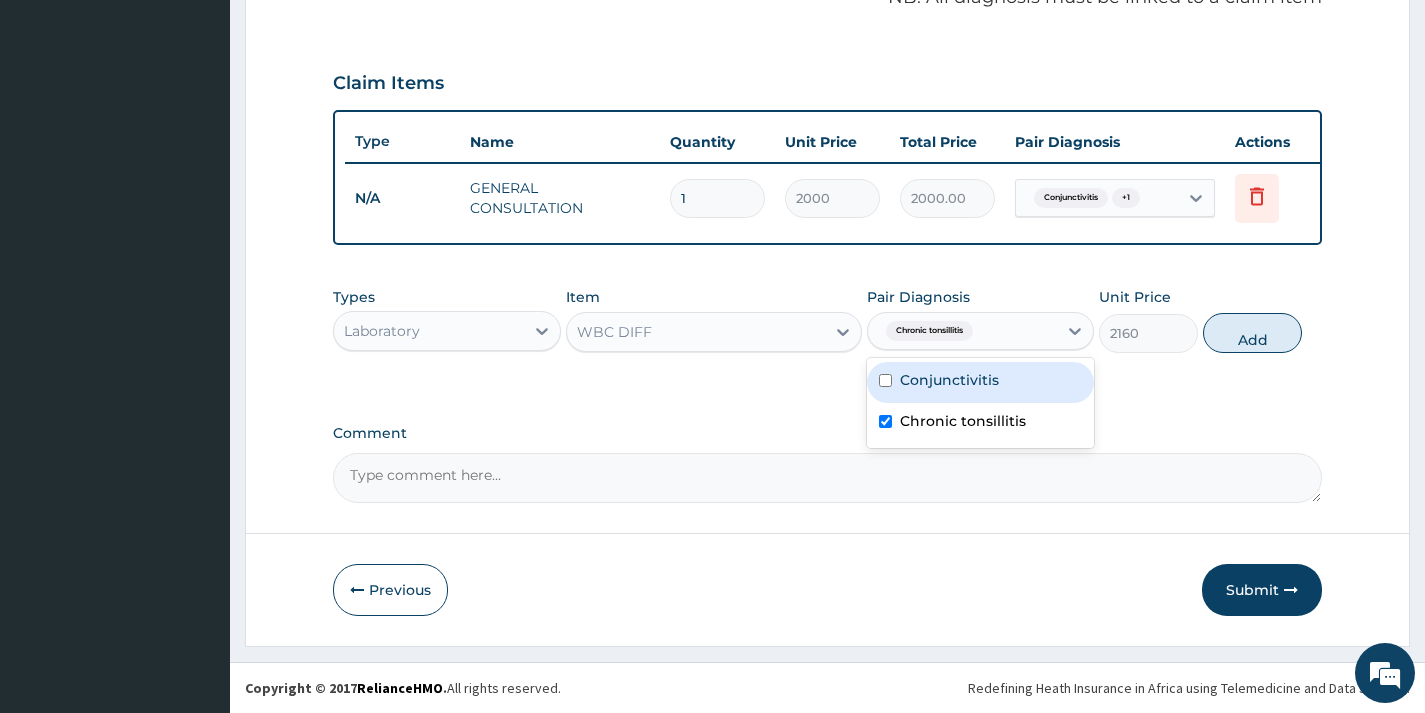 type on "0" 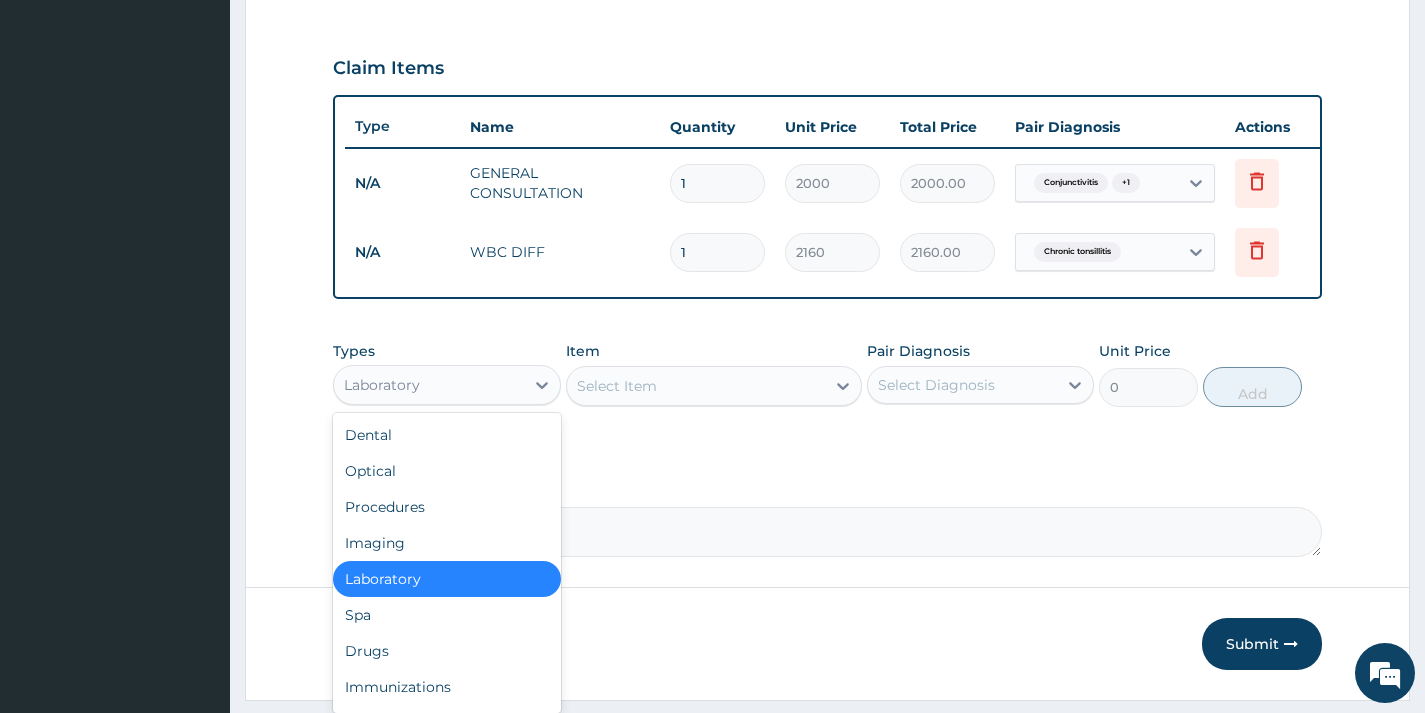 drag, startPoint x: 510, startPoint y: 416, endPoint x: 404, endPoint y: 604, distance: 215.824 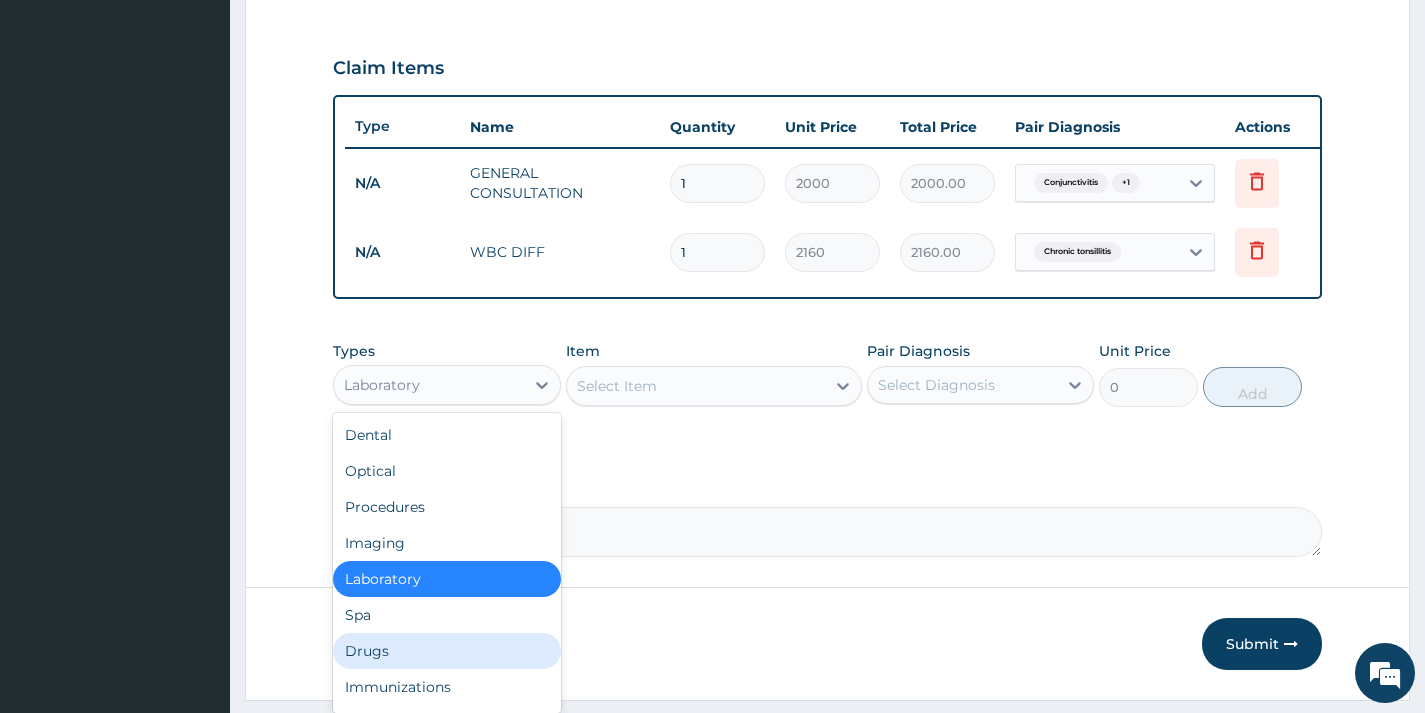 click on "Drugs" at bounding box center (446, 651) 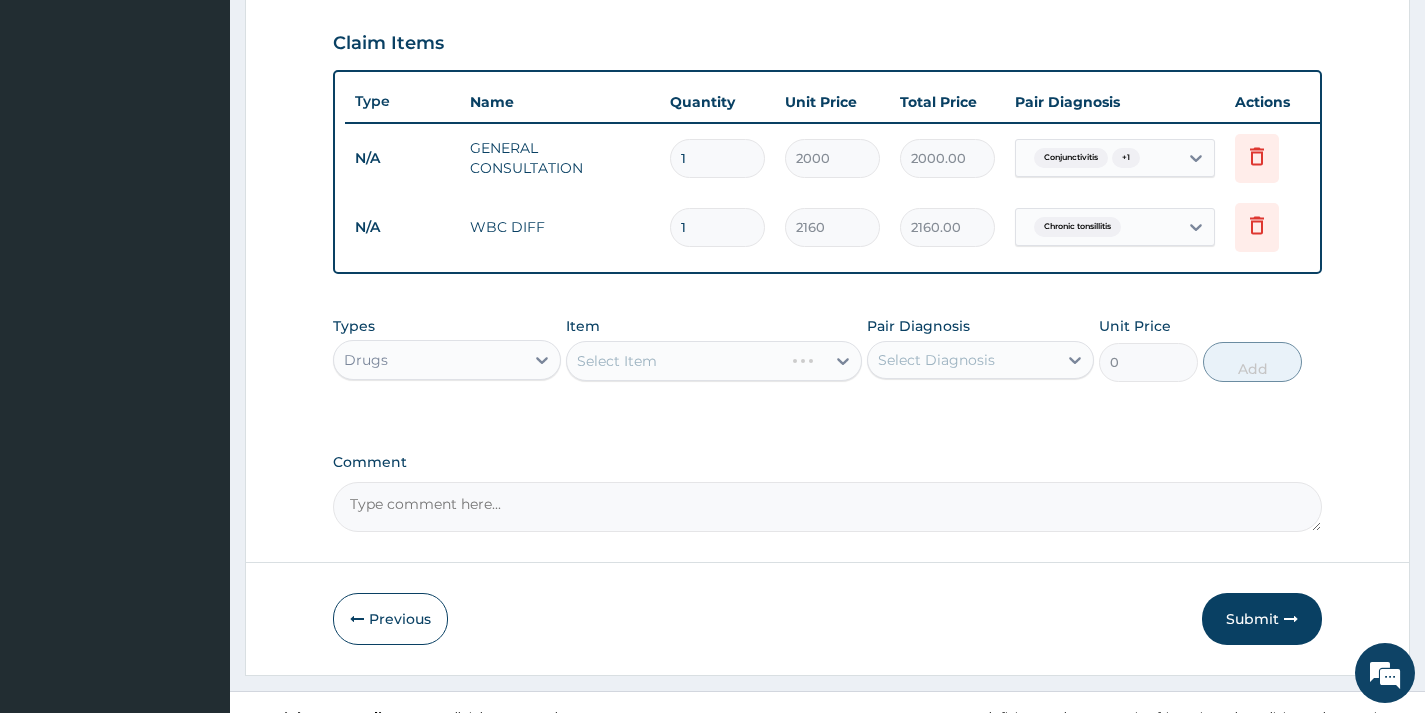 scroll, scrollTop: 718, scrollLeft: 0, axis: vertical 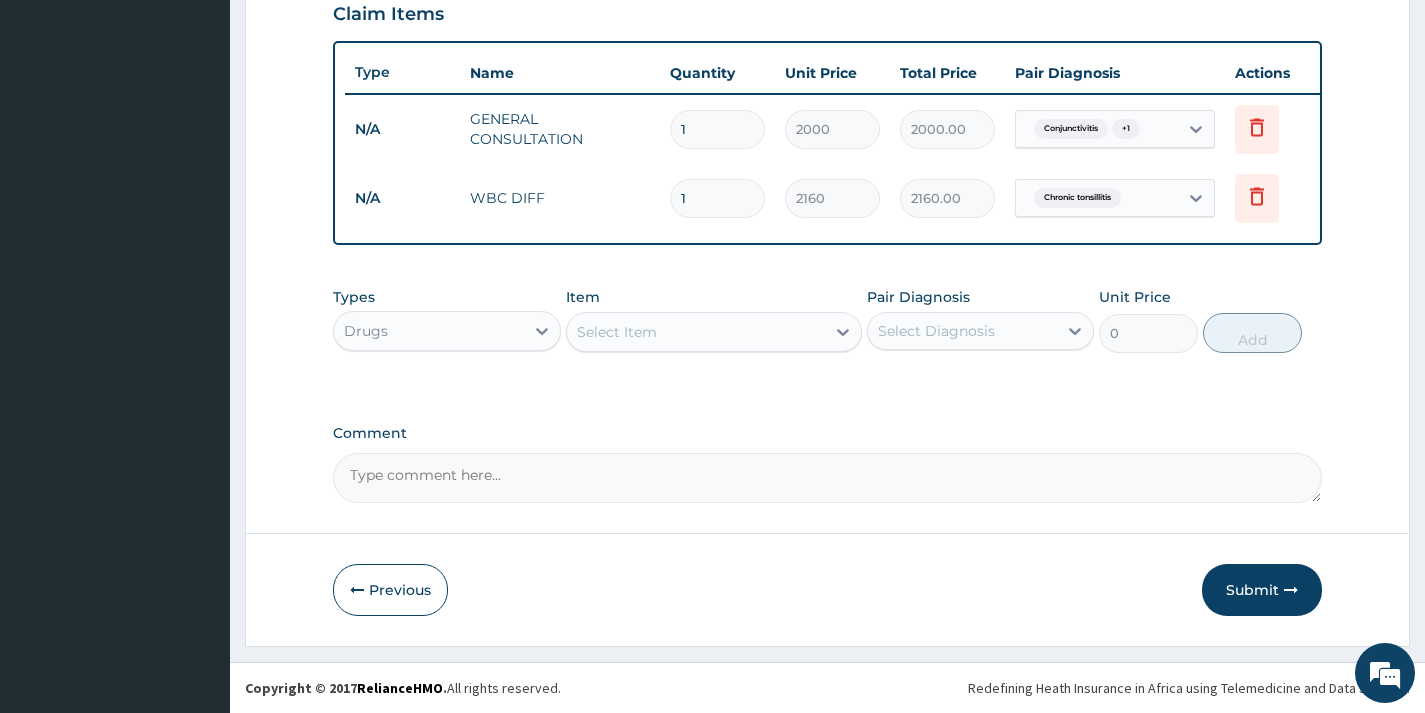 click on "Select Item" at bounding box center [696, 332] 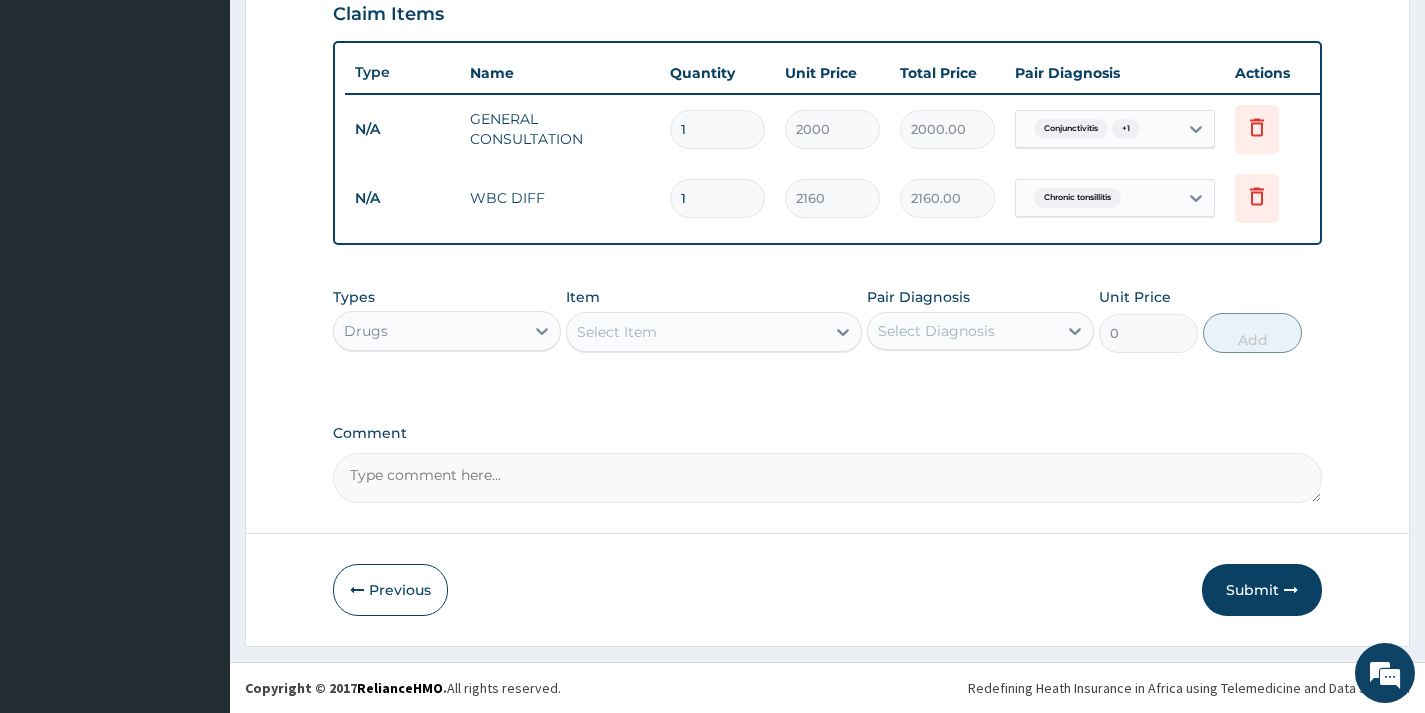 click on "Select Item" at bounding box center [617, 332] 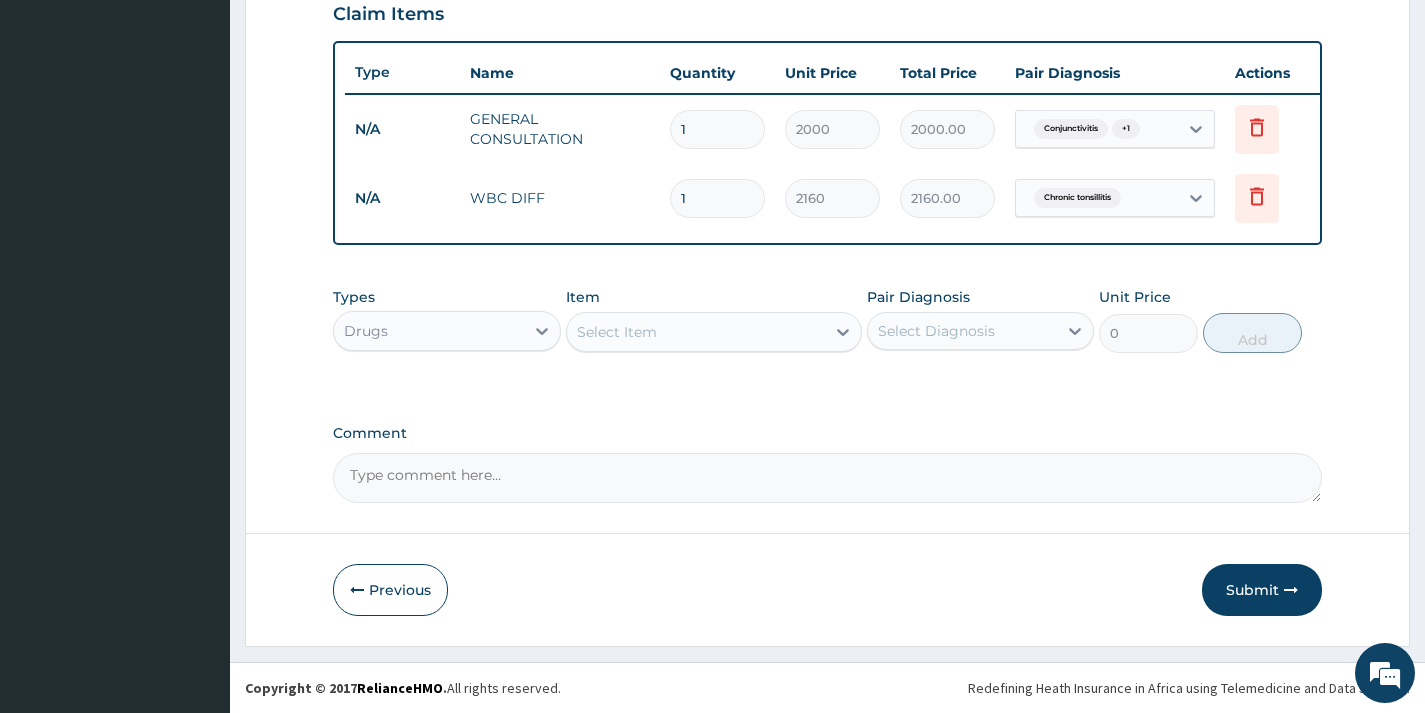 click on "Select Item" at bounding box center (617, 332) 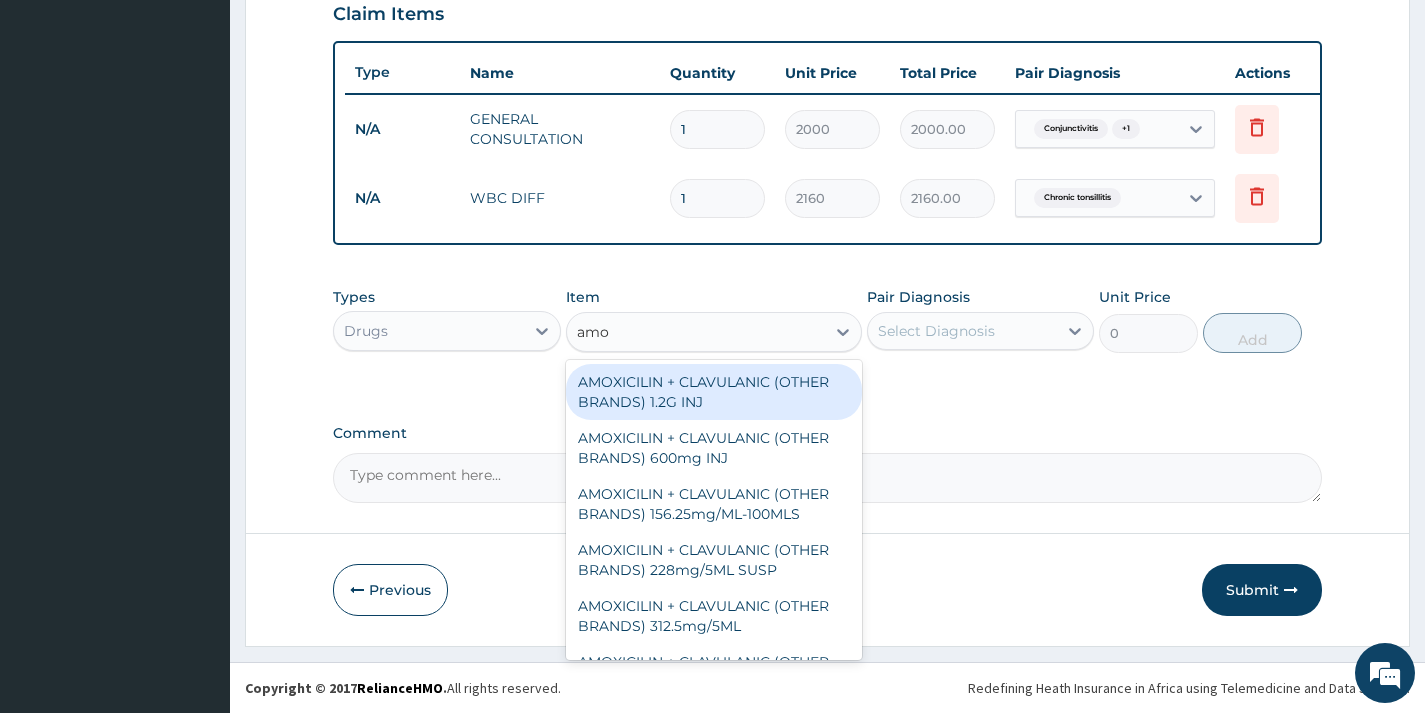 type on "amox" 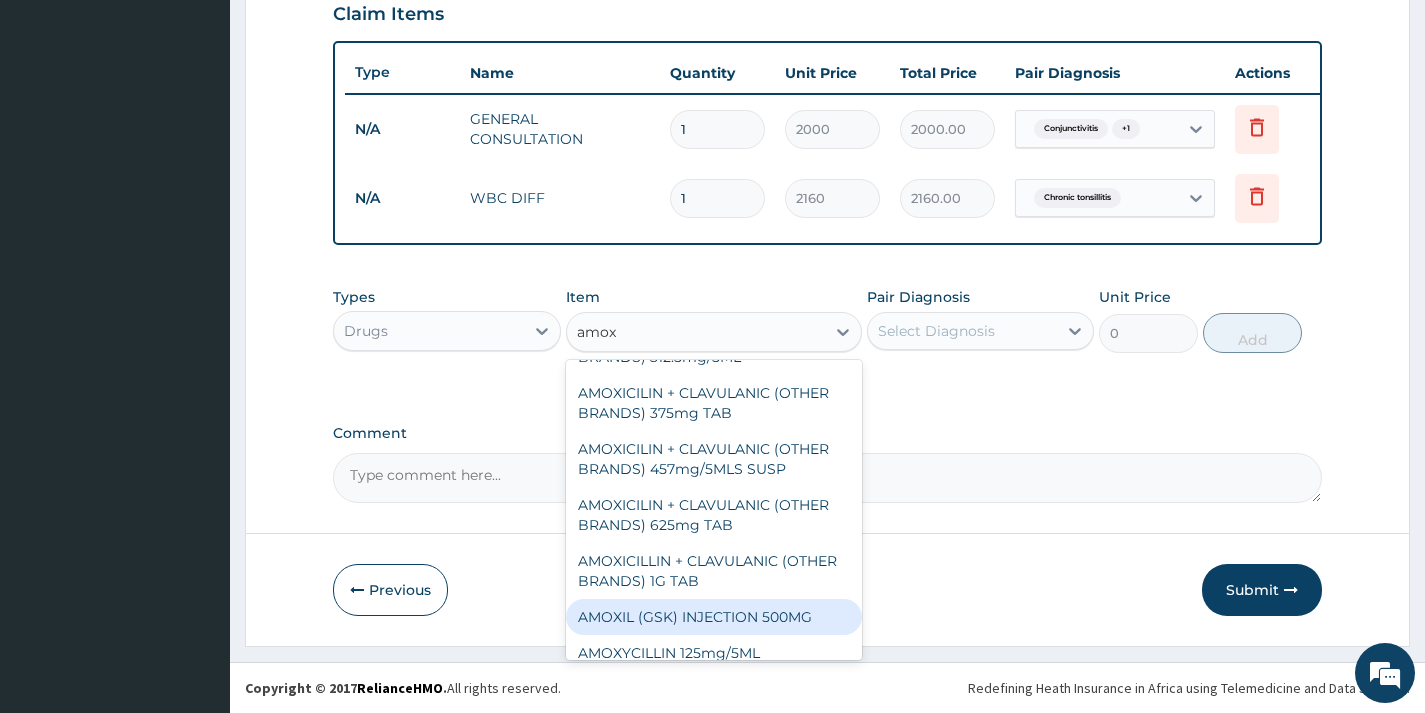 scroll, scrollTop: 300, scrollLeft: 0, axis: vertical 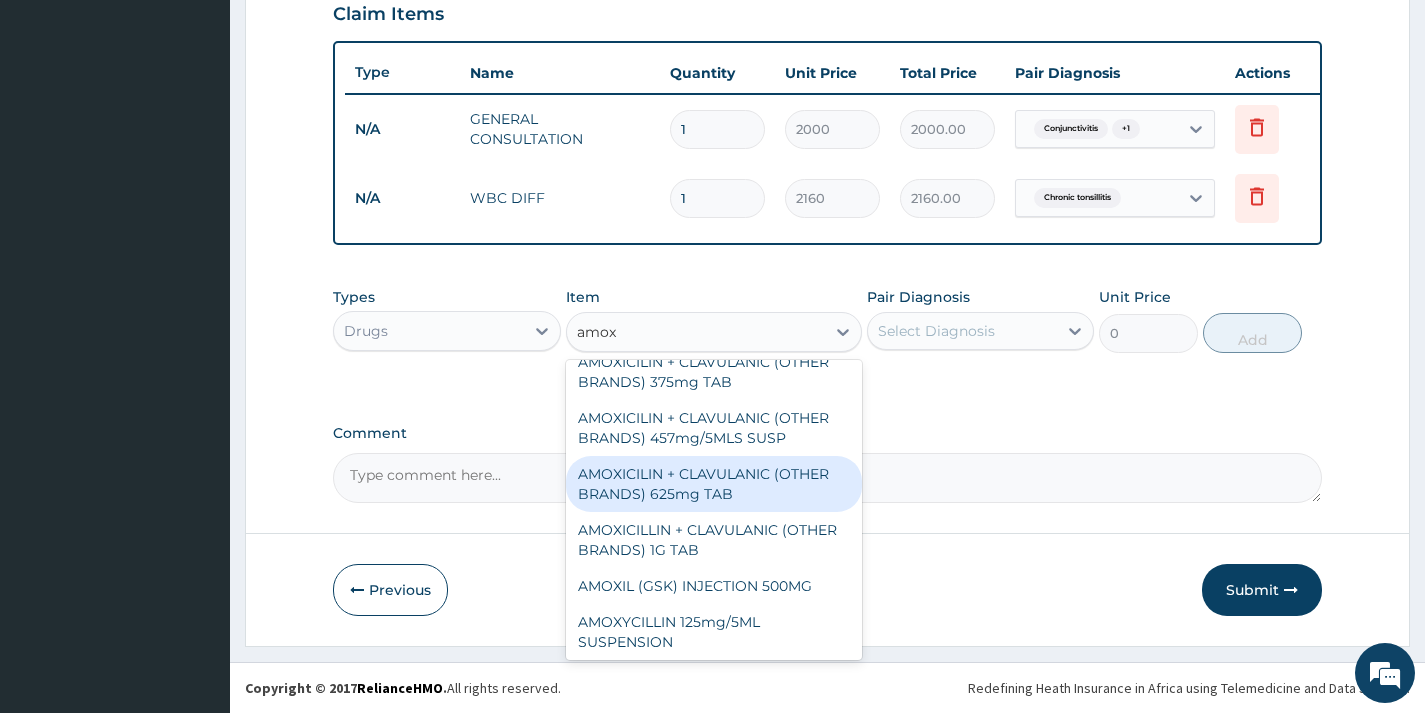 click on "AMOXICILIN + CLAVULANIC (OTHER BRANDS) 625mg TAB" at bounding box center (714, 484) 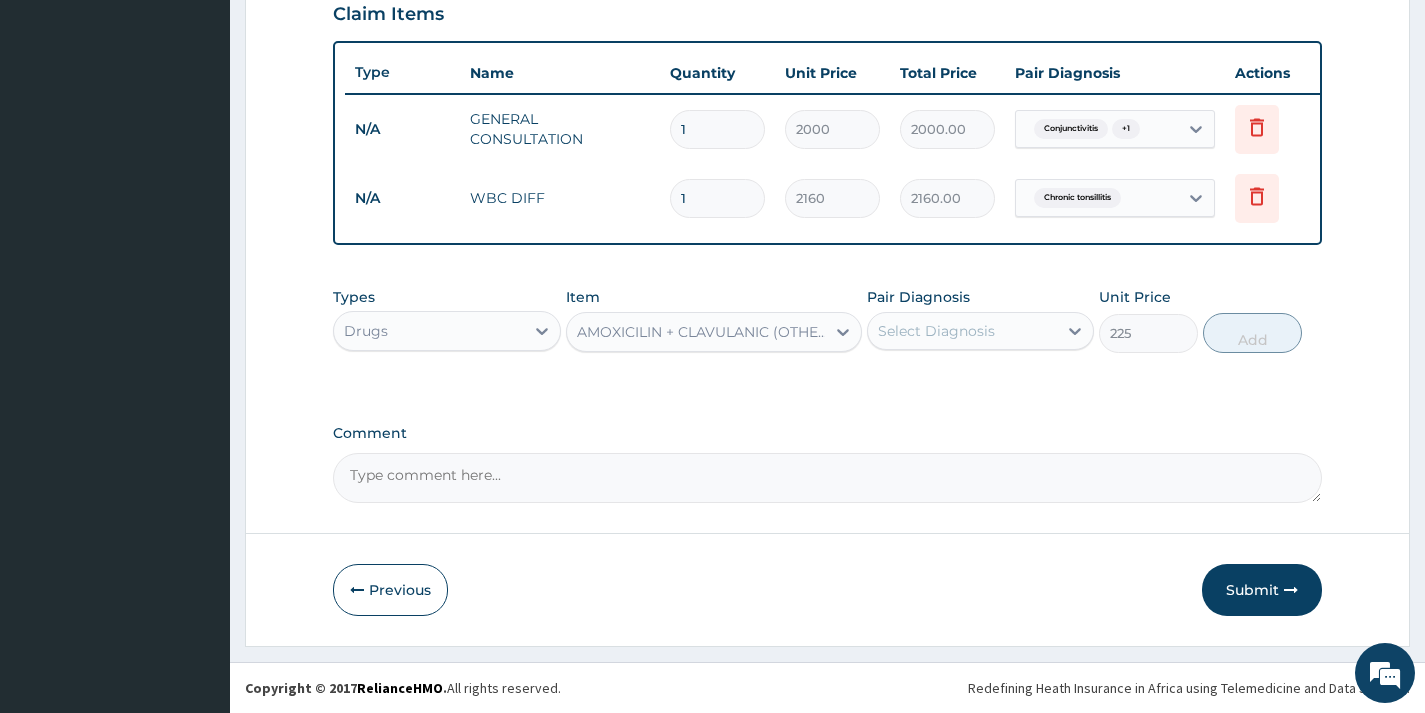 drag, startPoint x: 921, startPoint y: 308, endPoint x: 928, endPoint y: 329, distance: 22.135944 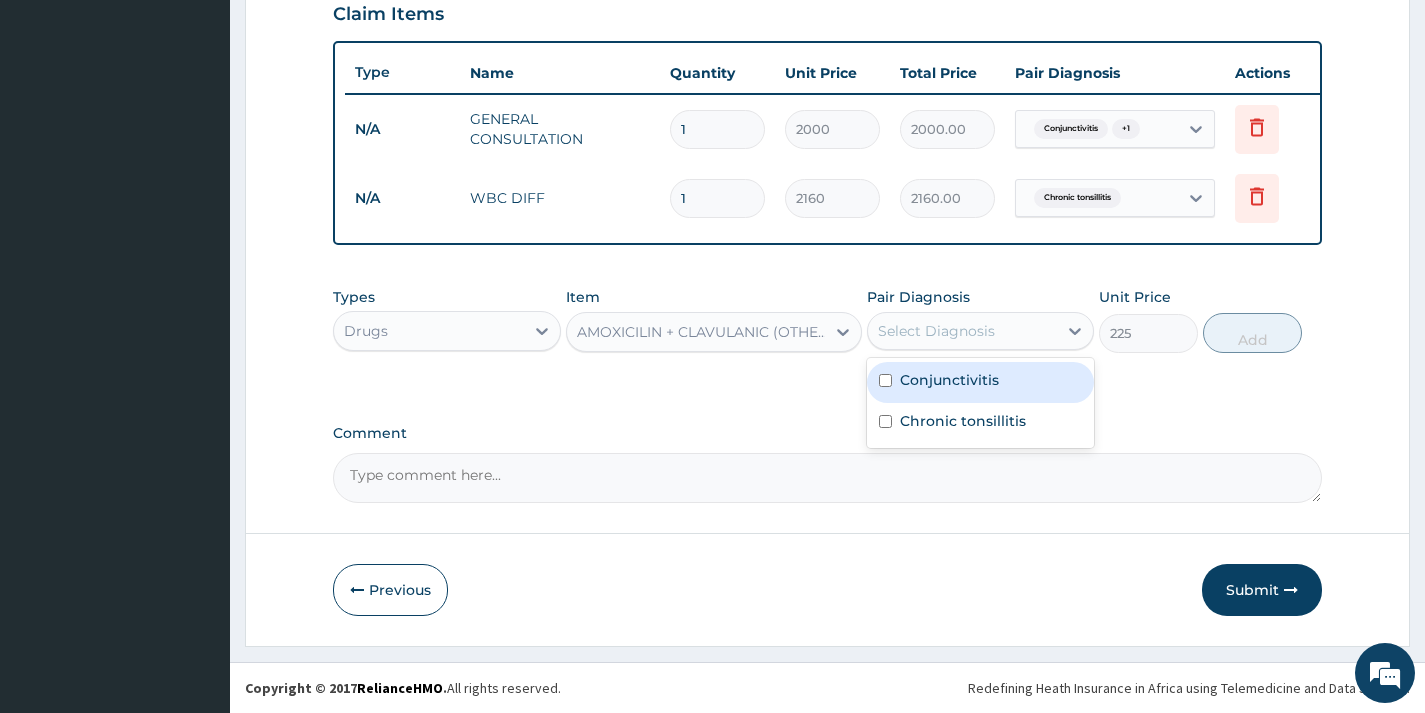 drag, startPoint x: 931, startPoint y: 331, endPoint x: 935, endPoint y: 360, distance: 29.274563 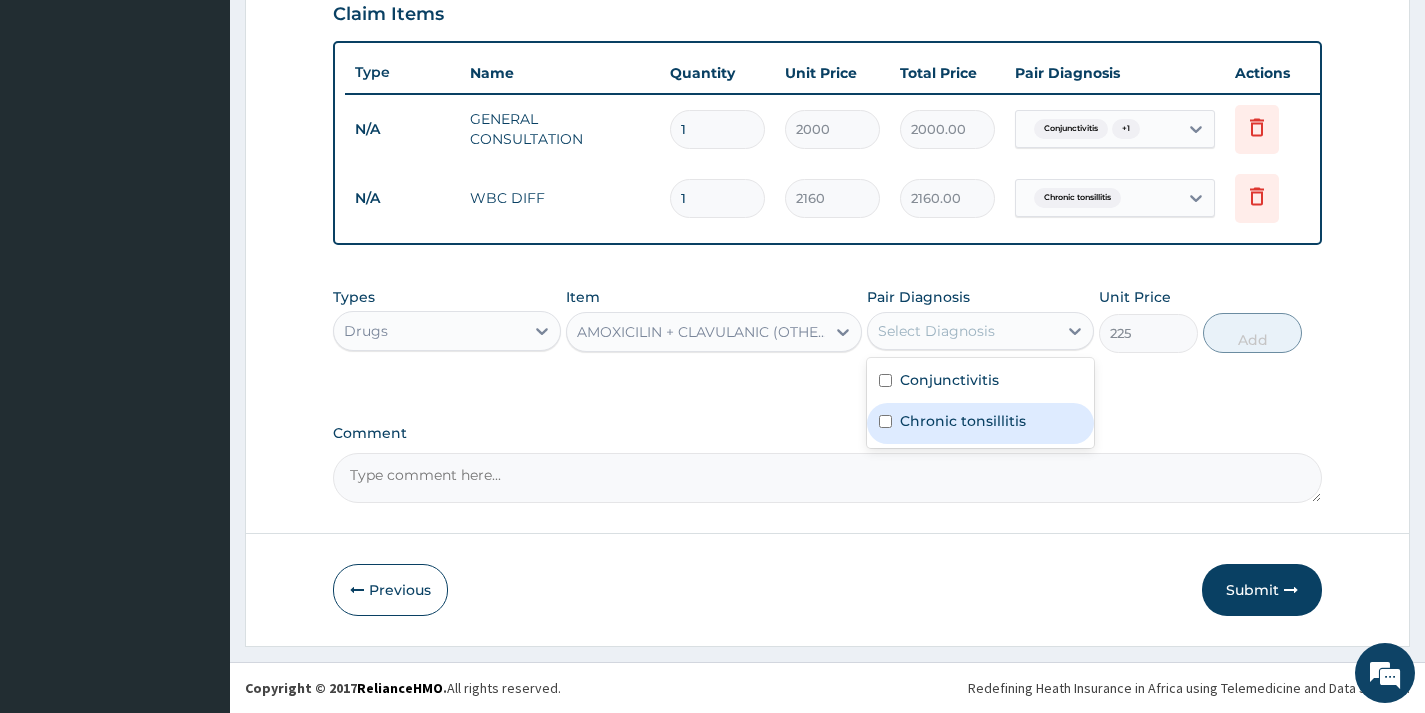 drag, startPoint x: 936, startPoint y: 429, endPoint x: 969, endPoint y: 422, distance: 33.734257 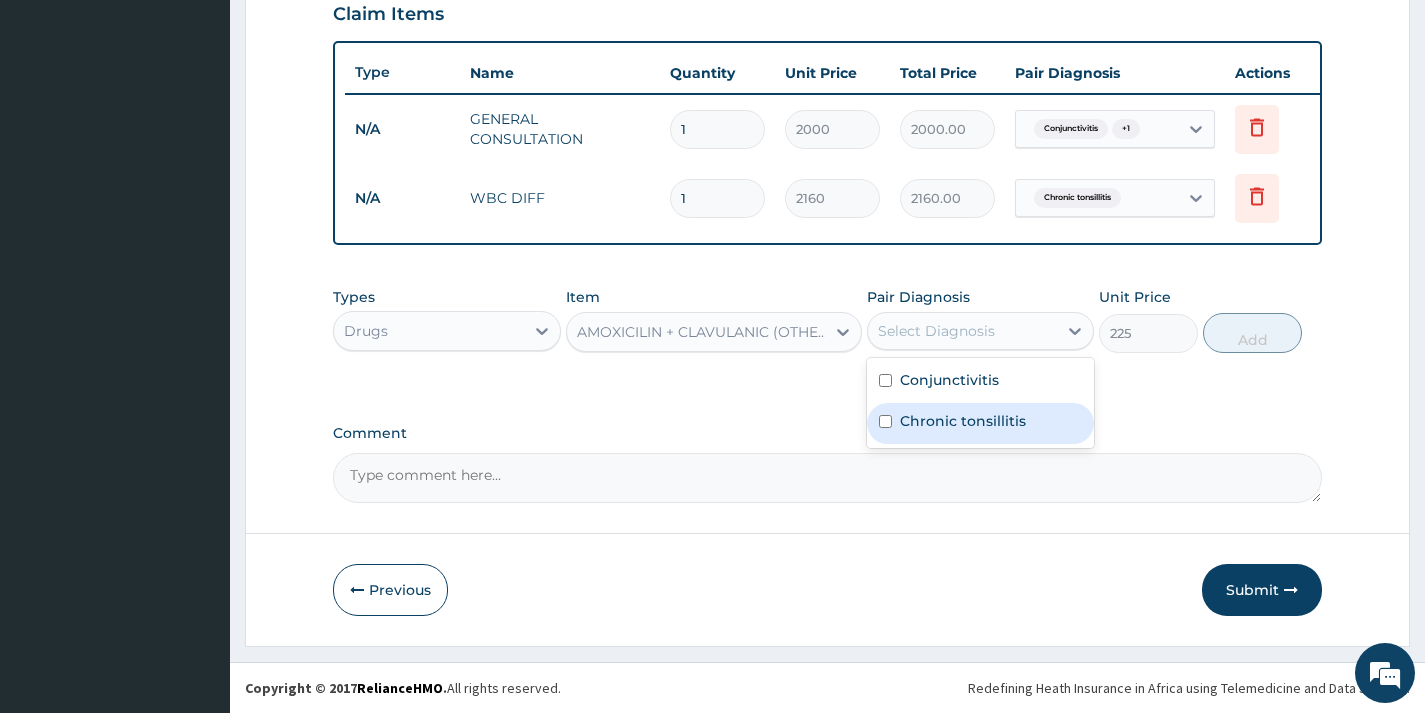 click on "Chronic tonsillitis" at bounding box center [963, 421] 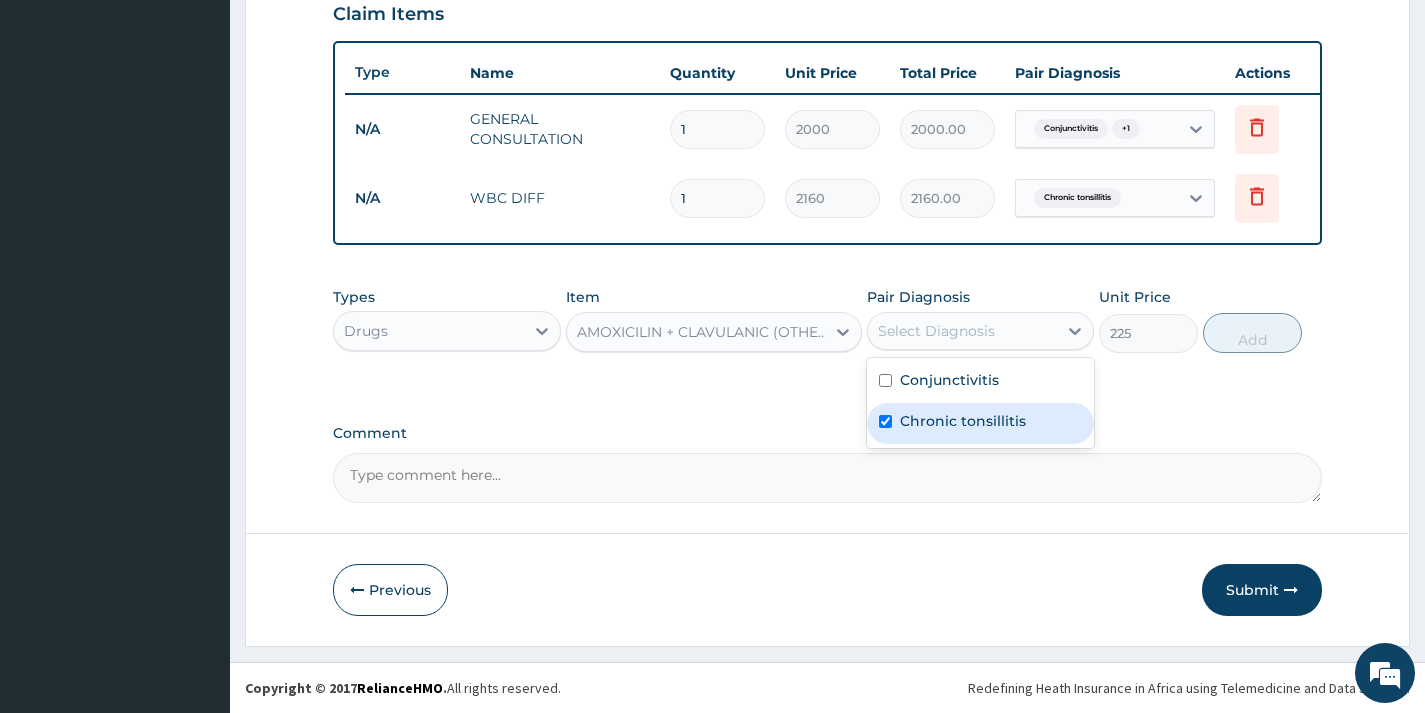 checkbox on "true" 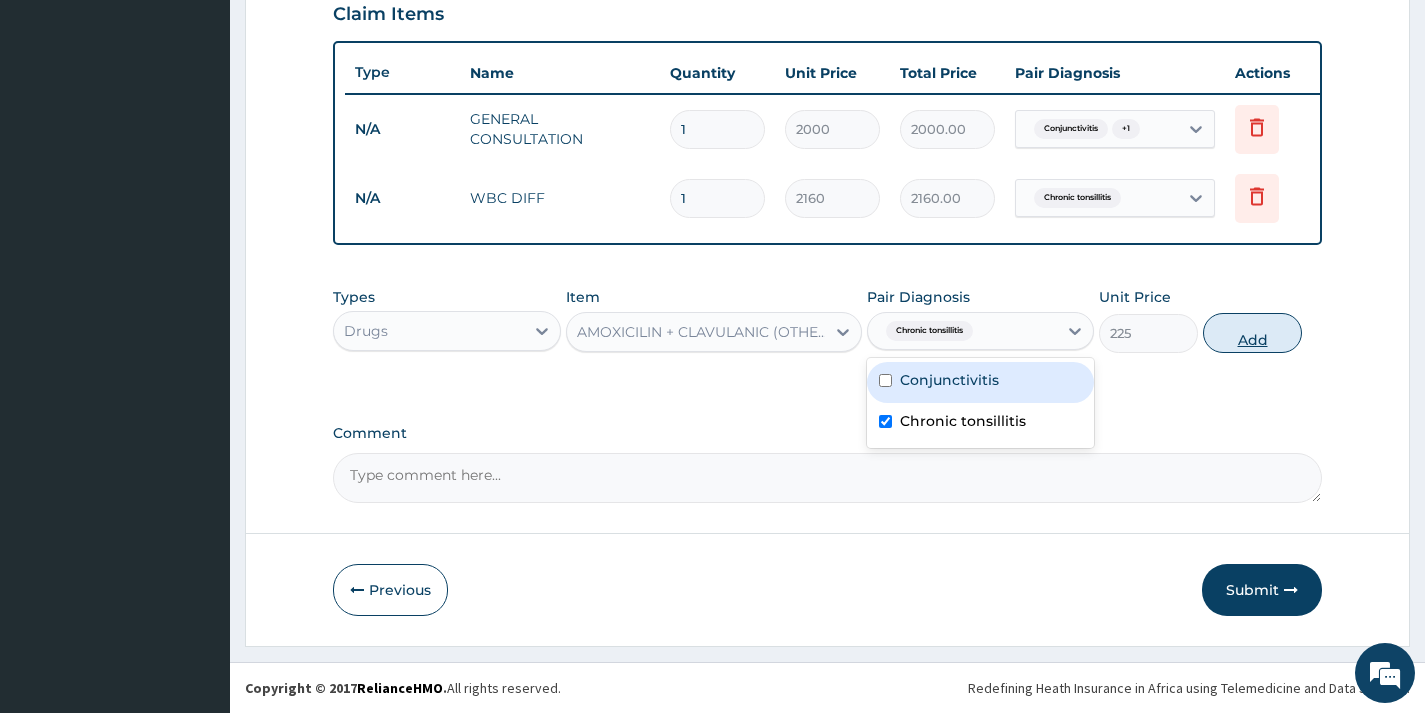 click on "Add" at bounding box center [1252, 333] 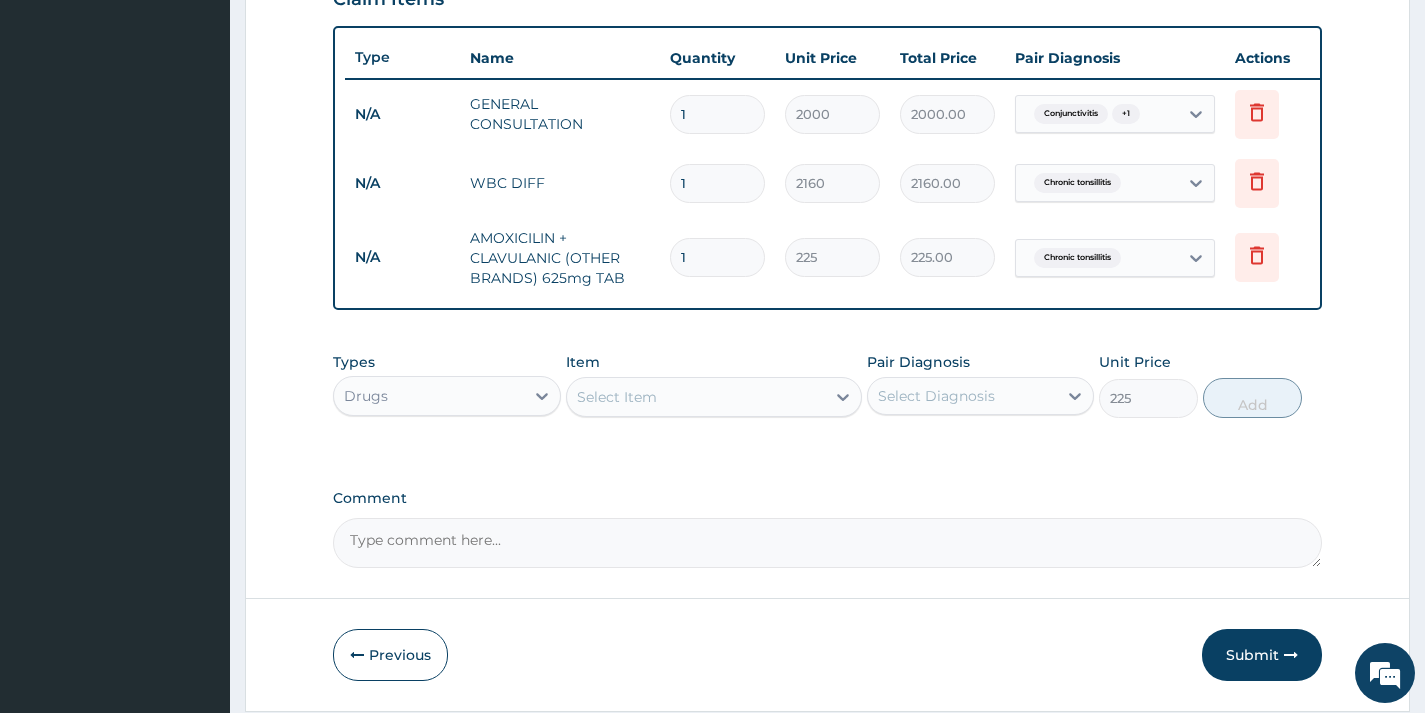 type on "0" 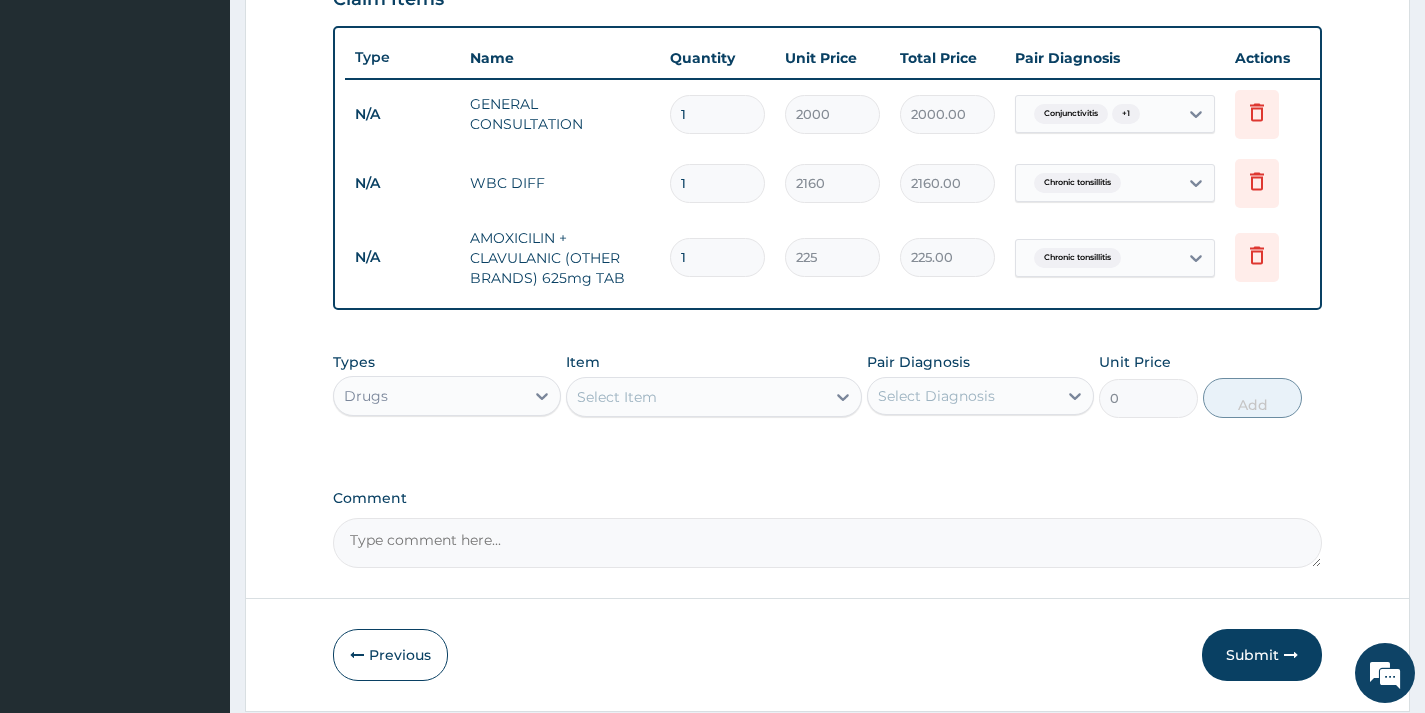 type on "10" 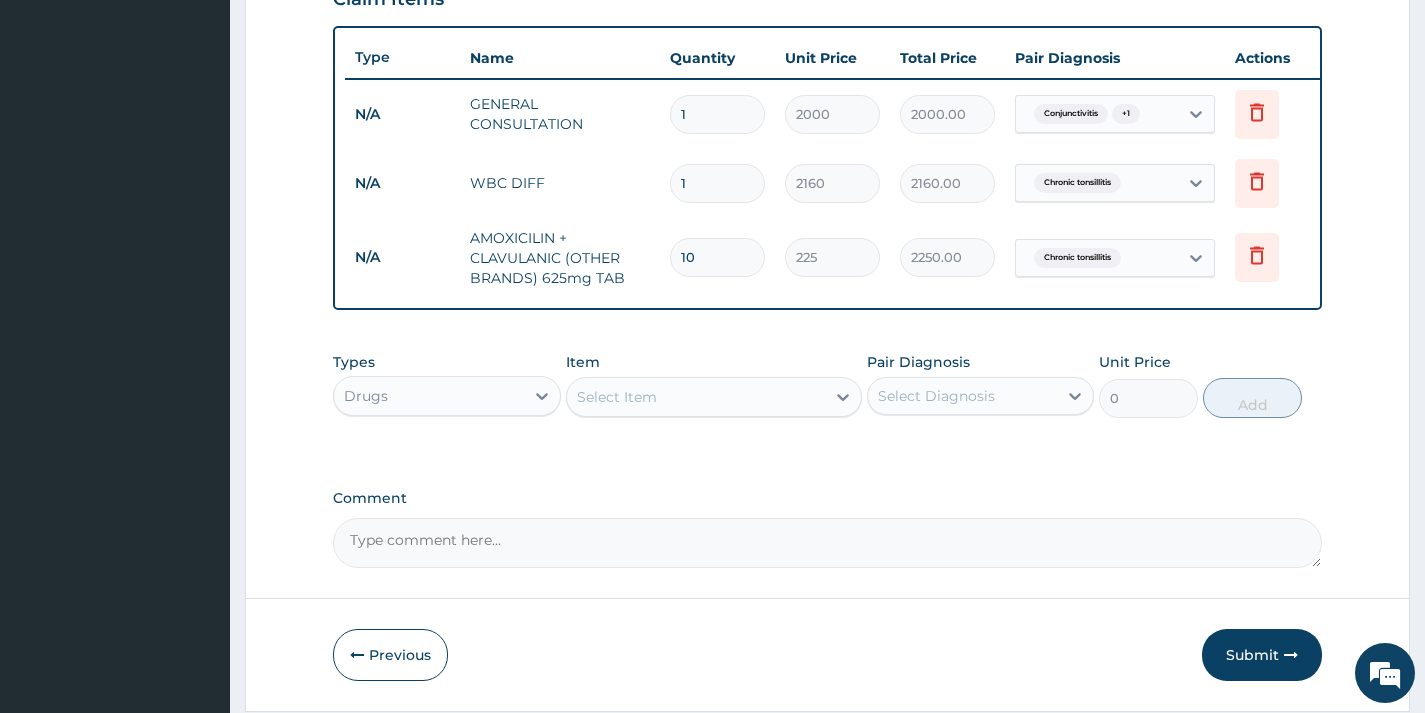 type on "10" 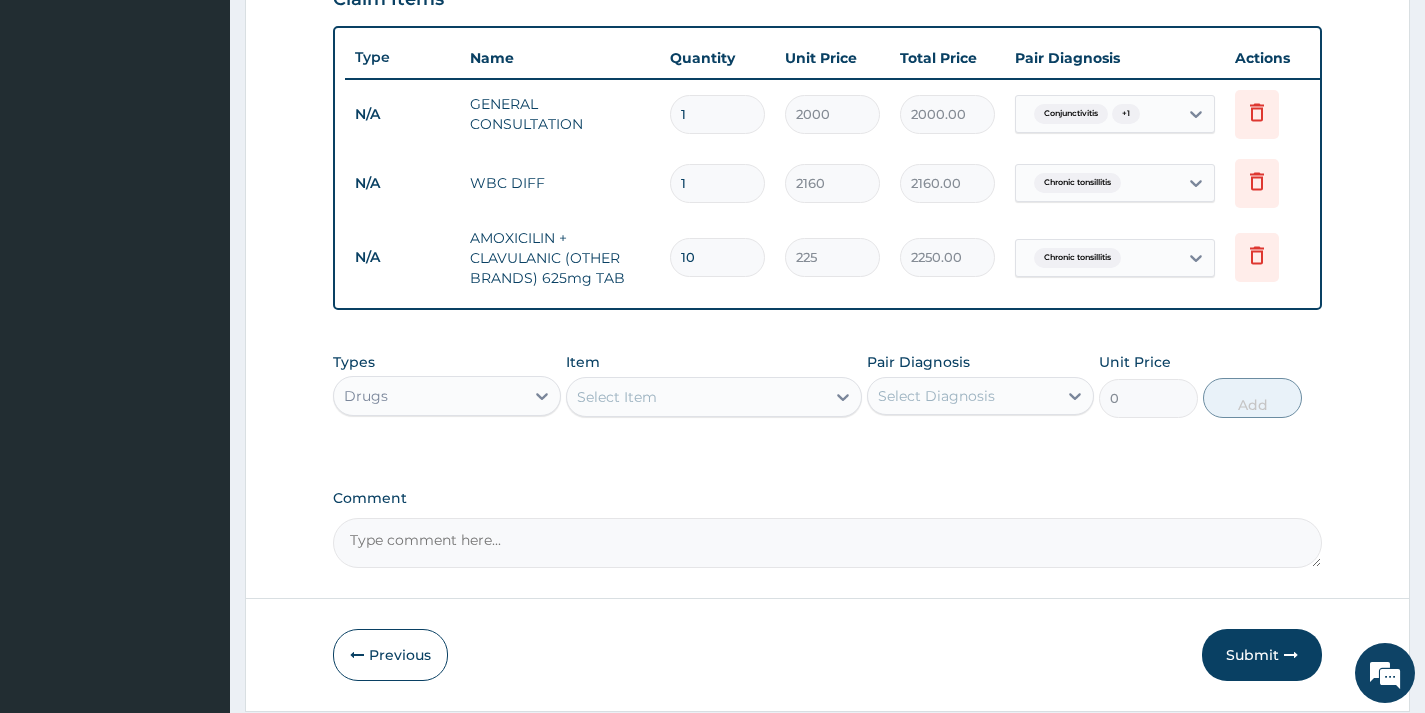 click on "Select Item" at bounding box center (696, 397) 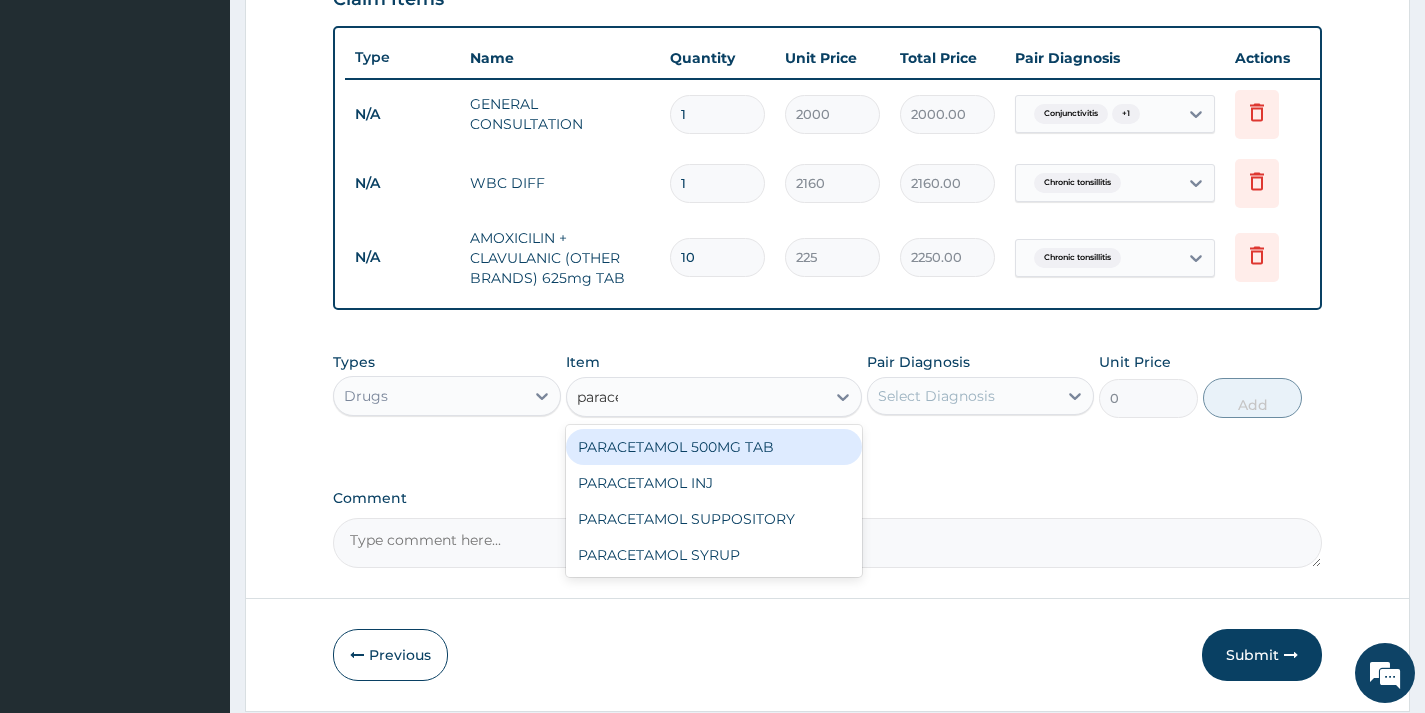 type on "paracet" 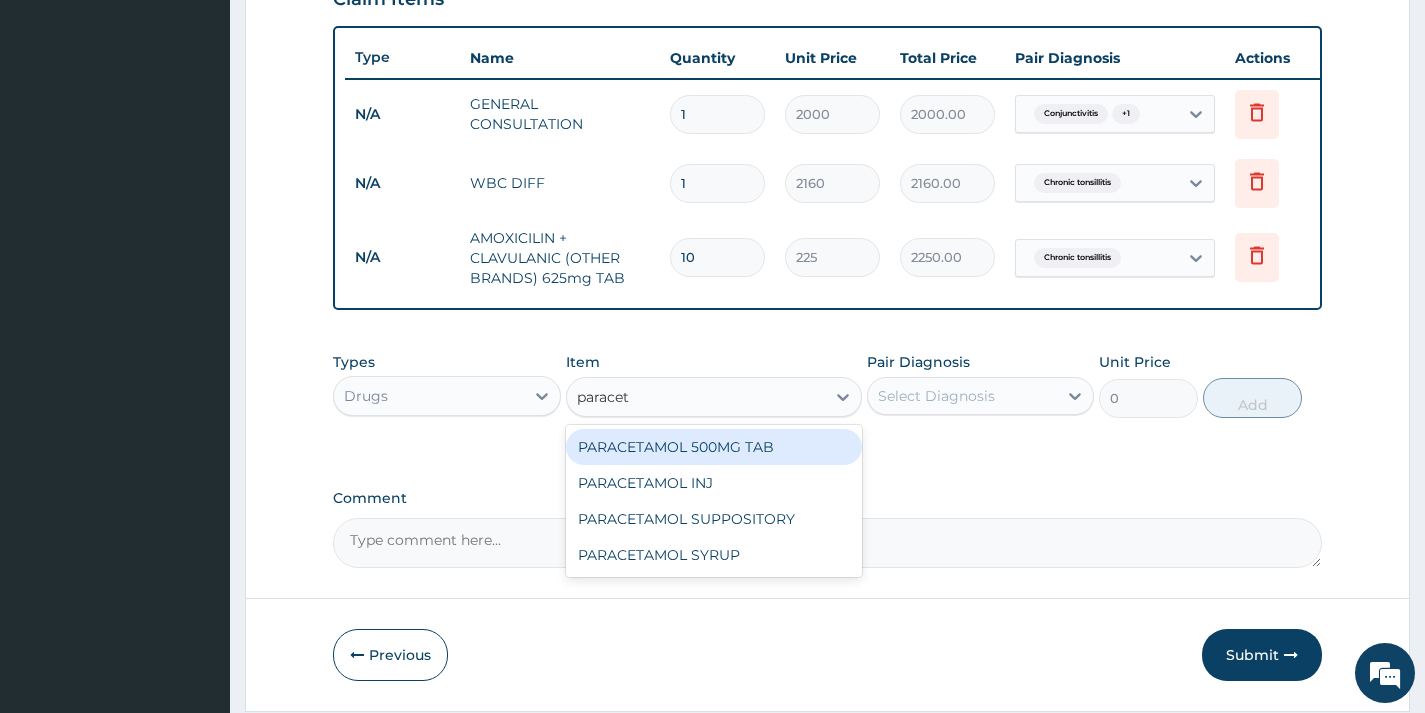 drag, startPoint x: 751, startPoint y: 455, endPoint x: 886, endPoint y: 425, distance: 138.29317 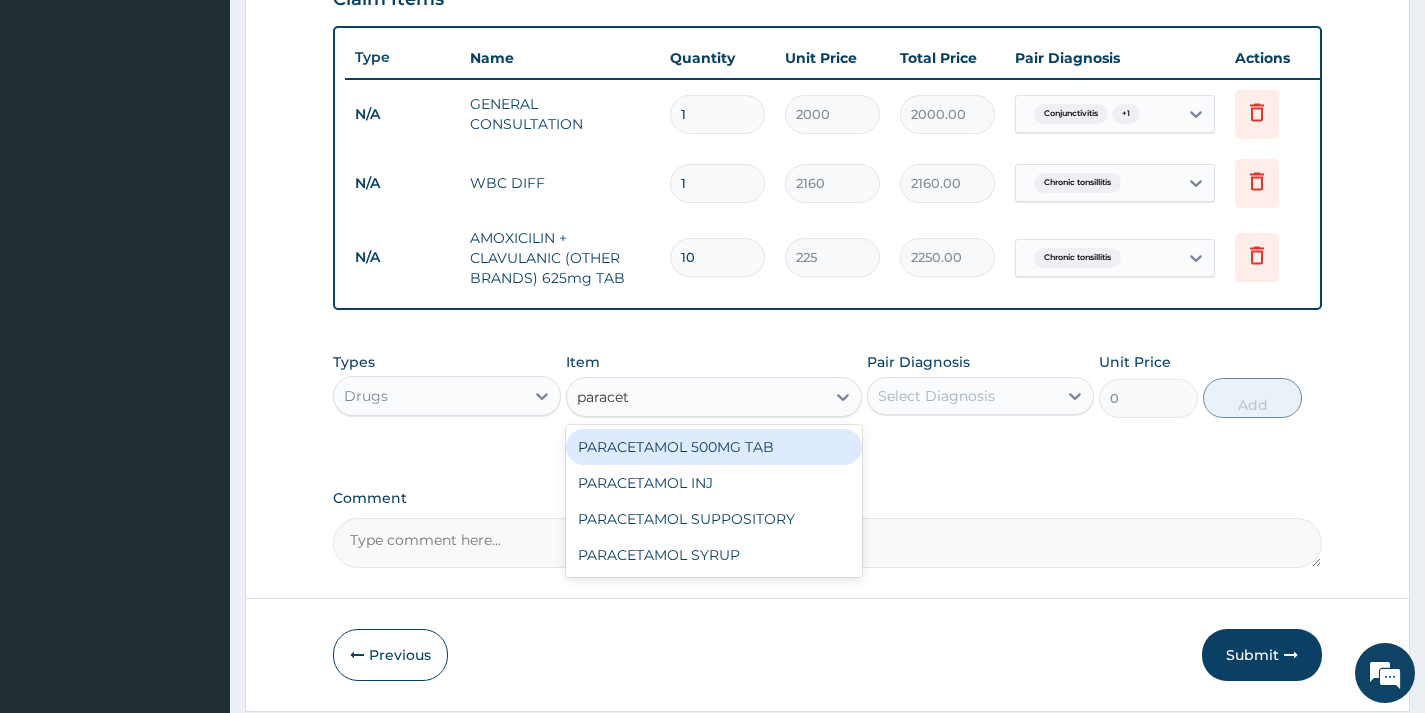 click on "PARACETAMOL 500MG TAB" at bounding box center (714, 447) 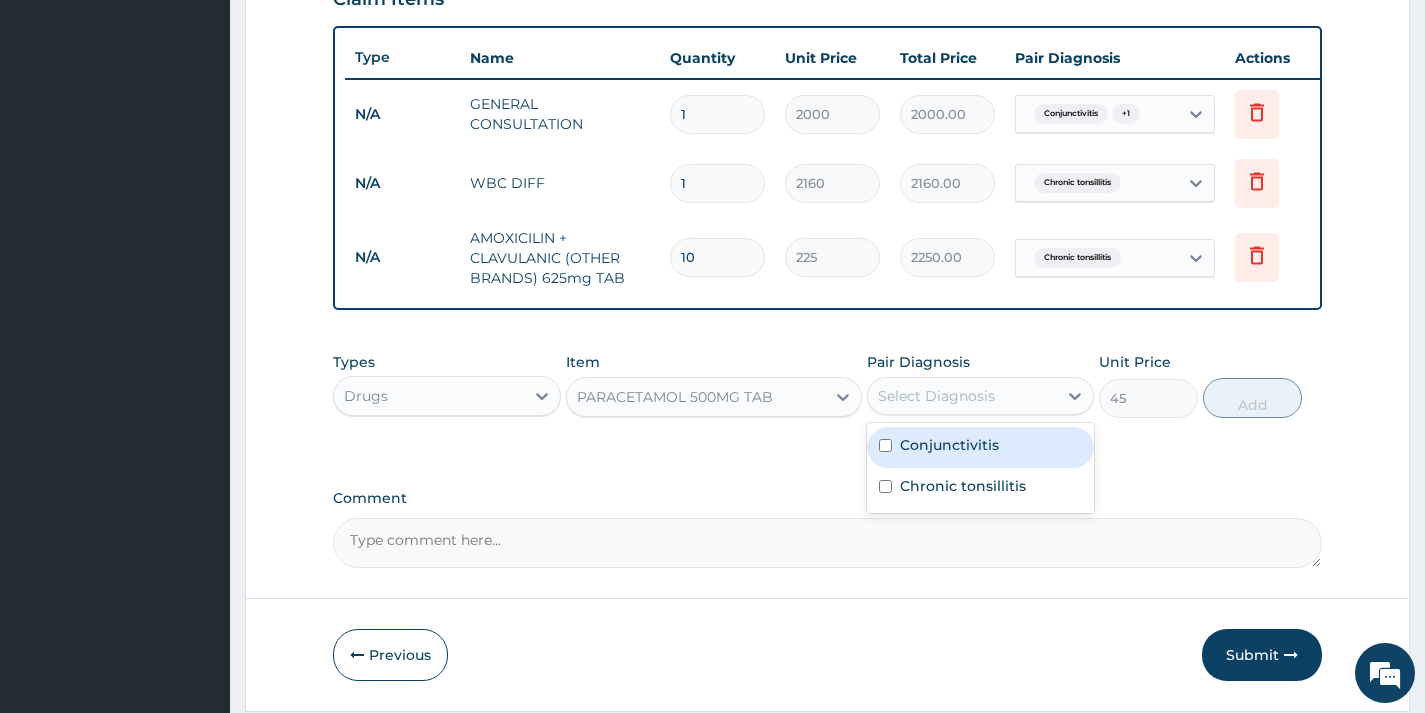 click on "Select Diagnosis" at bounding box center [936, 396] 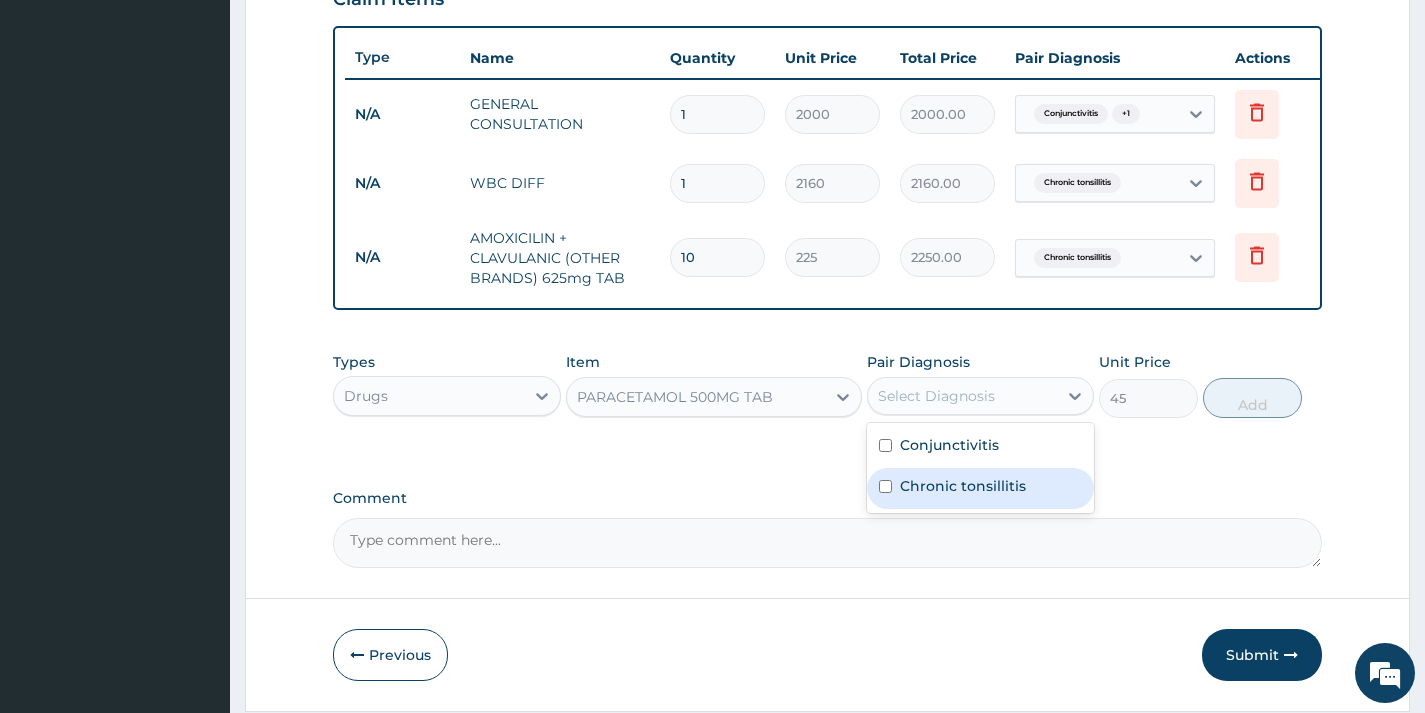 click on "Chronic tonsillitis" at bounding box center [963, 486] 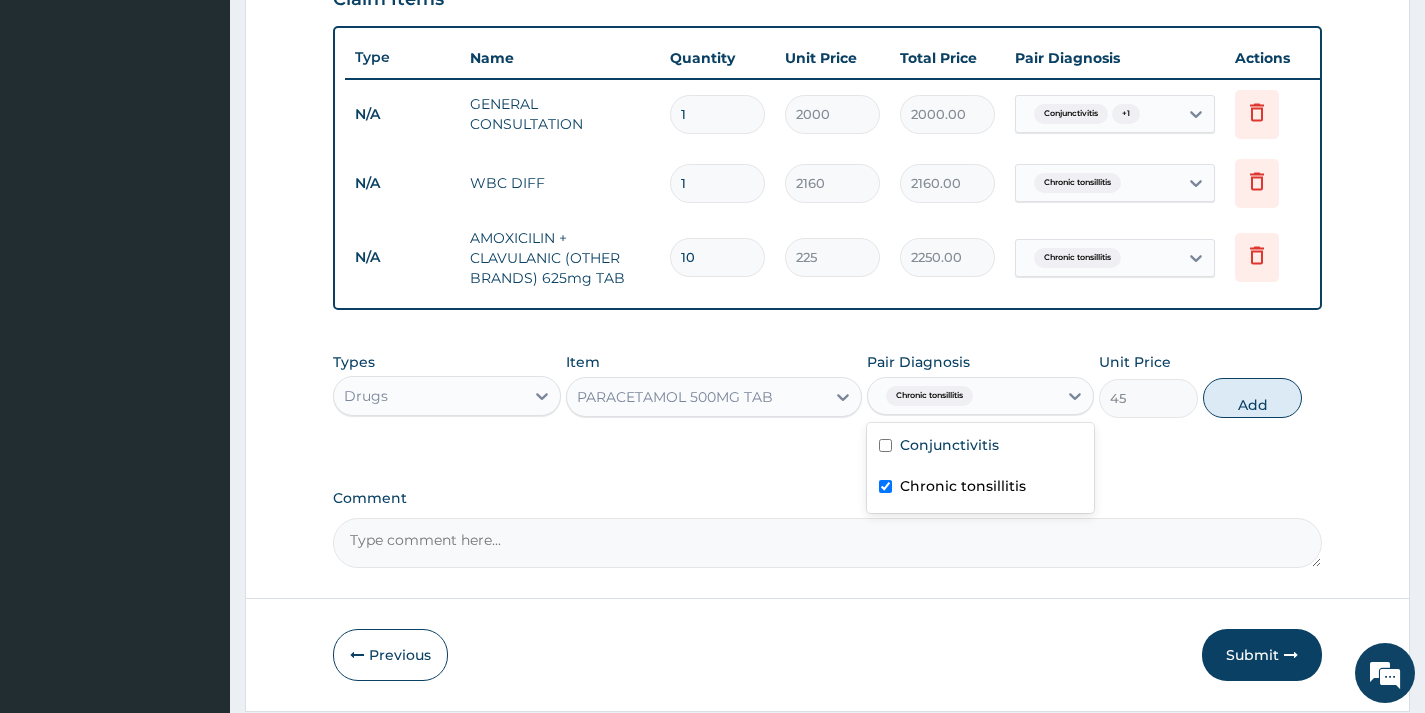 checkbox on "true" 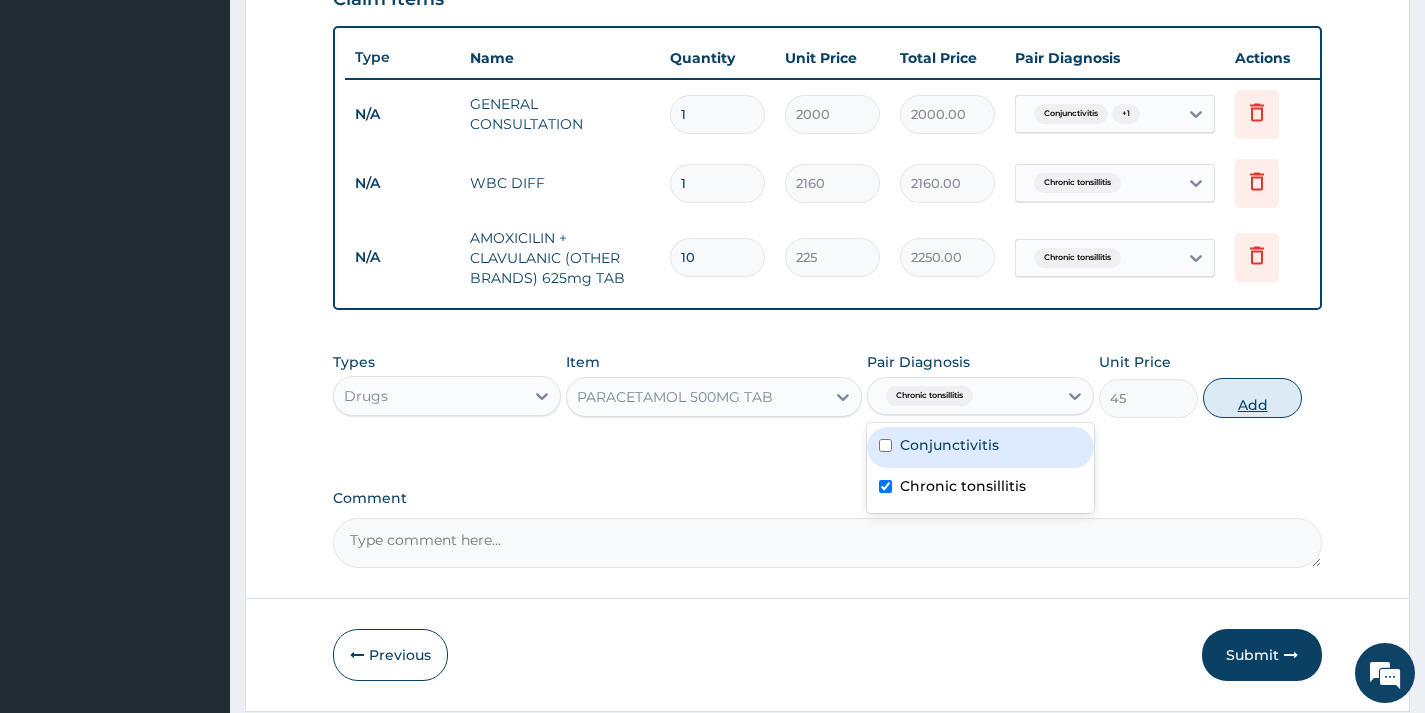 click on "Add" at bounding box center (1252, 398) 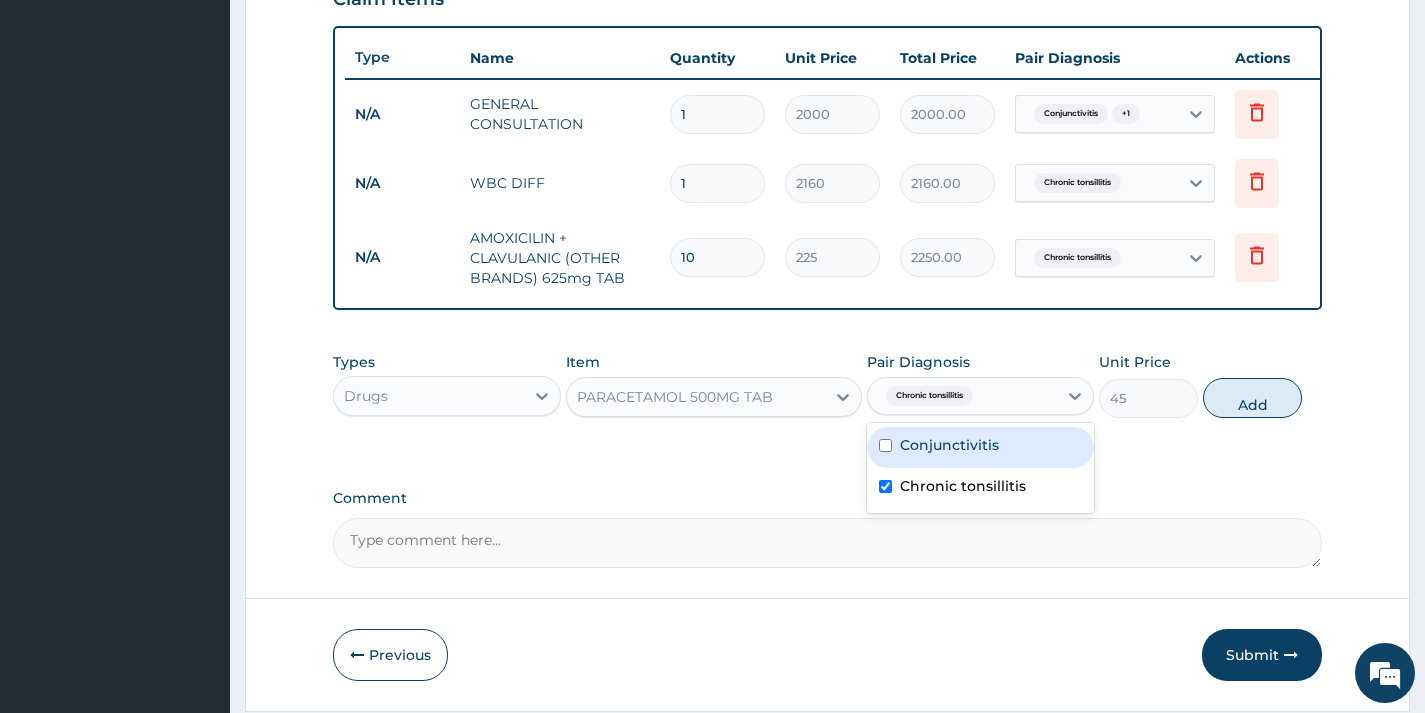 type on "0" 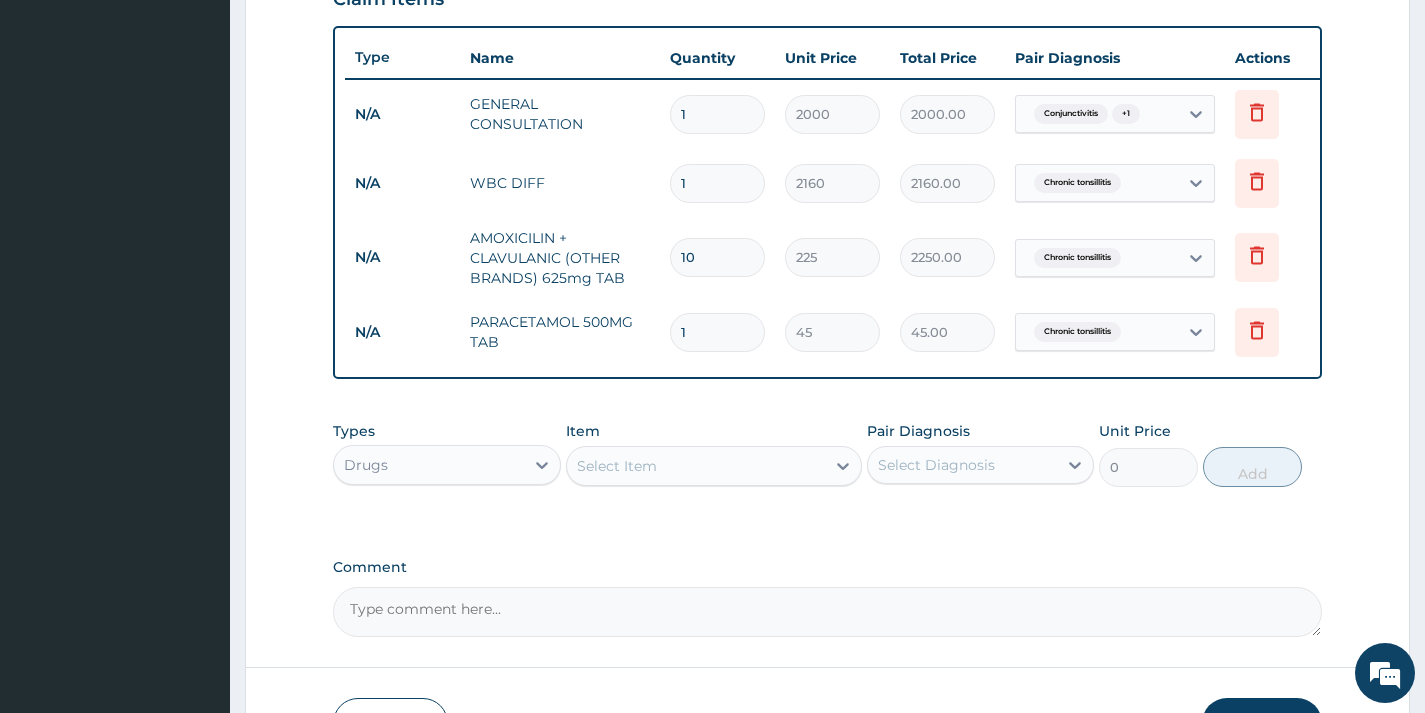 type on "12" 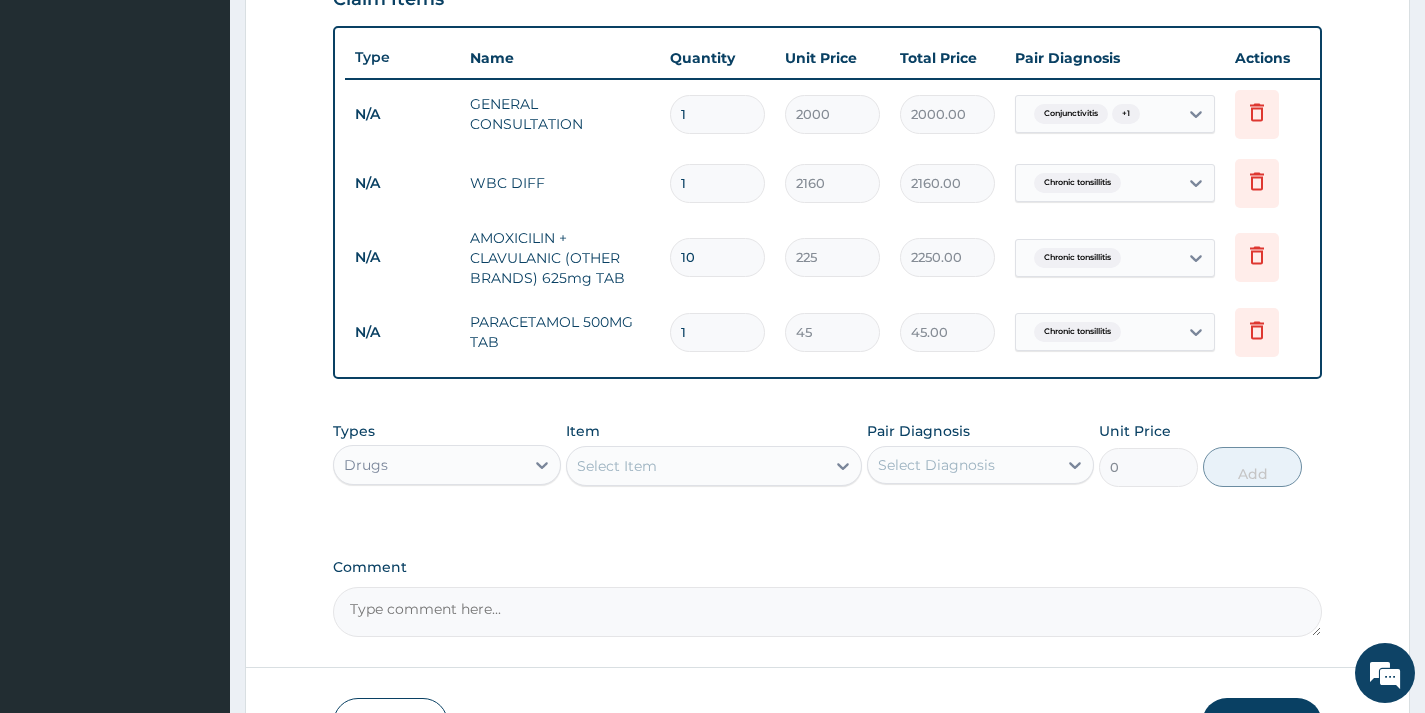 type on "540.00" 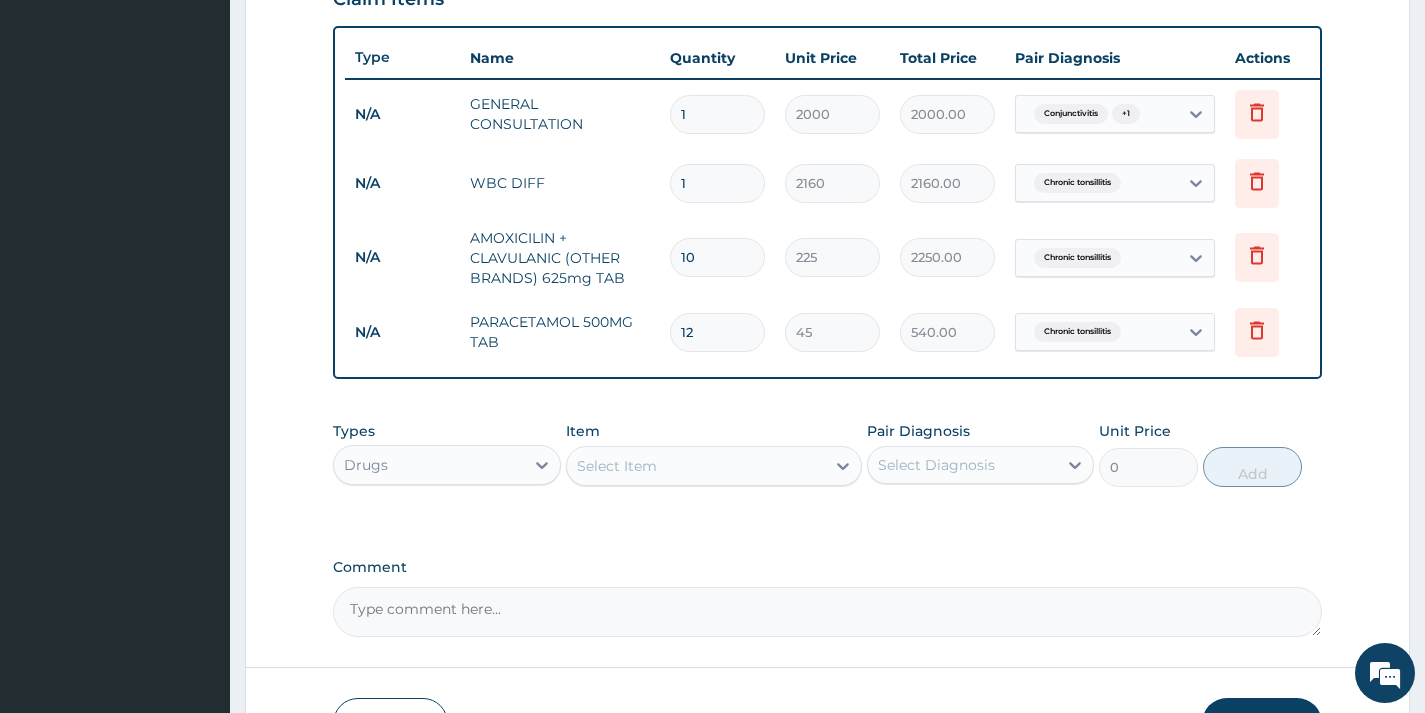 type on "12" 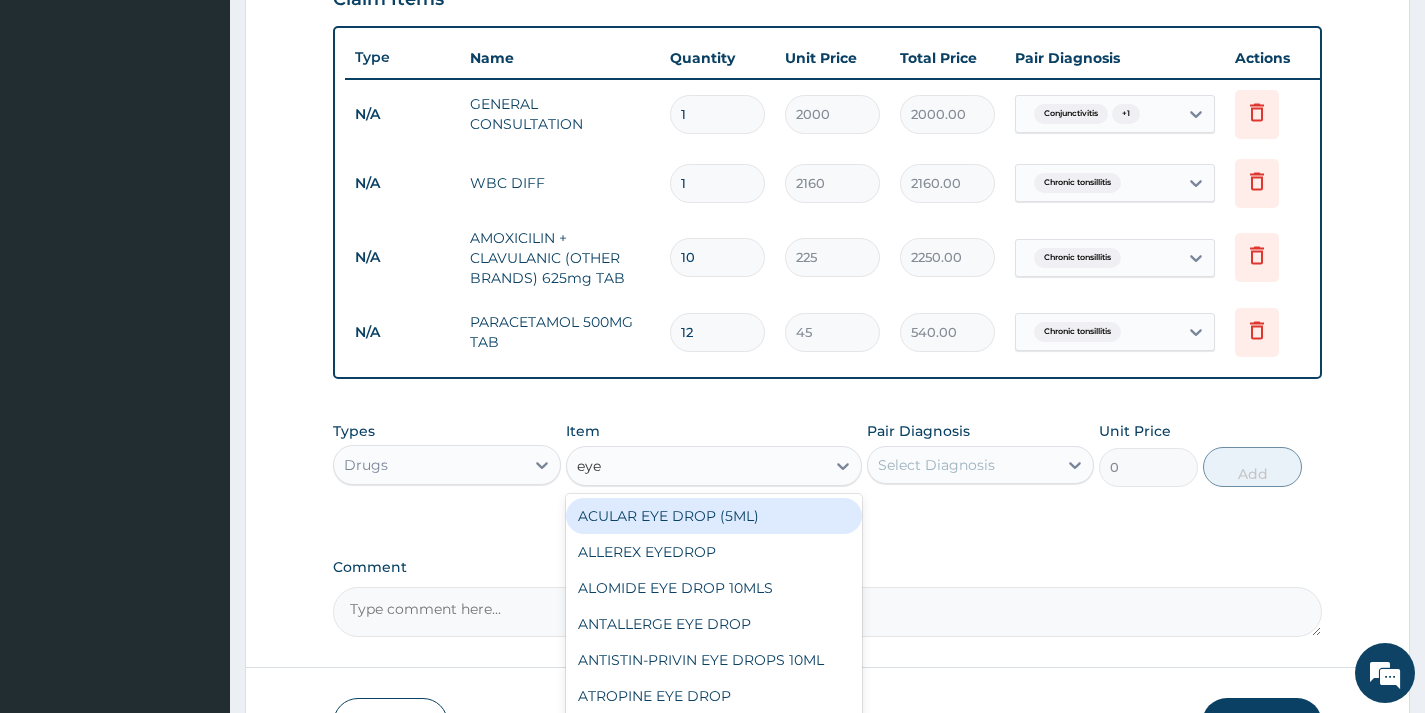 type on "eye" 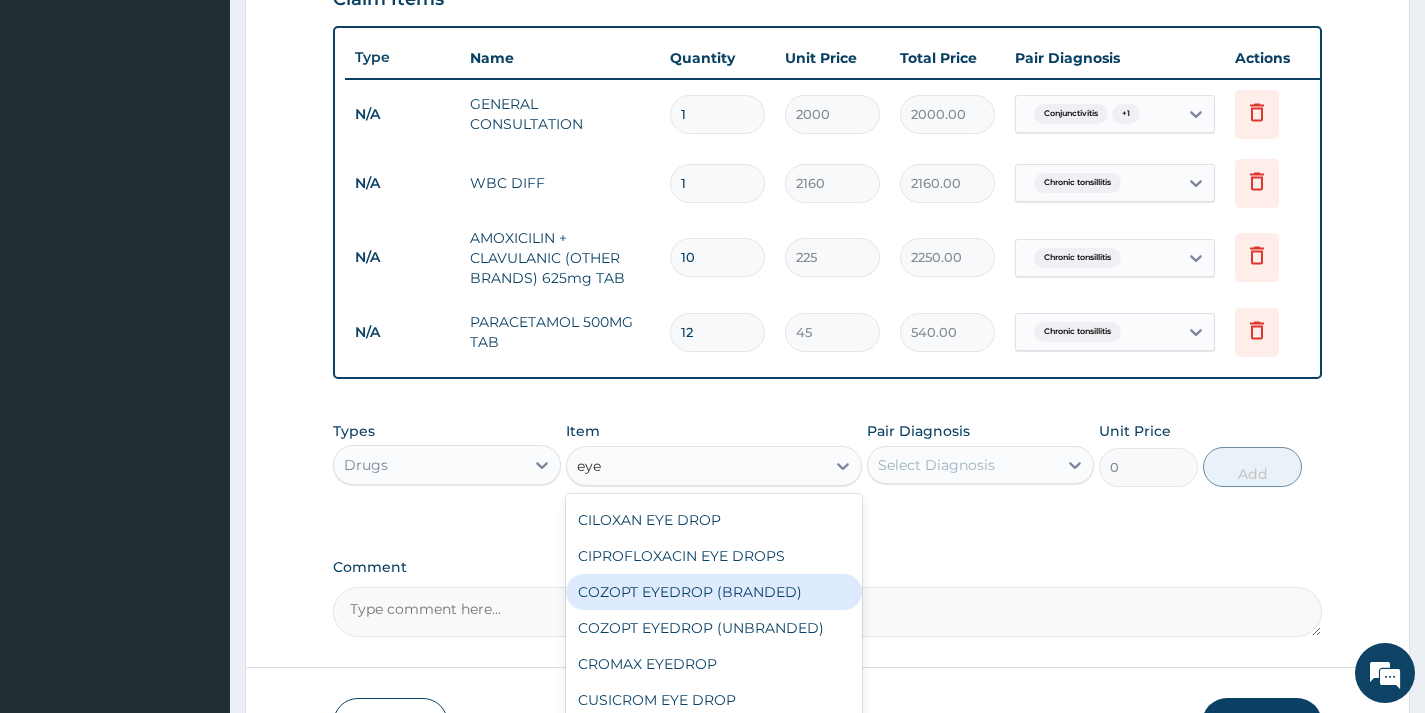 scroll, scrollTop: 400, scrollLeft: 0, axis: vertical 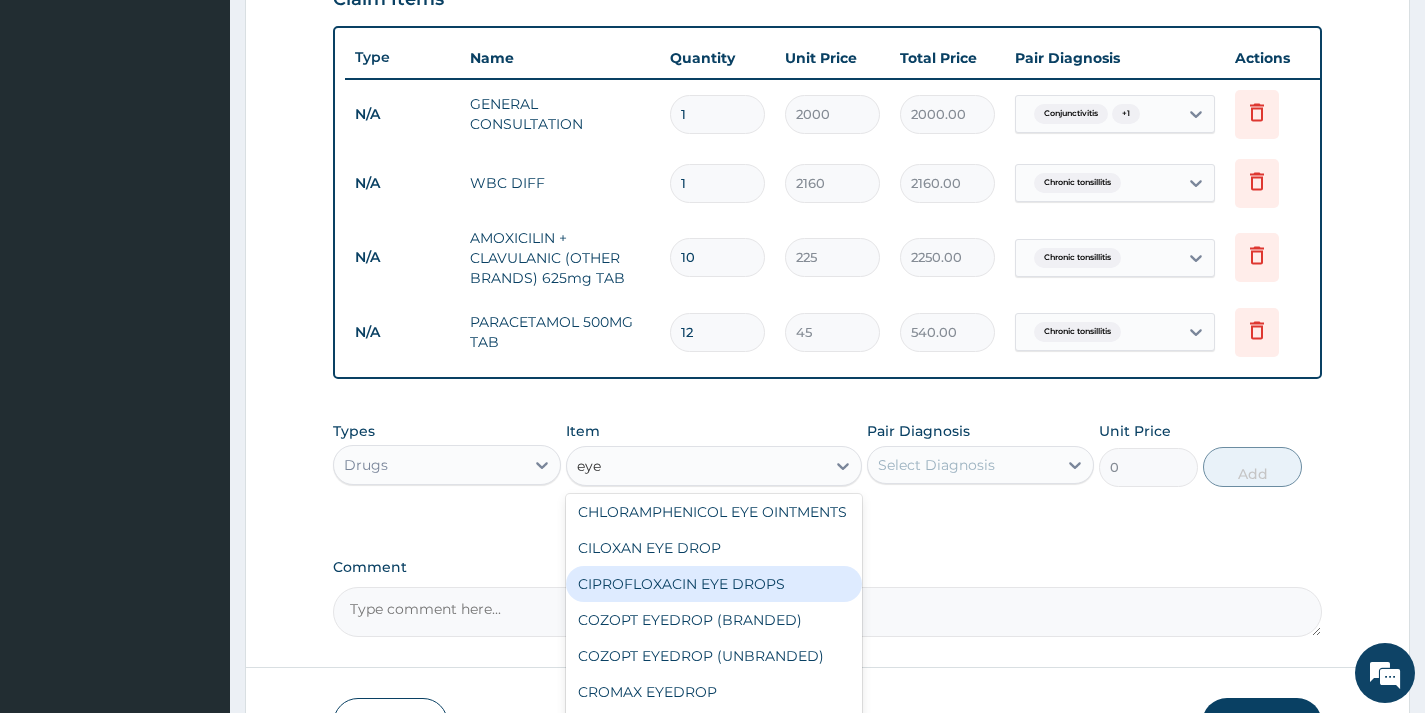 click on "CIPROFLOXACIN EYE DROPS" at bounding box center [714, 584] 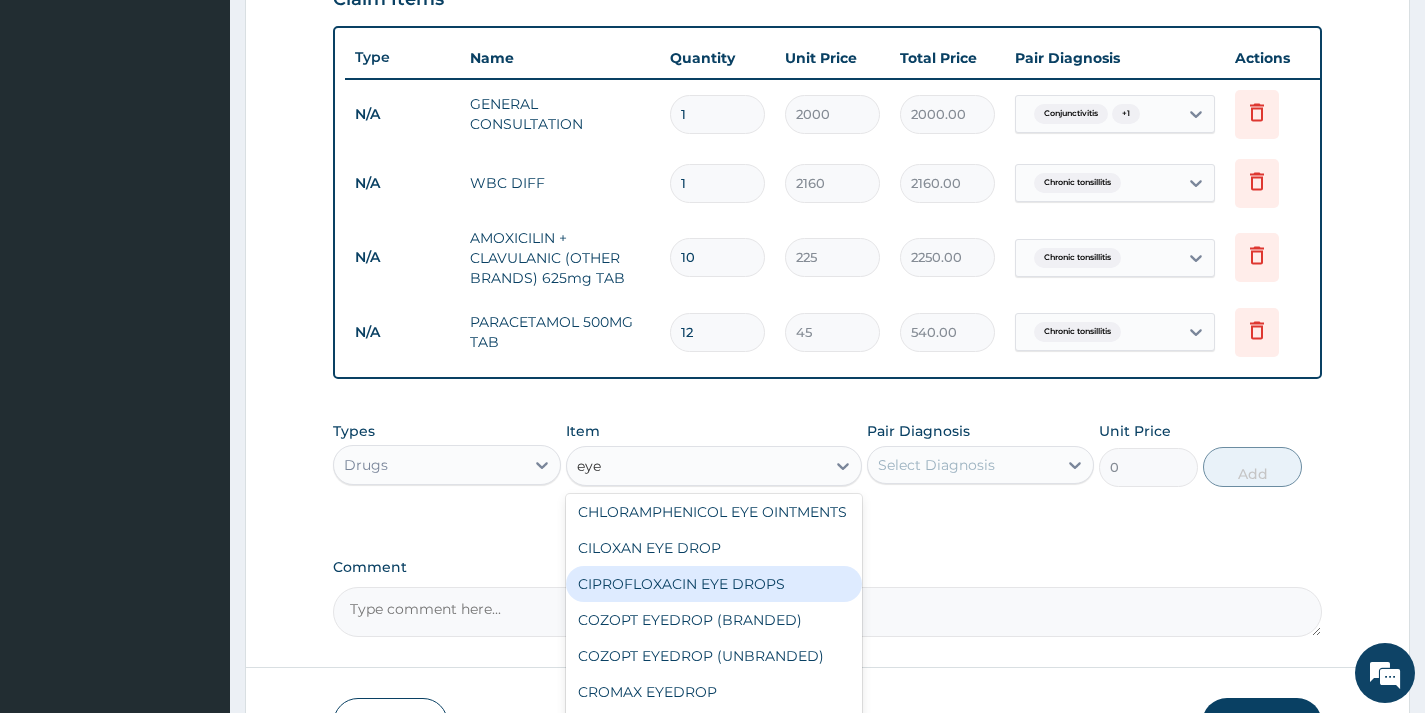 type 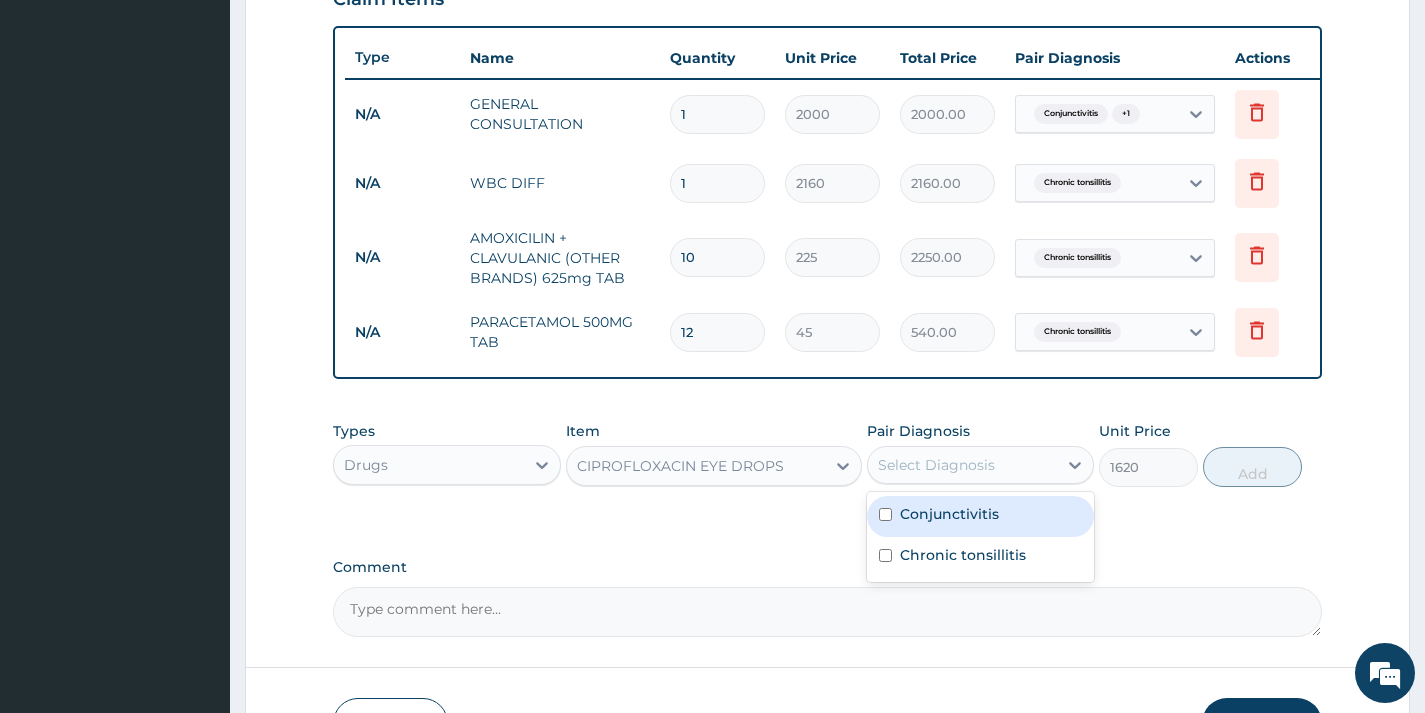 click on "Select Diagnosis" at bounding box center (962, 465) 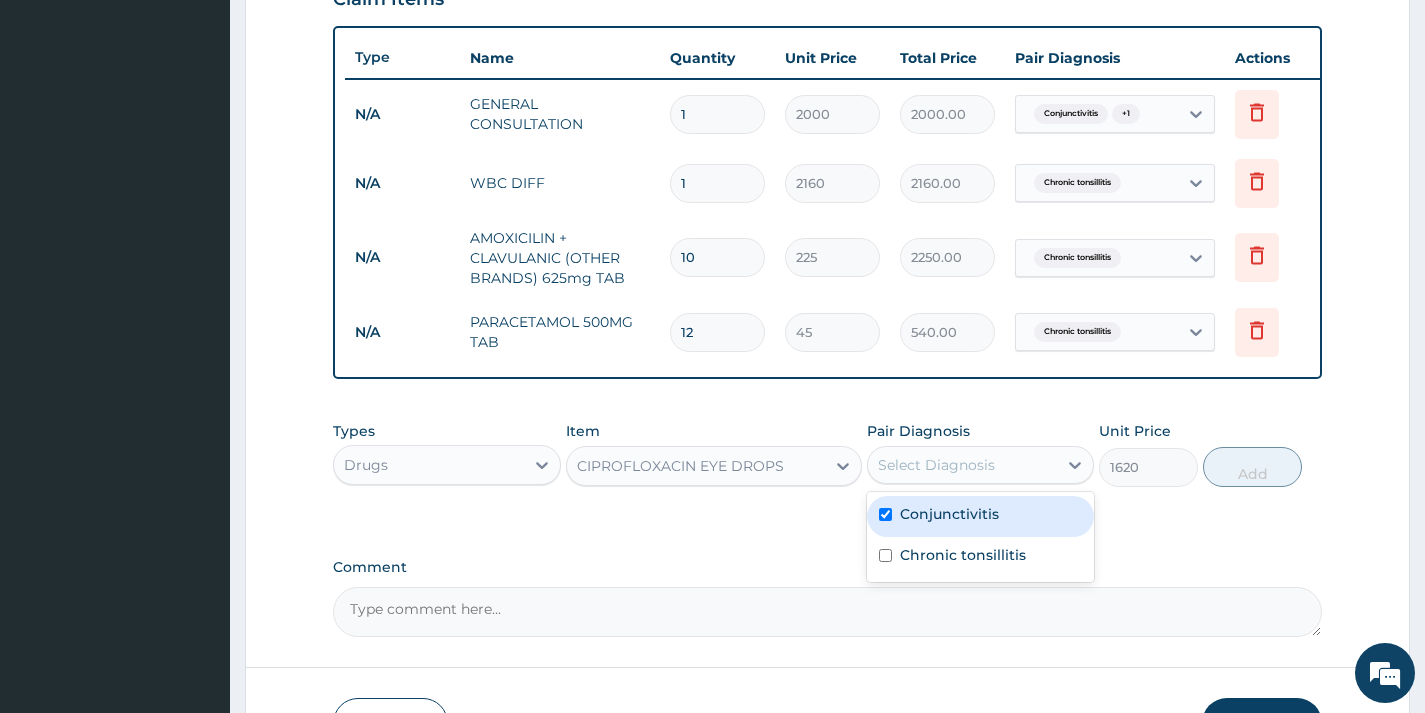 checkbox on "true" 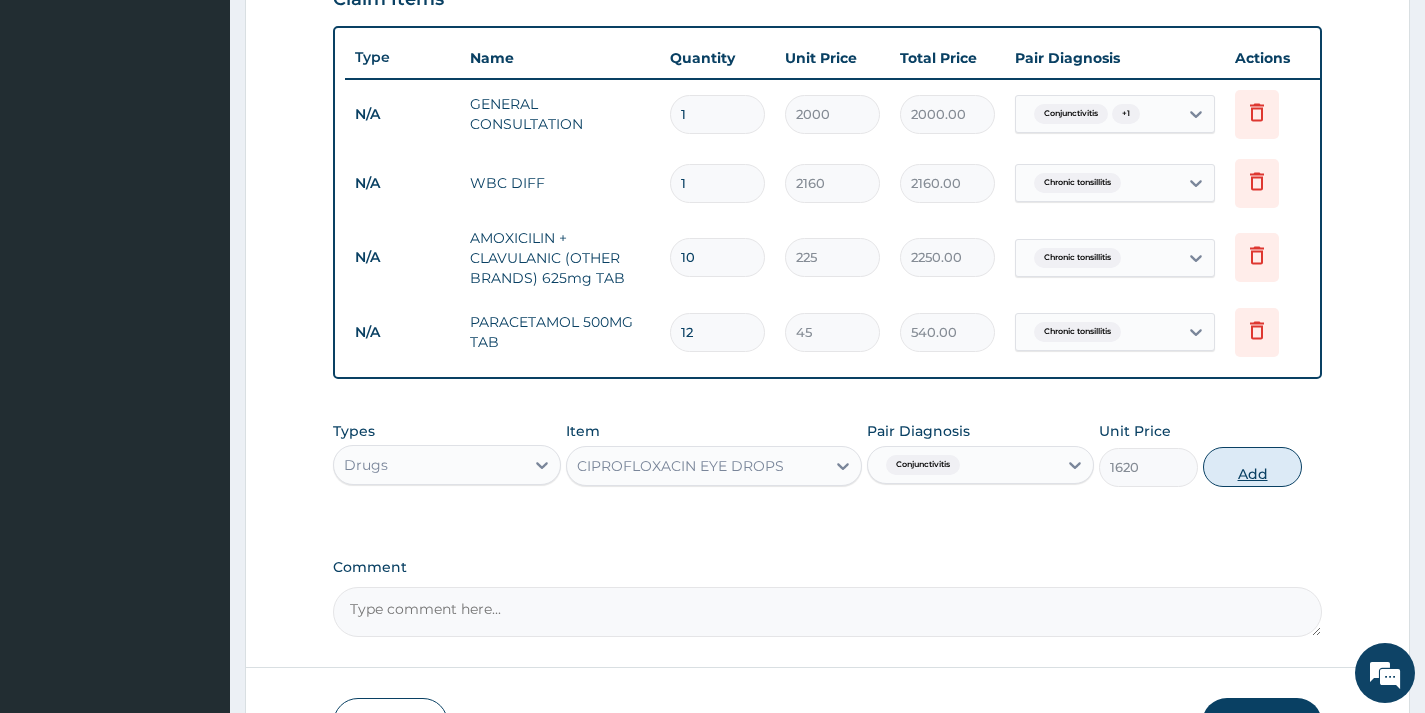 click on "Add" at bounding box center [1252, 467] 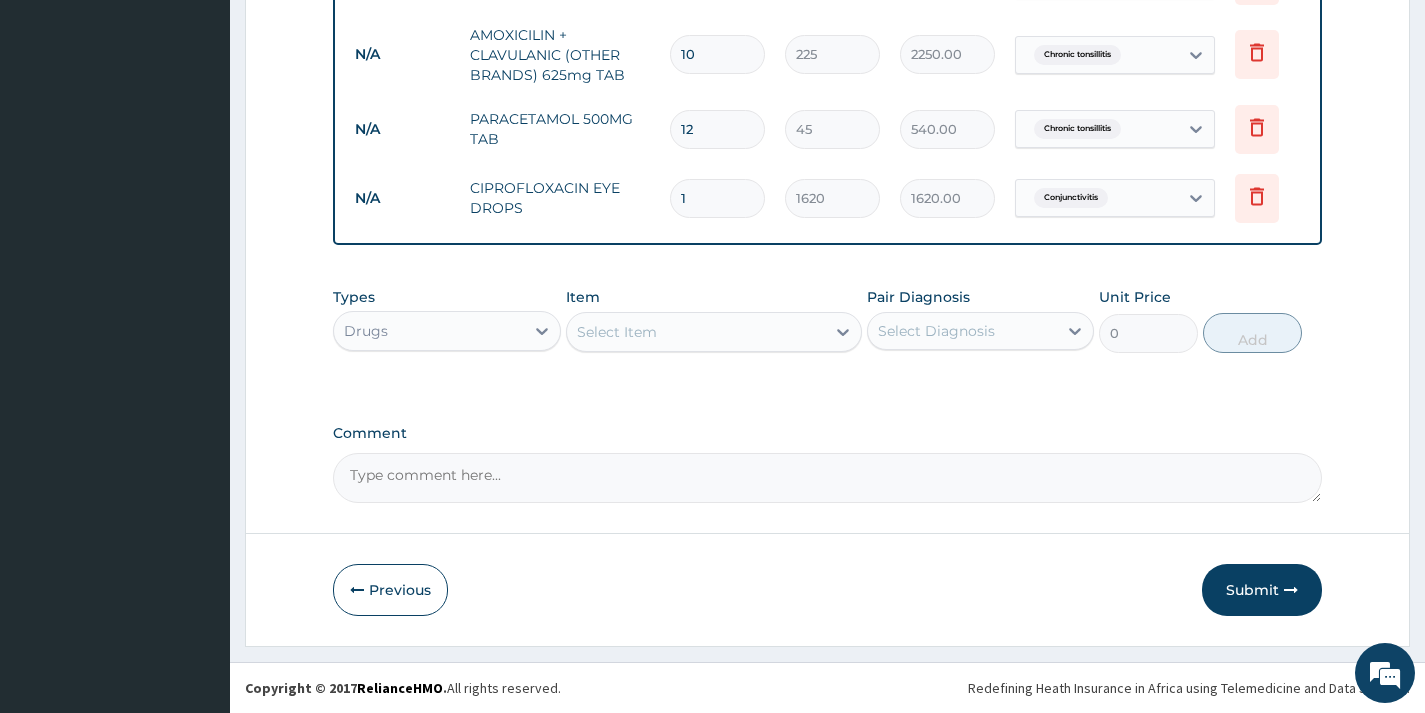 scroll, scrollTop: 936, scrollLeft: 0, axis: vertical 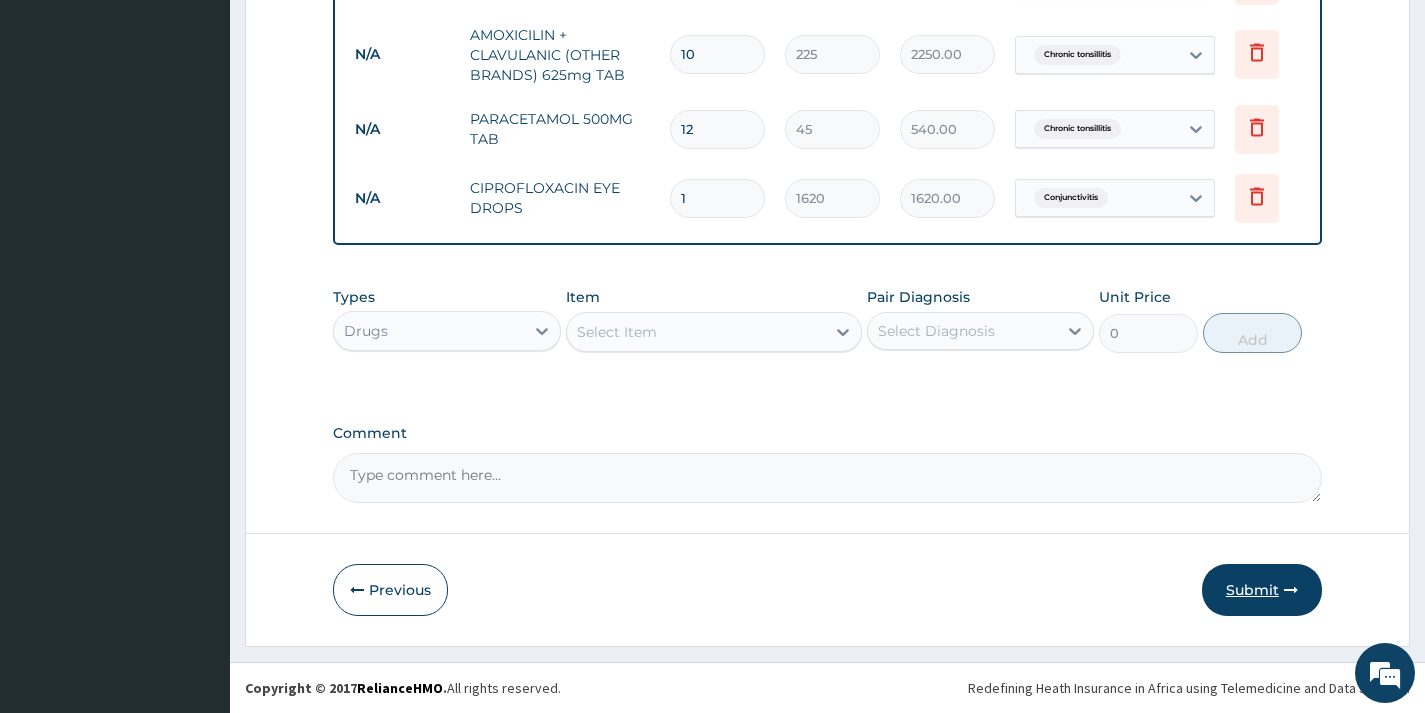 click on "Submit" at bounding box center (1262, 590) 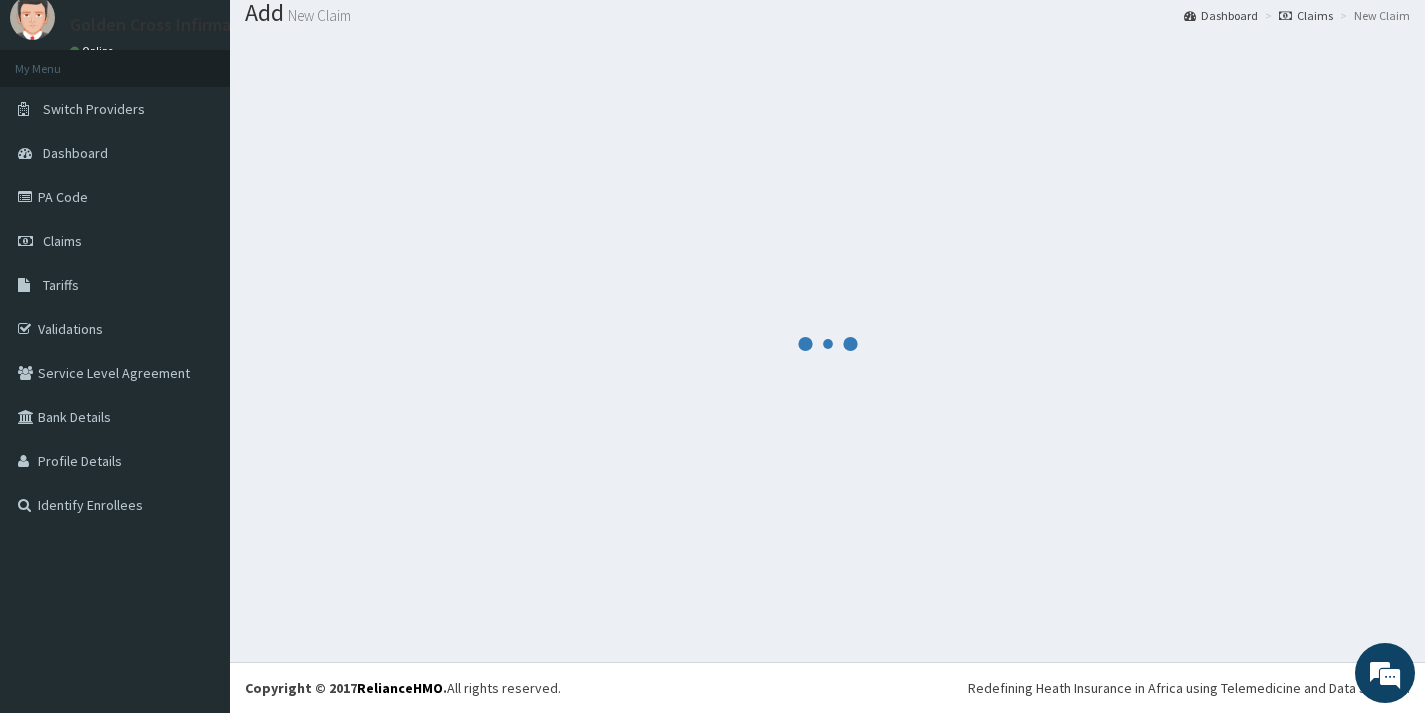 scroll, scrollTop: 936, scrollLeft: 0, axis: vertical 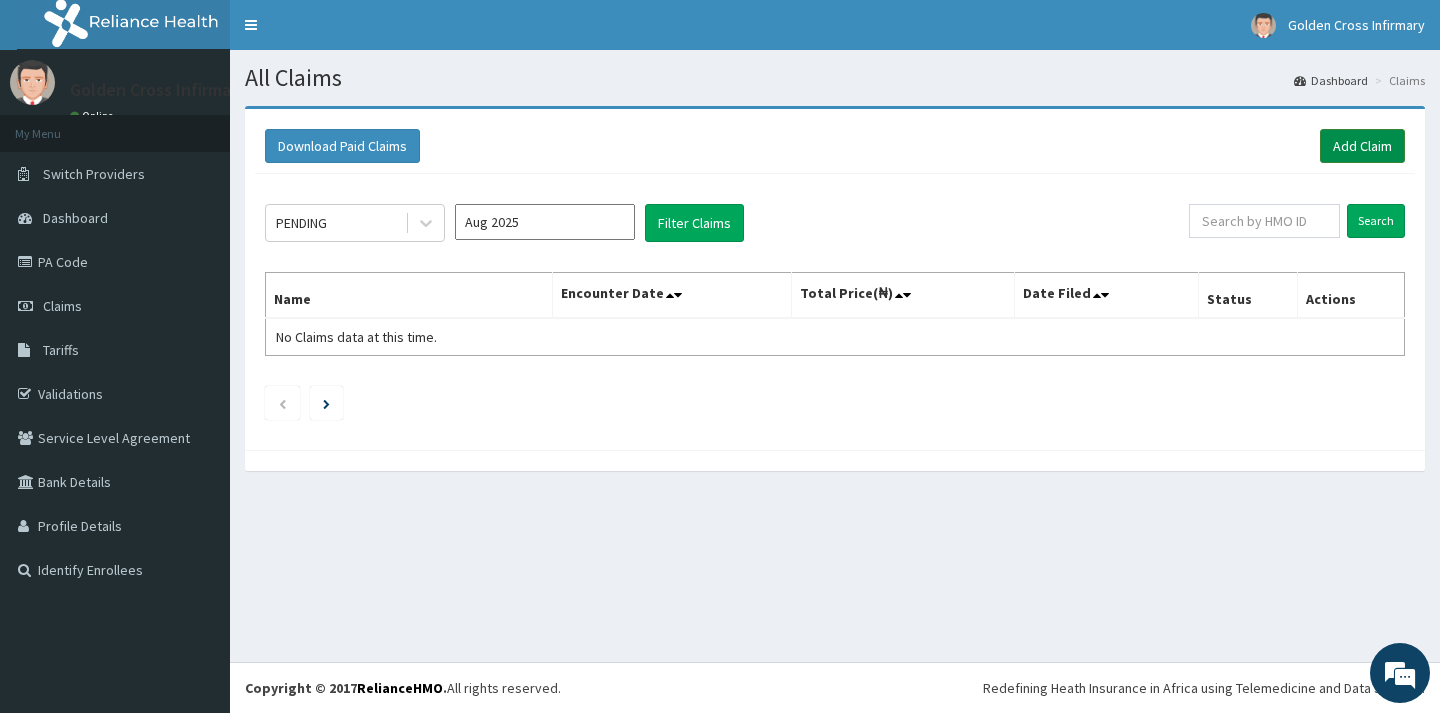 click on "Add Claim" at bounding box center (1362, 146) 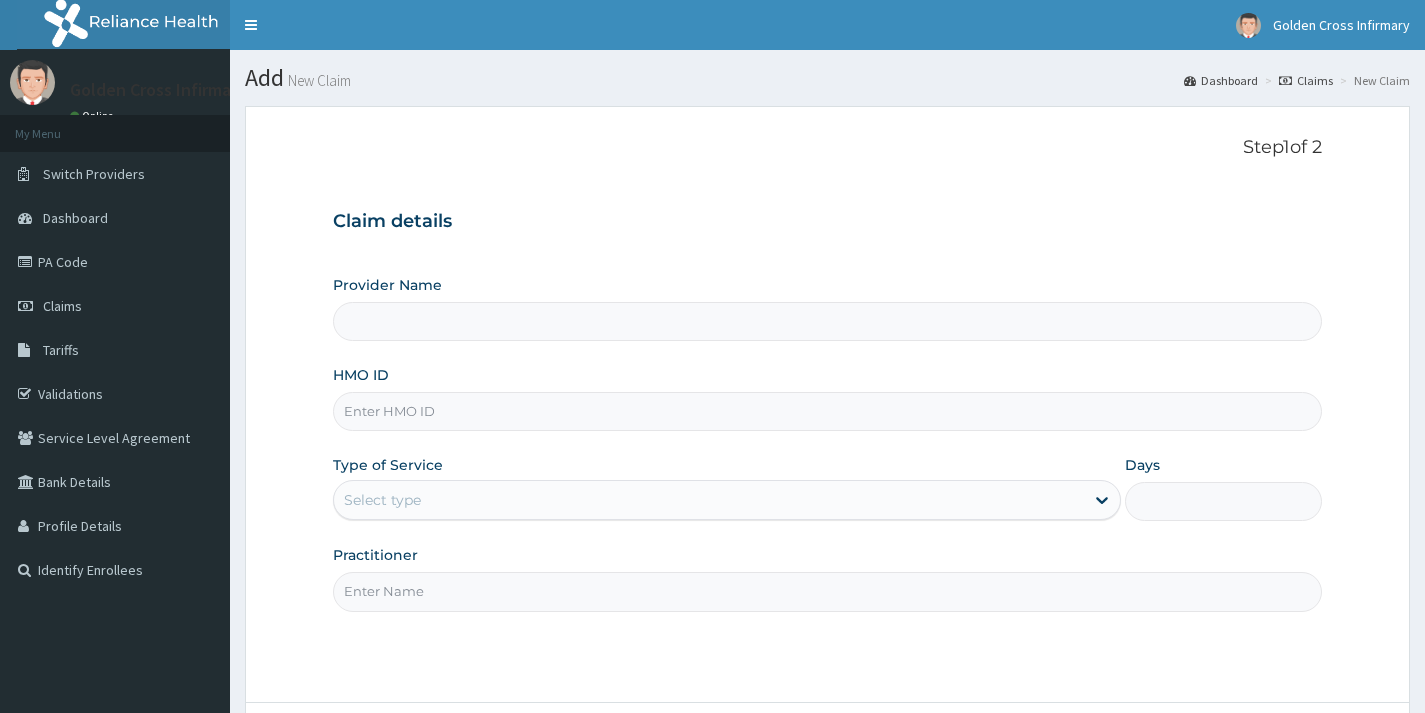 scroll, scrollTop: 0, scrollLeft: 0, axis: both 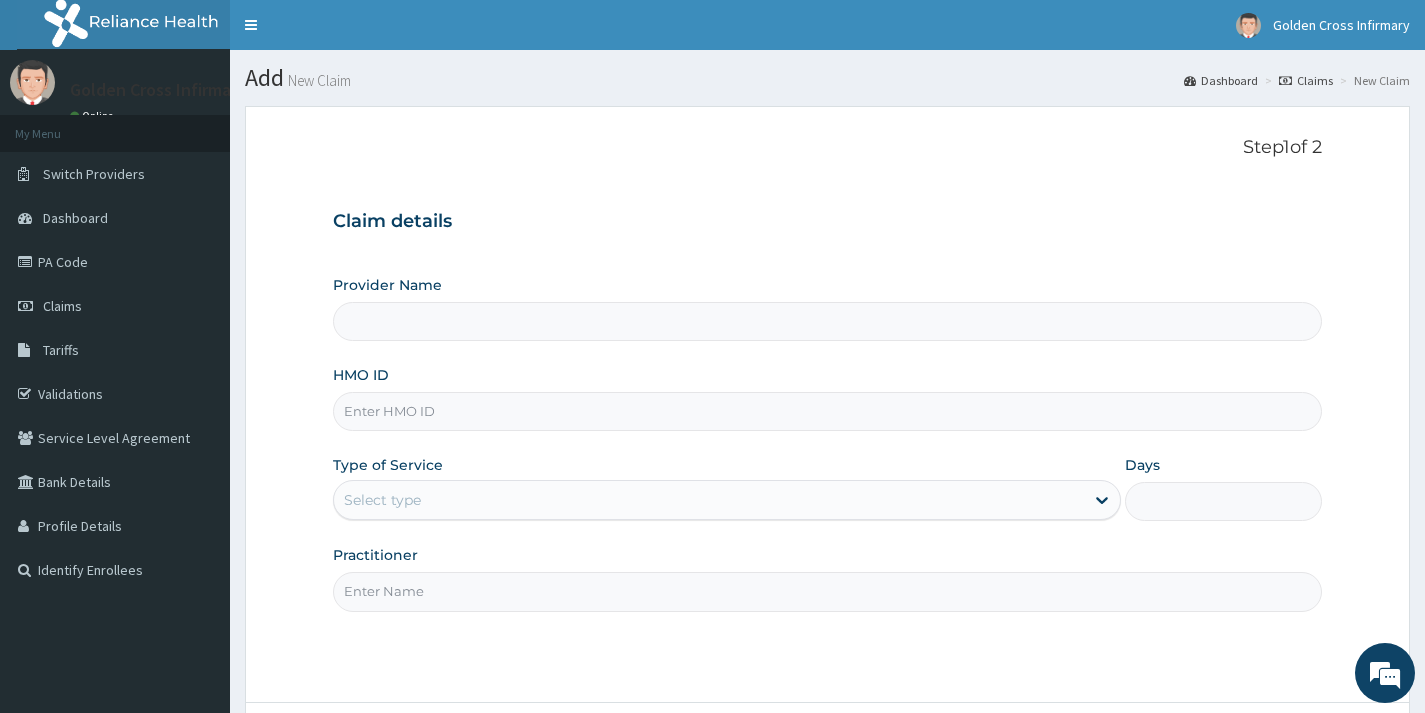 click on "HMO ID" at bounding box center (827, 411) 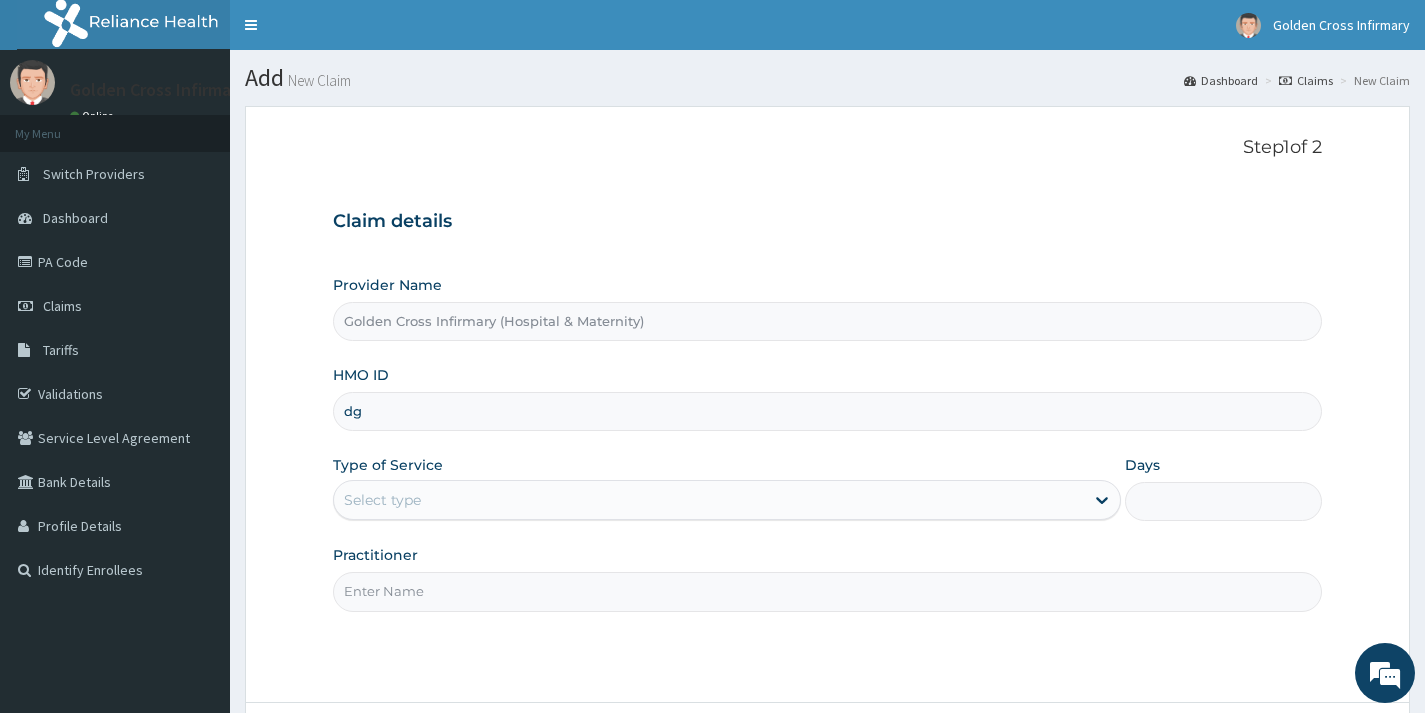 type on "d" 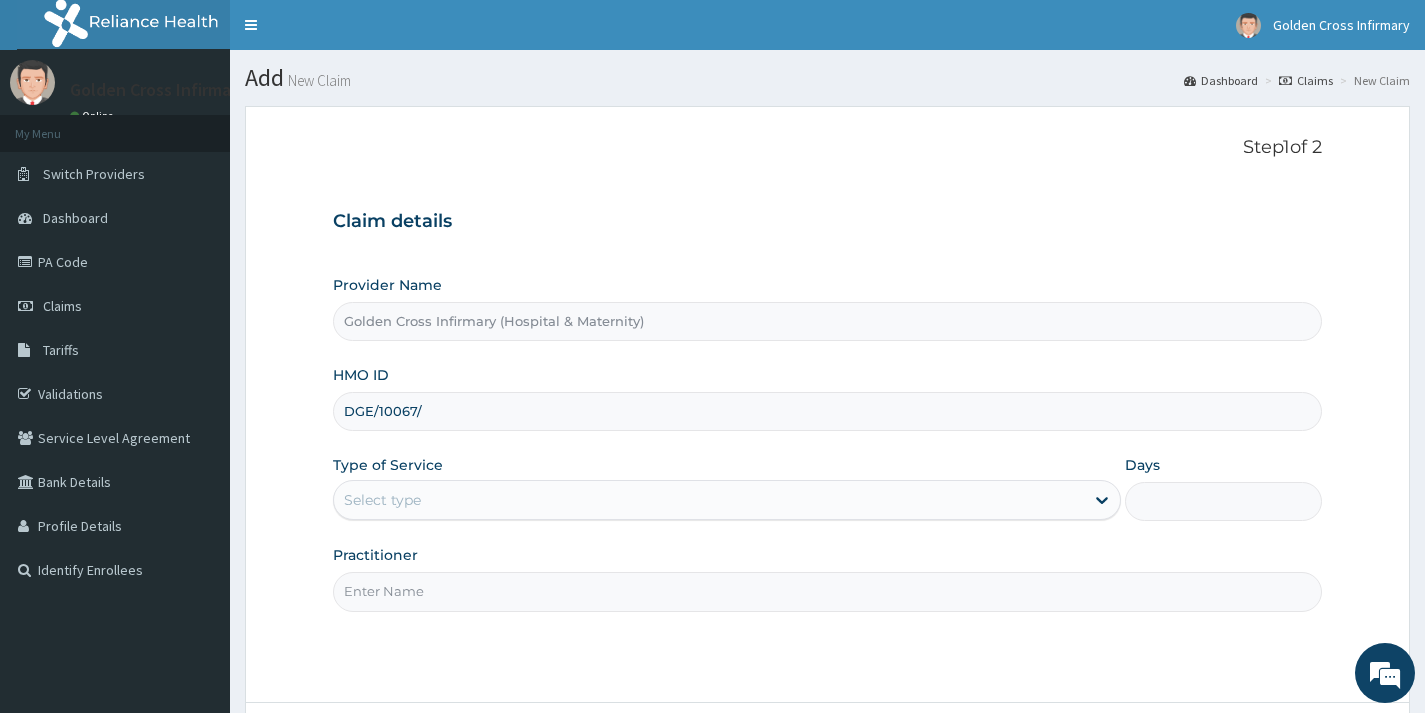 scroll, scrollTop: 0, scrollLeft: 0, axis: both 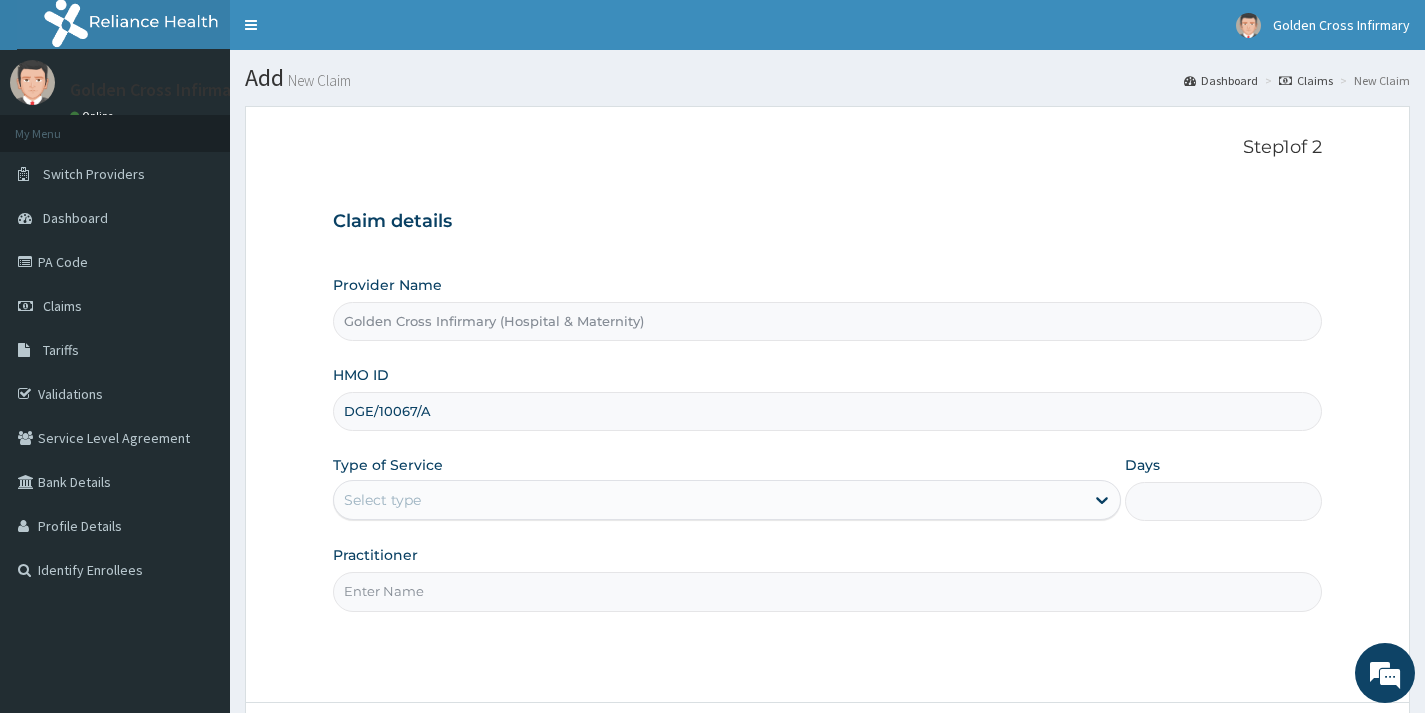 type on "DGE/10067/A" 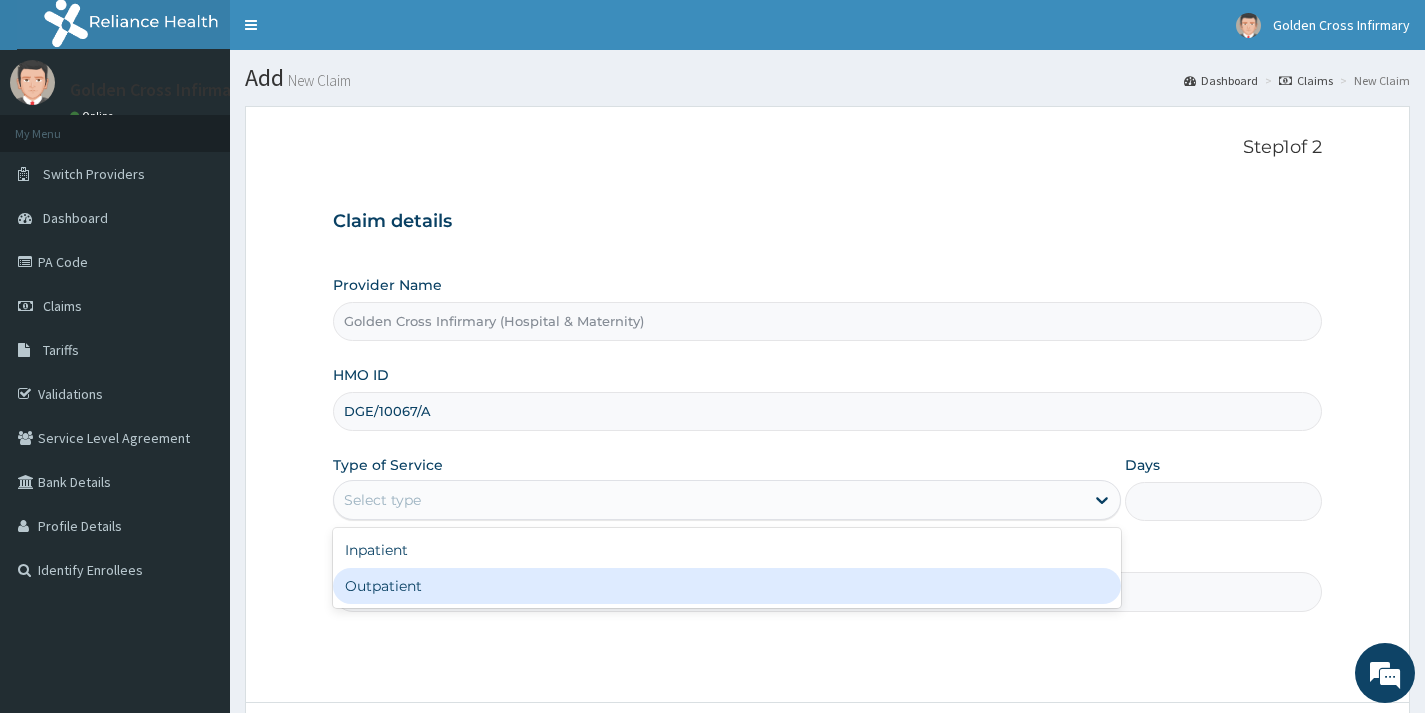 drag, startPoint x: 524, startPoint y: 569, endPoint x: 496, endPoint y: 585, distance: 32.24903 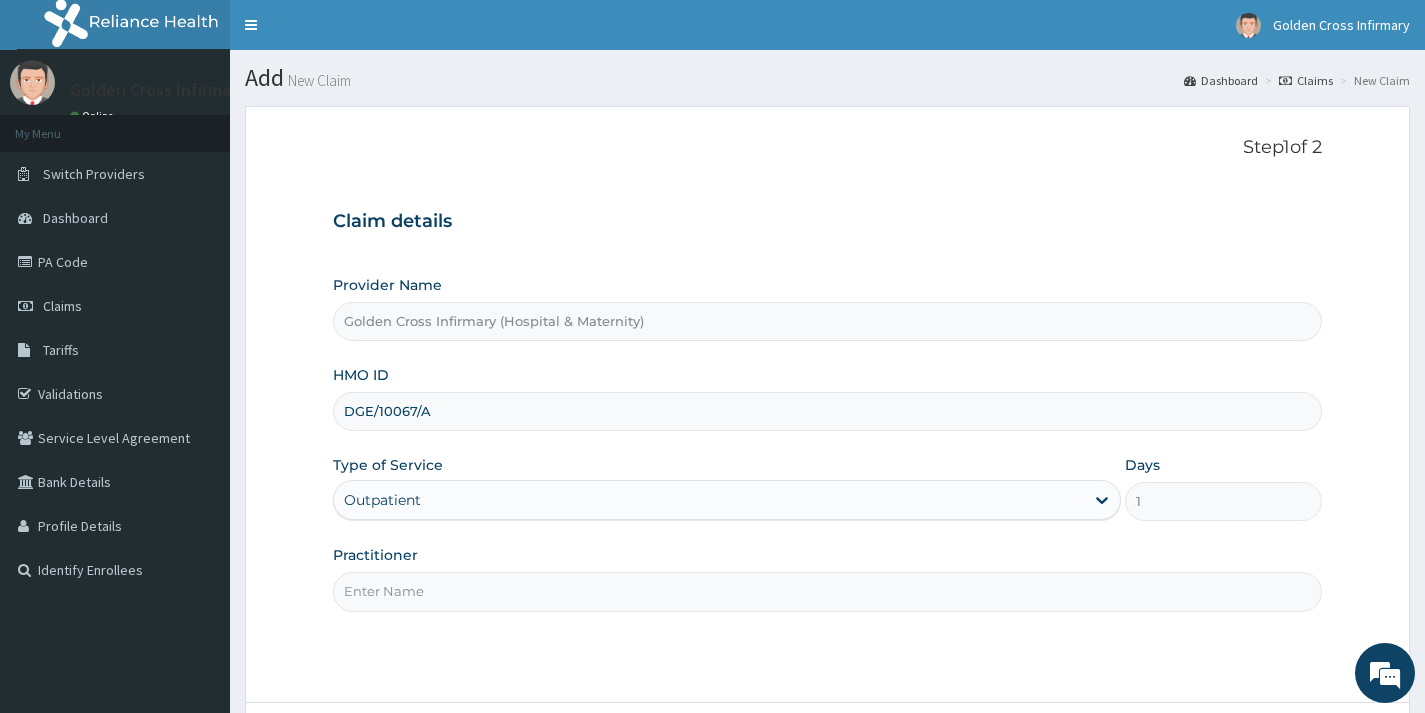 click on "Practitioner" at bounding box center [827, 591] 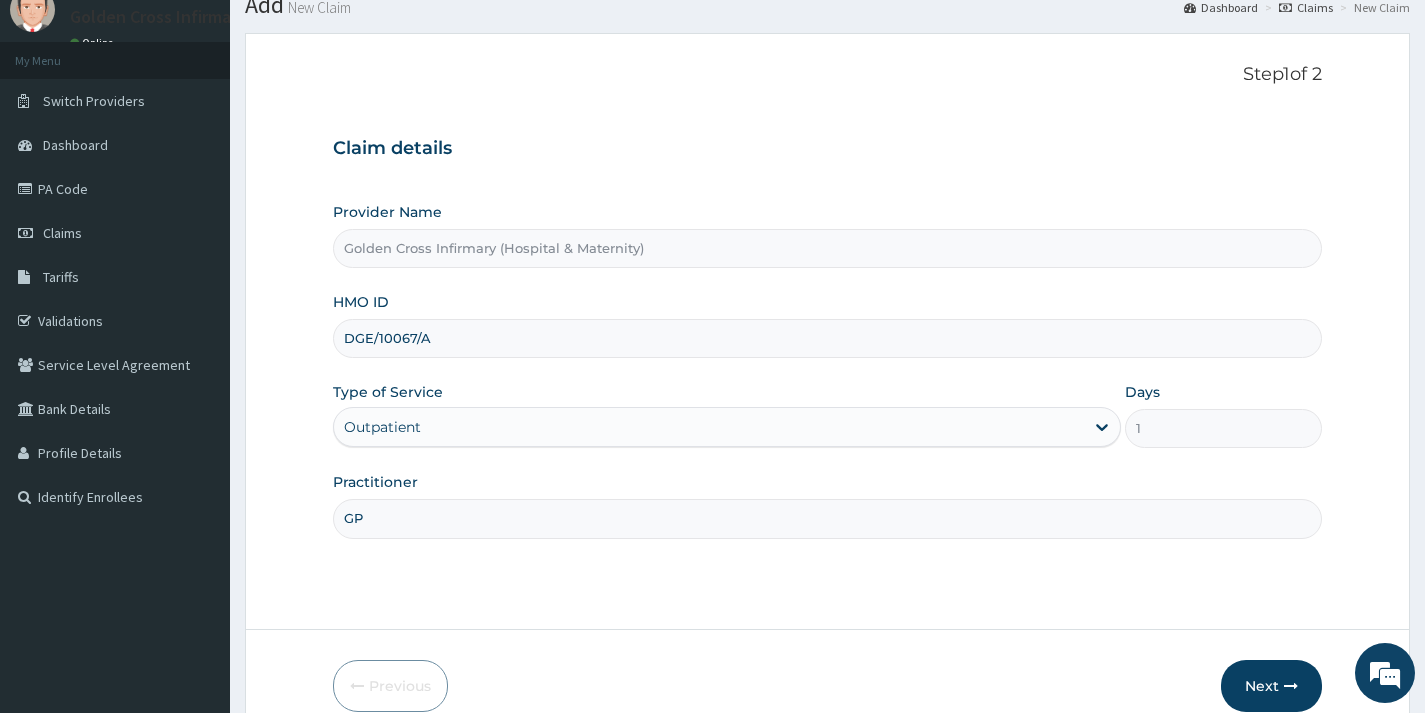 scroll, scrollTop: 169, scrollLeft: 0, axis: vertical 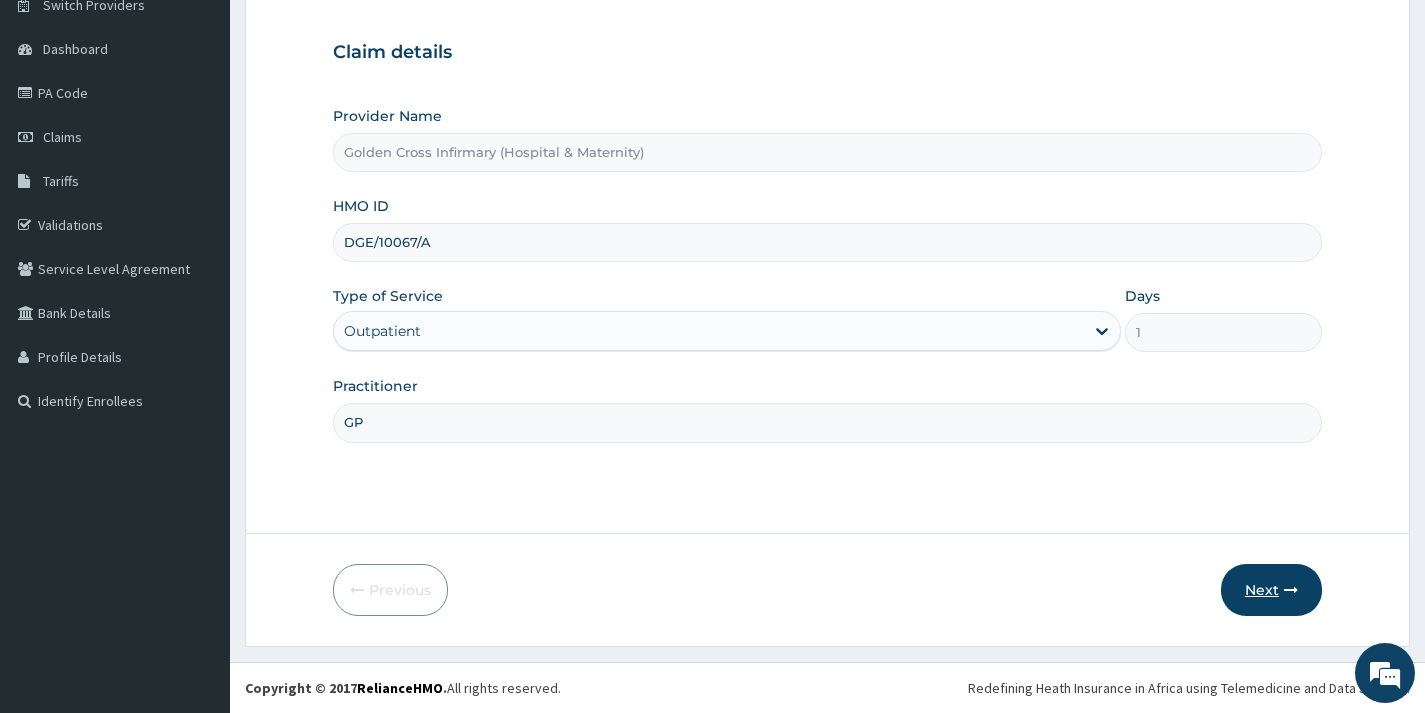 click on "Next" at bounding box center (1271, 590) 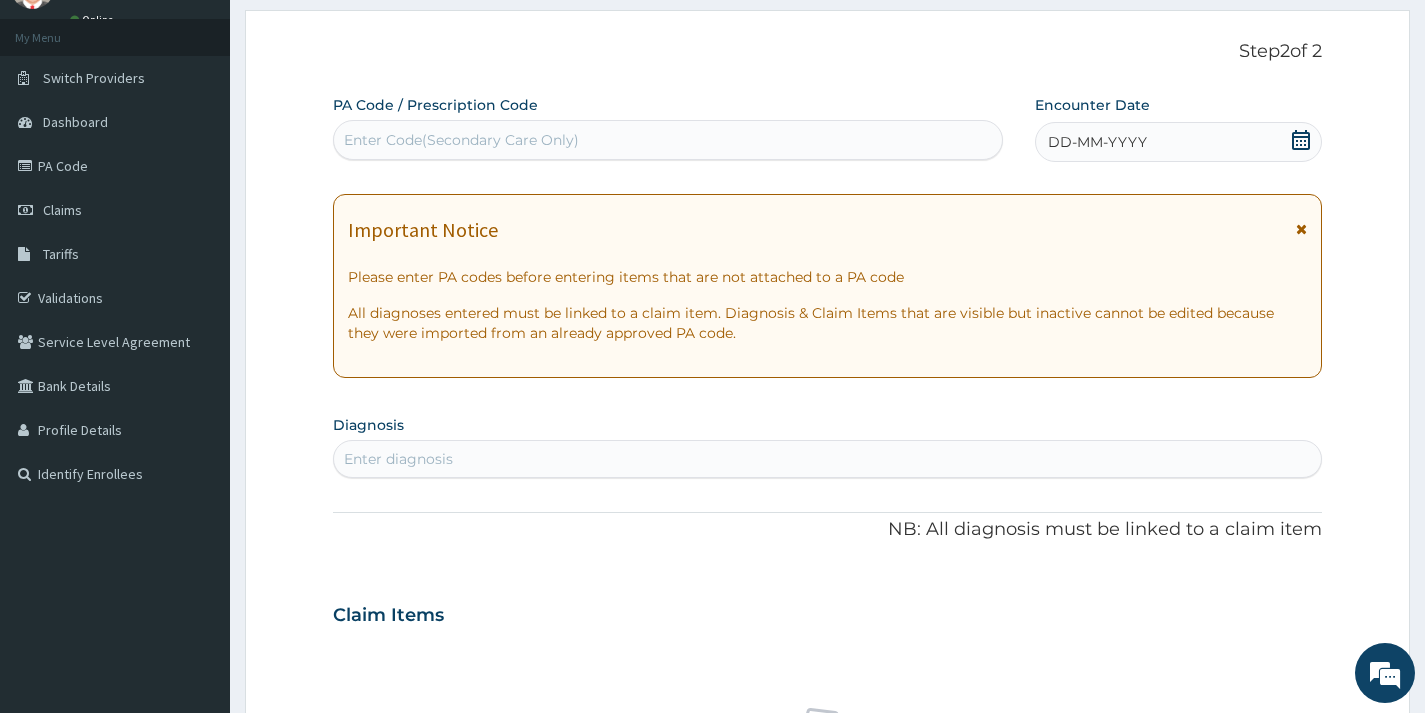 scroll, scrollTop: 0, scrollLeft: 0, axis: both 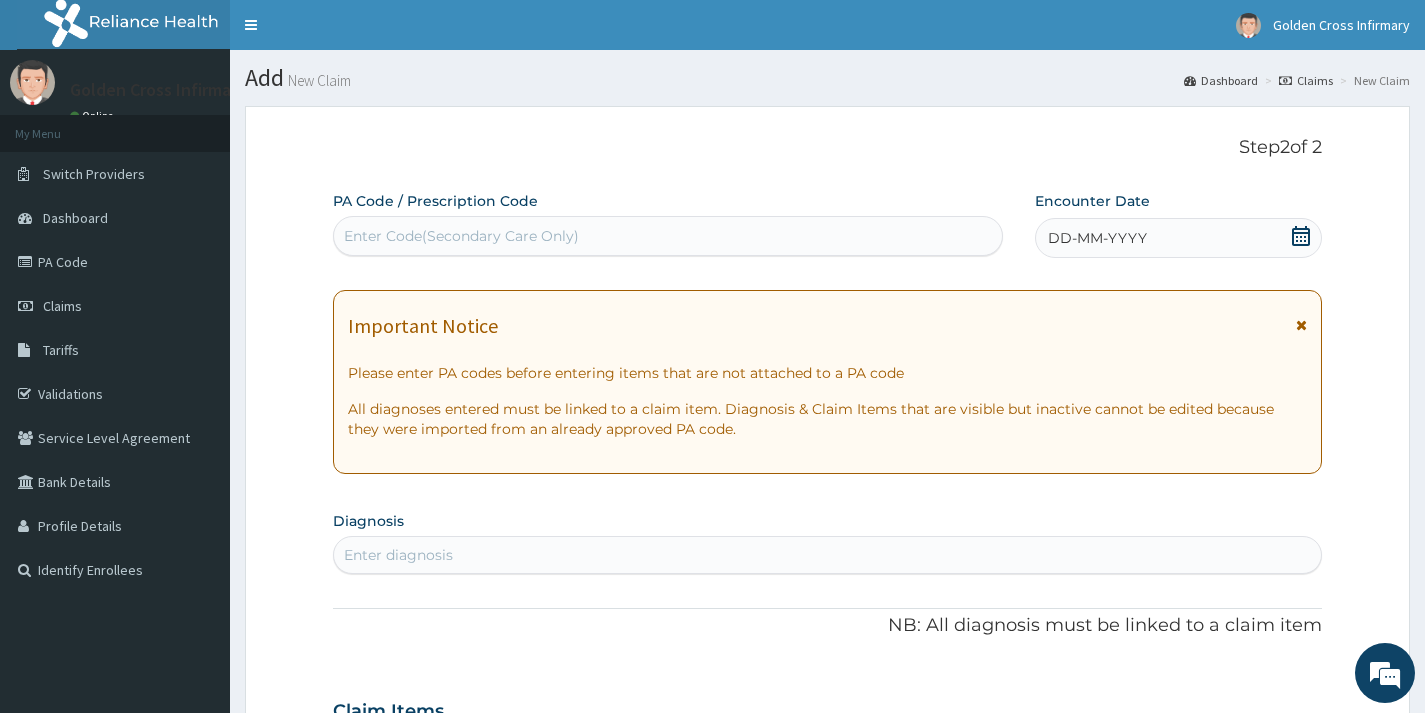 click 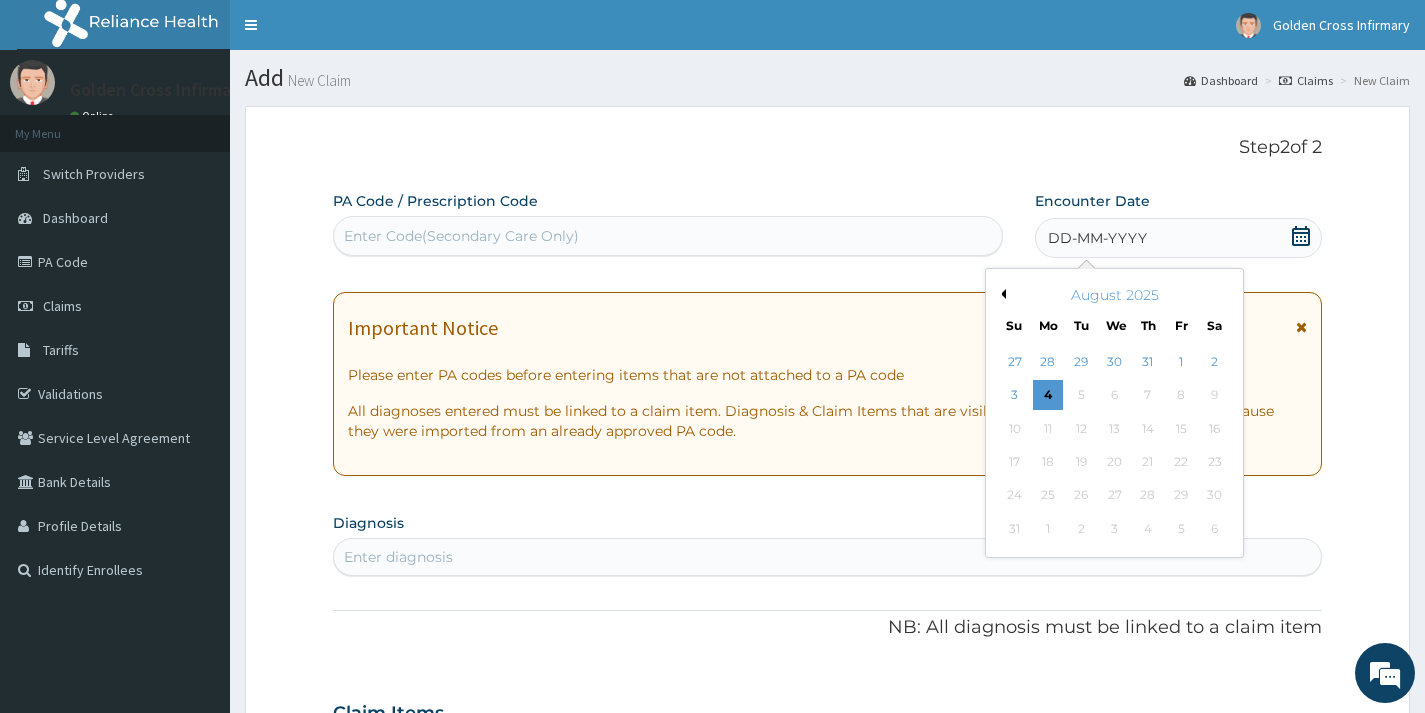 drag, startPoint x: 1195, startPoint y: 360, endPoint x: 1070, endPoint y: 452, distance: 155.20631 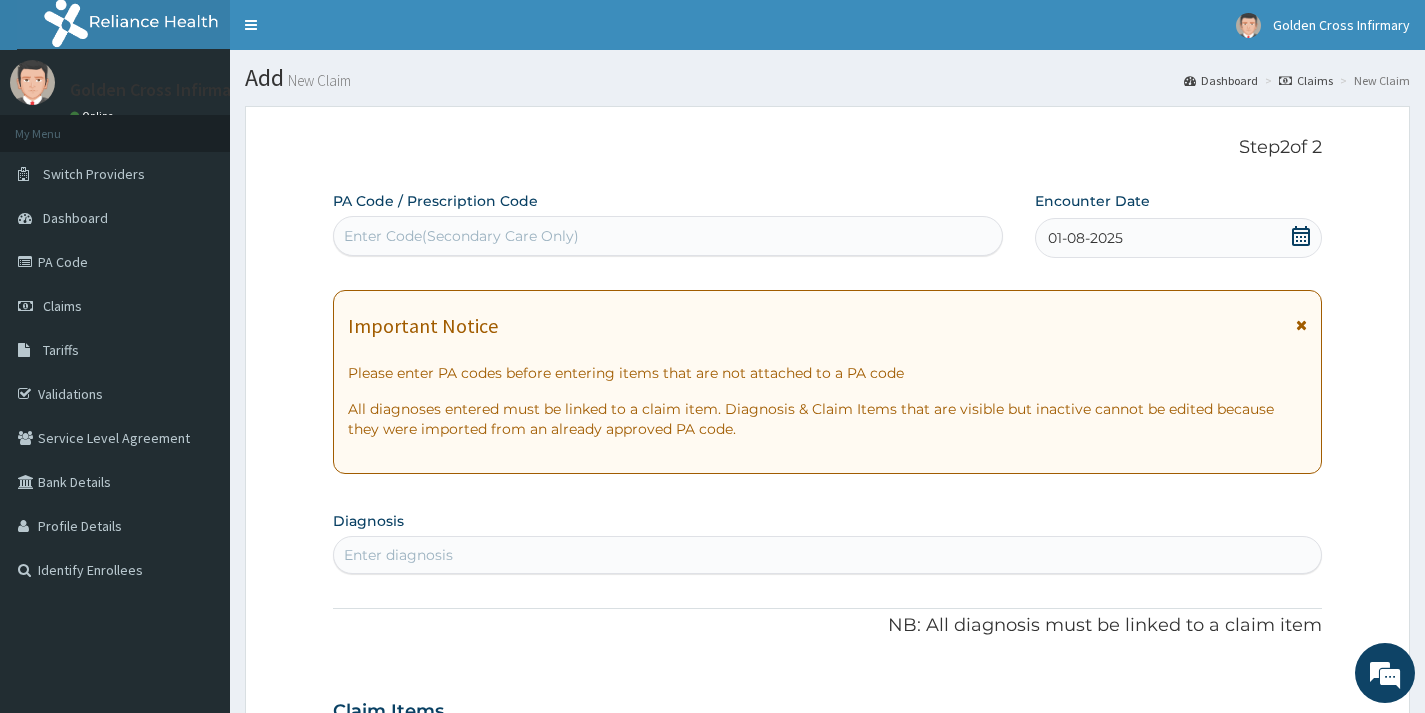 click on "Diagnosis Enter diagnosis" at bounding box center (827, 540) 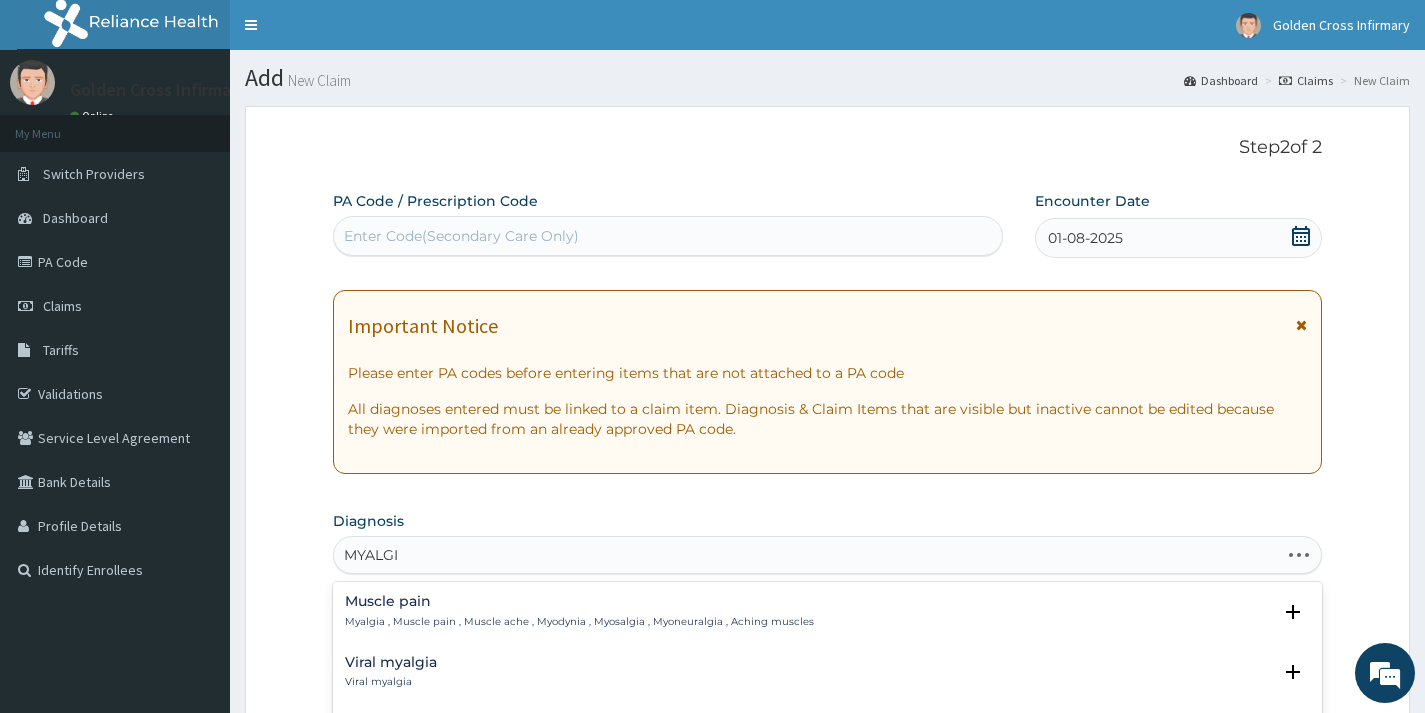 type on "MYALGIA" 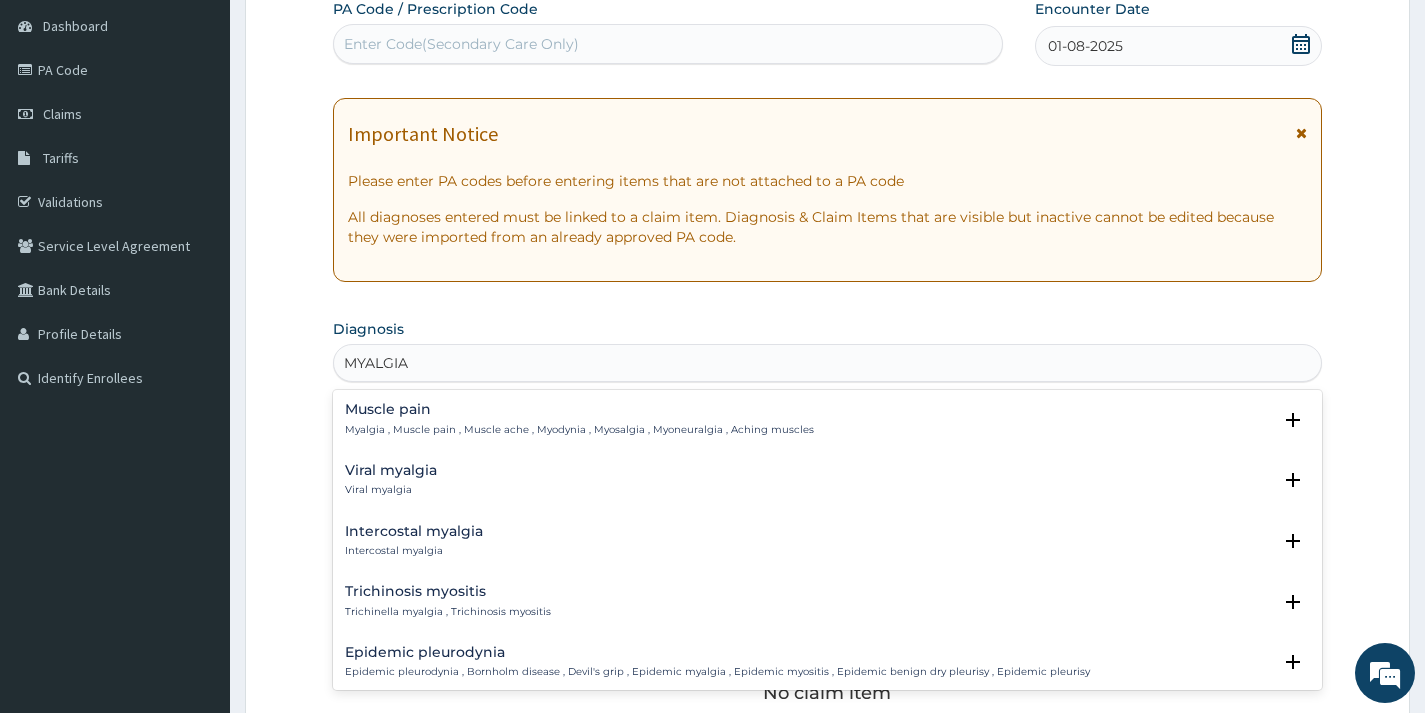 scroll, scrollTop: 200, scrollLeft: 0, axis: vertical 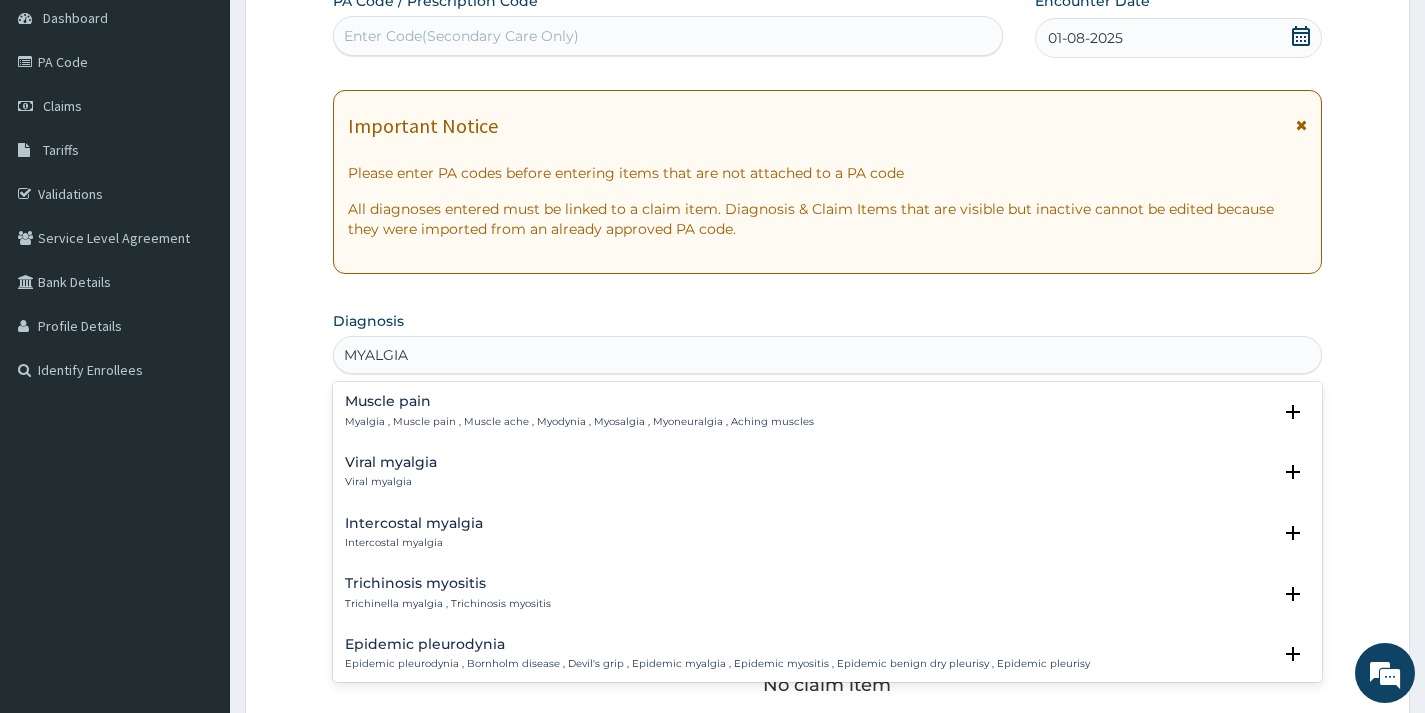click on "Muscle pain" at bounding box center (579, 401) 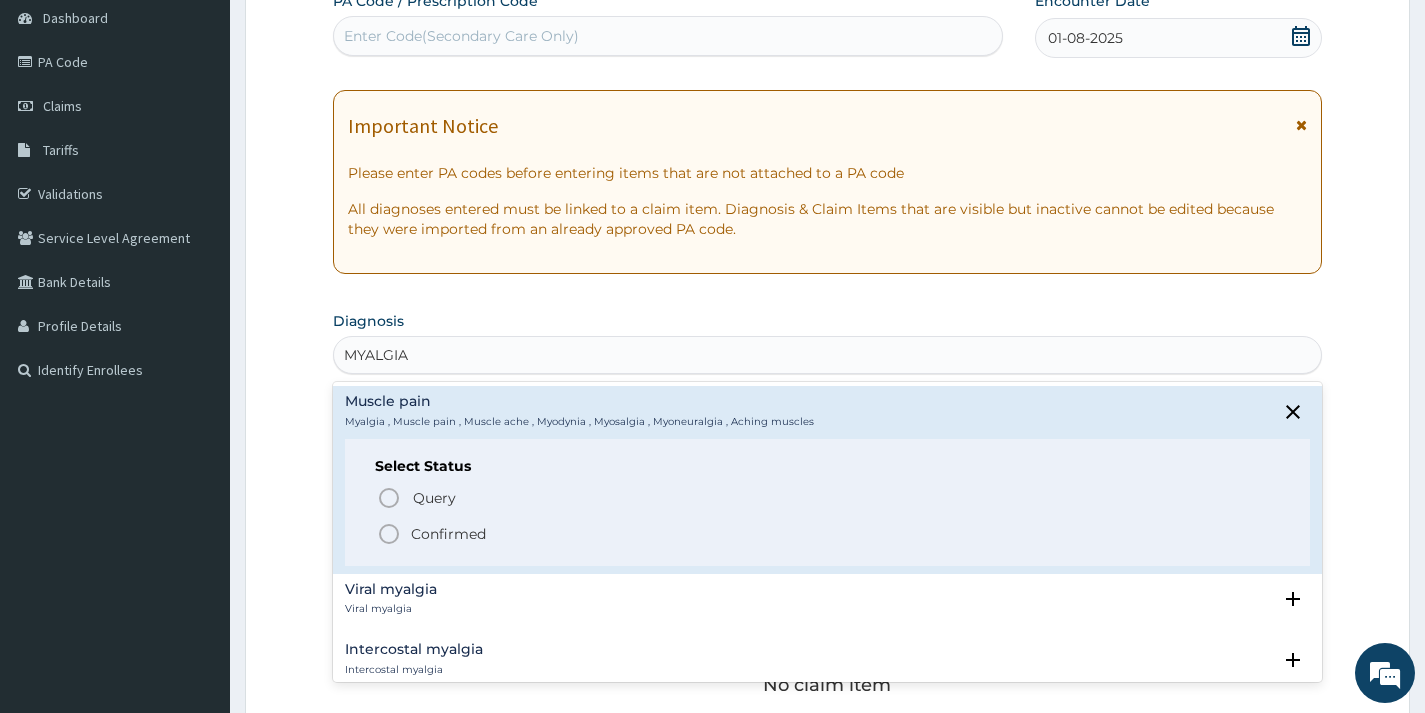 click 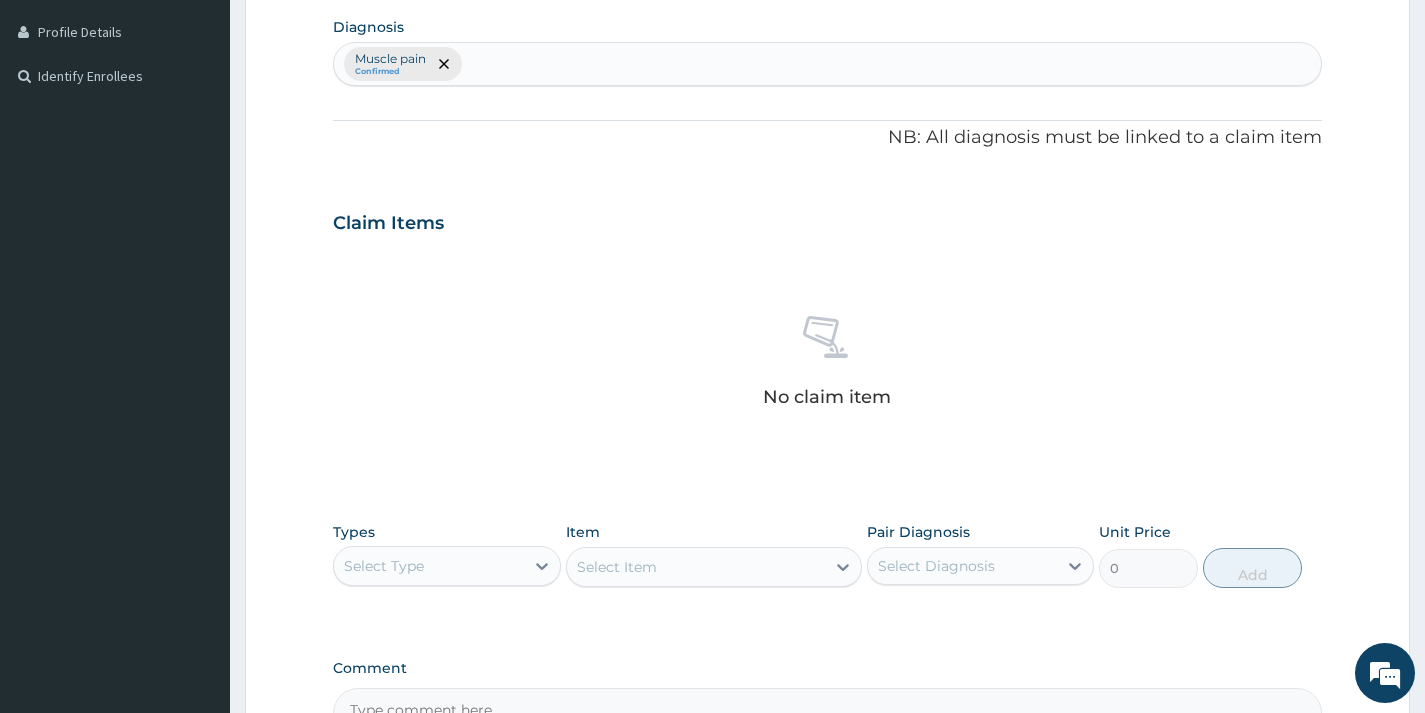 scroll, scrollTop: 600, scrollLeft: 0, axis: vertical 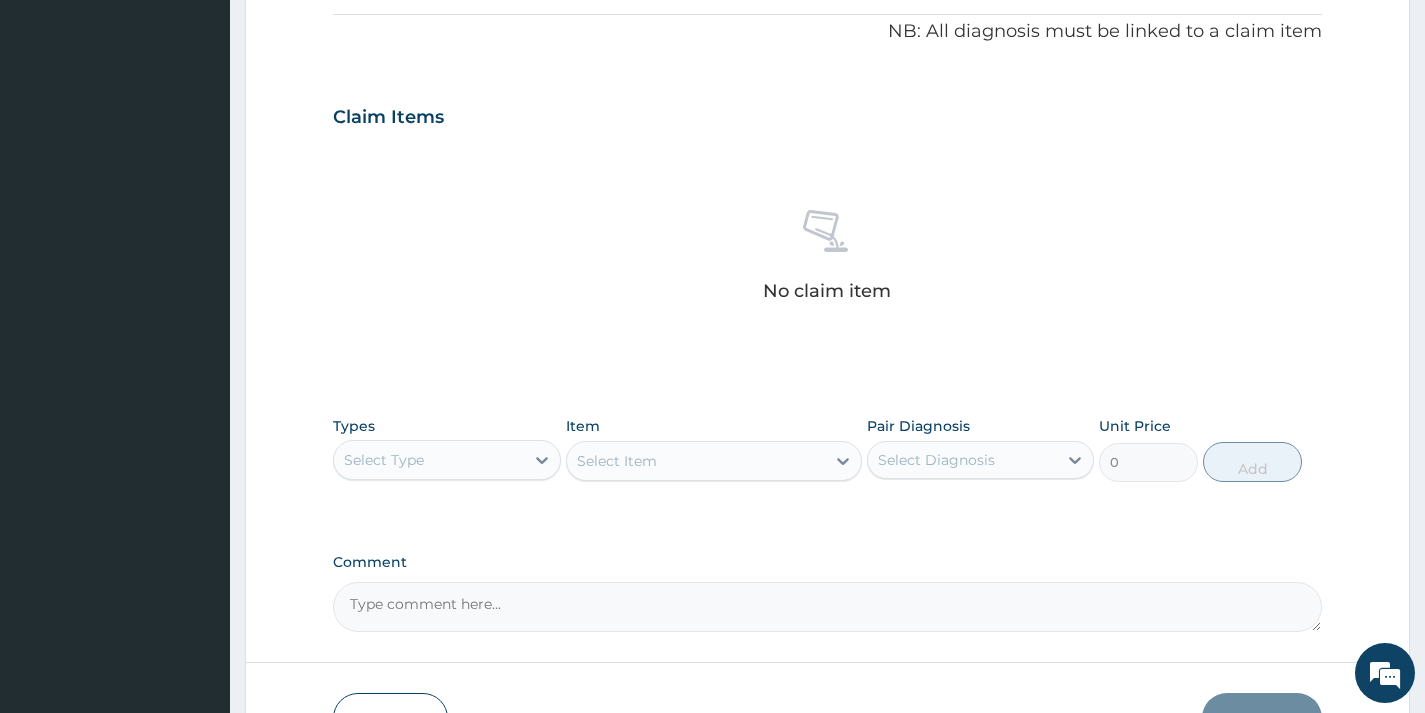 click on "Select Type" at bounding box center [428, 460] 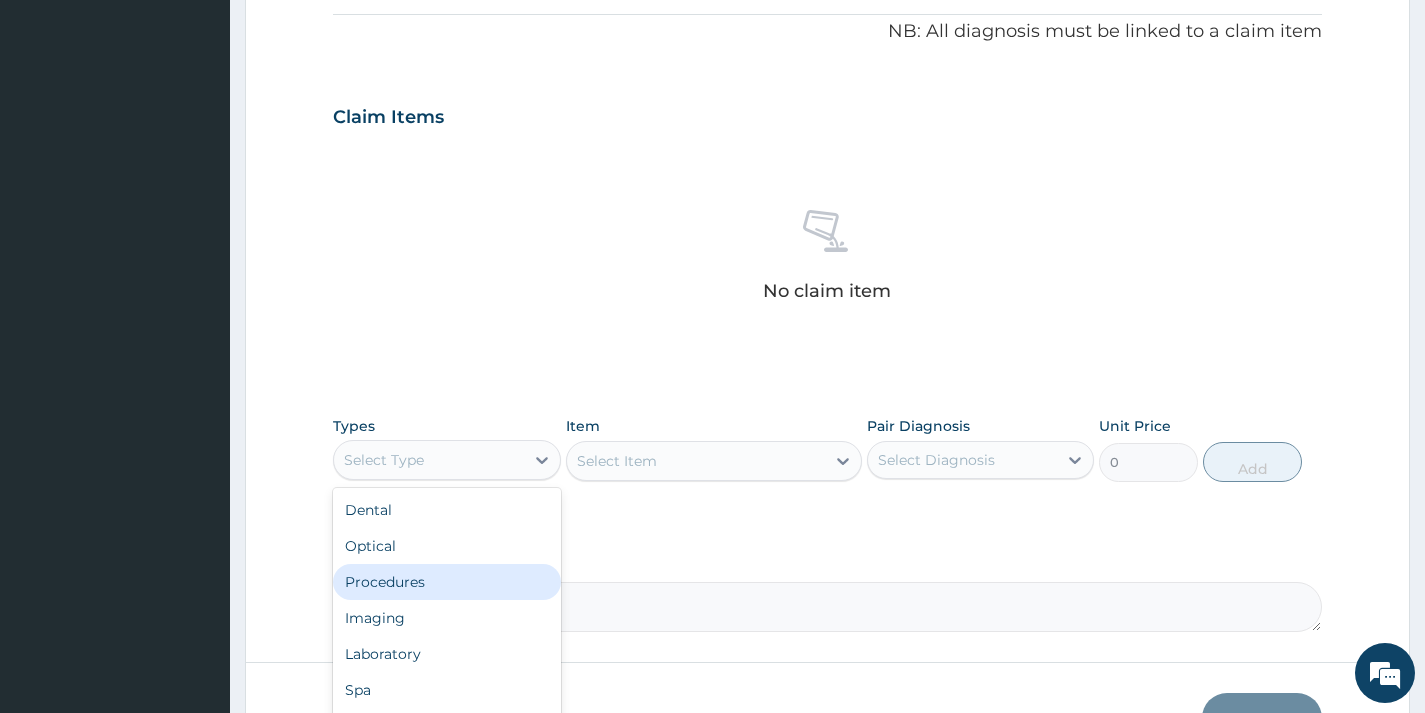 click on "Procedures" at bounding box center [446, 582] 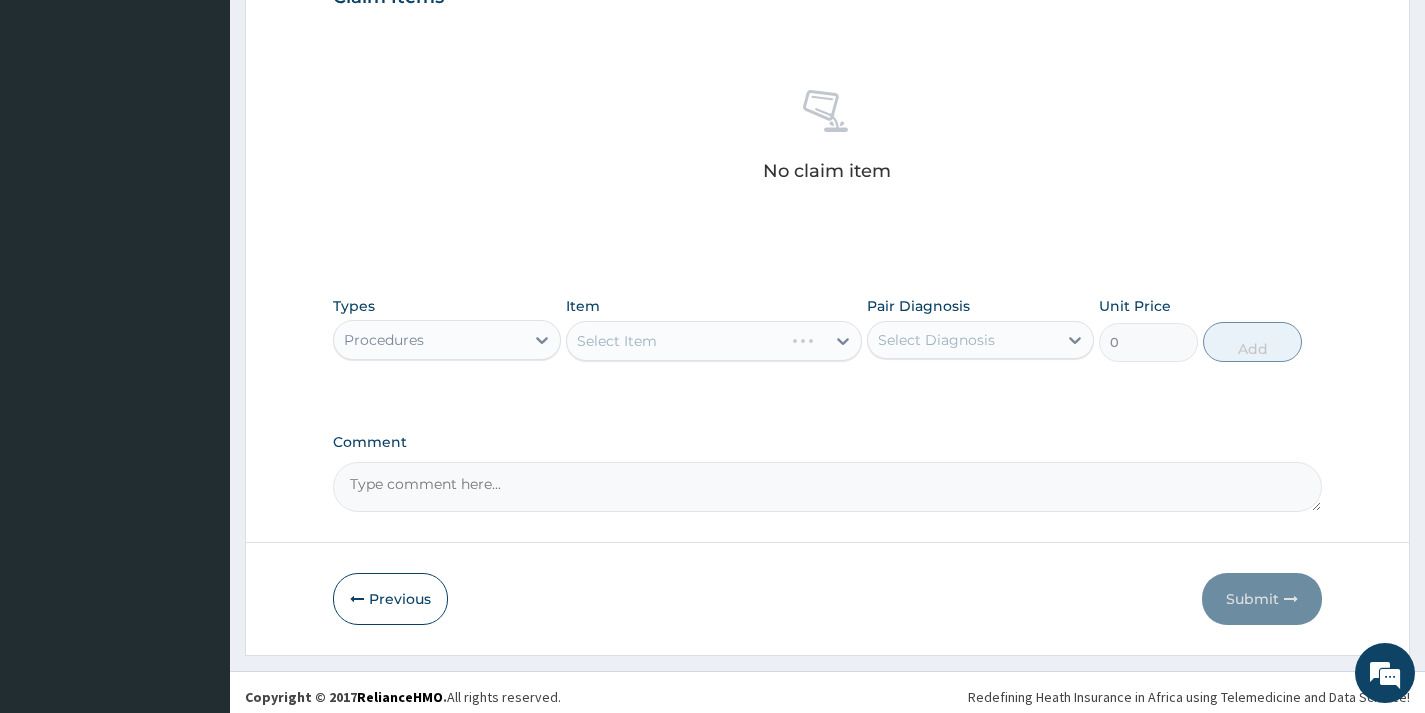 scroll, scrollTop: 729, scrollLeft: 0, axis: vertical 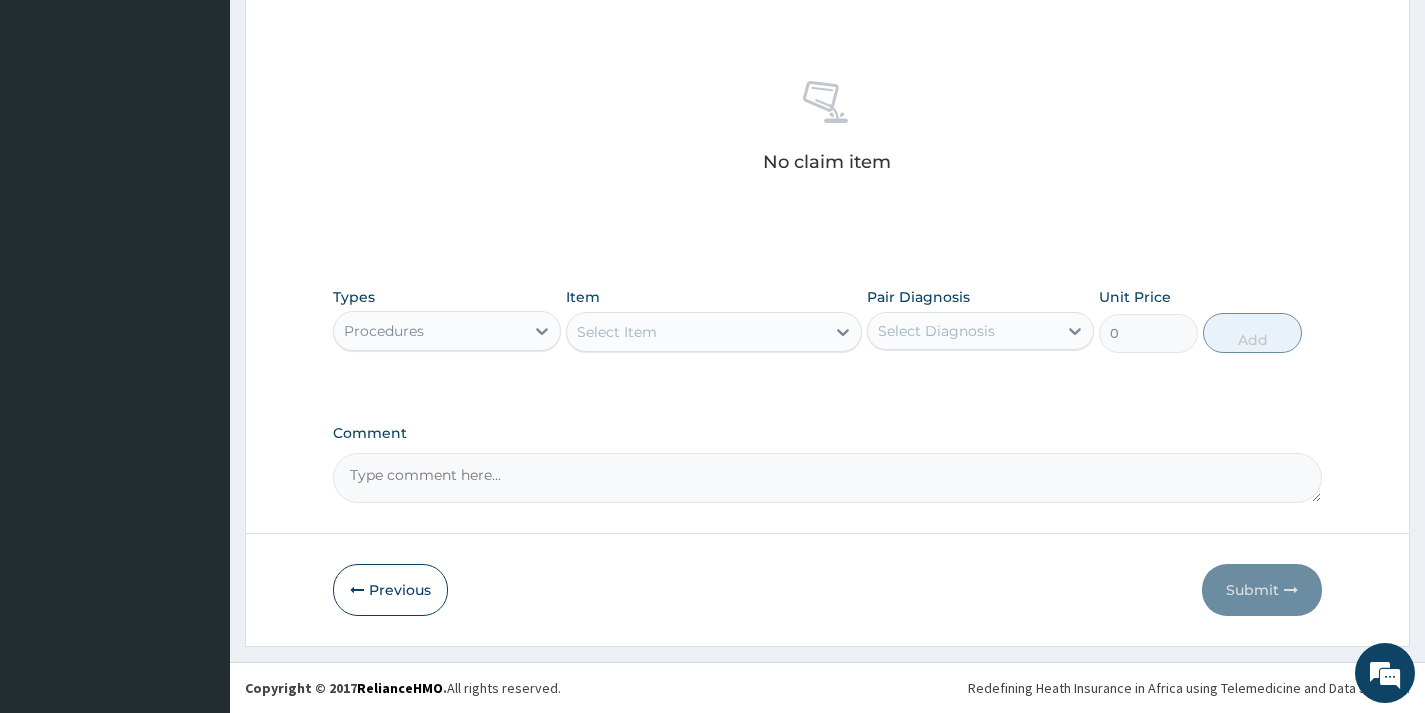 click on "Select Item" at bounding box center (696, 332) 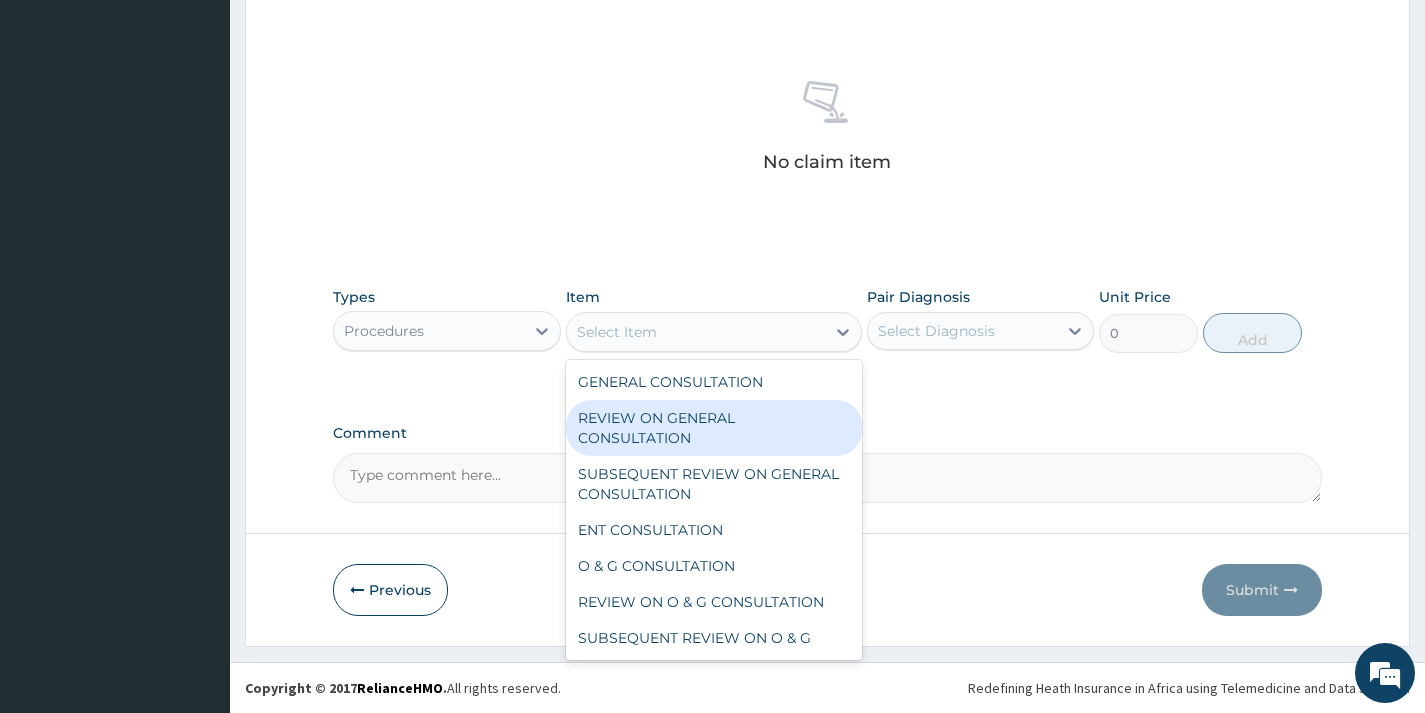 click on "REVIEW ON GENERAL CONSULTATION" at bounding box center (714, 428) 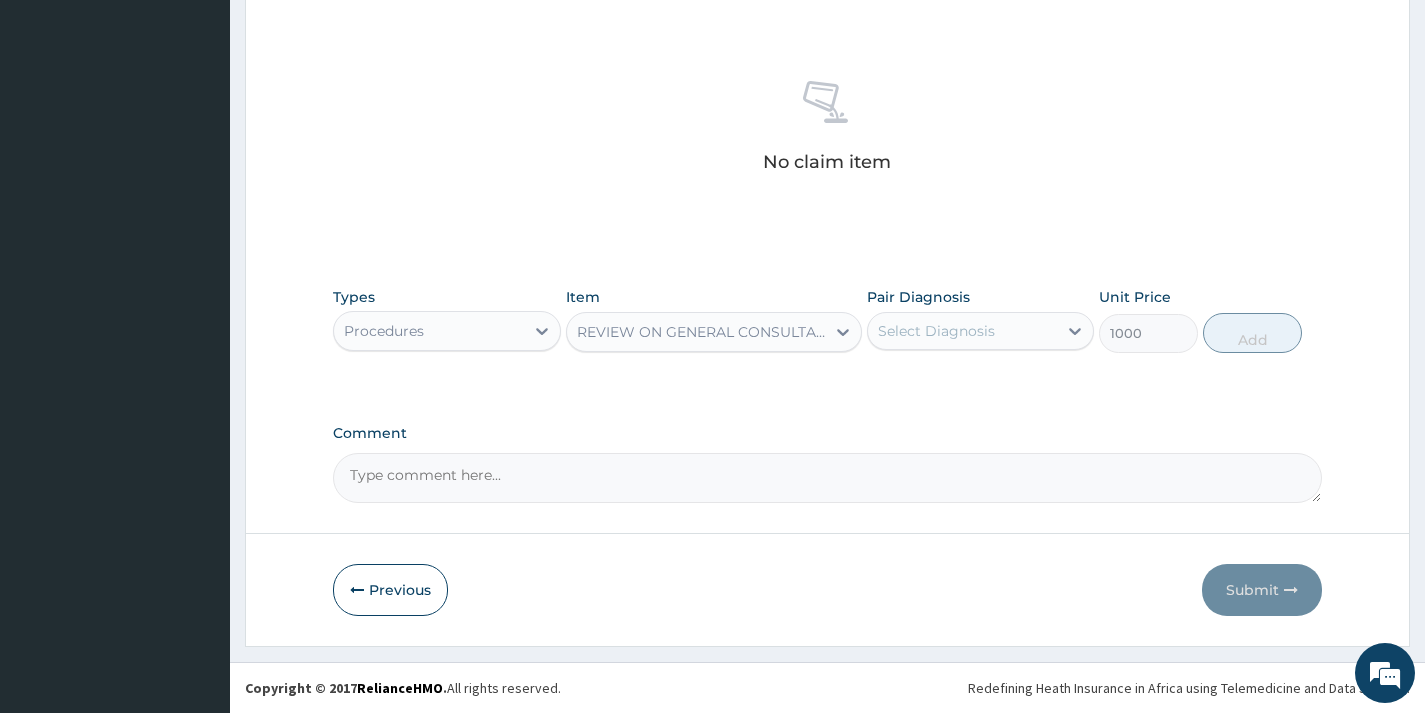 drag, startPoint x: 722, startPoint y: 312, endPoint x: 720, endPoint y: 335, distance: 23.086792 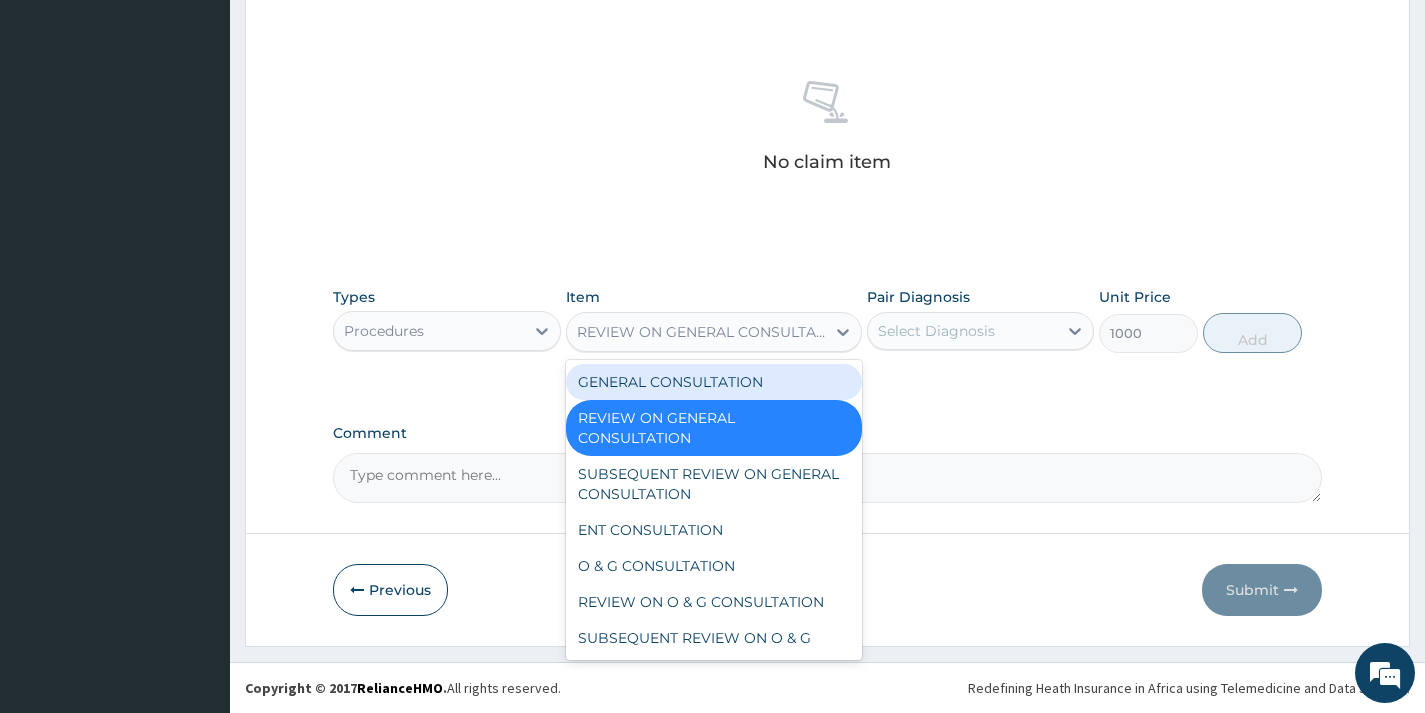 click on "GENERAL CONSULTATION" at bounding box center [714, 382] 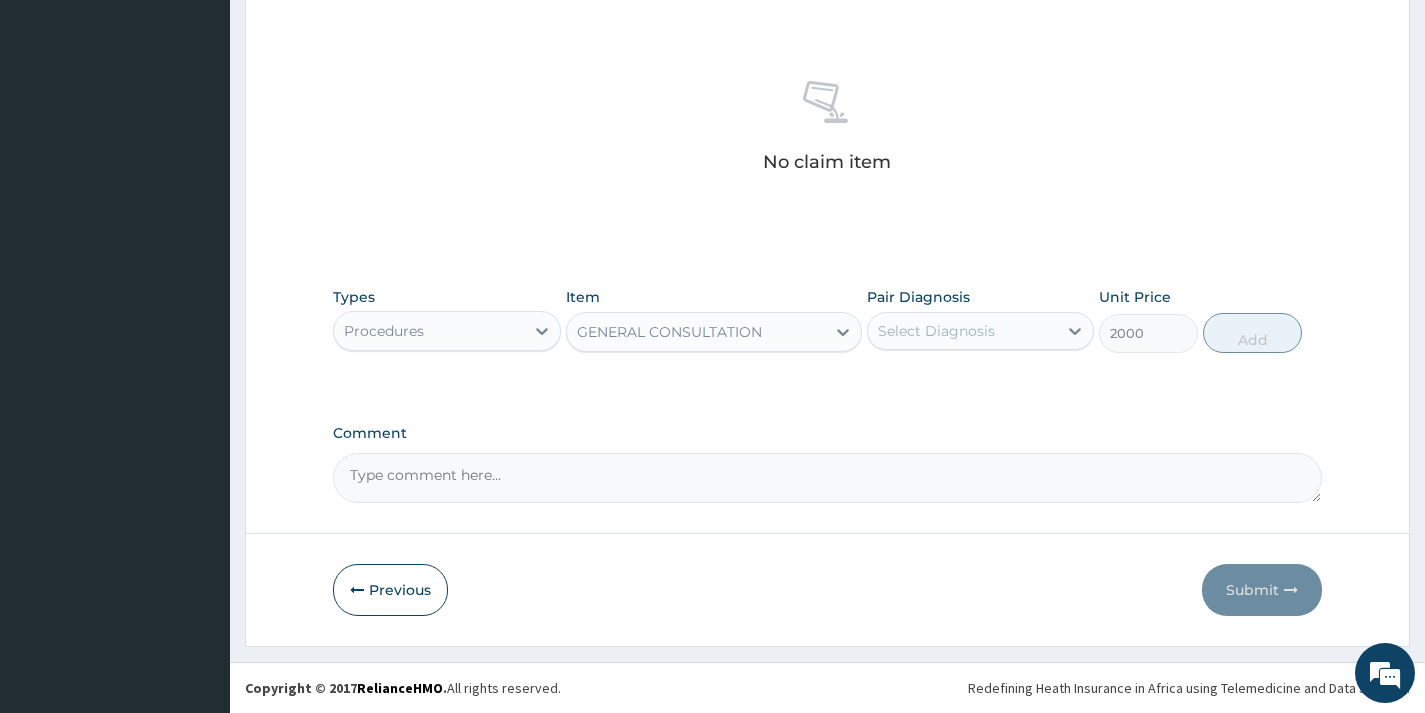 click on "Select Diagnosis" at bounding box center (962, 331) 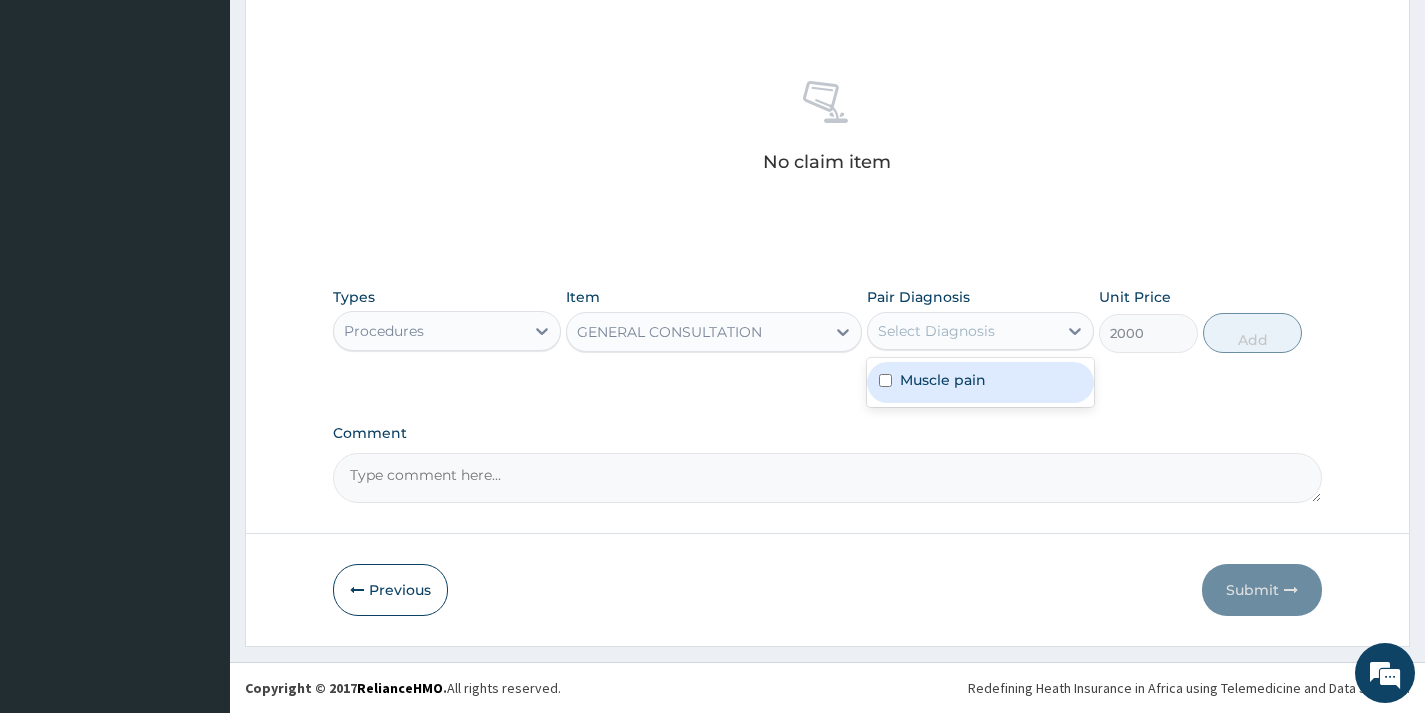 click on "Muscle pain" at bounding box center (943, 380) 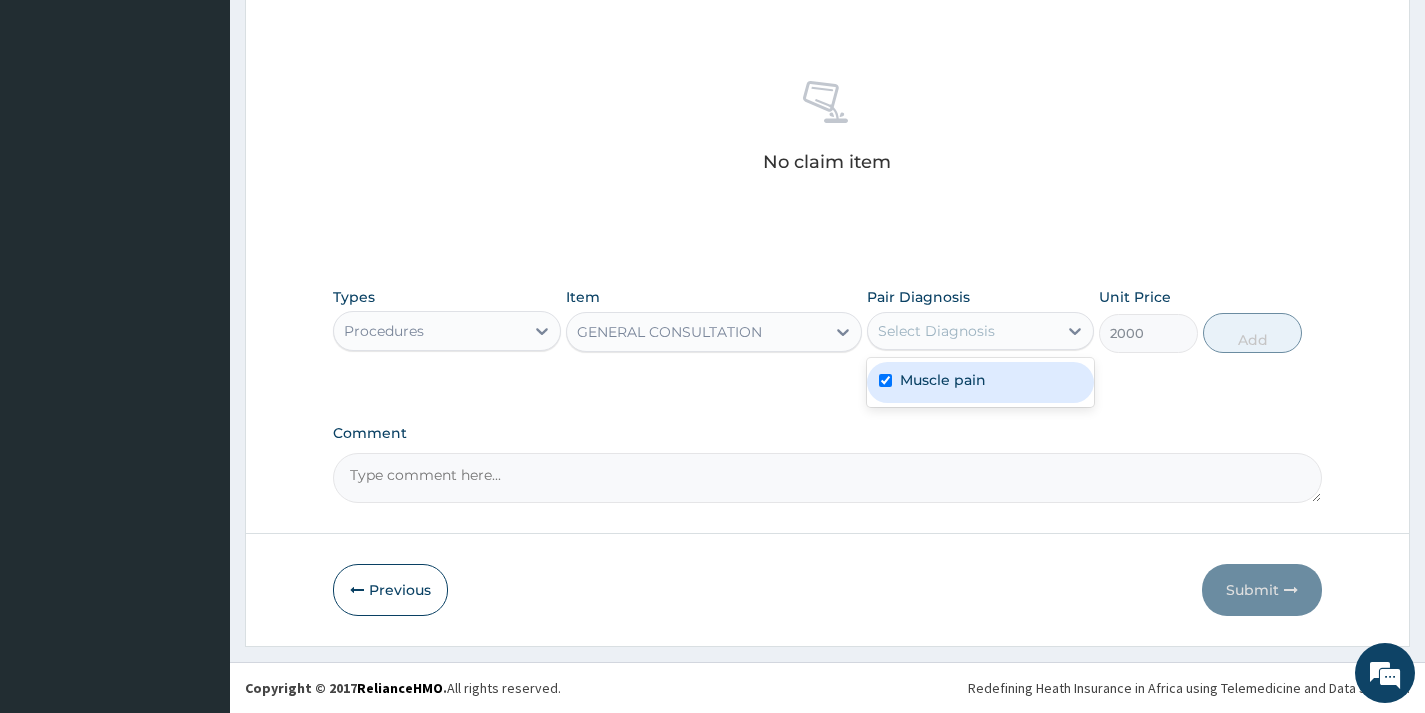 checkbox on "true" 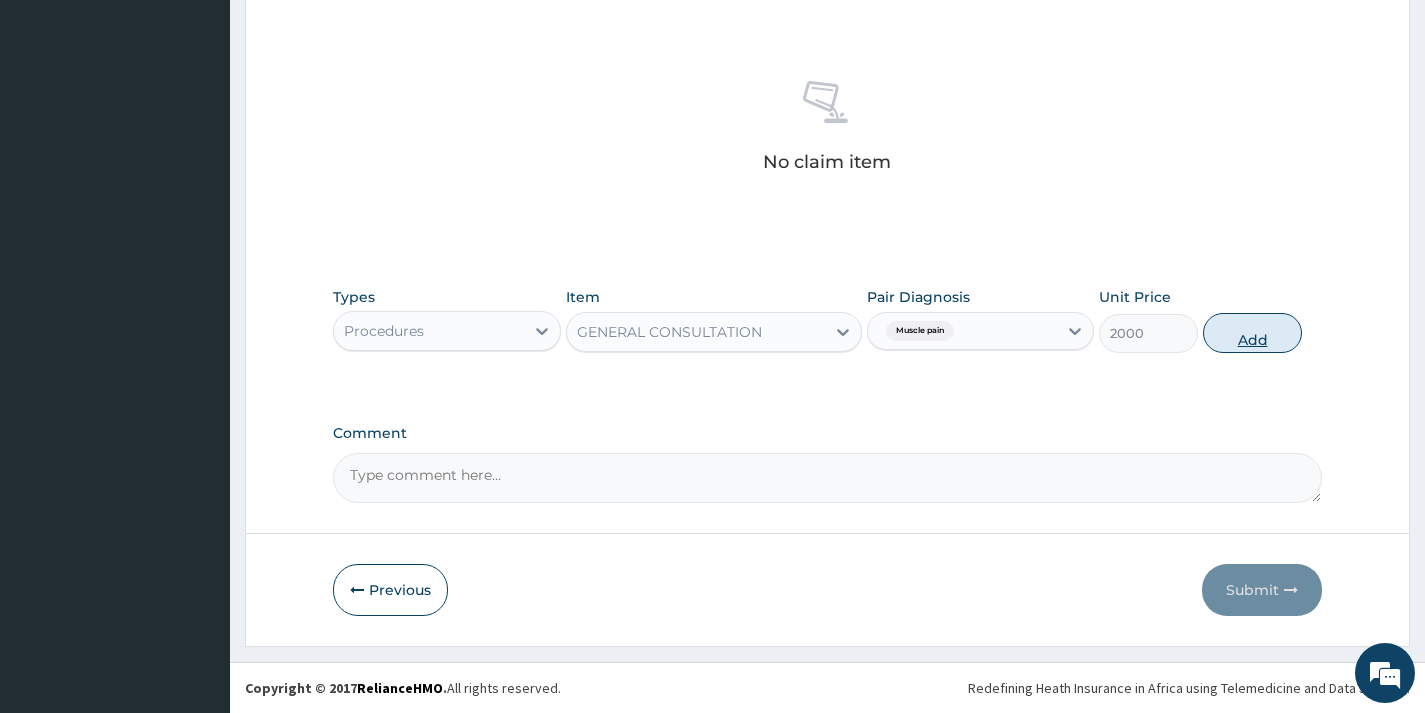 drag, startPoint x: 1323, startPoint y: 344, endPoint x: 1276, endPoint y: 343, distance: 47.010635 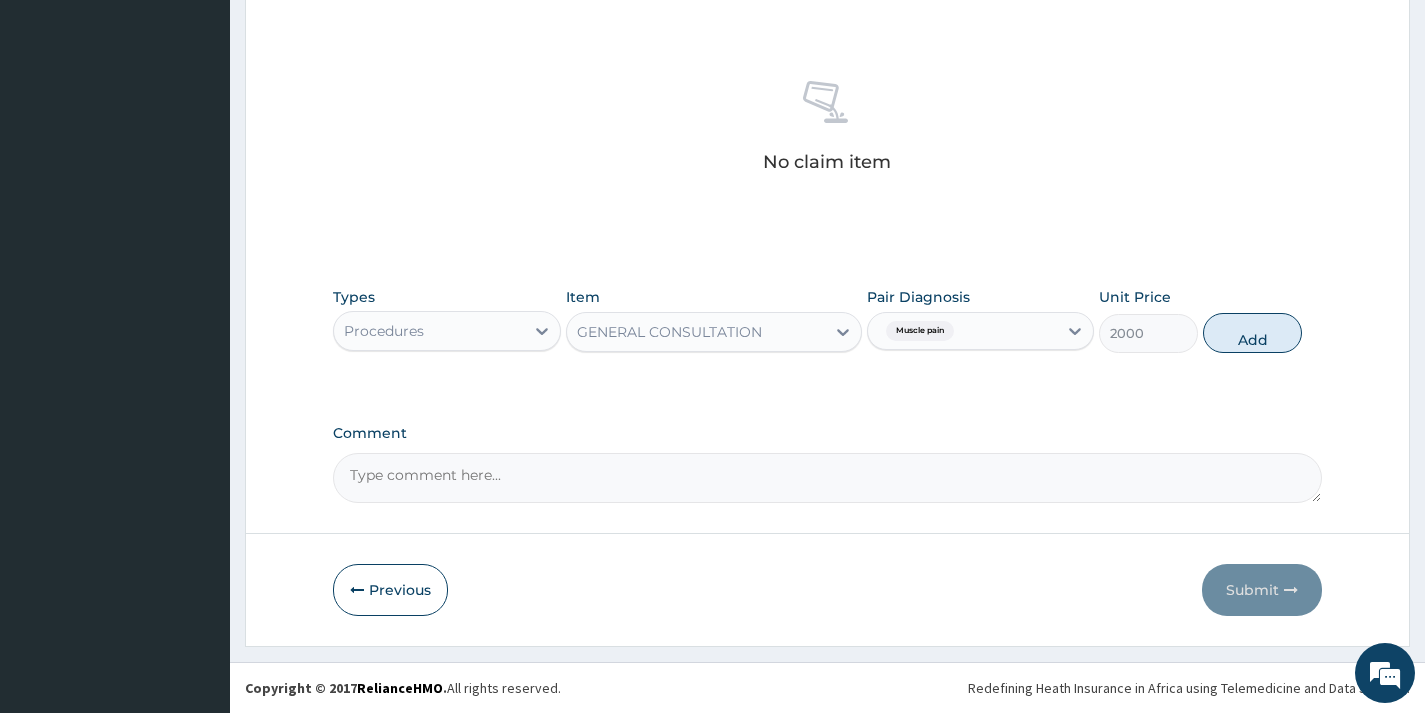 type on "0" 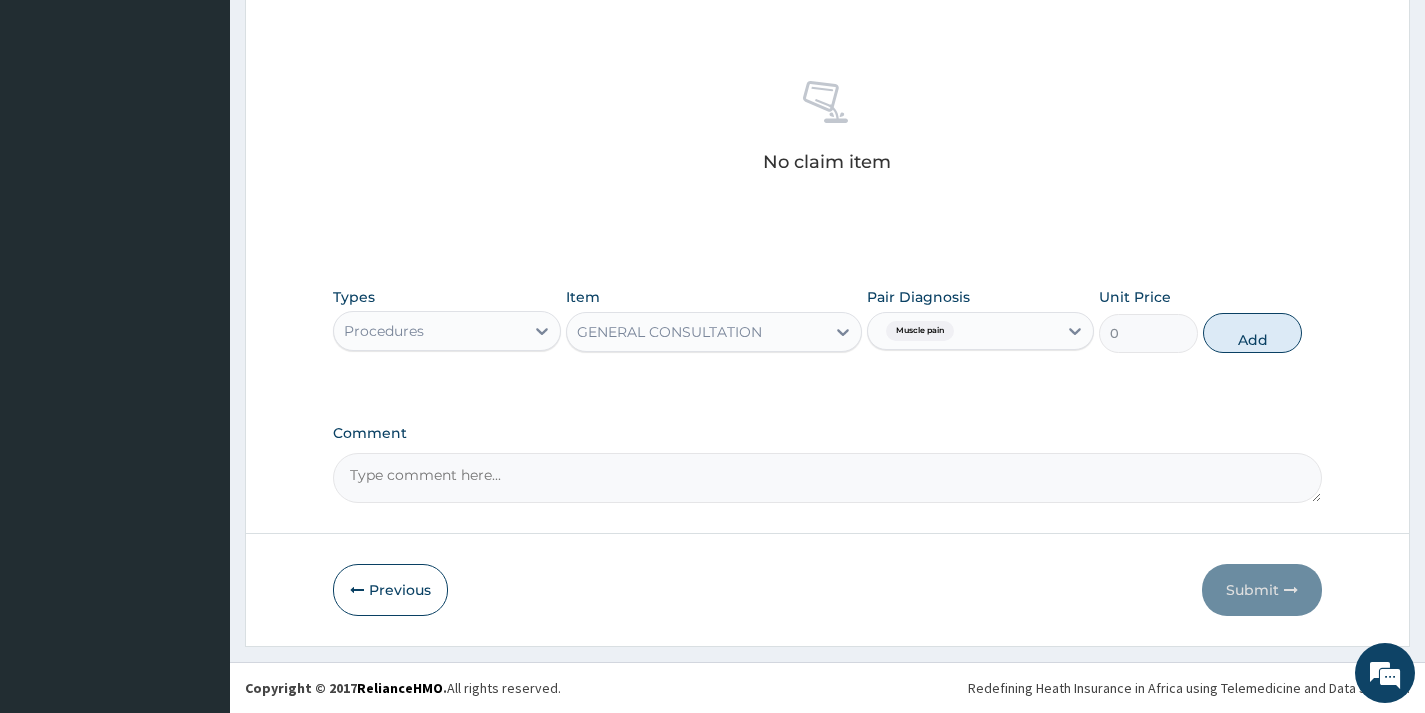 scroll, scrollTop: 649, scrollLeft: 0, axis: vertical 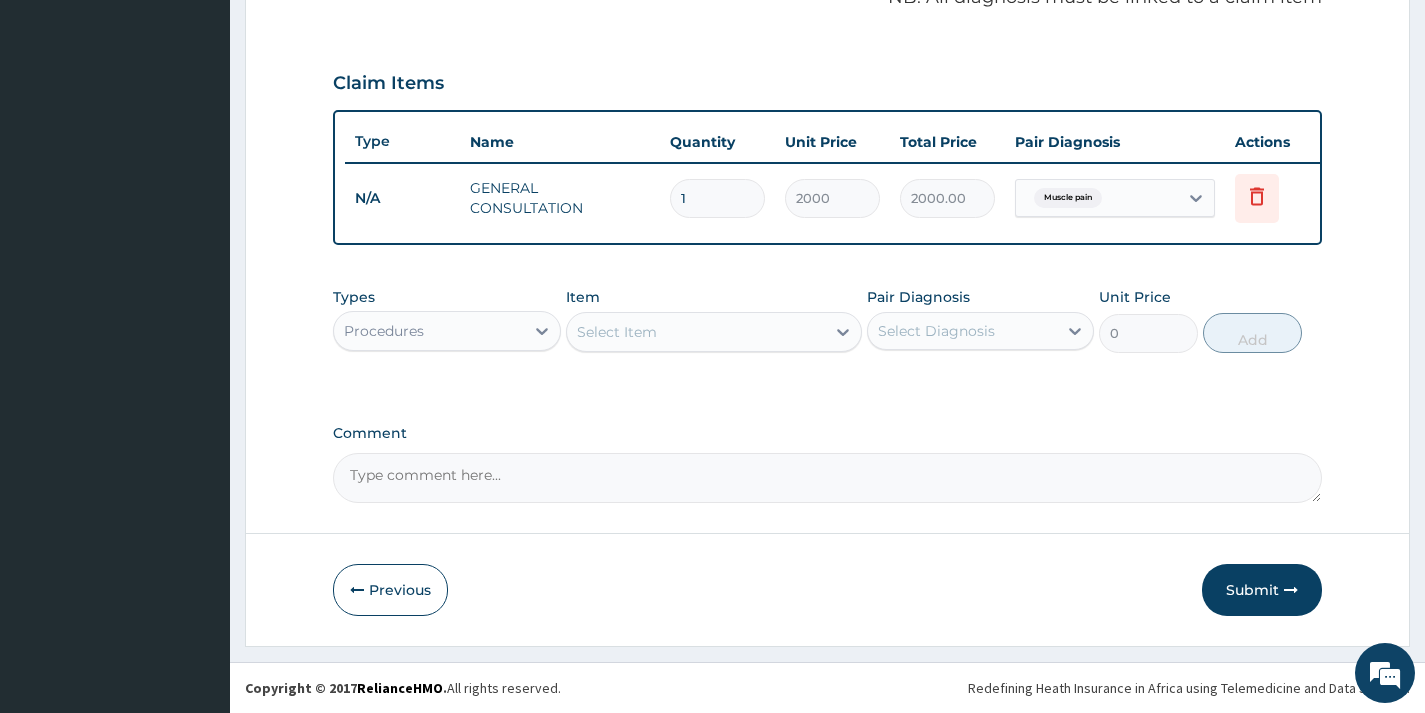 click on "Procedures" at bounding box center [428, 331] 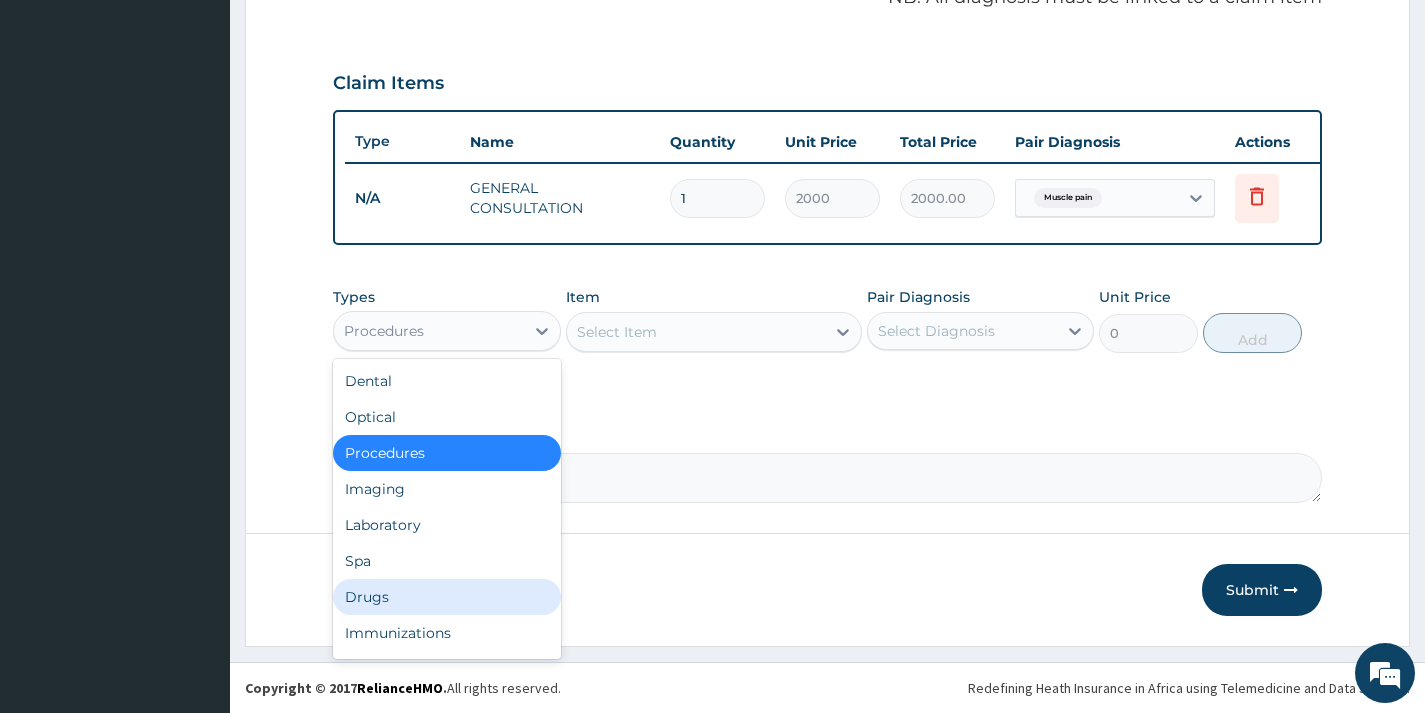 click on "Drugs" at bounding box center (446, 597) 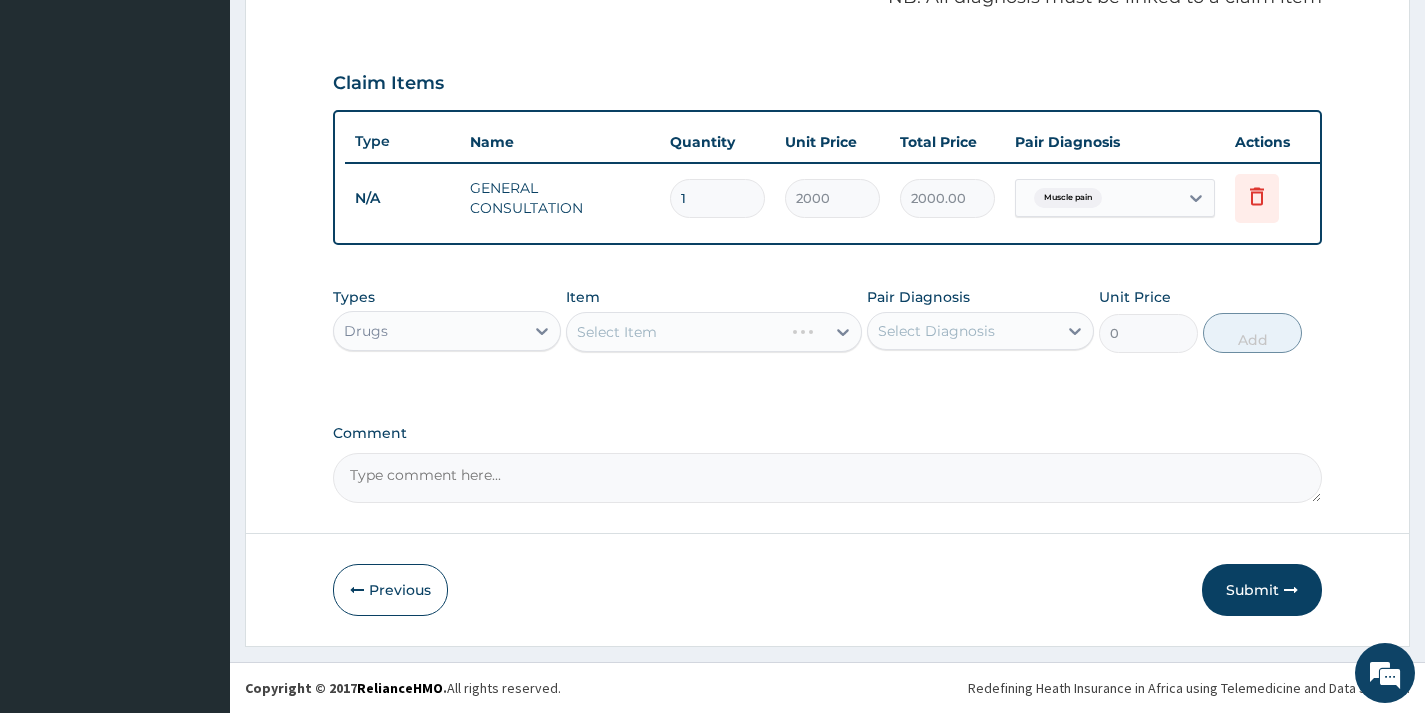 click on "Select Item" at bounding box center [714, 332] 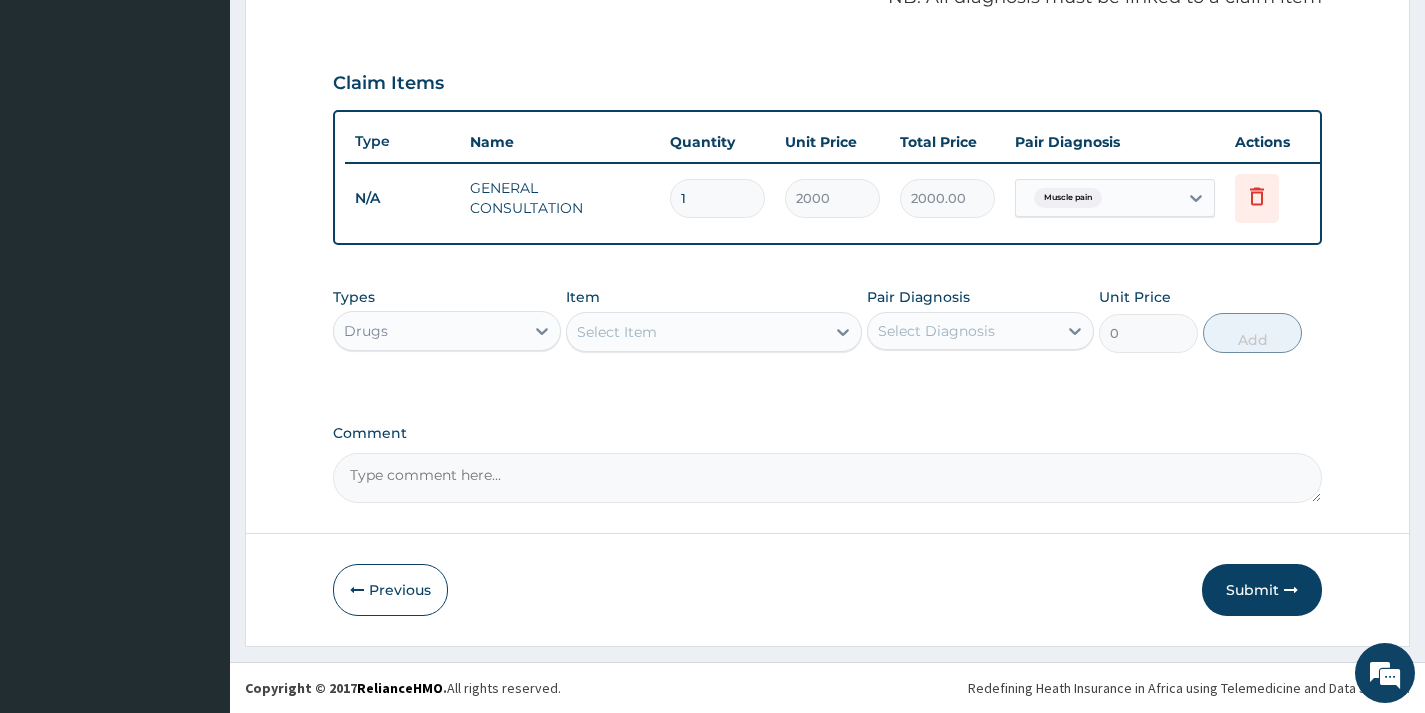 click on "Select Item" at bounding box center (696, 332) 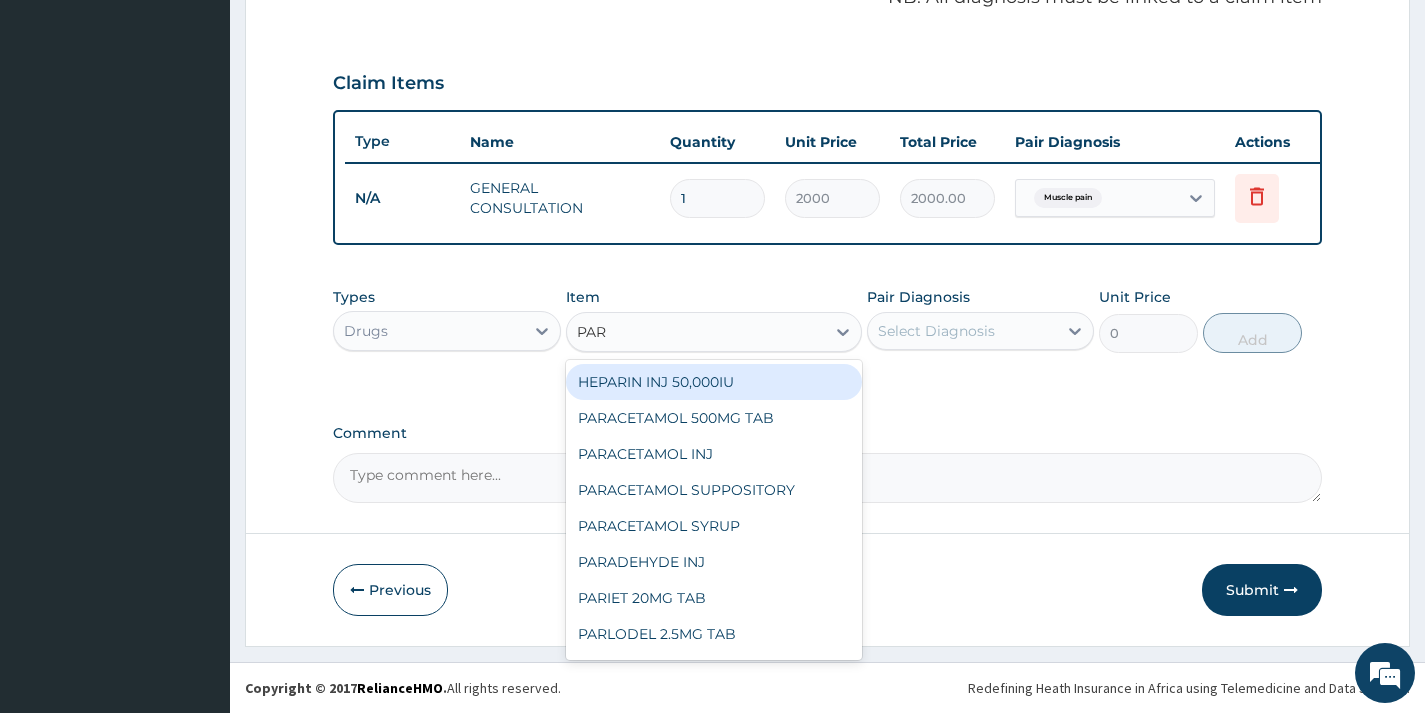 type on "PARA" 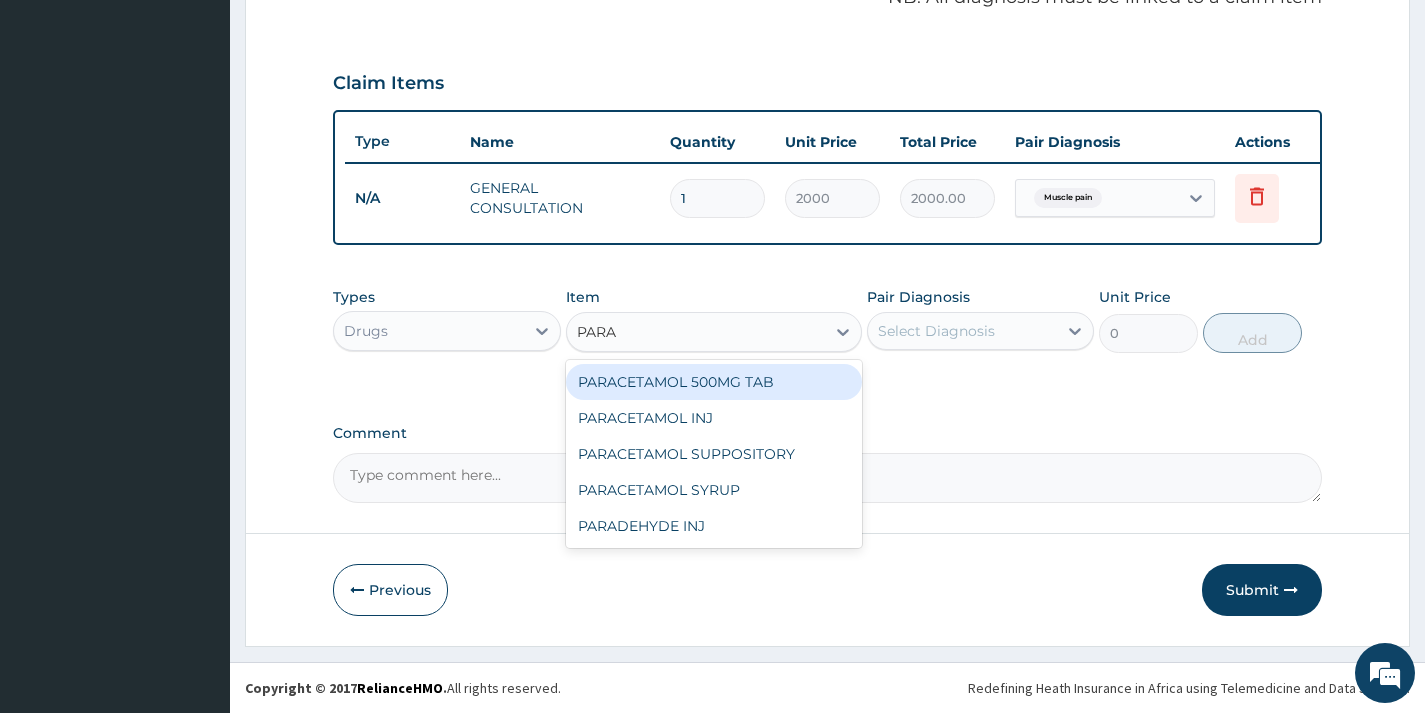 drag, startPoint x: 656, startPoint y: 370, endPoint x: 710, endPoint y: 374, distance: 54.147945 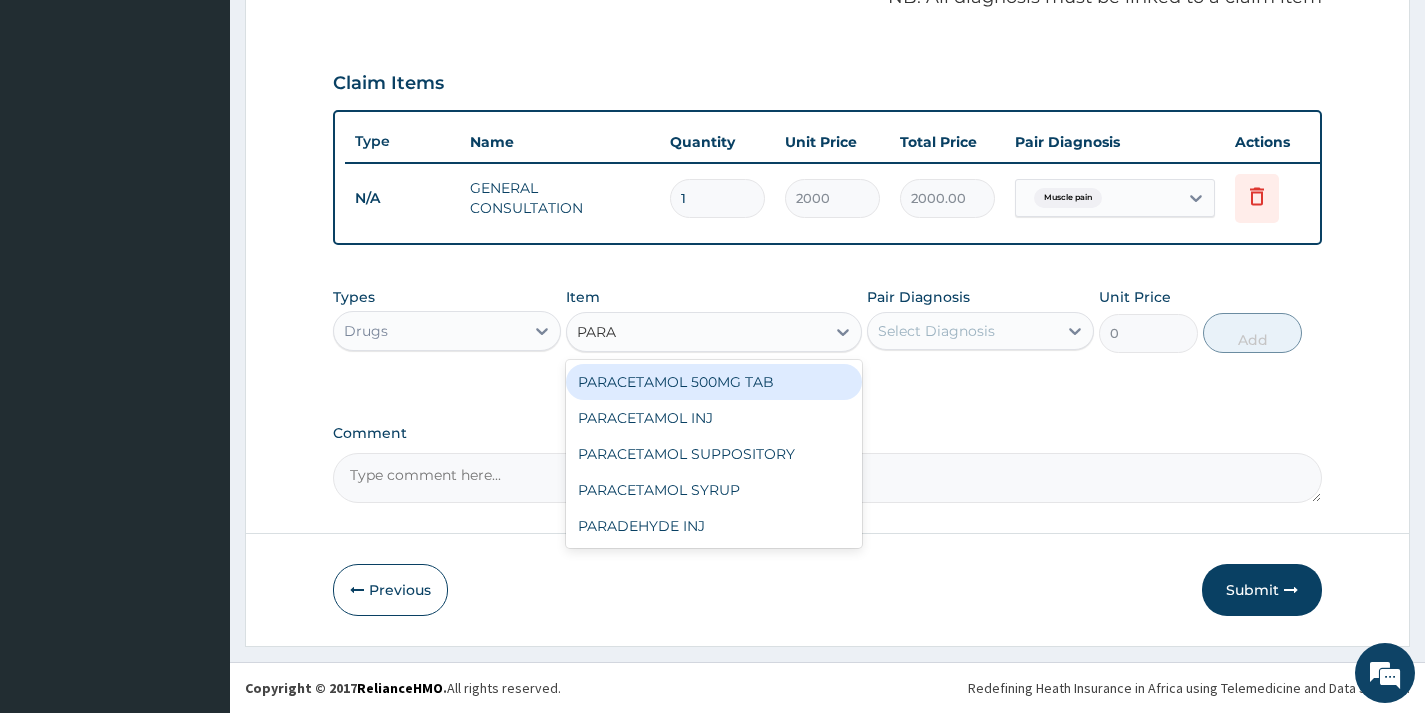click on "PARACETAMOL 500MG TAB" at bounding box center (714, 382) 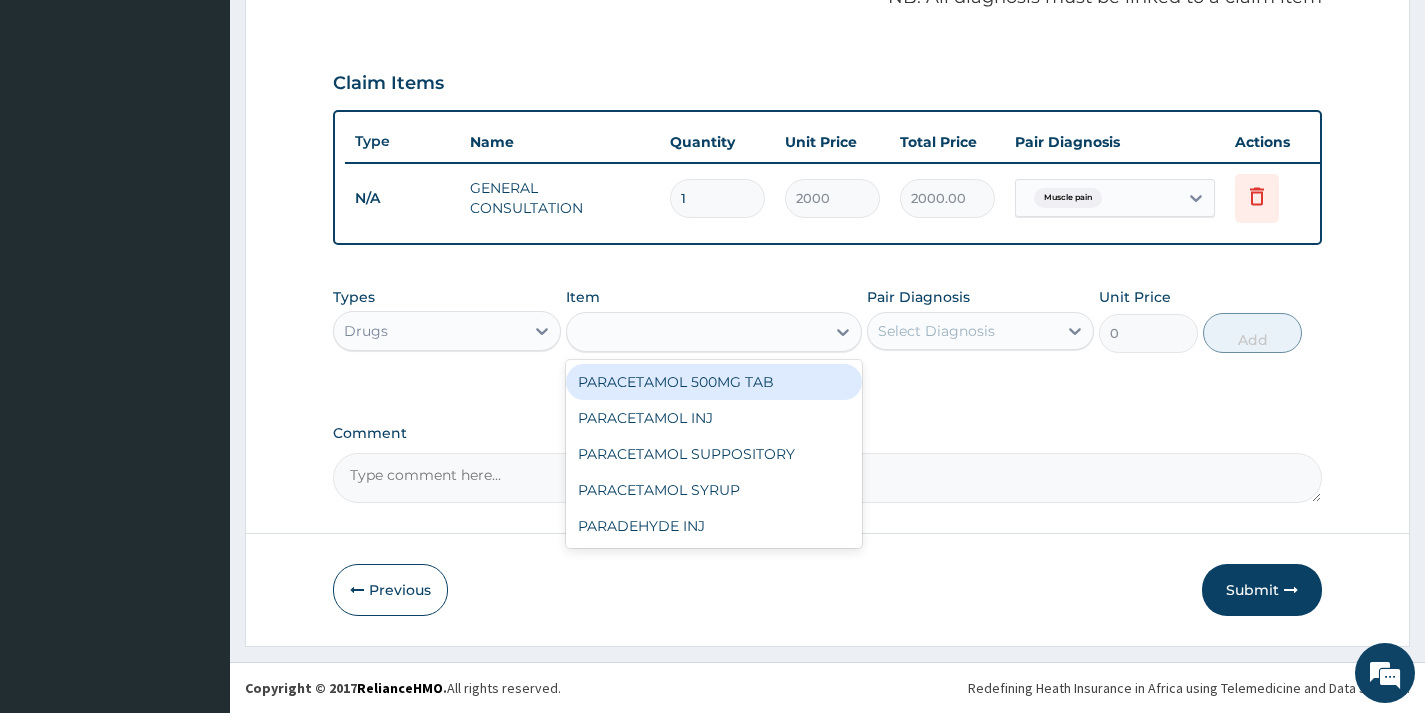 type on "45" 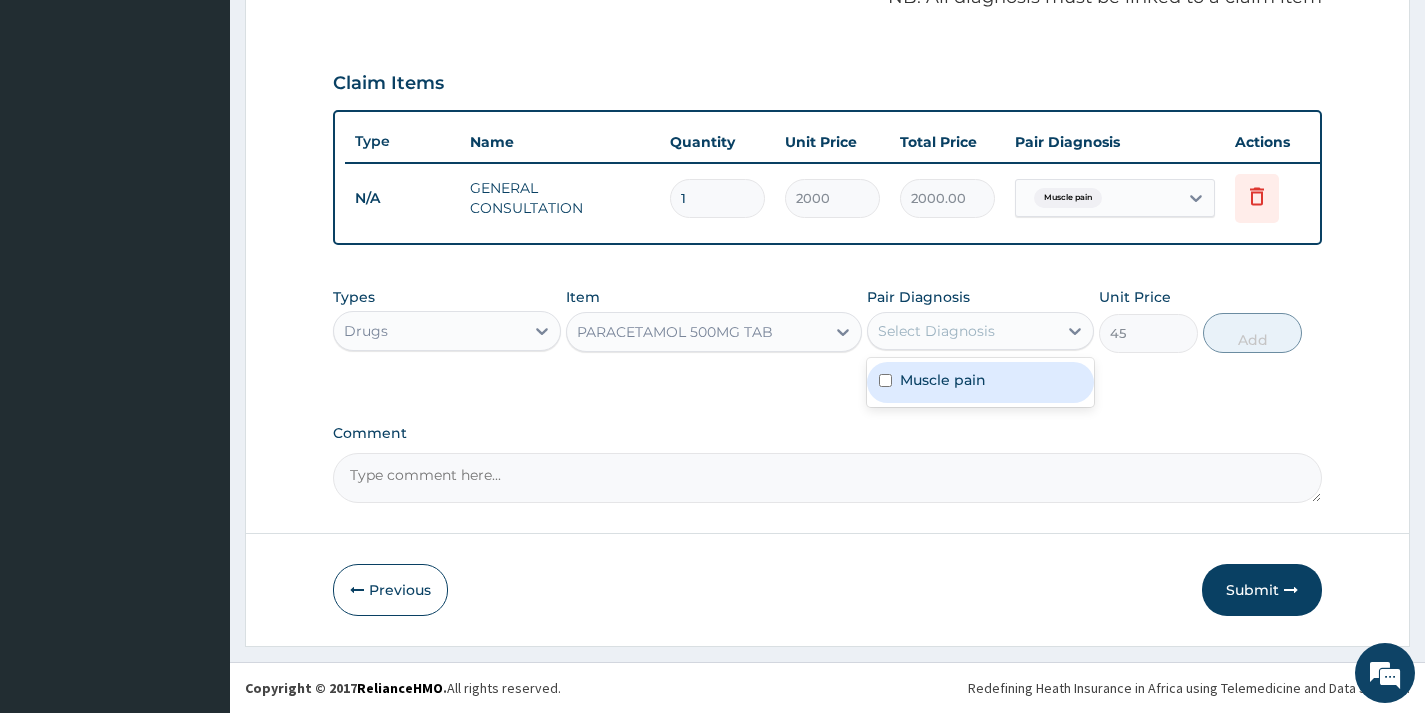 drag, startPoint x: 920, startPoint y: 343, endPoint x: 922, endPoint y: 366, distance: 23.086792 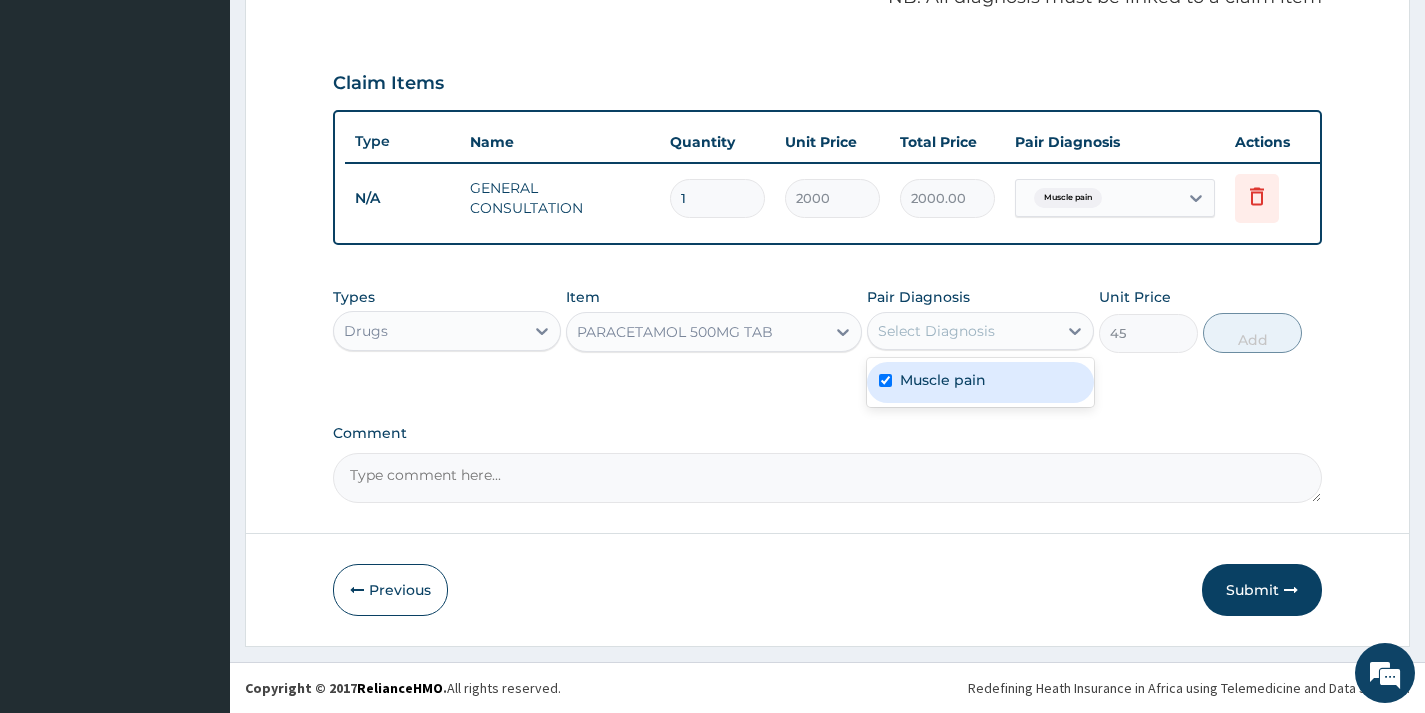checkbox on "true" 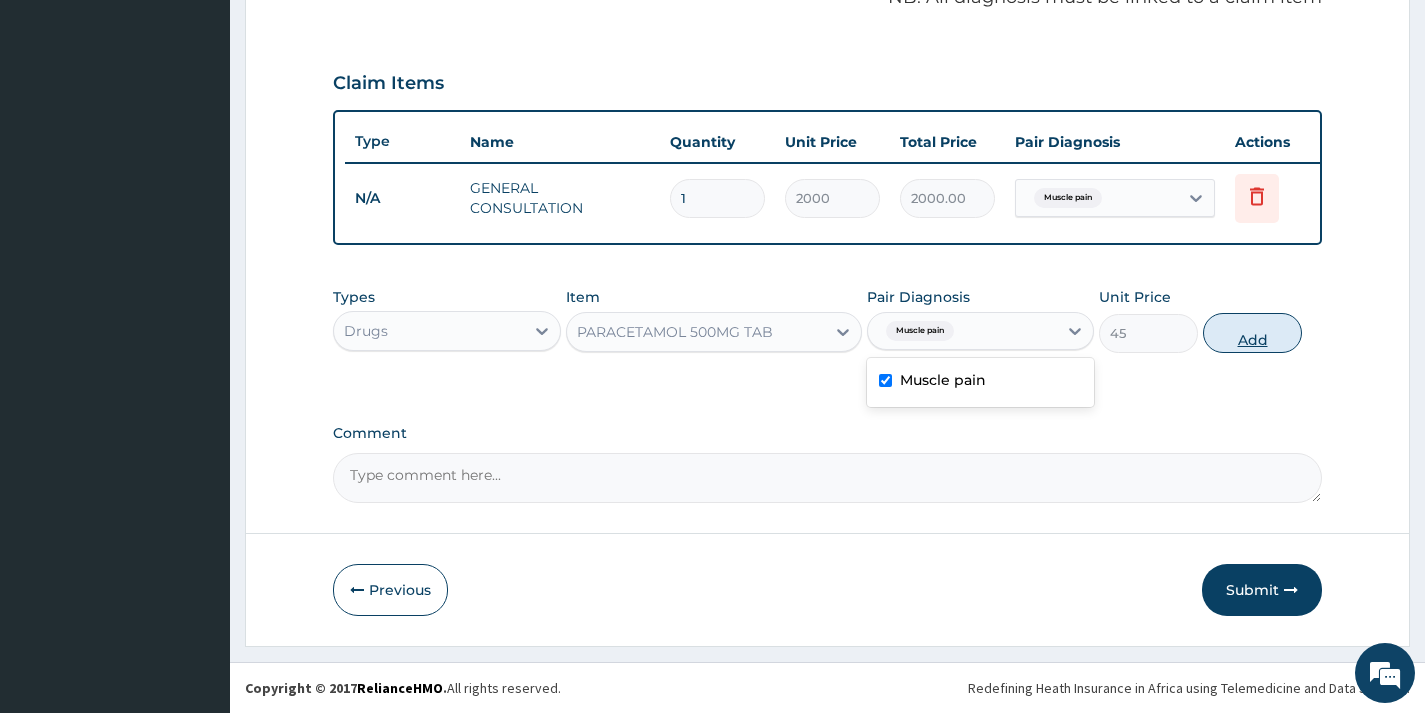 click on "Add" at bounding box center (1252, 333) 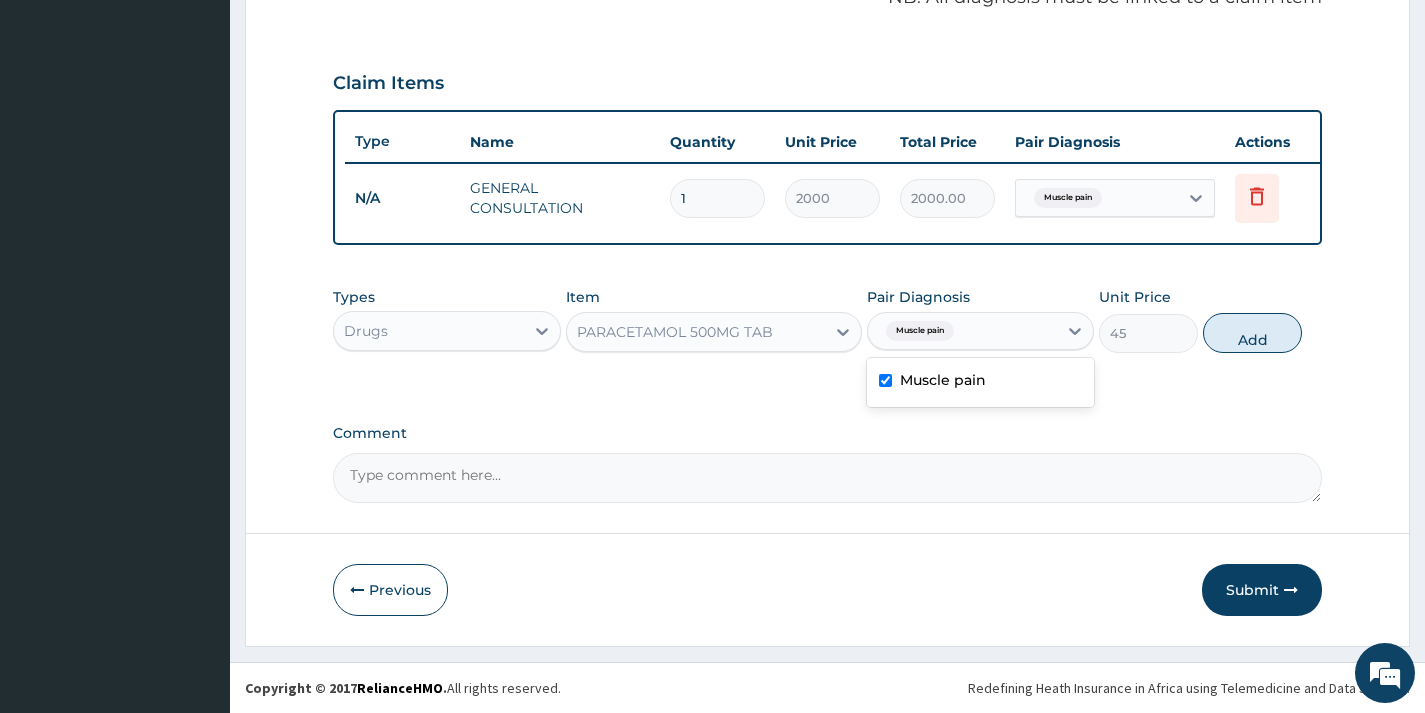 type on "0" 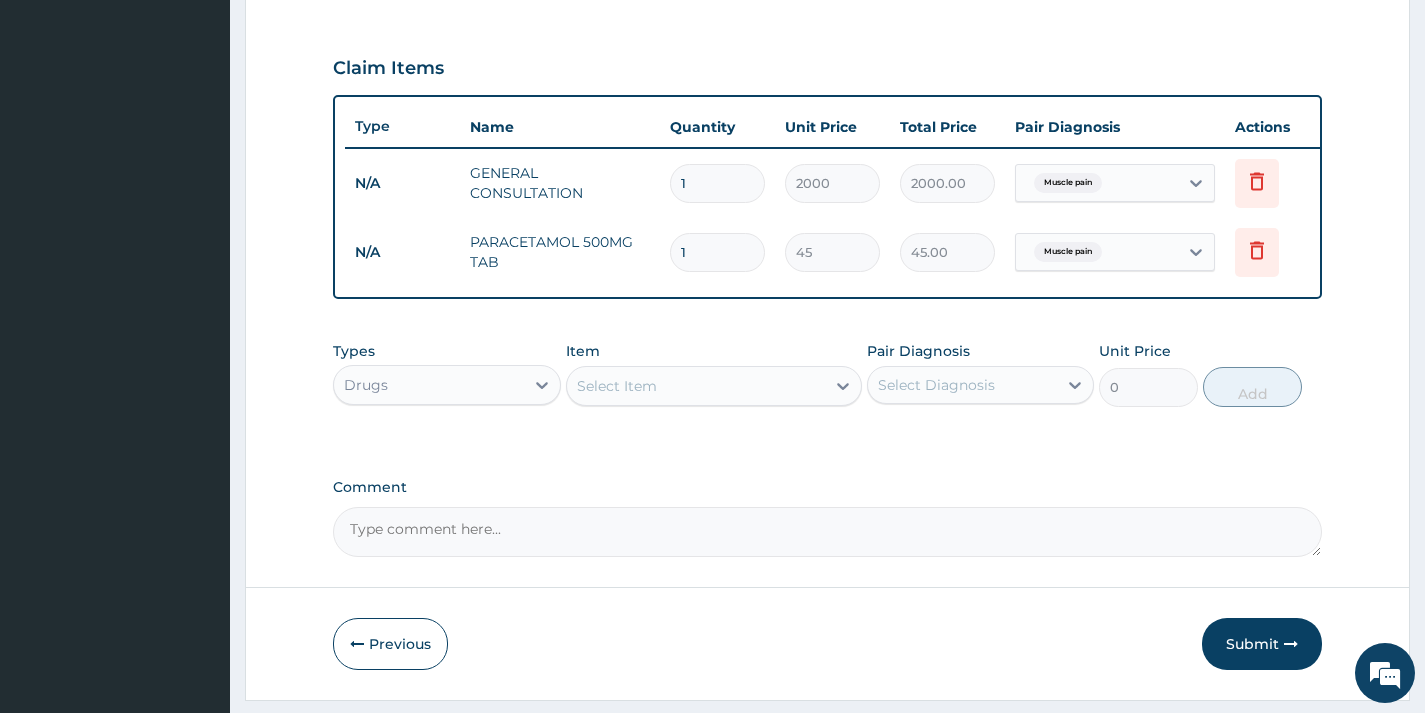 type on "12" 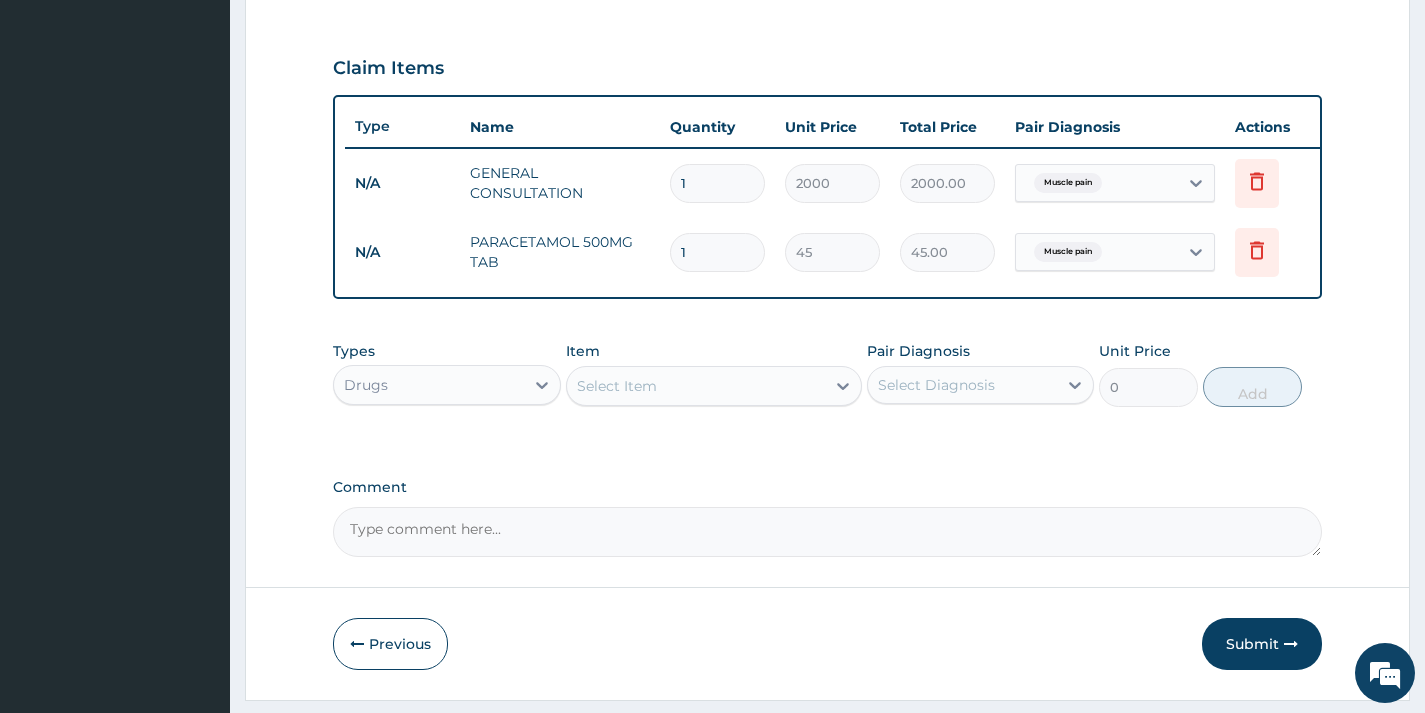 type on "540.00" 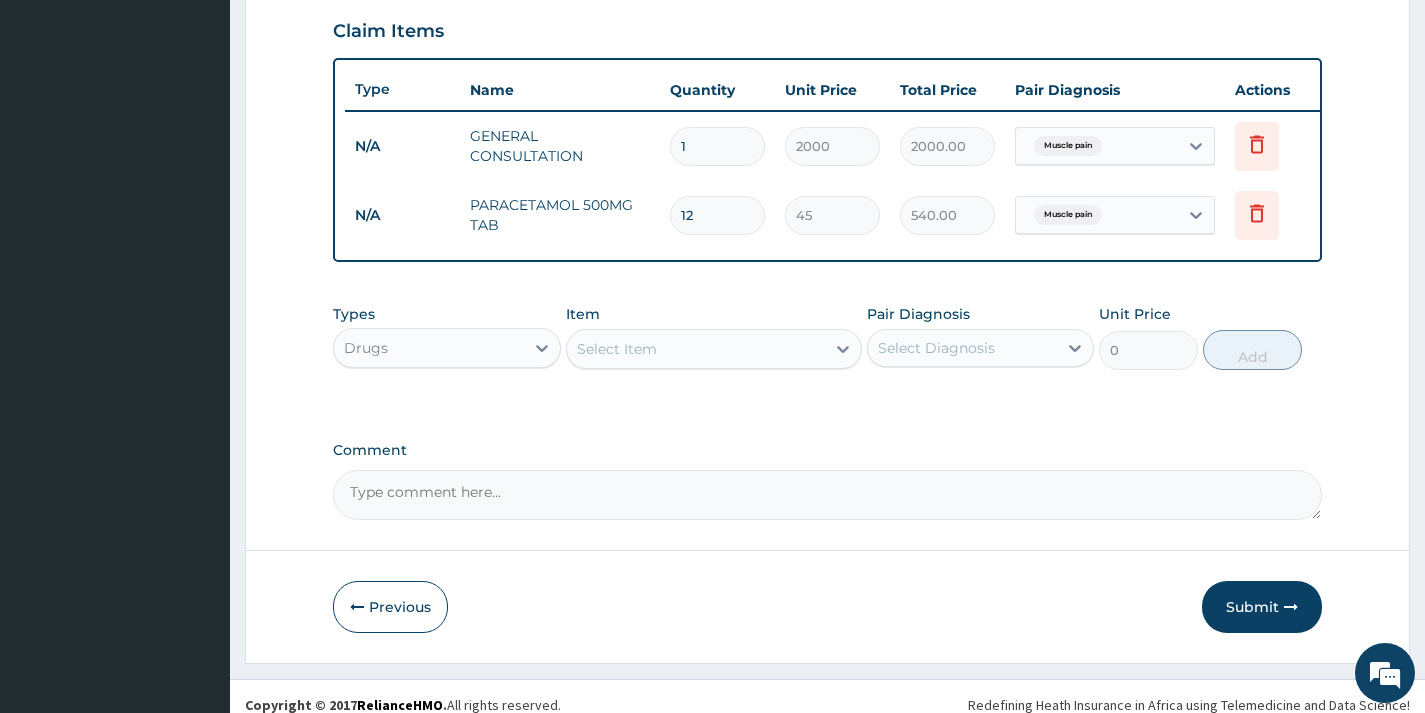 scroll, scrollTop: 718, scrollLeft: 0, axis: vertical 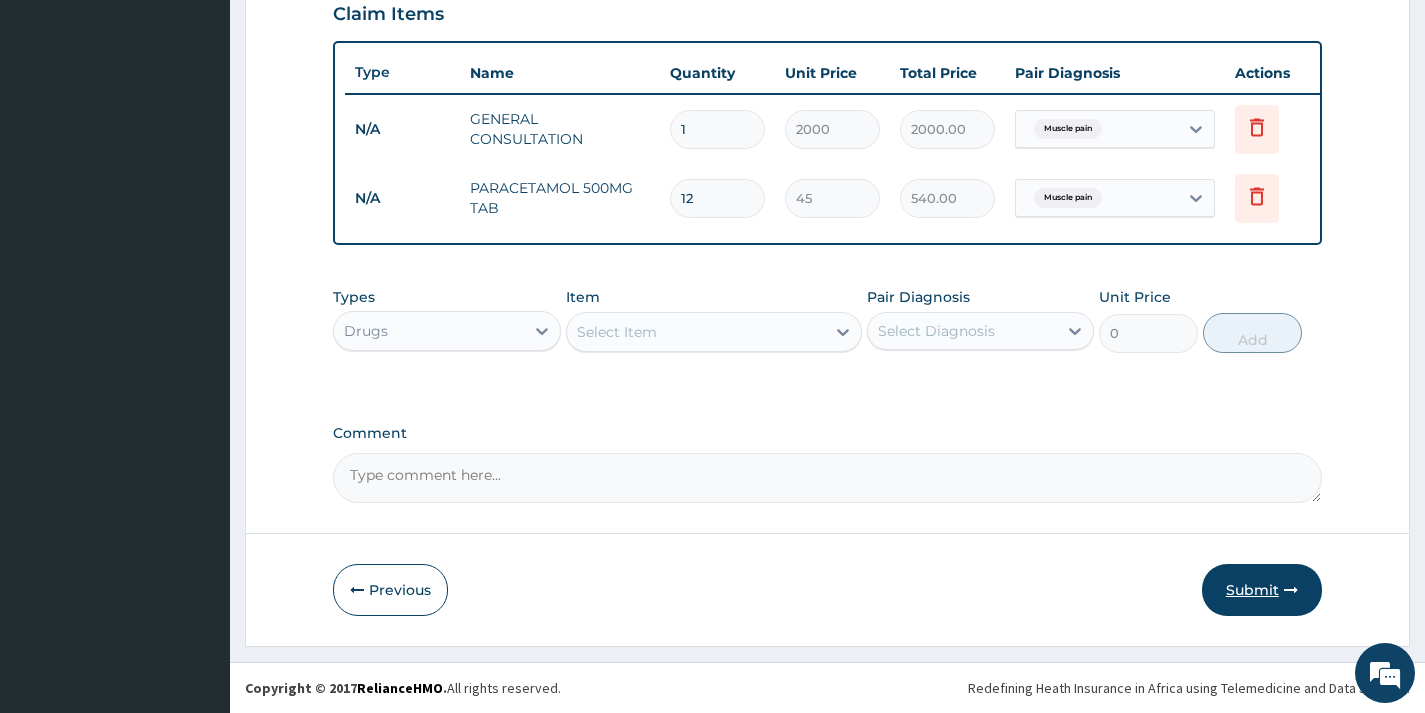 type on "12" 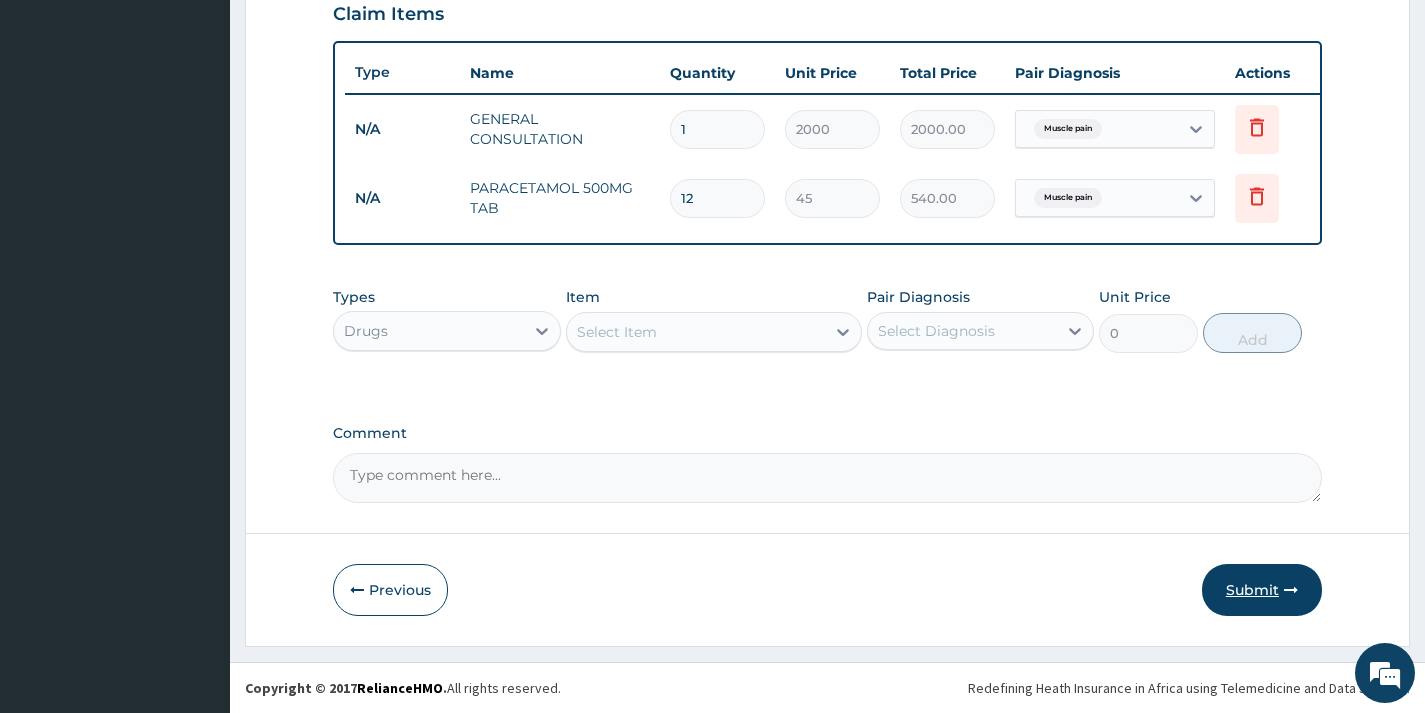click at bounding box center [1291, 590] 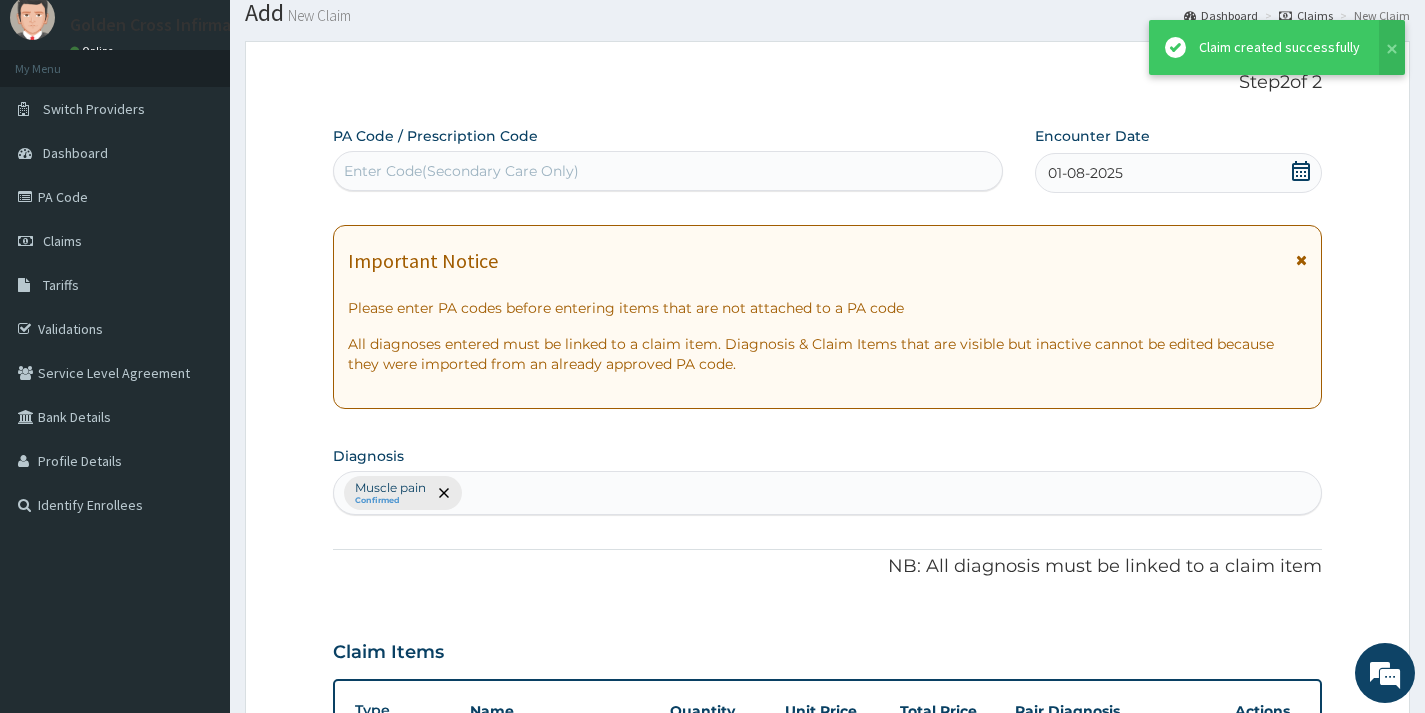 scroll, scrollTop: 718, scrollLeft: 0, axis: vertical 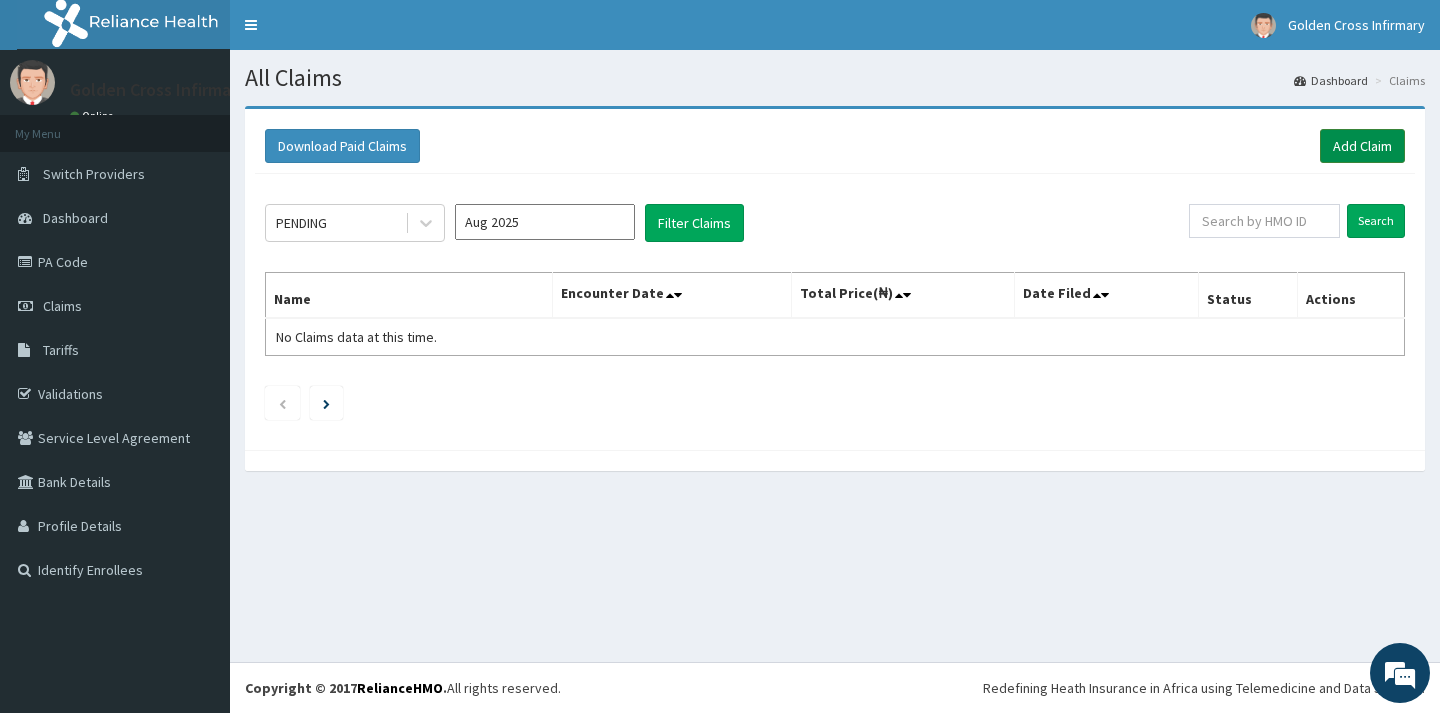 click on "Add Claim" at bounding box center [1362, 146] 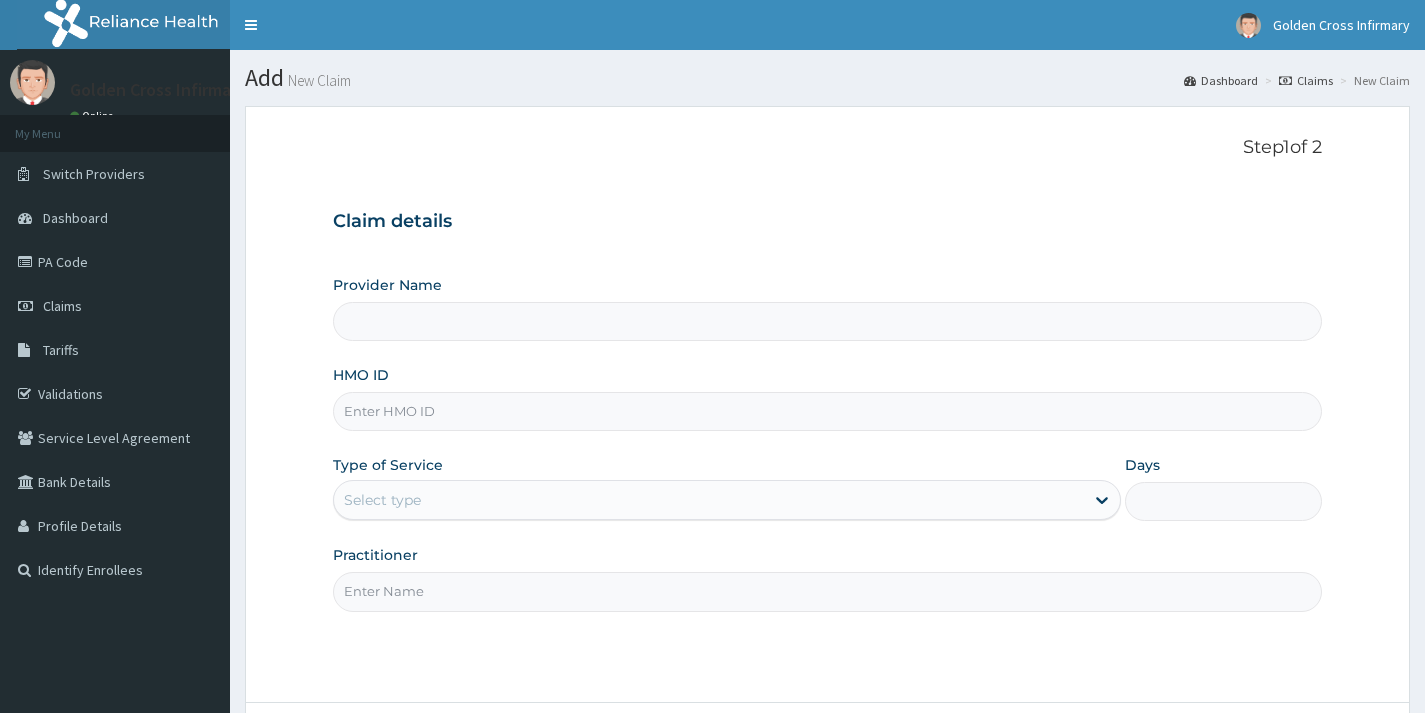 scroll, scrollTop: 0, scrollLeft: 0, axis: both 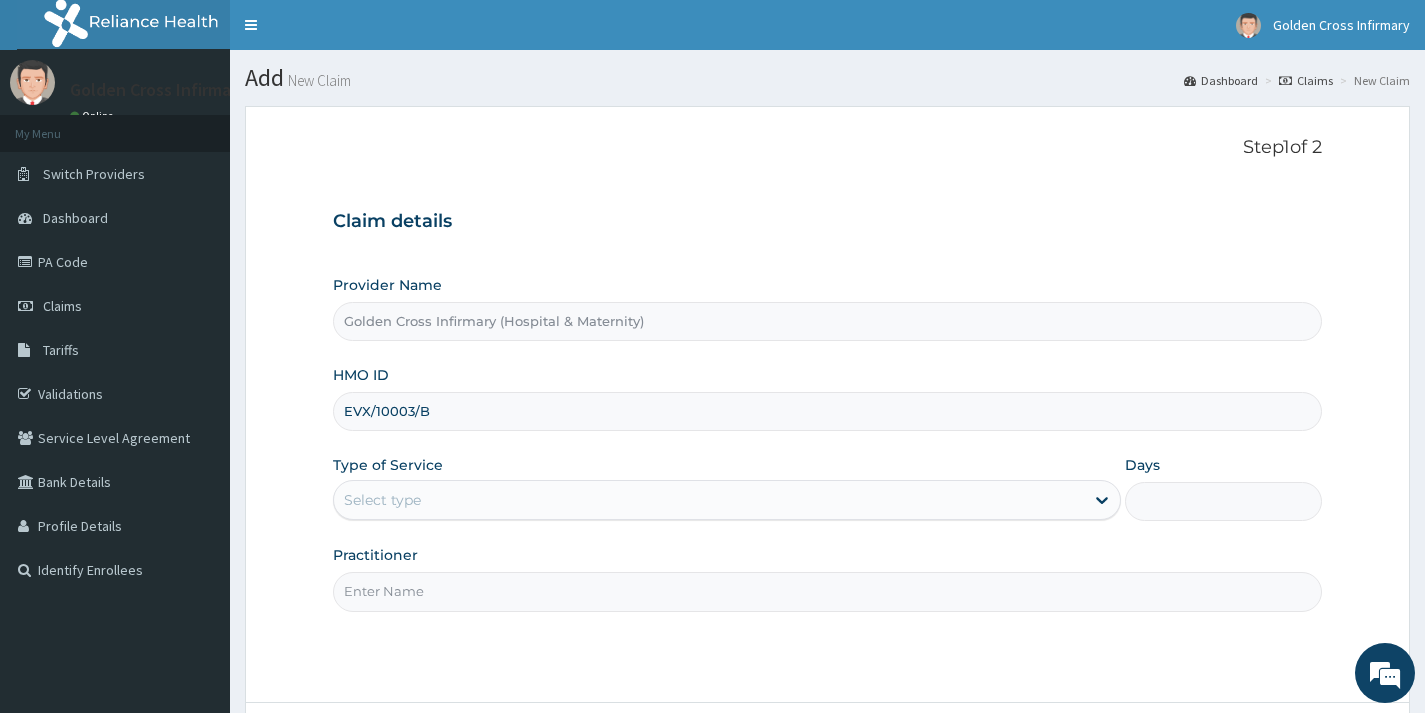 type on "EVX/10003/B" 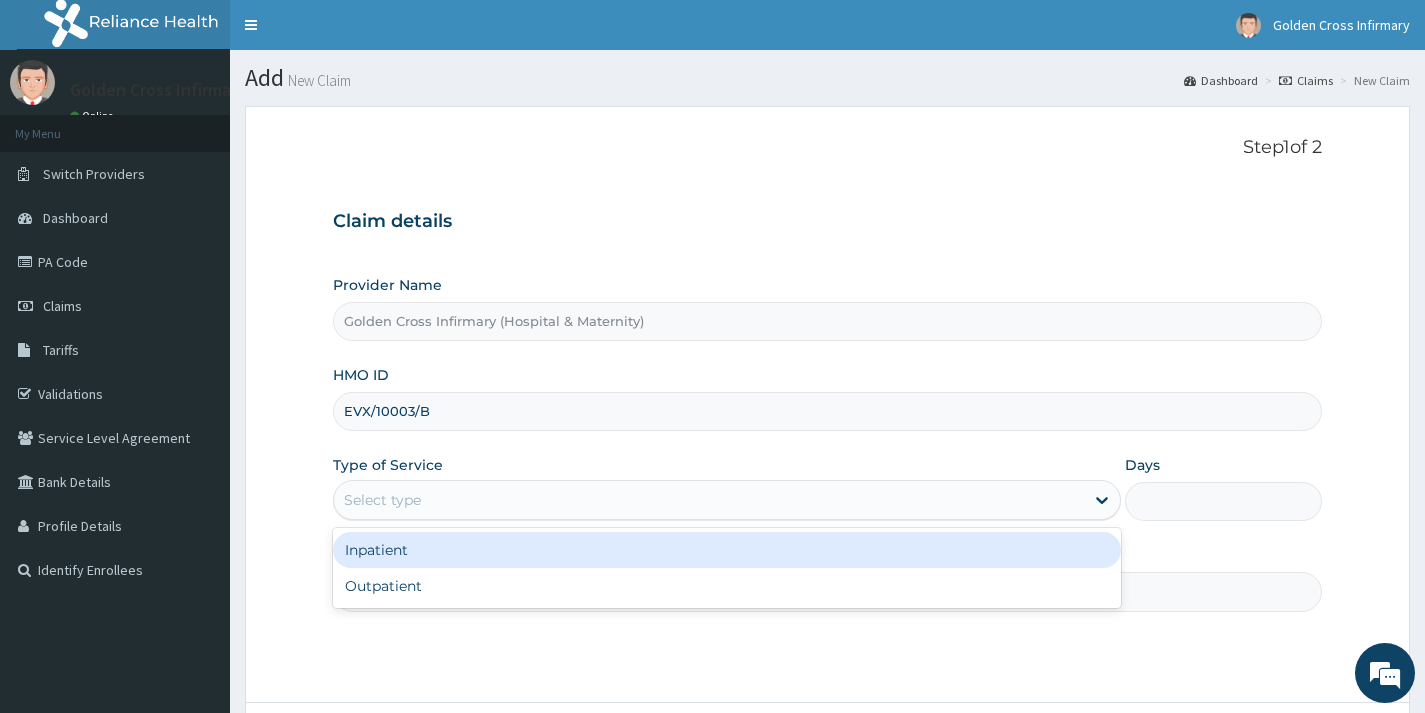 drag, startPoint x: 442, startPoint y: 501, endPoint x: 444, endPoint y: 529, distance: 28.071337 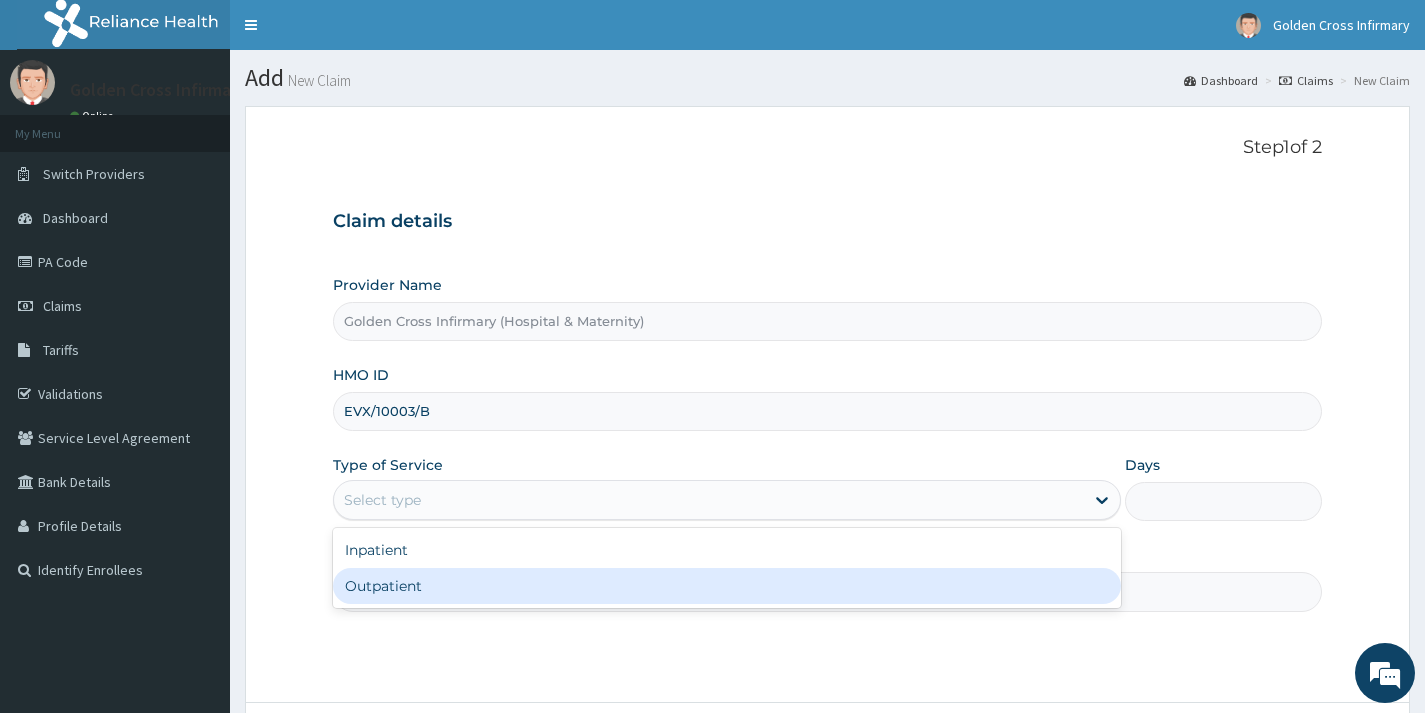 click on "Inpatient Outpatient" at bounding box center [727, 568] 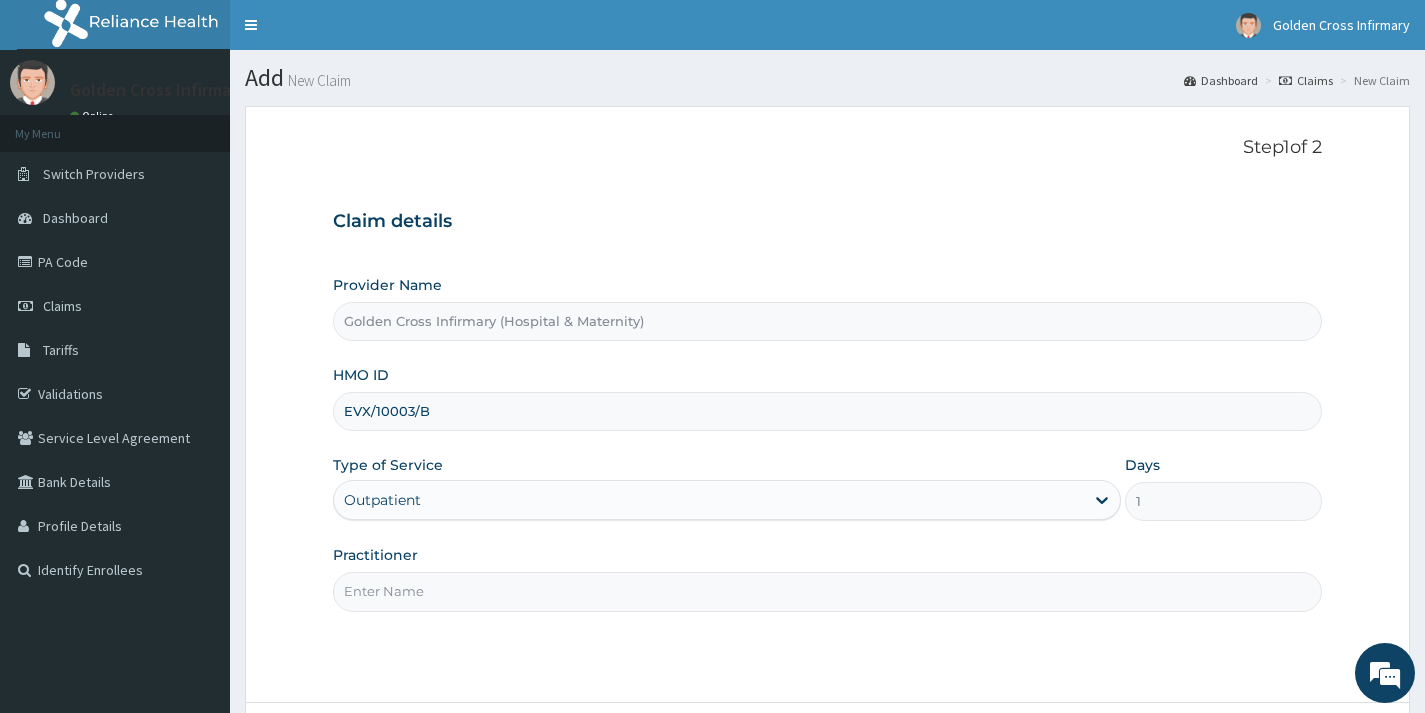 click on "Practitioner" at bounding box center [827, 591] 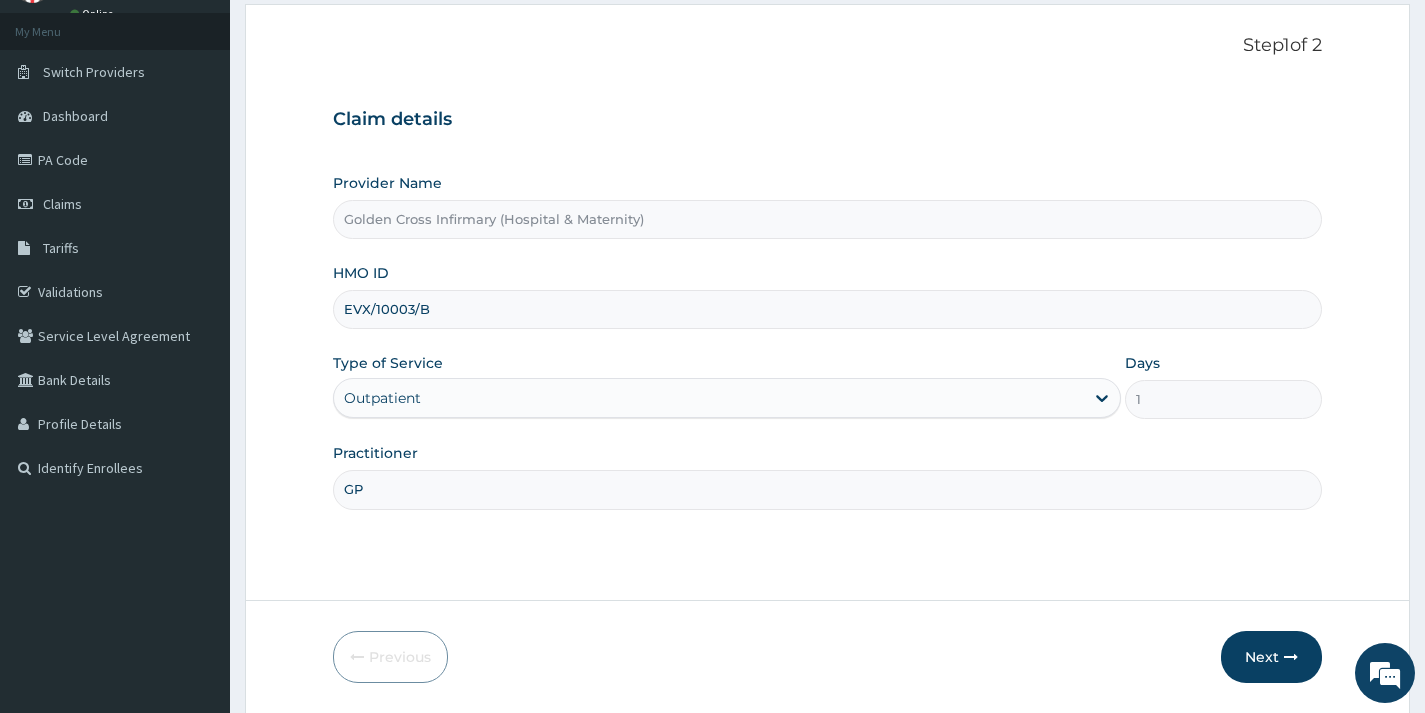 scroll, scrollTop: 169, scrollLeft: 0, axis: vertical 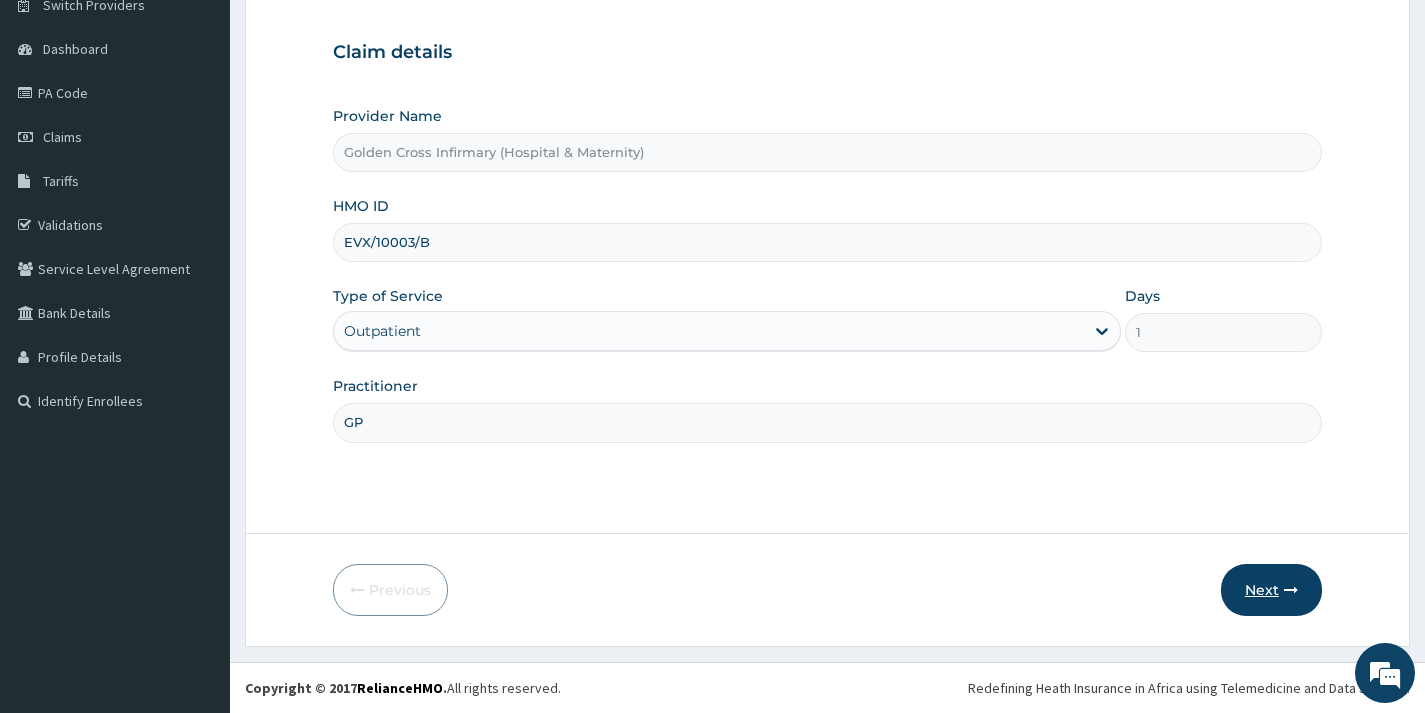 click on "Next" at bounding box center [1271, 590] 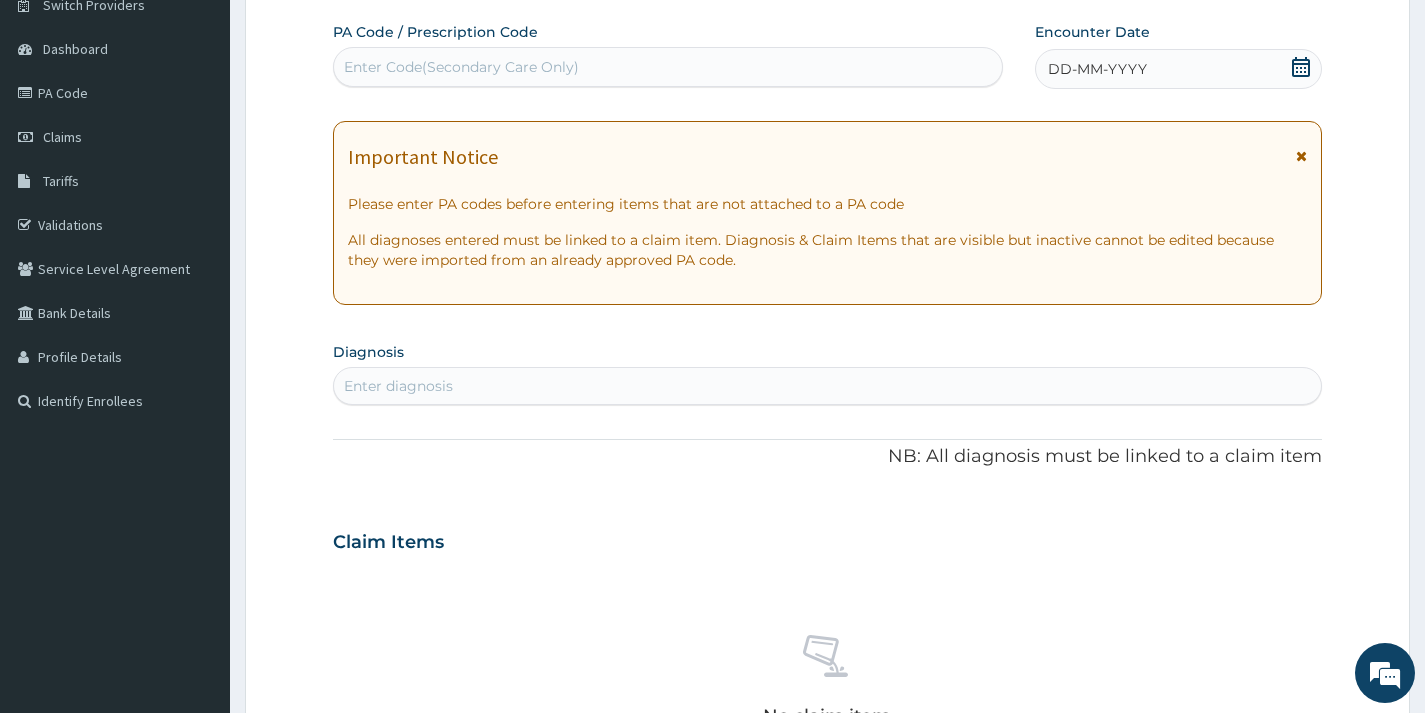 scroll, scrollTop: 69, scrollLeft: 0, axis: vertical 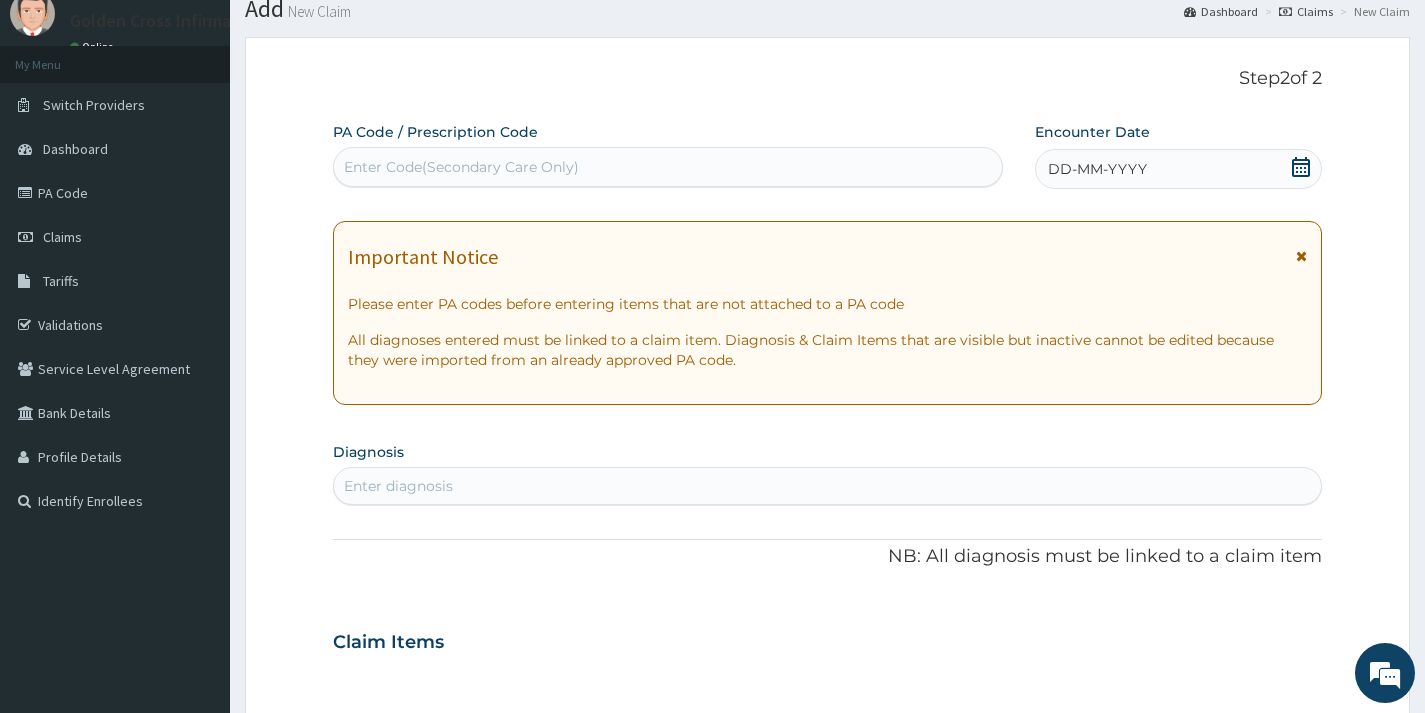click 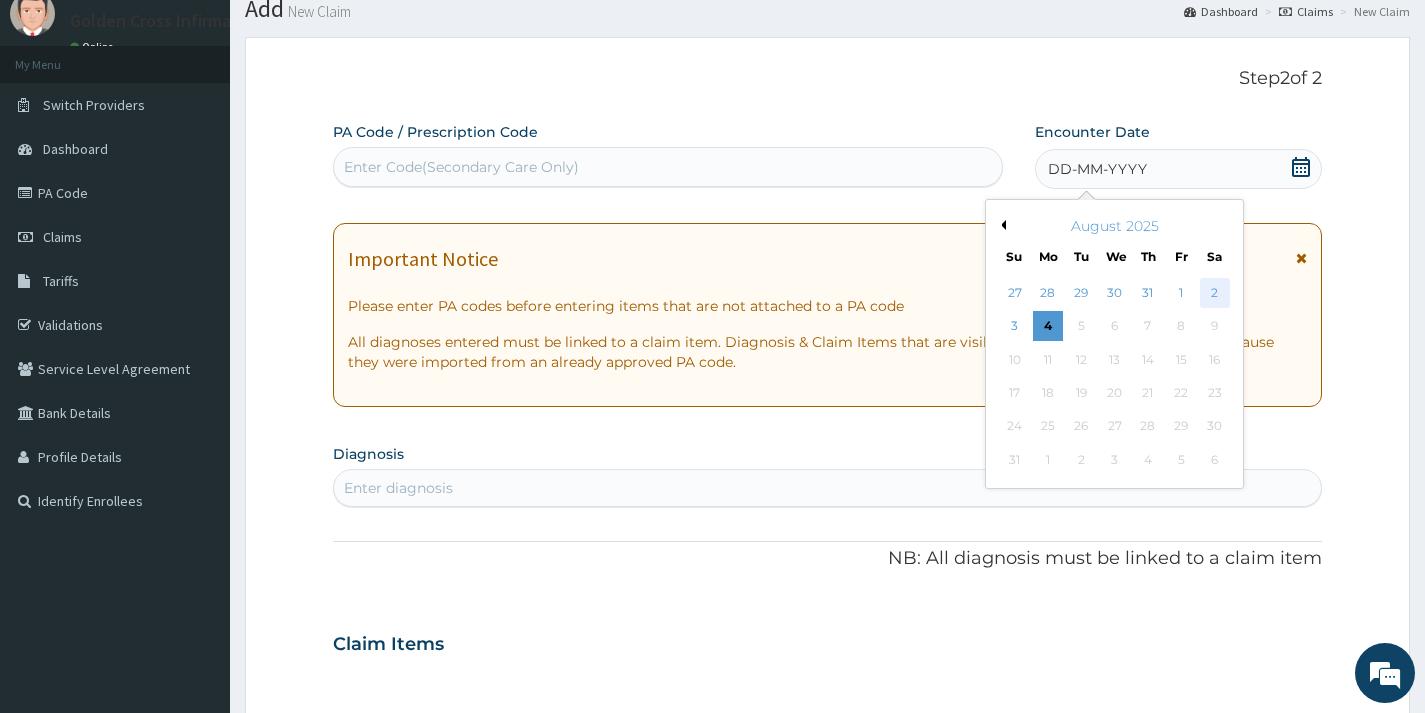 click on "2" at bounding box center (1214, 293) 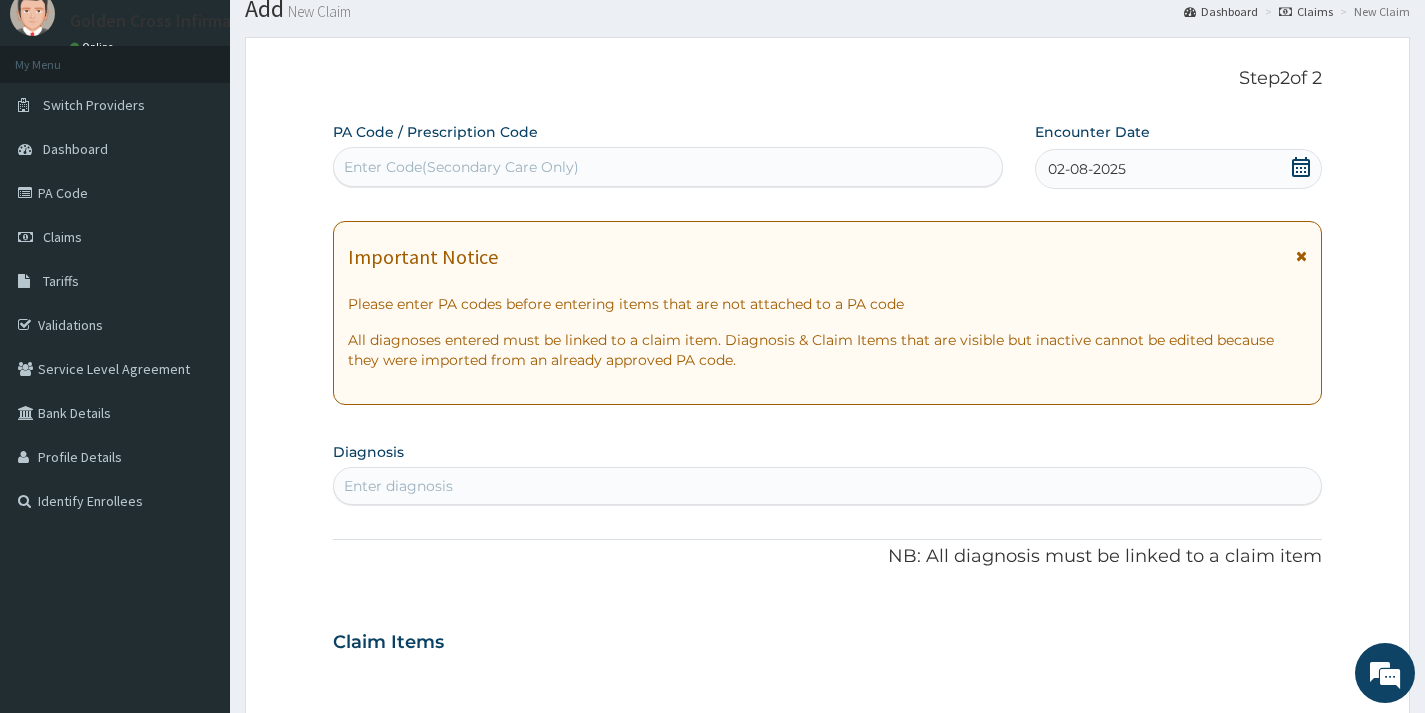 click on "Enter diagnosis" at bounding box center (827, 486) 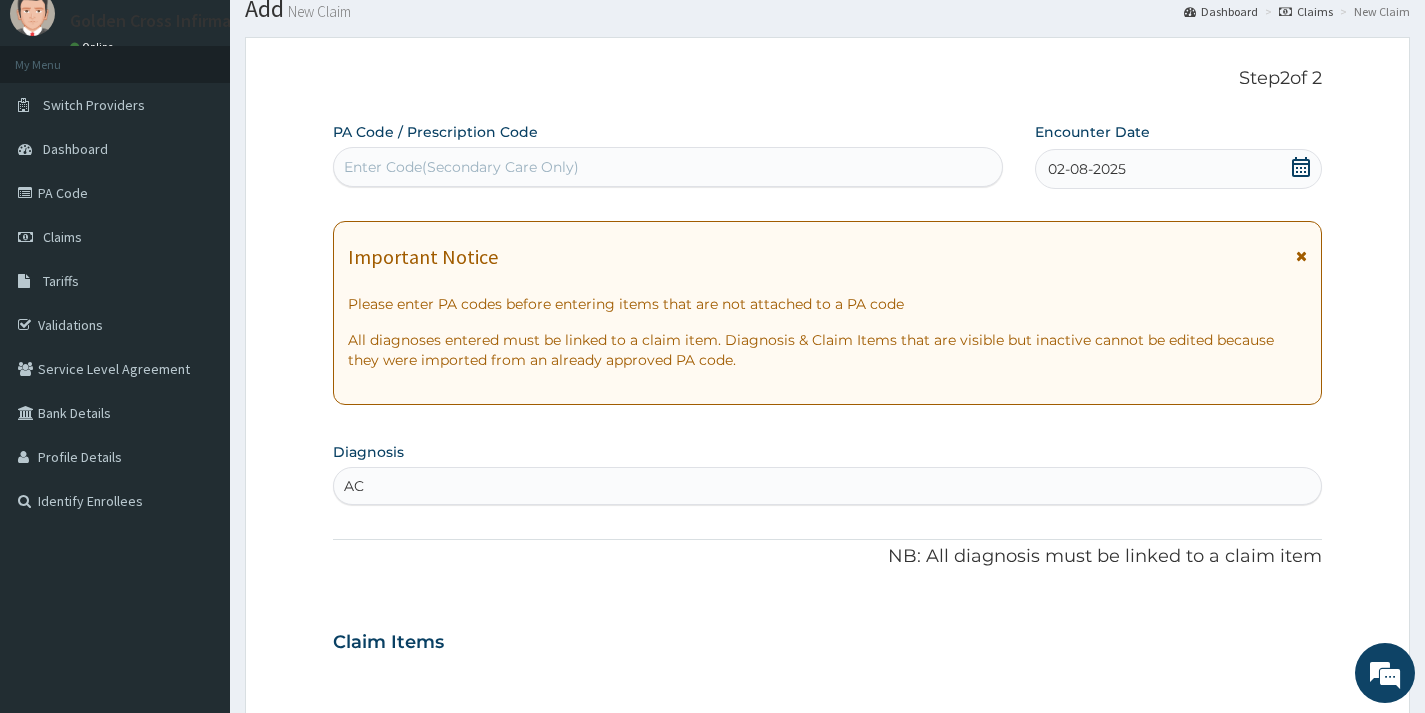 type on "A" 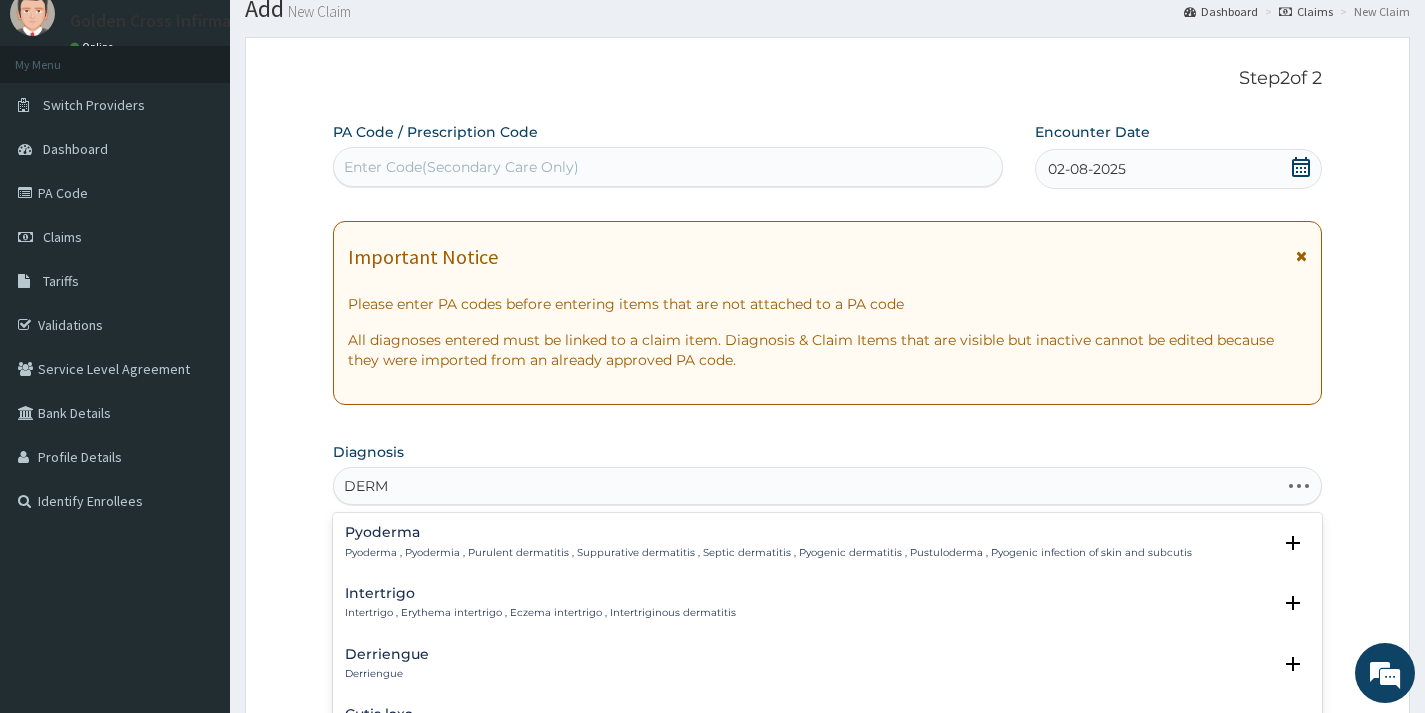 type on "DERMA" 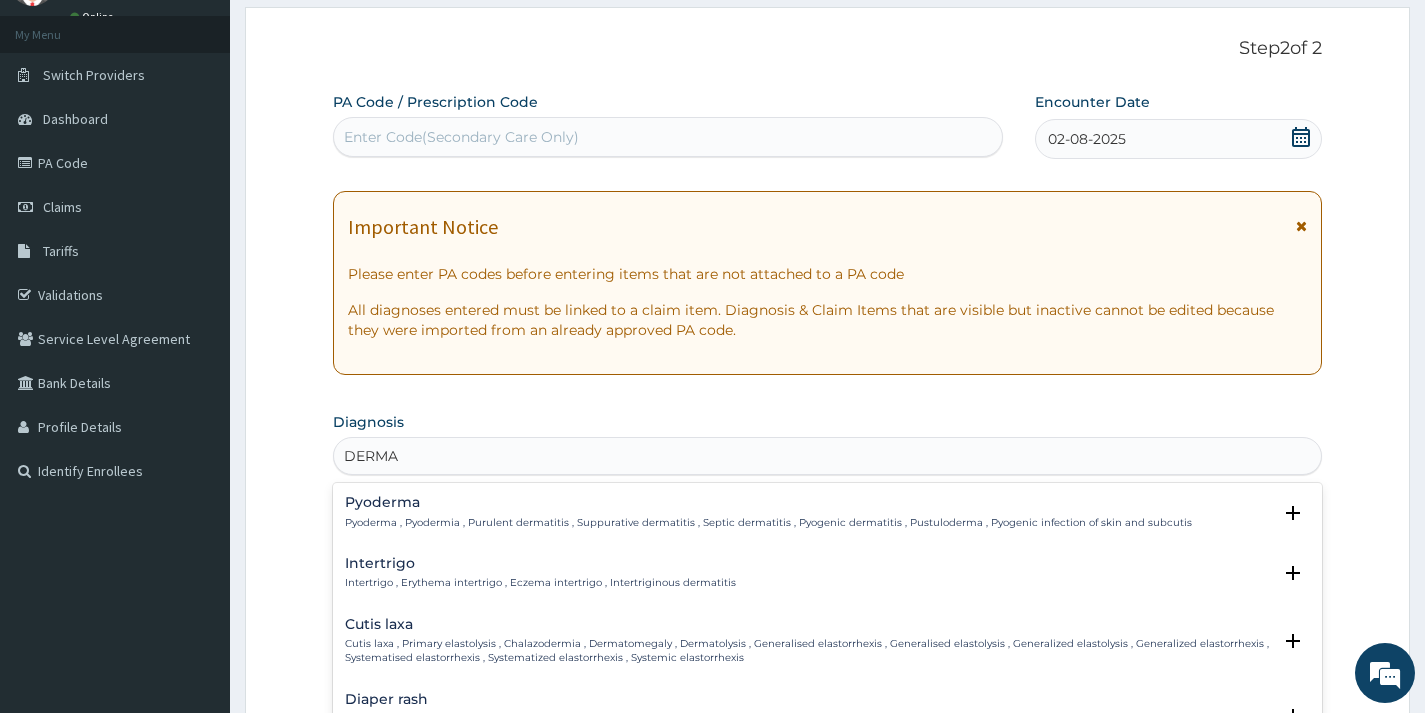 scroll, scrollTop: 269, scrollLeft: 0, axis: vertical 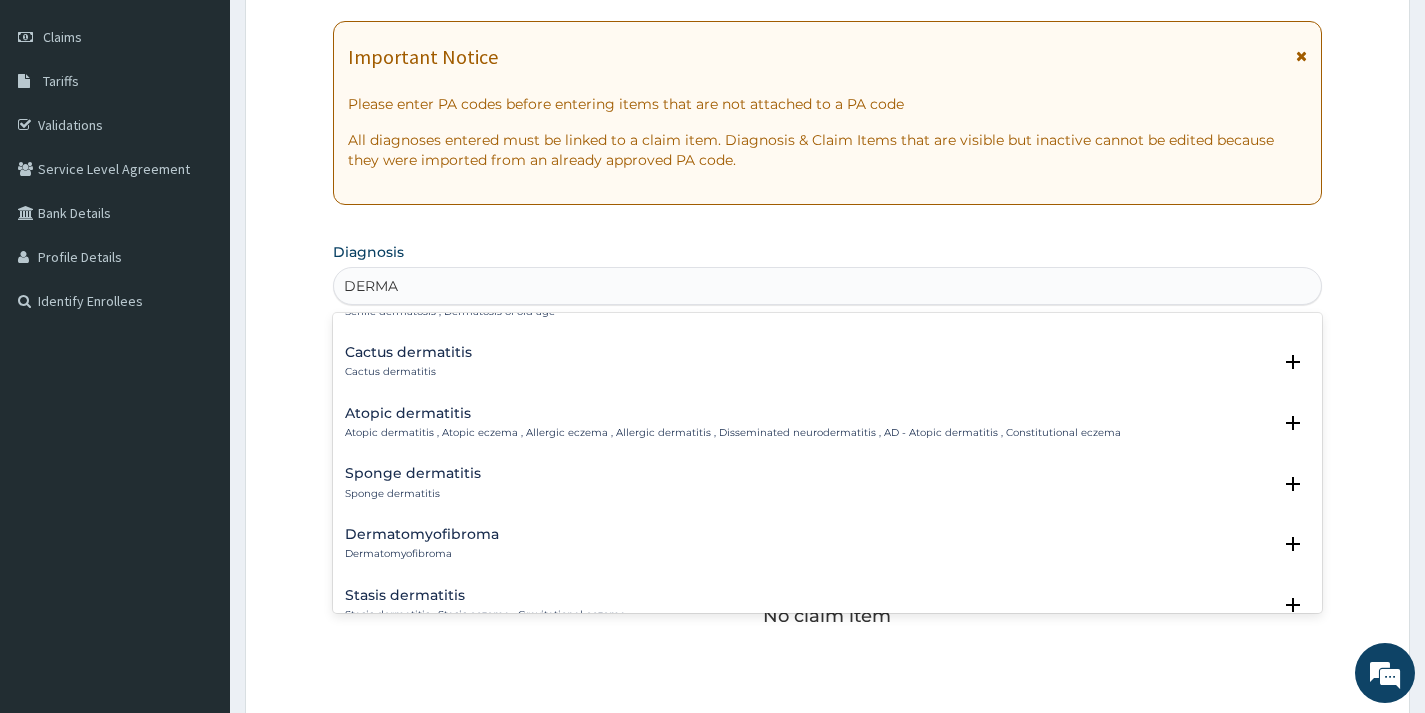 click on "Atopic dermatitis , Atopic eczema , Allergic eczema , Allergic dermatitis , Disseminated neurodermatitis , AD - Atopic dermatitis , Constitutional eczema" at bounding box center [733, 433] 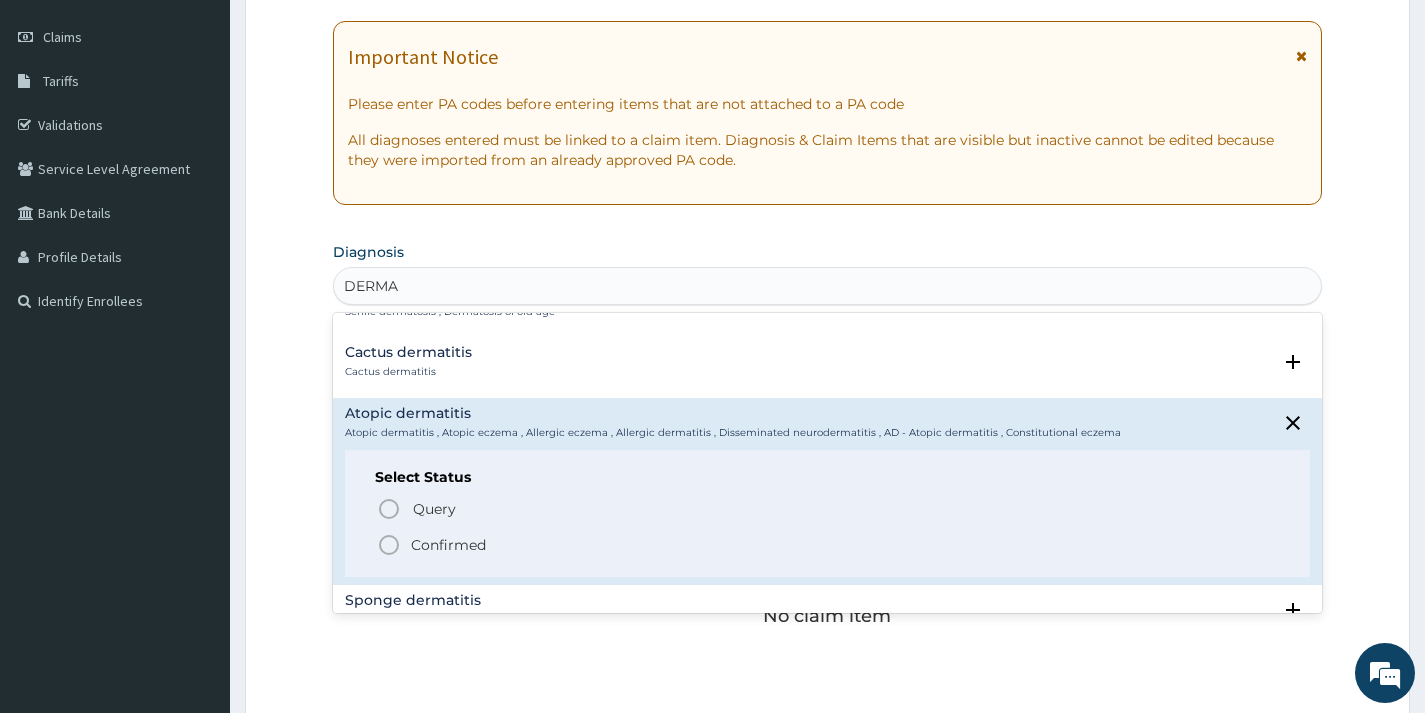 drag, startPoint x: 435, startPoint y: 549, endPoint x: 443, endPoint y: 491, distance: 58.549126 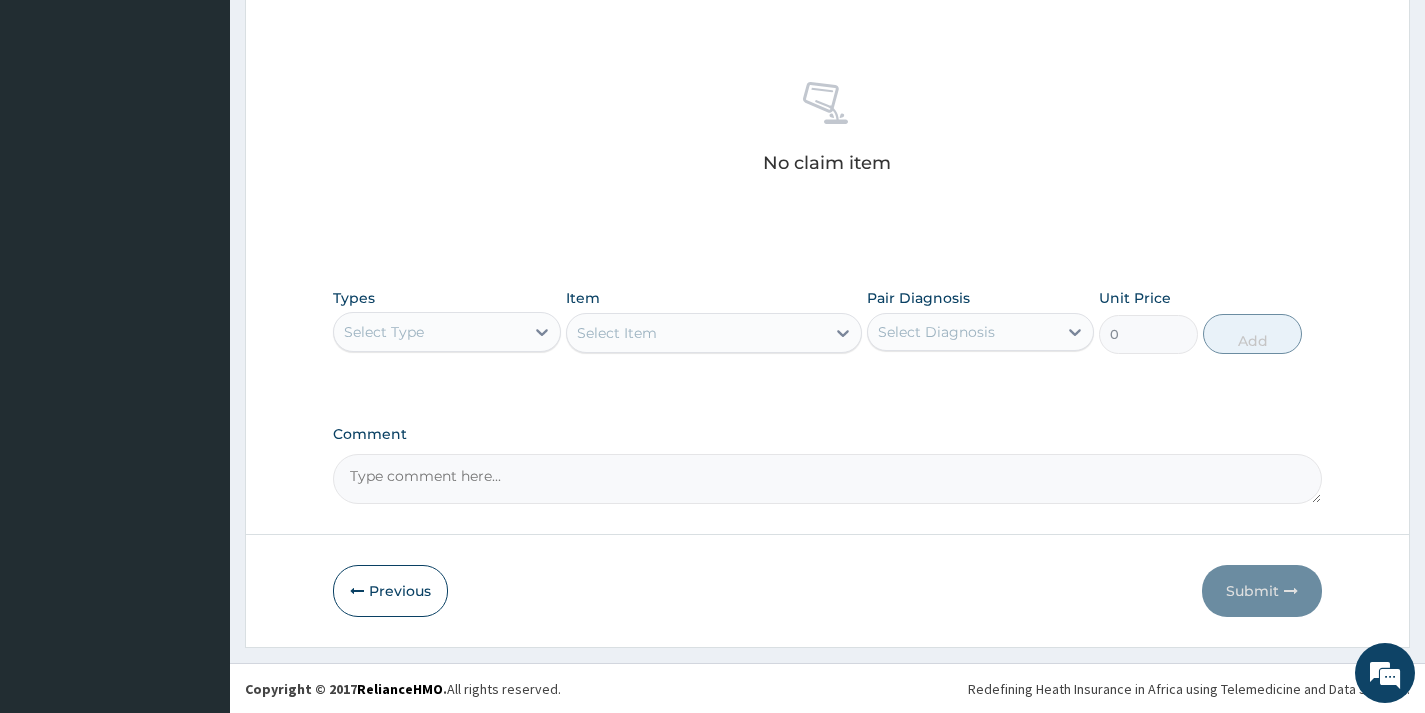 scroll, scrollTop: 729, scrollLeft: 0, axis: vertical 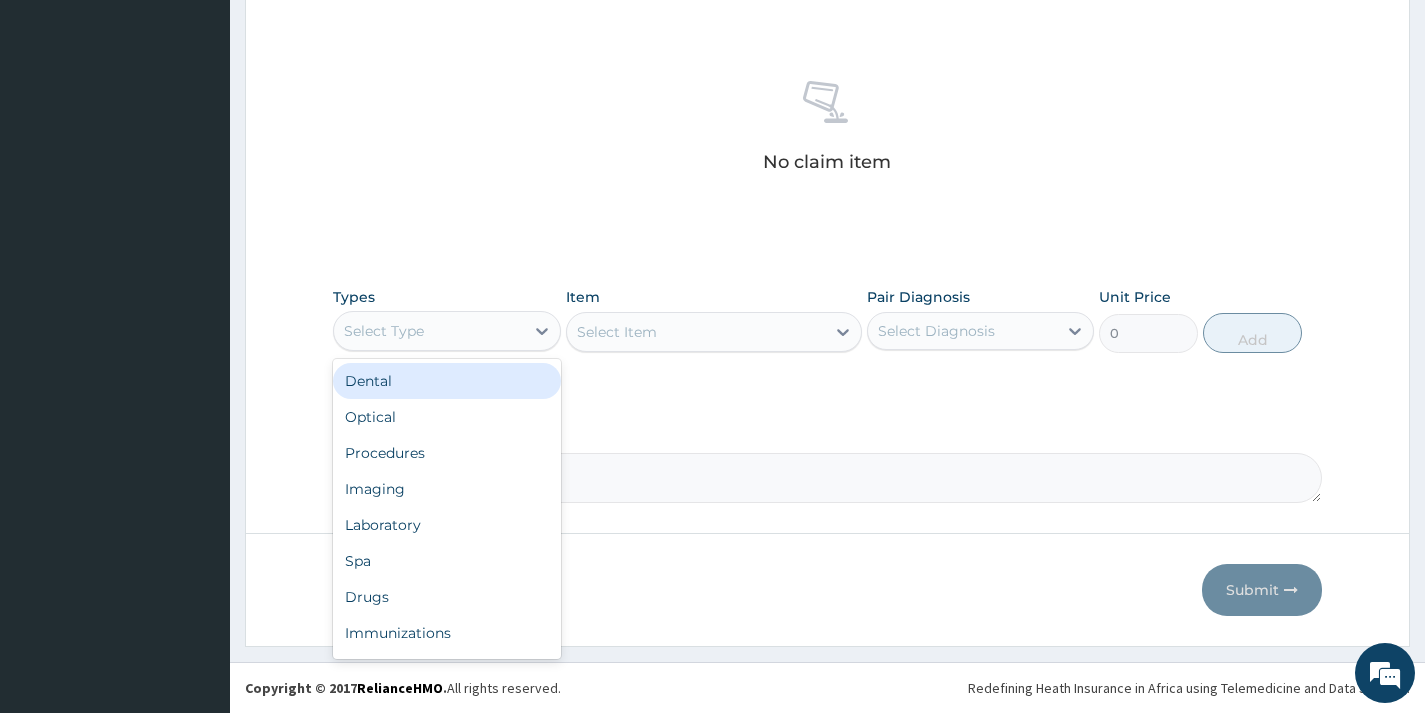 drag, startPoint x: 456, startPoint y: 324, endPoint x: 463, endPoint y: 348, distance: 25 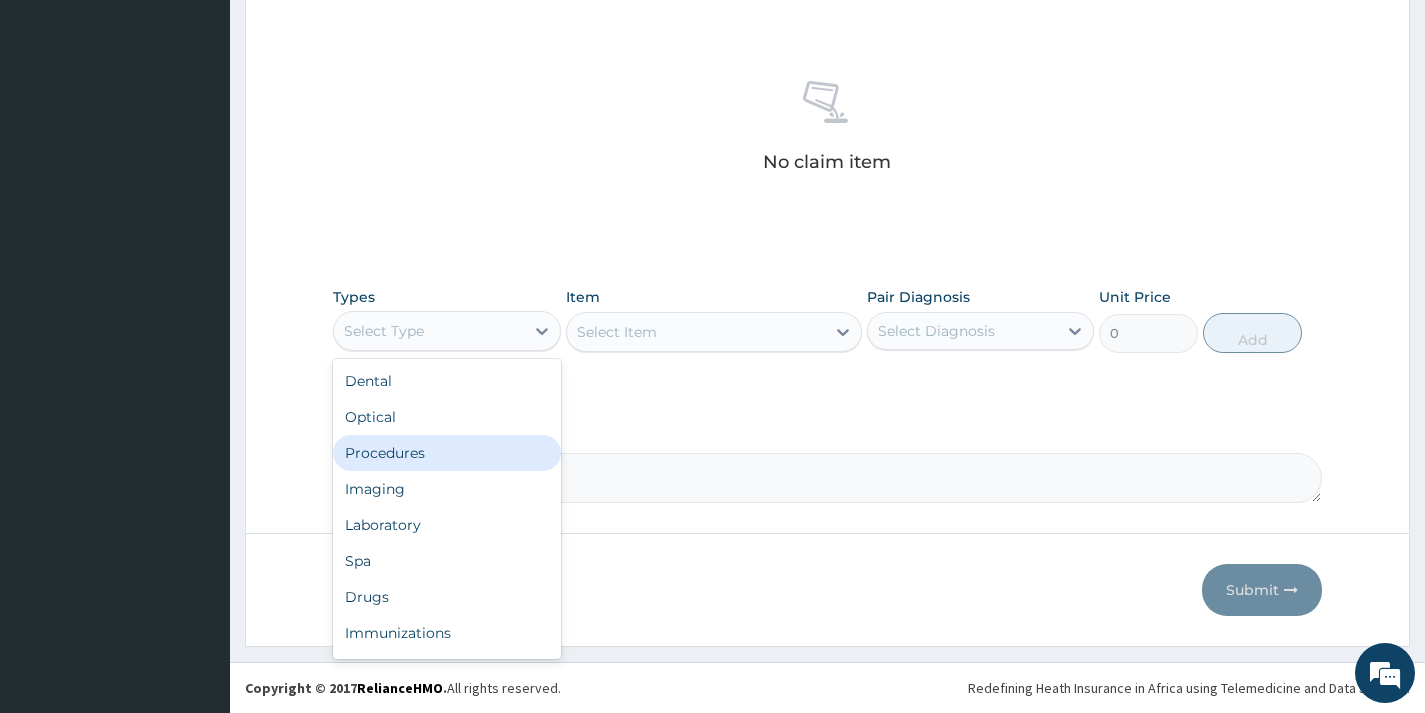 click on "Procedures" at bounding box center [446, 453] 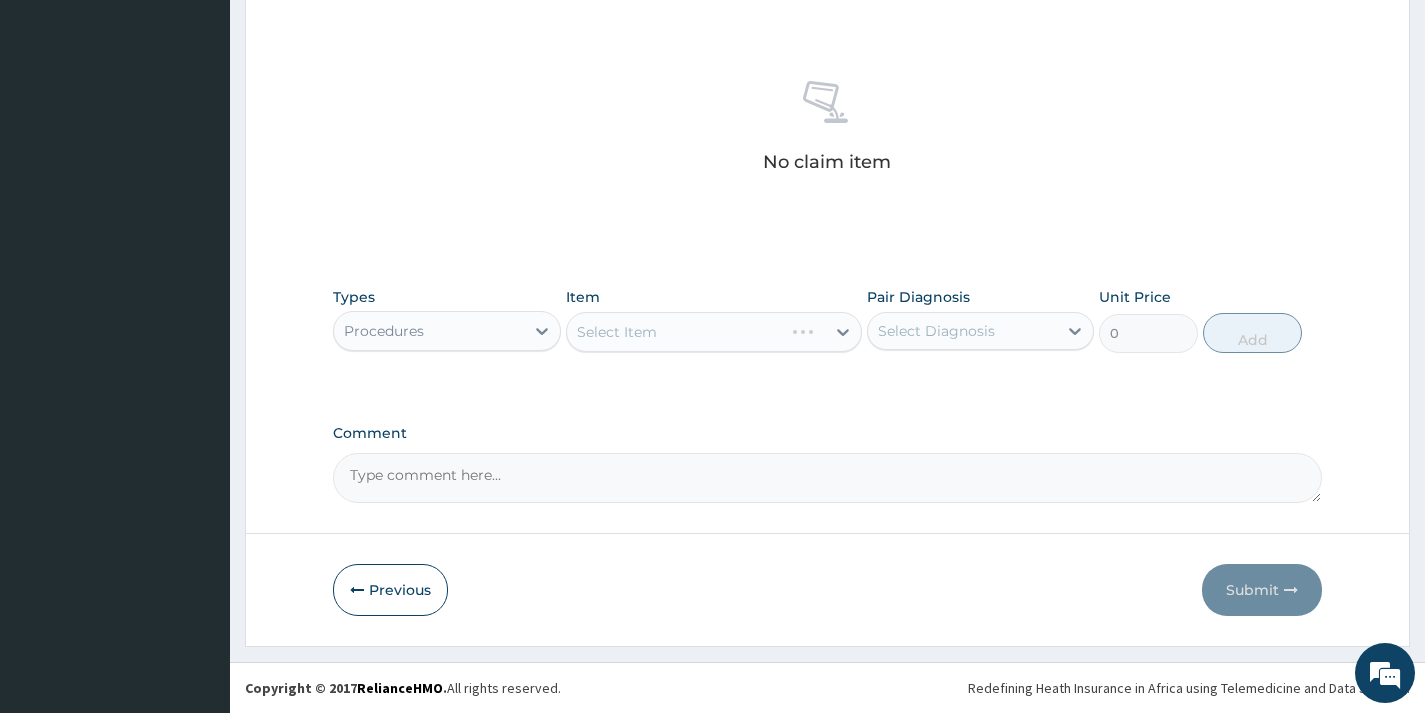 click on "Select Item" at bounding box center [714, 332] 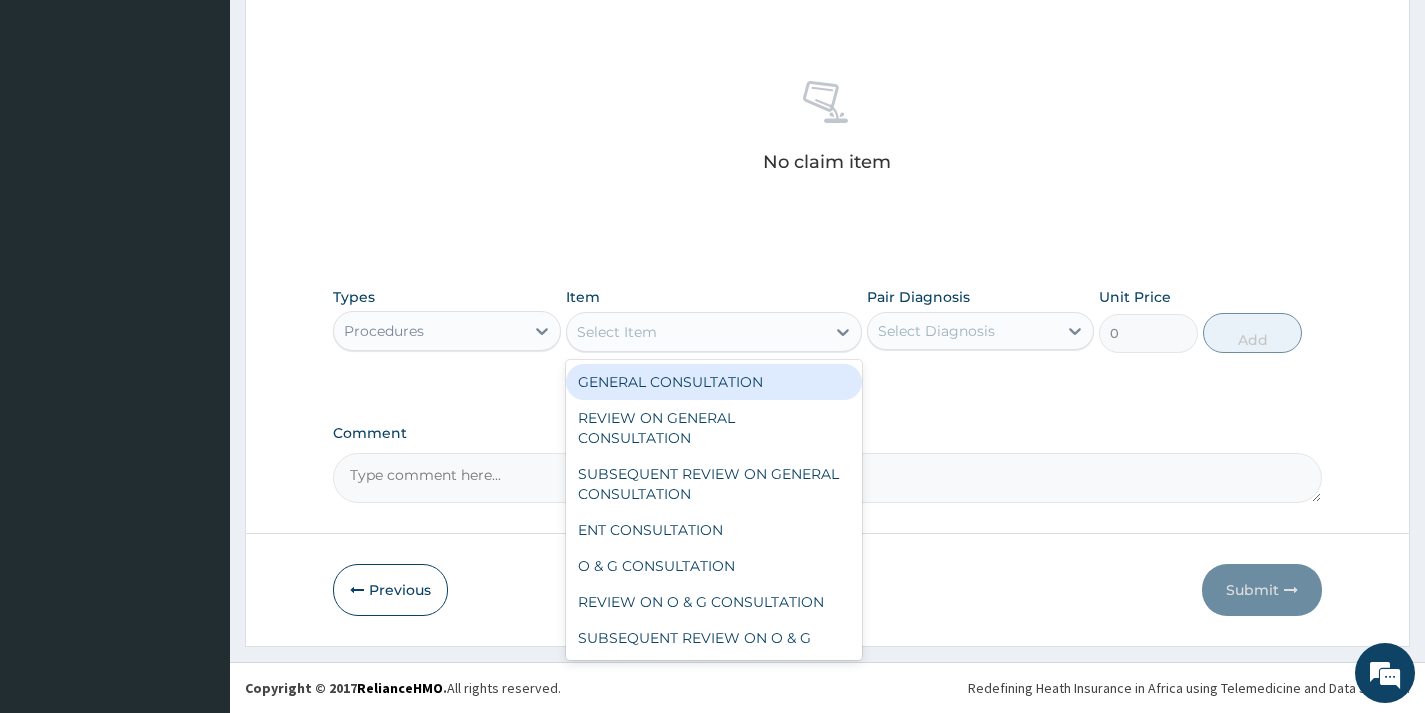 click on "Select Item" at bounding box center (696, 332) 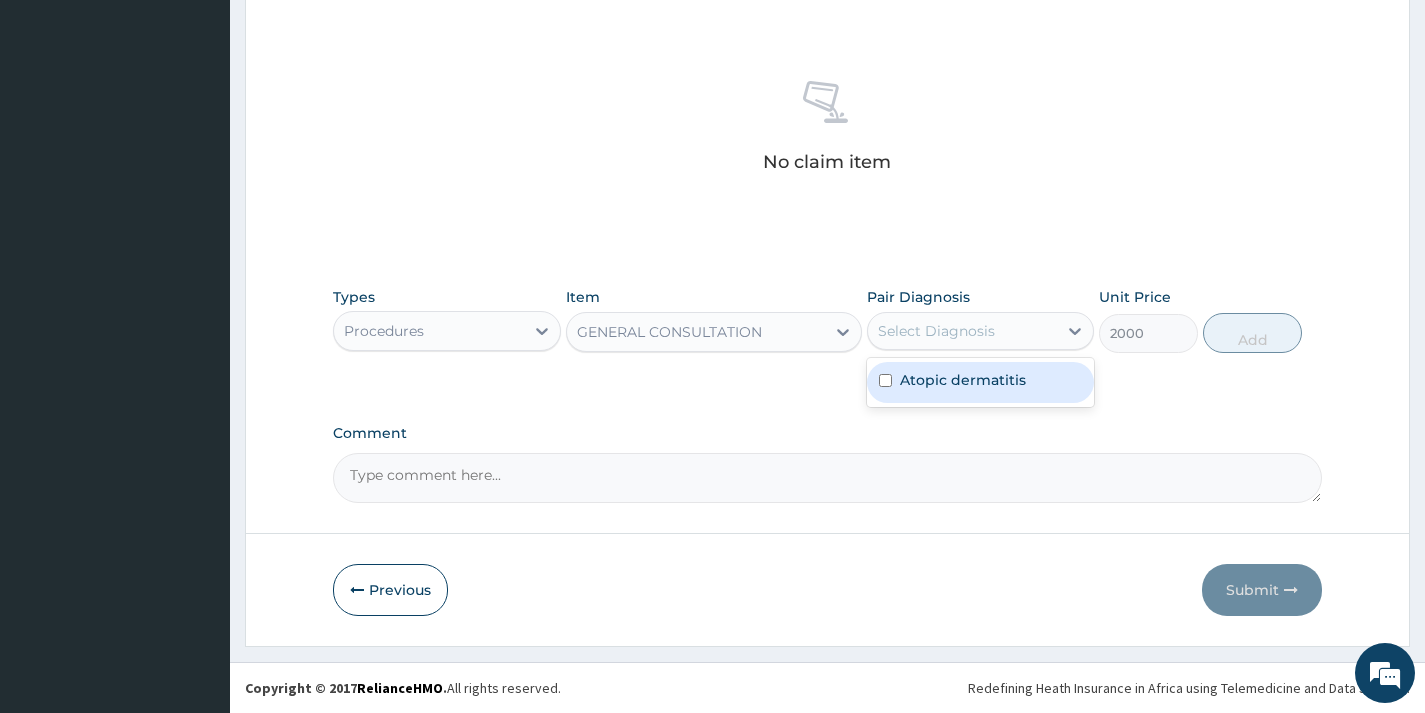 drag, startPoint x: 943, startPoint y: 326, endPoint x: 945, endPoint y: 341, distance: 15.132746 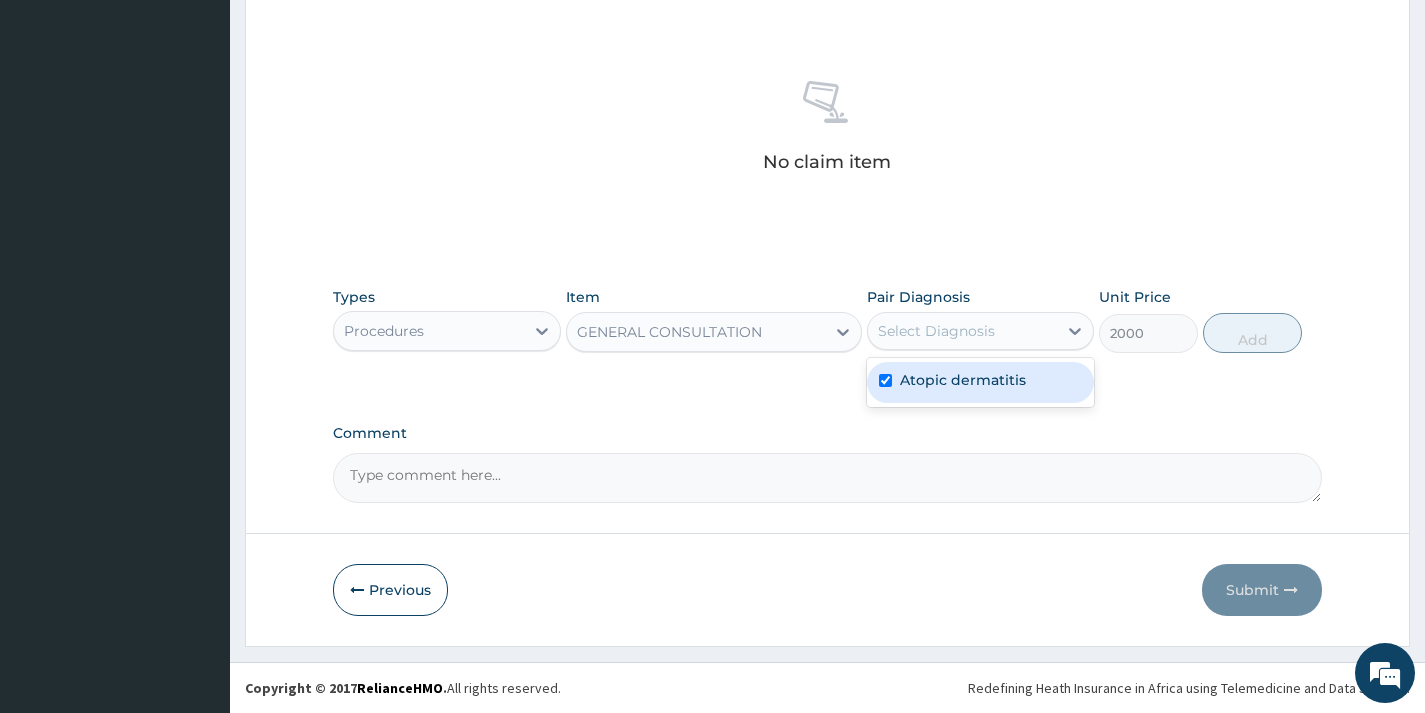 checkbox on "true" 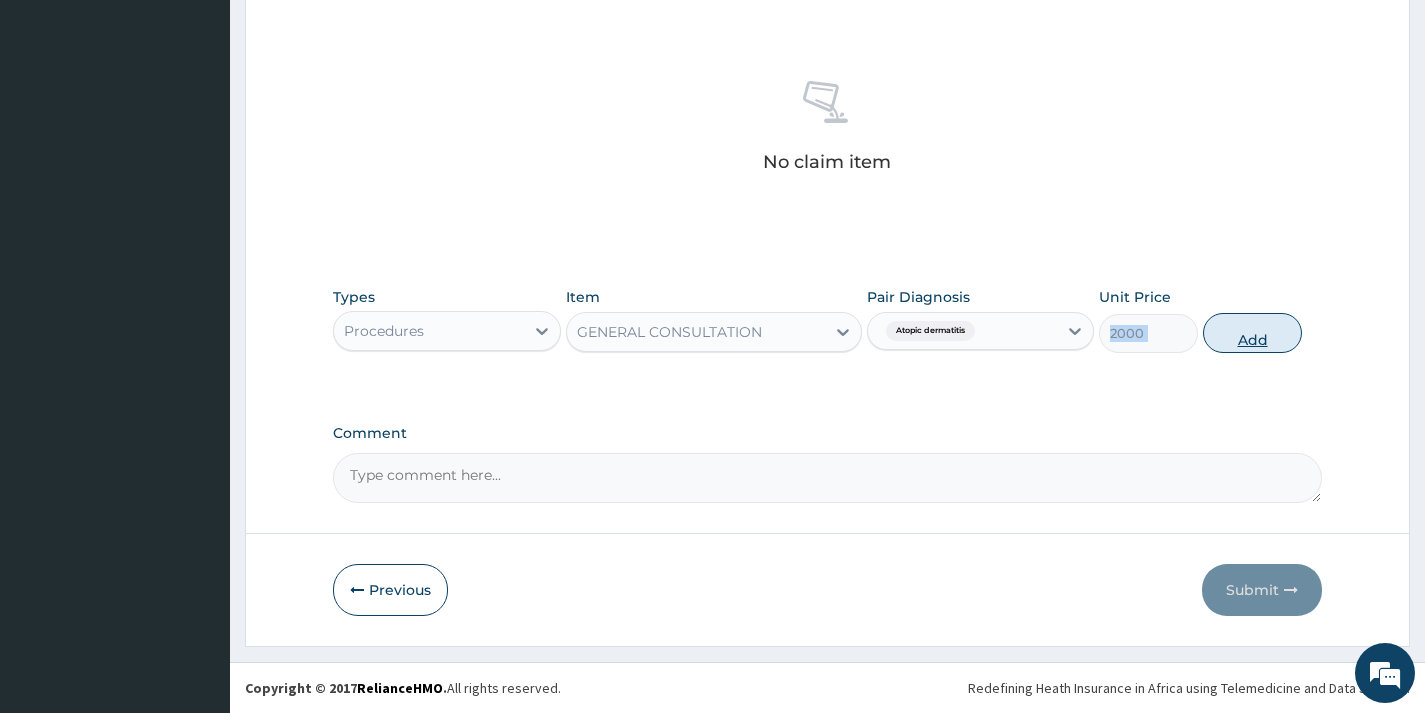 click on "Types Procedures Item GENERAL CONSULTATION Pair Diagnosis Atopic dermatitis Unit Price 2000 Add" at bounding box center [827, 320] 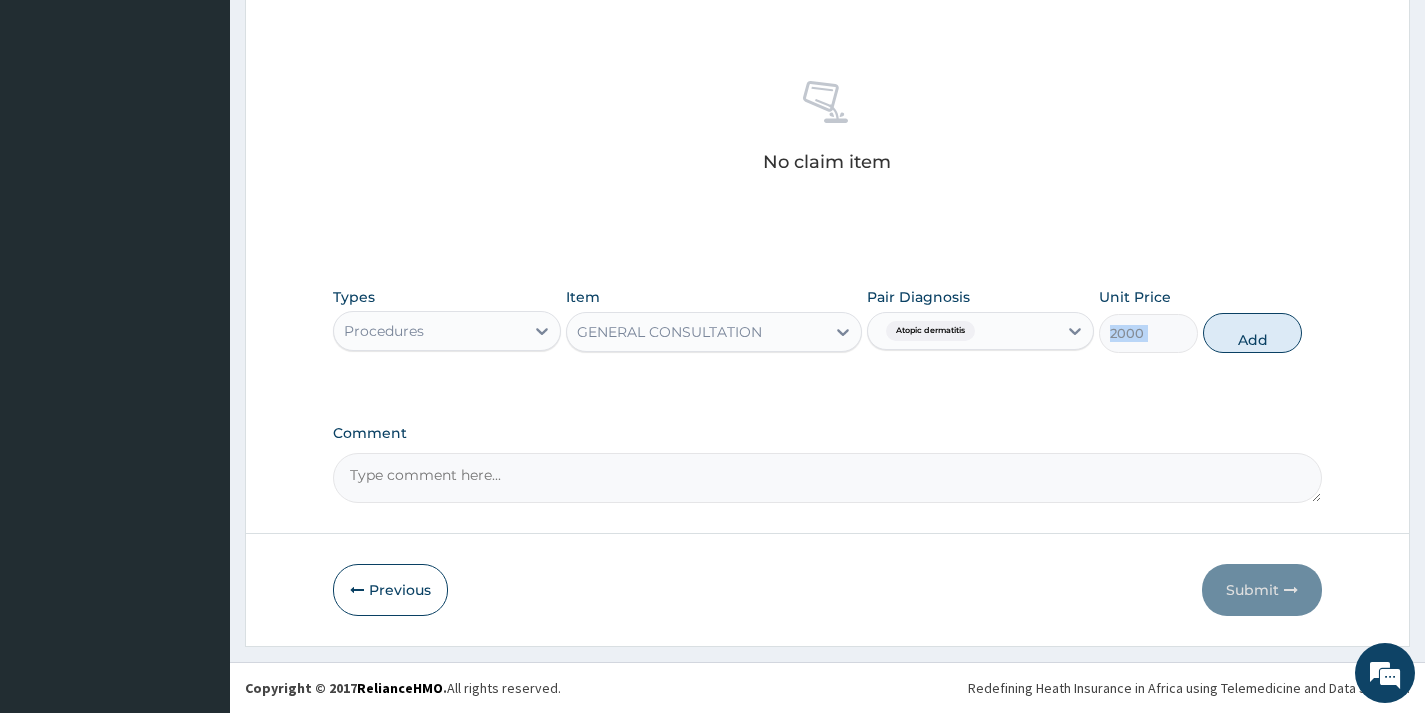 type on "0" 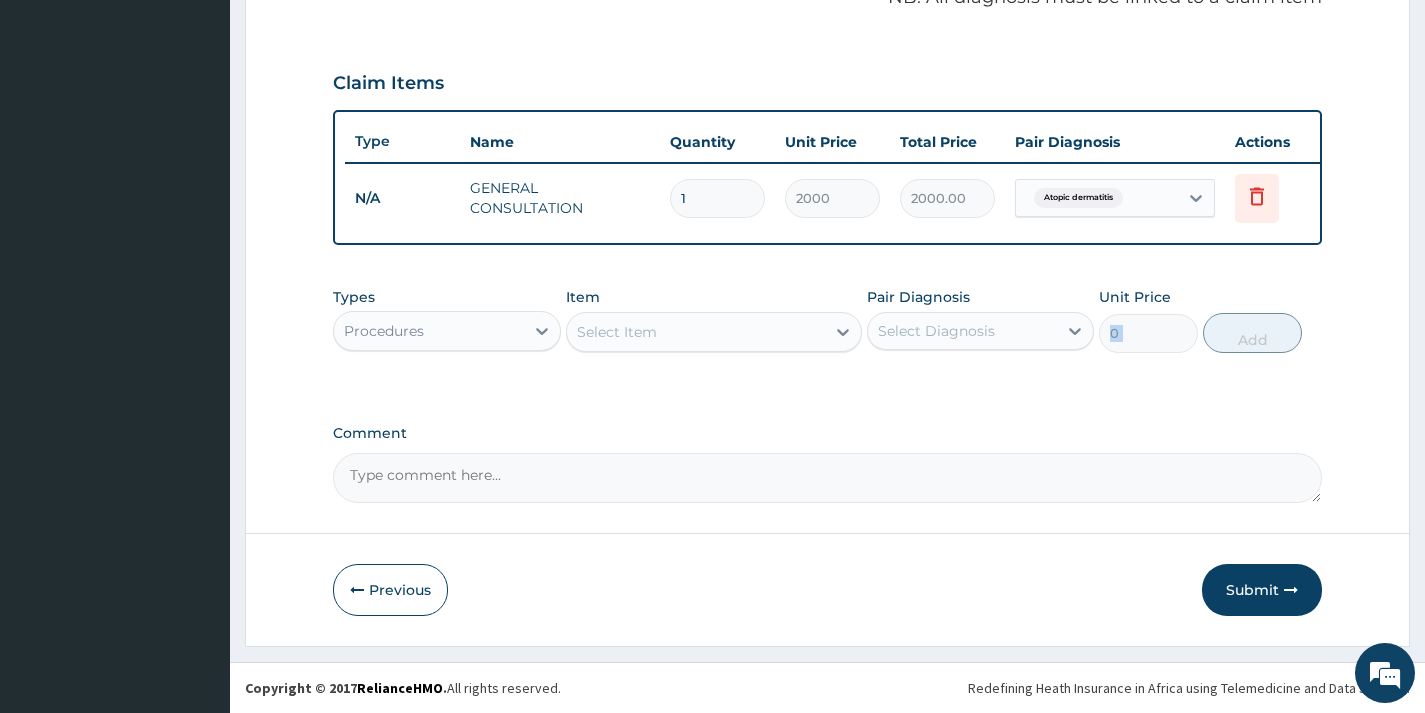 scroll, scrollTop: 649, scrollLeft: 0, axis: vertical 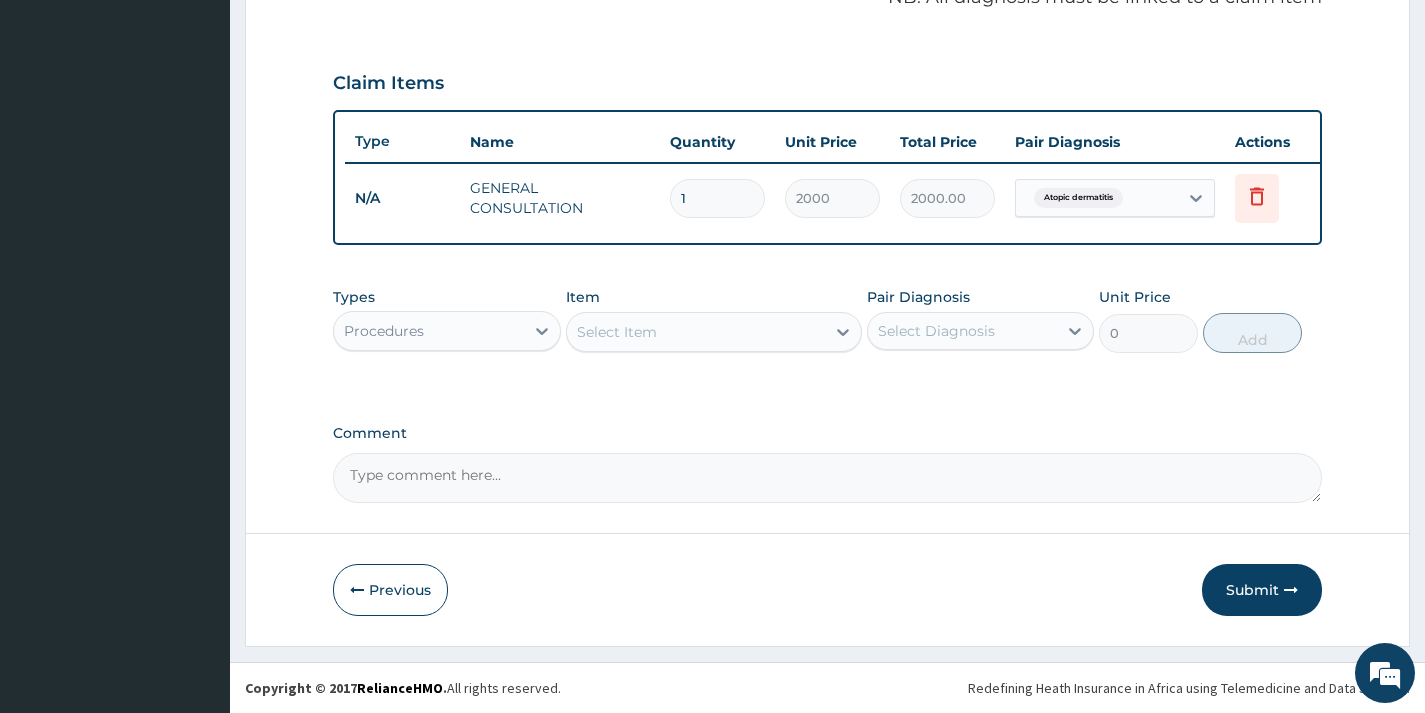 click on "Procedures" at bounding box center (446, 331) 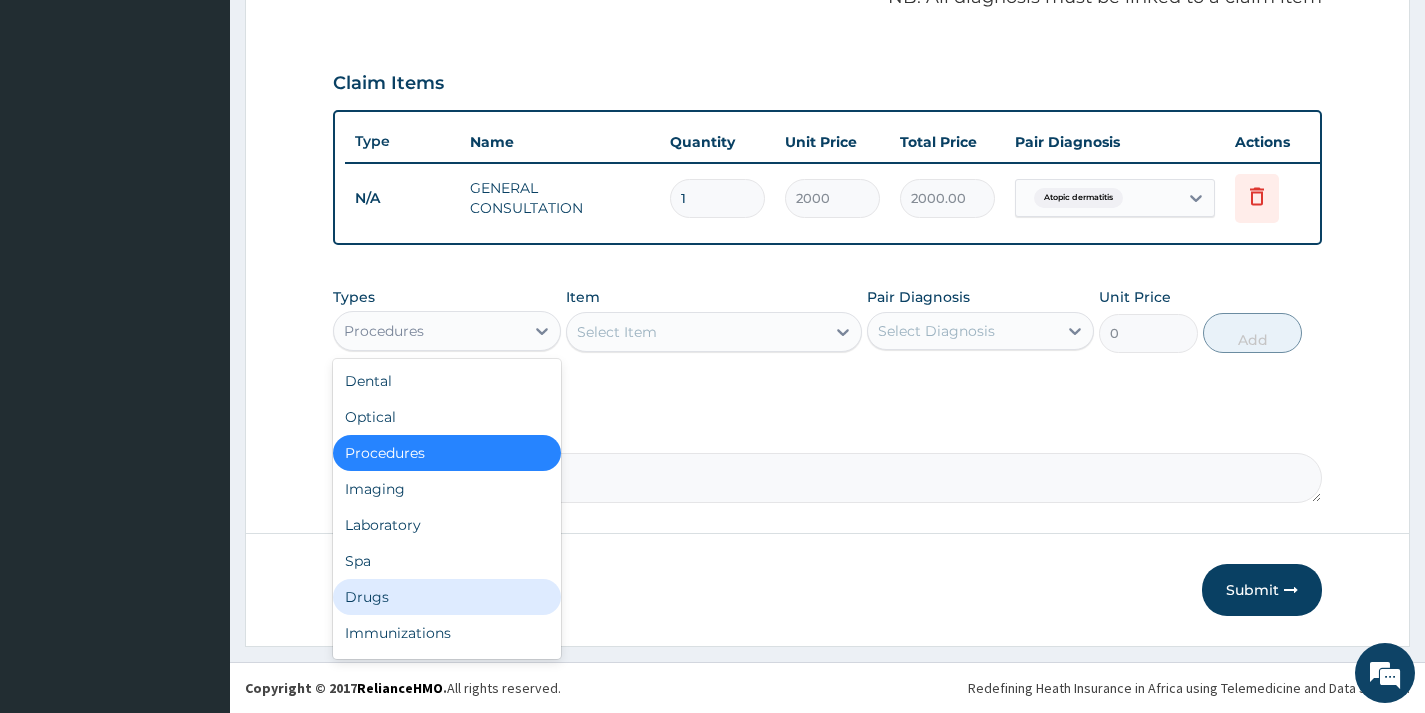 click on "Drugs" at bounding box center (446, 597) 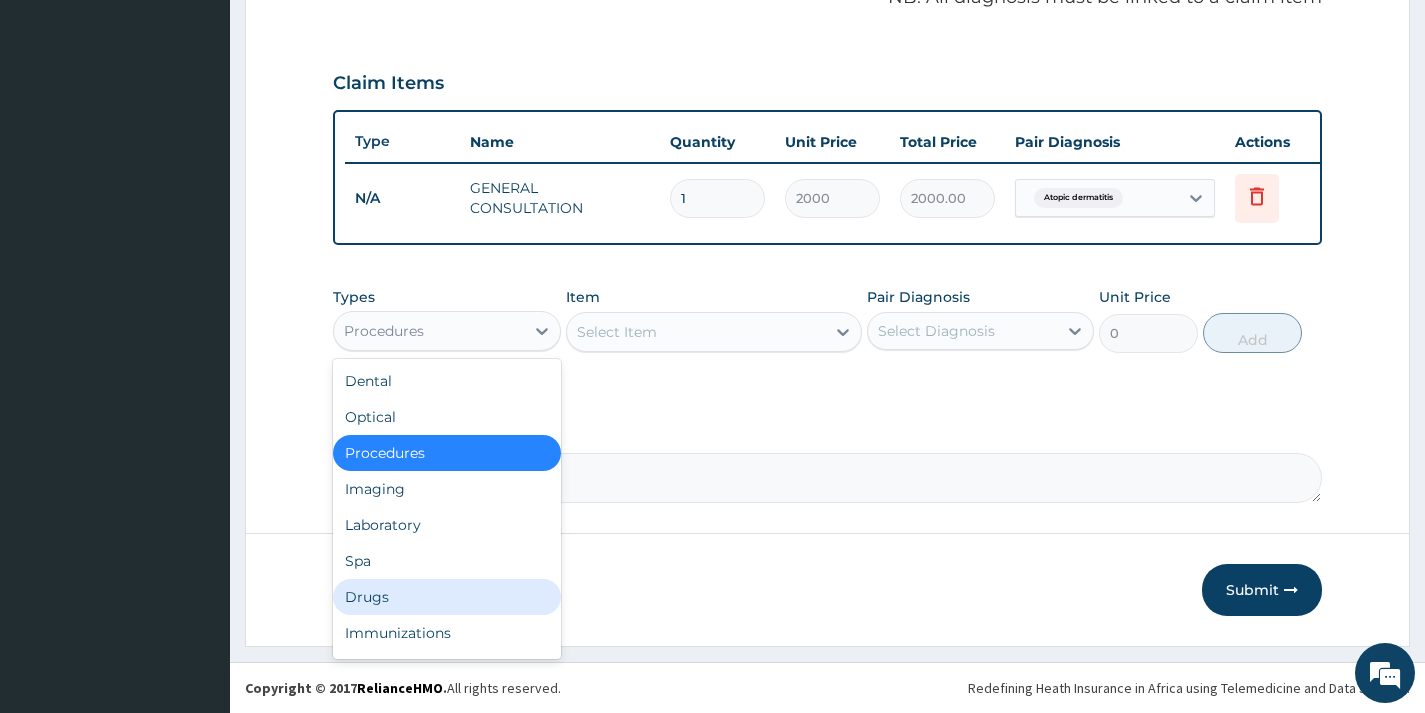click on "Previous" at bounding box center (390, 590) 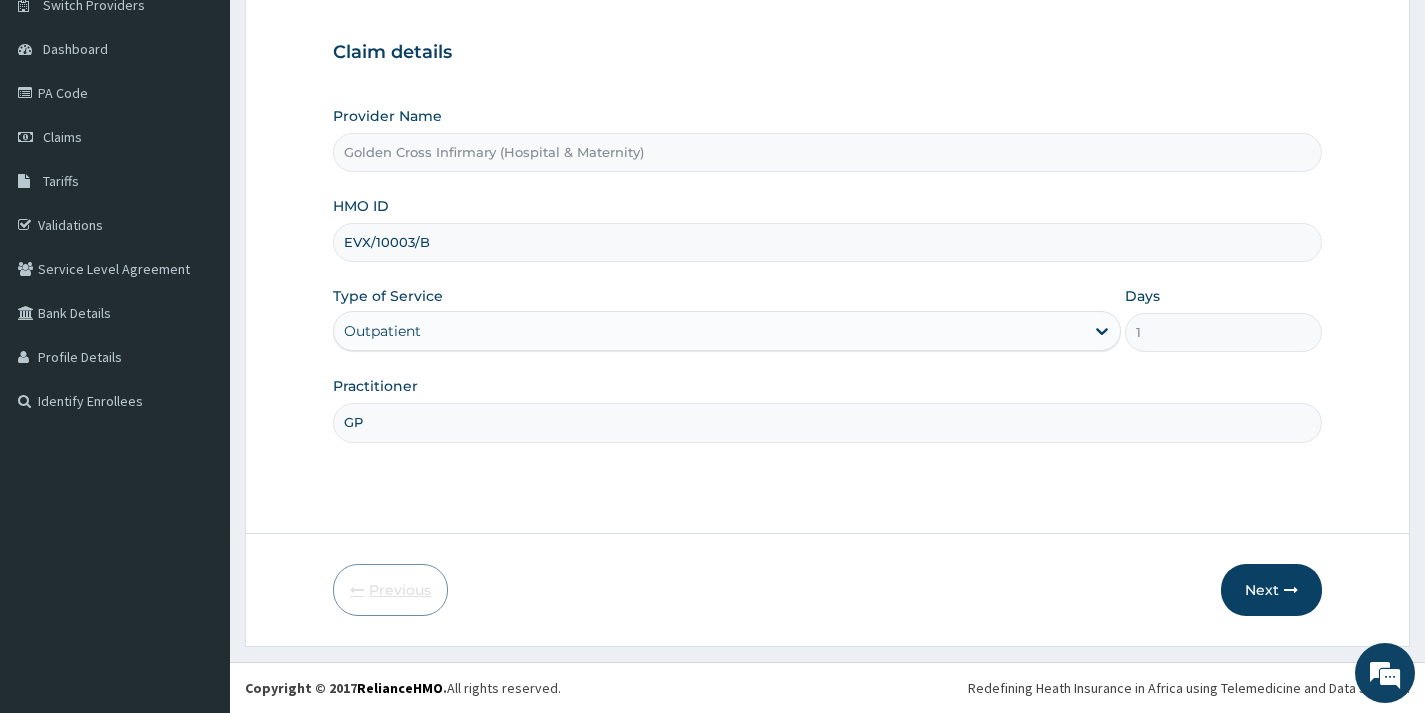 scroll, scrollTop: 169, scrollLeft: 0, axis: vertical 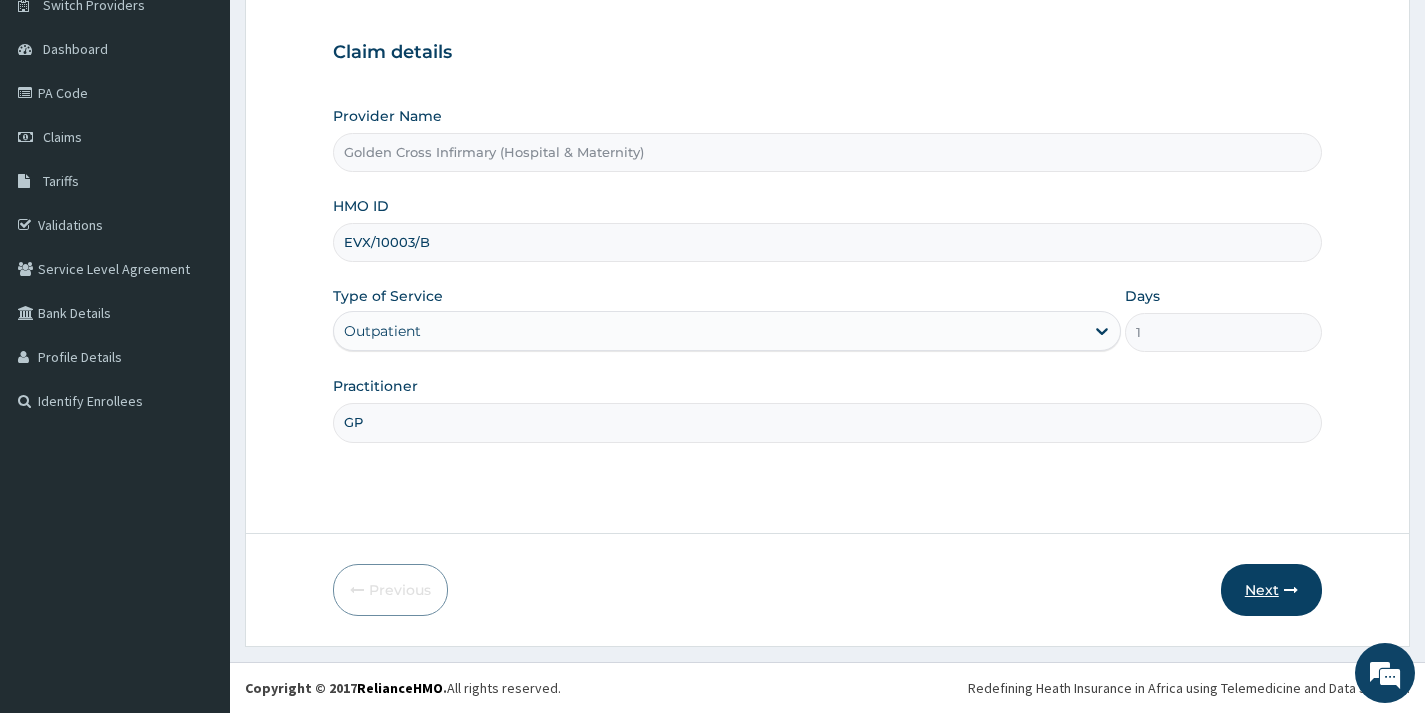 click on "Next" at bounding box center [1271, 590] 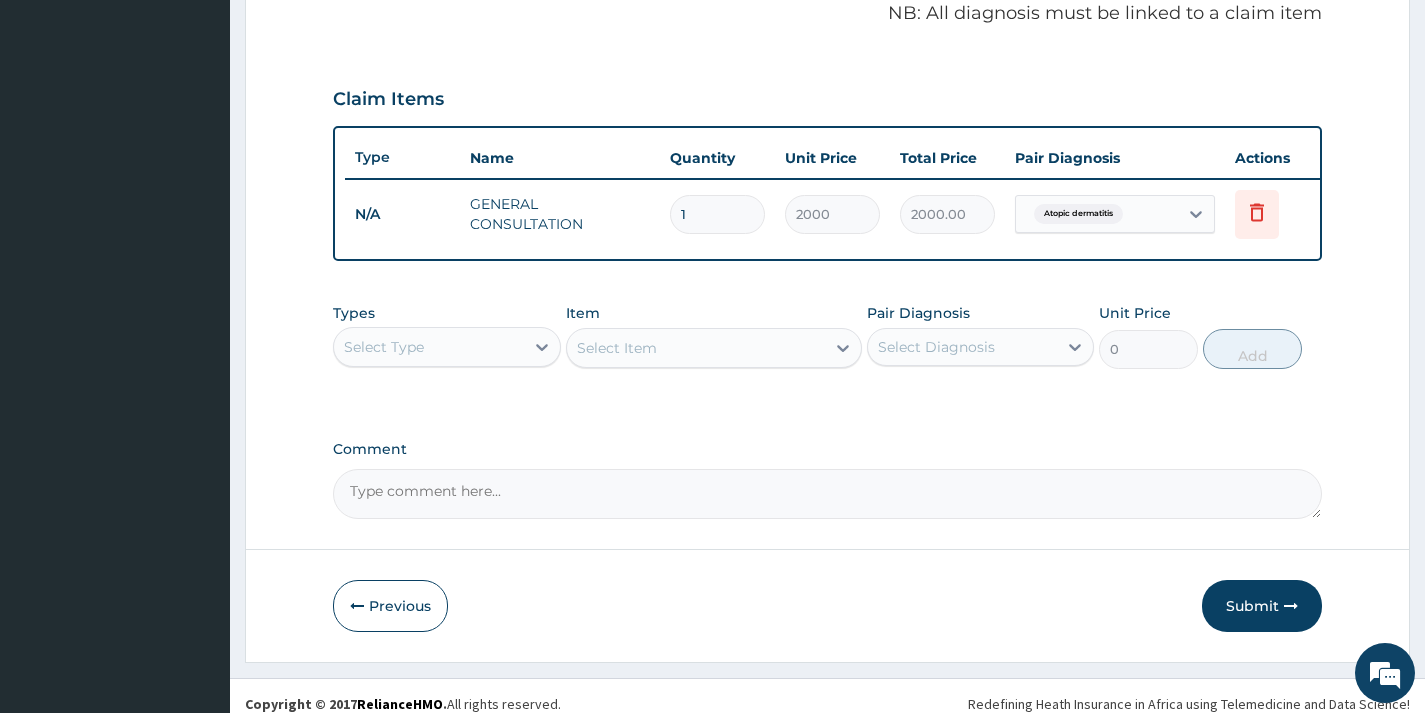 scroll, scrollTop: 649, scrollLeft: 0, axis: vertical 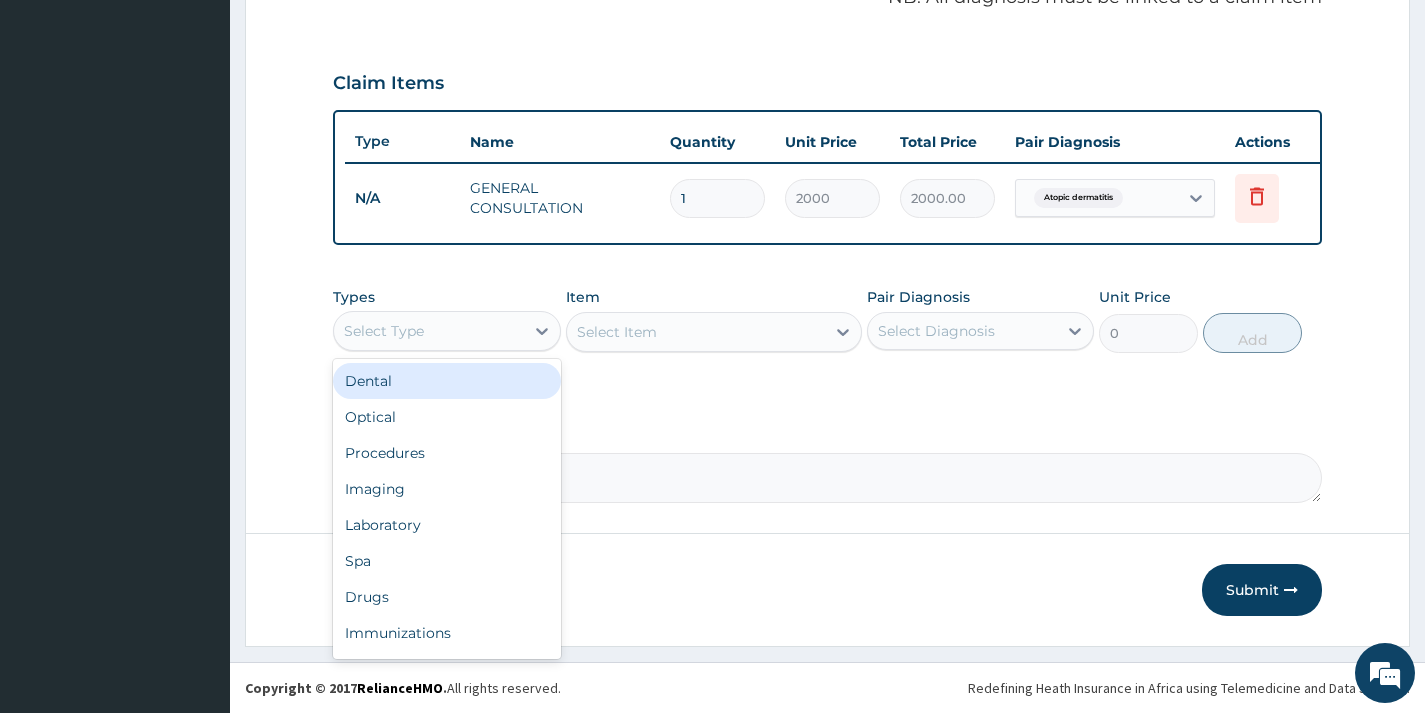 drag, startPoint x: 529, startPoint y: 341, endPoint x: 509, endPoint y: 453, distance: 113.7717 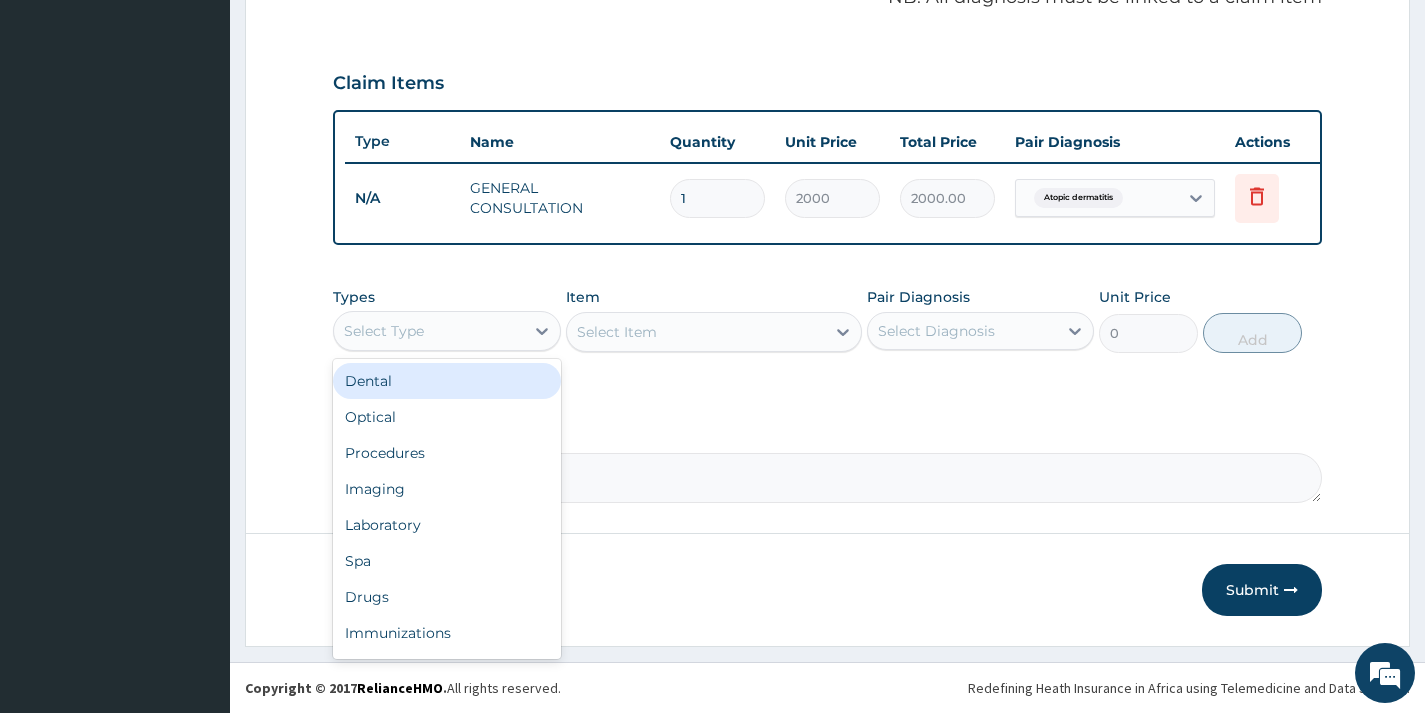 click on "option Dental focused, 1 of 10. 10 results available. Use Up and Down to choose options, press Enter to select the currently focused option, press Escape to exit the menu, press Tab to select the option and exit the menu. Select Type Dental Optical Procedures Imaging Laboratory Spa Drugs Immunizations Others Gym" at bounding box center (446, 331) 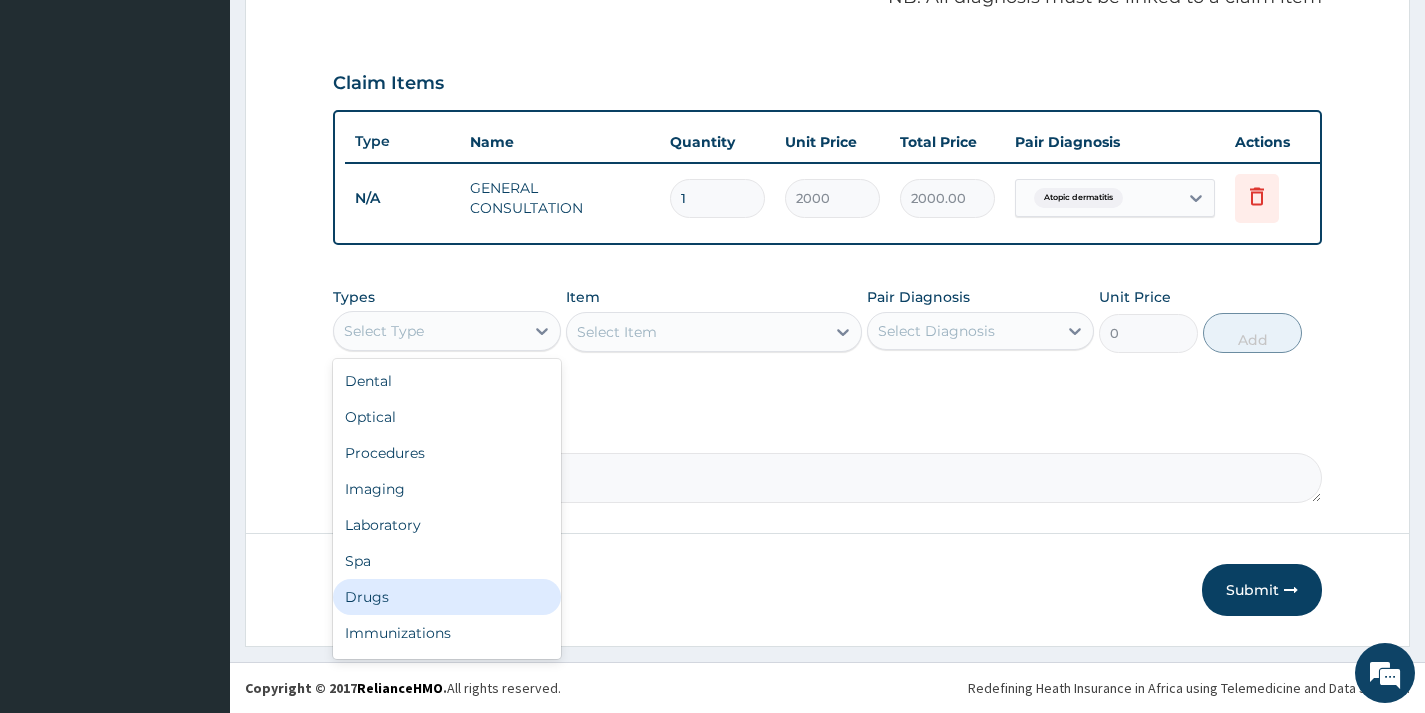 click on "Drugs" at bounding box center [446, 597] 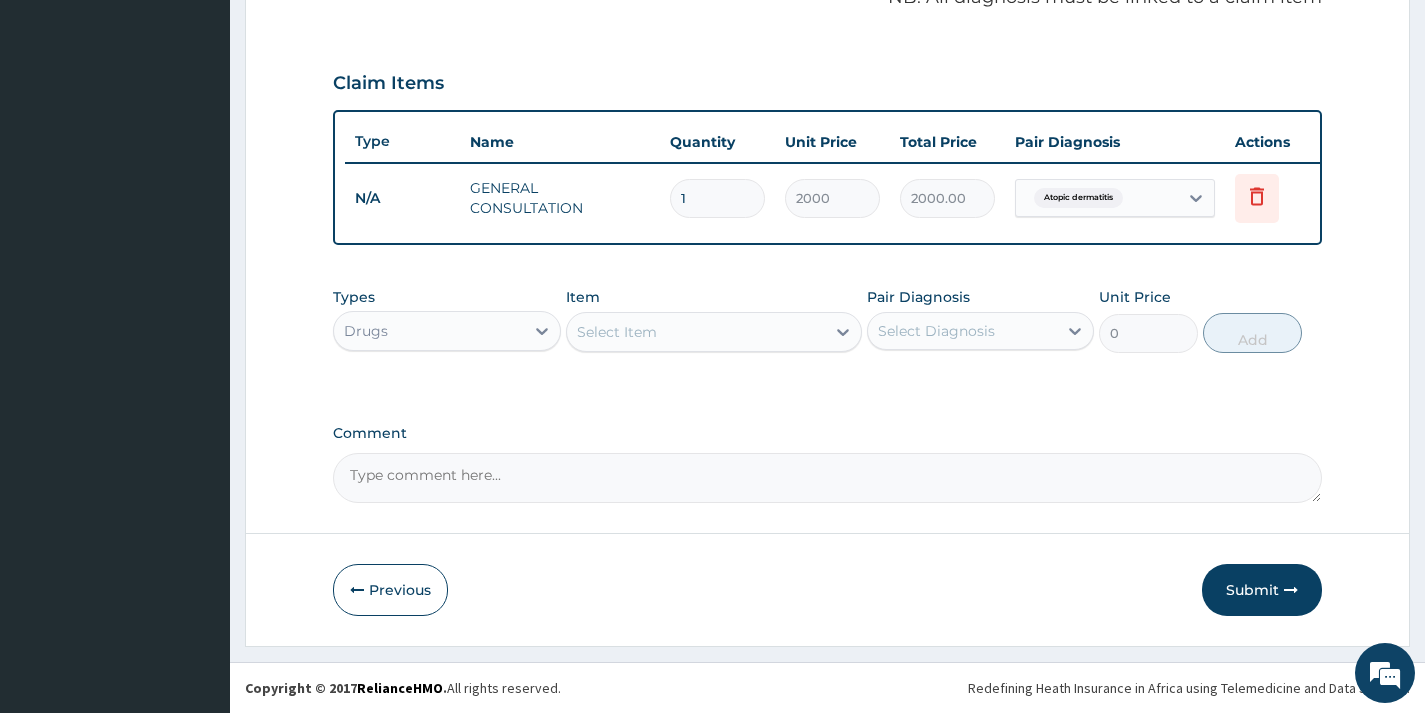 click on "Select Item" at bounding box center (714, 332) 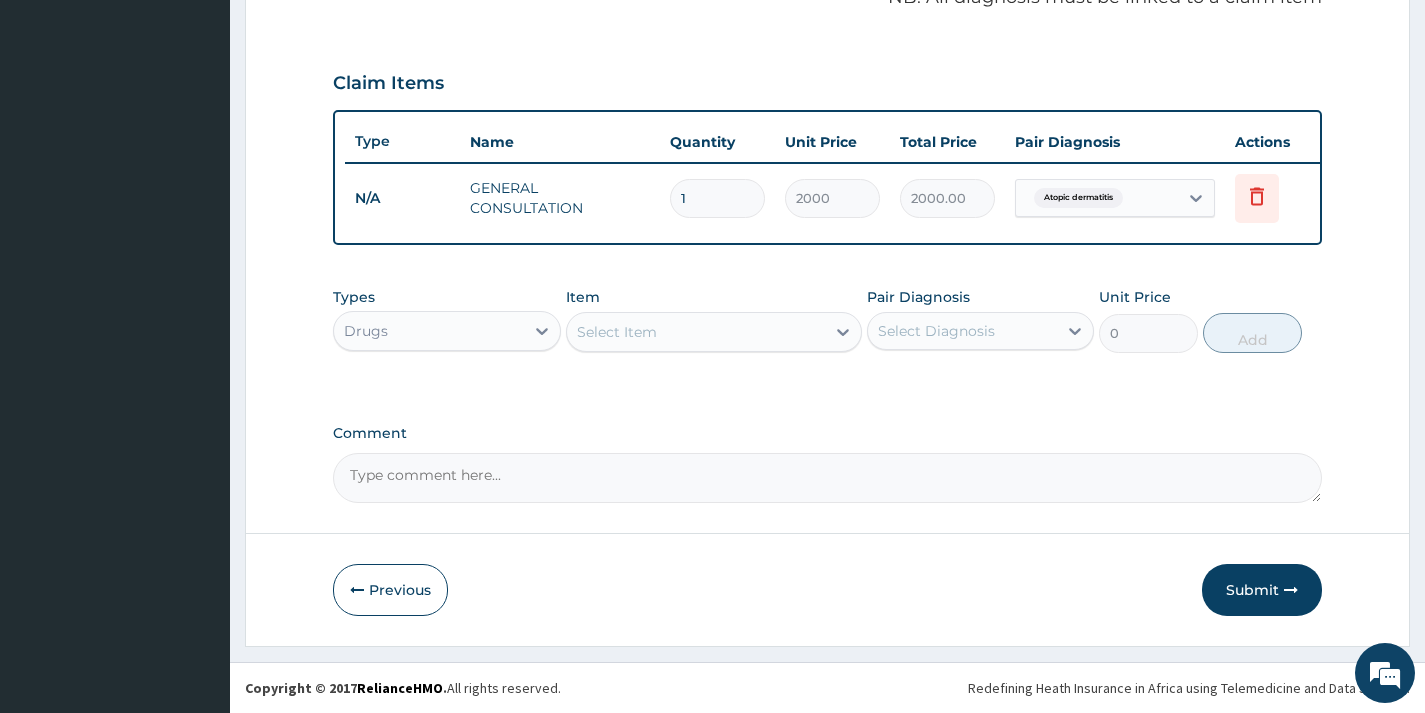 click on "Select Item" at bounding box center (696, 332) 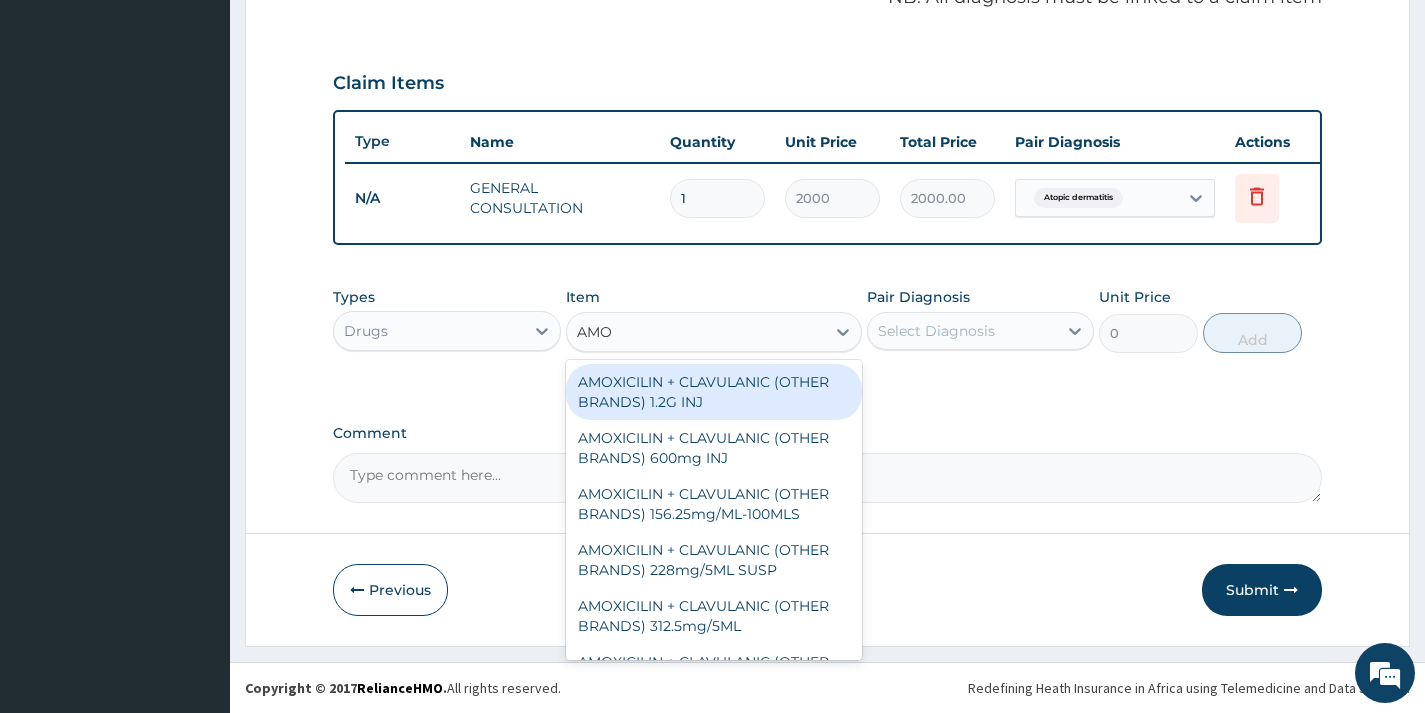 type on "AMOX" 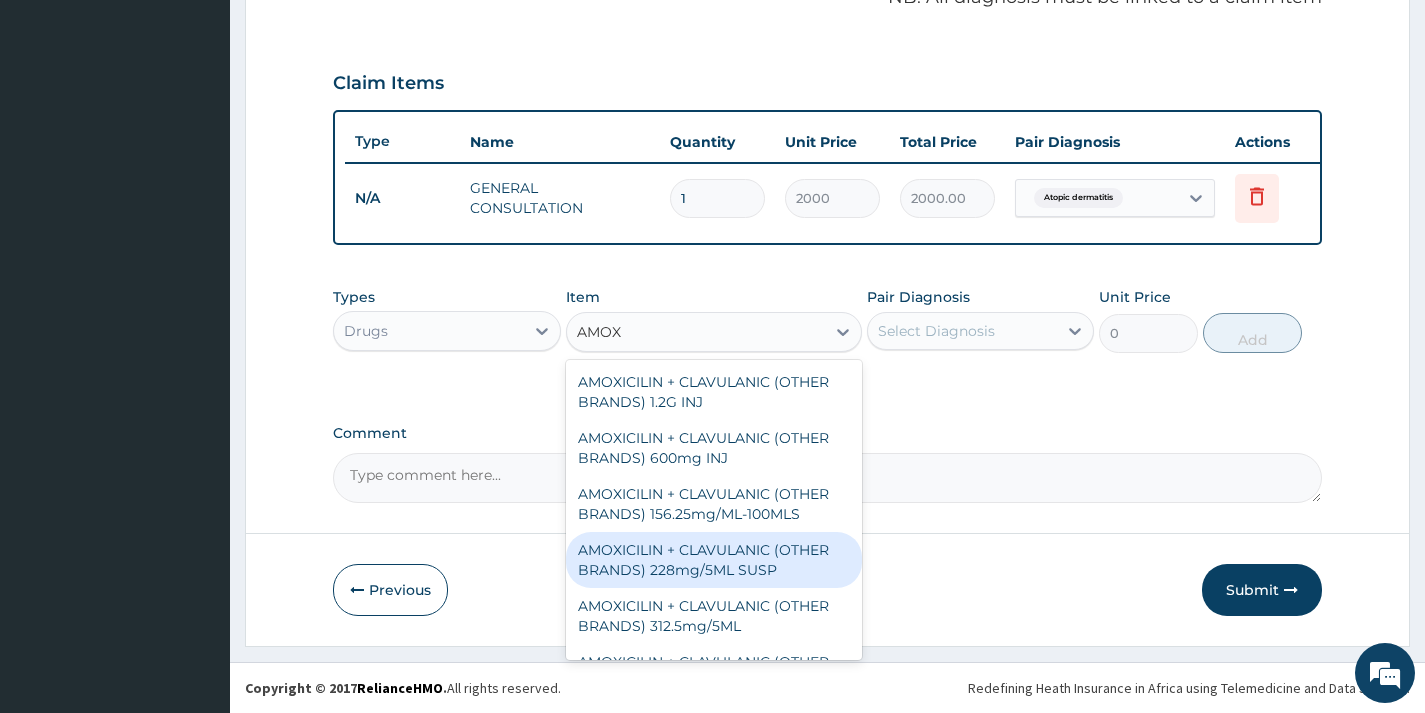 click on "AMOXICILIN + CLAVULANIC (OTHER BRANDS) 228mg/5ML SUSP" at bounding box center (714, 560) 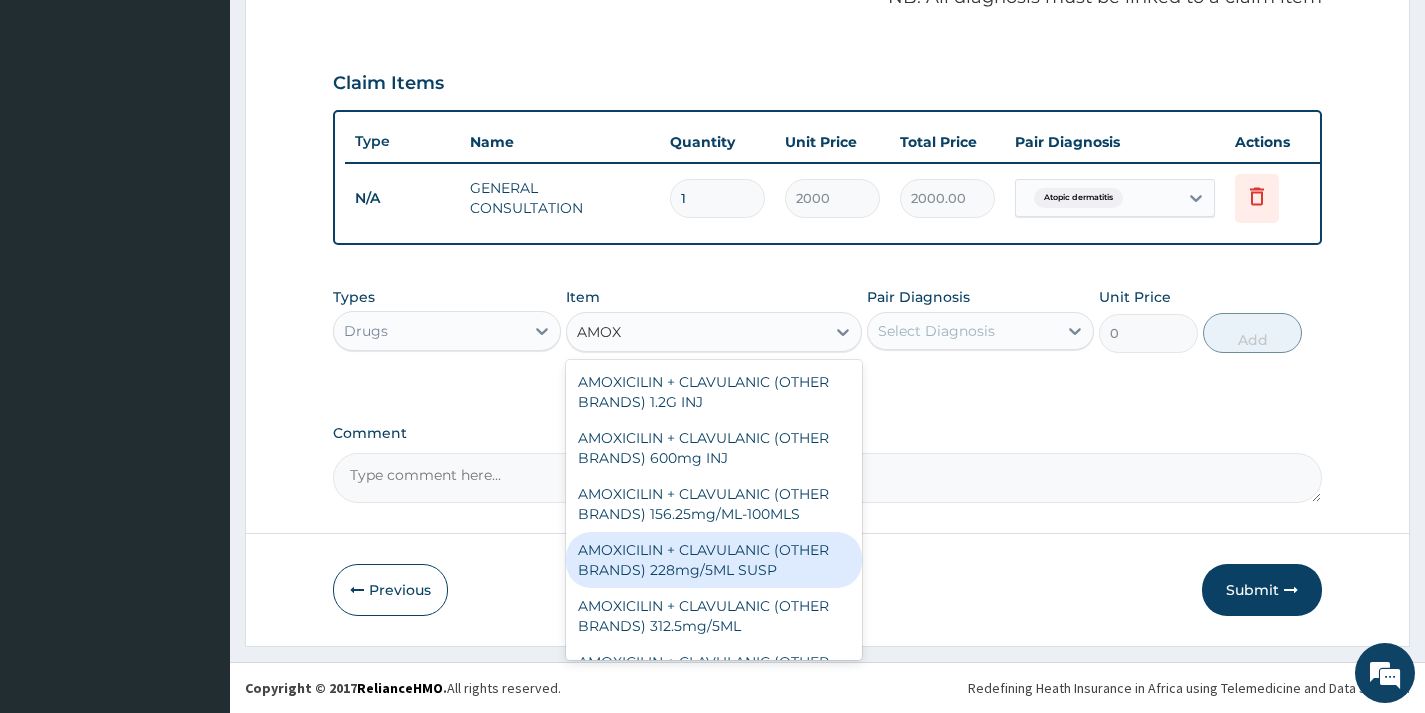 type 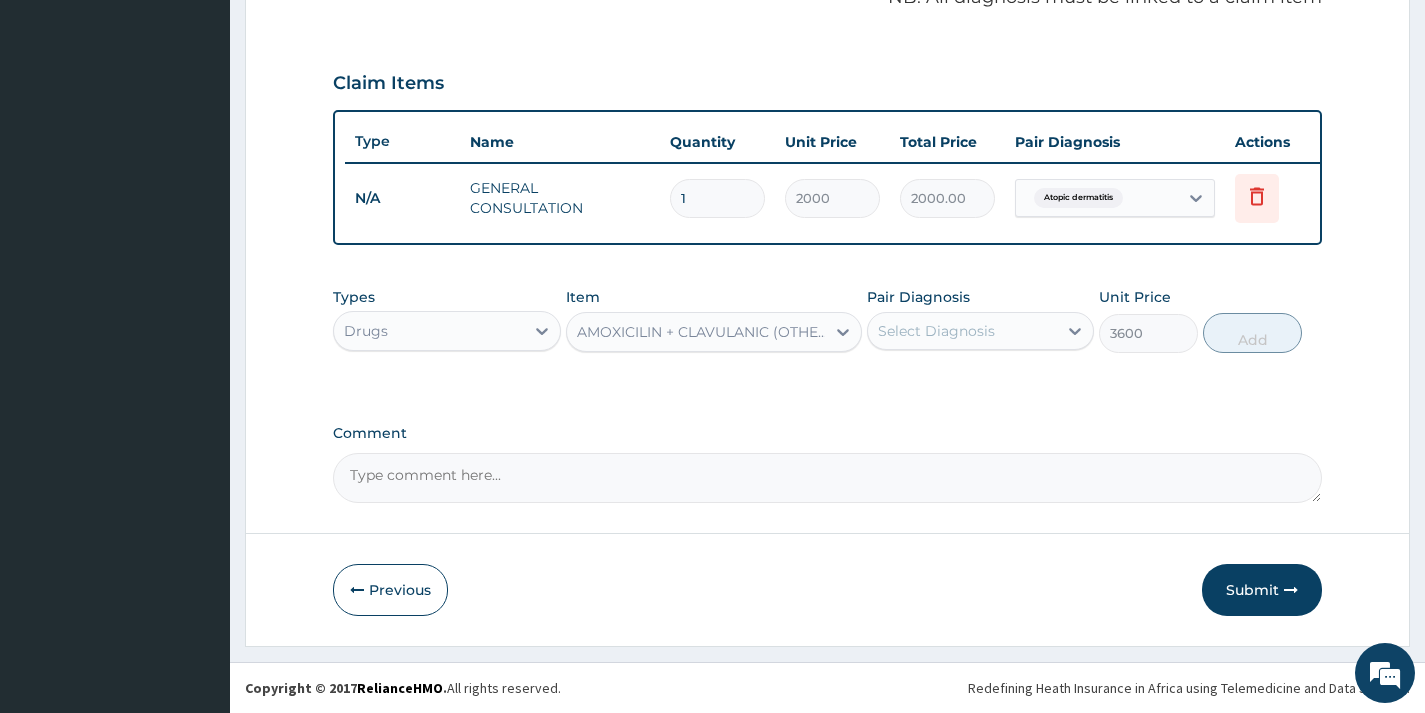 click on "Item option AMOXICILIN + CLAVULANIC (OTHER BRANDS) 228mg/5ML SUSP, selected.   Select is focused ,type to refine list, press Down to open the menu,  AMOXICILIN + CLAVULANIC (OTHER BRANDS) 228mg/5ML SUSP" at bounding box center [714, 320] 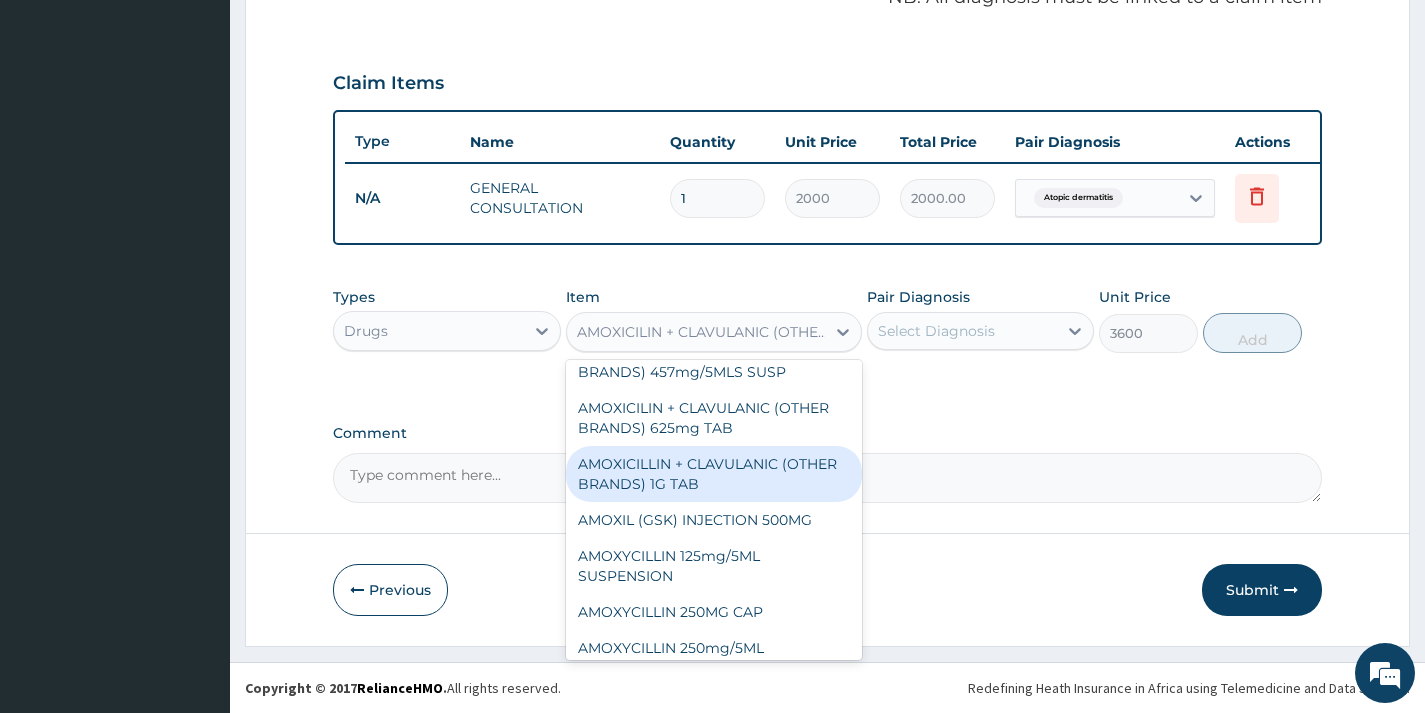 scroll, scrollTop: 3411, scrollLeft: 0, axis: vertical 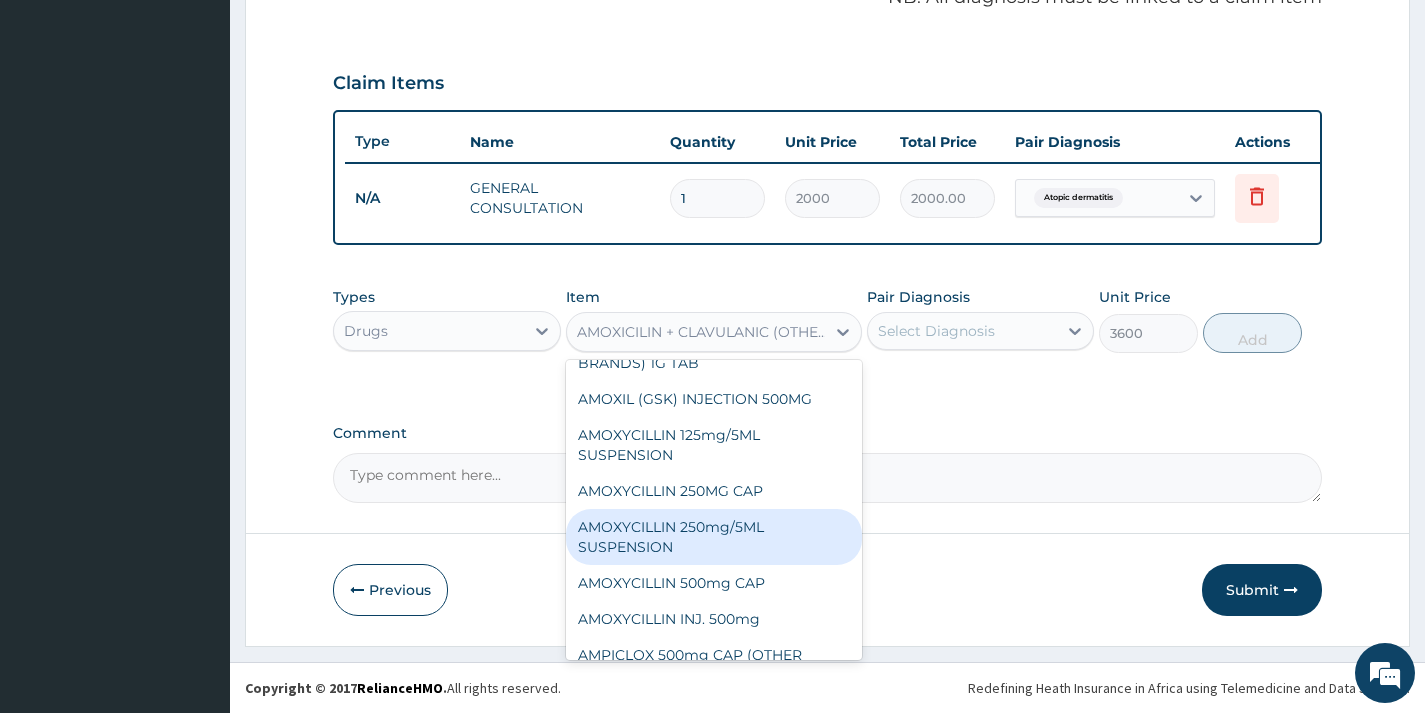 click on "AMOXYCILLIN 250mg/5ML SUSPENSION" at bounding box center [714, 537] 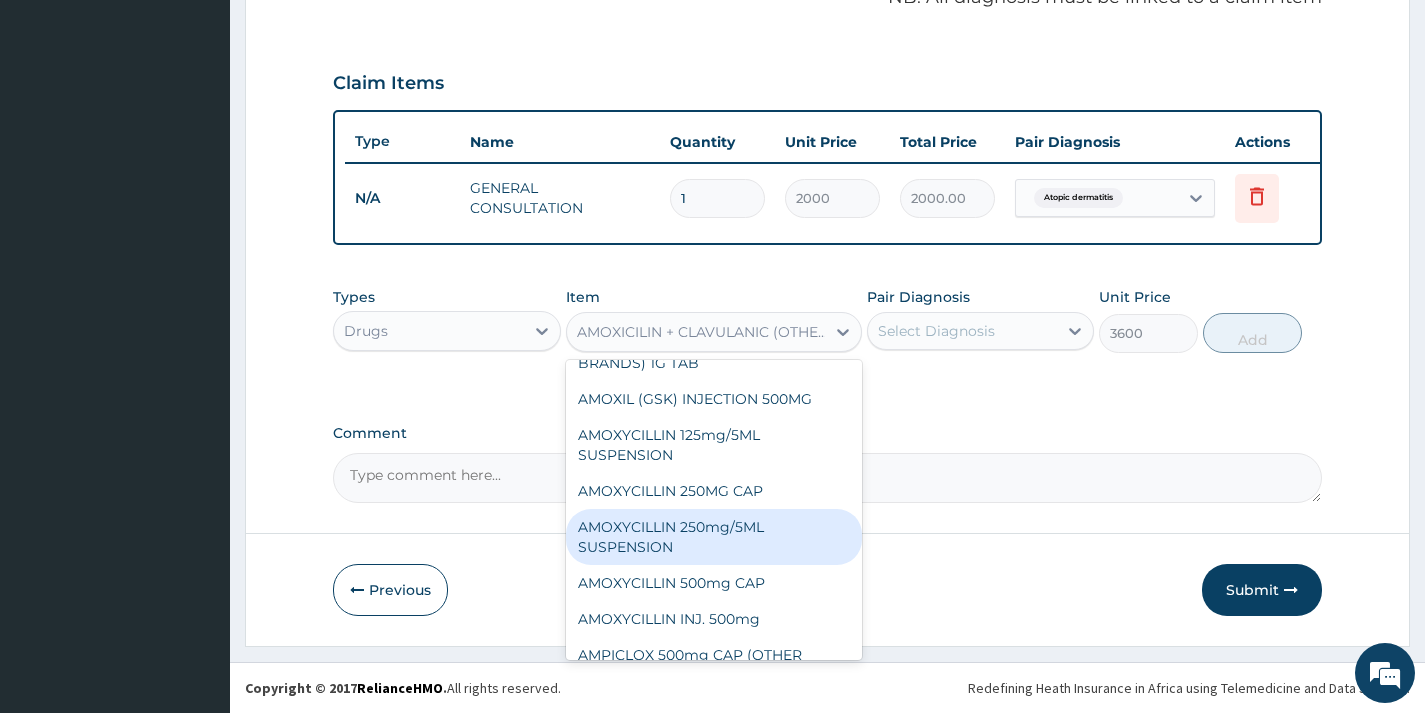 type on "900" 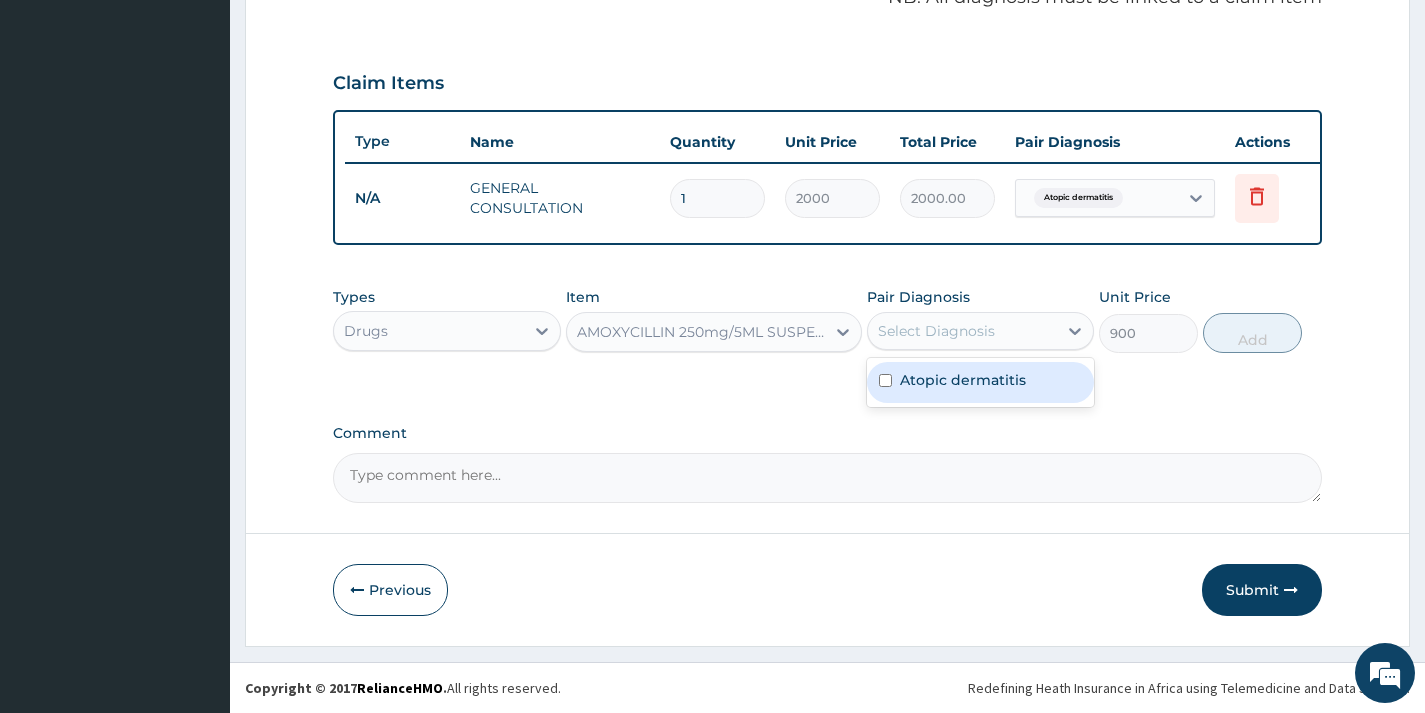 drag, startPoint x: 985, startPoint y: 321, endPoint x: 989, endPoint y: 348, distance: 27.294687 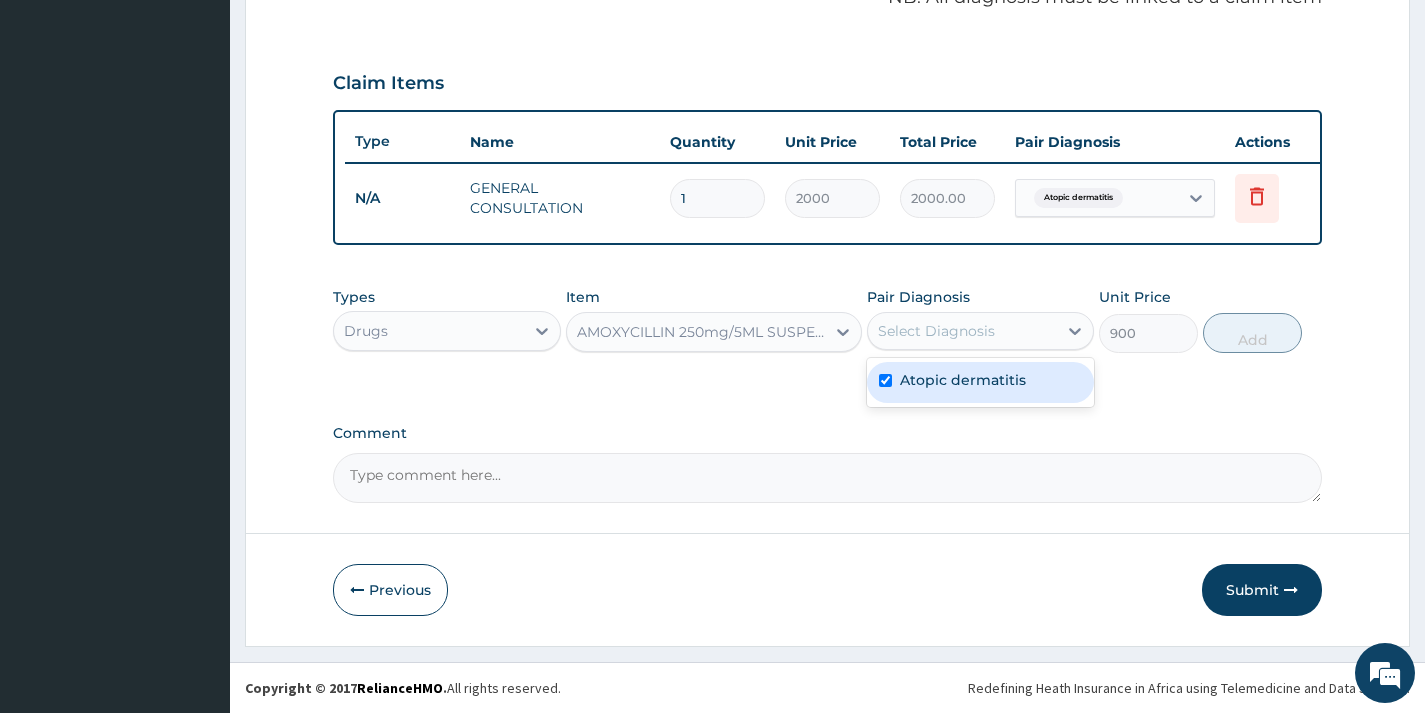 checkbox on "true" 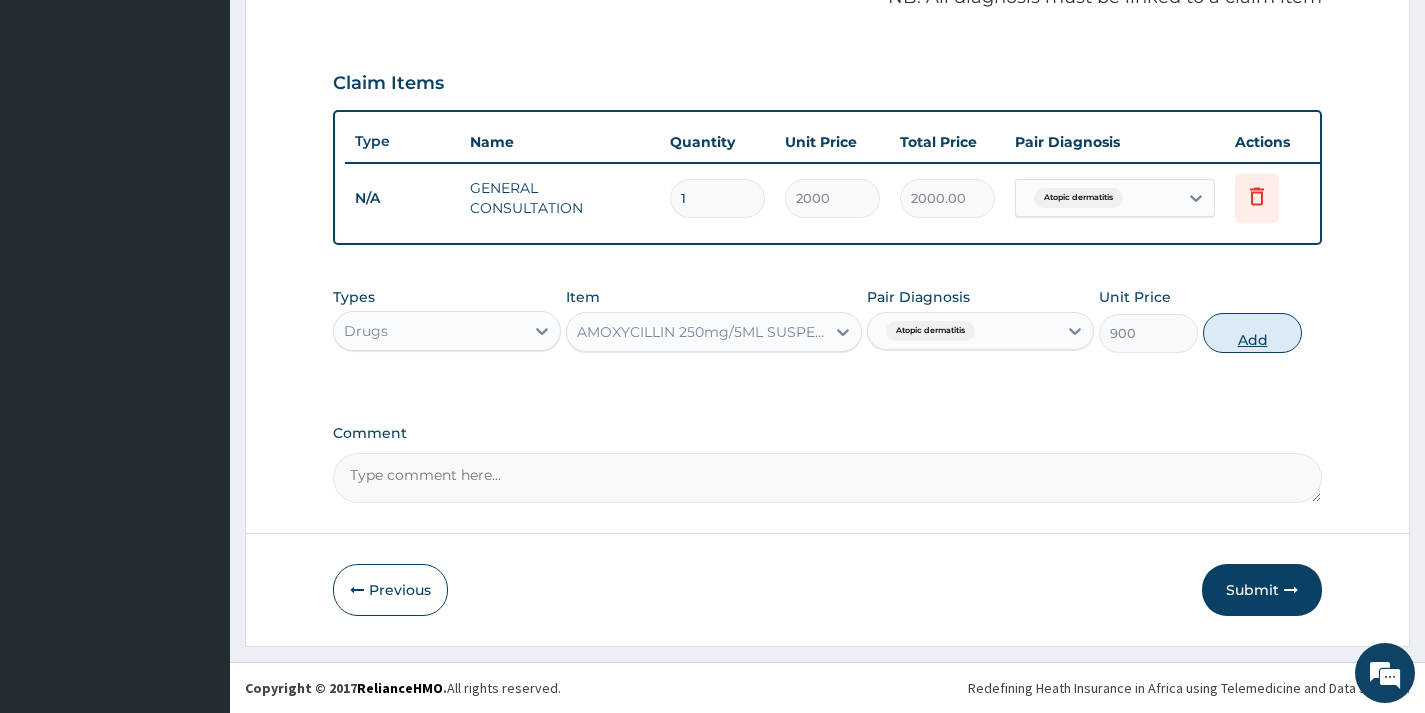 click on "Add" at bounding box center (1252, 333) 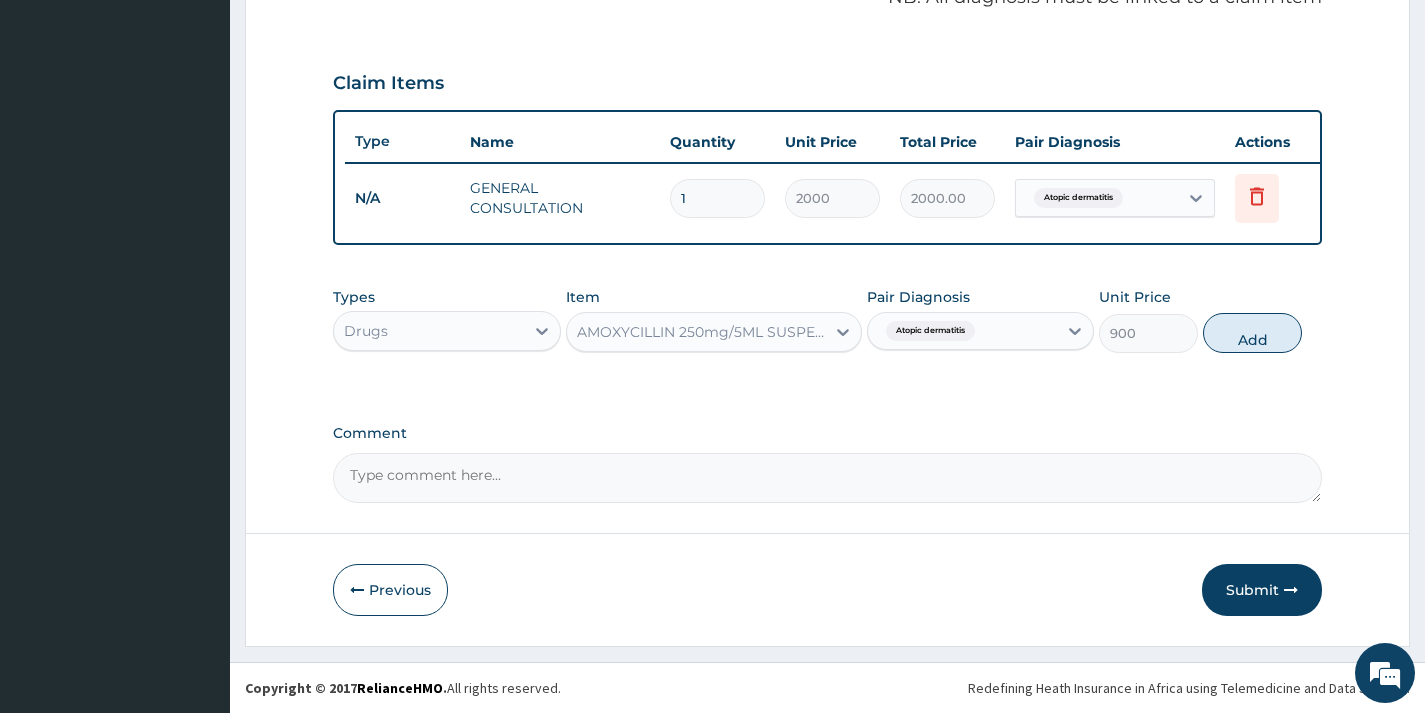 type on "0" 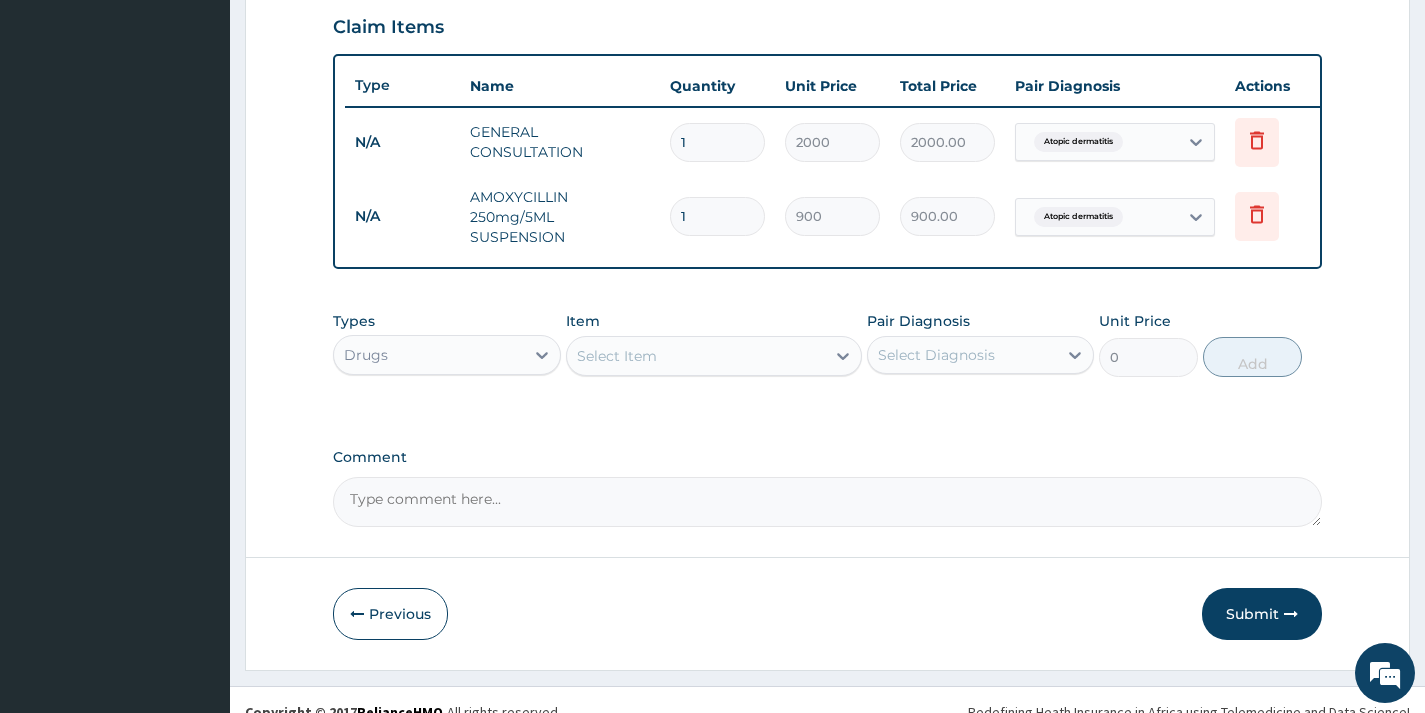 scroll, scrollTop: 729, scrollLeft: 0, axis: vertical 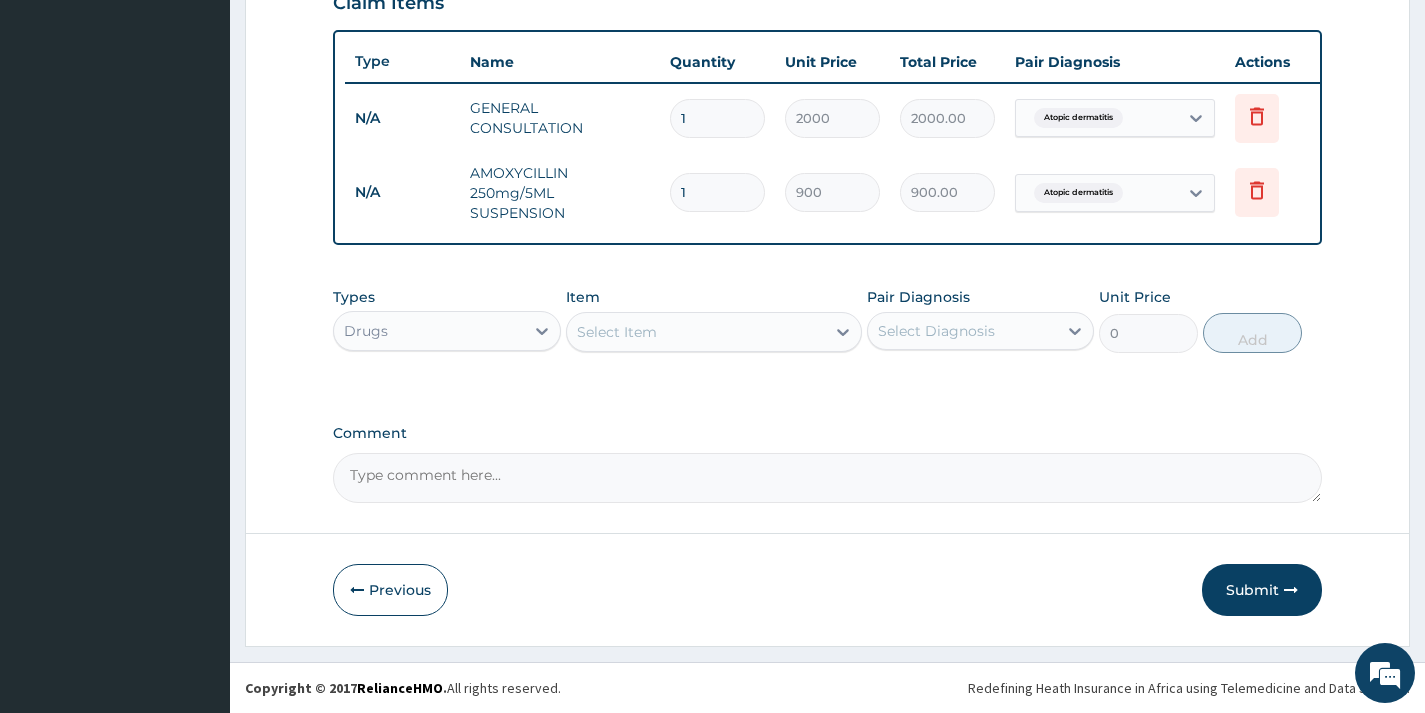 click on "Select Item" at bounding box center (617, 332) 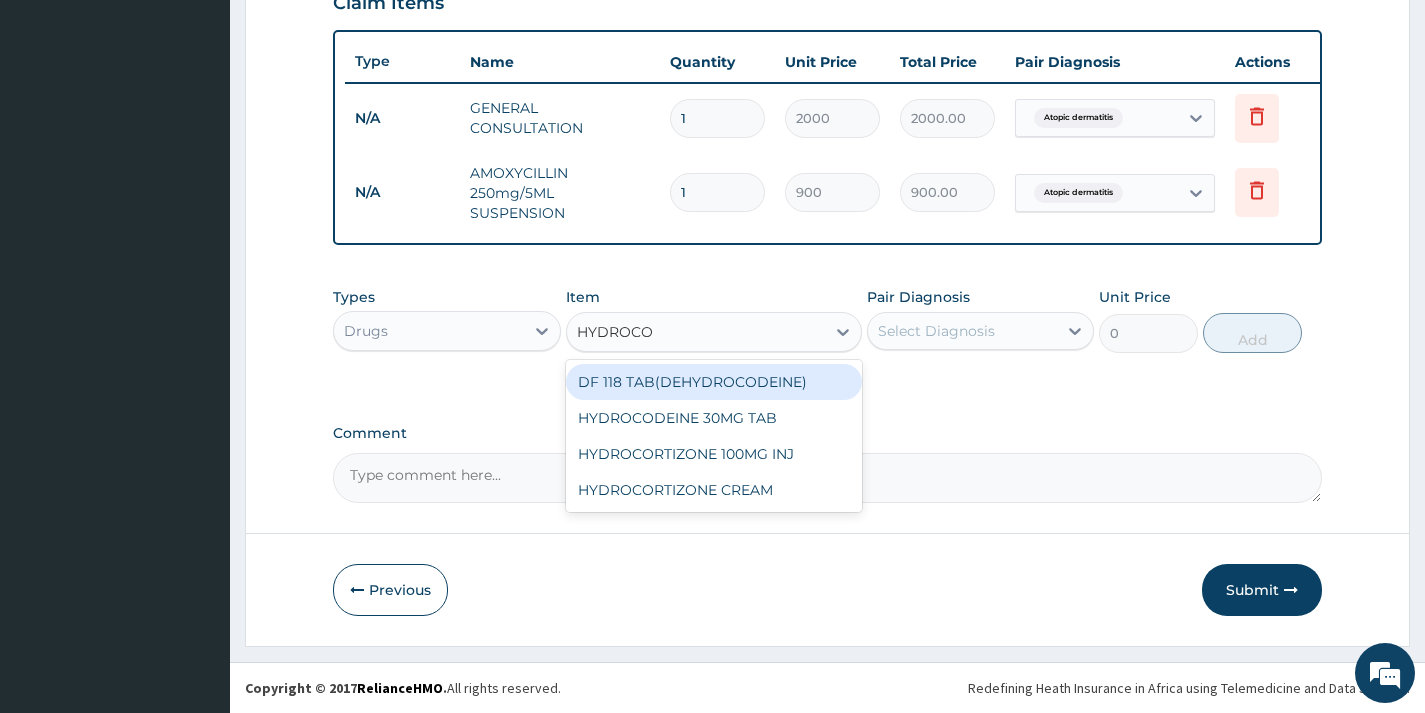 type on "HYDROCOR" 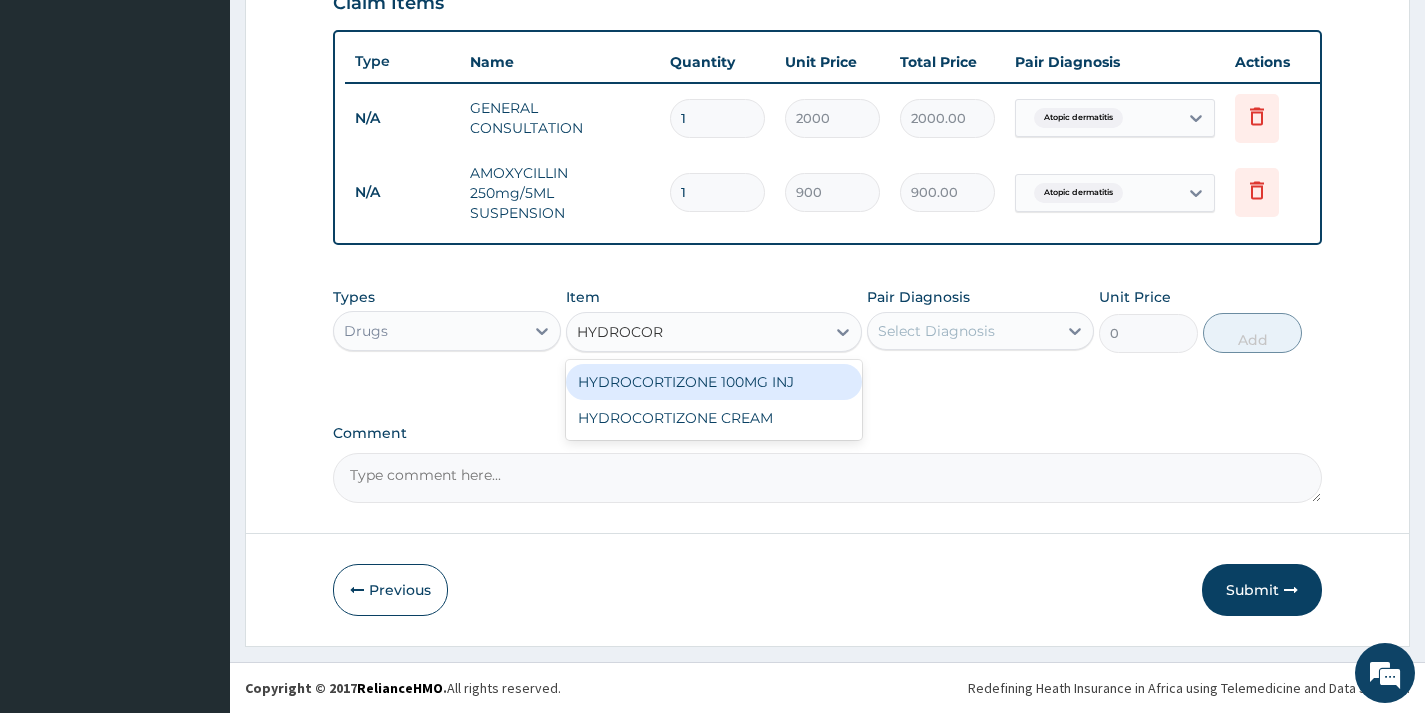 drag, startPoint x: 703, startPoint y: 375, endPoint x: 775, endPoint y: 364, distance: 72.835434 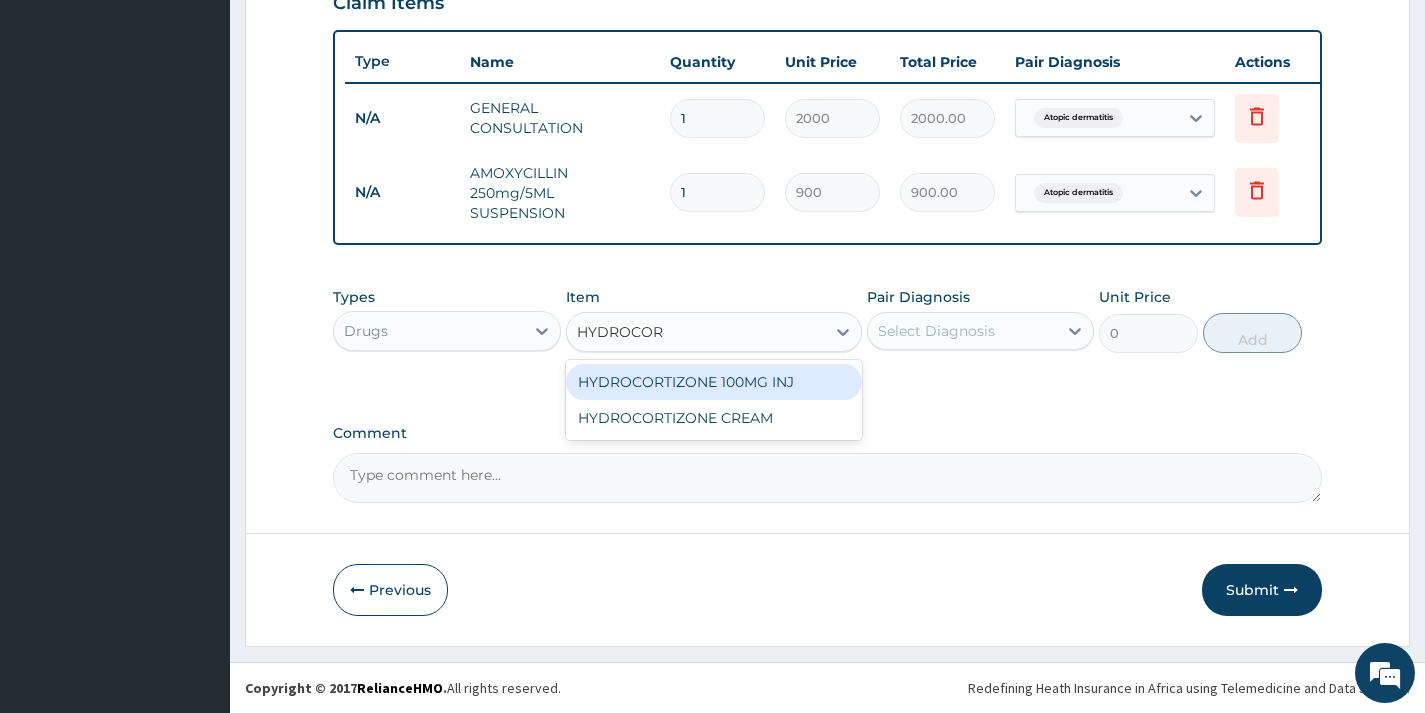 click on "HYDROCORTIZONE 100MG INJ" at bounding box center (714, 382) 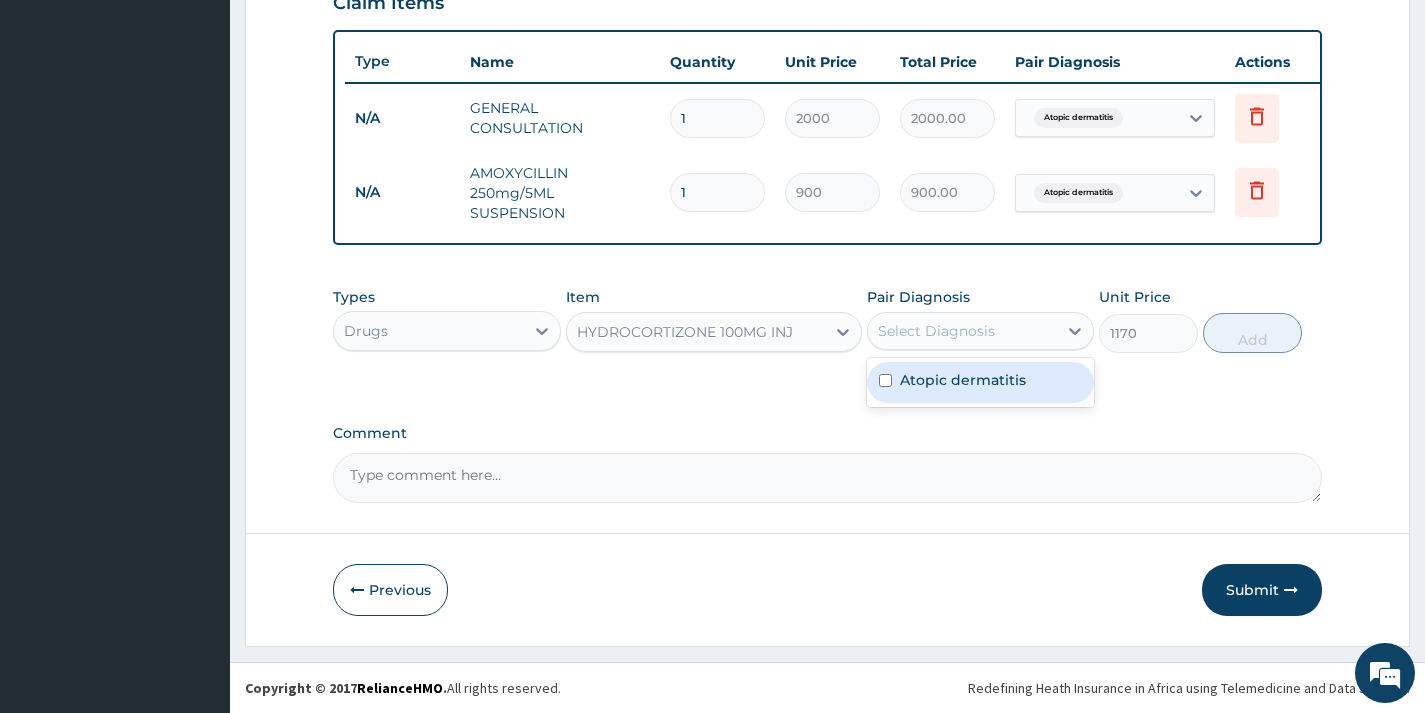 click on "Select Diagnosis" at bounding box center [962, 331] 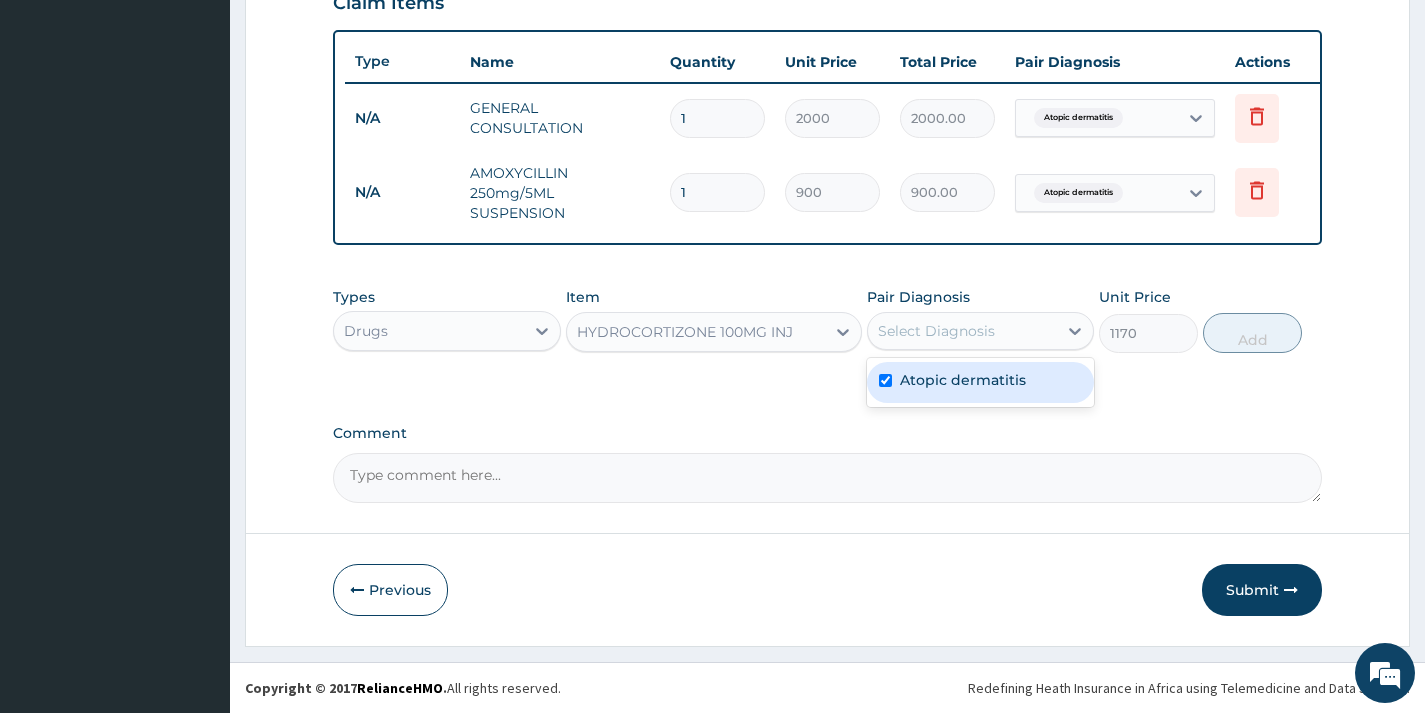 checkbox on "true" 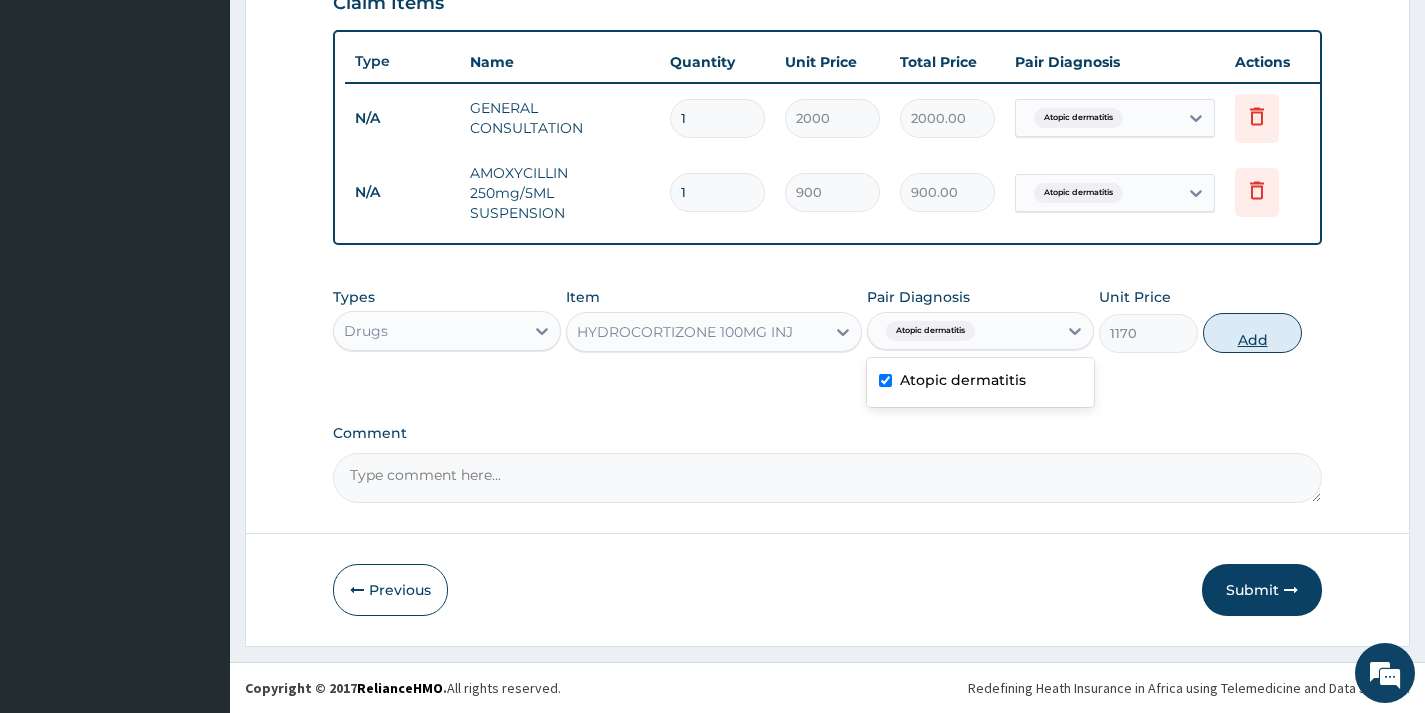 click on "Add" at bounding box center [1252, 333] 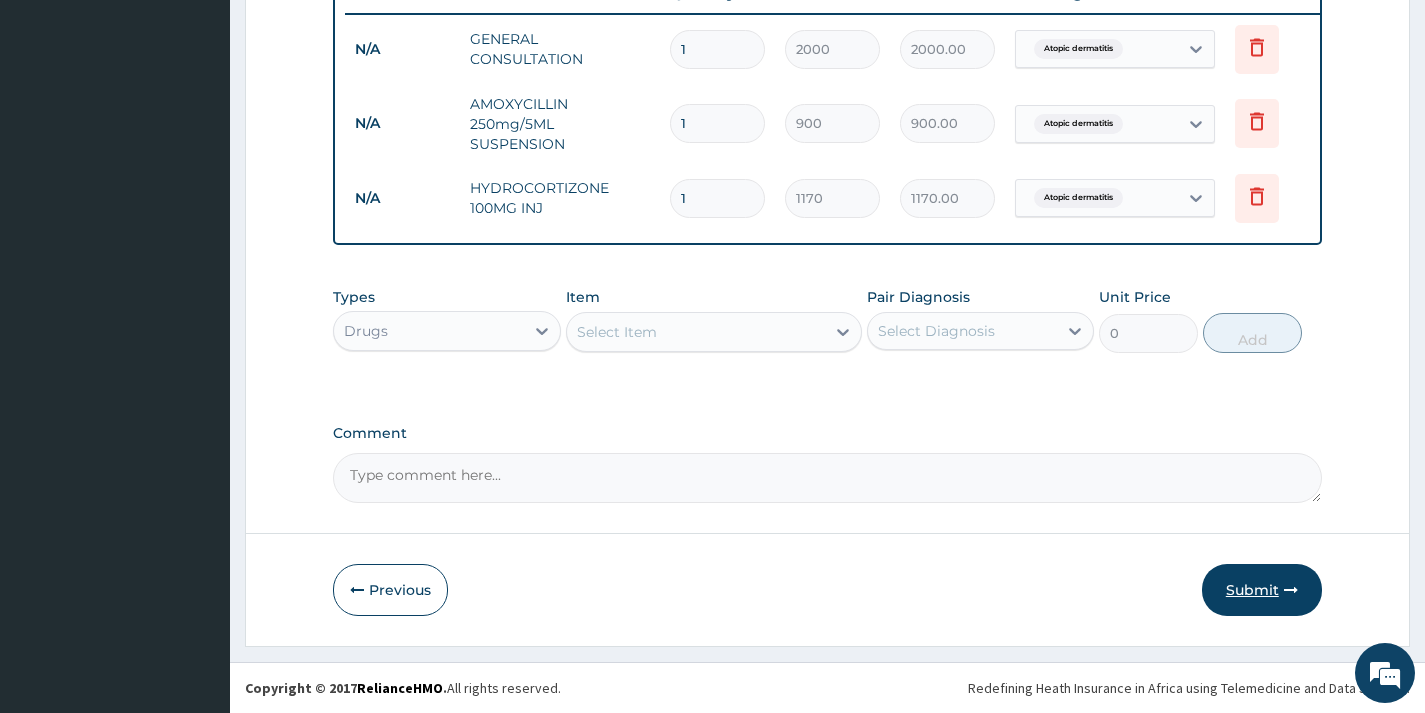 click on "Submit" at bounding box center (1262, 590) 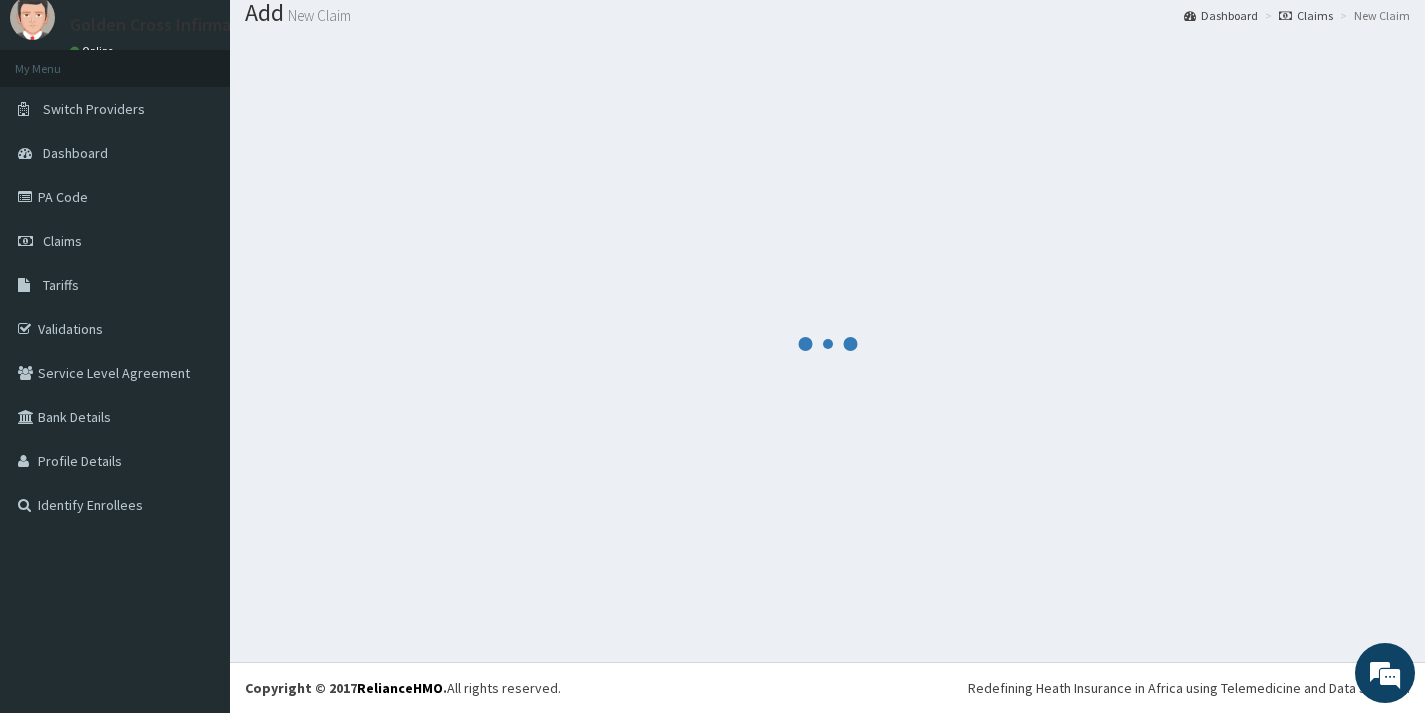 scroll, scrollTop: 798, scrollLeft: 0, axis: vertical 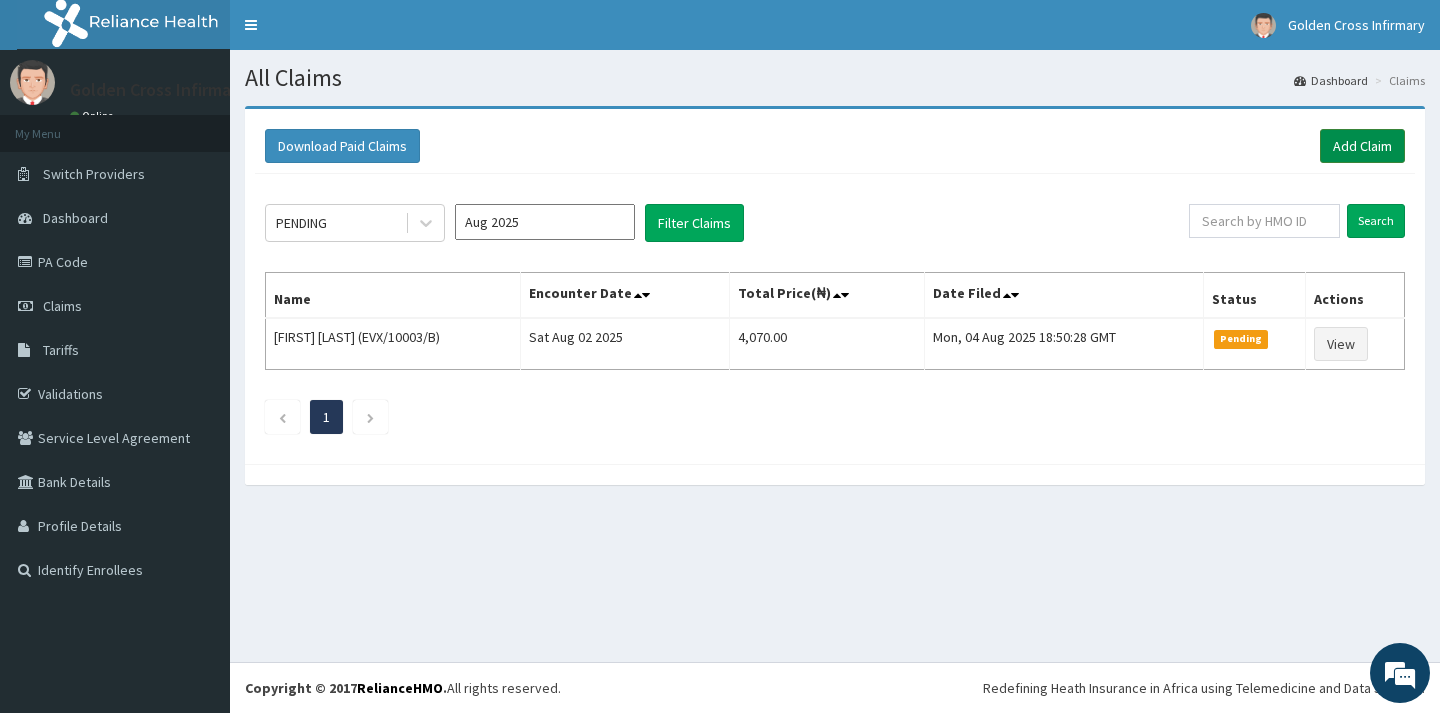 click on "Add Claim" at bounding box center (1362, 146) 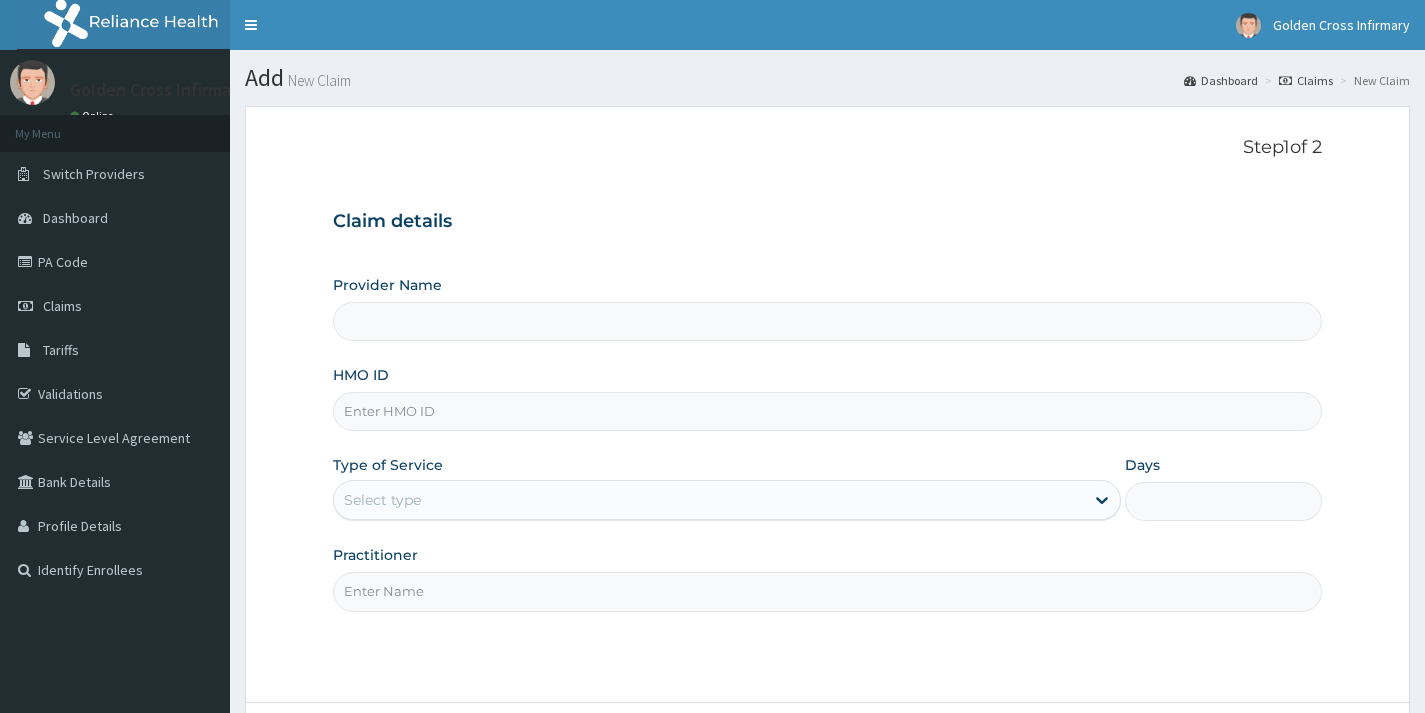 scroll, scrollTop: 0, scrollLeft: 0, axis: both 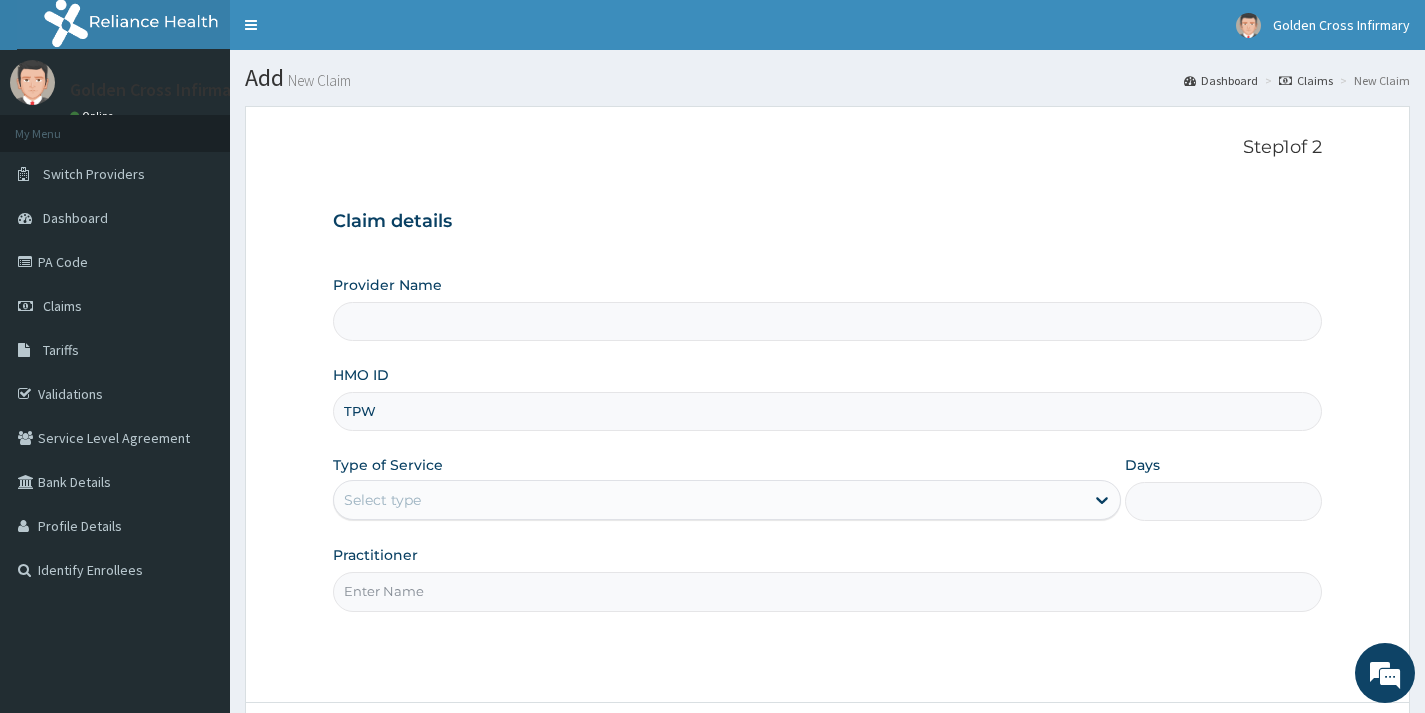 type on "TPW/10322/A" 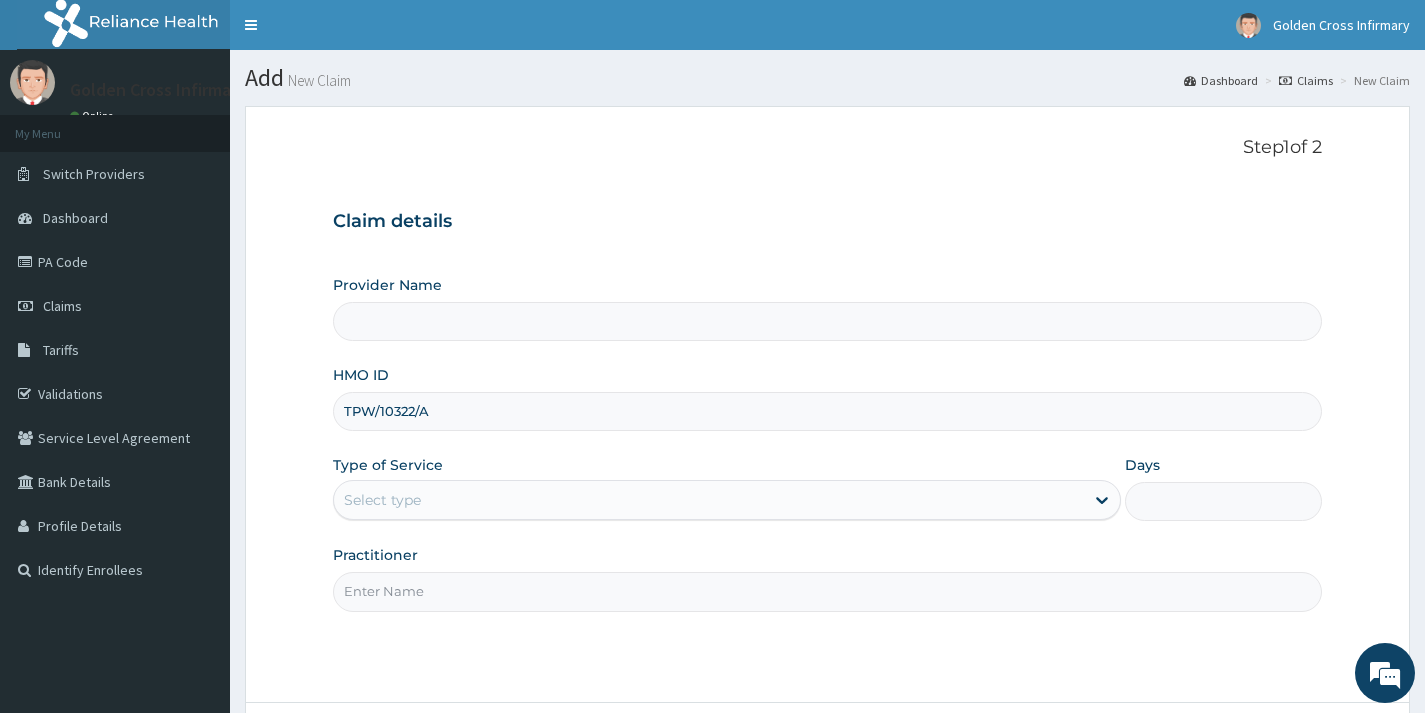 drag, startPoint x: 489, startPoint y: 526, endPoint x: 490, endPoint y: 512, distance: 14.035668 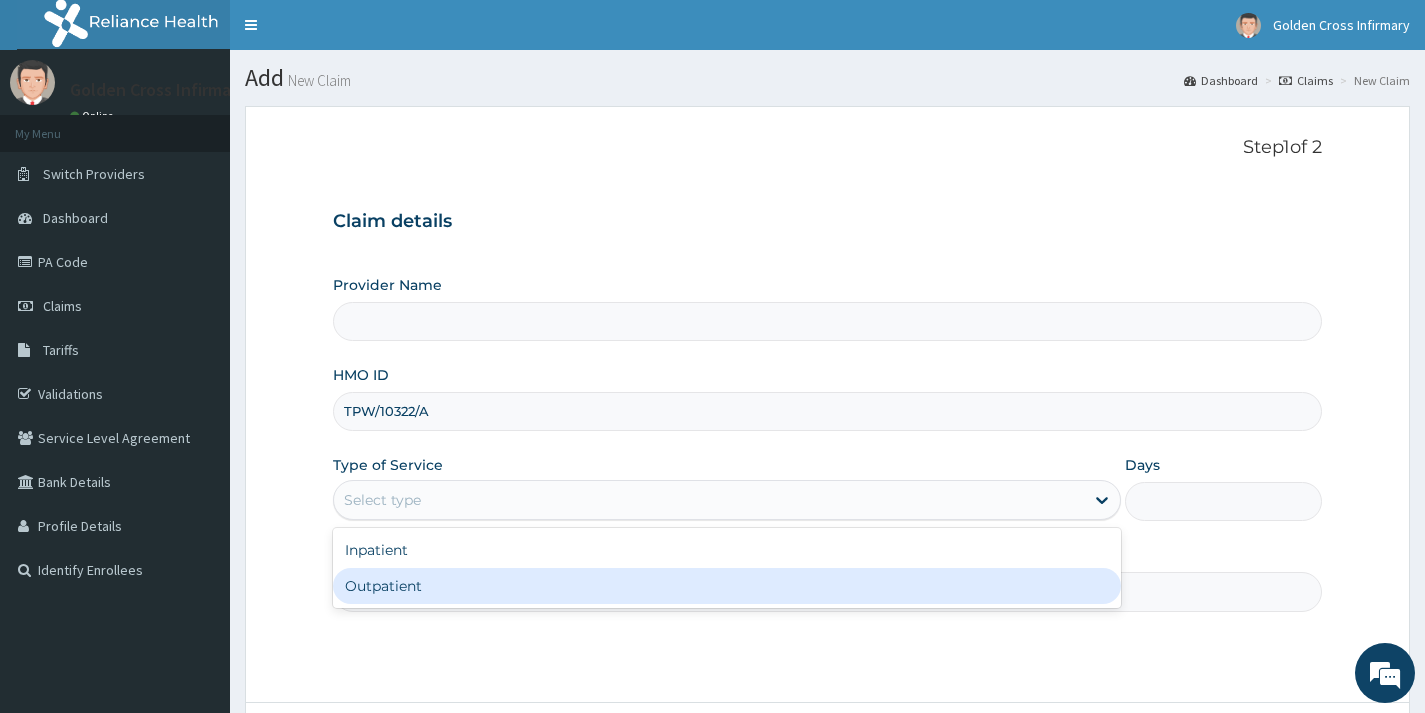 click on "Outpatient" at bounding box center (727, 586) 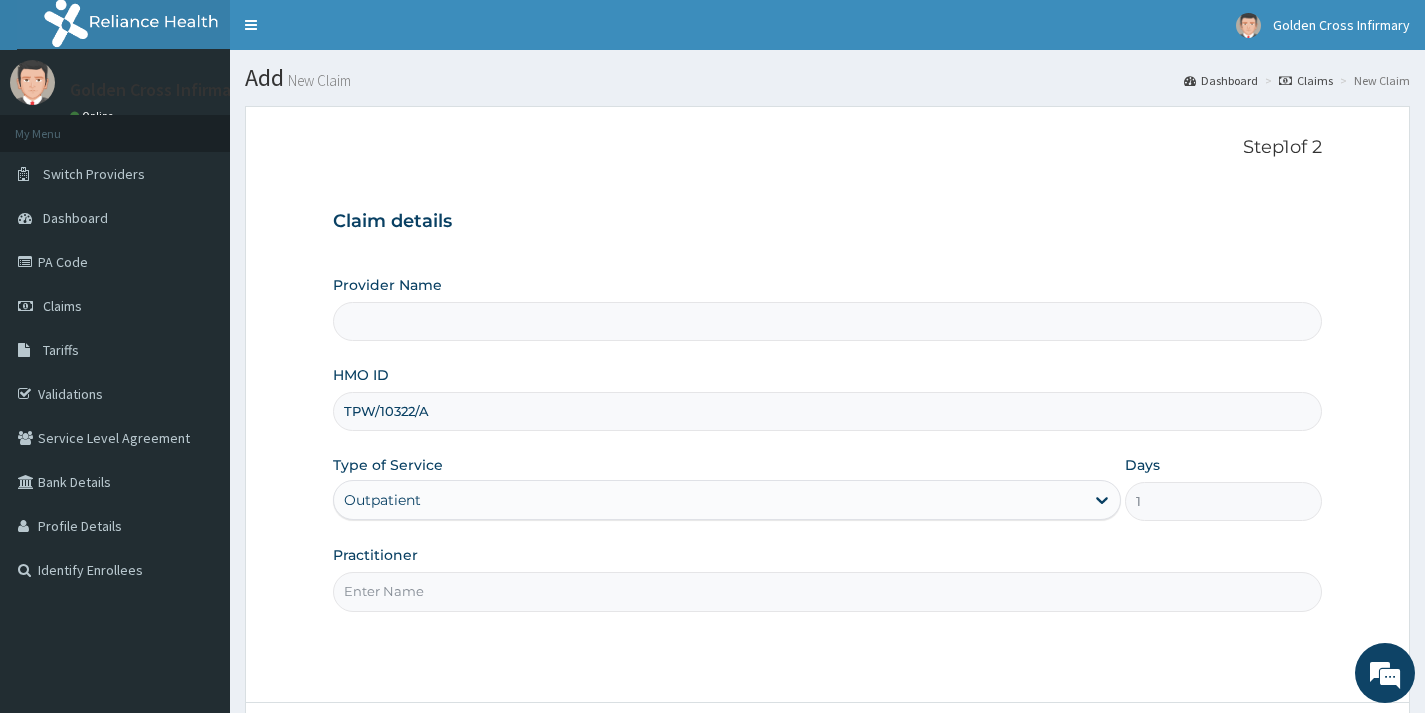 click on "Practitioner" at bounding box center (827, 591) 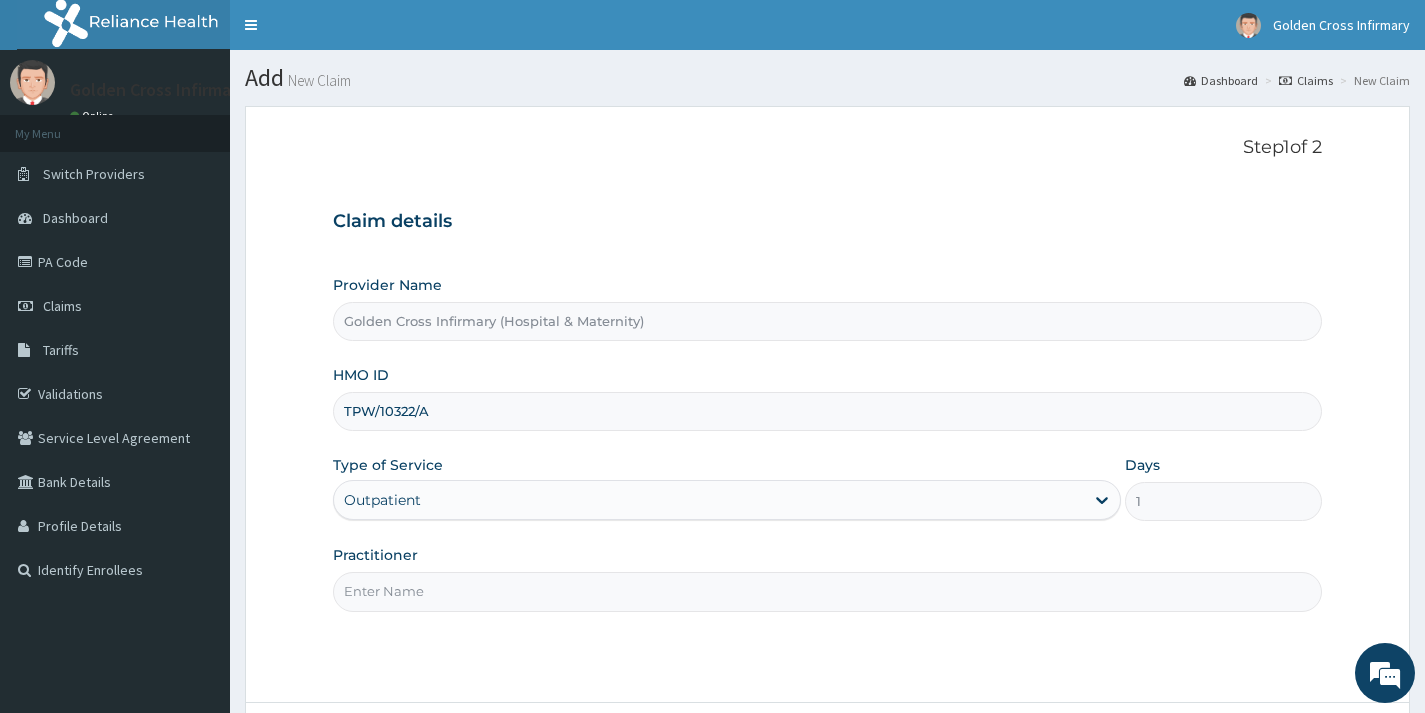 type on "GP" 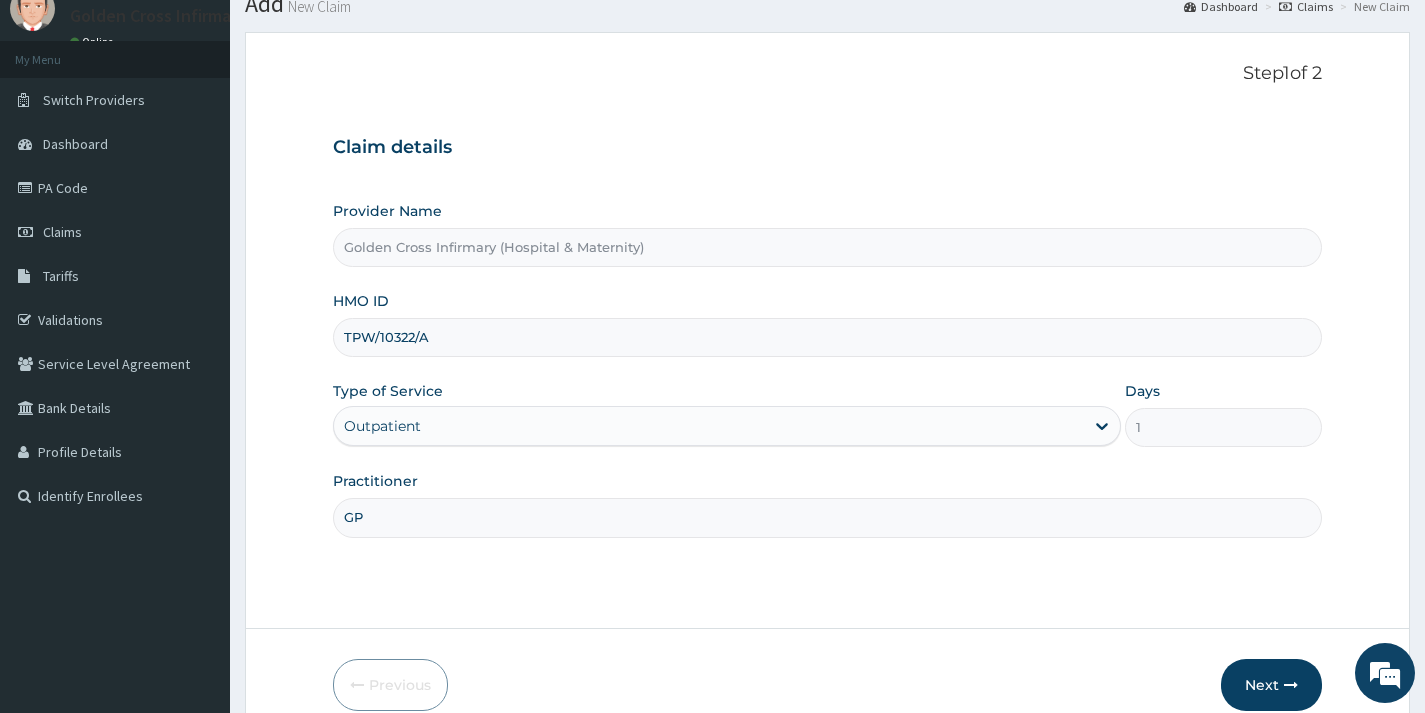 scroll, scrollTop: 169, scrollLeft: 0, axis: vertical 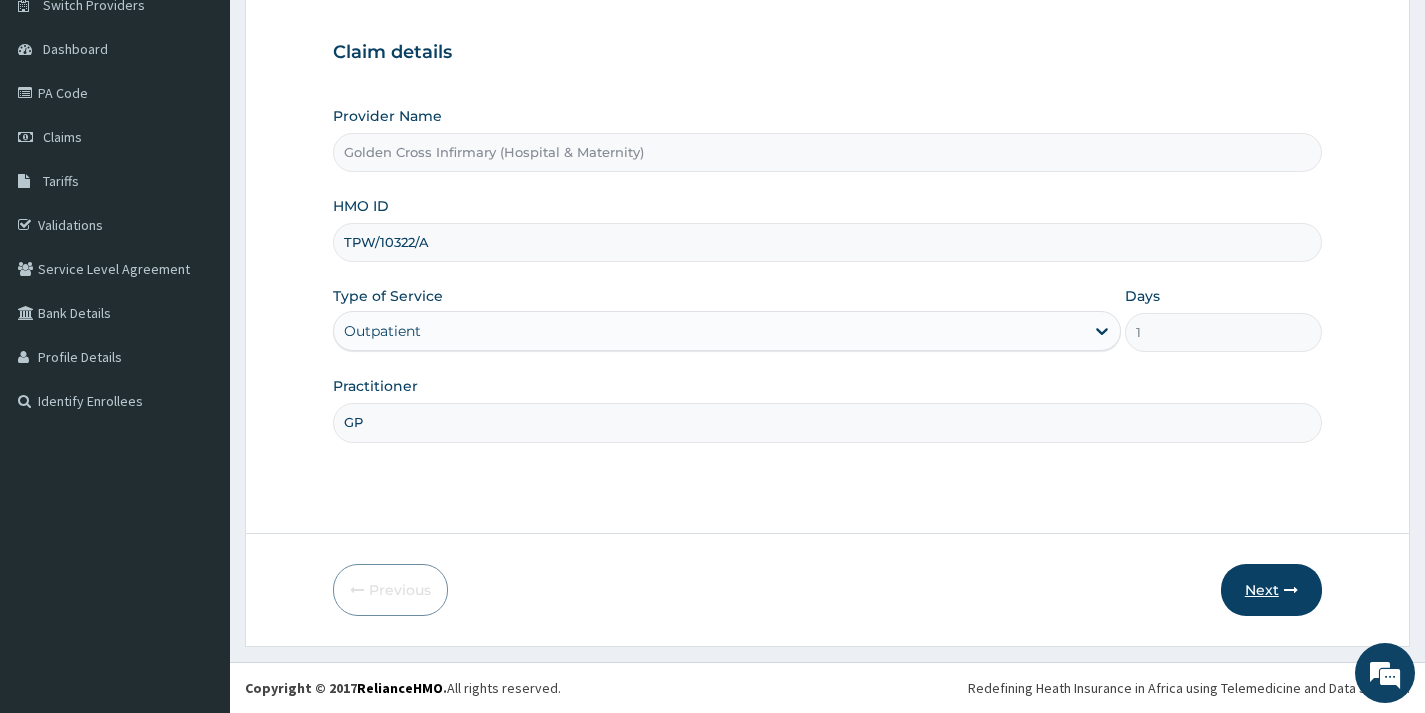 click on "Next" at bounding box center [1271, 590] 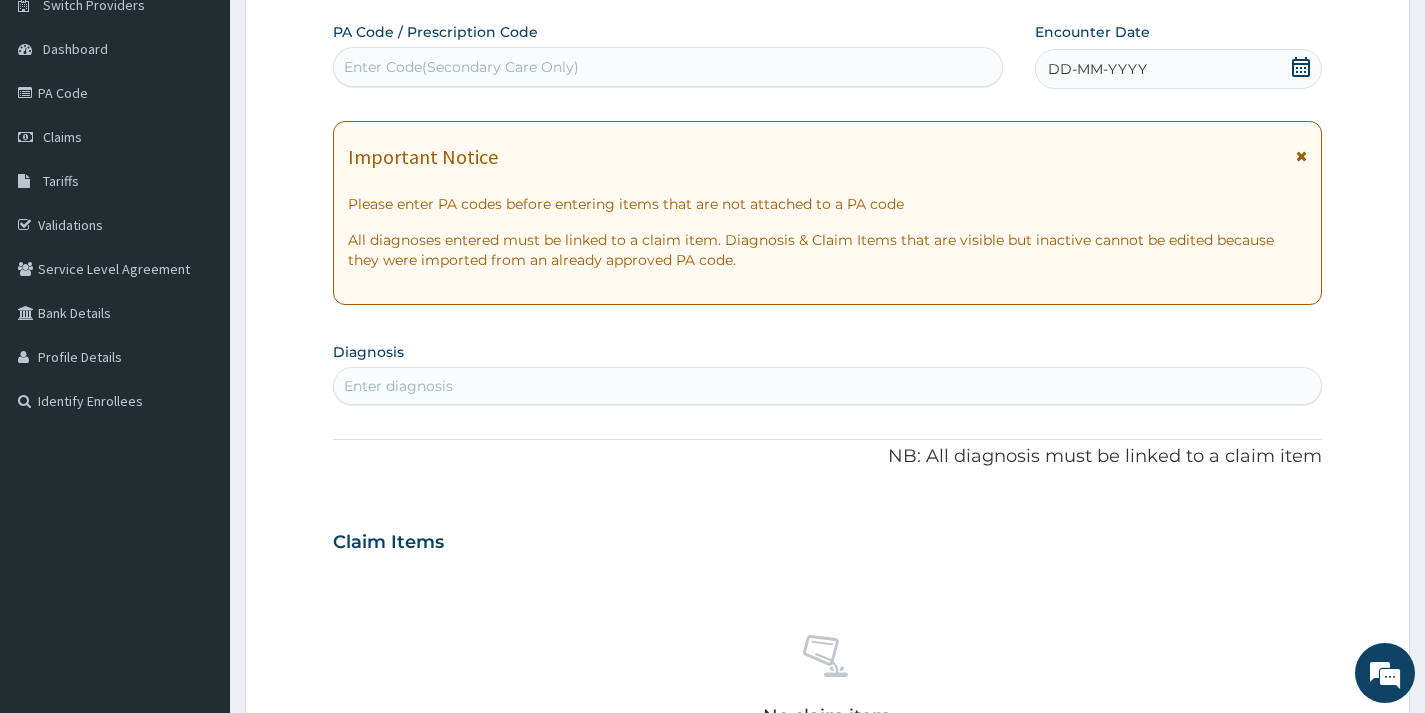 click 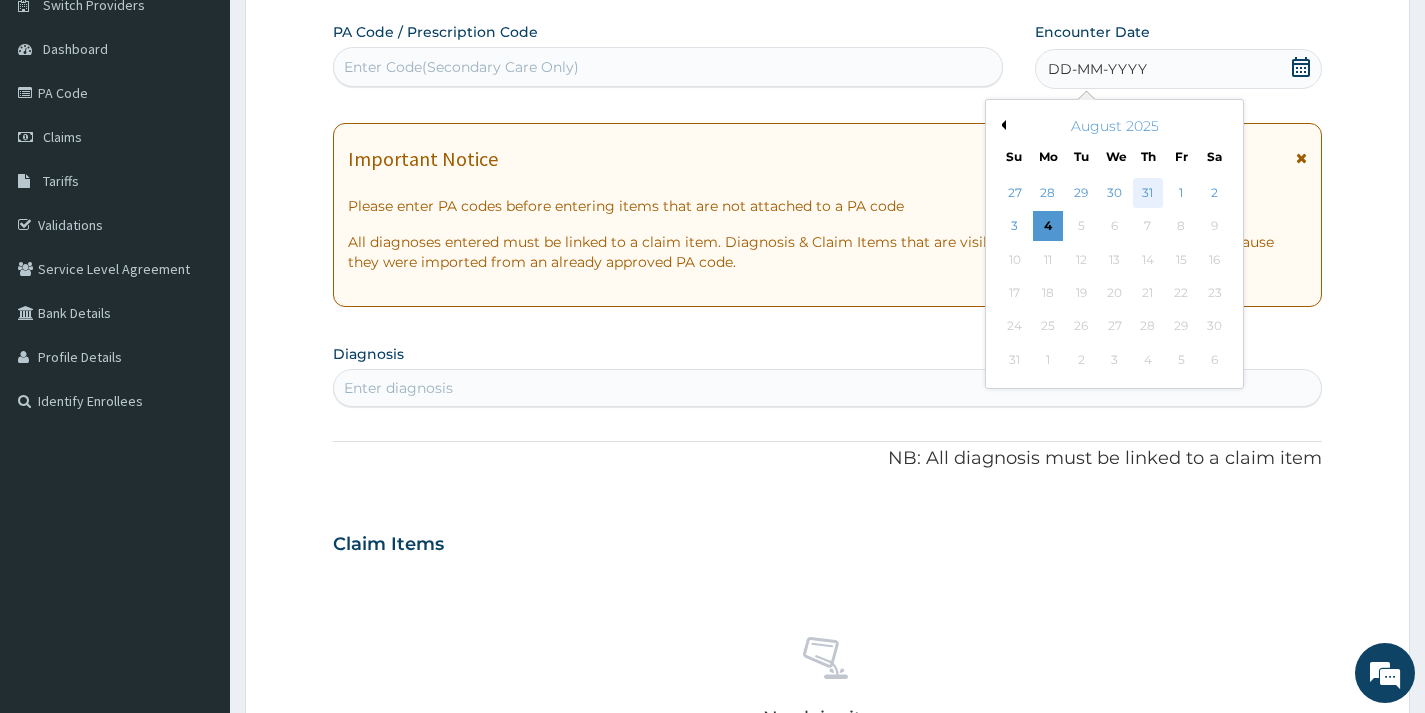scroll, scrollTop: 0, scrollLeft: 0, axis: both 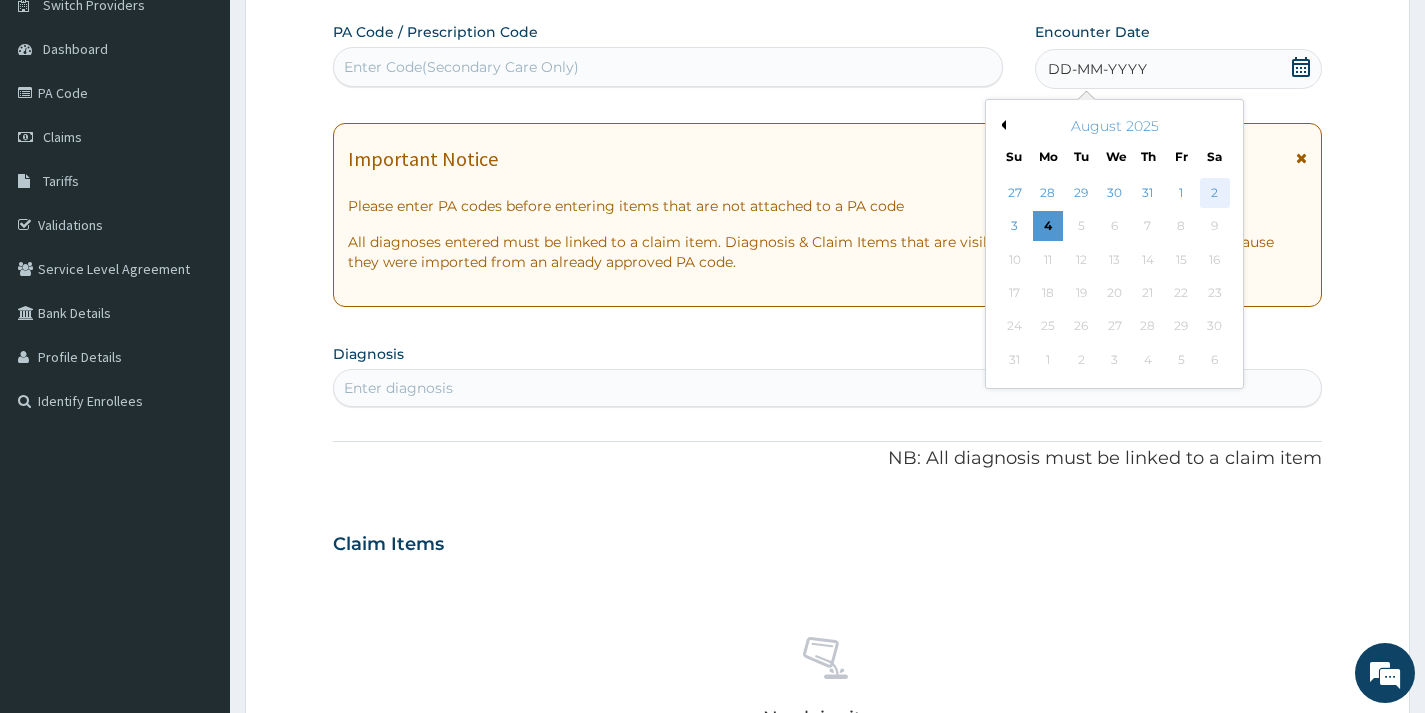 click on "2" at bounding box center [1214, 193] 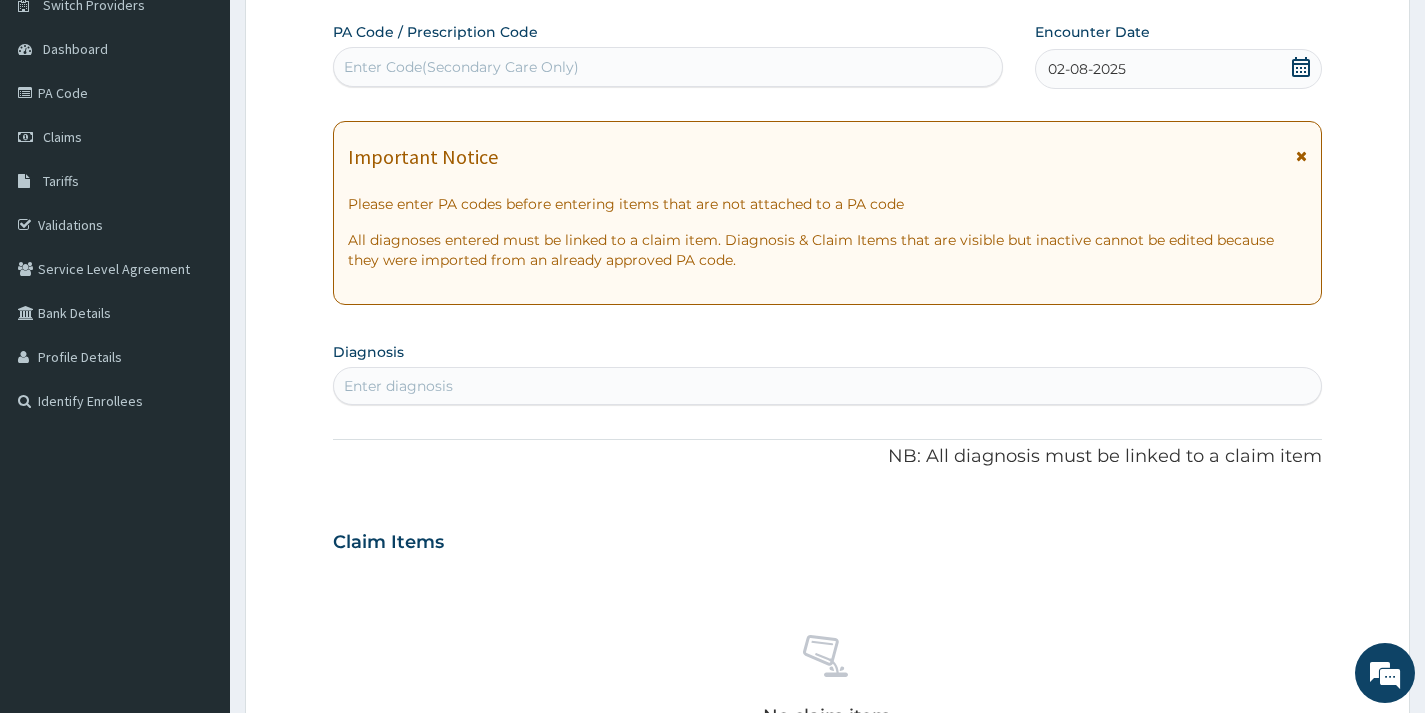 click on "Enter diagnosis" at bounding box center [827, 386] 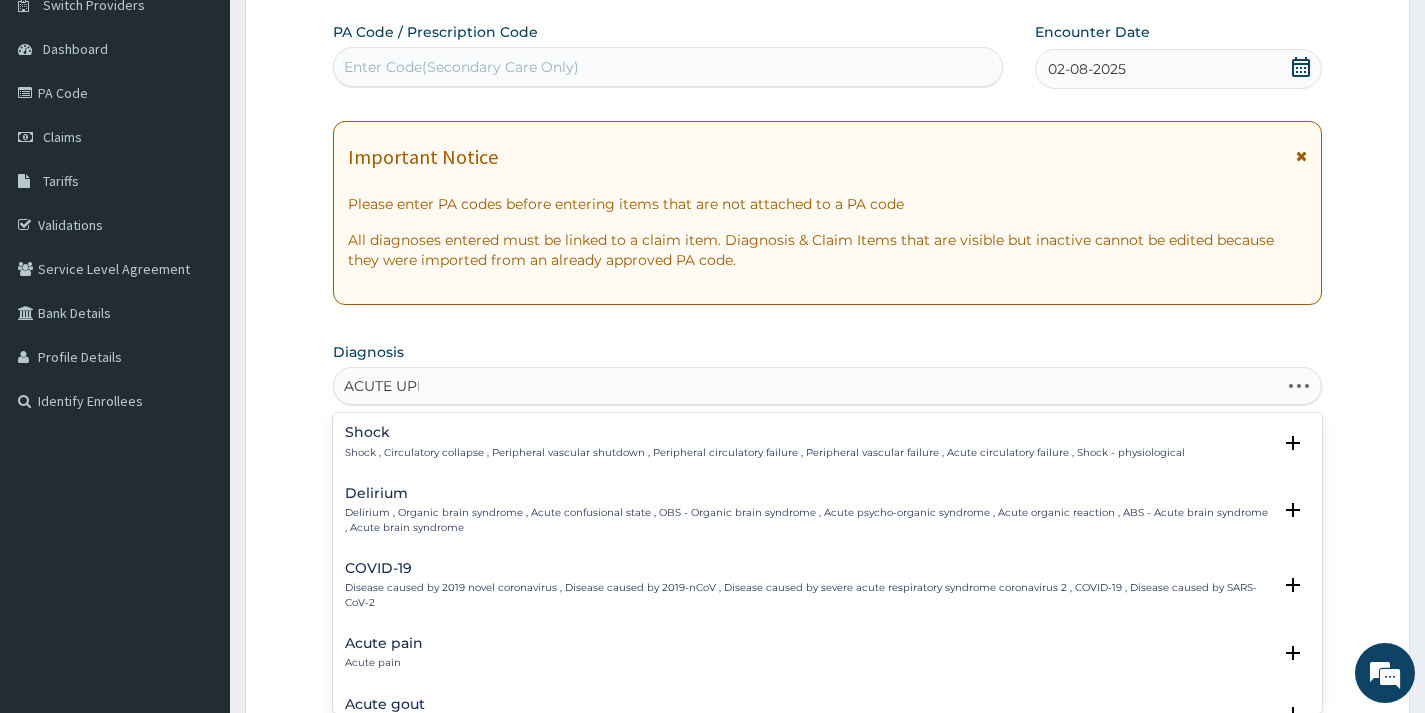 type on "ACUTE UPPE" 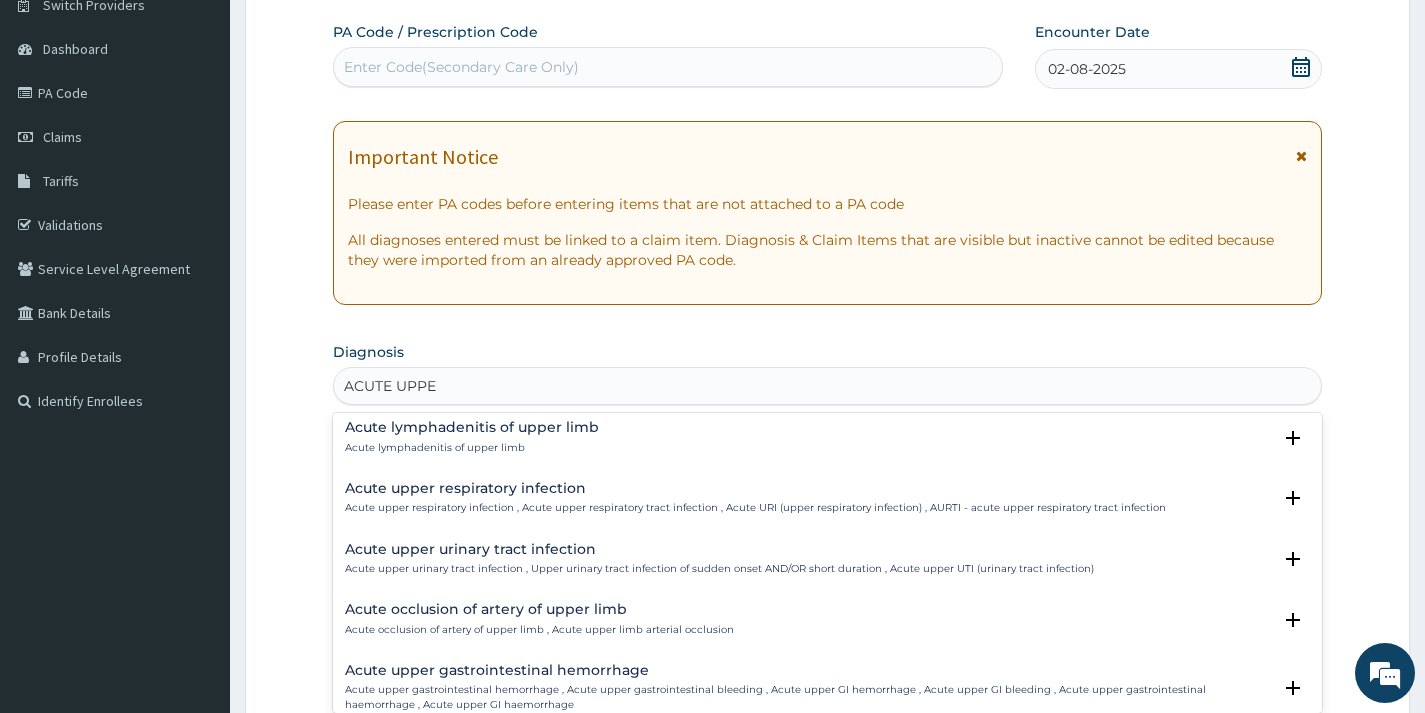 scroll, scrollTop: 200, scrollLeft: 0, axis: vertical 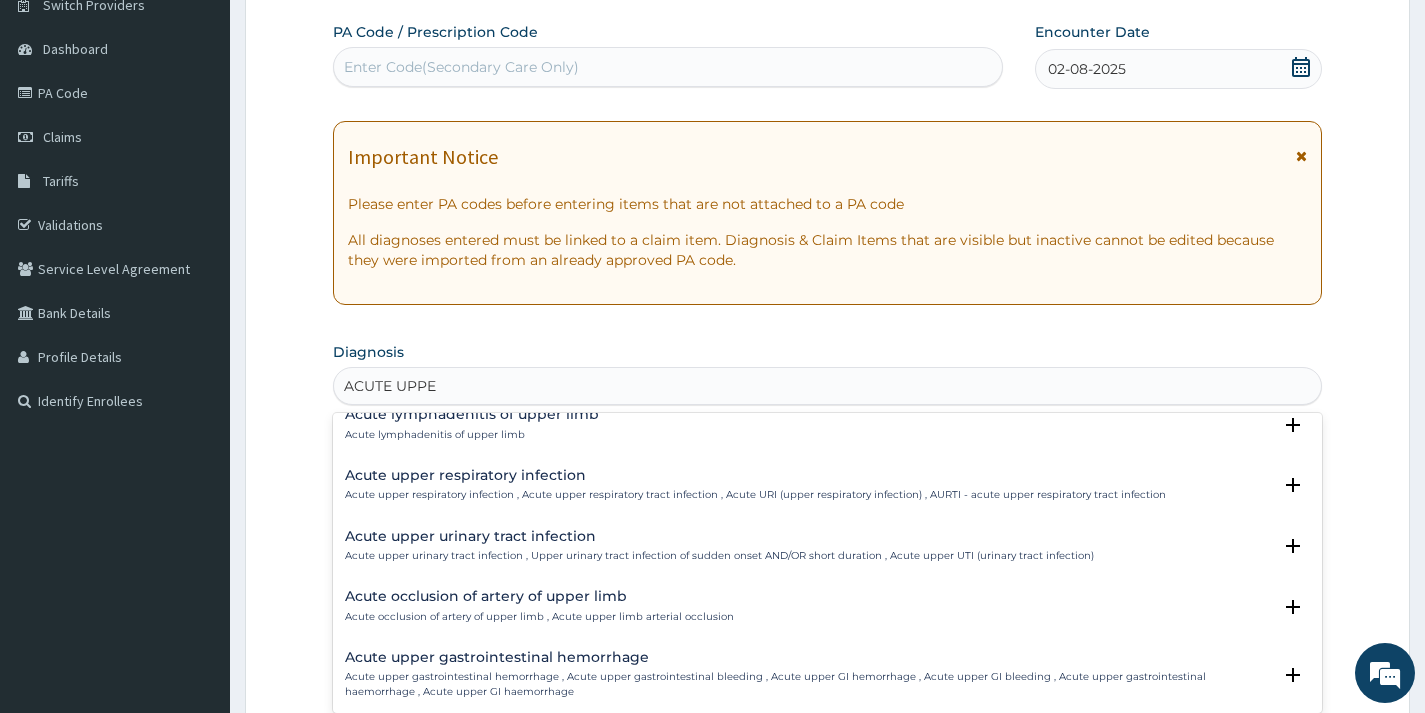 click on "Acute upper respiratory infection Acute upper respiratory infection , Acute upper respiratory tract infection , Acute URI (upper respiratory infection) , AURTI - acute upper respiratory tract infection" at bounding box center [755, 485] 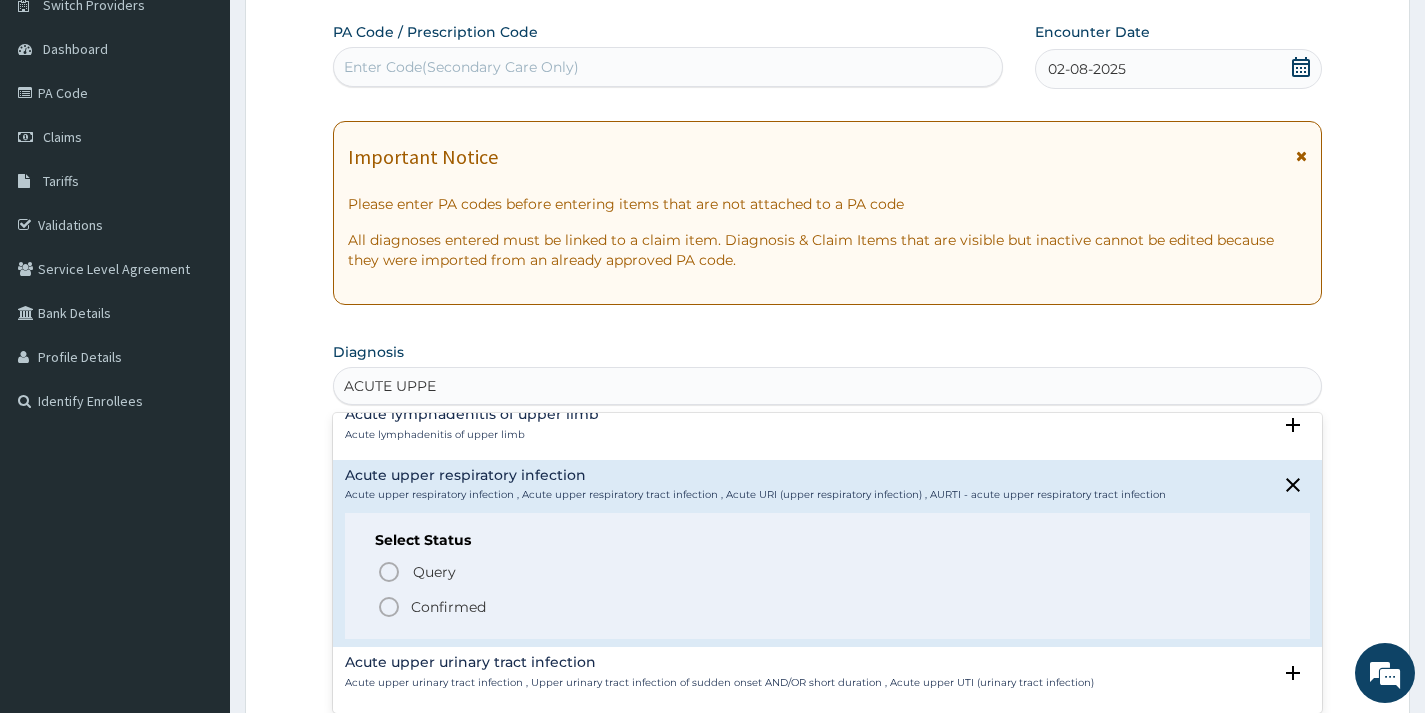 click on "Confirmed" at bounding box center (448, 607) 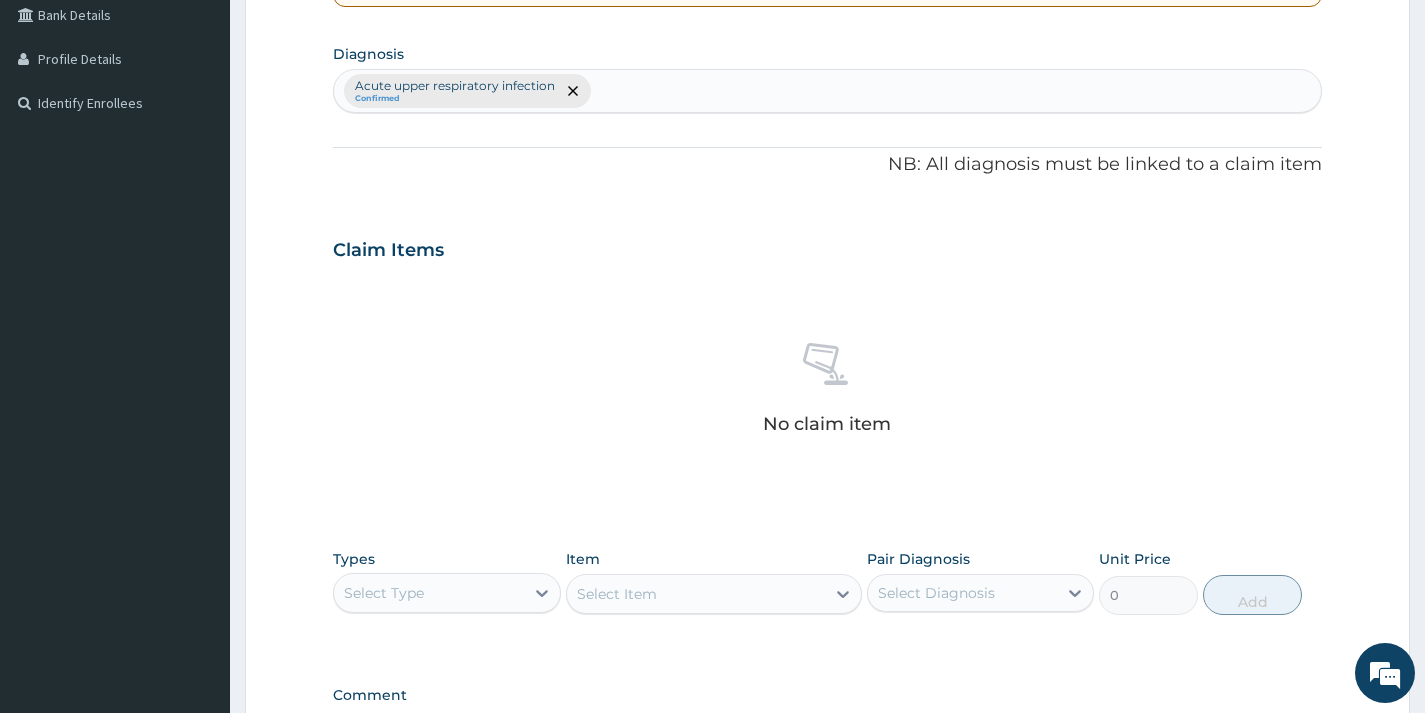 scroll, scrollTop: 569, scrollLeft: 0, axis: vertical 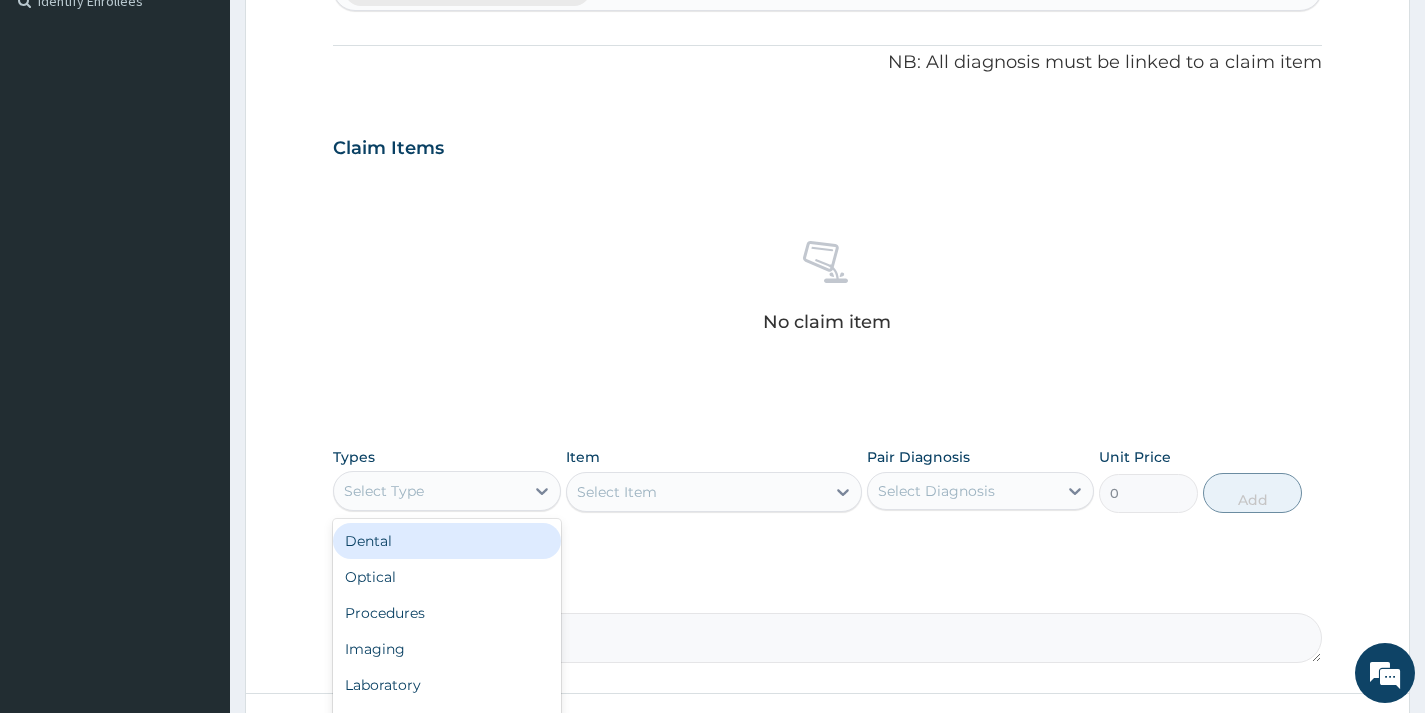 click on "Select Type" at bounding box center [384, 491] 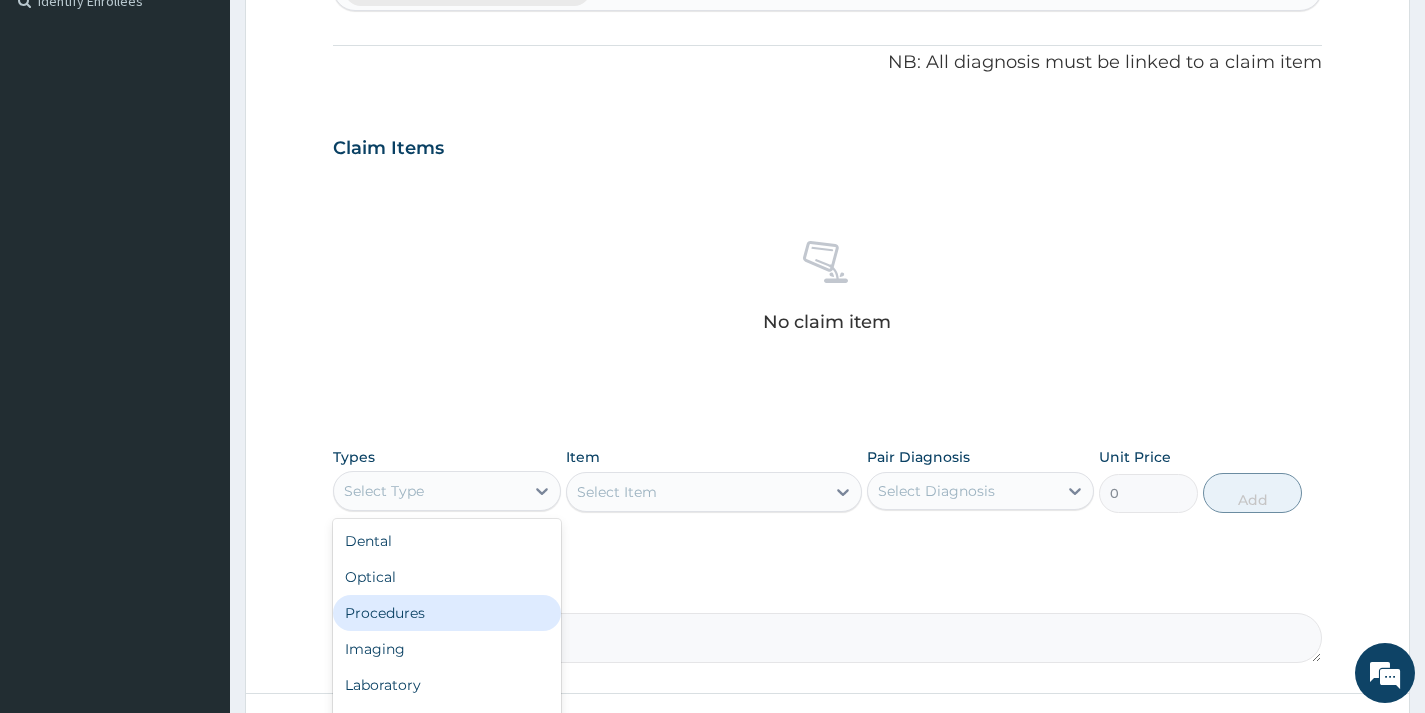 click on "Procedures" at bounding box center (446, 613) 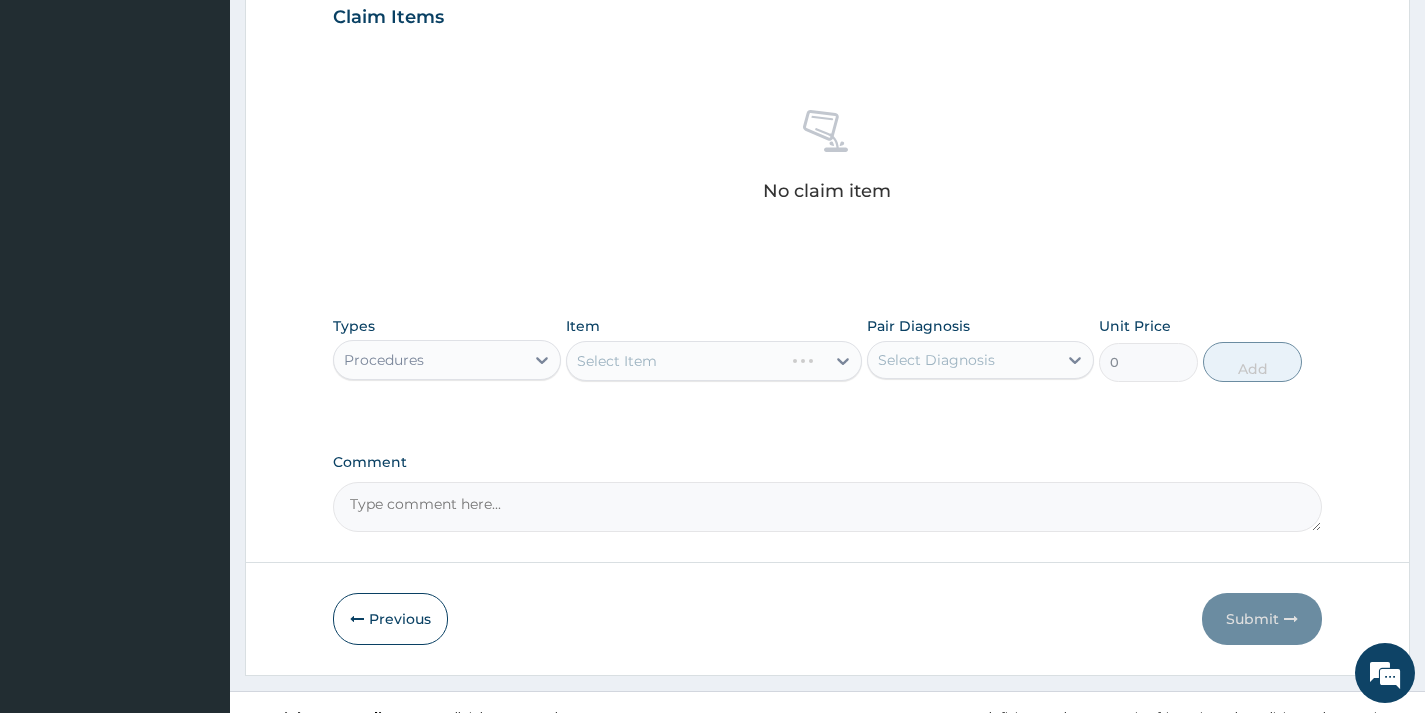 scroll, scrollTop: 729, scrollLeft: 0, axis: vertical 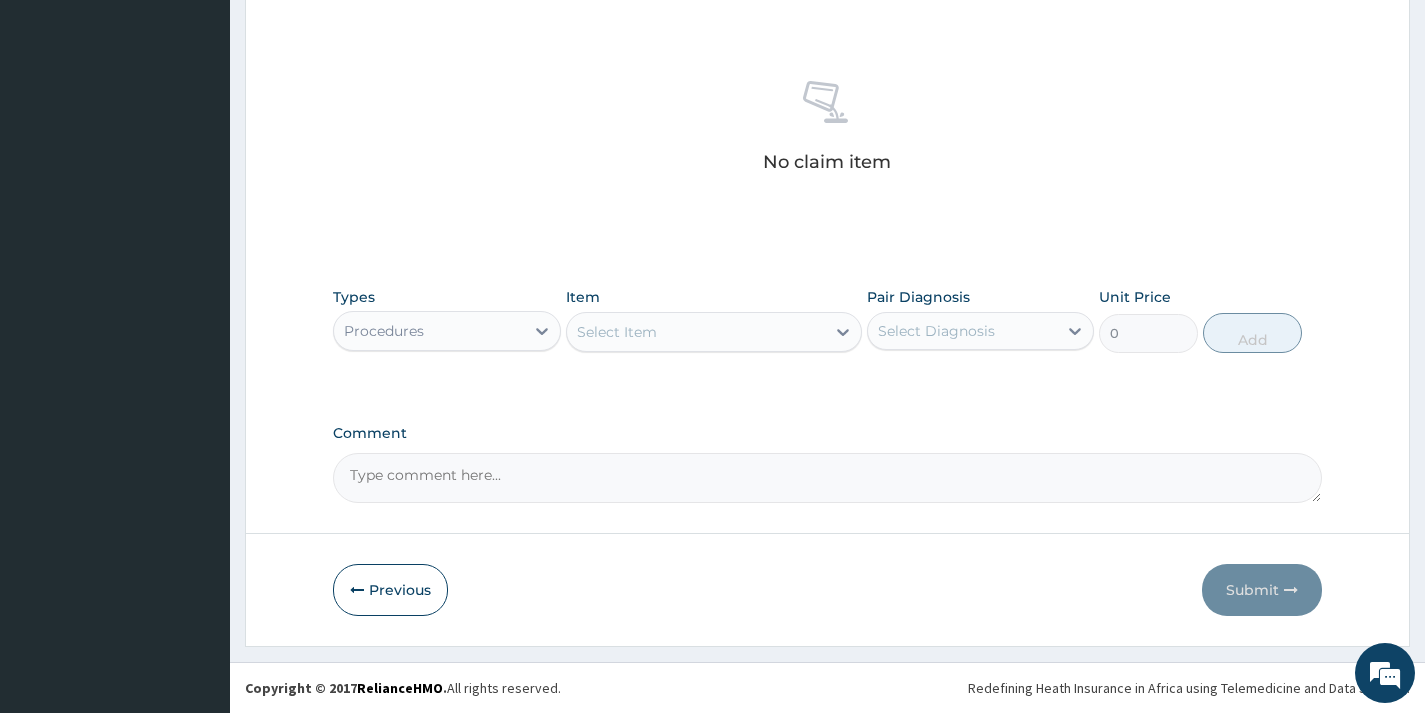 drag, startPoint x: 661, startPoint y: 326, endPoint x: 652, endPoint y: 346, distance: 21.931713 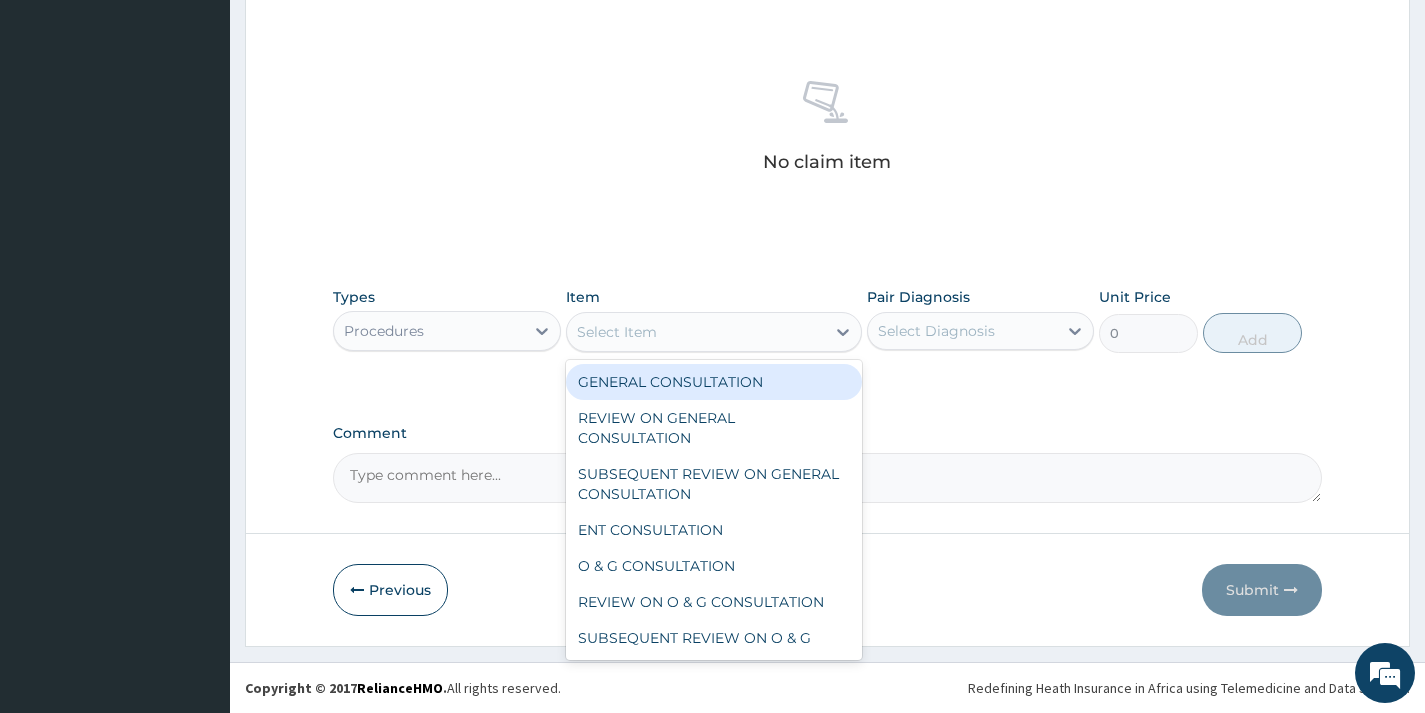 click on "GENERAL CONSULTATION" at bounding box center [714, 382] 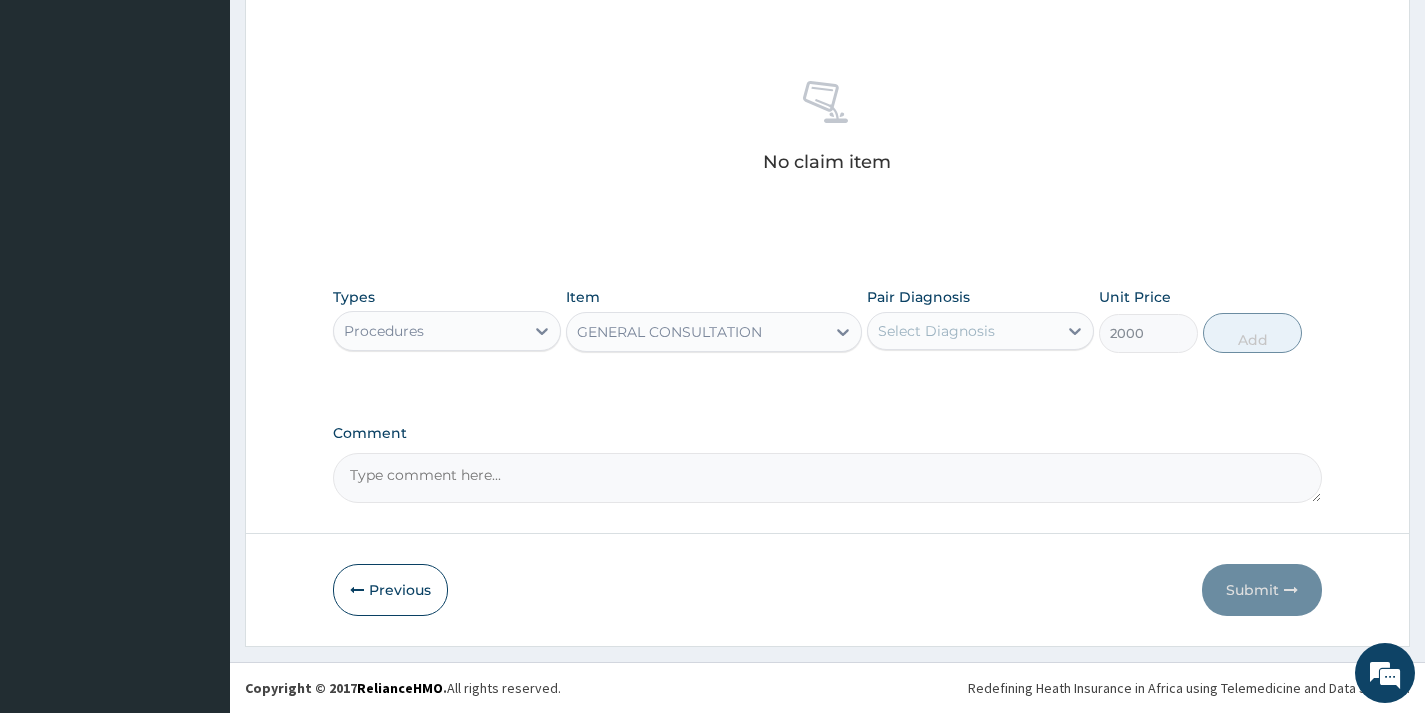 click on "Select Diagnosis" at bounding box center [936, 331] 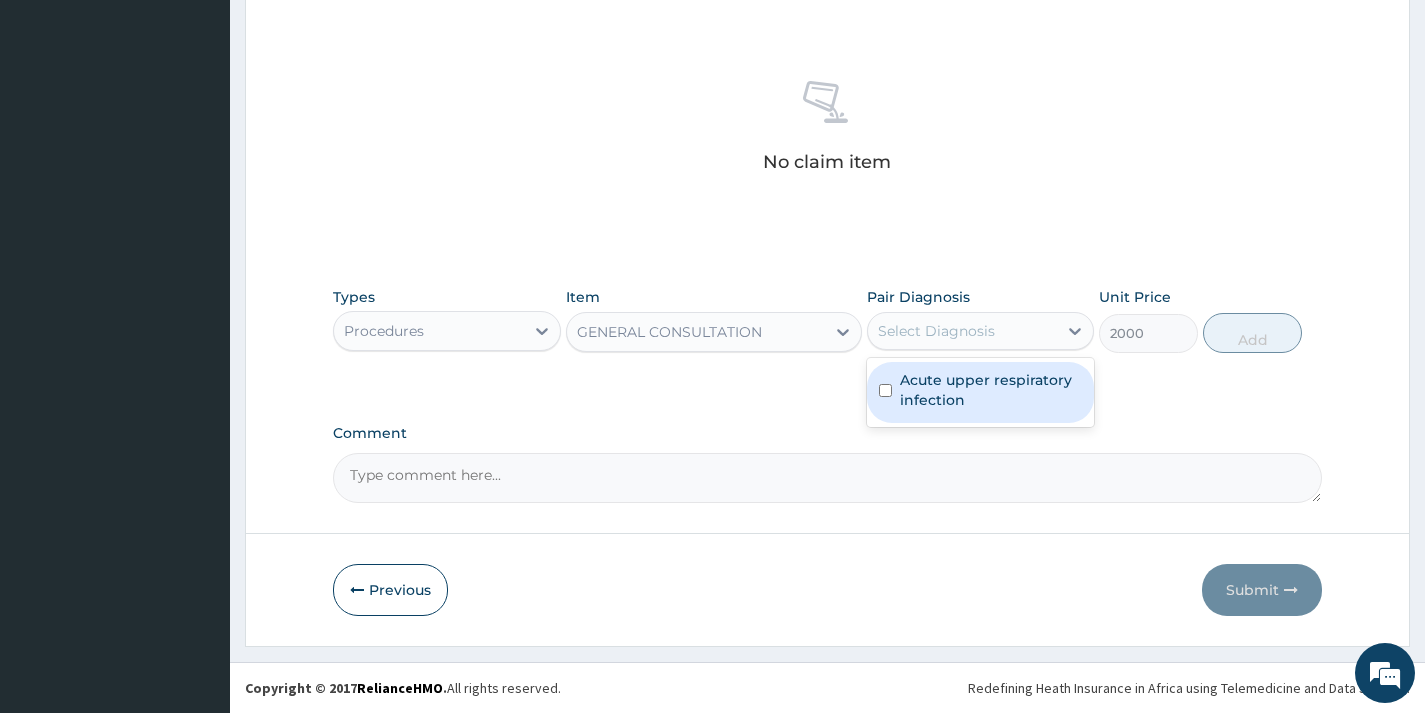 click on "Acute upper respiratory infection" at bounding box center [991, 390] 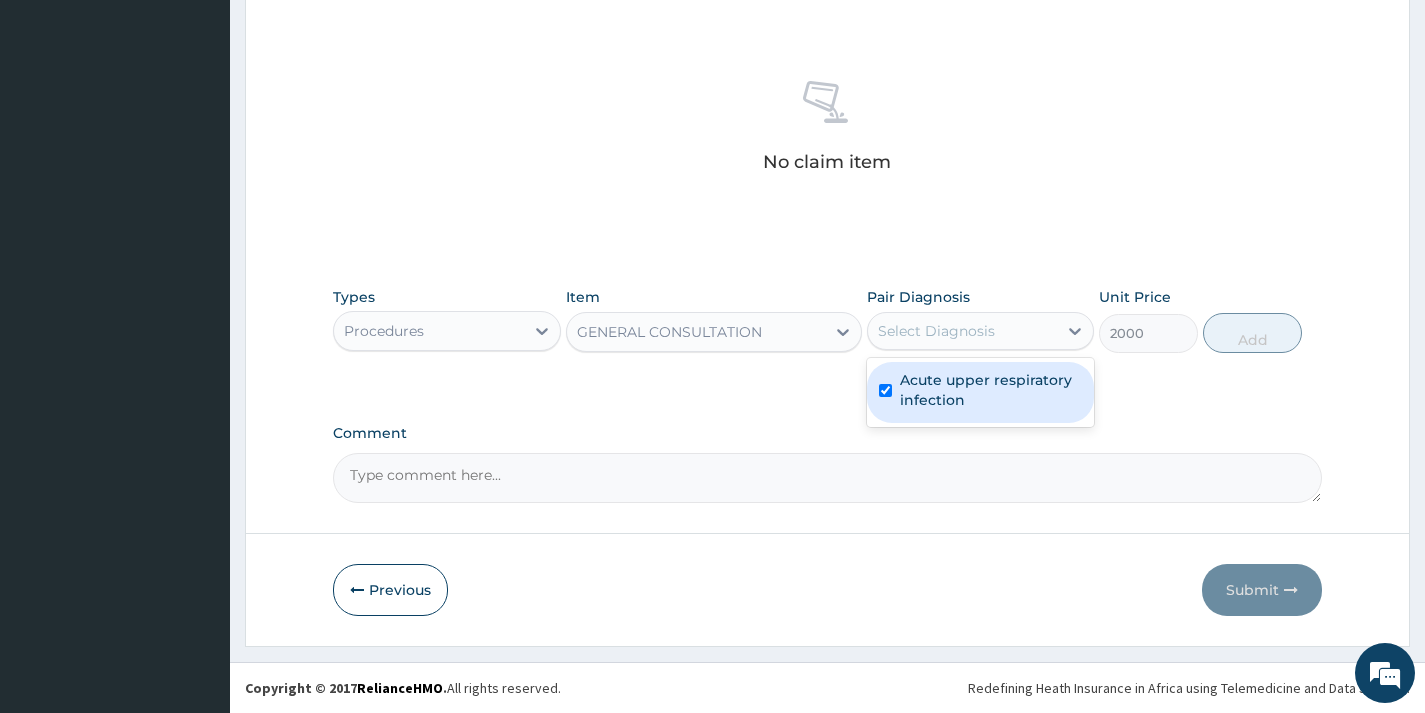 checkbox on "true" 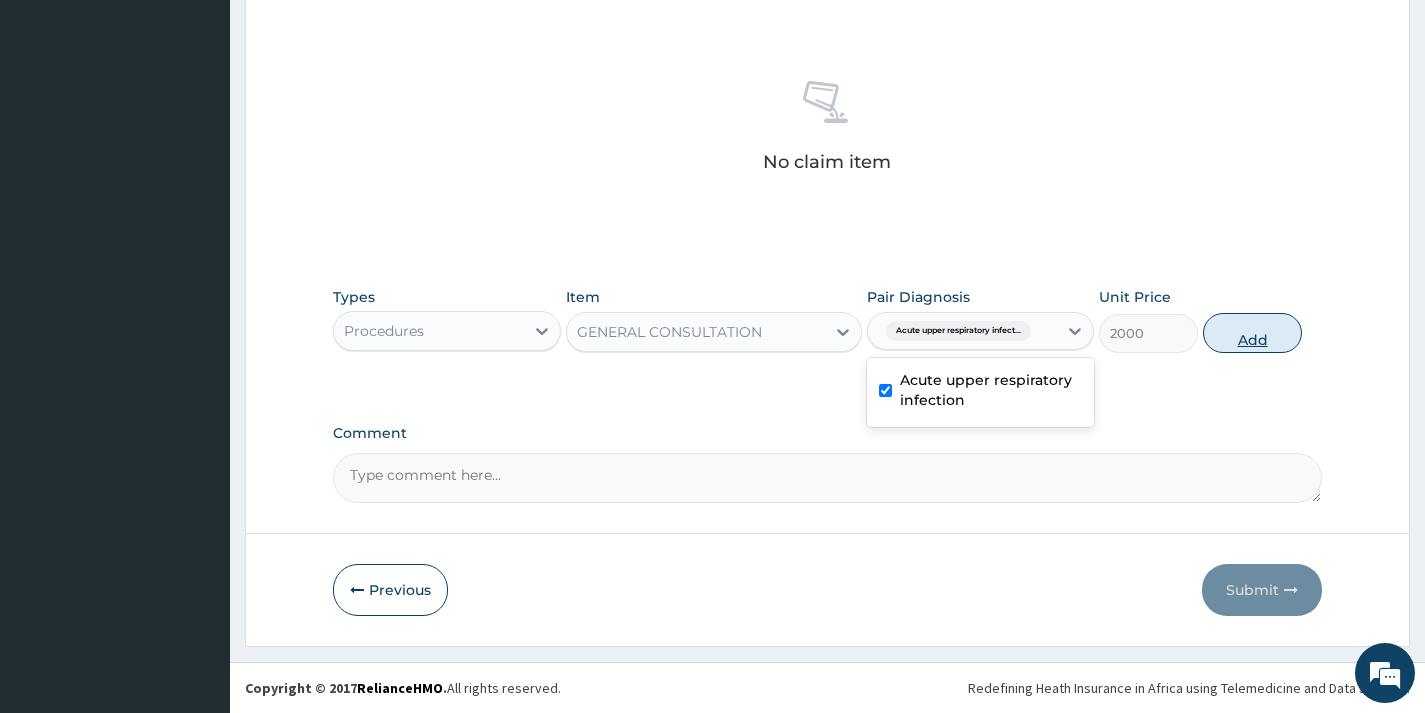 click on "Add" at bounding box center [1252, 333] 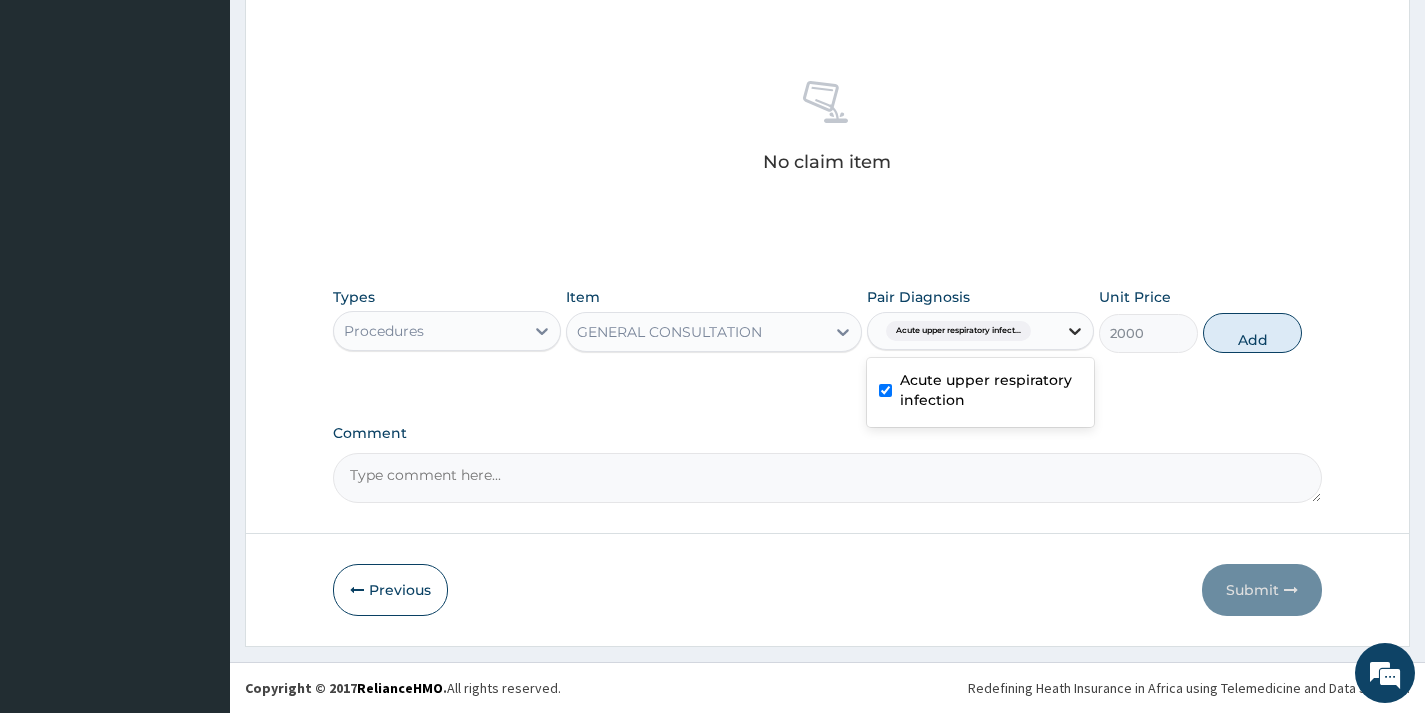 type on "0" 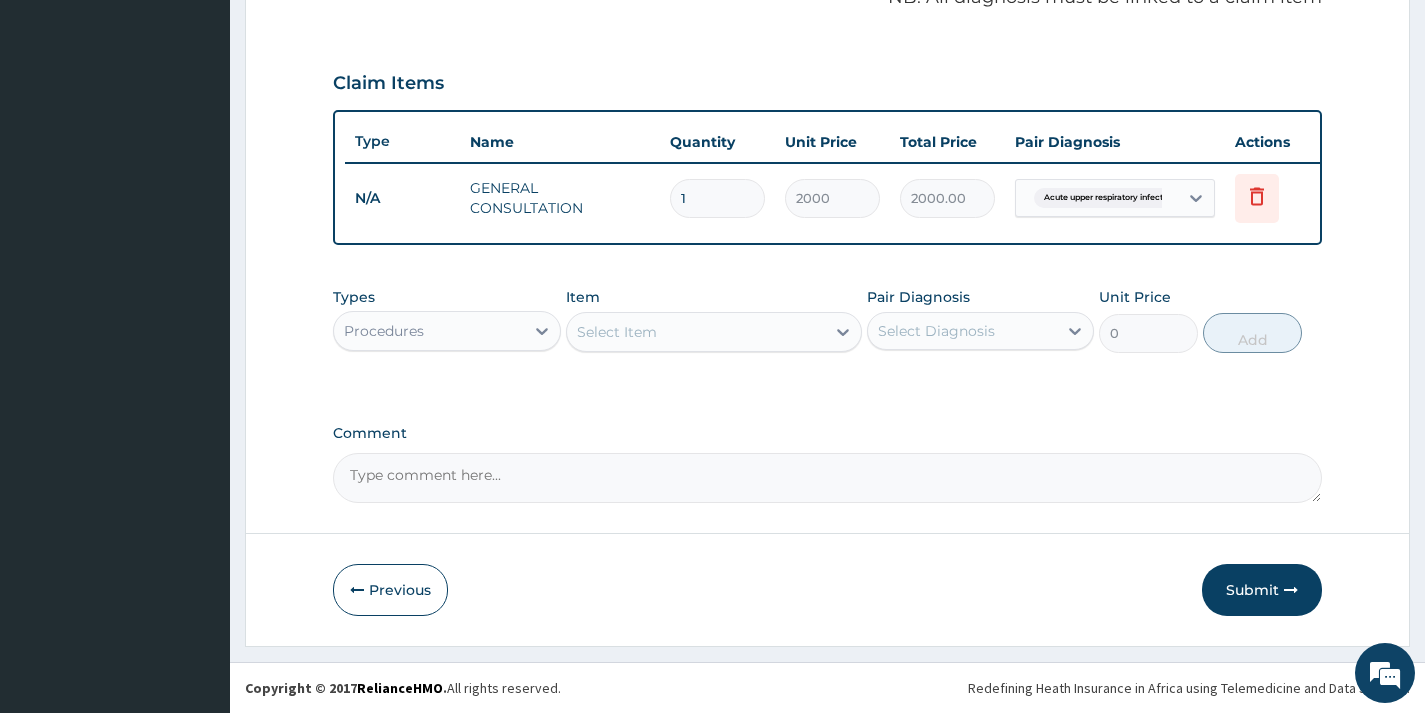 scroll, scrollTop: 649, scrollLeft: 0, axis: vertical 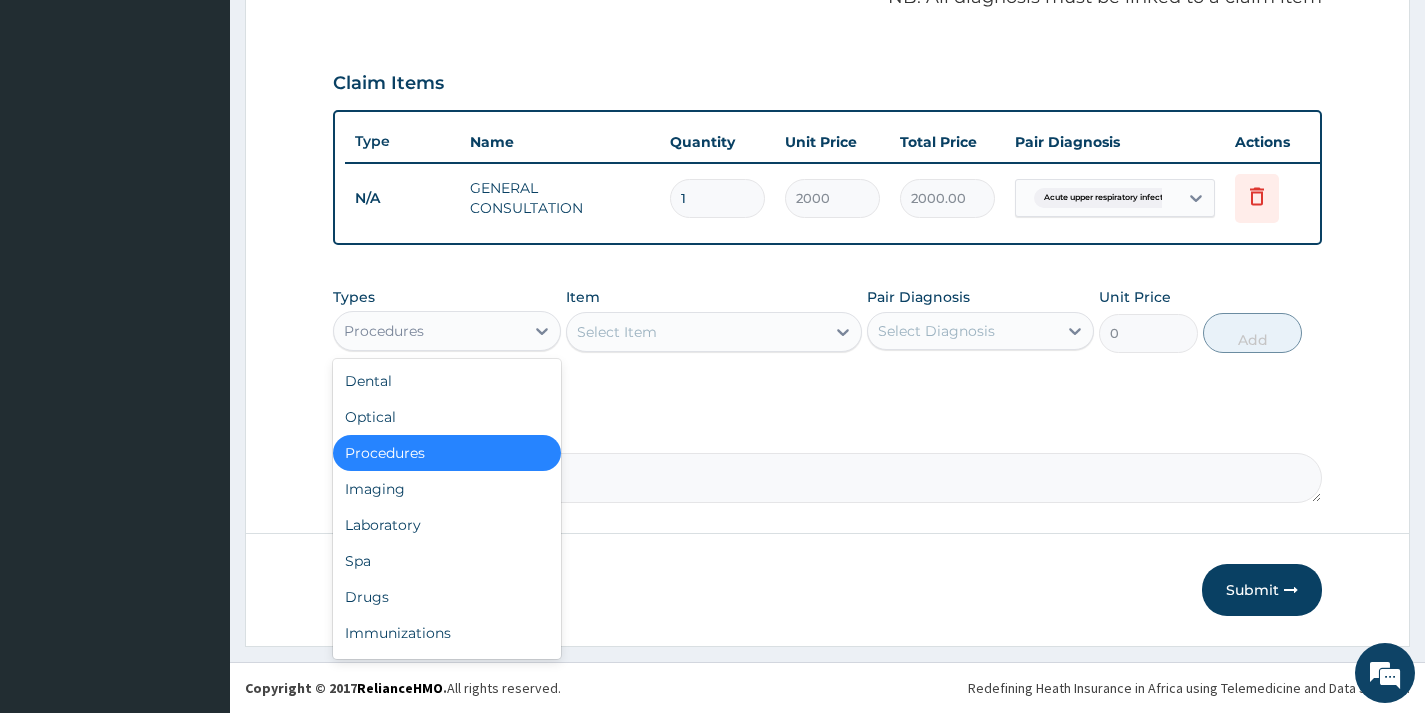 drag, startPoint x: 485, startPoint y: 341, endPoint x: 443, endPoint y: 409, distance: 79.924965 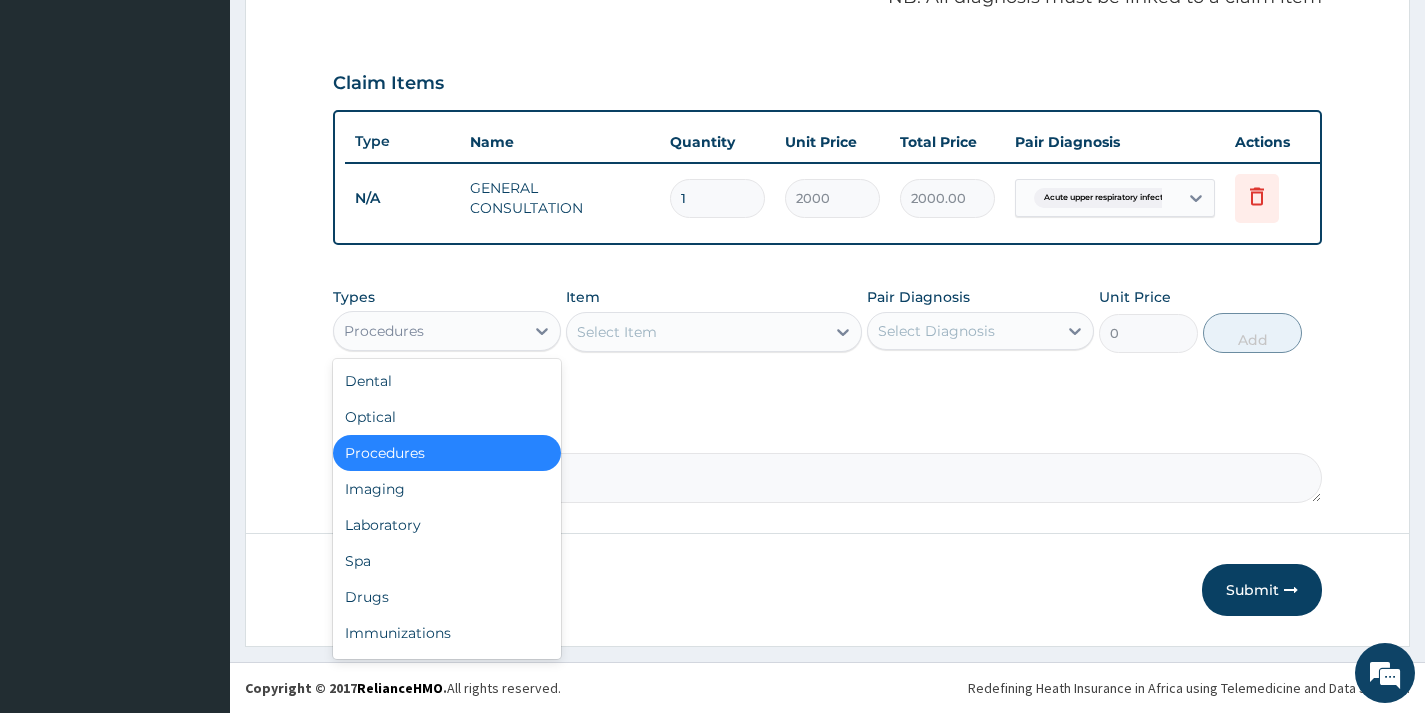 click on "Procedures" at bounding box center [428, 331] 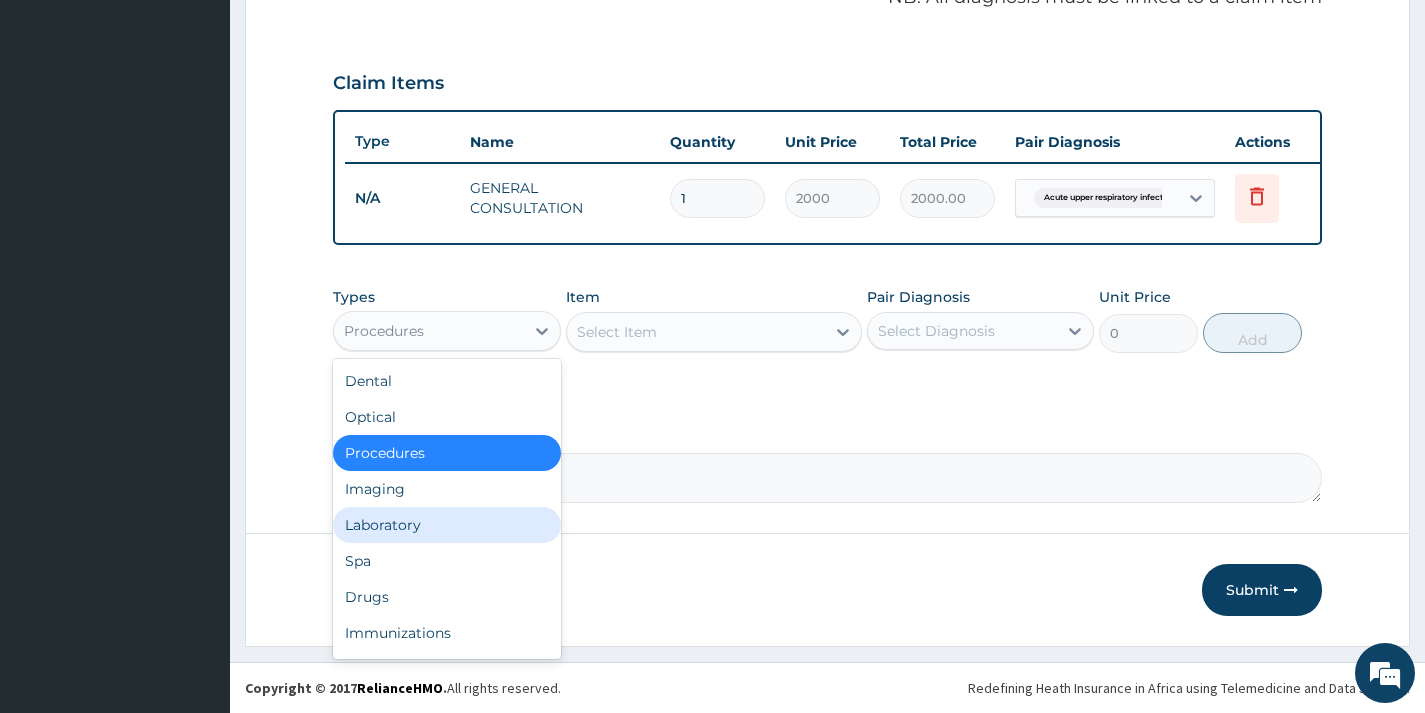 click on "Laboratory" at bounding box center [446, 525] 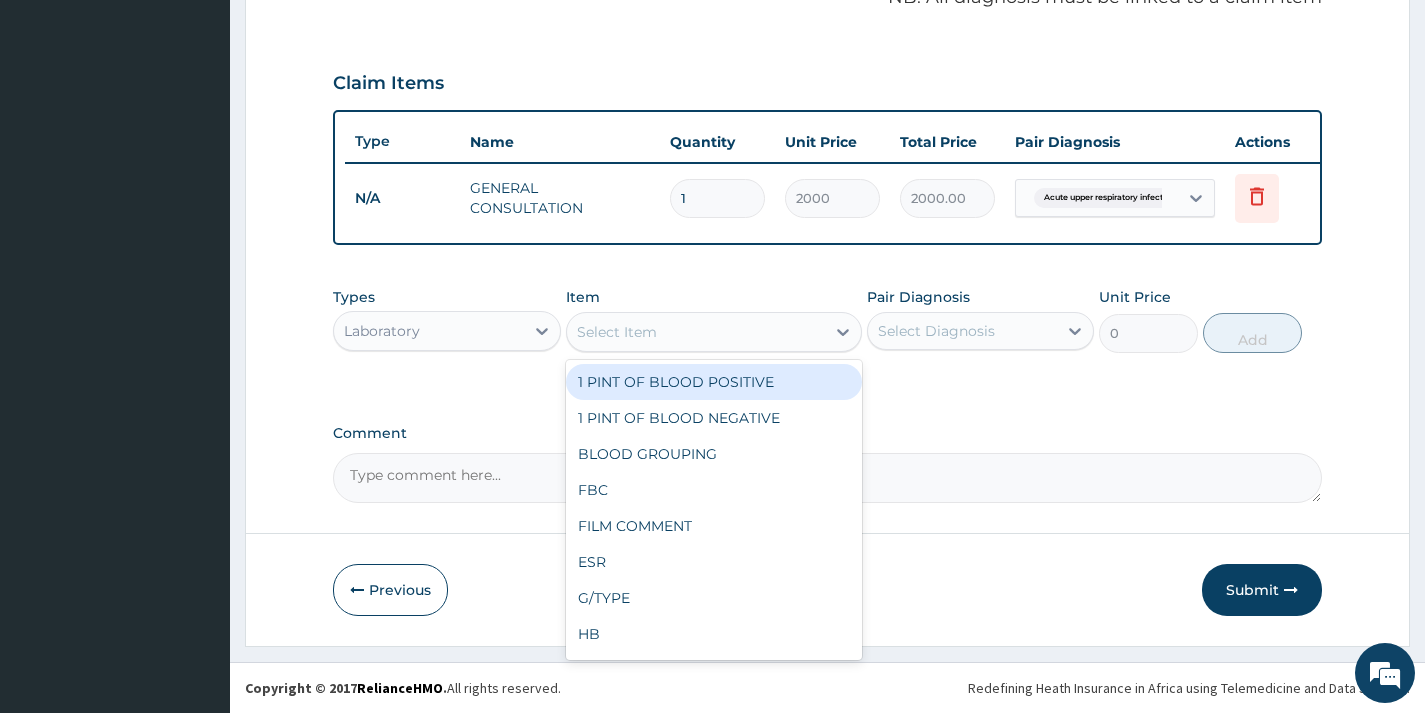 click on "Select Item" at bounding box center [696, 332] 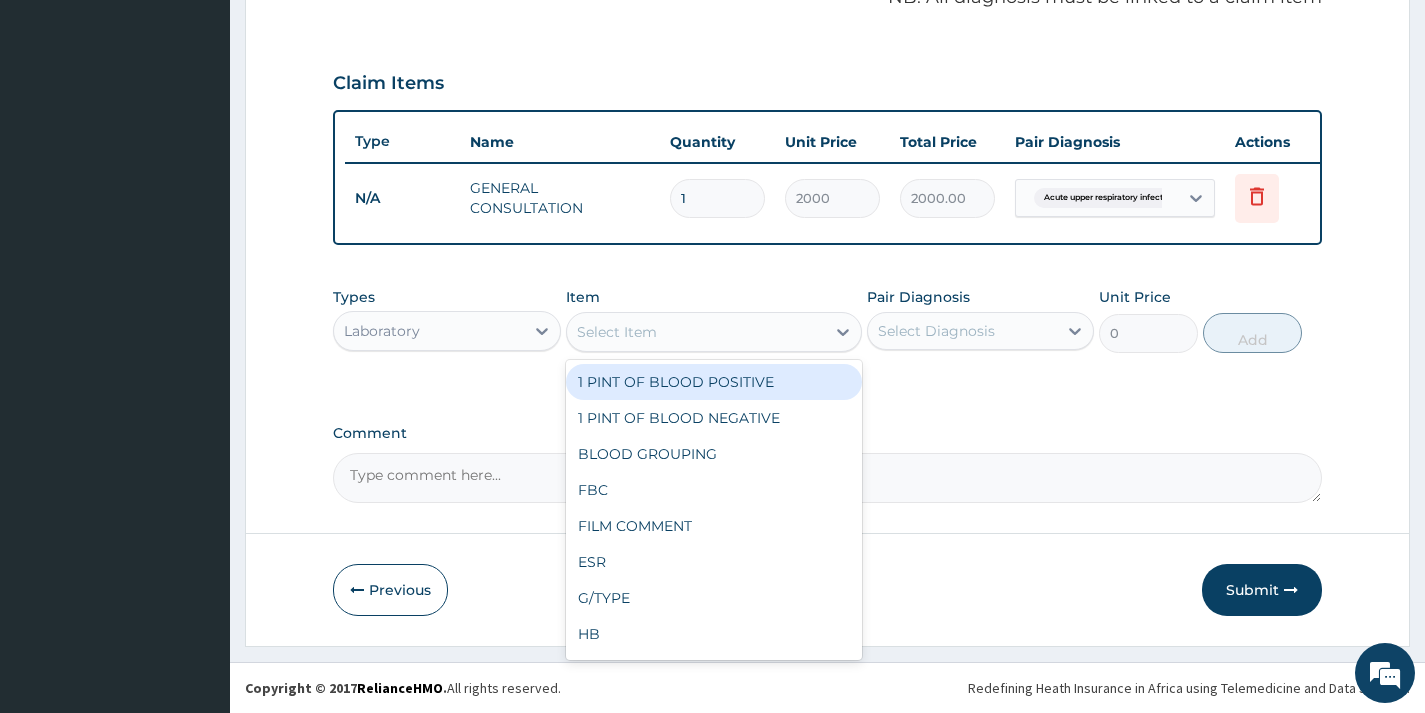 type on "W" 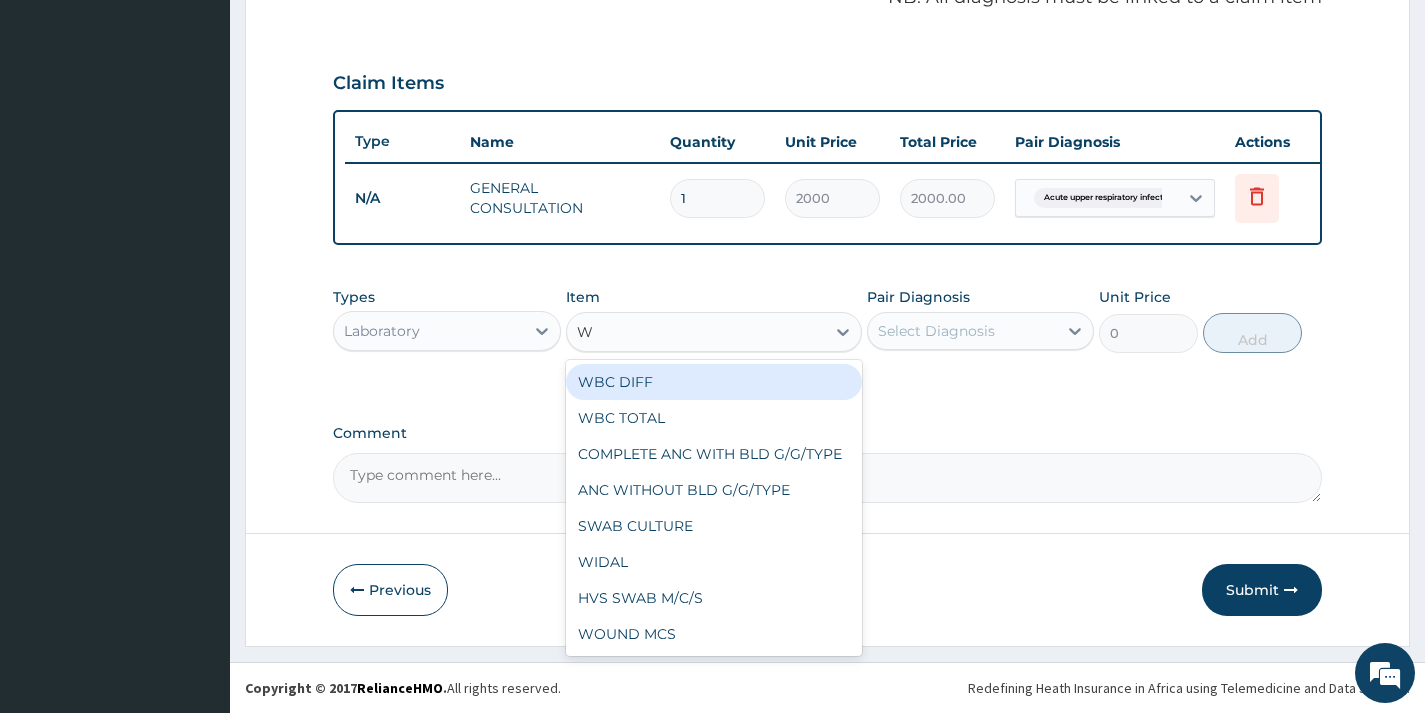 drag, startPoint x: 750, startPoint y: 392, endPoint x: 811, endPoint y: 367, distance: 65.9242 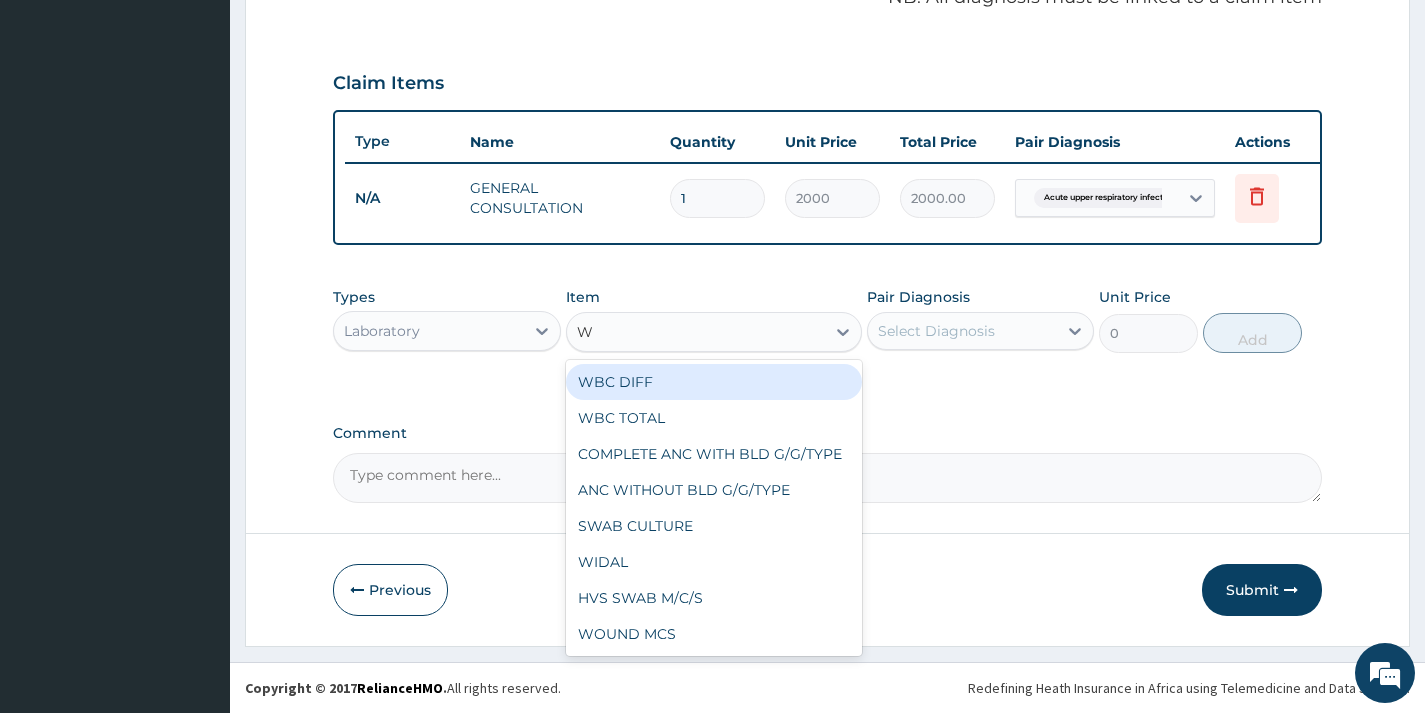 click on "WBC DIFF" at bounding box center (714, 382) 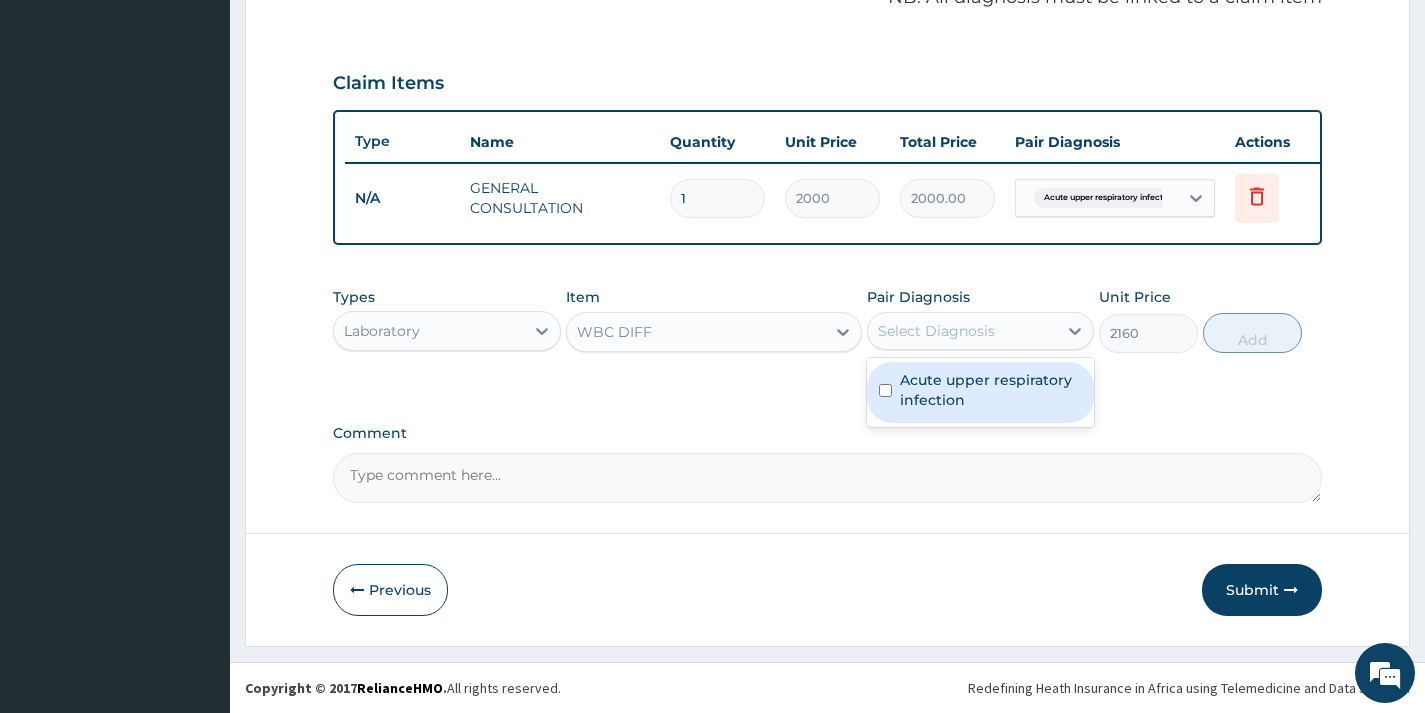 click on "Select Diagnosis" at bounding box center (936, 331) 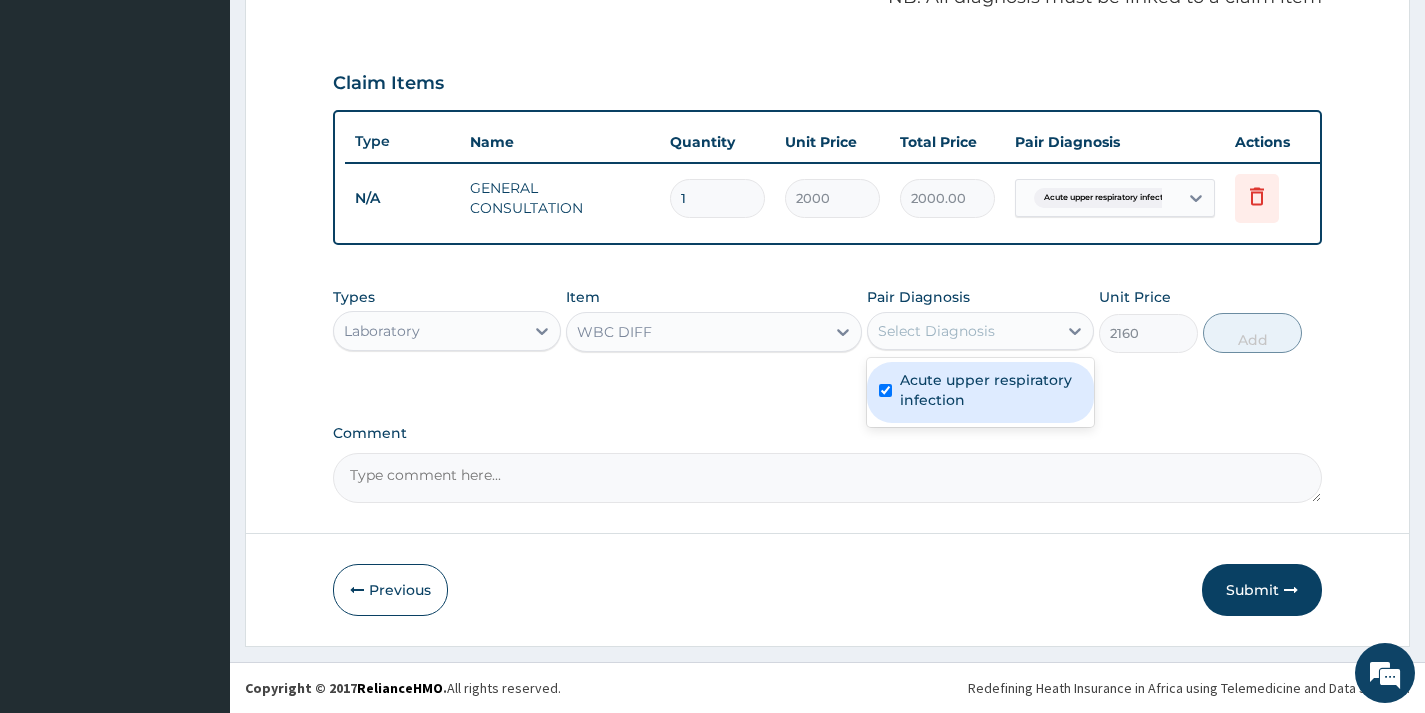 checkbox on "true" 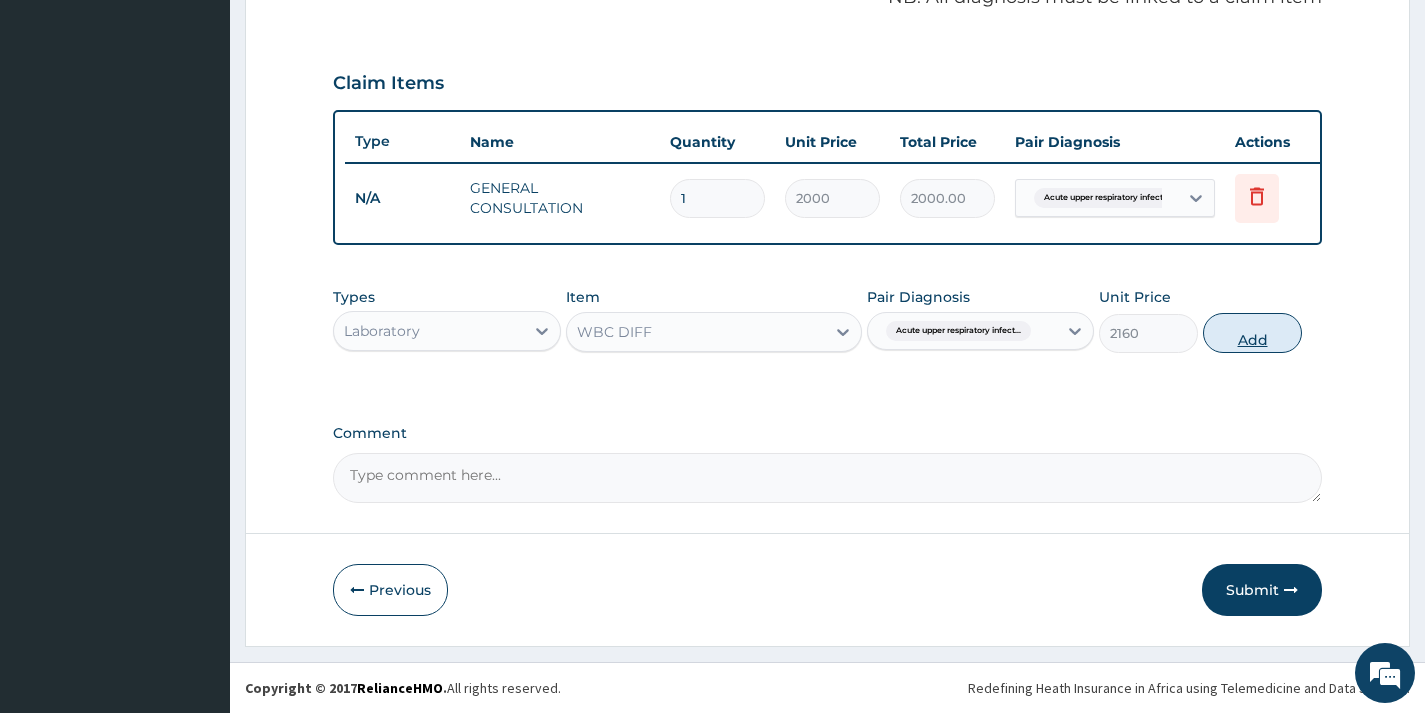 click on "Add" at bounding box center (1252, 333) 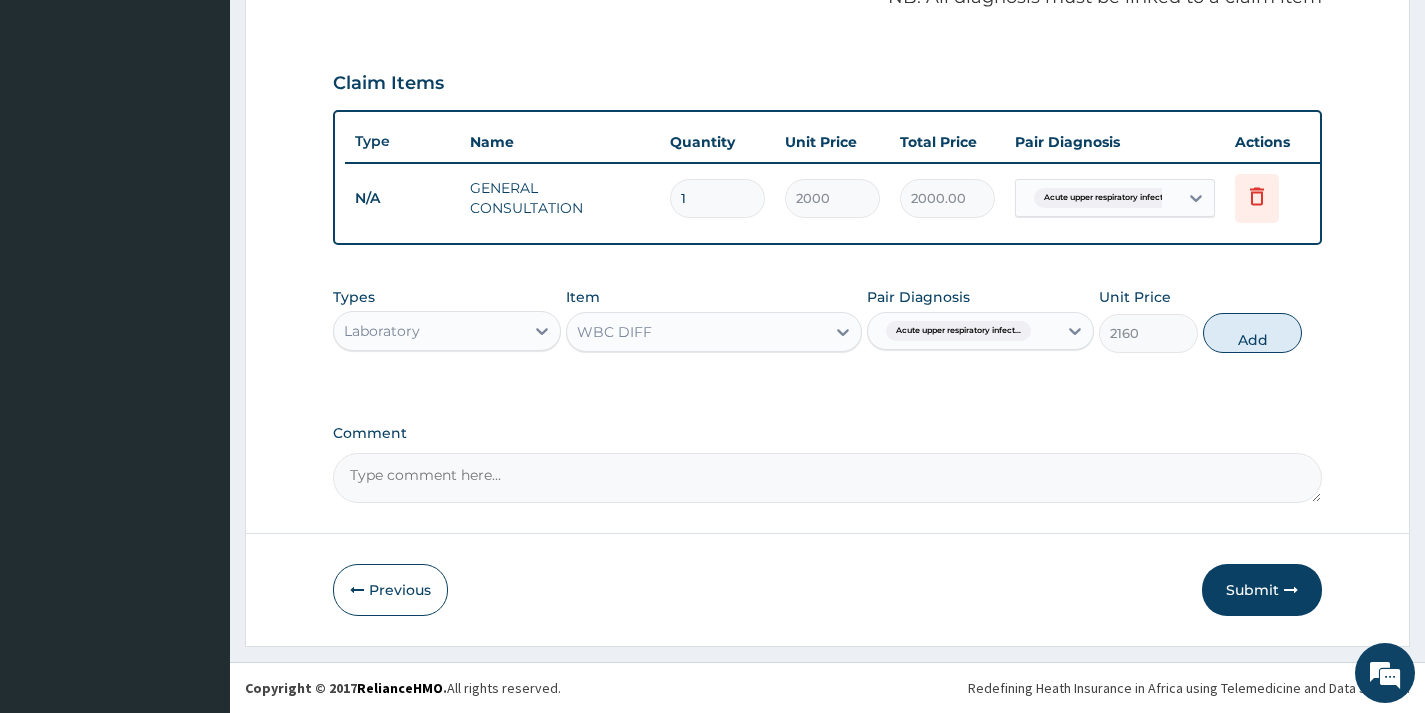 type on "0" 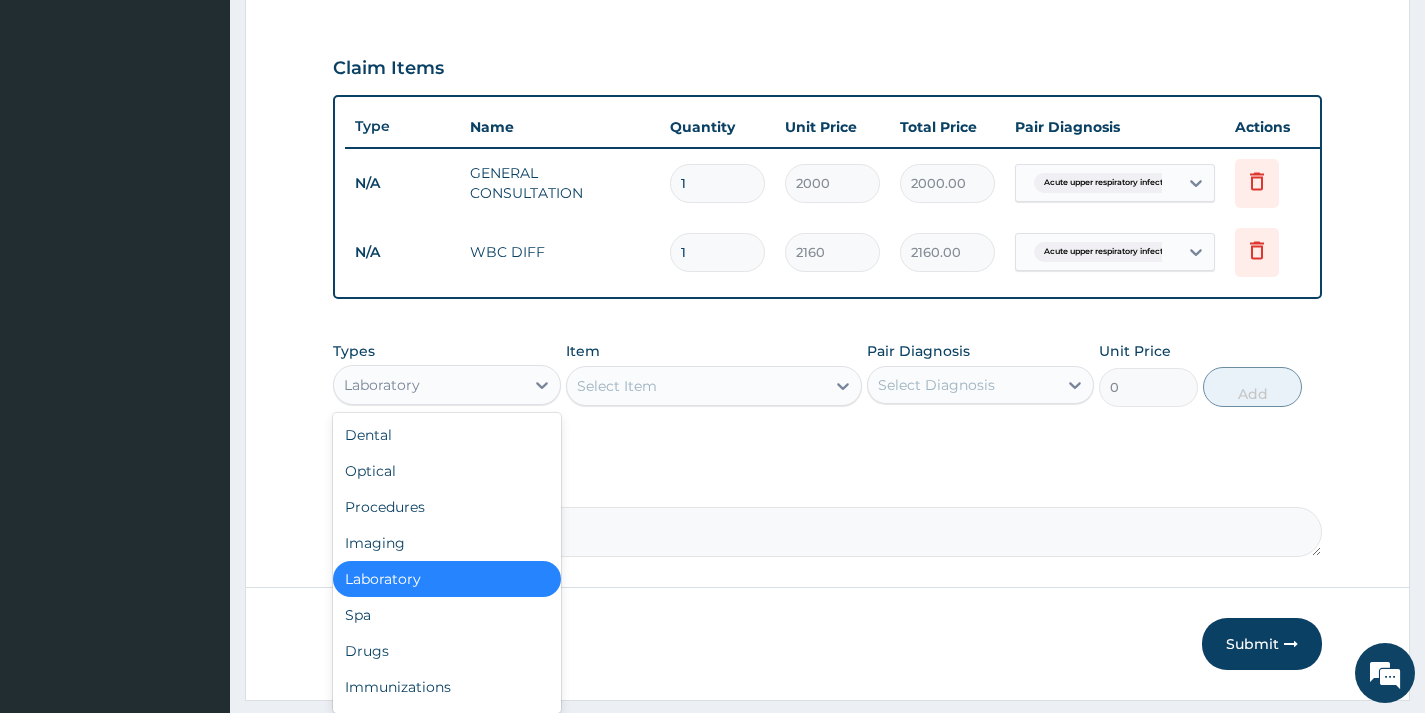 drag, startPoint x: 558, startPoint y: 395, endPoint x: 524, endPoint y: 439, distance: 55.605755 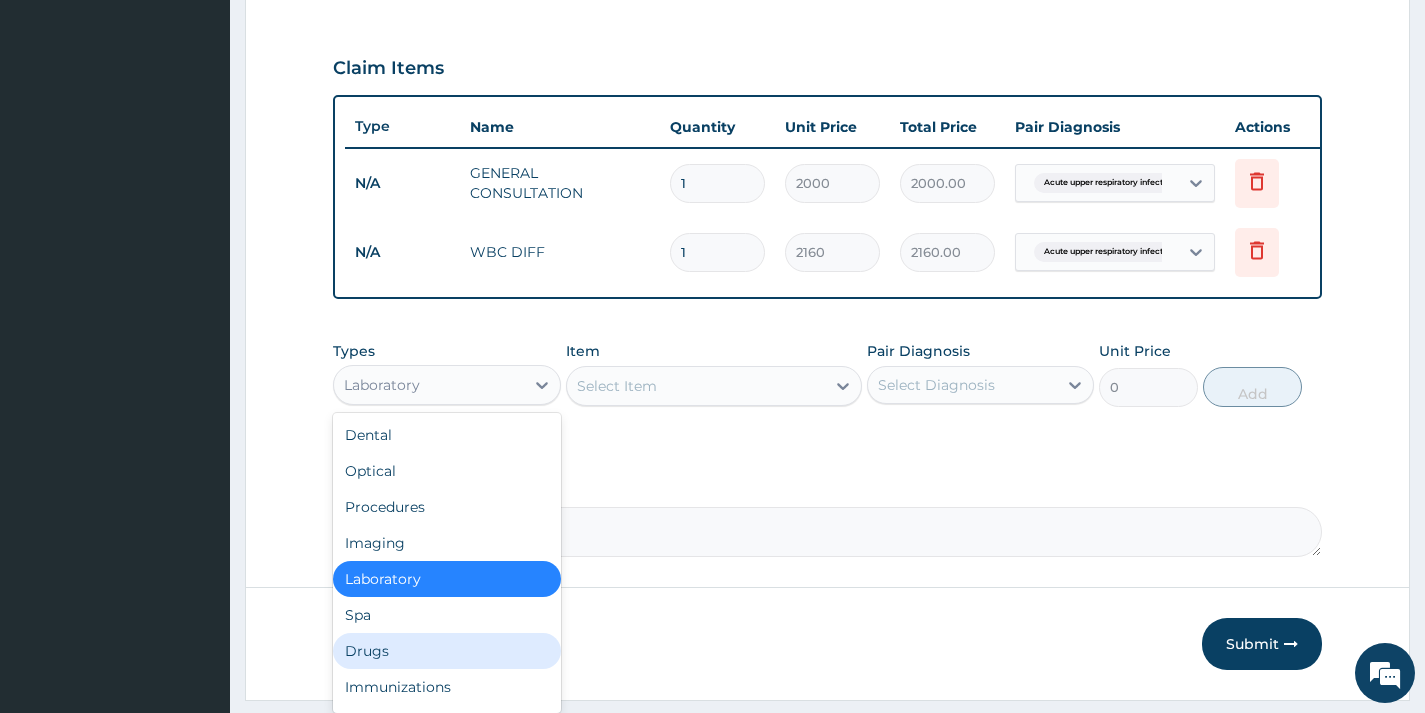 click on "Drugs" at bounding box center (446, 651) 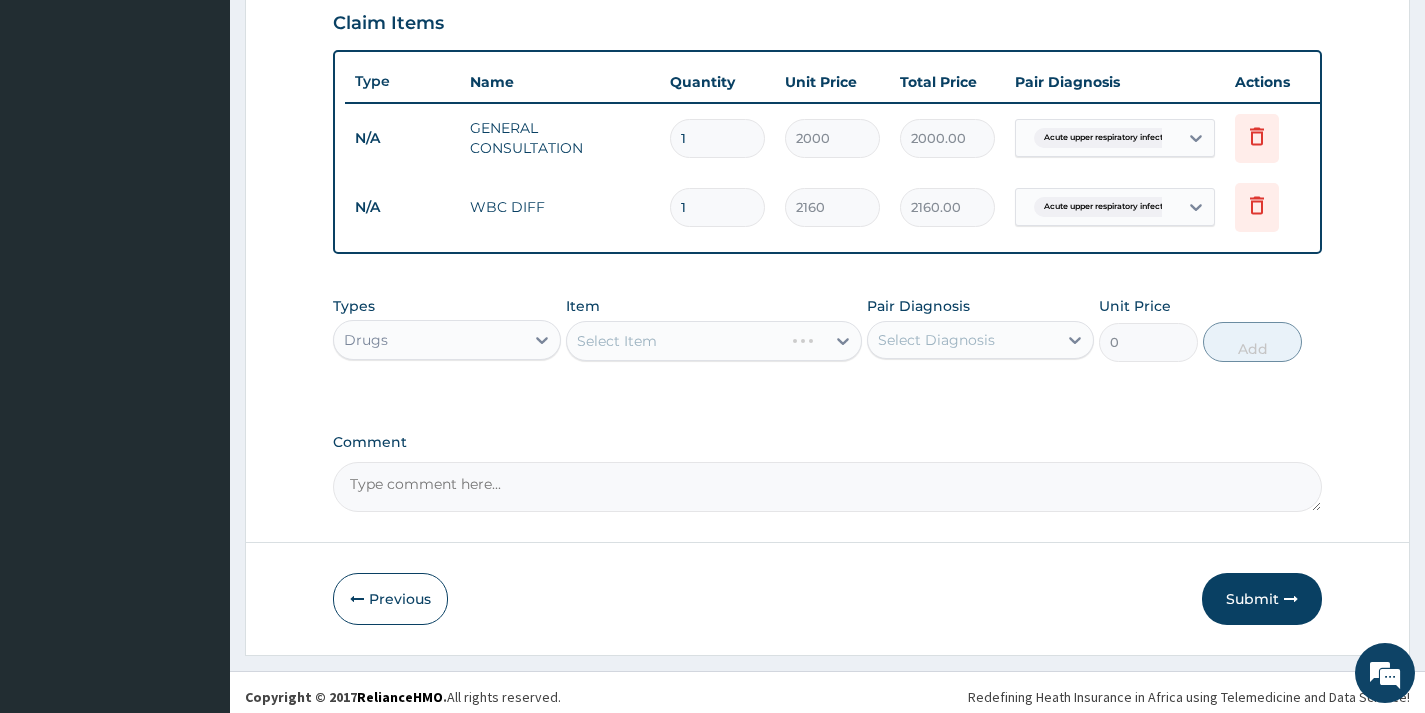 scroll, scrollTop: 718, scrollLeft: 0, axis: vertical 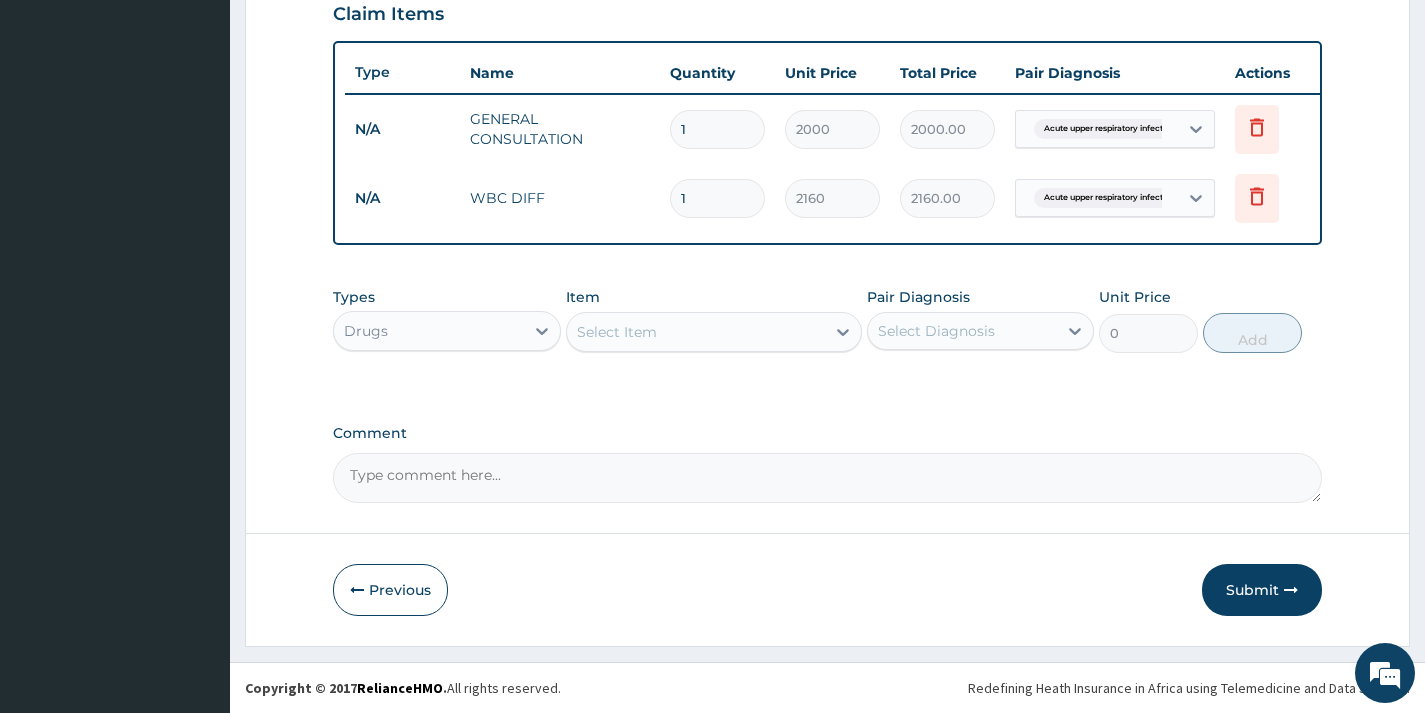 click on "Select Item" at bounding box center [617, 332] 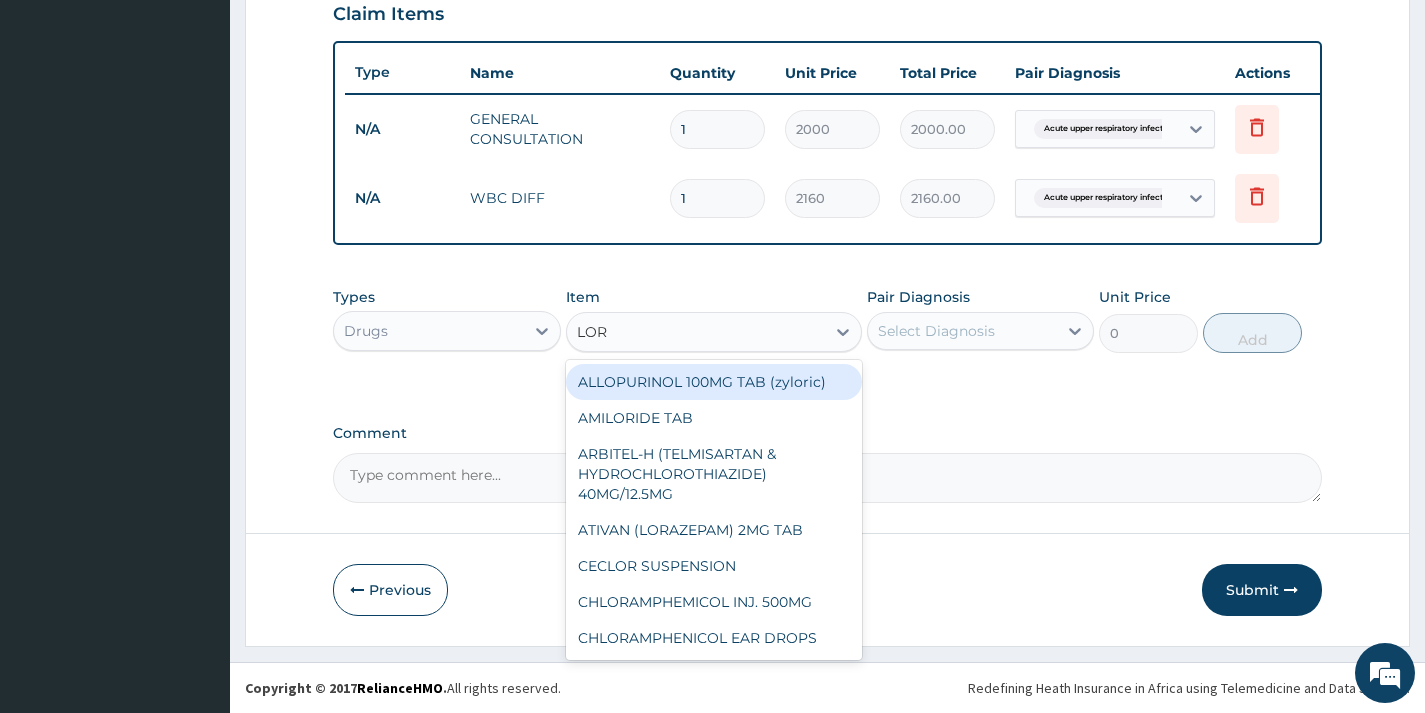 type on "LORA" 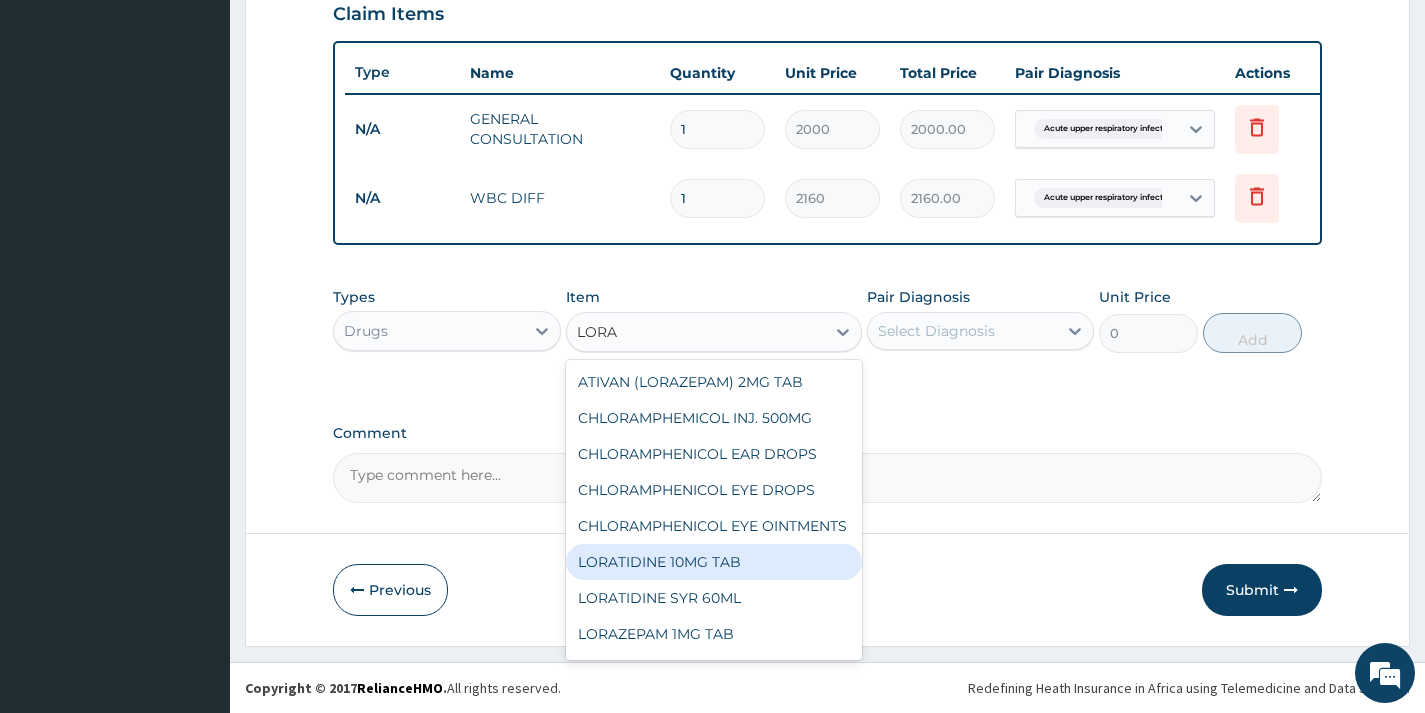 click on "LORATIDINE 10MG TAB" at bounding box center (714, 562) 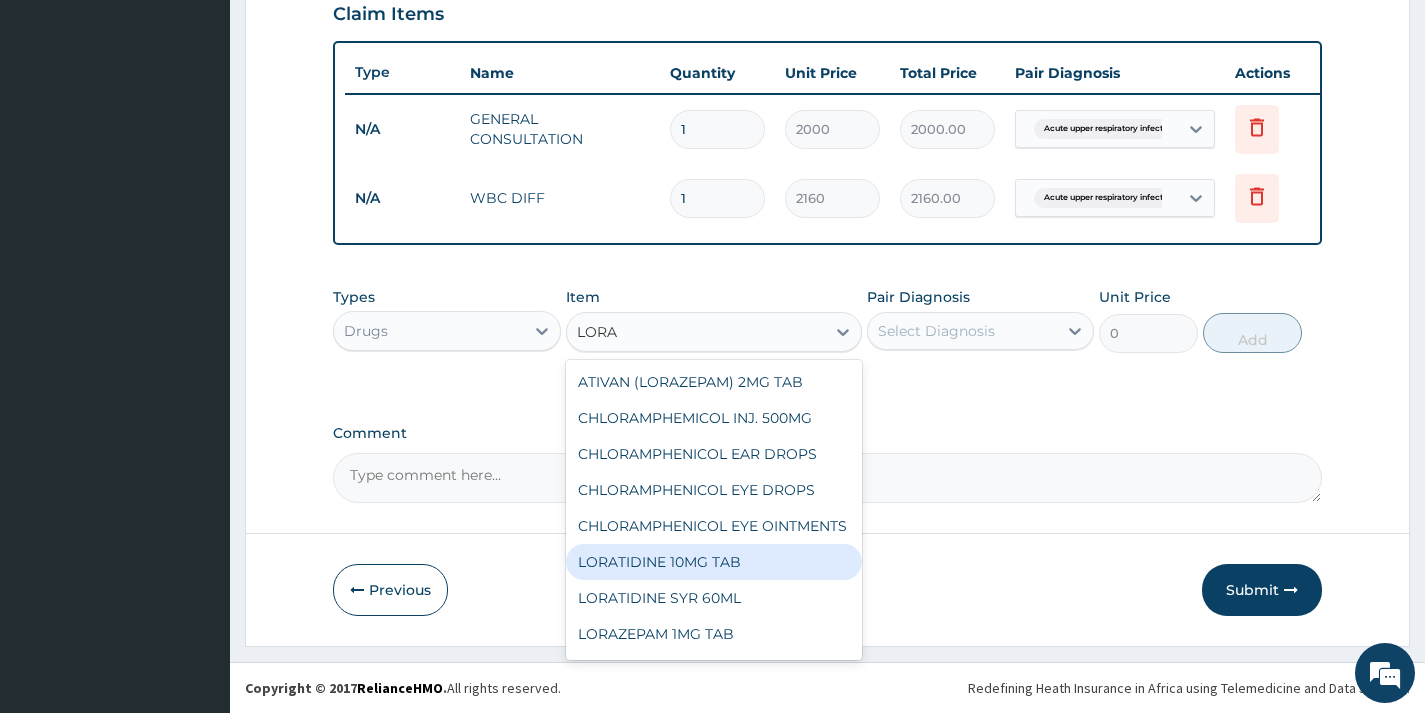 type 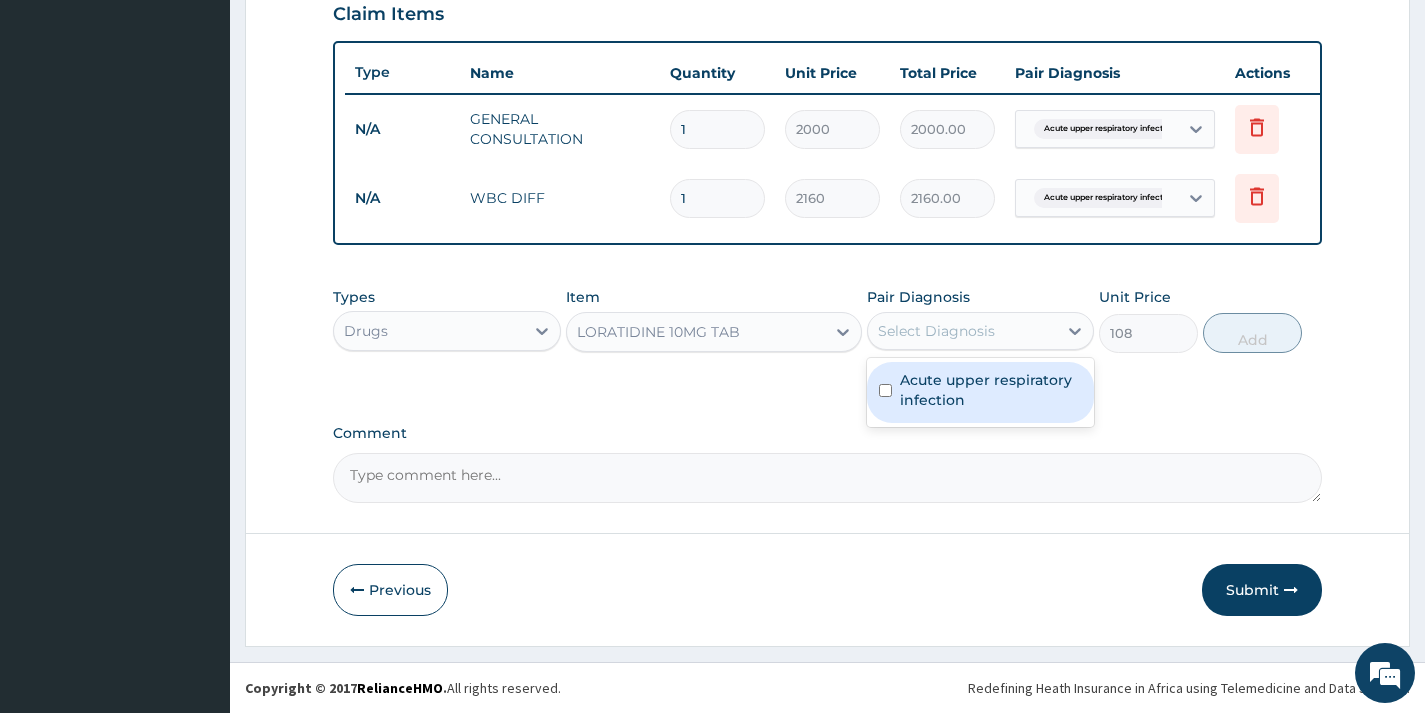 click on "Select Diagnosis" at bounding box center [936, 331] 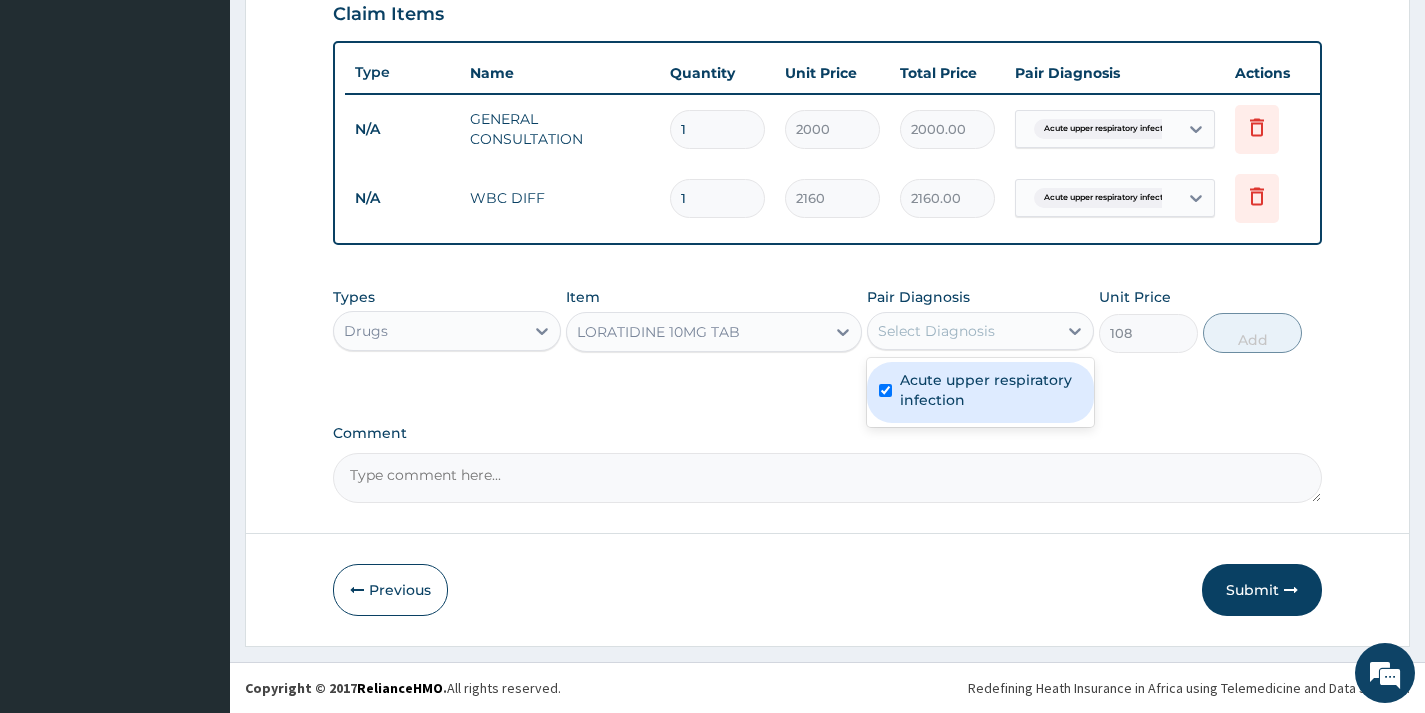 checkbox on "true" 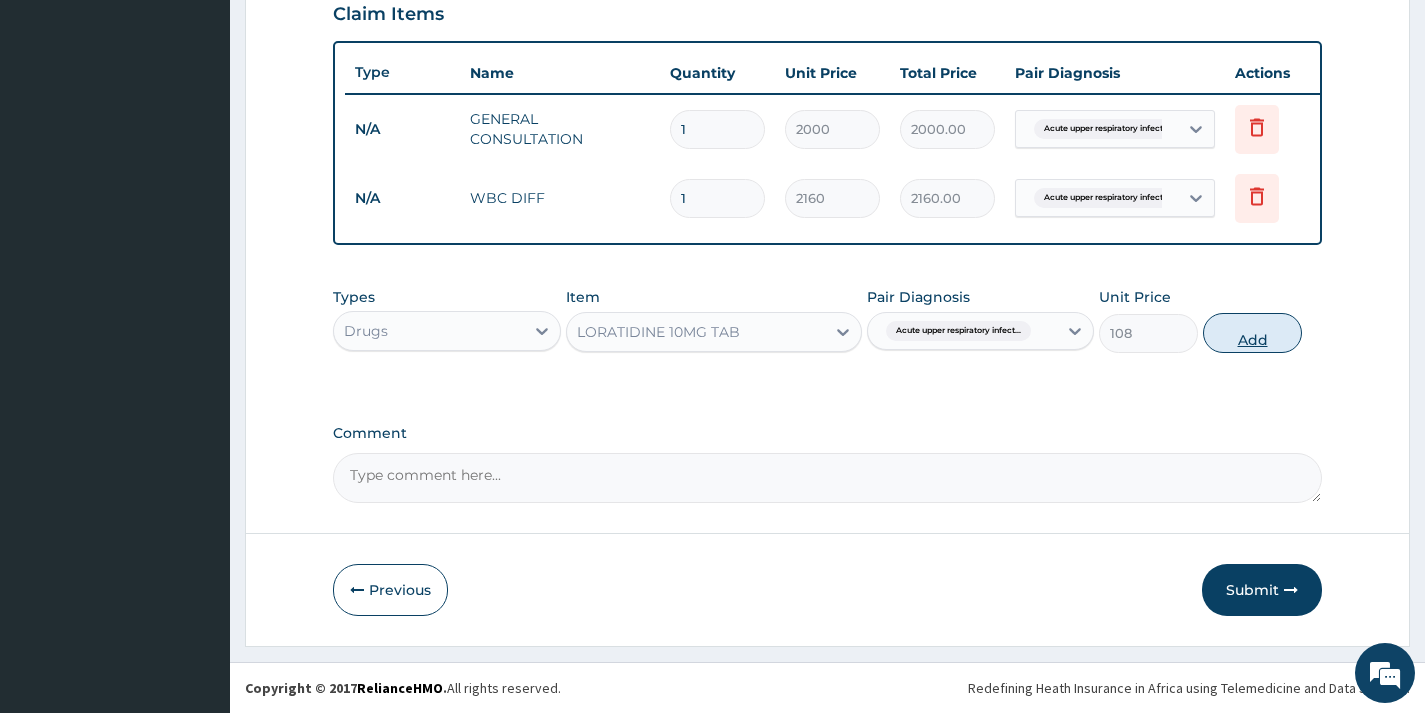 click on "Add" at bounding box center [1252, 333] 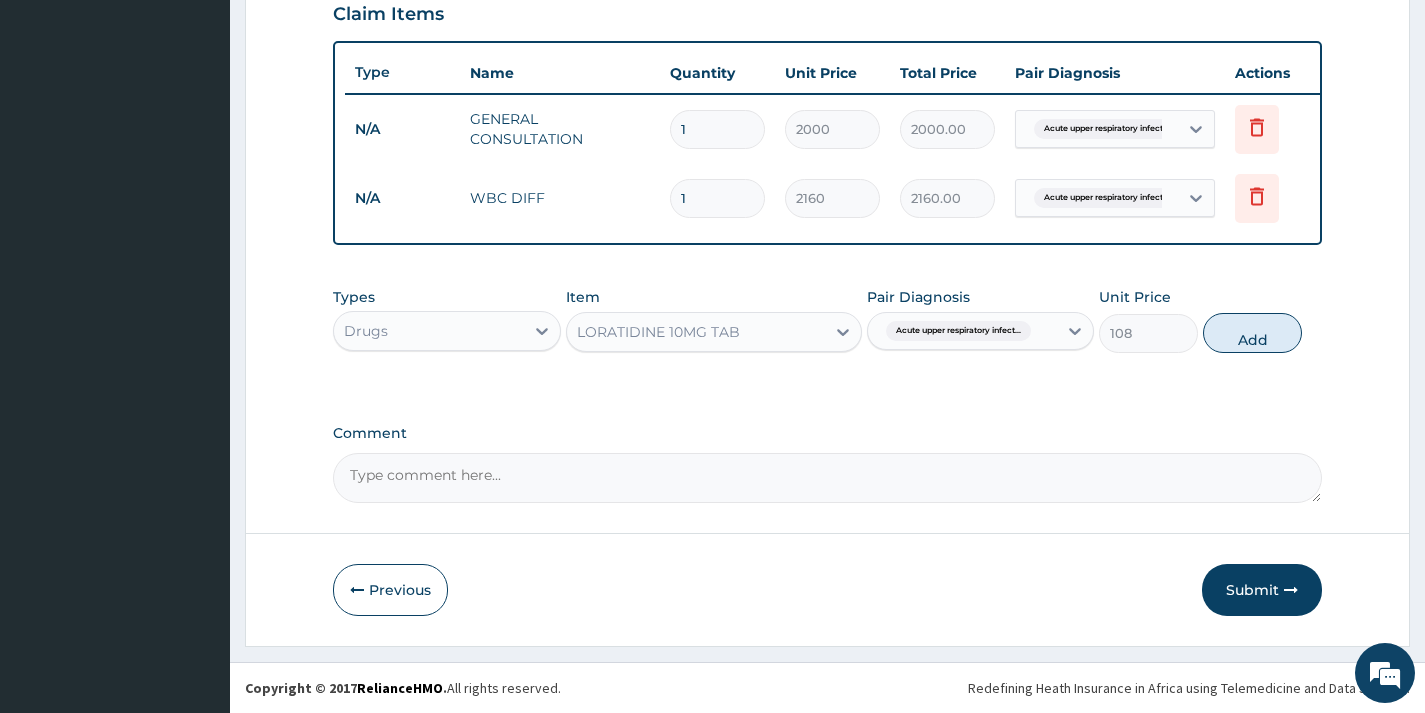 type on "0" 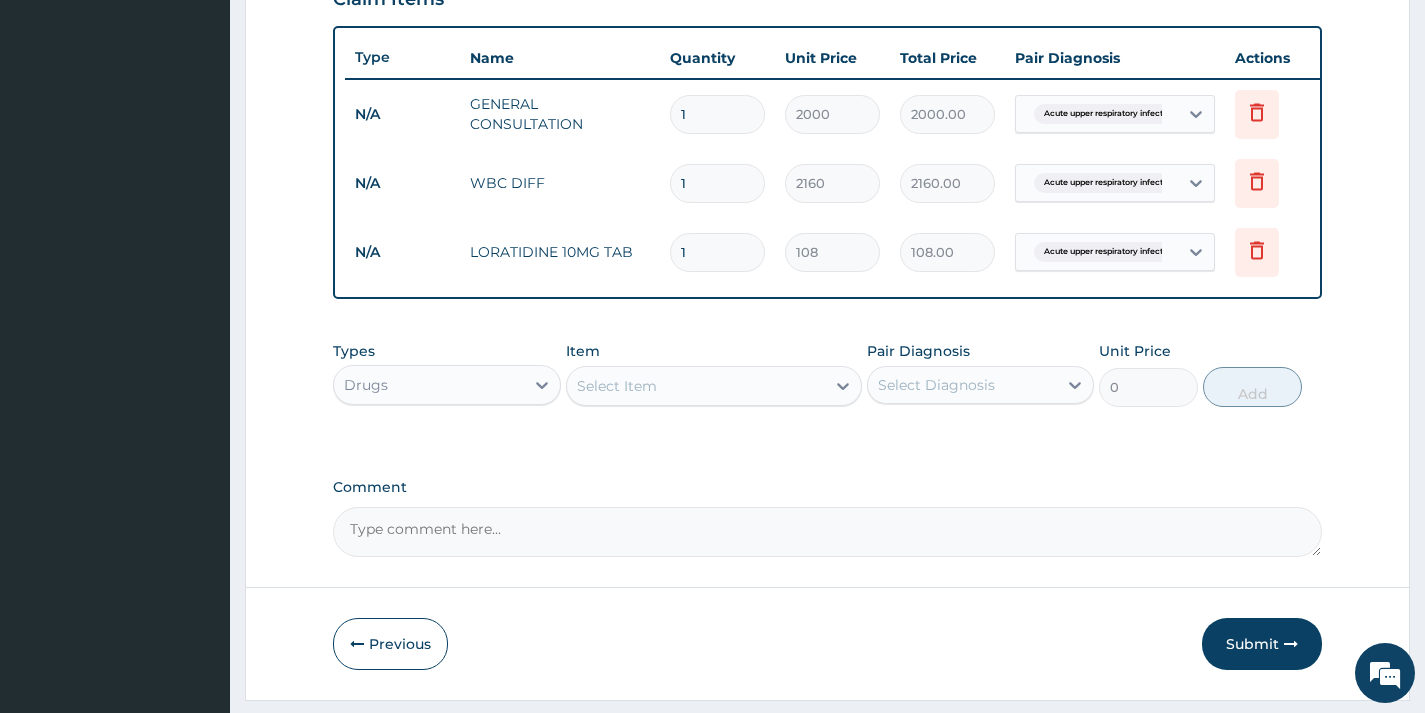 click on "1" at bounding box center [717, 252] 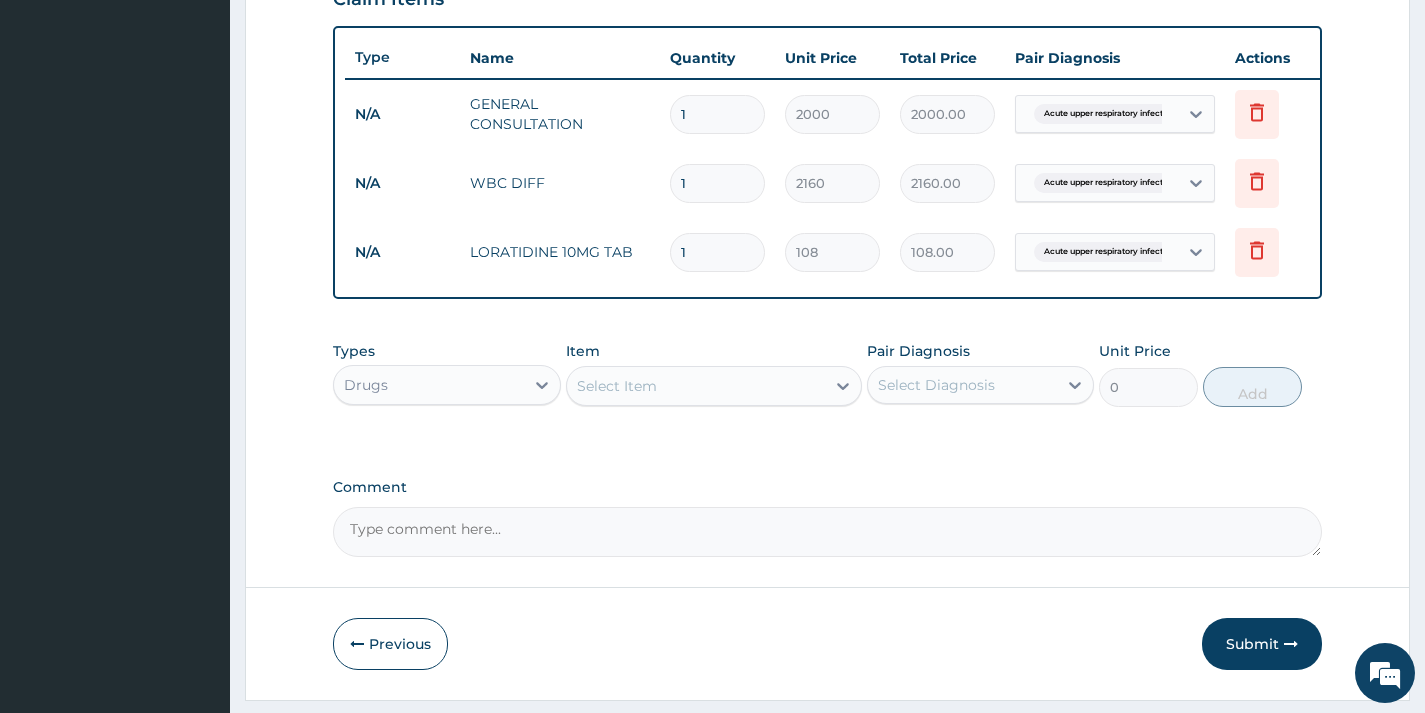 click on "1" at bounding box center [717, 252] 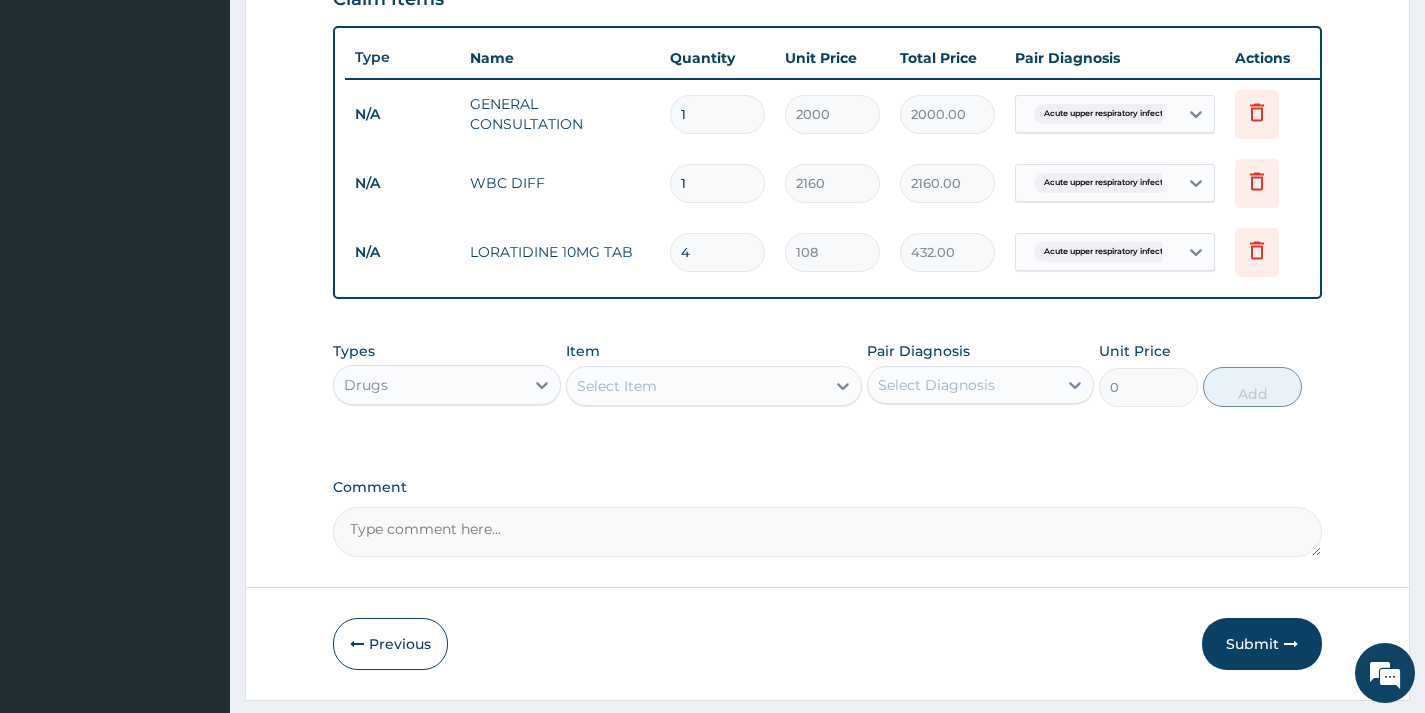 type on "4" 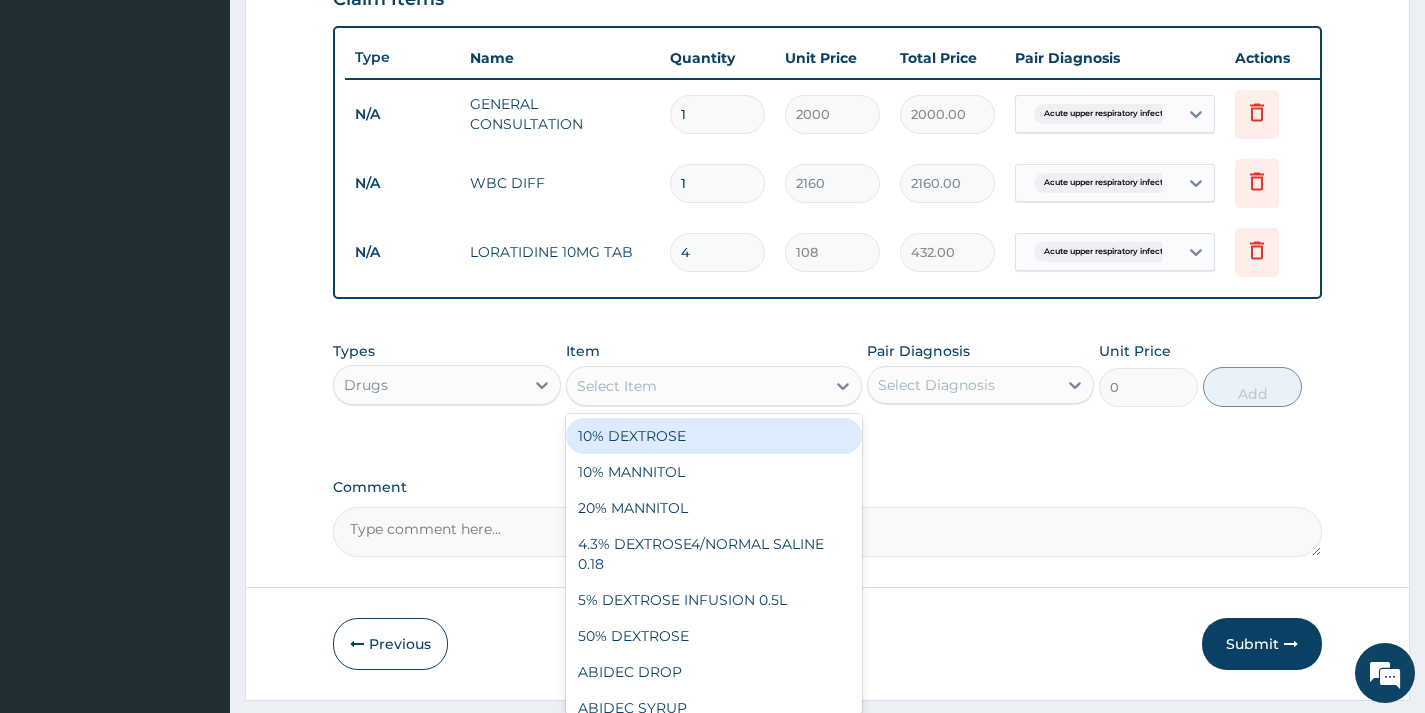 click on "Select Item" at bounding box center [696, 386] 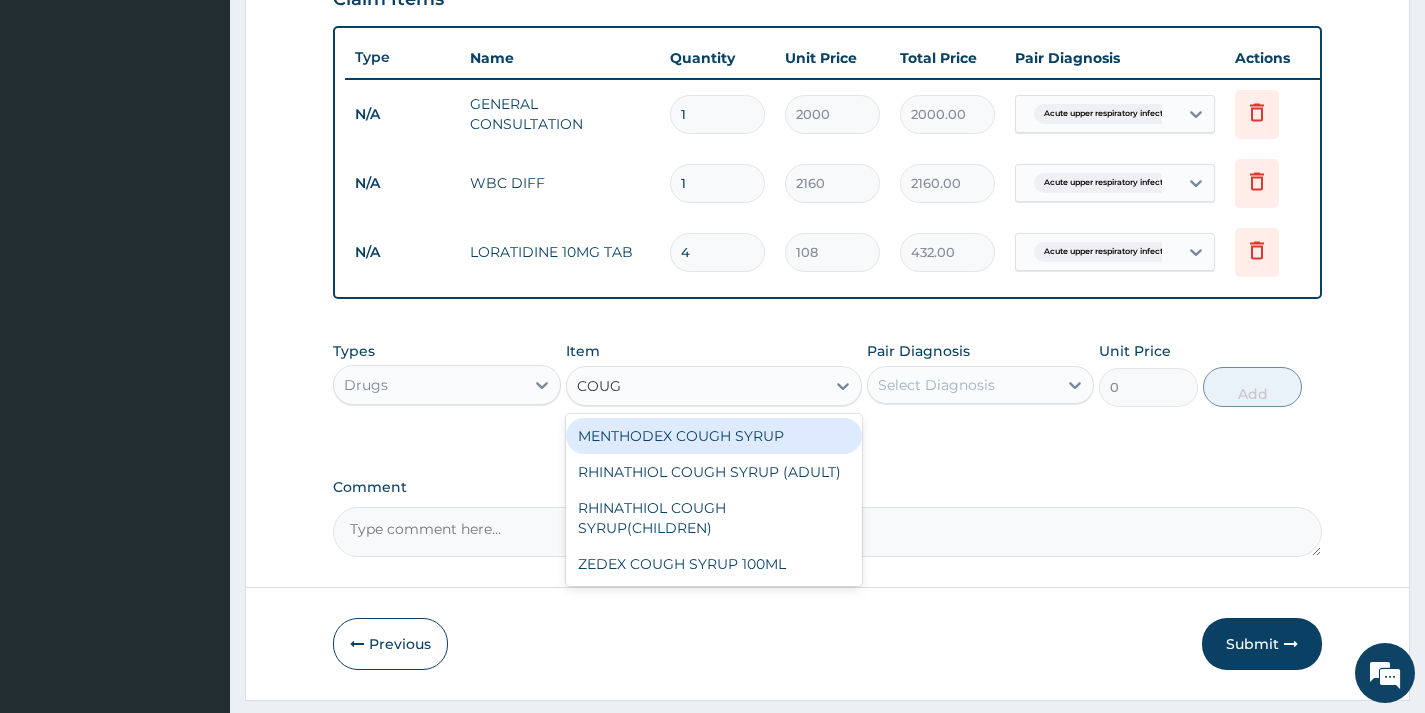 type on "COUGH" 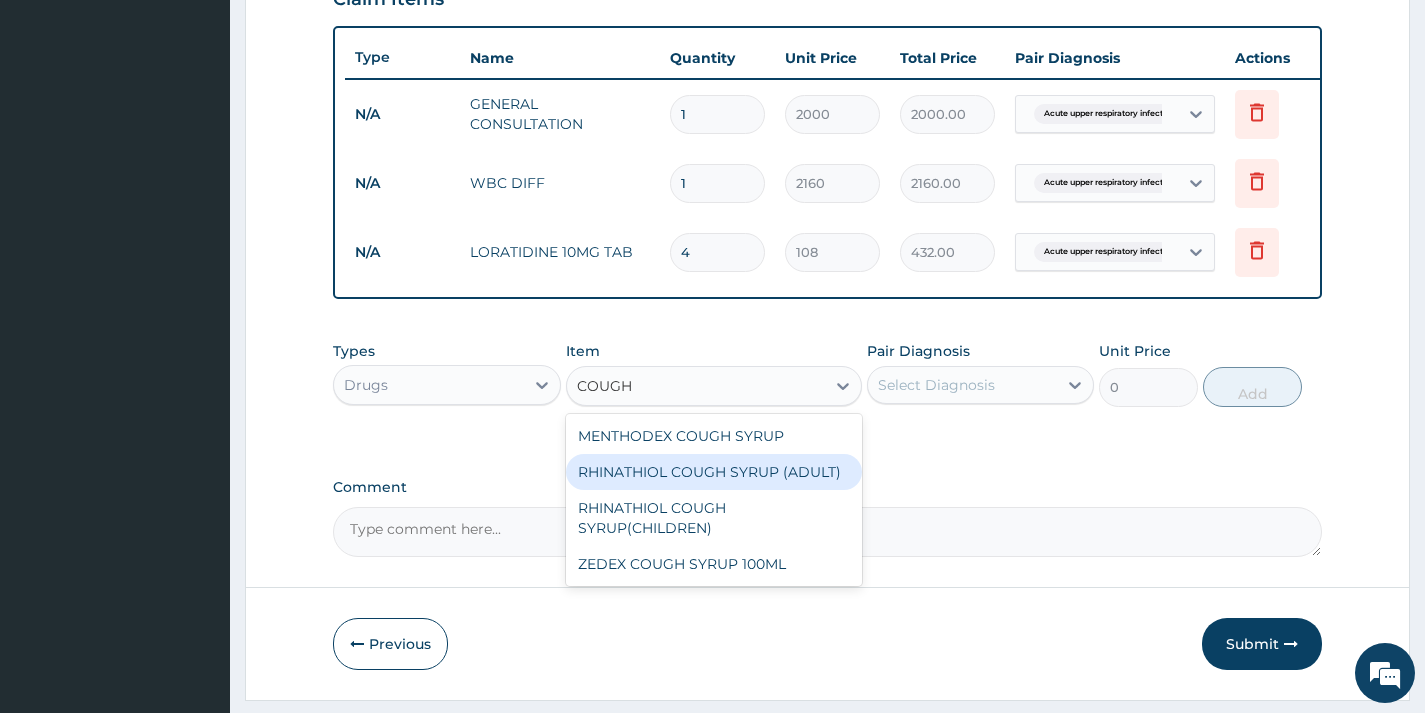 click on "RHINATHIOL COUGH SYRUP (ADULT)" at bounding box center (714, 472) 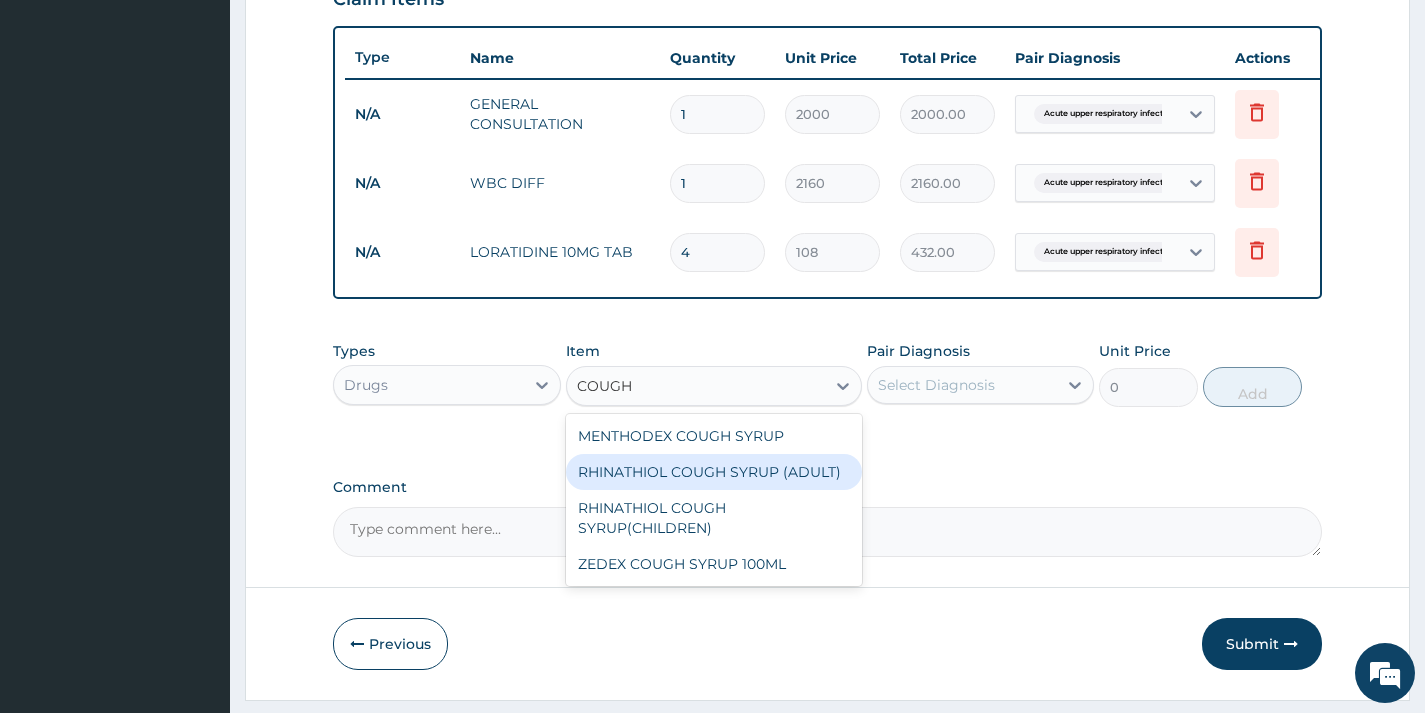 type 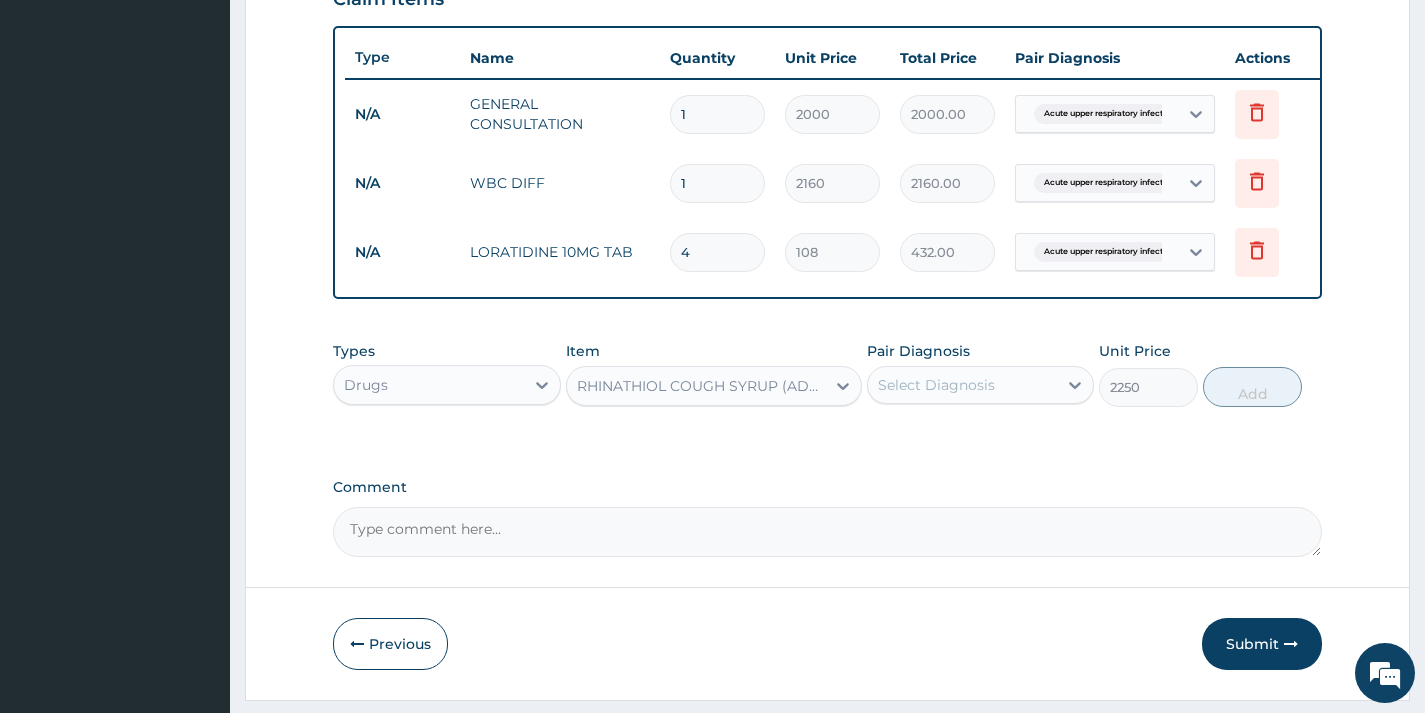 click on "RHINATHIOL COUGH SYRUP (ADULT)" at bounding box center (702, 386) 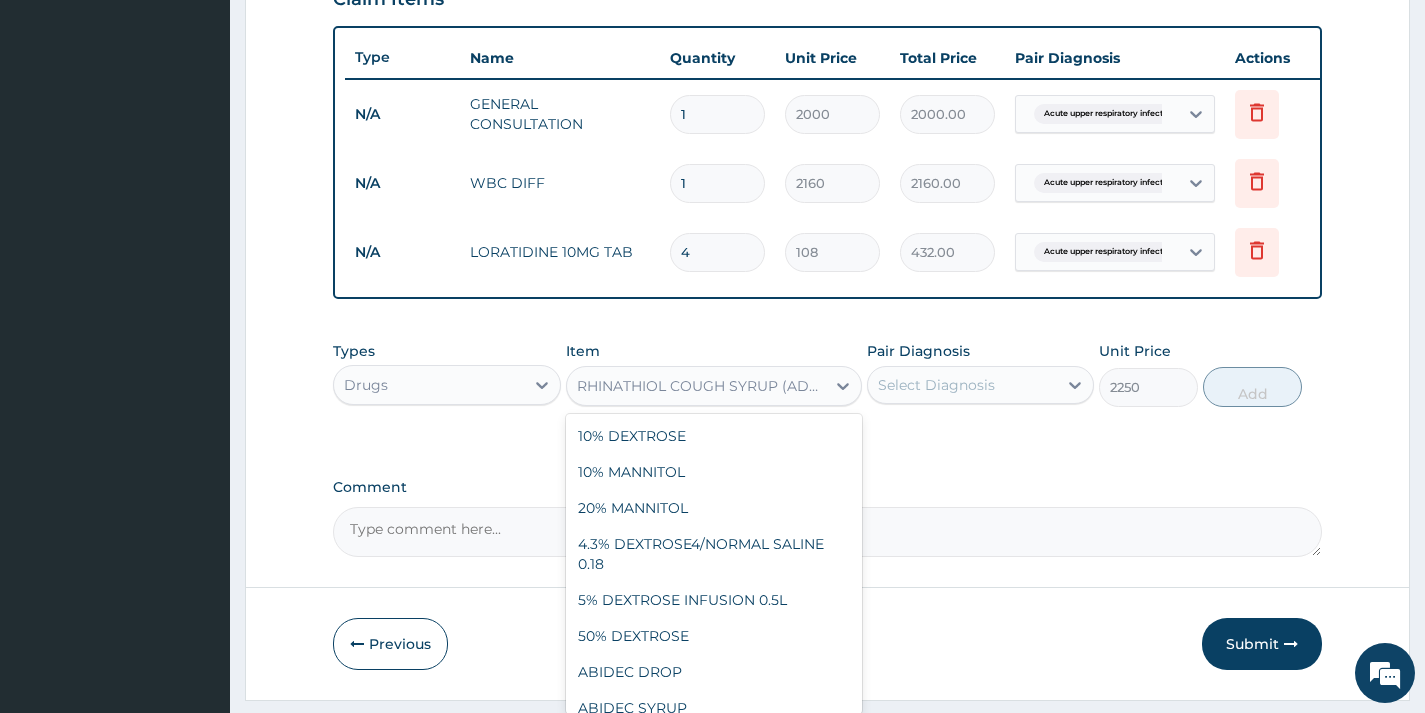 scroll, scrollTop: 31347, scrollLeft: 0, axis: vertical 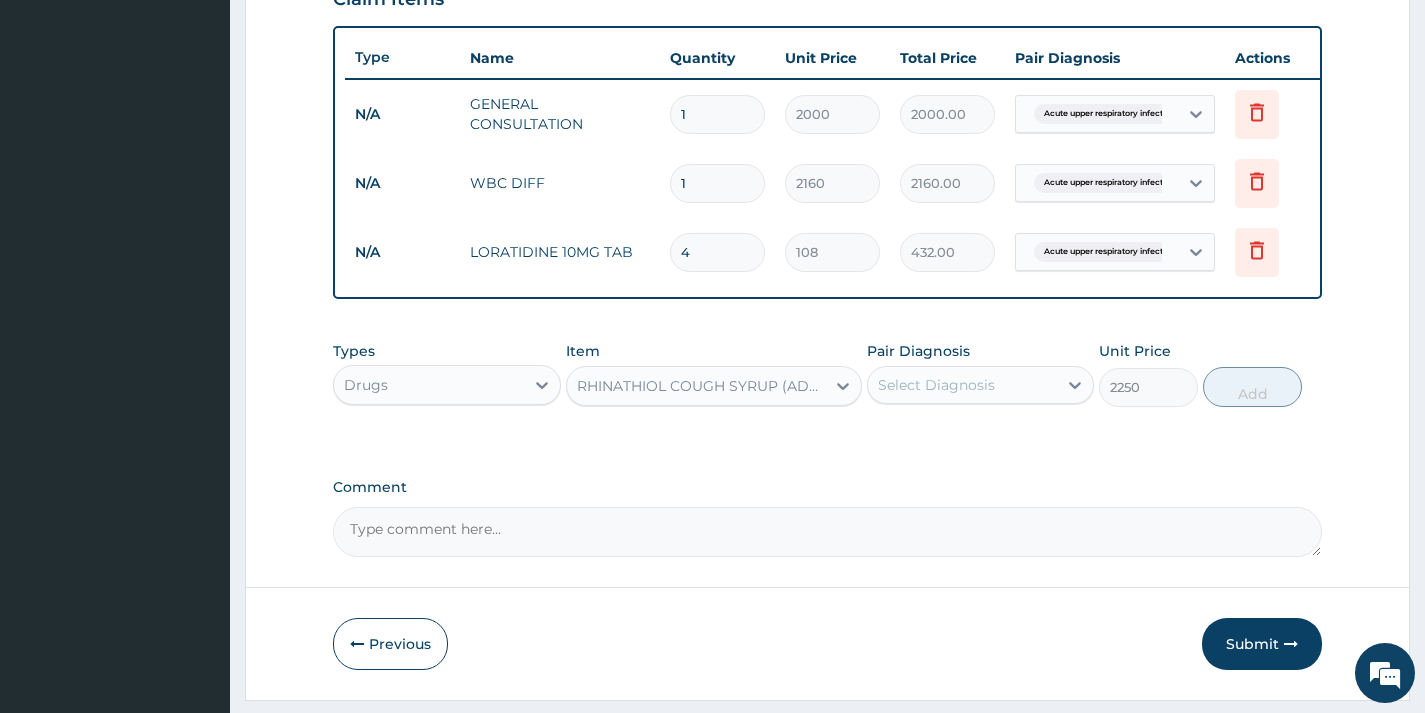 drag, startPoint x: 911, startPoint y: 563, endPoint x: 921, endPoint y: 552, distance: 14.866069 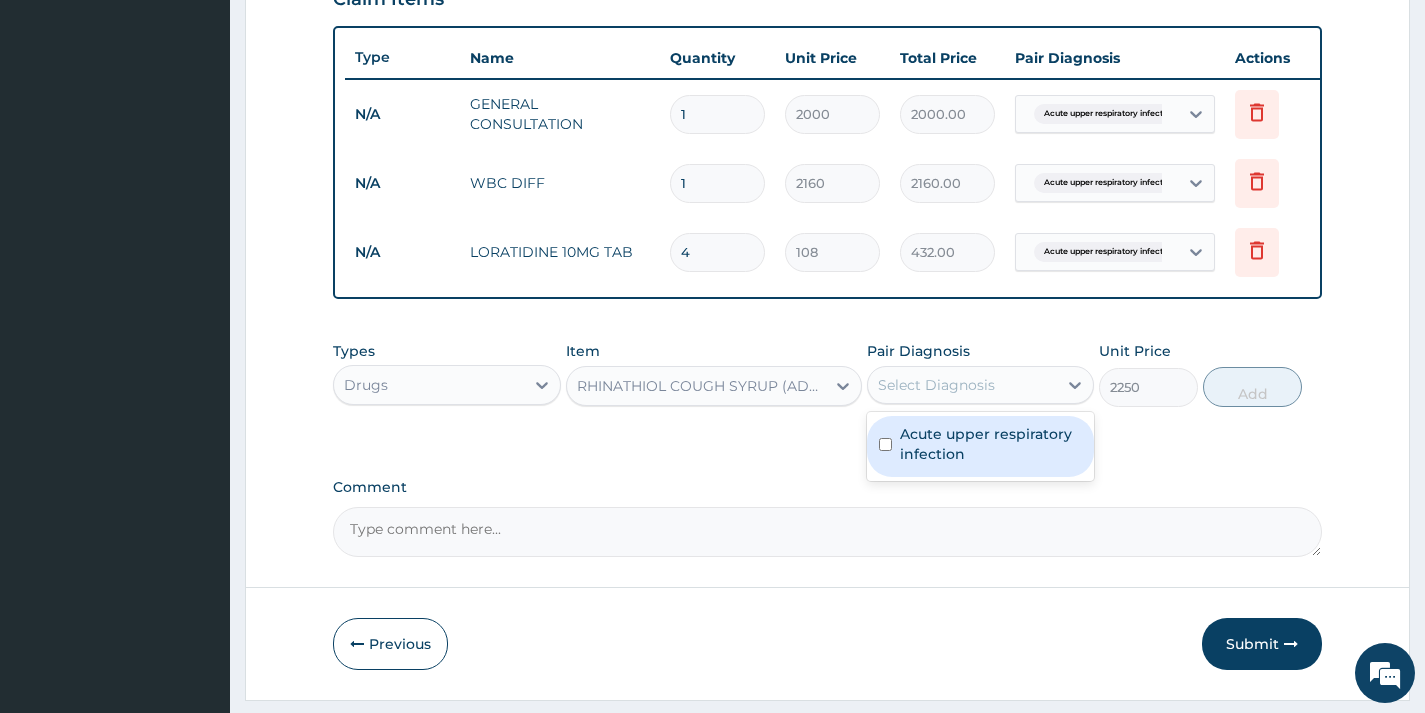 click on "Acute upper respiratory infection" at bounding box center [991, 444] 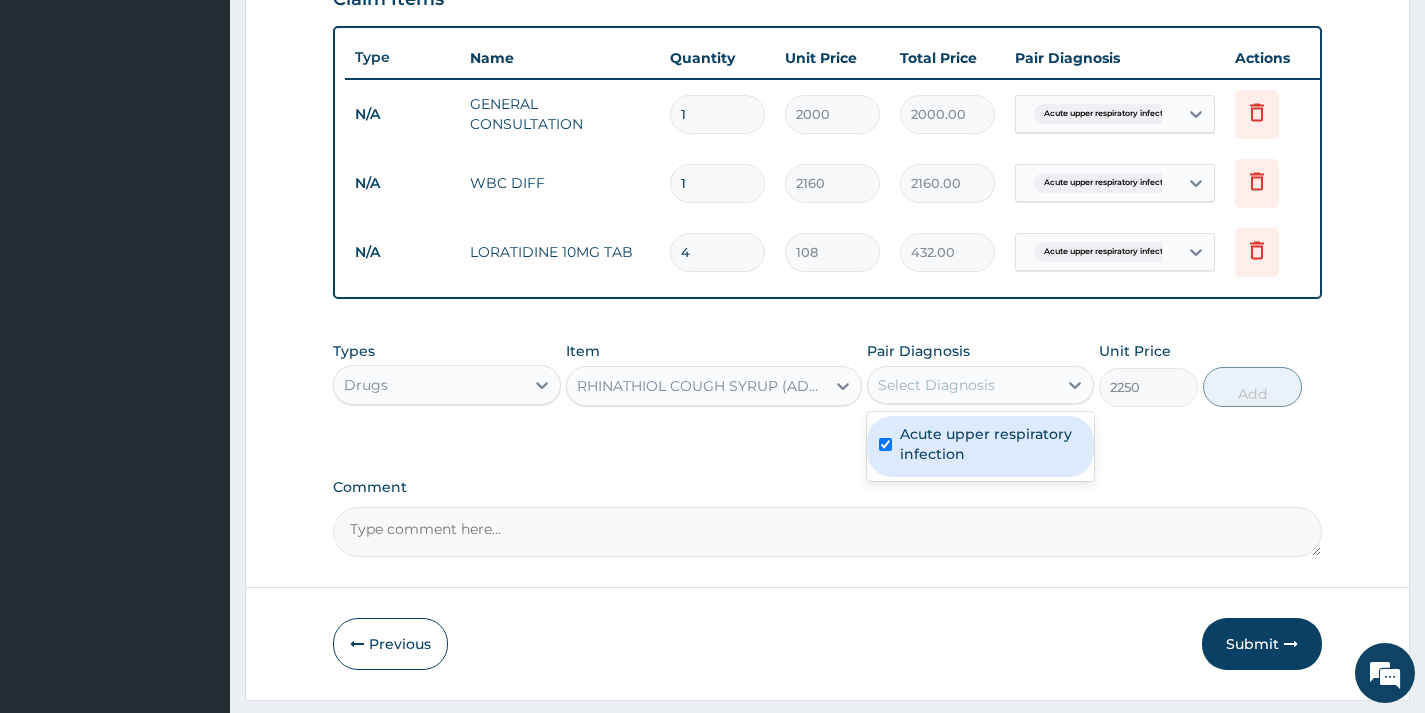 checkbox on "true" 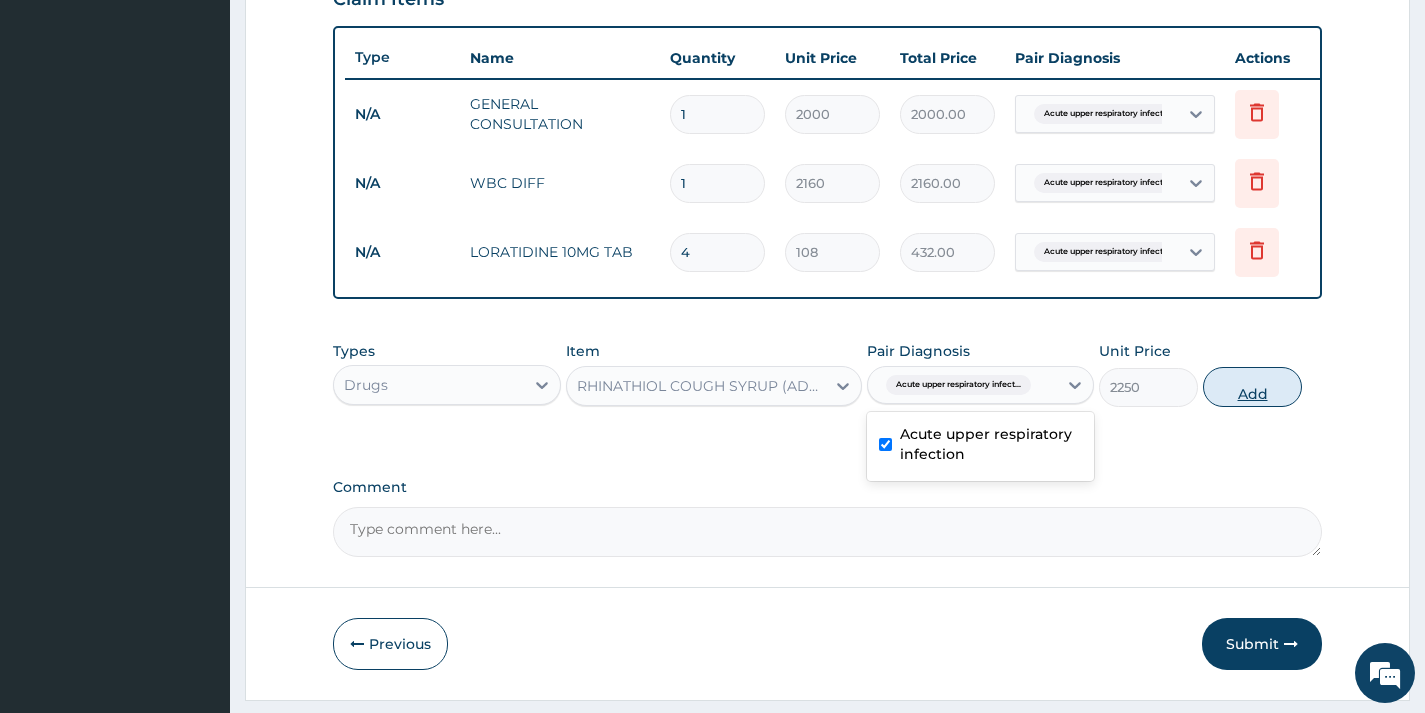 click on "Add" at bounding box center [1252, 387] 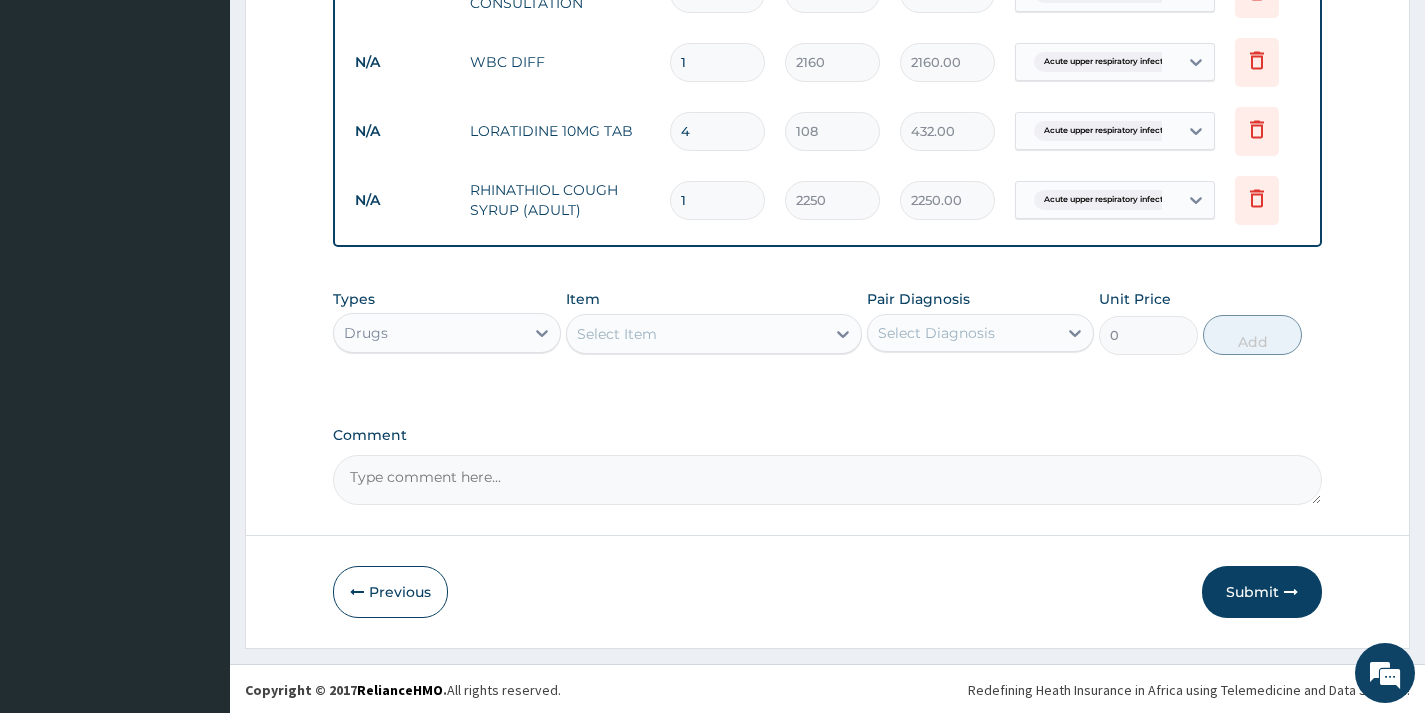 scroll, scrollTop: 856, scrollLeft: 0, axis: vertical 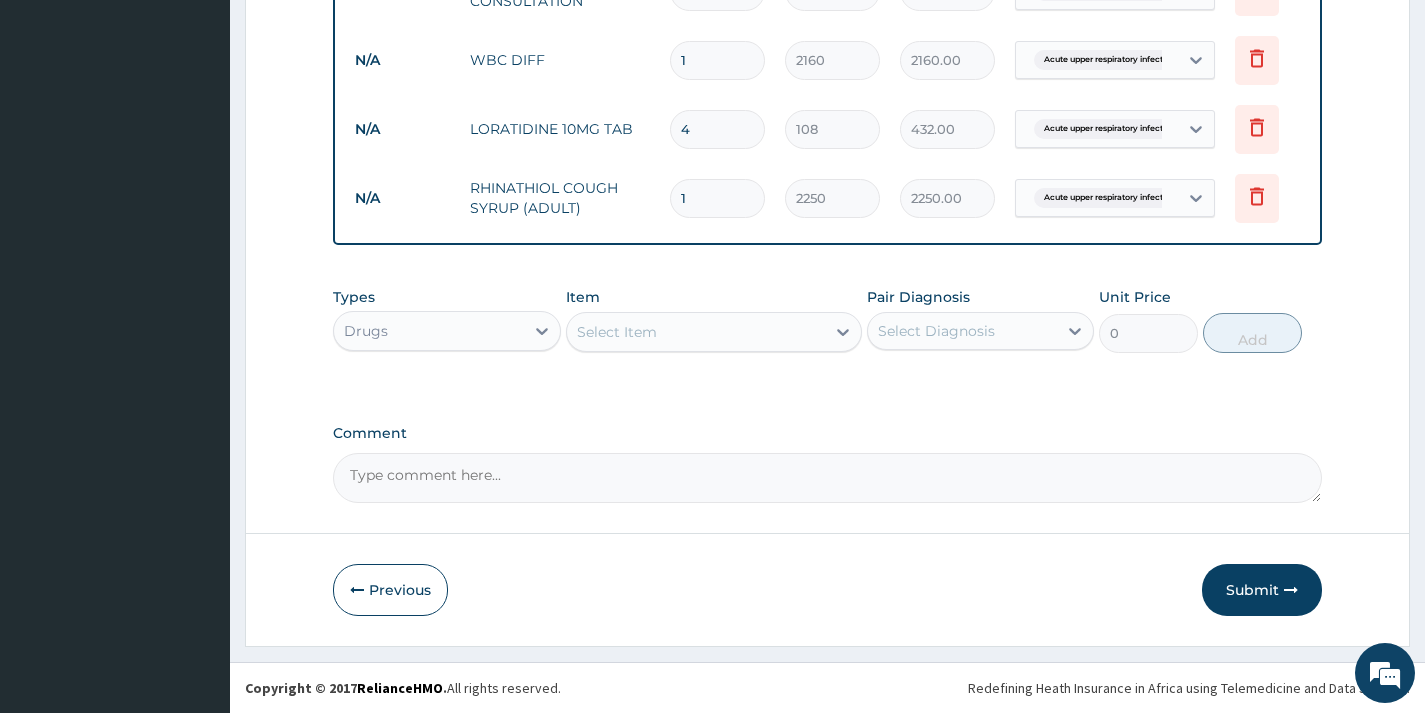 drag, startPoint x: 1213, startPoint y: 570, endPoint x: 1038, endPoint y: 553, distance: 175.82378 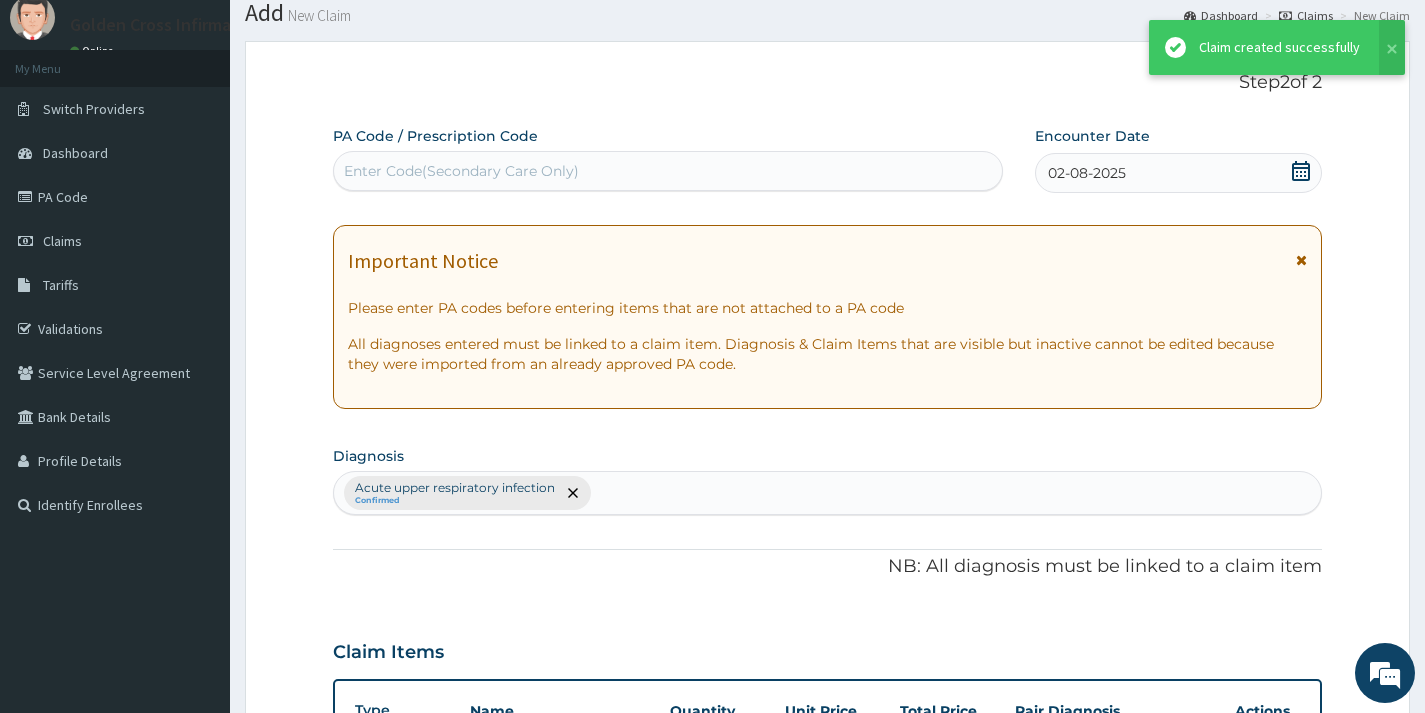scroll, scrollTop: 856, scrollLeft: 0, axis: vertical 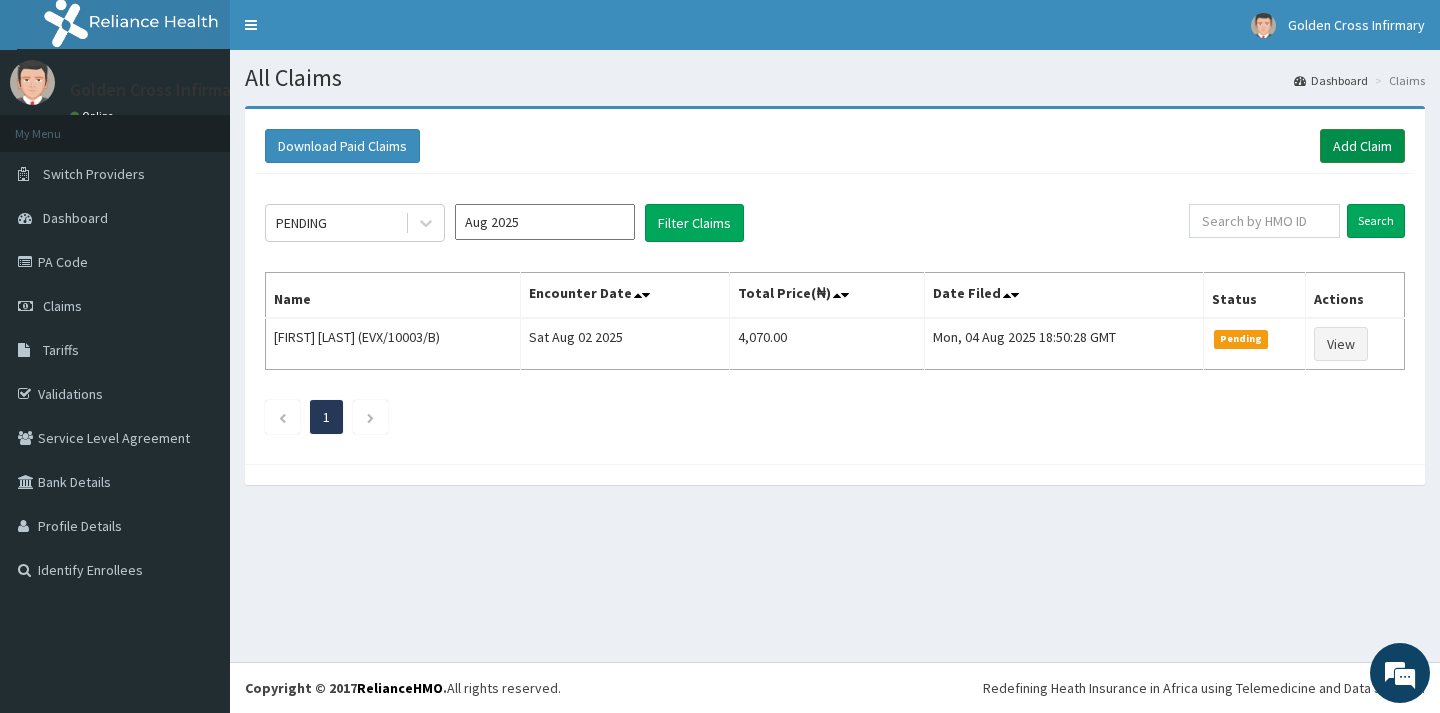 click on "Add Claim" at bounding box center [1362, 146] 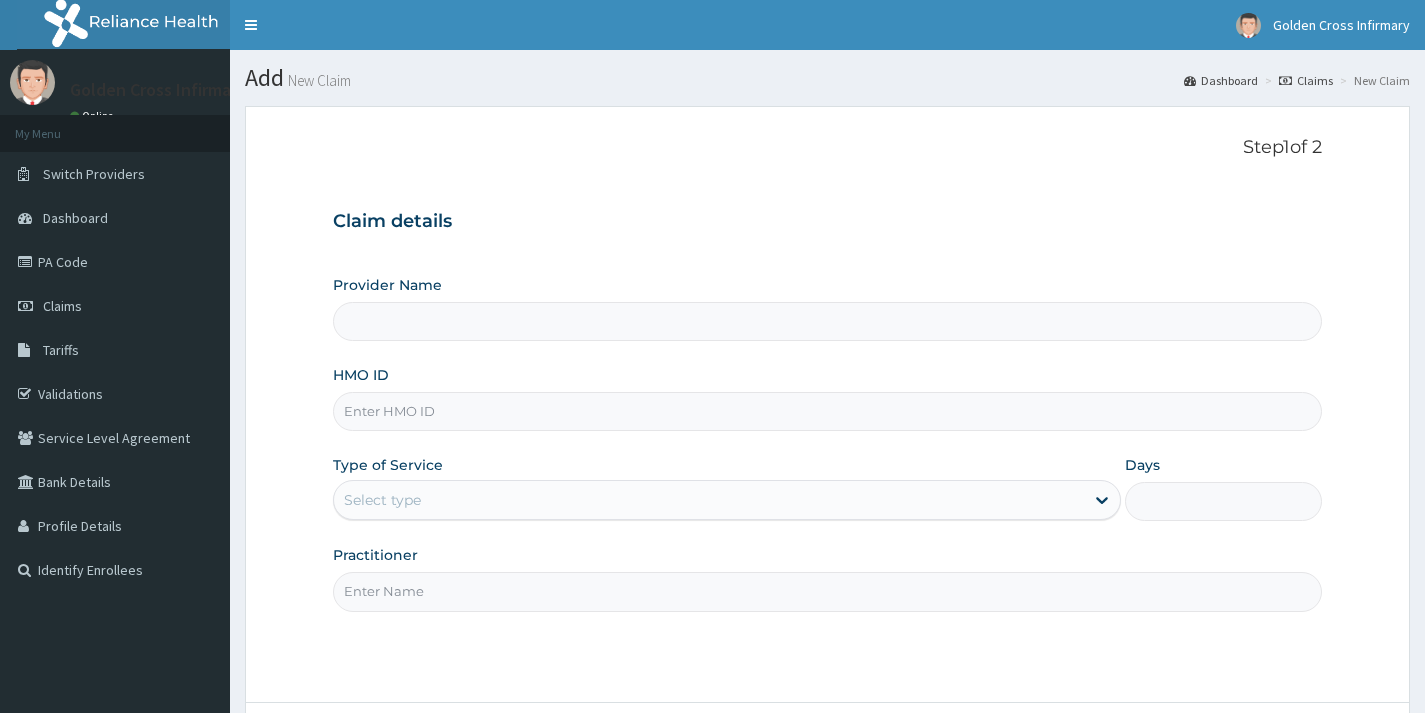 click on "HMO ID" at bounding box center [827, 411] 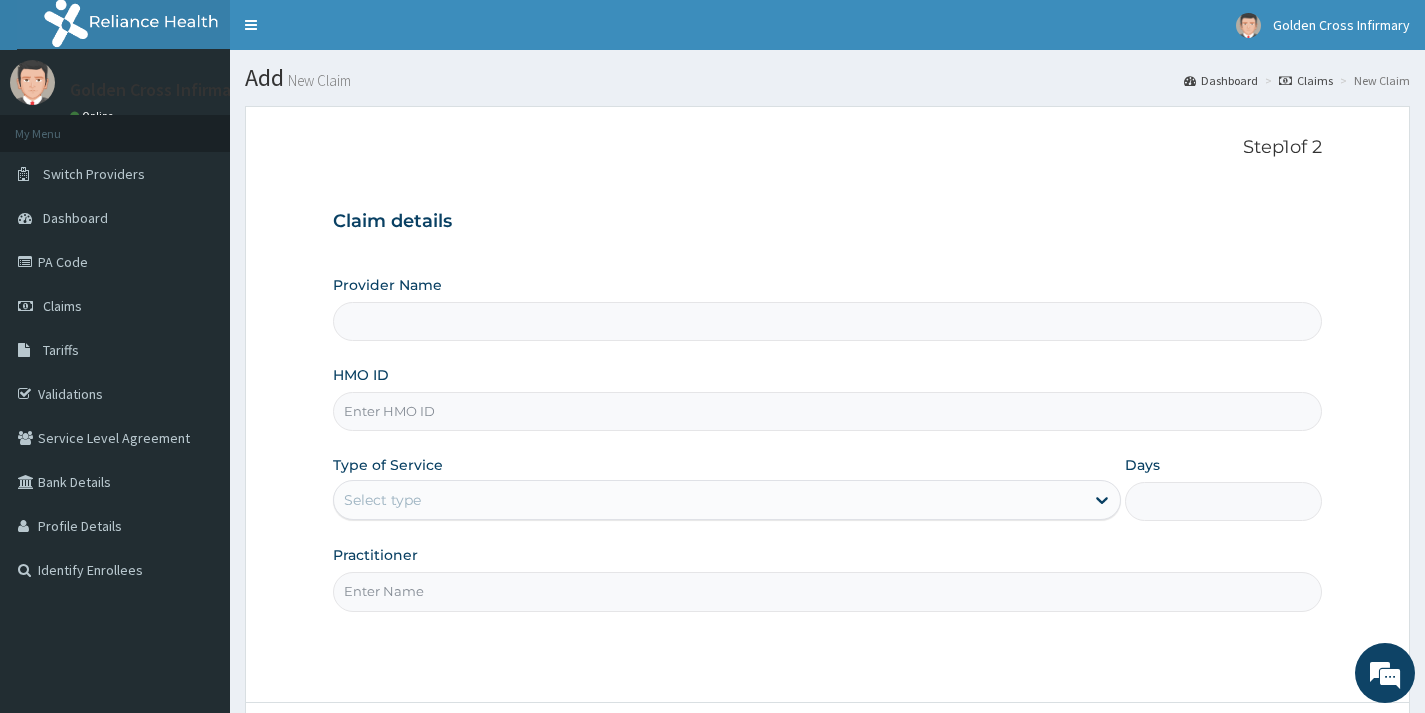 type on "Golden Cross Infirmary (Hospital & Maternity)" 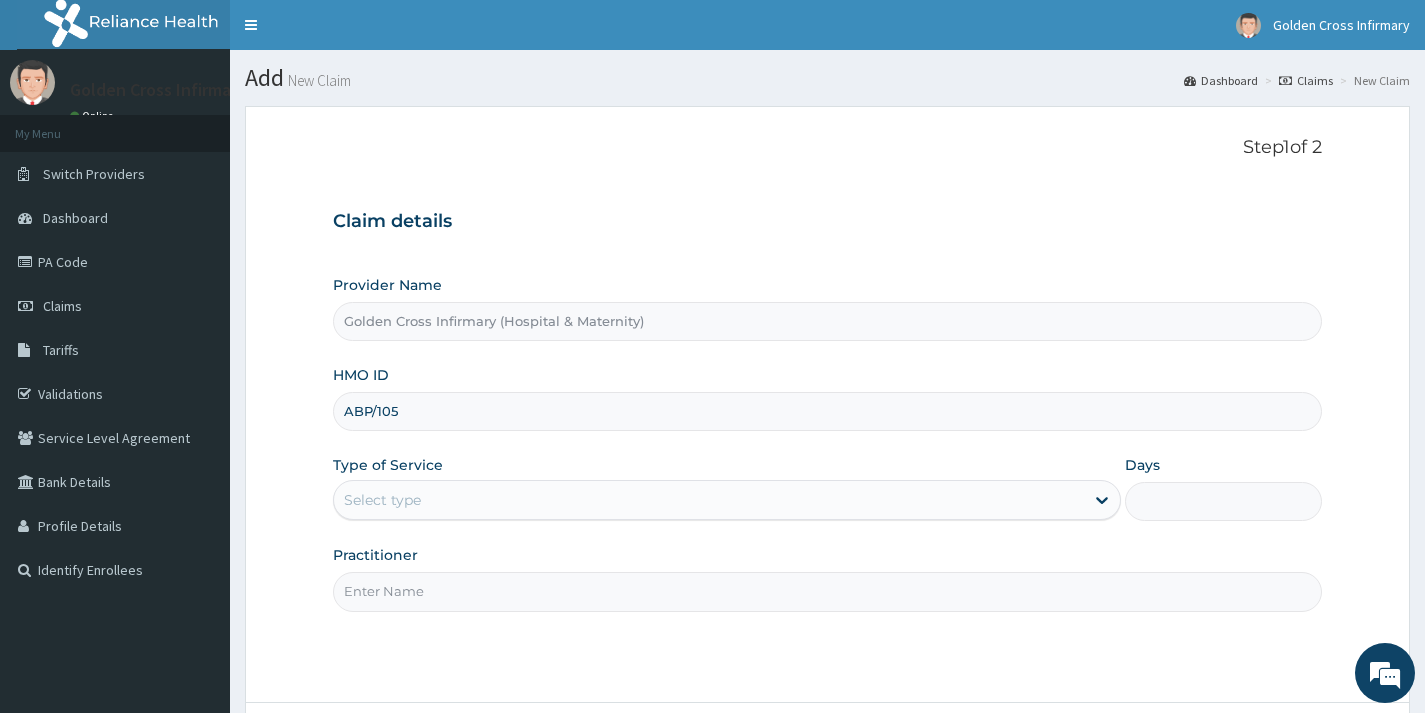 scroll, scrollTop: 0, scrollLeft: 0, axis: both 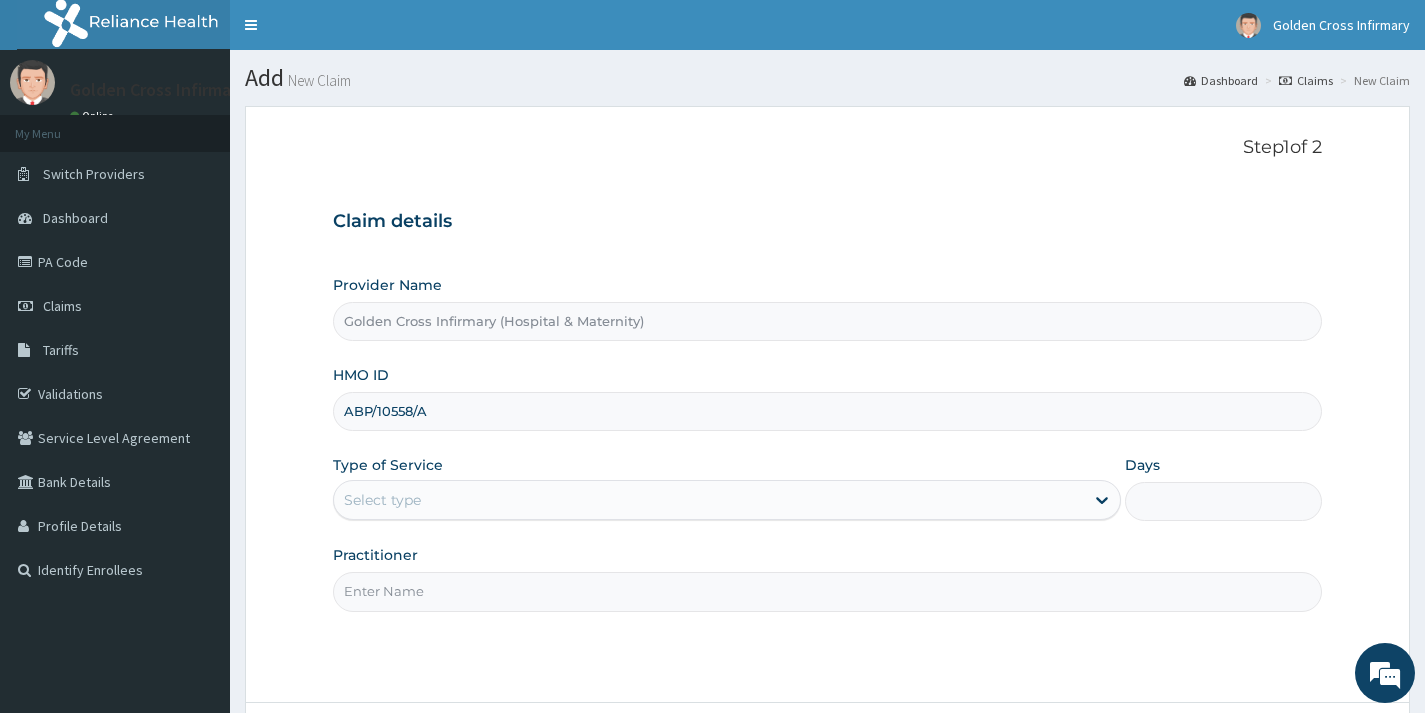 type on "ABP/10558/A" 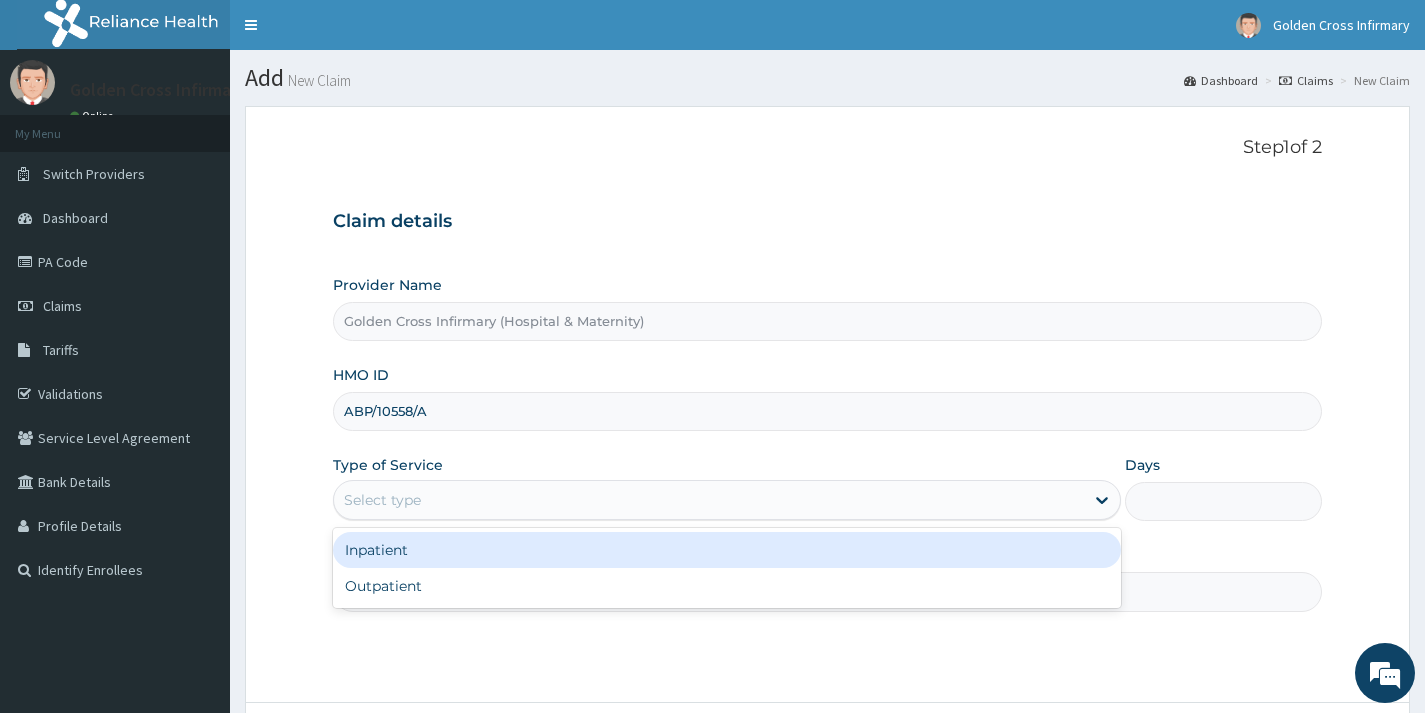 drag, startPoint x: 508, startPoint y: 504, endPoint x: 496, endPoint y: 526, distance: 25.059929 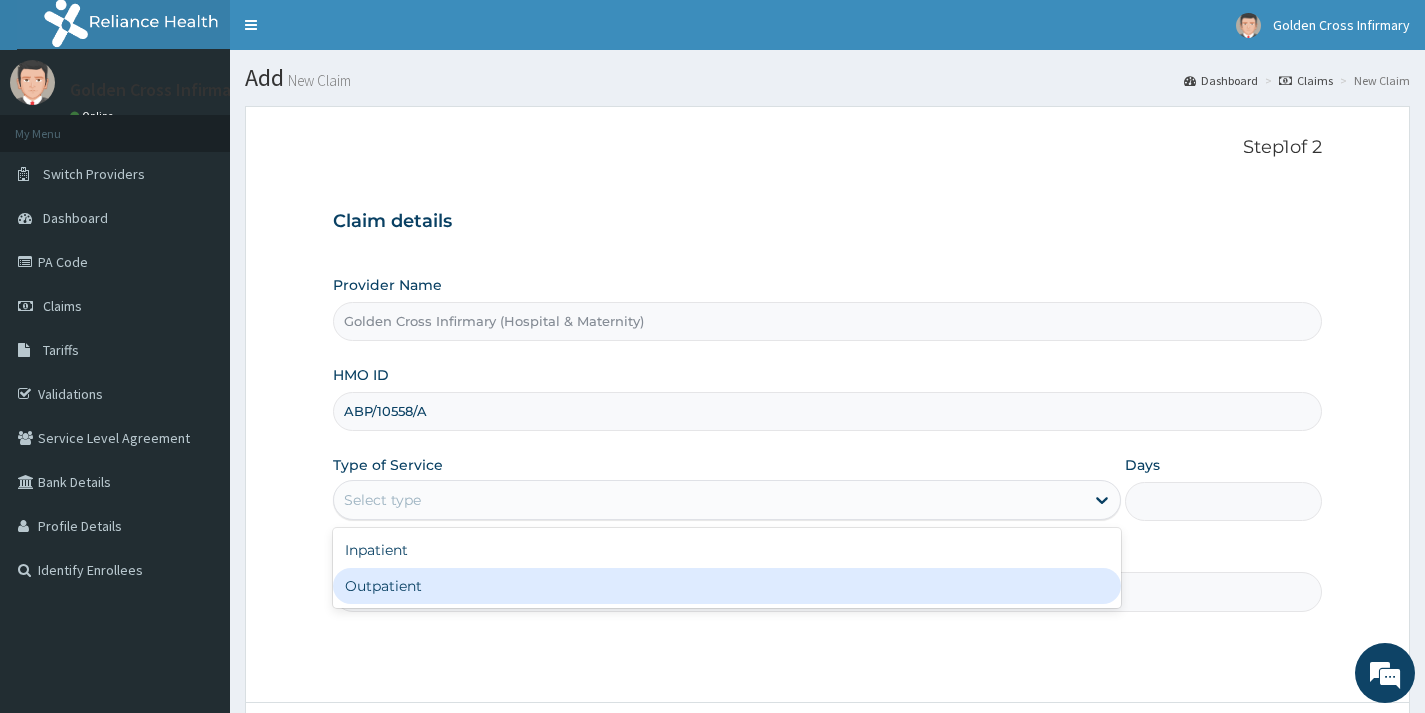 click on "Outpatient" at bounding box center (727, 586) 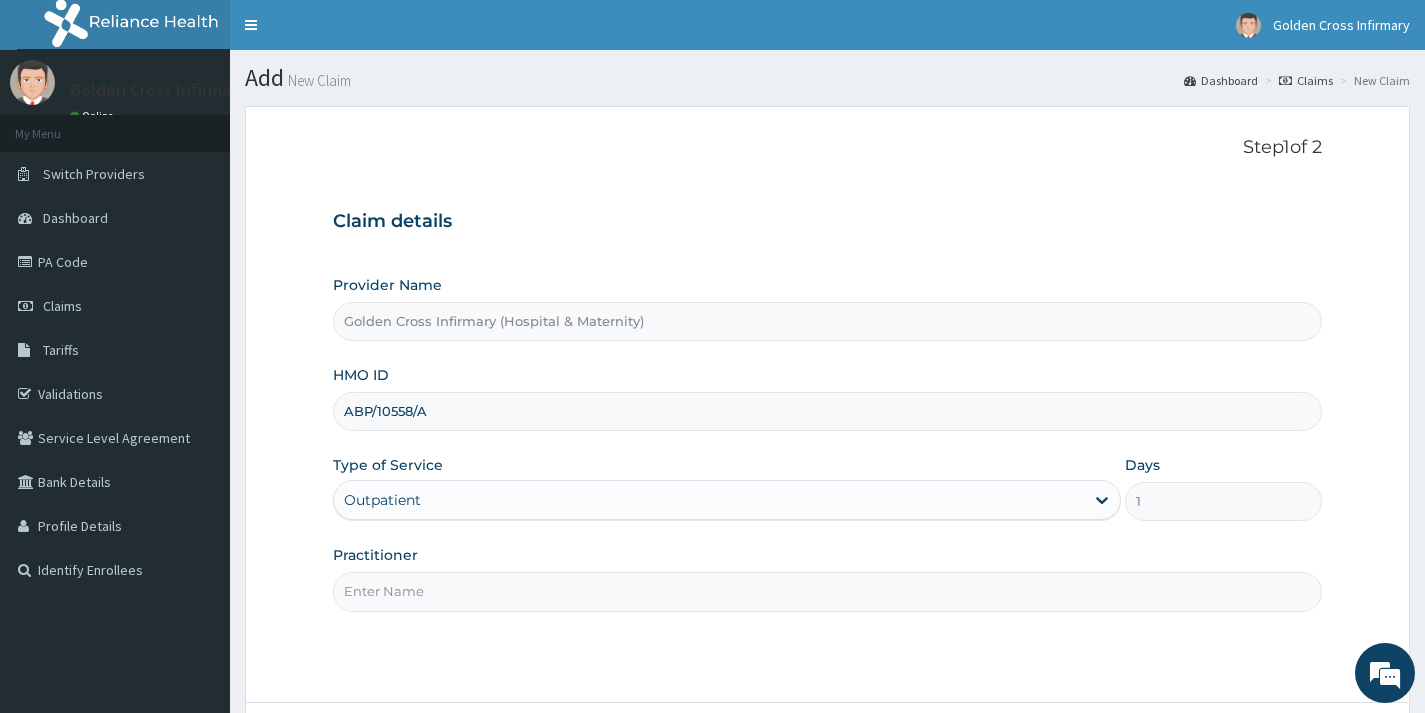 click on "Practitioner" at bounding box center [827, 591] 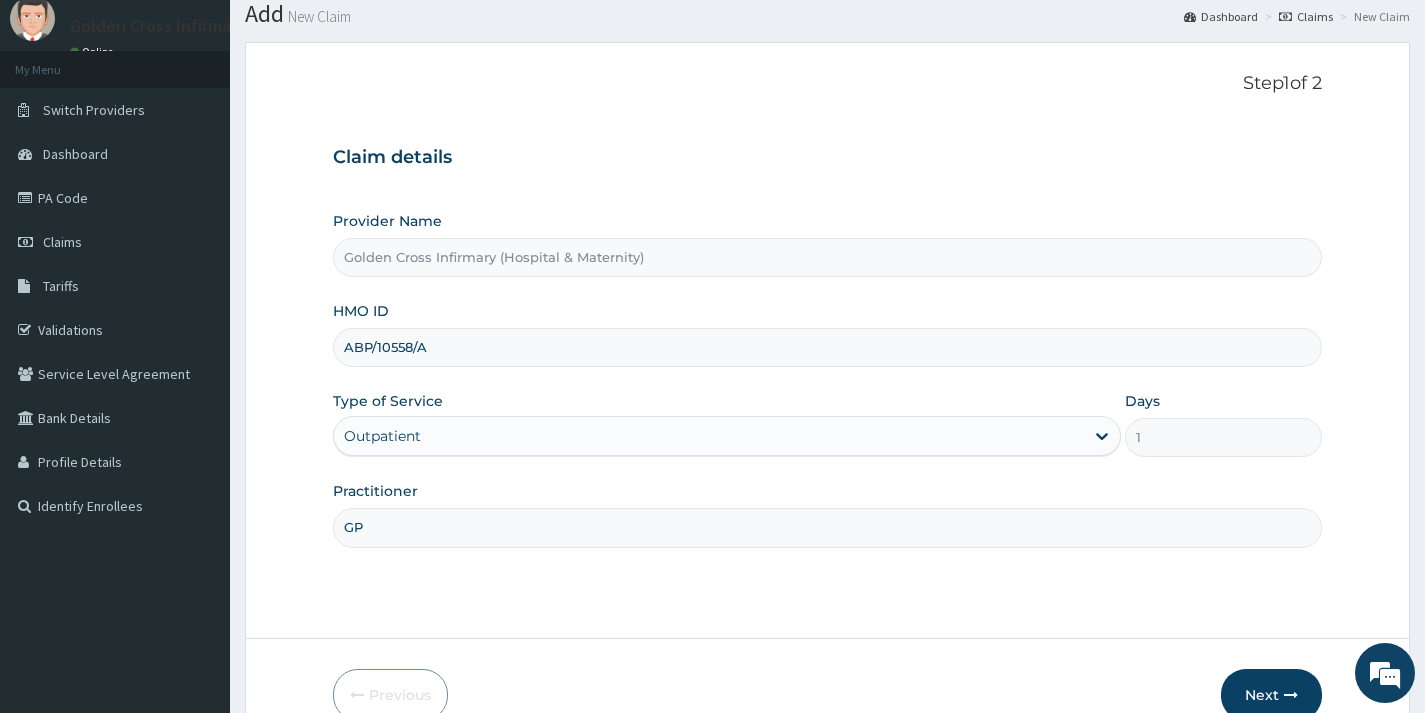scroll, scrollTop: 169, scrollLeft: 0, axis: vertical 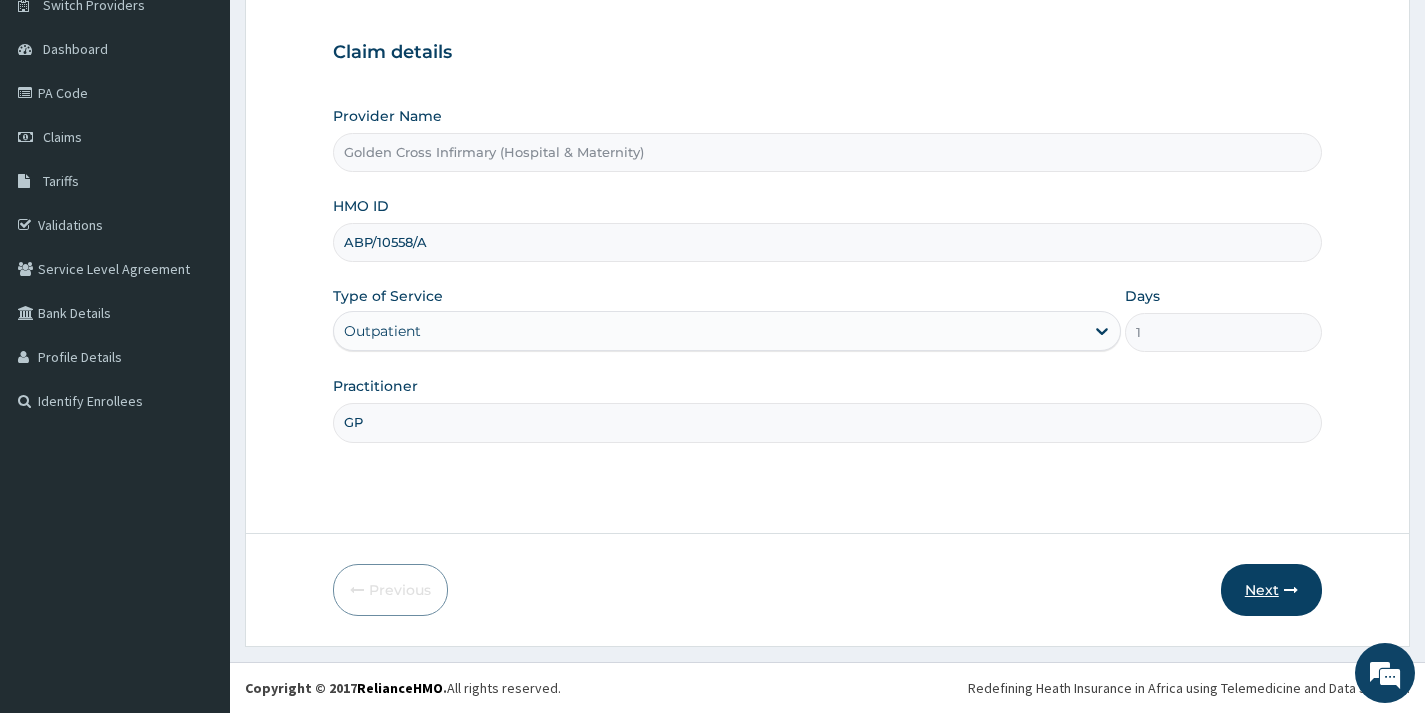 click on "Next" at bounding box center [1271, 590] 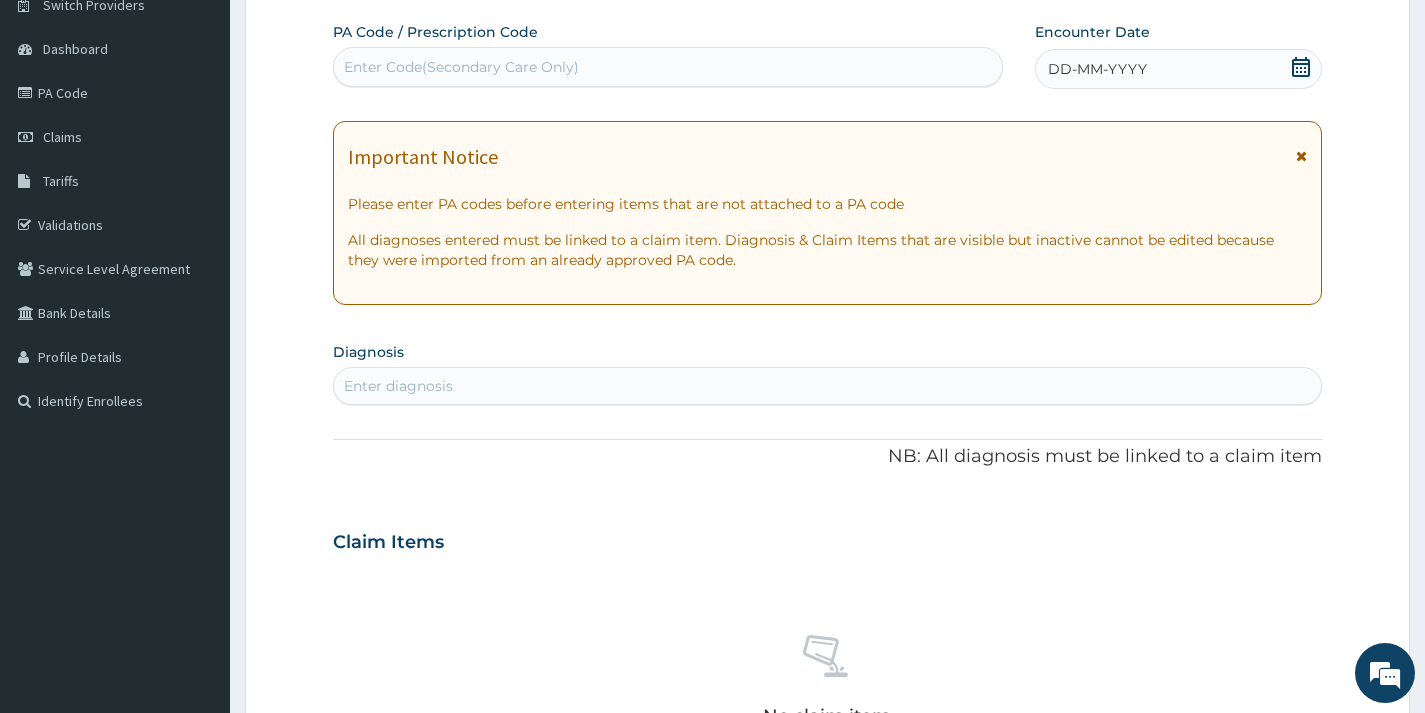 click 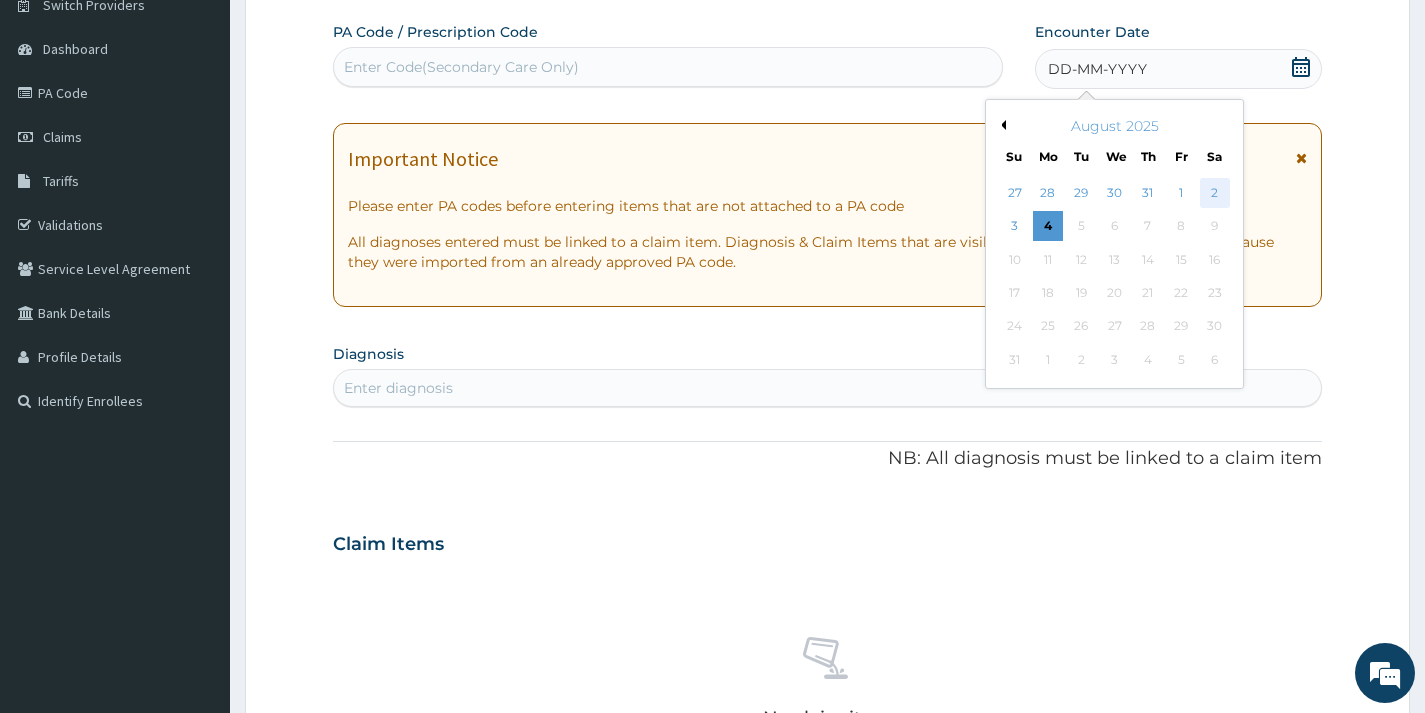 click on "2" at bounding box center (1214, 193) 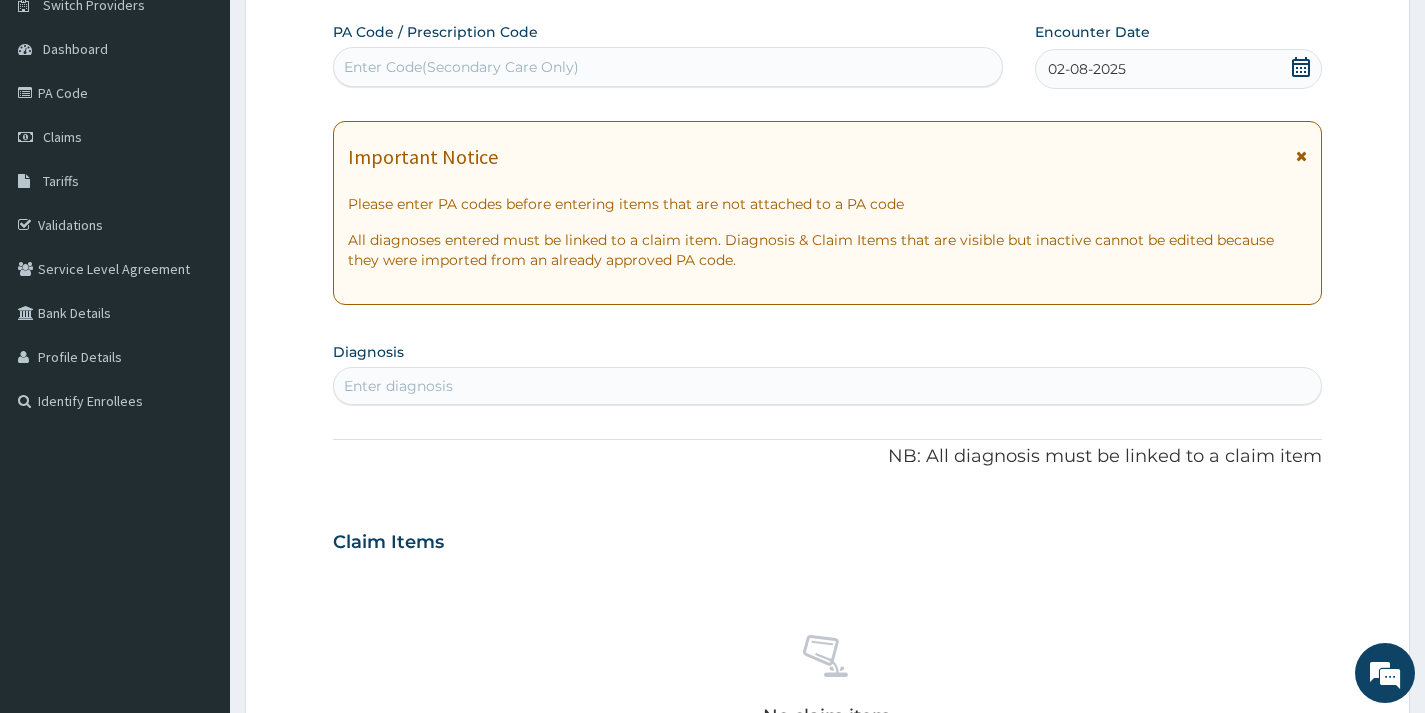 drag, startPoint x: 942, startPoint y: 382, endPoint x: 929, endPoint y: 389, distance: 14.764823 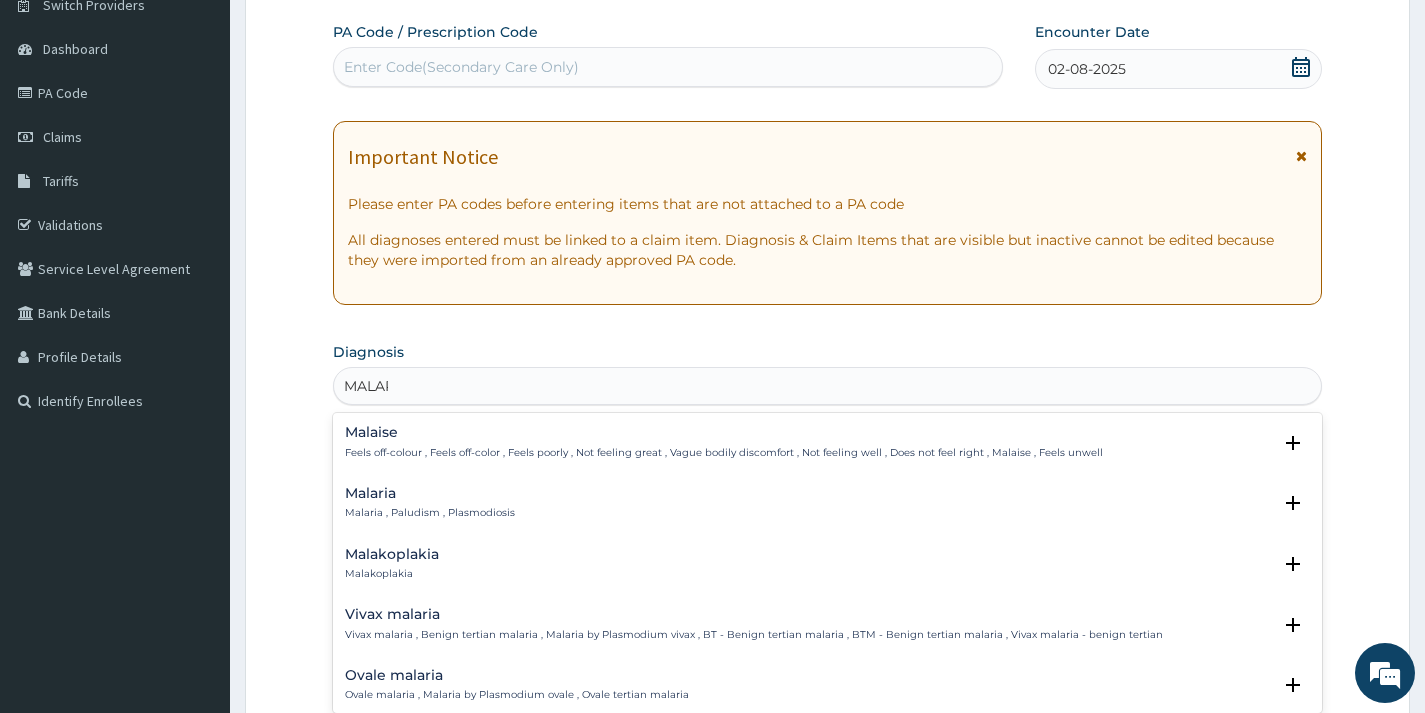 type on "MALARI" 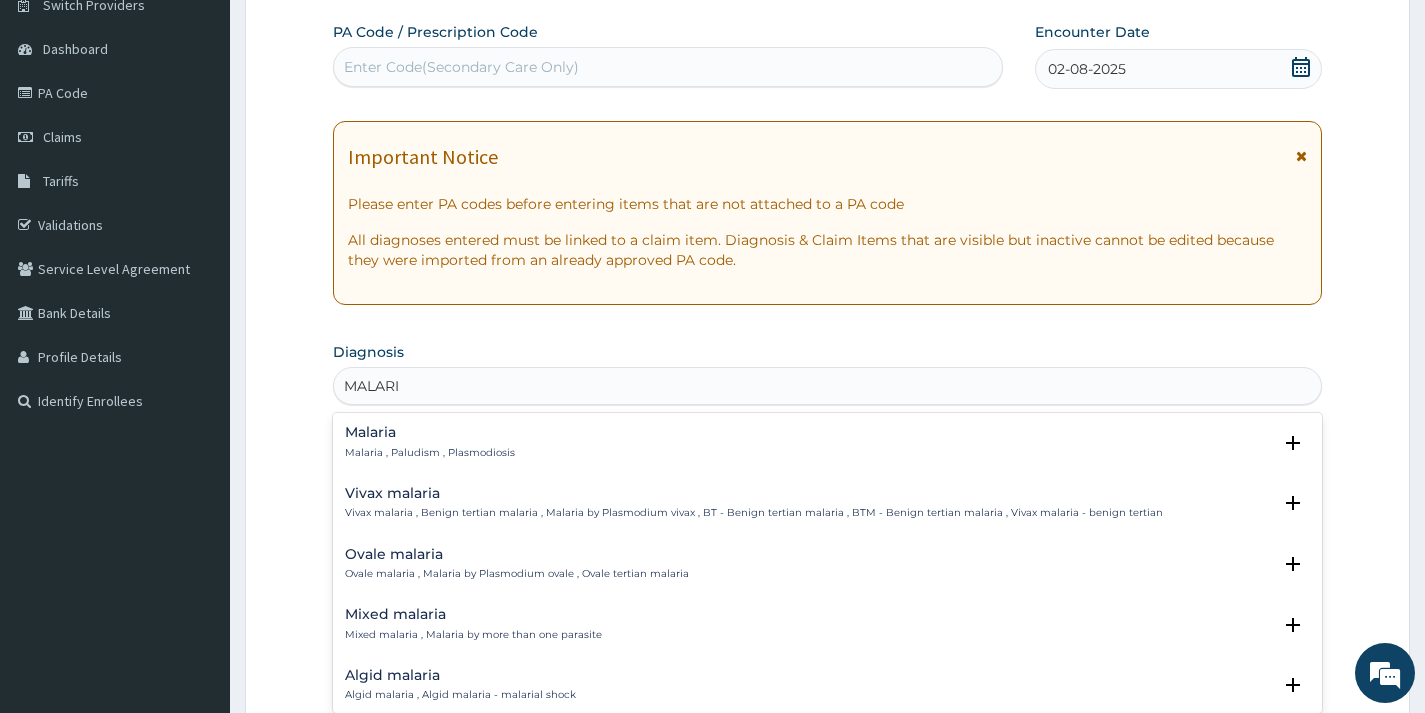 click on "Malaria Malaria , Paludism , Plasmodiosis" at bounding box center [430, 442] 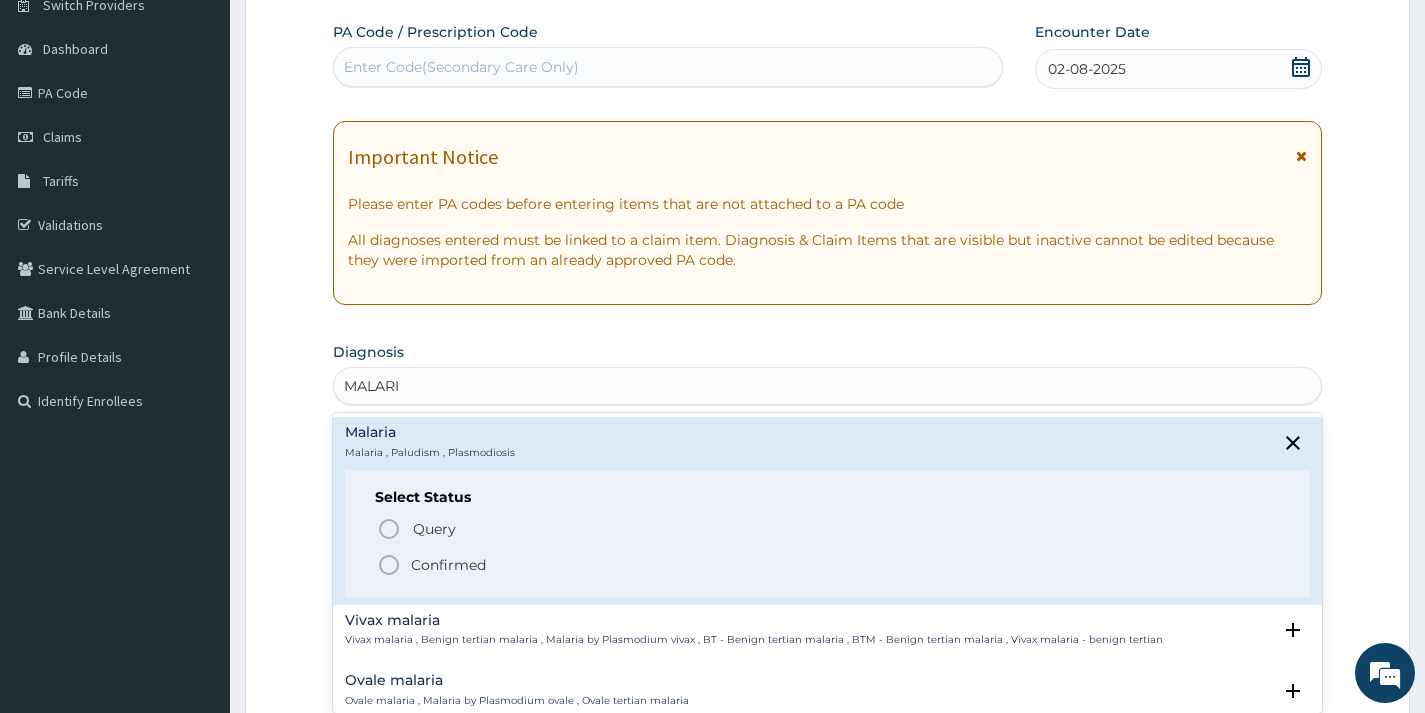 click 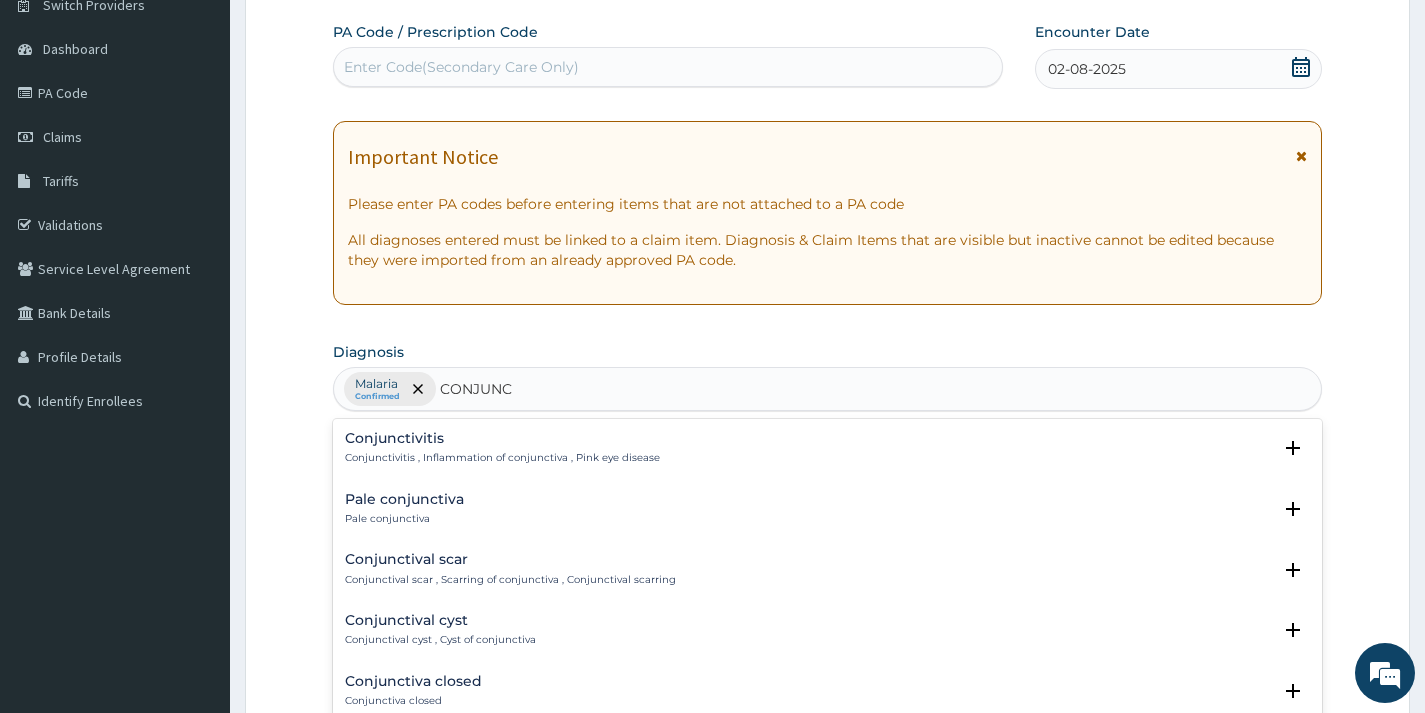 type on "CONJUNCT" 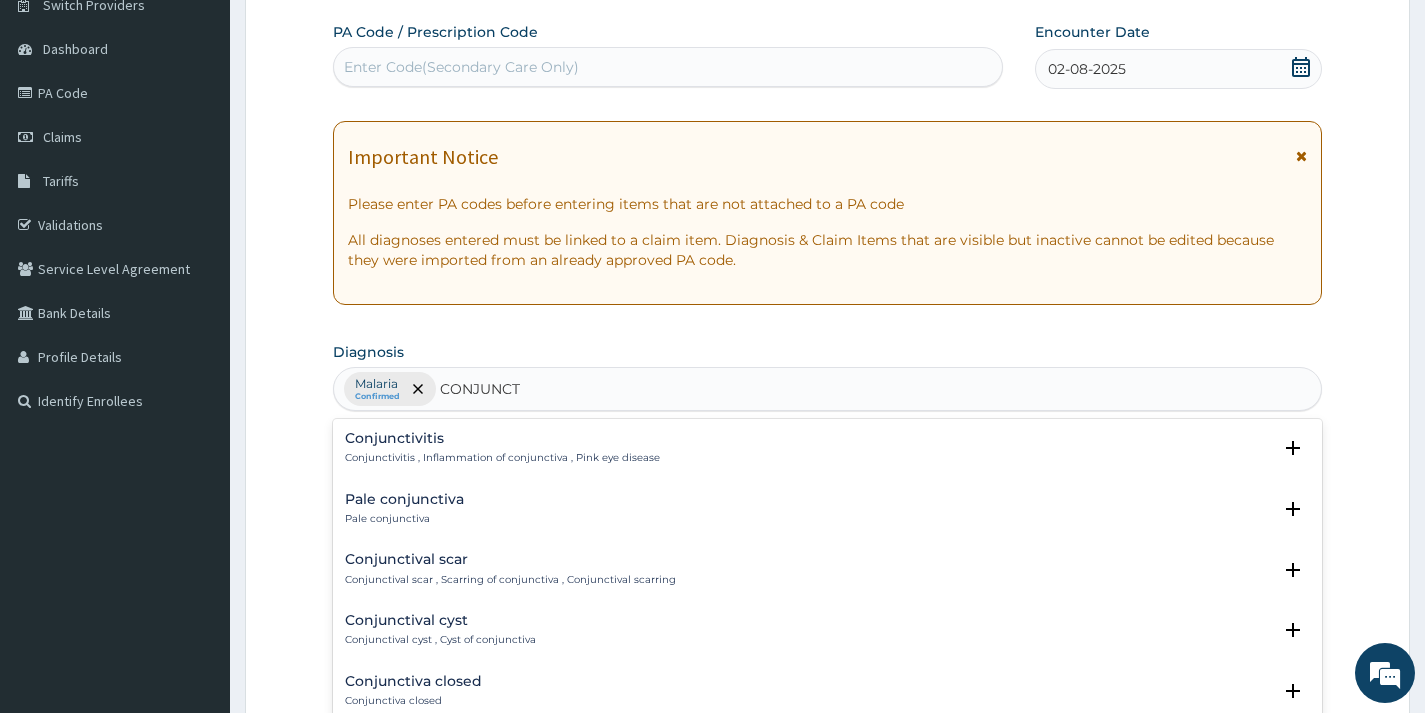 drag, startPoint x: 403, startPoint y: 443, endPoint x: 400, endPoint y: 491, distance: 48.09366 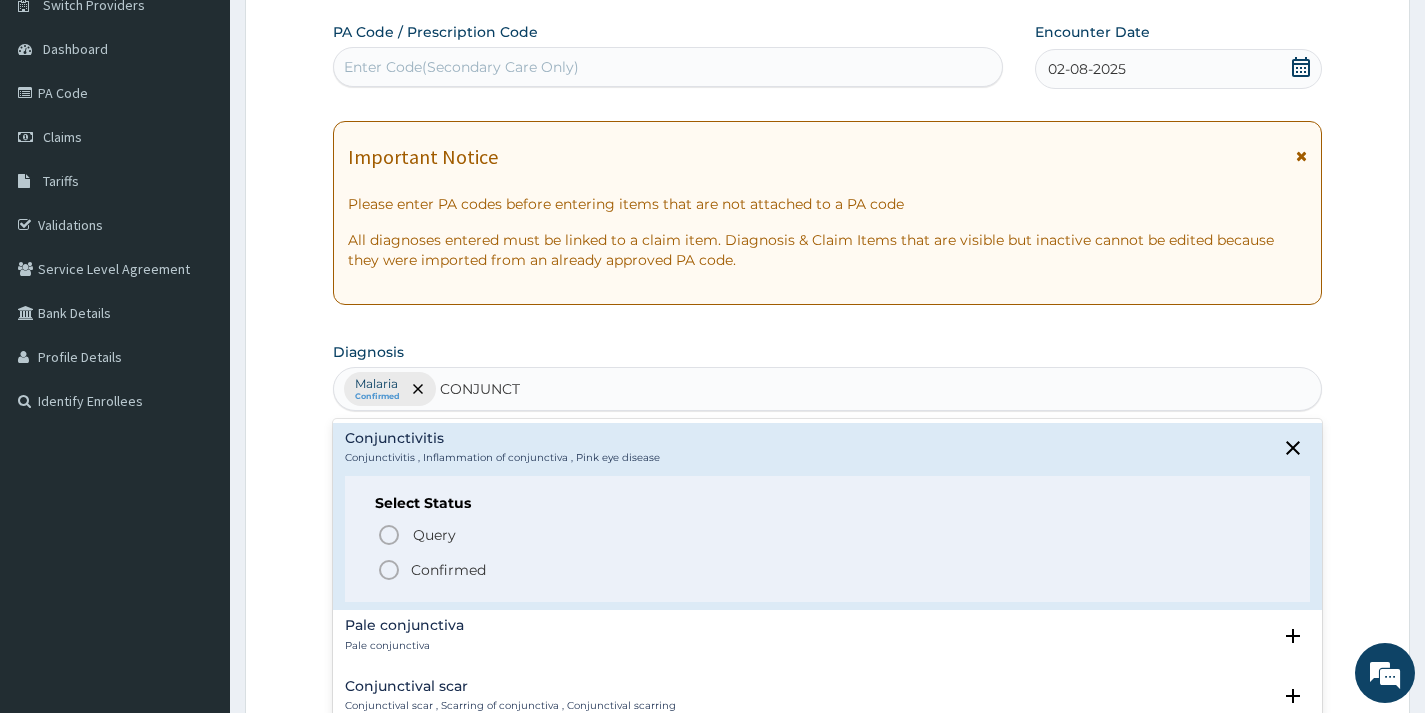 click on "Confirmed" at bounding box center [828, 570] 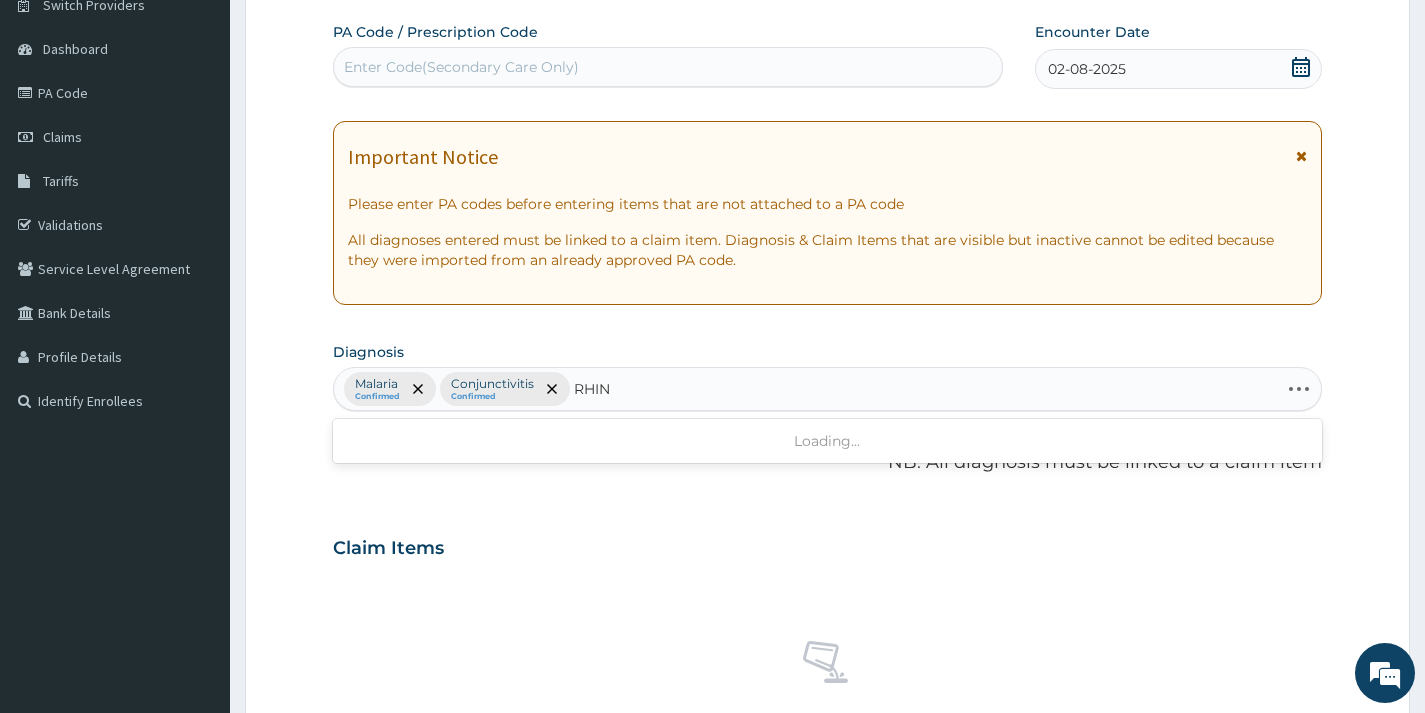 type on "RHINI" 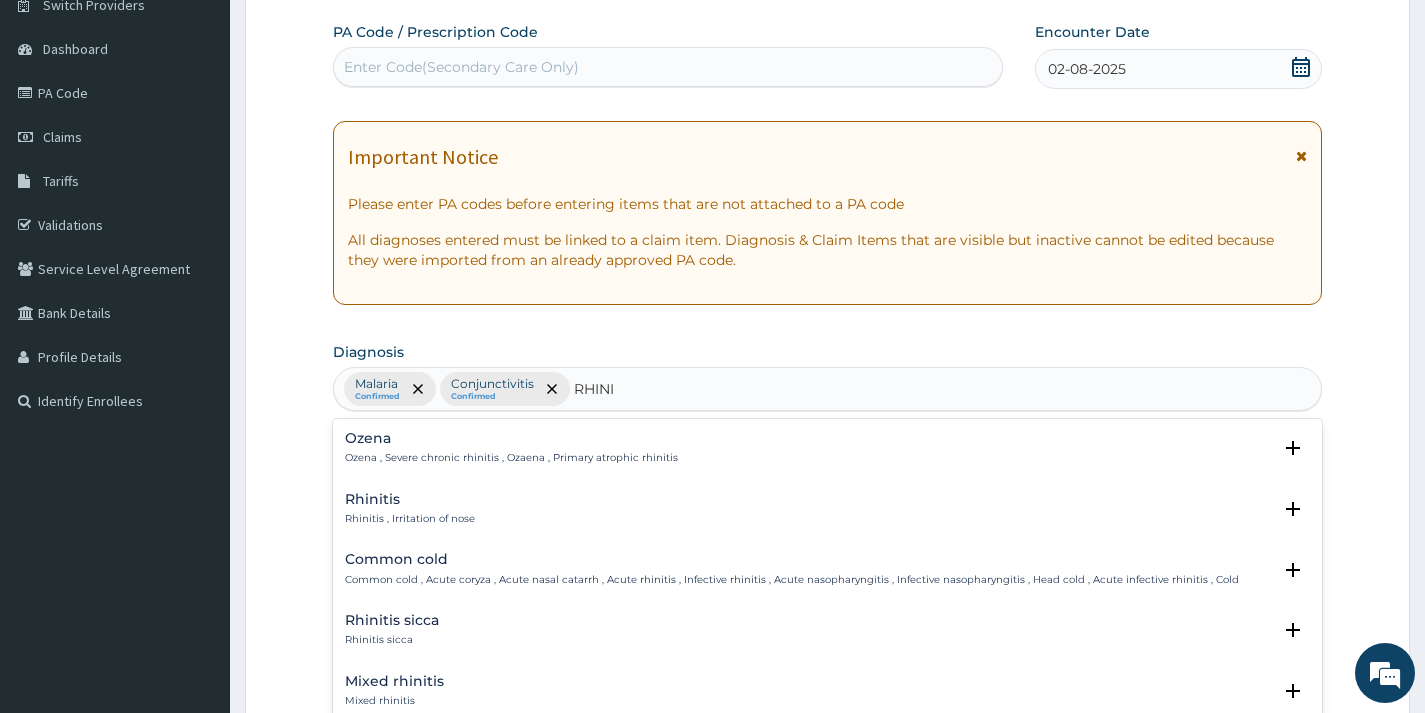 click on "Rhinitis" at bounding box center (410, 499) 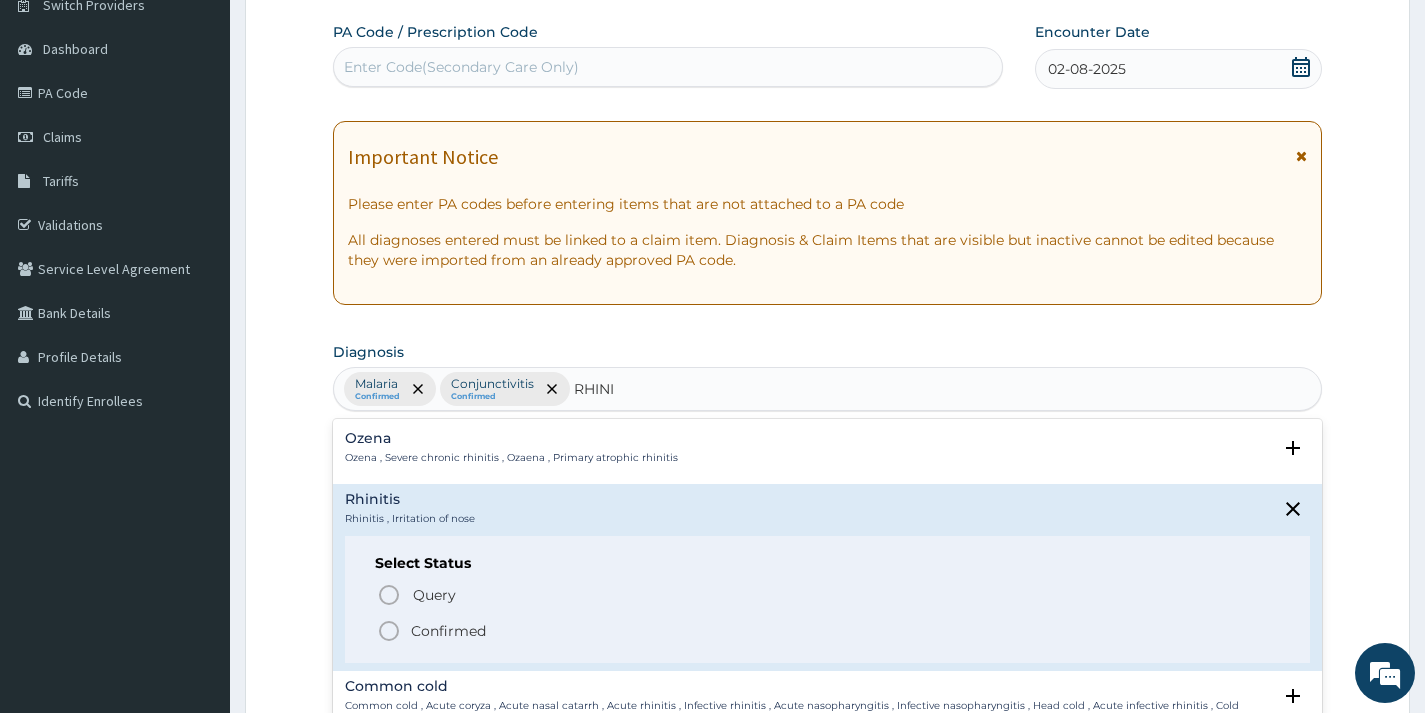 click on "Confirmed" at bounding box center [828, 631] 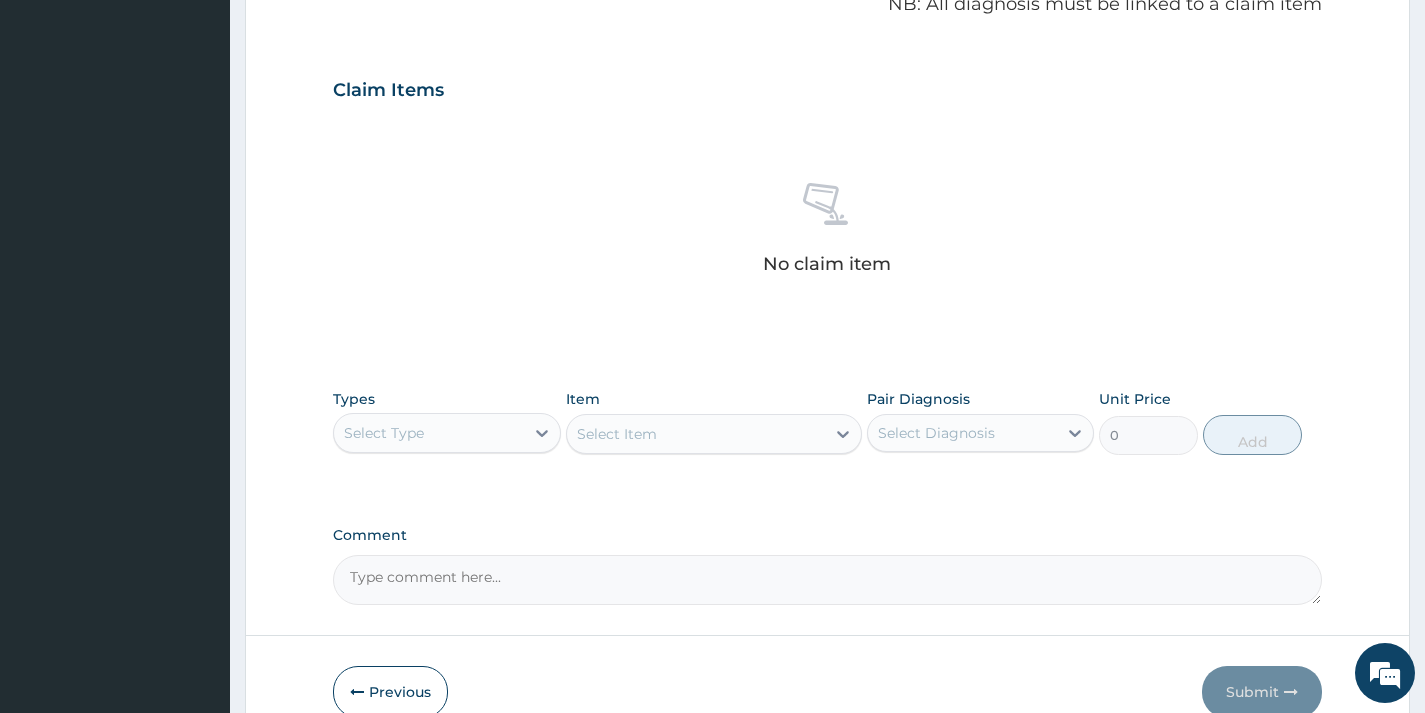 scroll, scrollTop: 629, scrollLeft: 0, axis: vertical 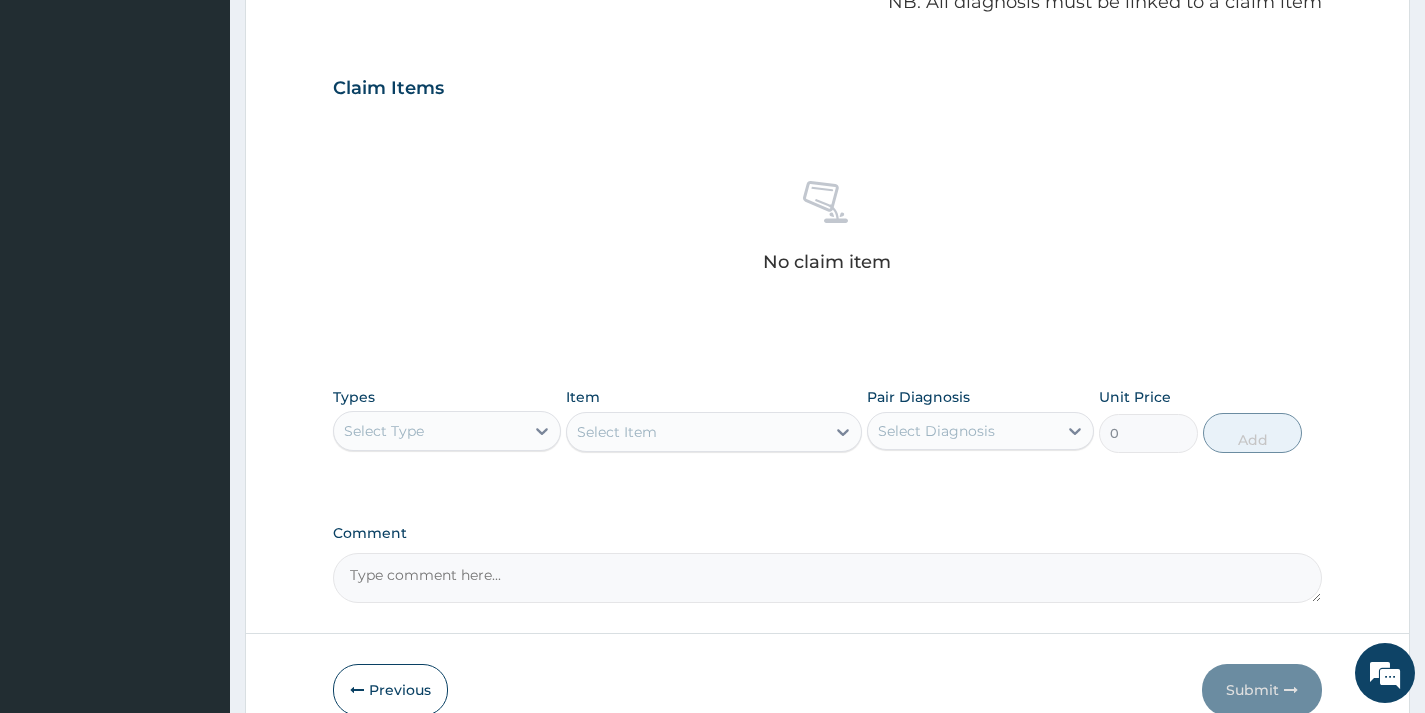 drag, startPoint x: 440, startPoint y: 422, endPoint x: 438, endPoint y: 443, distance: 21.095022 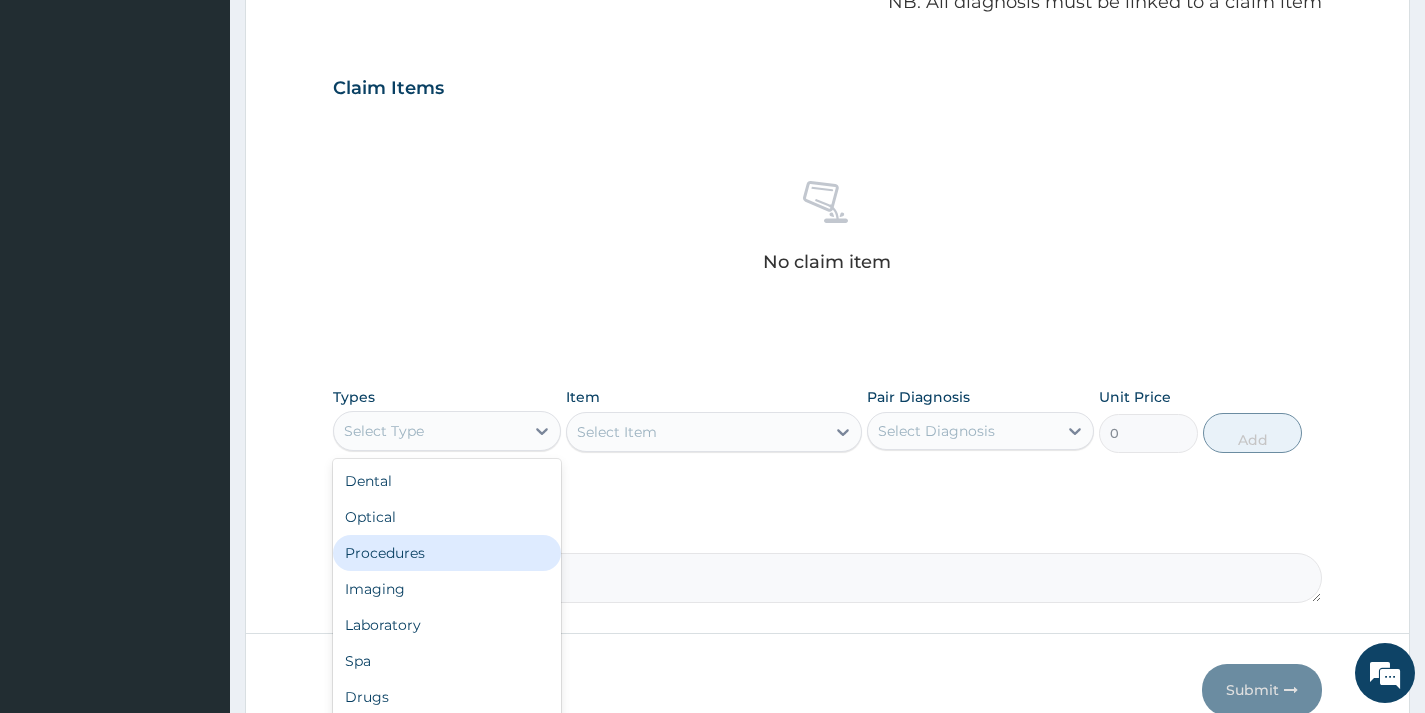 drag, startPoint x: 423, startPoint y: 541, endPoint x: 519, endPoint y: 495, distance: 106.451866 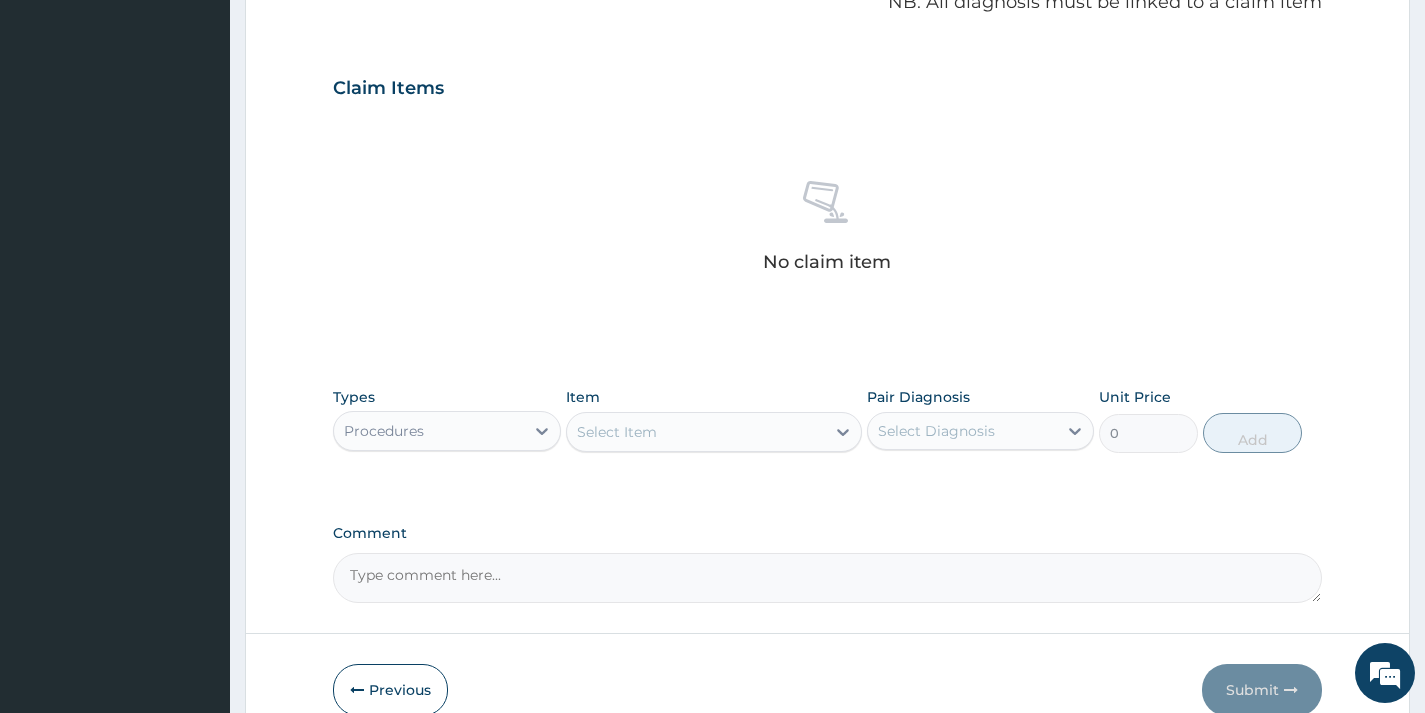 scroll, scrollTop: 729, scrollLeft: 0, axis: vertical 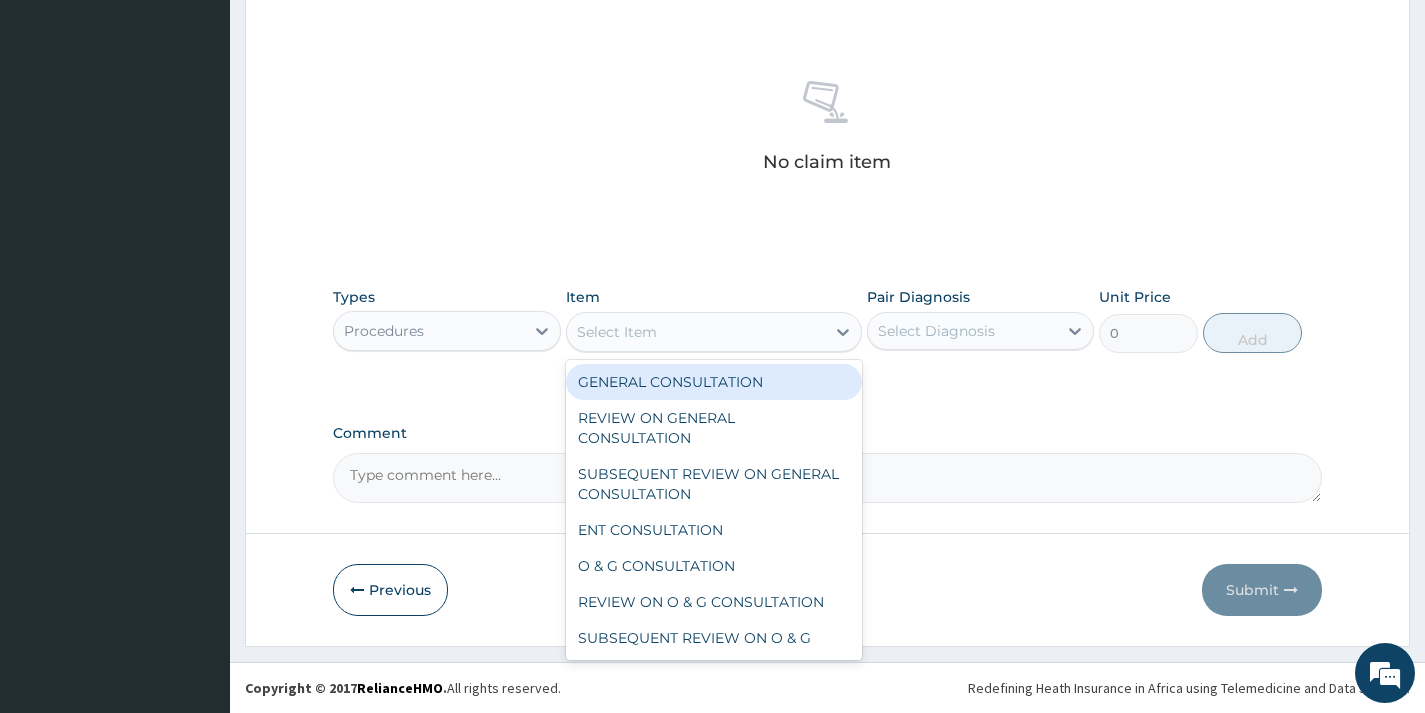 drag, startPoint x: 642, startPoint y: 329, endPoint x: 638, endPoint y: 385, distance: 56.142673 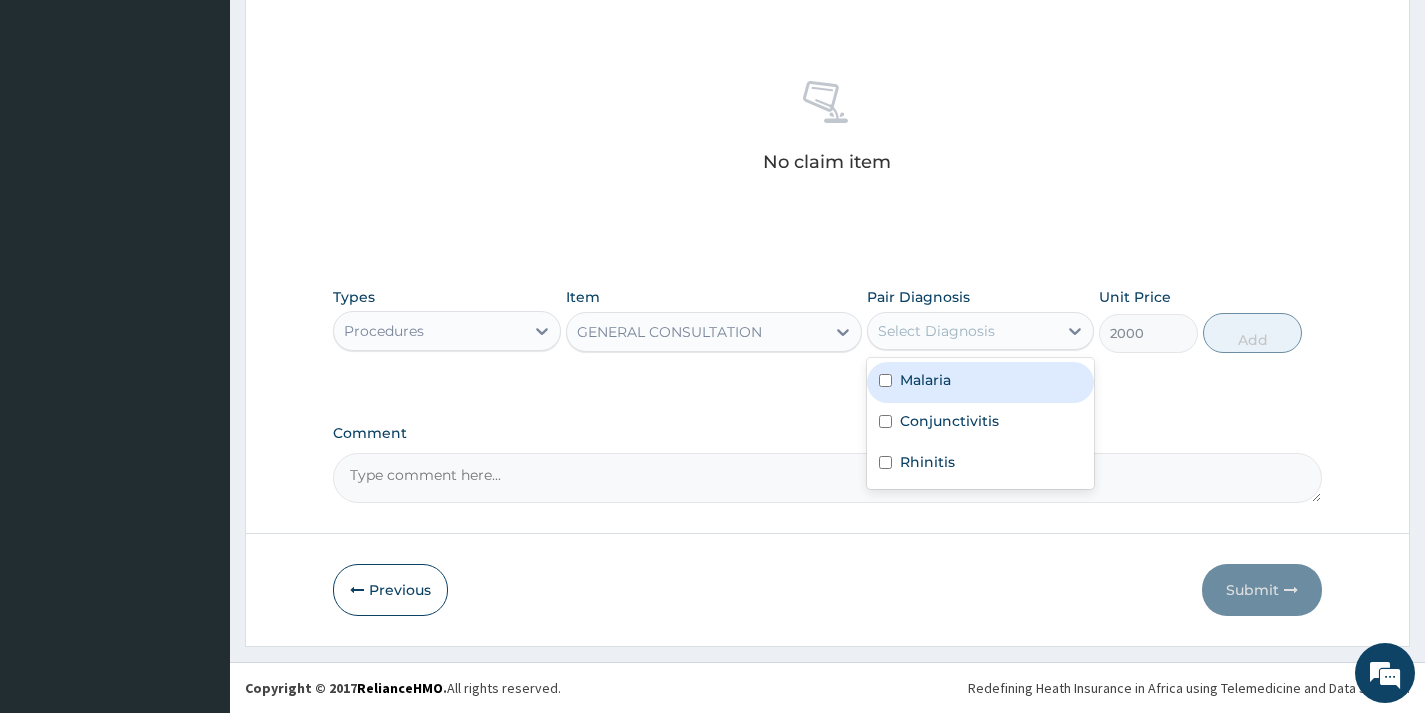 drag, startPoint x: 941, startPoint y: 337, endPoint x: 948, endPoint y: 378, distance: 41.59327 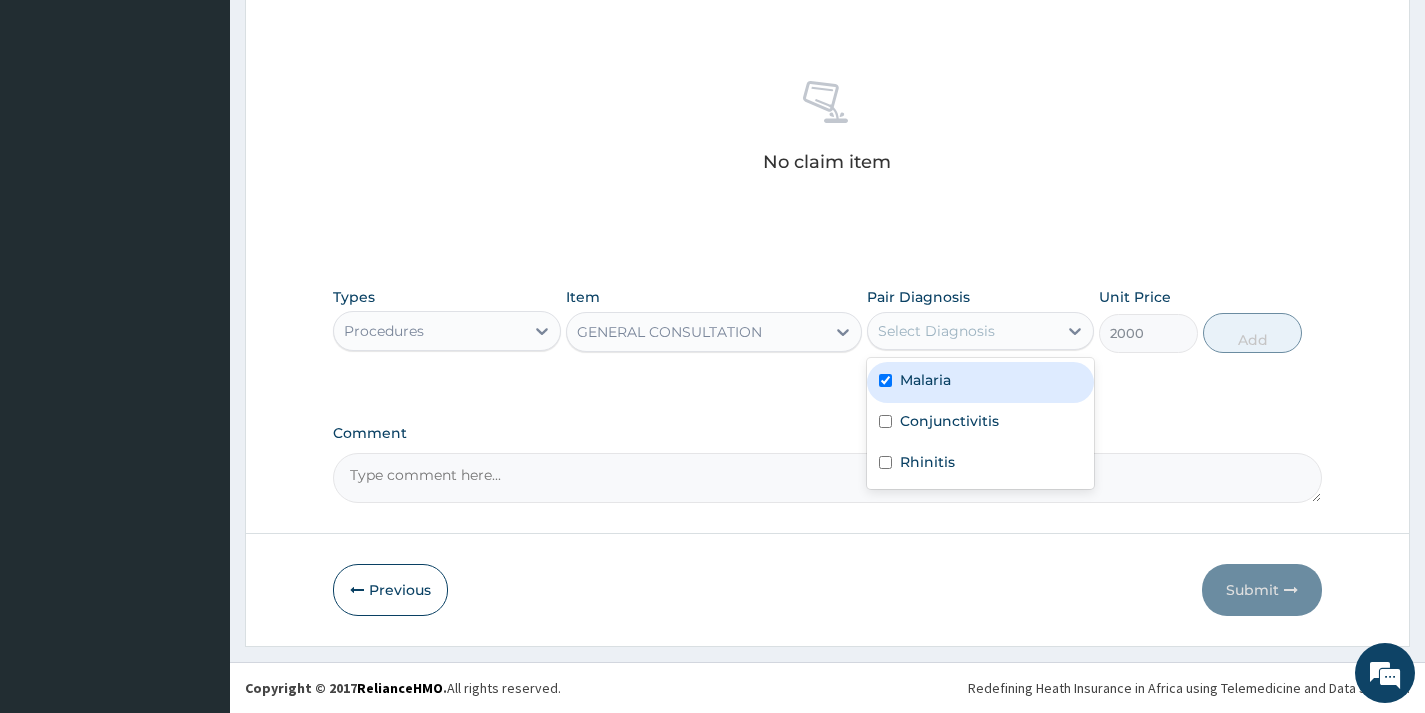 checkbox on "true" 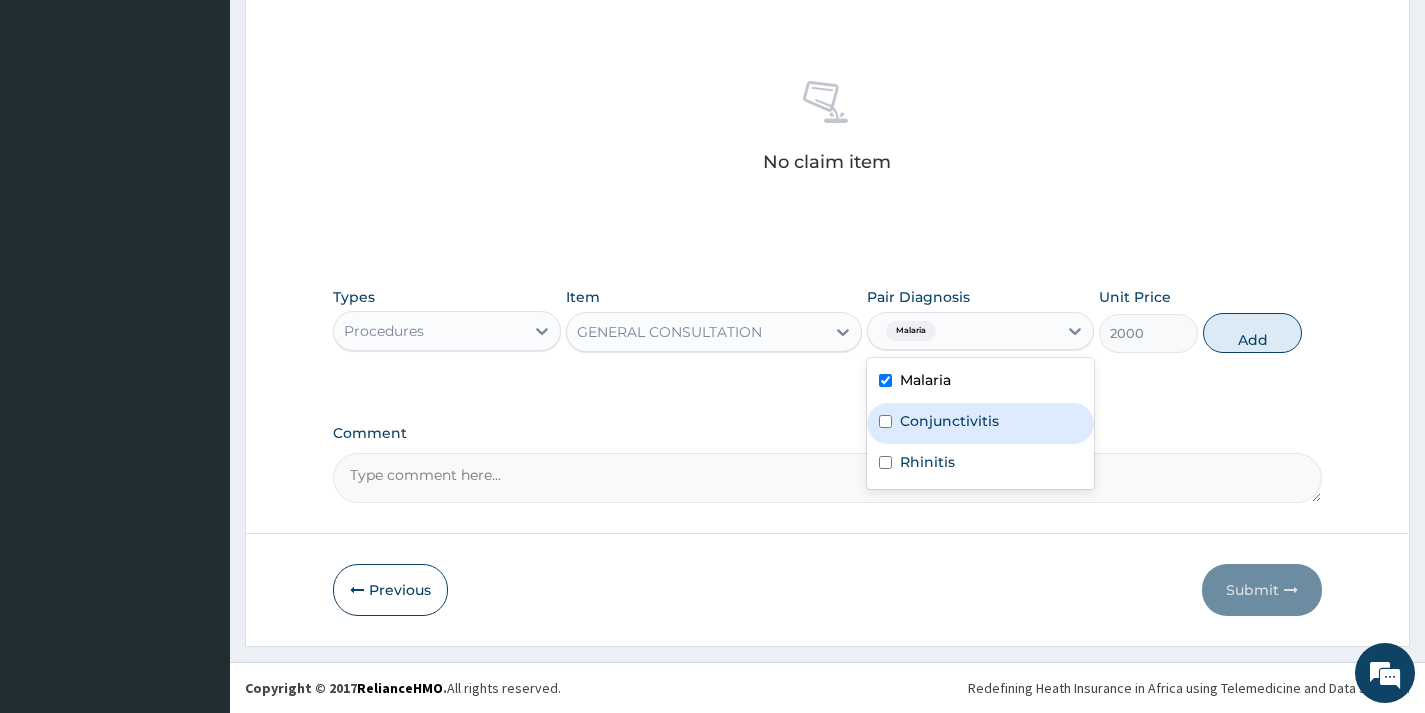 drag, startPoint x: 940, startPoint y: 429, endPoint x: 923, endPoint y: 459, distance: 34.48188 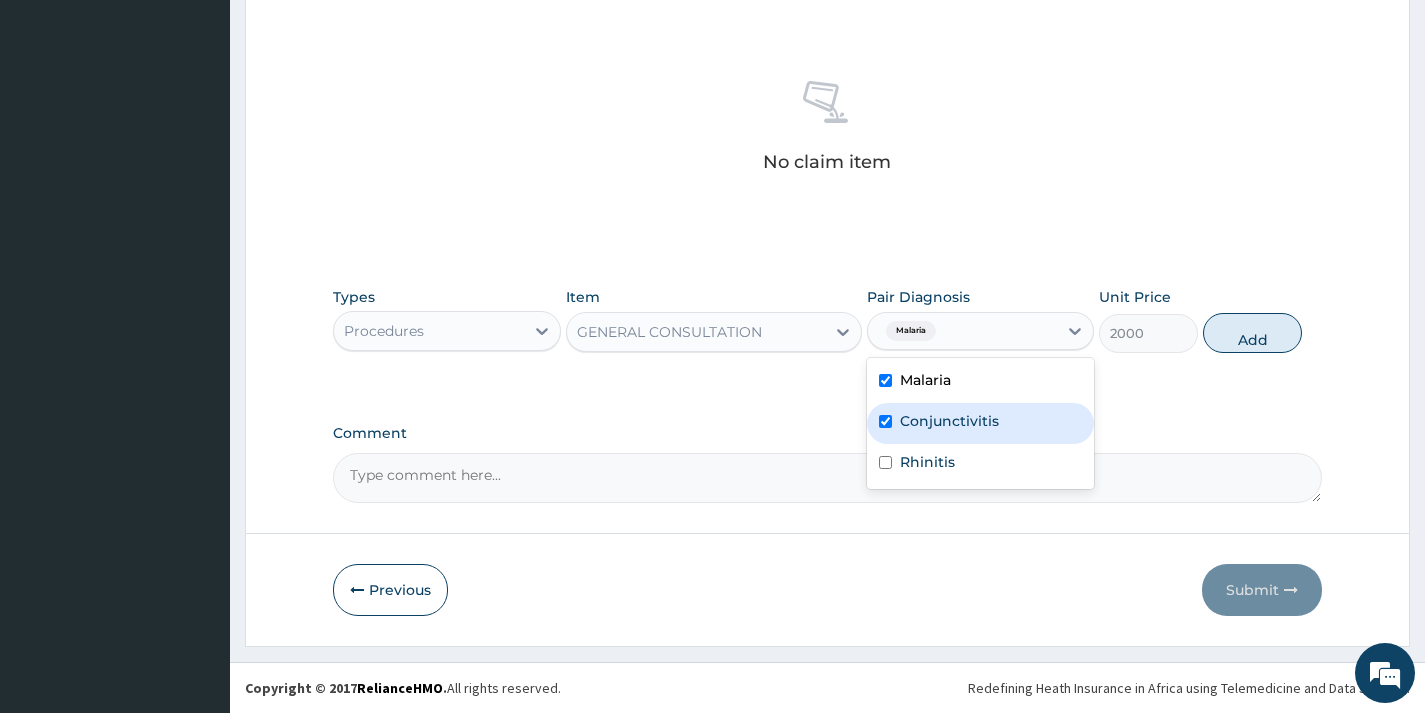checkbox on "true" 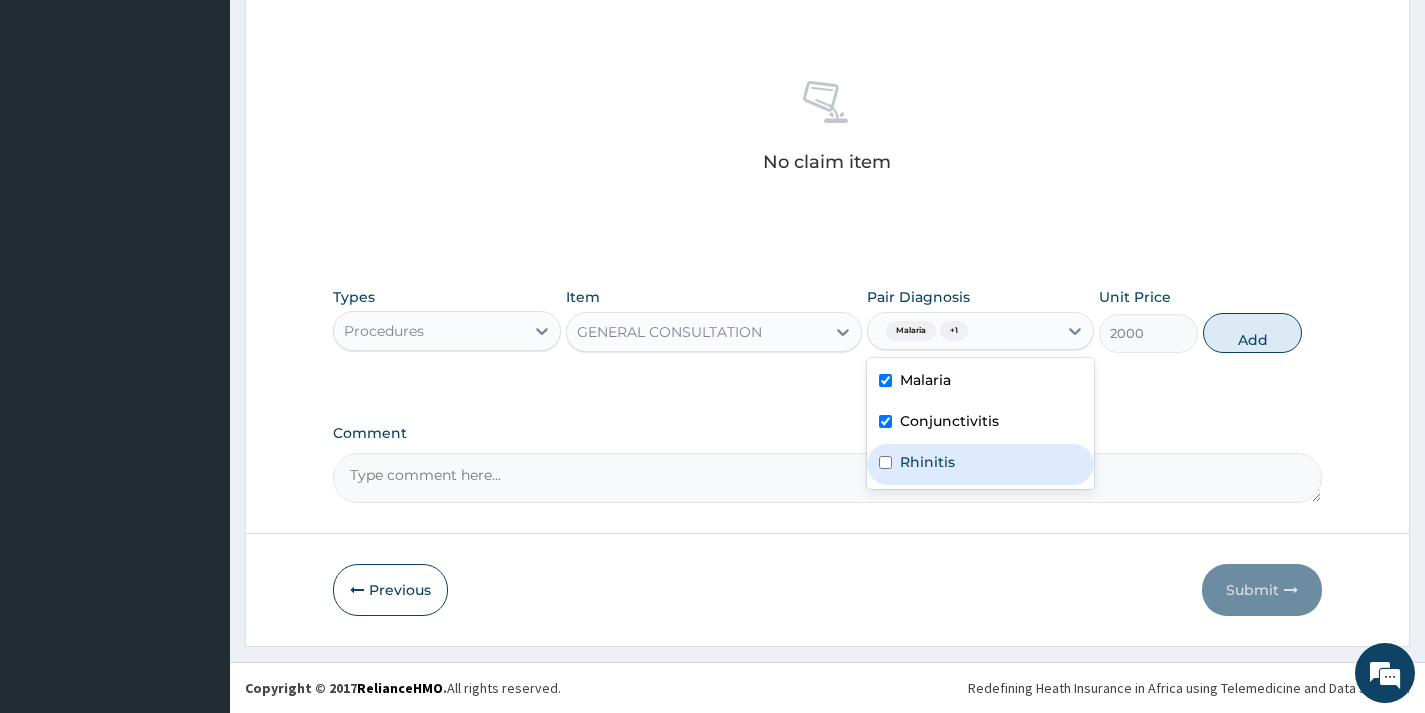 drag, startPoint x: 922, startPoint y: 462, endPoint x: 1036, endPoint y: 425, distance: 119.85408 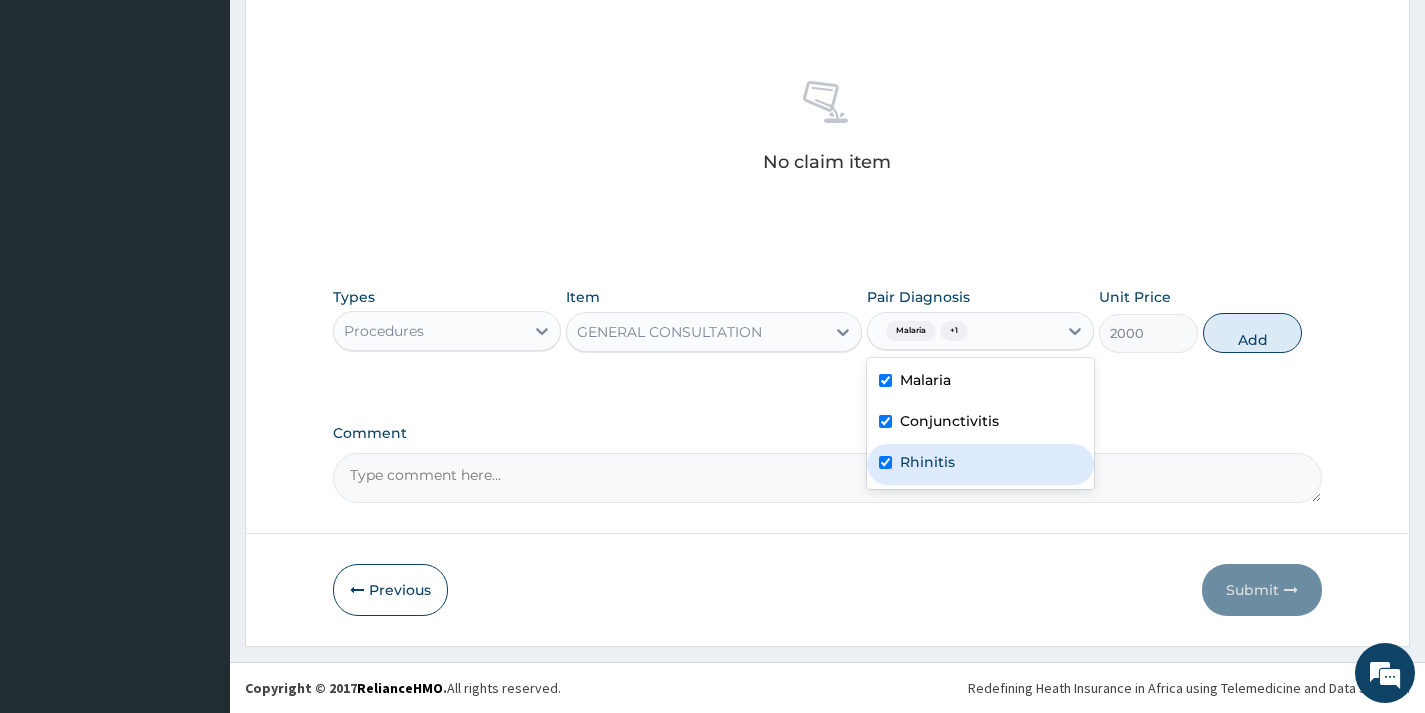checkbox on "true" 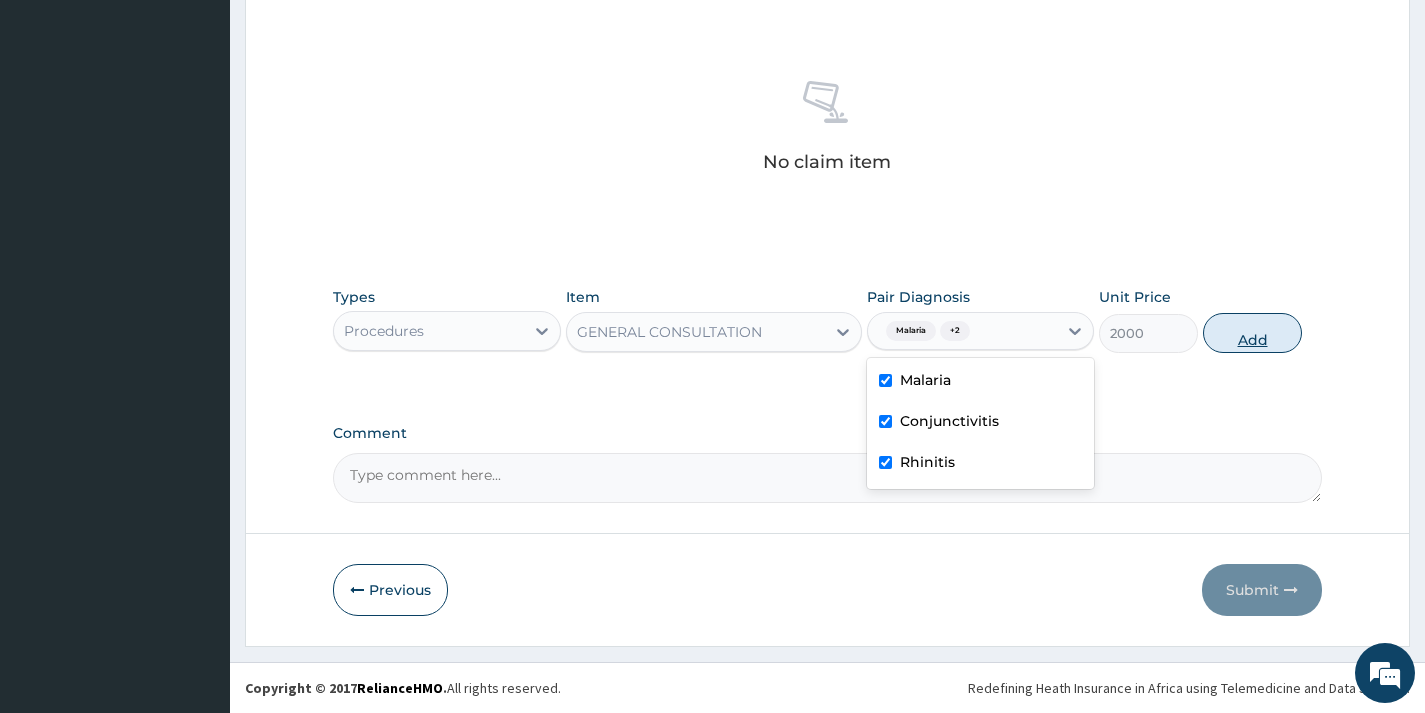 click on "Add" at bounding box center [1252, 333] 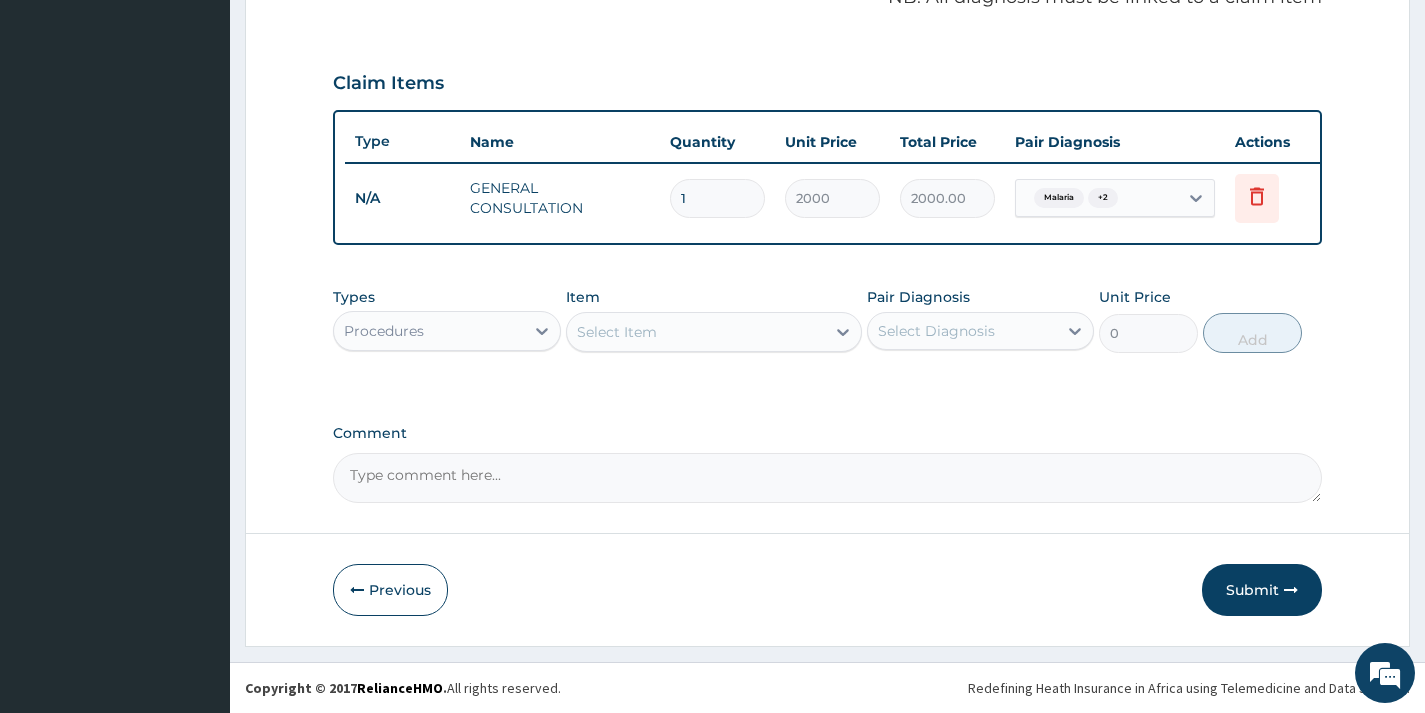 scroll, scrollTop: 649, scrollLeft: 0, axis: vertical 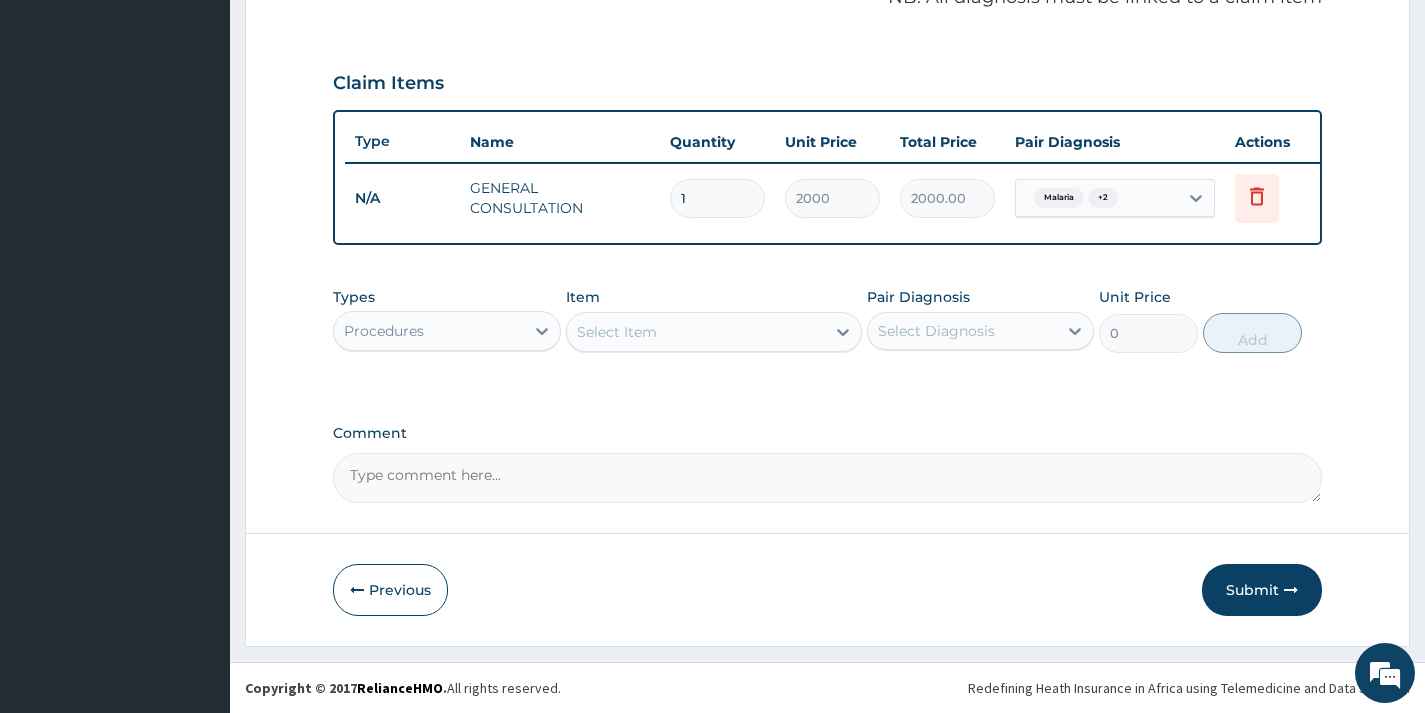 click on "Procedures" at bounding box center (428, 331) 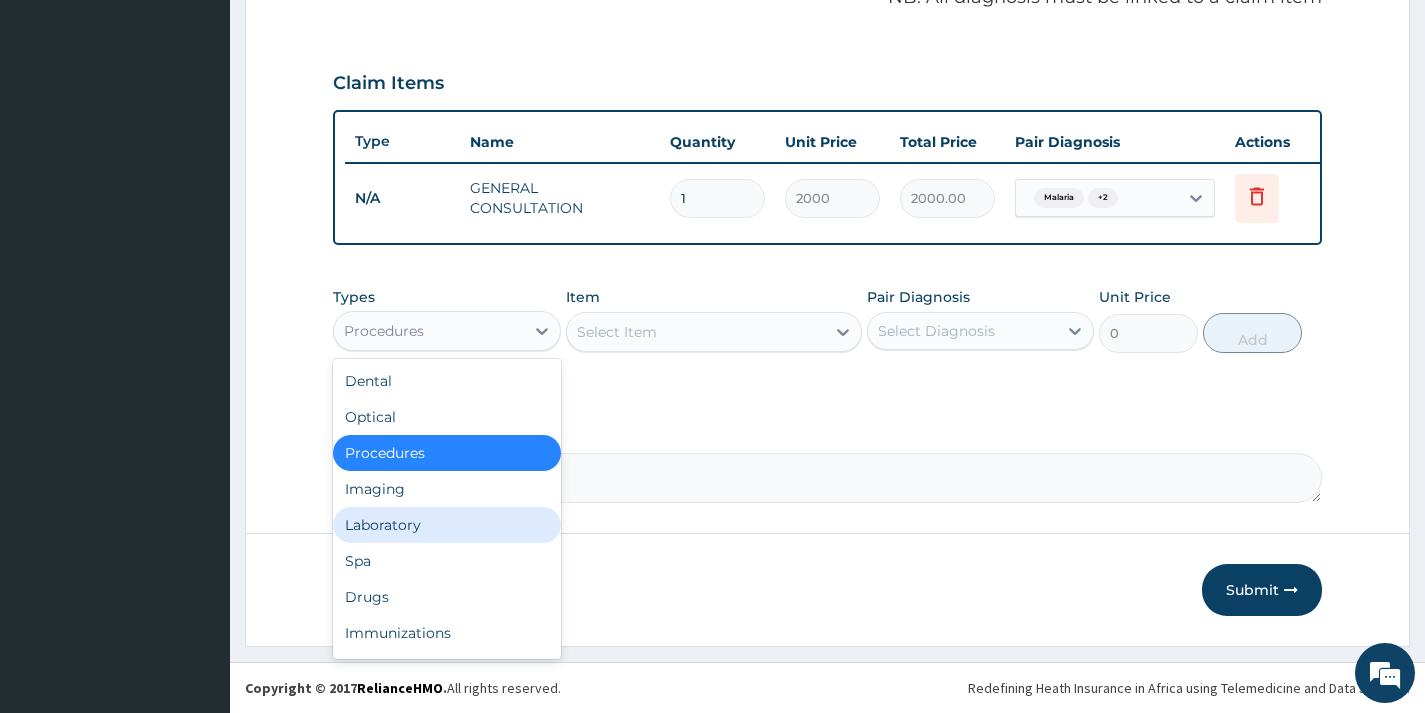 click on "Laboratory" at bounding box center [446, 525] 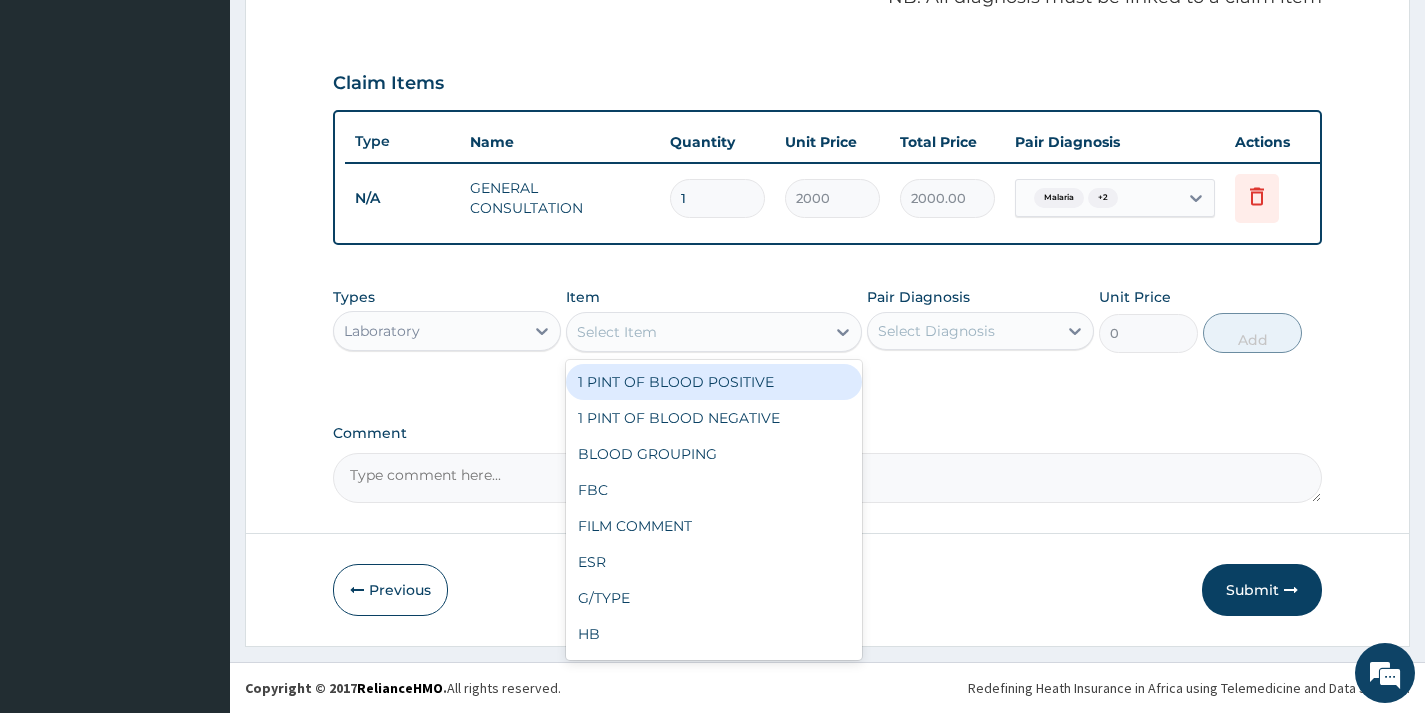 click on "Select Item" at bounding box center [696, 332] 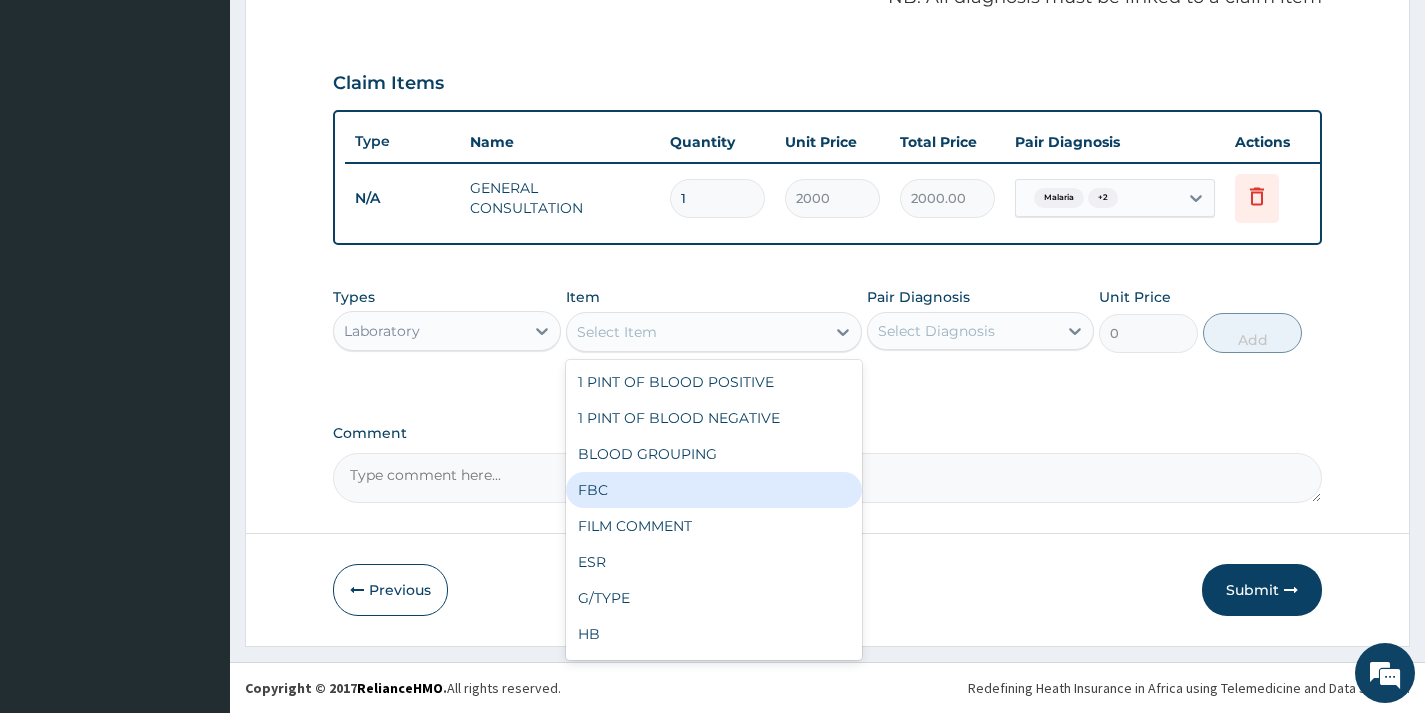 type on "W" 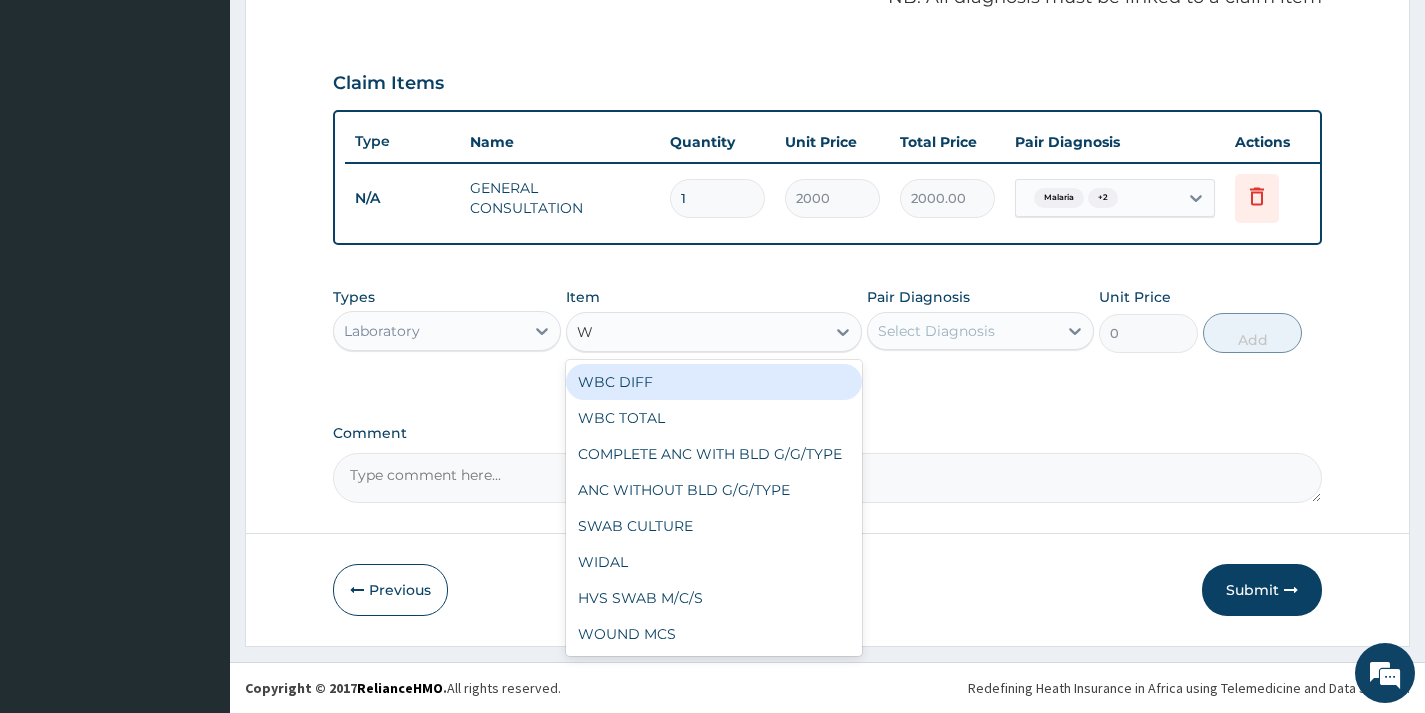 click on "WBC DIFF" at bounding box center (714, 382) 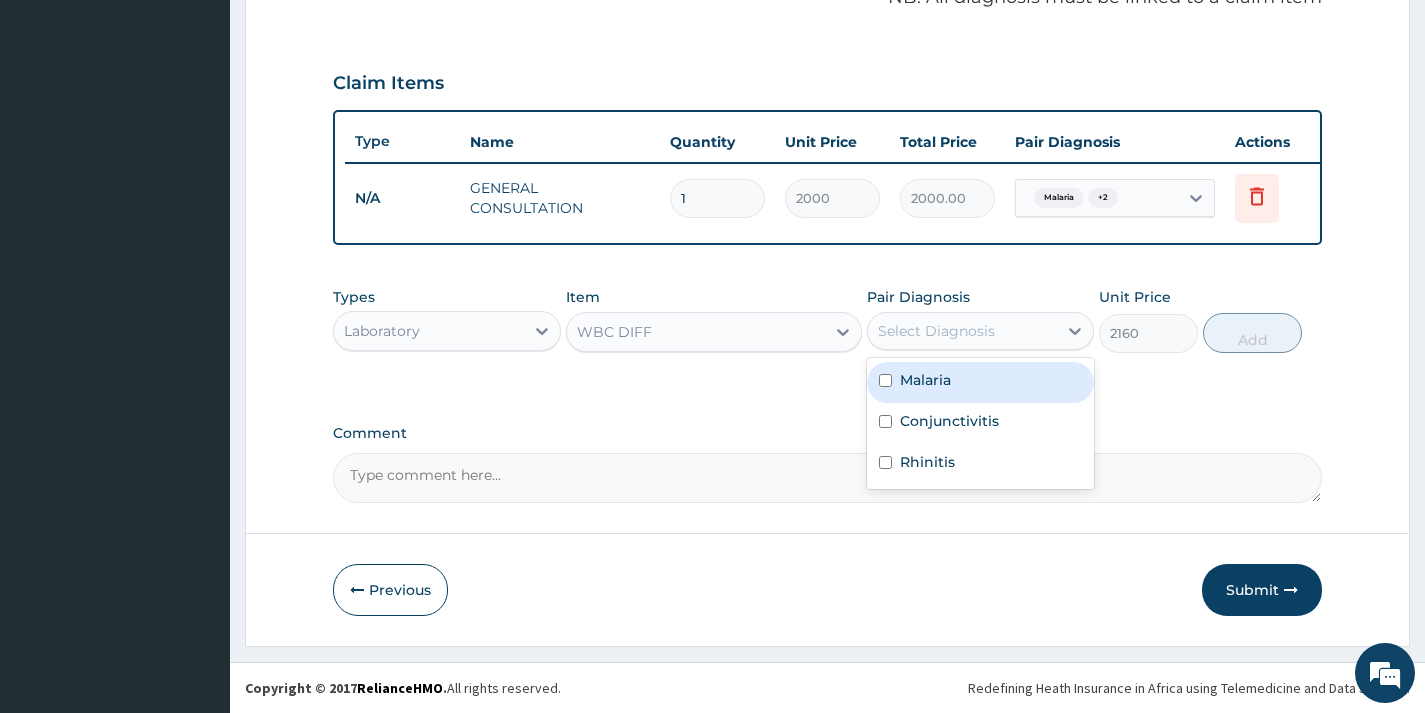 drag, startPoint x: 890, startPoint y: 346, endPoint x: 917, endPoint y: 425, distance: 83.48653 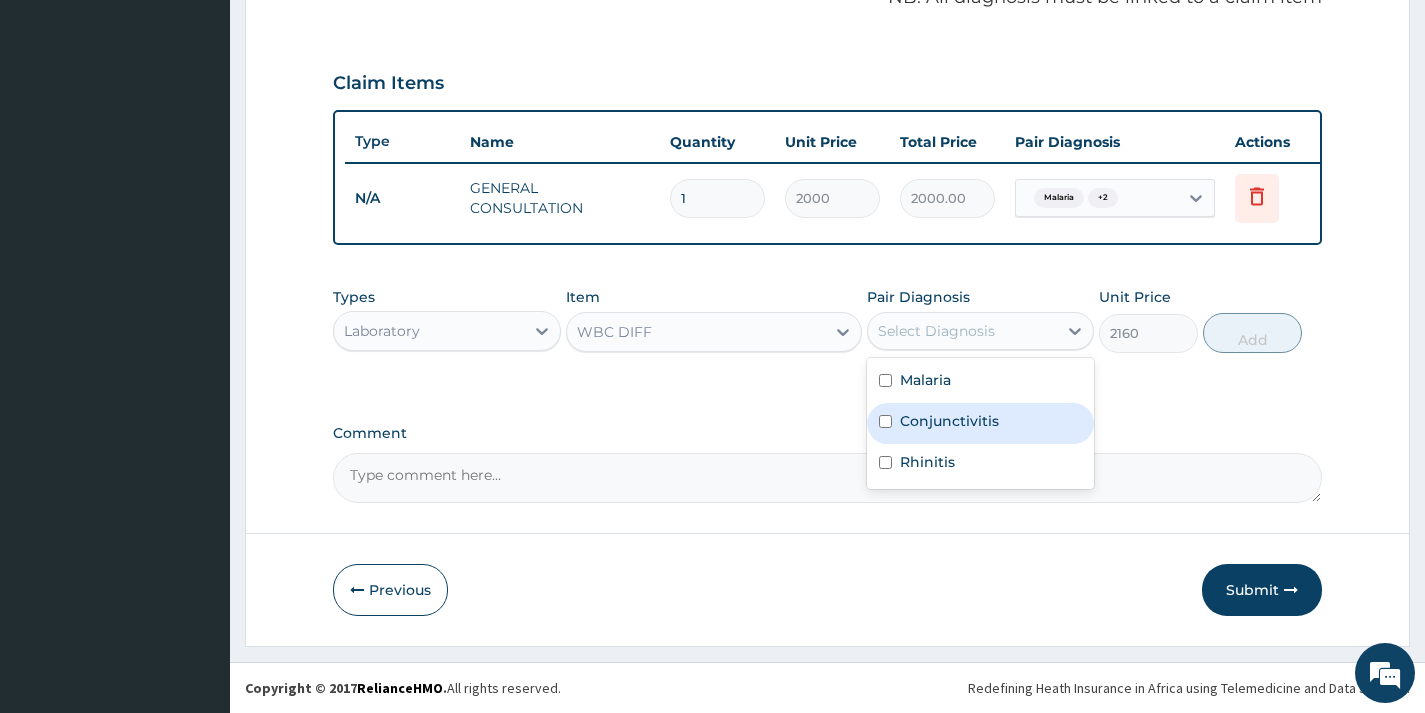 click on "Conjunctivitis" at bounding box center (949, 421) 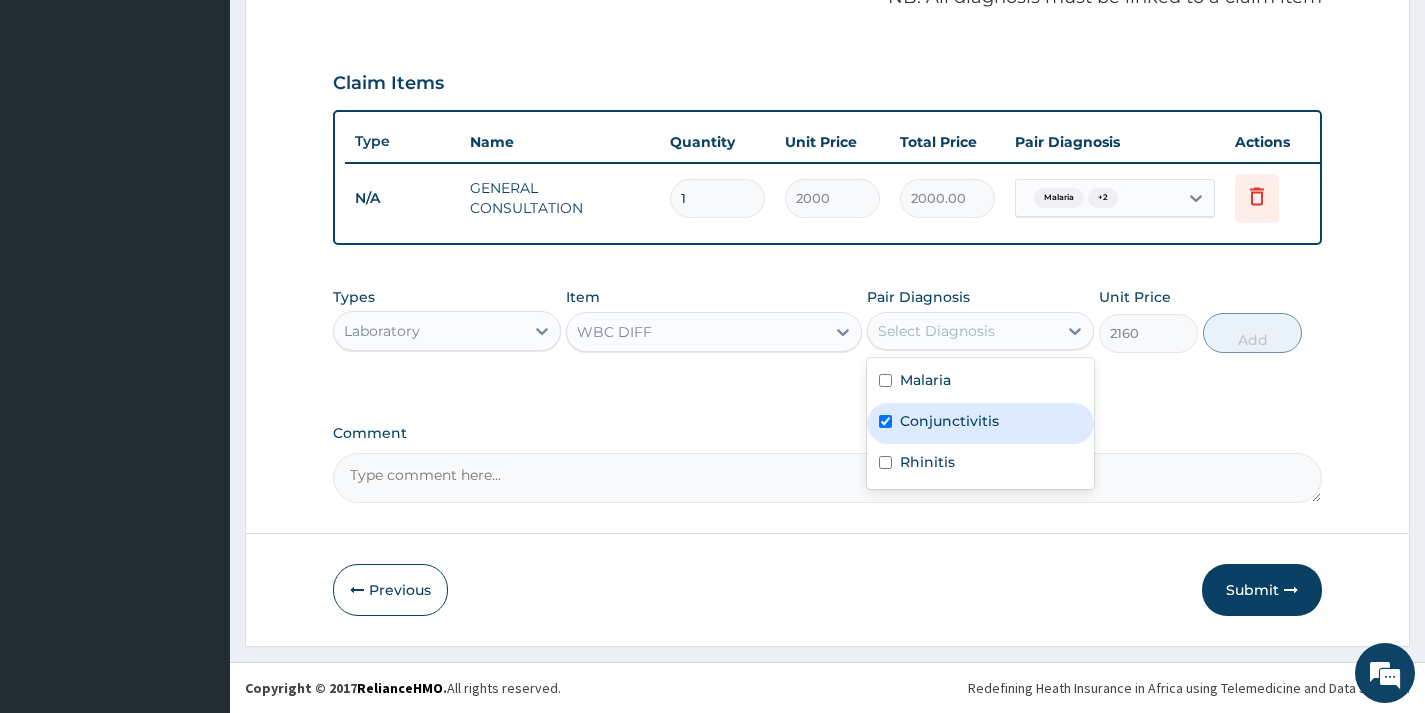 checkbox on "true" 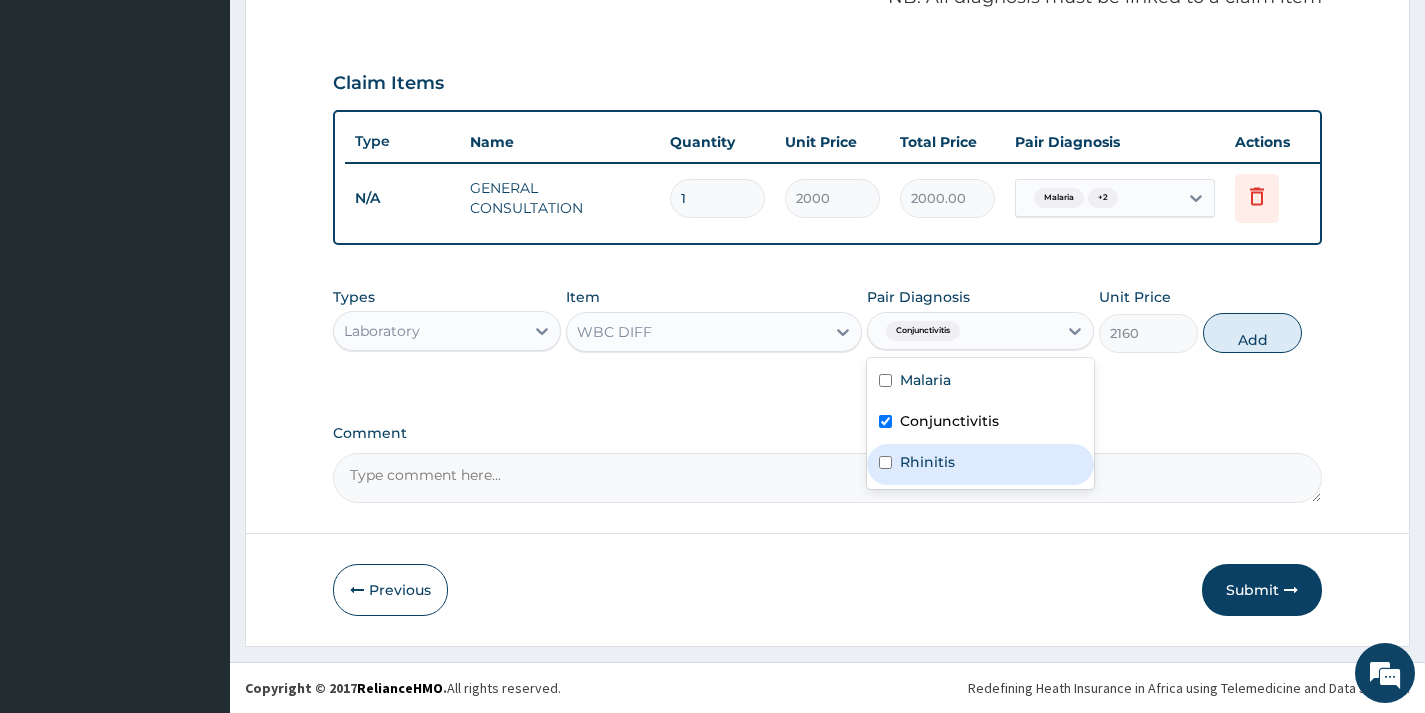 drag, startPoint x: 923, startPoint y: 467, endPoint x: 947, endPoint y: 455, distance: 26.832815 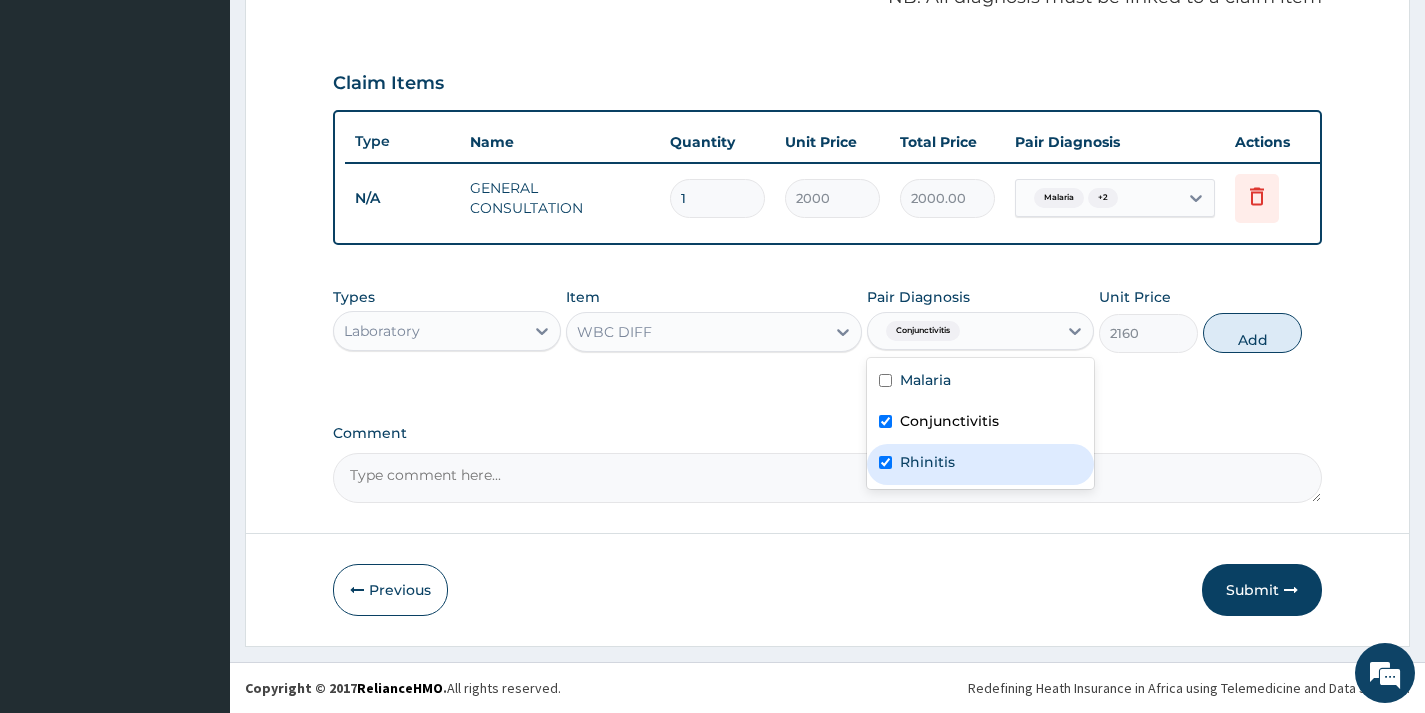 checkbox on "true" 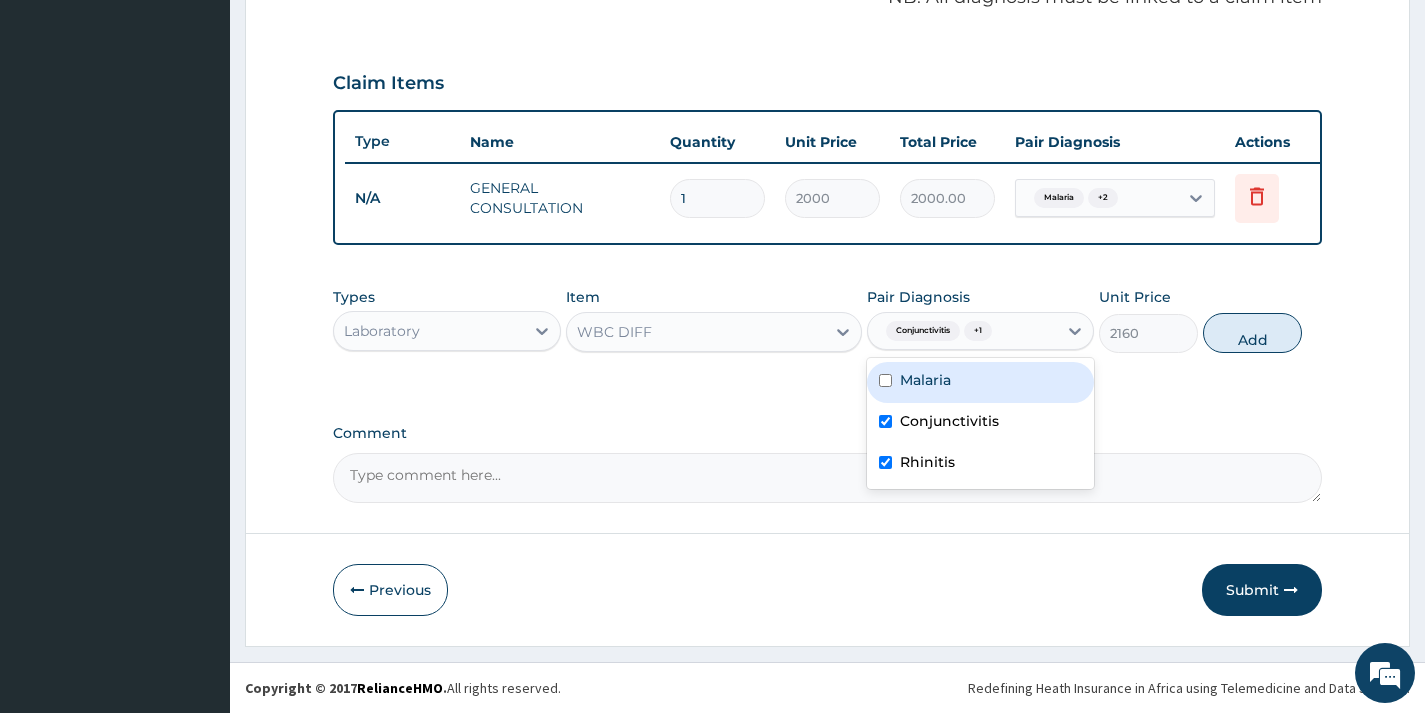 click on "Malaria" at bounding box center (980, 382) 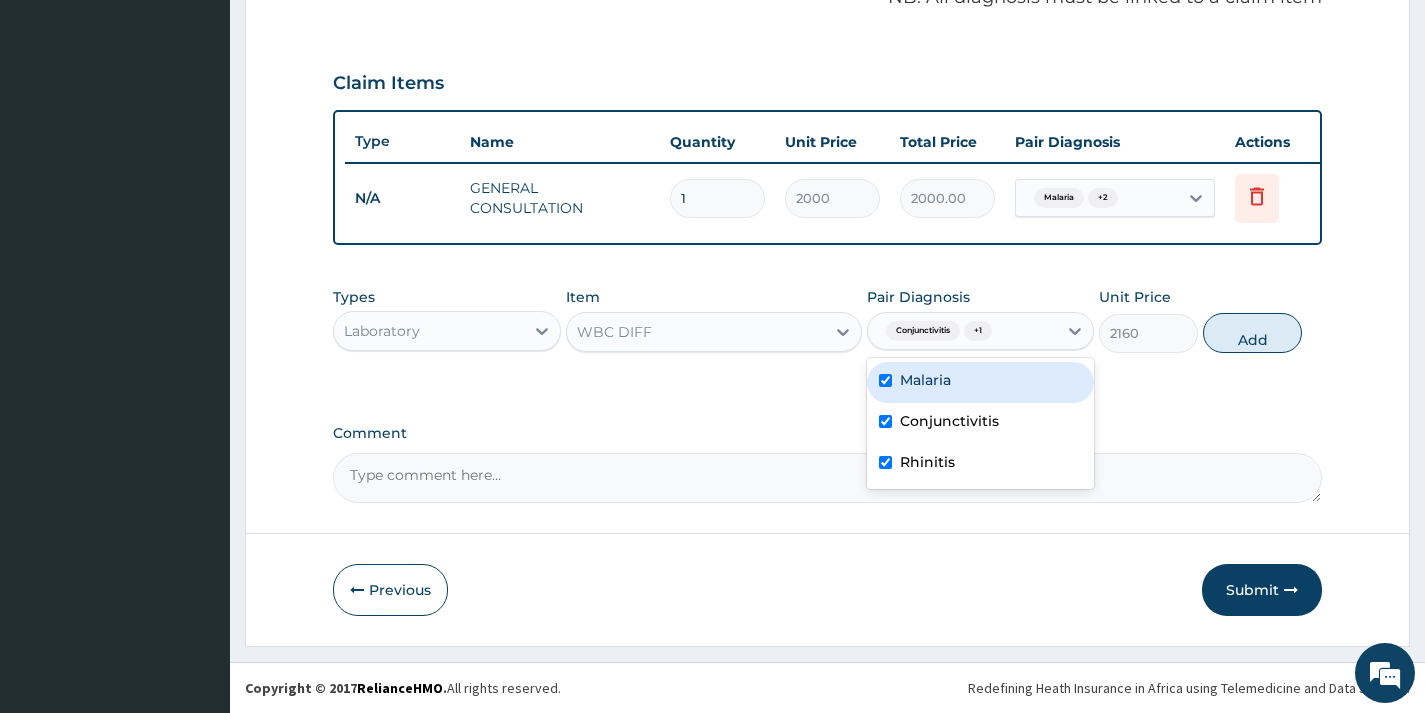 checkbox on "true" 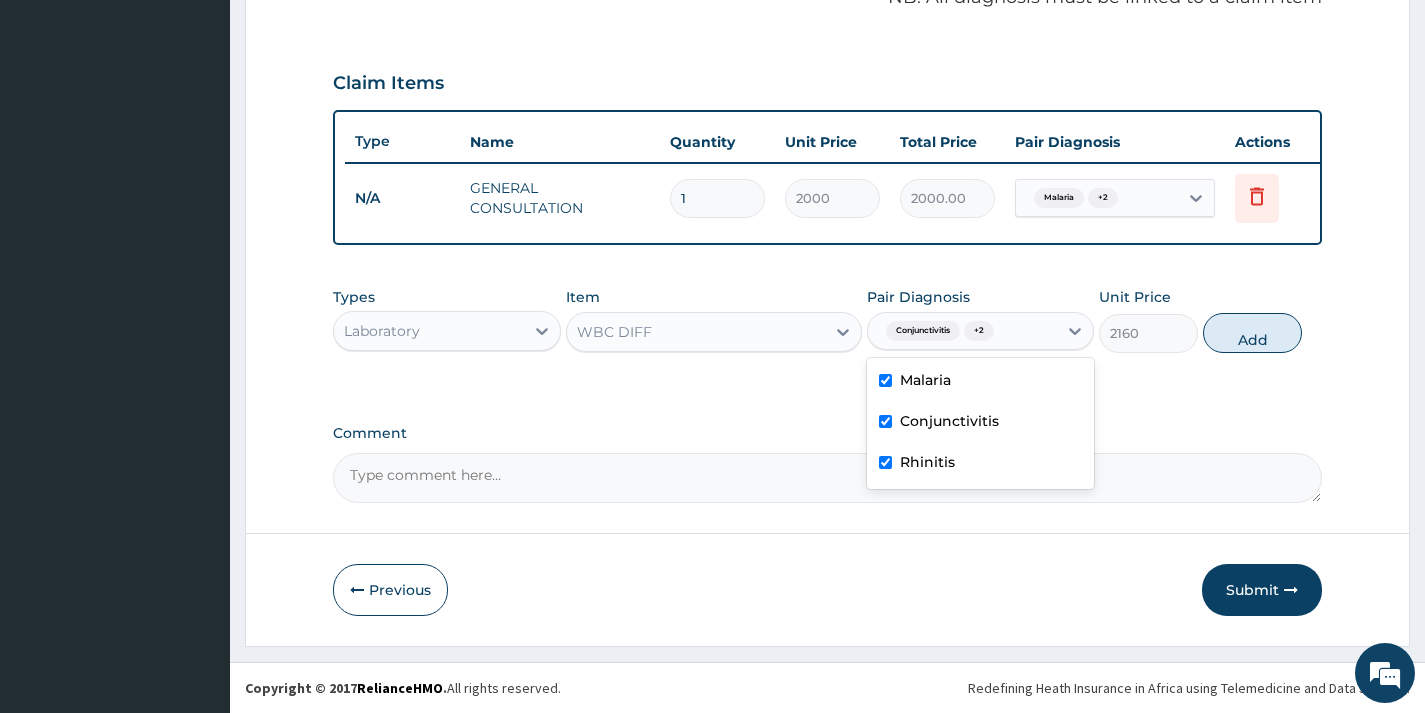 click on "Conjunctivitis" at bounding box center (949, 421) 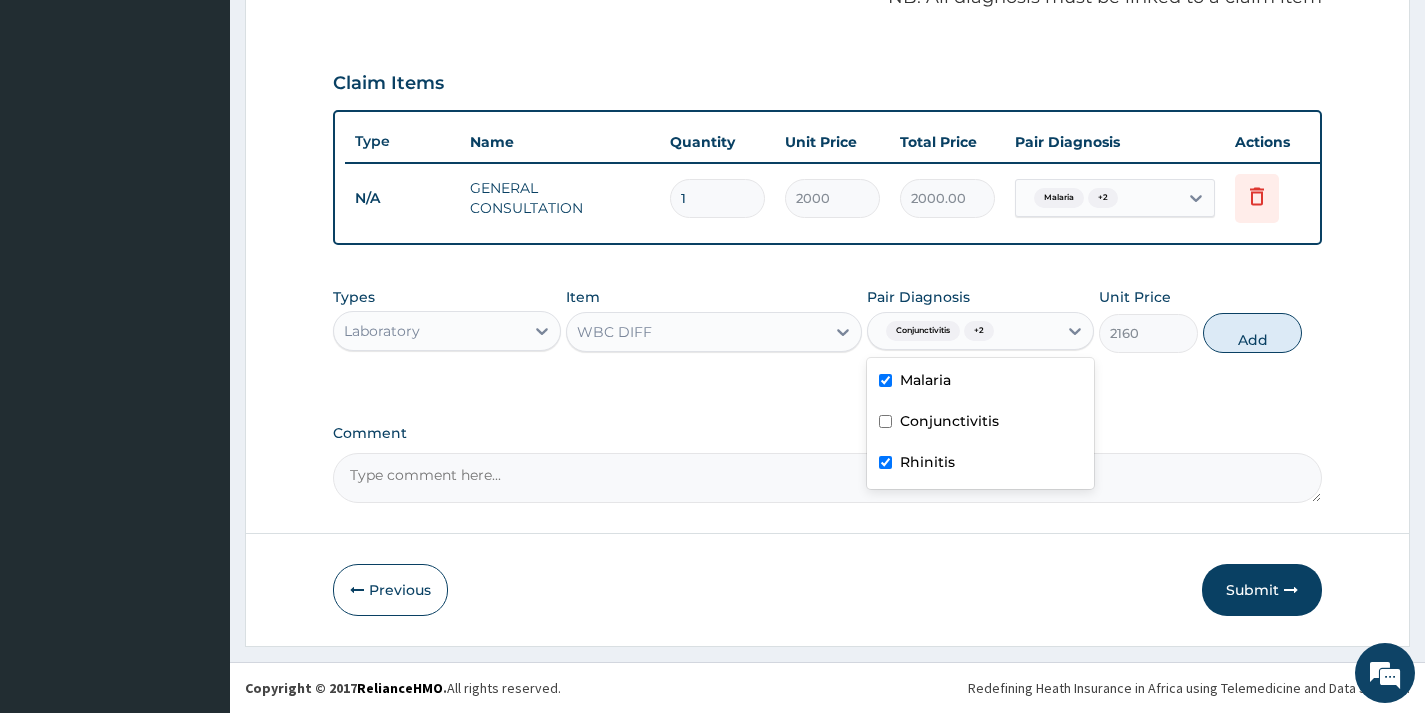 checkbox on "false" 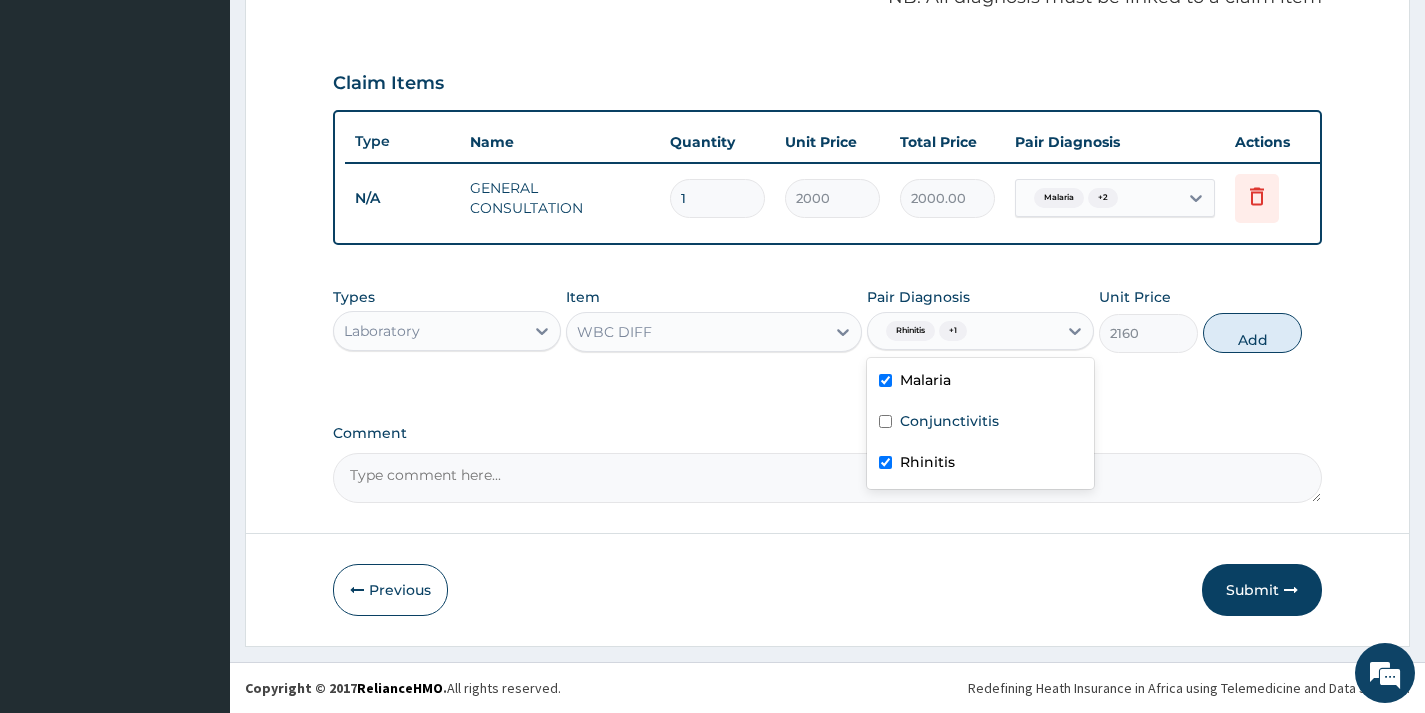 click on "Malaria" at bounding box center [980, 382] 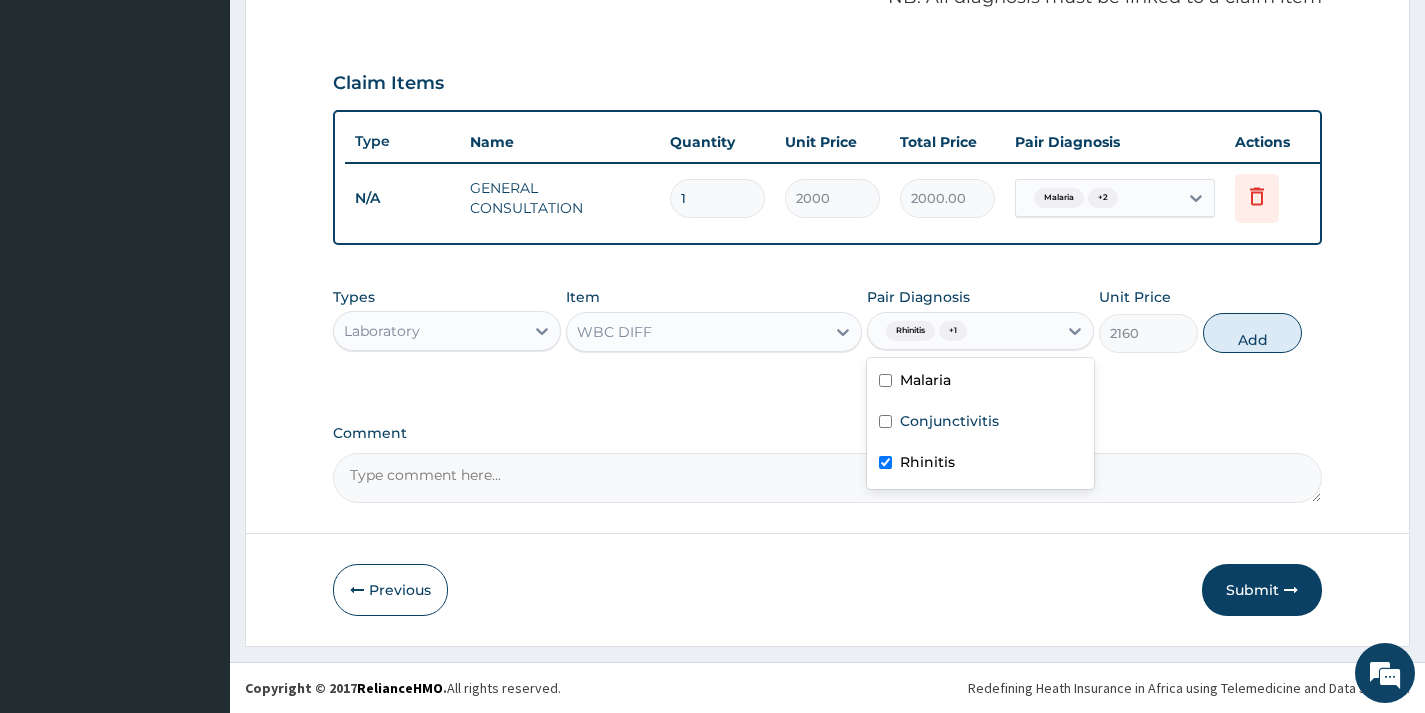 checkbox on "false" 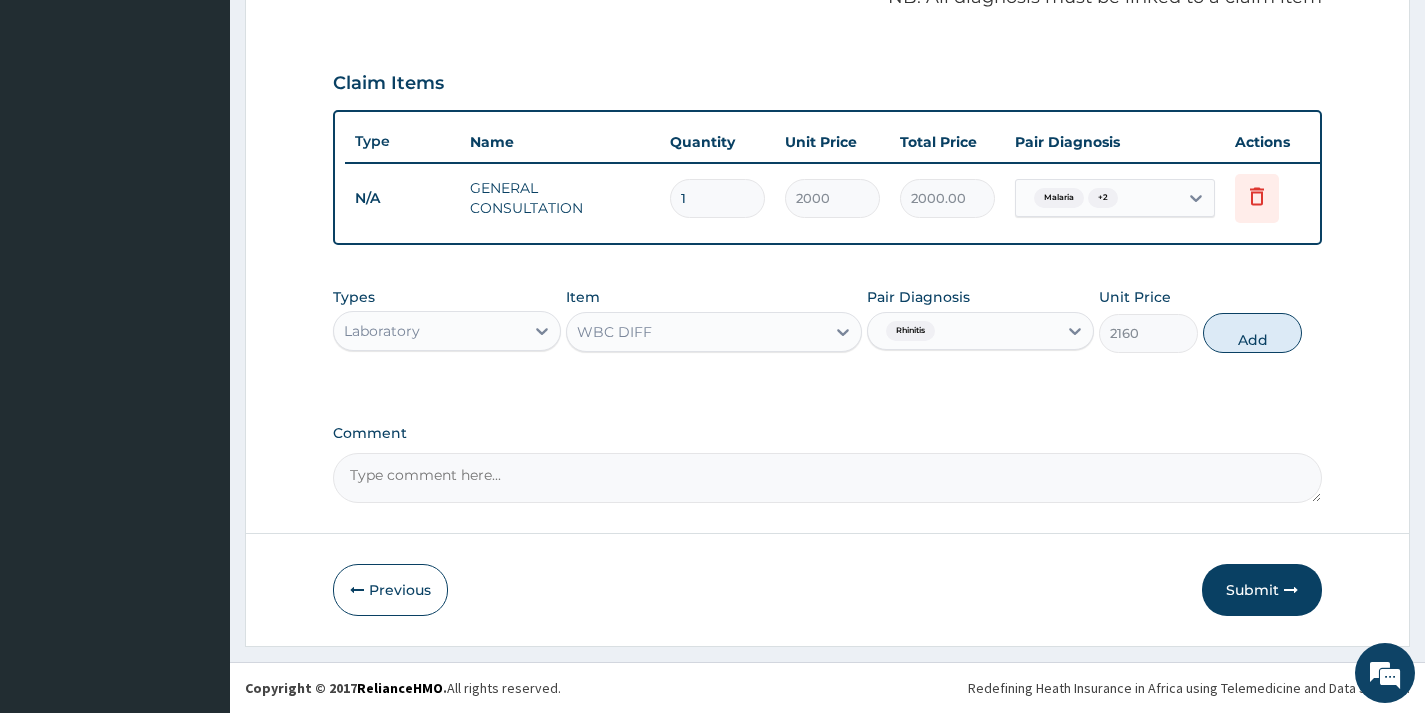 drag, startPoint x: 1259, startPoint y: 326, endPoint x: 1071, endPoint y: 317, distance: 188.2153 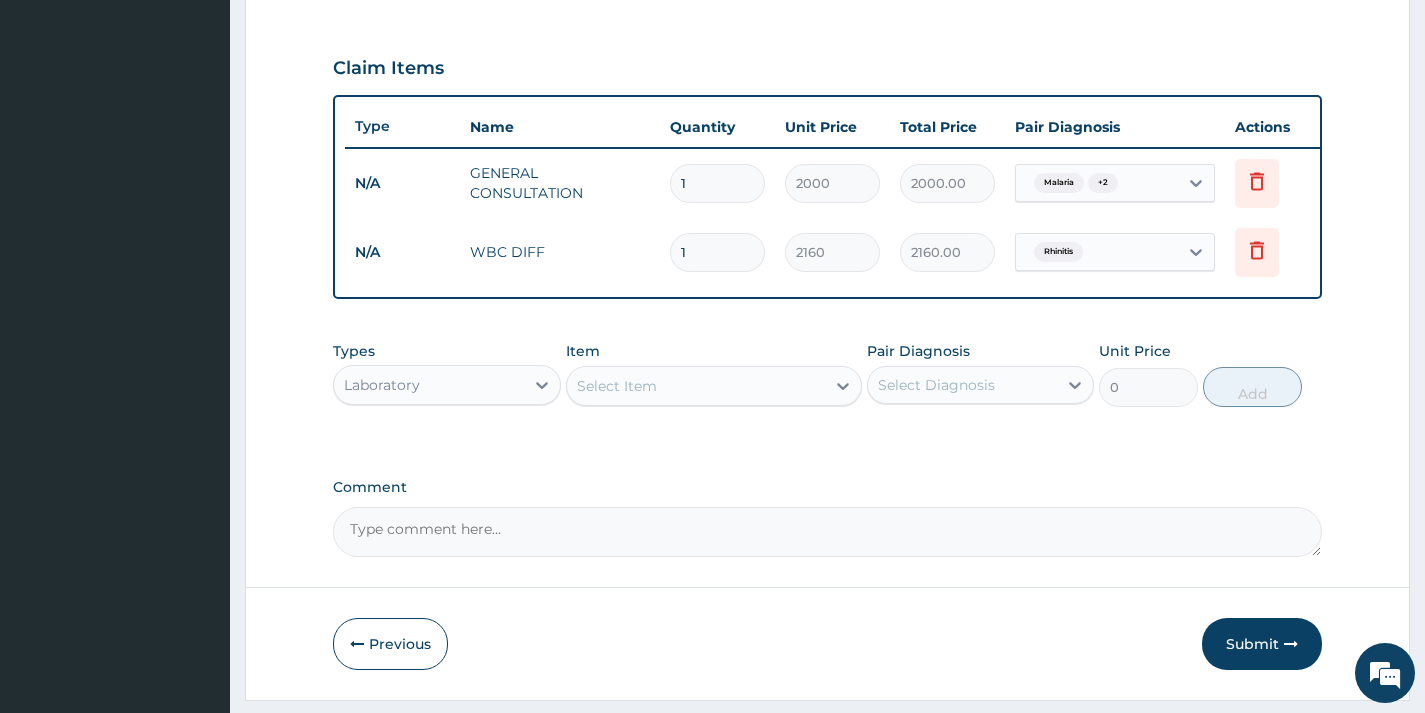 scroll, scrollTop: 718, scrollLeft: 0, axis: vertical 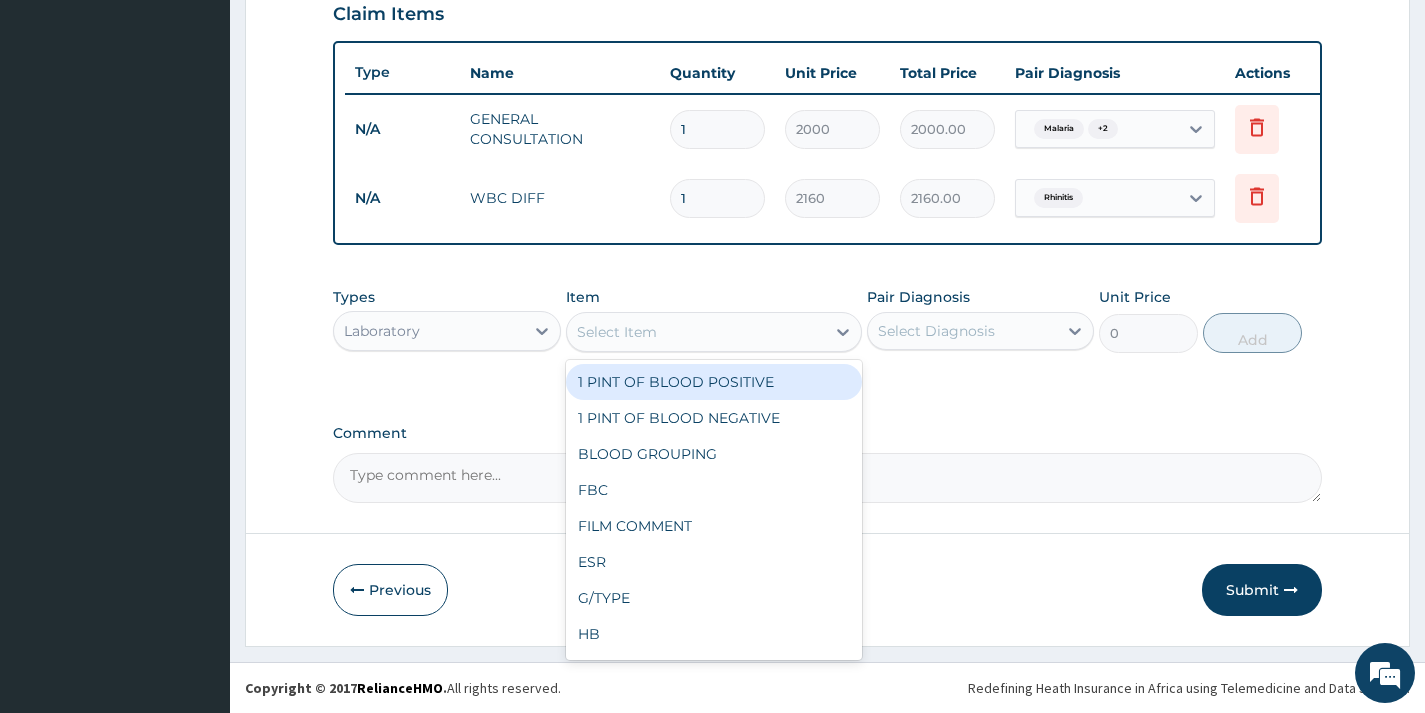 click on "Select Item" at bounding box center [696, 332] 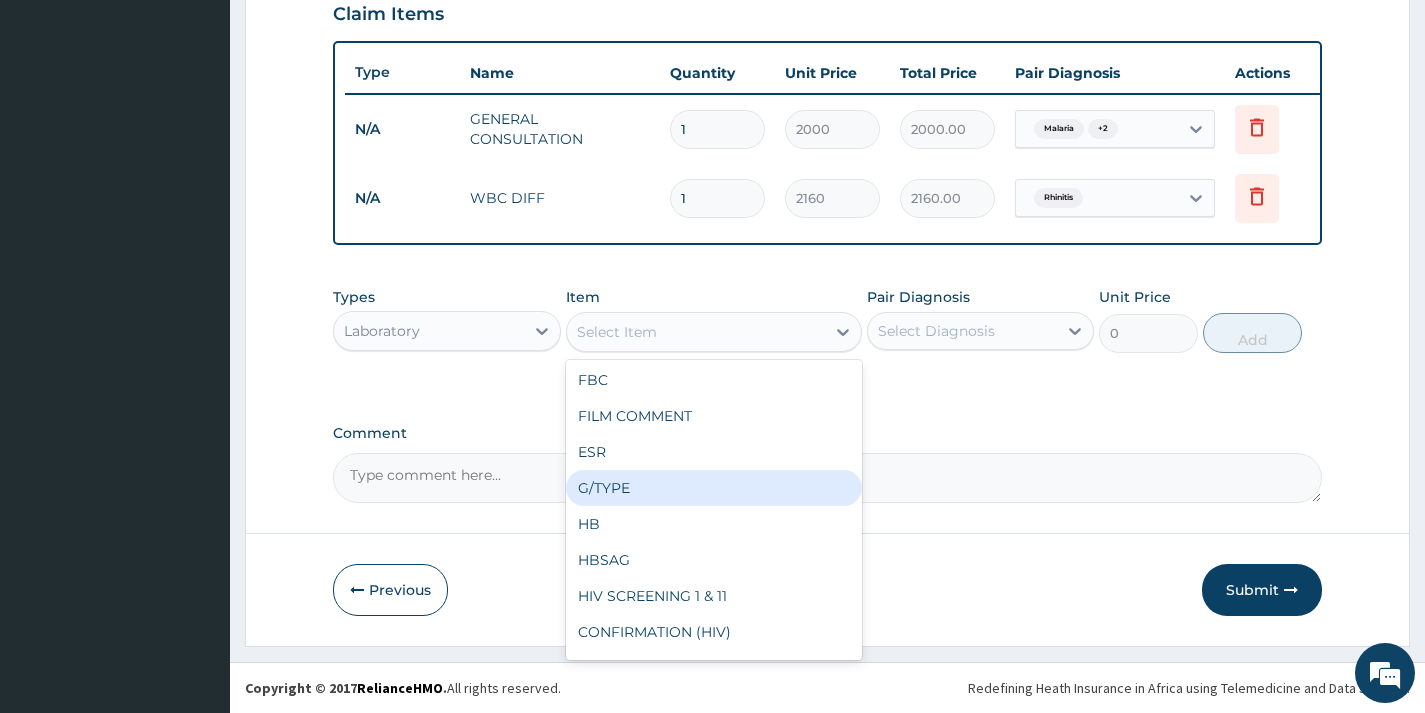 scroll, scrollTop: 200, scrollLeft: 0, axis: vertical 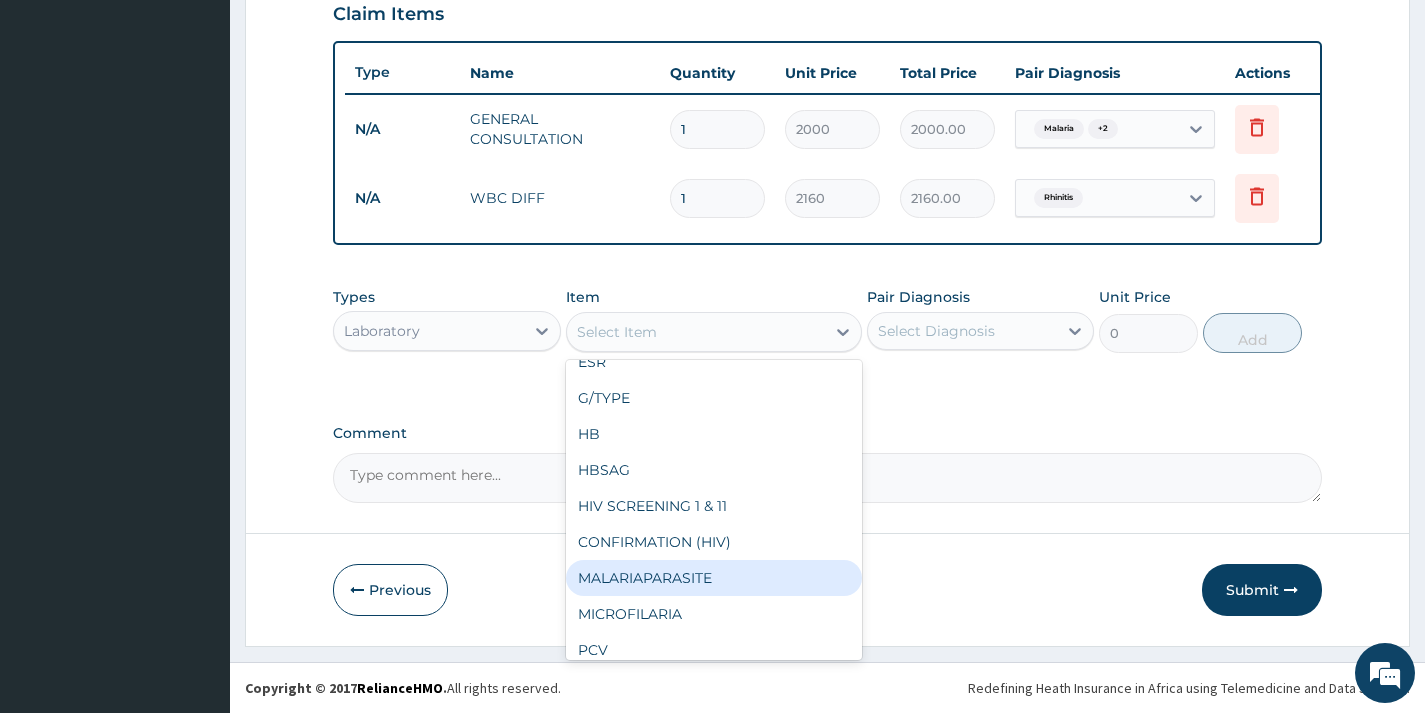 click on "MALARIAPARASITE" at bounding box center [714, 578] 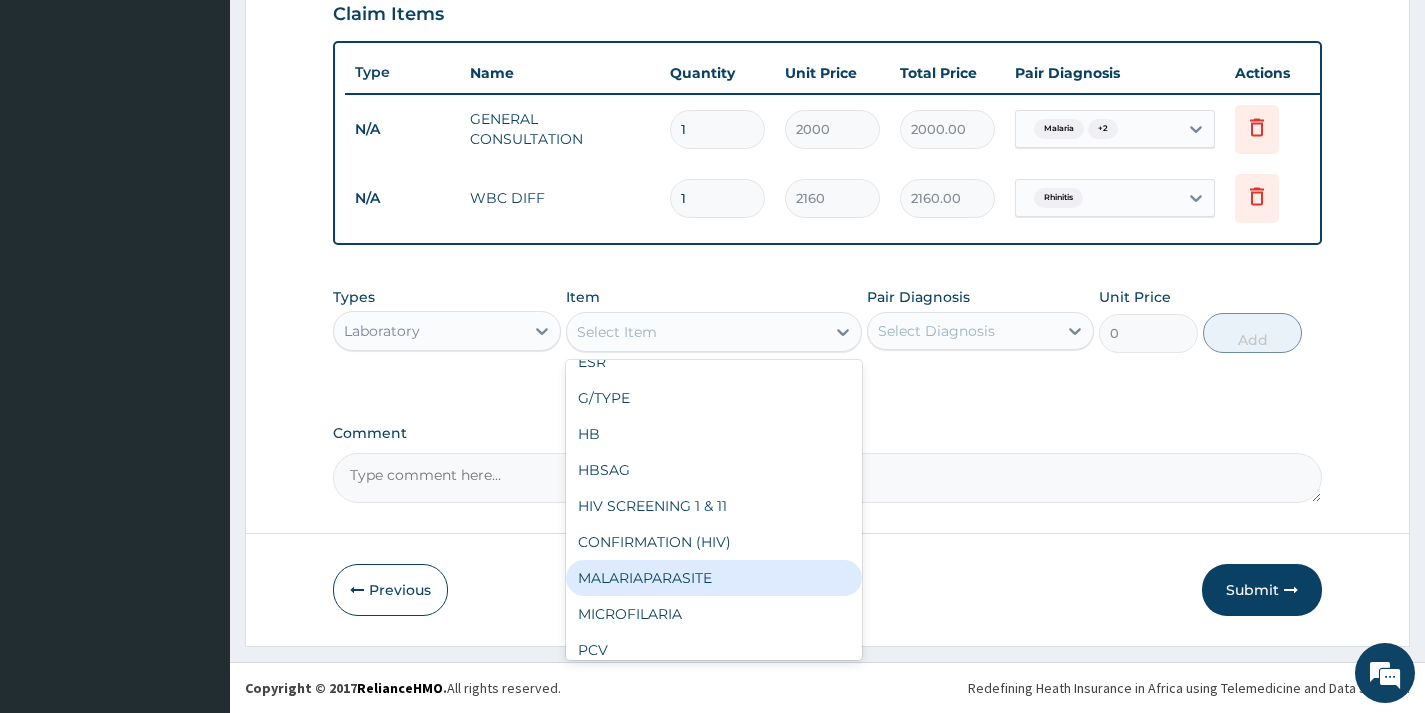 type on "720" 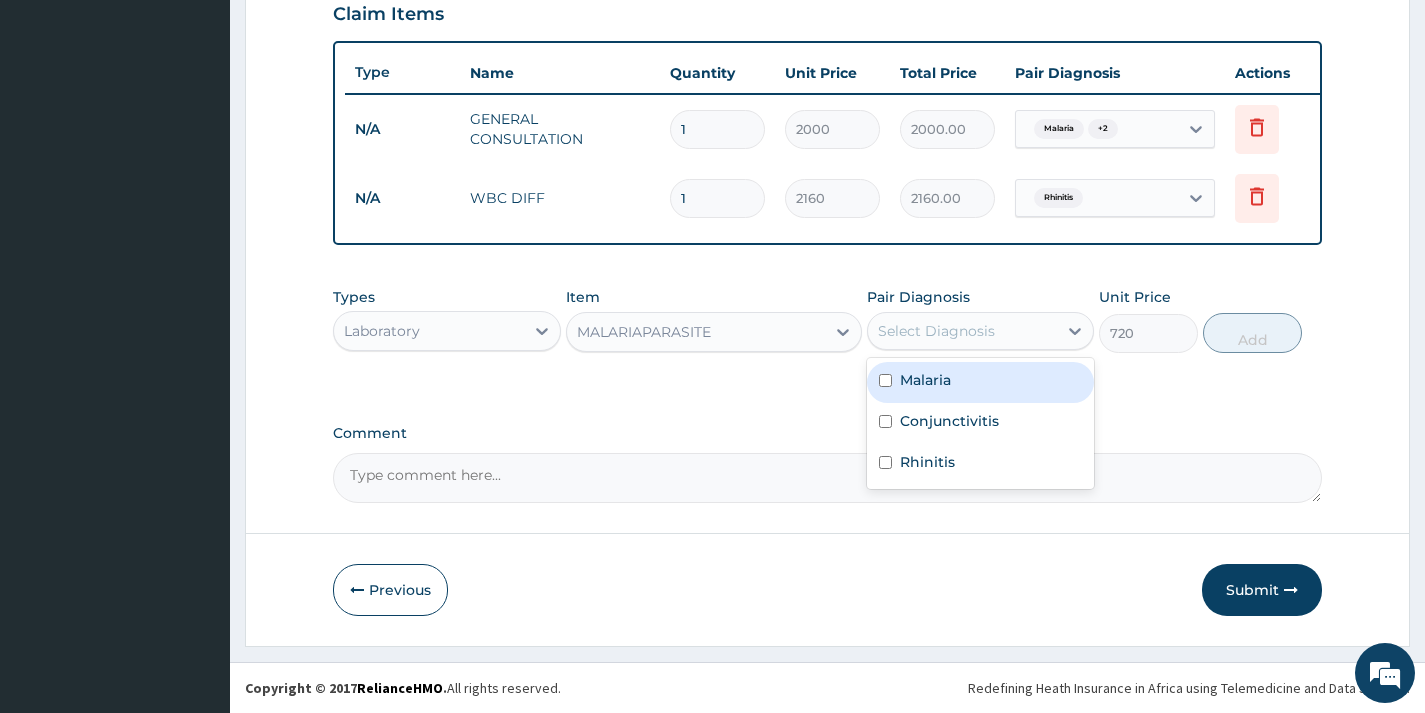 click on "Select Diagnosis" at bounding box center [936, 331] 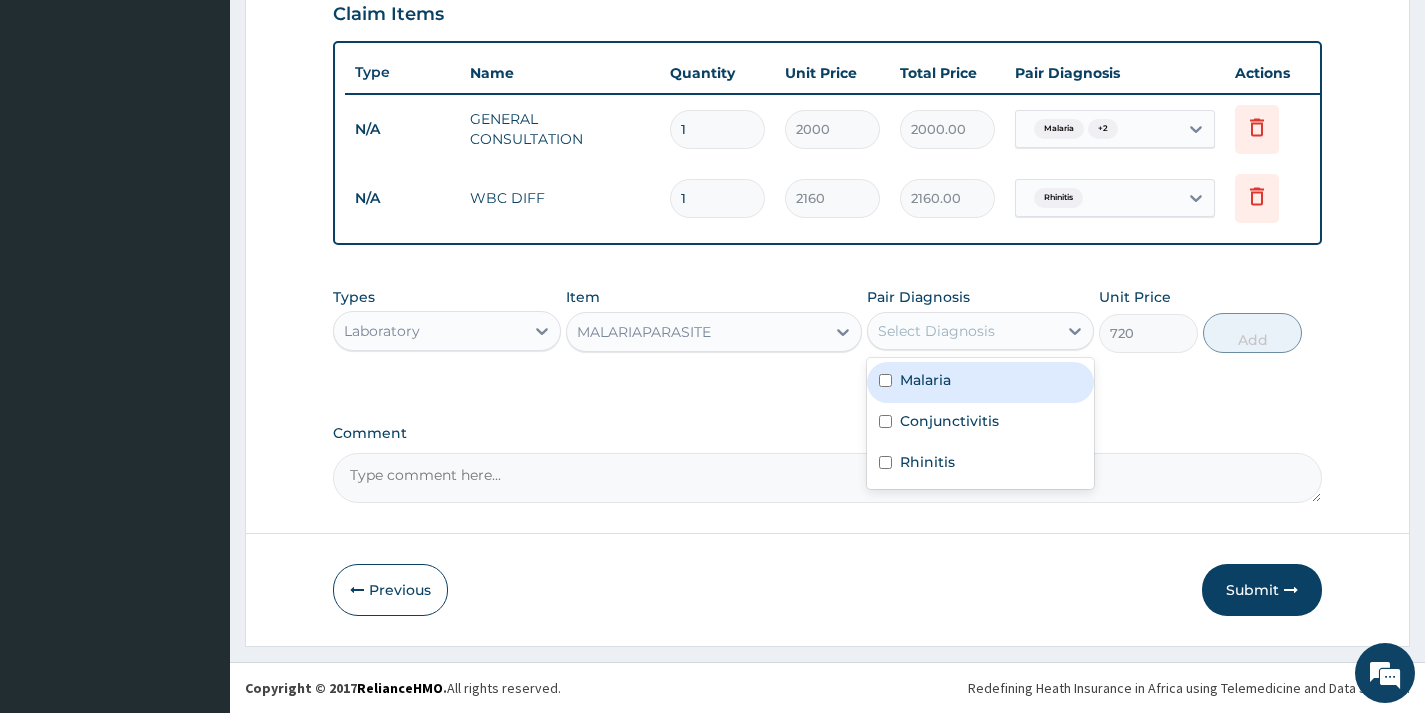 click on "Malaria" at bounding box center [980, 382] 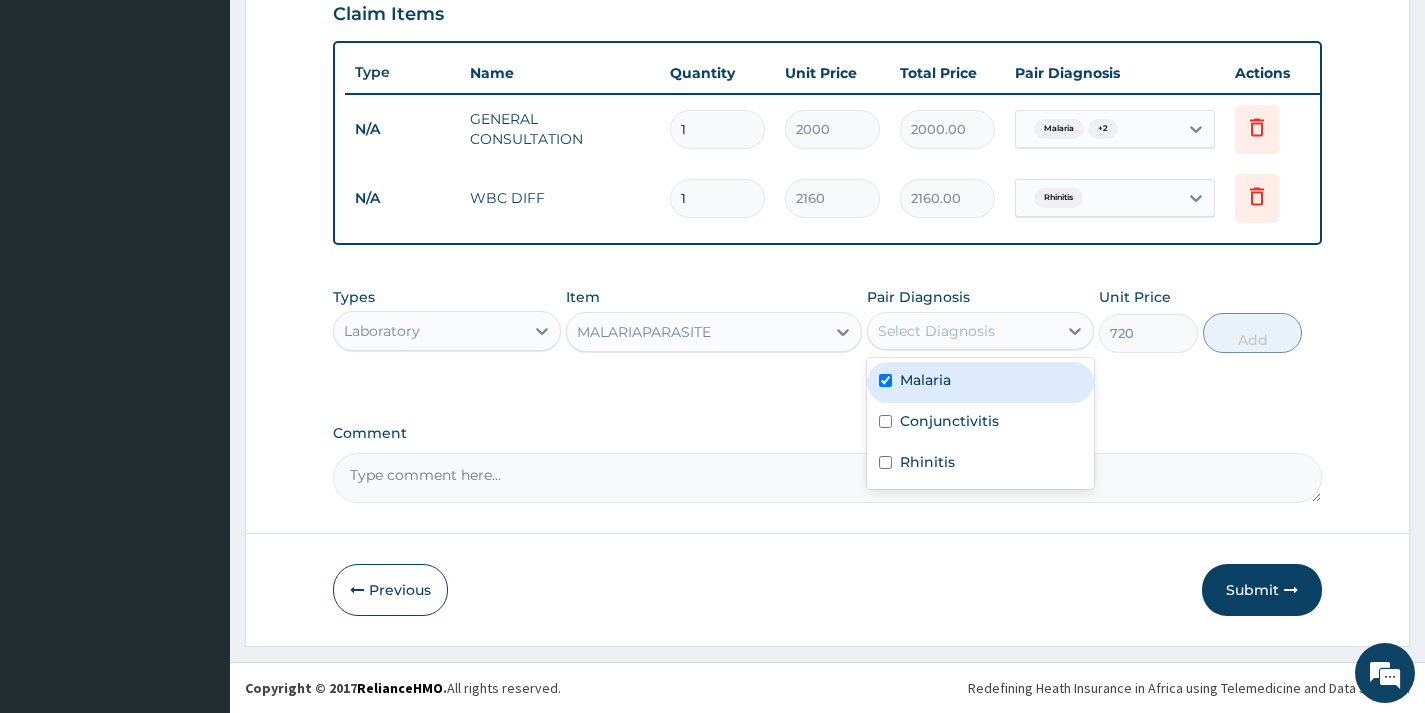 checkbox on "true" 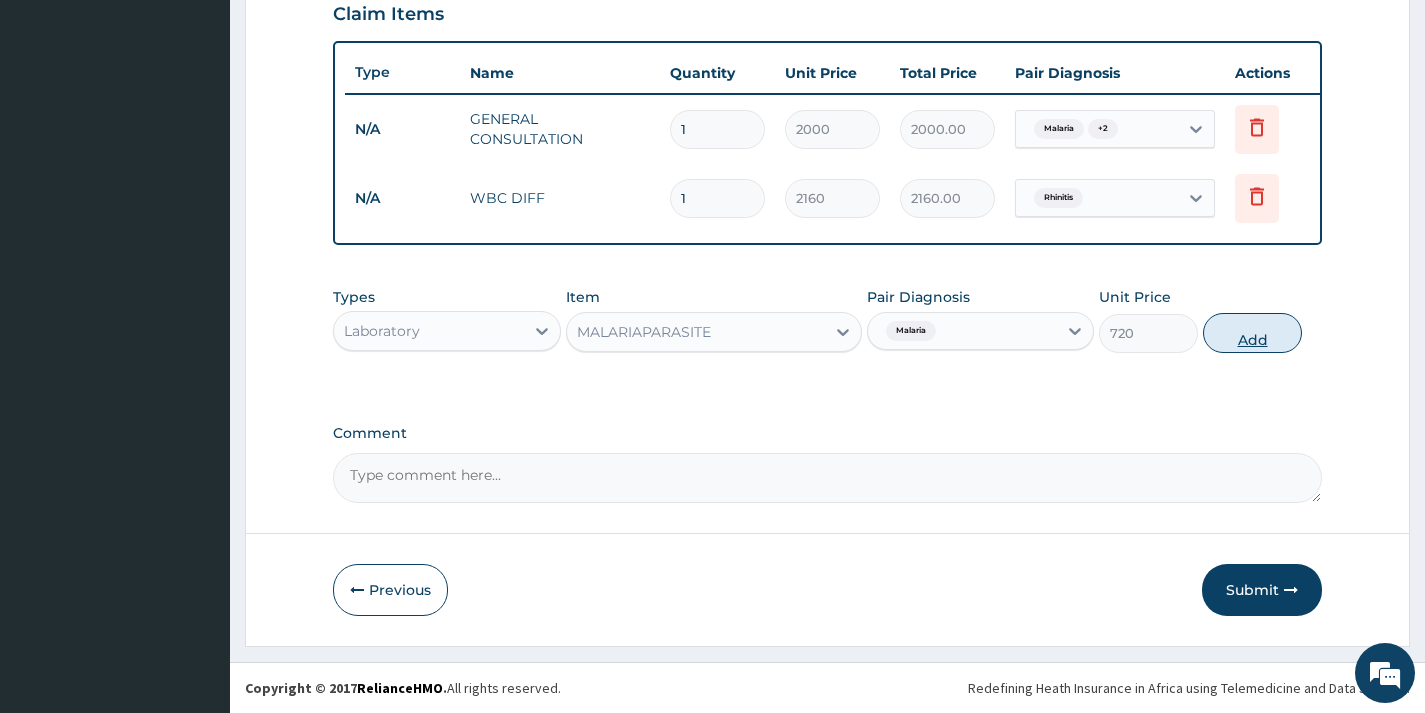 click on "Add" at bounding box center (1252, 333) 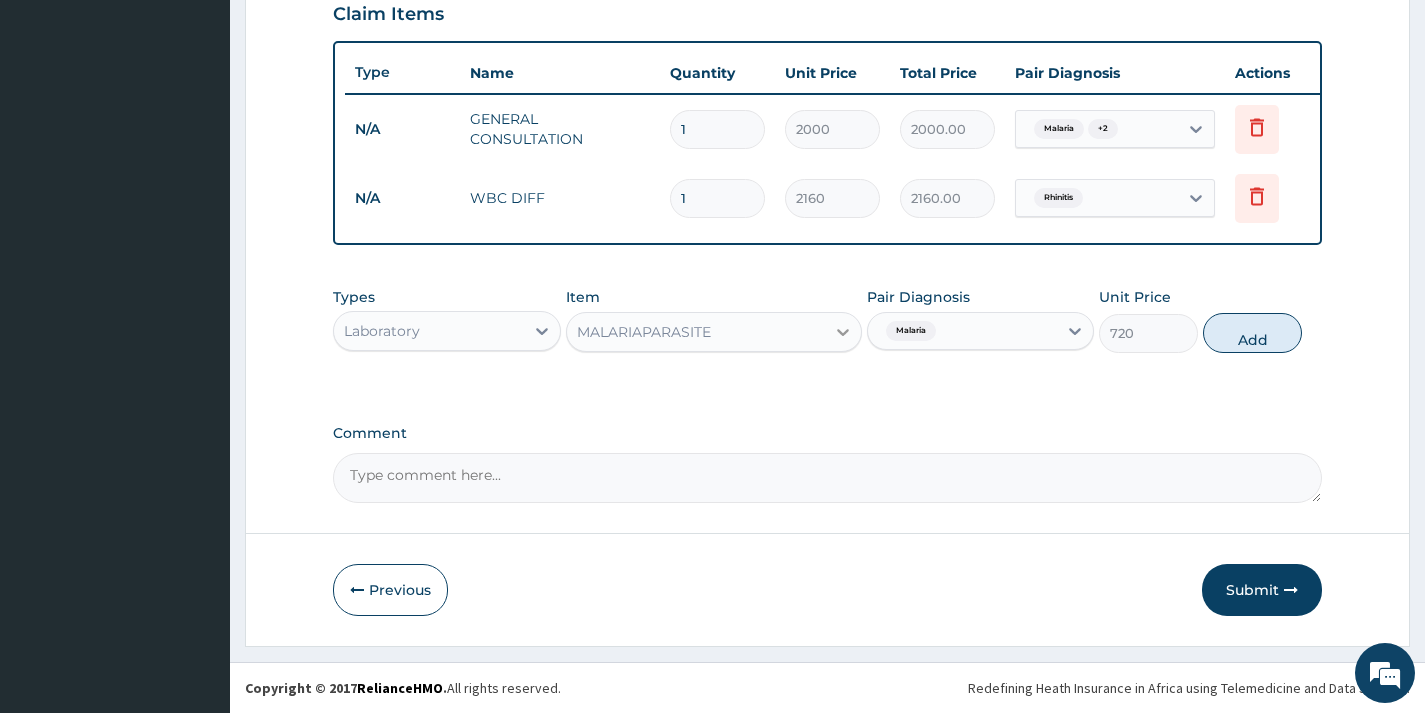 type on "0" 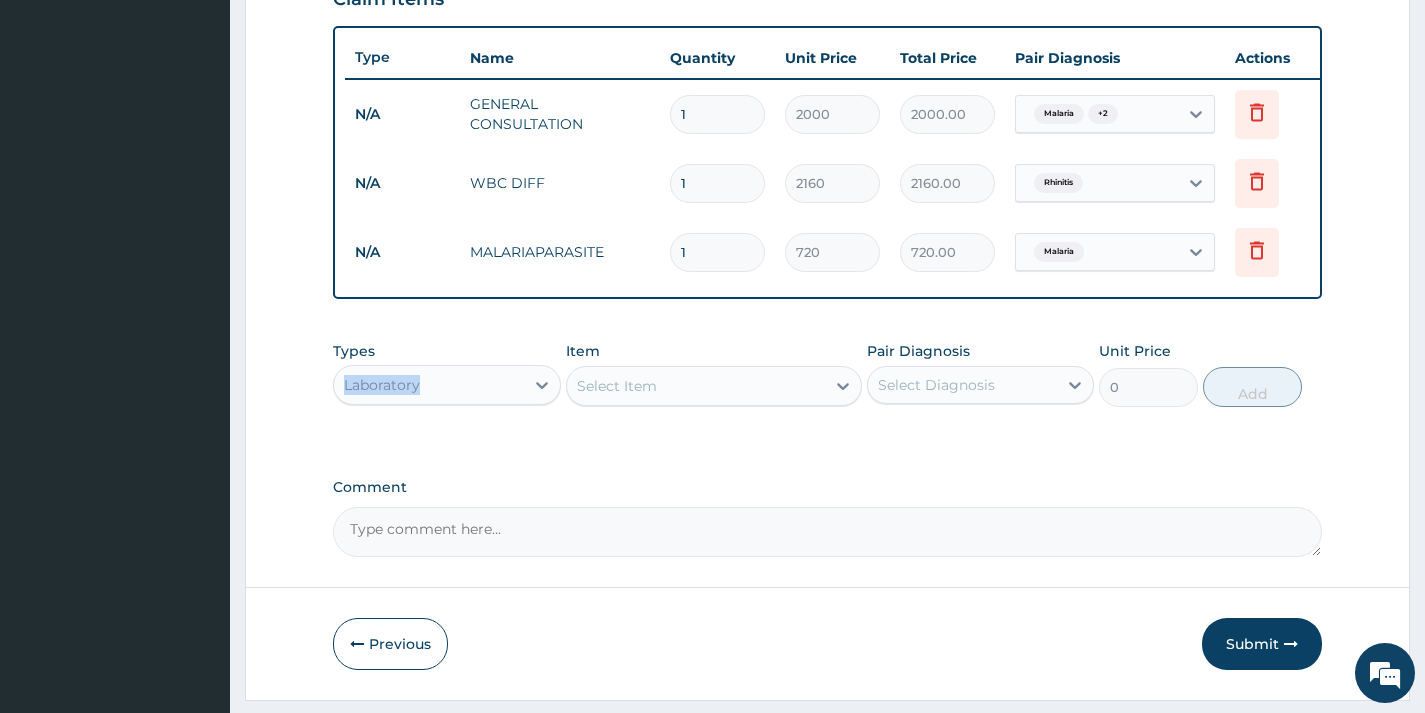 drag, startPoint x: 456, startPoint y: 378, endPoint x: 455, endPoint y: 482, distance: 104.00481 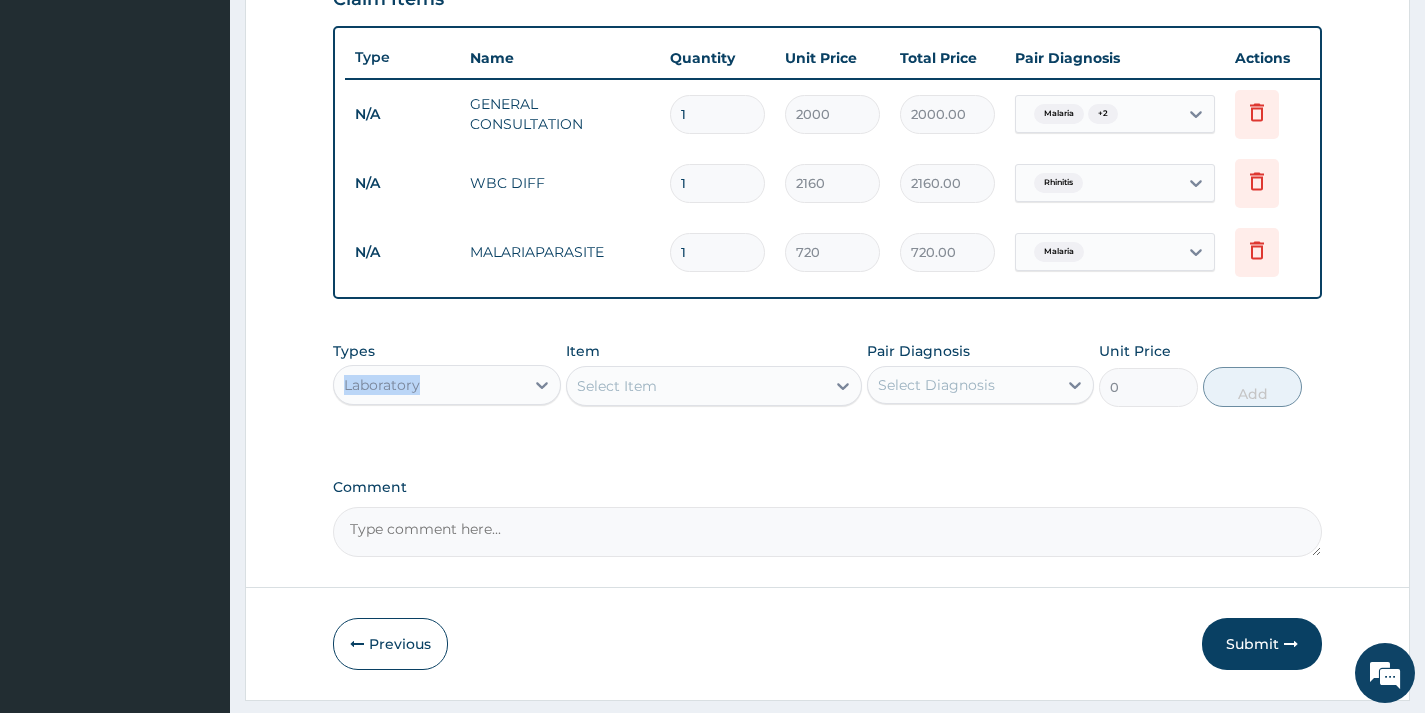 click on "Types Laboratory" at bounding box center (446, 374) 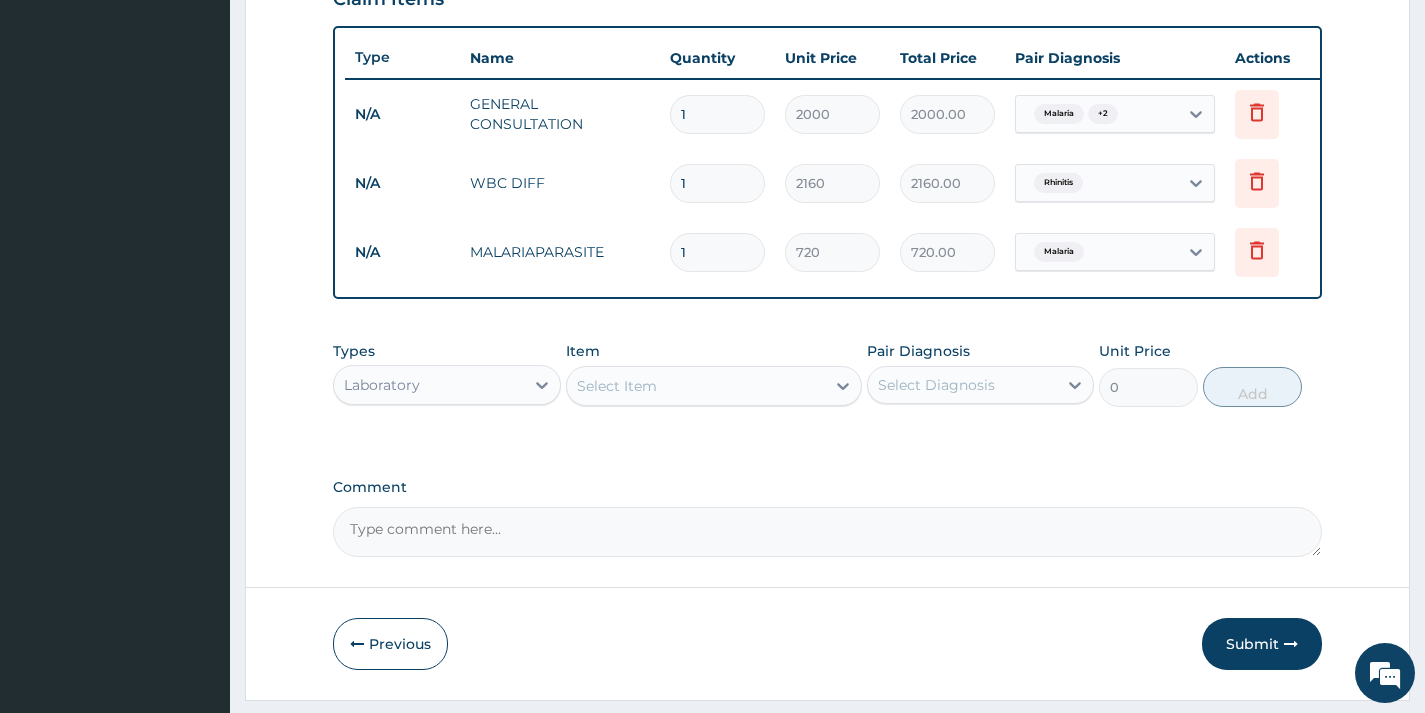click on "Types Laboratory Item Select Item Pair Diagnosis Select Diagnosis Unit Price 0 Add" at bounding box center (827, 389) 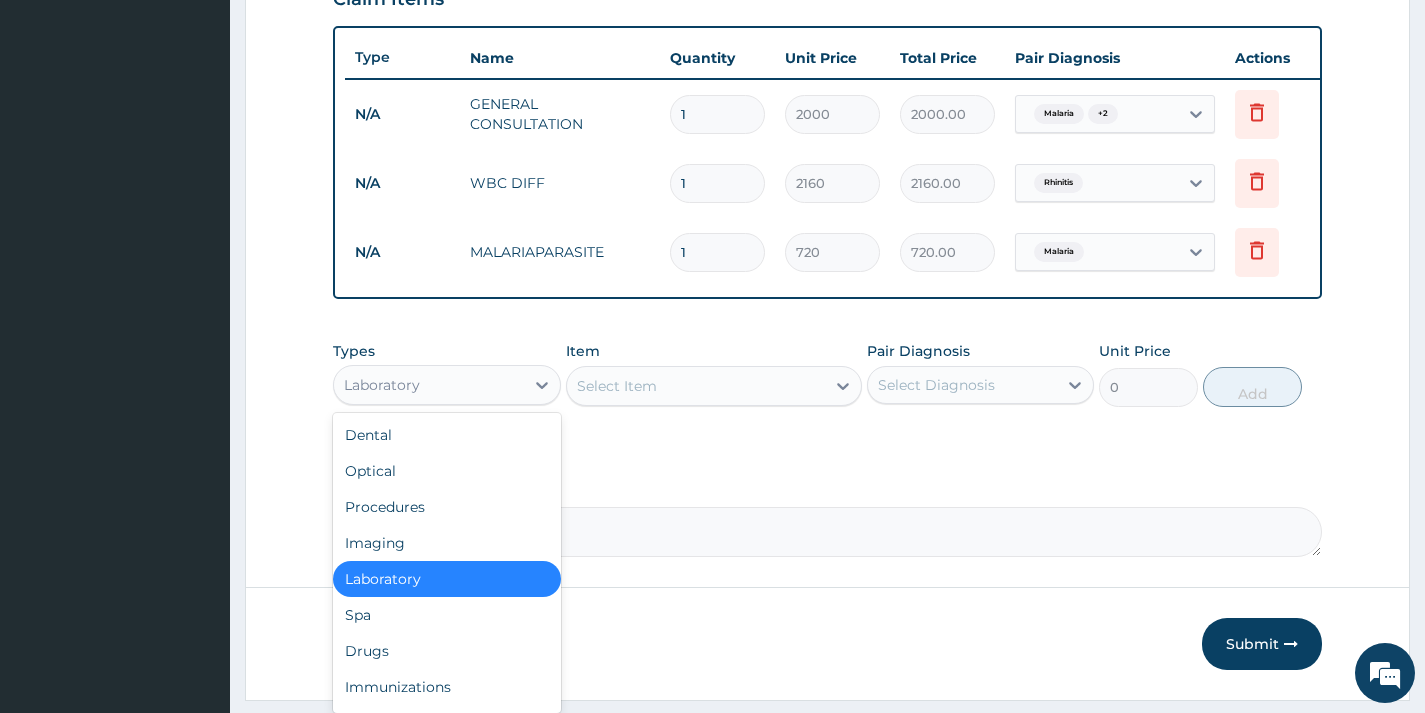 drag, startPoint x: 454, startPoint y: 410, endPoint x: 438, endPoint y: 549, distance: 139.91783 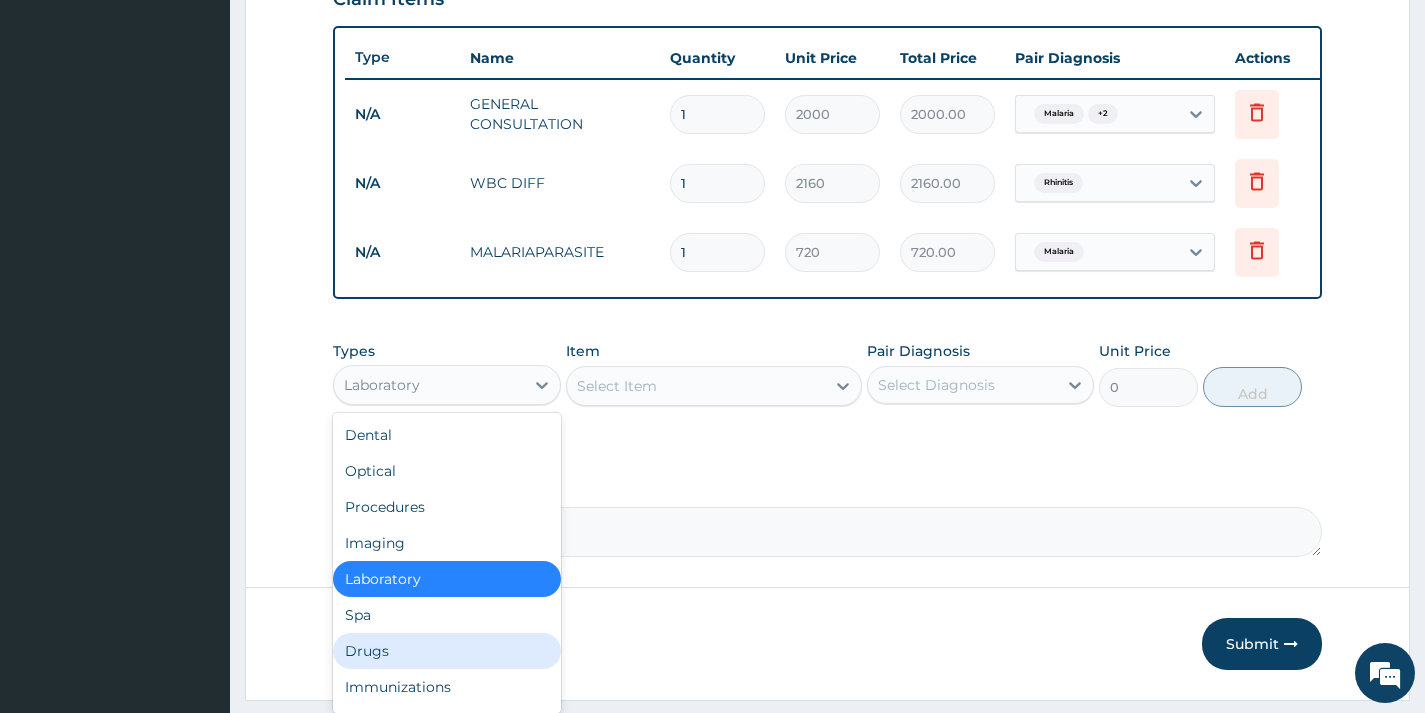 click on "Drugs" at bounding box center [446, 651] 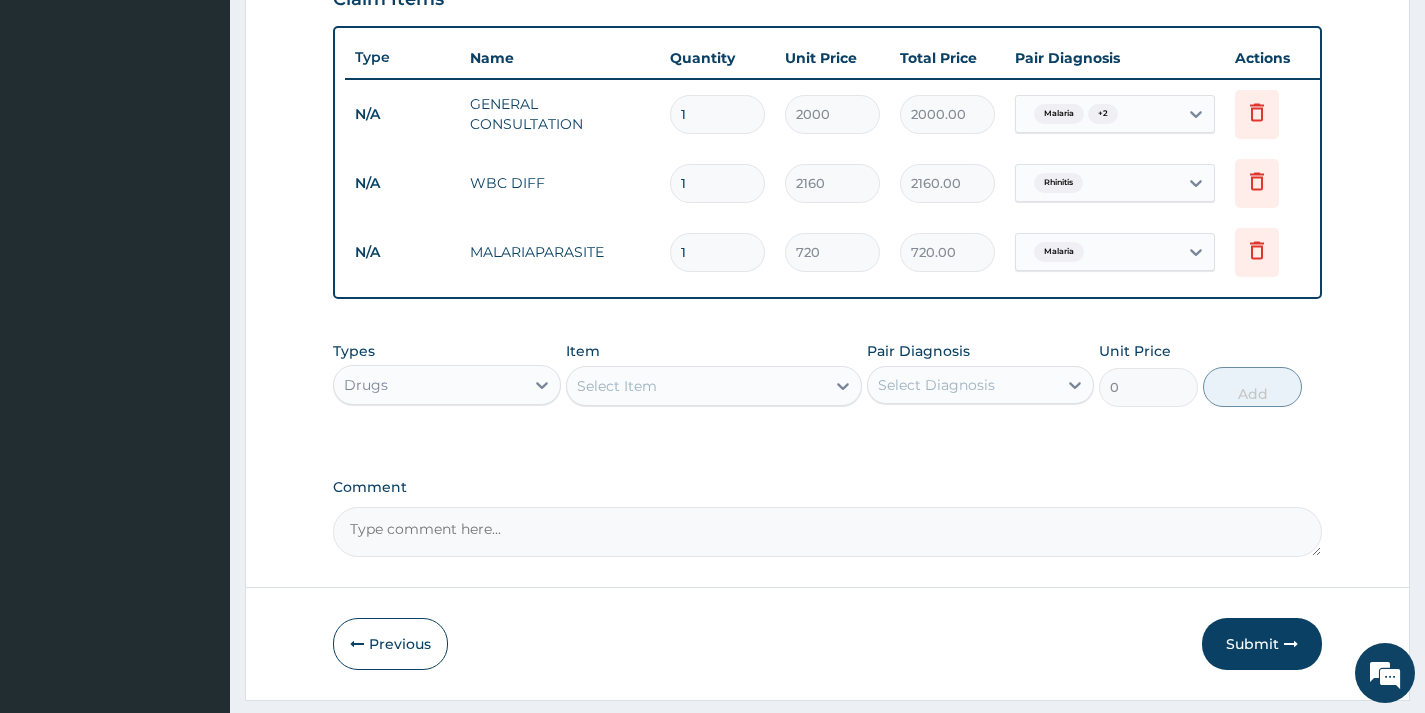 click on "Select Item" at bounding box center [617, 386] 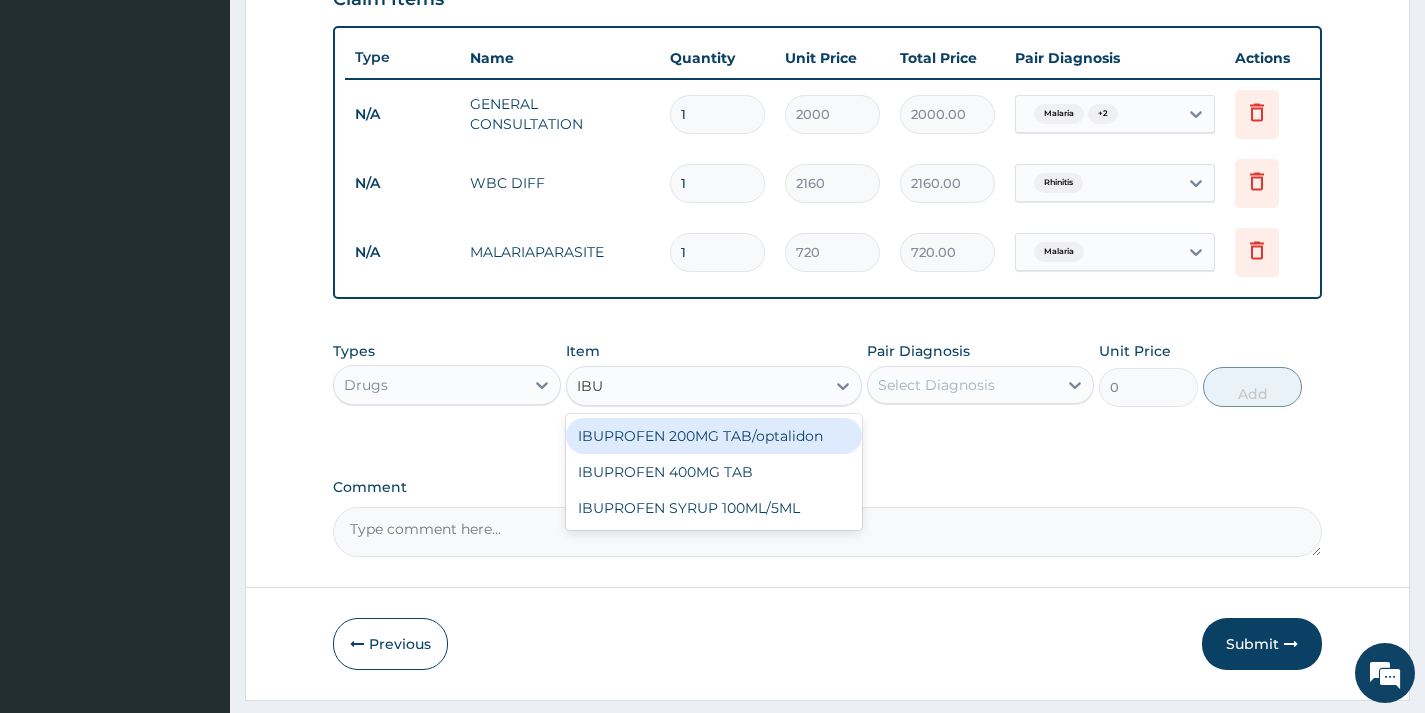 type on "IBUP" 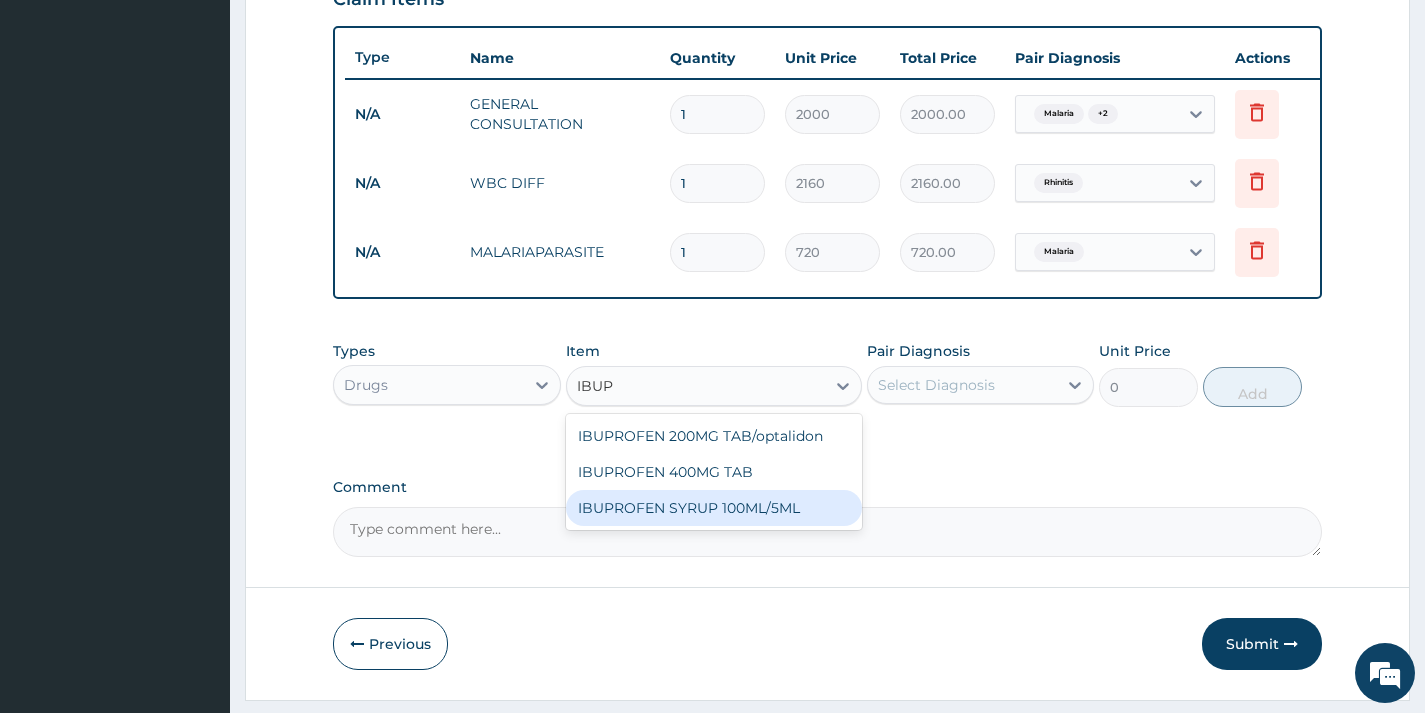 click on "IBUPROFEN SYRUP 100ML/5ML" at bounding box center [714, 508] 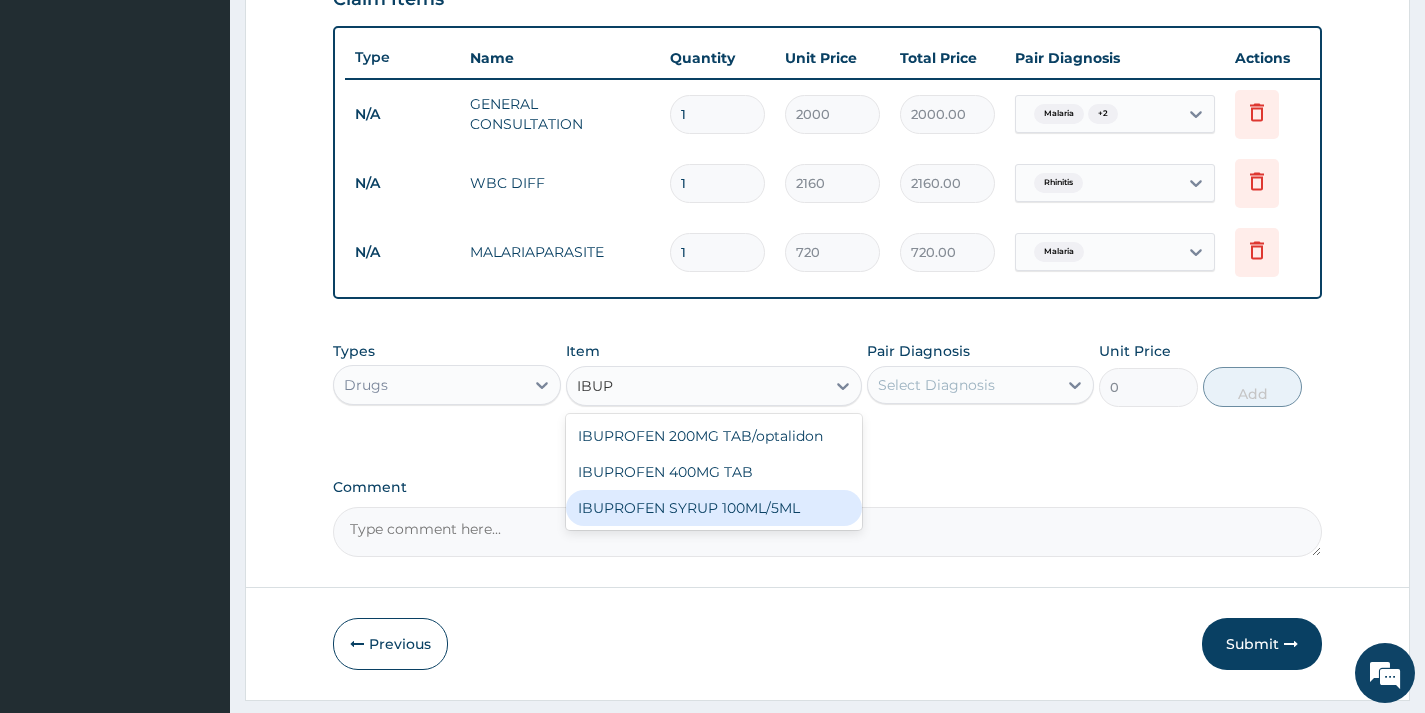 type 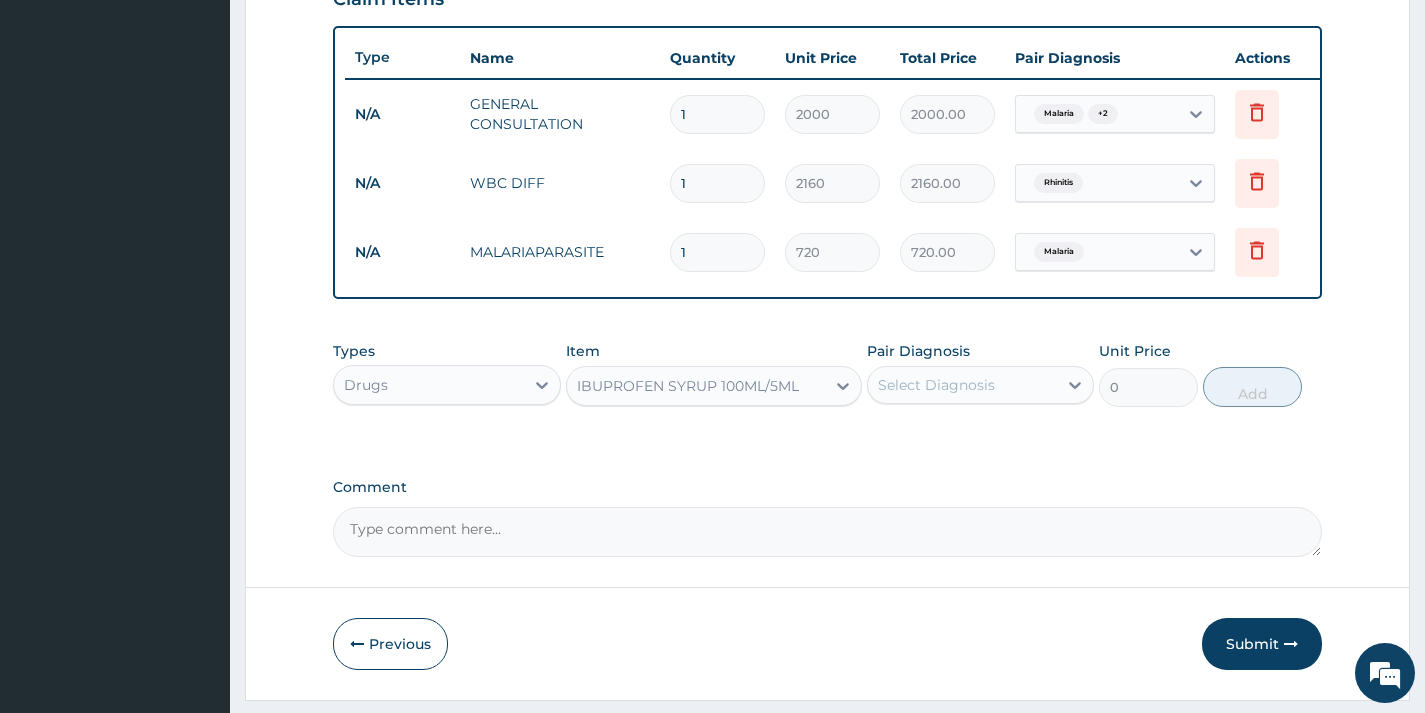 click on "Types Drugs Item IBUPROFEN SYRUP 100ML/5ML Pair Diagnosis Select Diagnosis Unit Price 1260 Add" at bounding box center [827, 374] 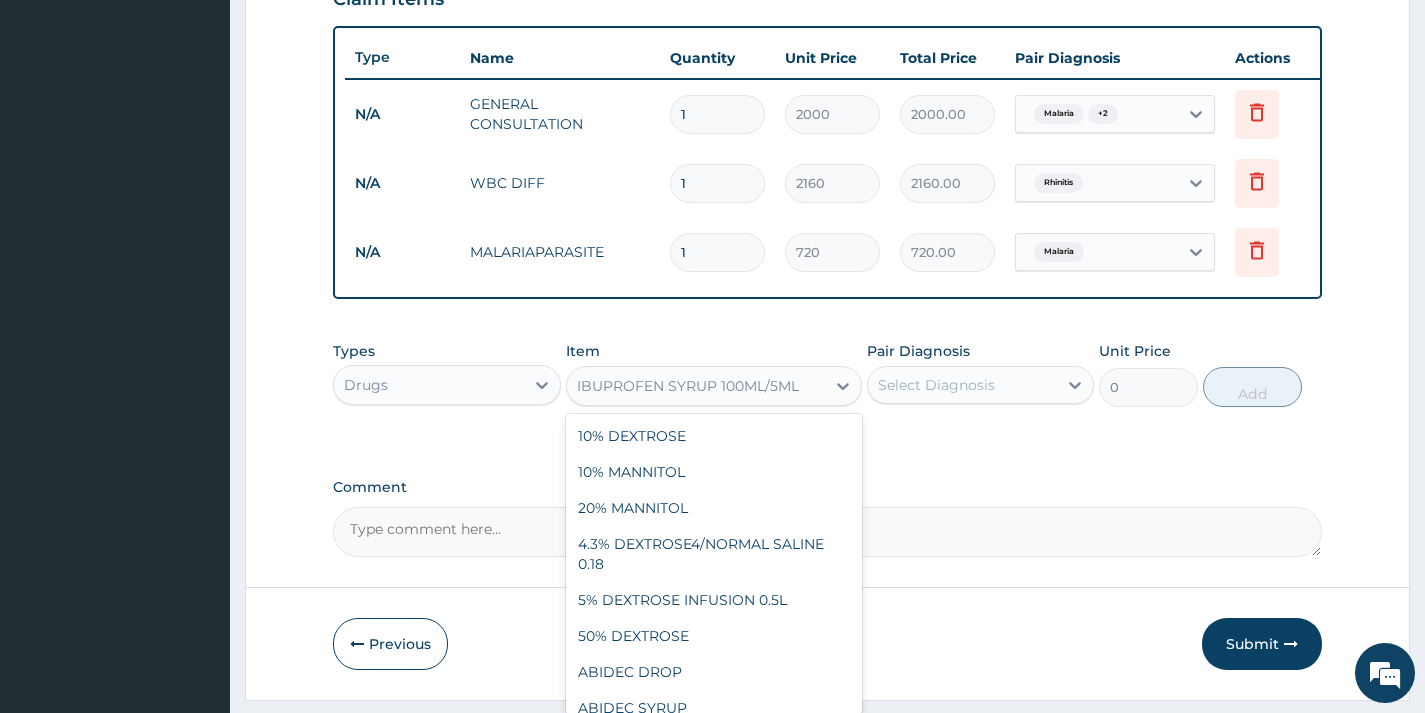 scroll, scrollTop: 20304, scrollLeft: 0, axis: vertical 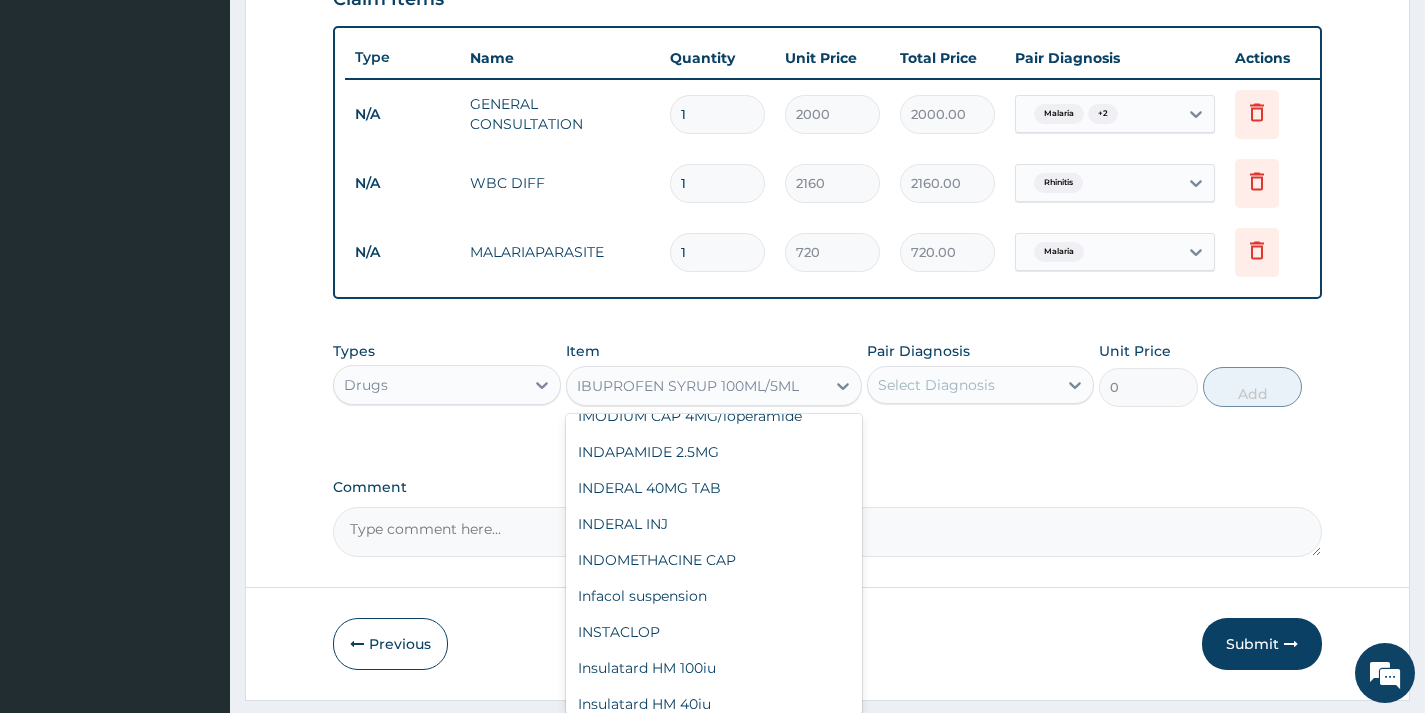 click on "IBUPROFEN 400MG TAB" at bounding box center [714, 308] 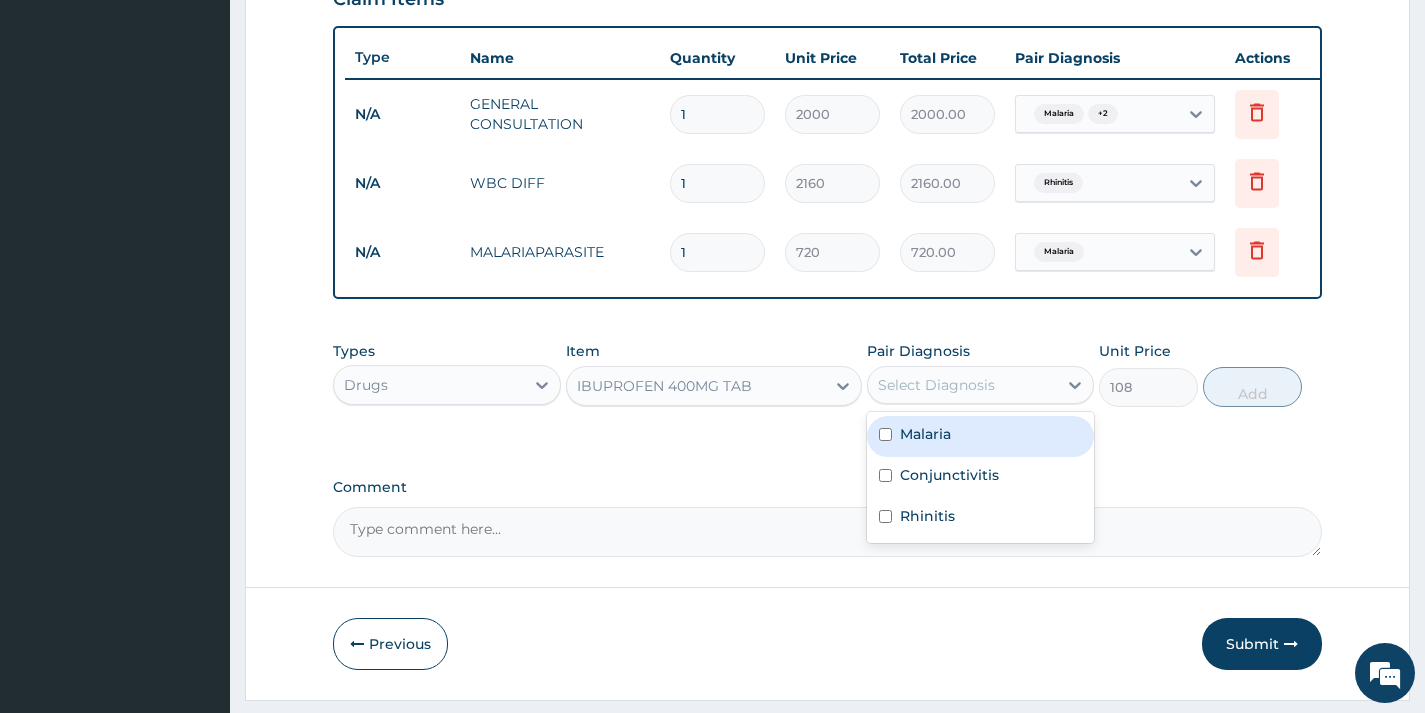 drag, startPoint x: 934, startPoint y: 396, endPoint x: 921, endPoint y: 435, distance: 41.109608 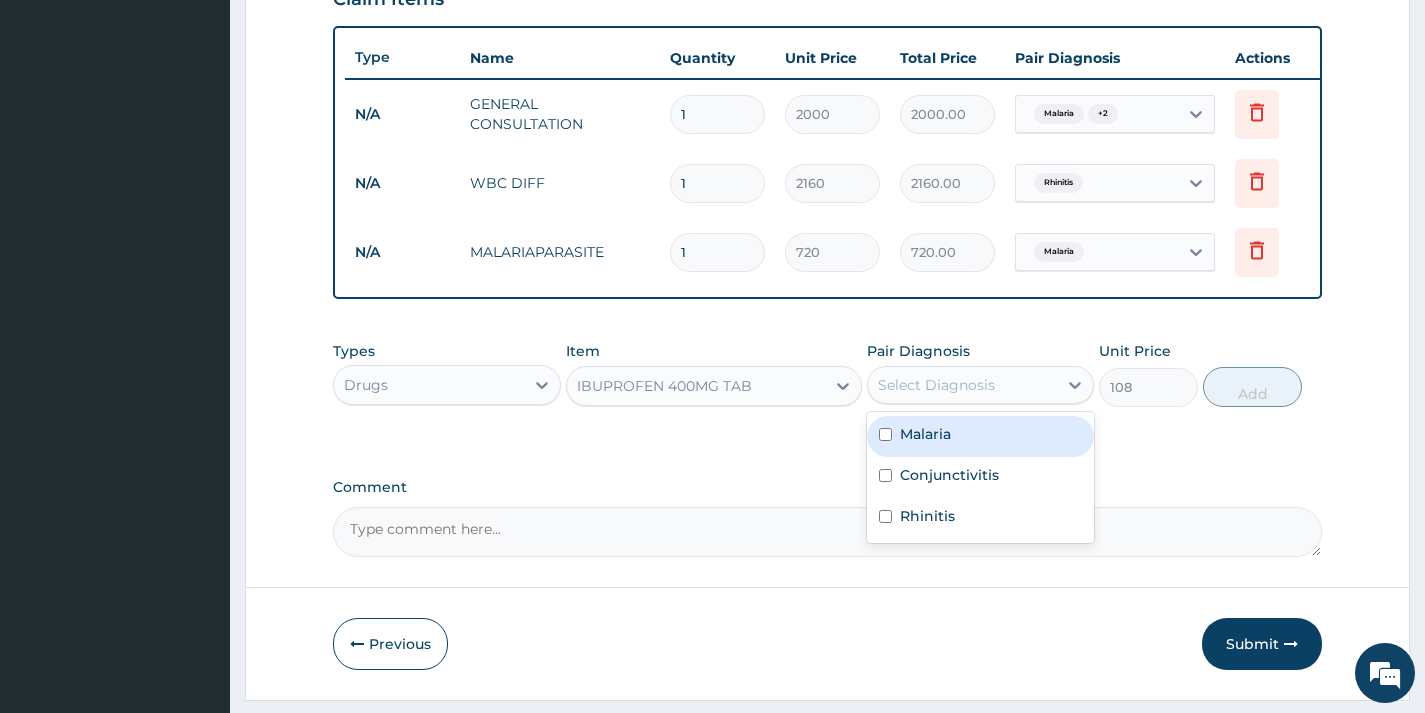 click on "Select Diagnosis" at bounding box center (936, 385) 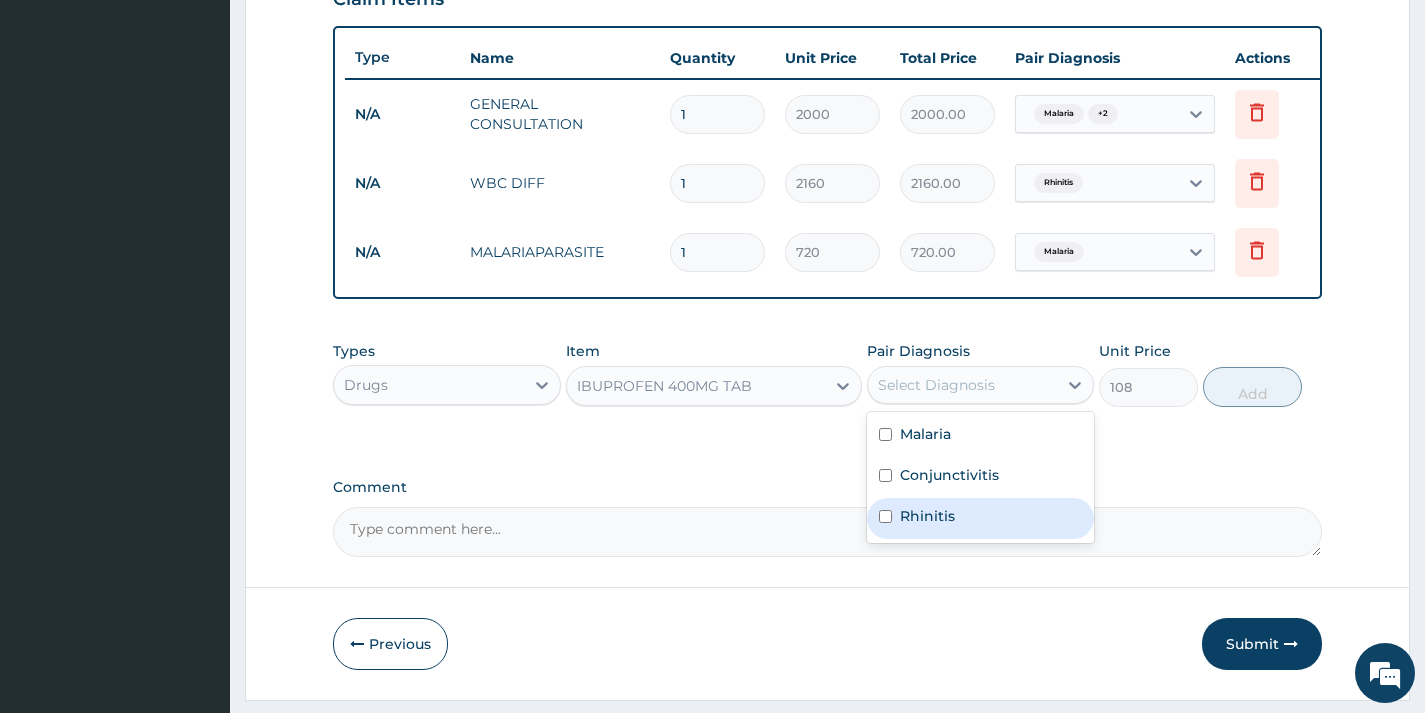 click on "Rhinitis" at bounding box center [980, 518] 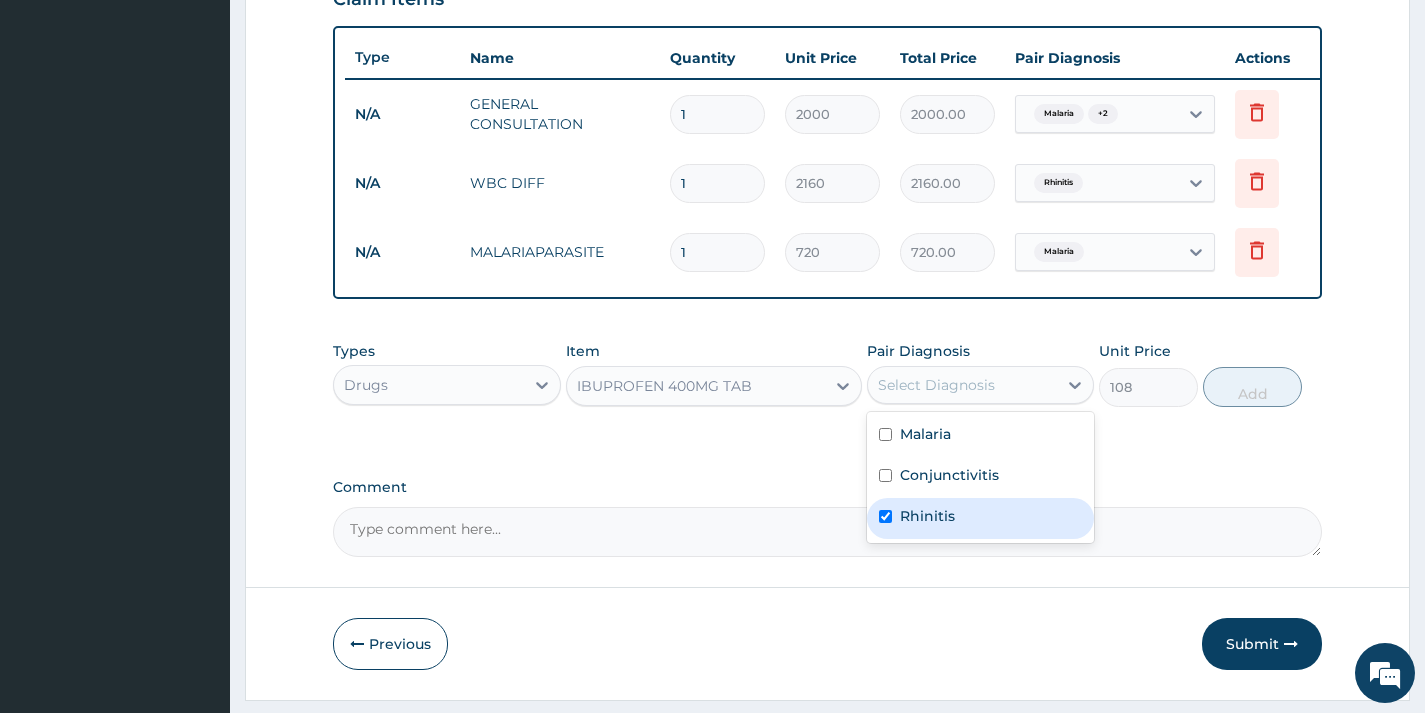 checkbox on "true" 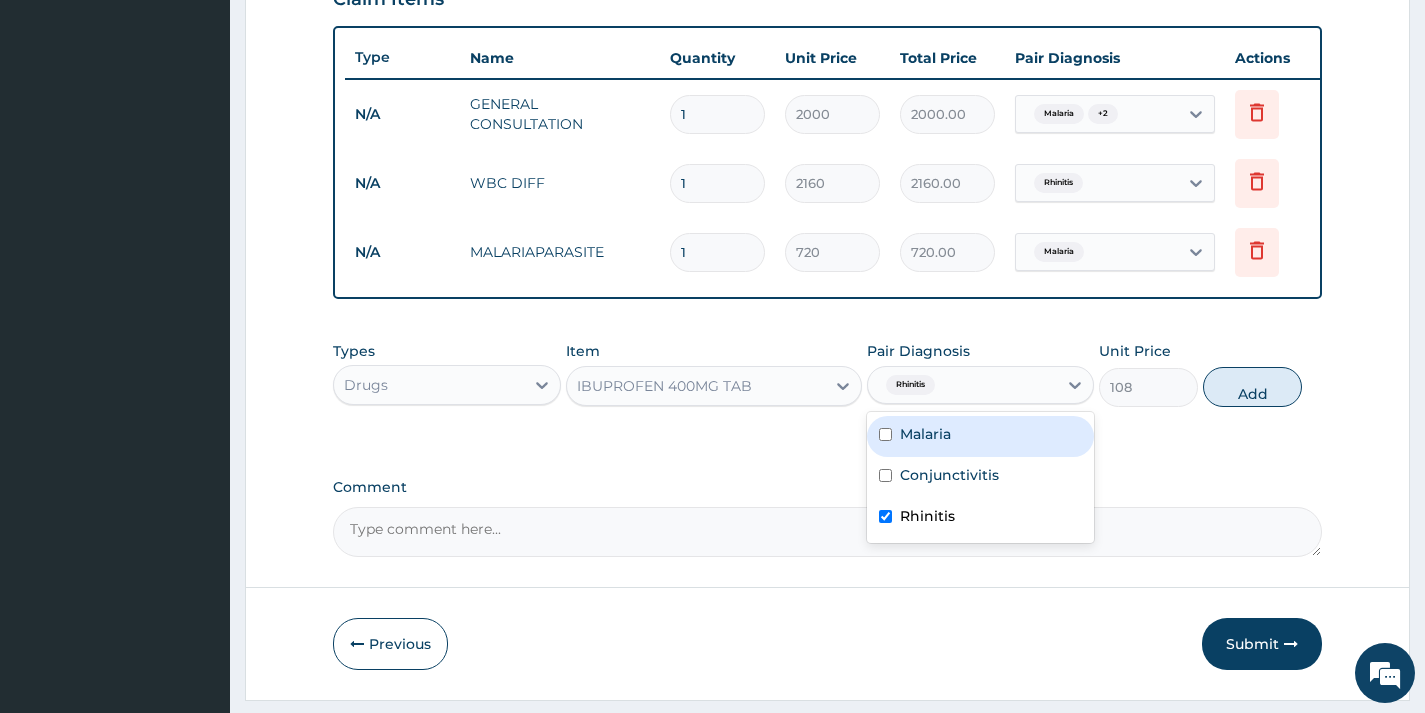 click on "Add" at bounding box center (1252, 387) 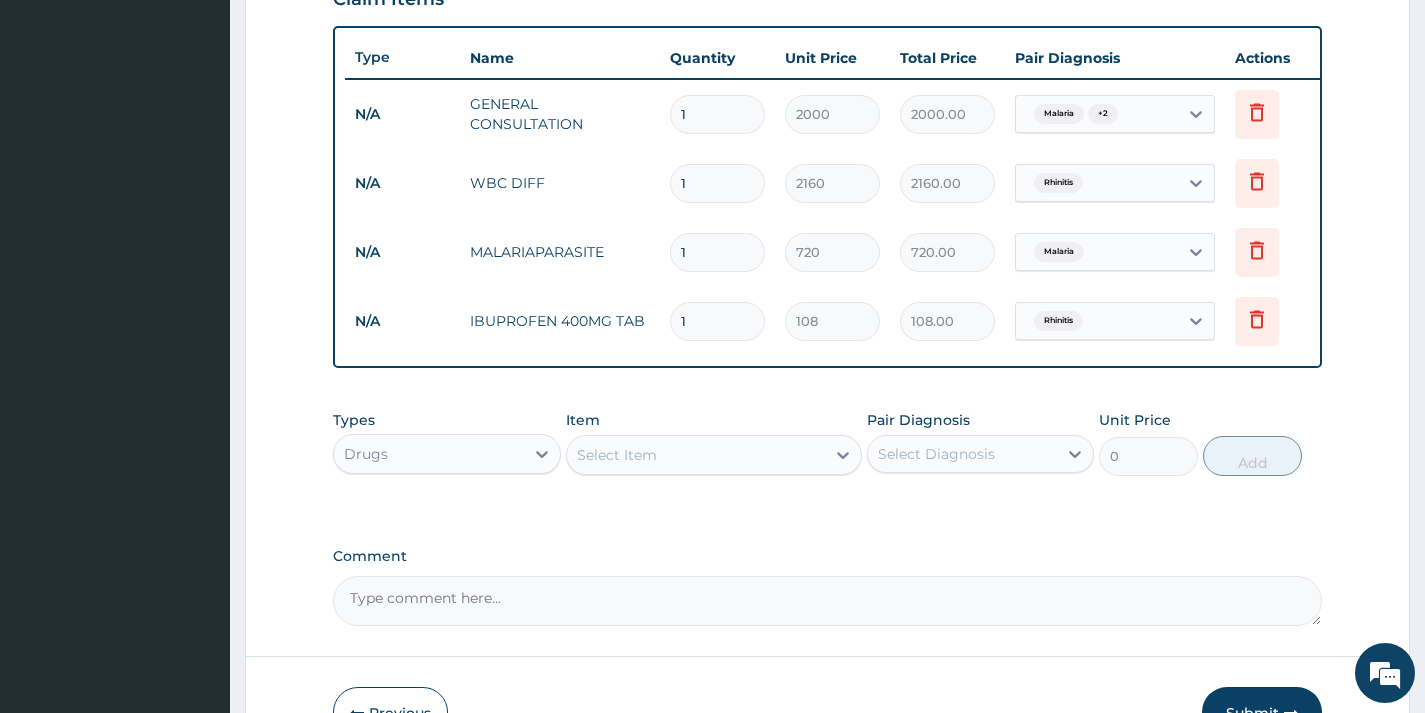 click on "1" at bounding box center [717, 321] 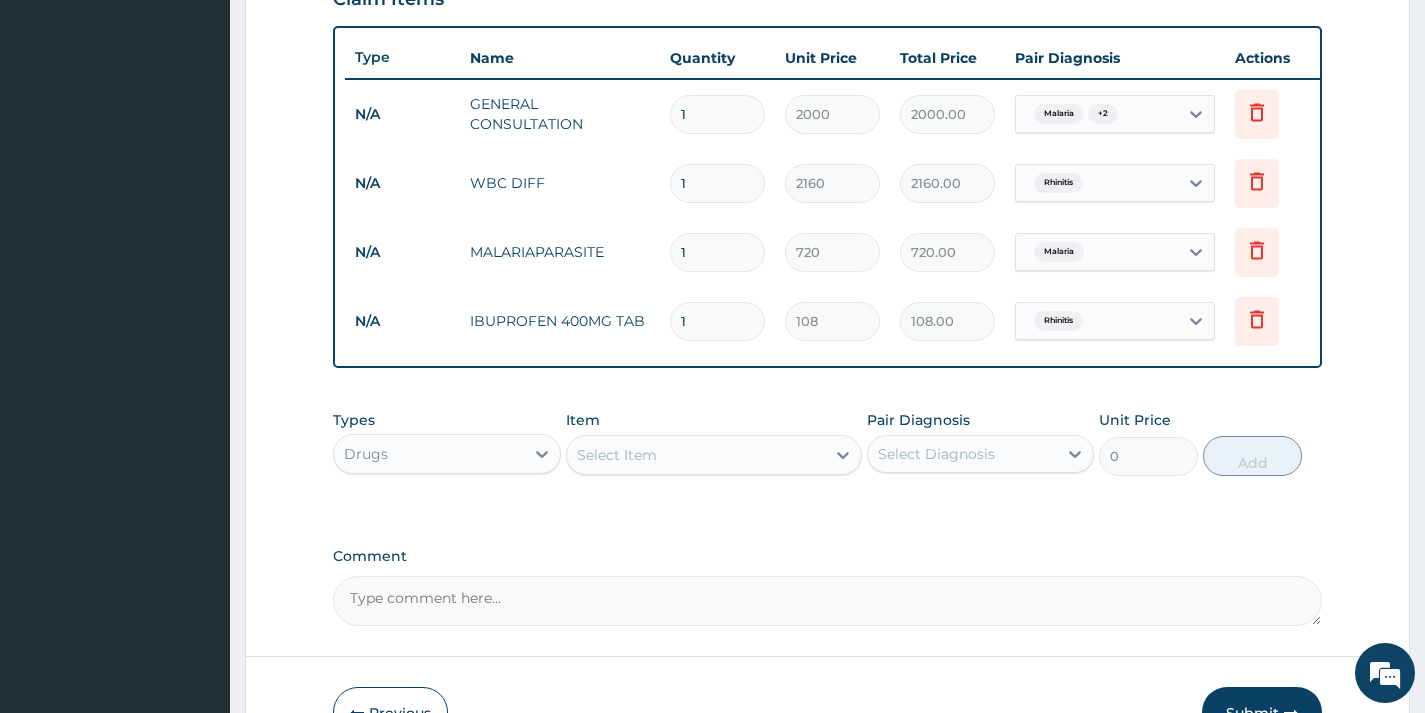 click on "1" at bounding box center [717, 321] 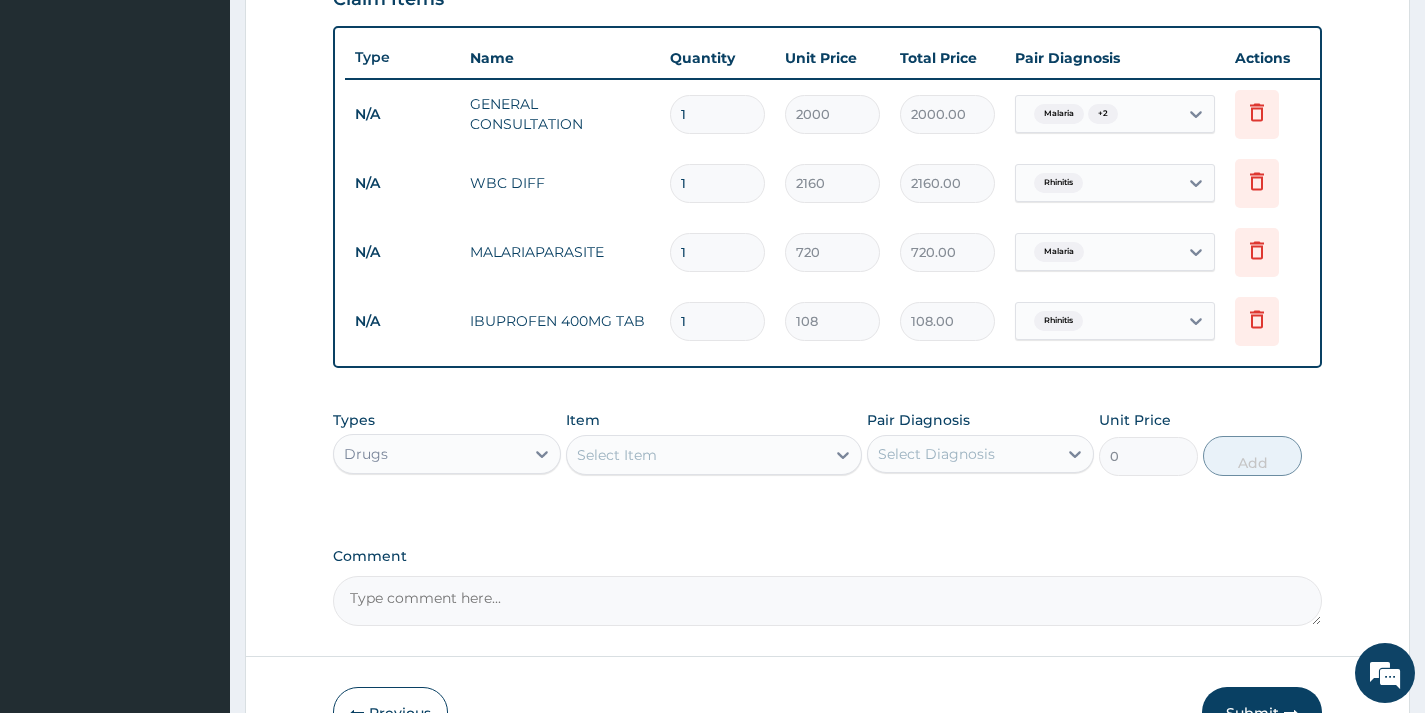 type on "8" 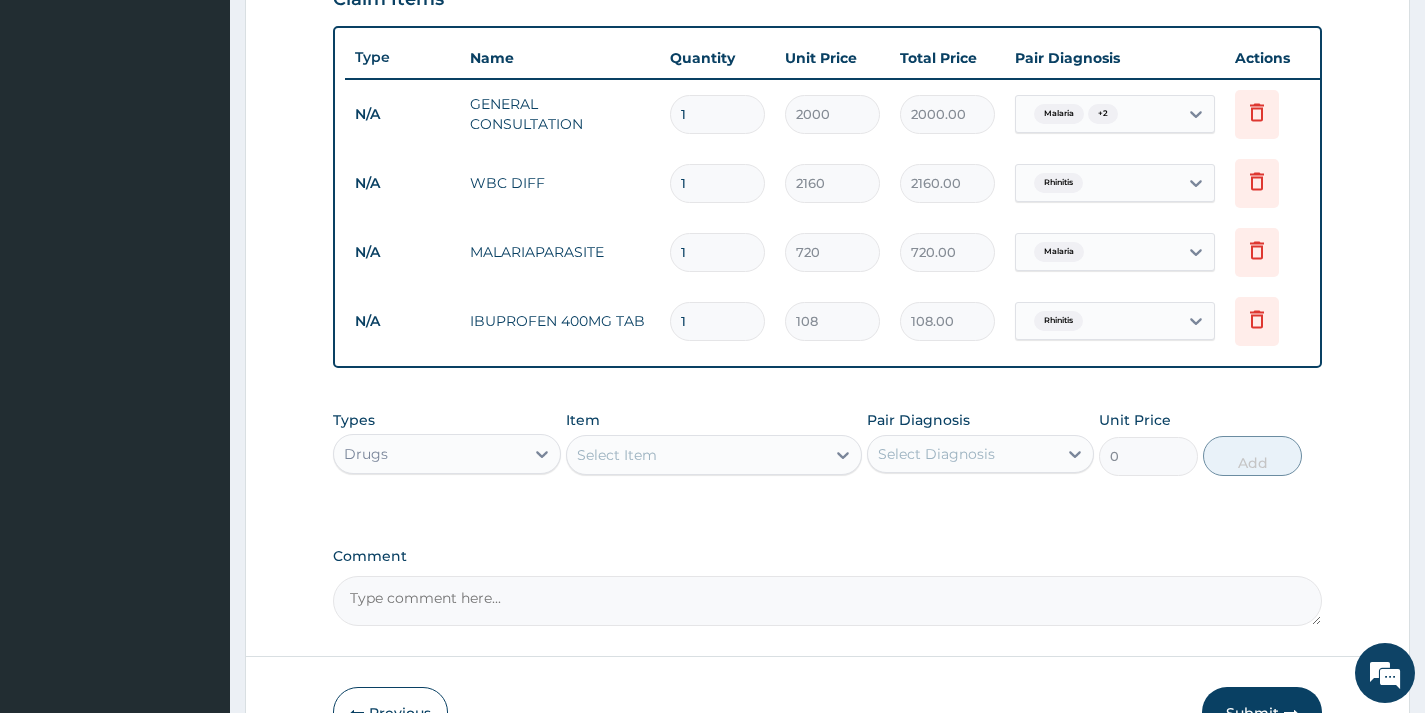 type on "864.00" 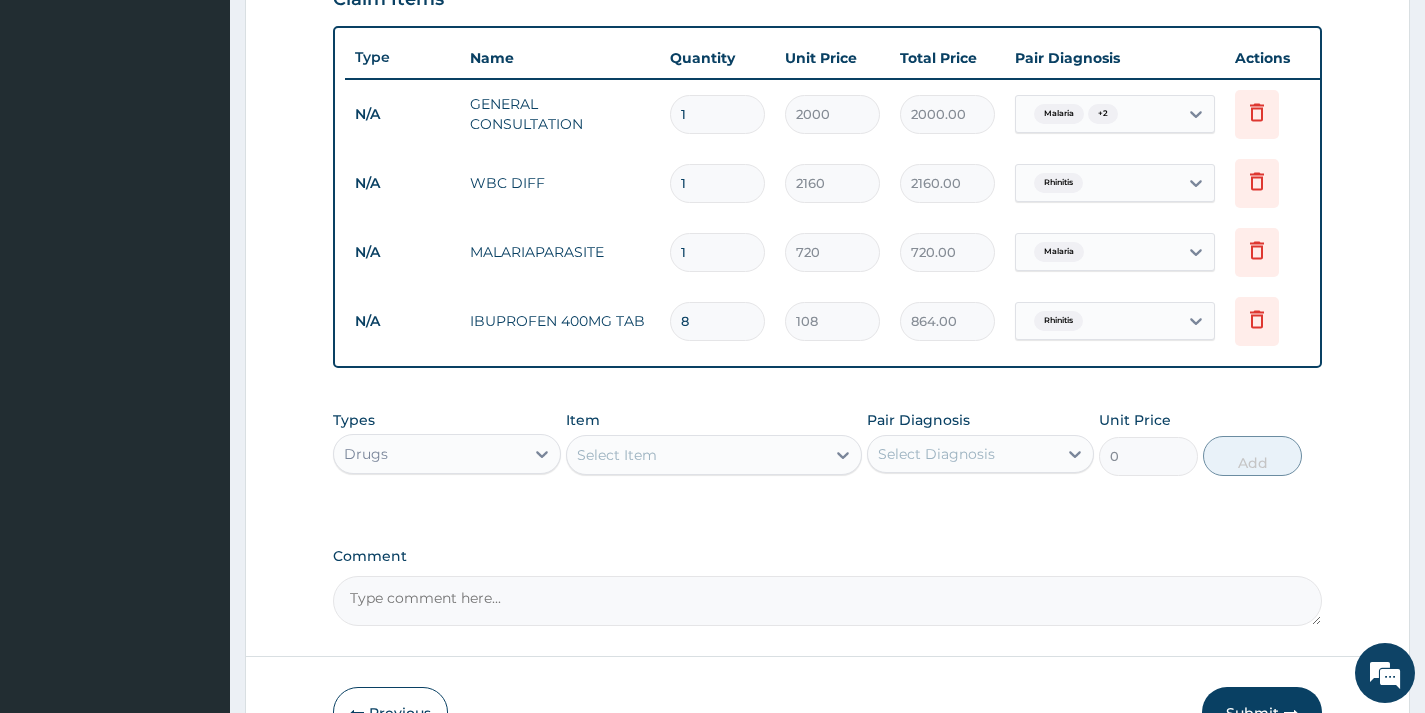 type on "8" 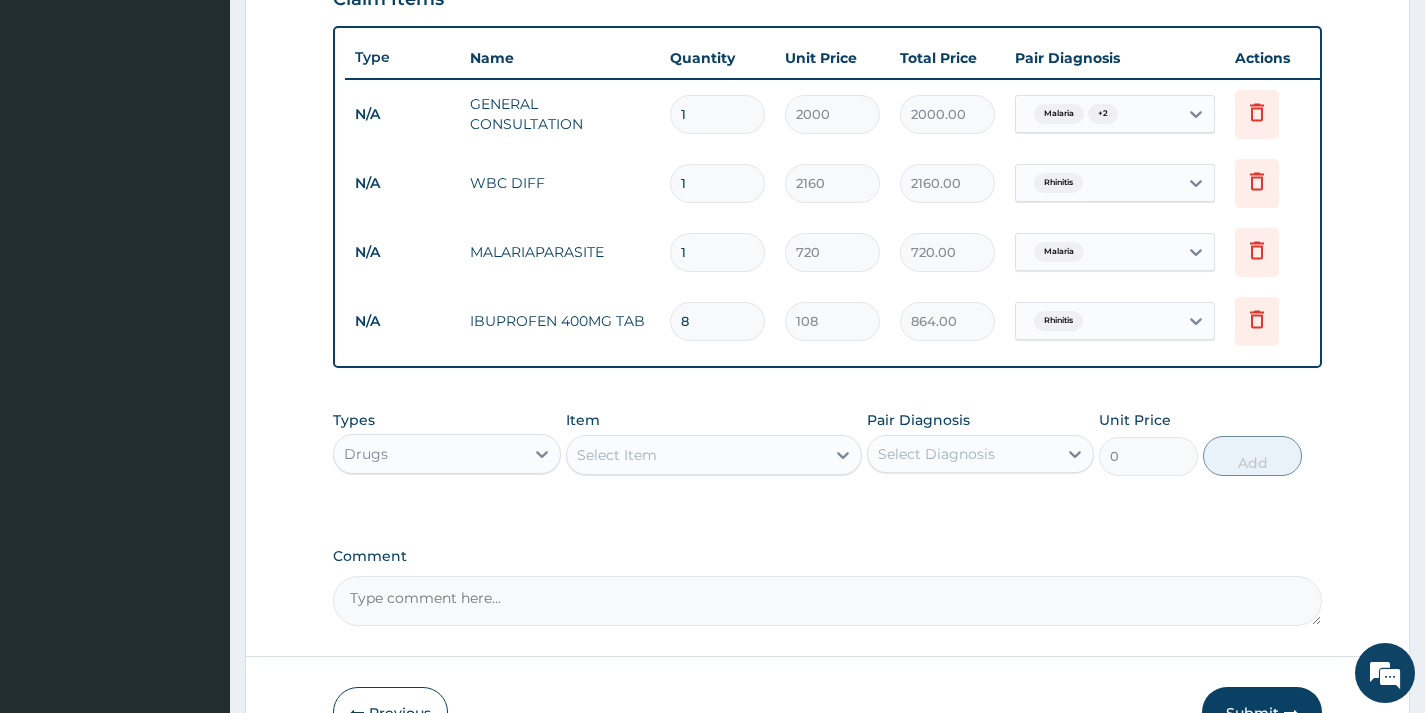 click on "Select Item" at bounding box center (696, 455) 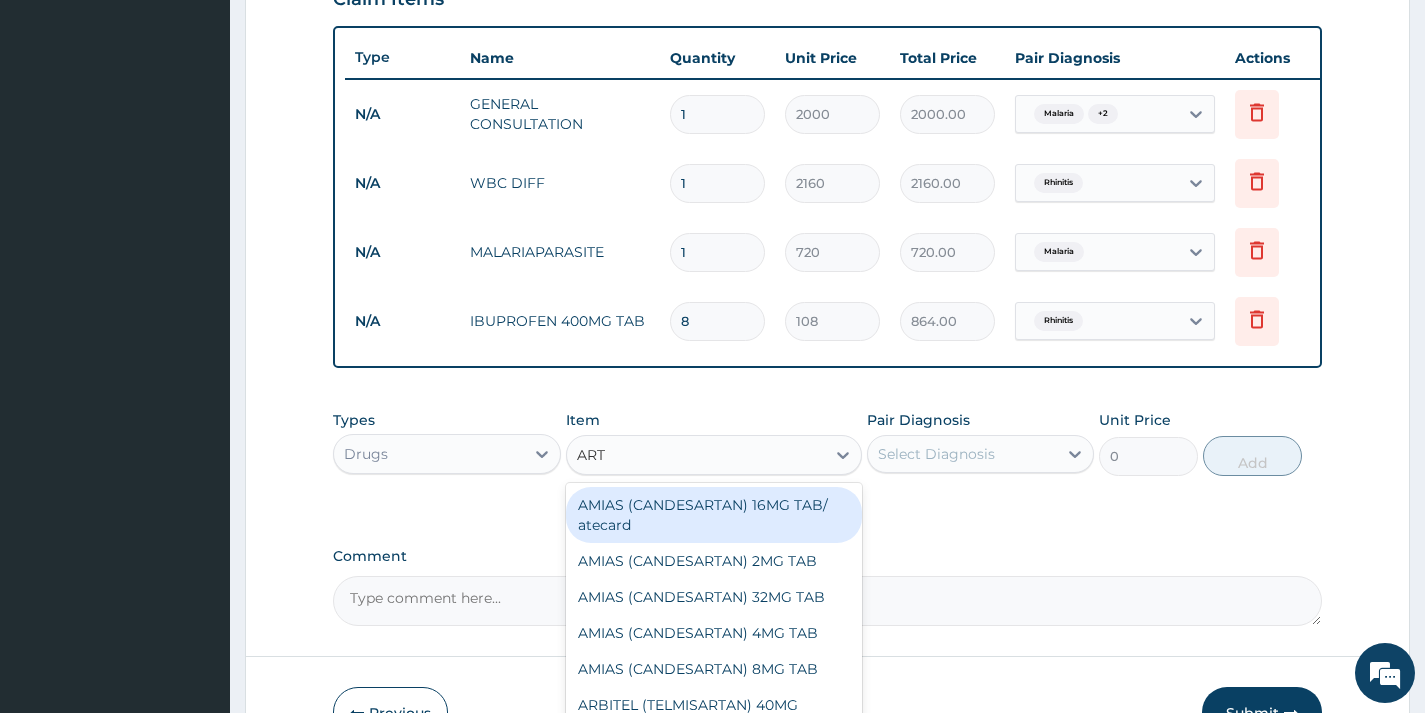 type on "ARTE" 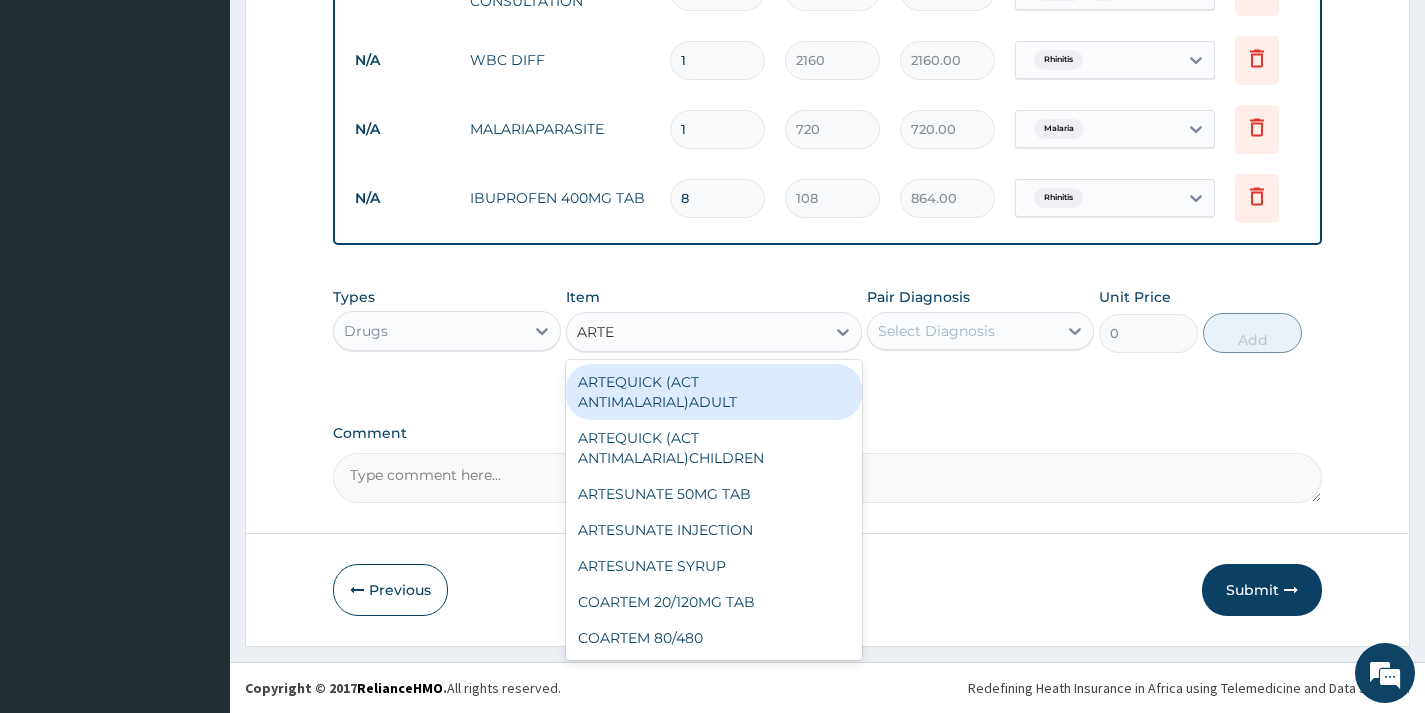 scroll, scrollTop: 856, scrollLeft: 0, axis: vertical 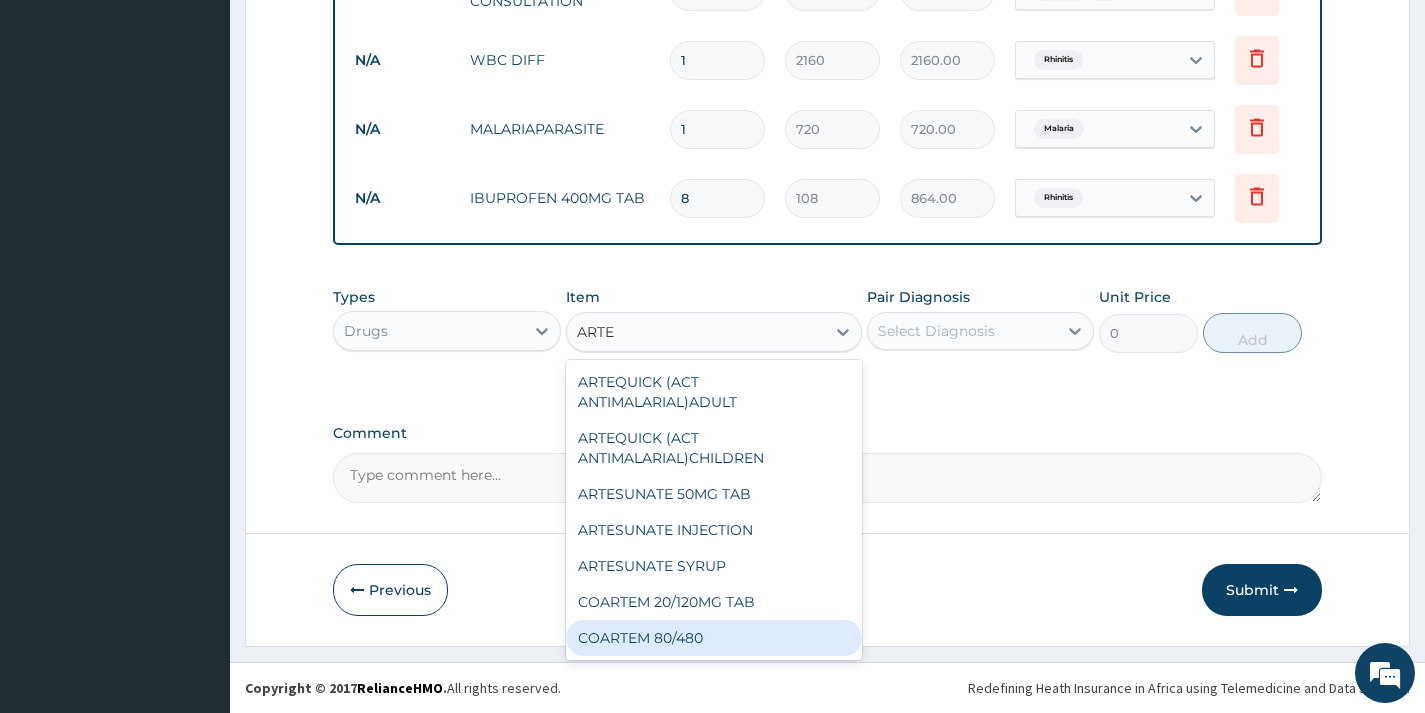 drag, startPoint x: 669, startPoint y: 642, endPoint x: 680, endPoint y: 619, distance: 25.495098 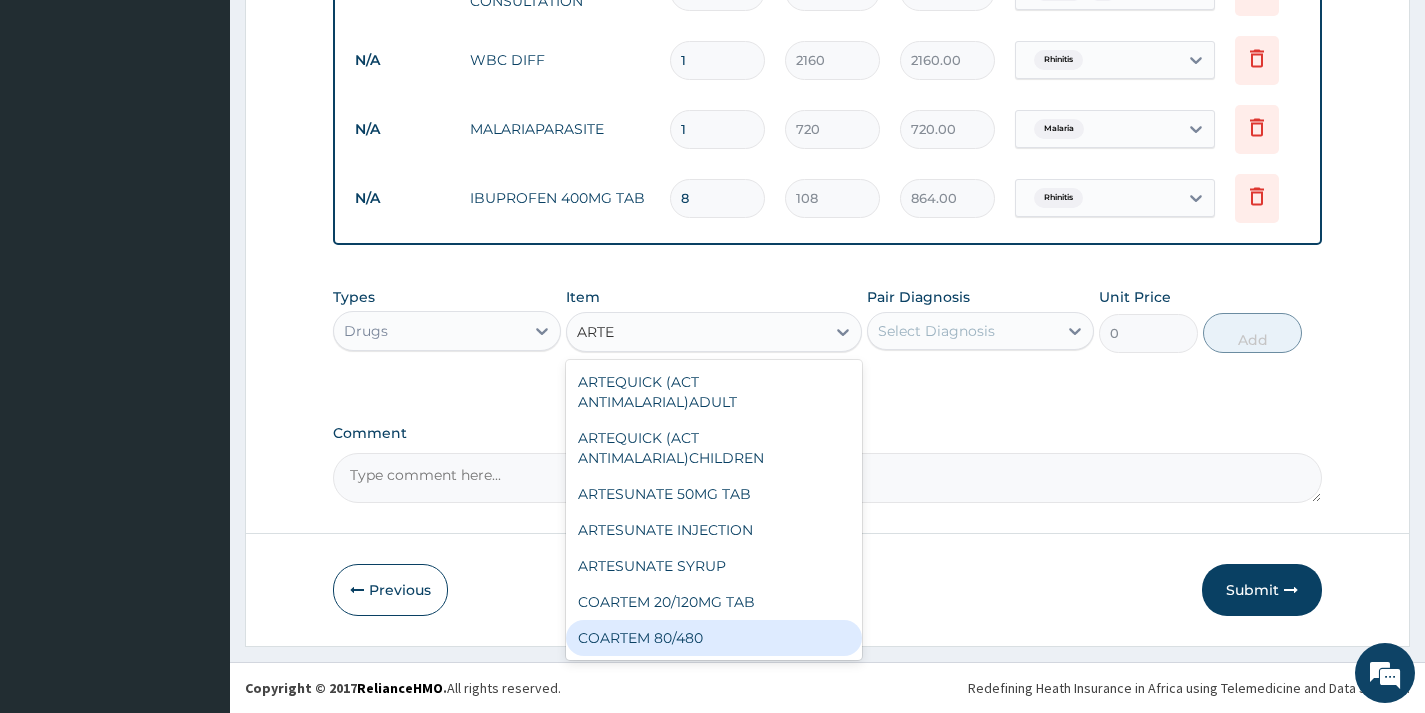 click on "COARTEM 80/480" at bounding box center (714, 638) 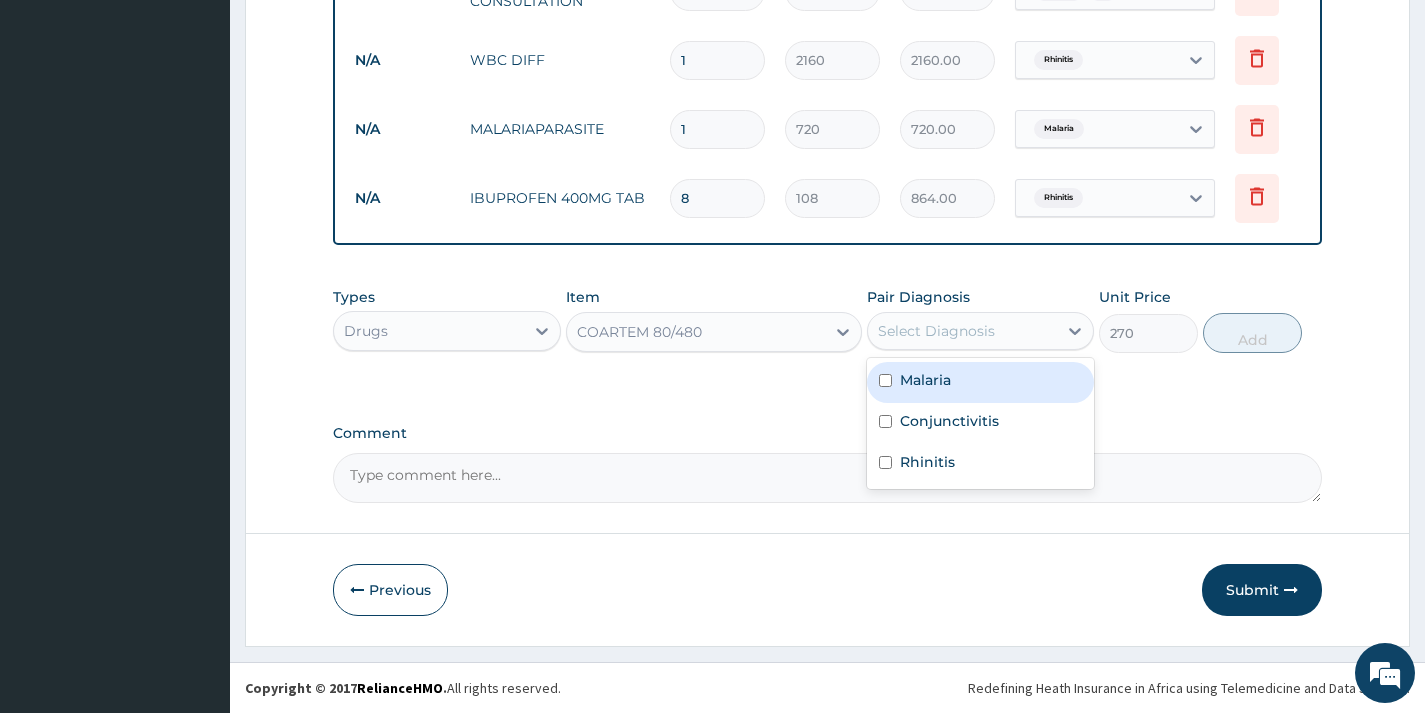 click on "Select Diagnosis" at bounding box center (936, 331) 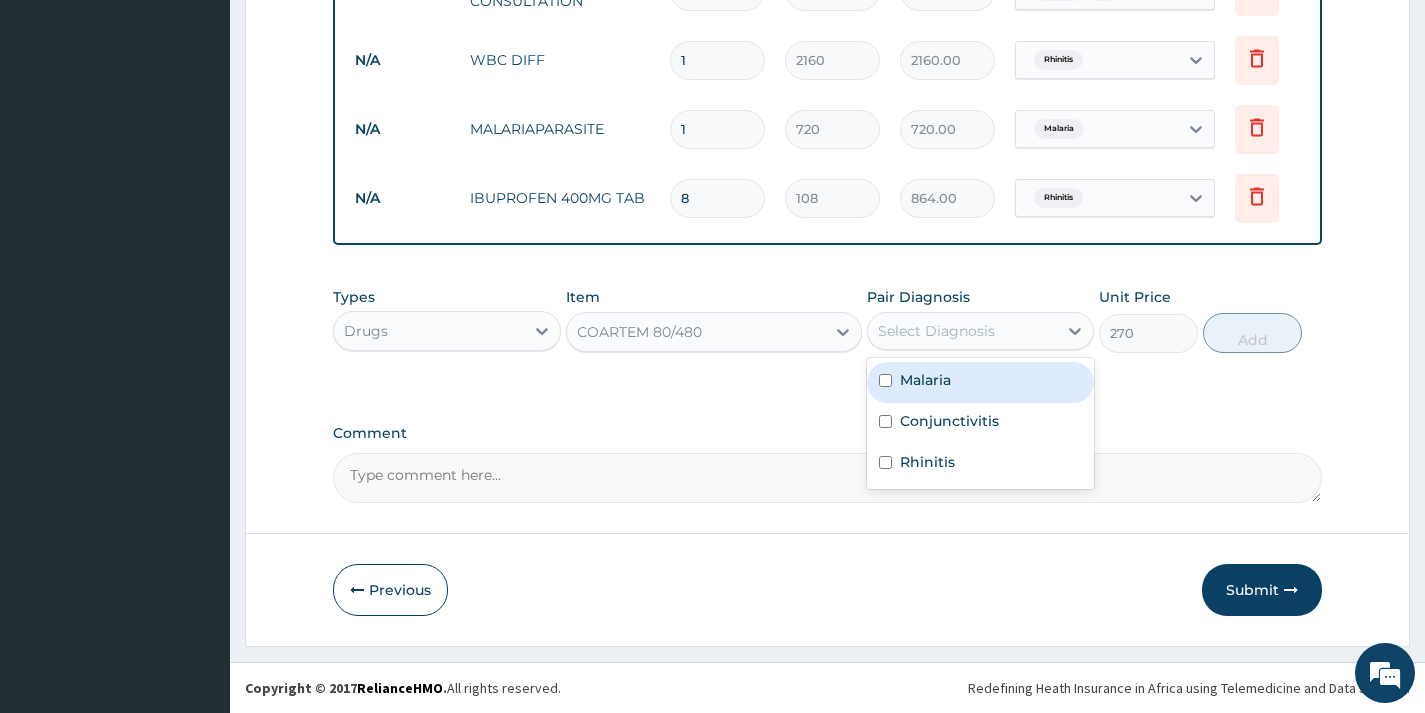 click on "Malaria" at bounding box center [980, 382] 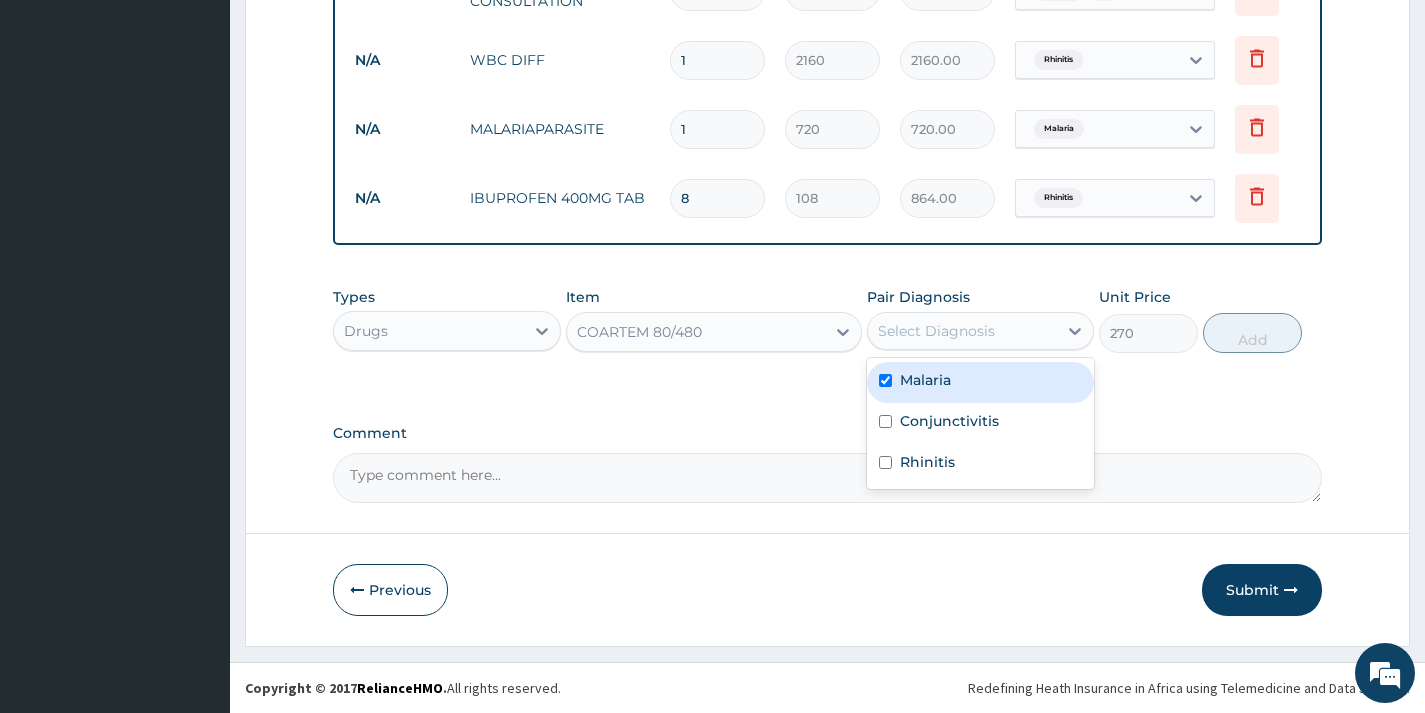 checkbox on "true" 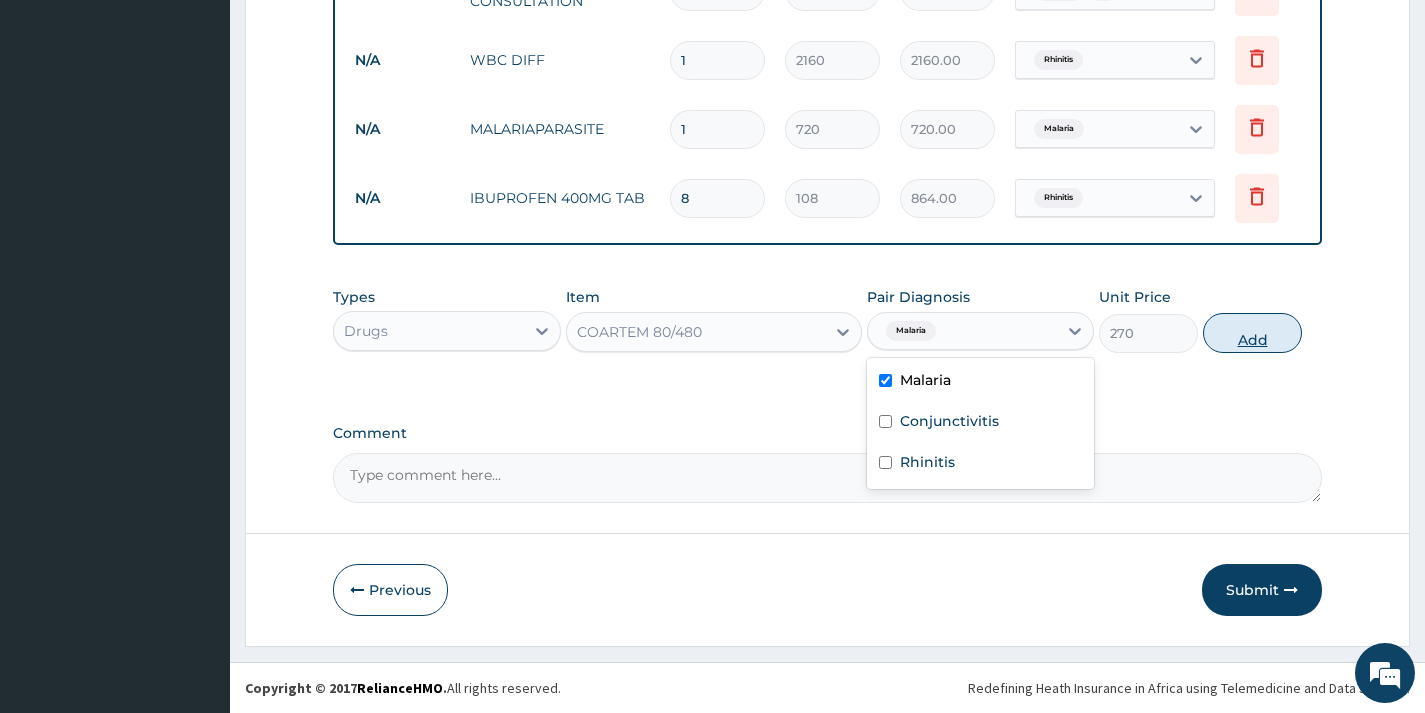click on "Add" at bounding box center (1252, 333) 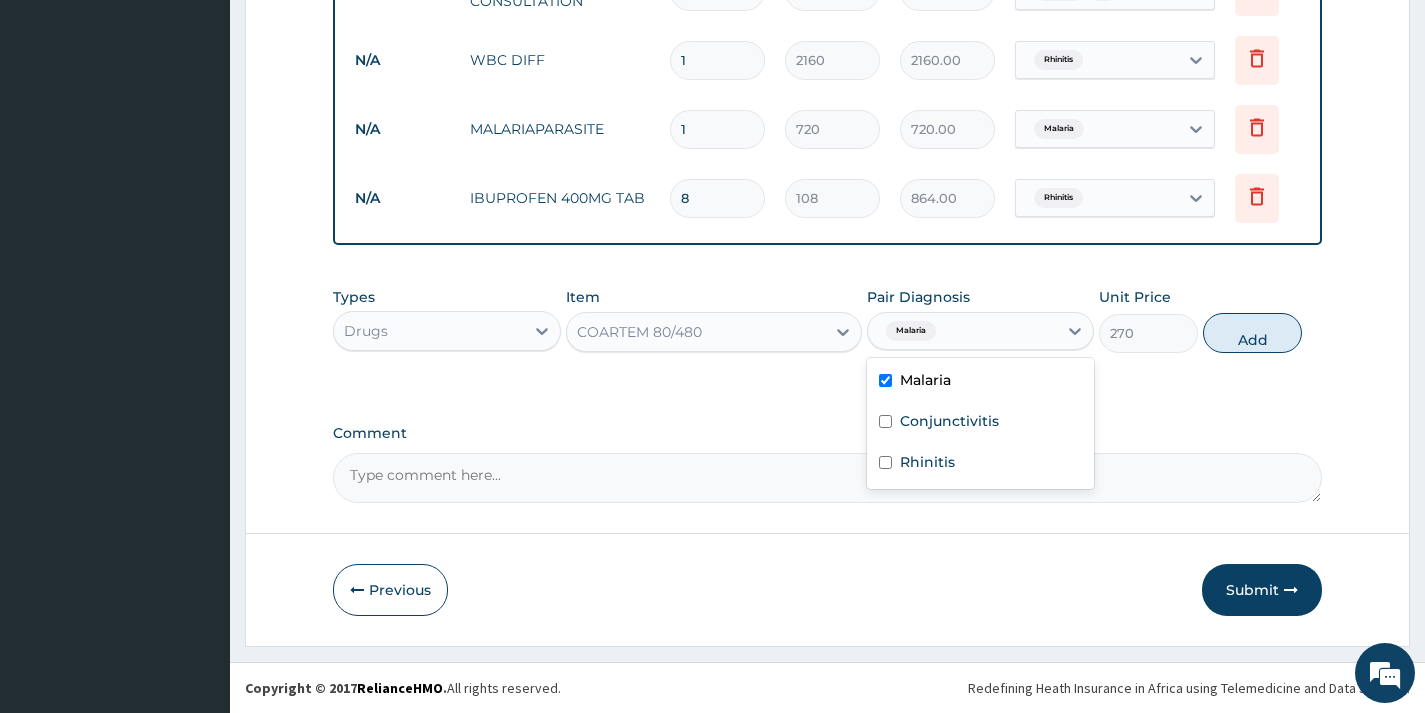 type on "0" 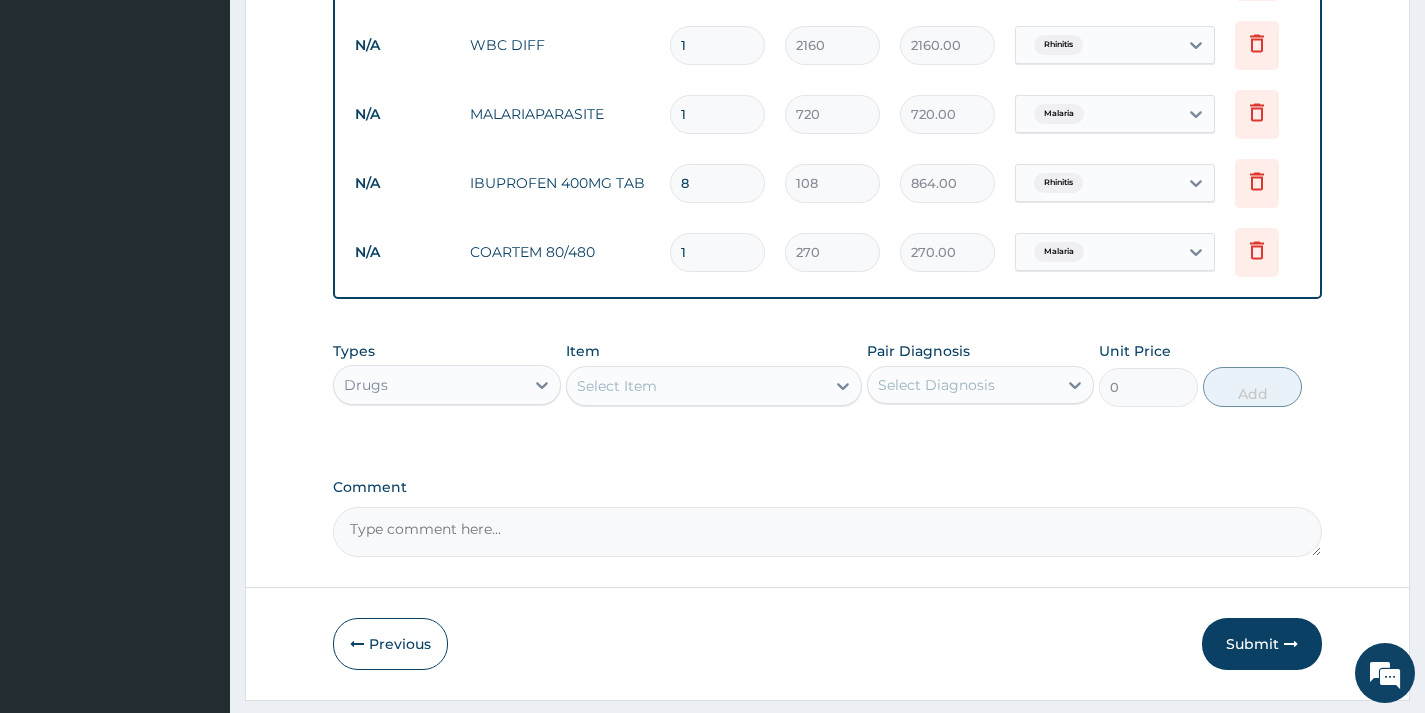 type on "12" 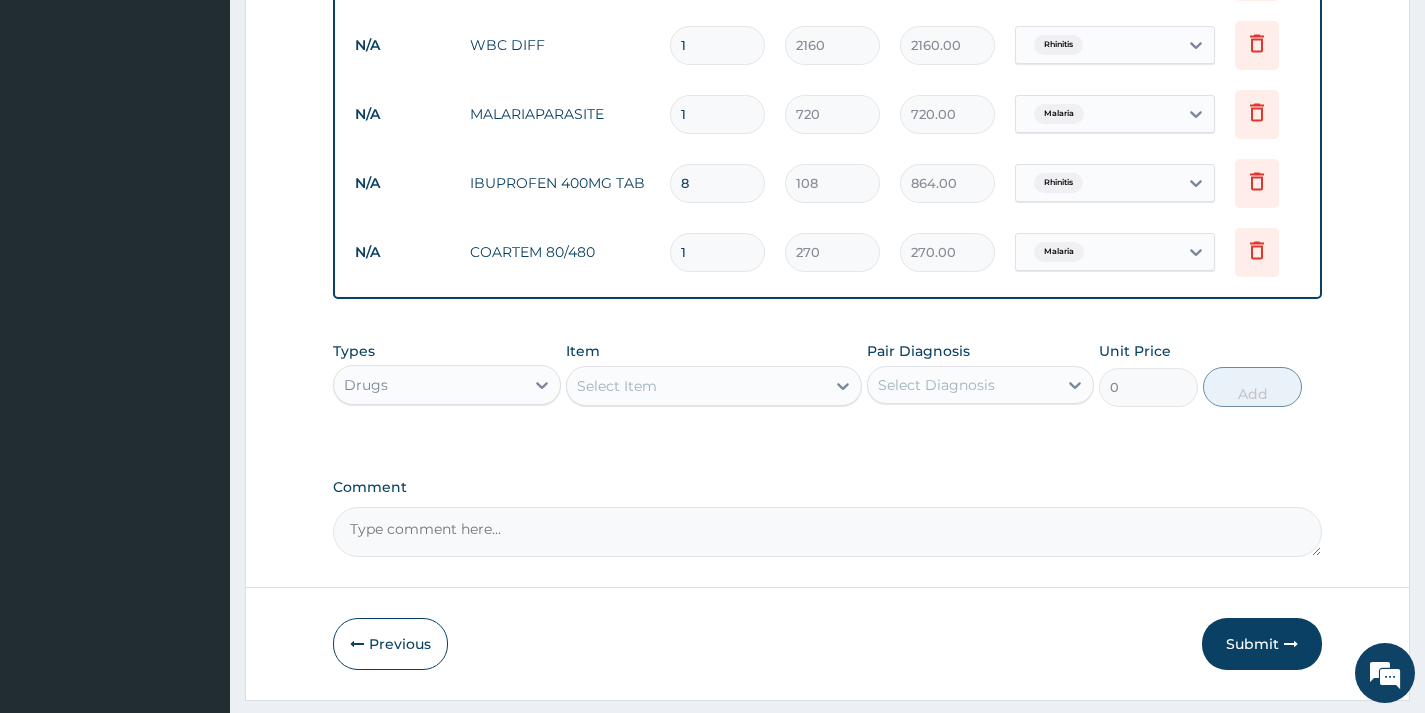 type on "3240.00" 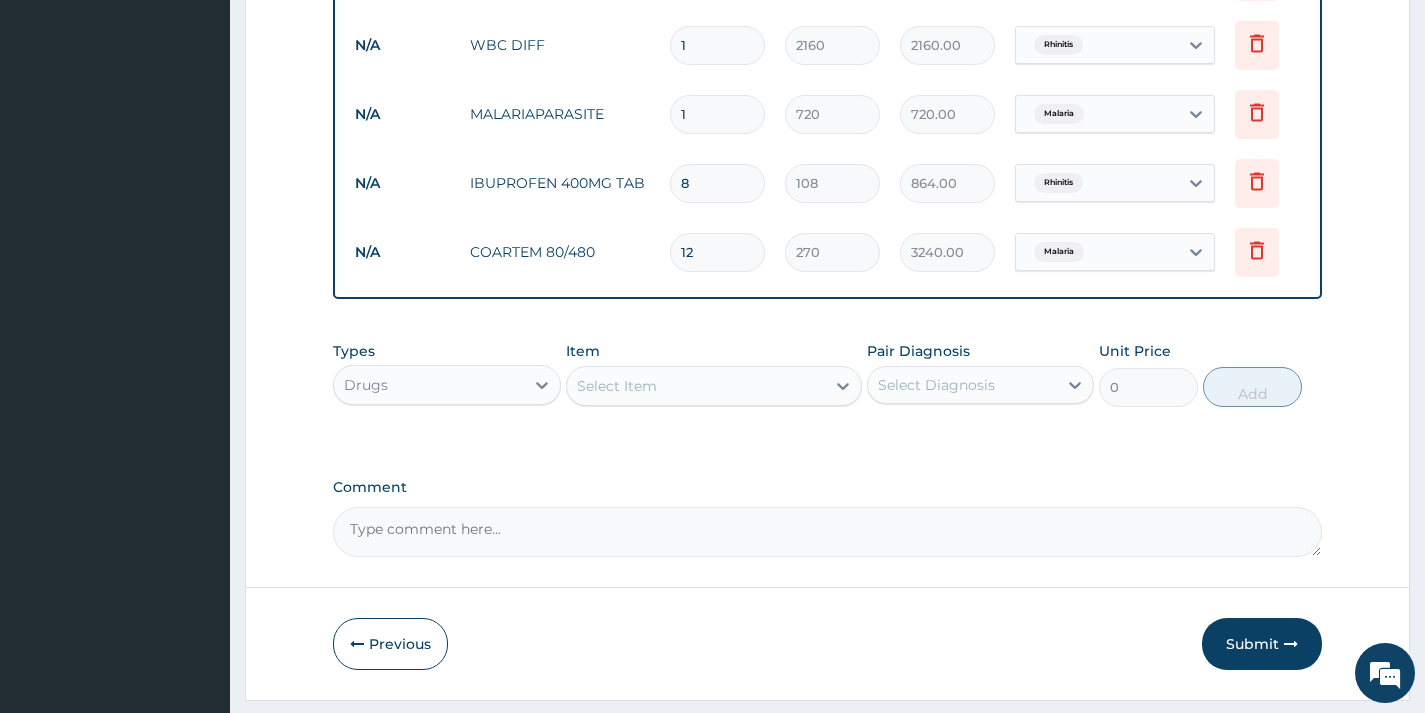 type on "12" 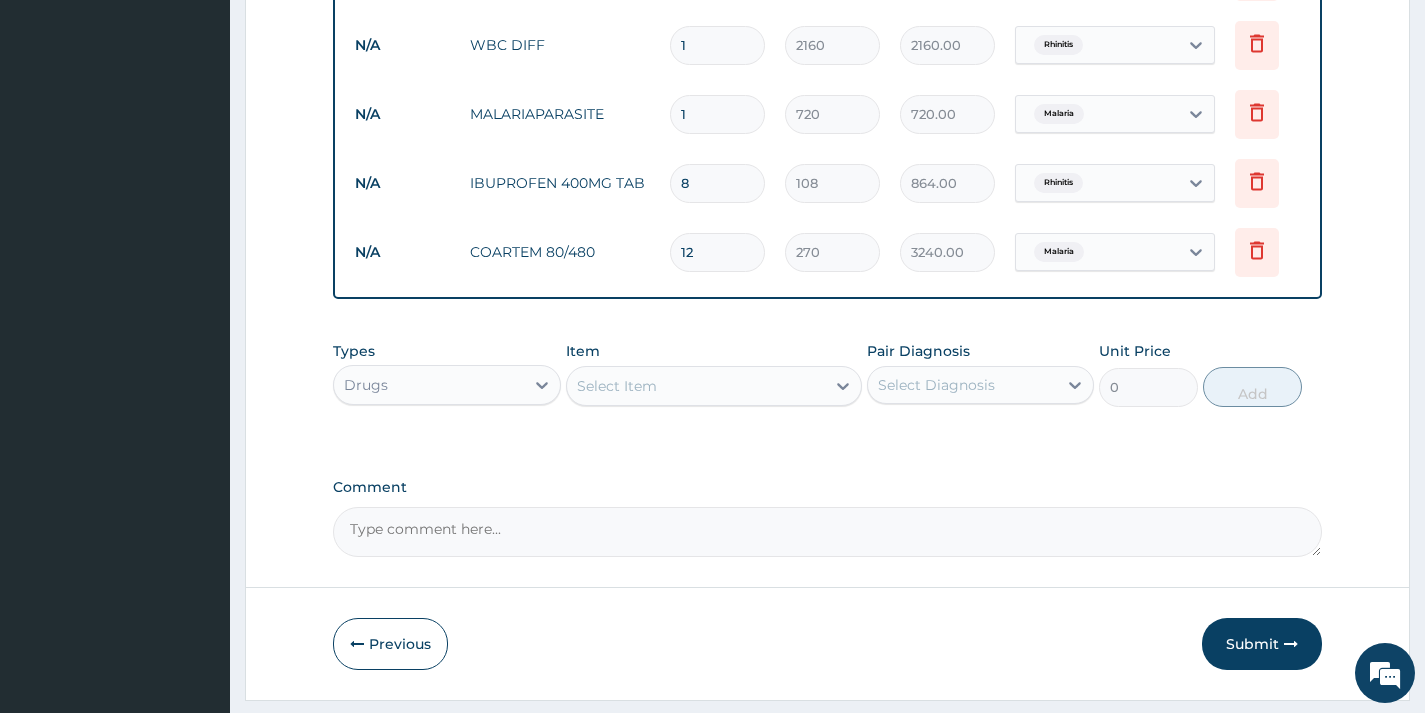 click on "Select Item" at bounding box center (696, 386) 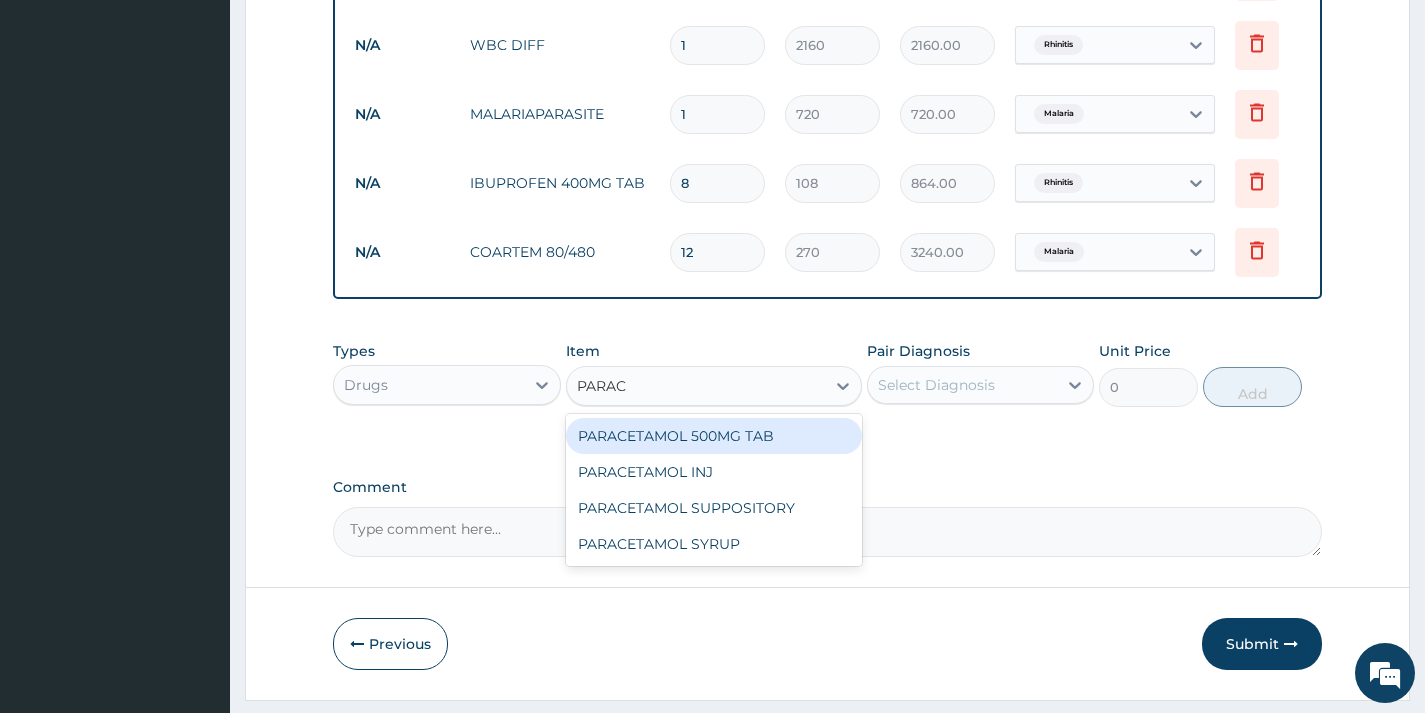 type on "PARACE" 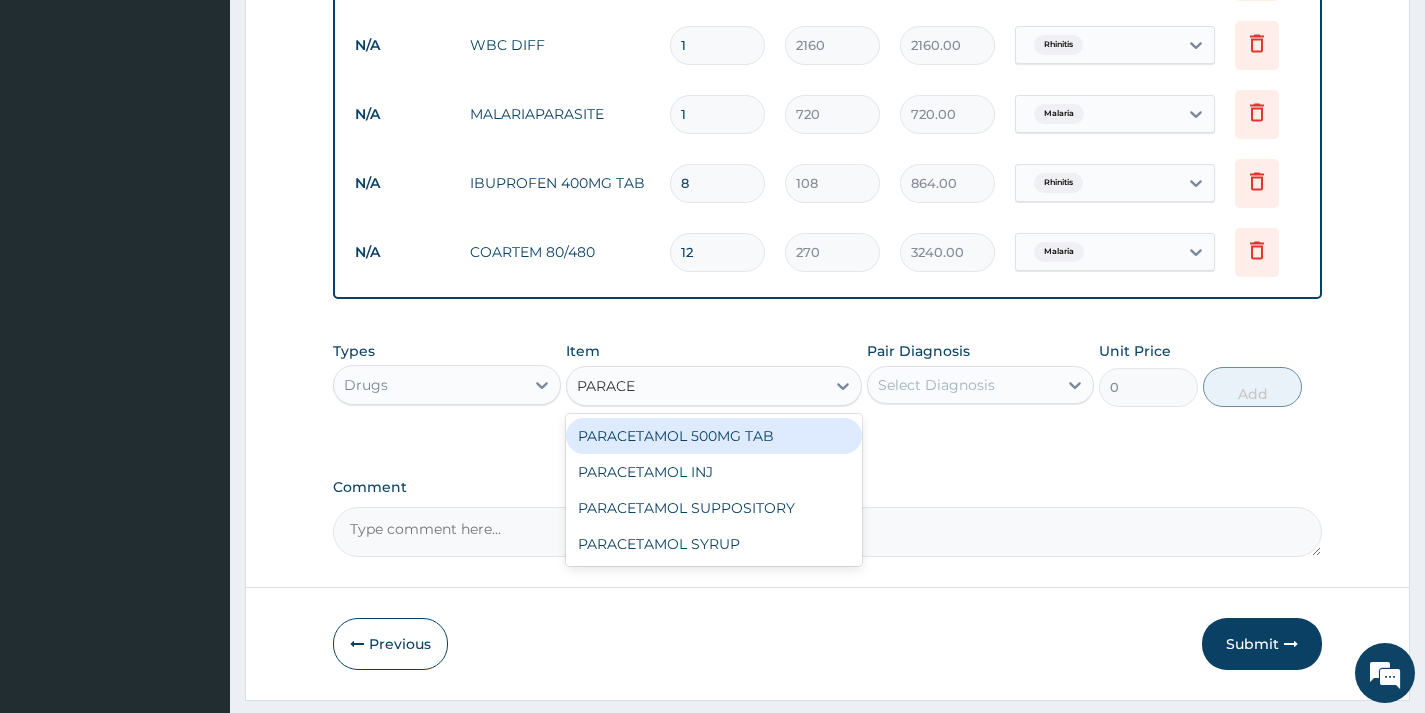 click on "PARACETAMOL 500MG TAB" at bounding box center [714, 436] 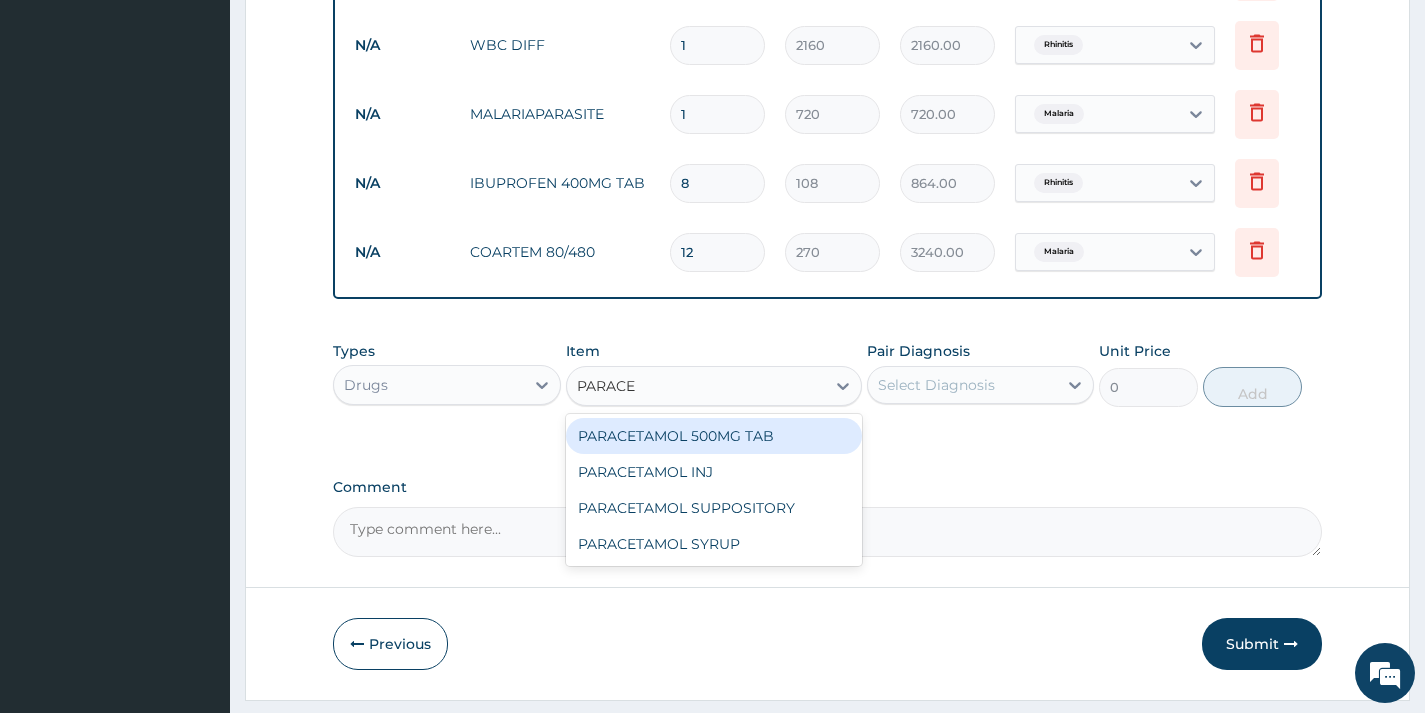 type 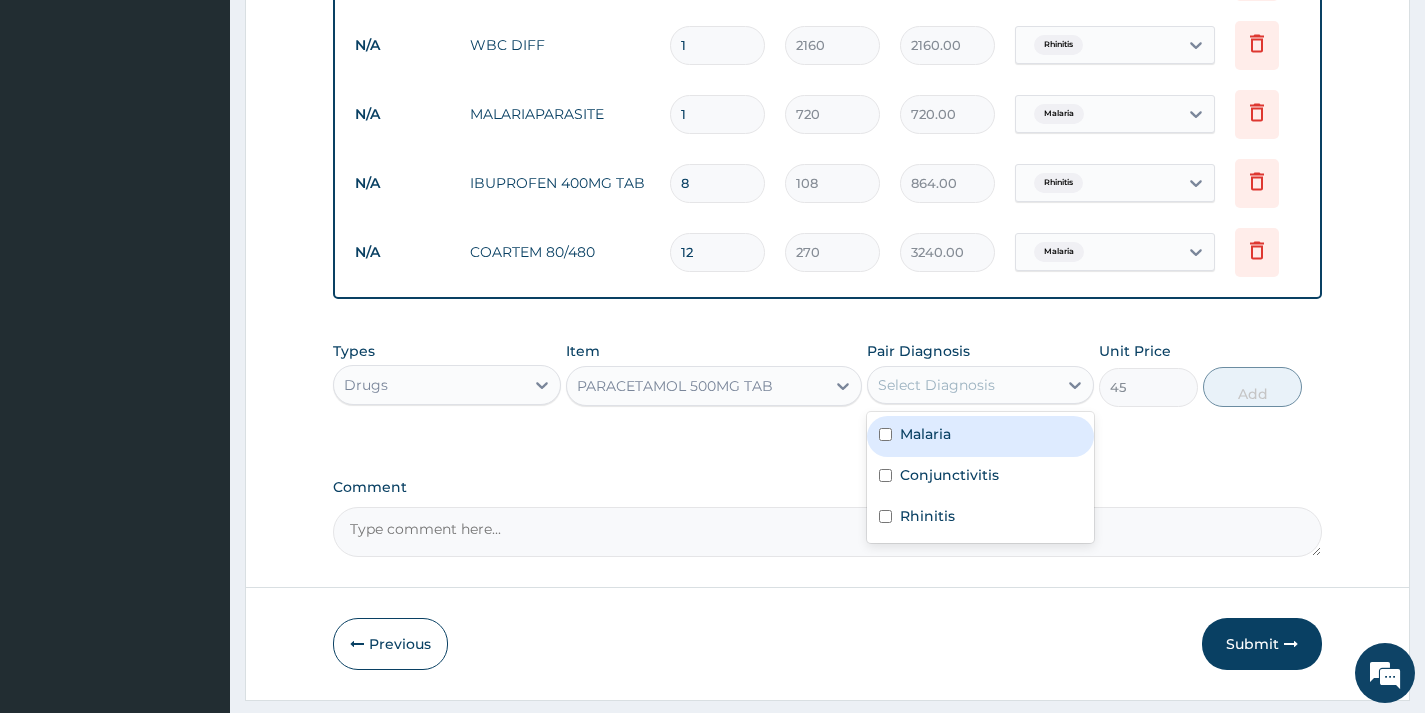 drag, startPoint x: 962, startPoint y: 412, endPoint x: 964, endPoint y: 452, distance: 40.04997 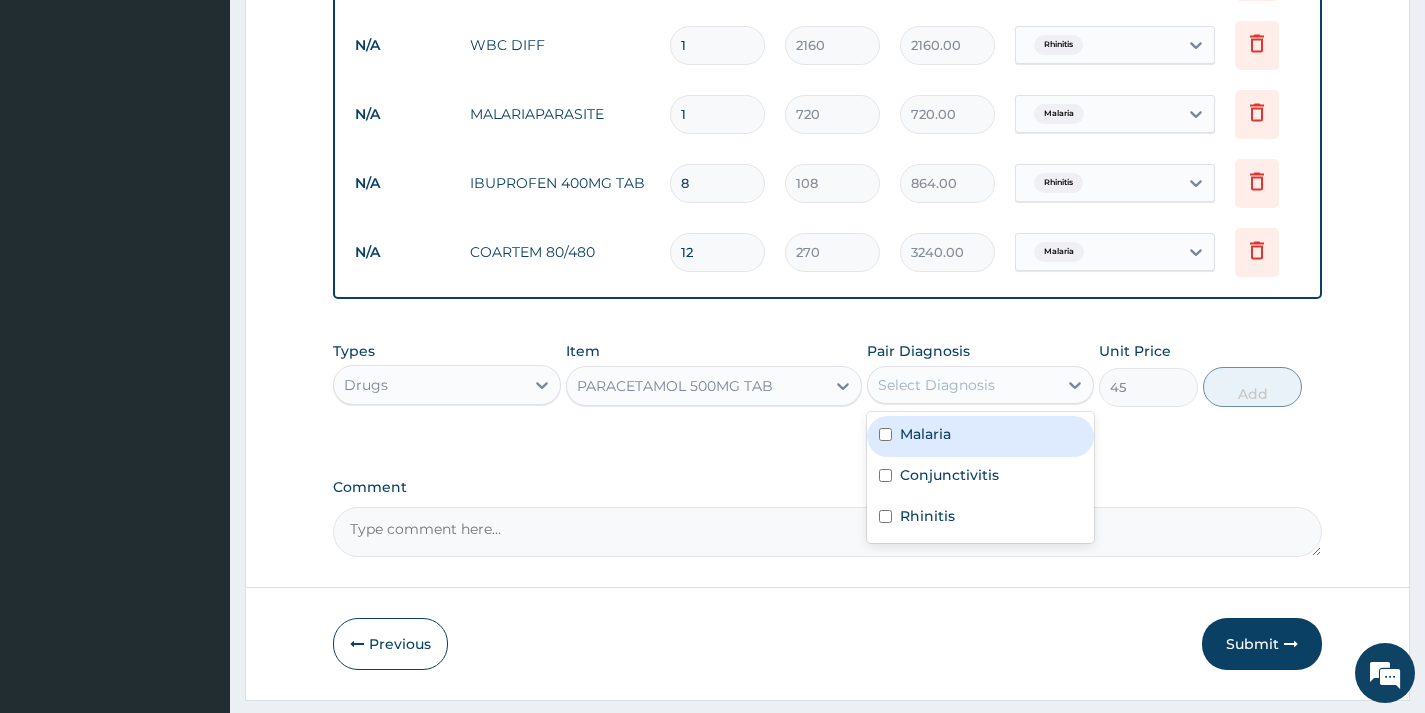 click on "Select Diagnosis" at bounding box center (962, 385) 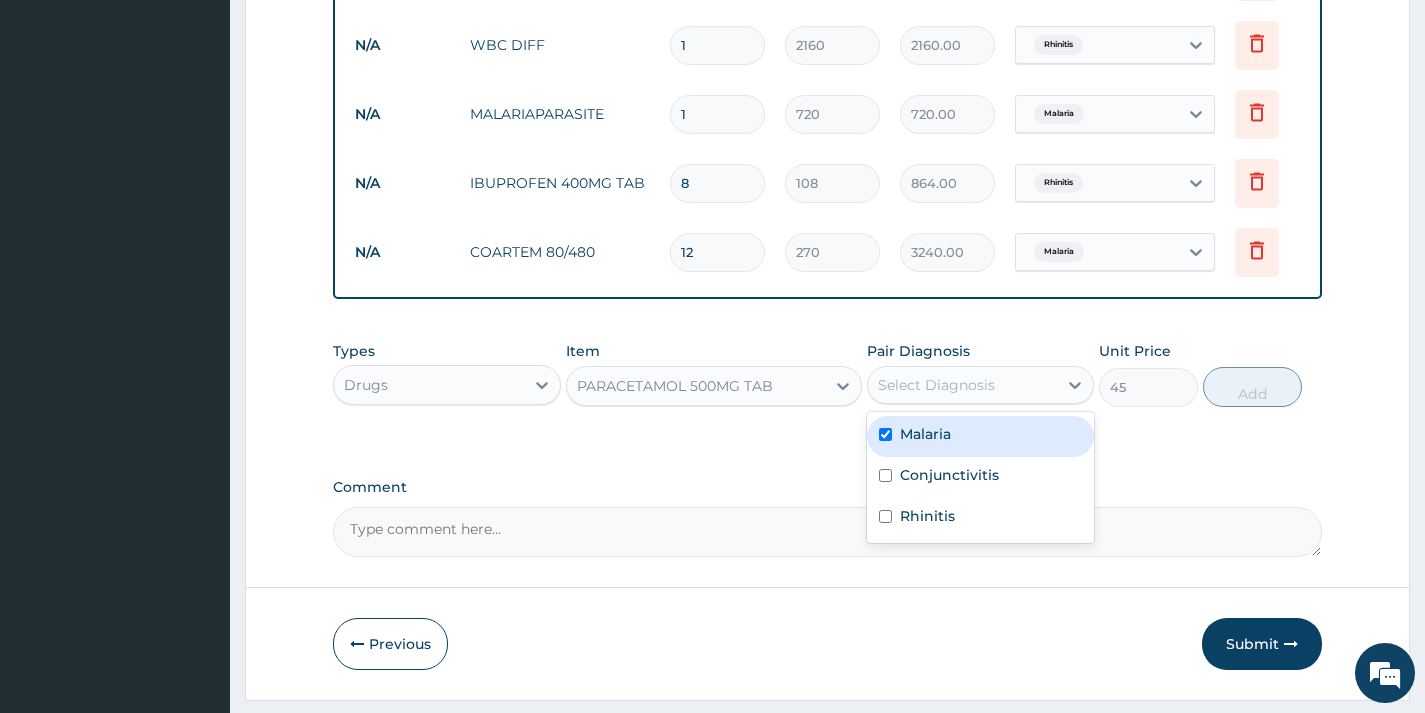 checkbox on "true" 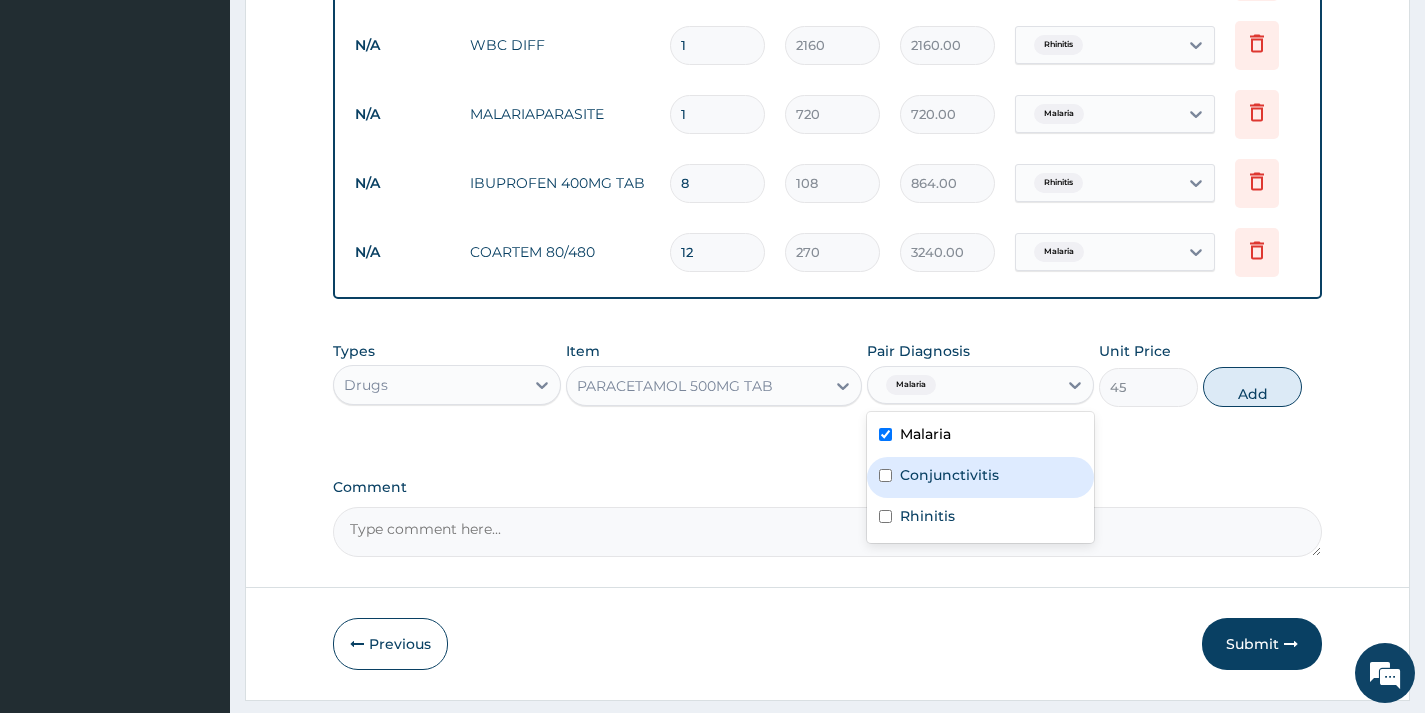 click on "Conjunctivitis" at bounding box center (980, 477) 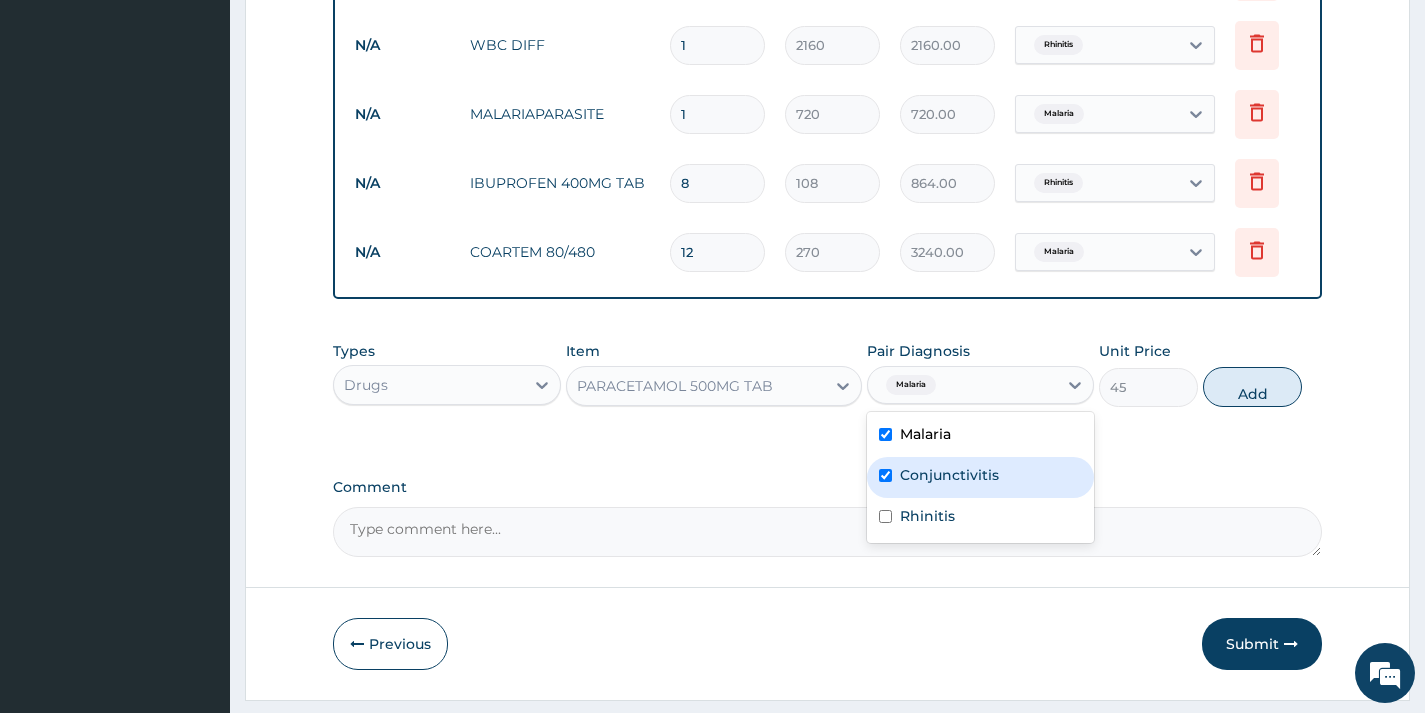 checkbox on "true" 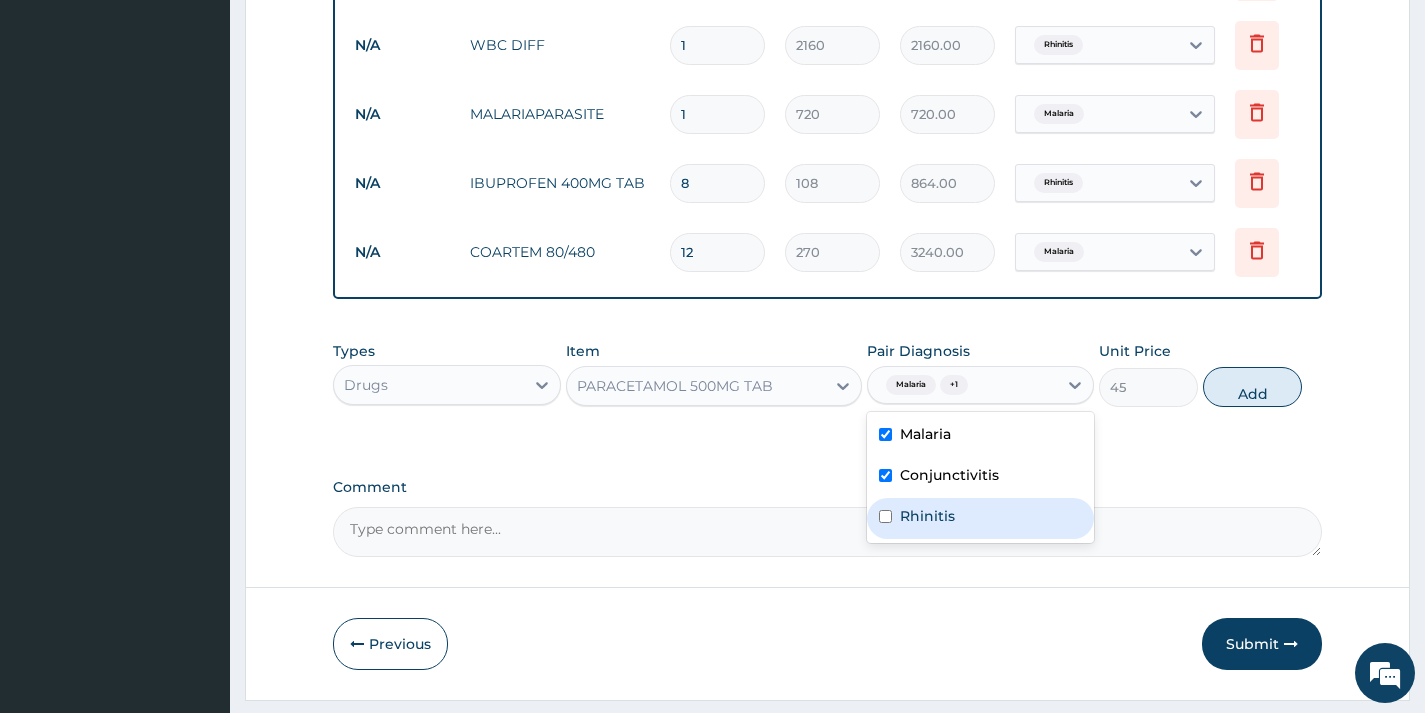 click on "Rhinitis" at bounding box center (980, 518) 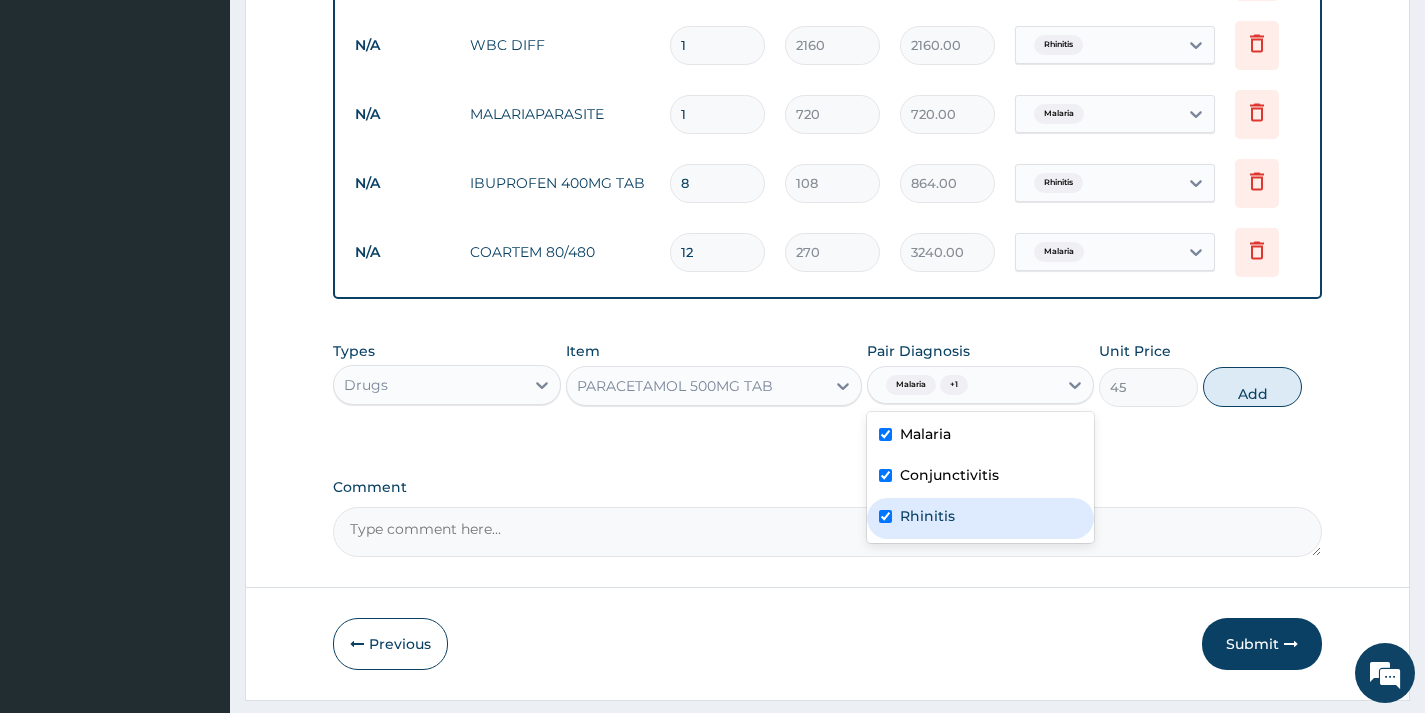 checkbox on "true" 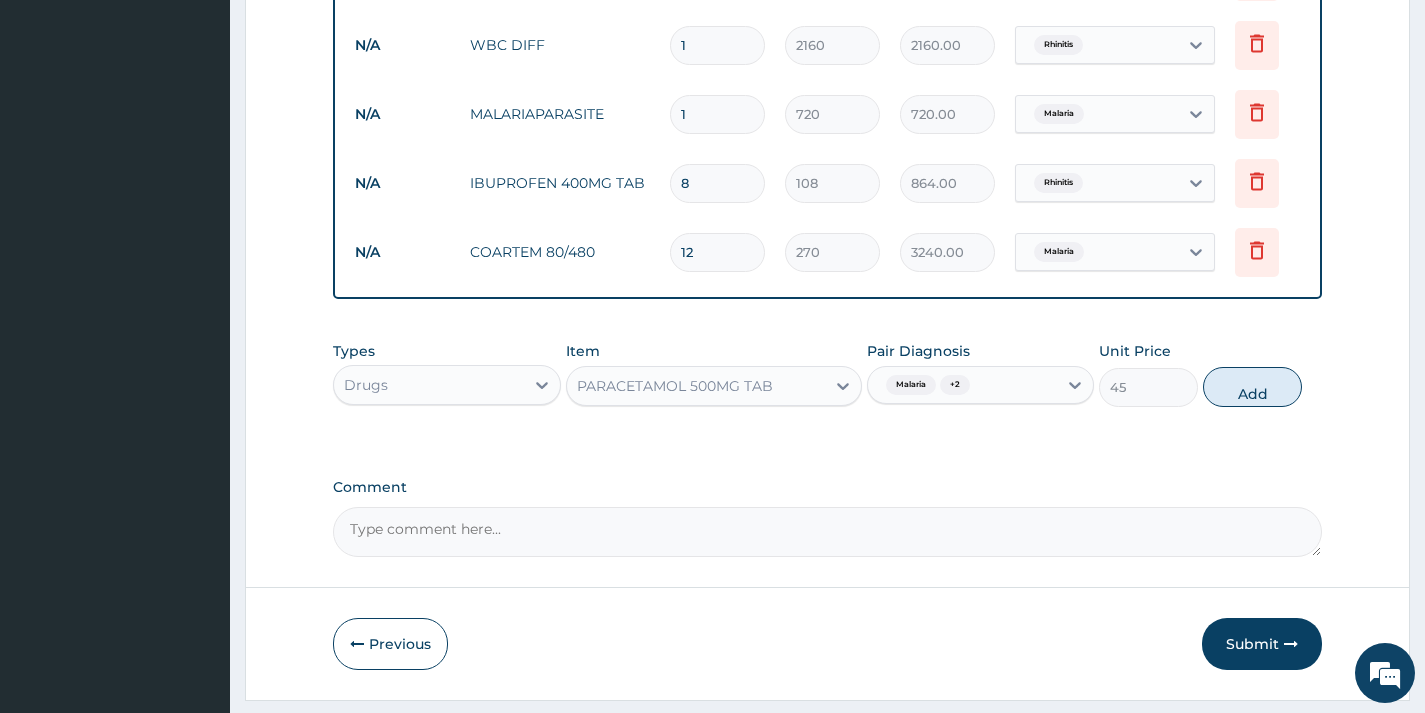 drag, startPoint x: 1258, startPoint y: 418, endPoint x: 1131, endPoint y: 417, distance: 127.00394 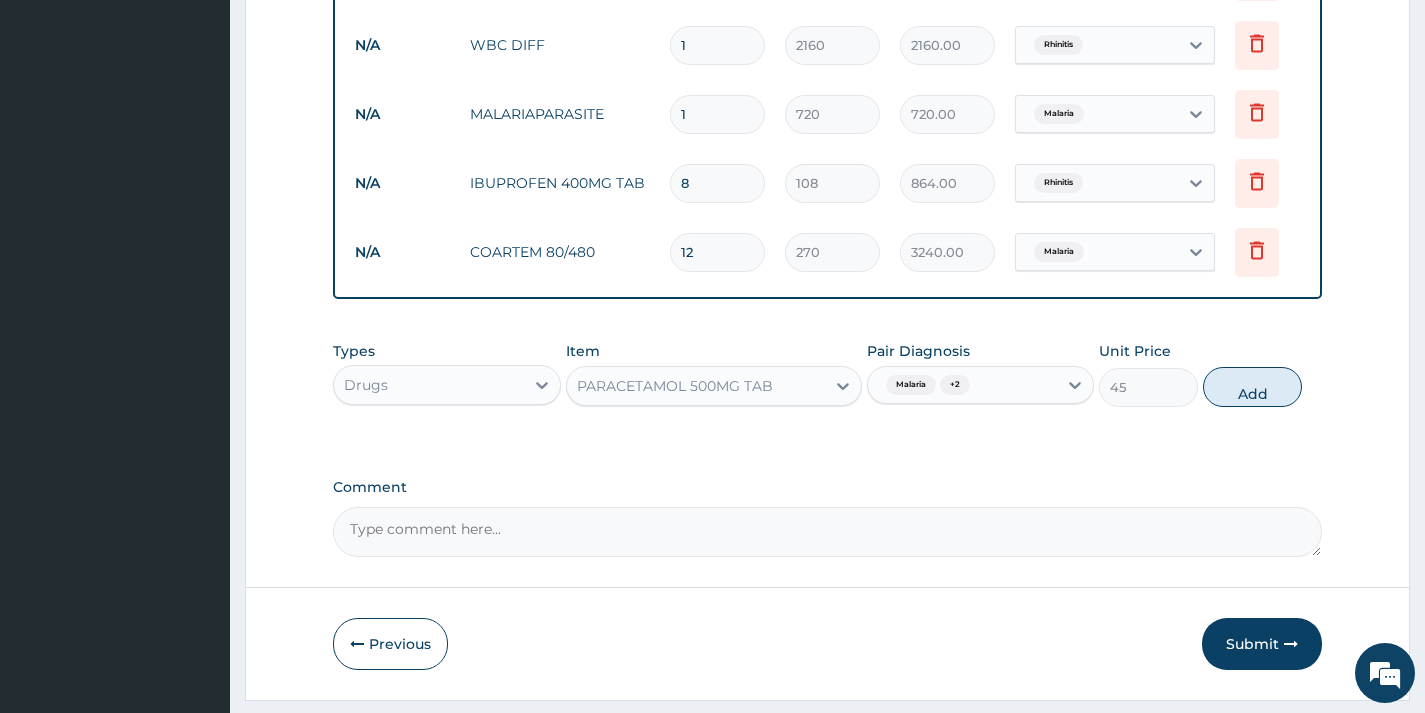click on "Add" at bounding box center [1252, 387] 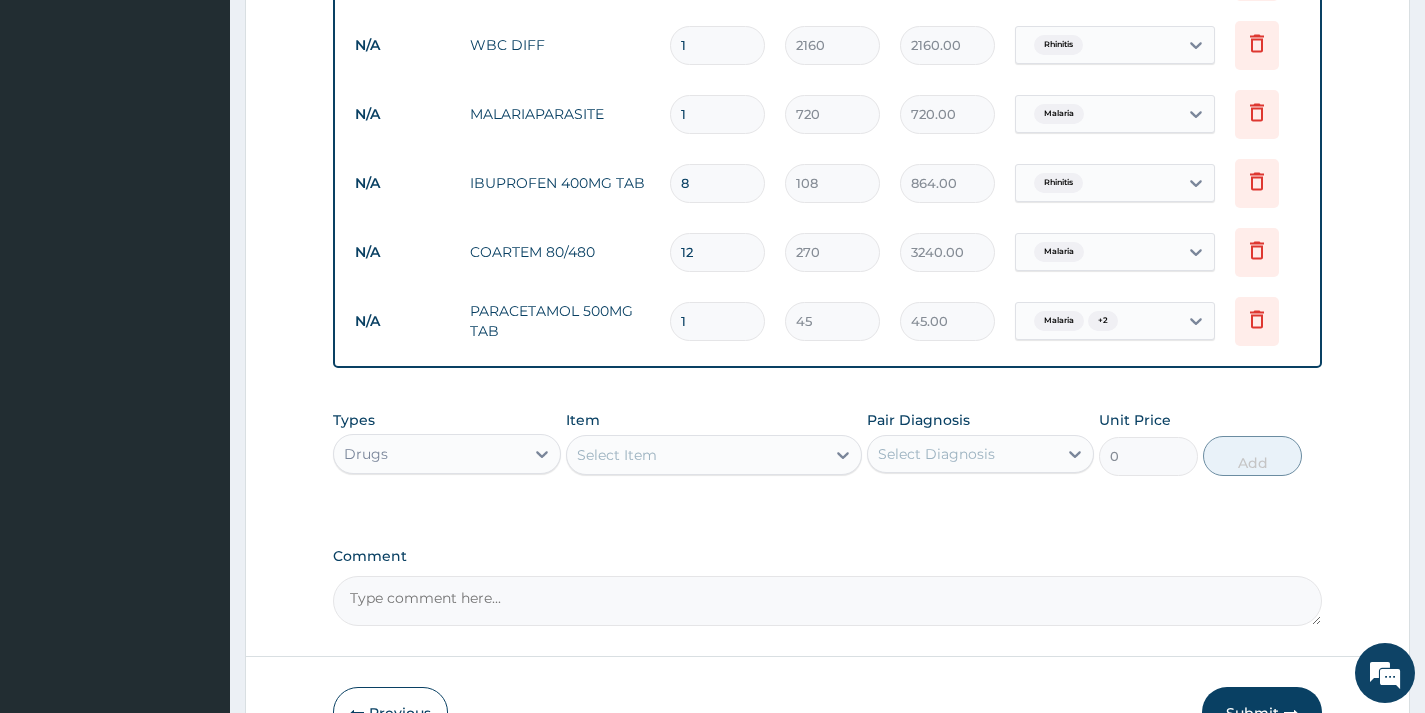 type on "12" 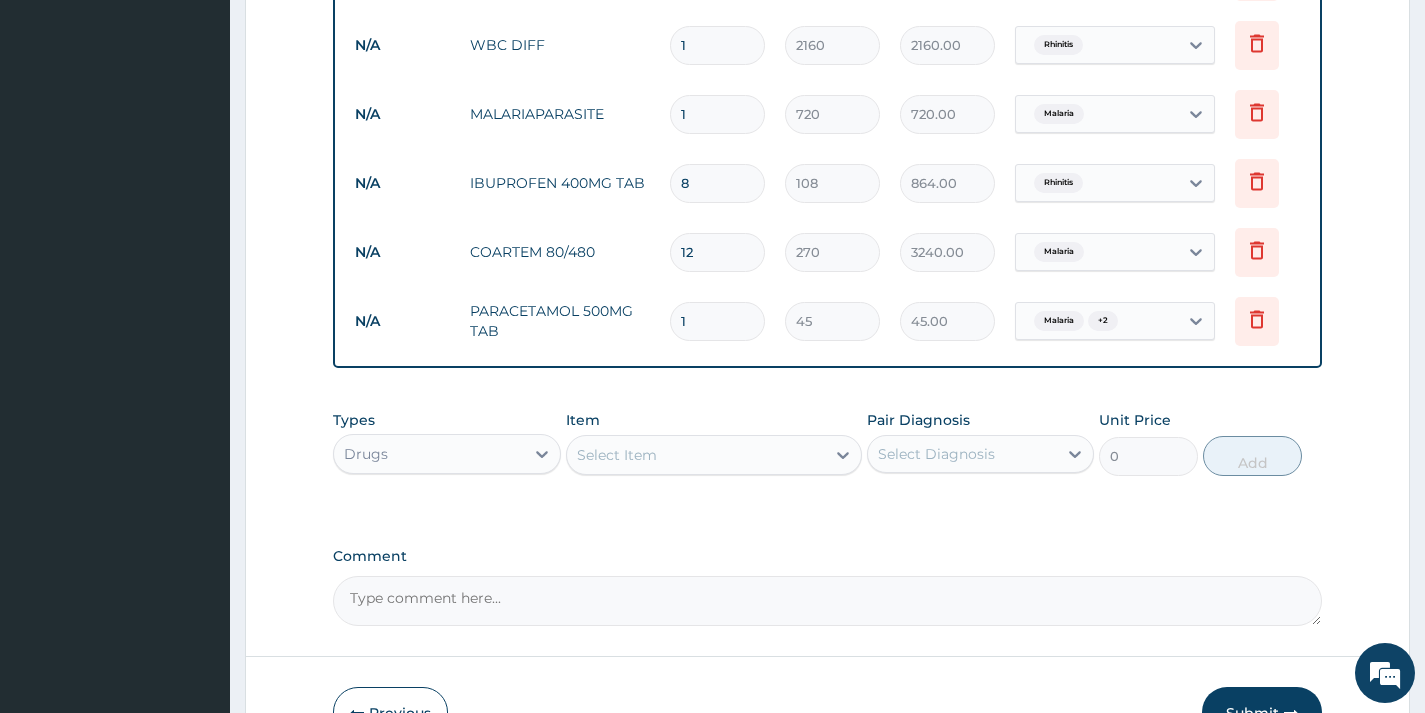 type on "540.00" 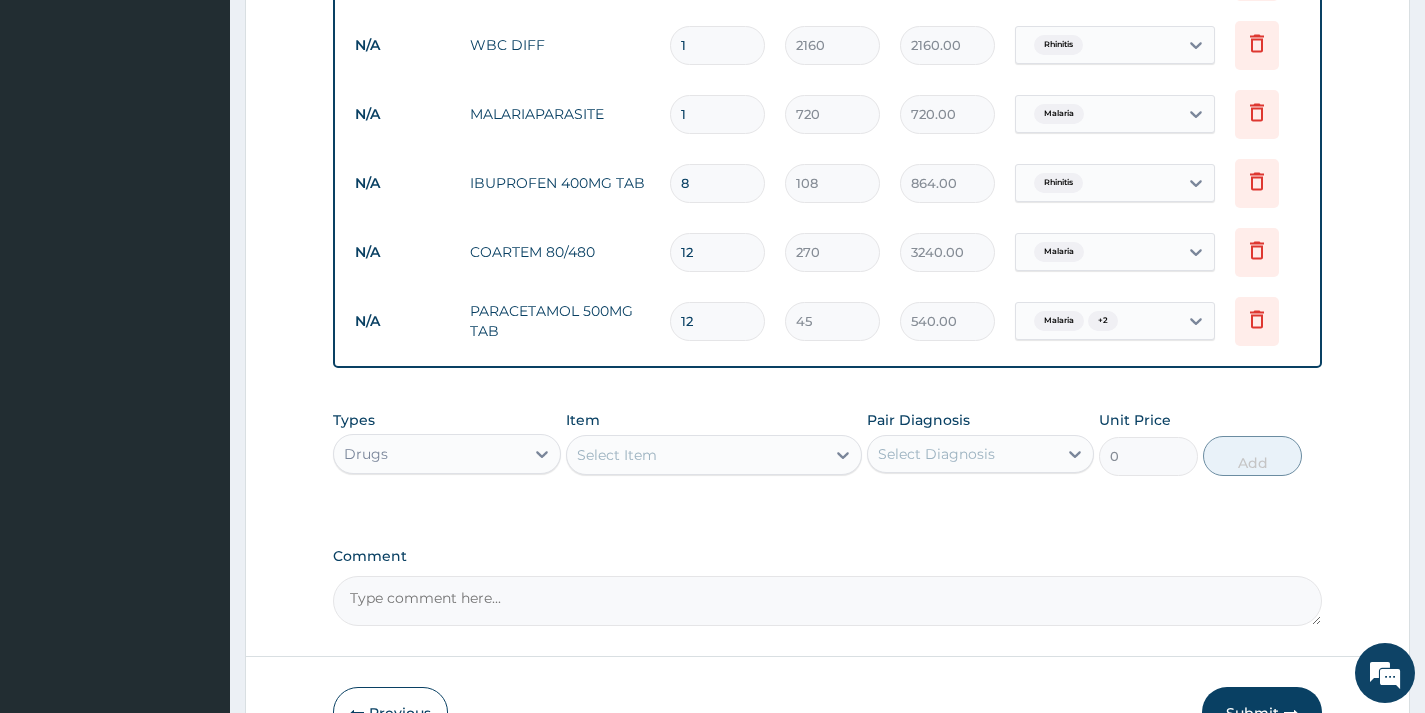 type on "12" 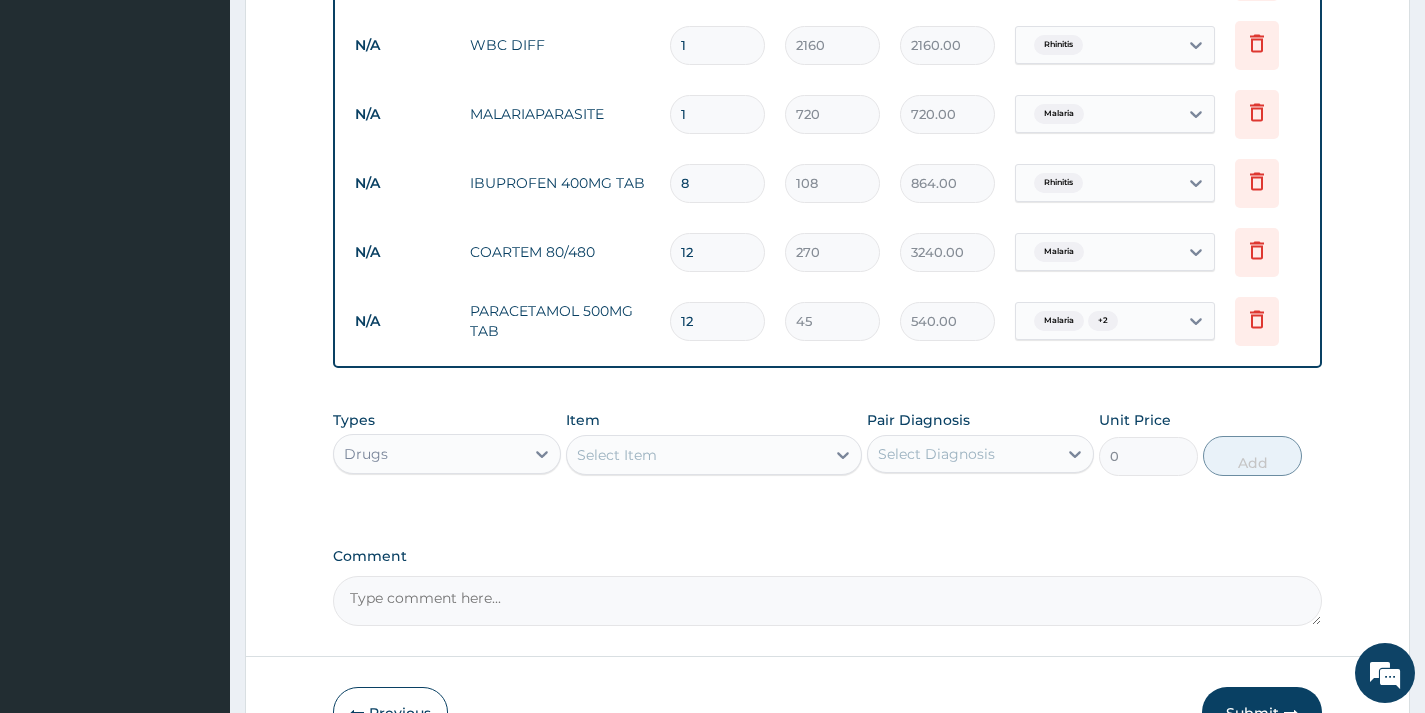 click at bounding box center (843, 455) 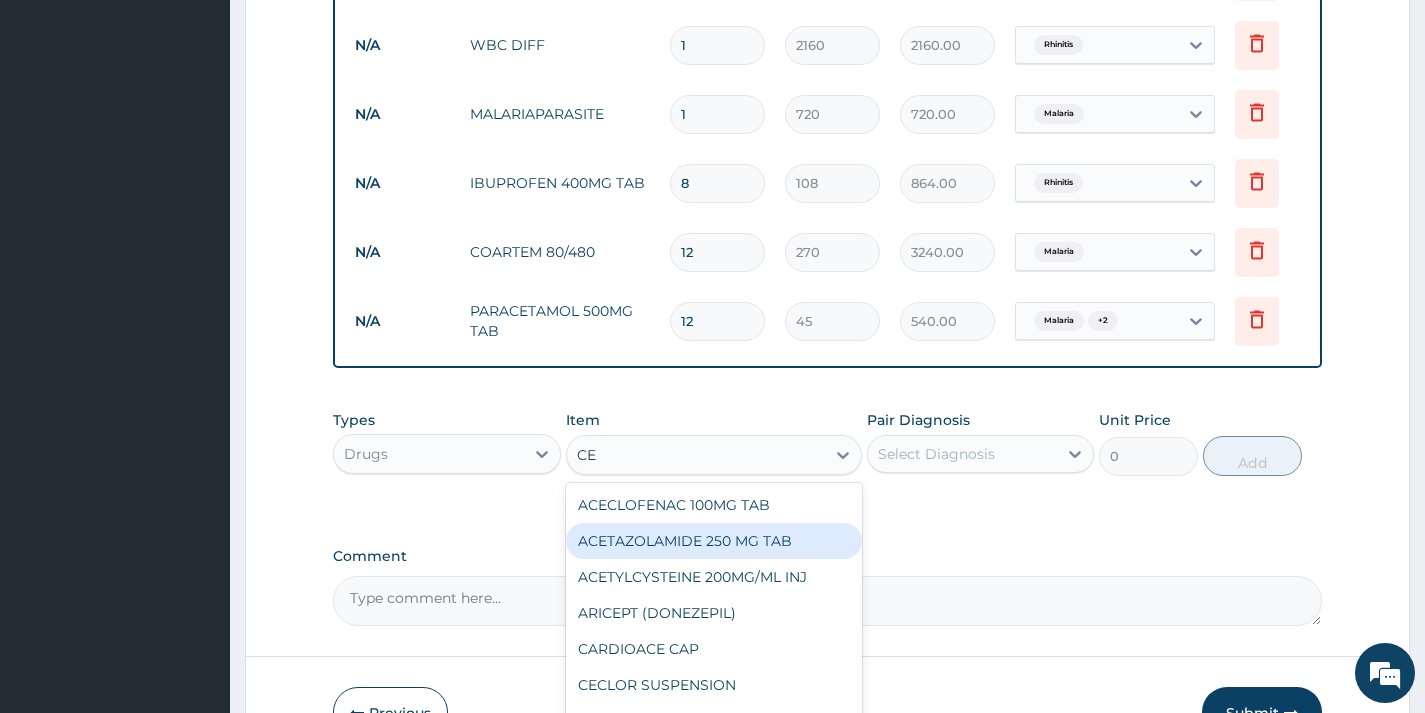 type on "C" 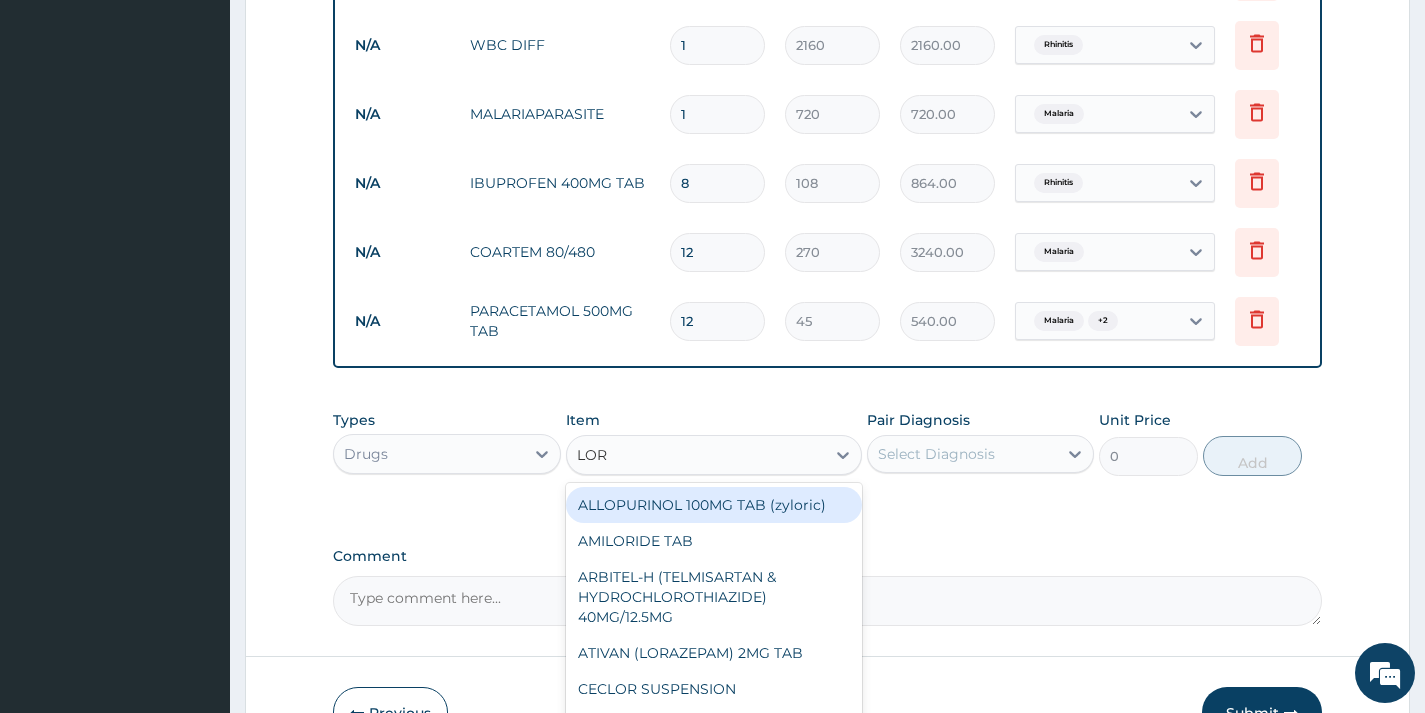 type on "LORA" 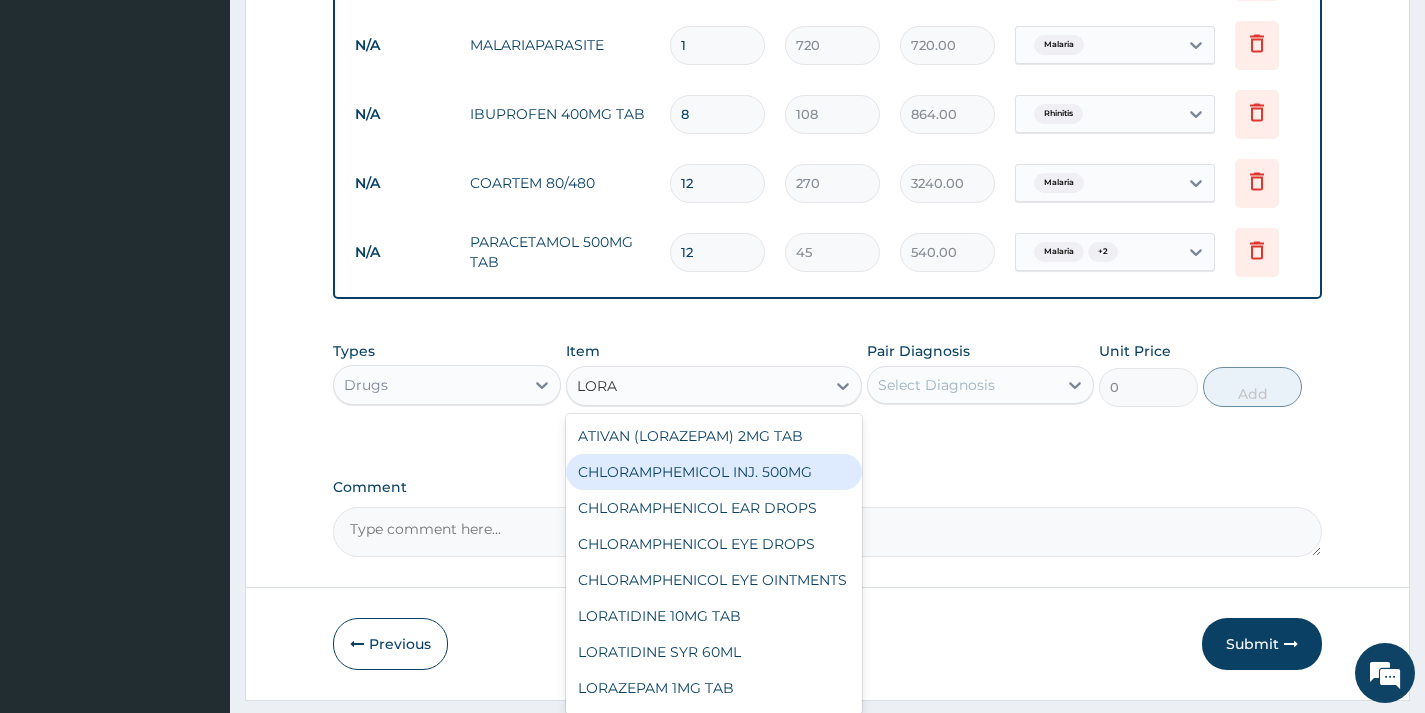 scroll, scrollTop: 956, scrollLeft: 0, axis: vertical 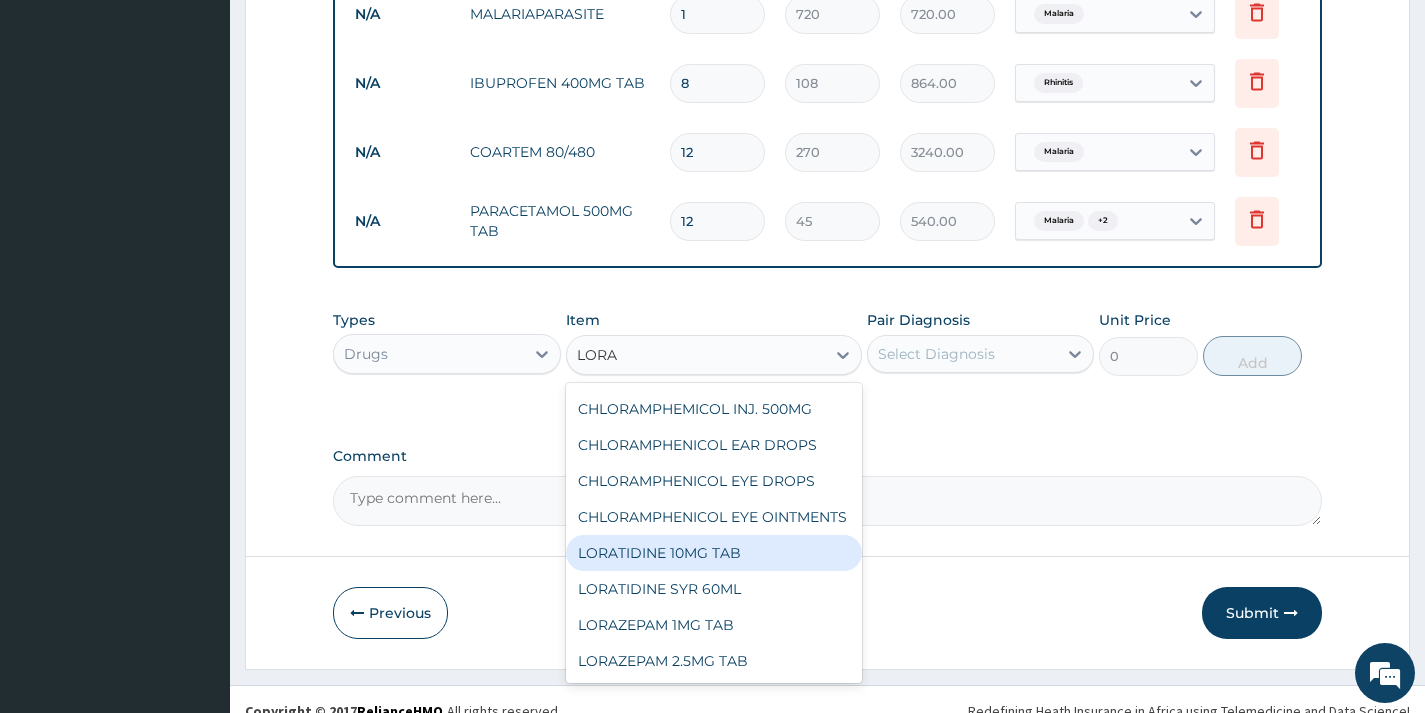 click on "LORATIDINE 10MG TAB" at bounding box center [714, 553] 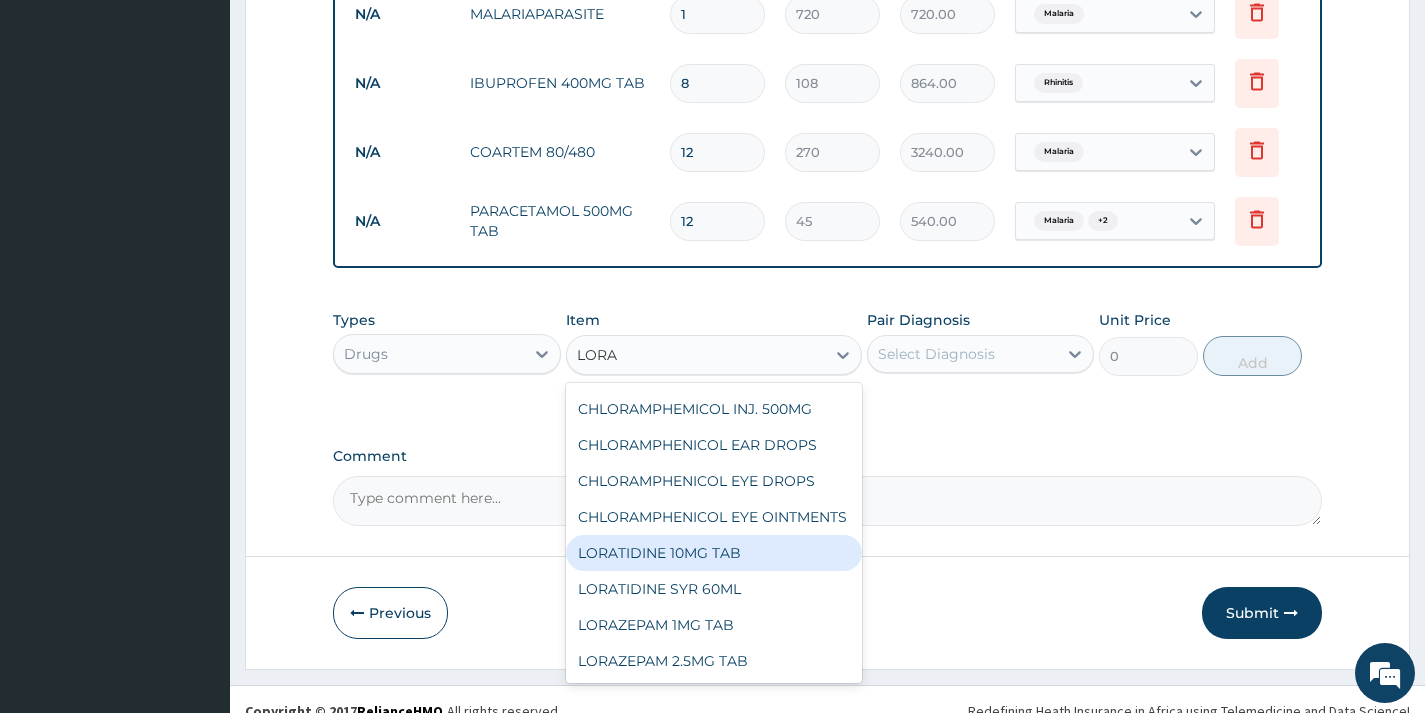 type 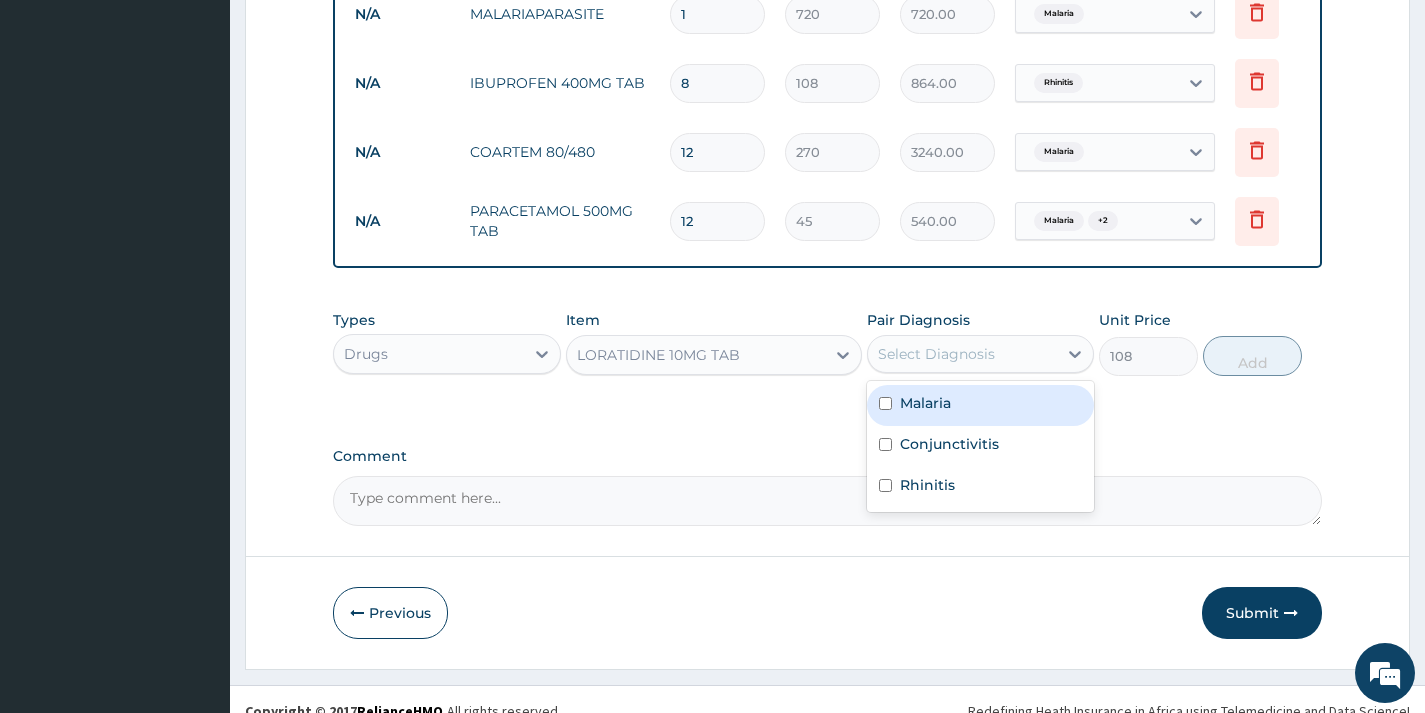 click on "Select Diagnosis" at bounding box center (936, 354) 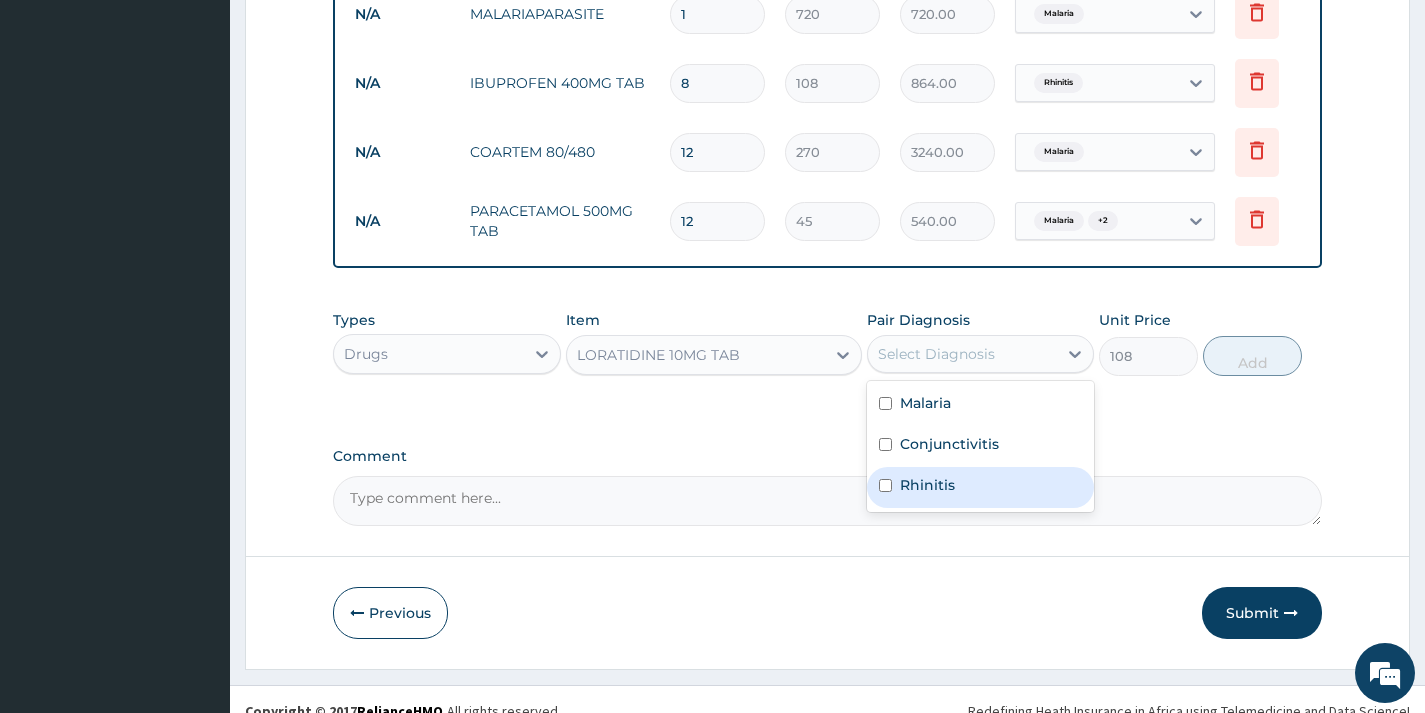 click on "Rhinitis" at bounding box center (980, 487) 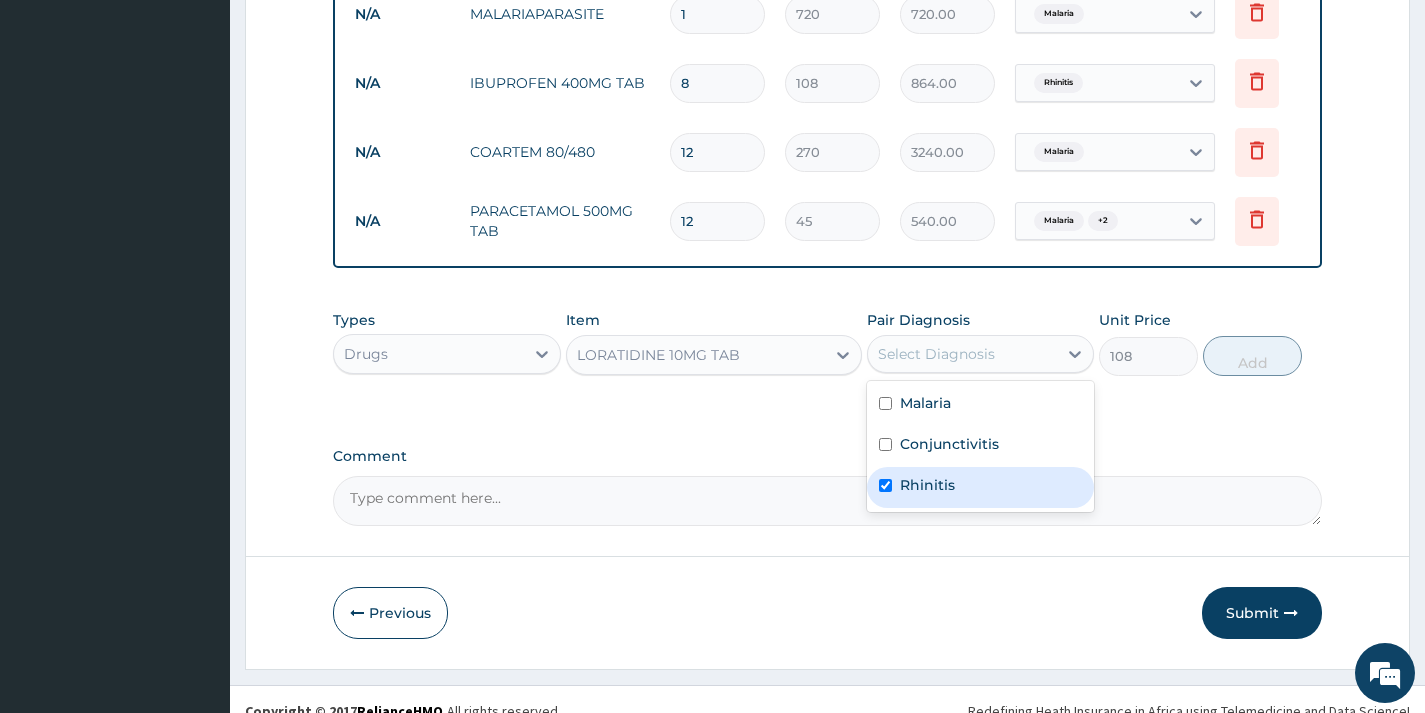 checkbox on "true" 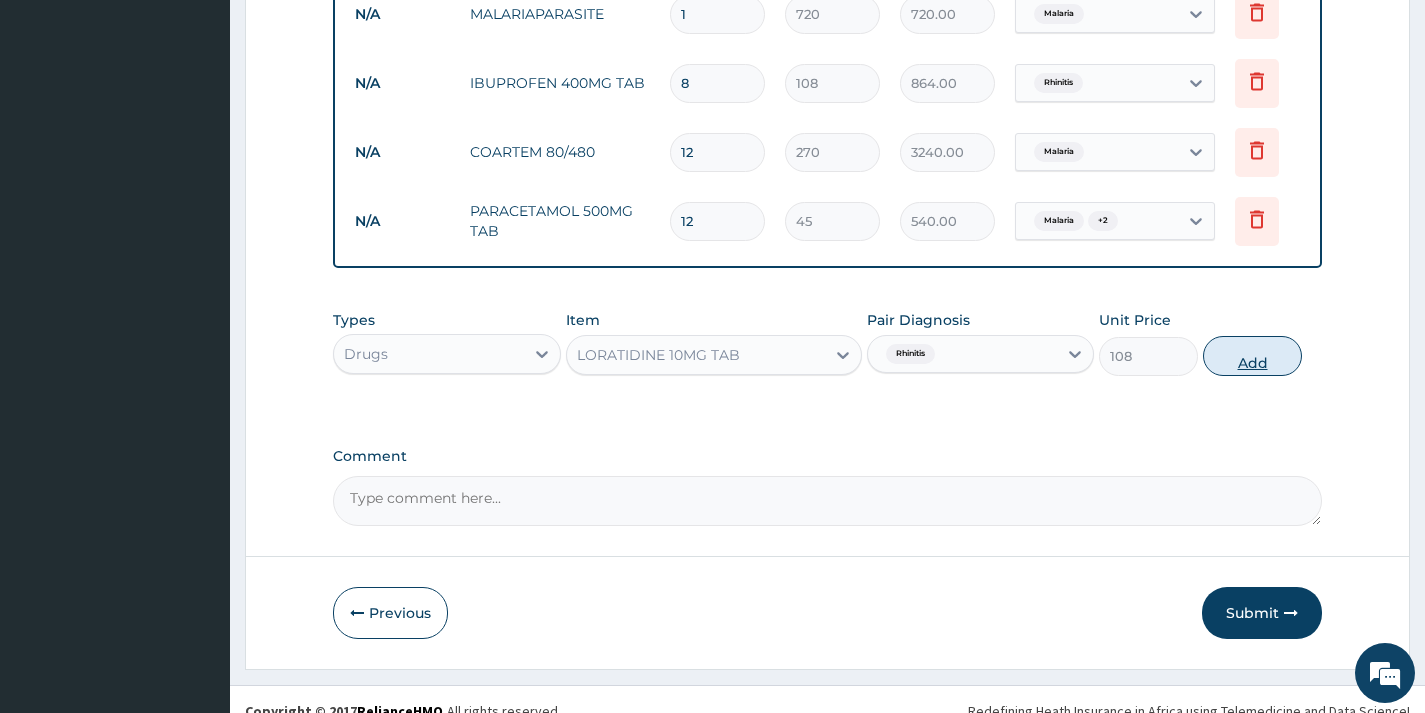 drag, startPoint x: 1298, startPoint y: 359, endPoint x: 1274, endPoint y: 369, distance: 26 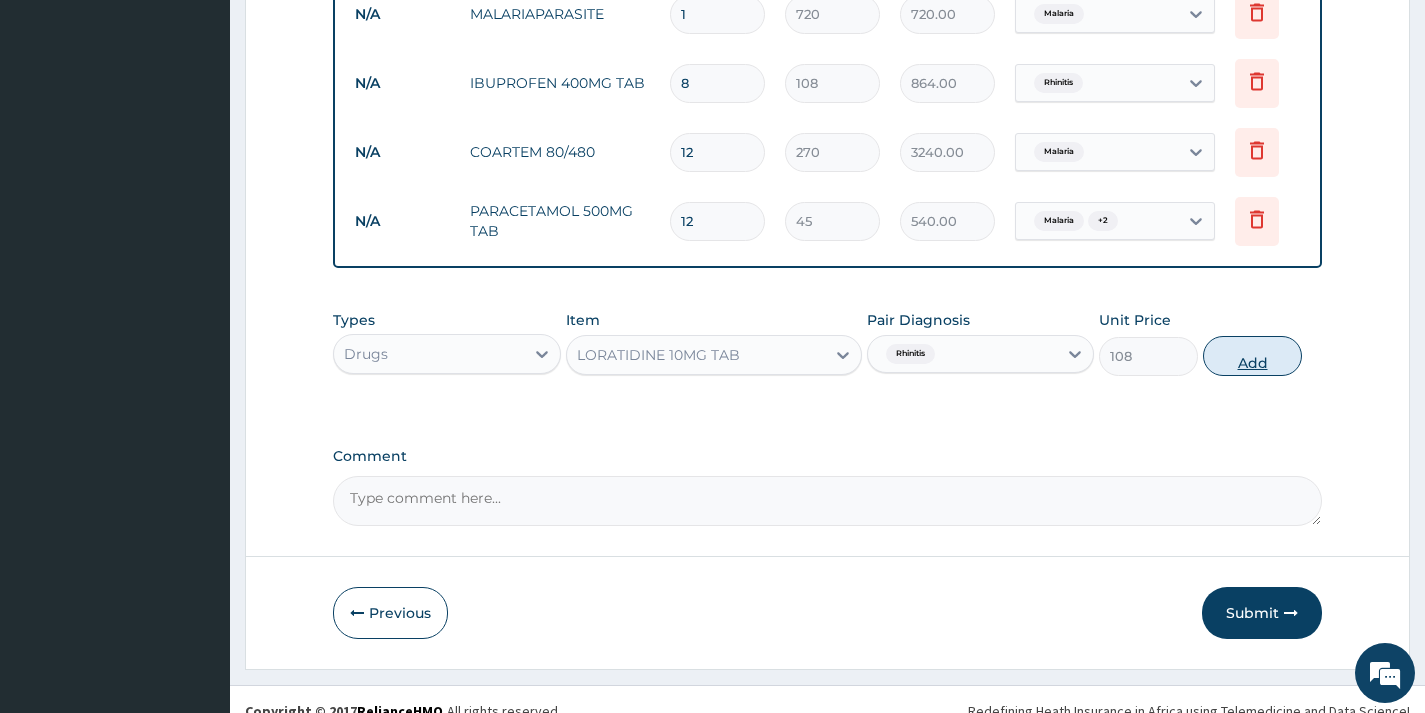 click on "Types Drugs Item LORATIDINE 10MG TAB Pair Diagnosis Rhinitis Unit Price 108 Add" at bounding box center (827, 343) 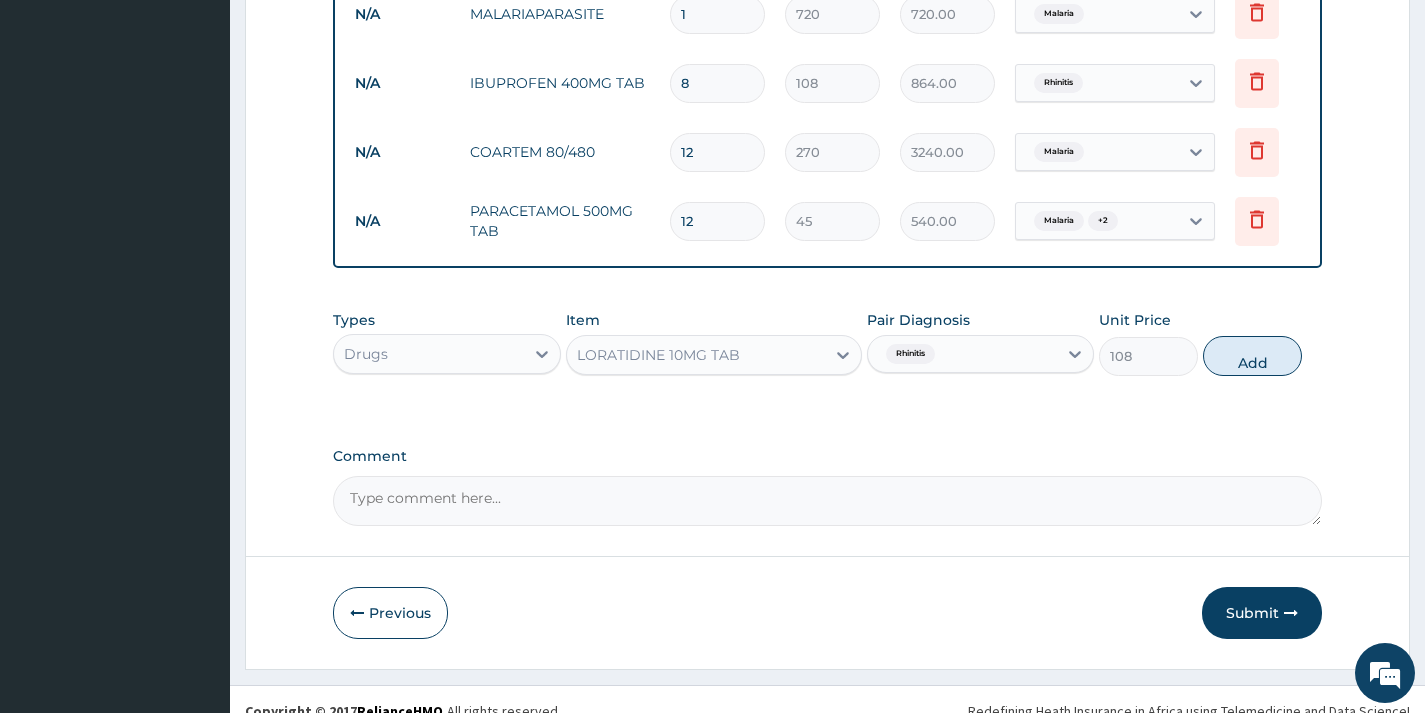 type on "0" 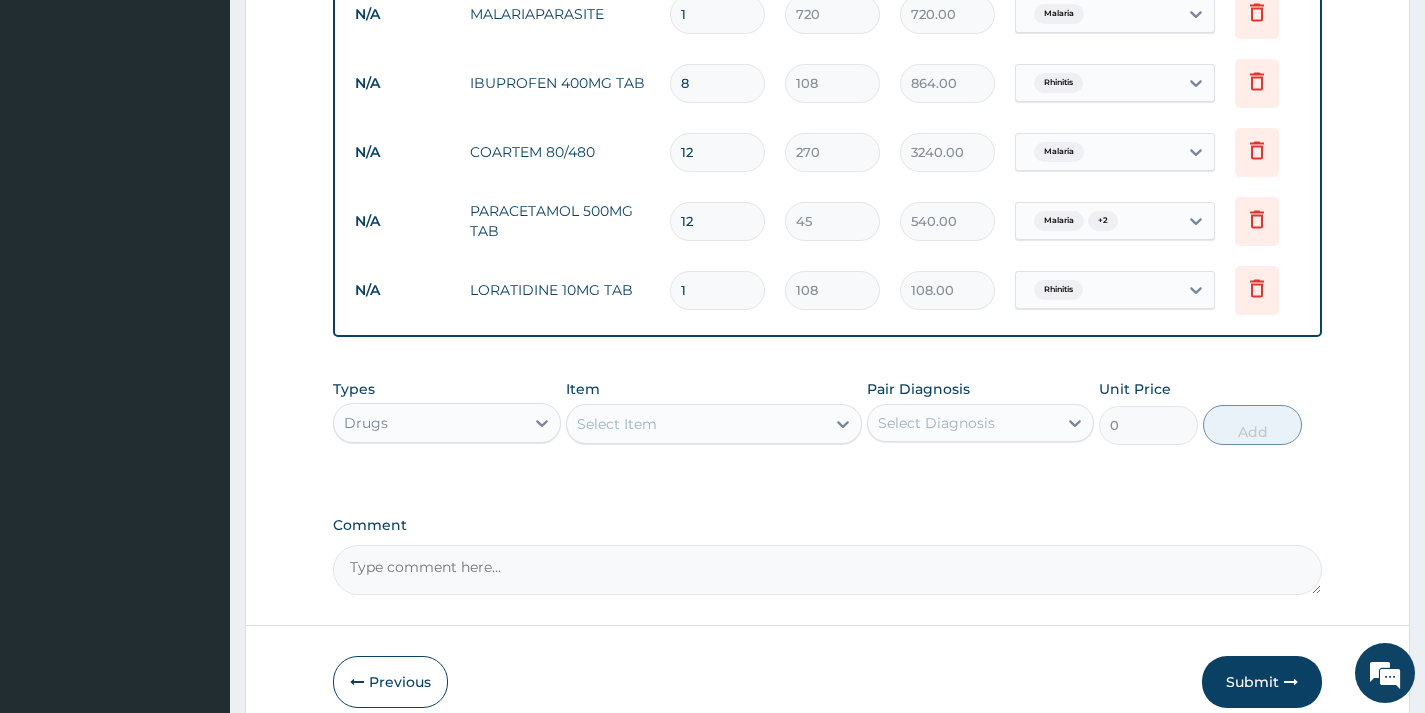 click on "1" at bounding box center [717, 290] 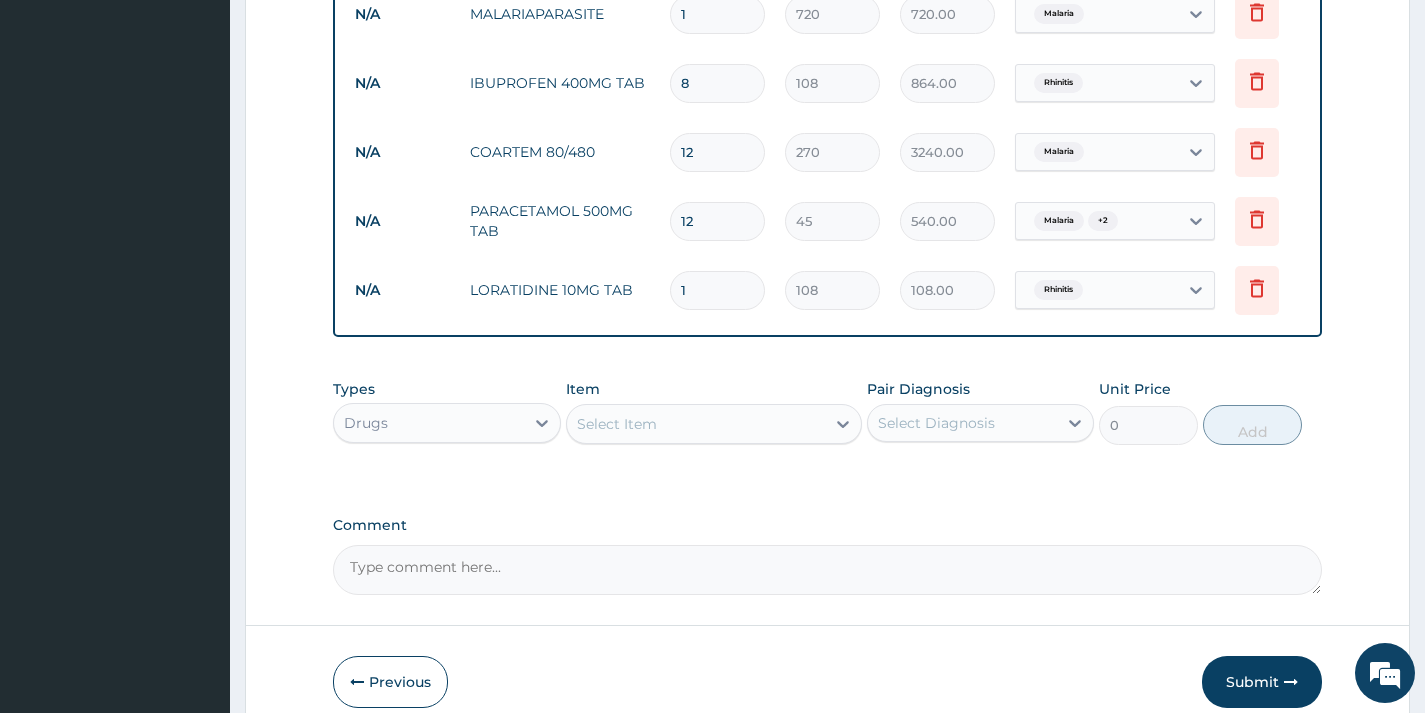 click on "1" at bounding box center [717, 290] 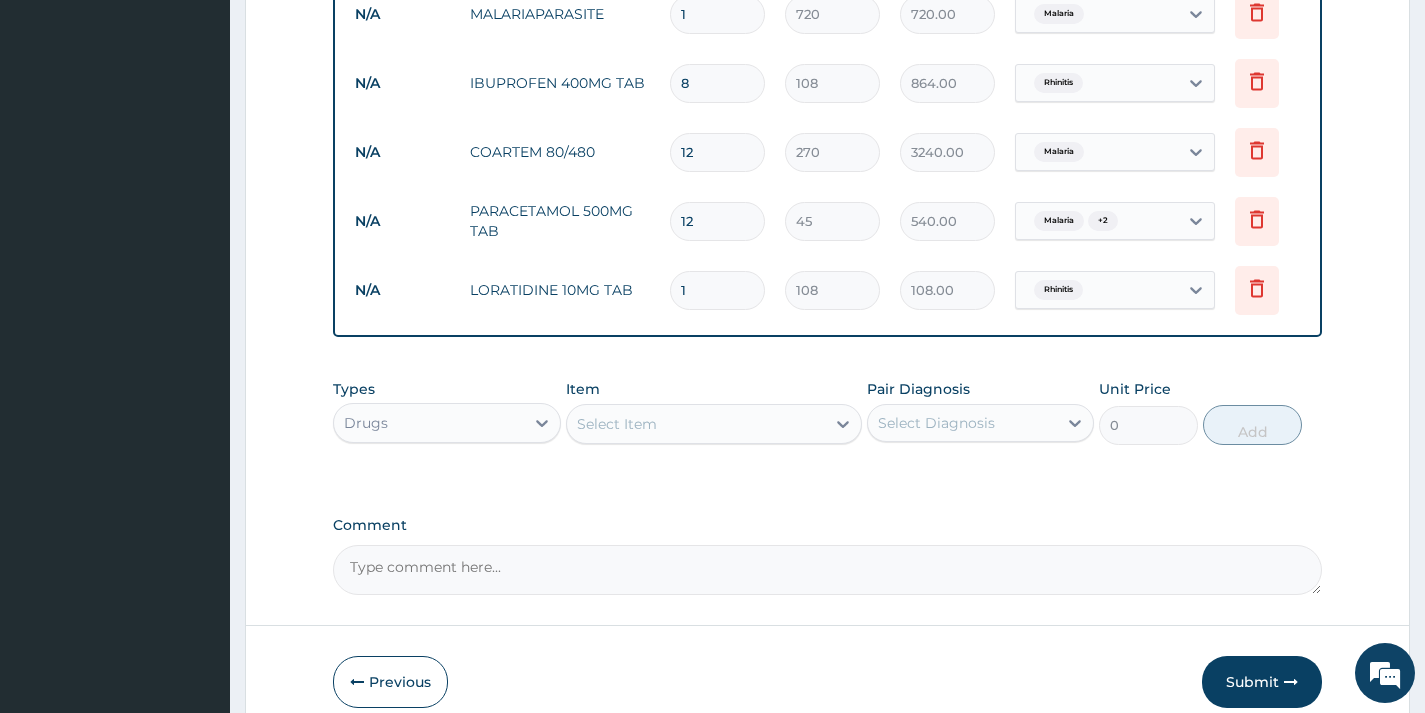 type on "5" 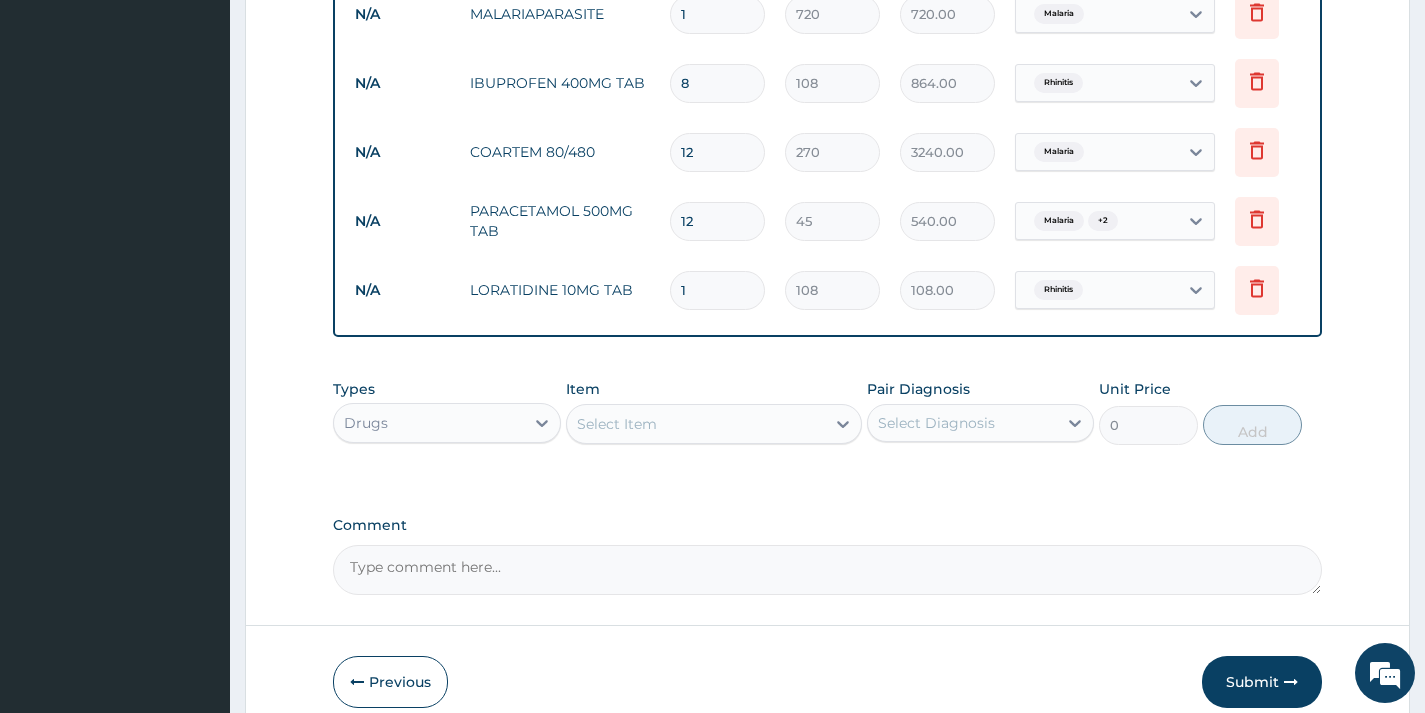 type on "540.00" 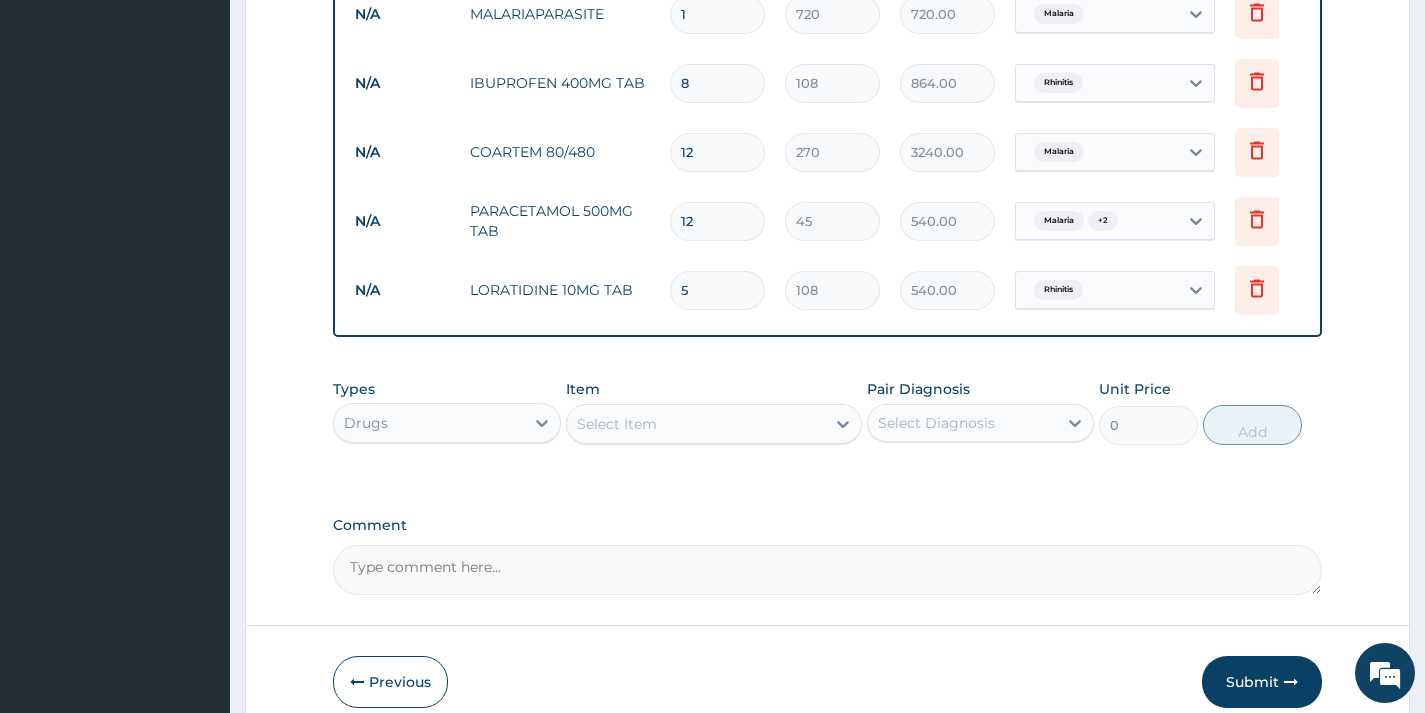 type on "5" 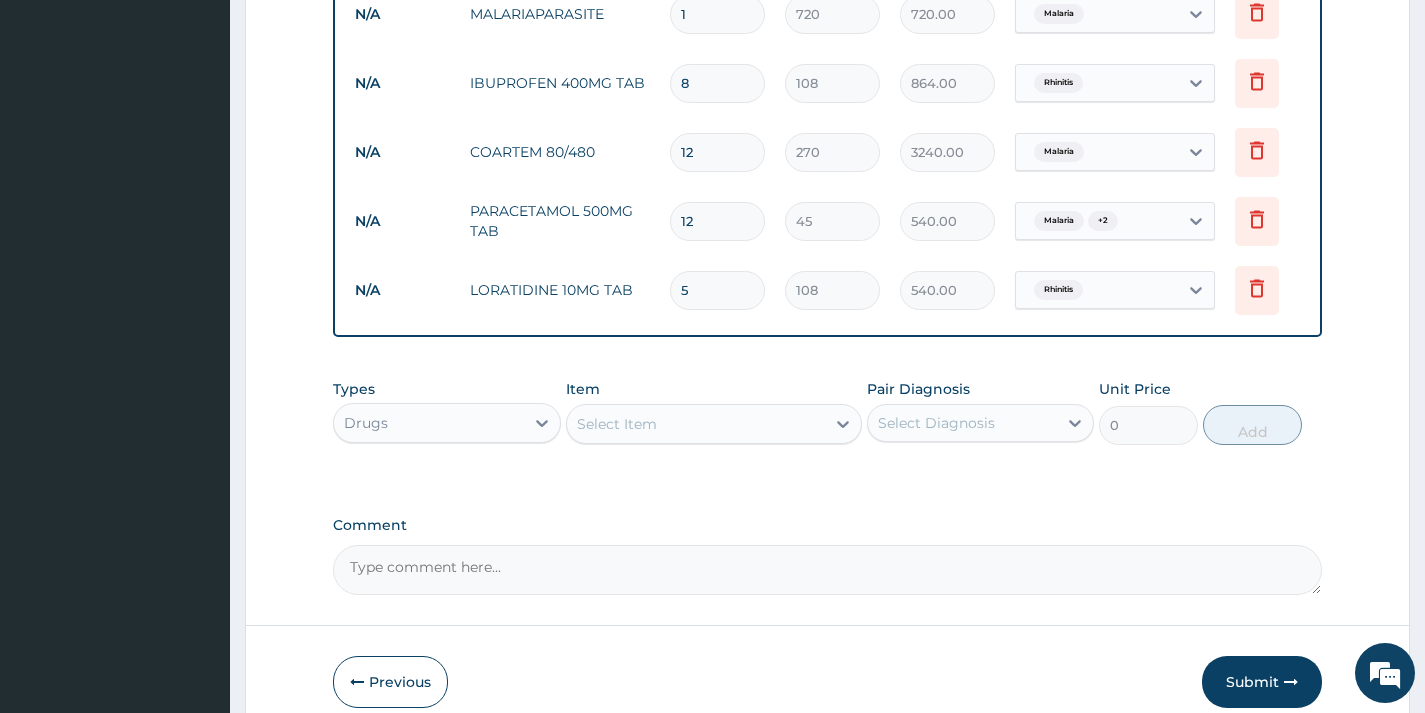 click on "Item Select Item" at bounding box center (714, 412) 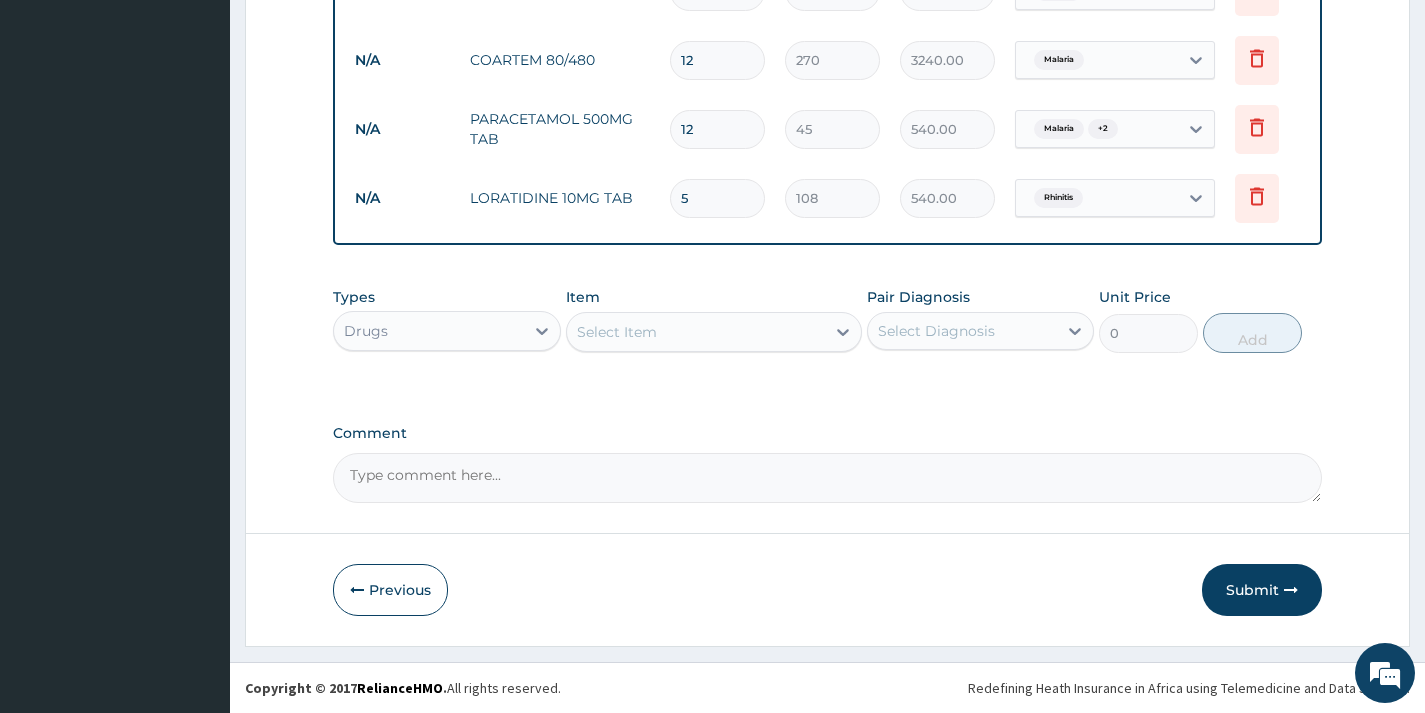 scroll, scrollTop: 1063, scrollLeft: 0, axis: vertical 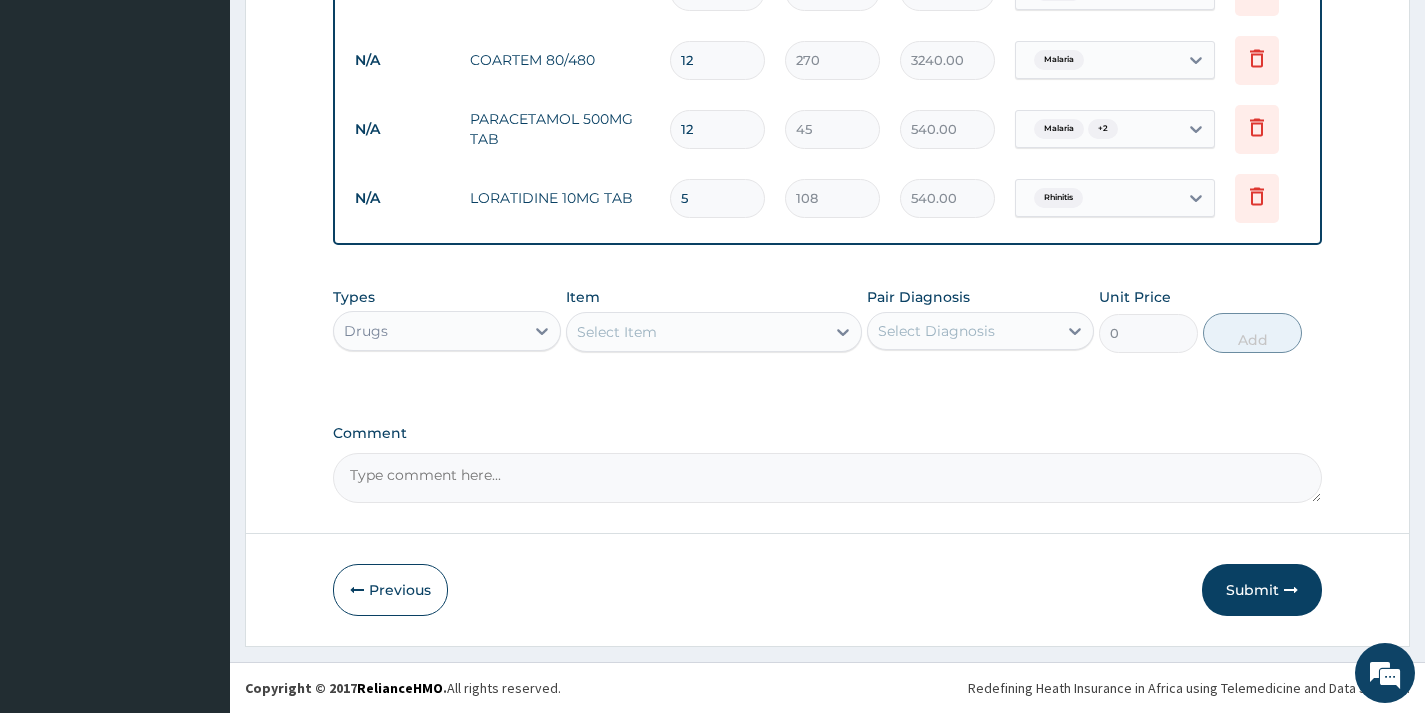 drag, startPoint x: 1291, startPoint y: 597, endPoint x: 1192, endPoint y: 592, distance: 99.12618 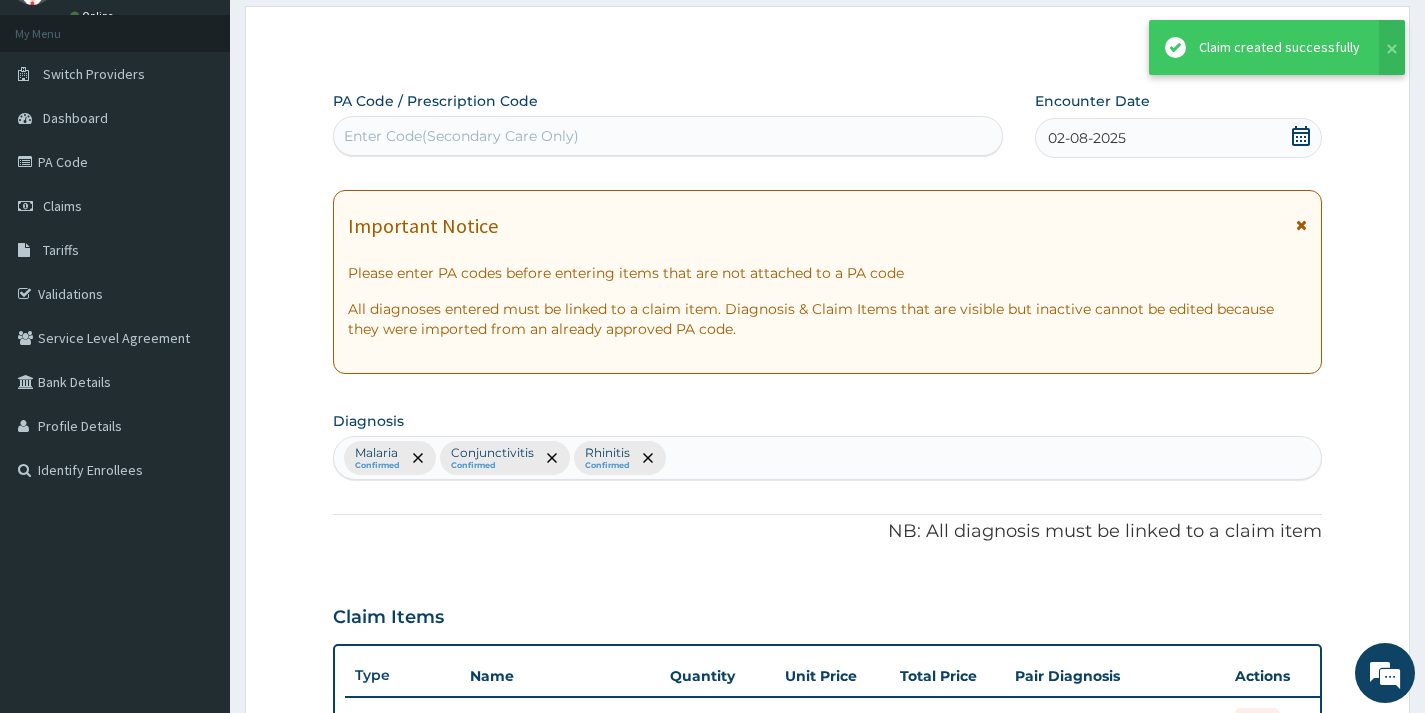 scroll, scrollTop: 171, scrollLeft: 0, axis: vertical 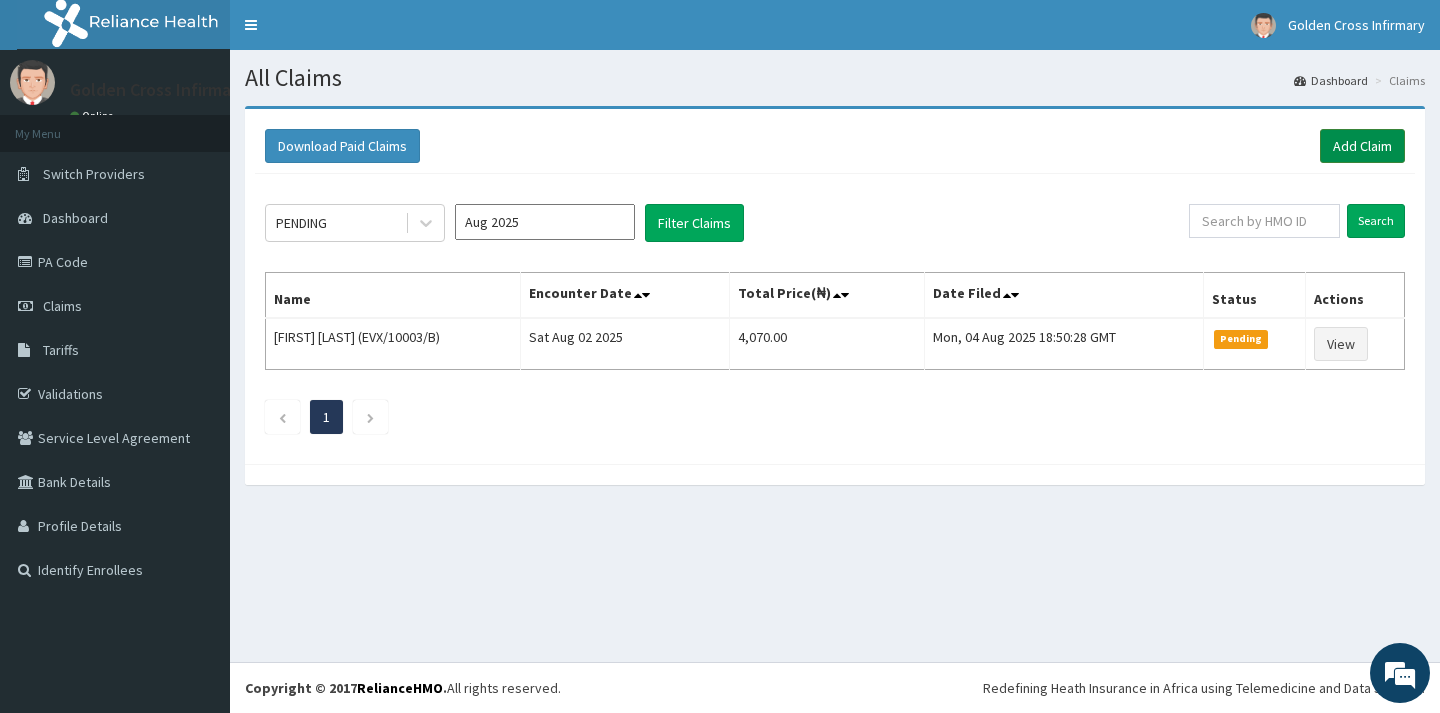 click on "Add Claim" at bounding box center [1362, 146] 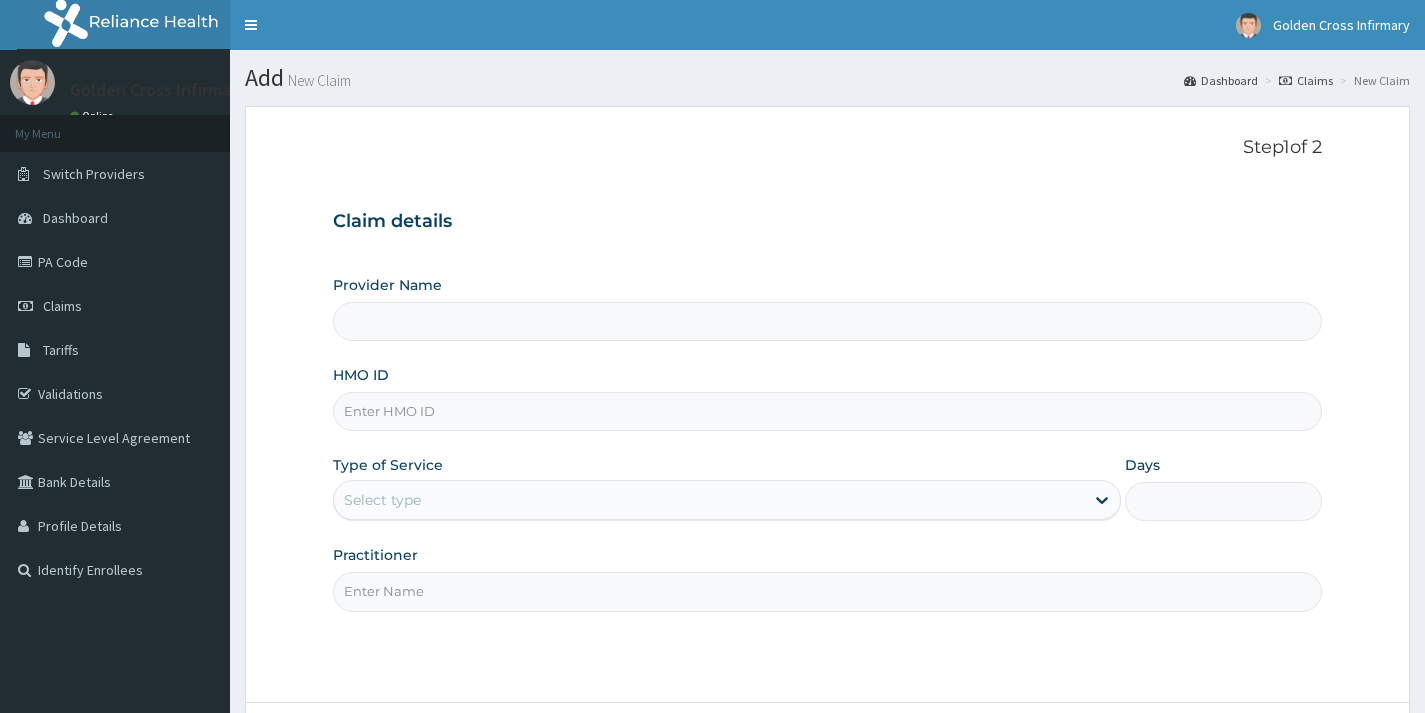 scroll, scrollTop: 0, scrollLeft: 0, axis: both 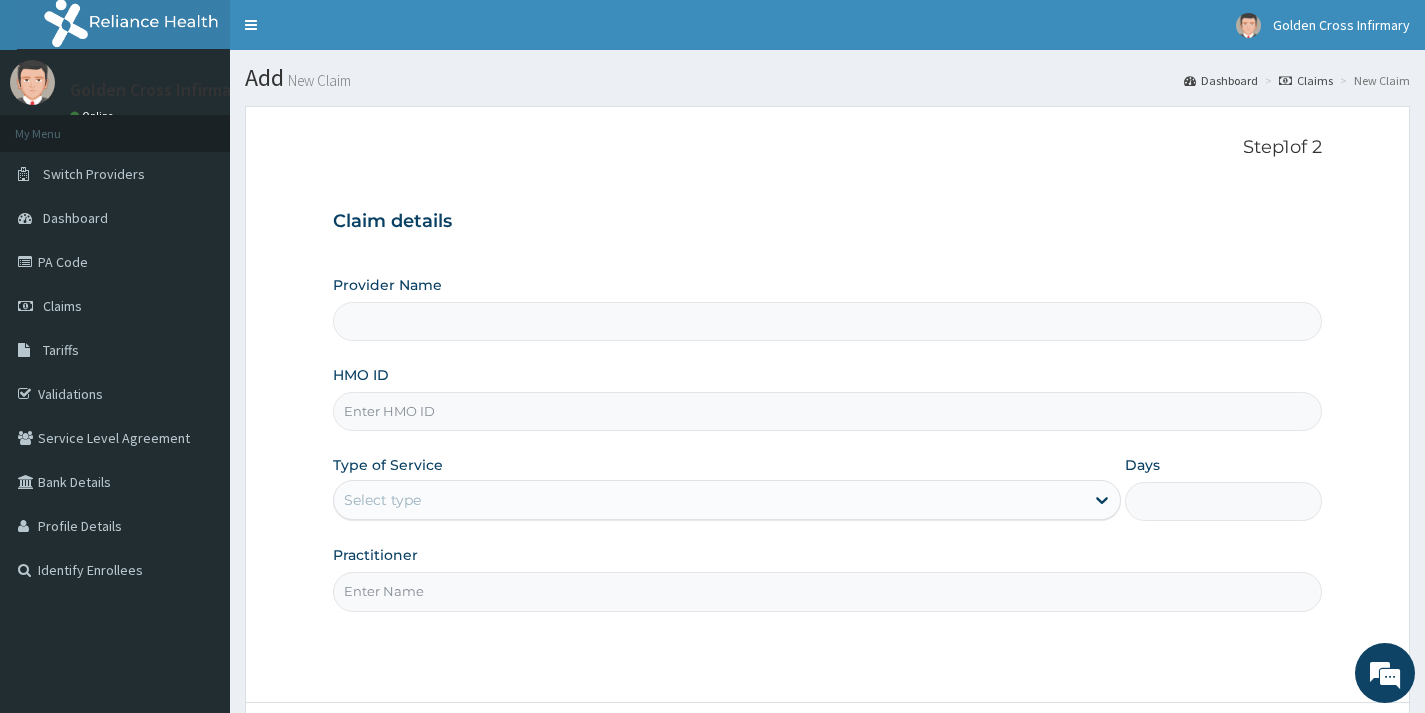 type on "Golden Cross Infirmary (Hospital & Maternity)" 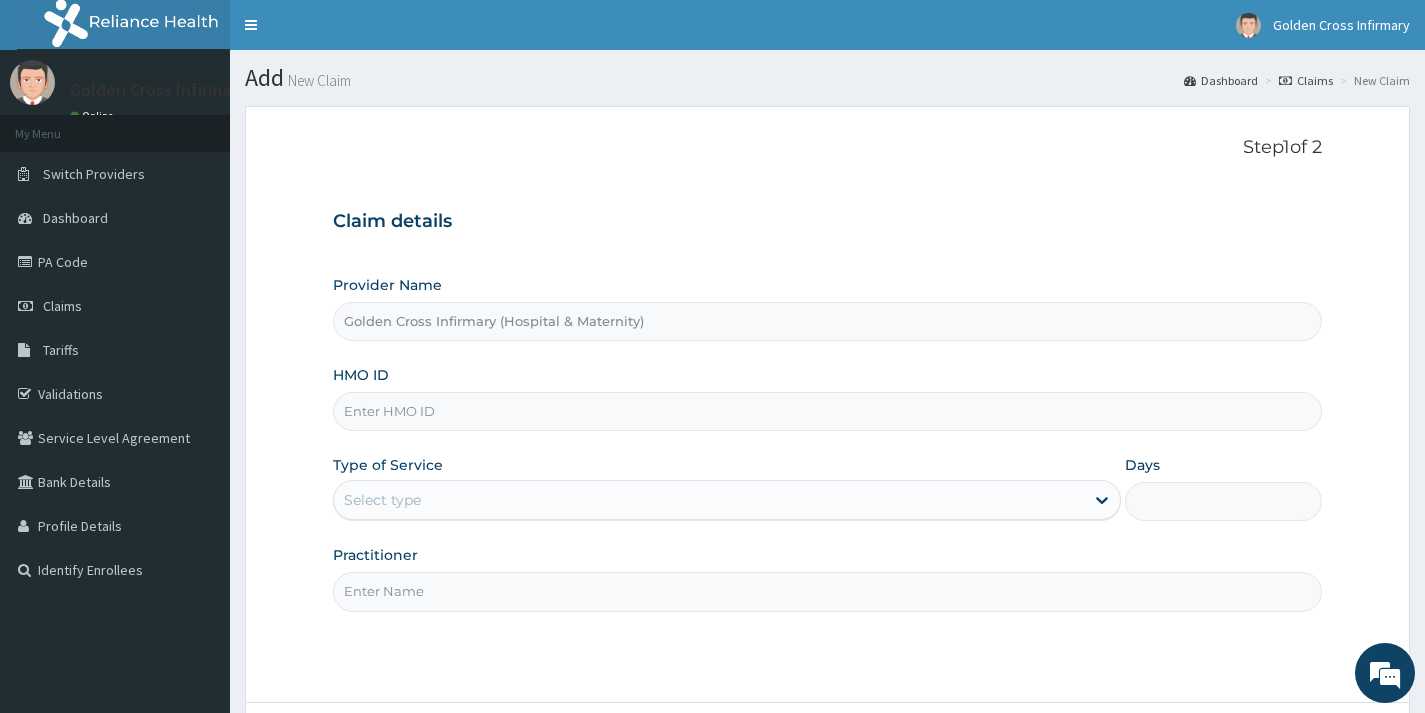 click on "HMO ID" at bounding box center [827, 411] 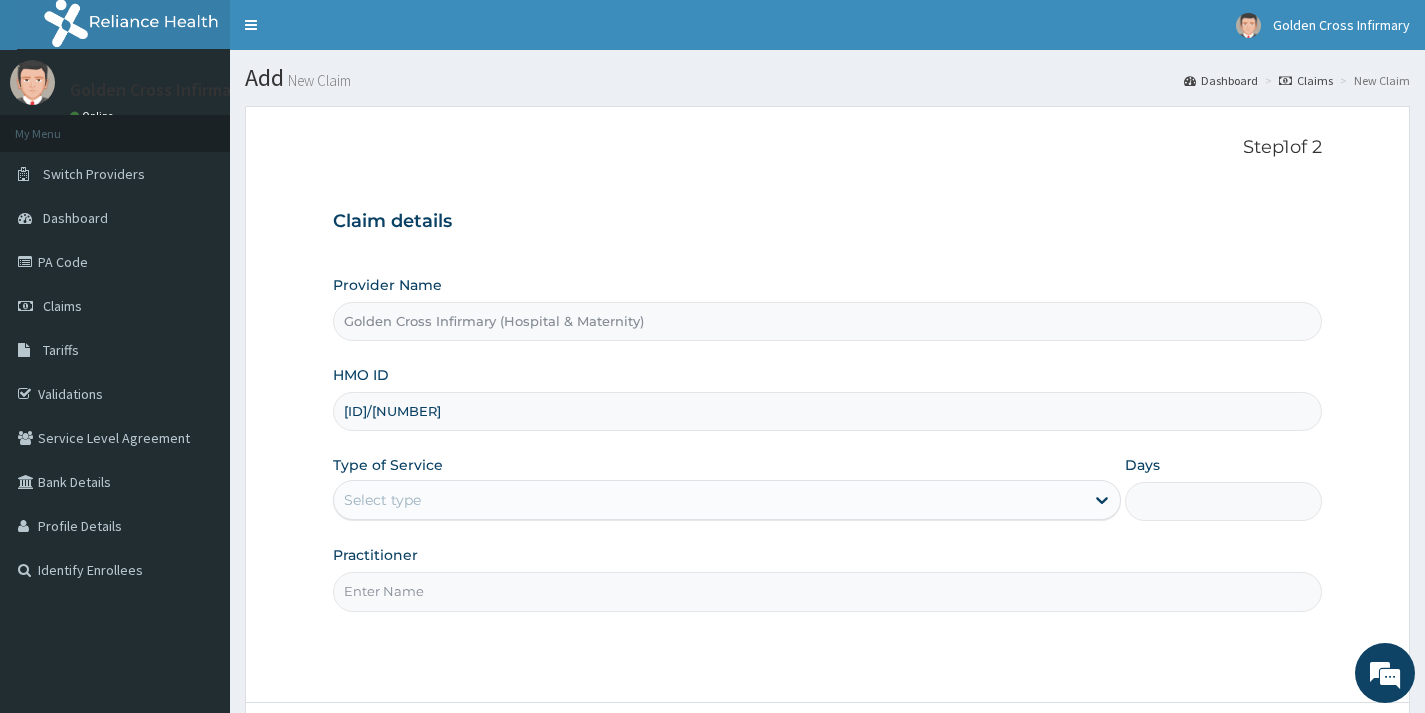 scroll, scrollTop: 0, scrollLeft: 0, axis: both 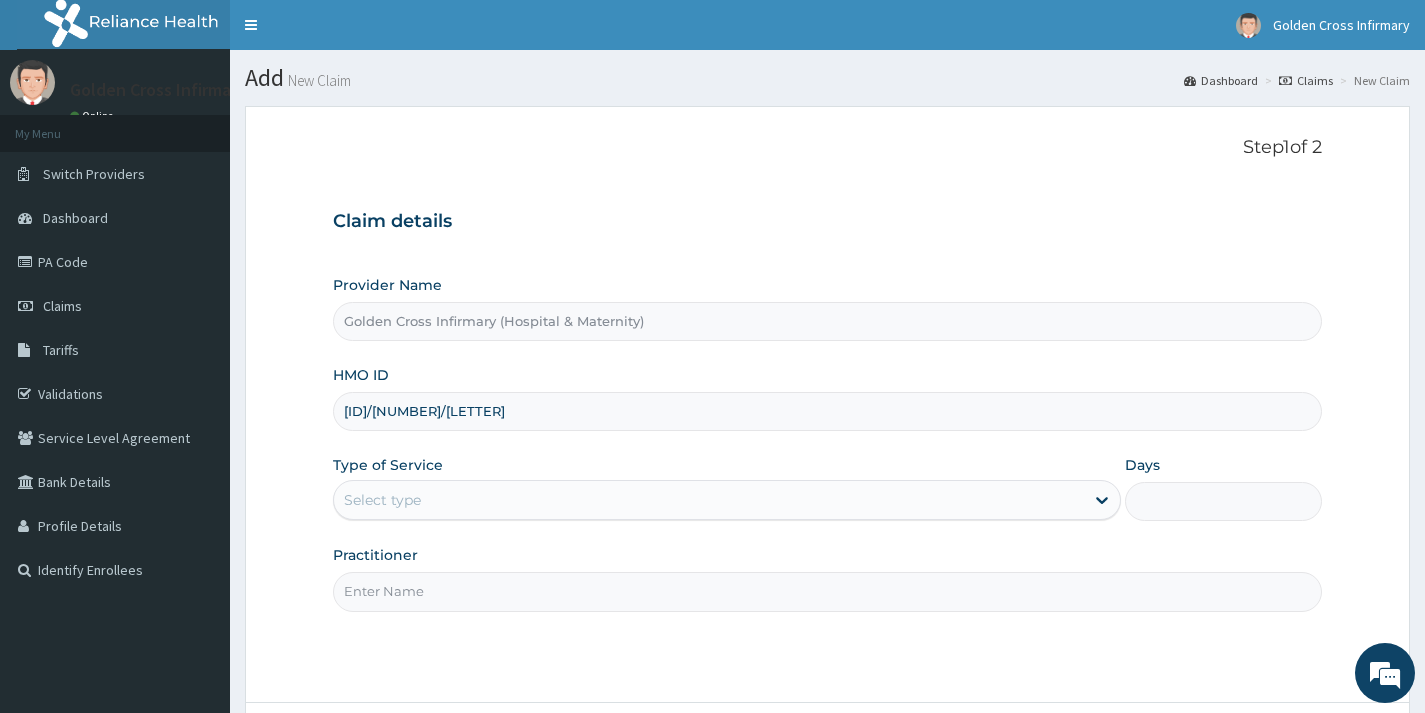 type on "MAD/10025/A" 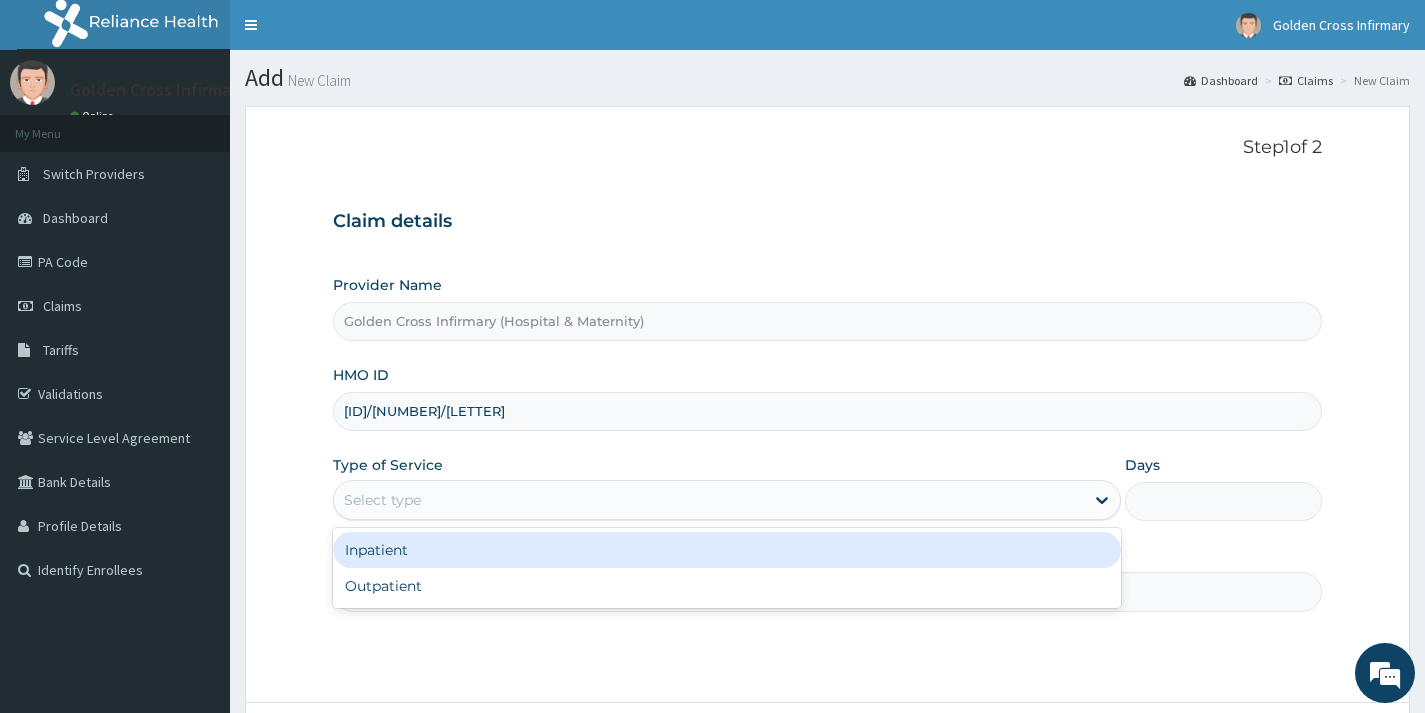 drag, startPoint x: 365, startPoint y: 481, endPoint x: 383, endPoint y: 514, distance: 37.589893 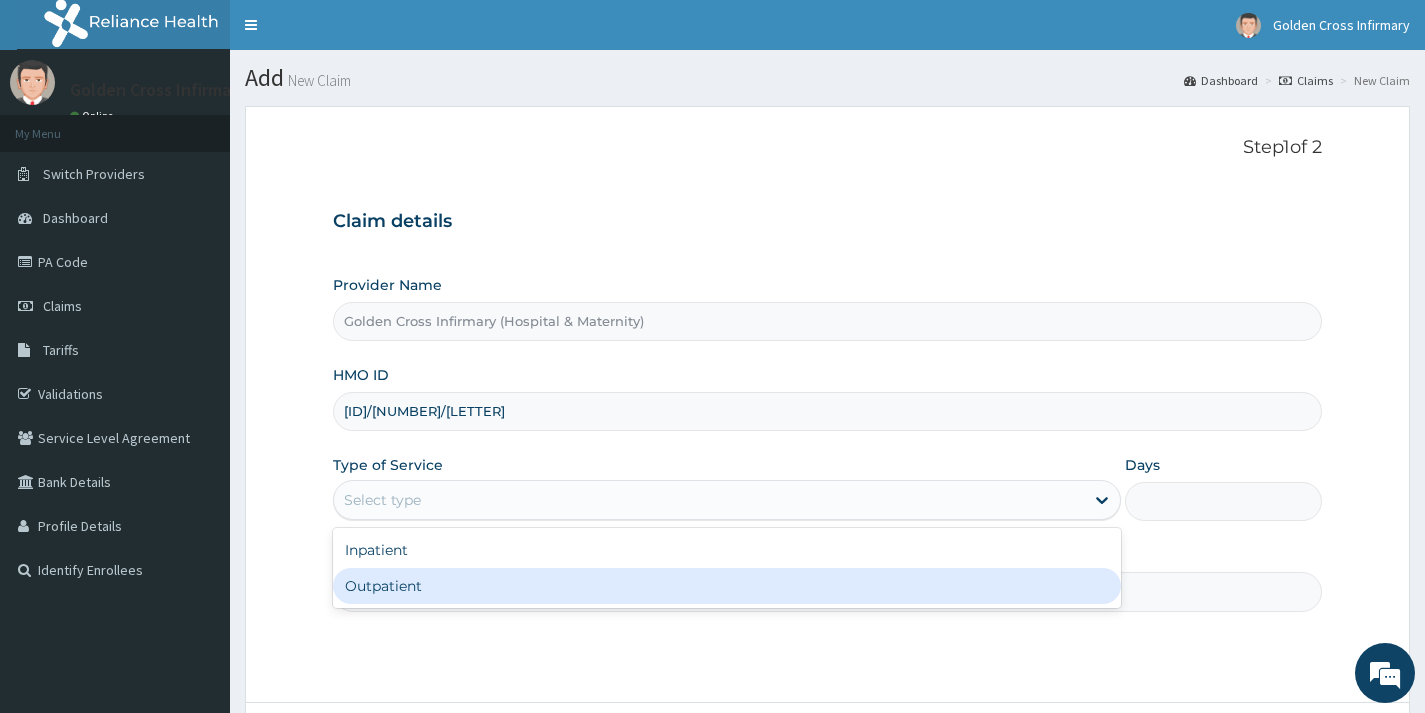 click on "Outpatient" at bounding box center (727, 586) 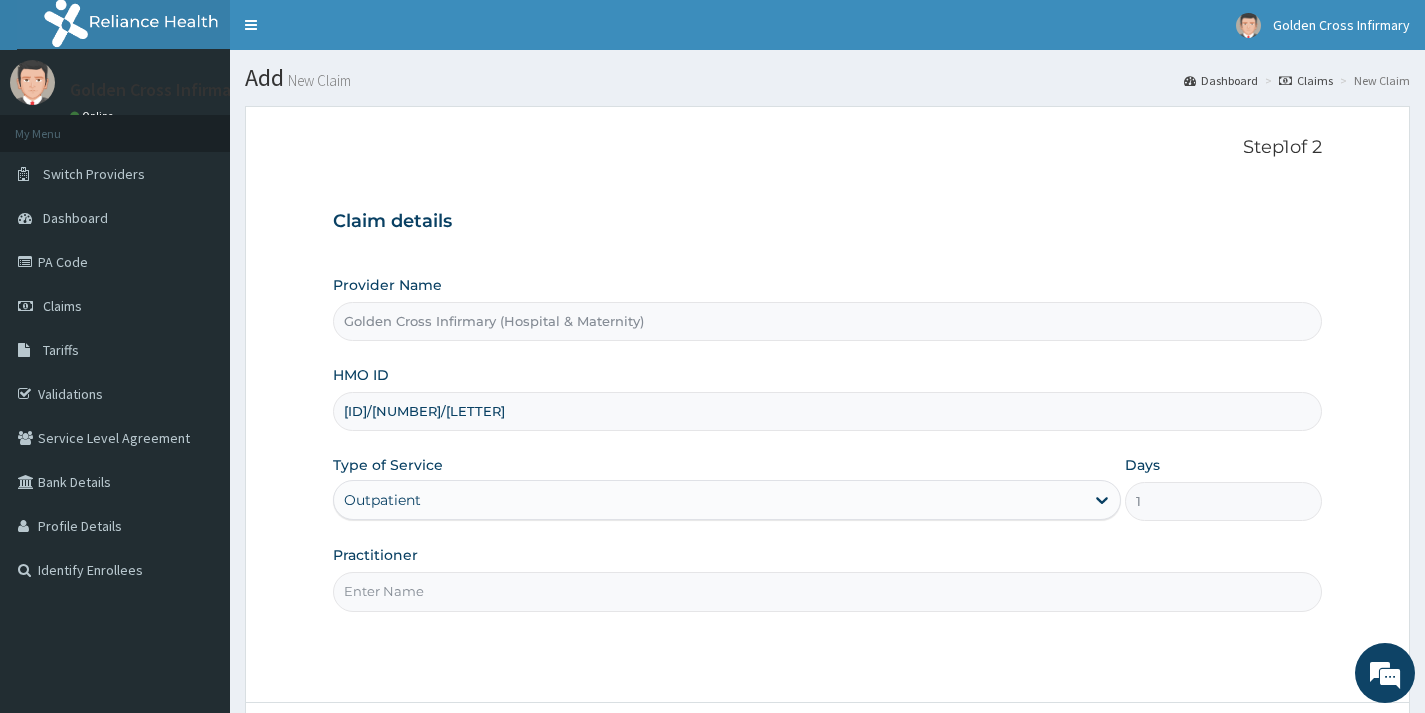 click on "Practitioner" at bounding box center [827, 591] 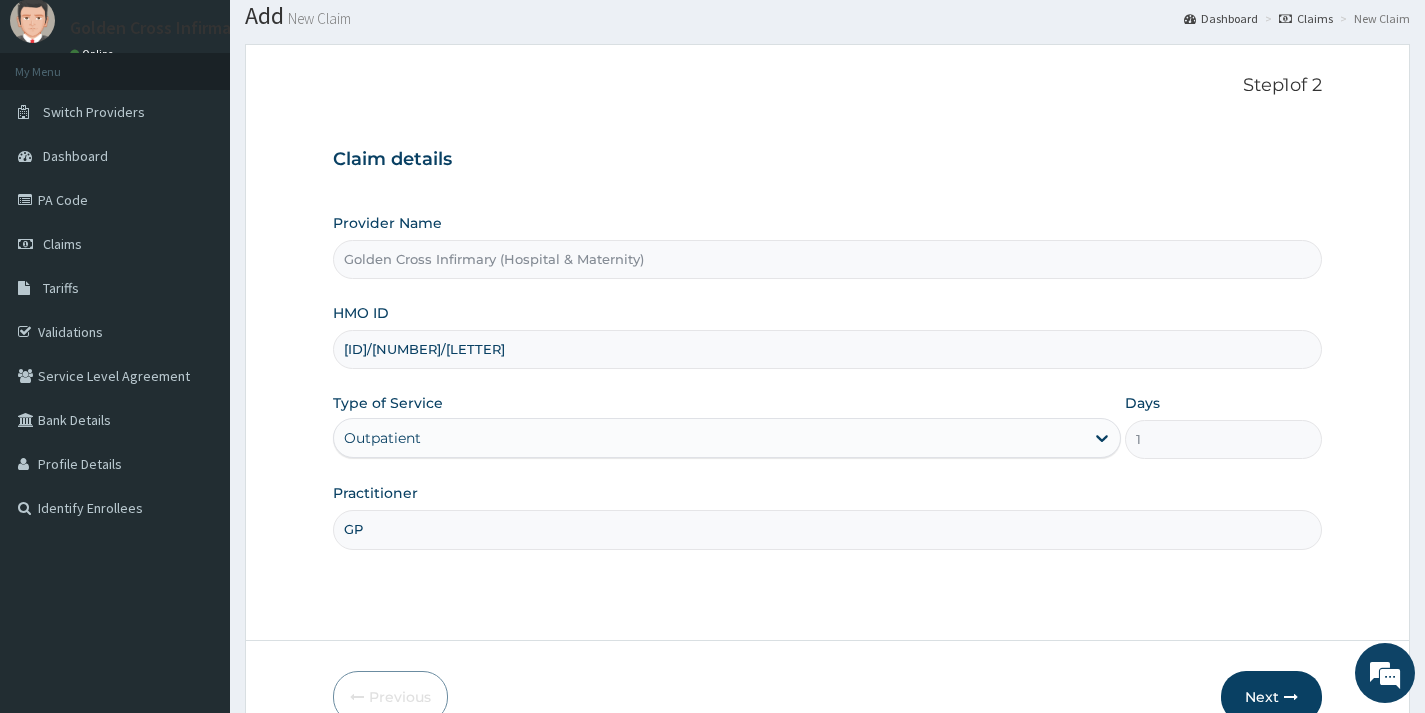 scroll, scrollTop: 169, scrollLeft: 0, axis: vertical 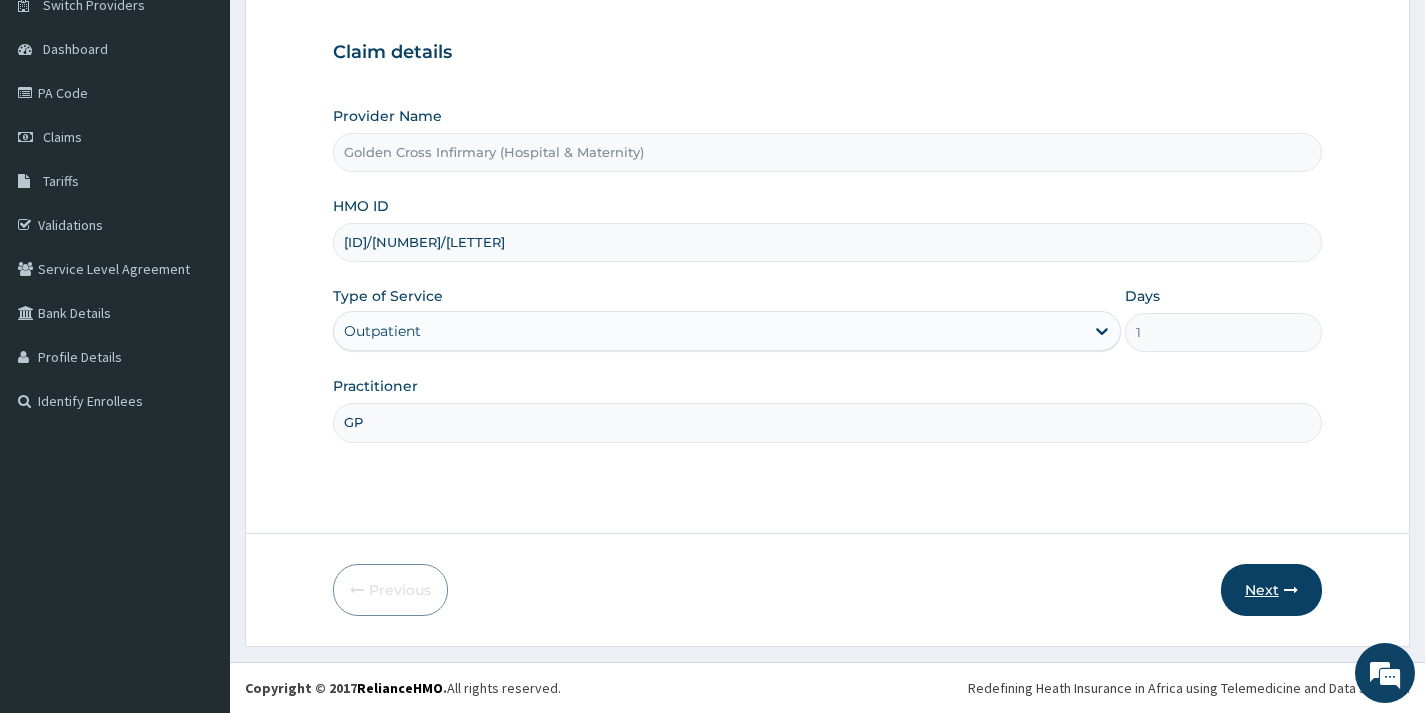 click on "Next" at bounding box center [1271, 590] 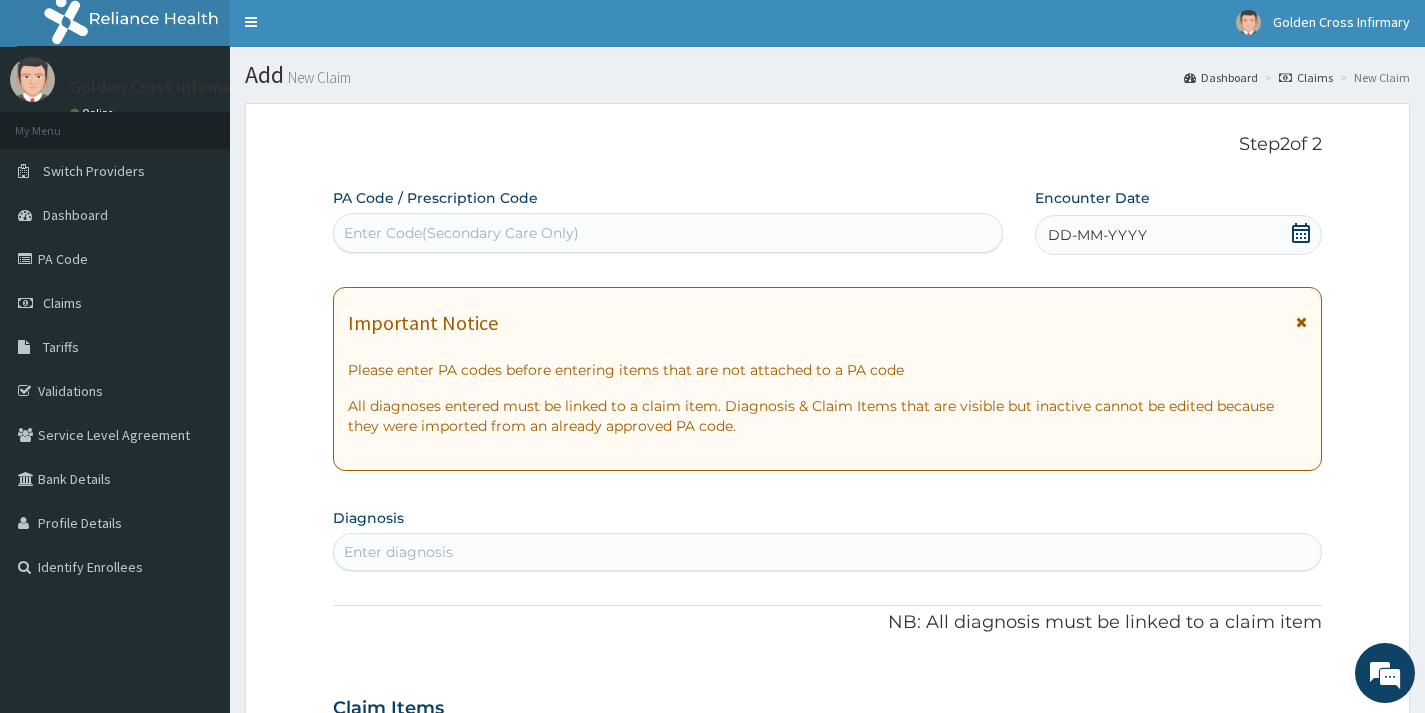 scroll, scrollTop: 0, scrollLeft: 0, axis: both 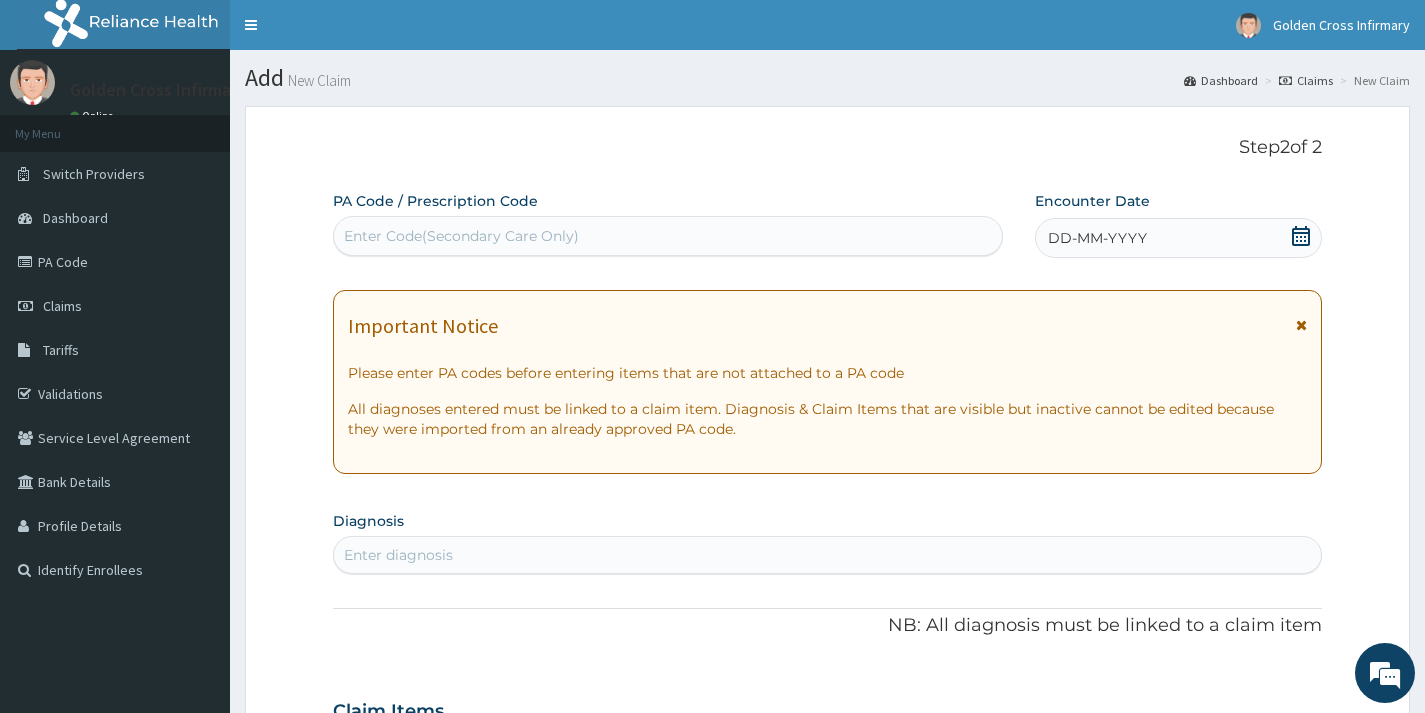 click 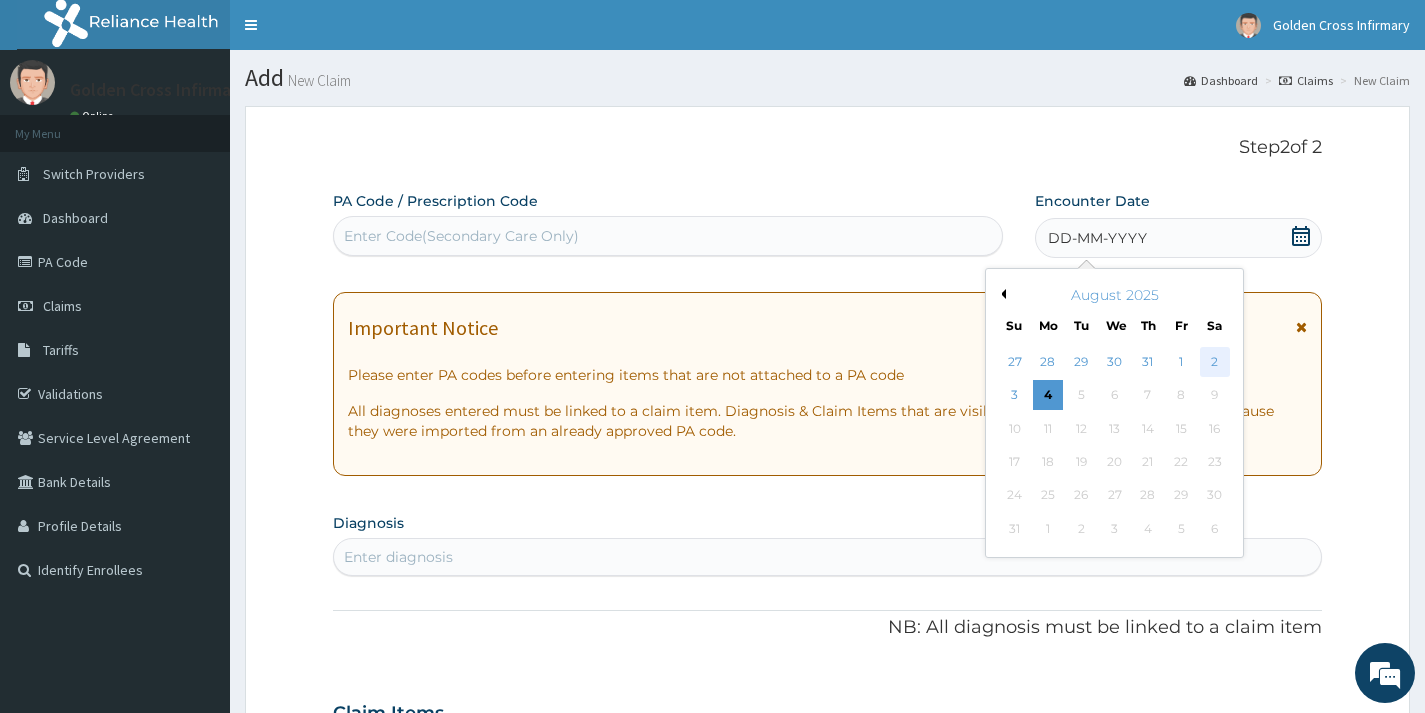 click on "2" at bounding box center [1214, 362] 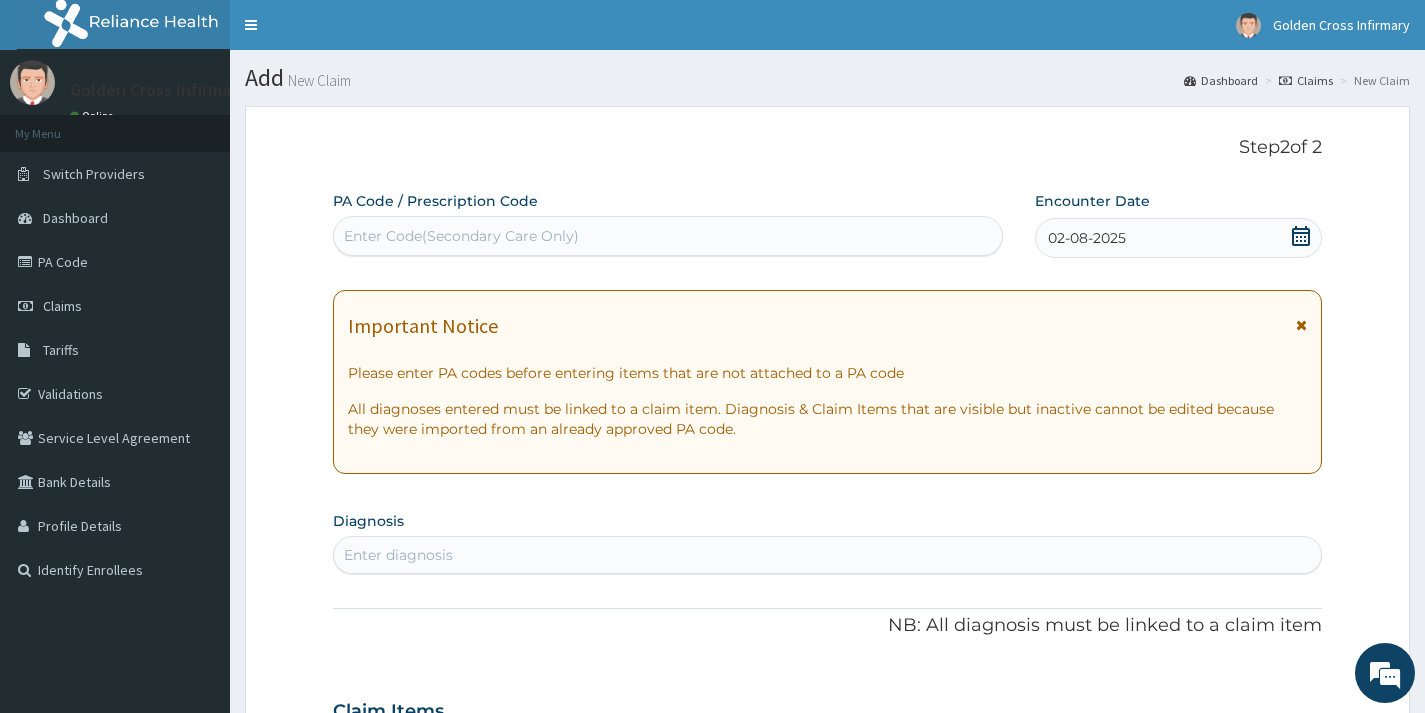 click on "Enter diagnosis" at bounding box center (827, 555) 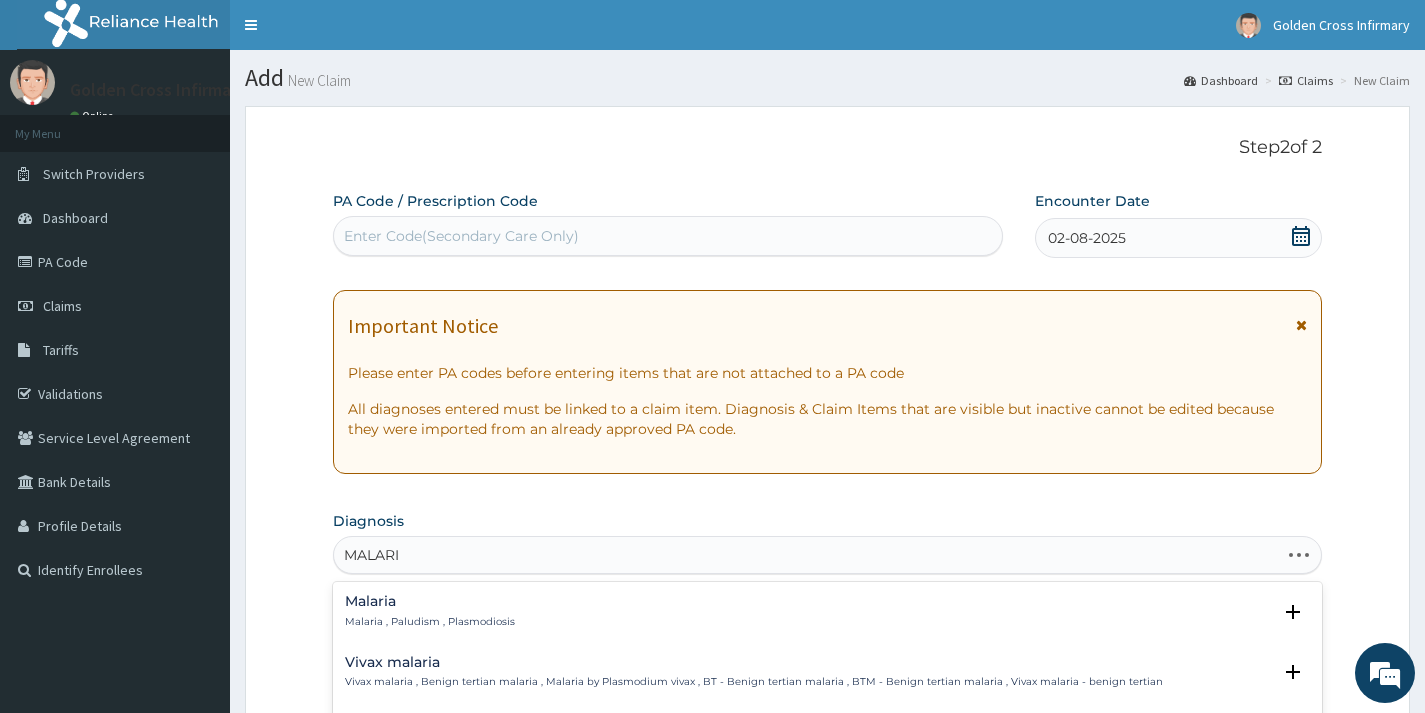 type on "MALARIA" 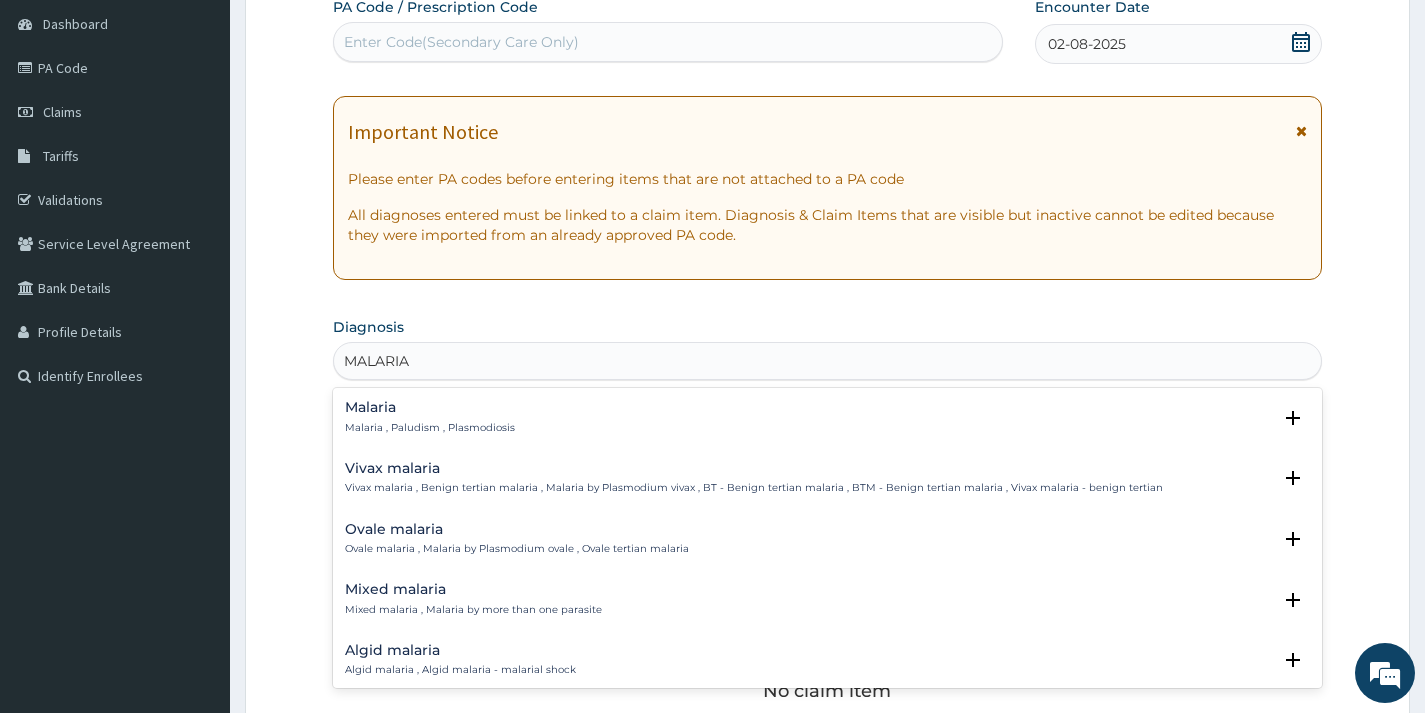 scroll, scrollTop: 400, scrollLeft: 0, axis: vertical 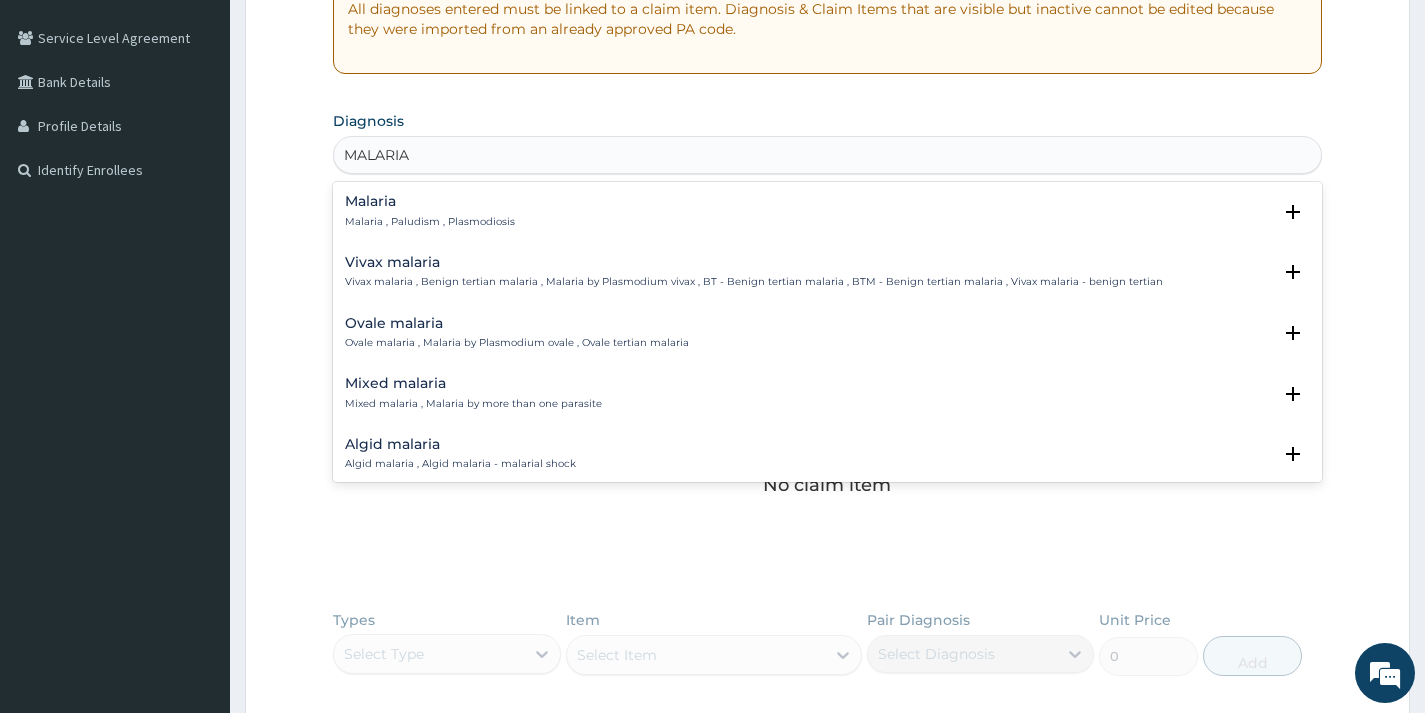 click on "Malaria , Paludism , Plasmodiosis" at bounding box center (430, 222) 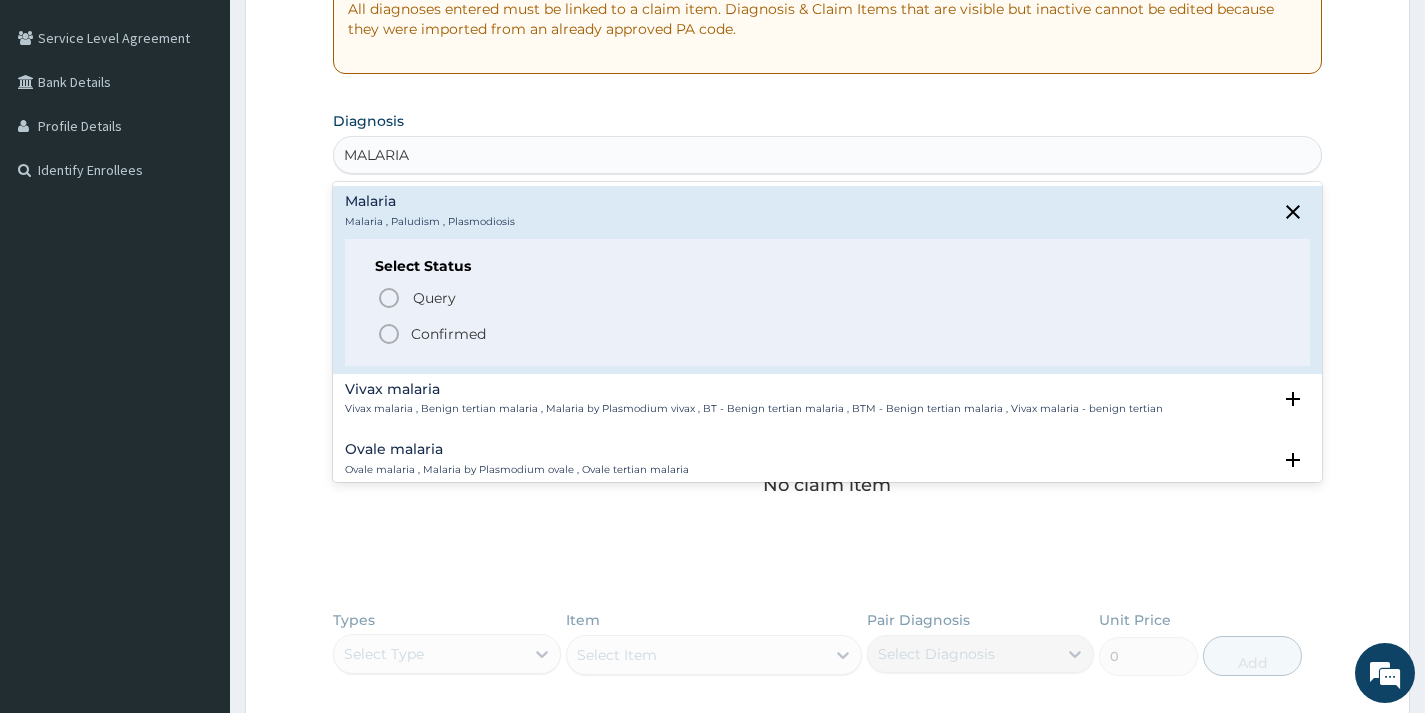 click on "Confirmed" at bounding box center (448, 334) 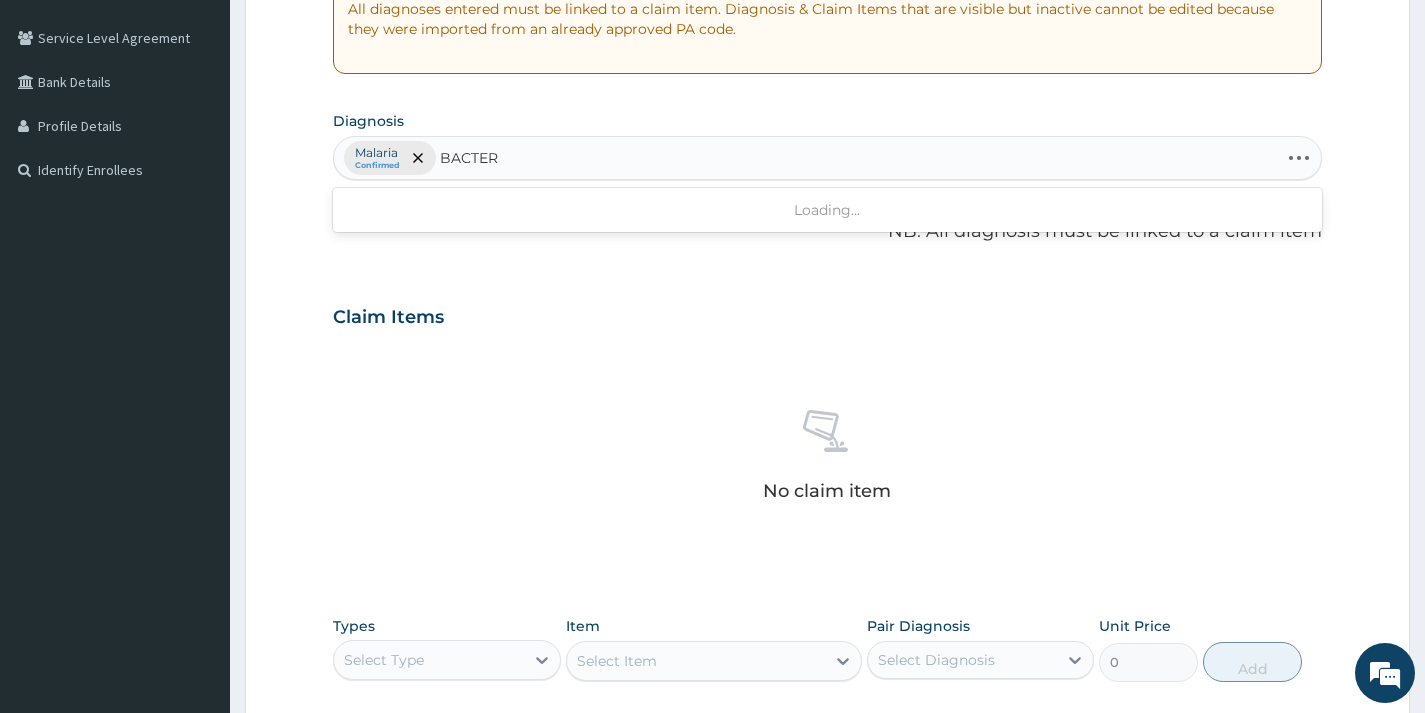 type on "BACTERE" 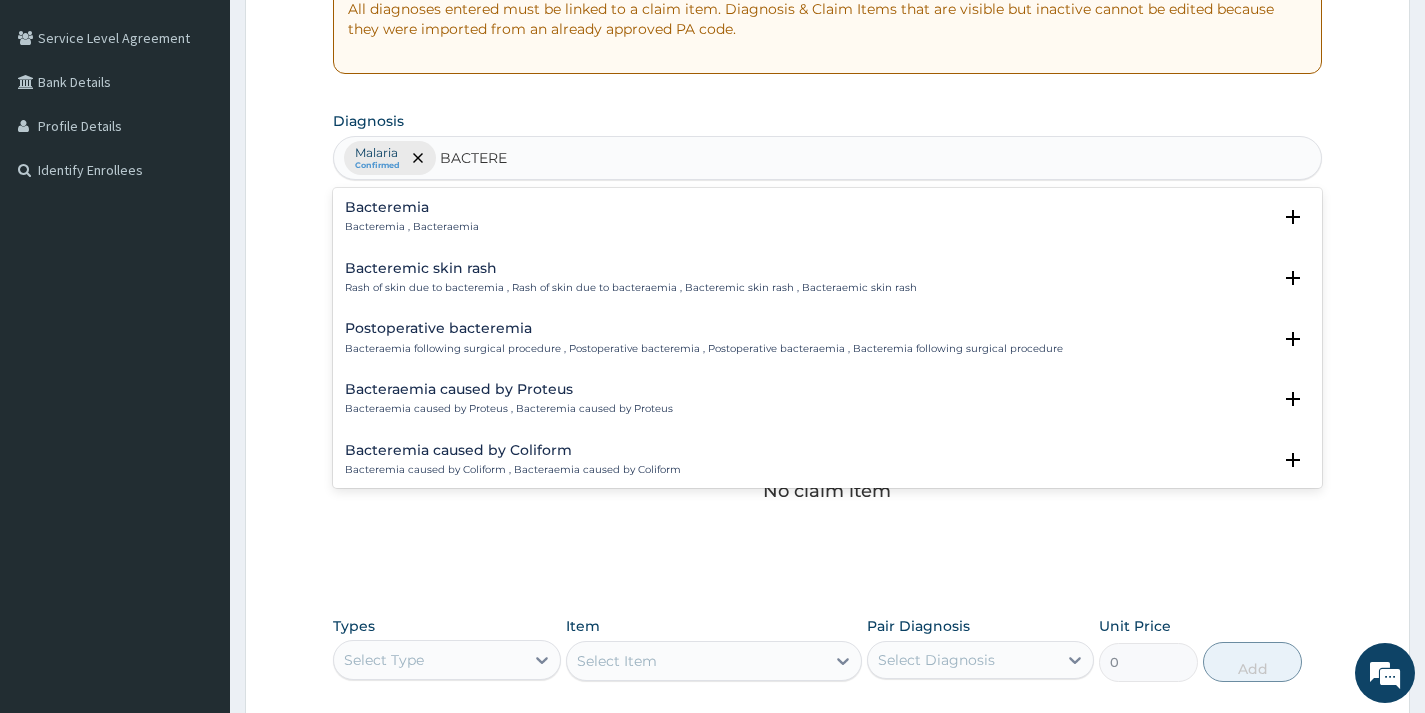 click on "Bacteremia" at bounding box center (412, 207) 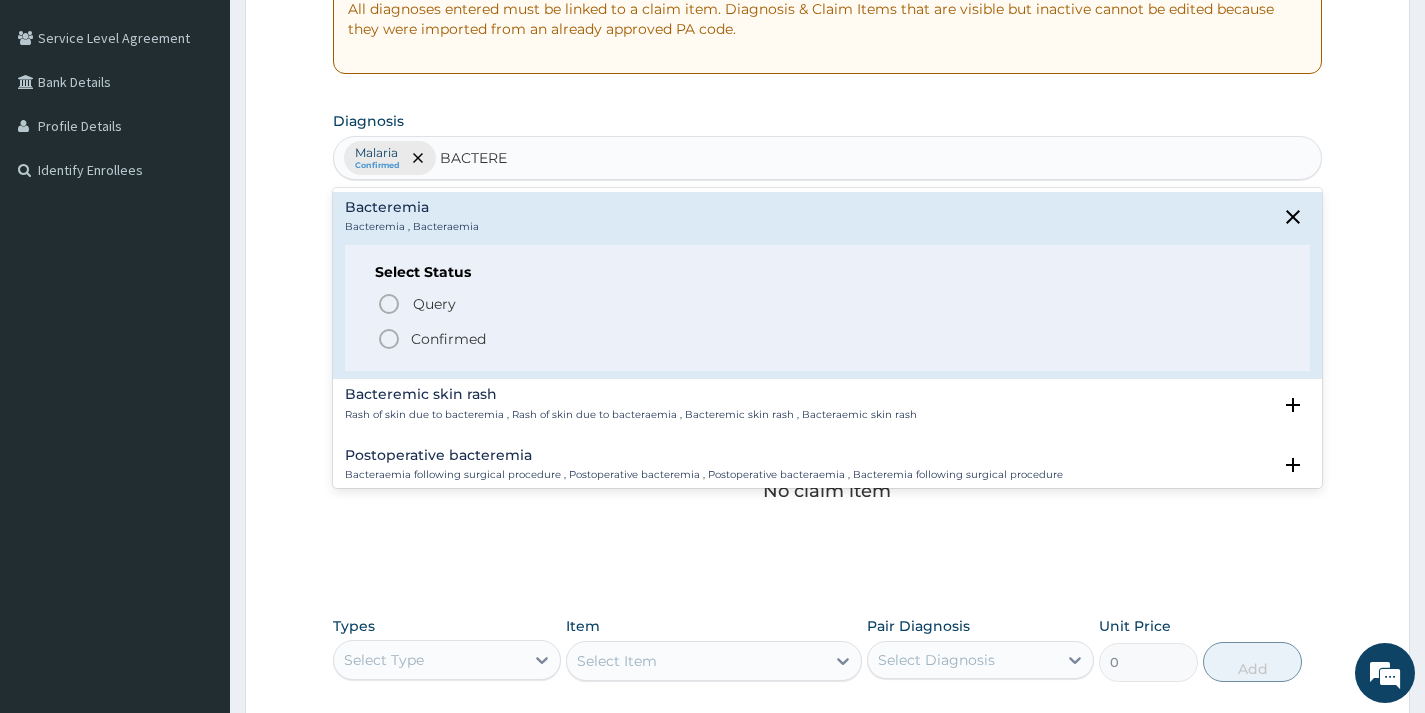 drag, startPoint x: 433, startPoint y: 344, endPoint x: 480, endPoint y: 293, distance: 69.354164 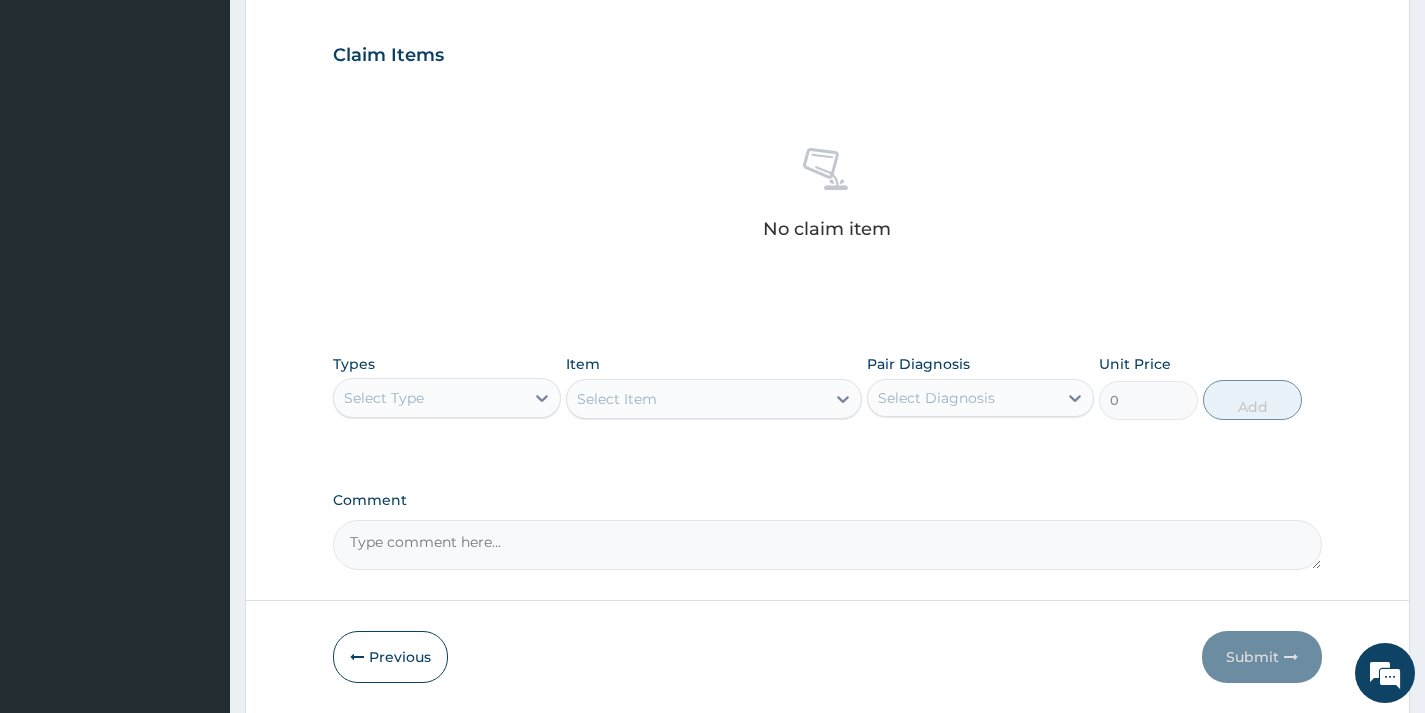 scroll, scrollTop: 729, scrollLeft: 0, axis: vertical 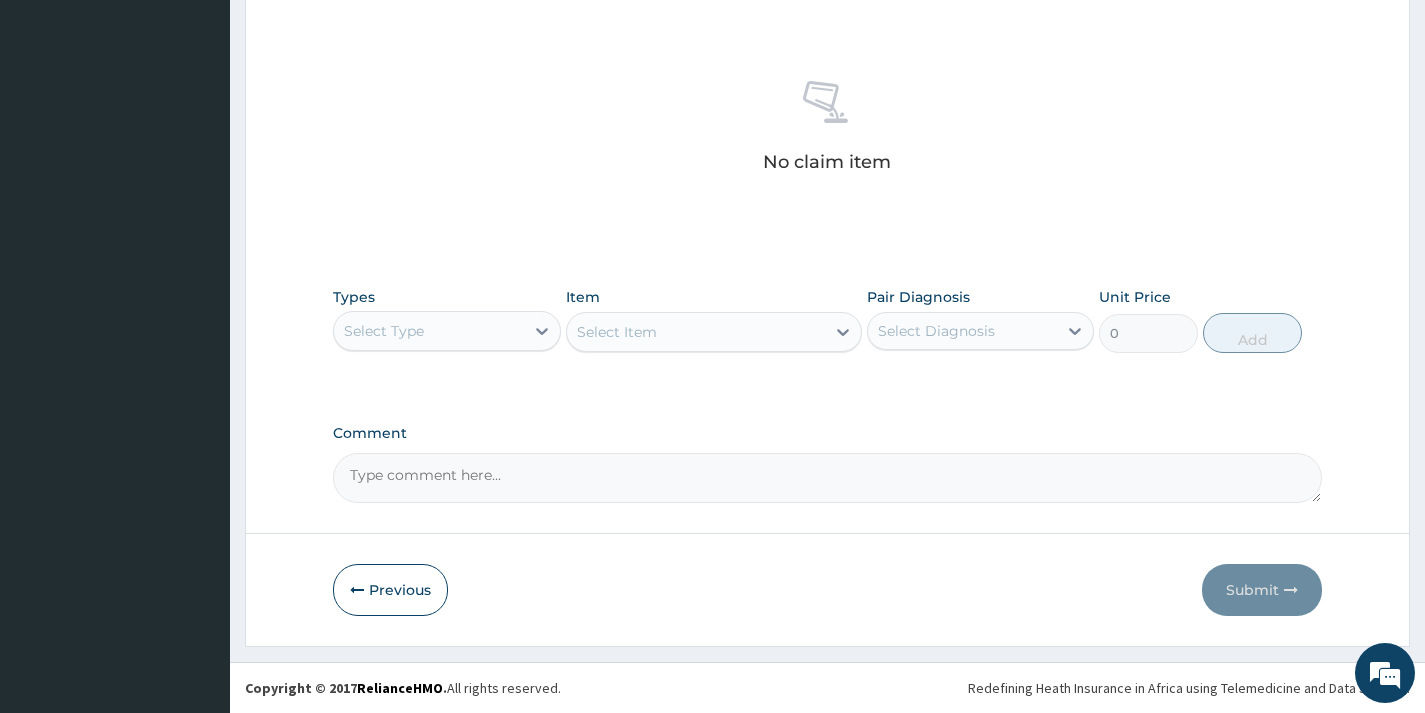 click on "Select Type" at bounding box center [428, 331] 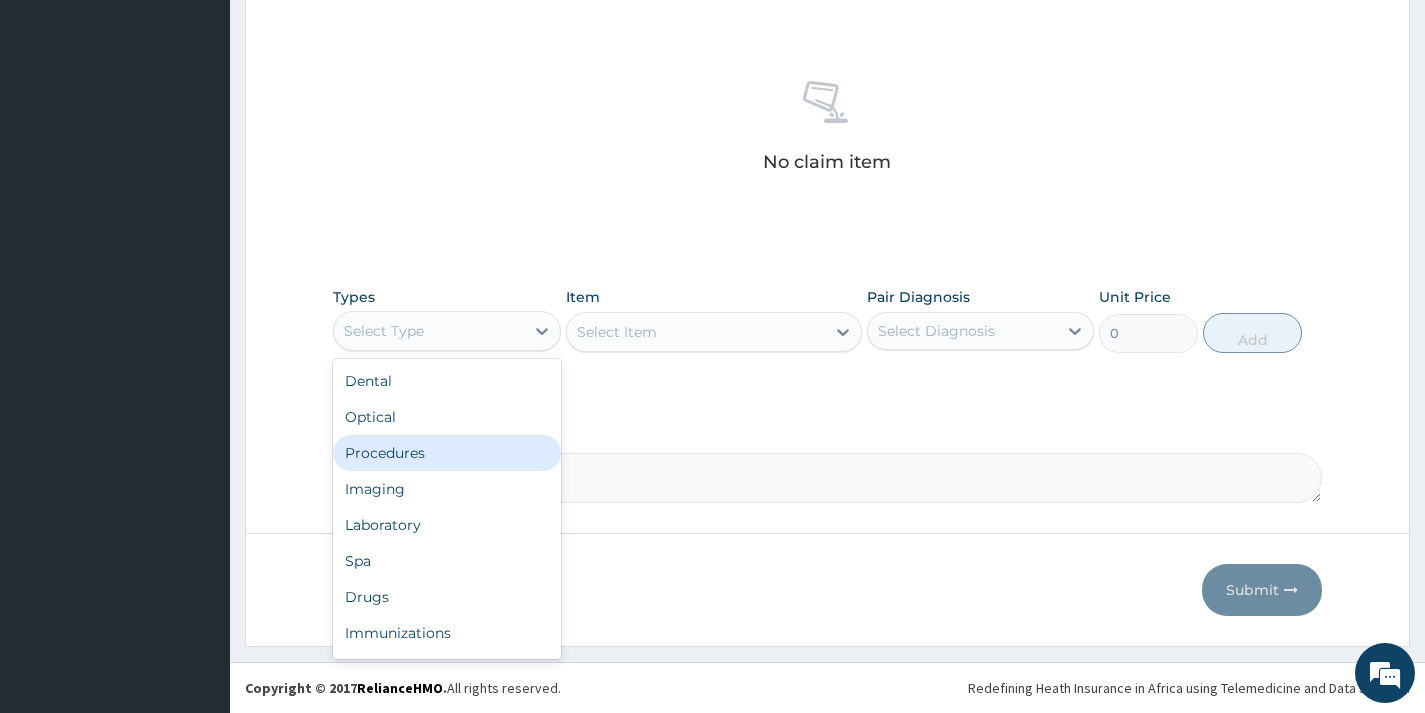 click on "Procedures" at bounding box center (446, 453) 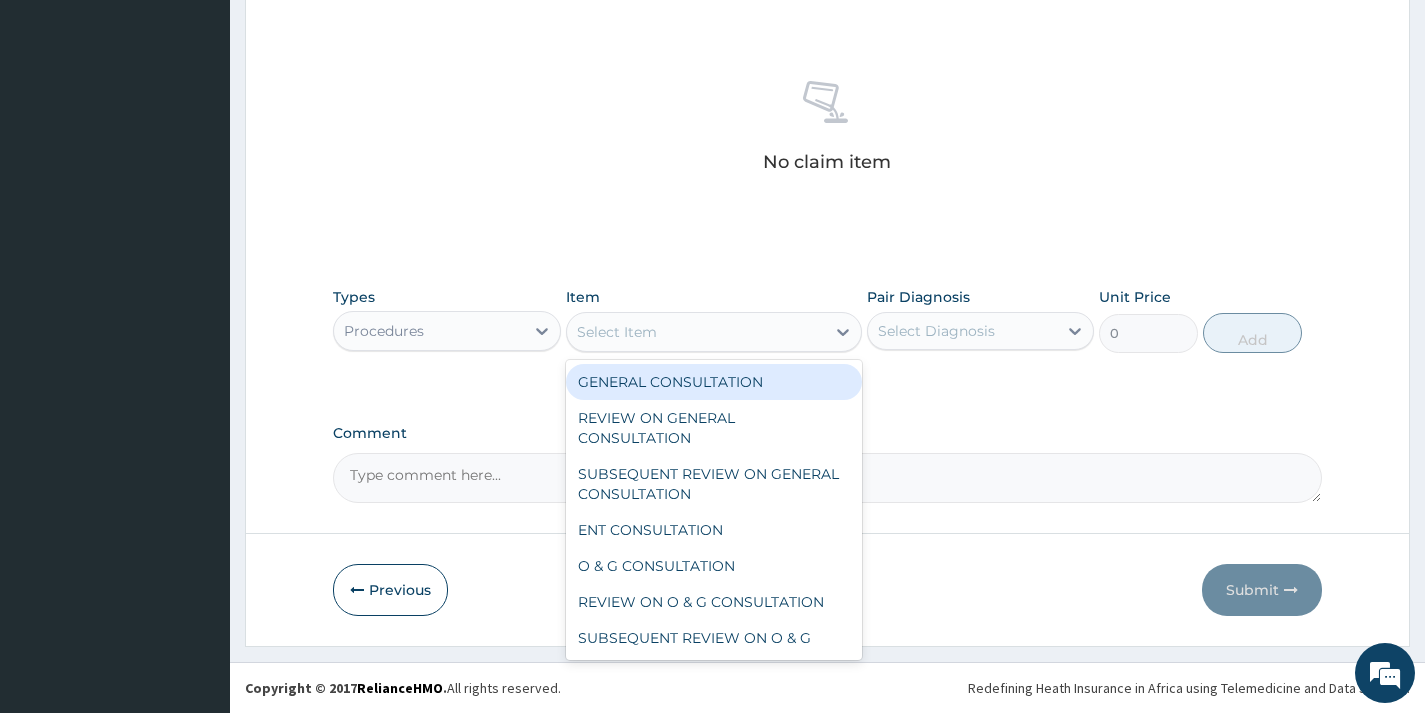 click on "Select Item" at bounding box center (617, 332) 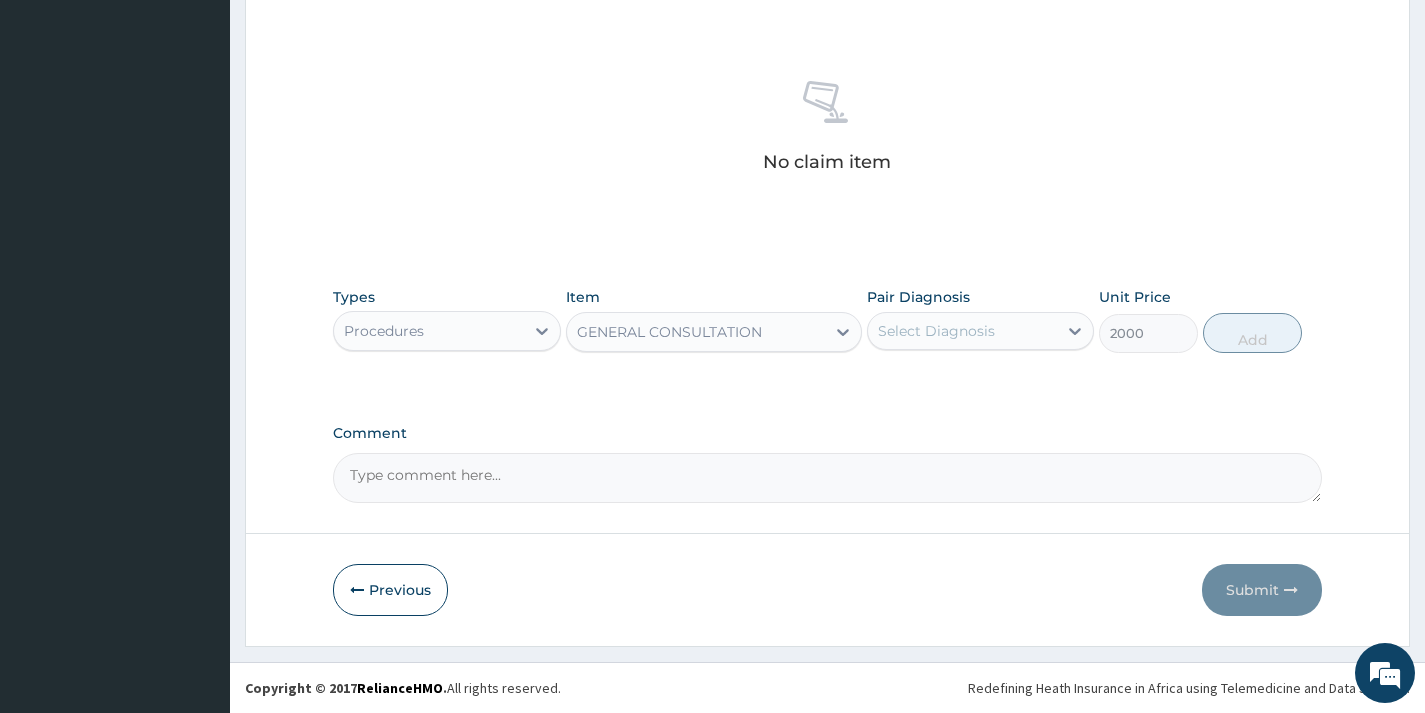 click on "Select Diagnosis" at bounding box center (962, 331) 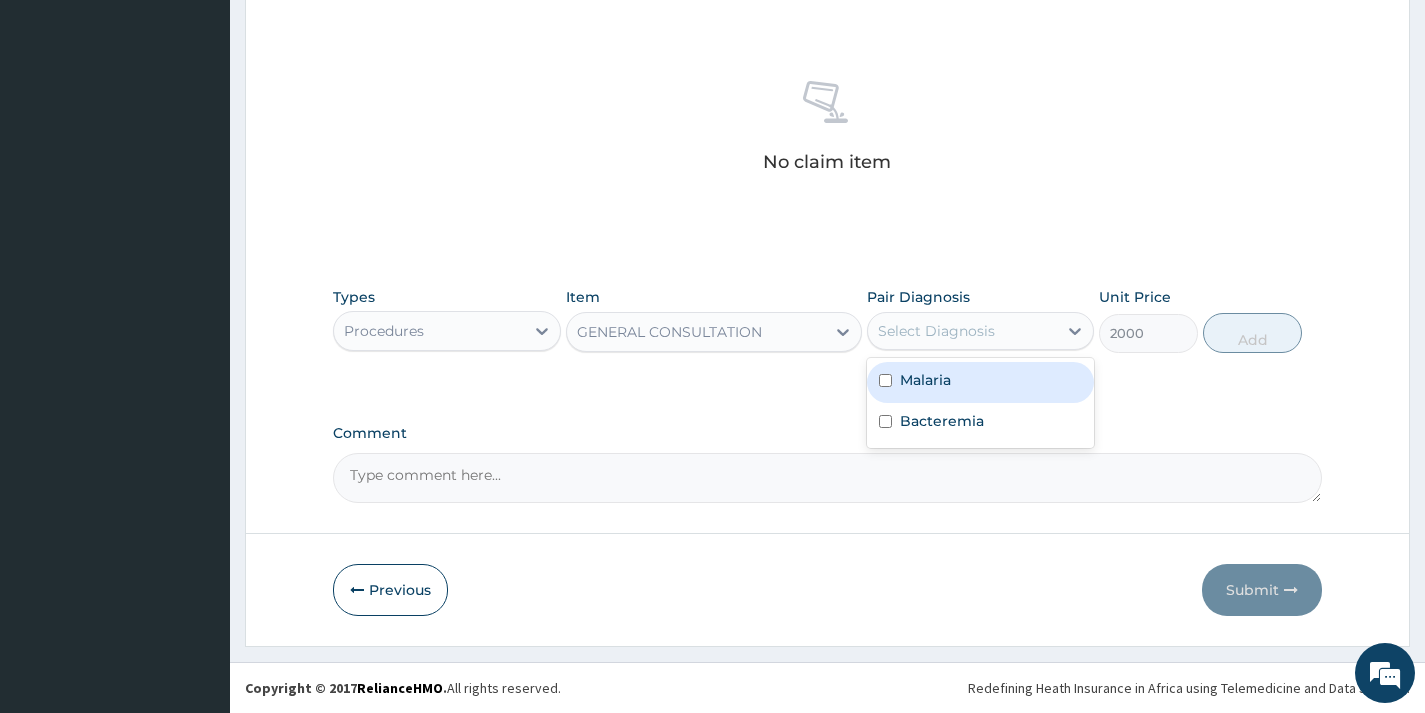 drag, startPoint x: 1025, startPoint y: 380, endPoint x: 1015, endPoint y: 394, distance: 17.20465 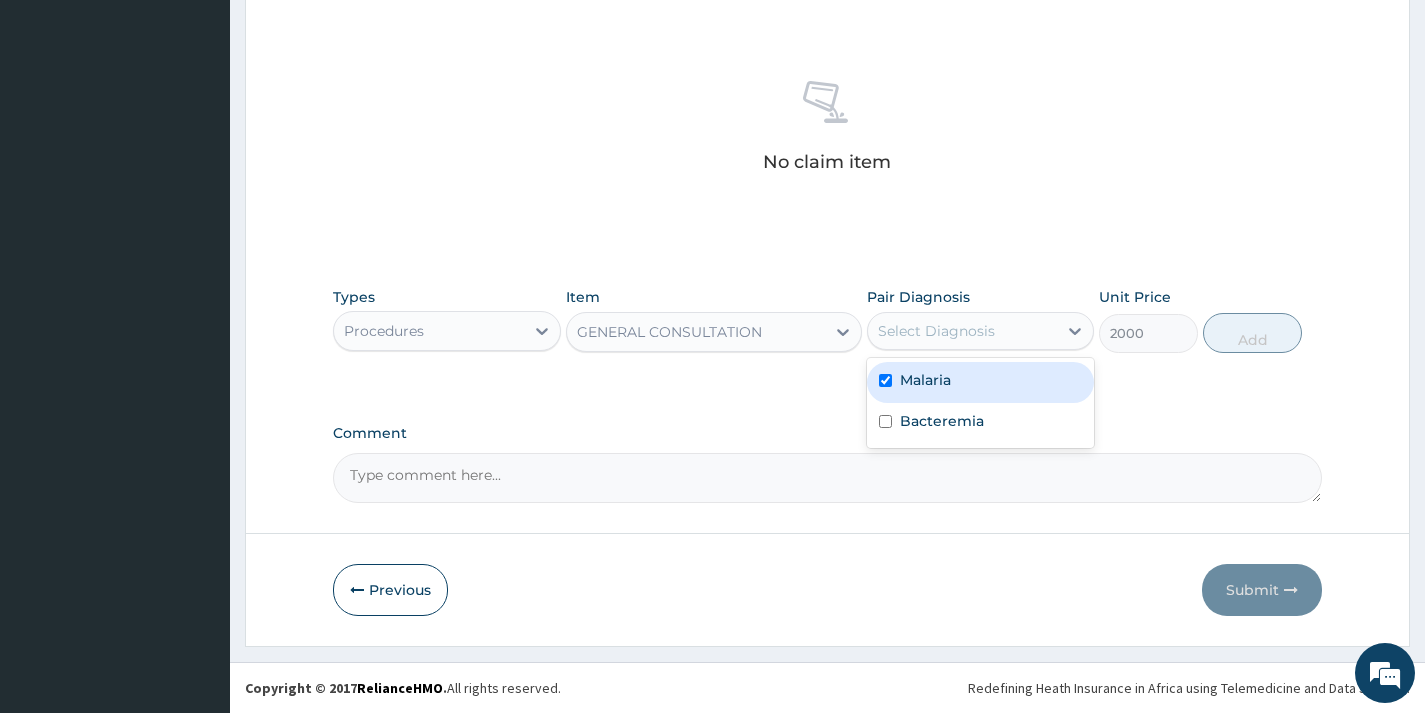 checkbox on "true" 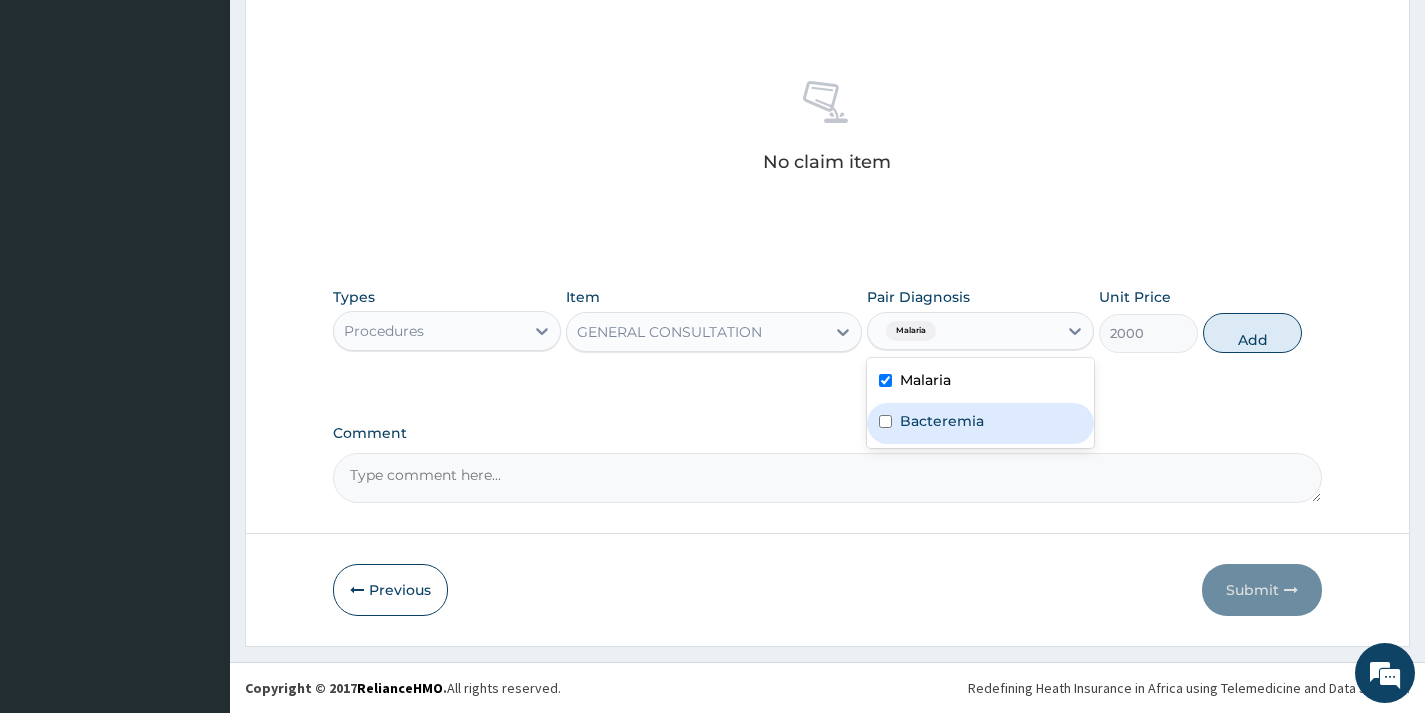 click on "Bacteremia" at bounding box center [980, 423] 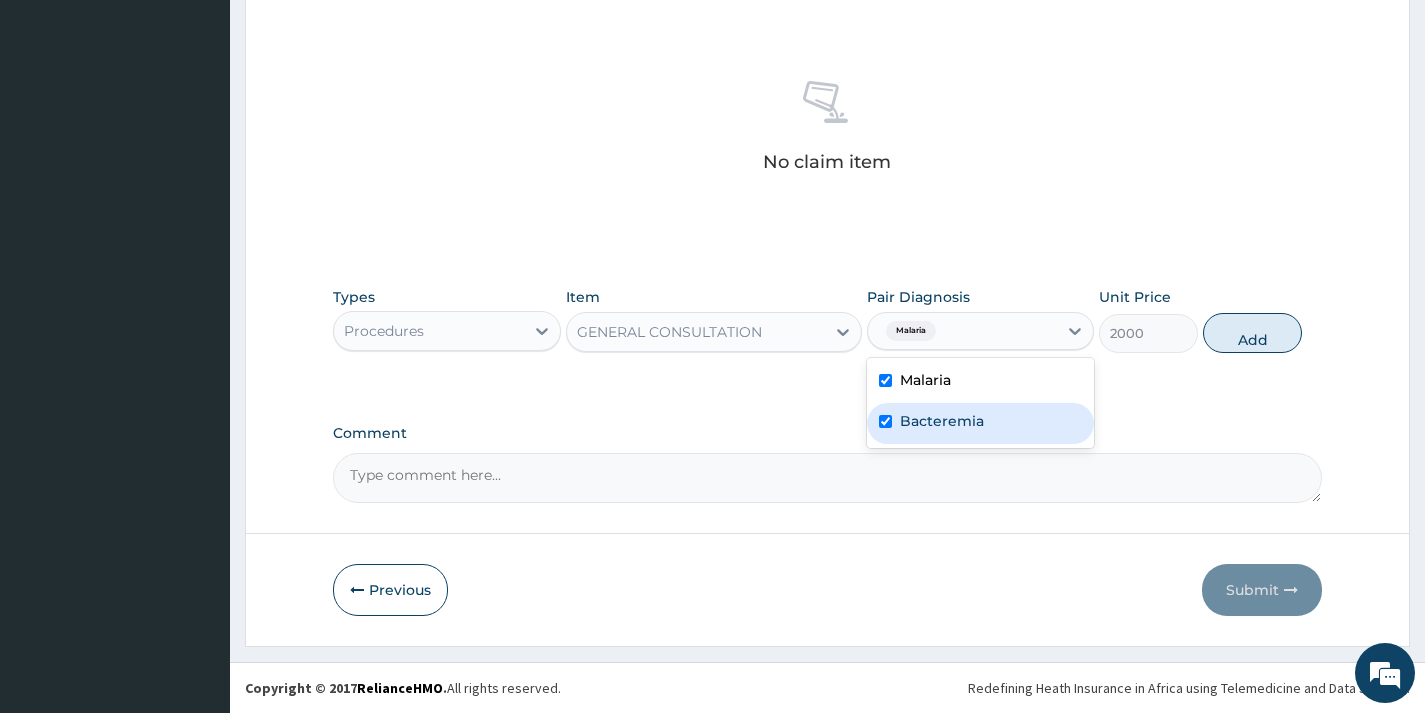 checkbox on "true" 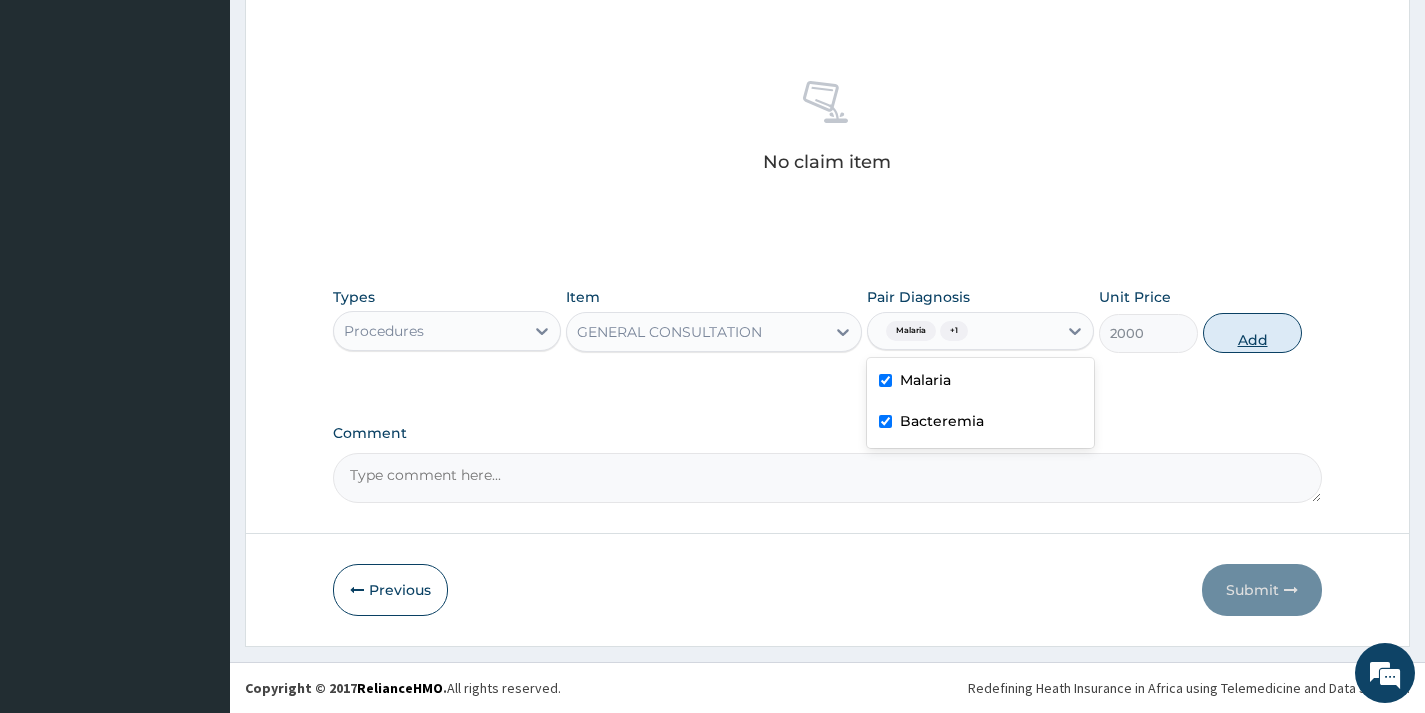 click on "Add" at bounding box center (1252, 333) 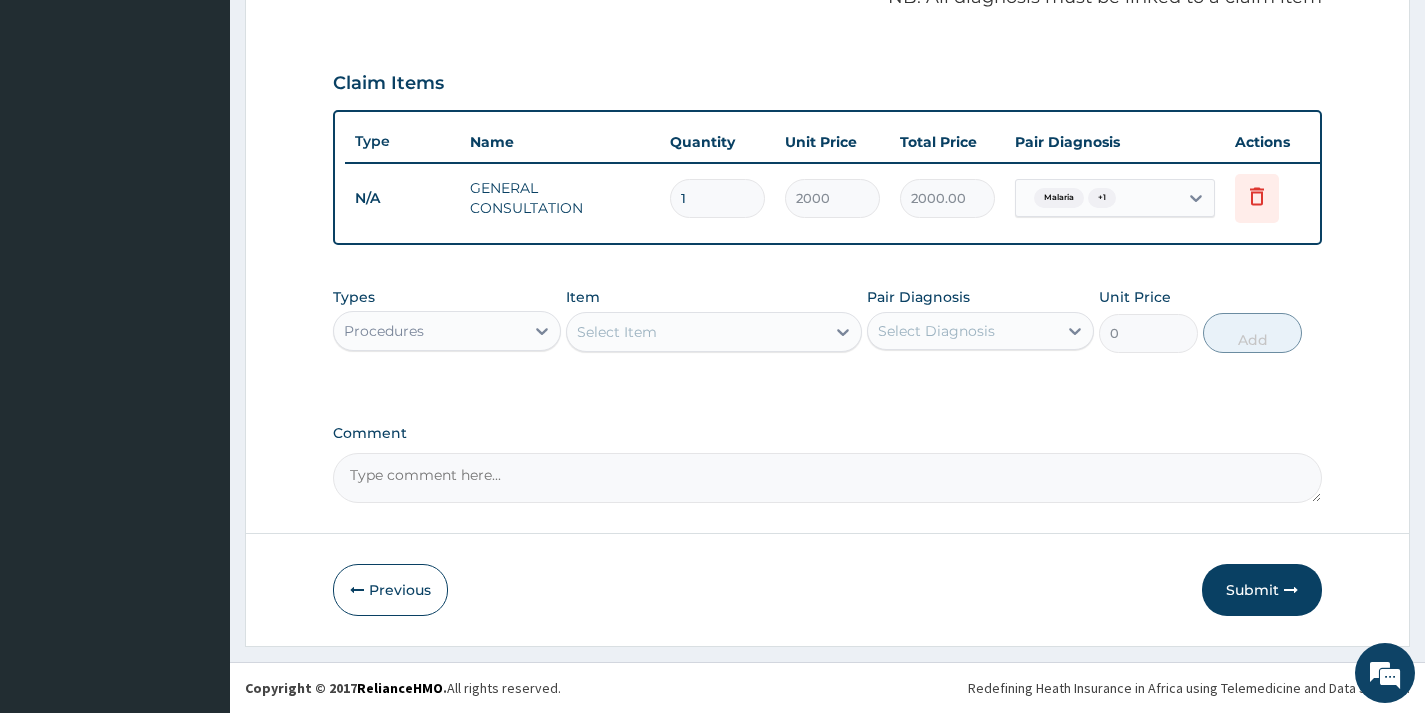 scroll, scrollTop: 649, scrollLeft: 0, axis: vertical 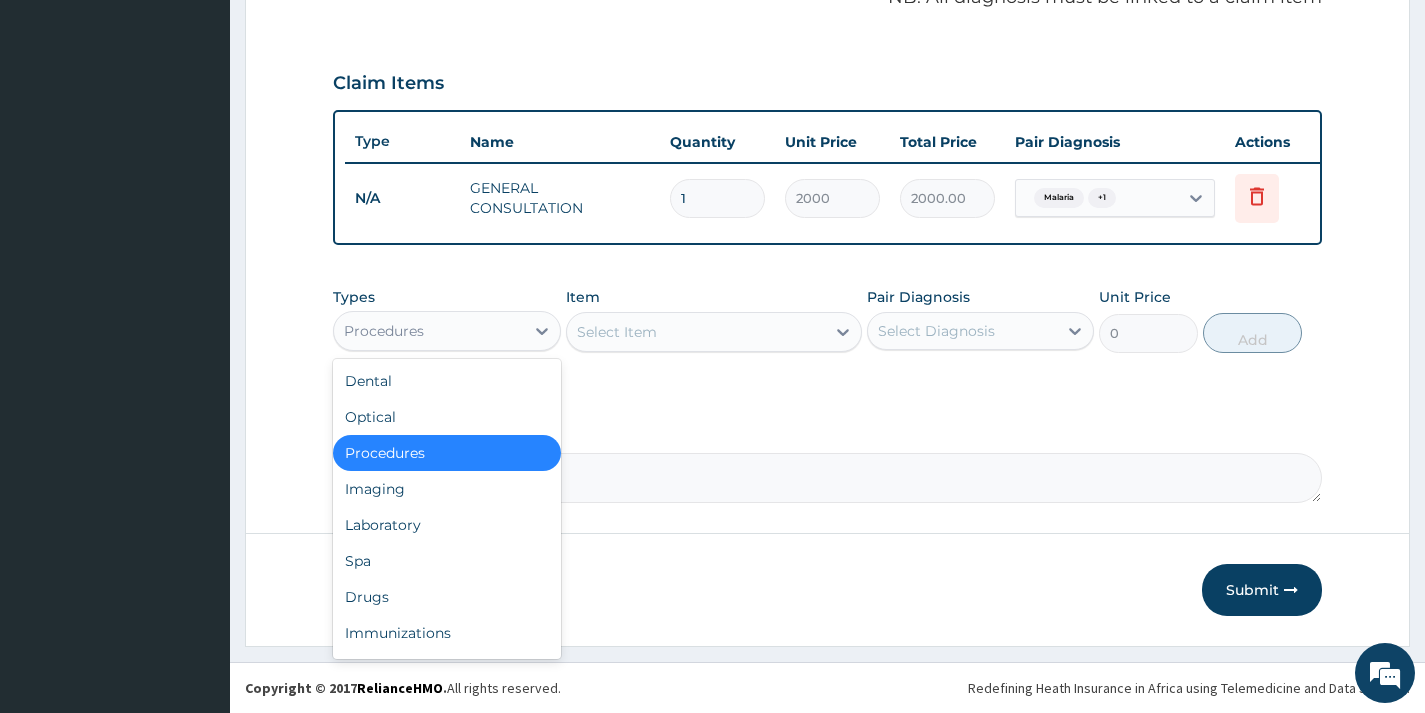 click on "Procedures" at bounding box center (428, 331) 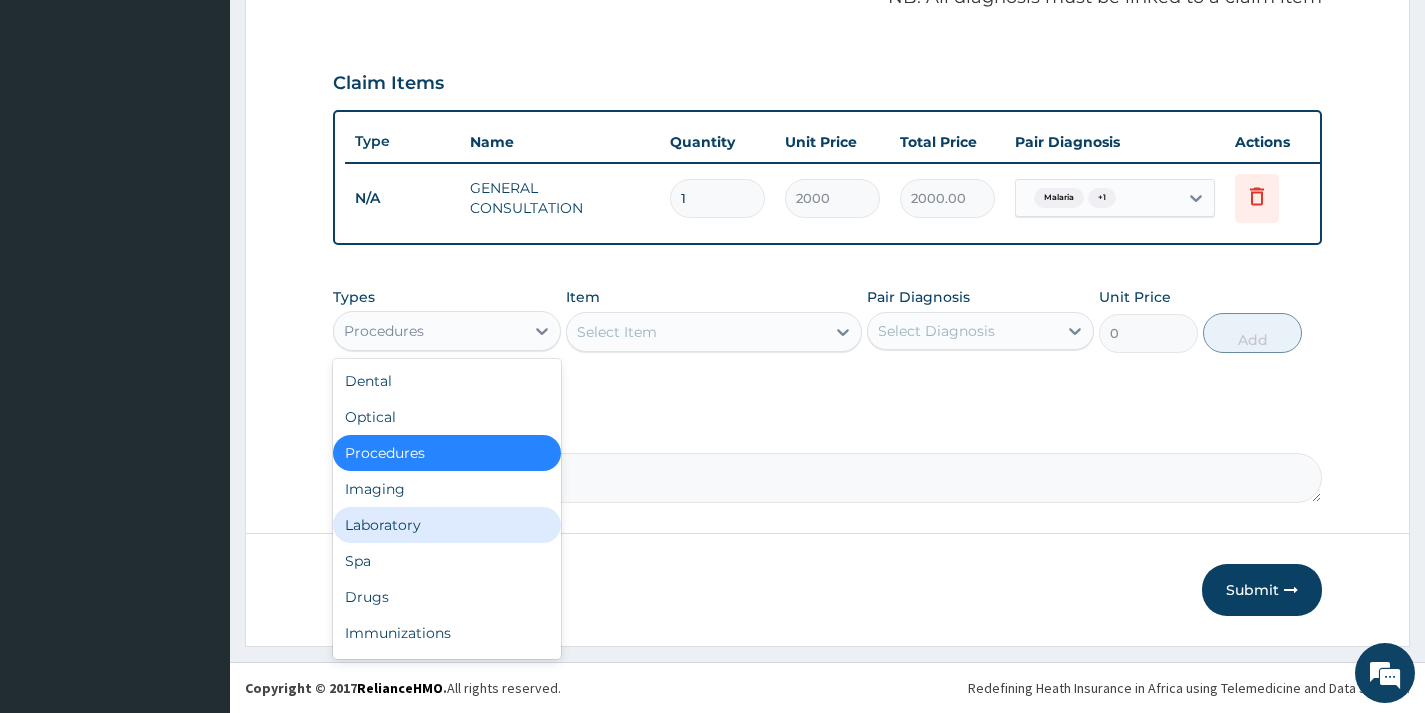 click on "Laboratory" at bounding box center (446, 525) 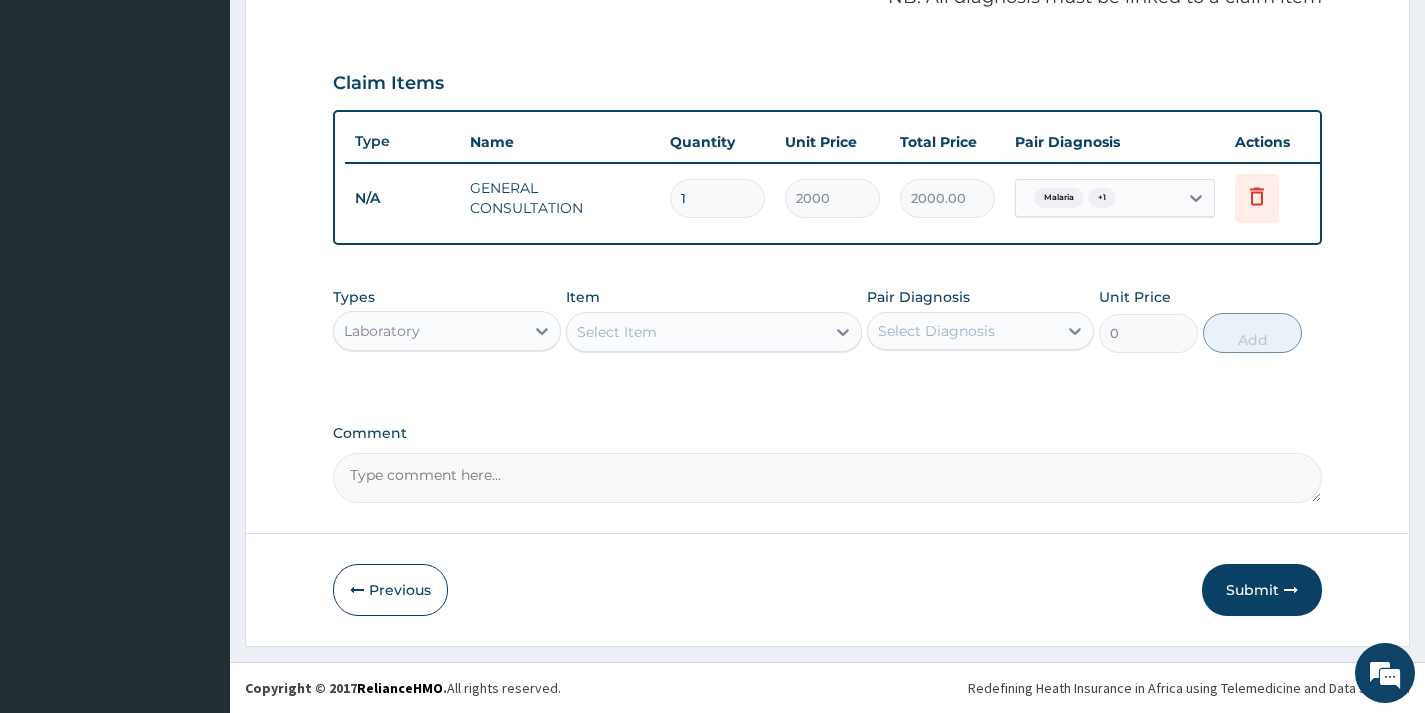 click on "Select Item" at bounding box center (714, 332) 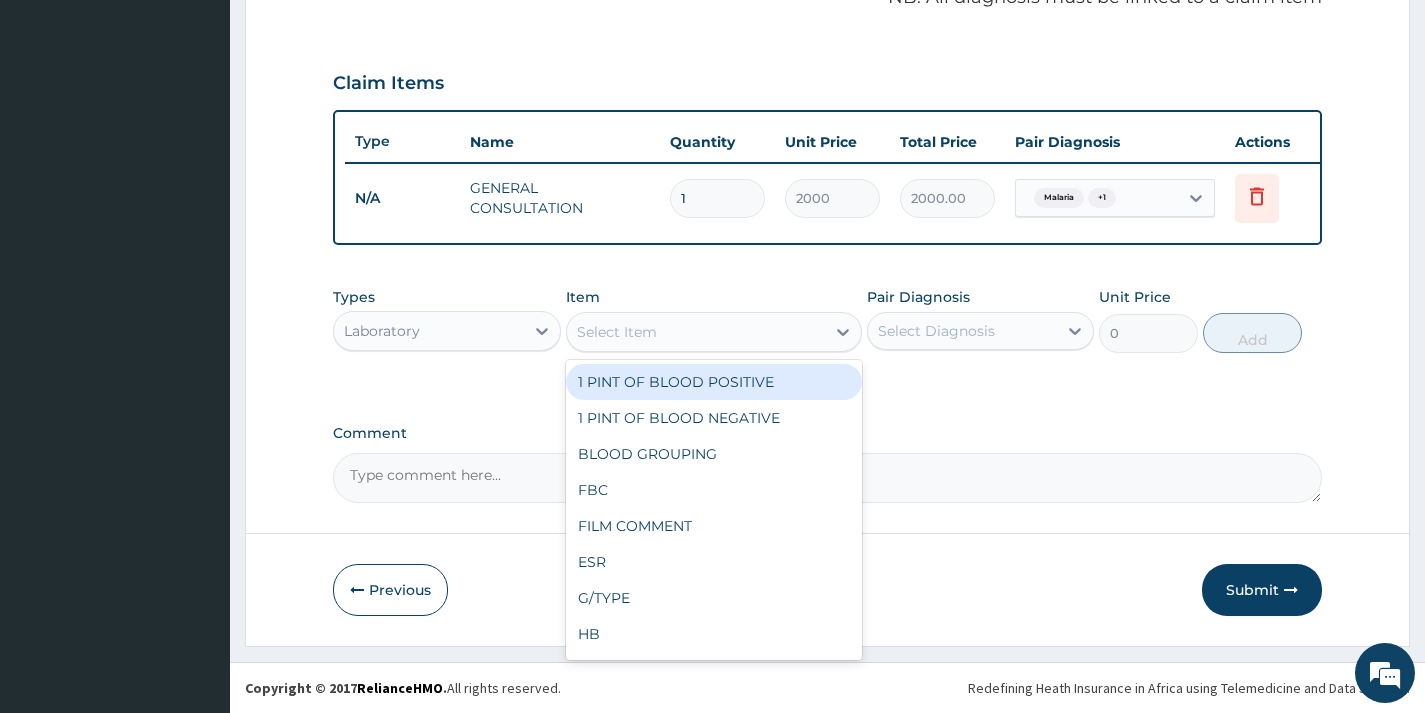 click on "Select Item" at bounding box center [696, 332] 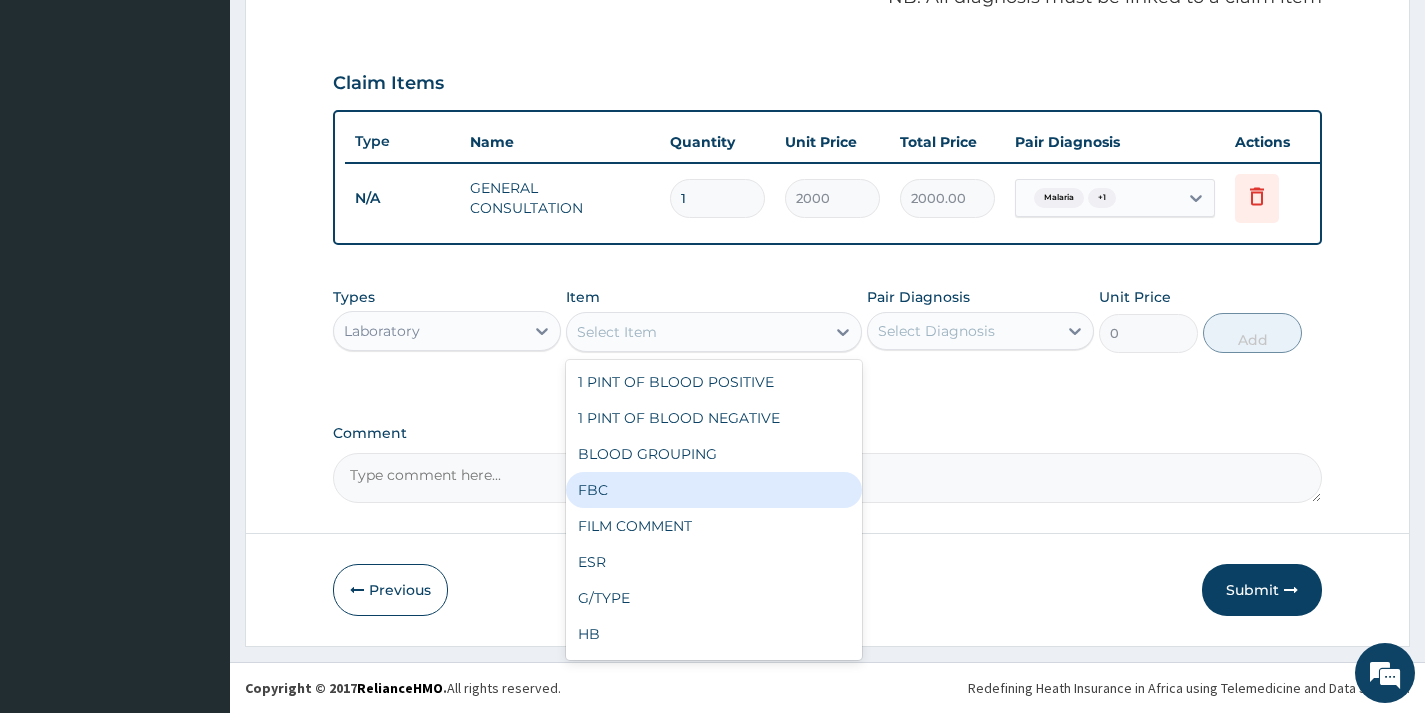 click on "FBC" at bounding box center (714, 490) 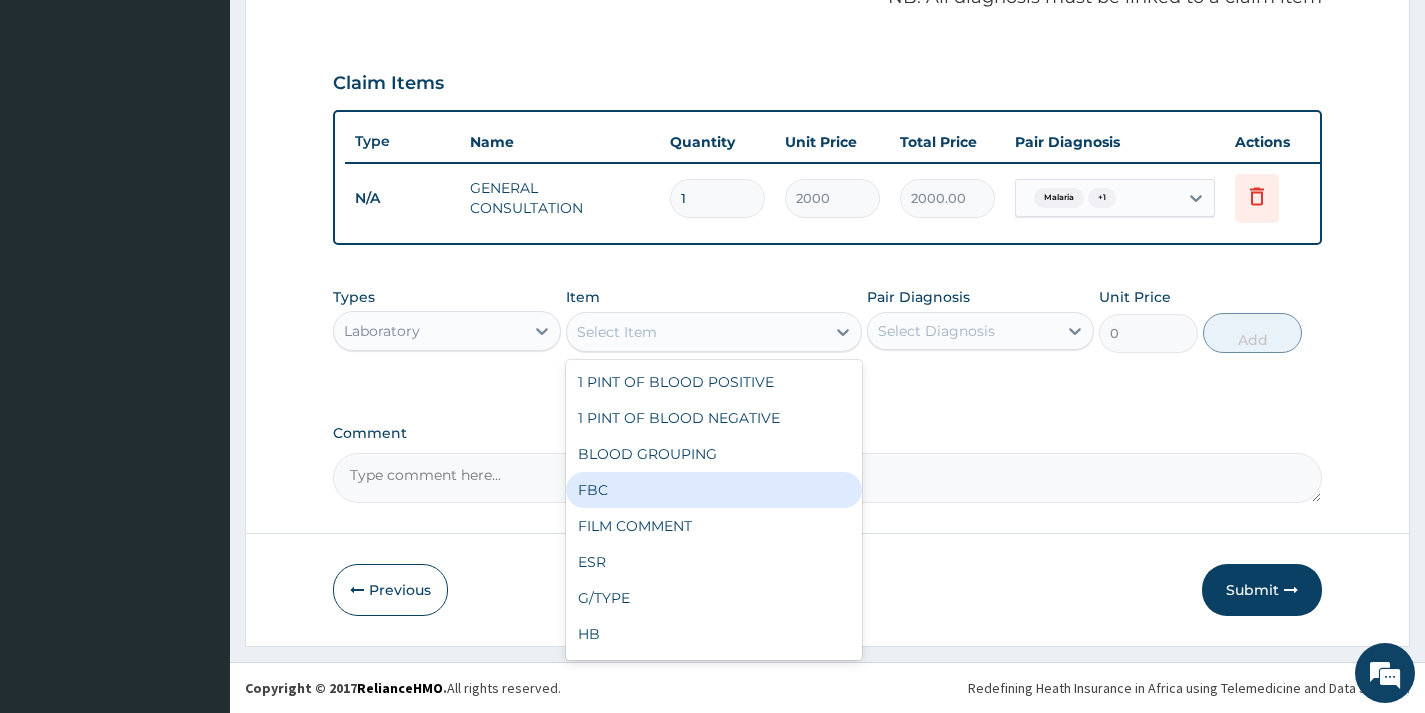 type on "4800" 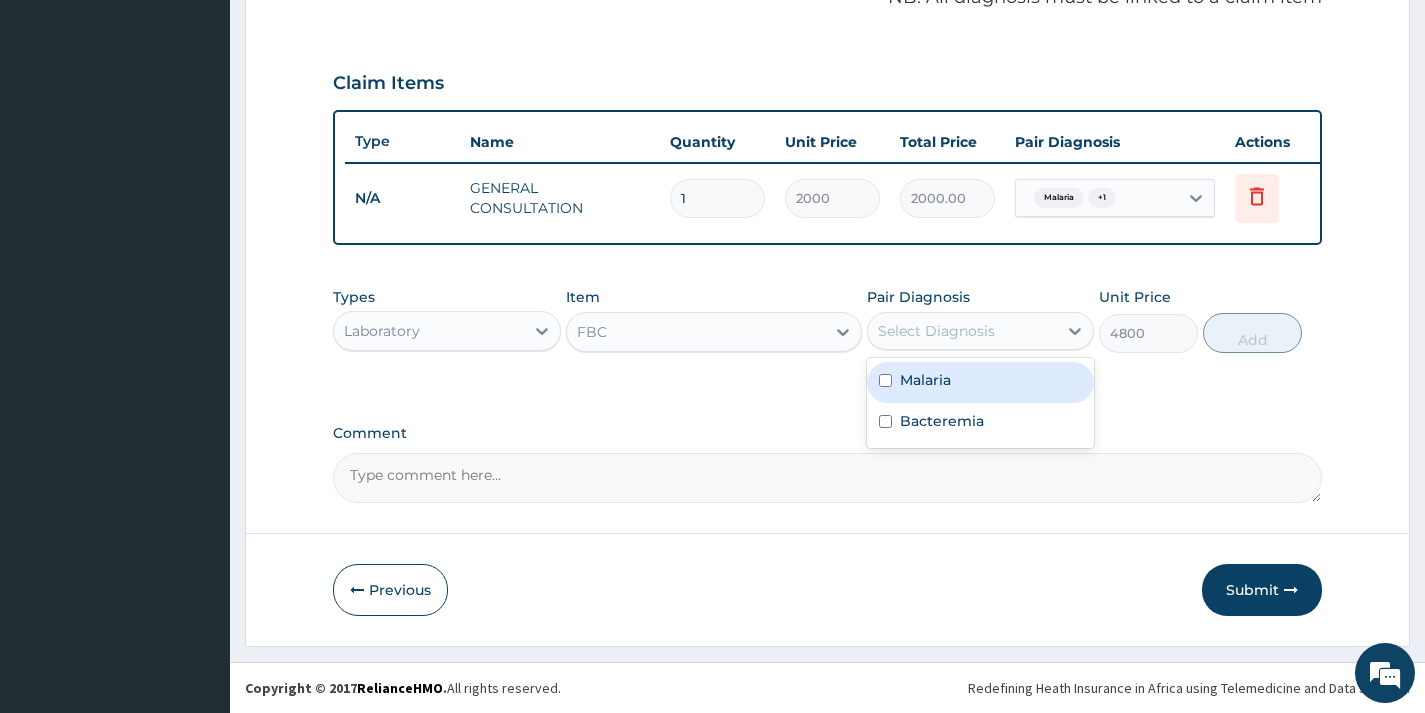 drag, startPoint x: 999, startPoint y: 324, endPoint x: 968, endPoint y: 411, distance: 92.358 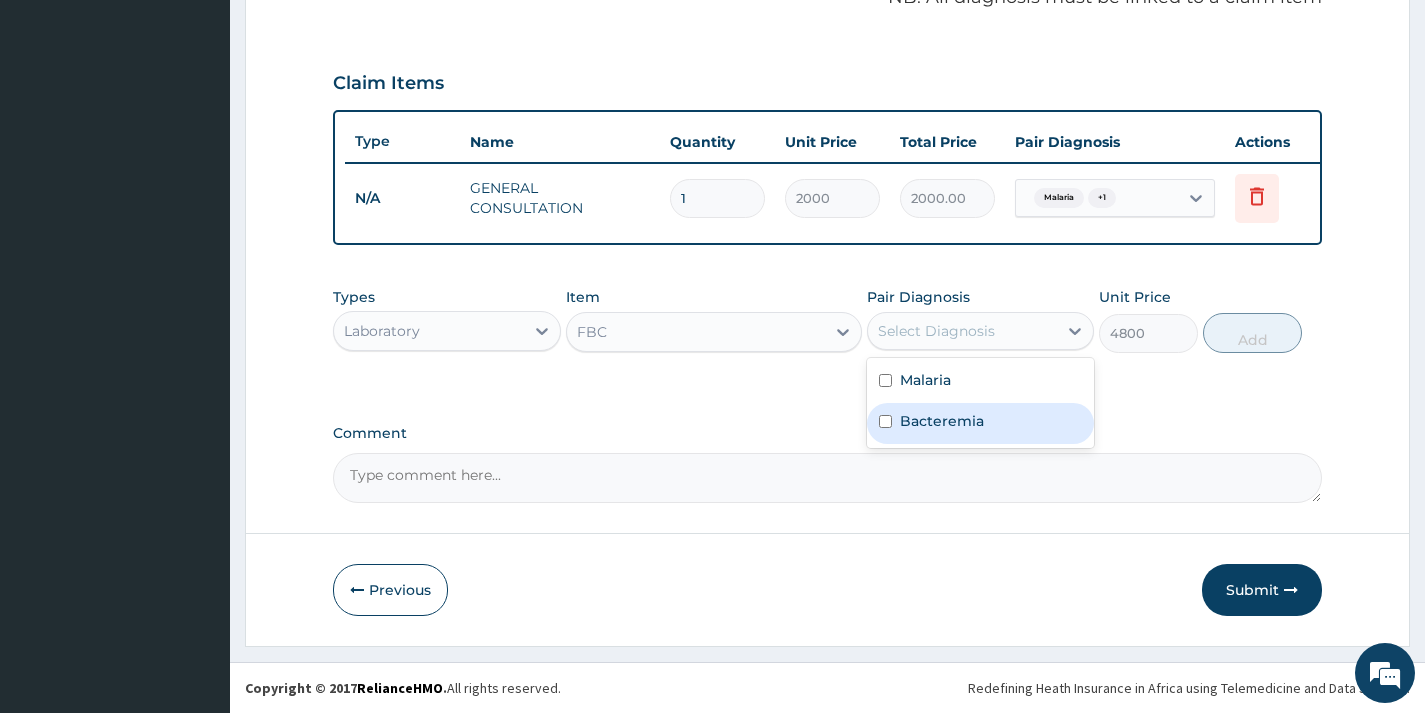 click on "Bacteremia" at bounding box center [980, 423] 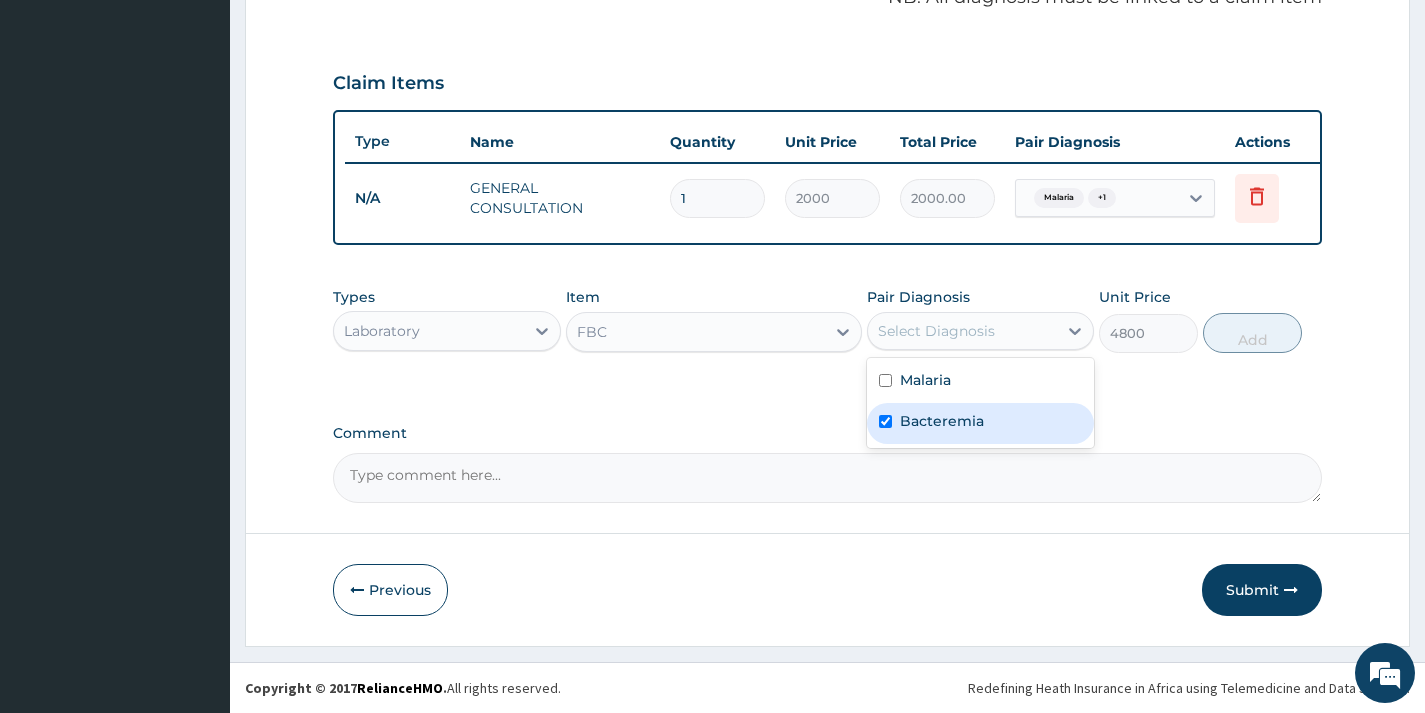 checkbox on "true" 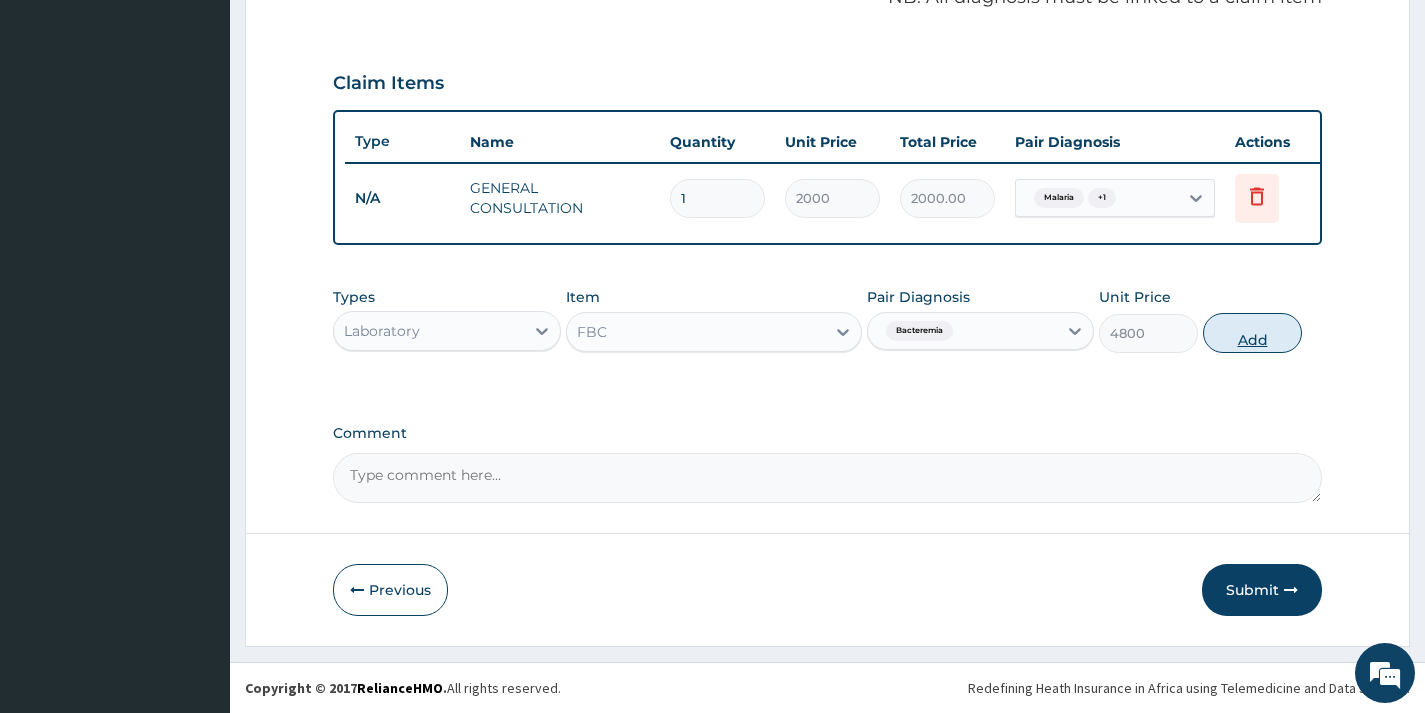 click on "Add" at bounding box center [1252, 333] 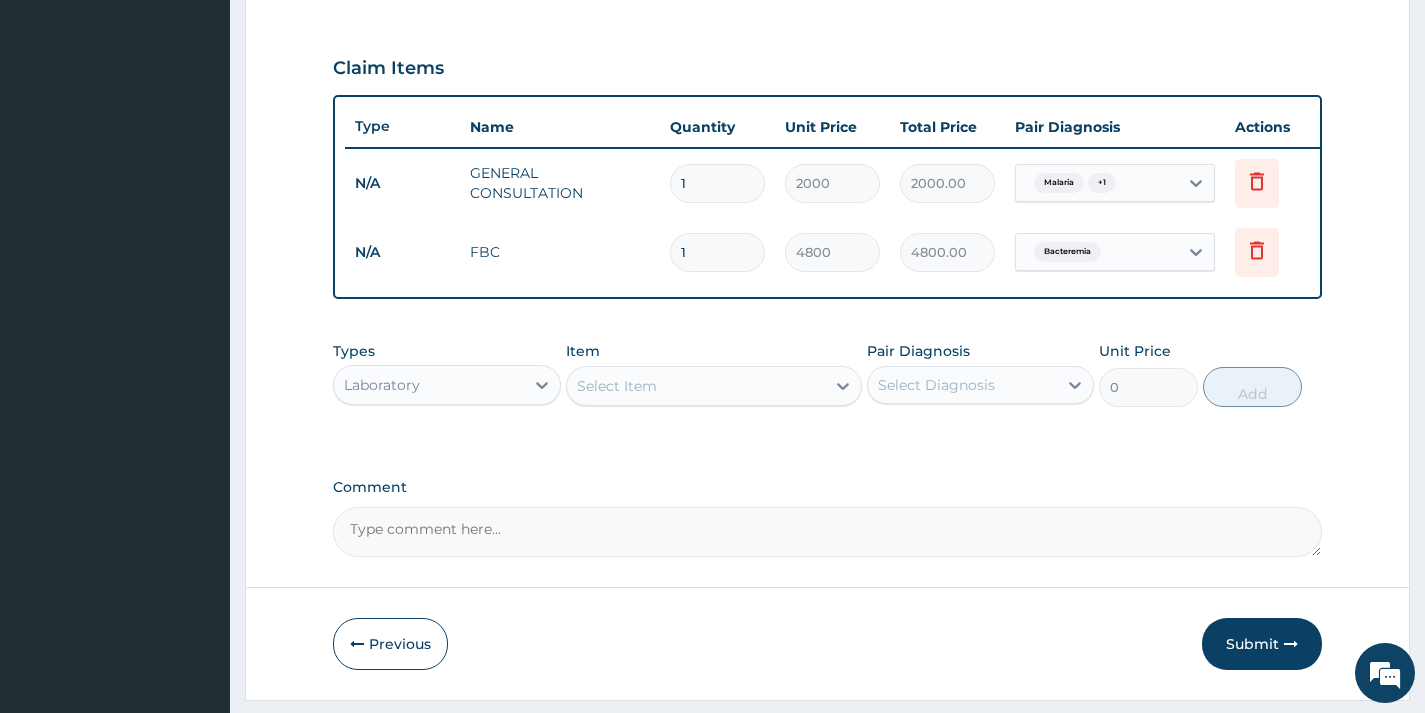 click at bounding box center [578, 386] 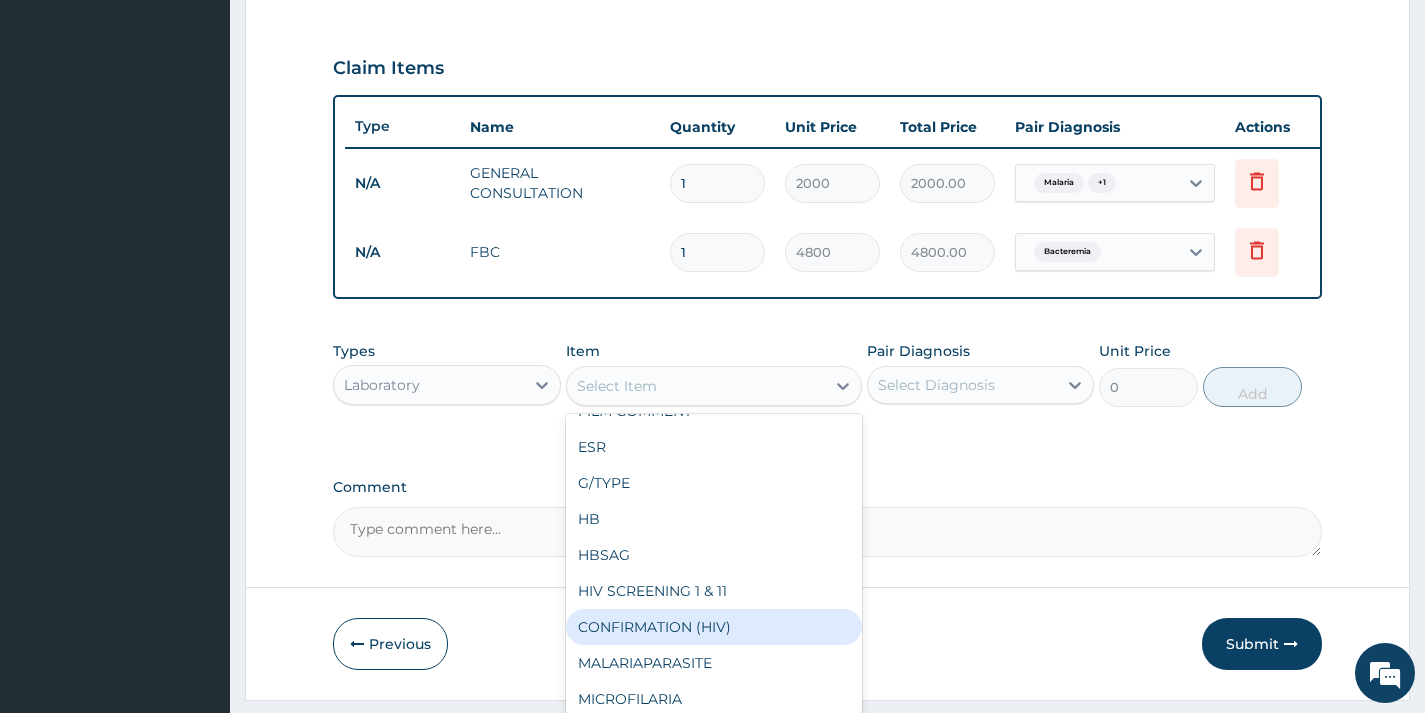 scroll, scrollTop: 200, scrollLeft: 0, axis: vertical 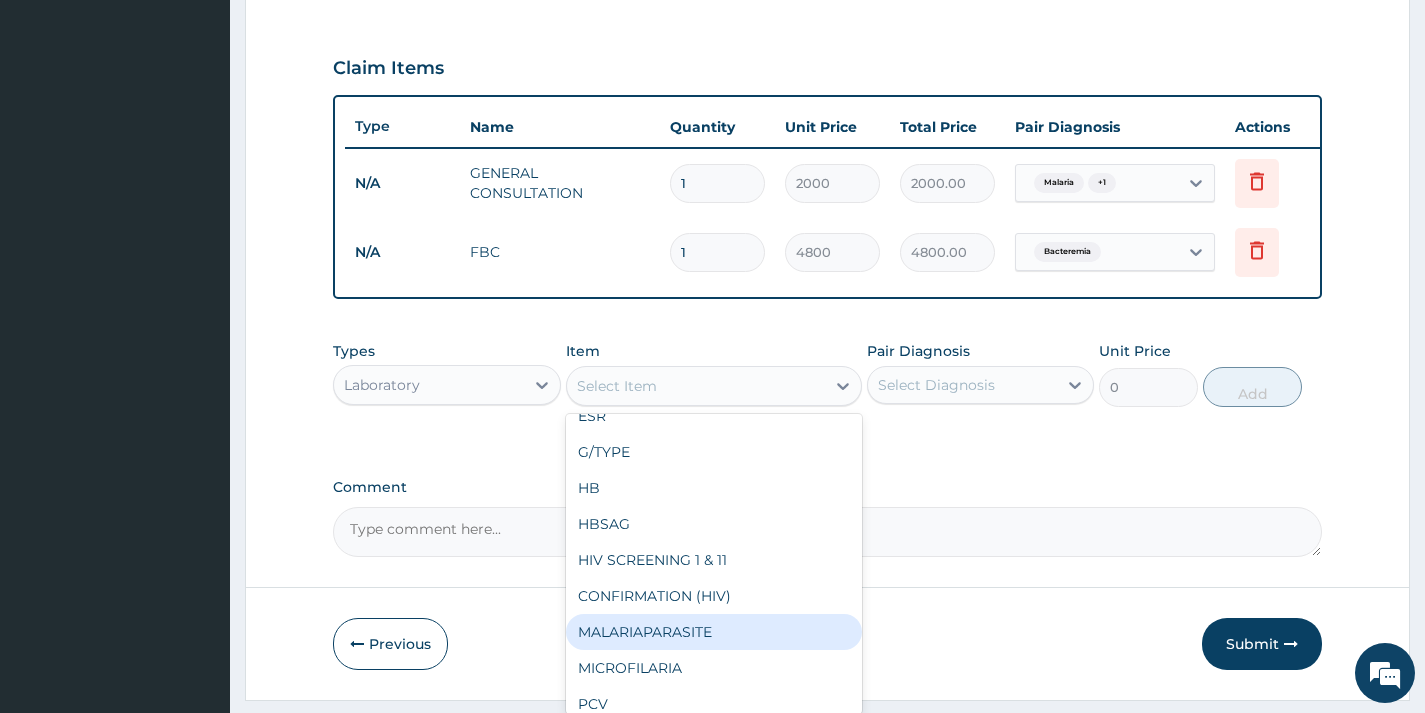 click on "MALARIAPARASITE" at bounding box center [714, 632] 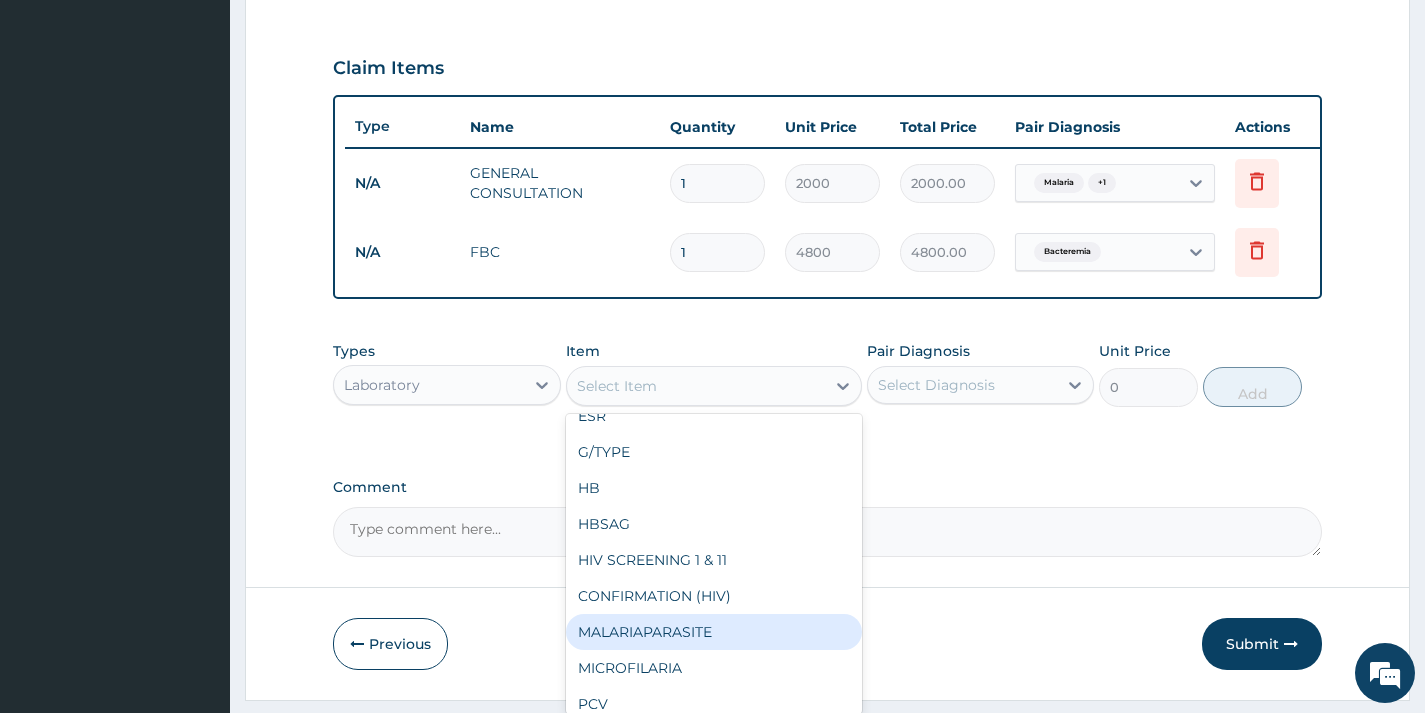 type on "720" 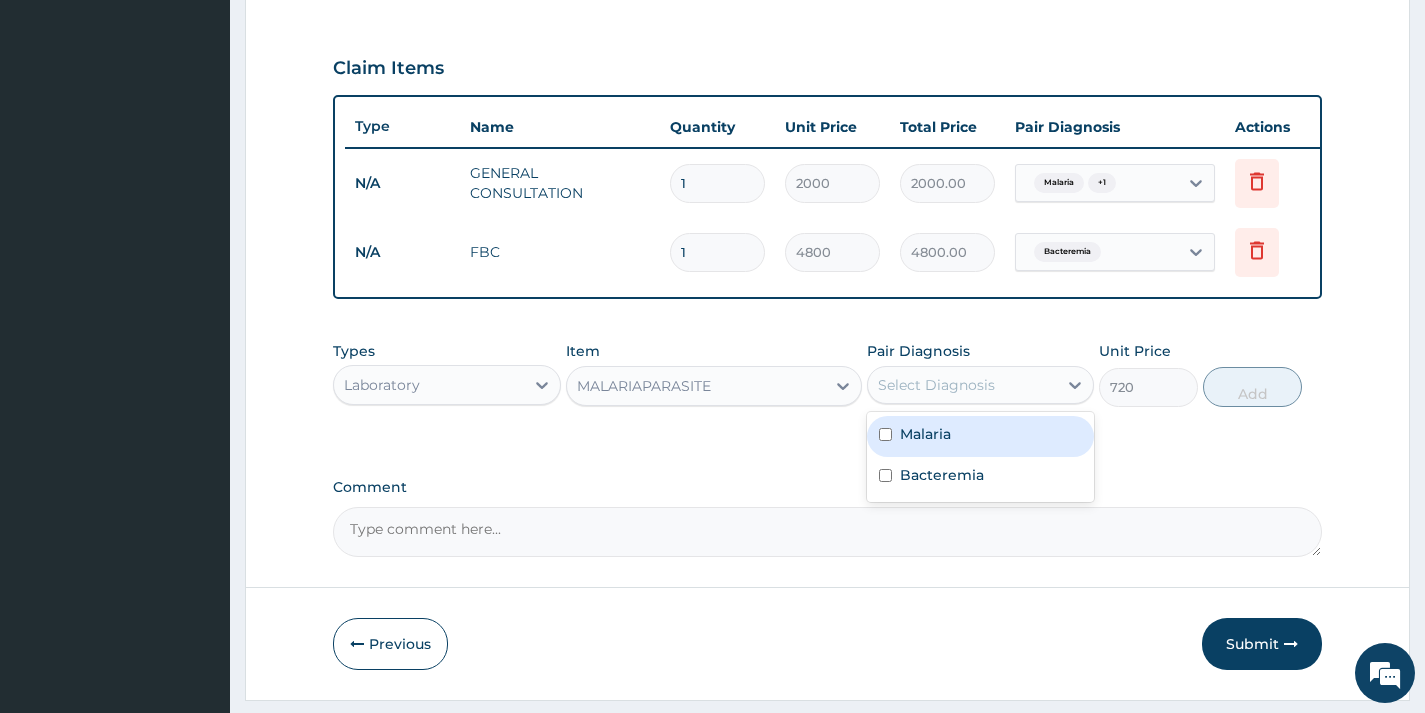 click on "Select Diagnosis" at bounding box center [936, 385] 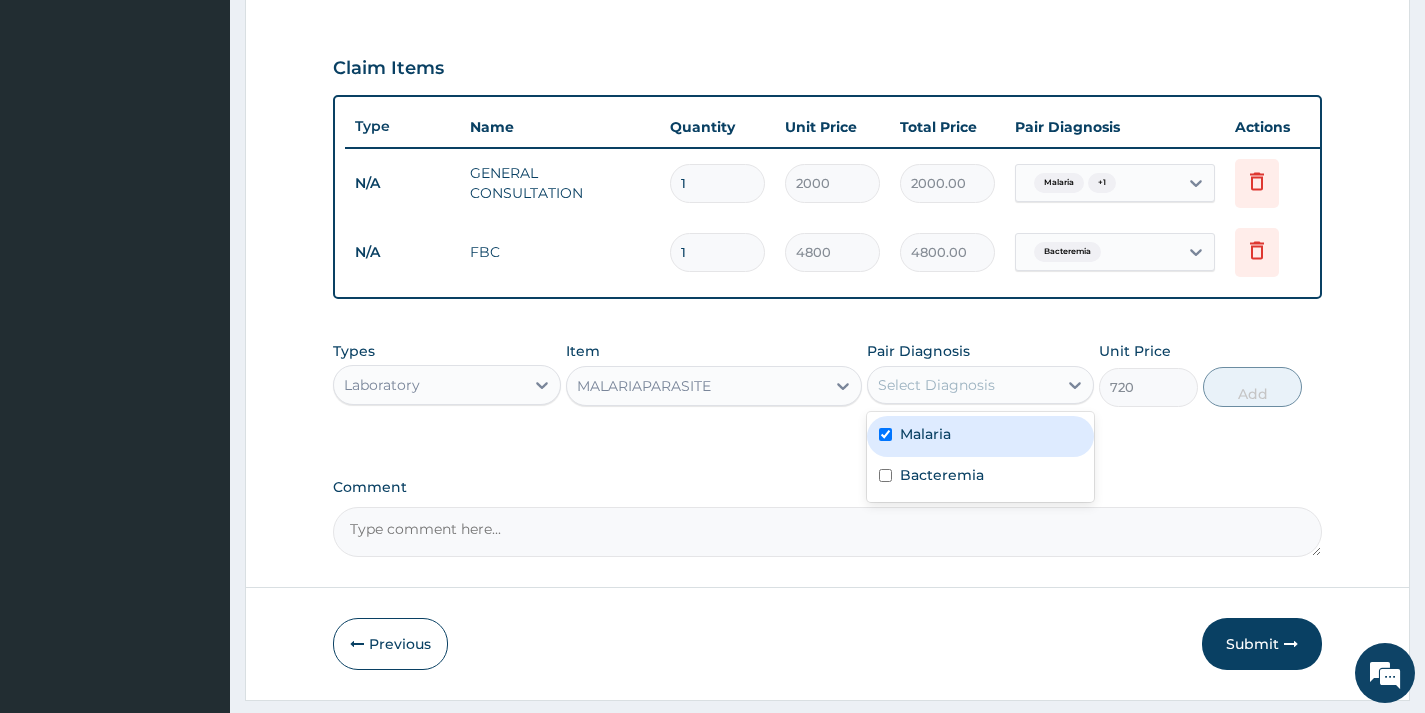 checkbox on "true" 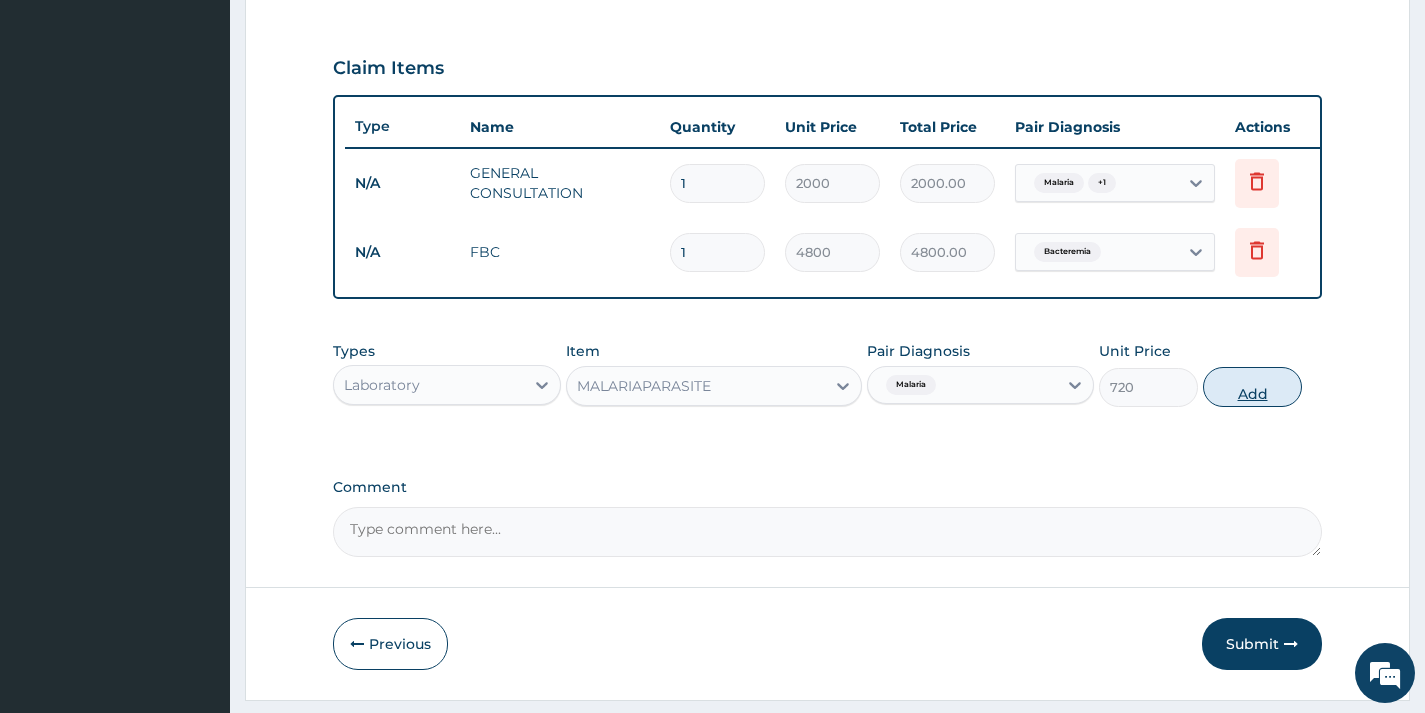 click on "Add" at bounding box center [1252, 387] 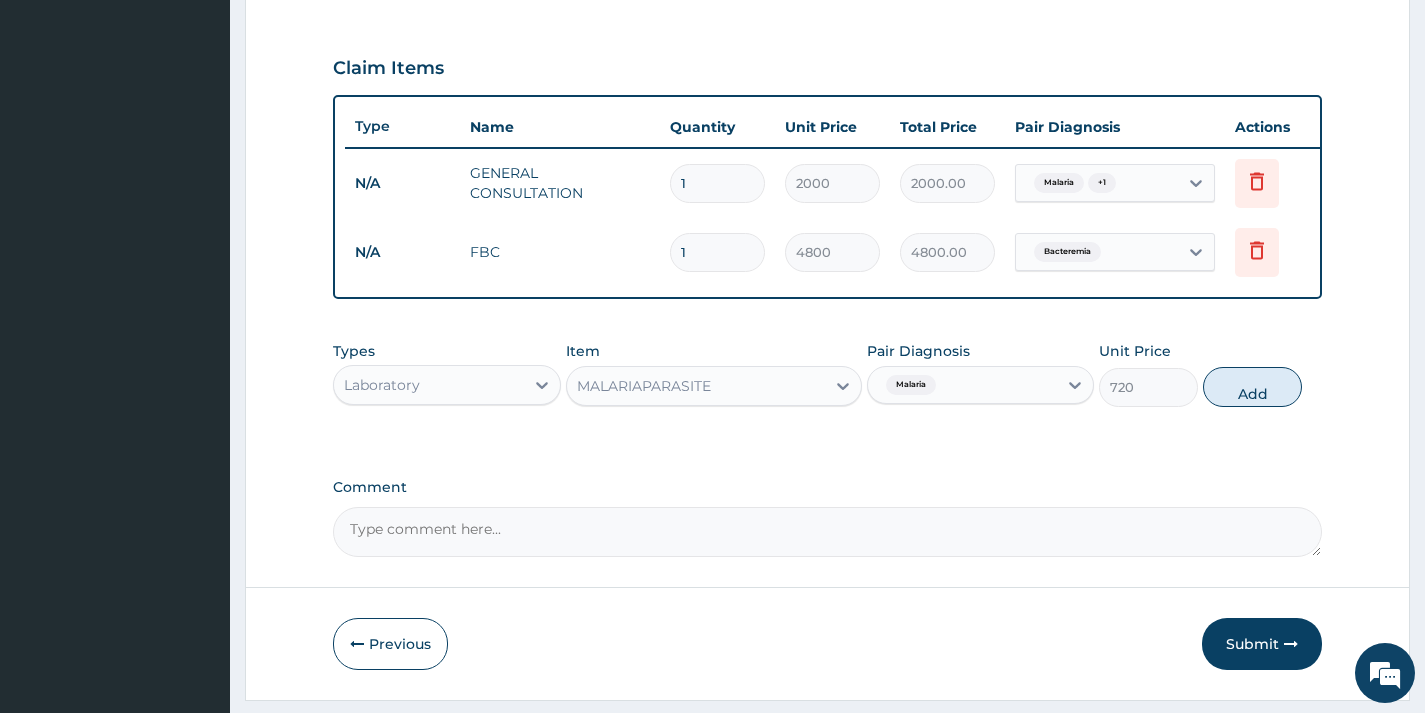 type on "0" 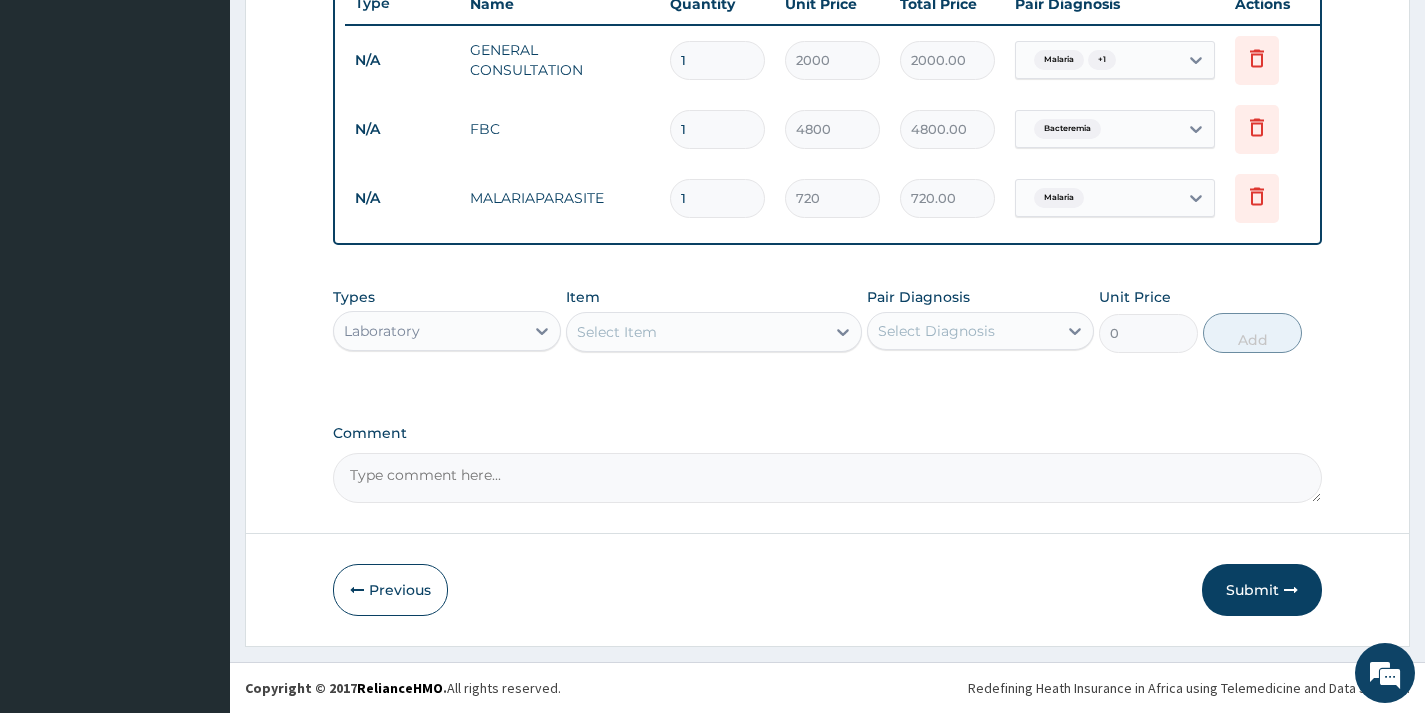 scroll, scrollTop: 787, scrollLeft: 0, axis: vertical 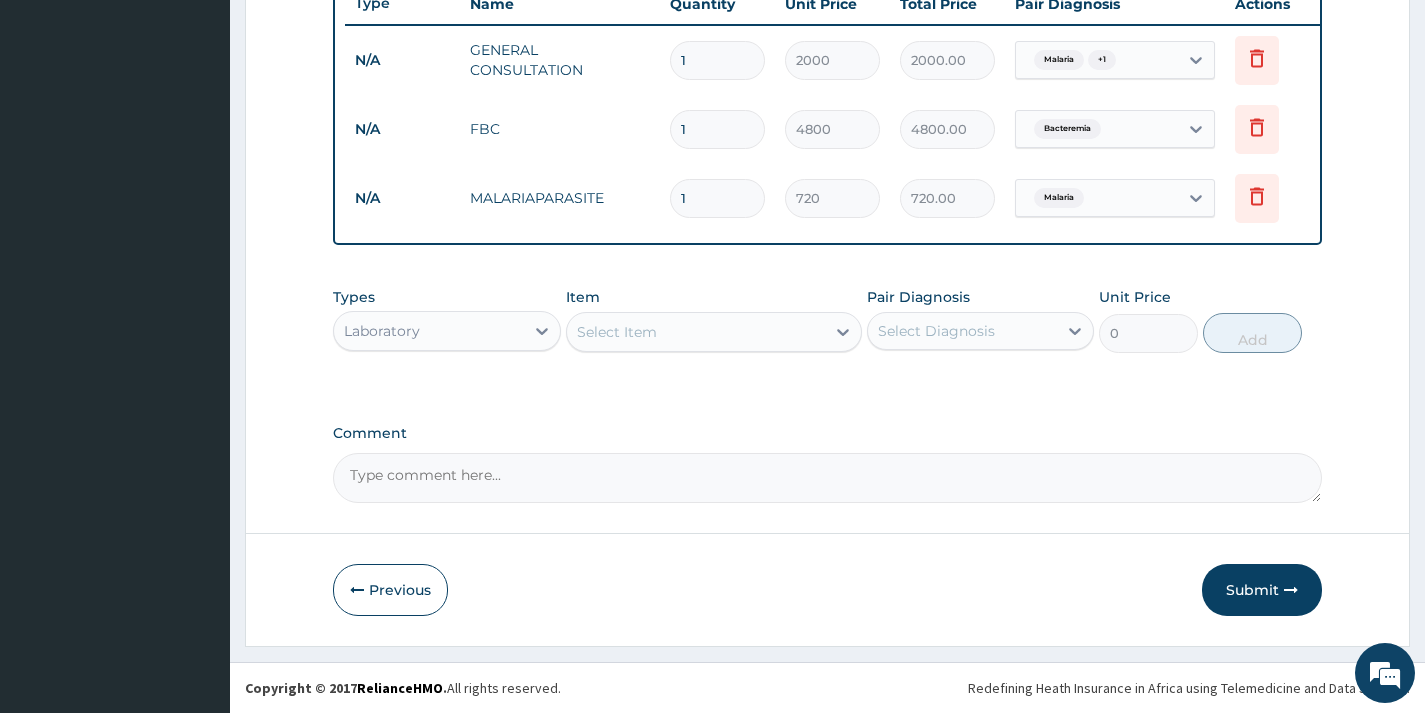 drag, startPoint x: 384, startPoint y: 275, endPoint x: 374, endPoint y: 324, distance: 50.01 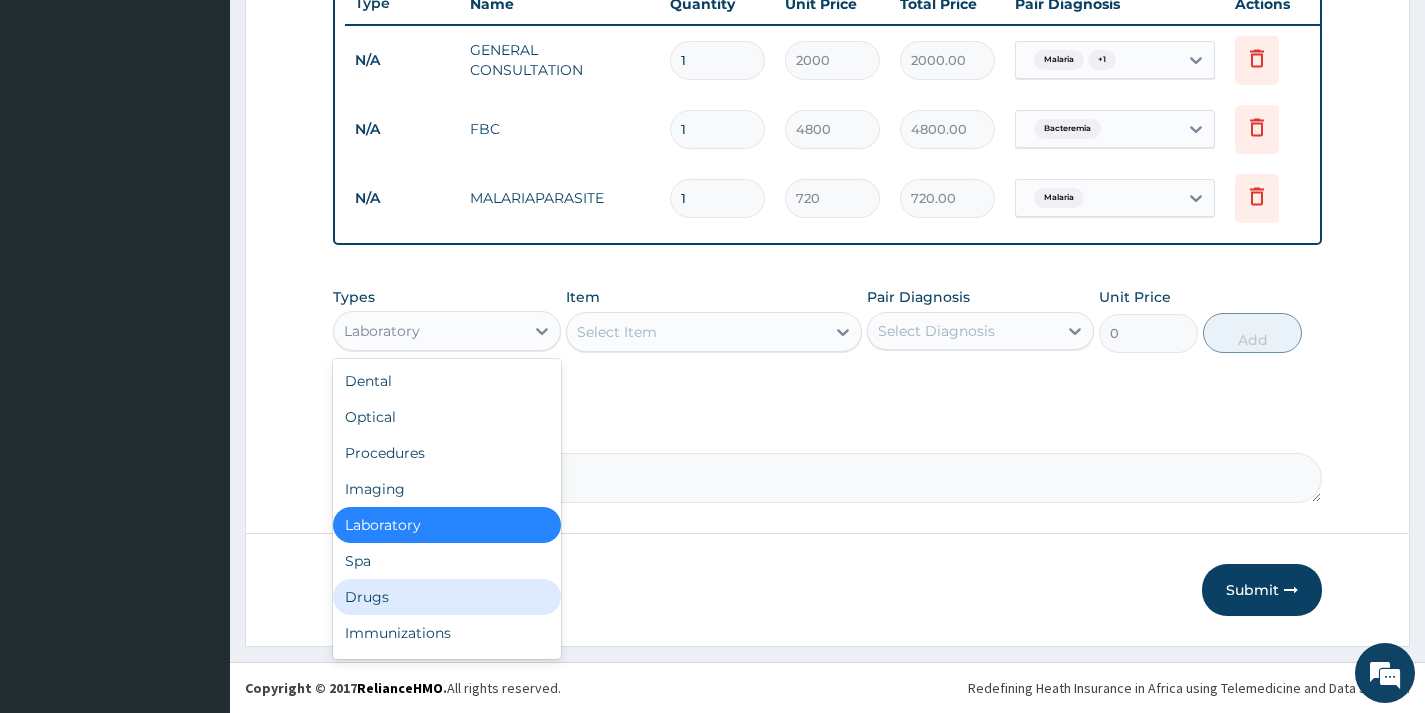 click on "Drugs" at bounding box center (446, 597) 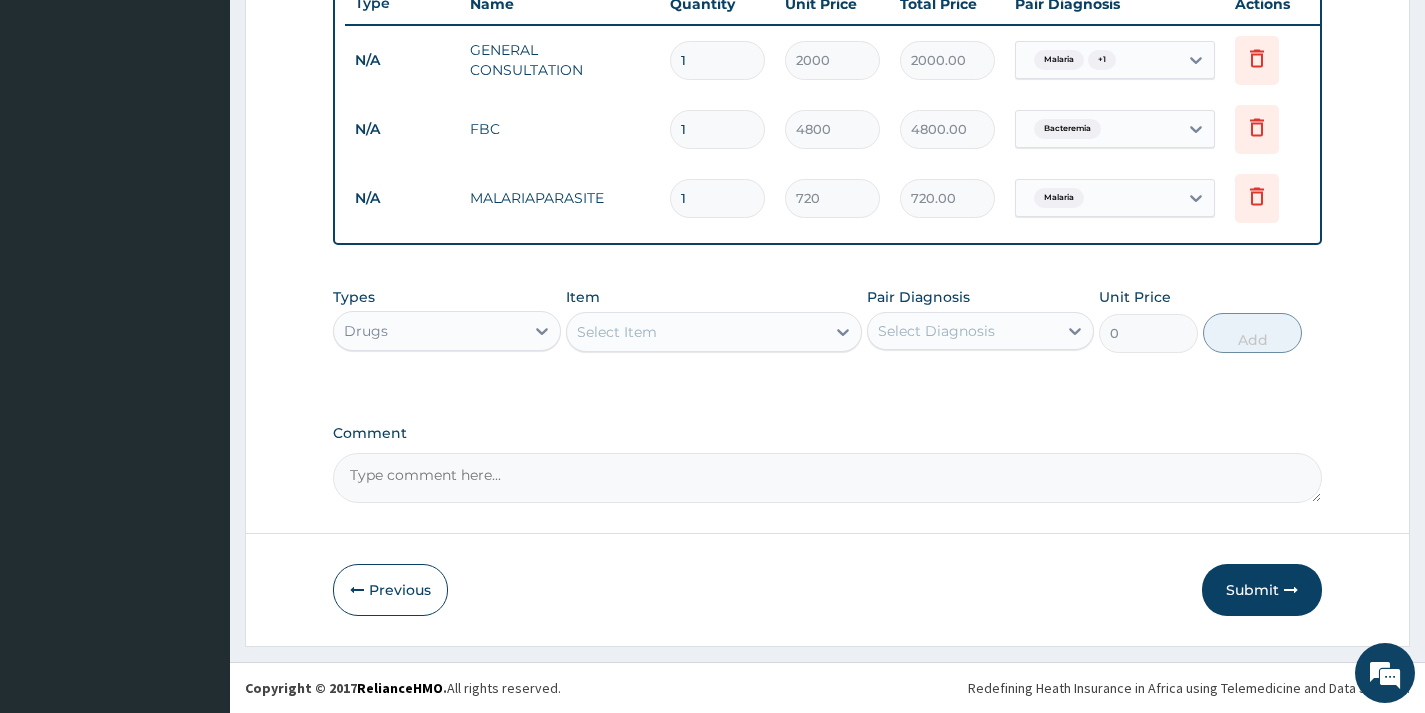 click on "Select Item" at bounding box center [617, 332] 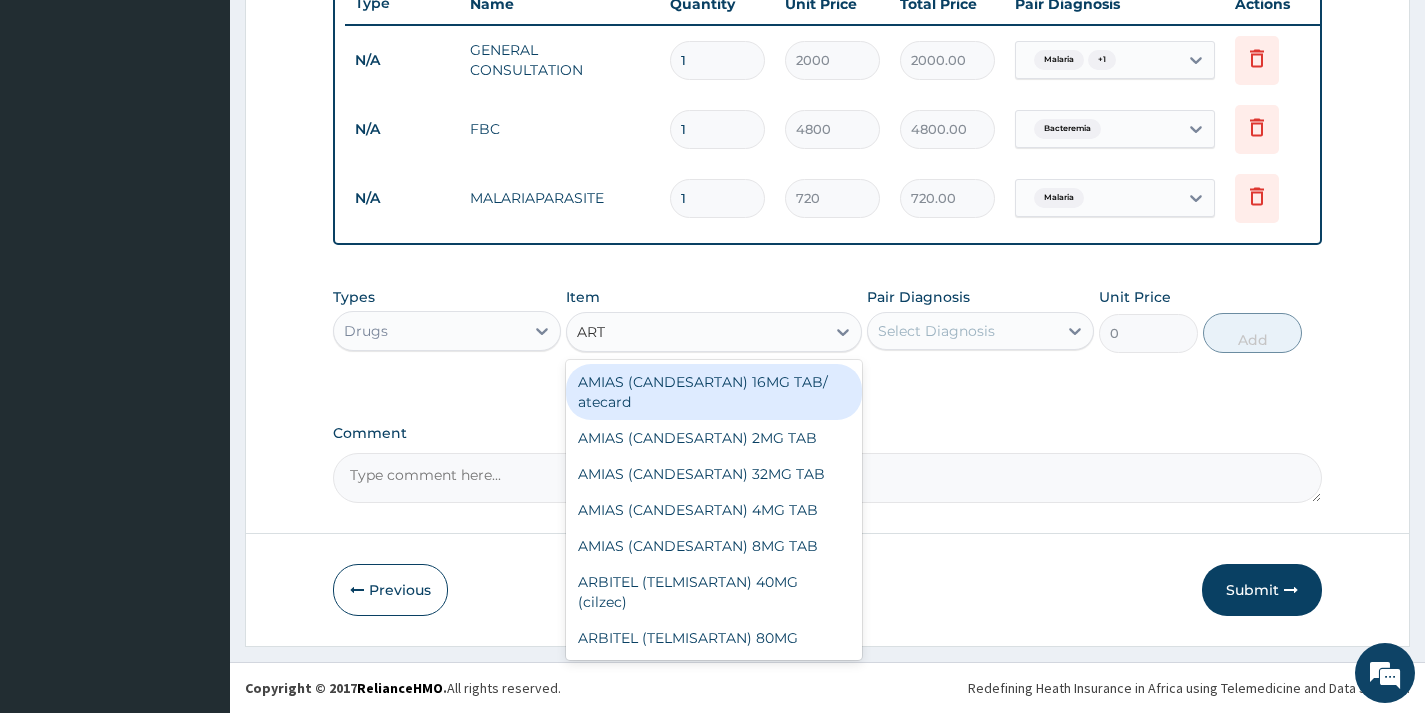type on "ARTE" 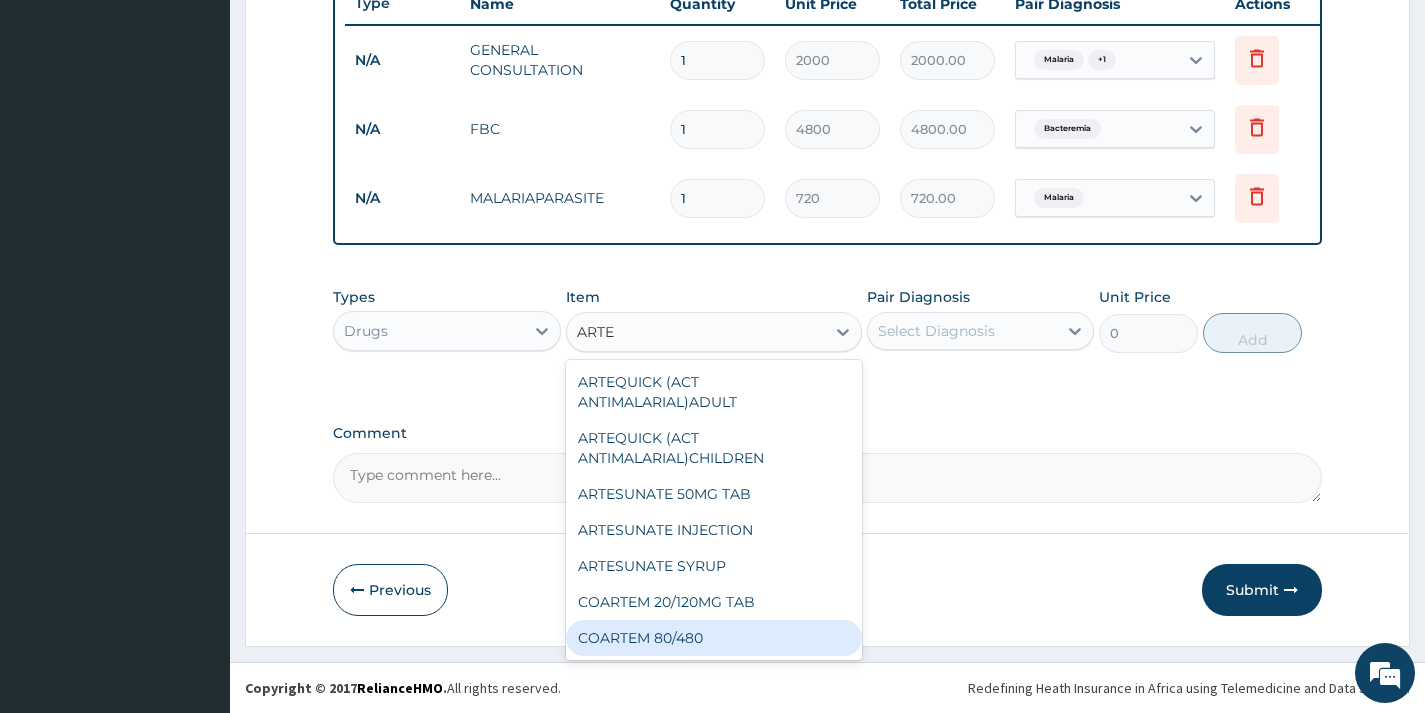 click on "COARTEM 80/480" at bounding box center (714, 638) 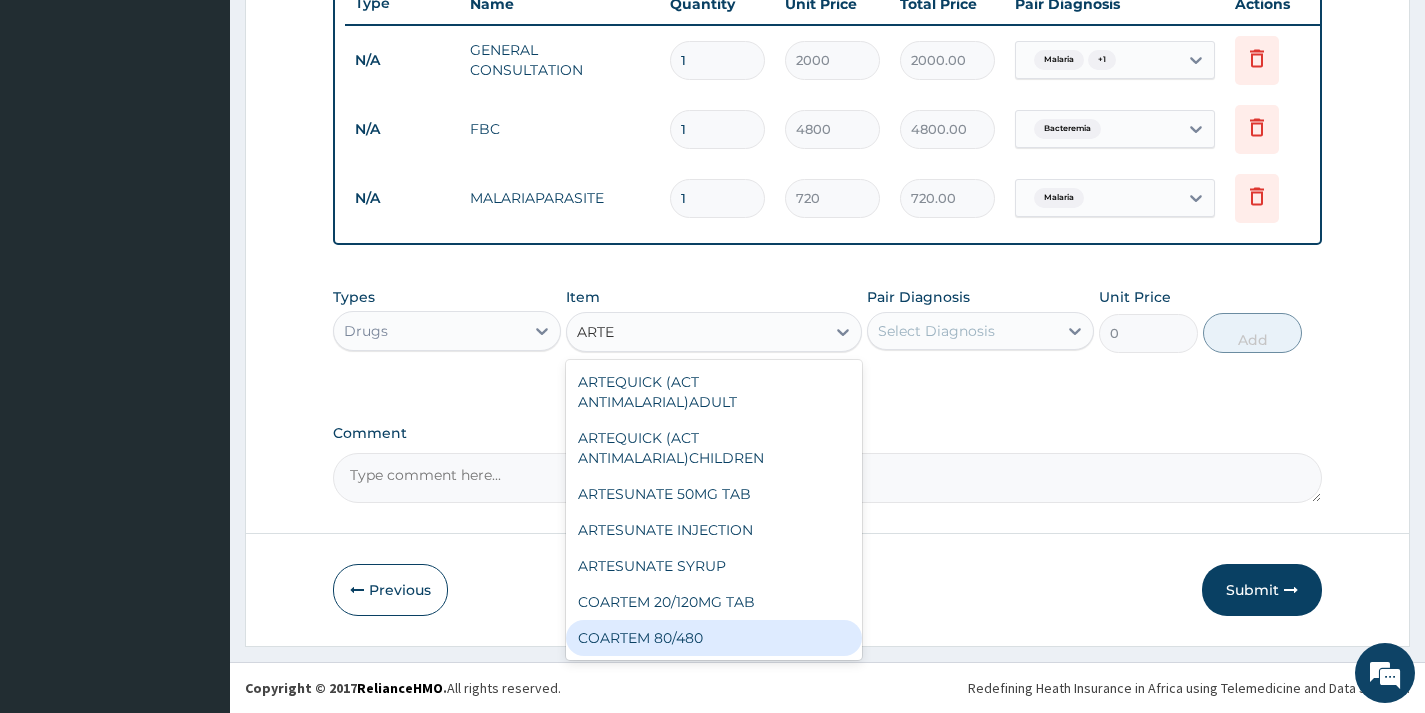 type 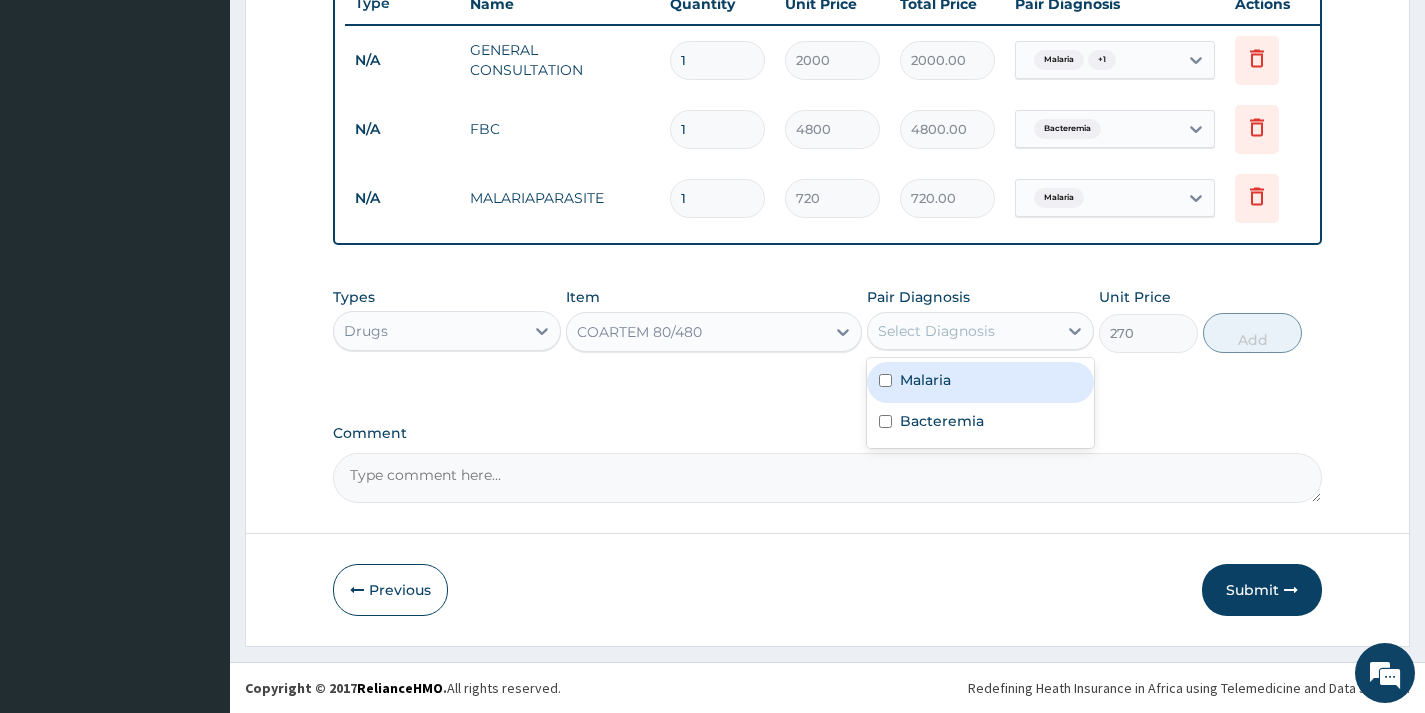 click on "Select Diagnosis" at bounding box center [936, 331] 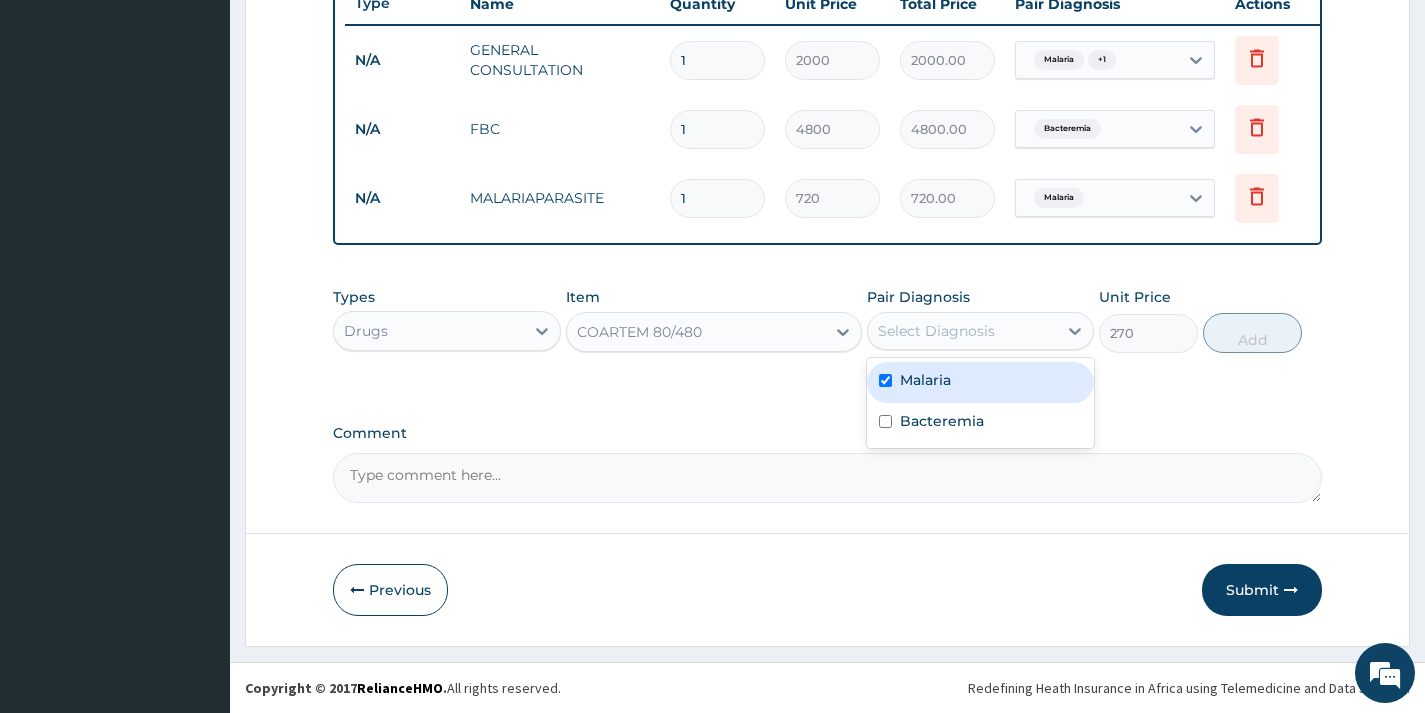 checkbox on "true" 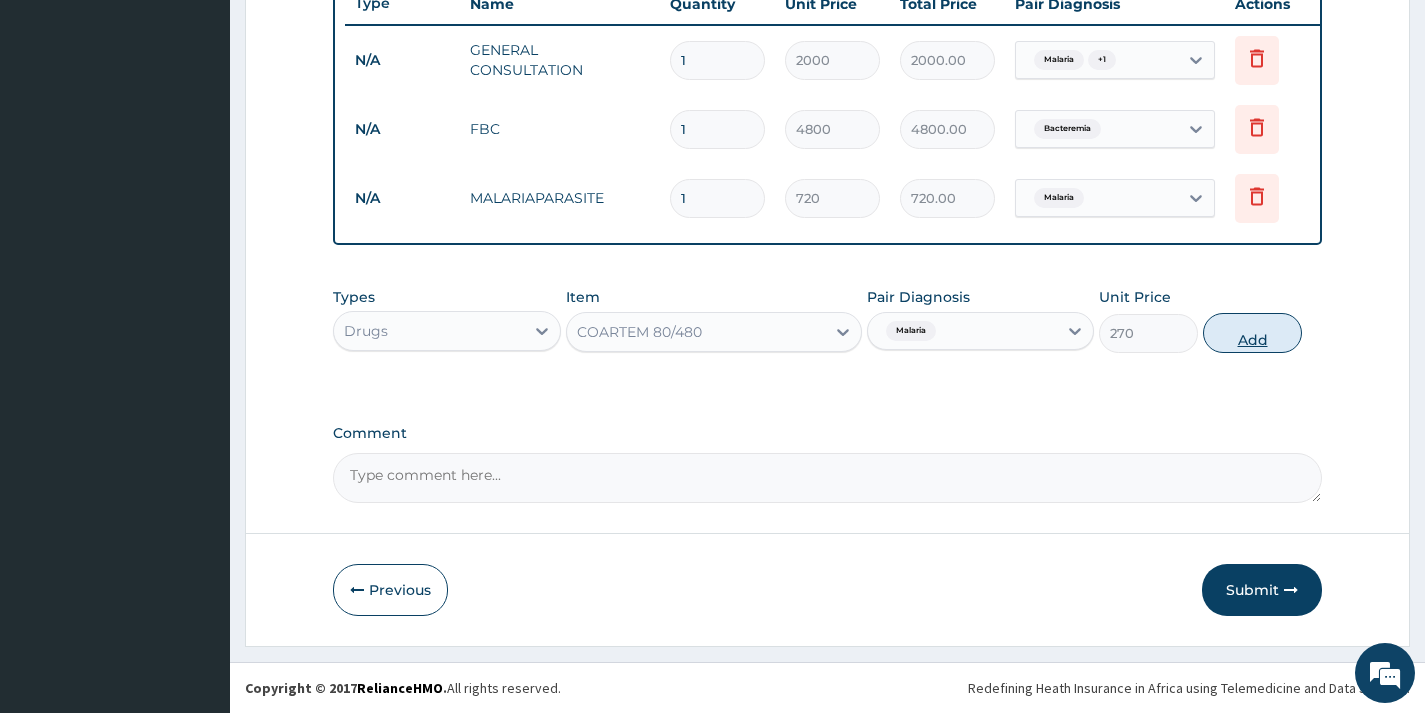 click on "Add" at bounding box center (1252, 333) 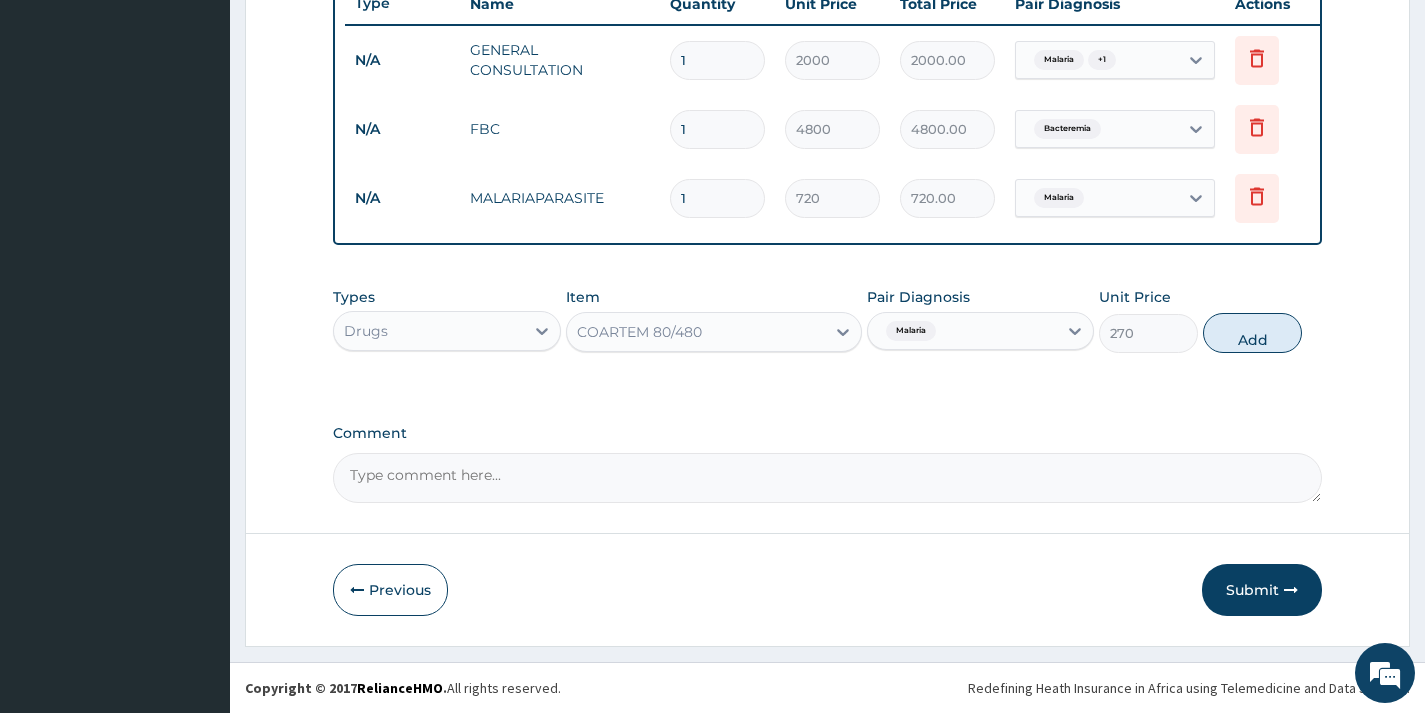 type on "0" 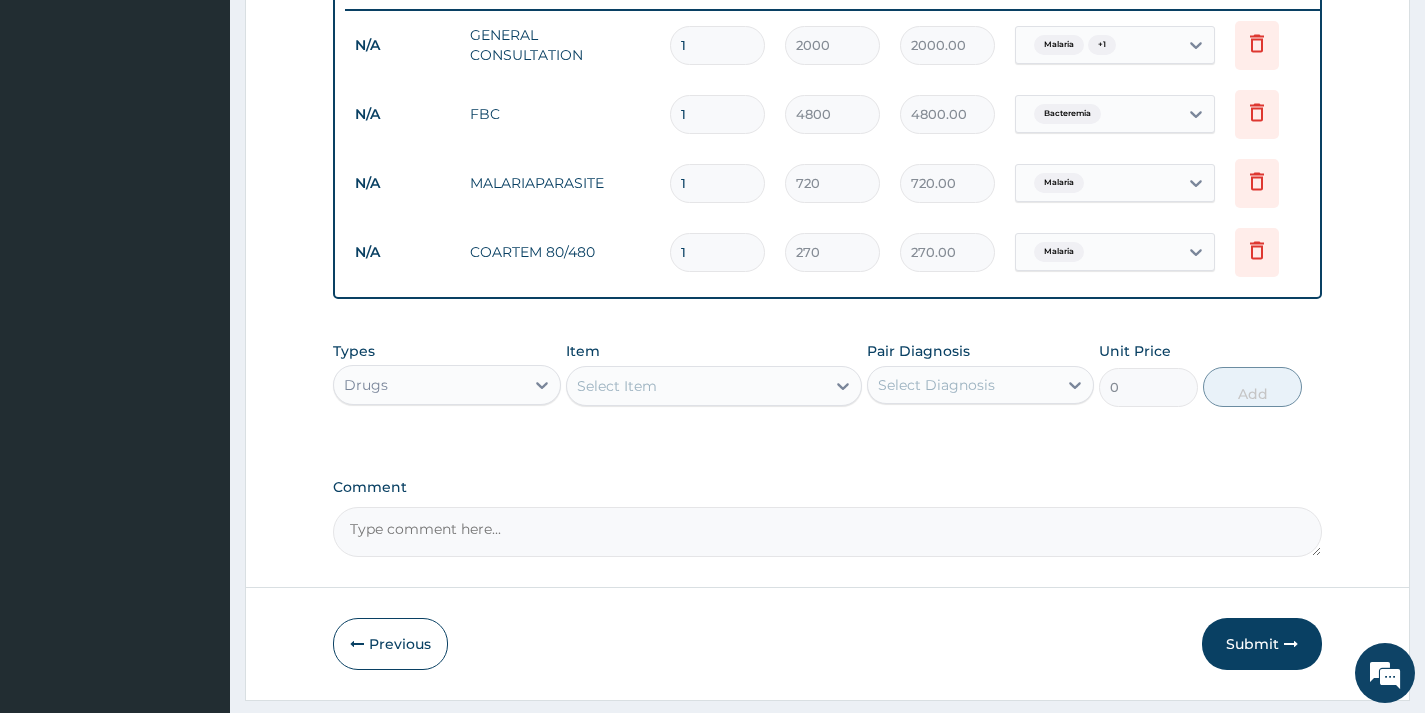 type on "12" 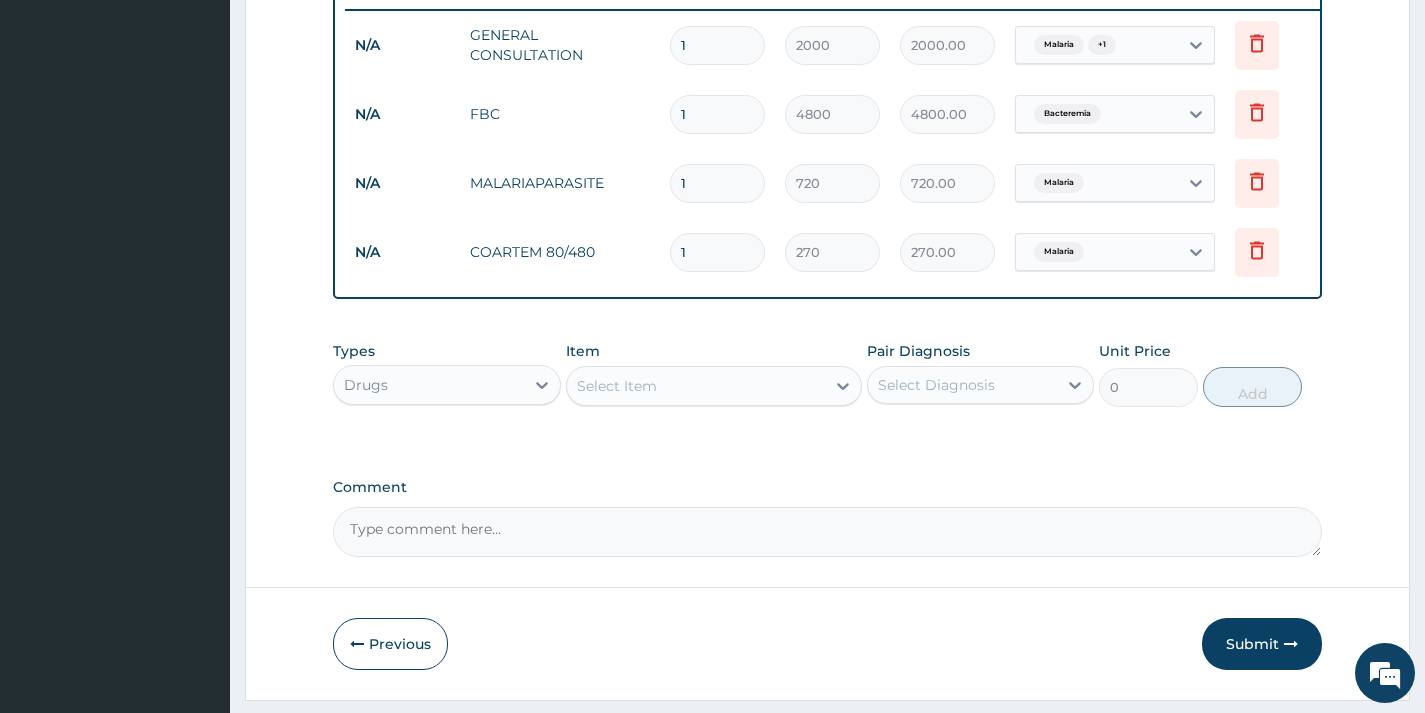 type on "3240.00" 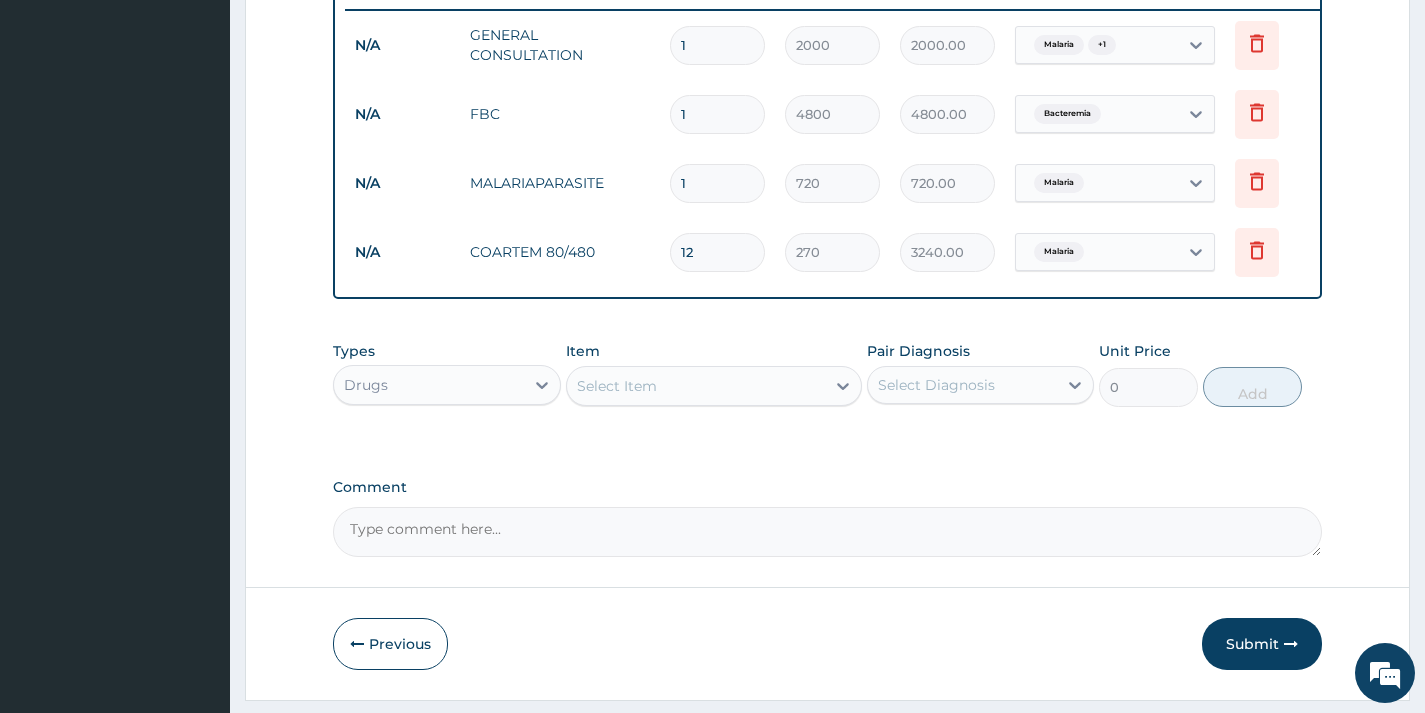 type on "12" 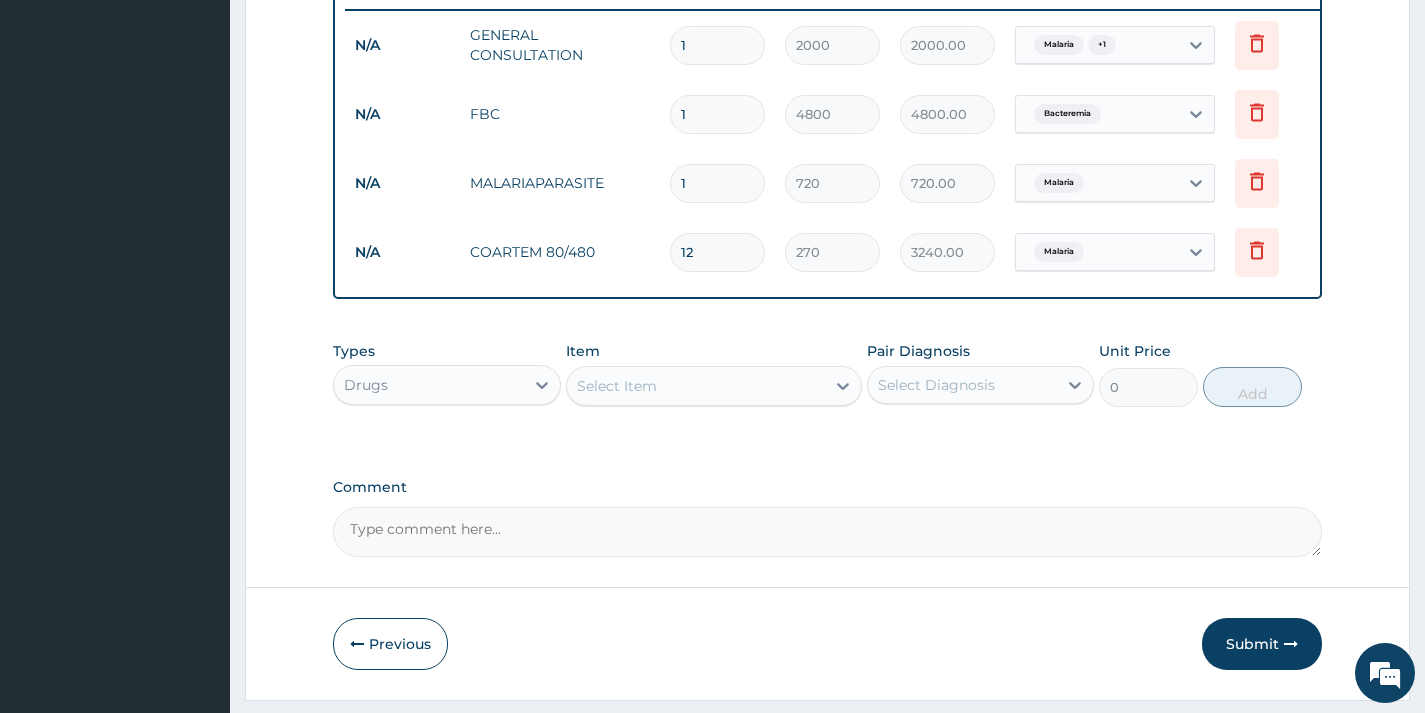 click on "Select Item" at bounding box center (696, 386) 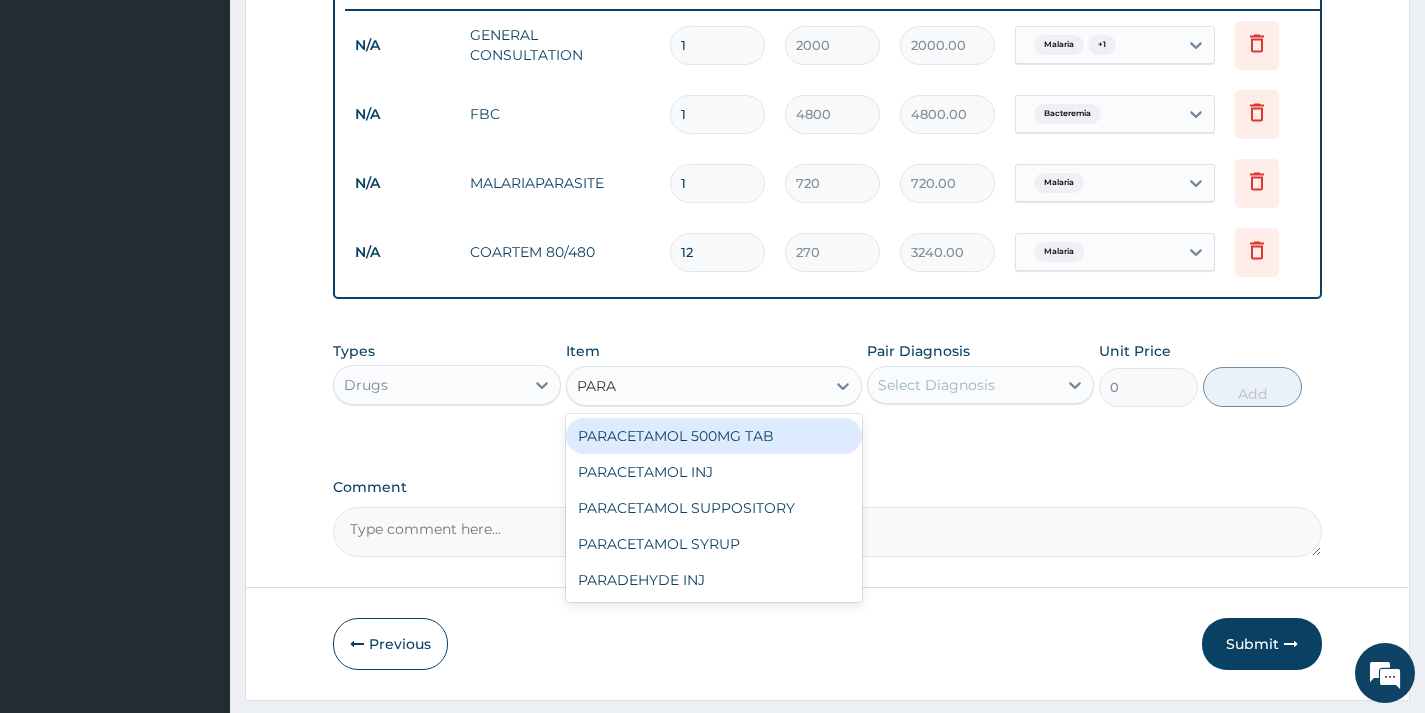 type on "PARAC" 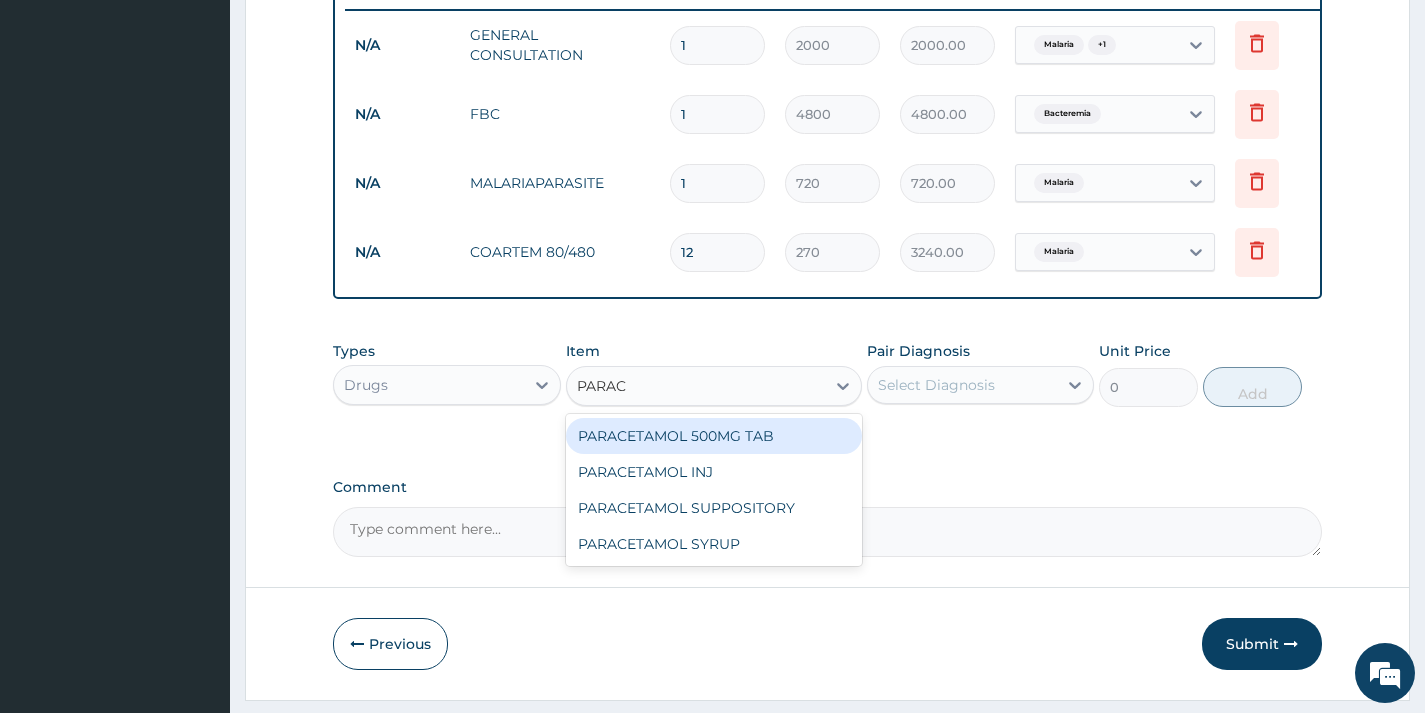 click on "PARACETAMOL 500MG TAB" at bounding box center [714, 436] 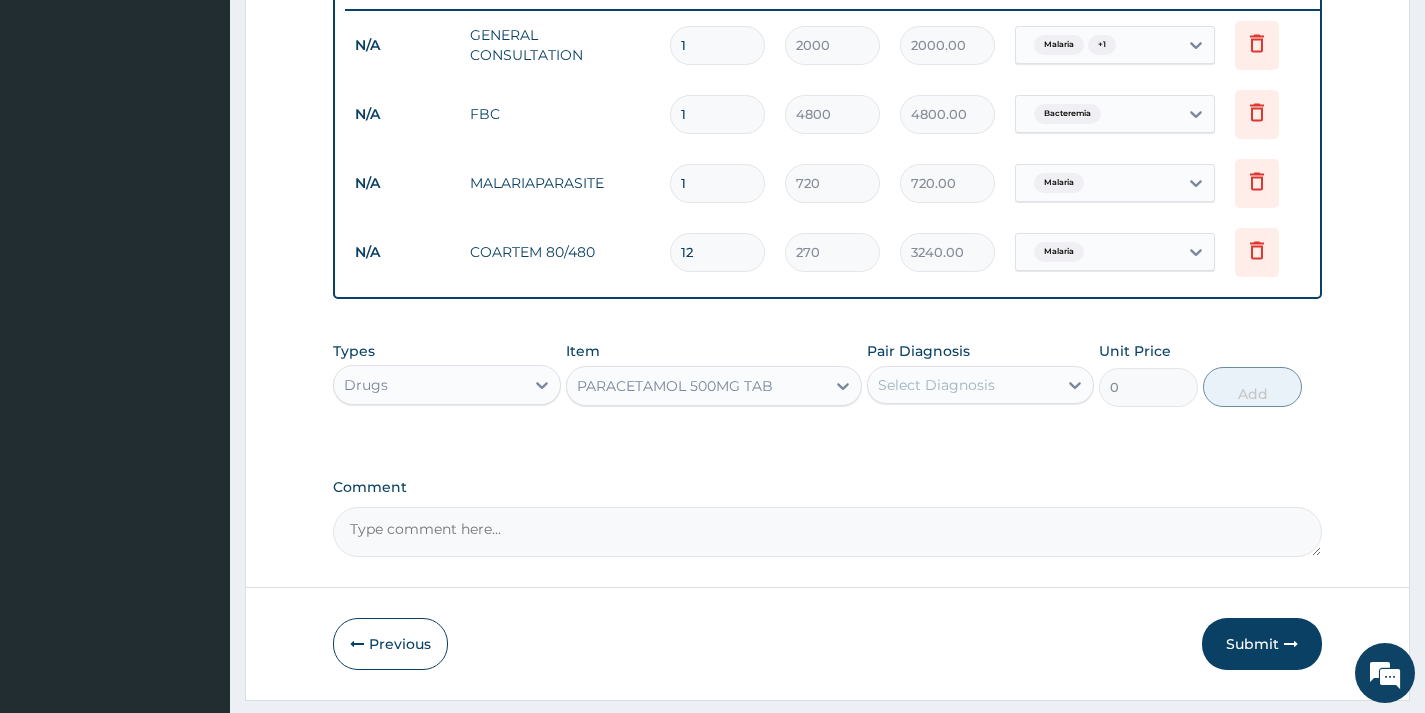 type 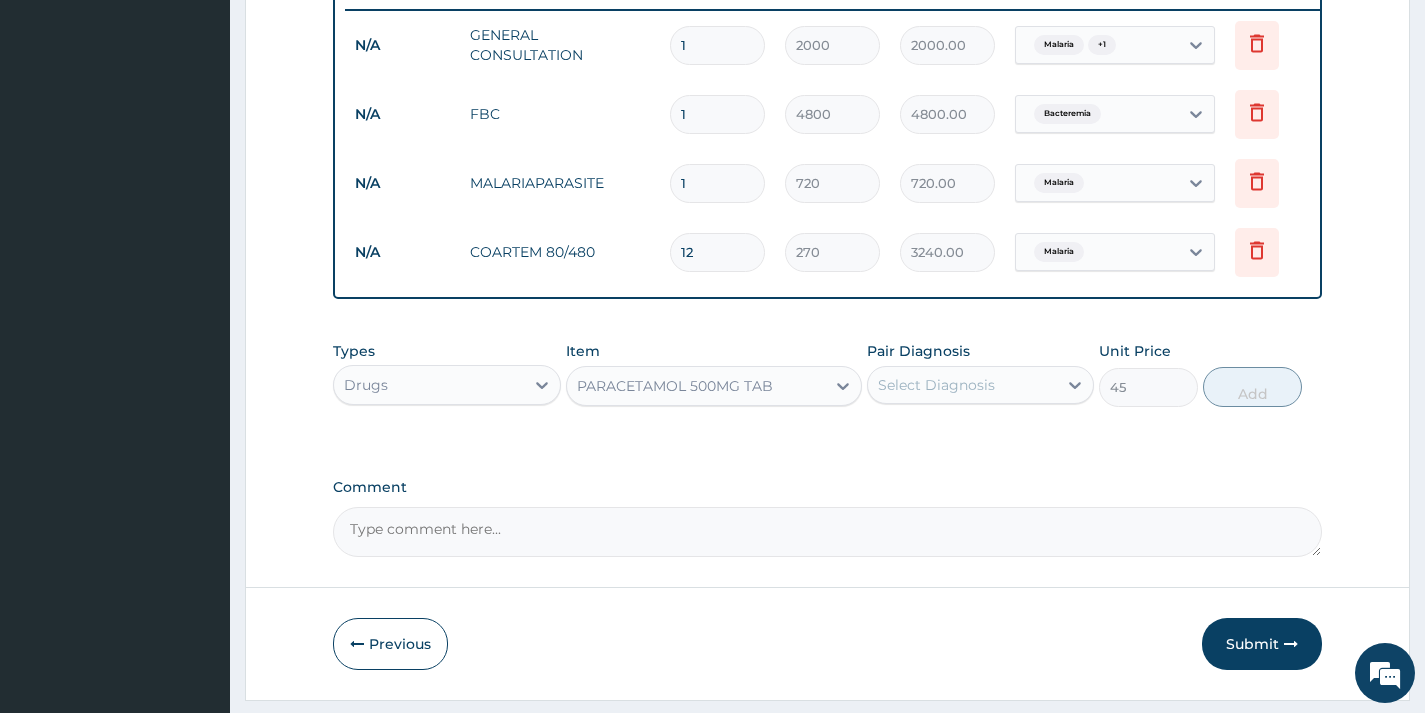 drag, startPoint x: 930, startPoint y: 395, endPoint x: 927, endPoint y: 413, distance: 18.248287 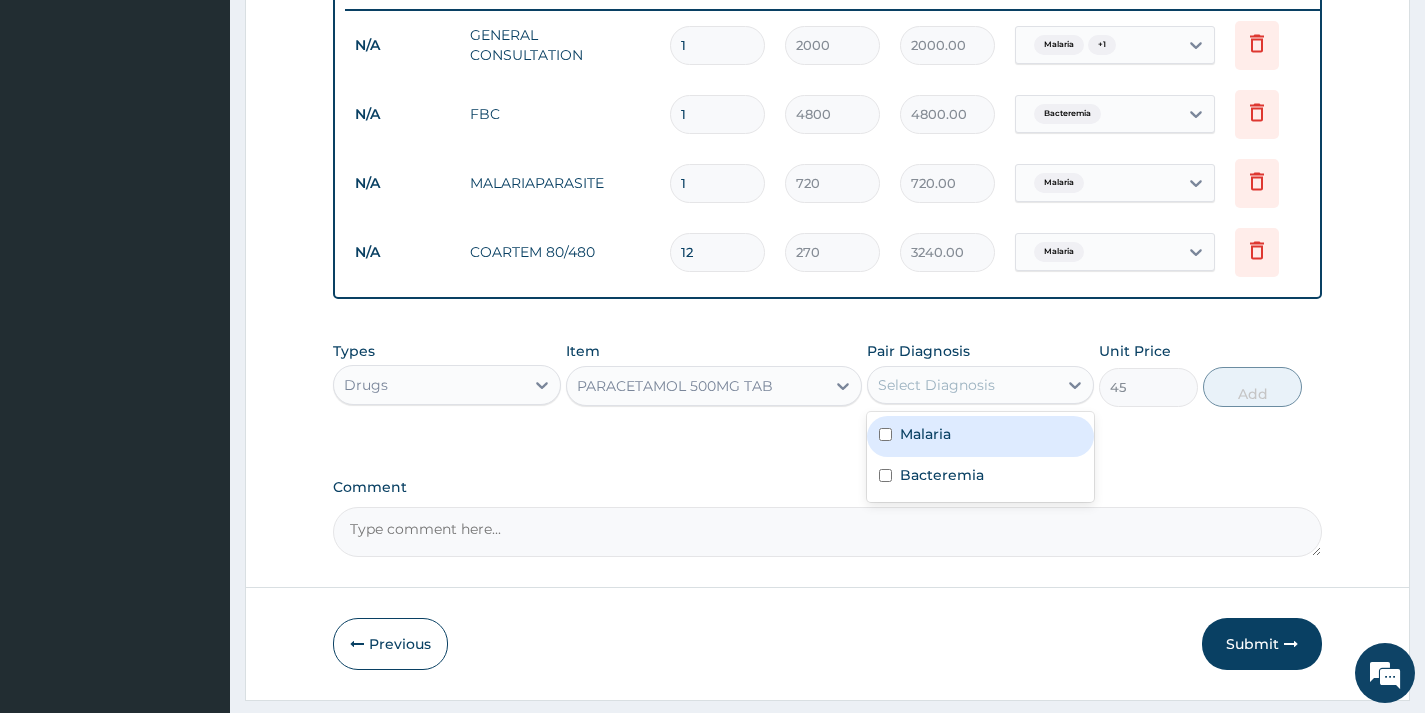 click on "Malaria" at bounding box center [980, 436] 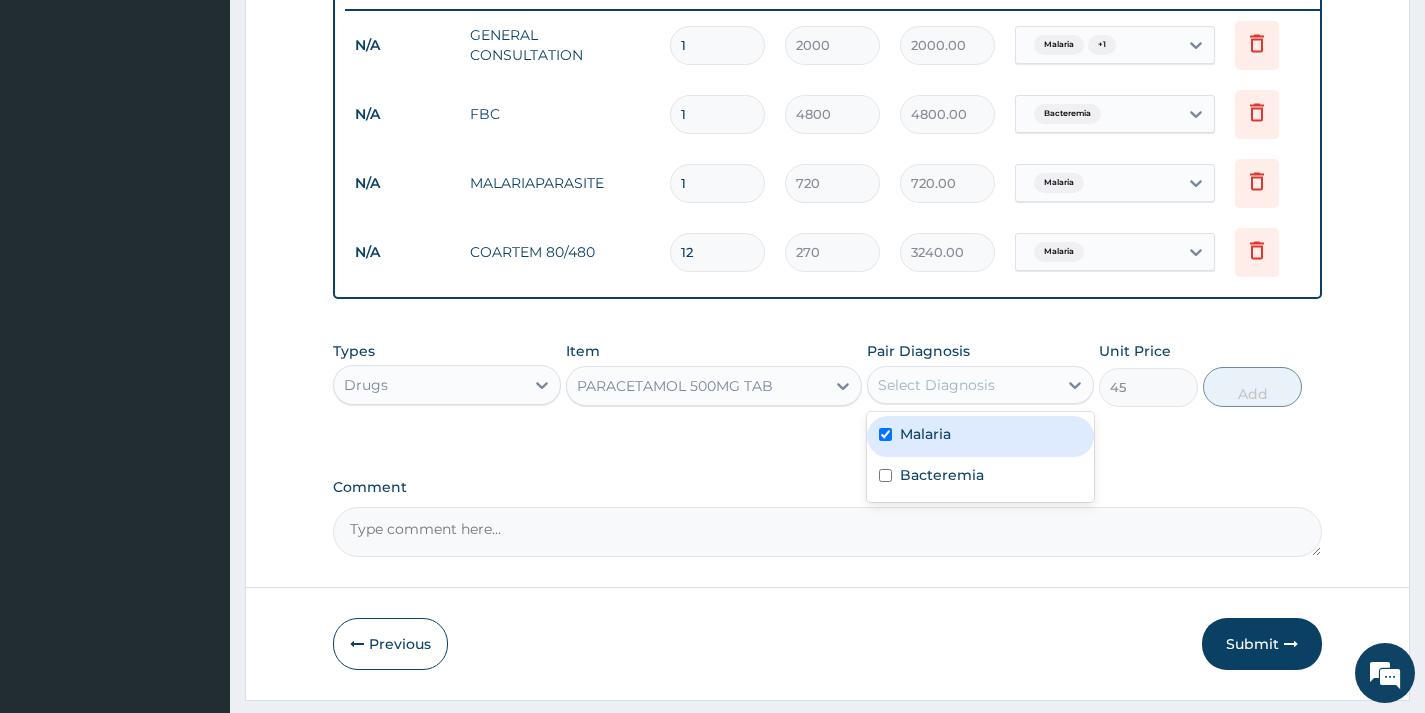 checkbox on "true" 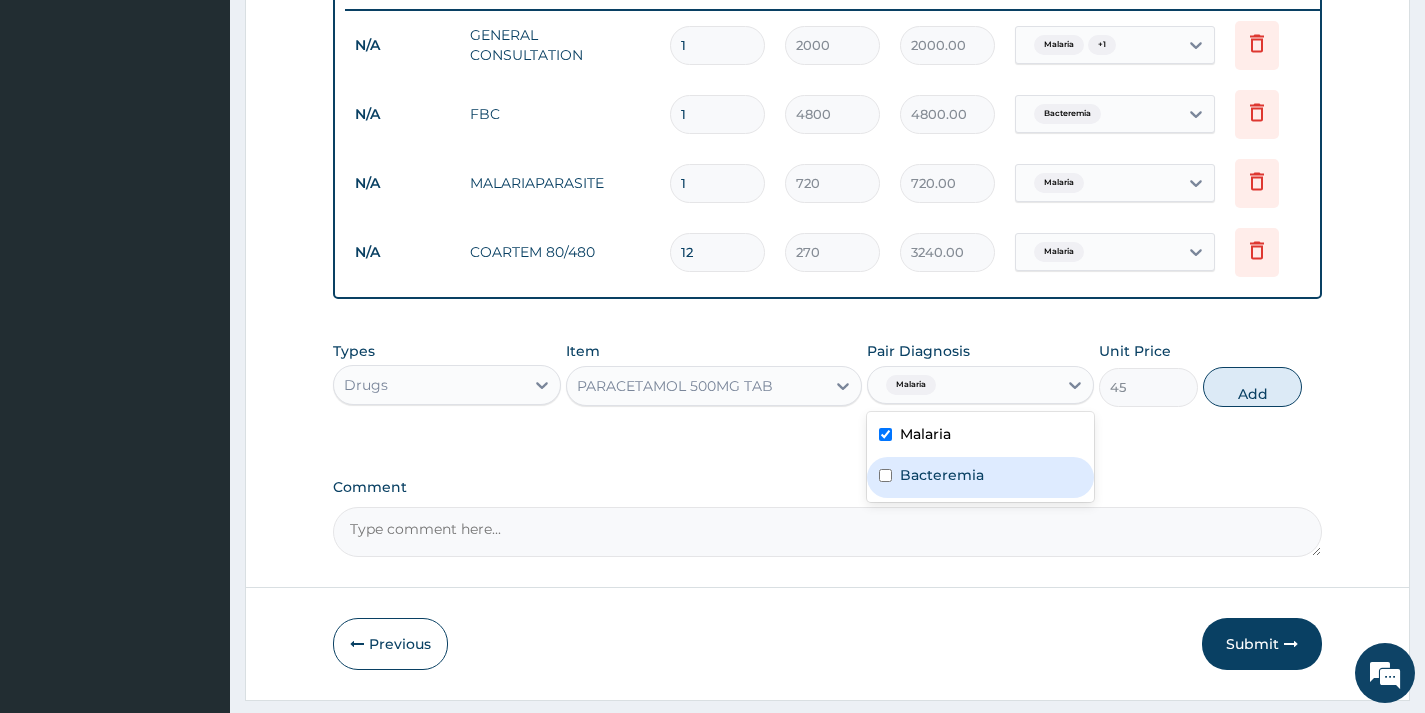 click on "Bacteremia" at bounding box center (942, 475) 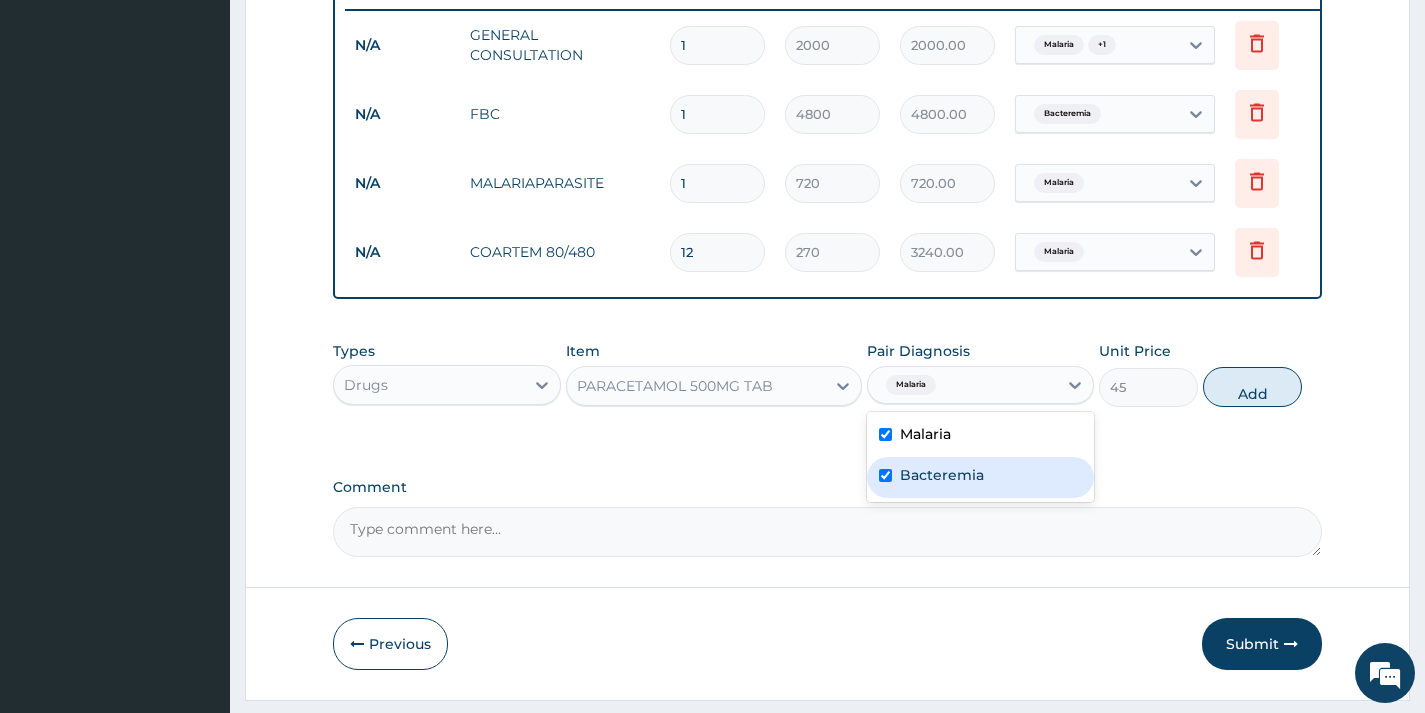 checkbox on "true" 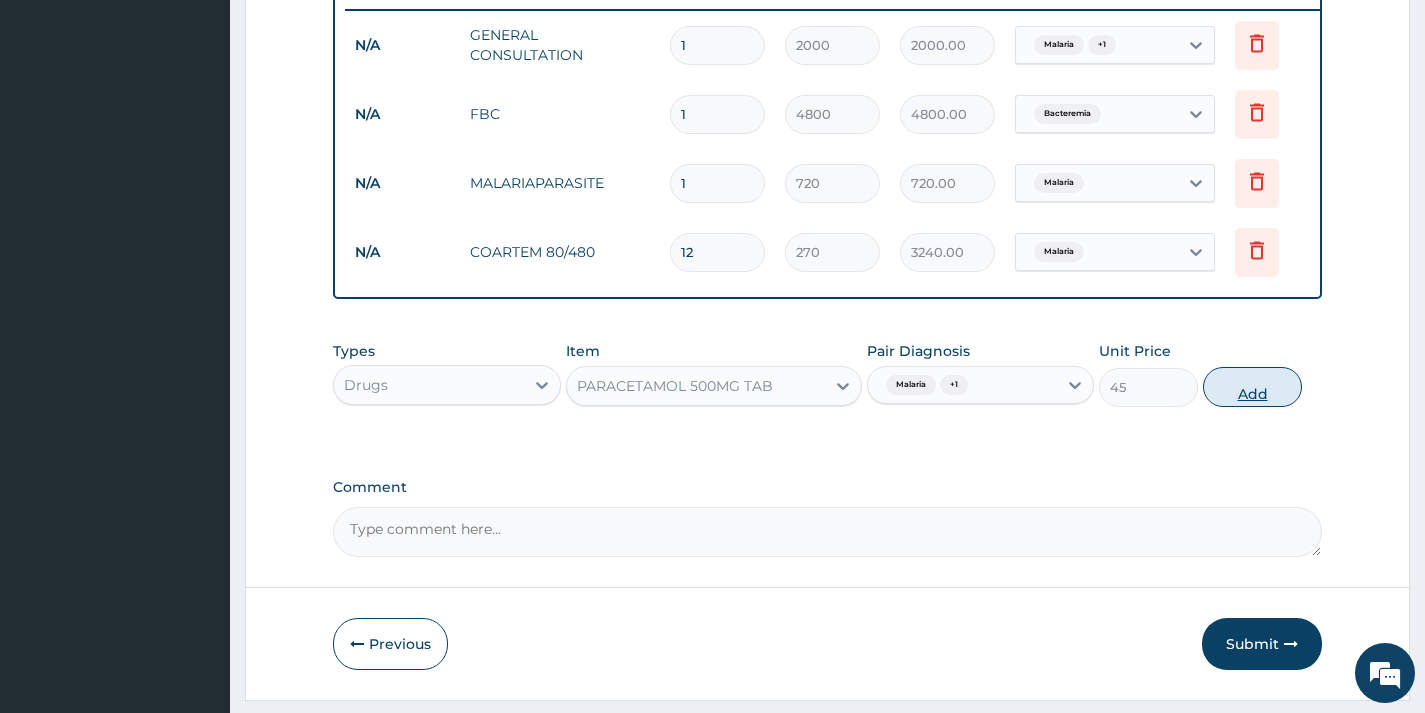 click on "Add" at bounding box center (1252, 387) 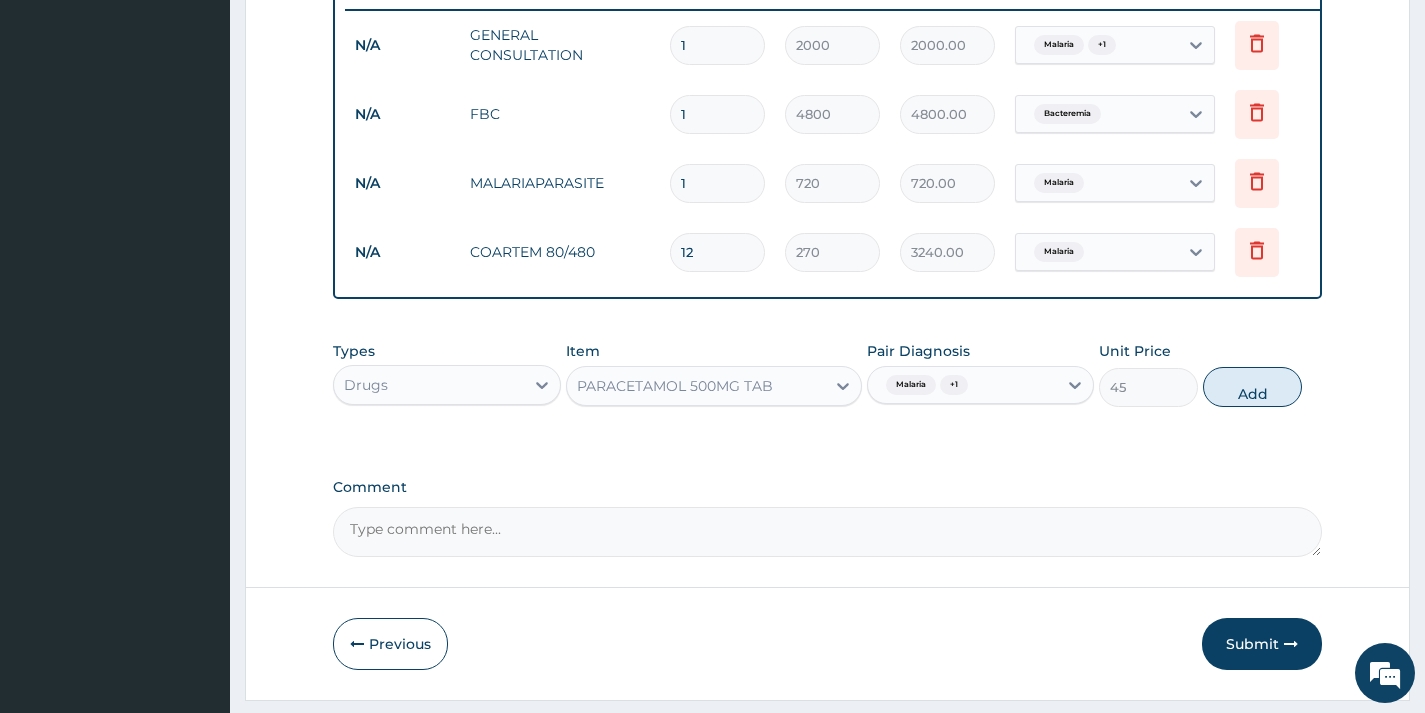 type on "0" 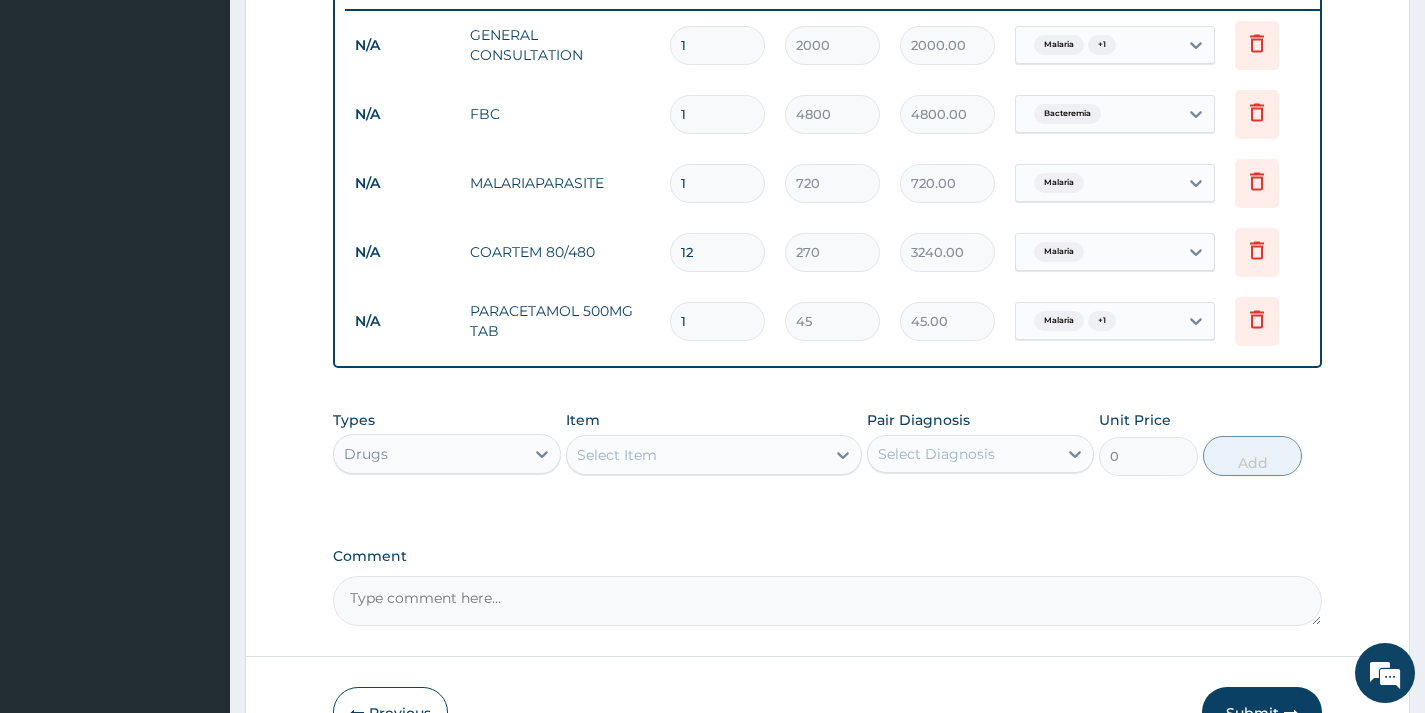 type on "12" 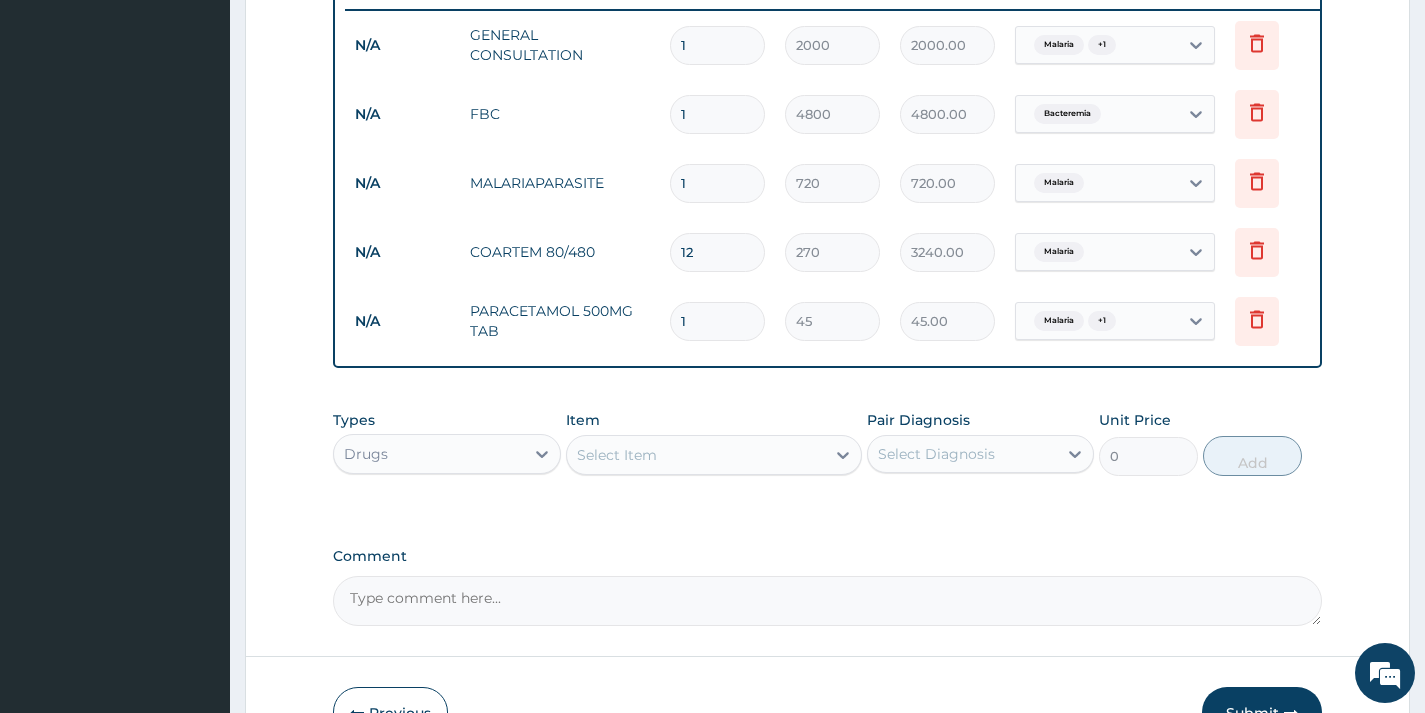 type on "540.00" 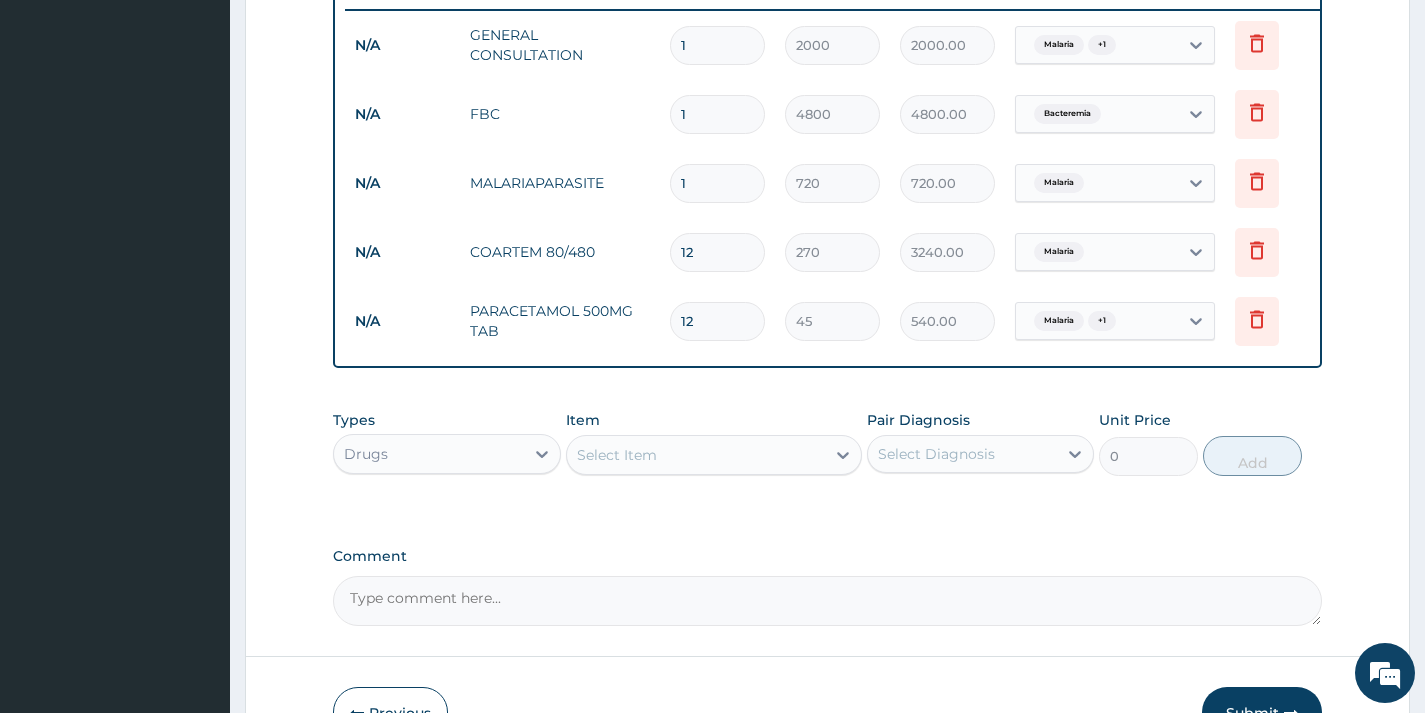 type on "12" 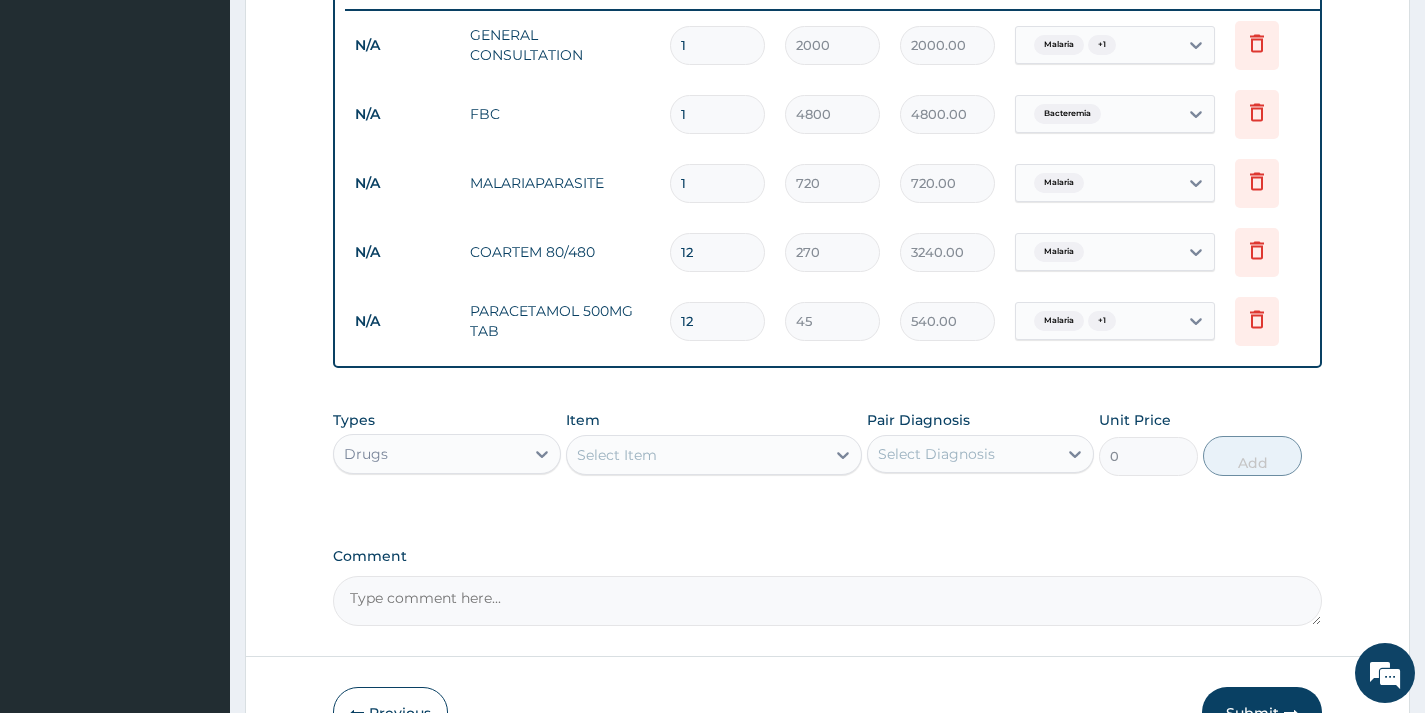 click on "Select Item" at bounding box center [696, 455] 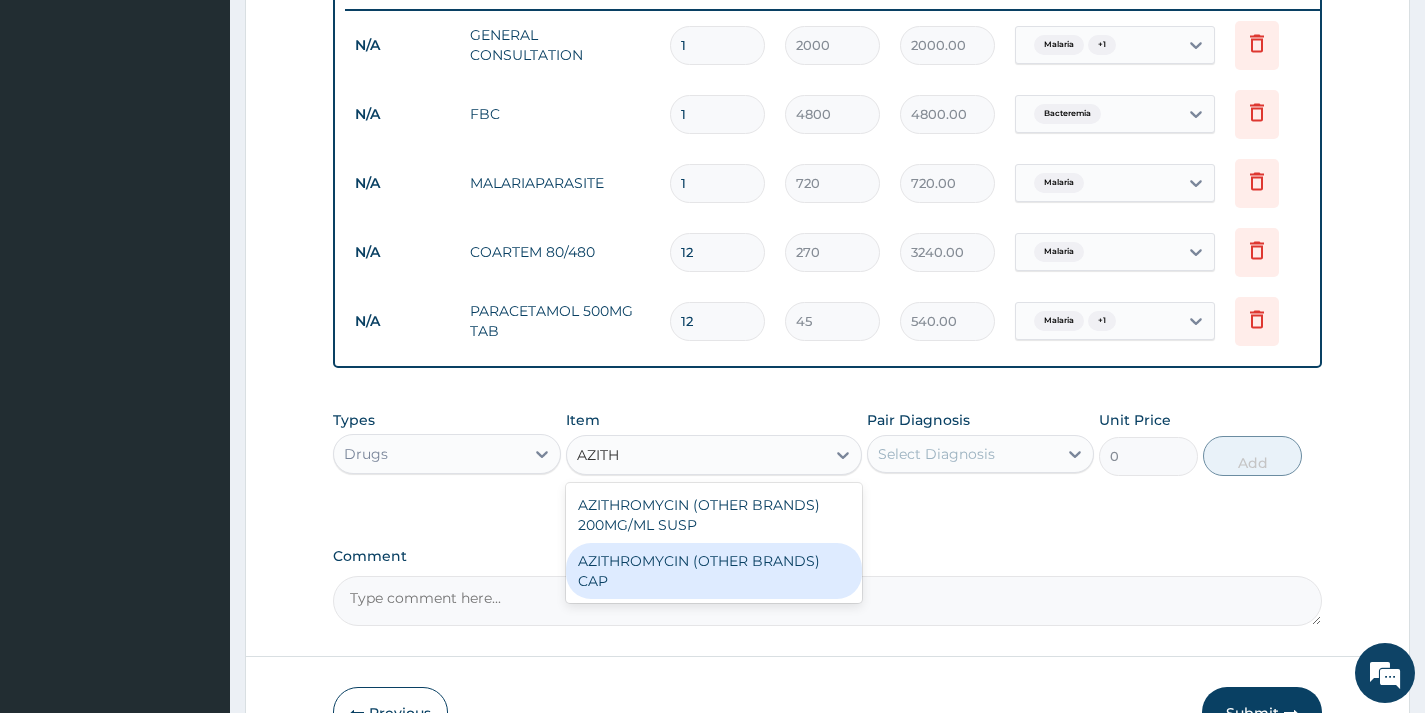 type on "AZITH" 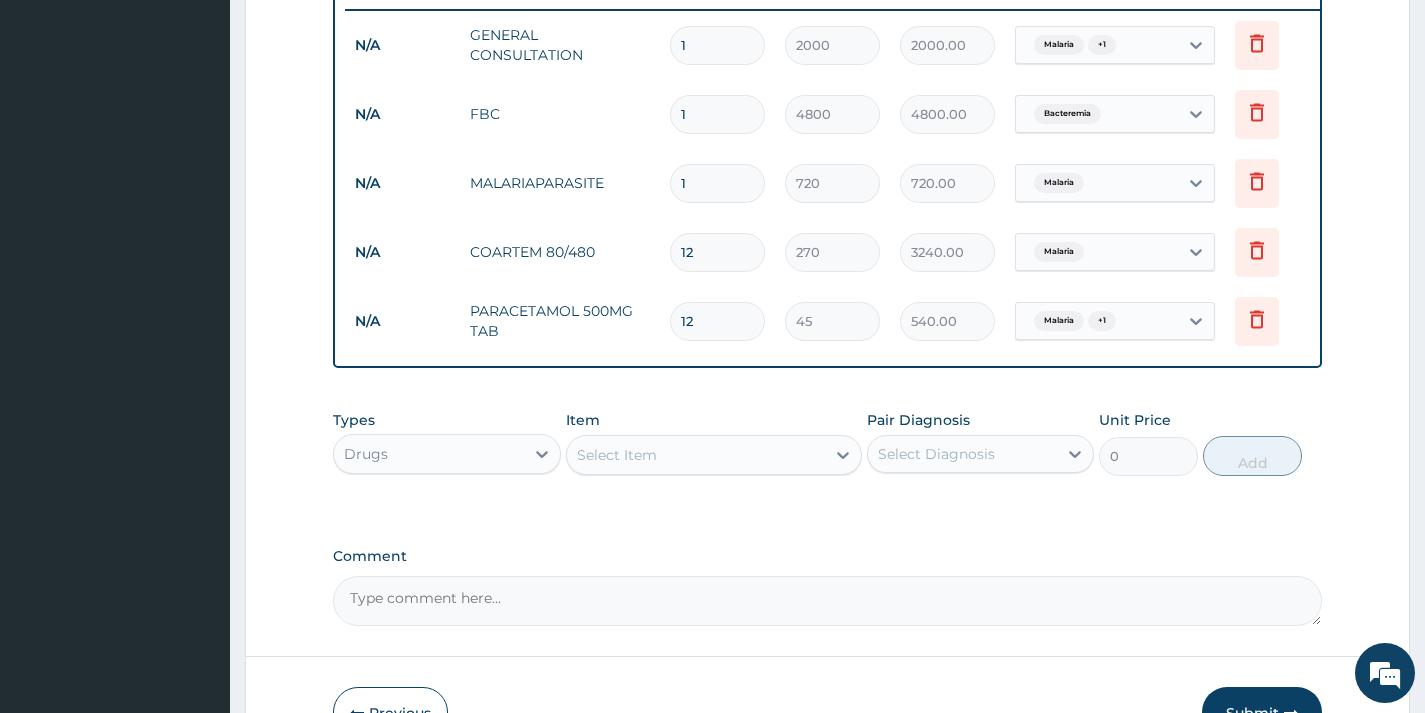 click on "Comment" at bounding box center (827, 601) 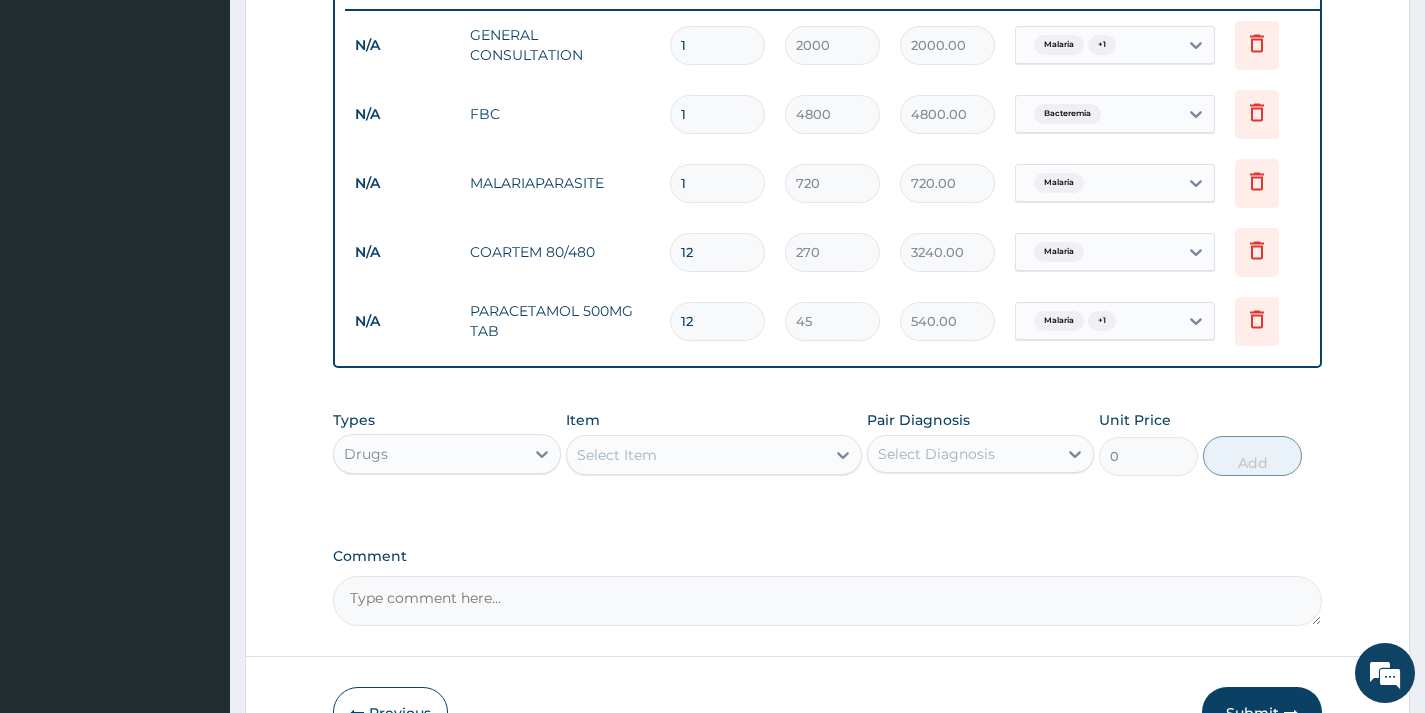 click on "Select Item" at bounding box center (696, 455) 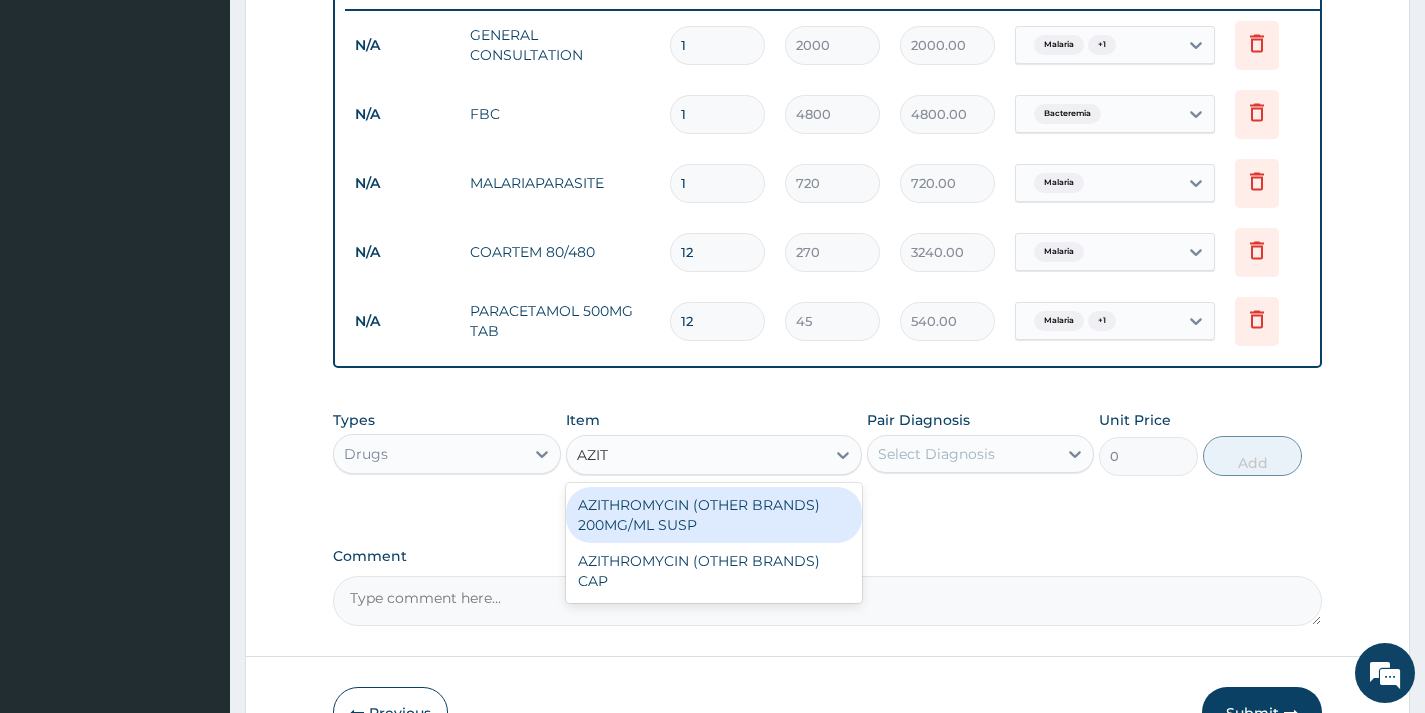 type on "AZITH" 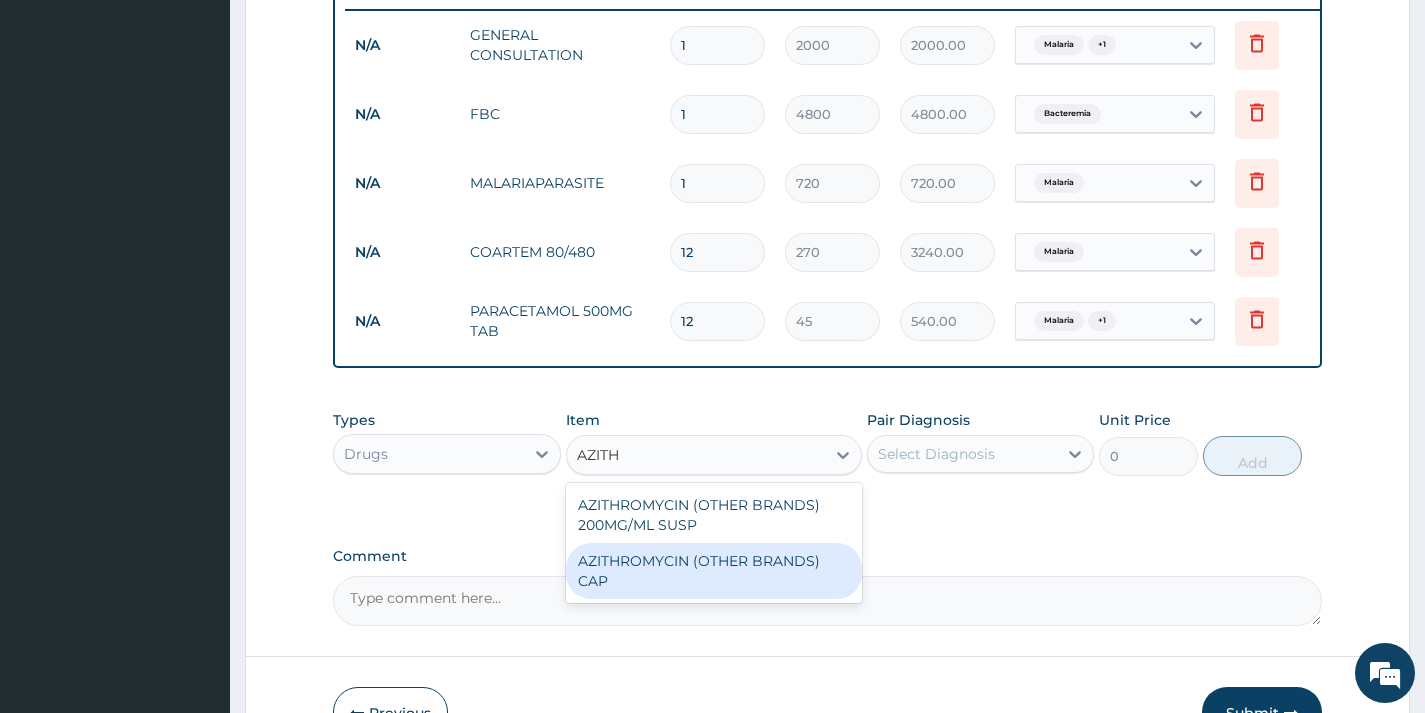 click on "AZITHROMYCIN (OTHER BRANDS) CAP" at bounding box center [714, 571] 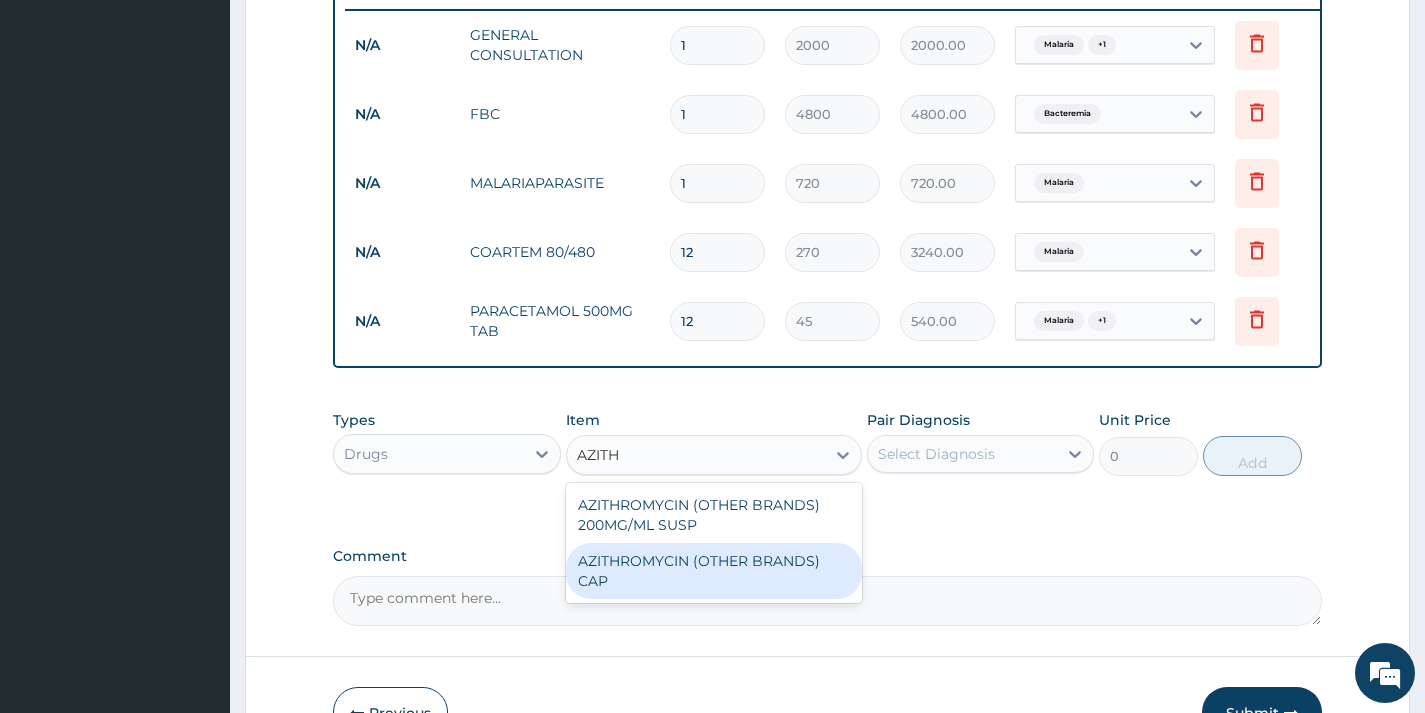 type 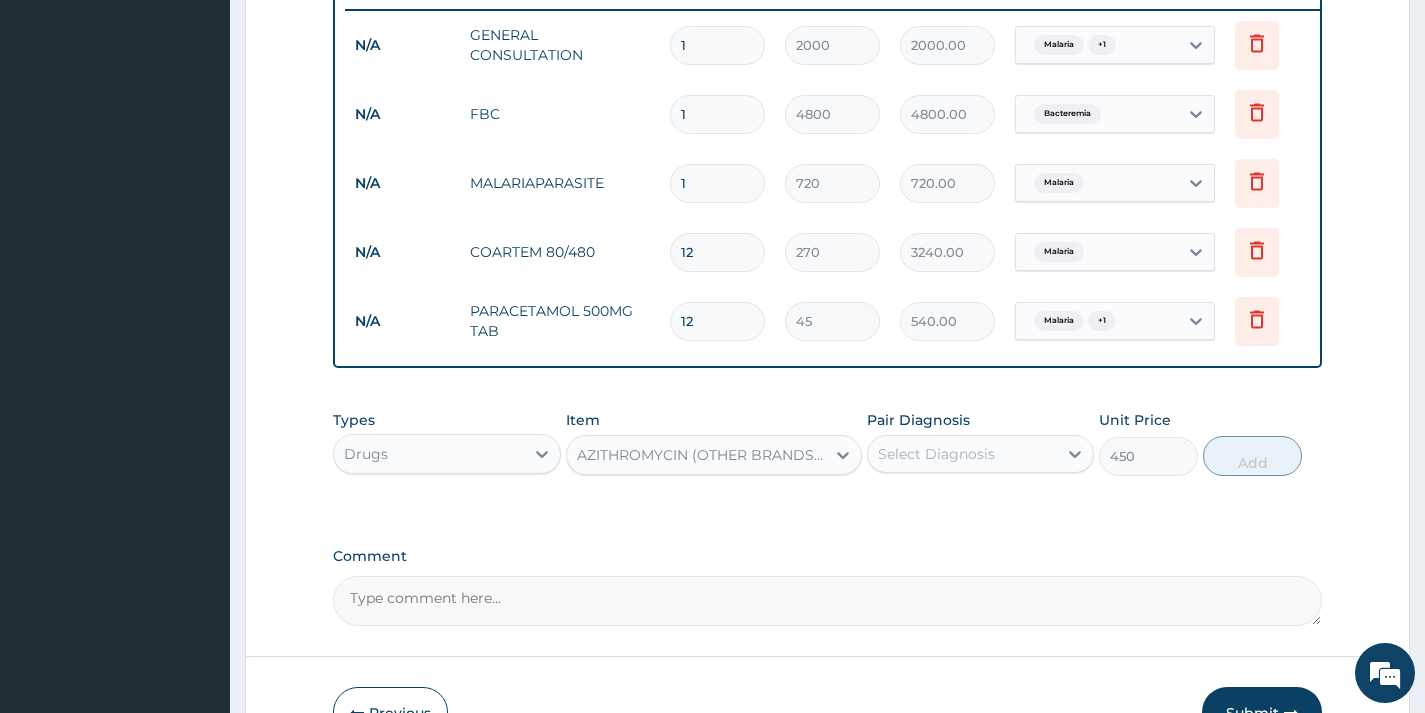 click on "Select Diagnosis" at bounding box center (962, 454) 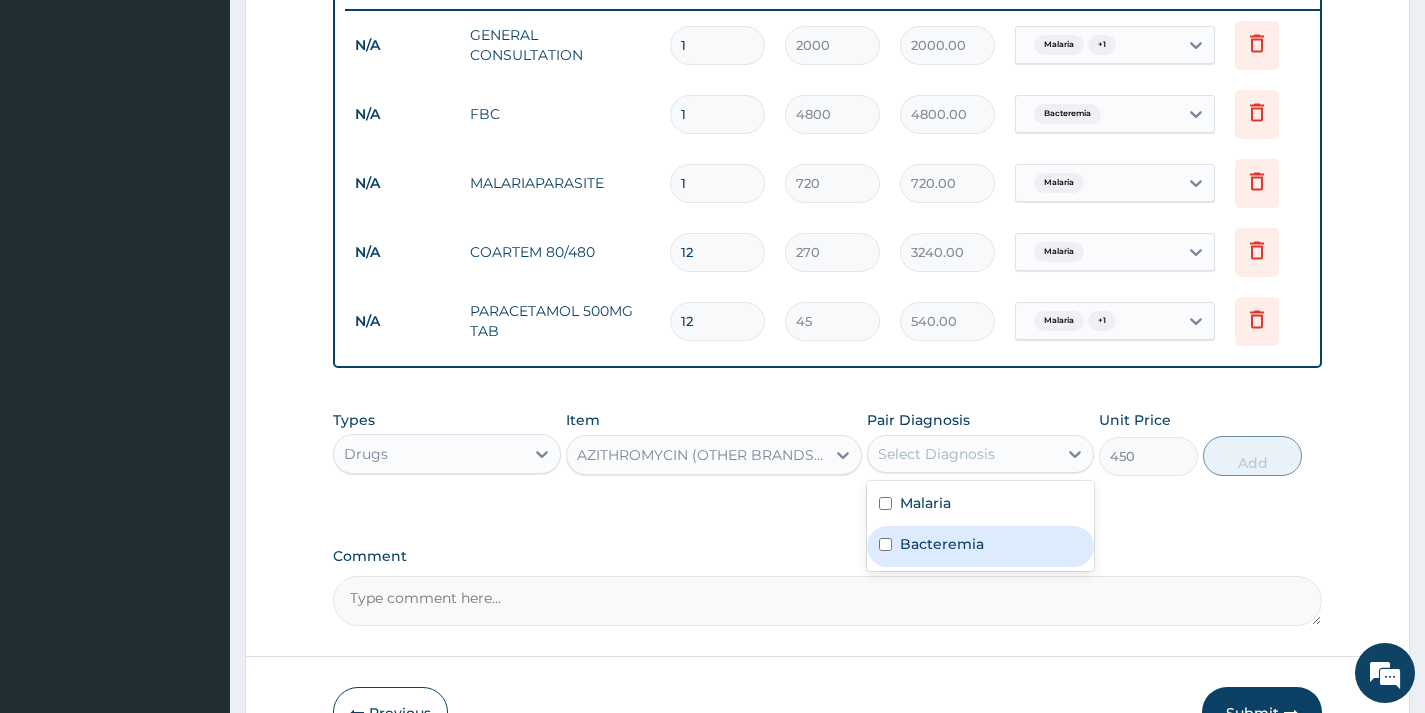 click on "Bacteremia" at bounding box center [942, 544] 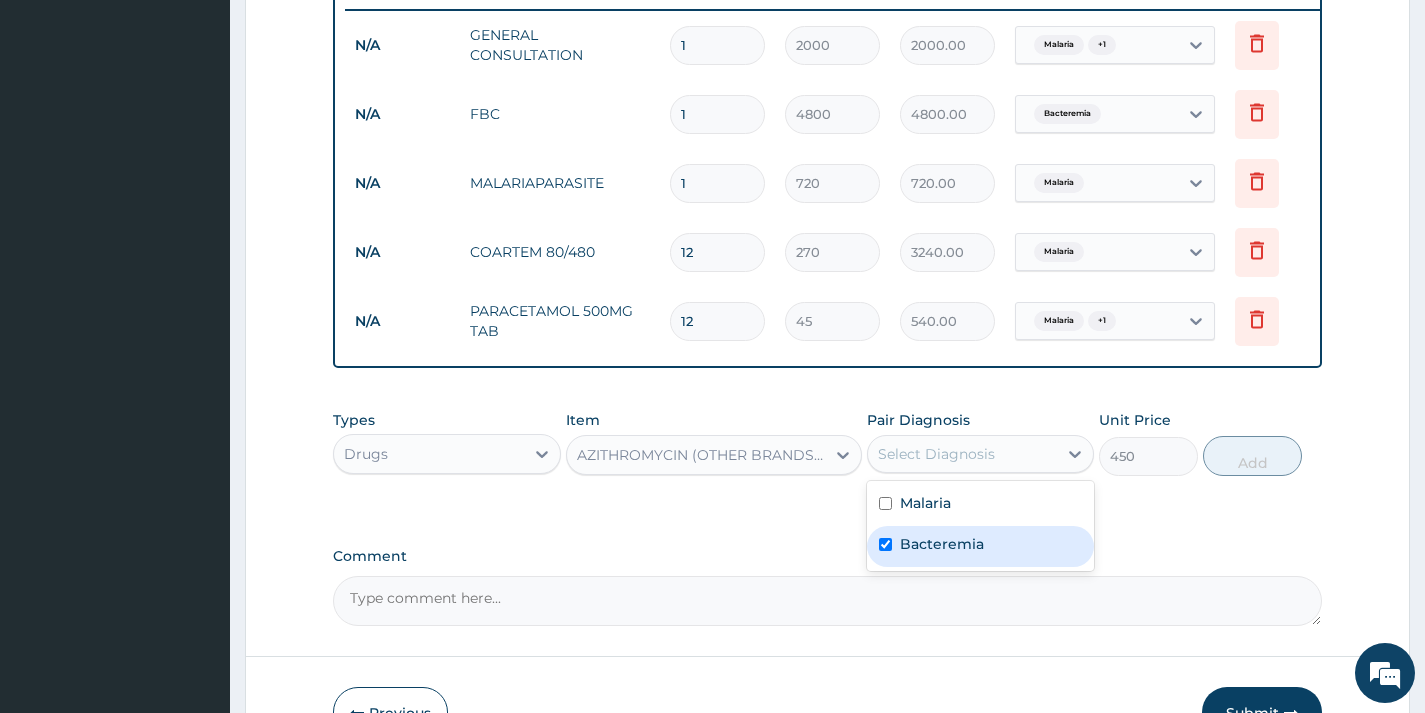 checkbox on "true" 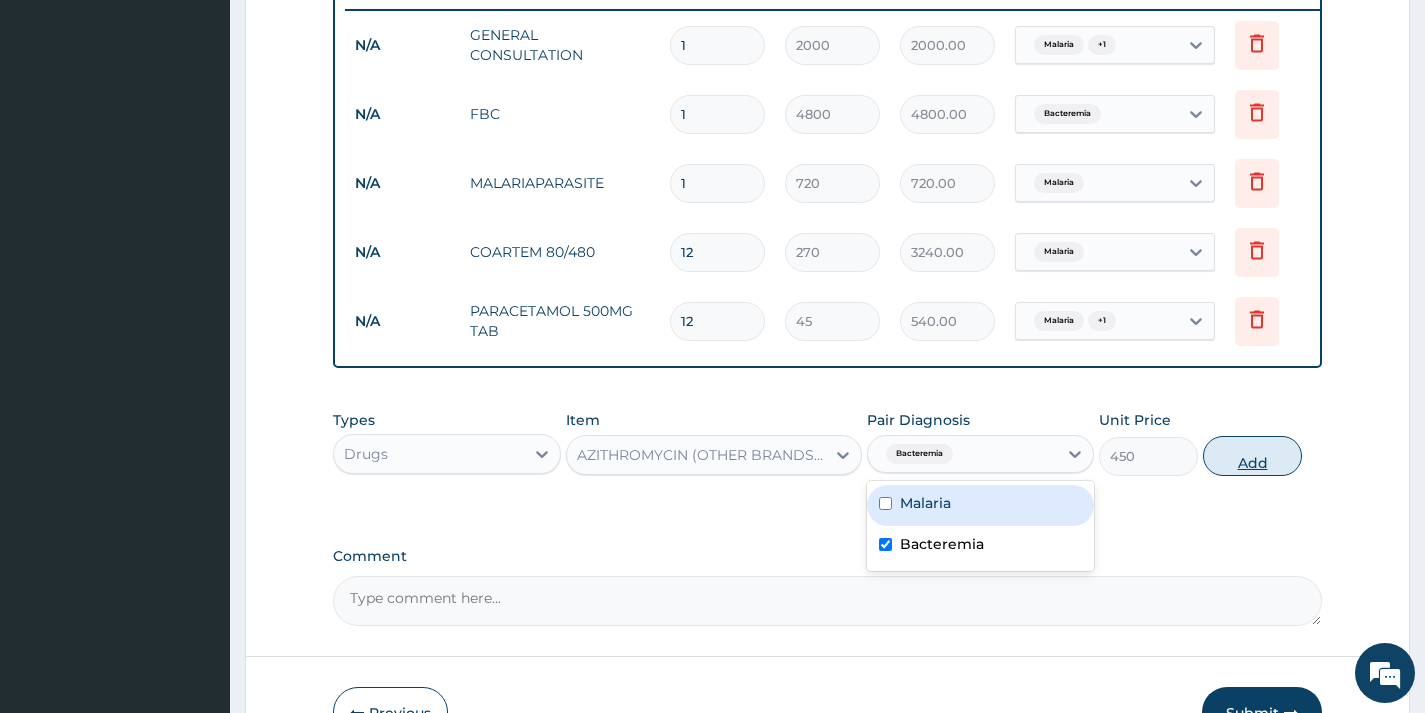 click on "Add" at bounding box center (1252, 456) 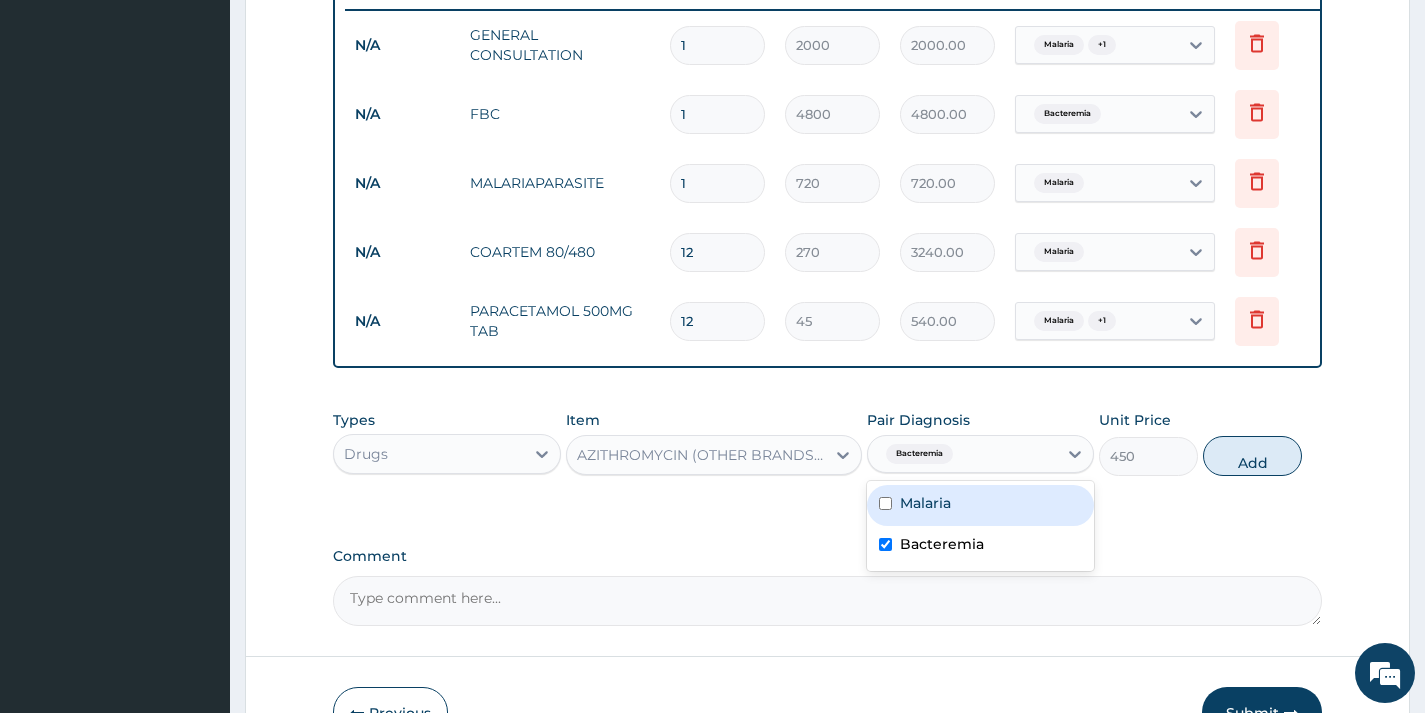 type on "0" 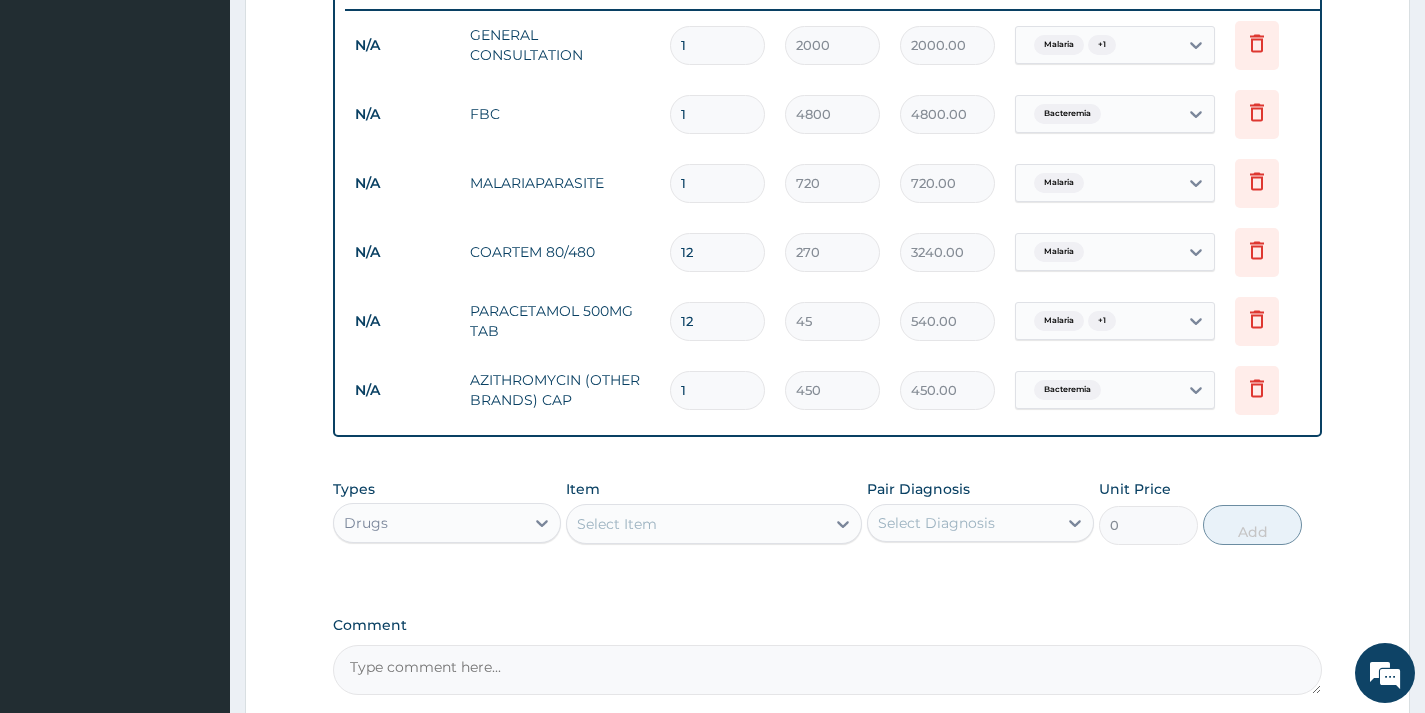 click on "1" at bounding box center [717, 390] 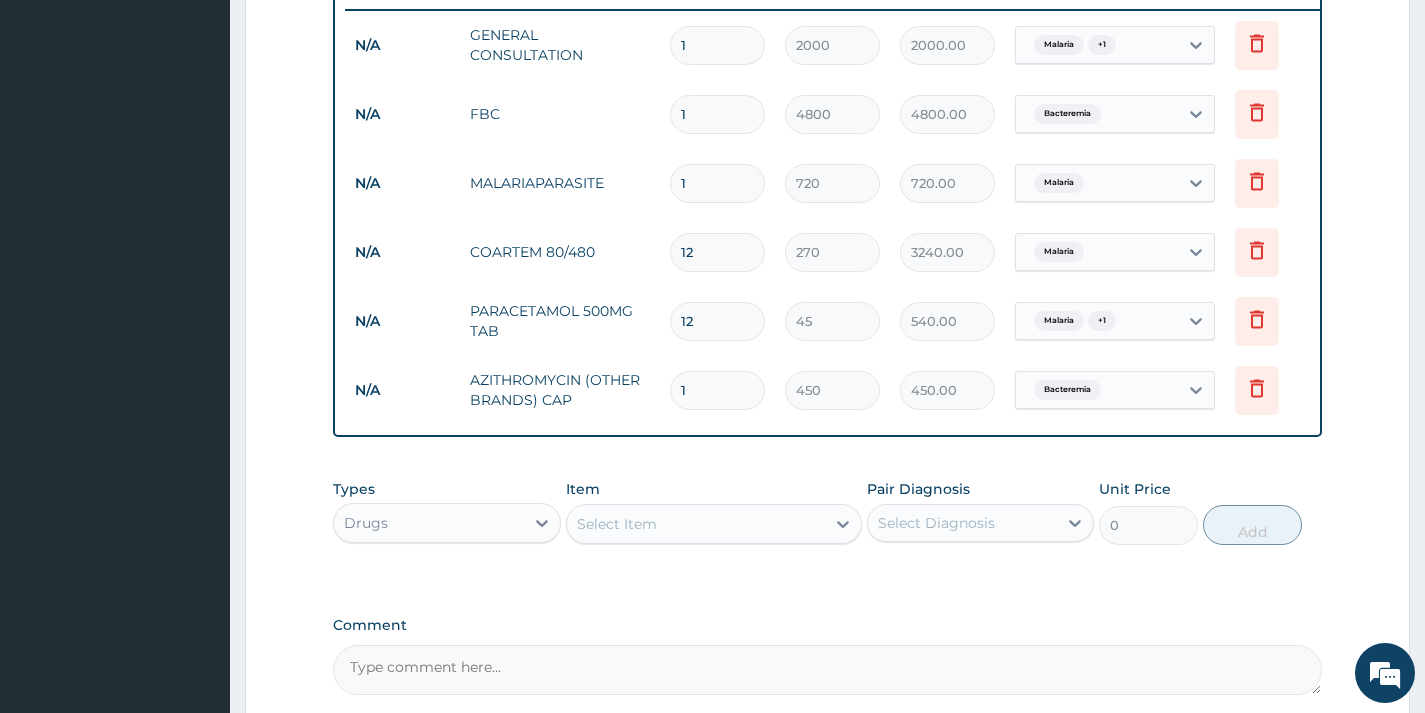 click on "1" at bounding box center [717, 390] 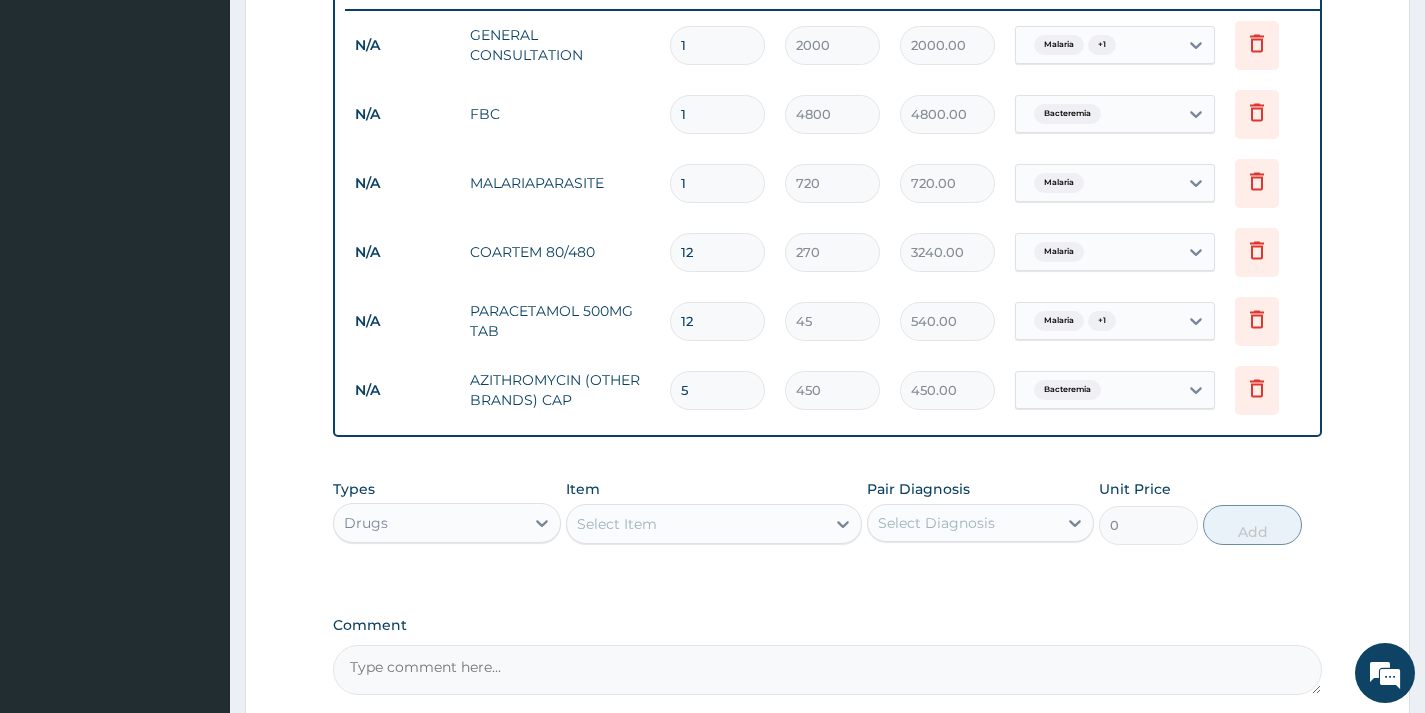 type on "2250.00" 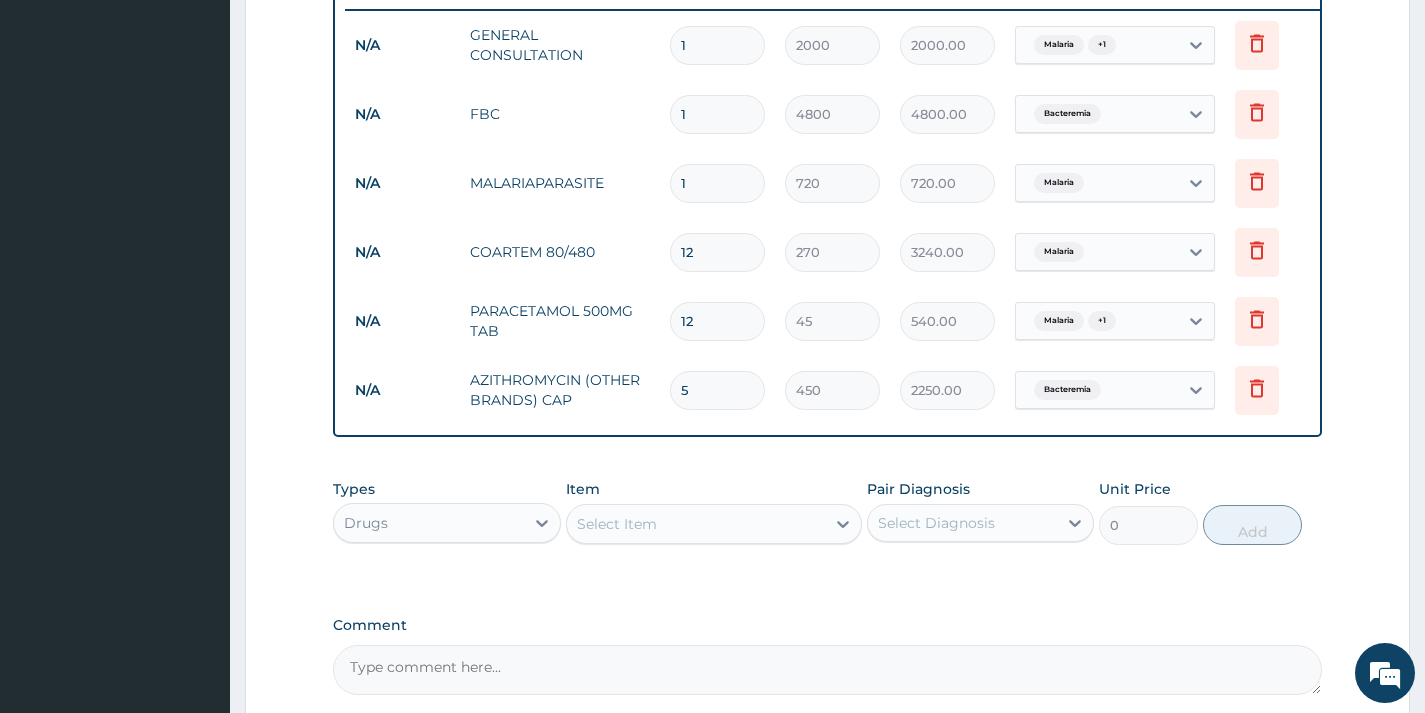 type on "5" 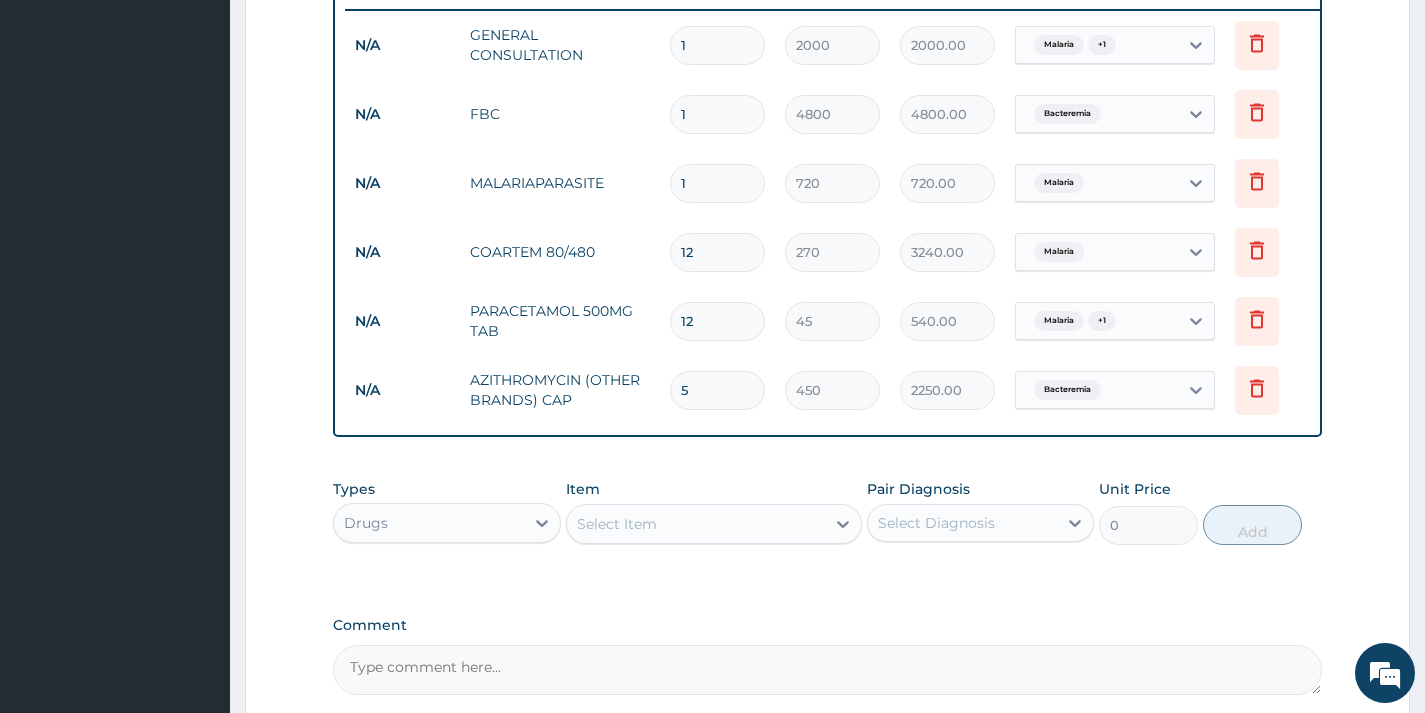 click on "PA Code / Prescription Code Enter Code(Secondary Care Only) Encounter Date 02-08-2025 Important Notice Please enter PA codes before entering items that are not attached to a PA code   All diagnoses entered must be linked to a claim item. Diagnosis & Claim Items that are visible but inactive cannot be edited because they were imported from an already approved PA code. Diagnosis Malaria Confirmed Bacteremia Confirmed NB: All diagnosis must be linked to a claim item Claim Items Type Name Quantity Unit Price Total Price Pair Diagnosis Actions N/A GENERAL CONSULTATION 1 2000 2000.00 Malaria  + 1 Delete N/A FBC 1 4800 4800.00 Bacteremia Delete N/A MALARIAPARASITE 1 720 720.00 Malaria Delete N/A COARTEM 80/480 12 270 3240.00 Malaria Delete N/A PARACETAMOL 500MG TAB 12 45 540.00 Malaria  + 1 Delete N/A AZITHROMYCIN (OTHER BRANDS) CAP 5 450 2250.00 Bacteremia Delete Types Drugs Item Select Item Pair Diagnosis Select Diagnosis Unit Price 0 Add Comment" at bounding box center [827, 49] 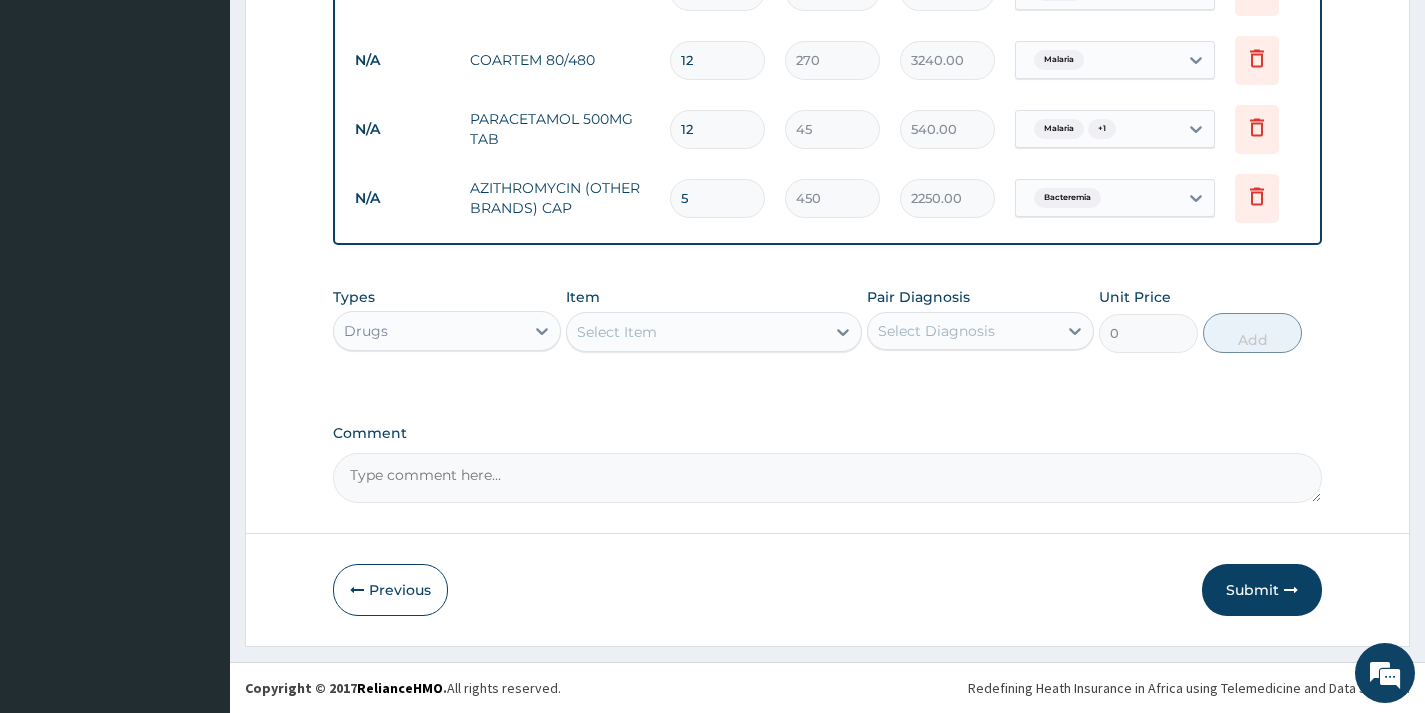 scroll, scrollTop: 994, scrollLeft: 0, axis: vertical 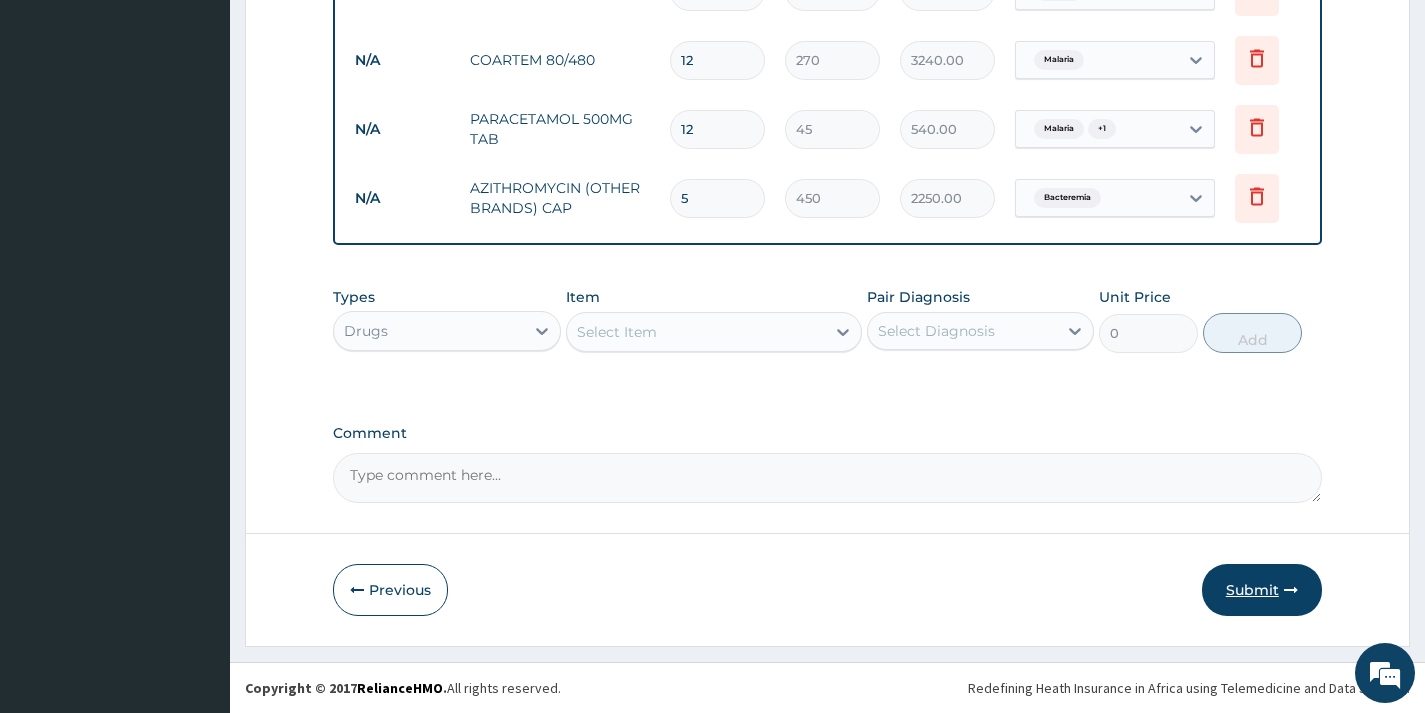click on "Submit" at bounding box center (1262, 590) 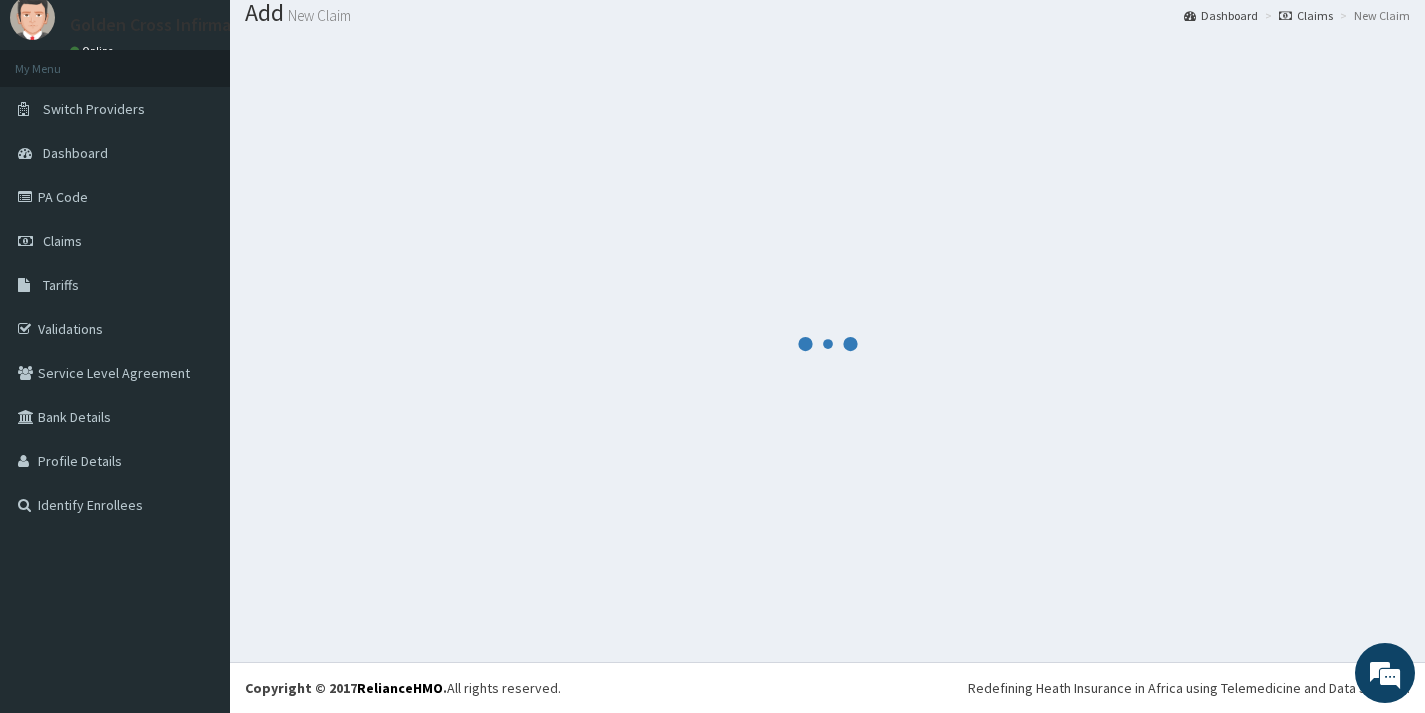 scroll, scrollTop: 65, scrollLeft: 0, axis: vertical 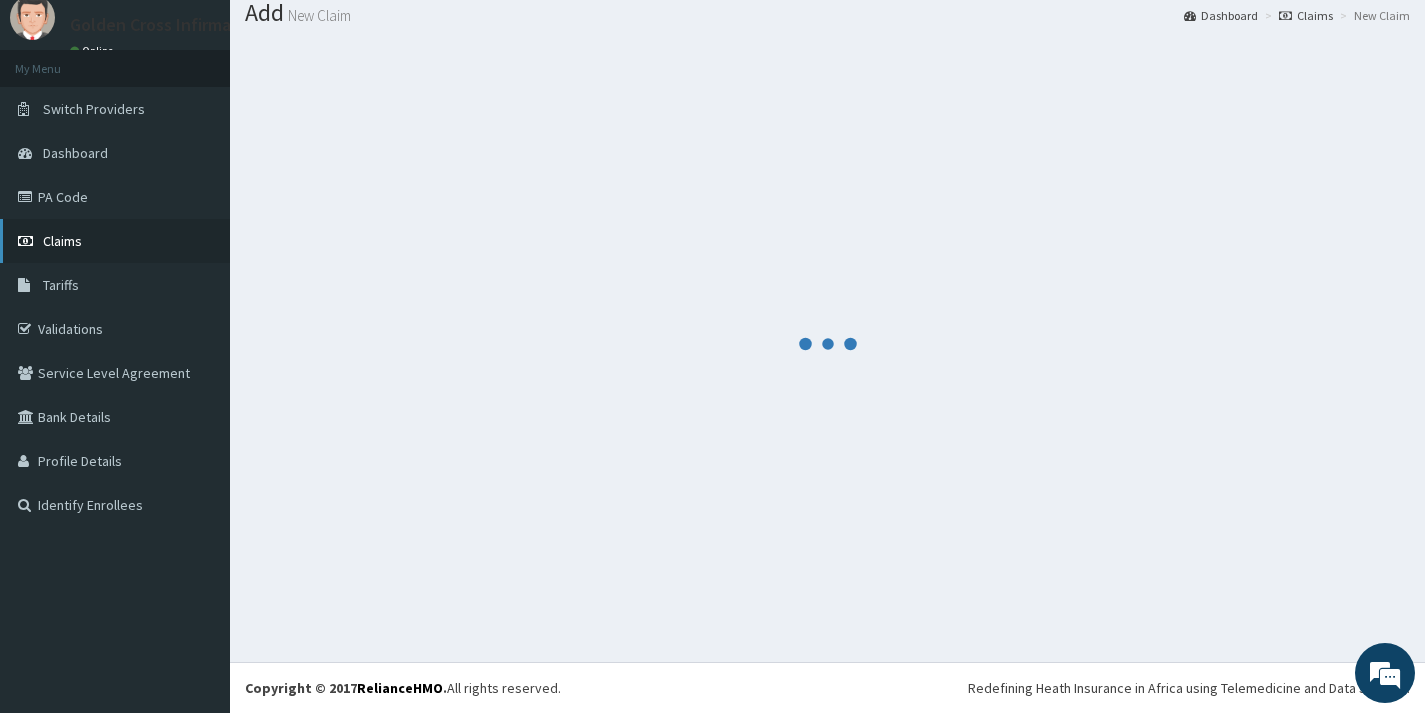 click on "Claims" at bounding box center [115, 241] 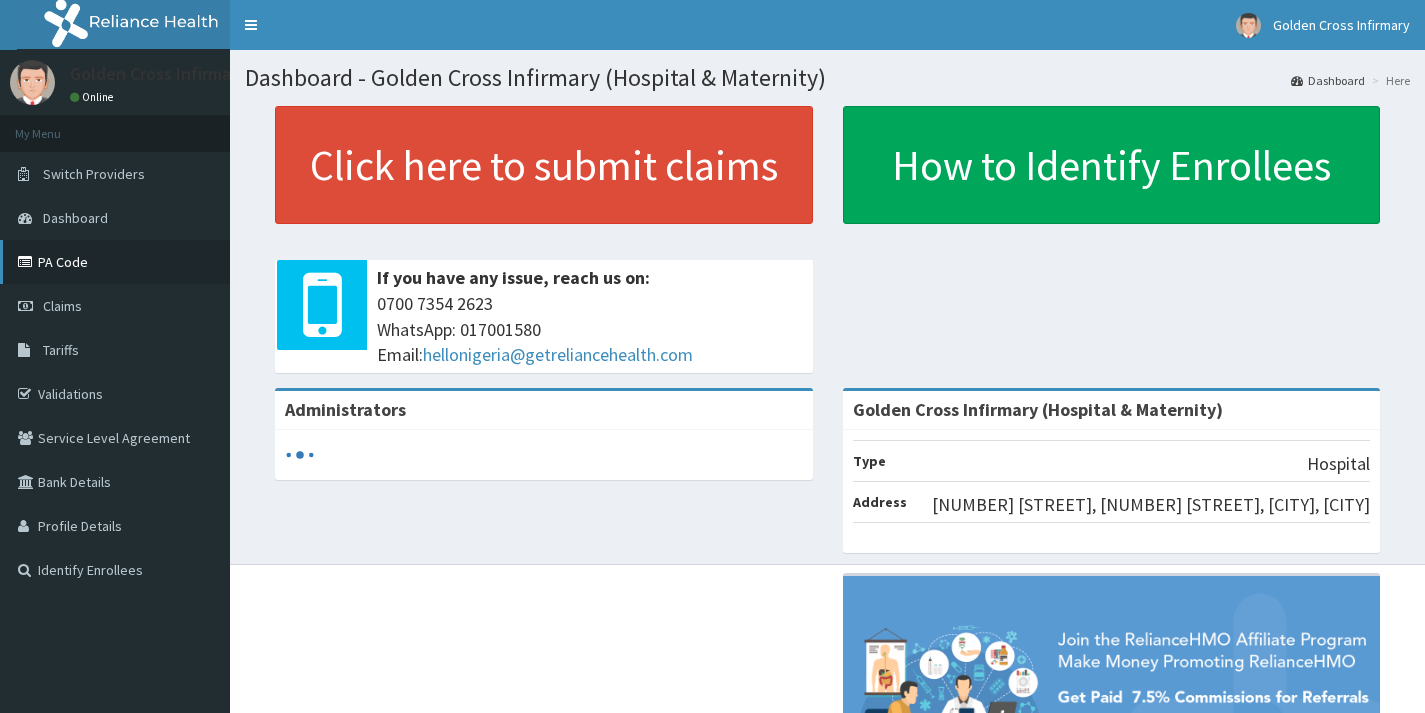 scroll, scrollTop: 0, scrollLeft: 0, axis: both 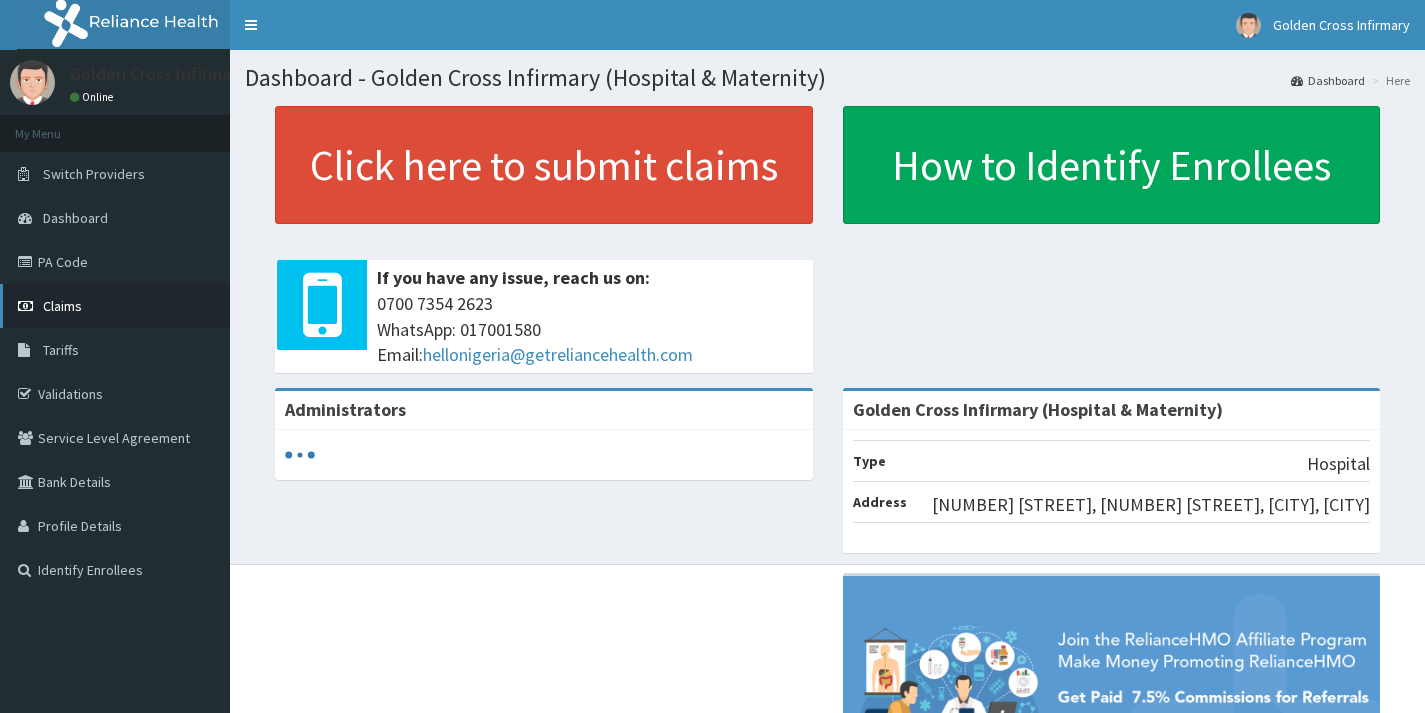 click on "Claims" at bounding box center (62, 306) 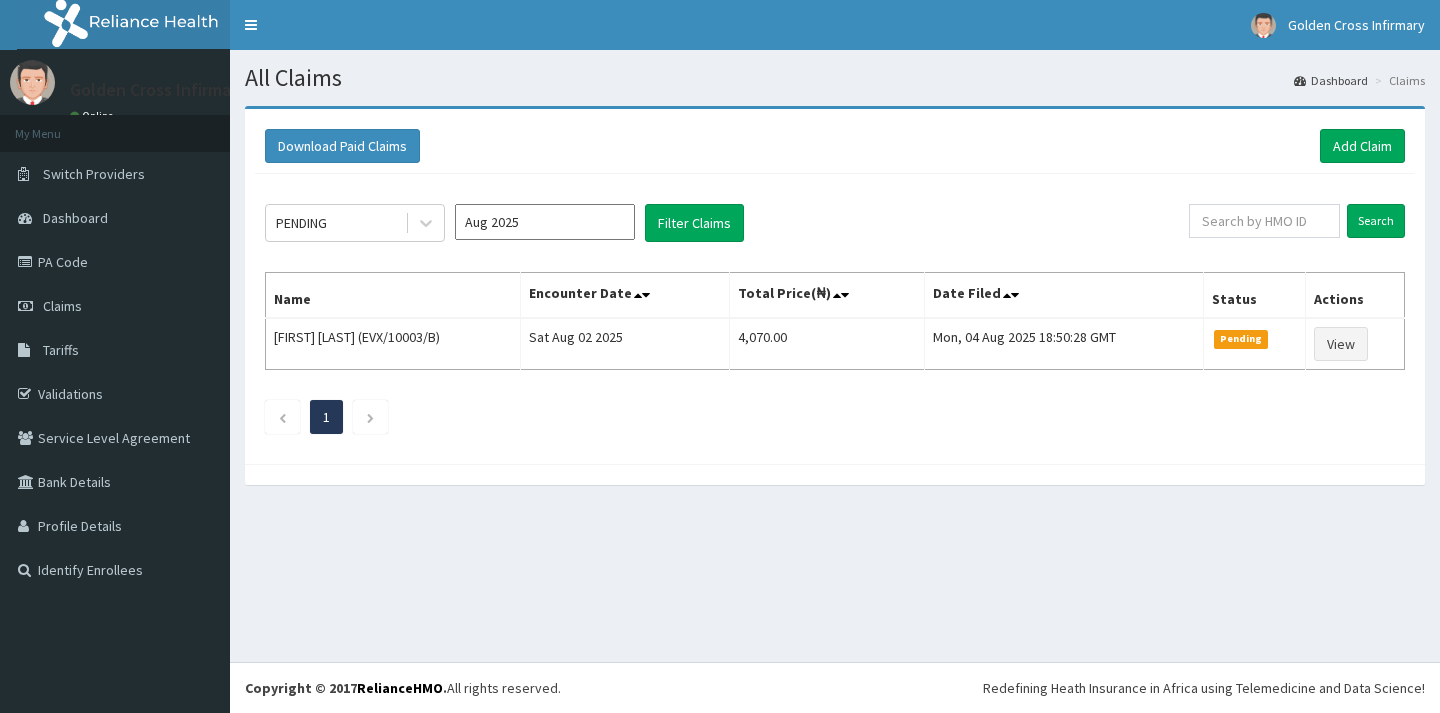 scroll, scrollTop: 0, scrollLeft: 0, axis: both 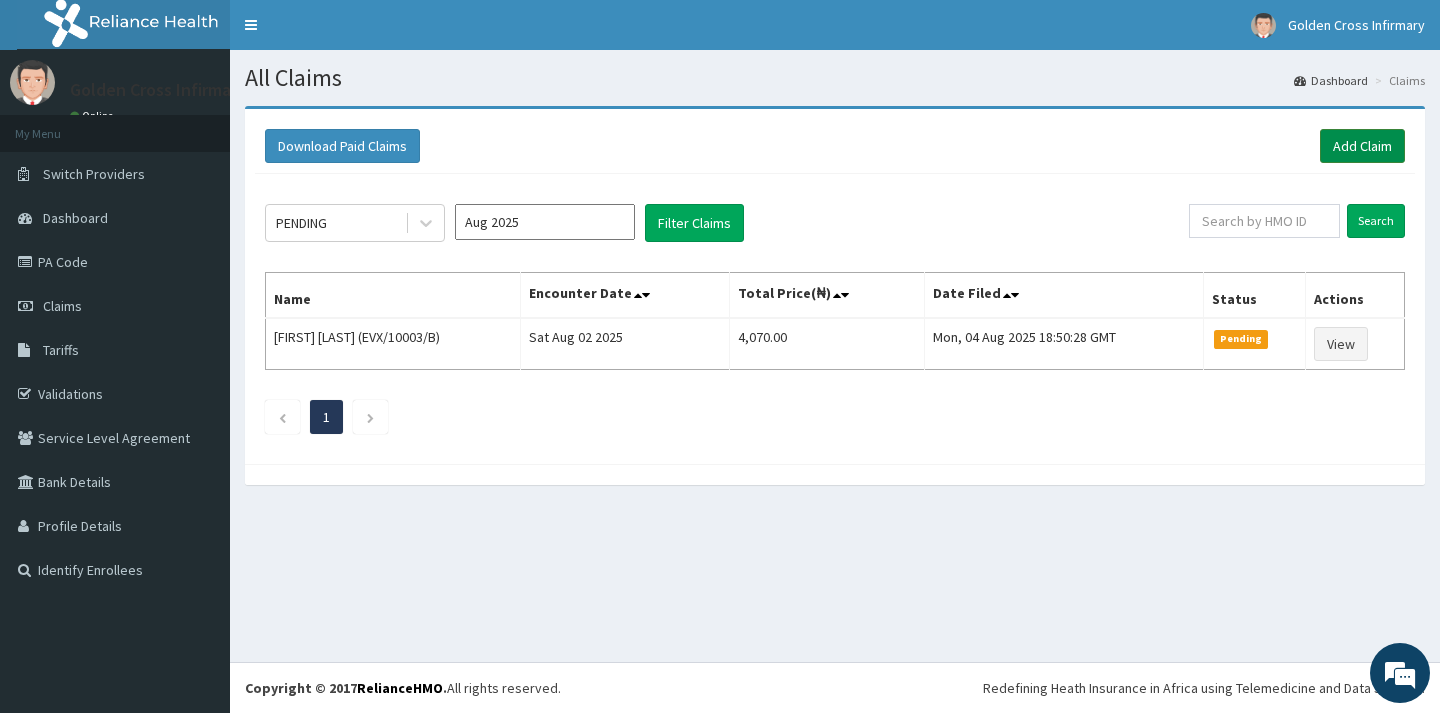 click on "Add Claim" at bounding box center (1362, 146) 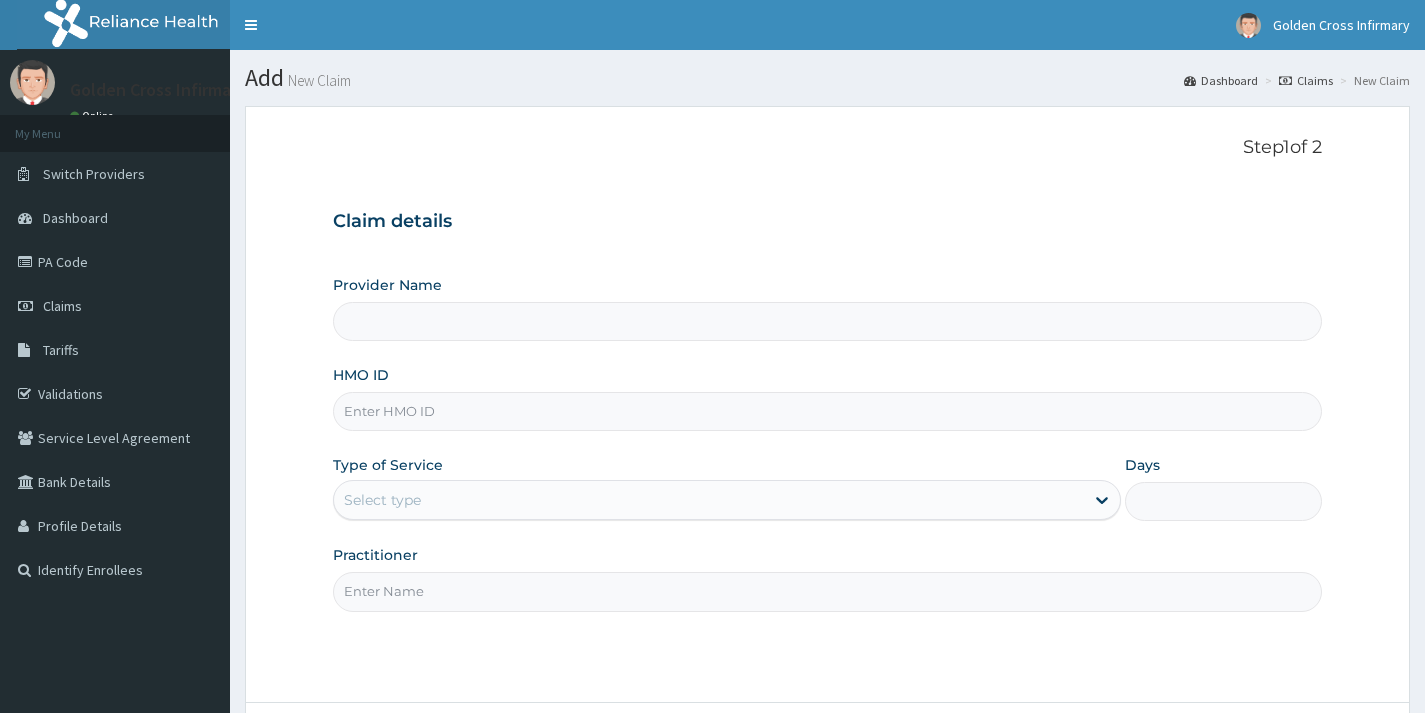 scroll, scrollTop: 0, scrollLeft: 0, axis: both 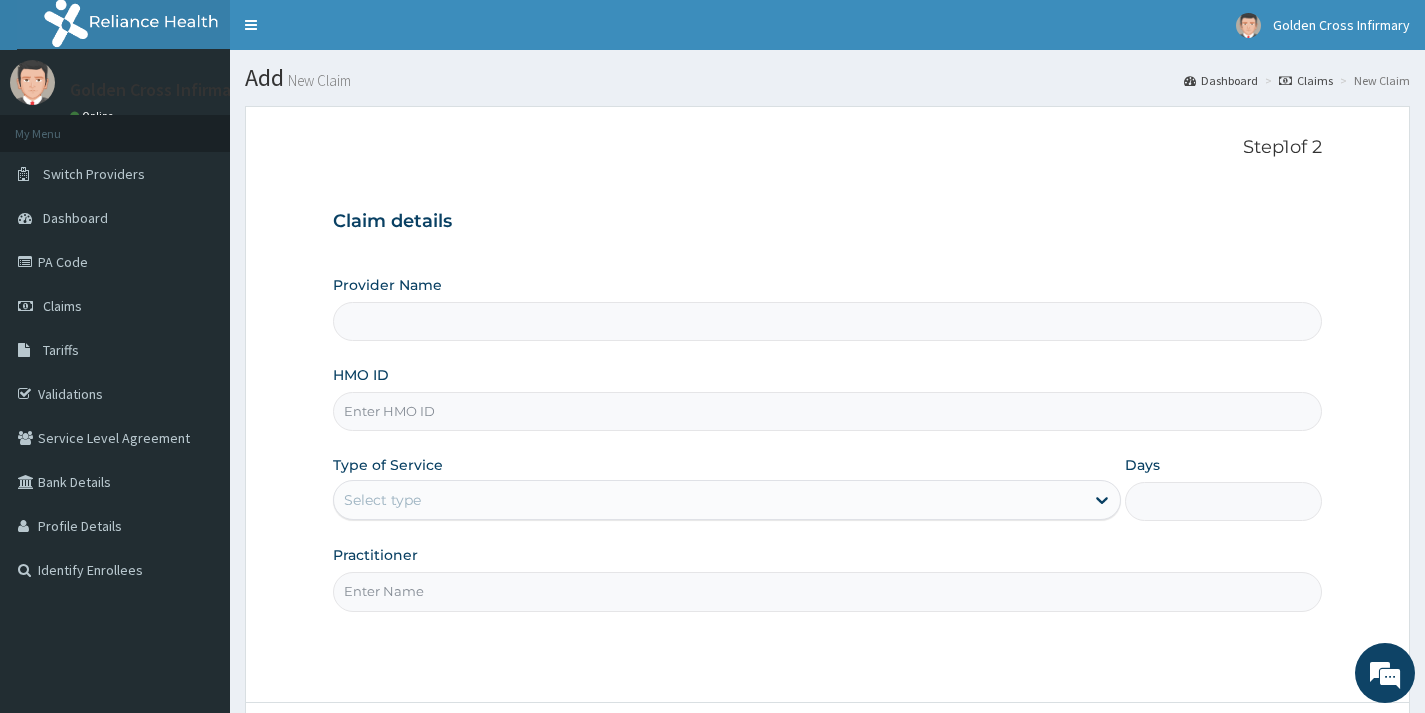 type on "Golden Cross Infirmary (Hospital & Maternity)" 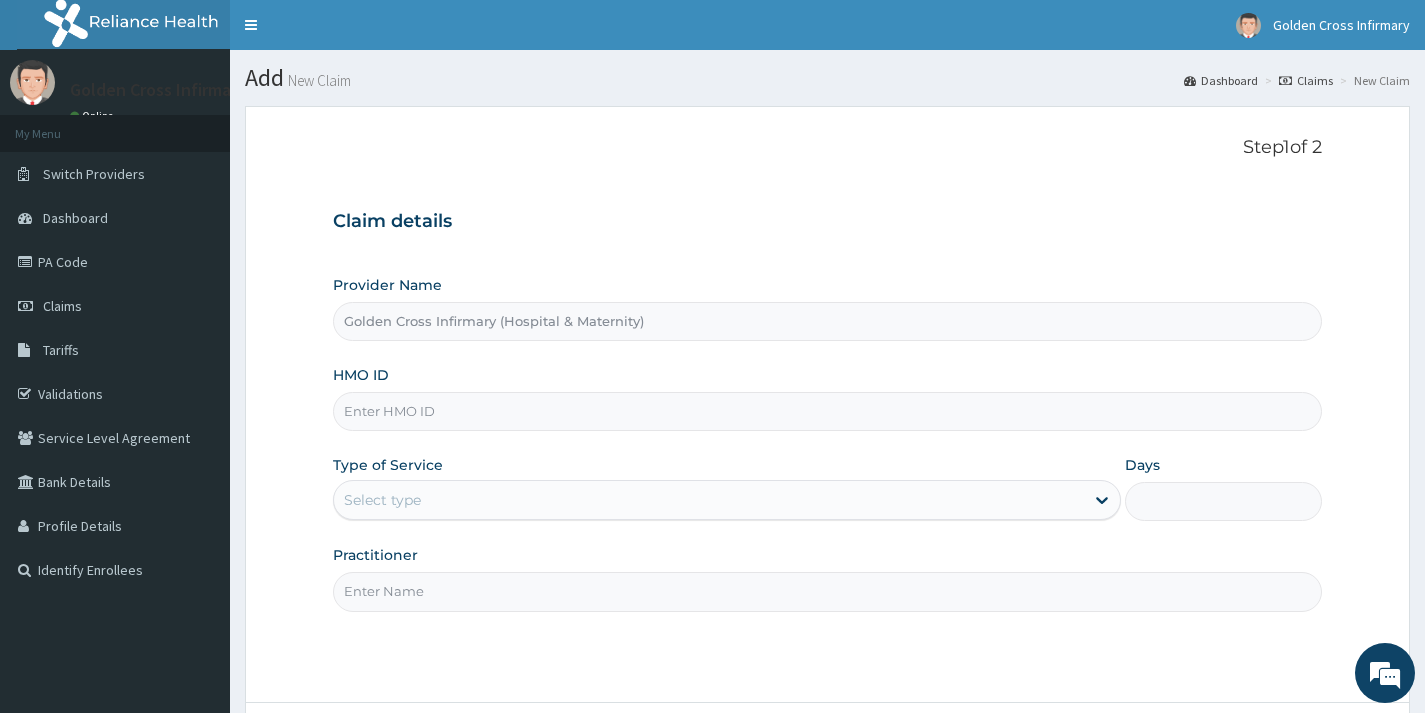 click on "HMO ID" at bounding box center [827, 411] 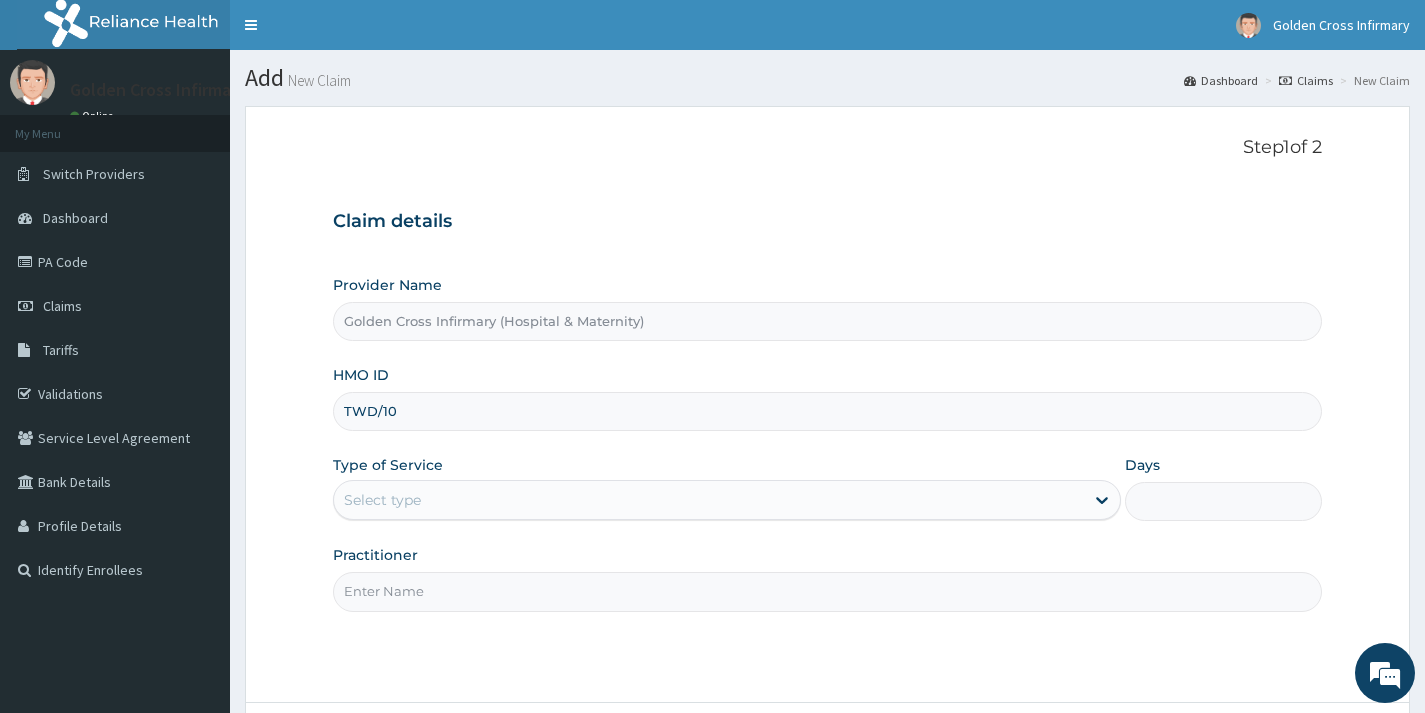 scroll, scrollTop: 0, scrollLeft: 0, axis: both 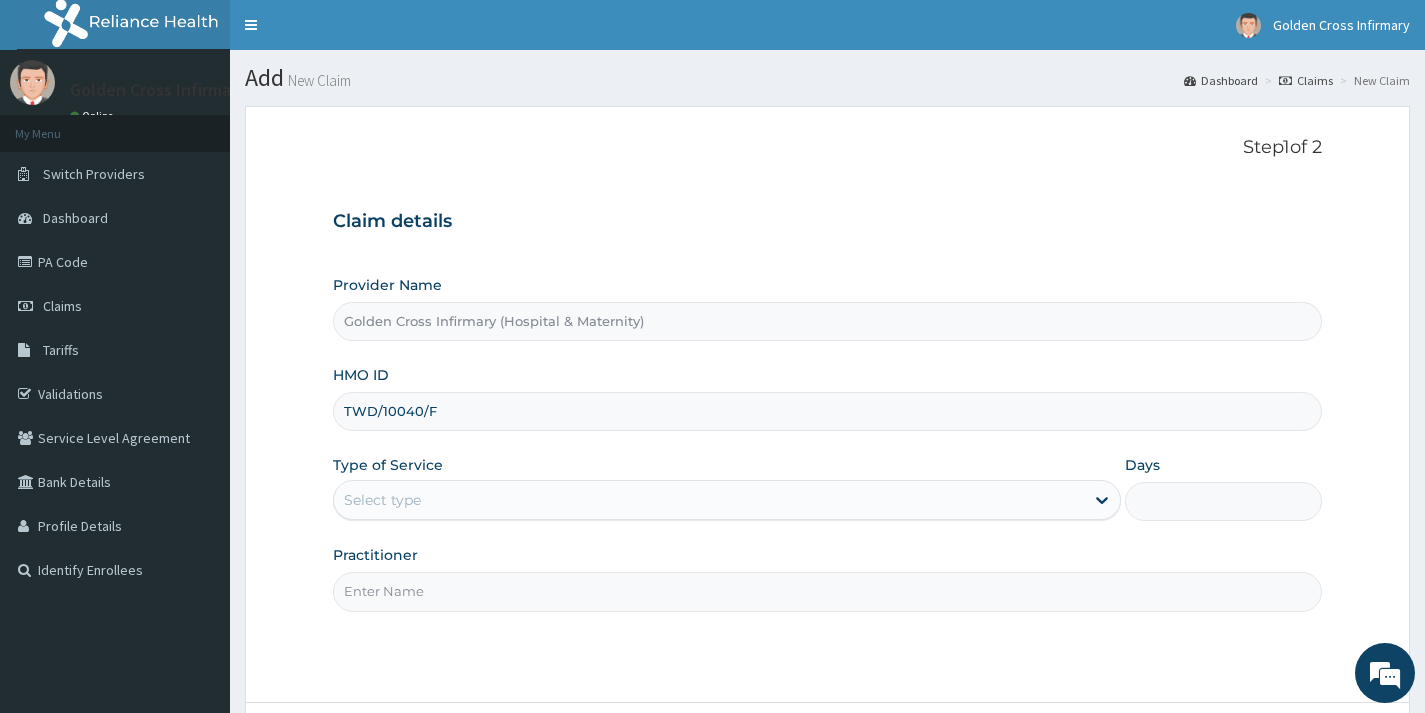 type on "TWD/10040/F" 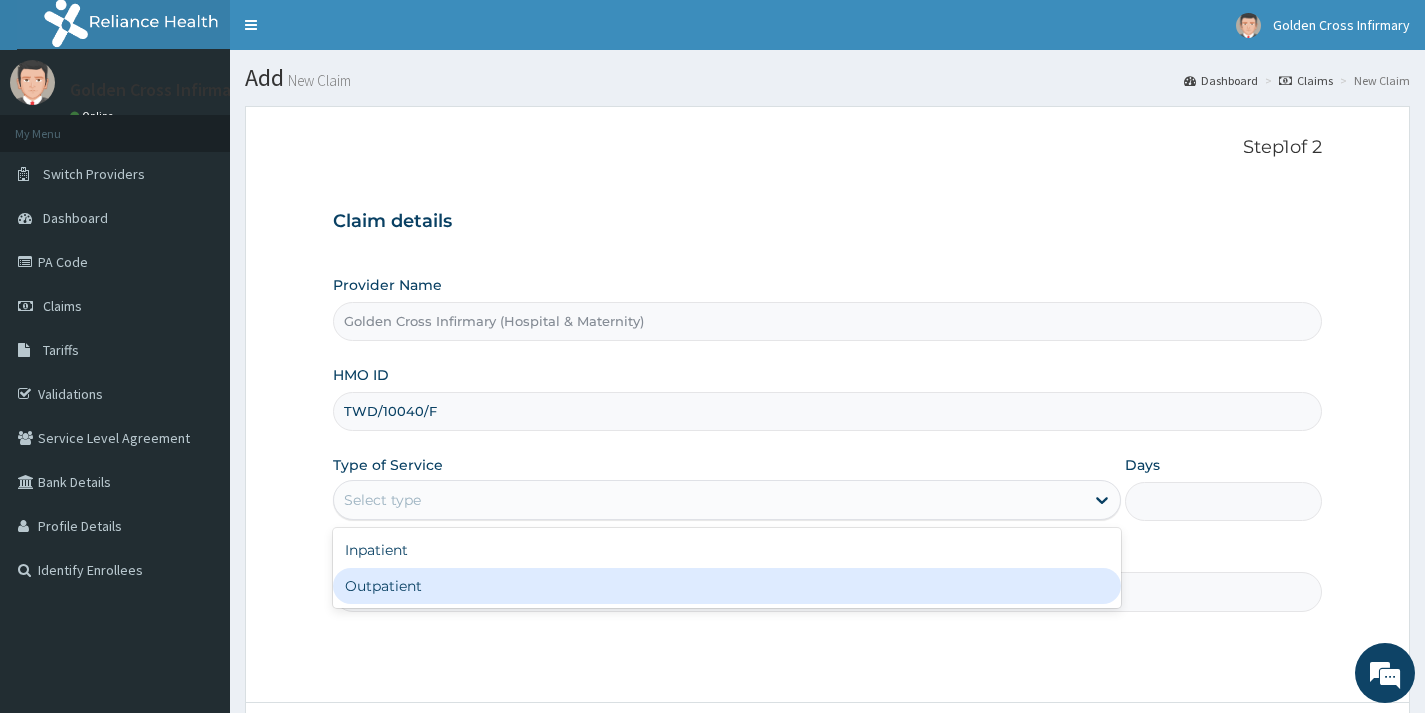 click on "Outpatient" at bounding box center [727, 586] 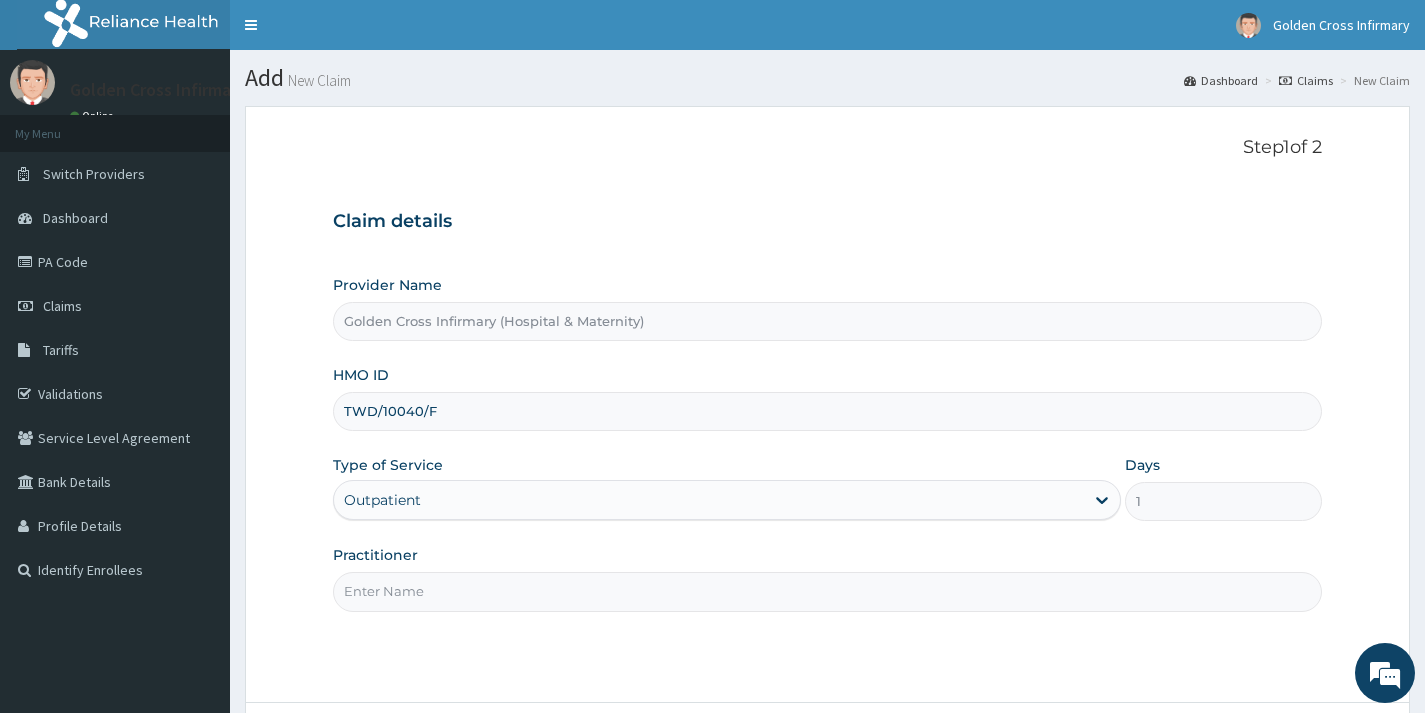 click on "Practitioner" at bounding box center (827, 591) 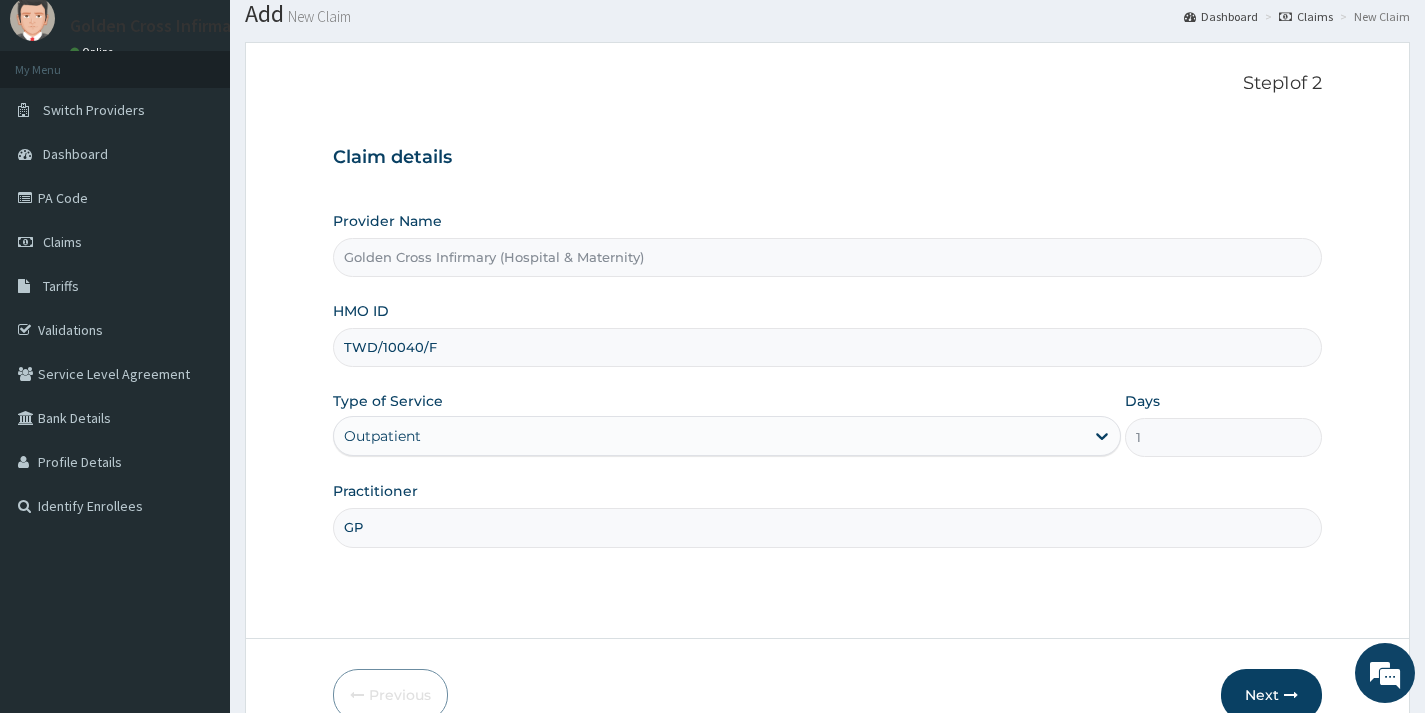 scroll, scrollTop: 169, scrollLeft: 0, axis: vertical 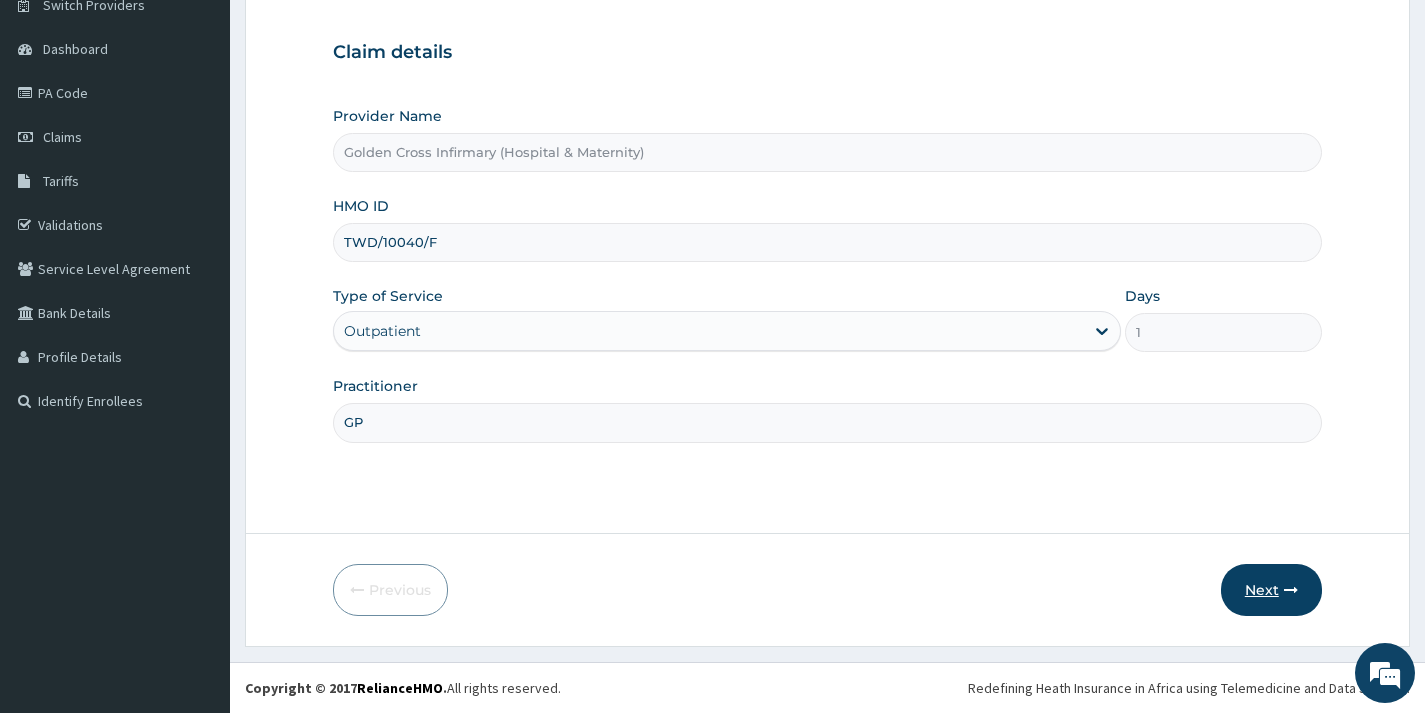 click on "Next" at bounding box center (1271, 590) 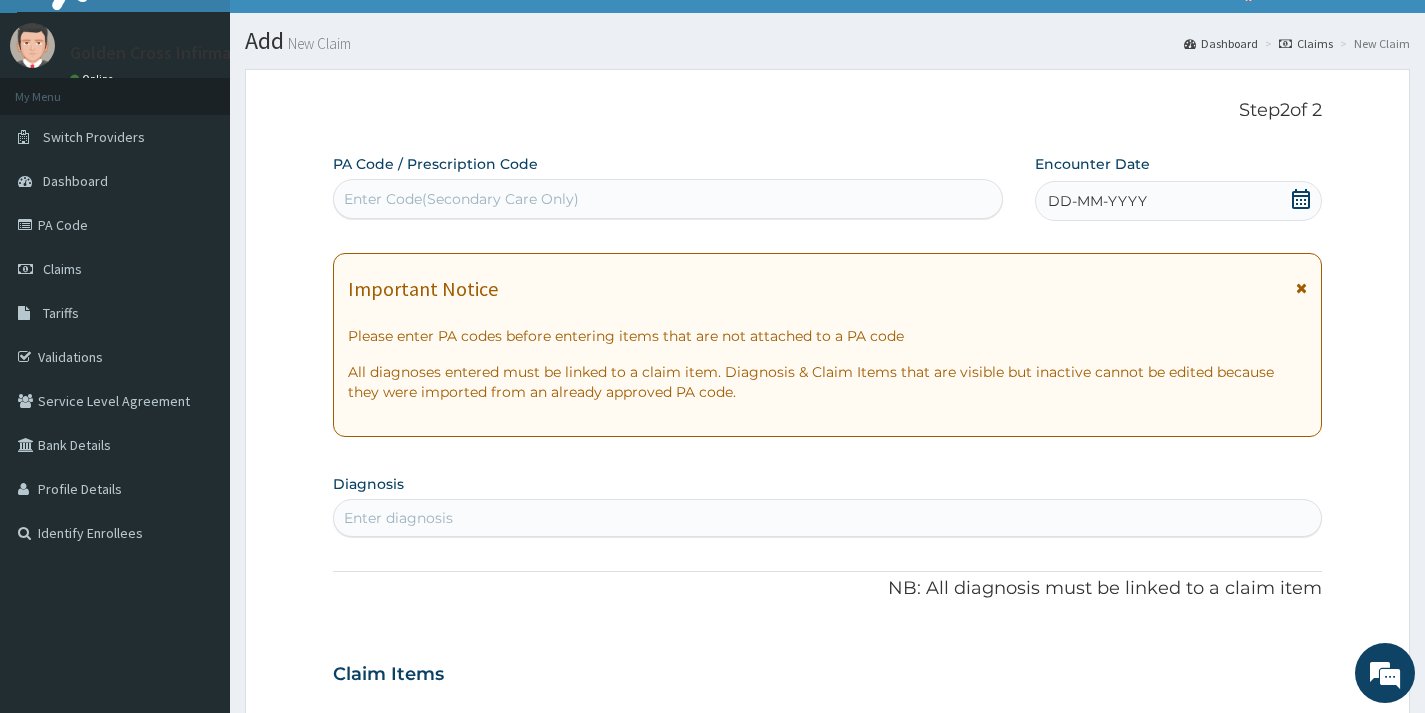 scroll, scrollTop: 0, scrollLeft: 0, axis: both 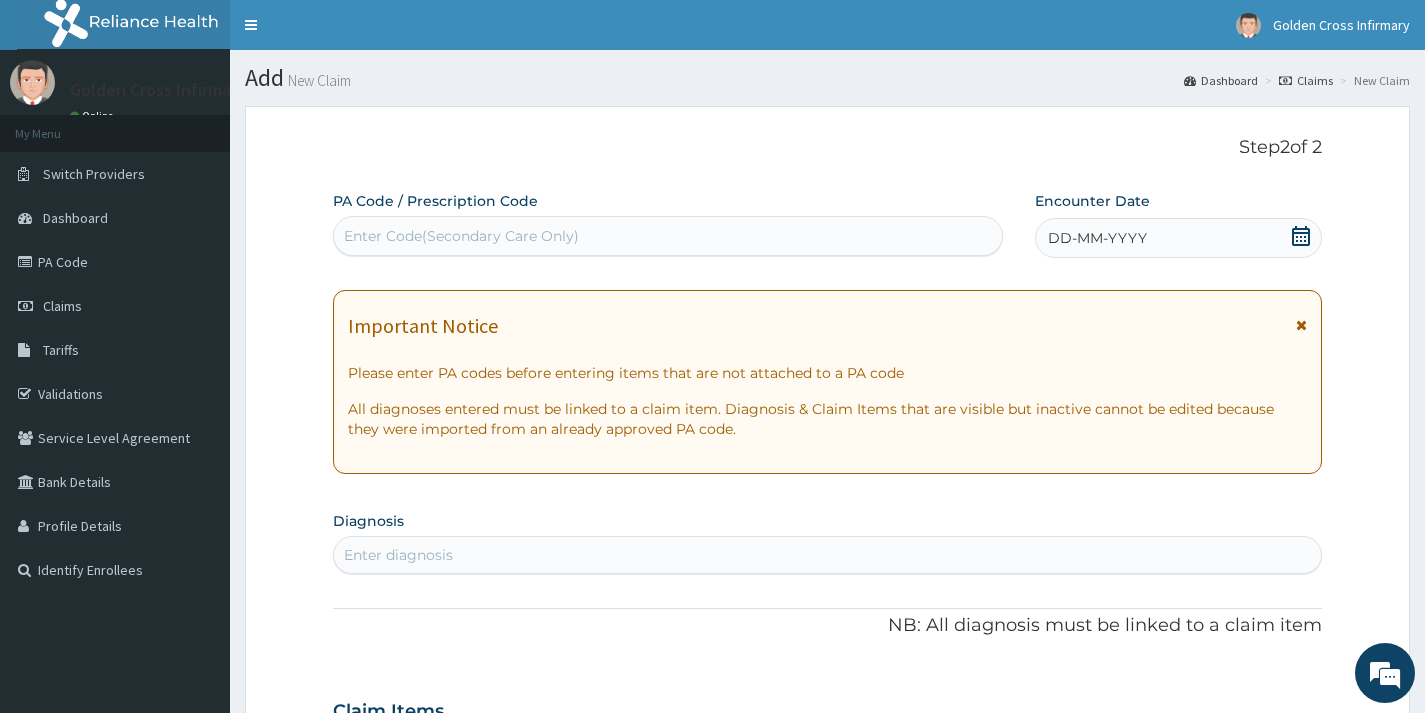 drag, startPoint x: 1290, startPoint y: 232, endPoint x: 1248, endPoint y: 252, distance: 46.518814 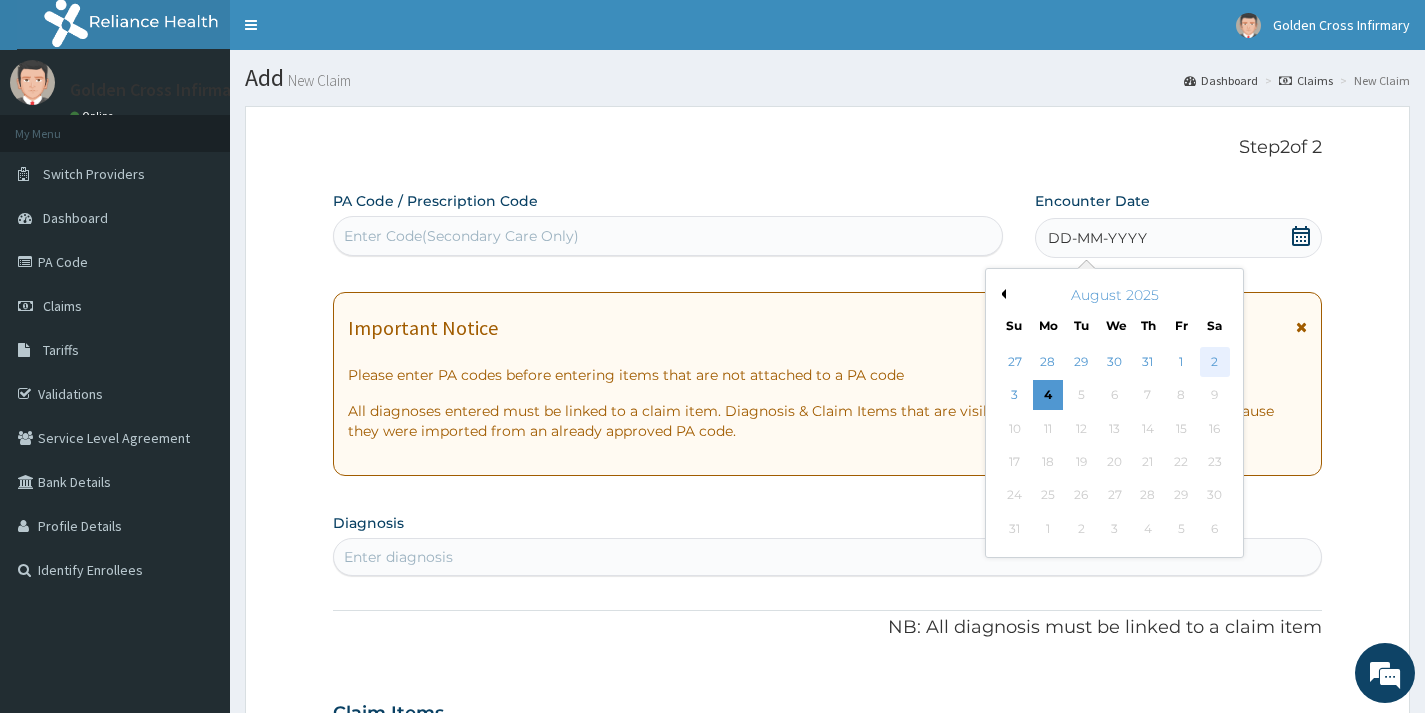 click on "2" at bounding box center [1214, 362] 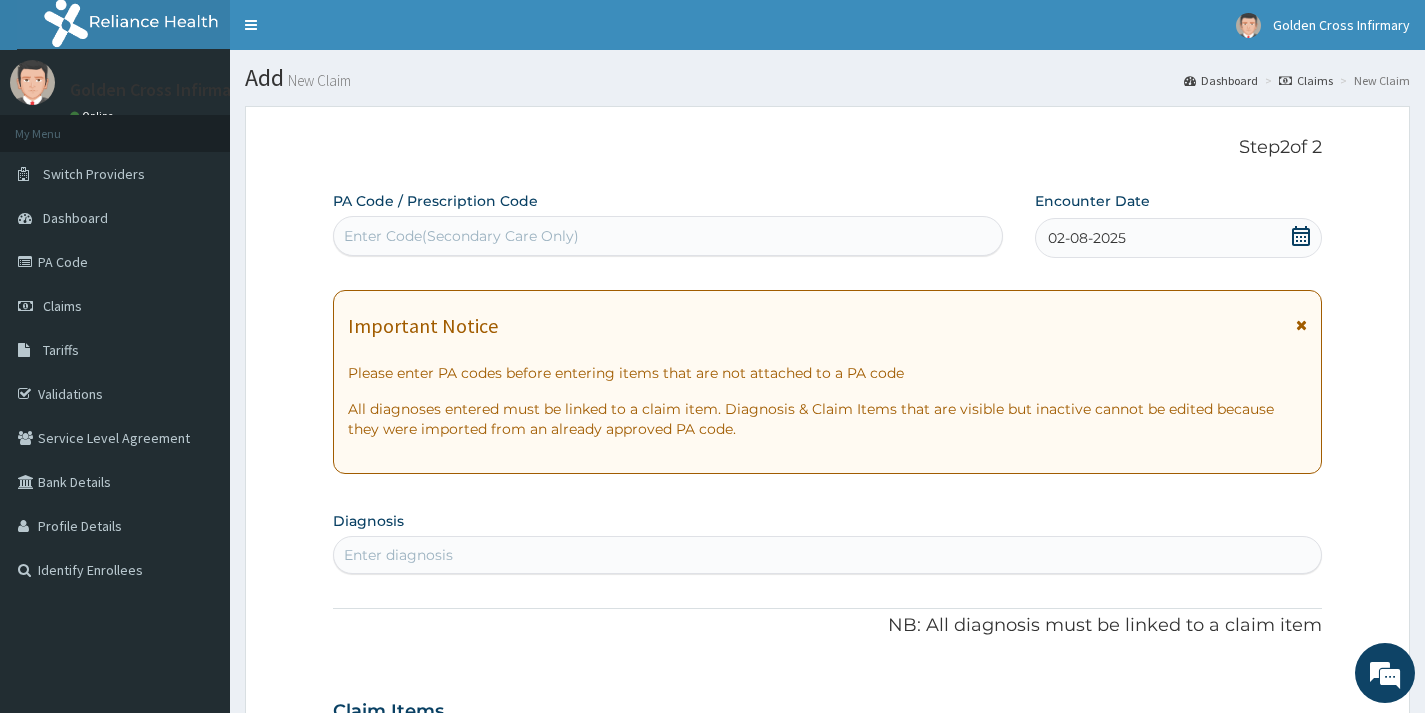 click on "Diagnosis Enter diagnosis" at bounding box center (827, 540) 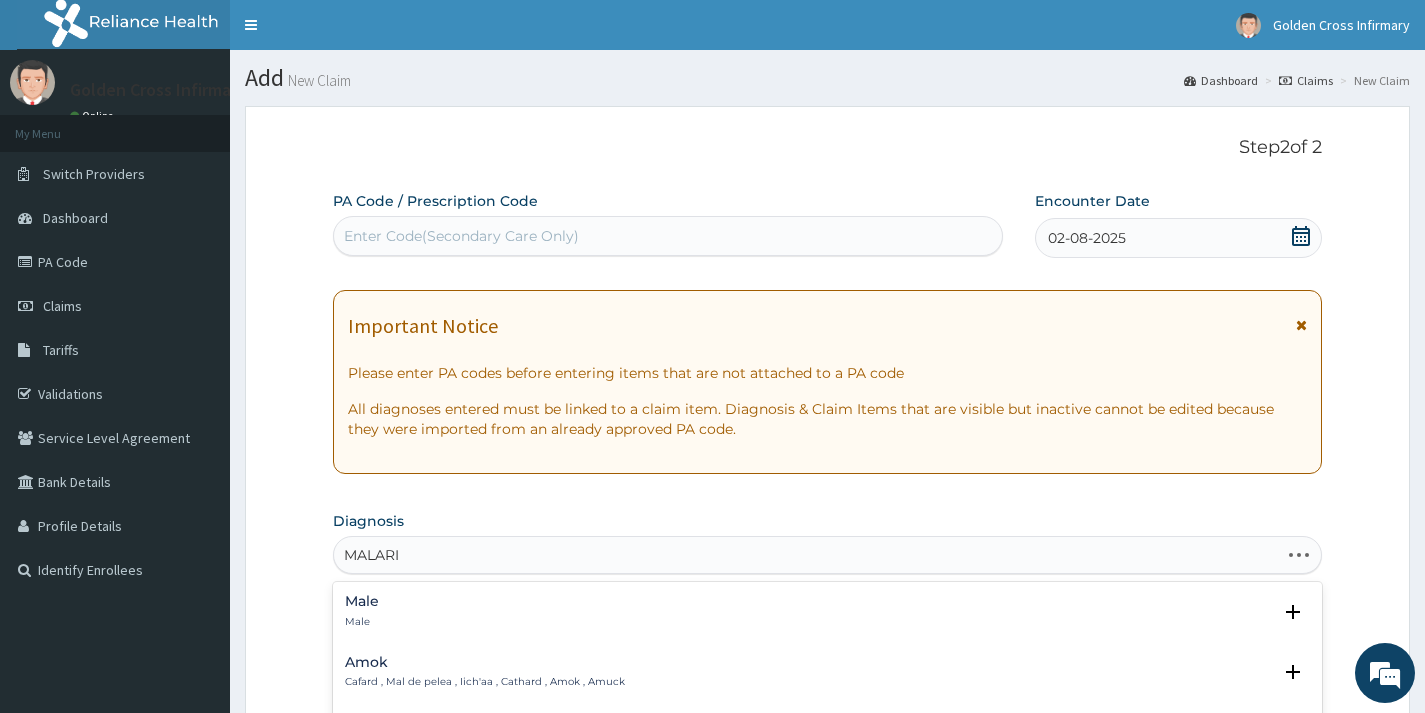 type on "MALARIA" 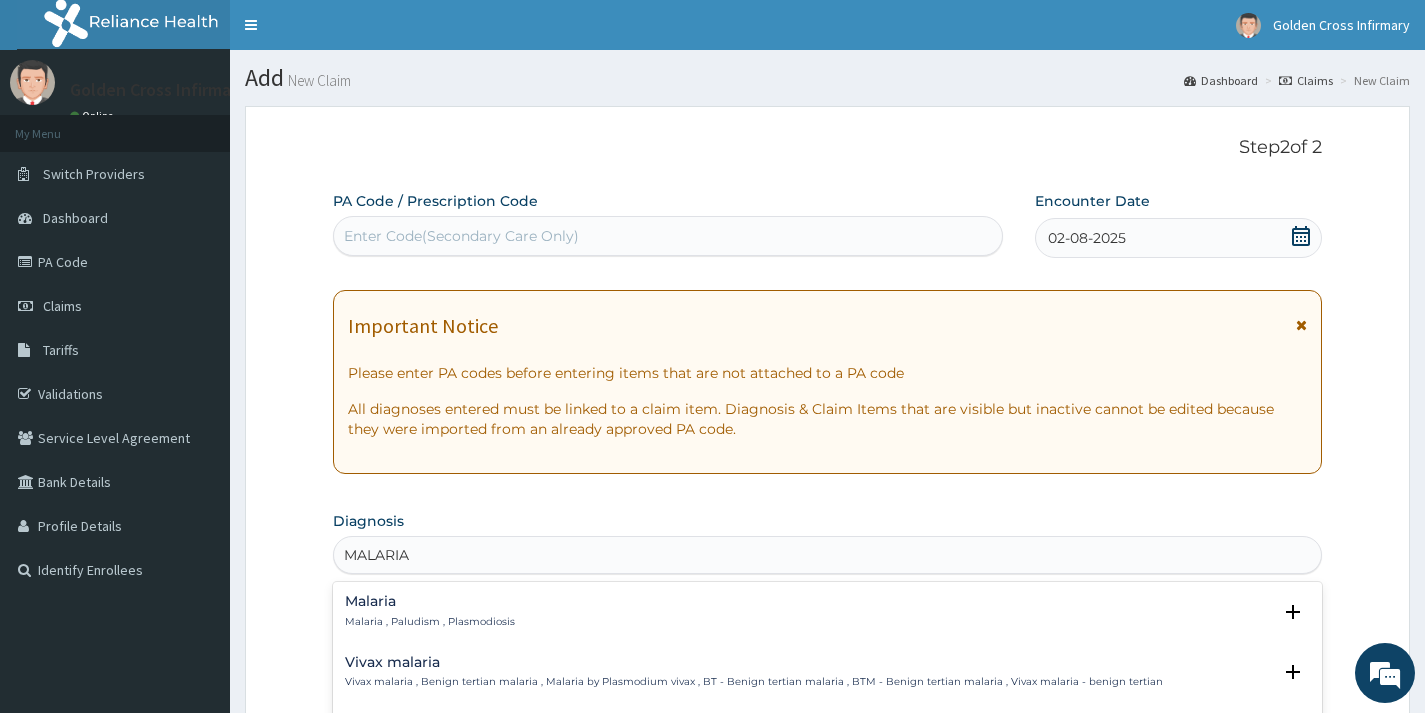 scroll, scrollTop: 200, scrollLeft: 0, axis: vertical 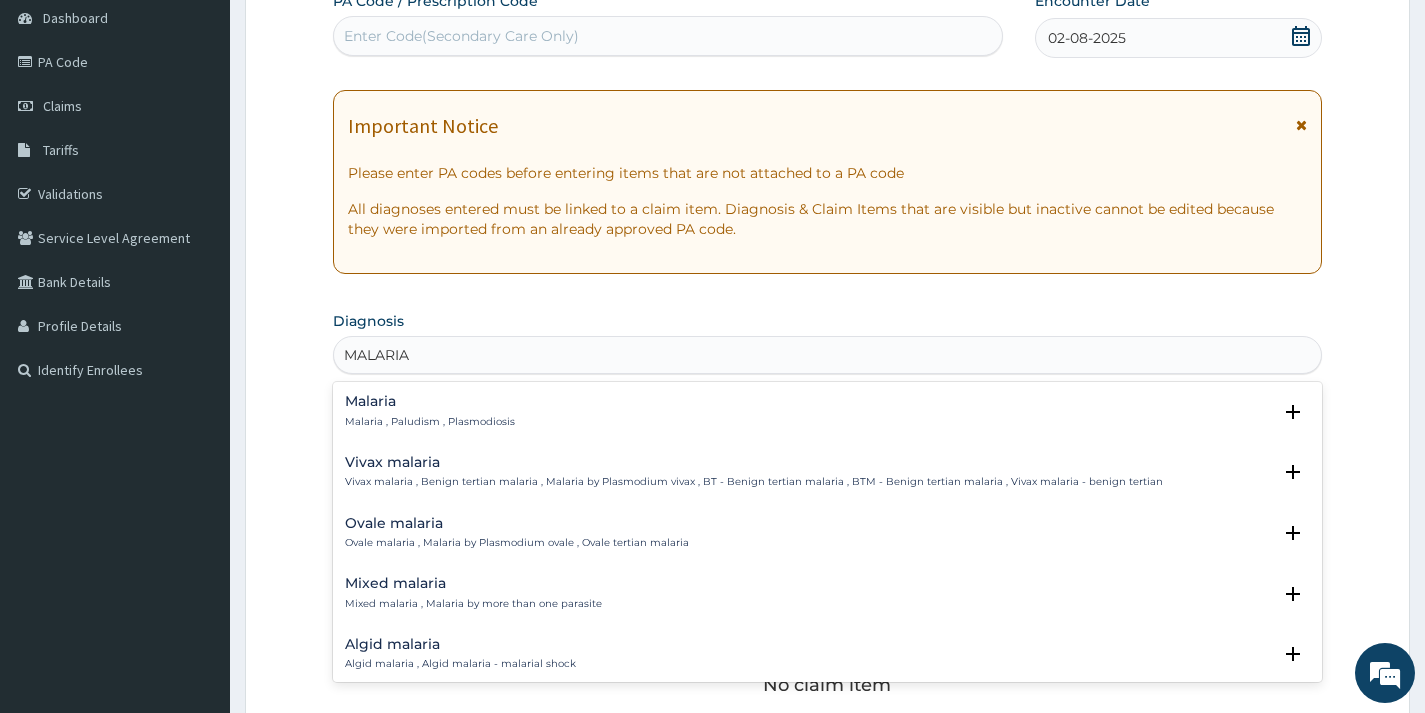 click on "Malaria , Paludism , Plasmodiosis" at bounding box center [430, 422] 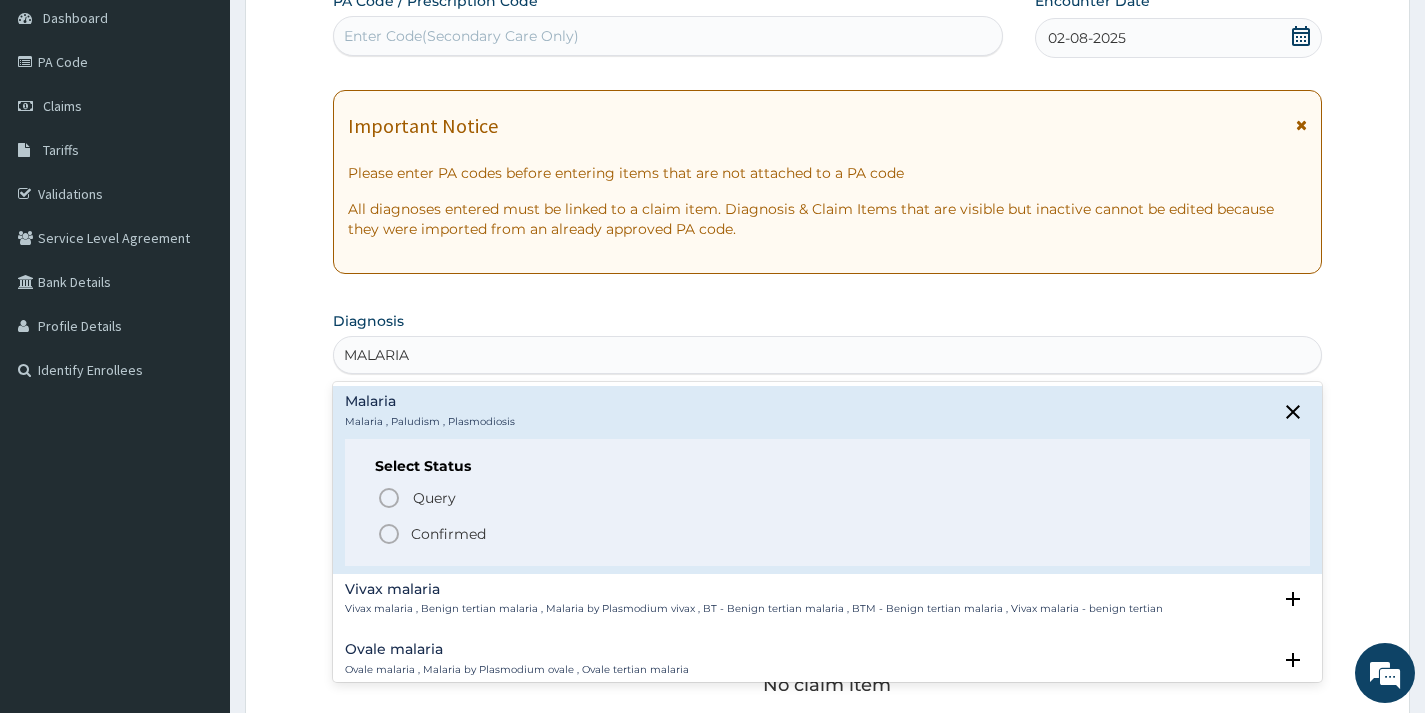 click on "Select Status Query Query covers suspected (?), Keep in view (kiv), Ruled out (r/o) Confirmed" at bounding box center (827, 502) 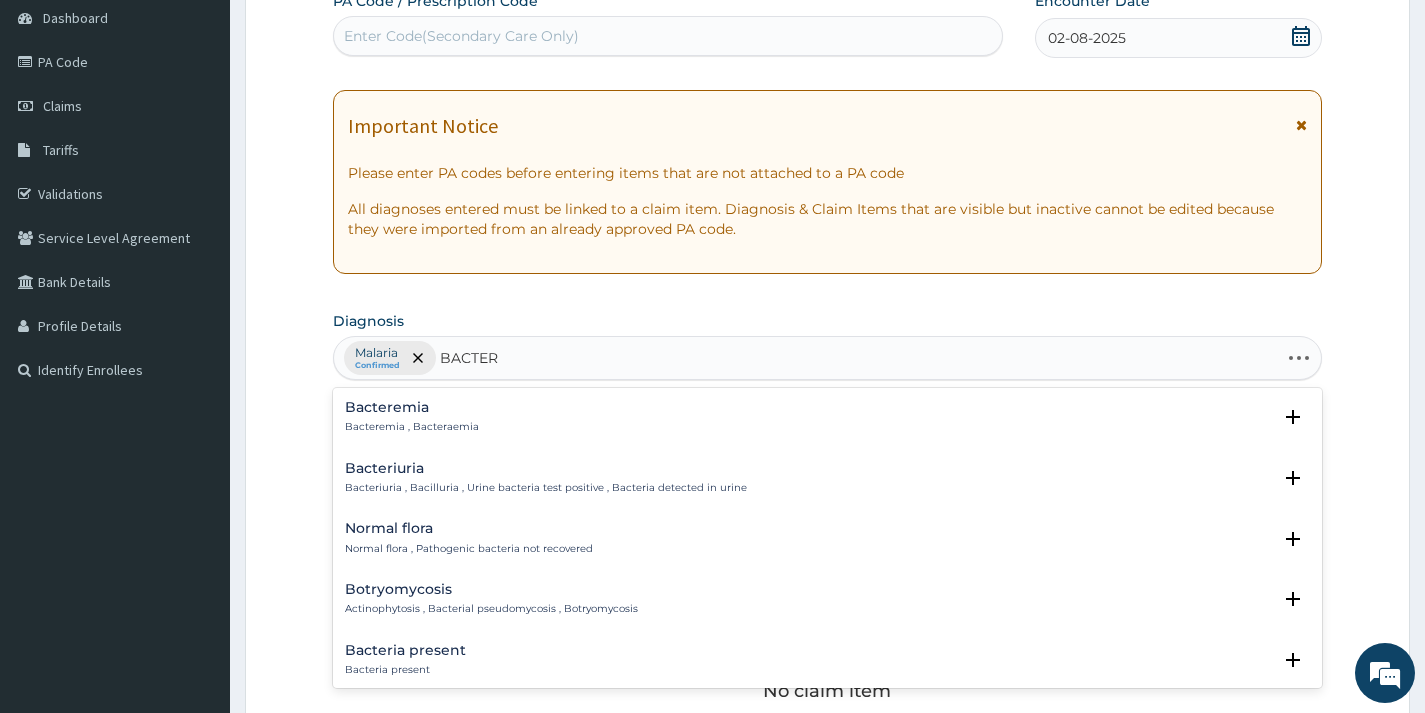 type on "BACTERE" 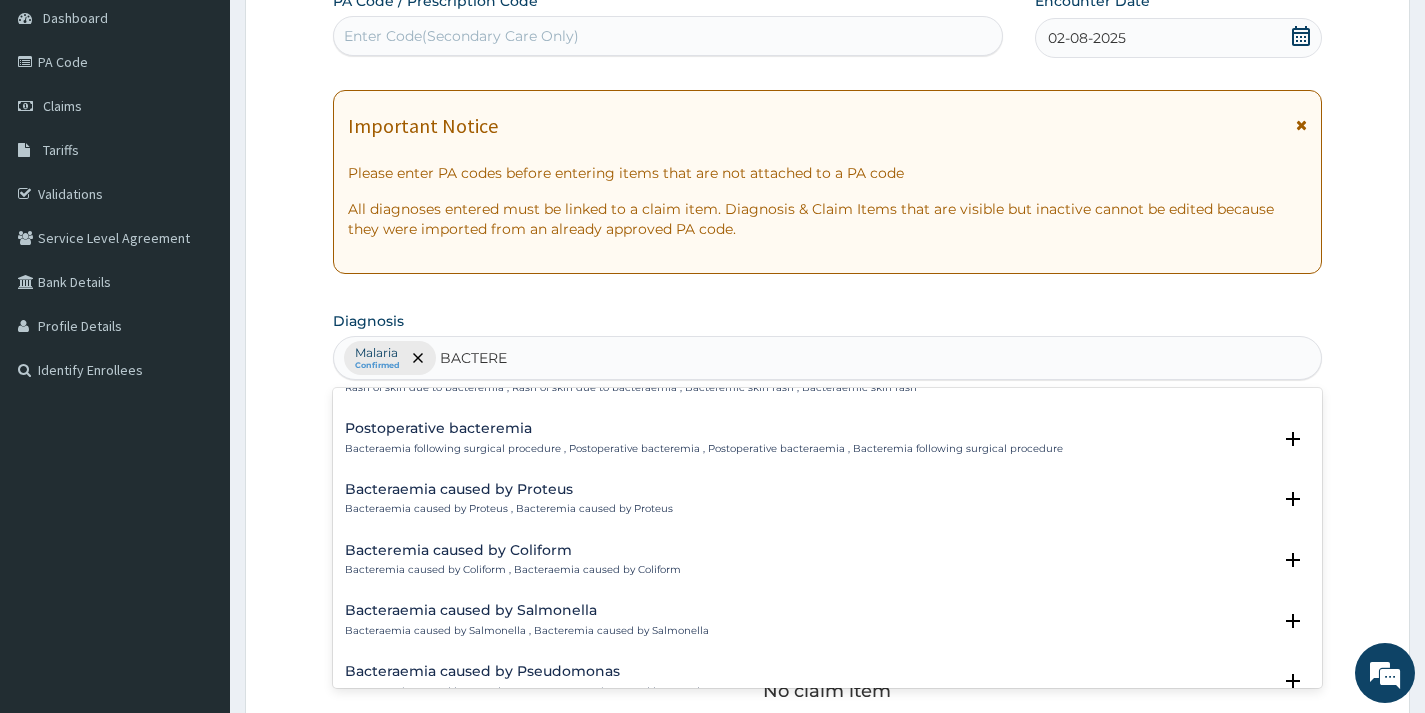 scroll, scrollTop: 0, scrollLeft: 0, axis: both 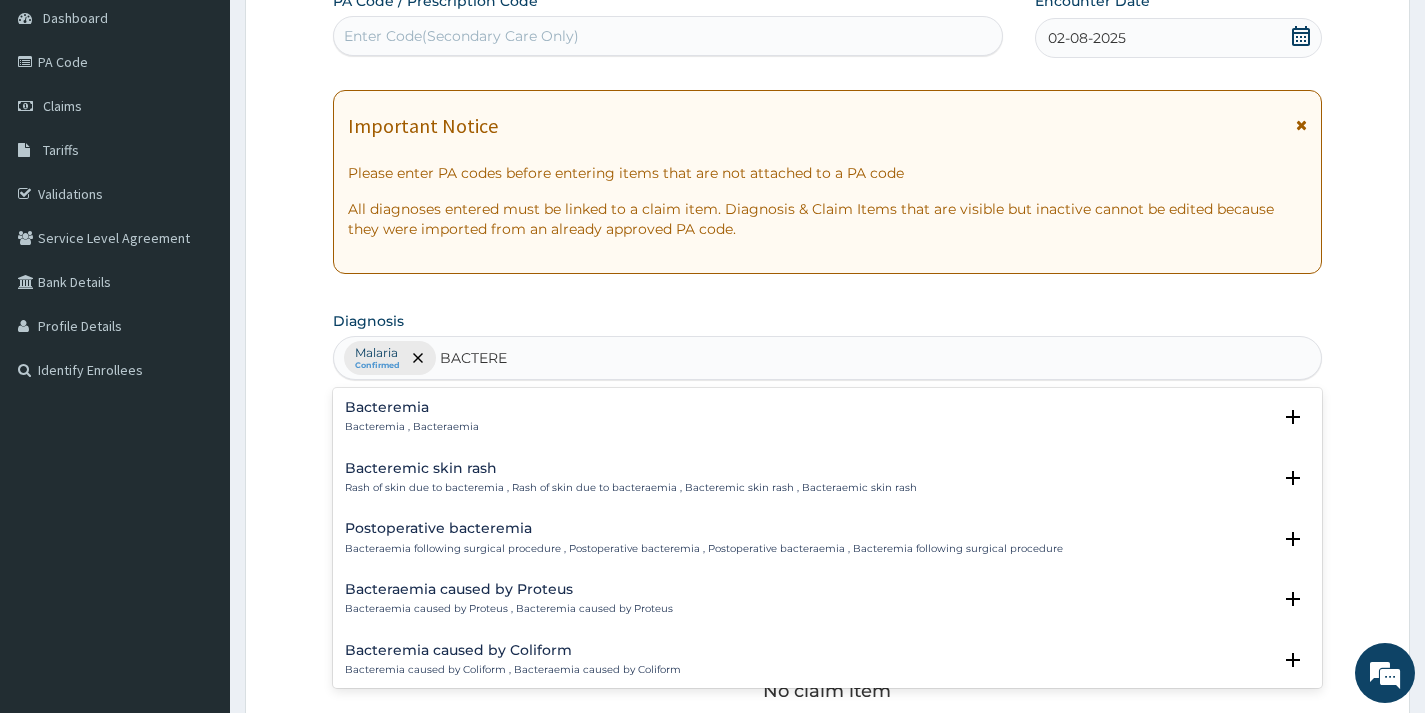 click on "Bacteremia , Bacteraemia" at bounding box center [412, 427] 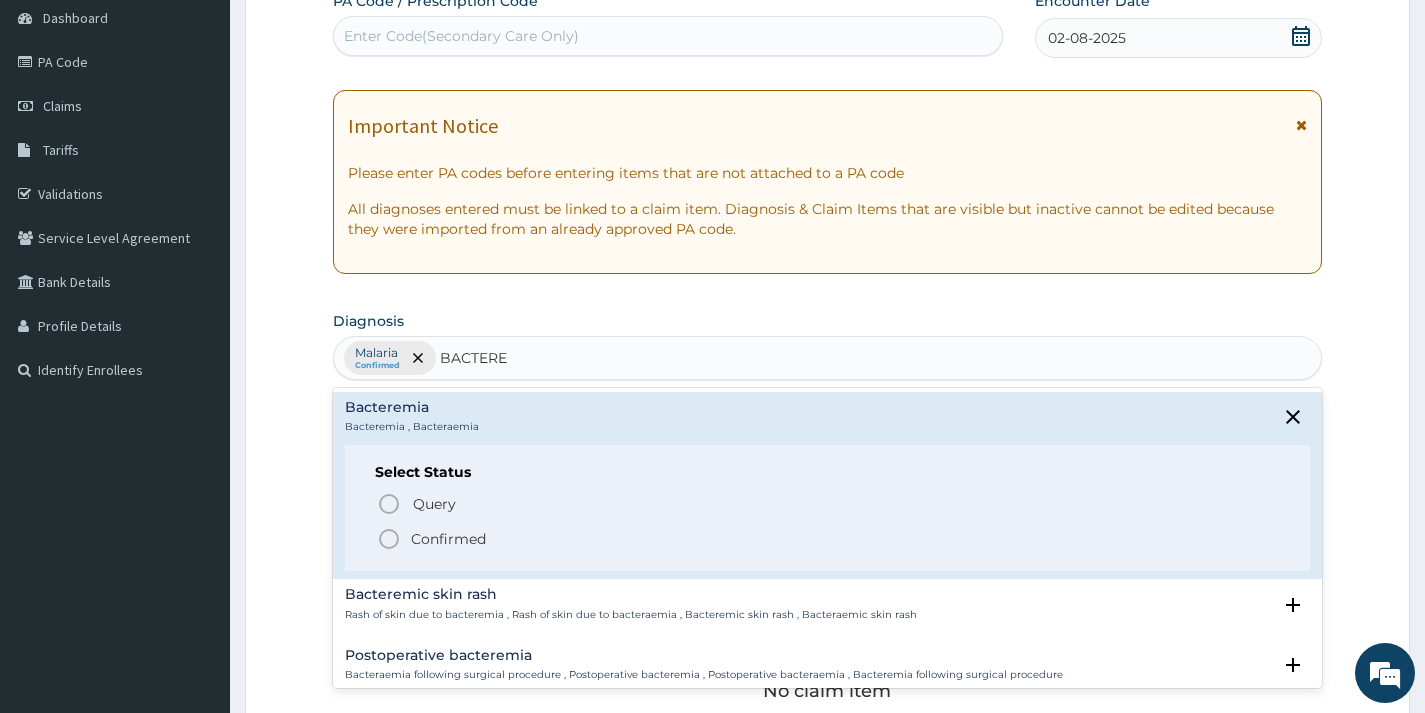 click on "Confirmed" at bounding box center [448, 539] 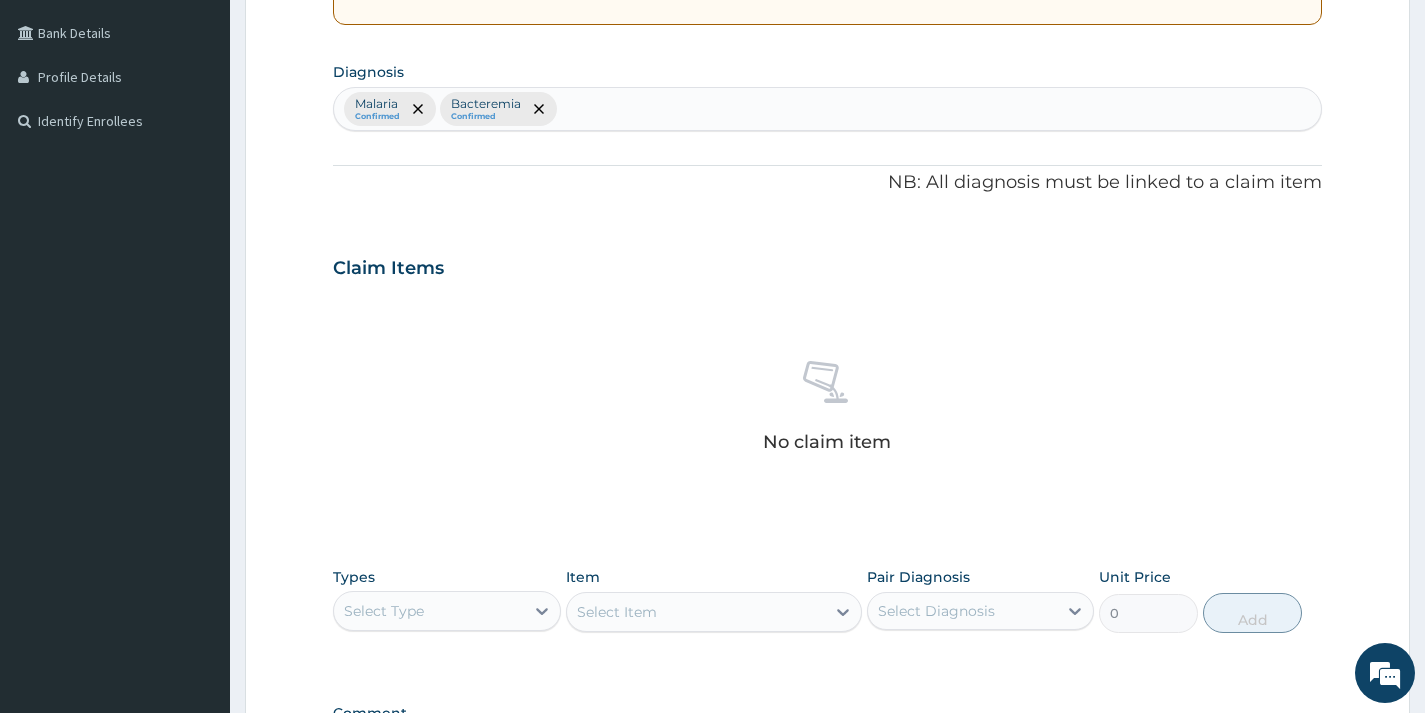scroll, scrollTop: 700, scrollLeft: 0, axis: vertical 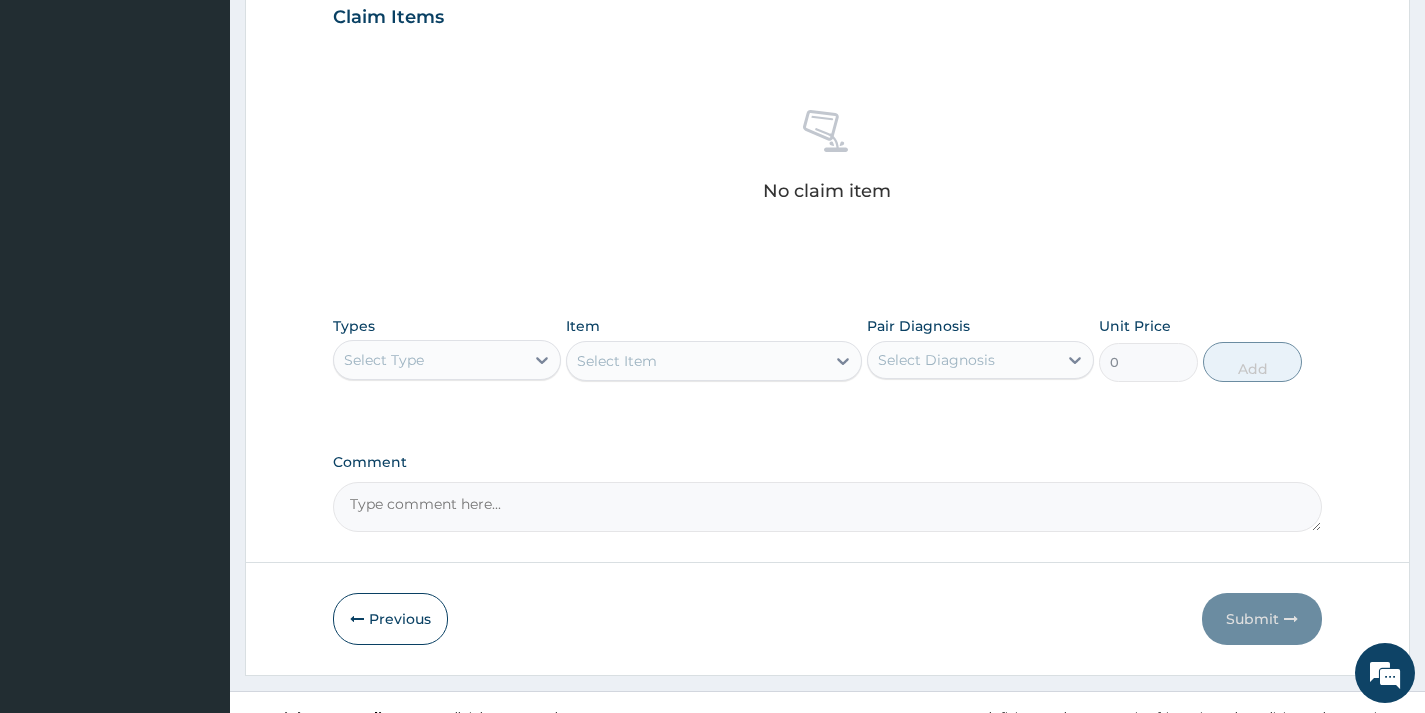 click on "Select Type" at bounding box center [428, 360] 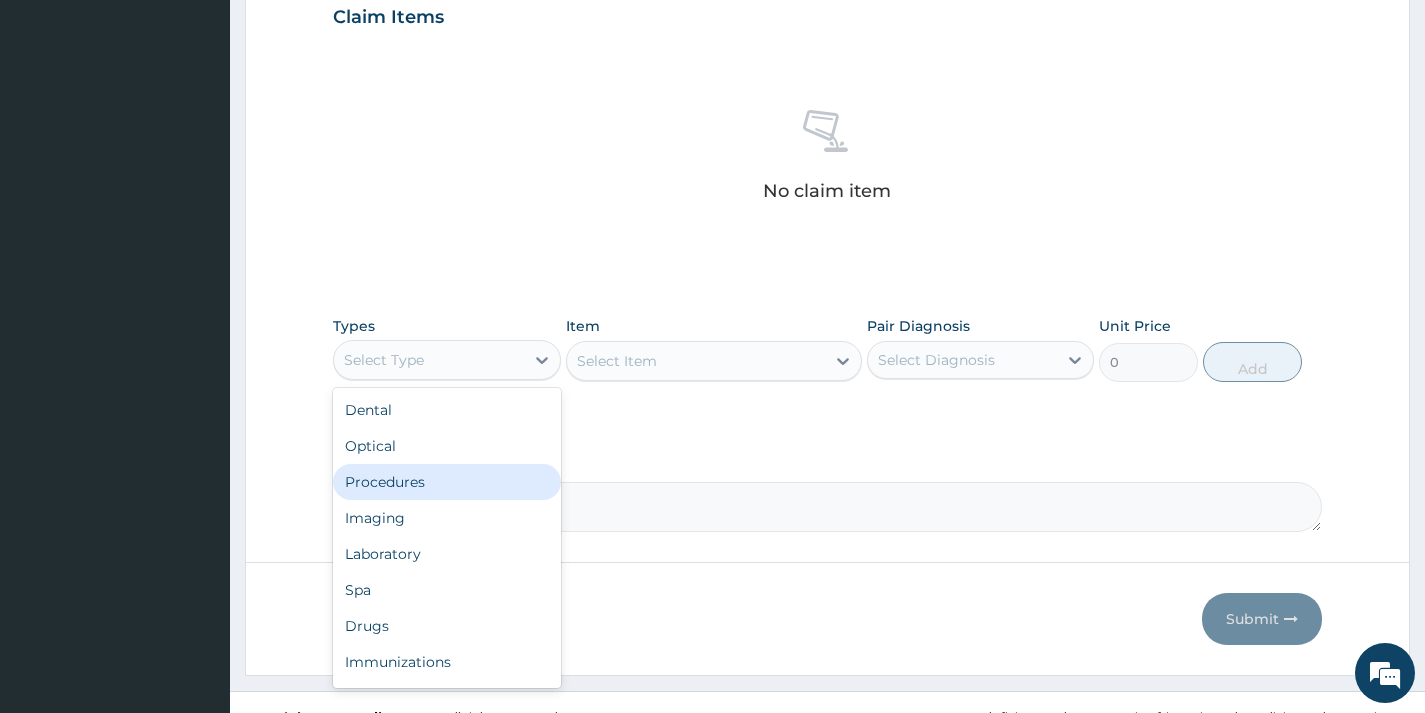 drag, startPoint x: 449, startPoint y: 470, endPoint x: 493, endPoint y: 425, distance: 62.936478 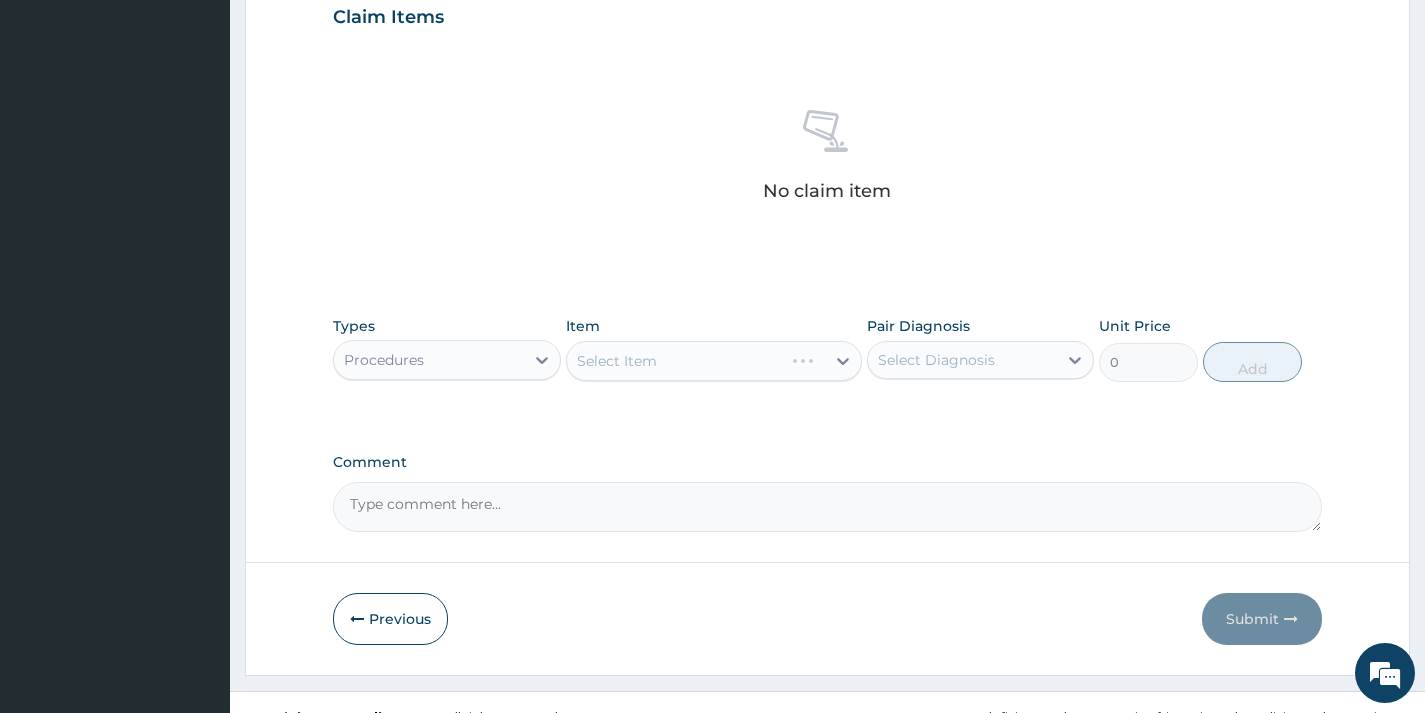 click on "Select Item" at bounding box center [714, 361] 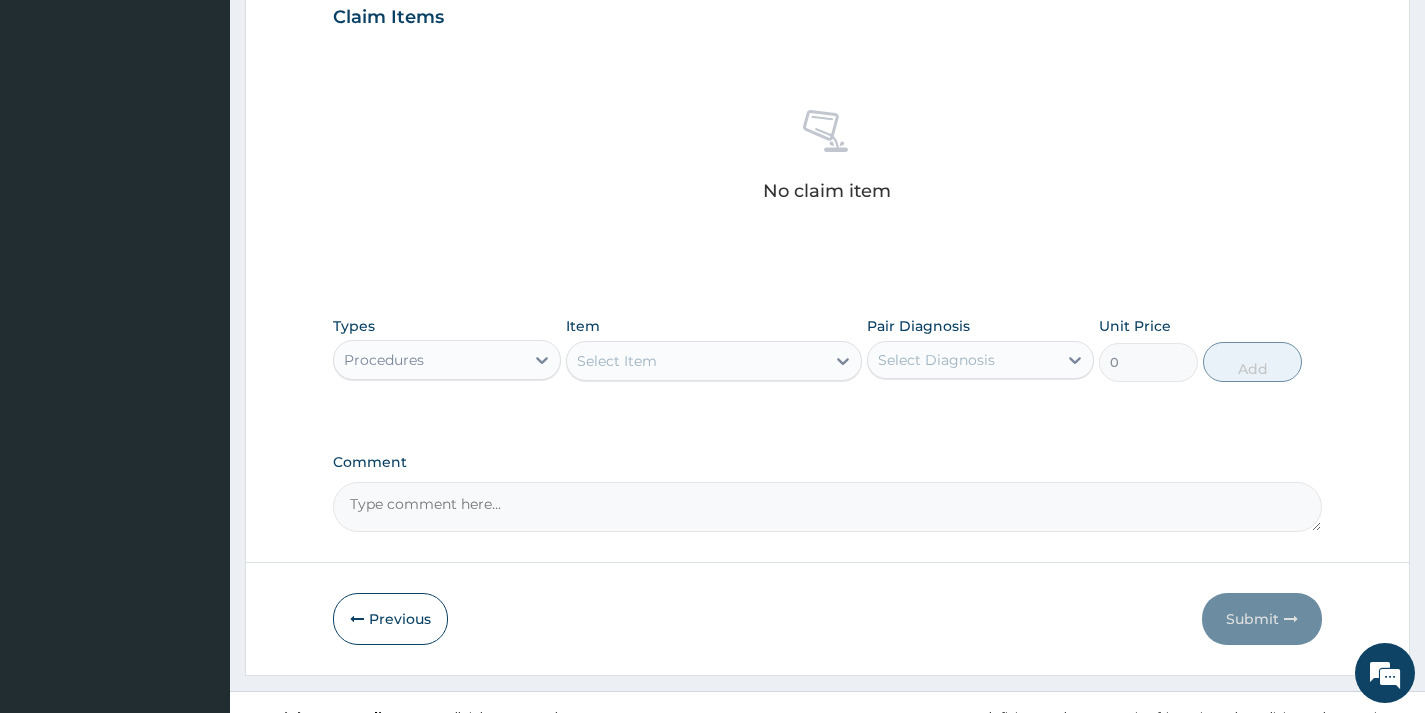 click on "Select Item" at bounding box center (696, 361) 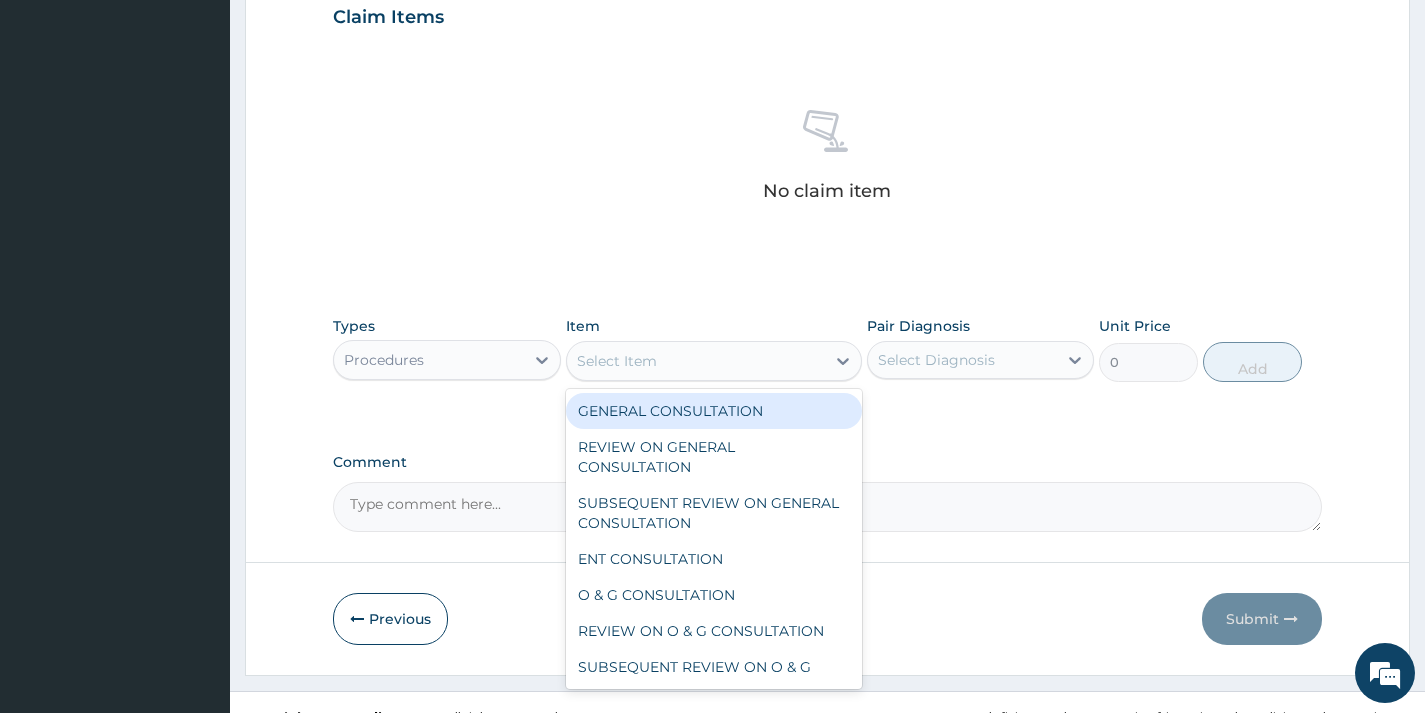 click on "GENERAL CONSULTATION" at bounding box center [714, 411] 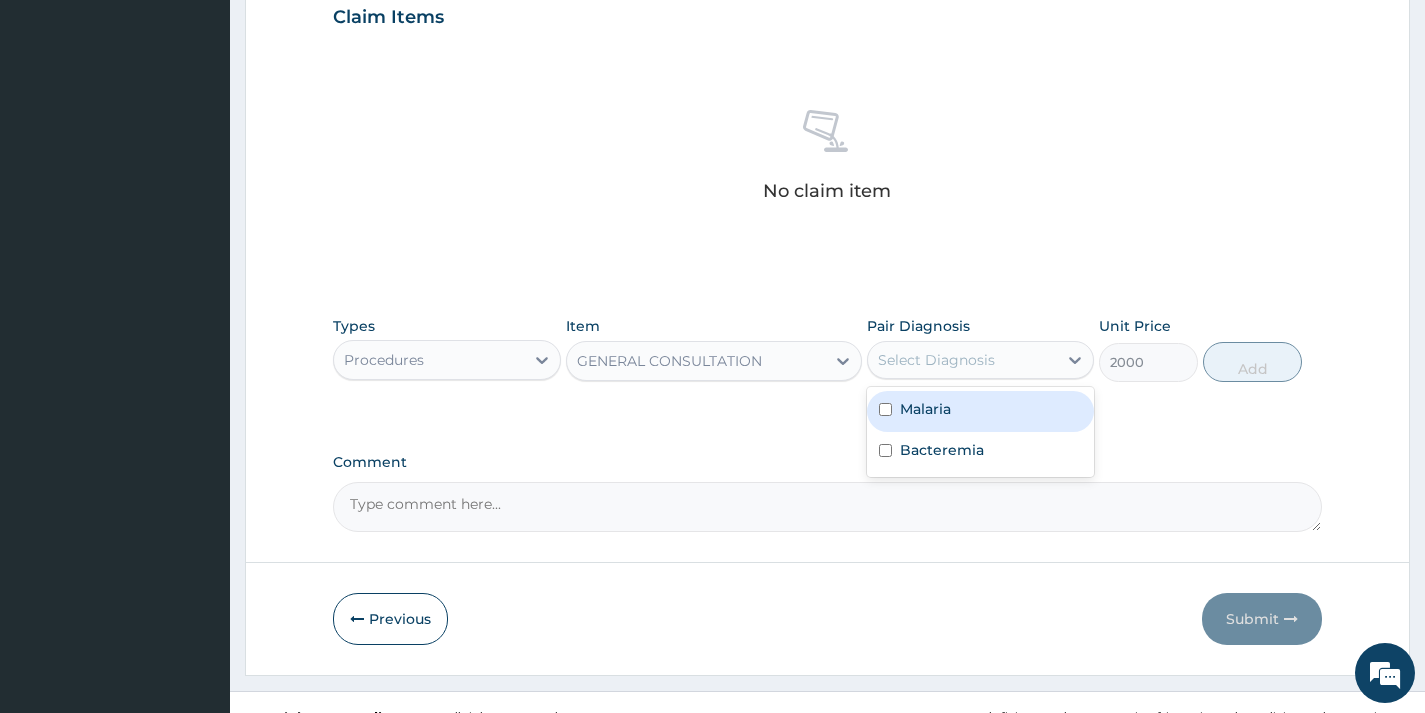 drag, startPoint x: 894, startPoint y: 346, endPoint x: 900, endPoint y: 364, distance: 18.973665 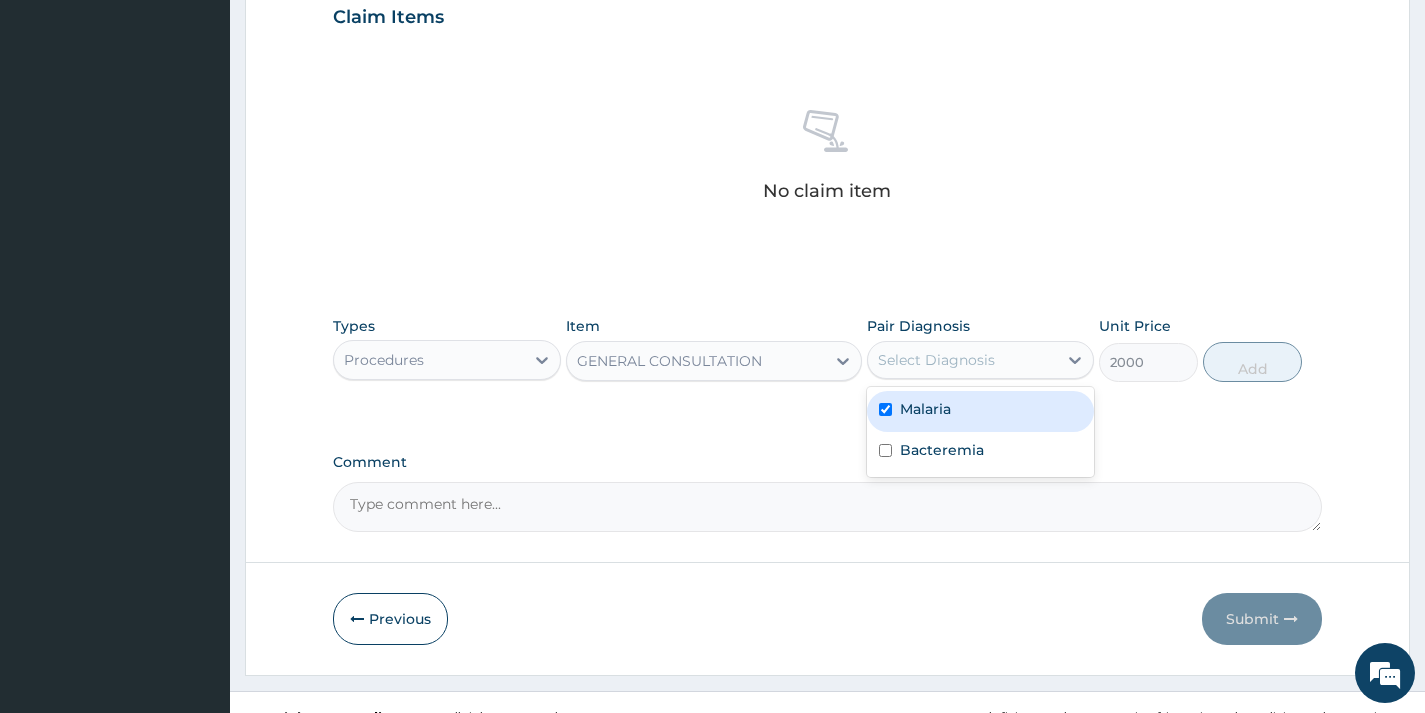 checkbox on "true" 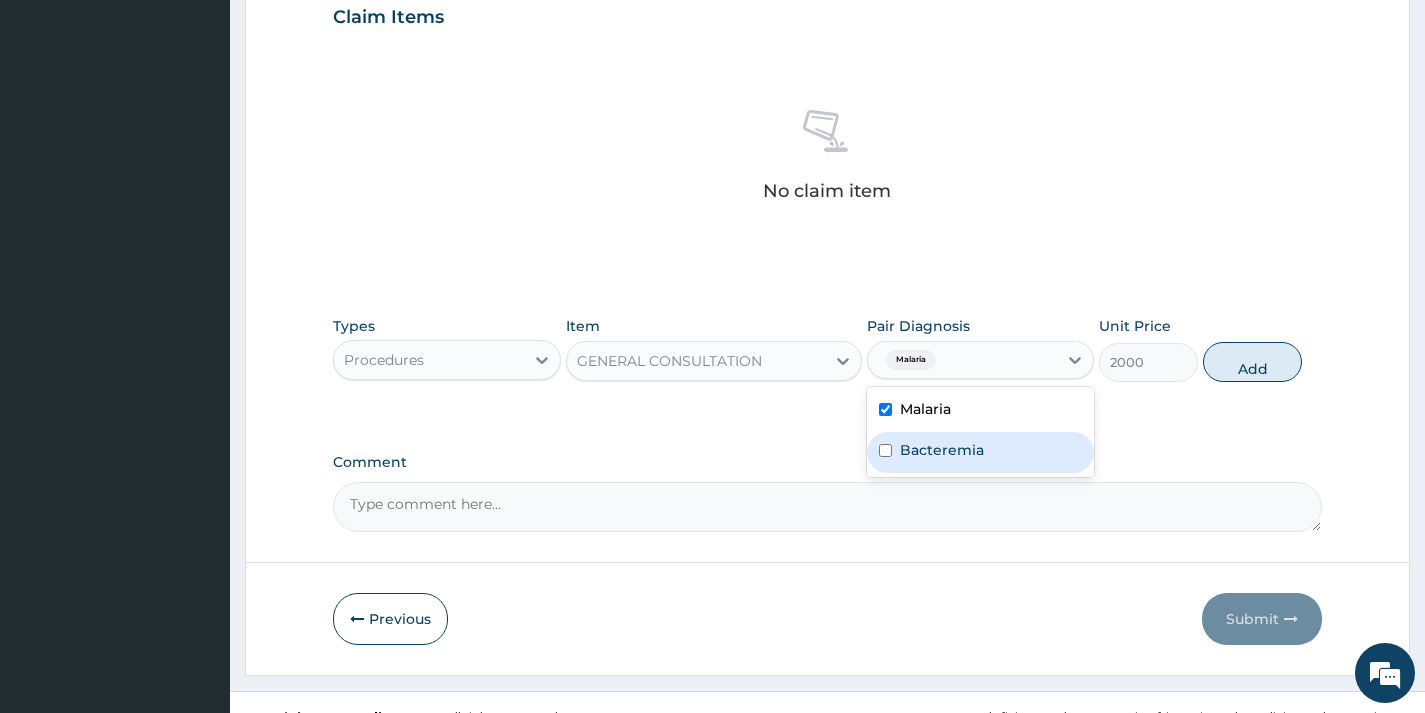 click on "Bacteremia" at bounding box center [980, 452] 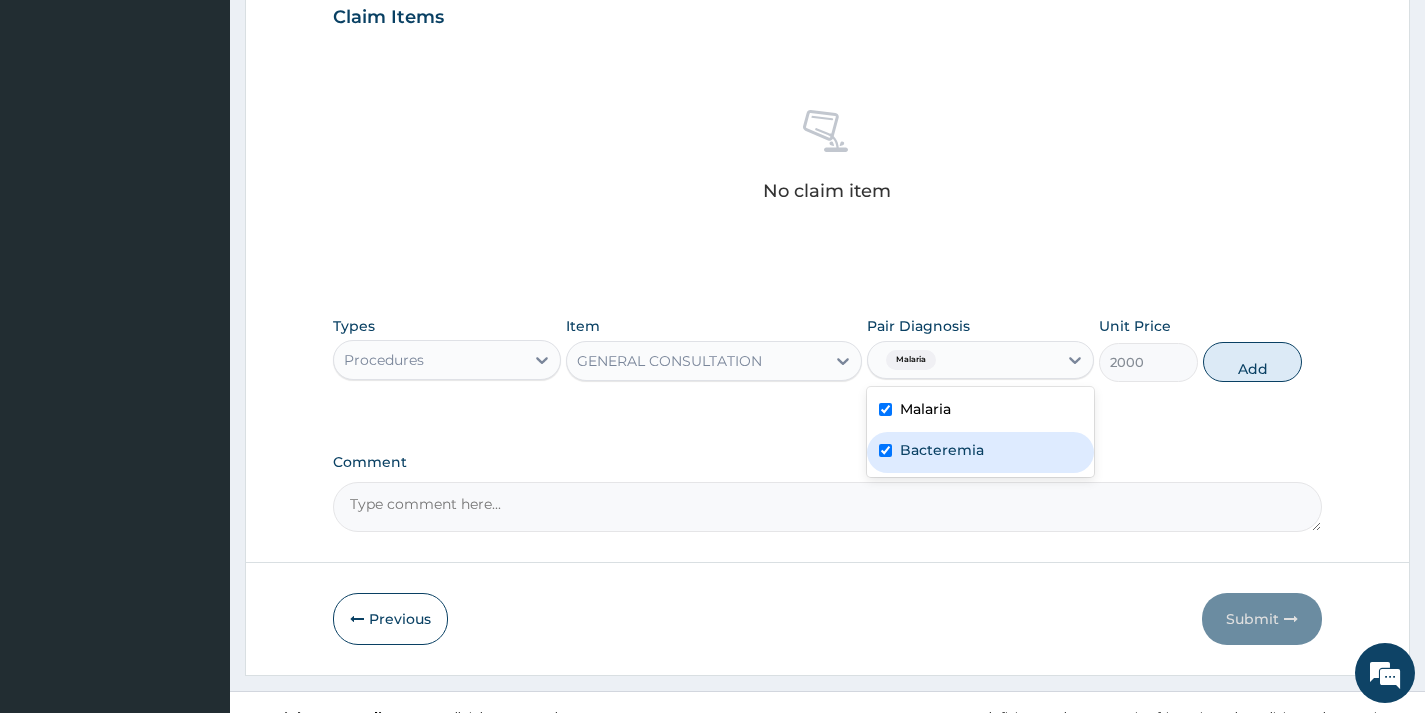 checkbox on "true" 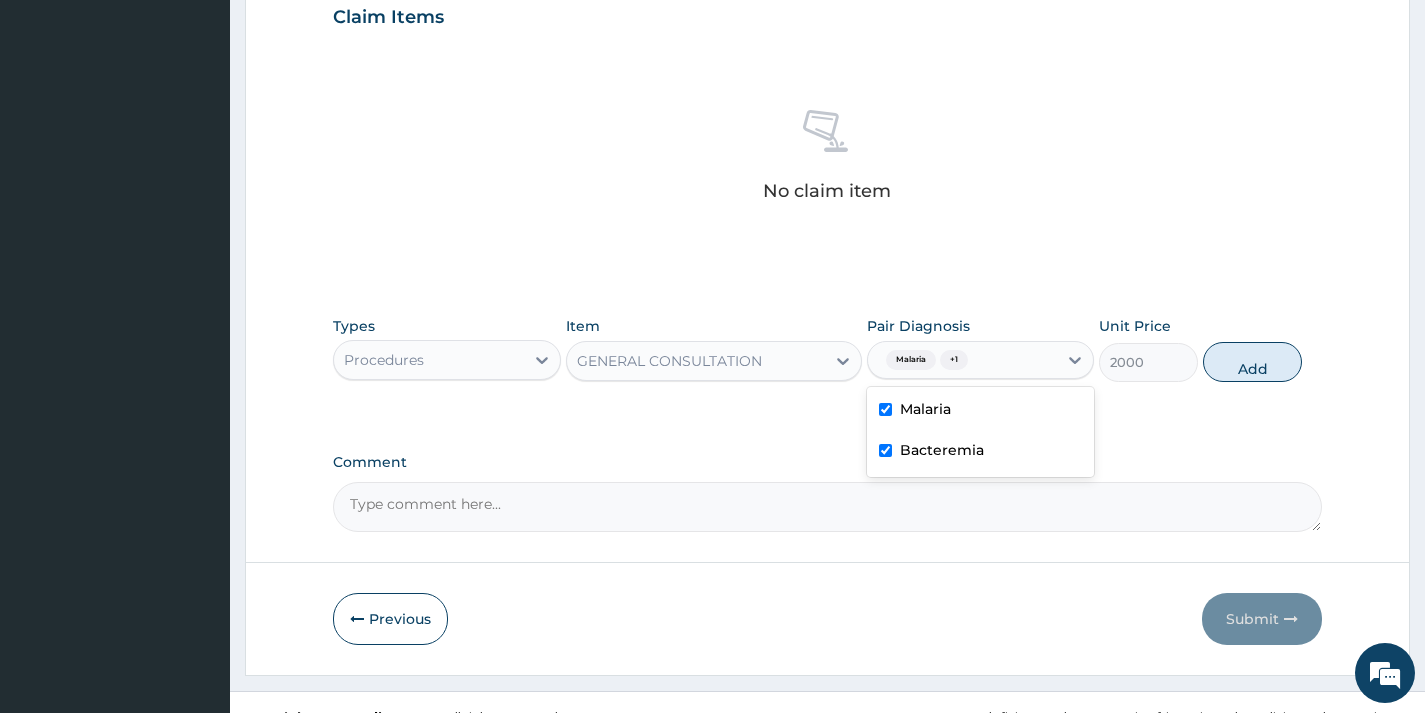 click on "Add" at bounding box center (1252, 362) 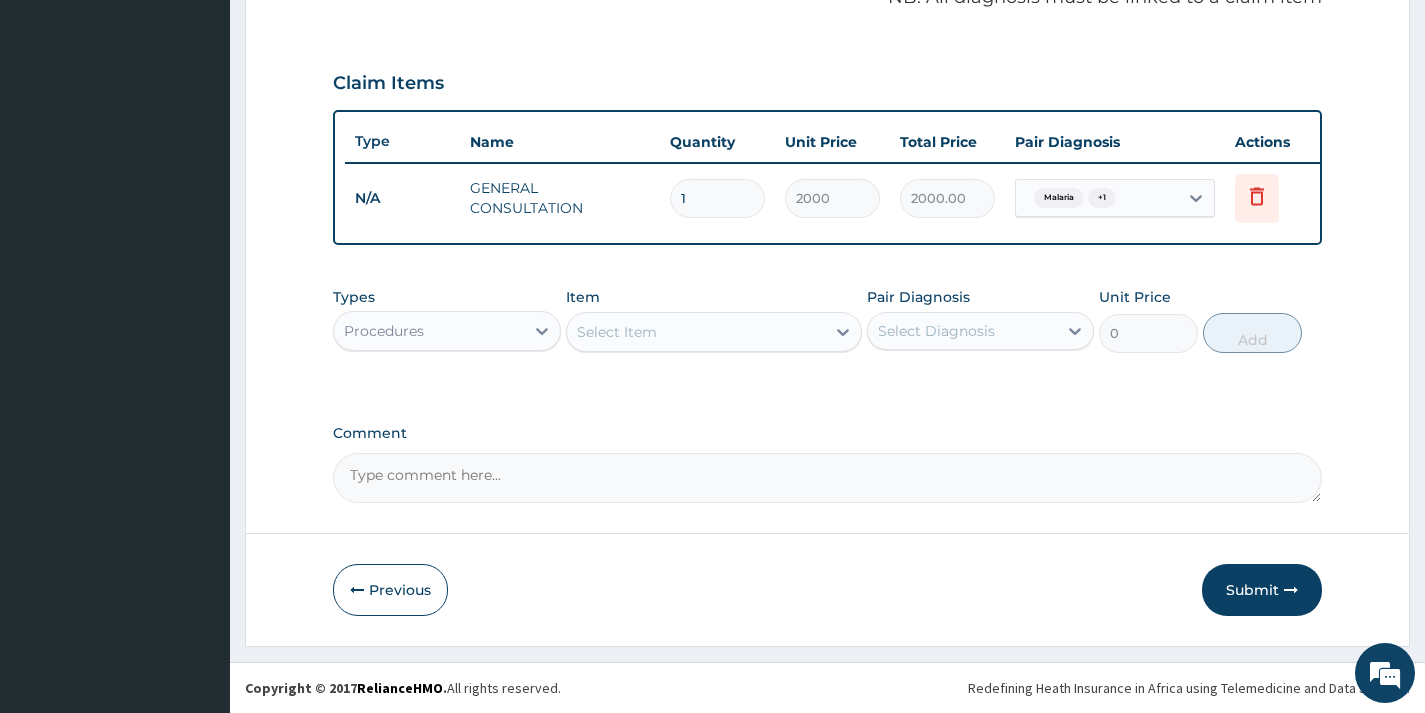 scroll, scrollTop: 649, scrollLeft: 0, axis: vertical 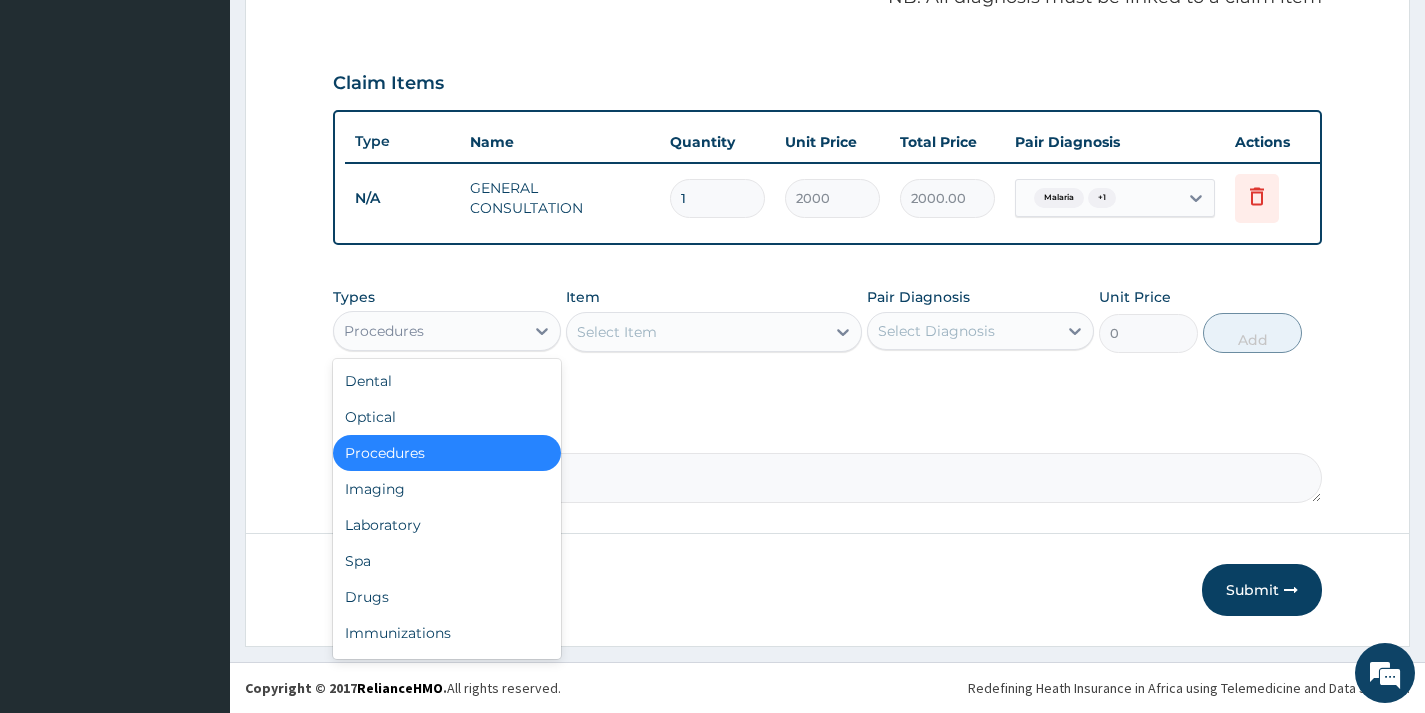 drag, startPoint x: 404, startPoint y: 336, endPoint x: 406, endPoint y: 450, distance: 114.01754 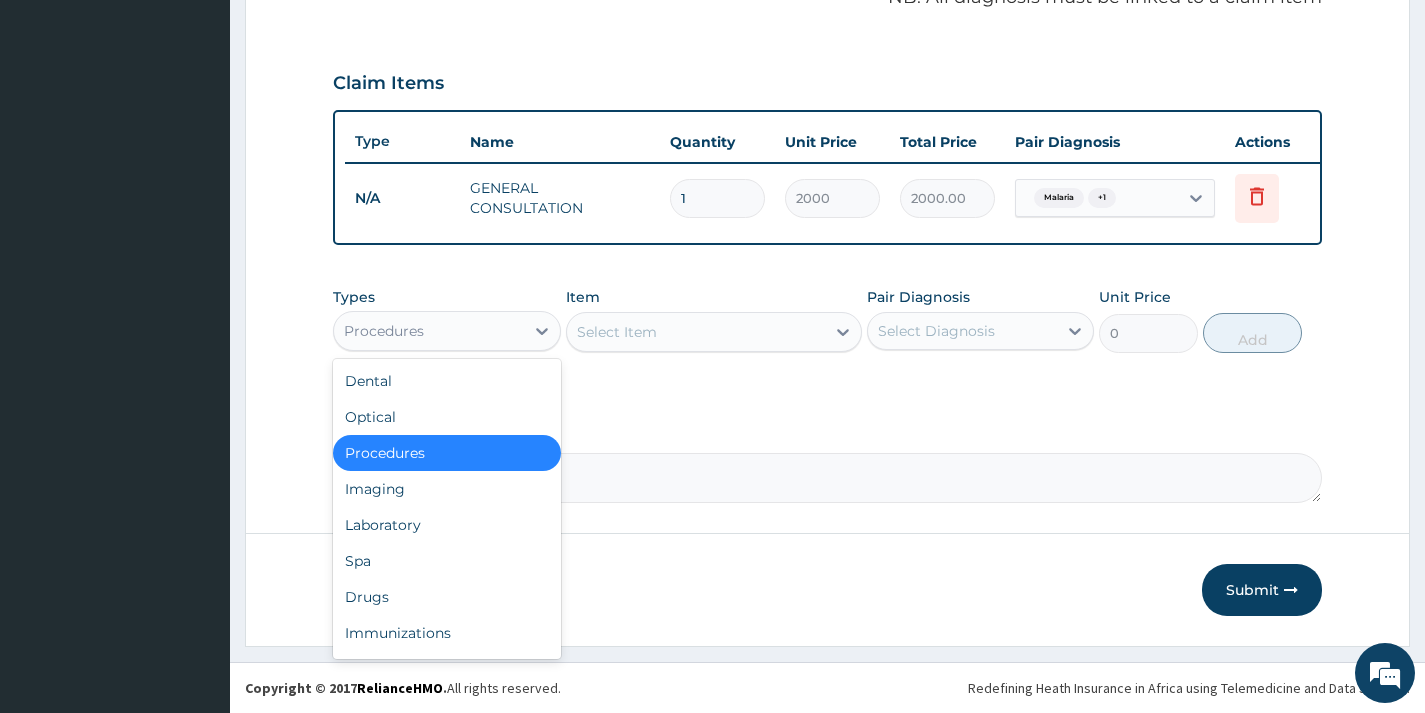 click on "Procedures" at bounding box center (384, 331) 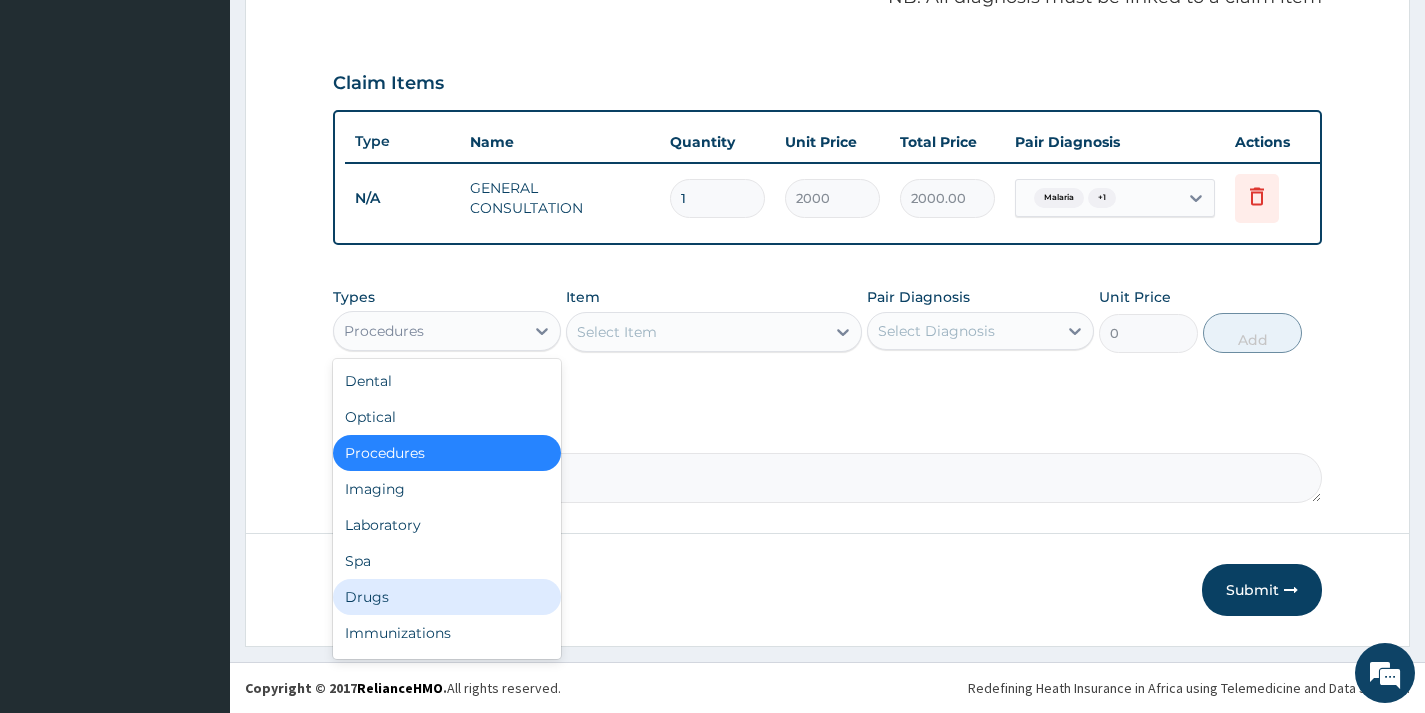 click on "Drugs" at bounding box center [446, 597] 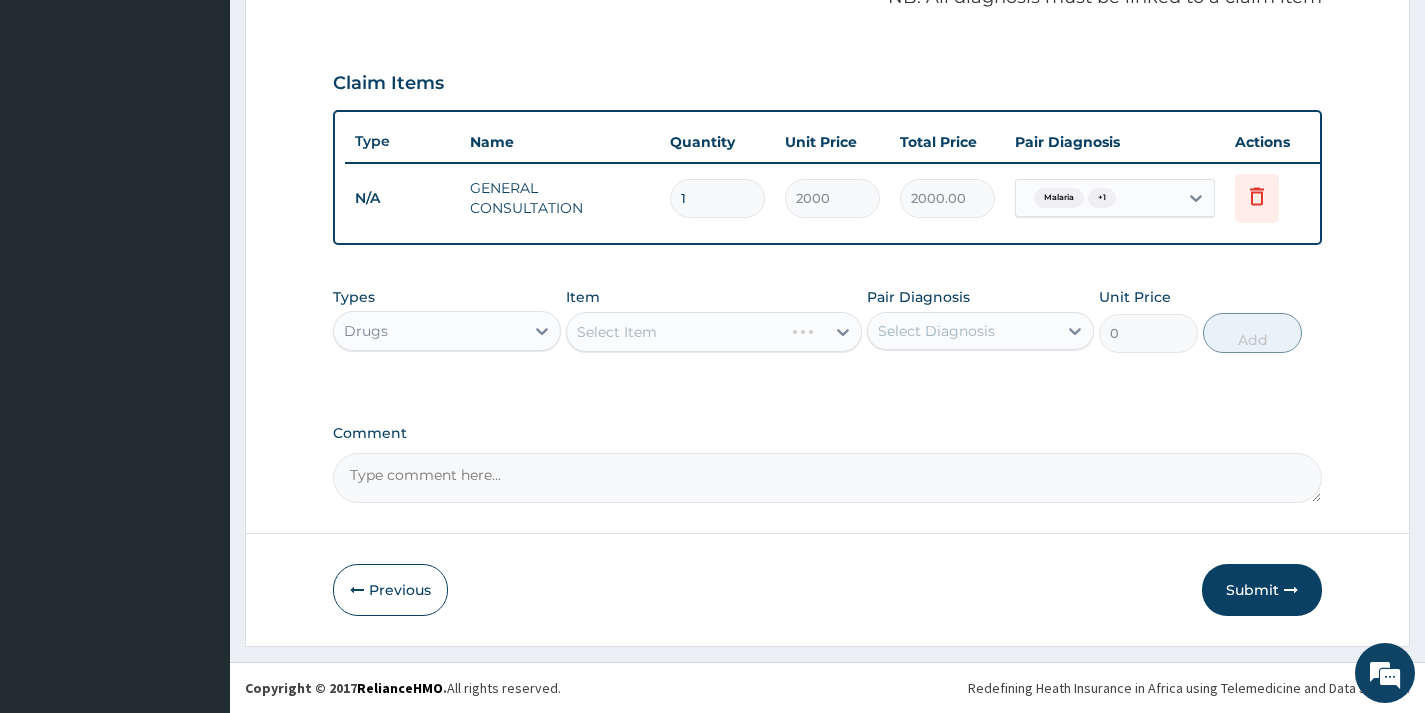 drag, startPoint x: 641, startPoint y: 304, endPoint x: 640, endPoint y: 319, distance: 15.033297 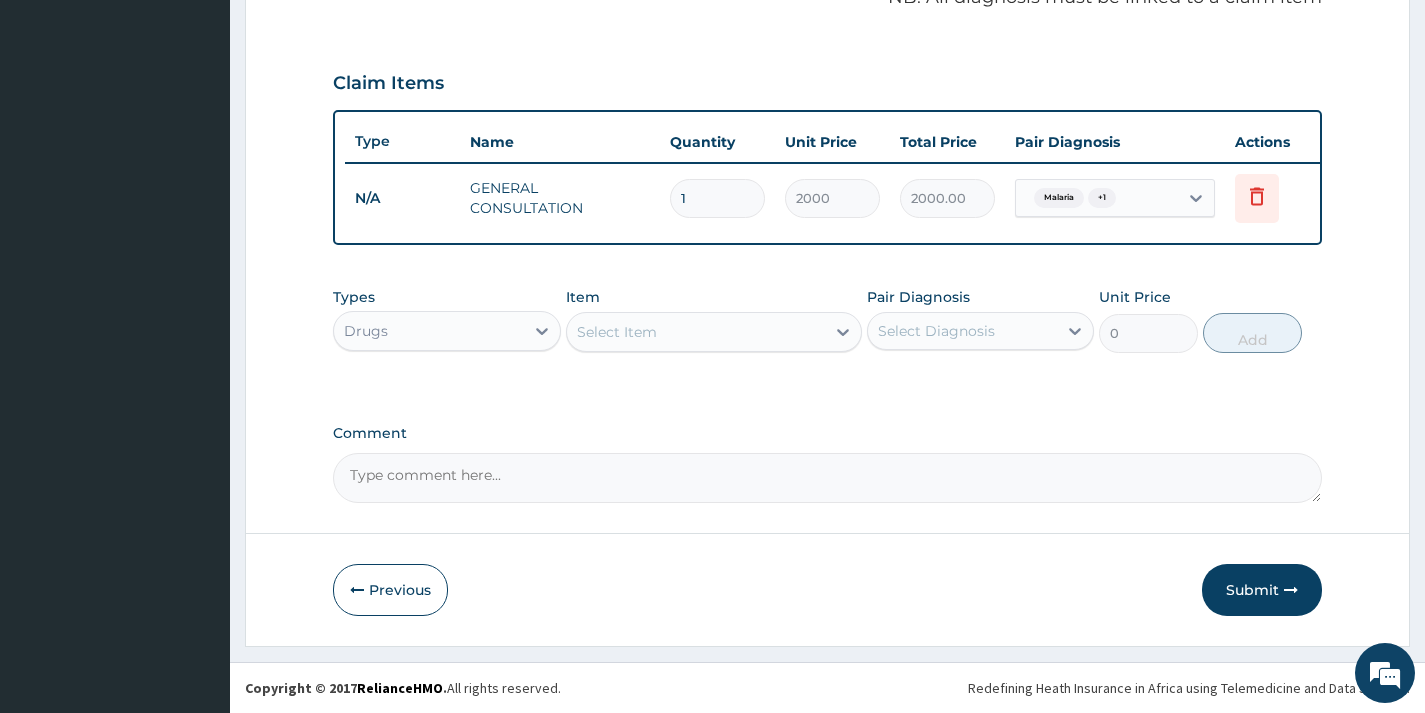 drag, startPoint x: 640, startPoint y: 319, endPoint x: 638, endPoint y: 334, distance: 15.132746 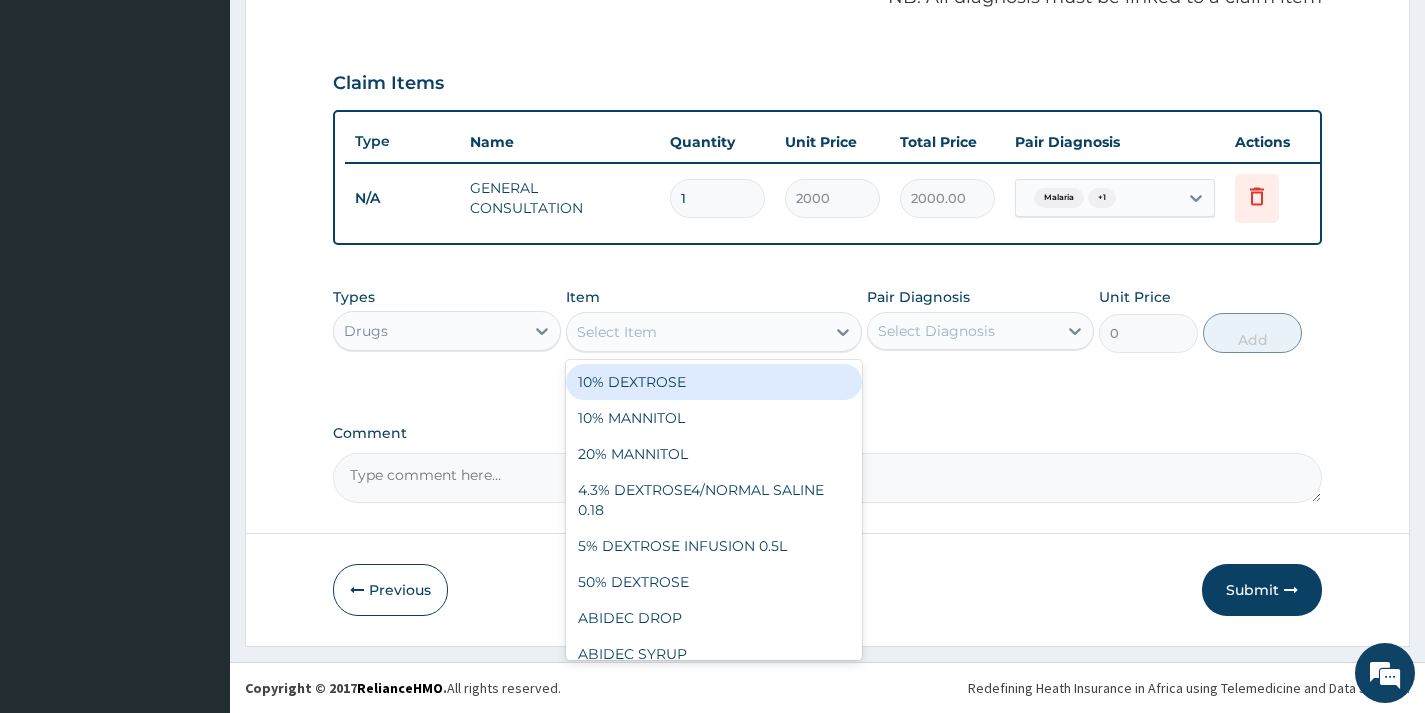 click on "Select Item" at bounding box center [617, 332] 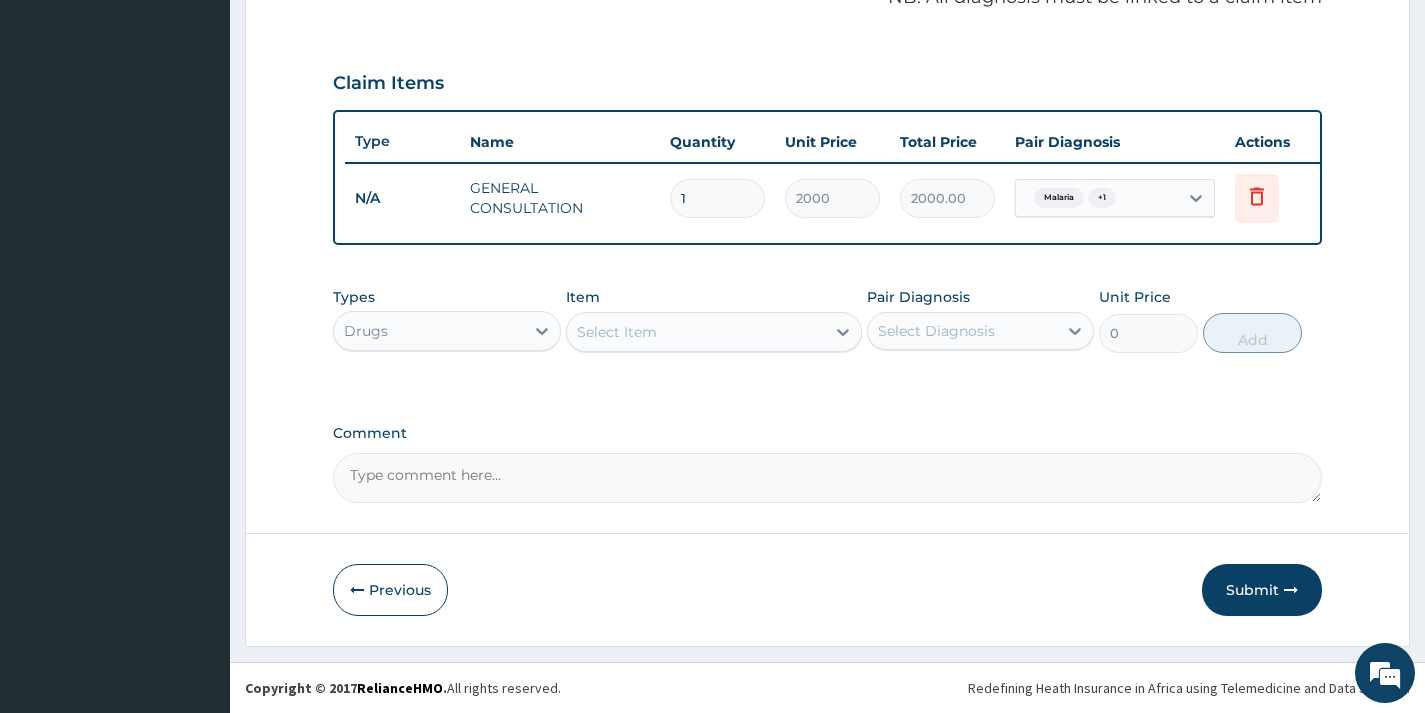 click on "Select Item" at bounding box center [617, 332] 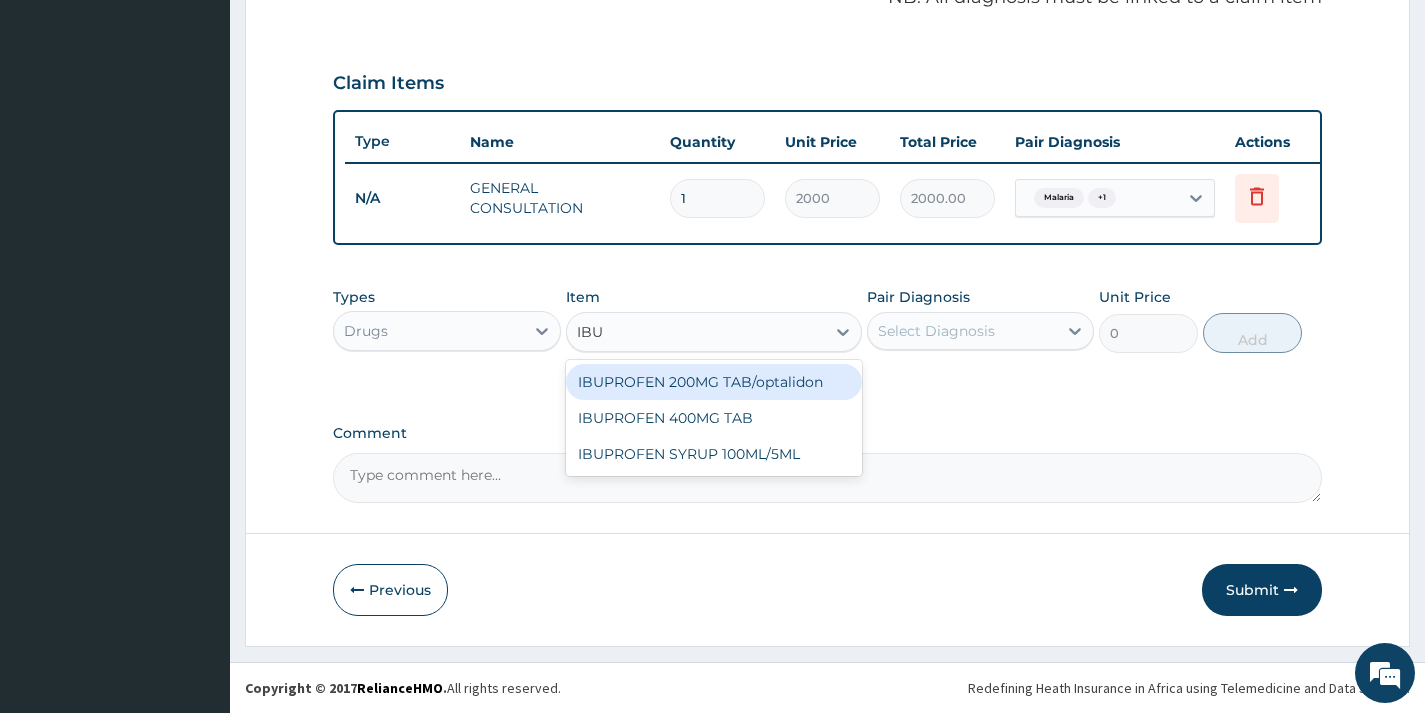 type on "IBUP" 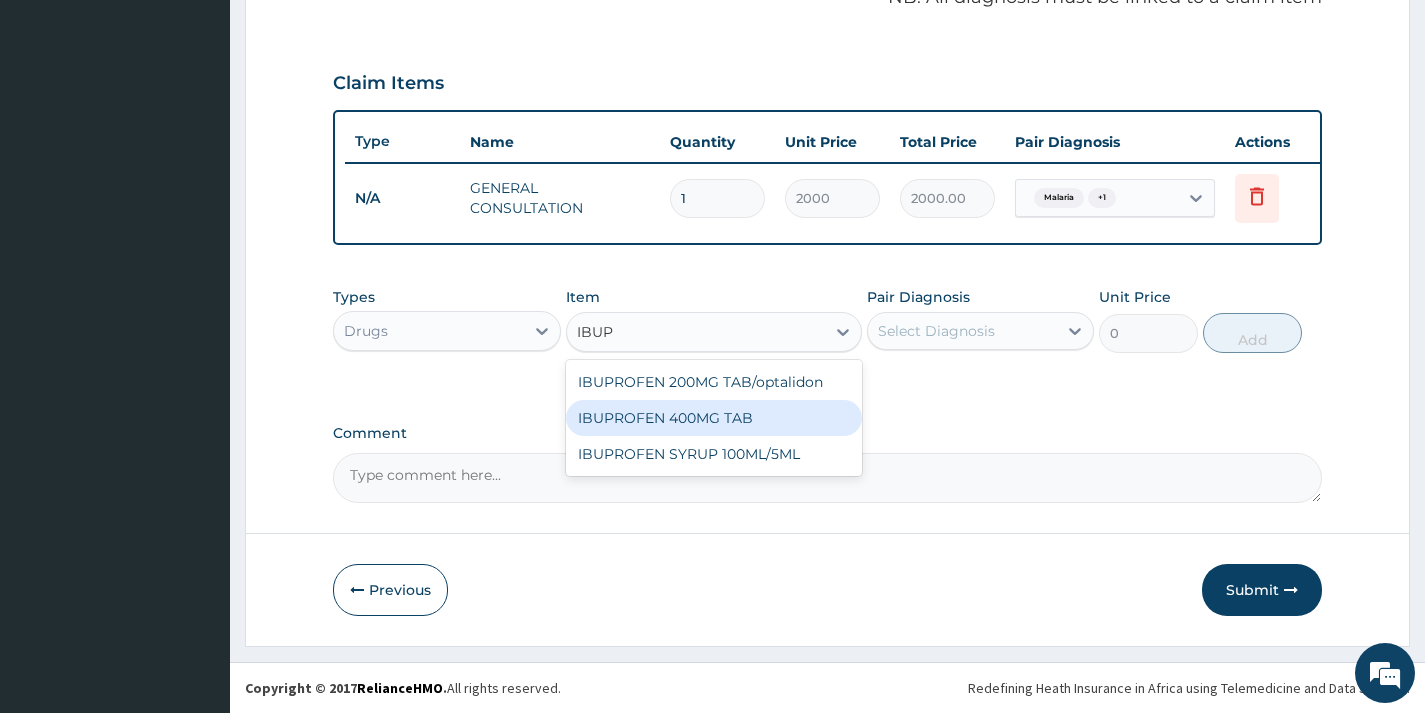 click on "IBUPROFEN 400MG TAB" at bounding box center (714, 418) 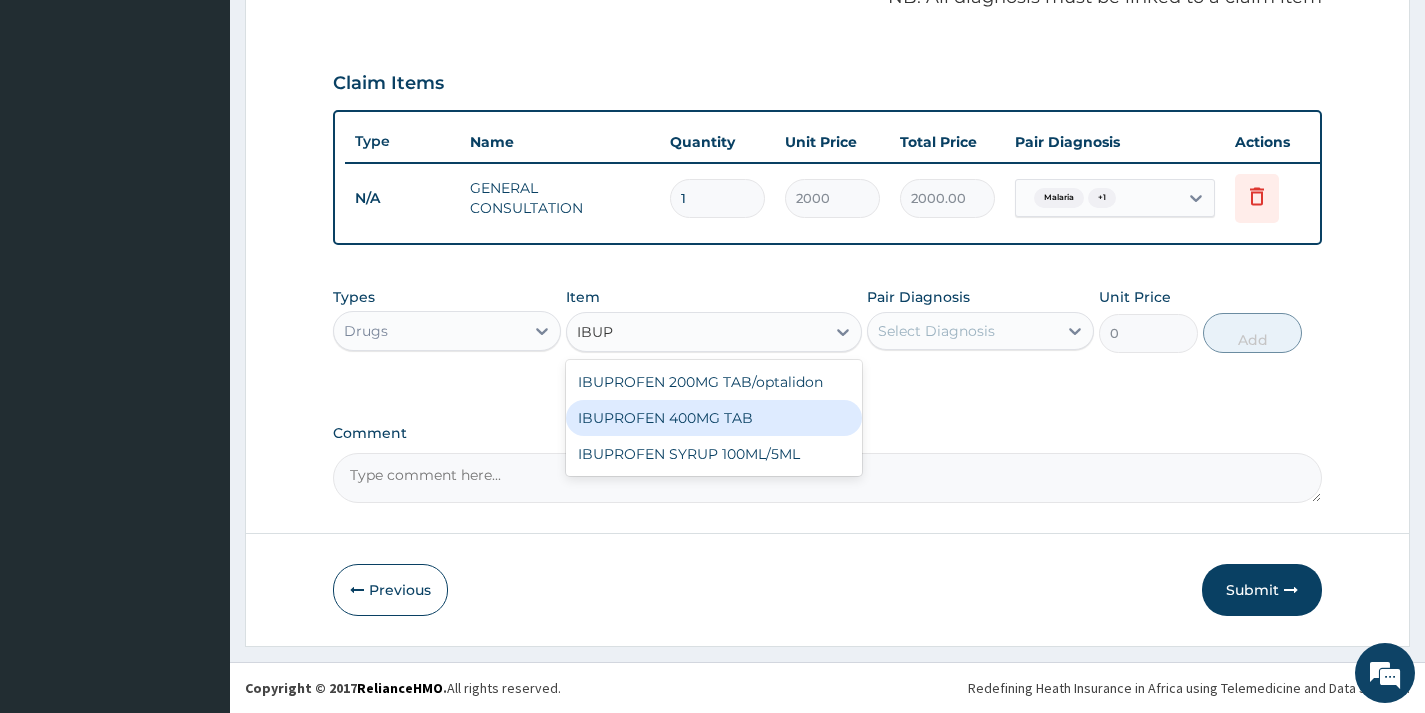 type 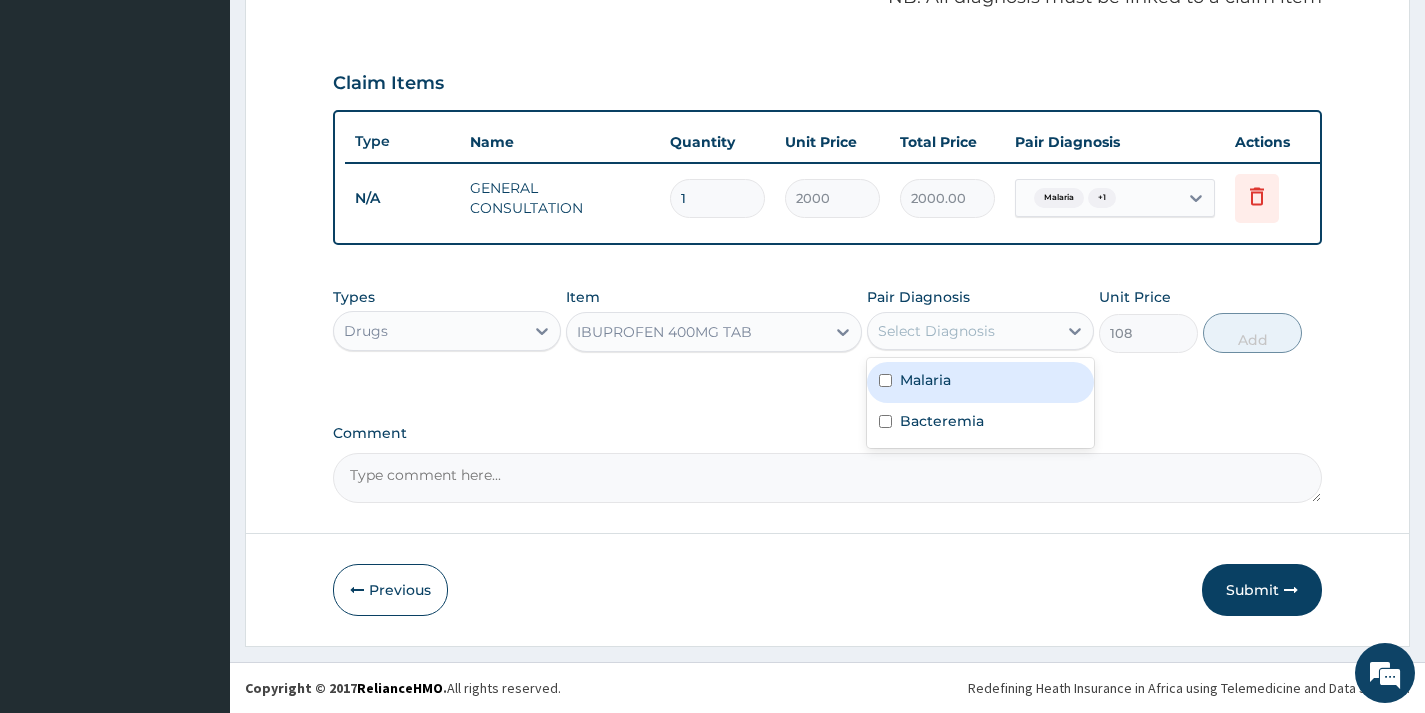 drag, startPoint x: 935, startPoint y: 337, endPoint x: 946, endPoint y: 391, distance: 55.108982 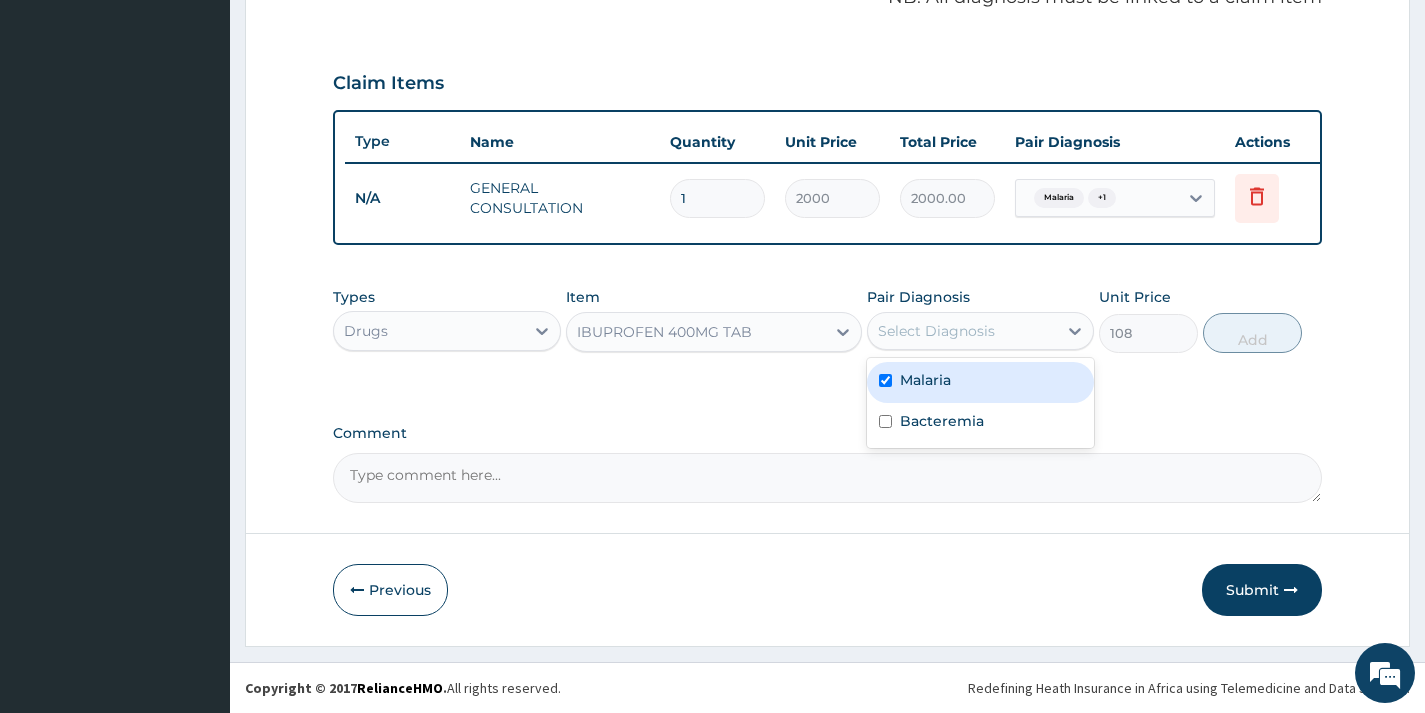 checkbox on "true" 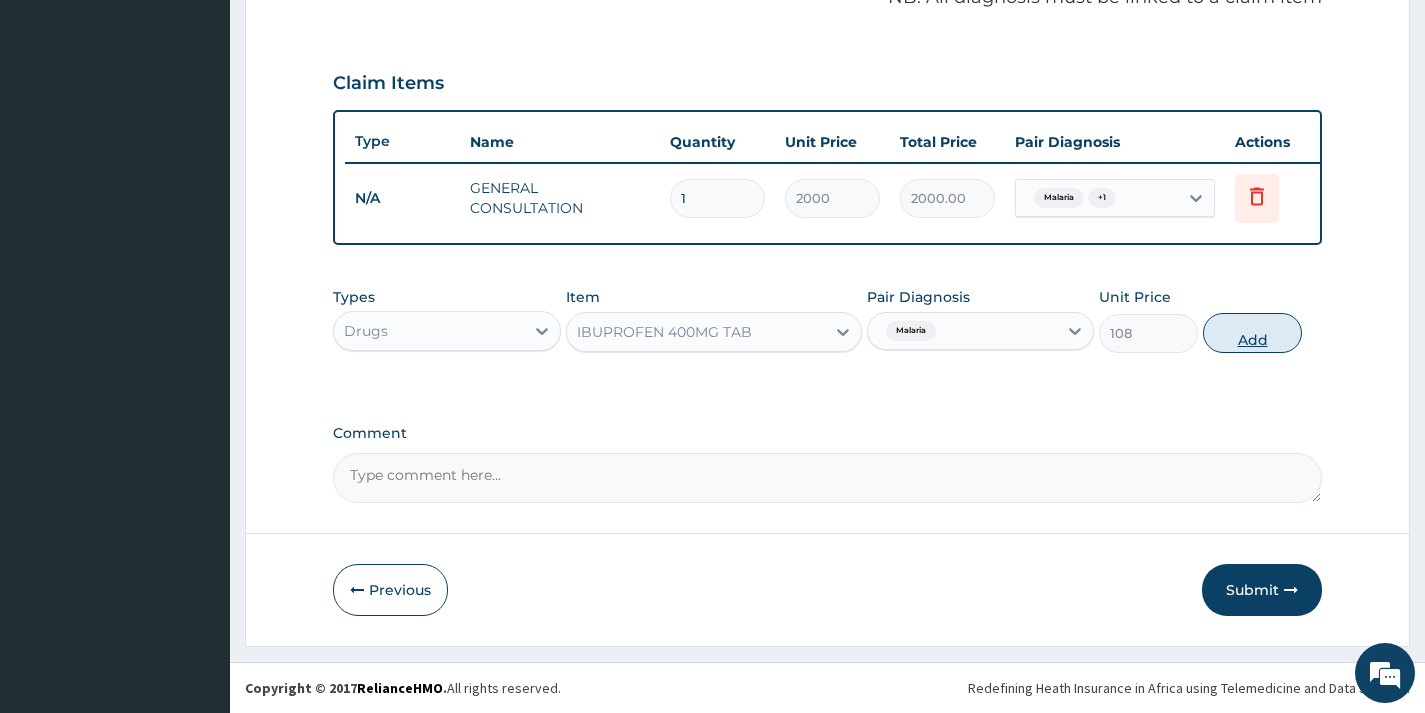 click on "Add" at bounding box center [1252, 333] 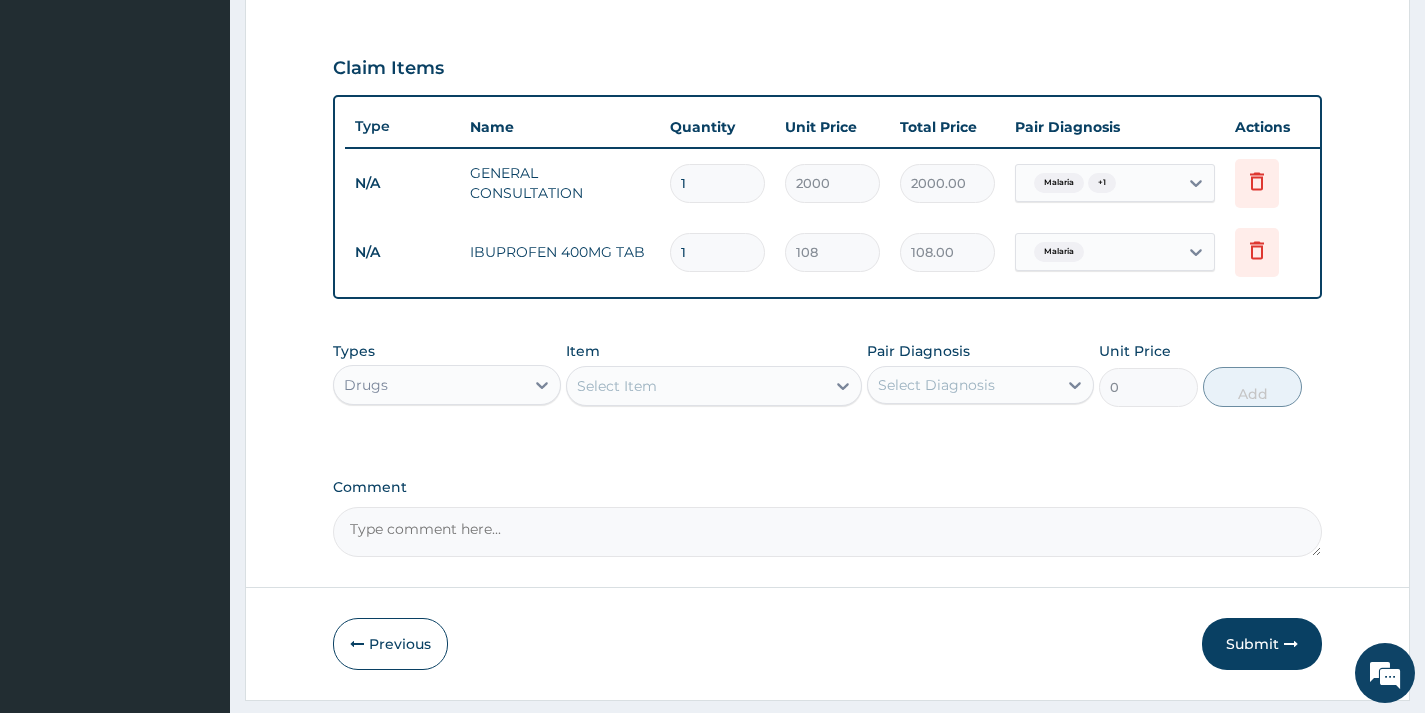 click on "1" at bounding box center (717, 252) 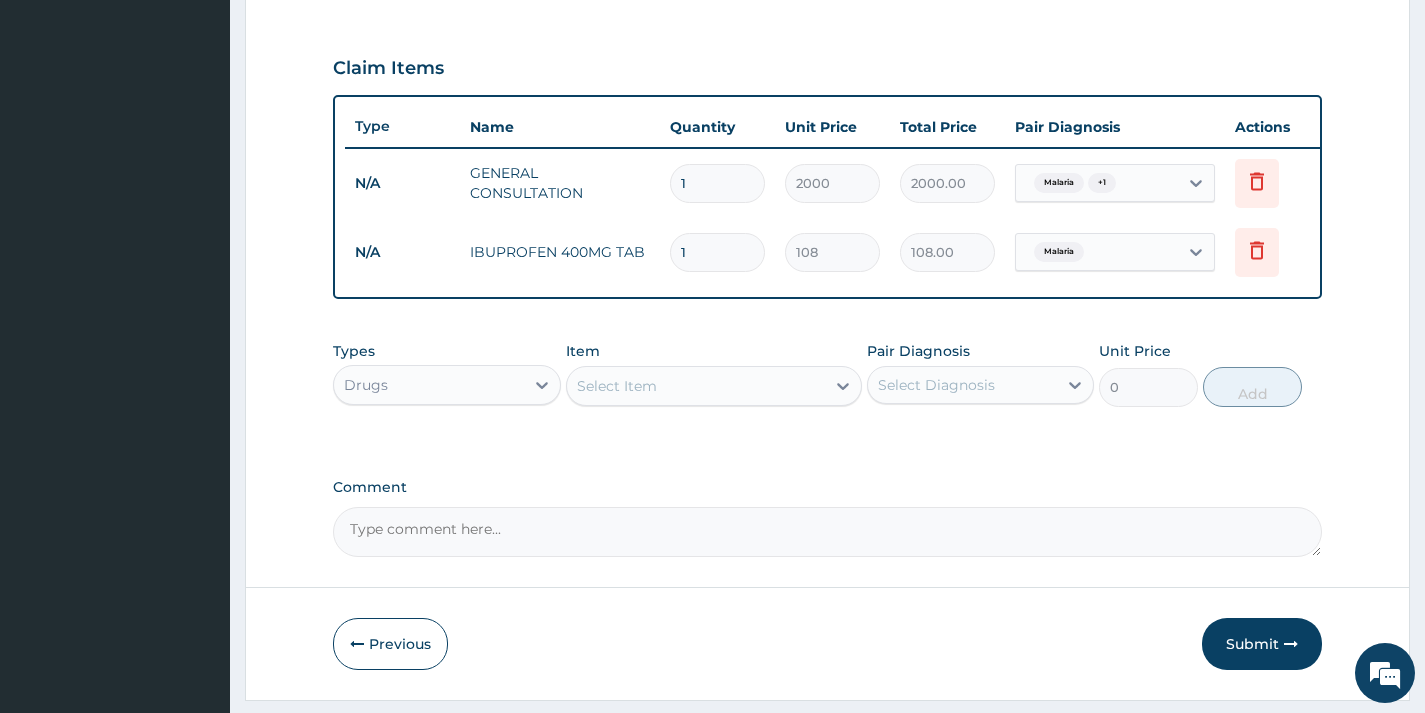 click on "1" at bounding box center [717, 252] 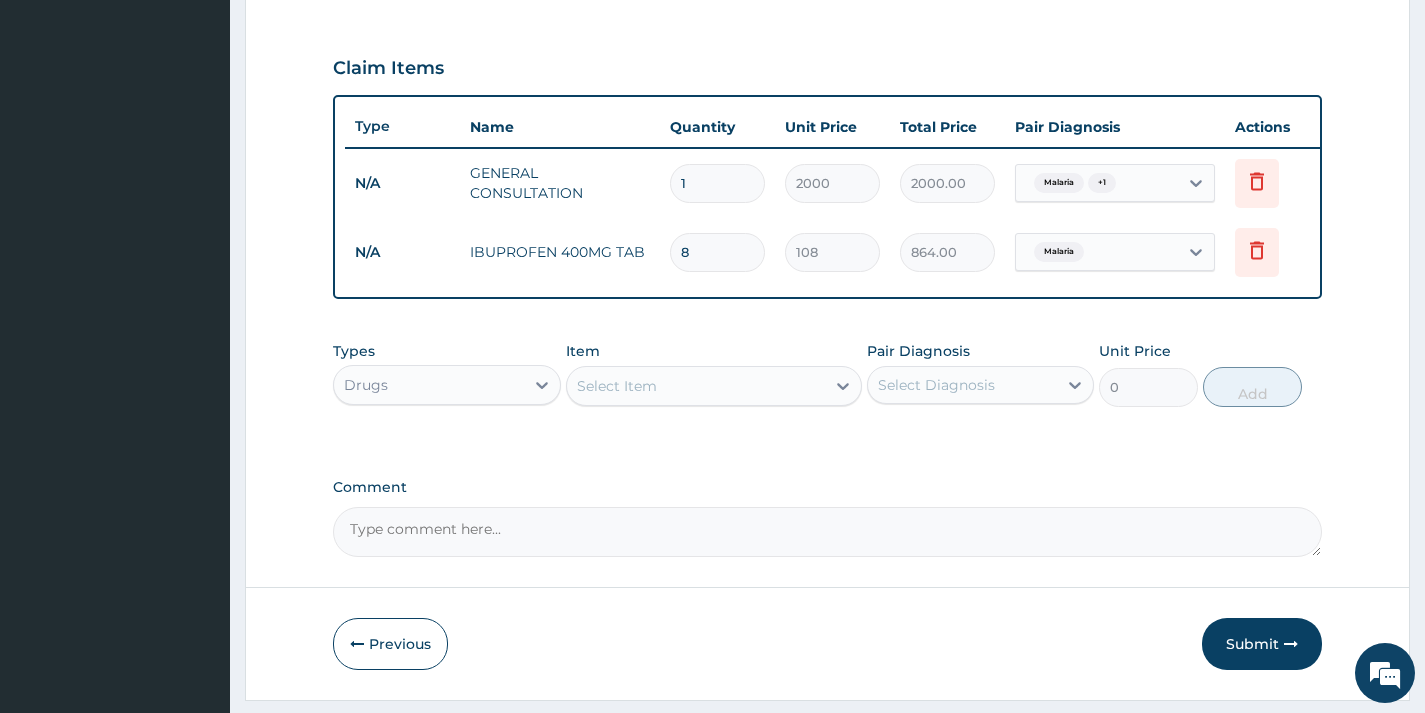 type on "8" 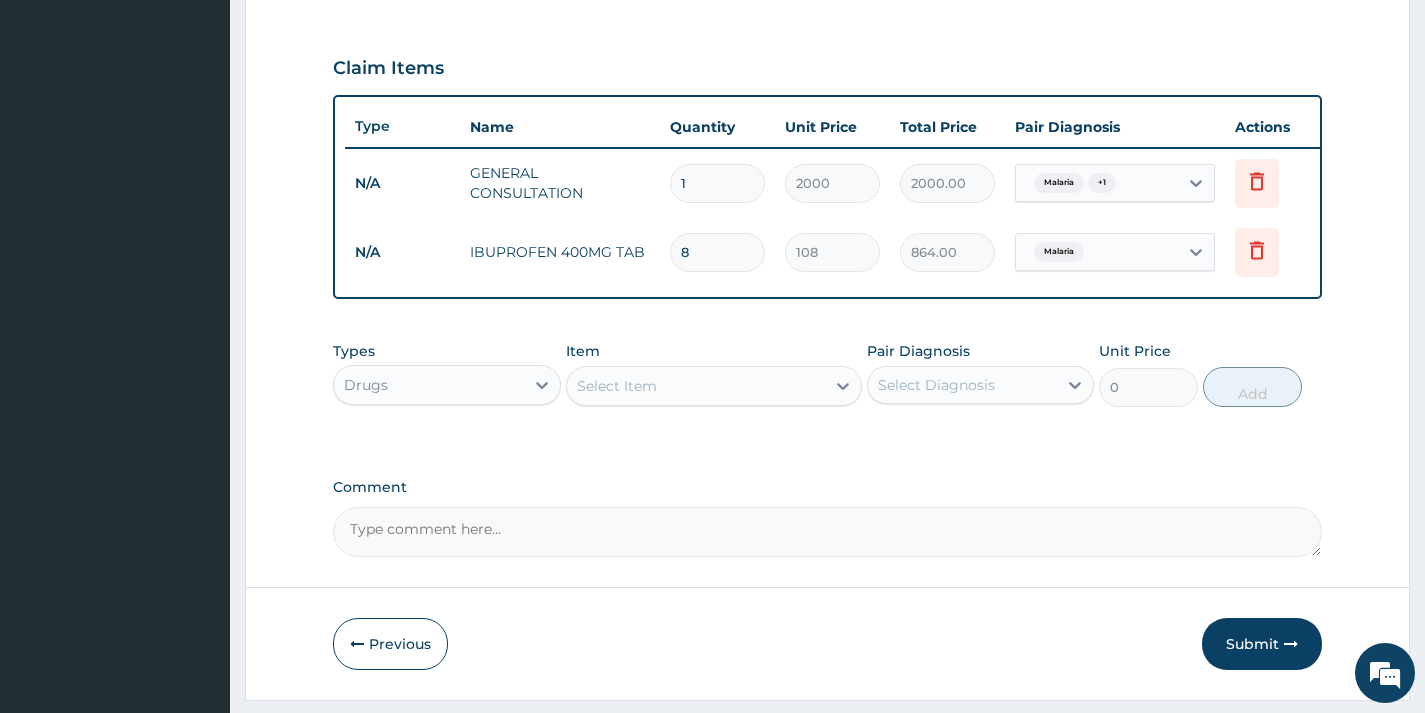 click on "Select Item" at bounding box center (696, 386) 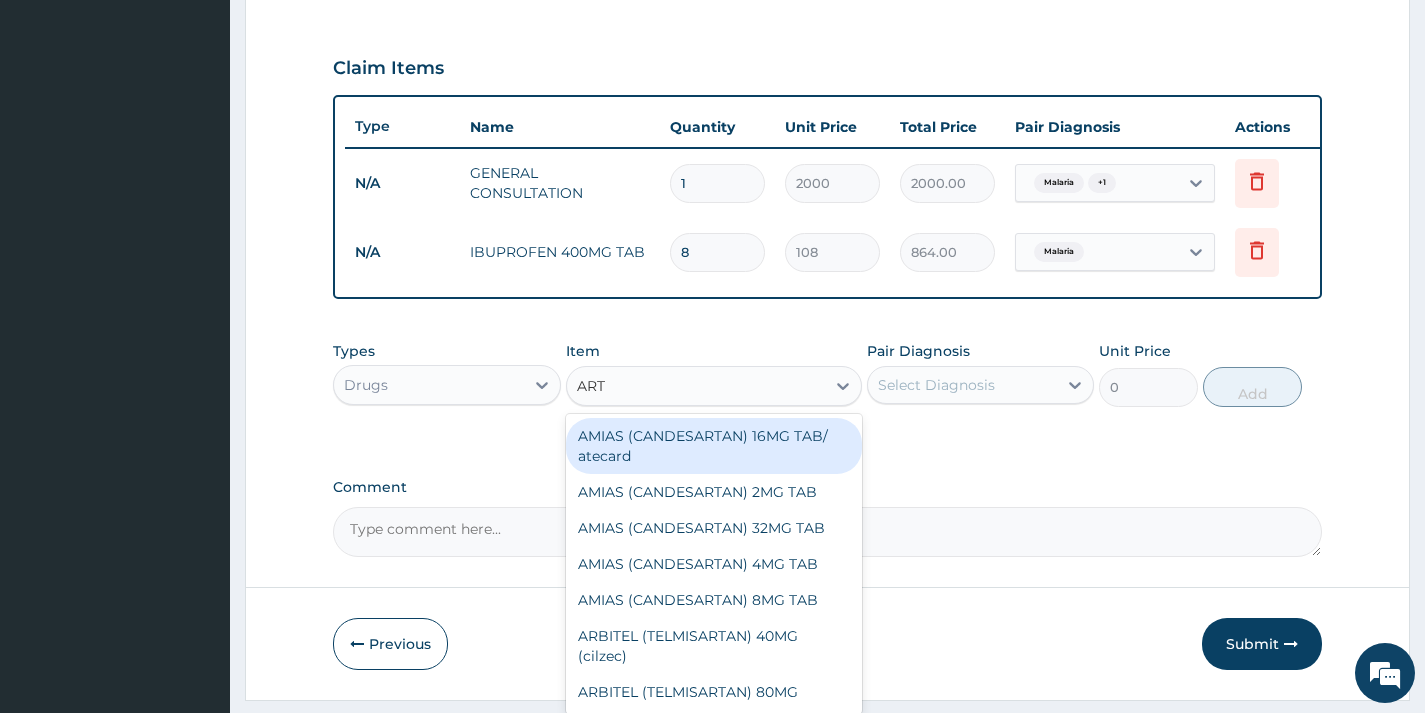 type on "ARTE" 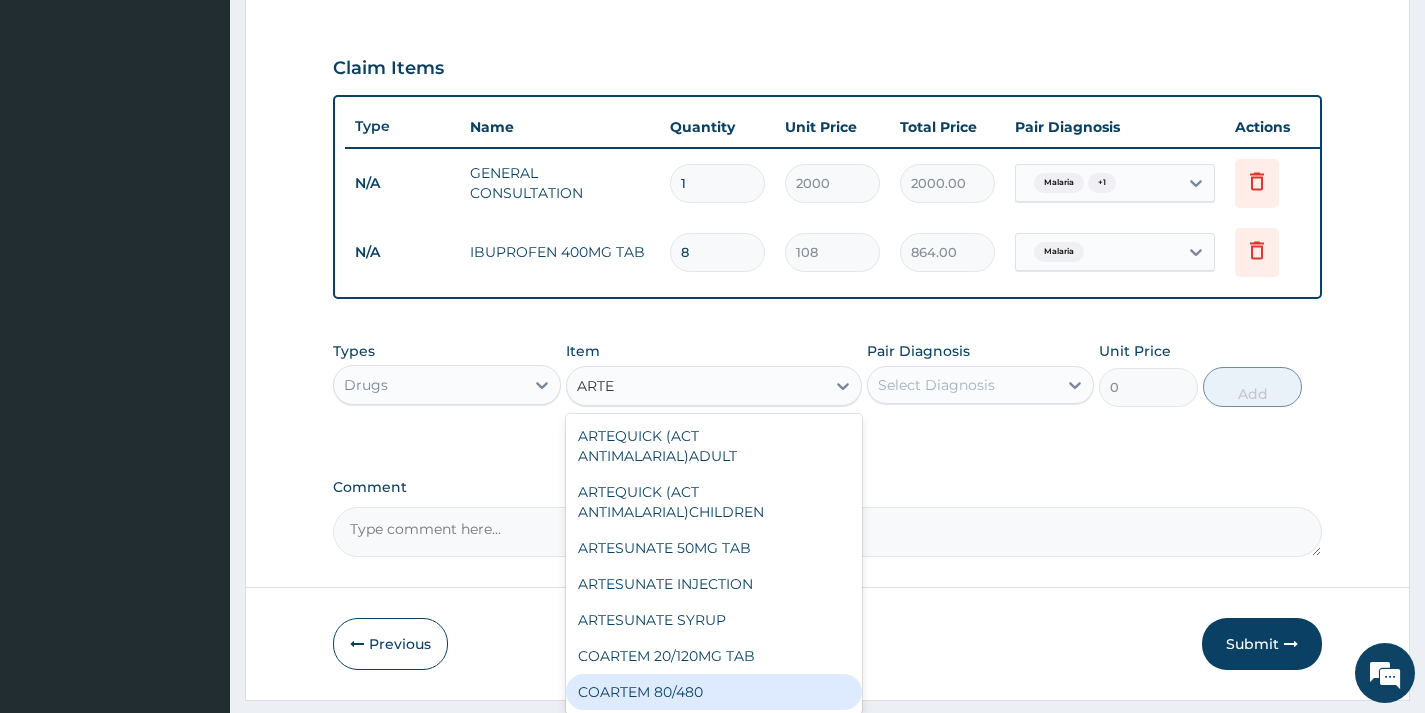 click on "COARTEM 80/480" at bounding box center [714, 692] 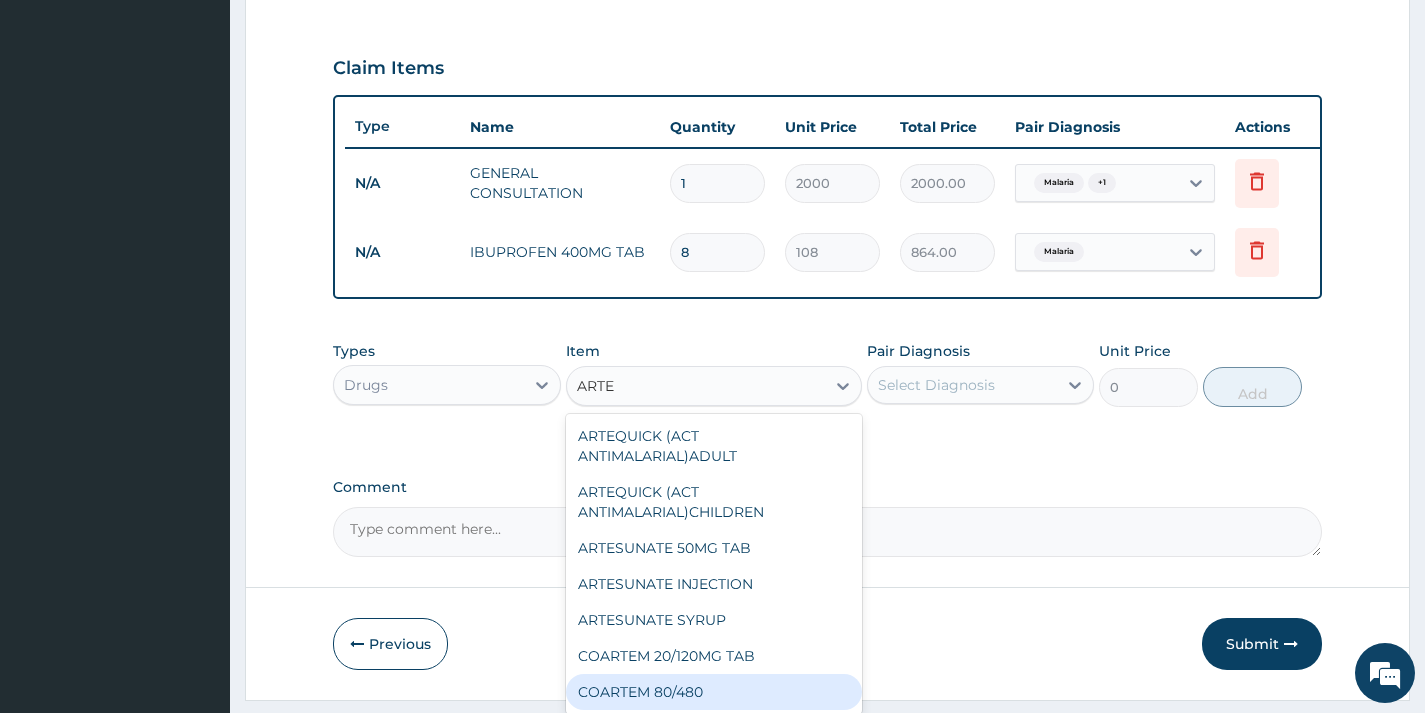 type 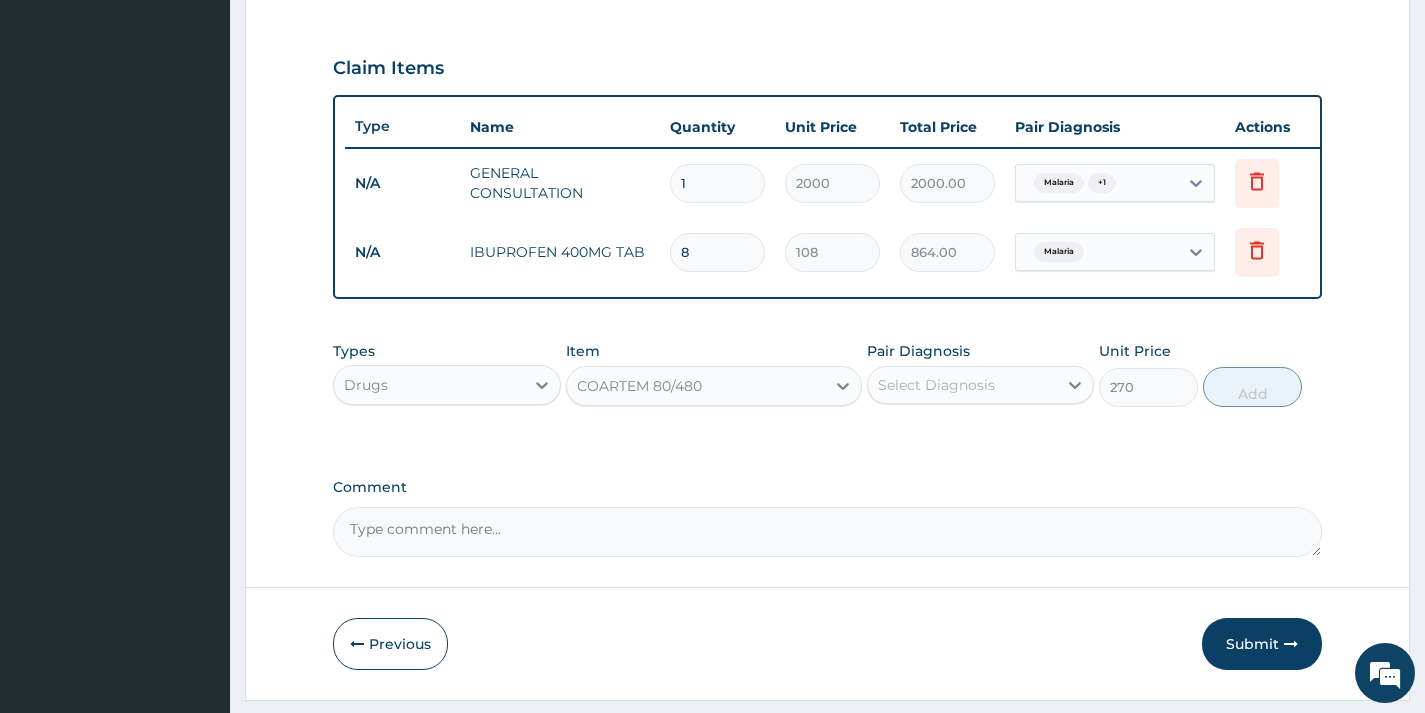drag, startPoint x: 1000, startPoint y: 405, endPoint x: 994, endPoint y: 425, distance: 20.880613 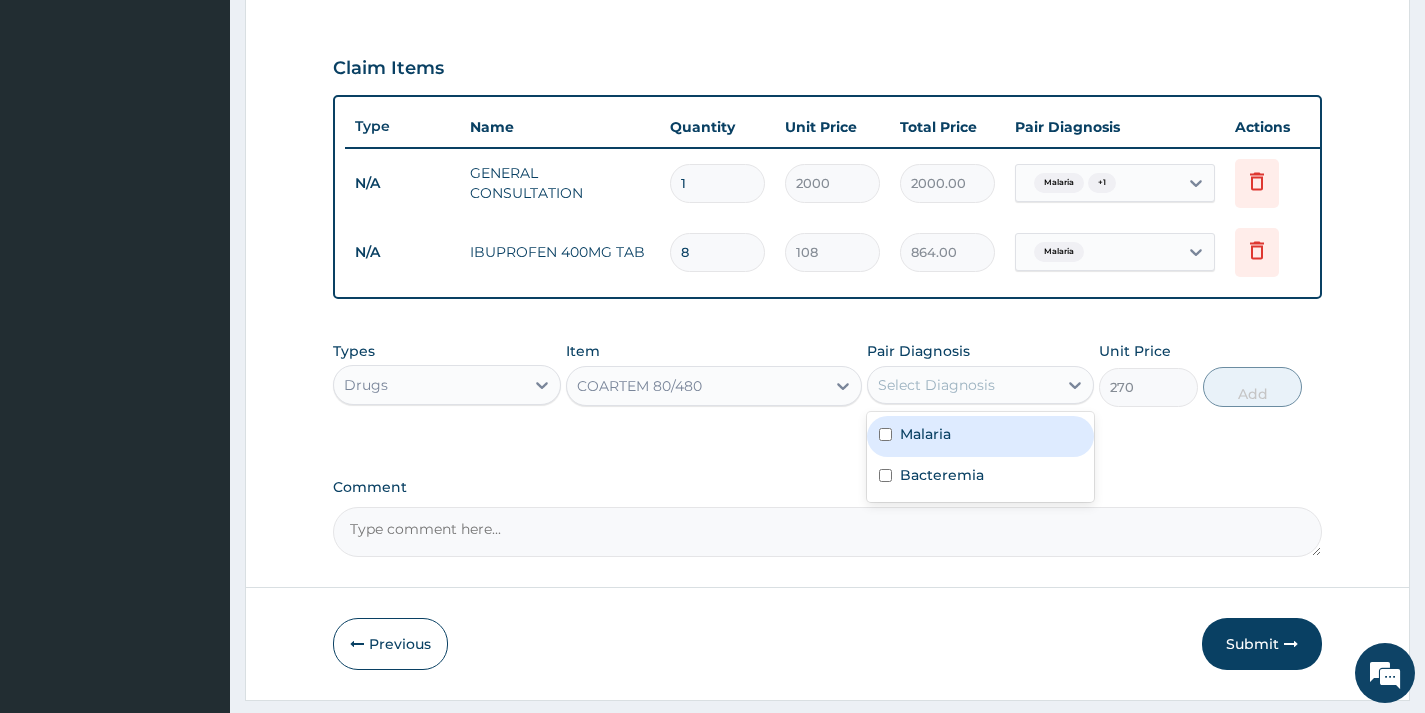 click on "Malaria" at bounding box center (980, 436) 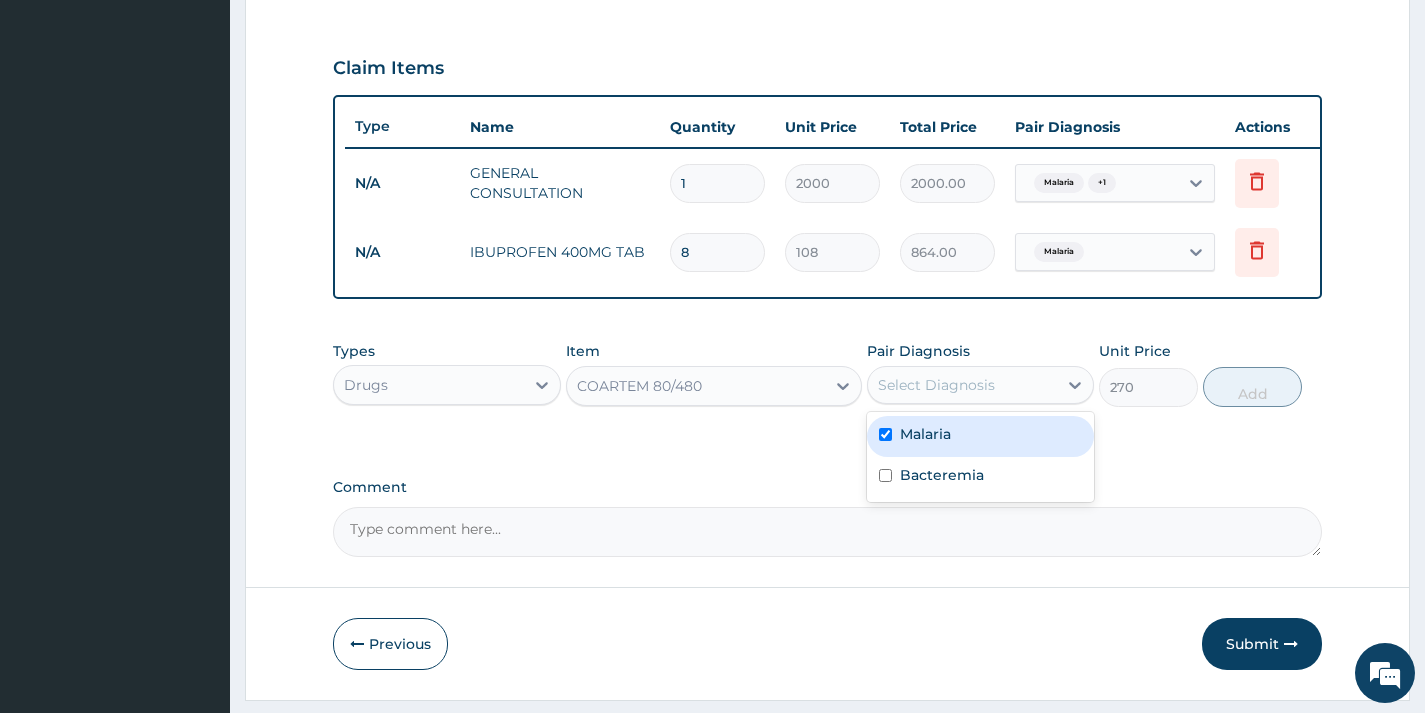 checkbox on "true" 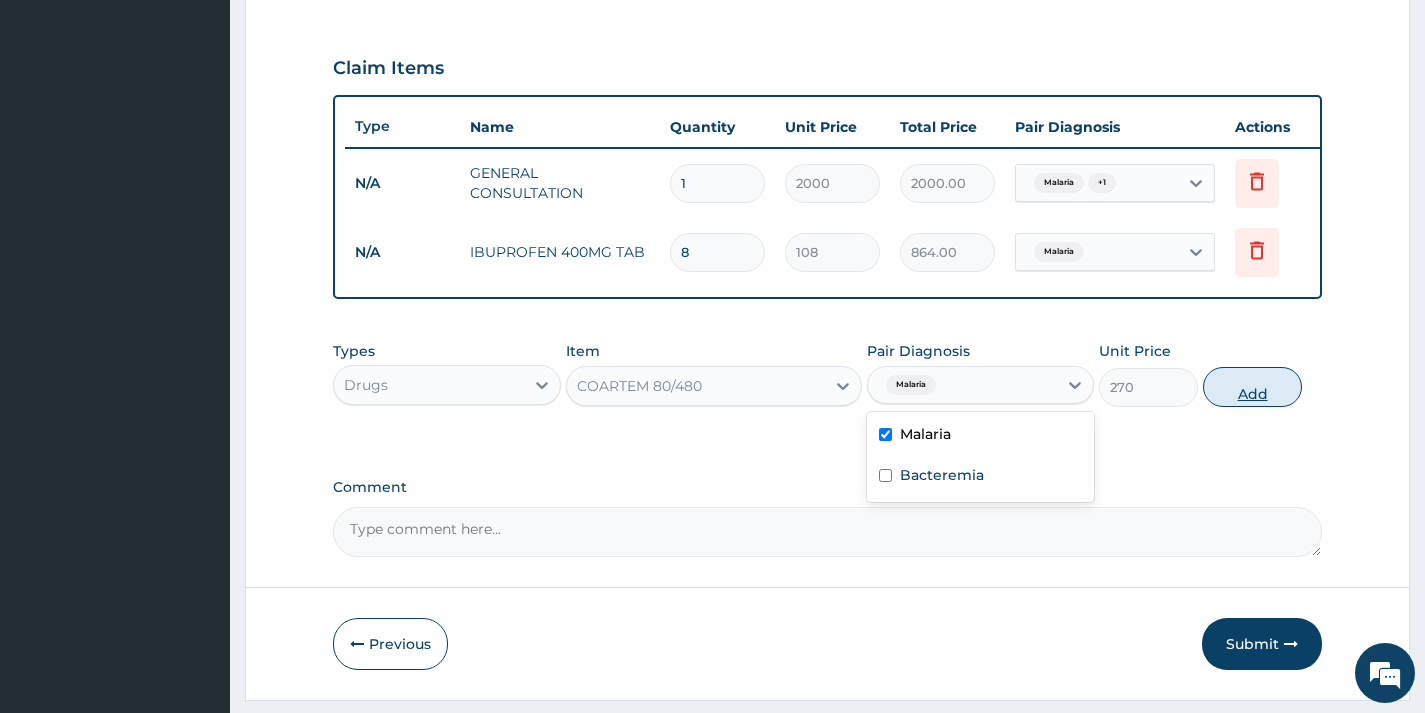 click on "Add" at bounding box center [1252, 387] 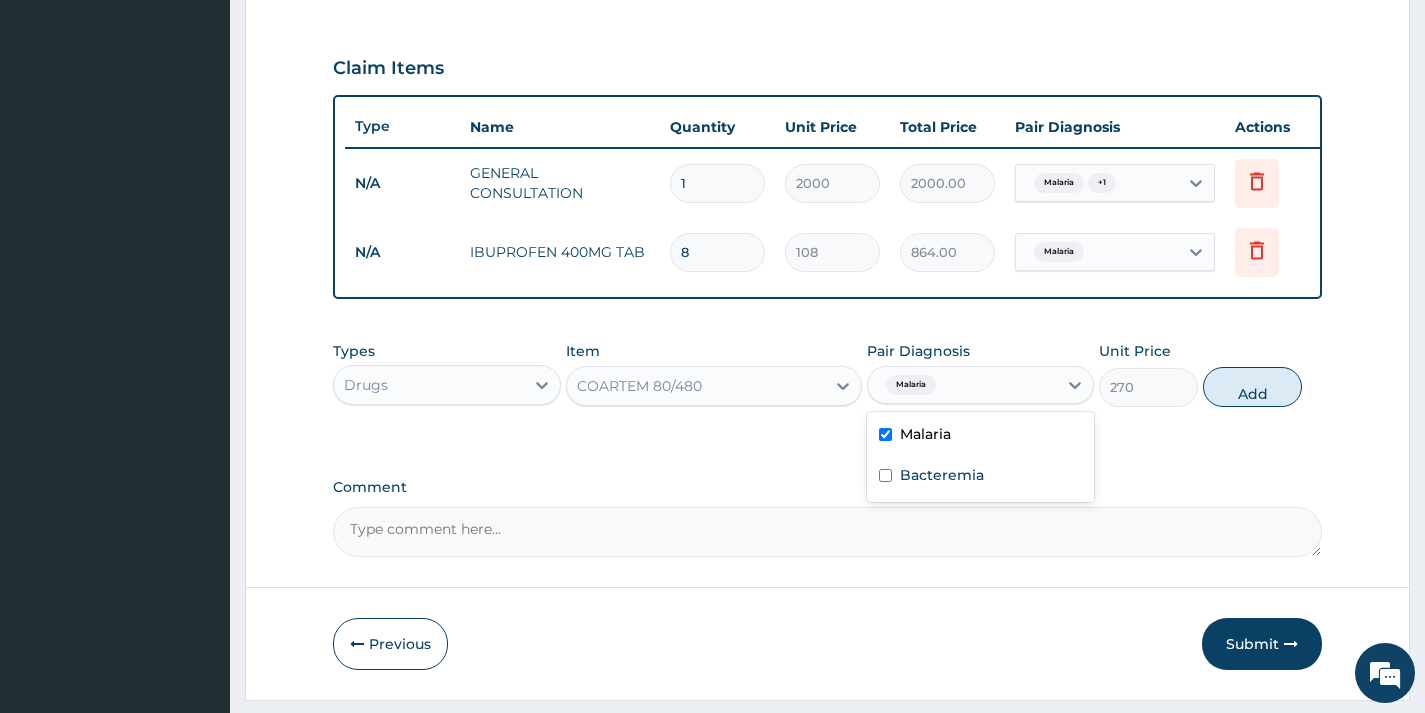 type on "0" 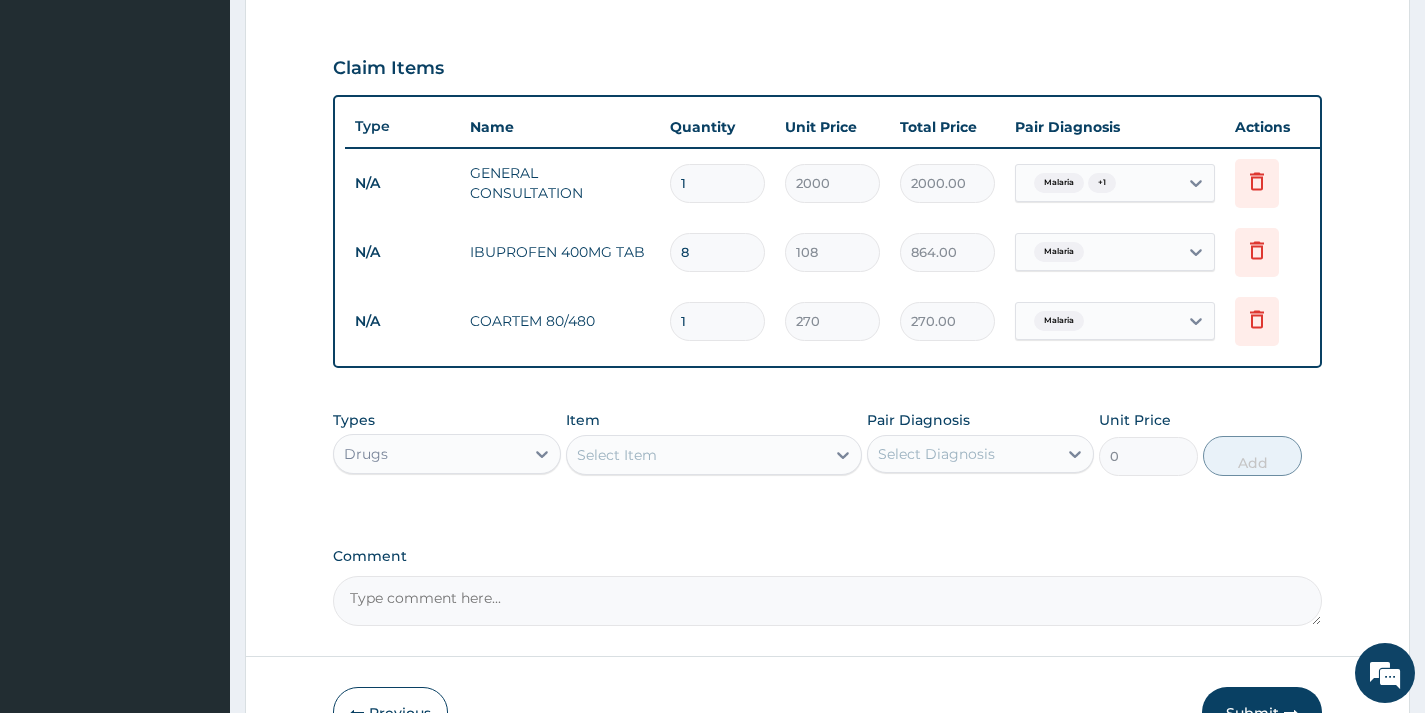 type on "12" 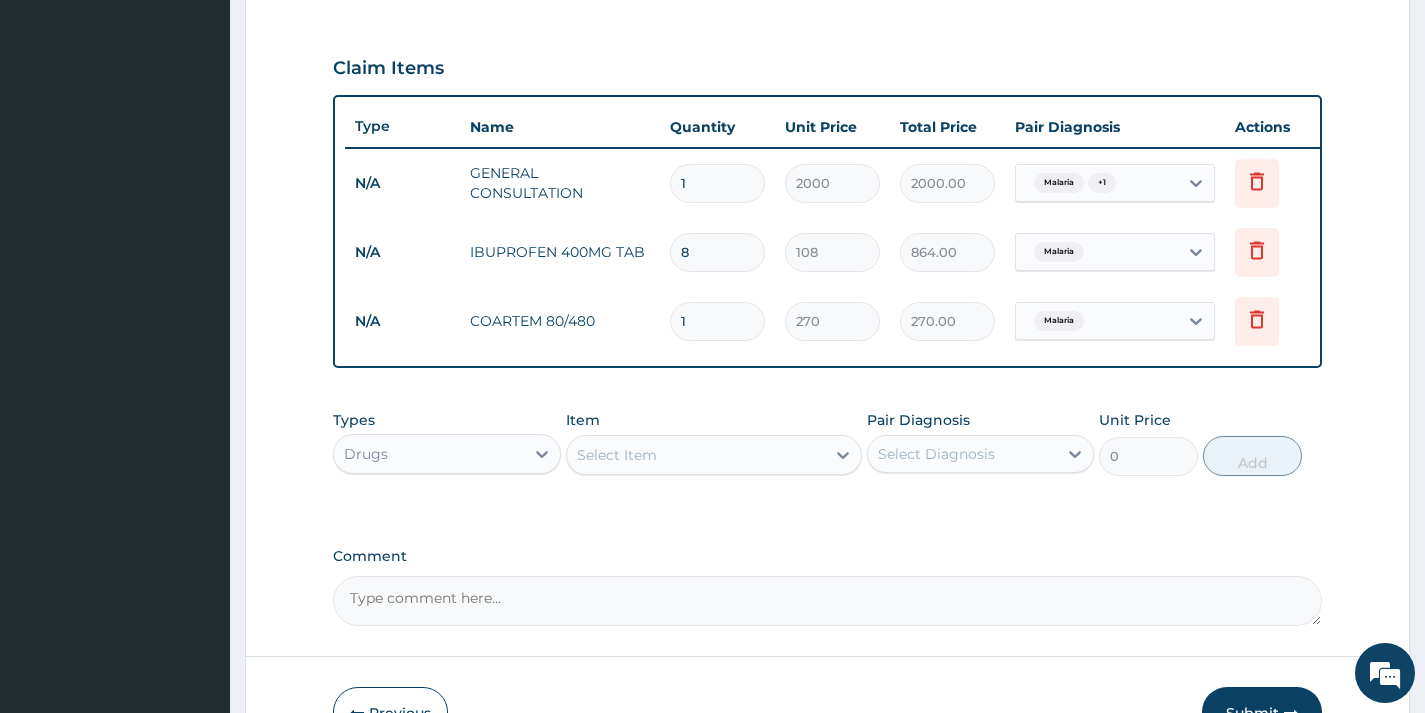 type on "3240.00" 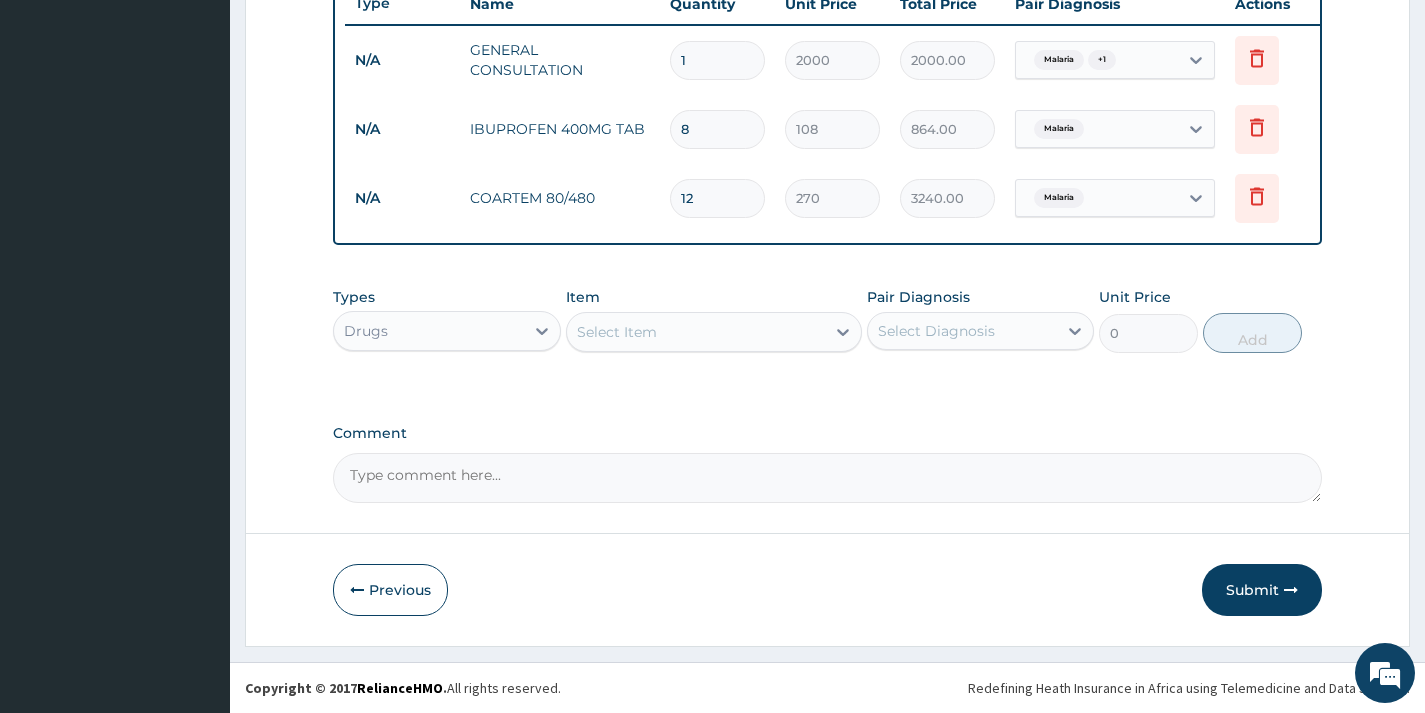 scroll, scrollTop: 787, scrollLeft: 0, axis: vertical 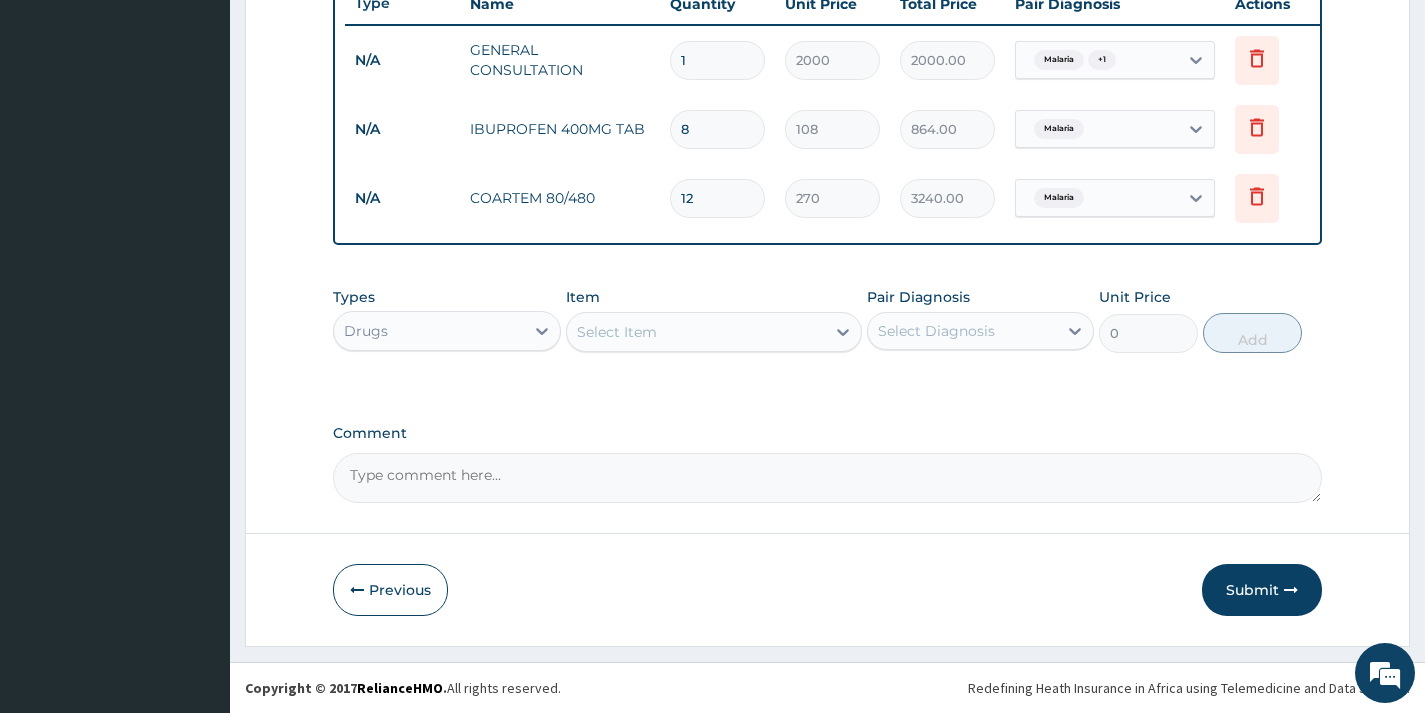 type on "12" 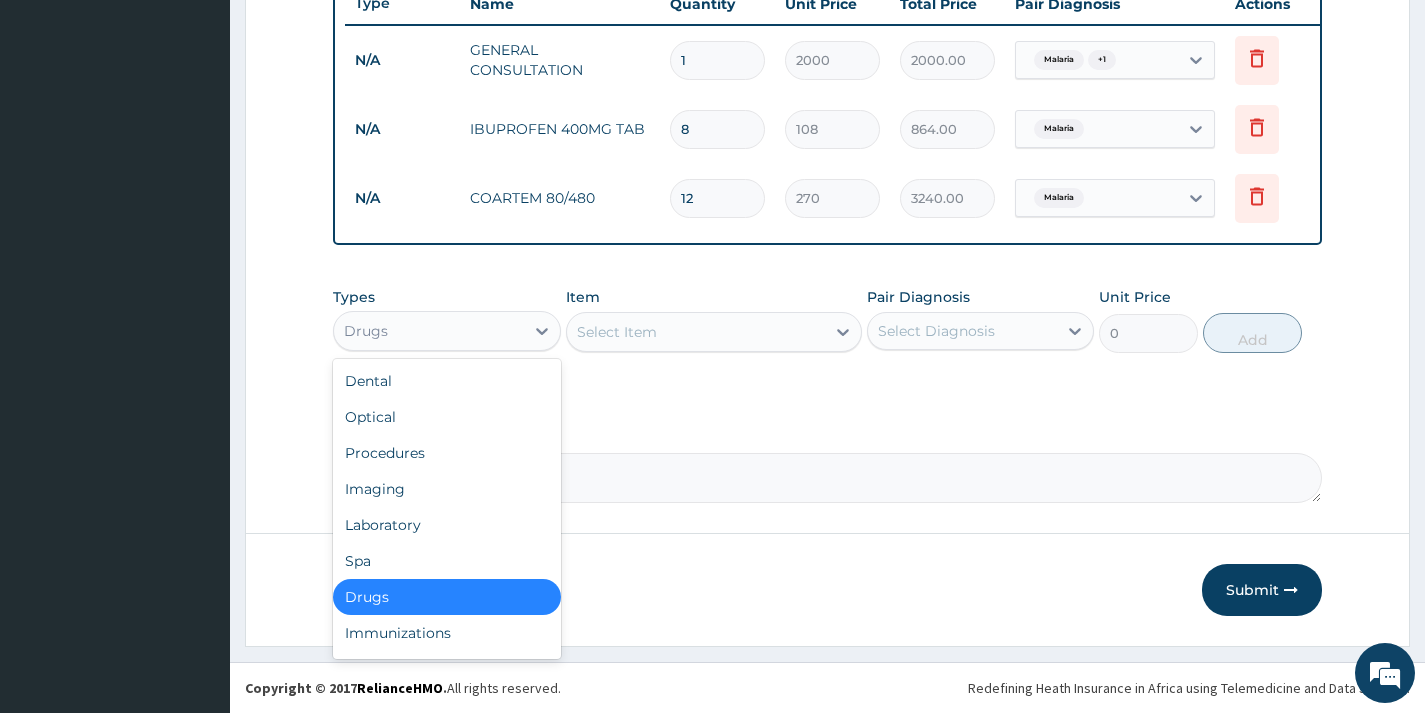 drag, startPoint x: 446, startPoint y: 324, endPoint x: 449, endPoint y: 342, distance: 18.248287 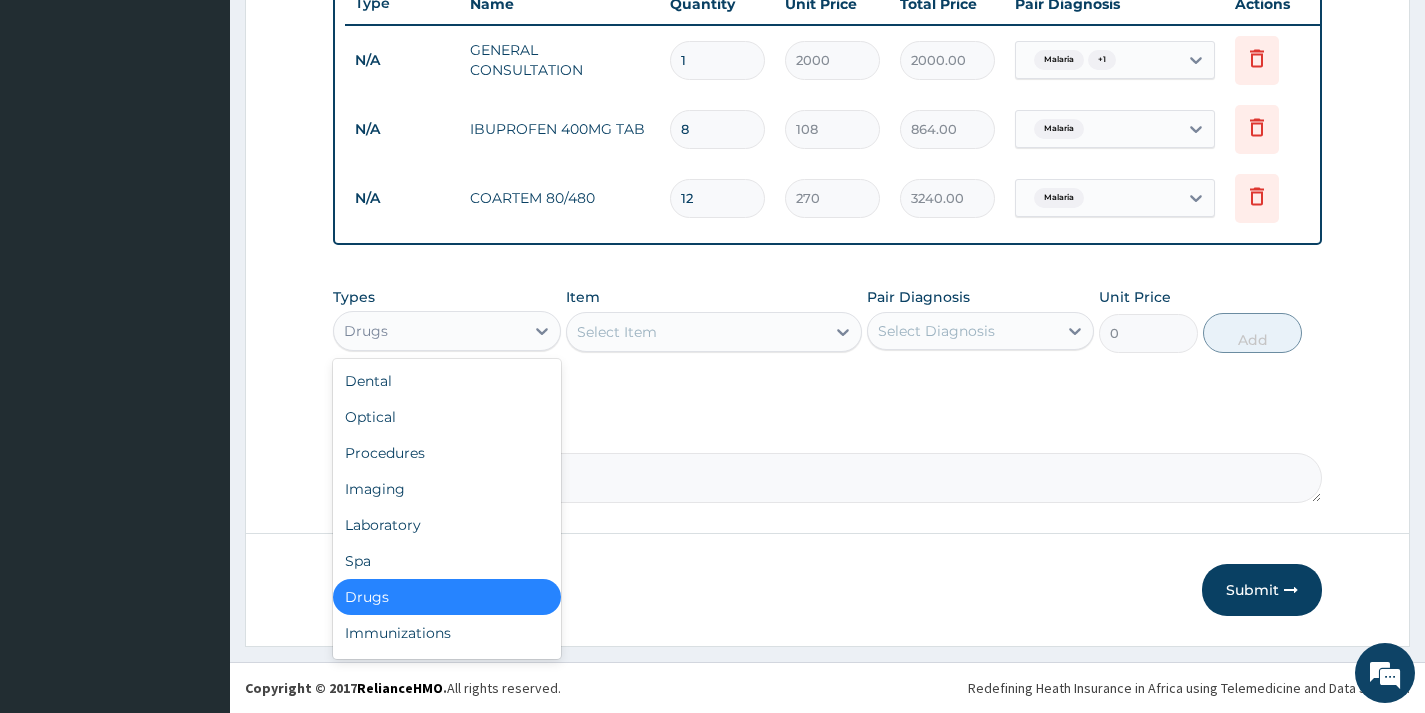click on "Drugs" at bounding box center (428, 331) 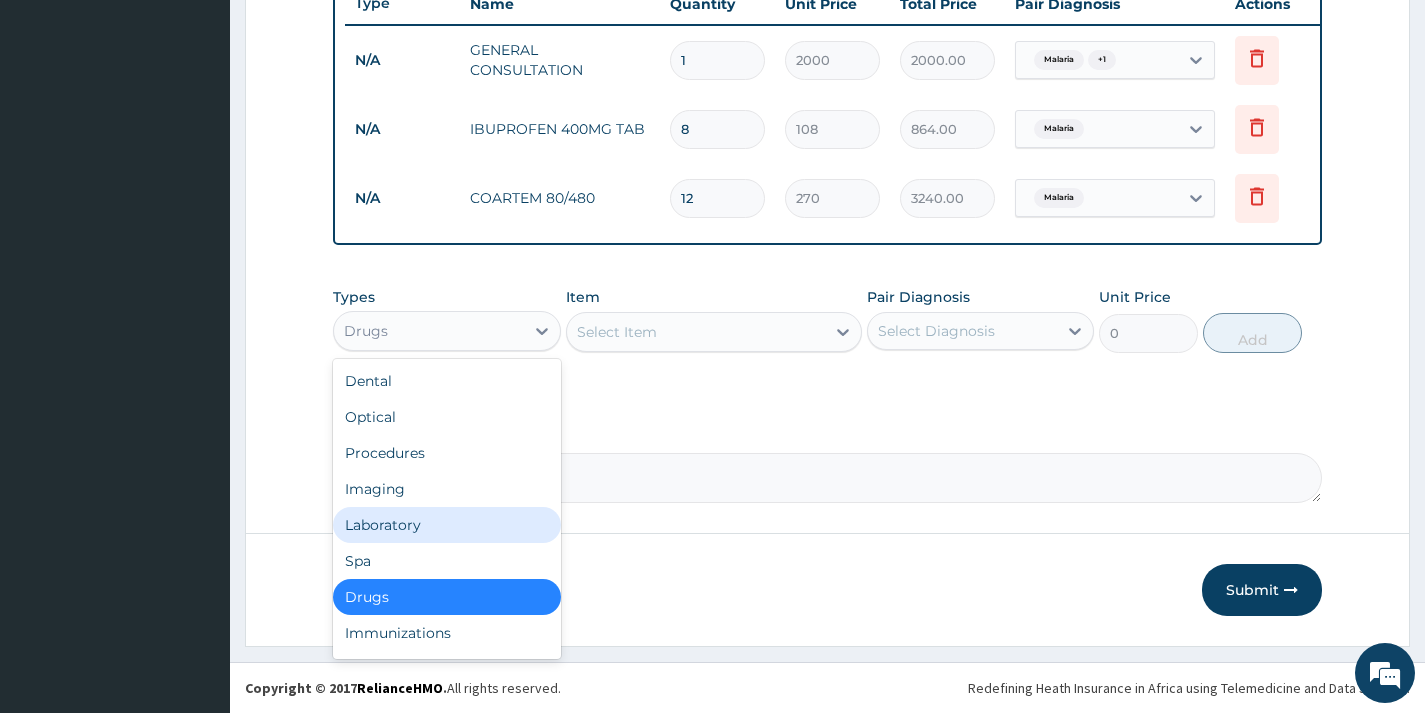 click on "Laboratory" at bounding box center [446, 525] 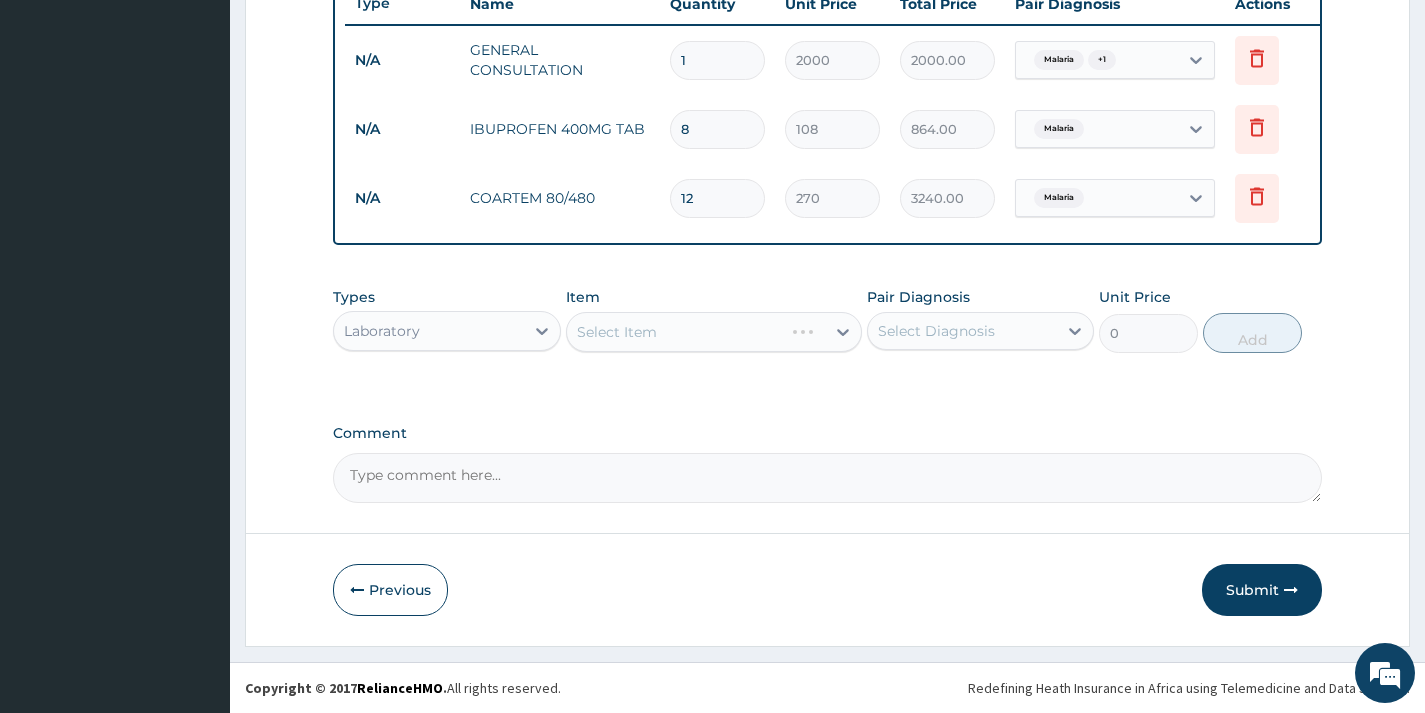 click on "Select Item" at bounding box center [714, 332] 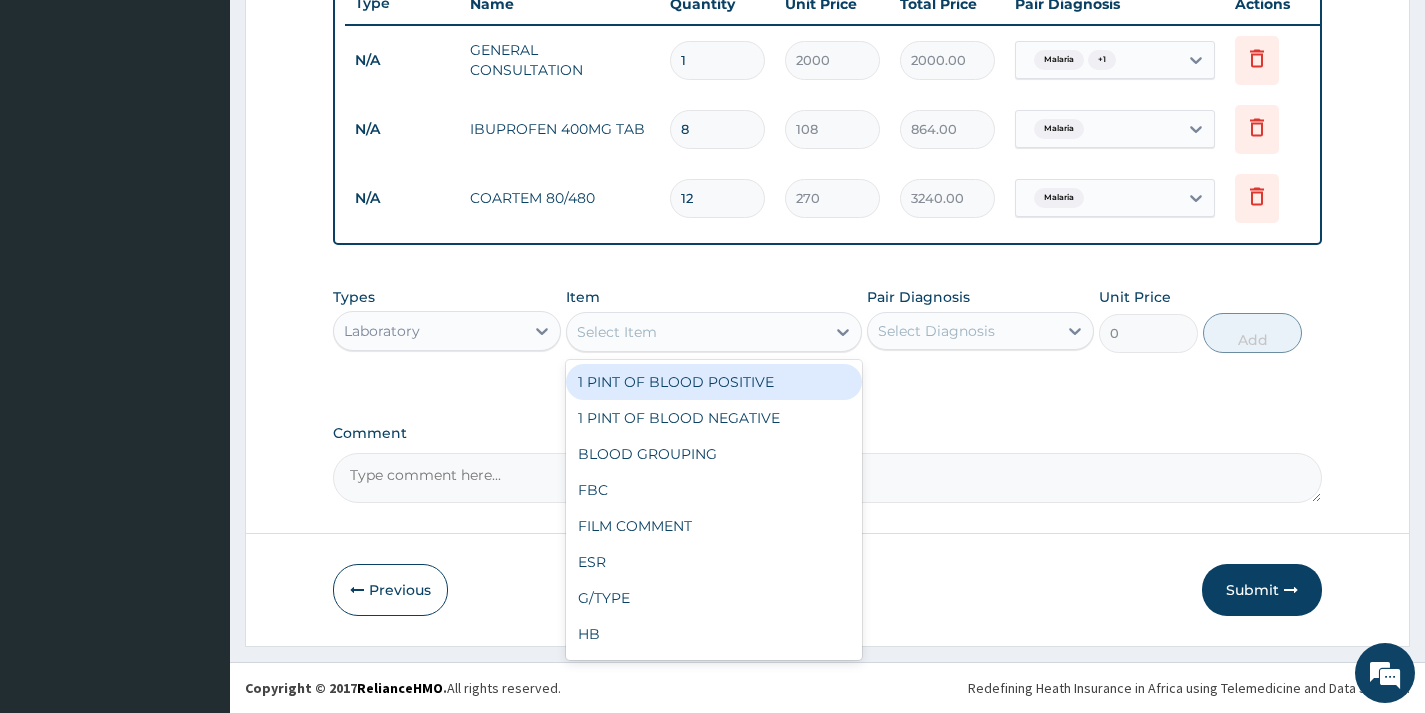 click on "Select Item" at bounding box center [696, 332] 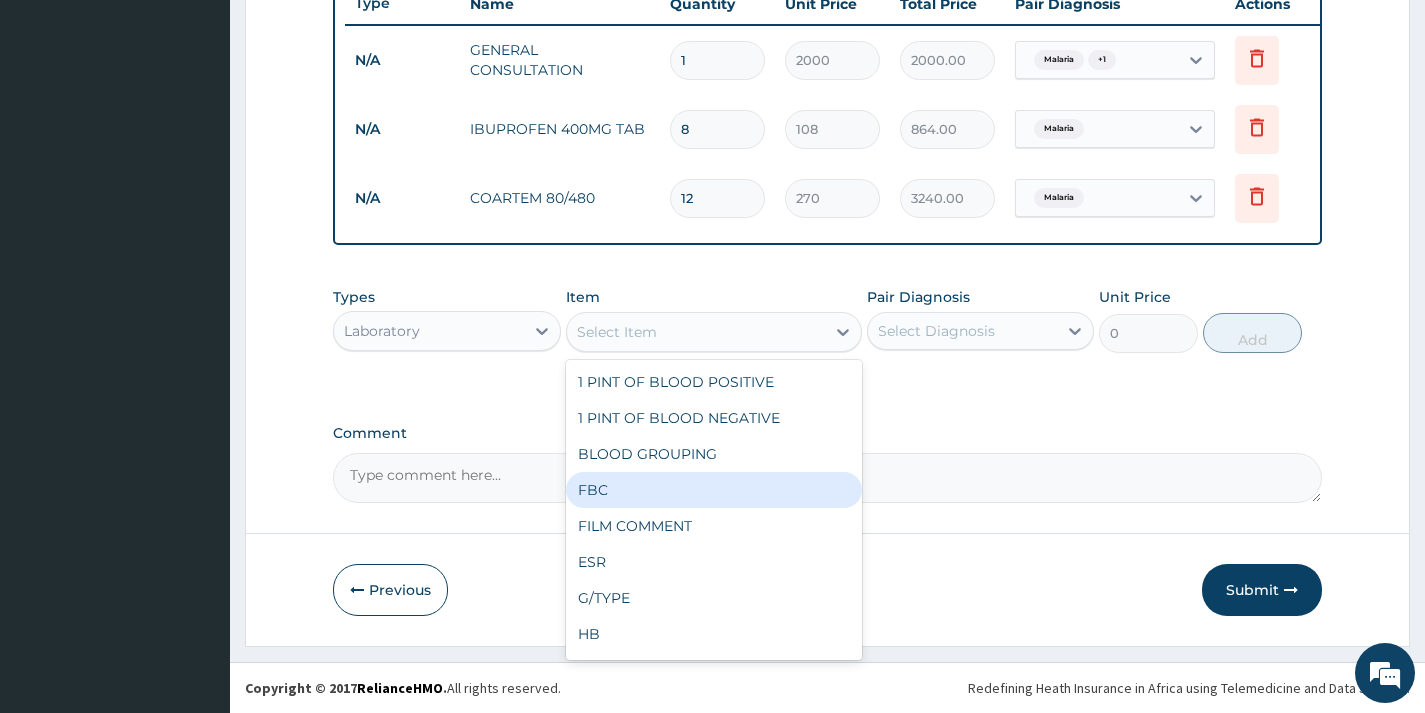 type on "W" 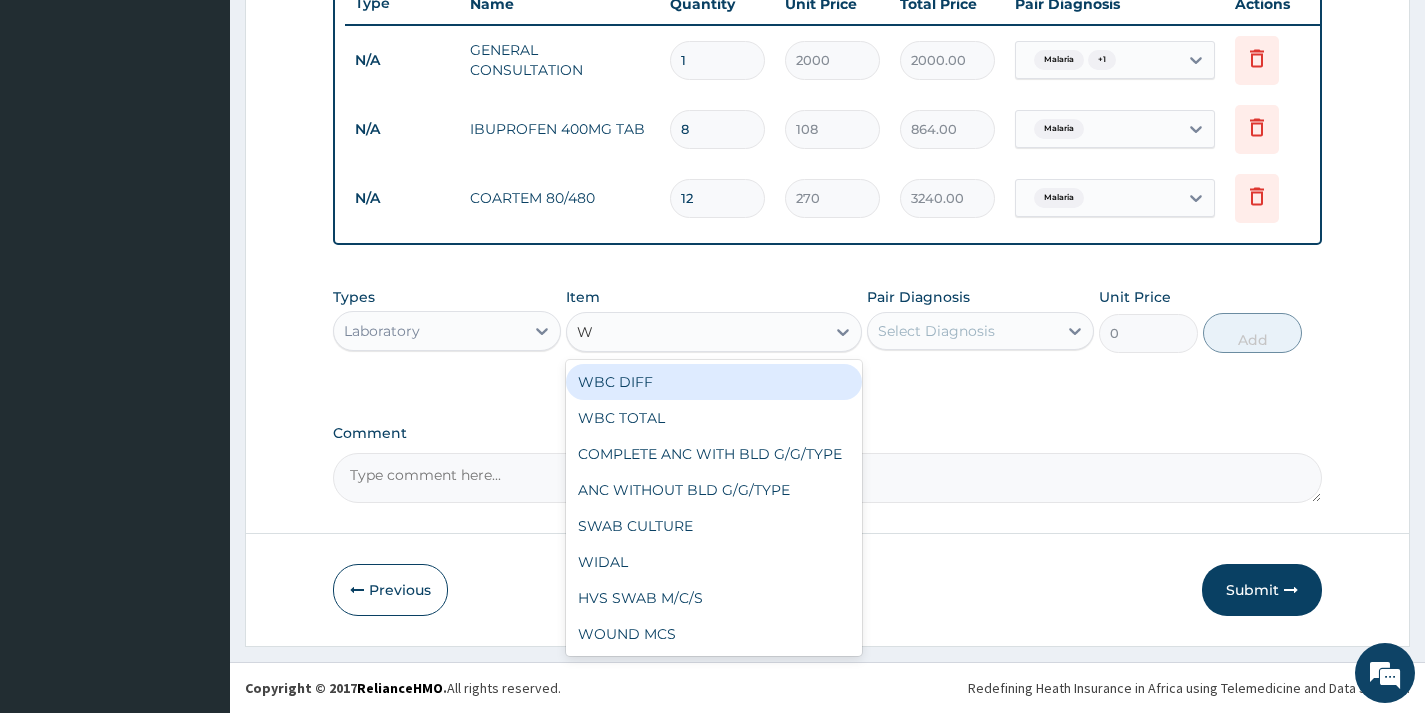 drag, startPoint x: 732, startPoint y: 384, endPoint x: 743, endPoint y: 373, distance: 15.556349 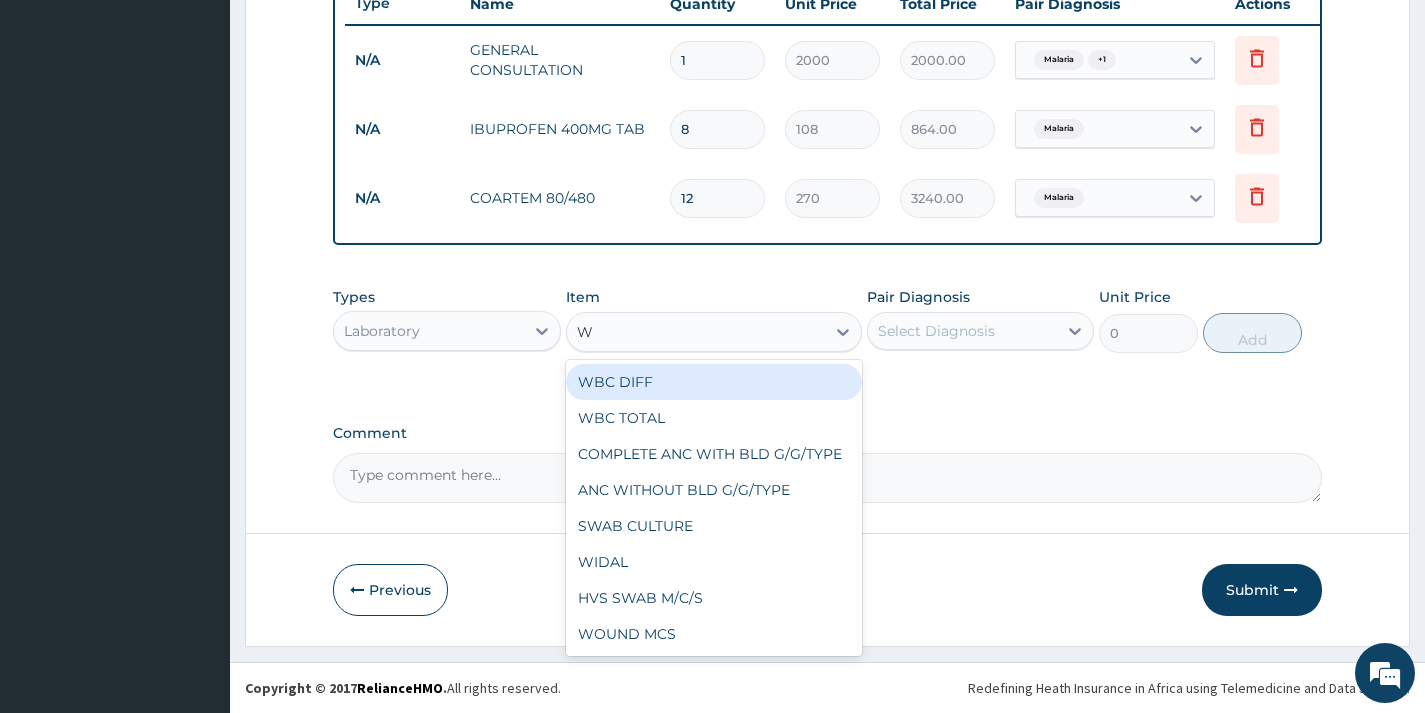 click on "WBC DIFF" at bounding box center [714, 382] 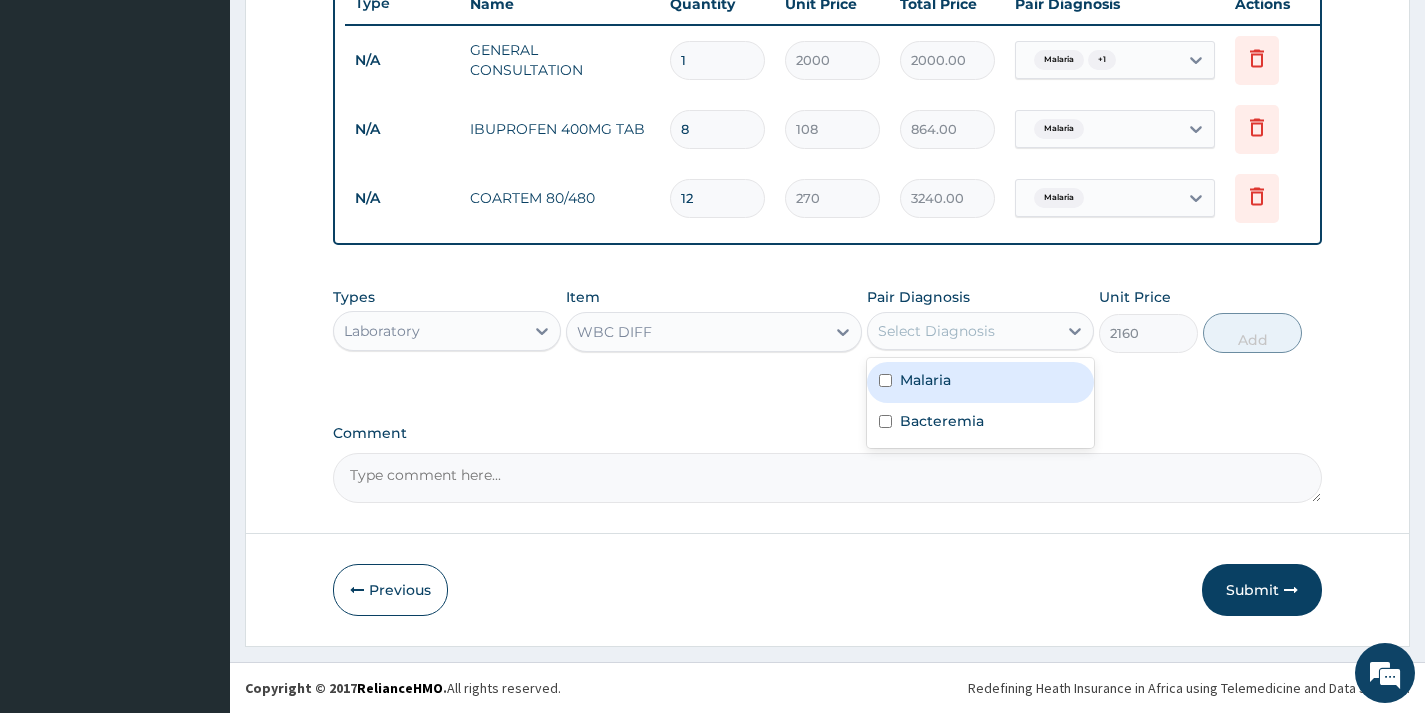click on "Select Diagnosis" at bounding box center (936, 331) 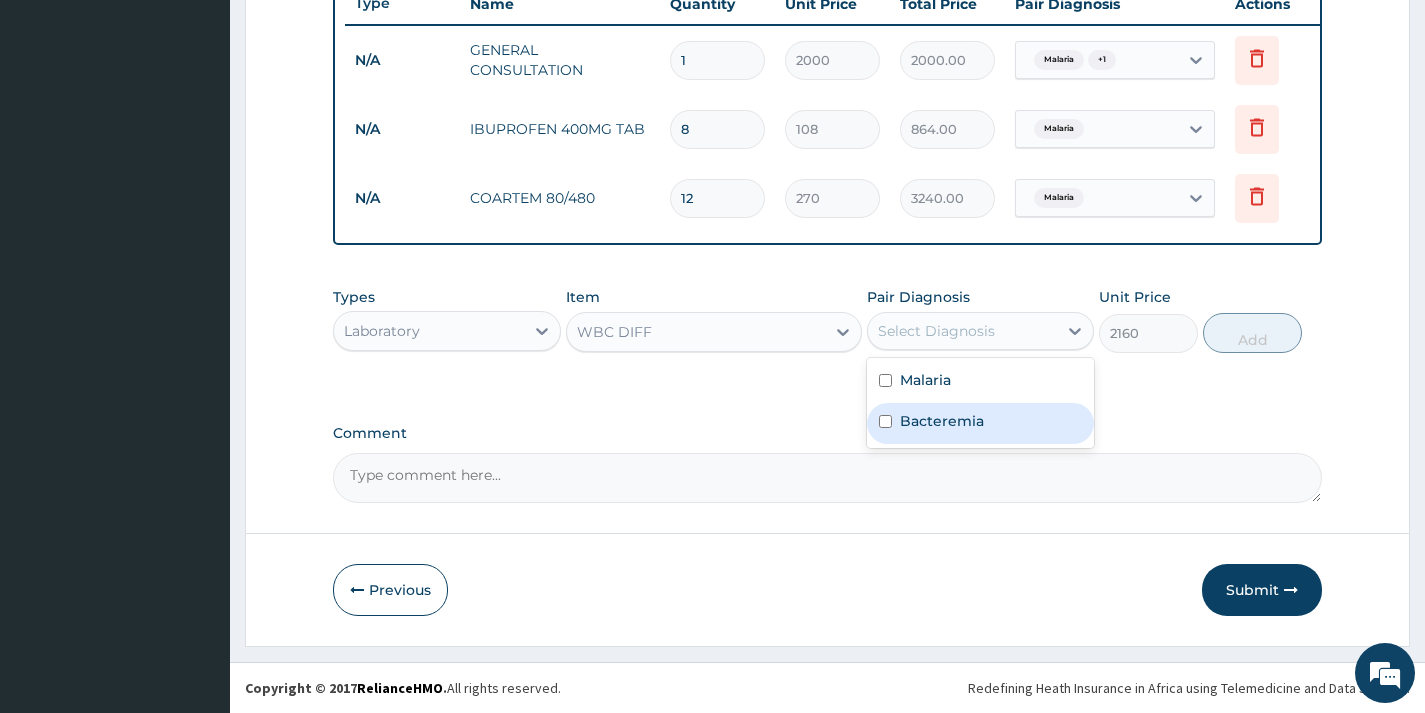 click on "Bacteremia" at bounding box center (942, 421) 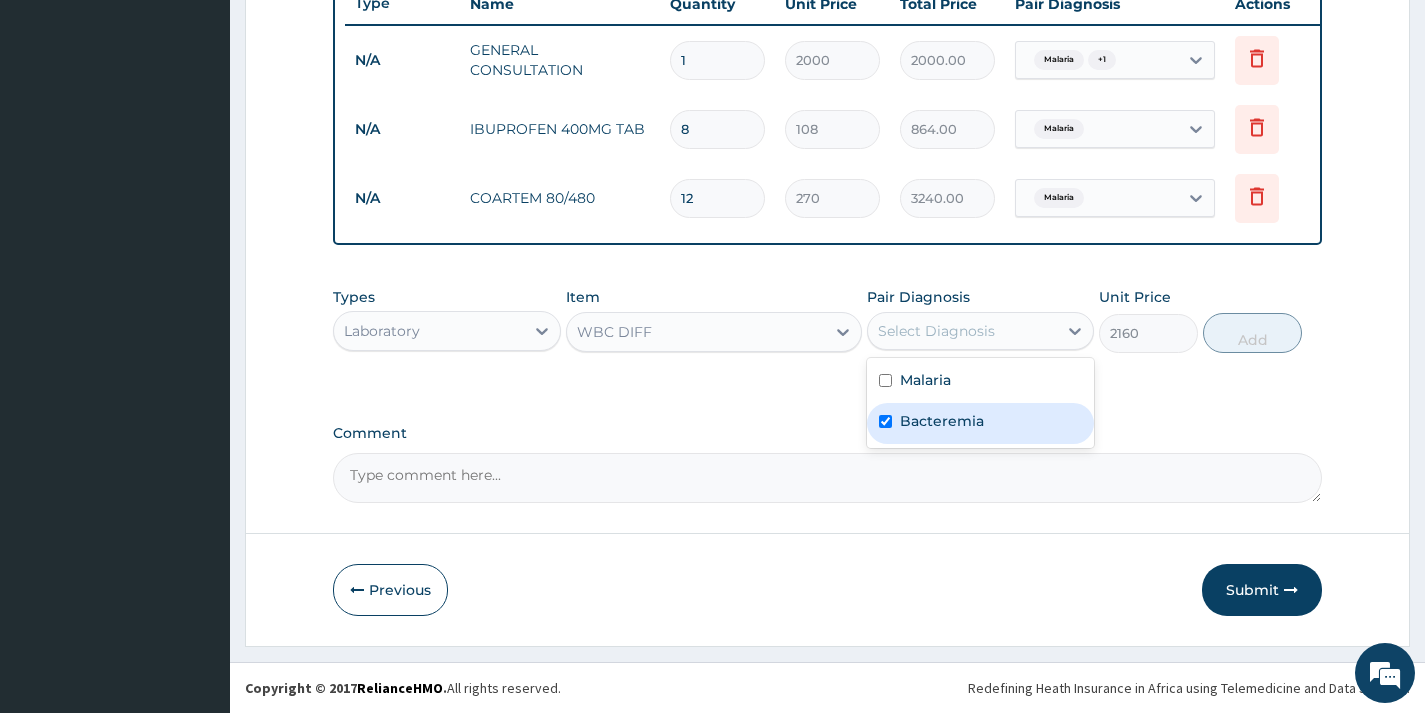 checkbox on "true" 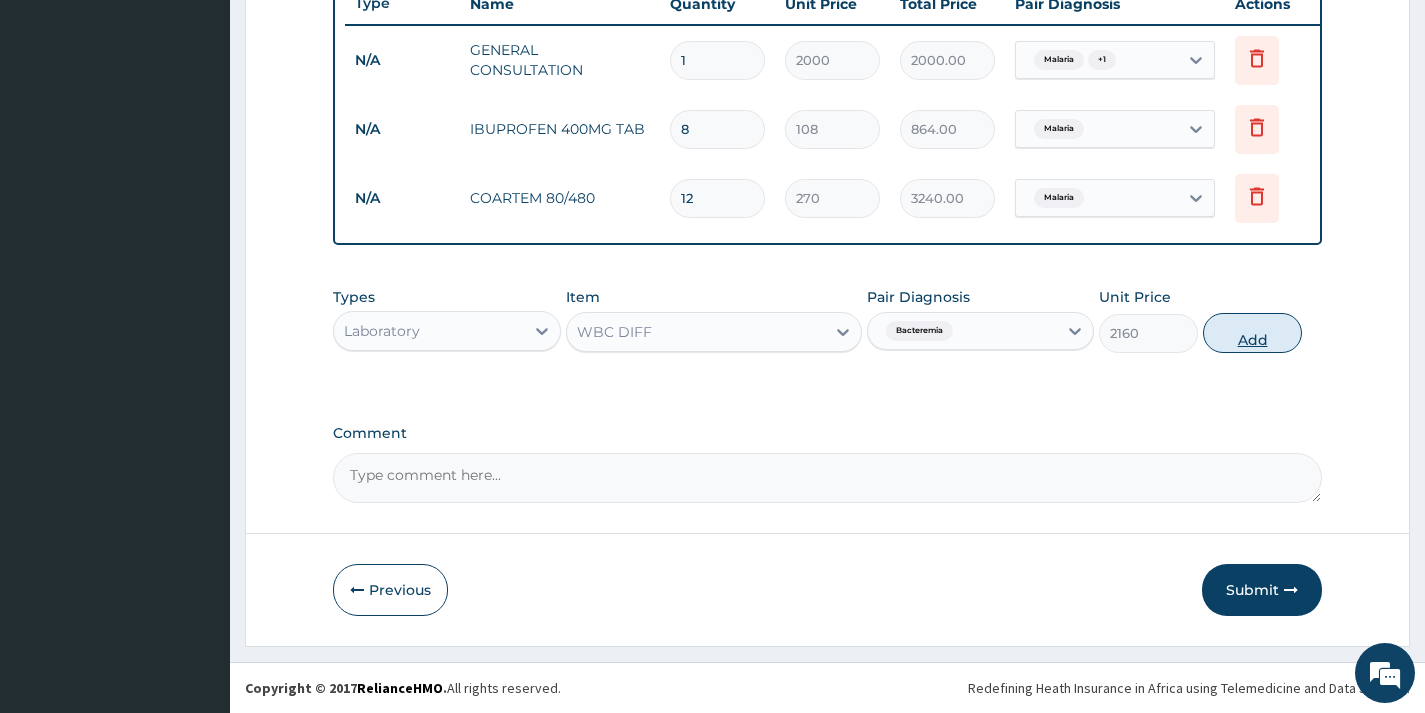 click on "Add" at bounding box center [1252, 333] 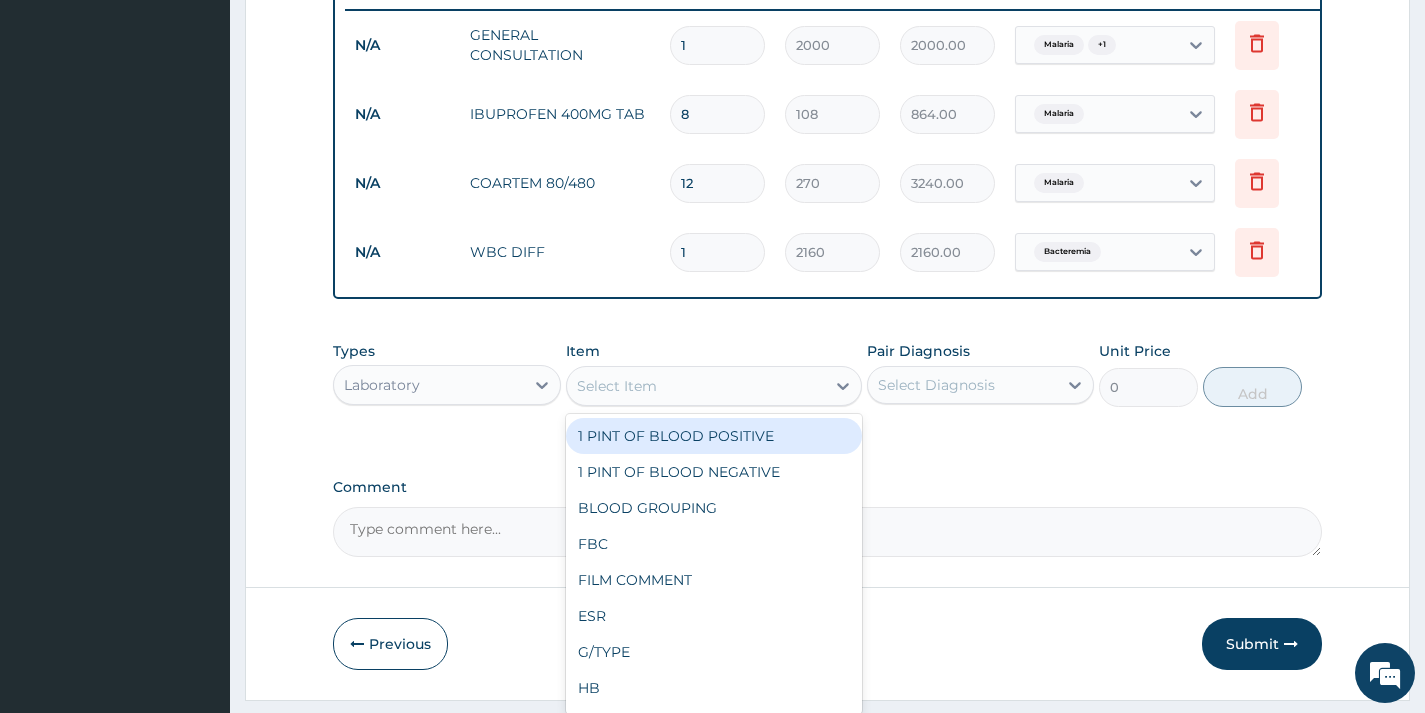 click on "Select Item" at bounding box center (696, 386) 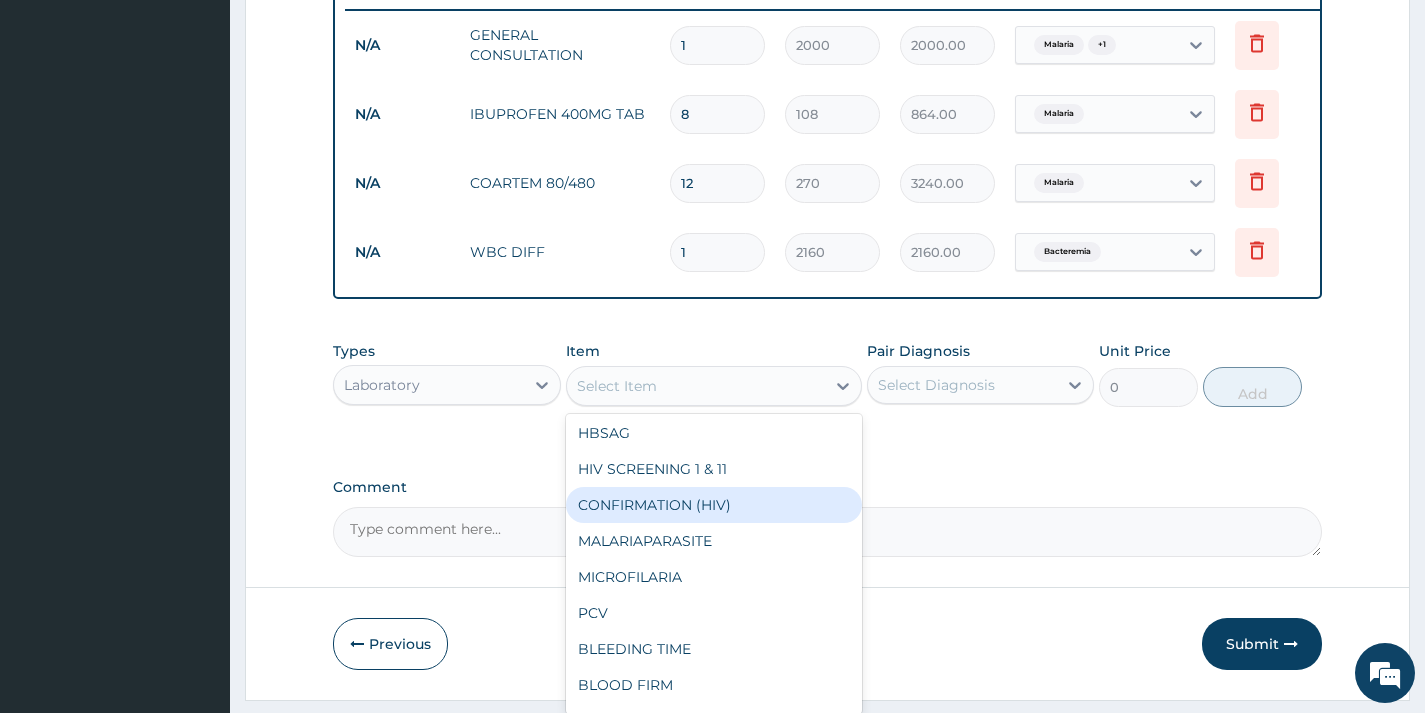 scroll, scrollTop: 300, scrollLeft: 0, axis: vertical 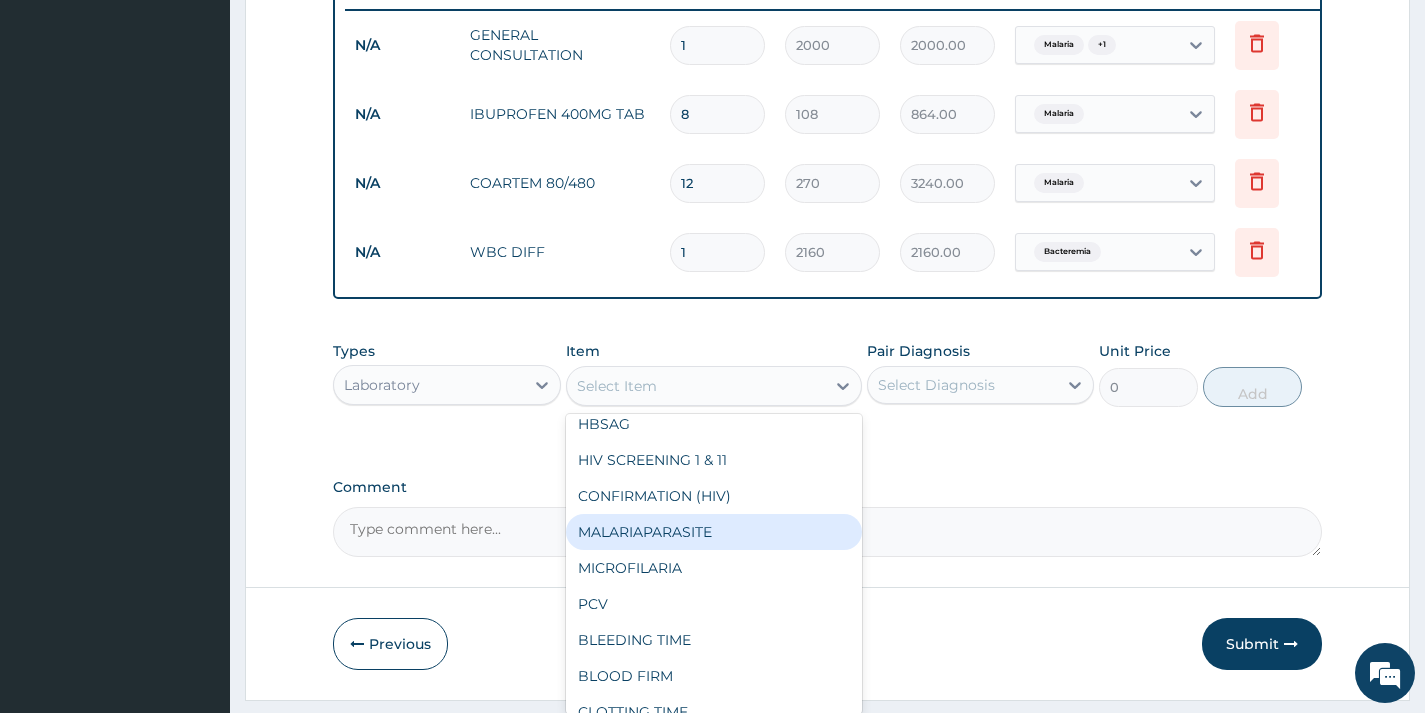 click on "MALARIAPARASITE" at bounding box center (714, 532) 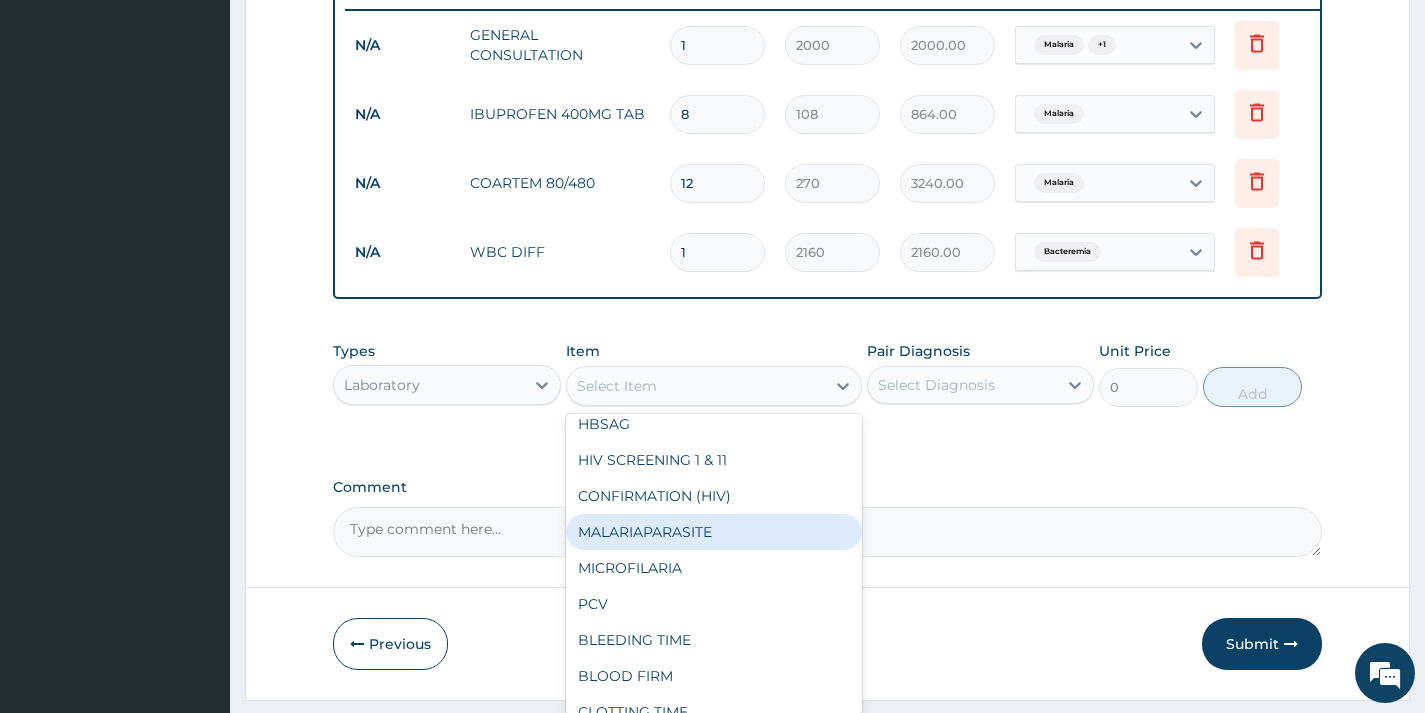 type on "720" 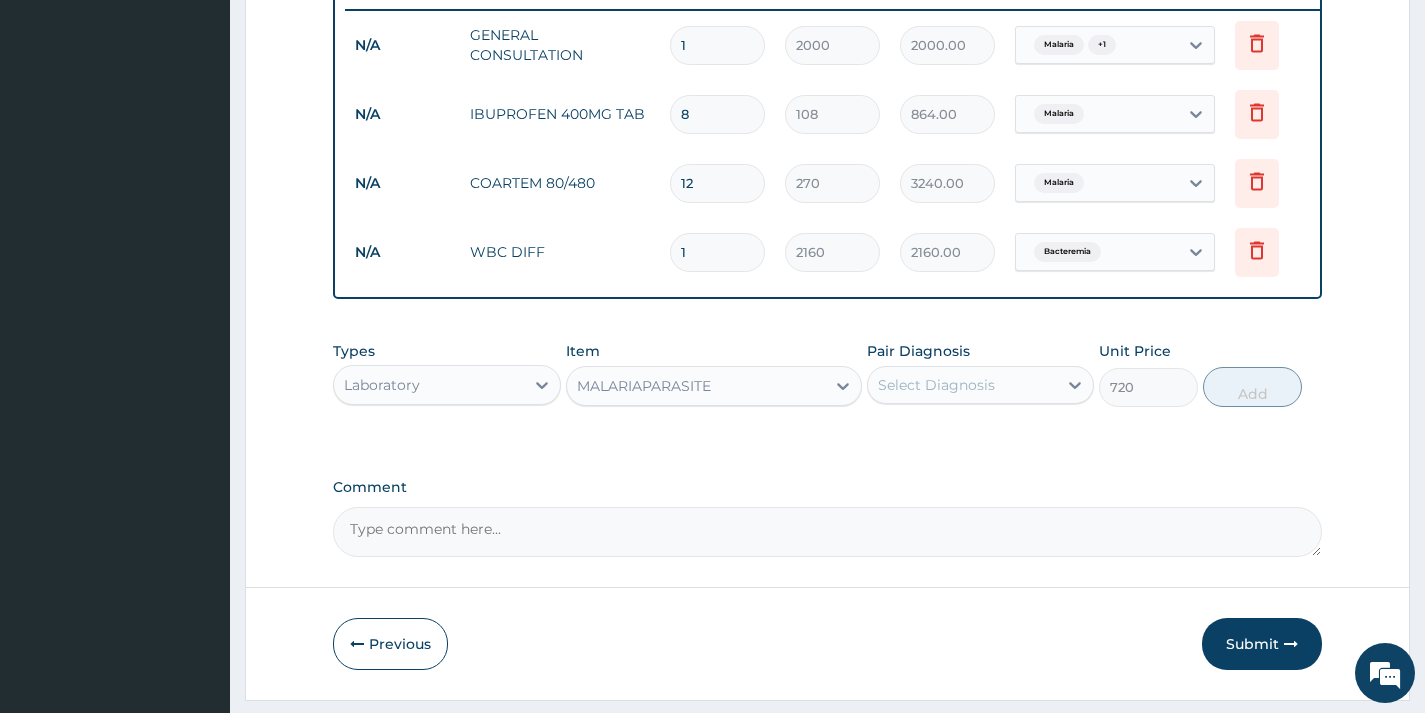click on "Select Diagnosis" at bounding box center [936, 385] 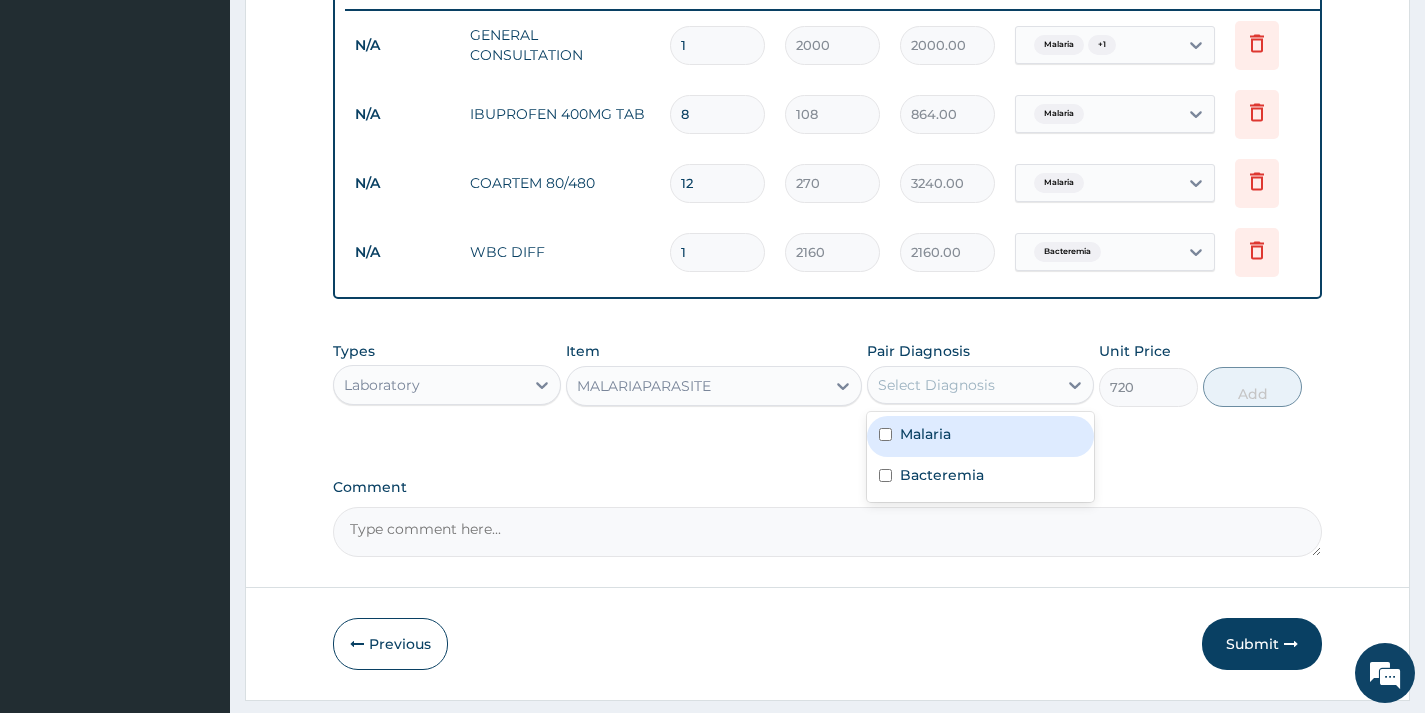 click on "Malaria" at bounding box center [980, 436] 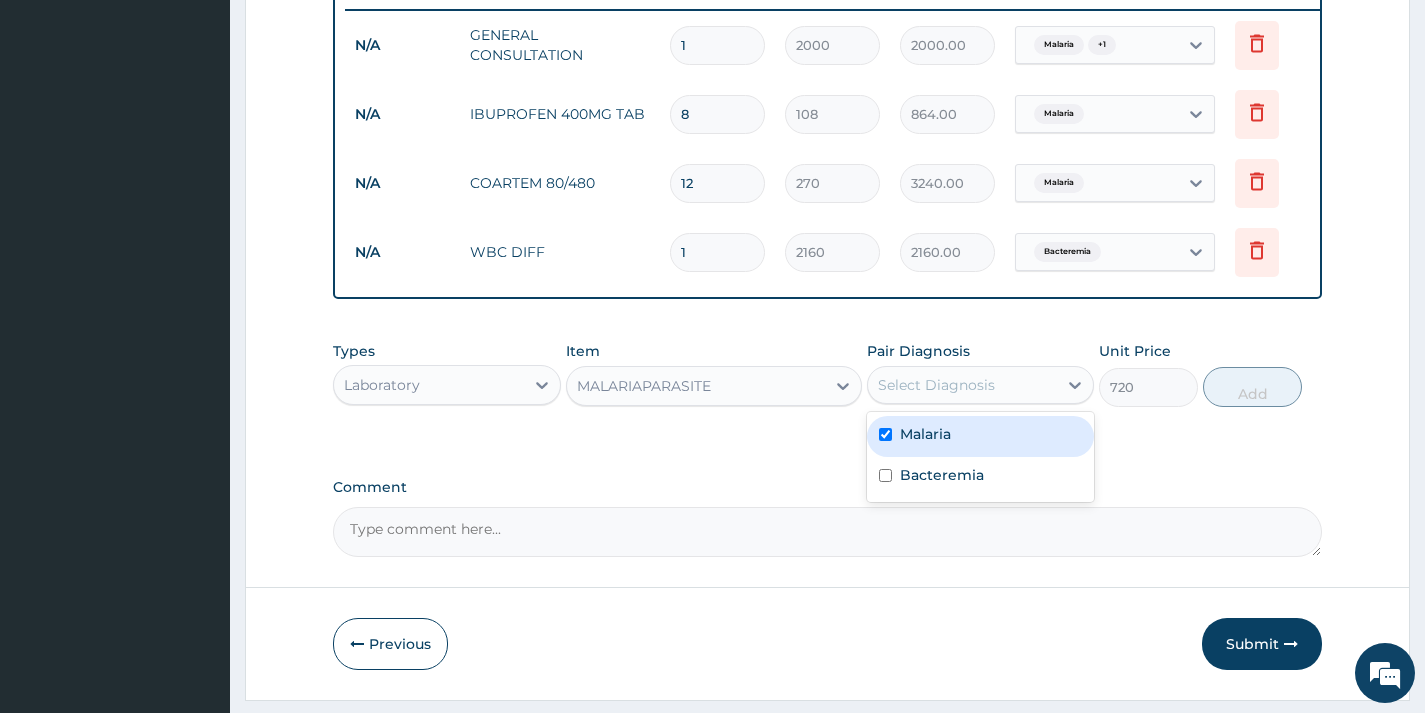 checkbox on "true" 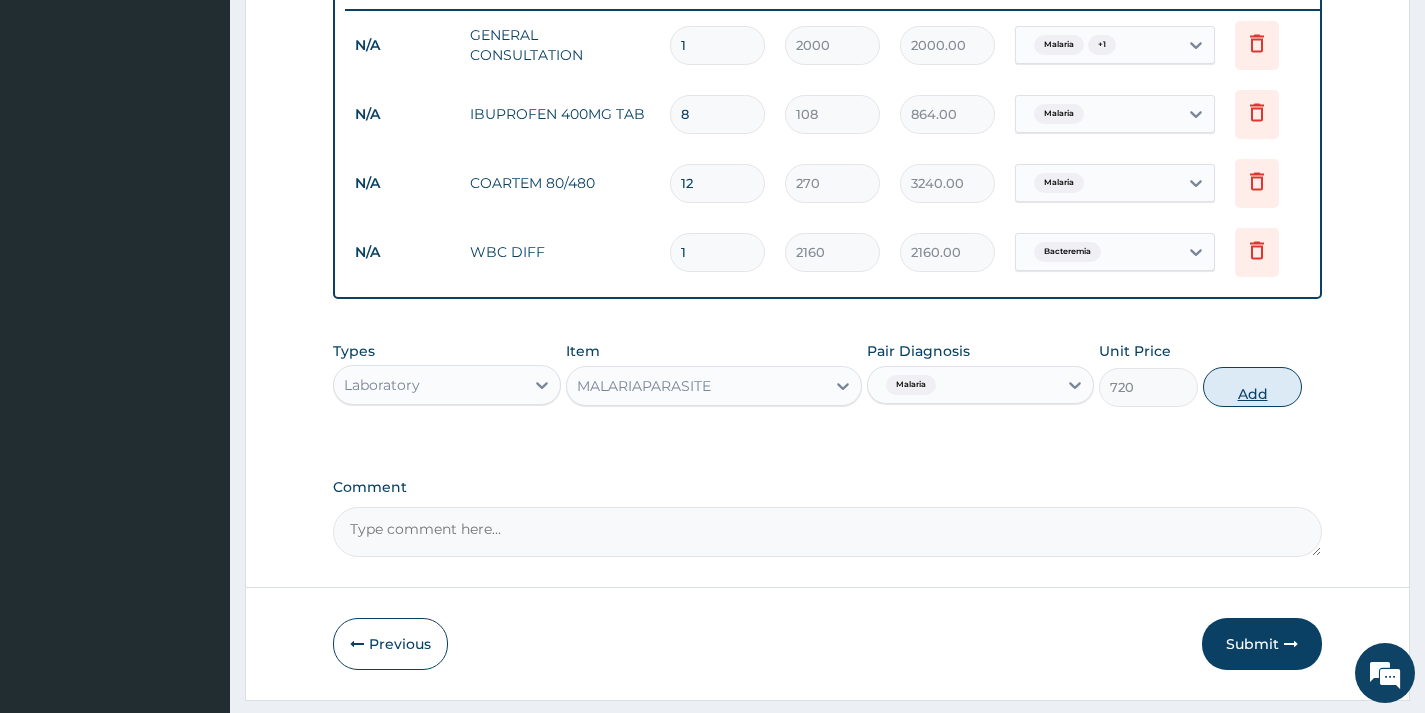 click on "Add" at bounding box center (1252, 387) 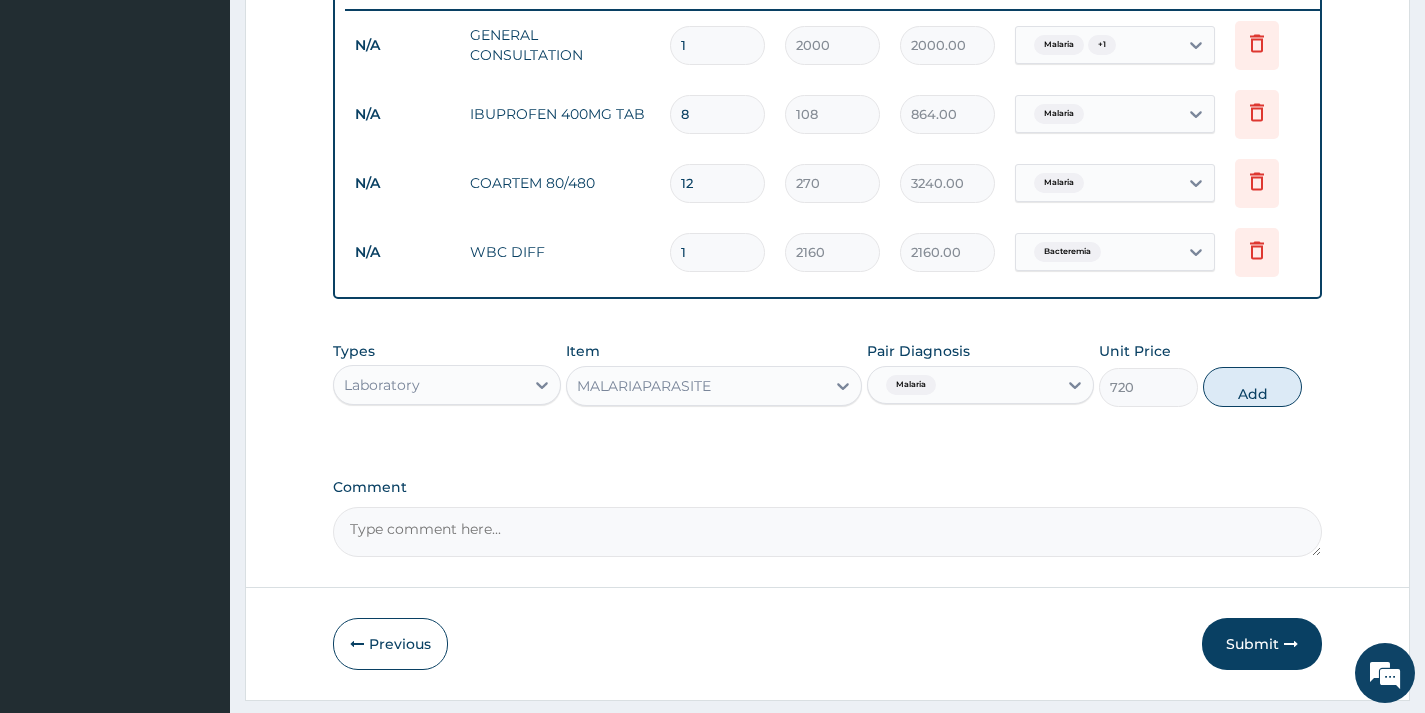 type on "0" 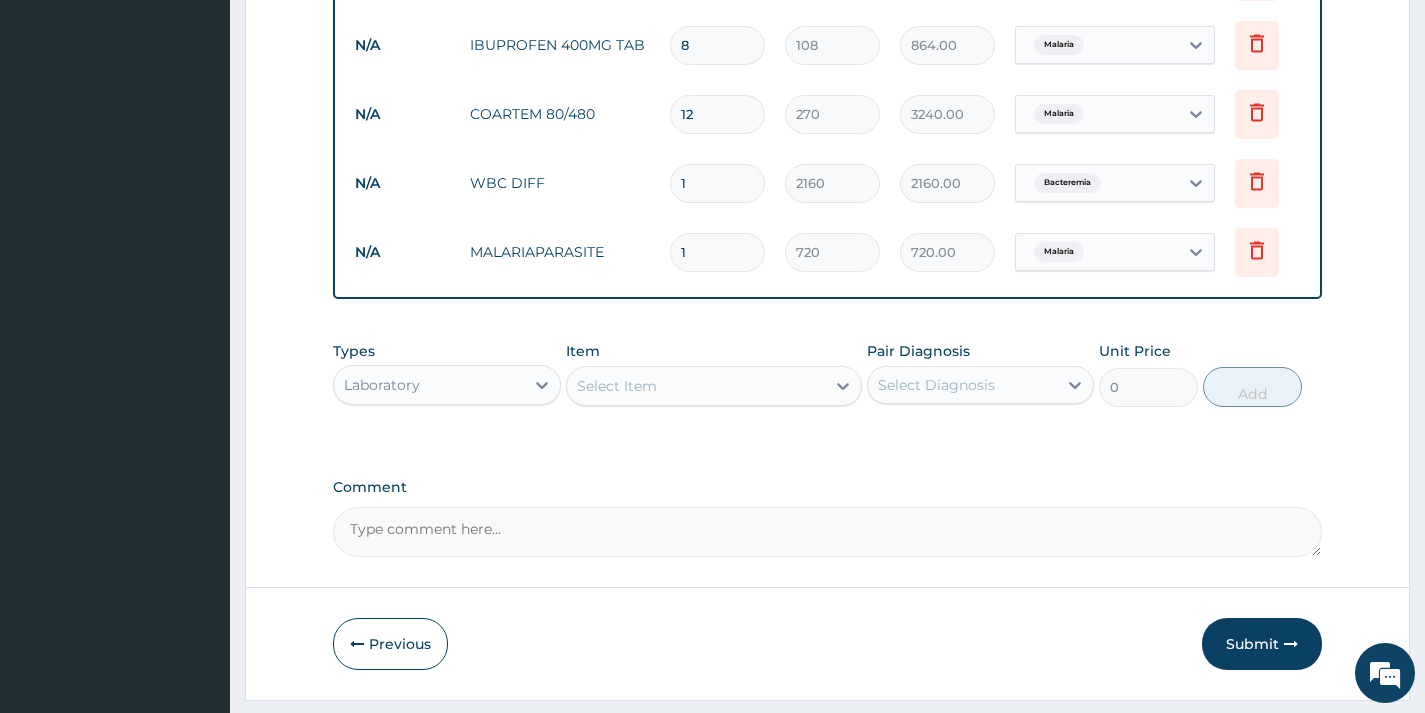 scroll, scrollTop: 925, scrollLeft: 0, axis: vertical 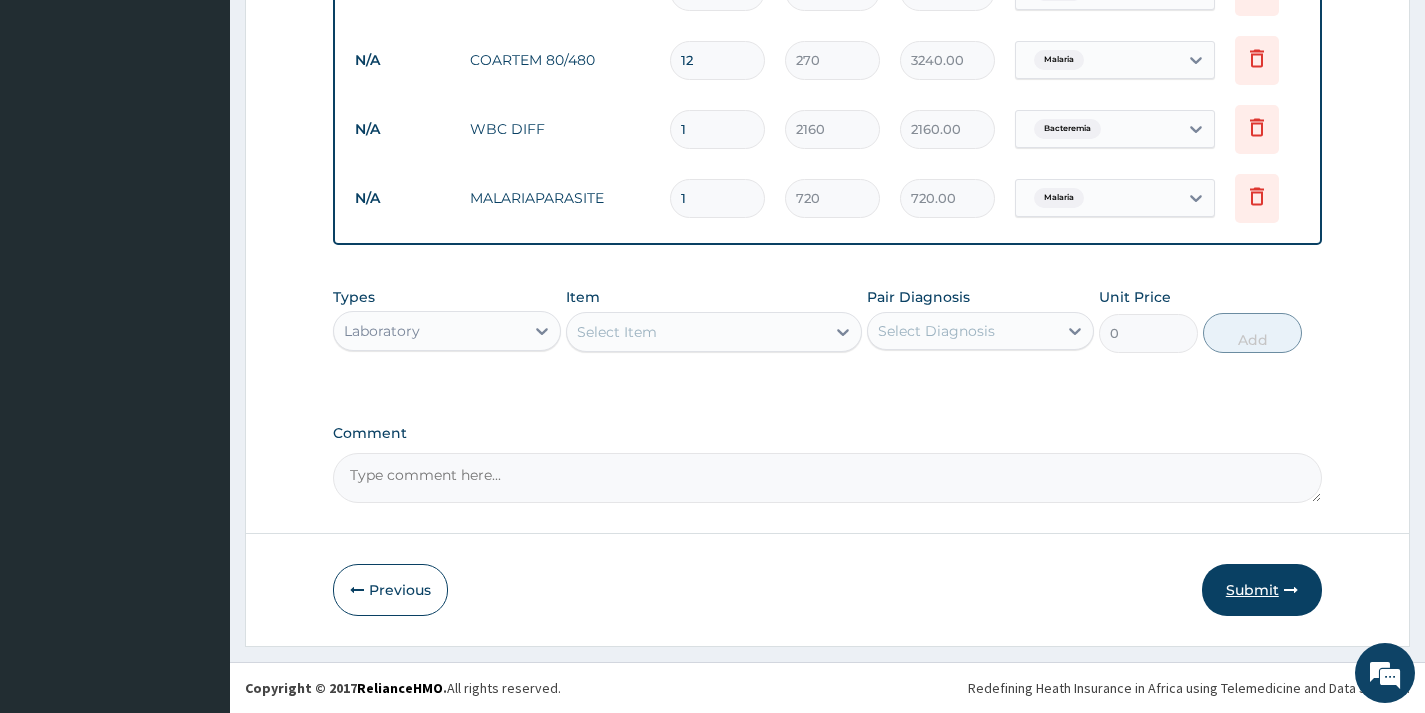 click on "Submit" at bounding box center (1262, 590) 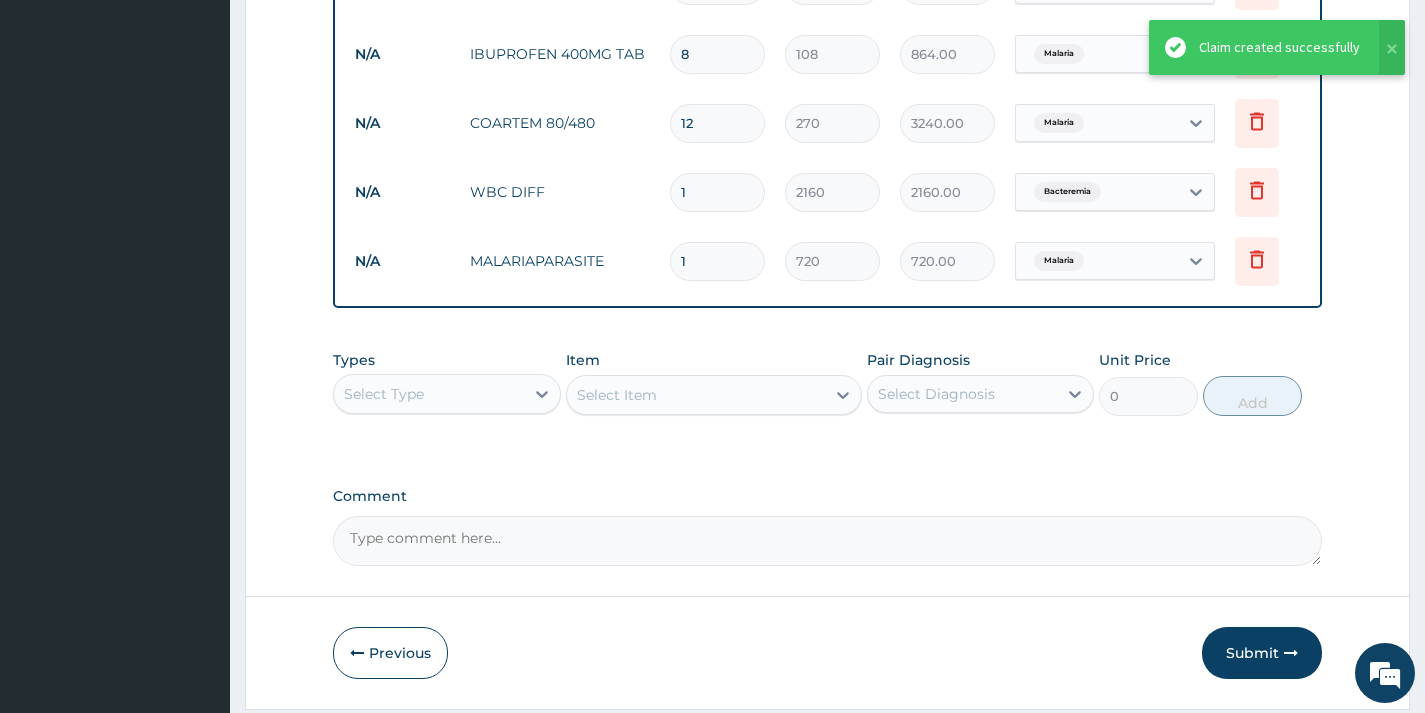 scroll, scrollTop: 725, scrollLeft: 0, axis: vertical 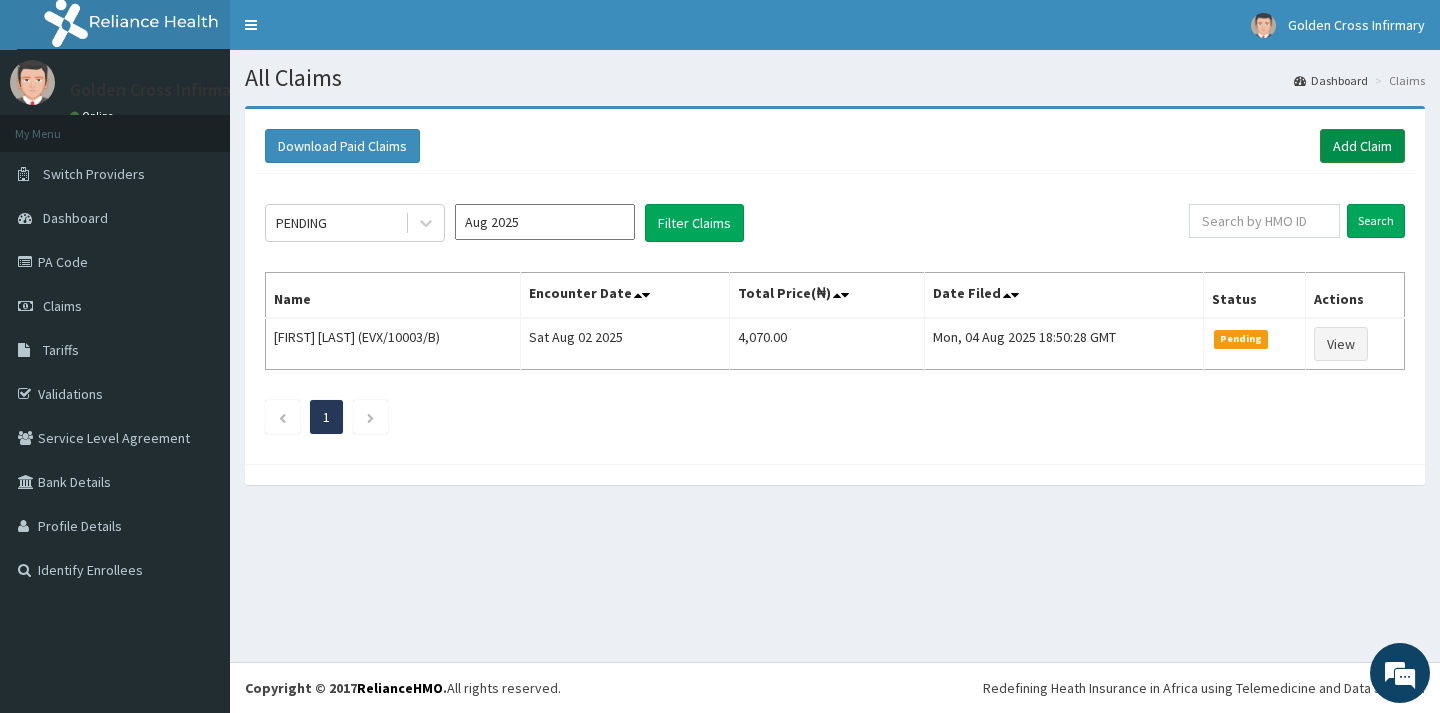 click on "Add Claim" at bounding box center (1362, 146) 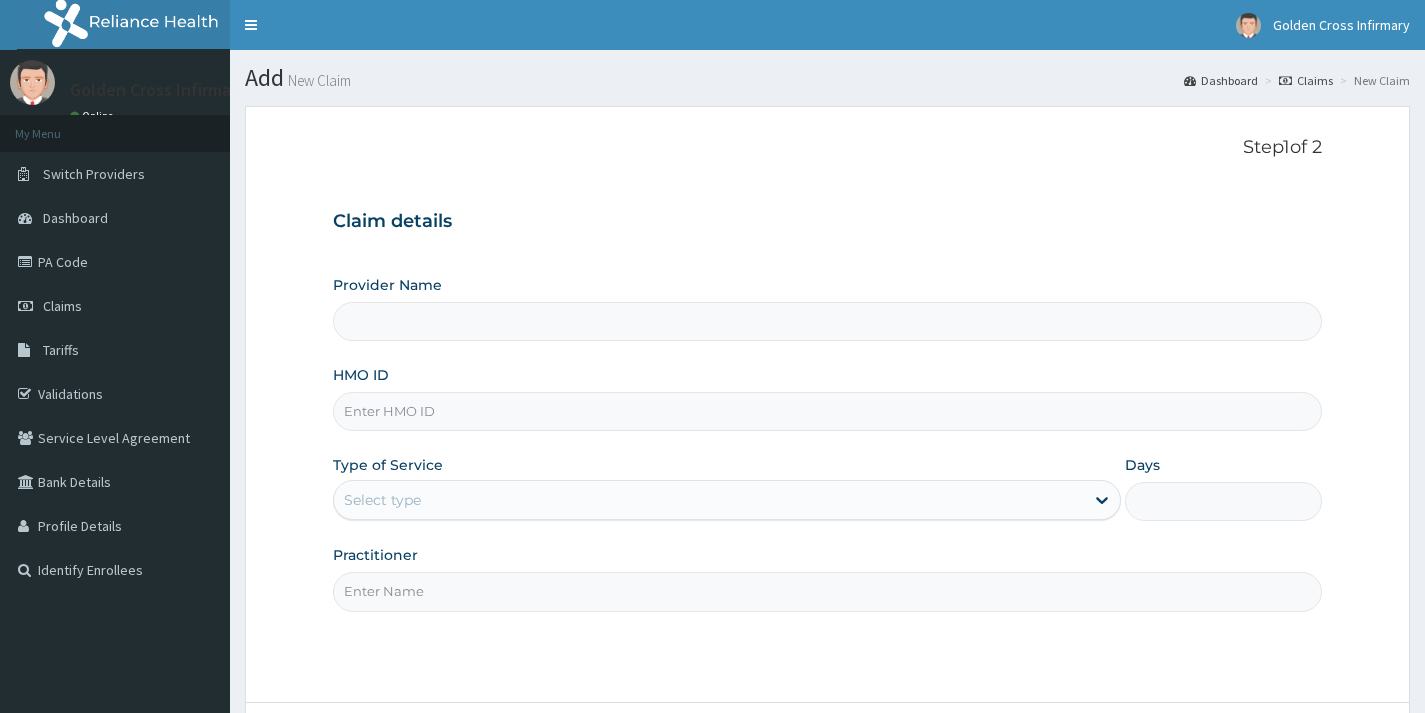 scroll, scrollTop: 0, scrollLeft: 0, axis: both 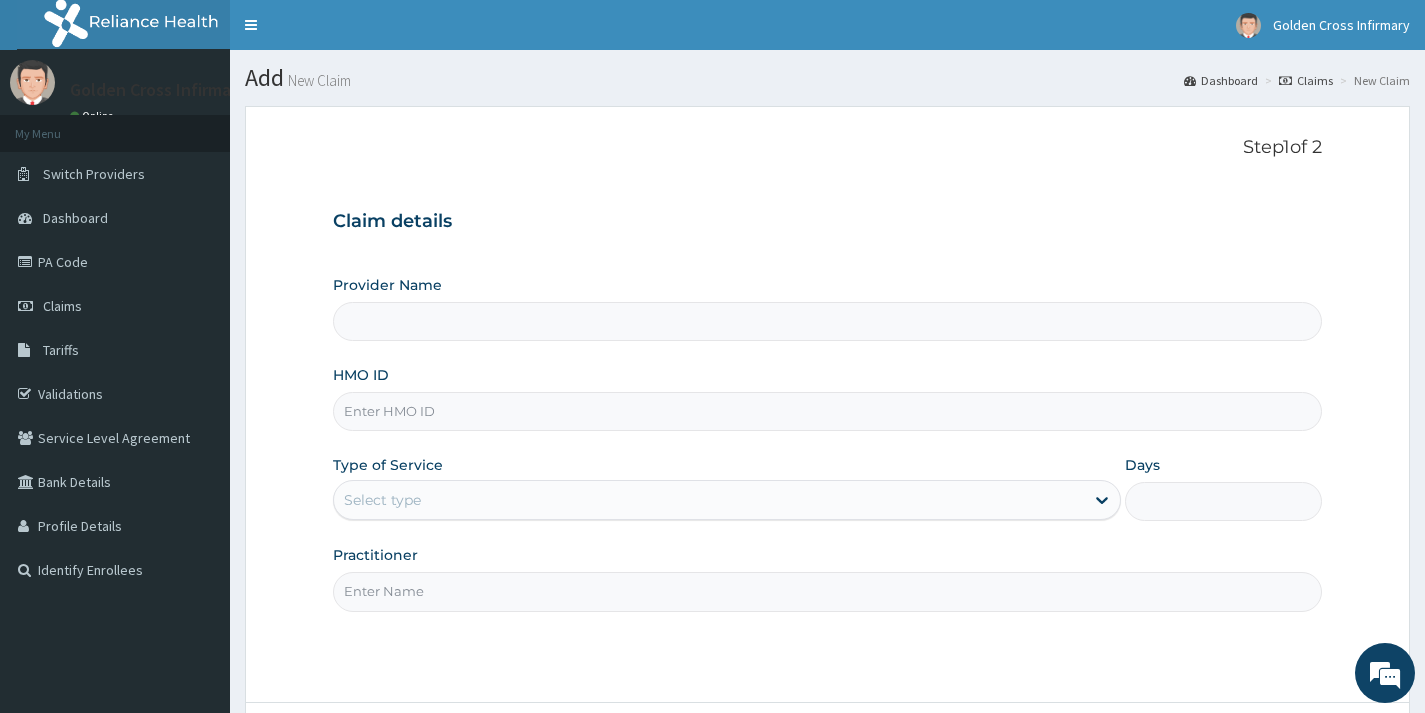 type on "Golden Cross Infirmary (Hospital & Maternity)" 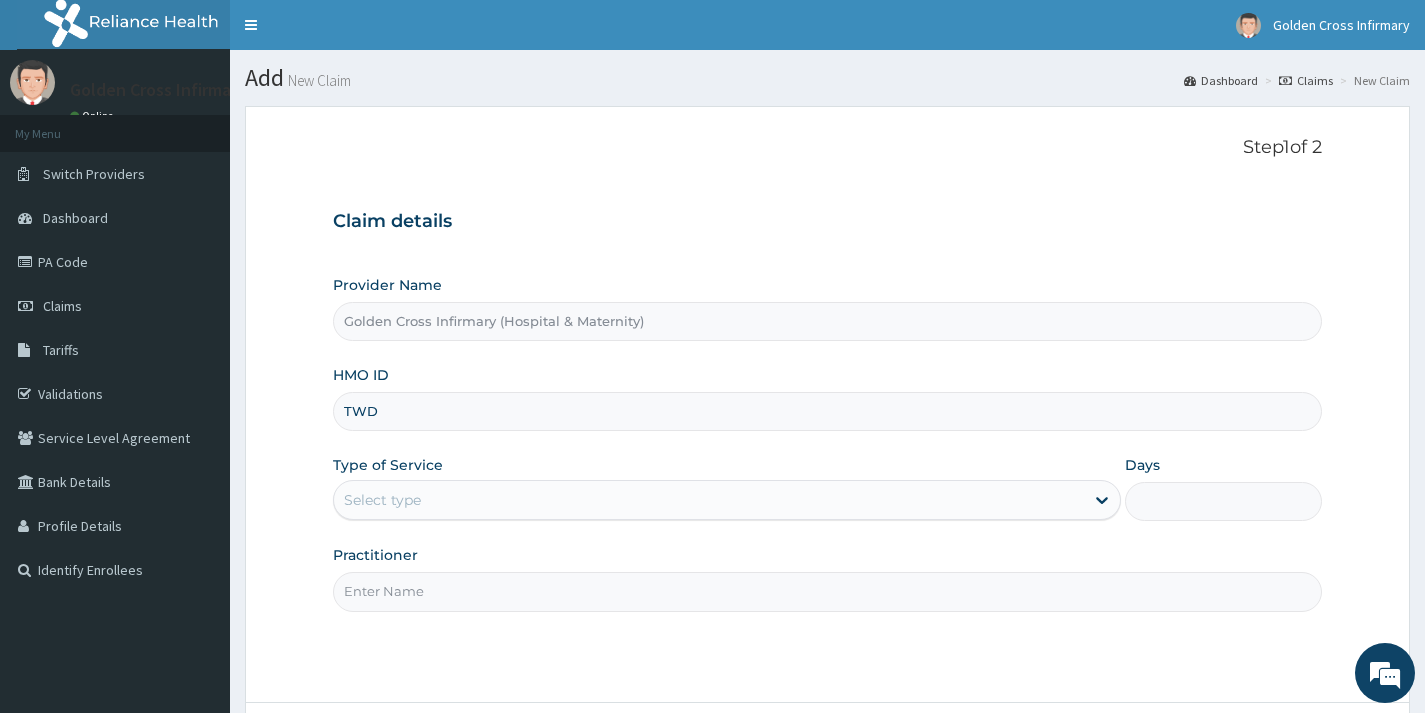 scroll, scrollTop: 0, scrollLeft: 0, axis: both 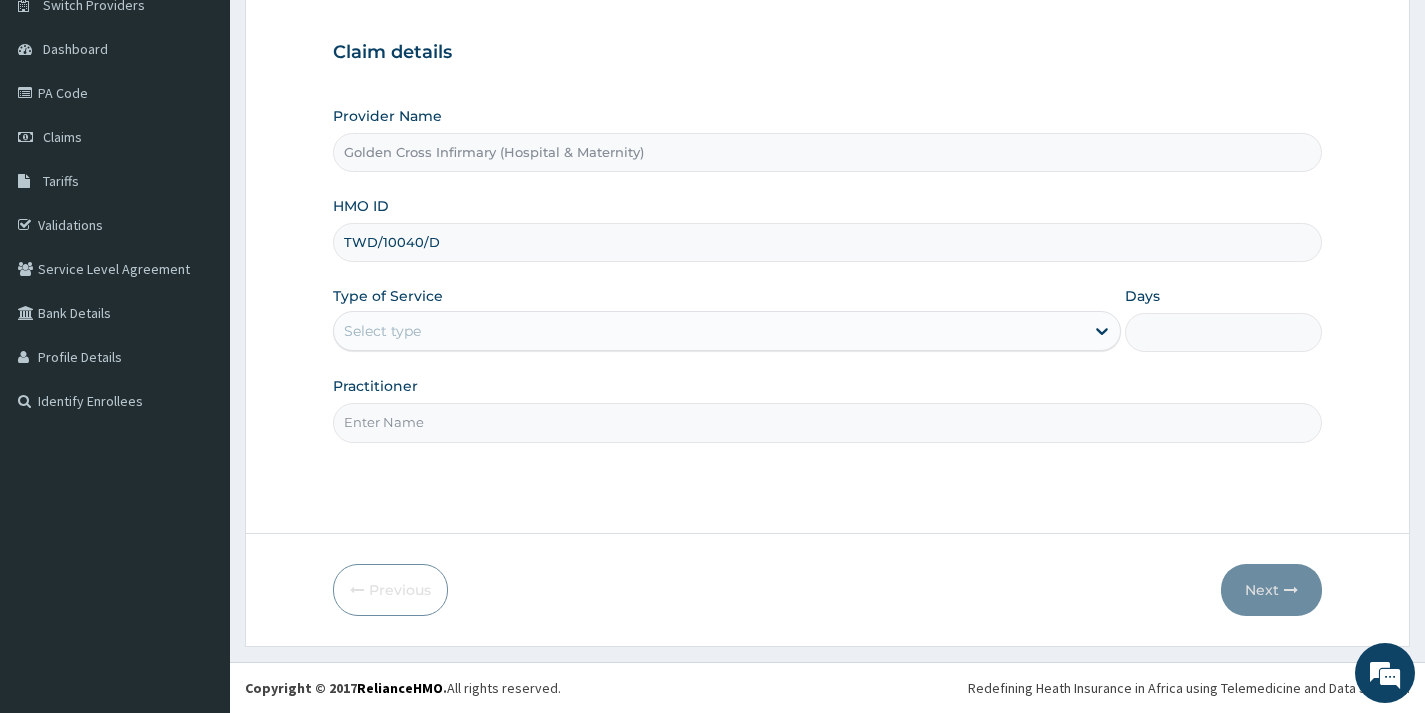type on "TWD/10040/D" 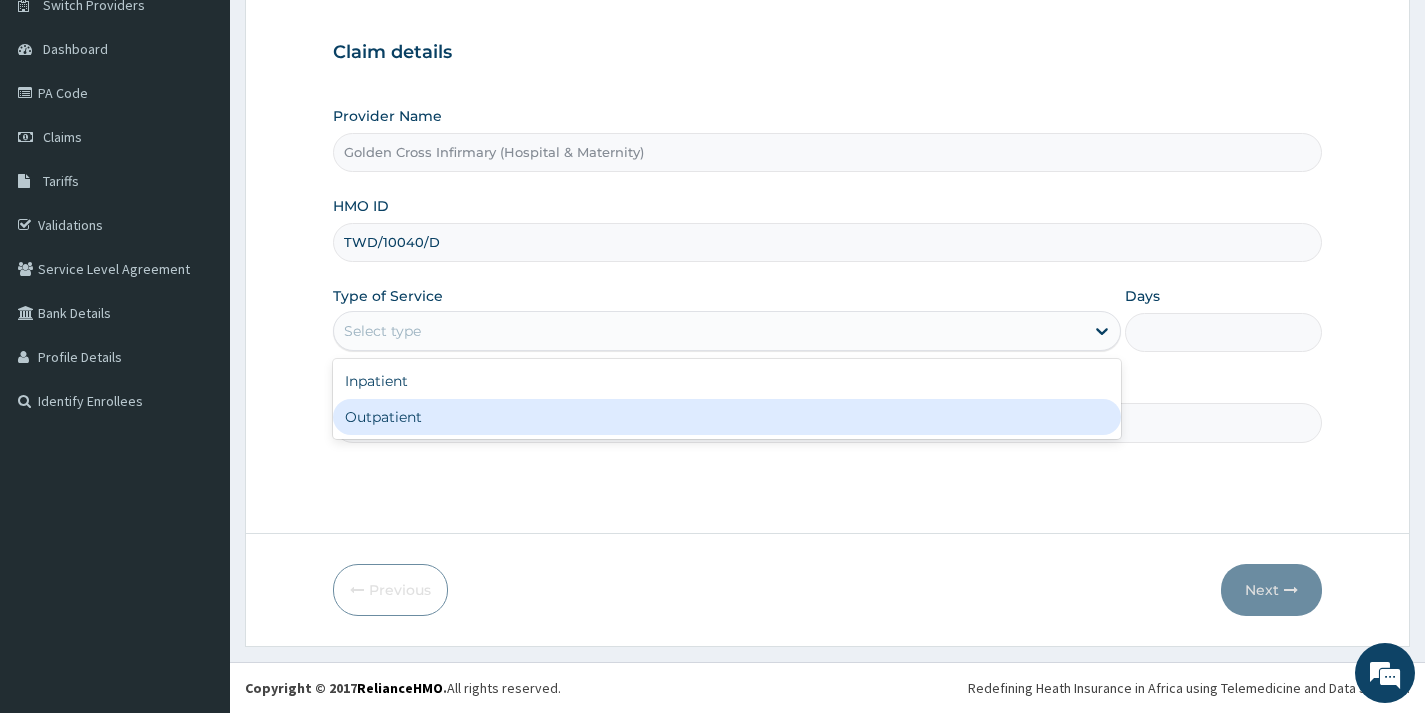 click on "Outpatient" at bounding box center [727, 417] 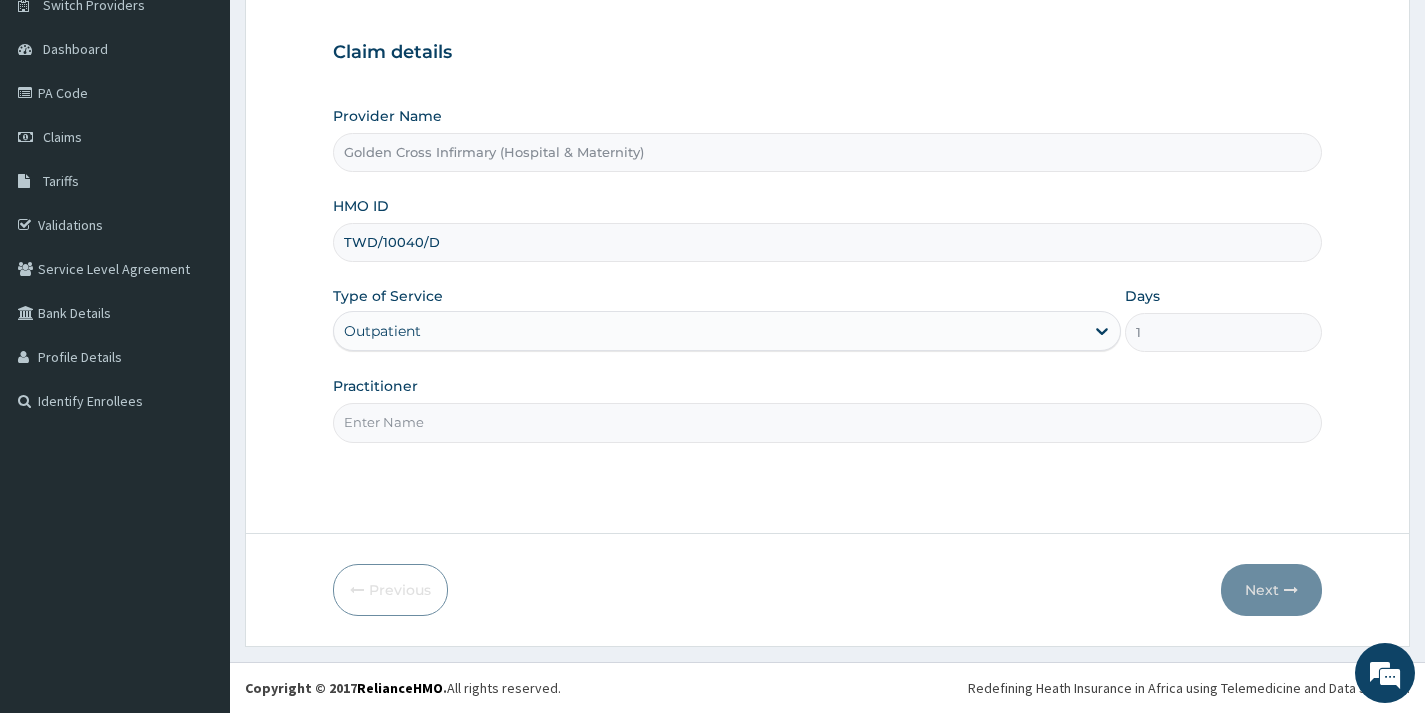 click on "Practitioner" at bounding box center [827, 422] 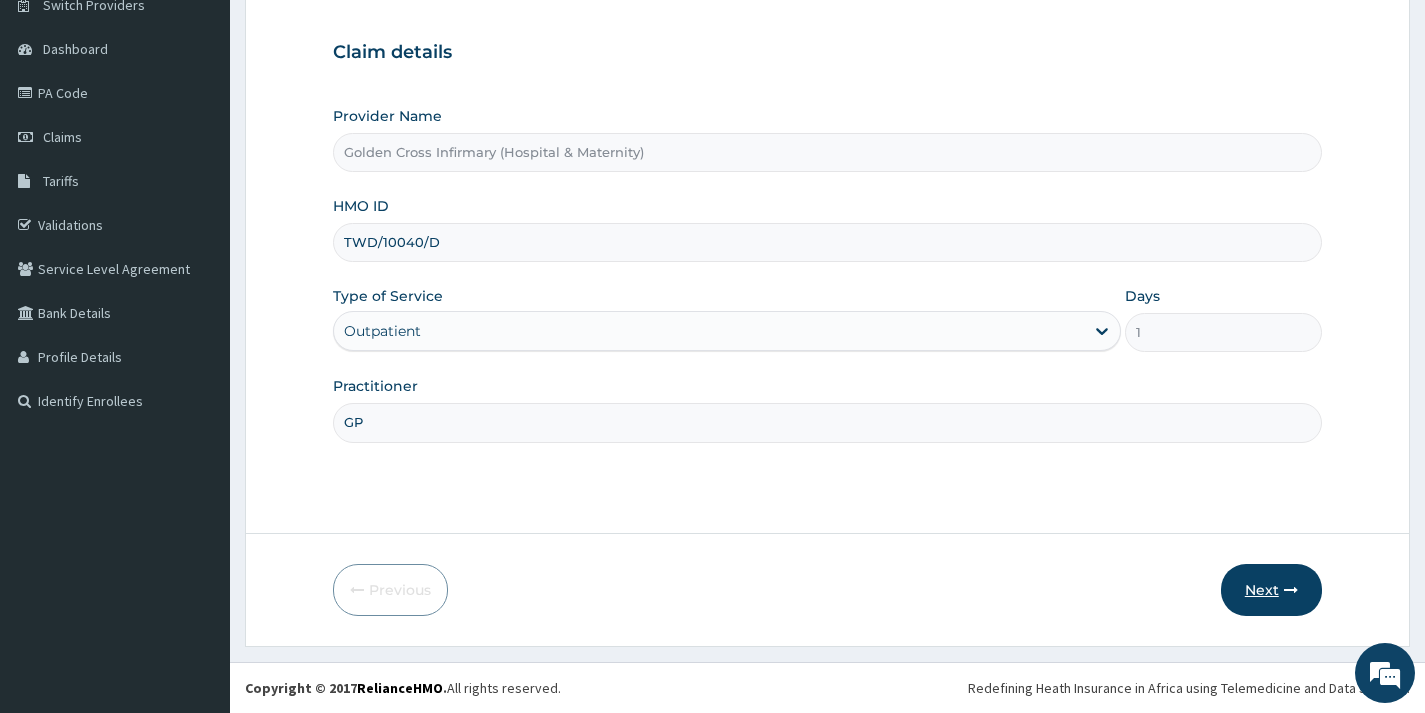 click on "Next" at bounding box center (1271, 590) 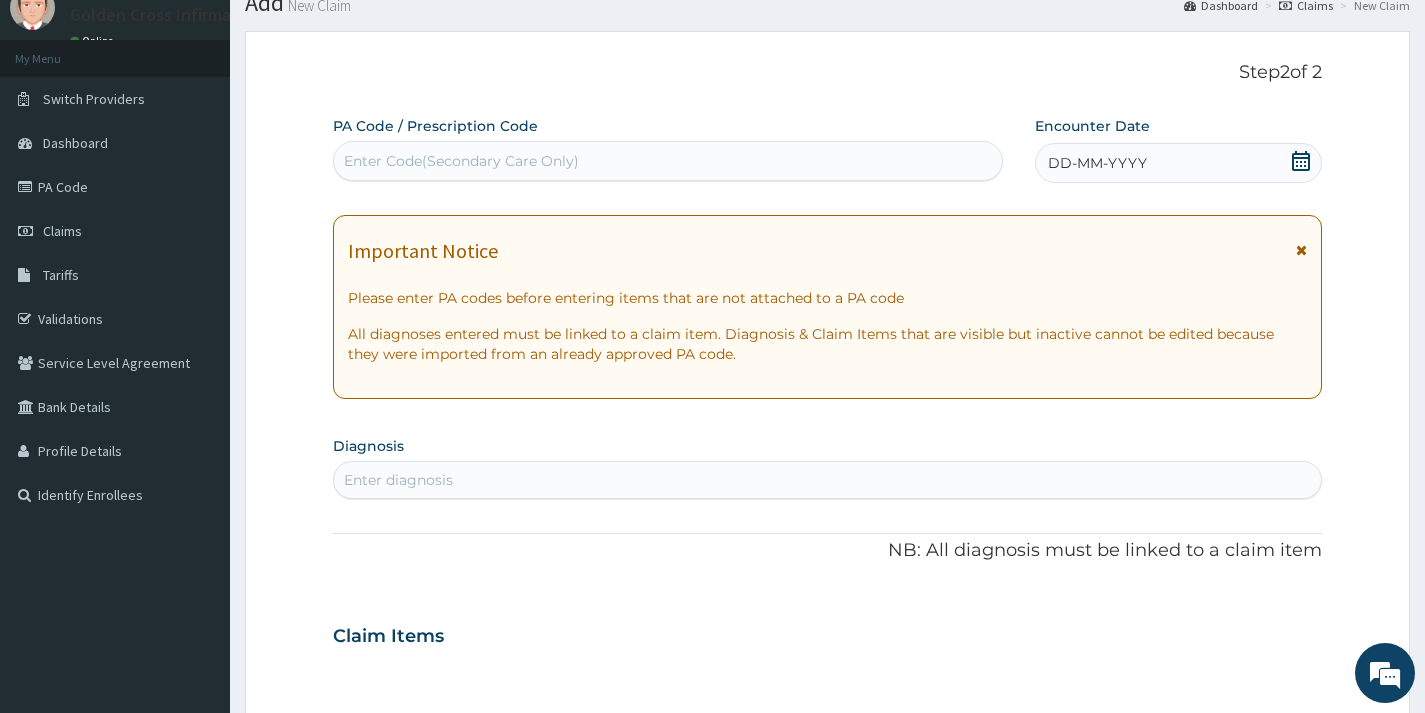 scroll, scrollTop: 0, scrollLeft: 0, axis: both 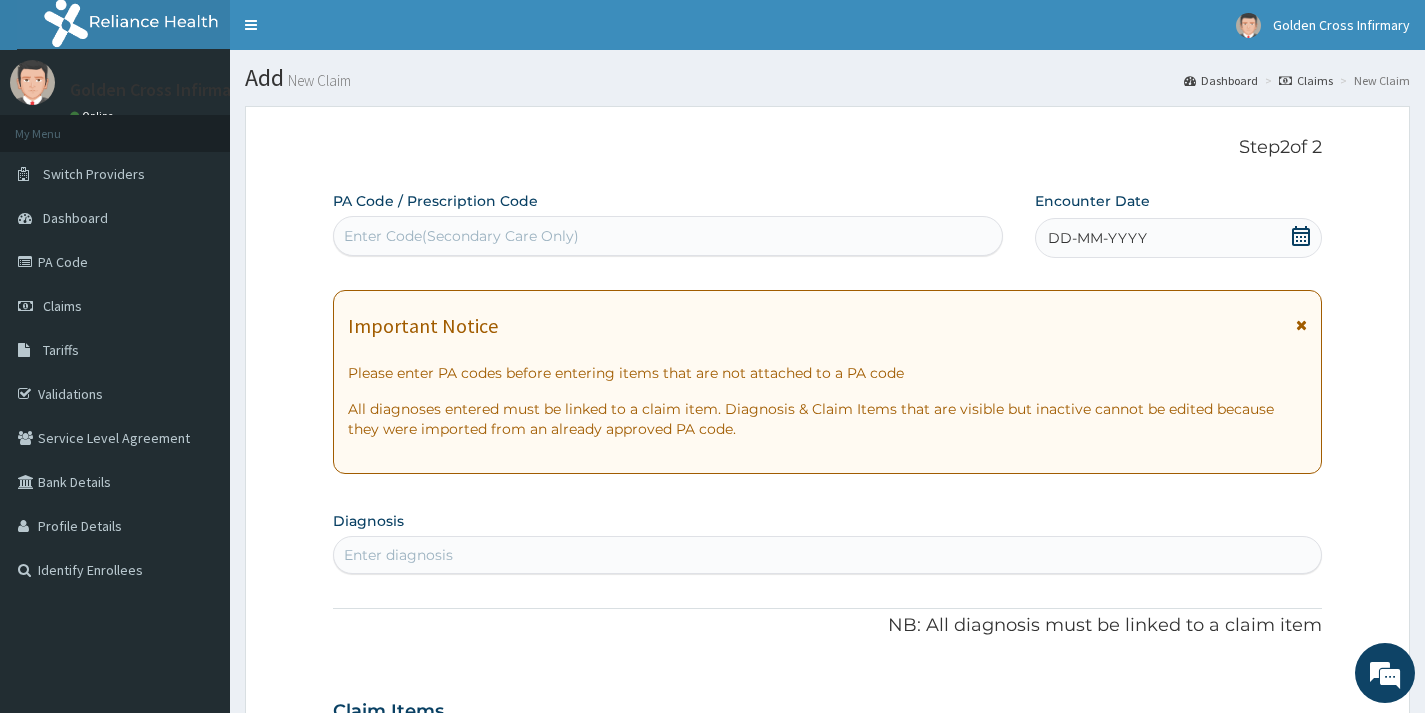 click 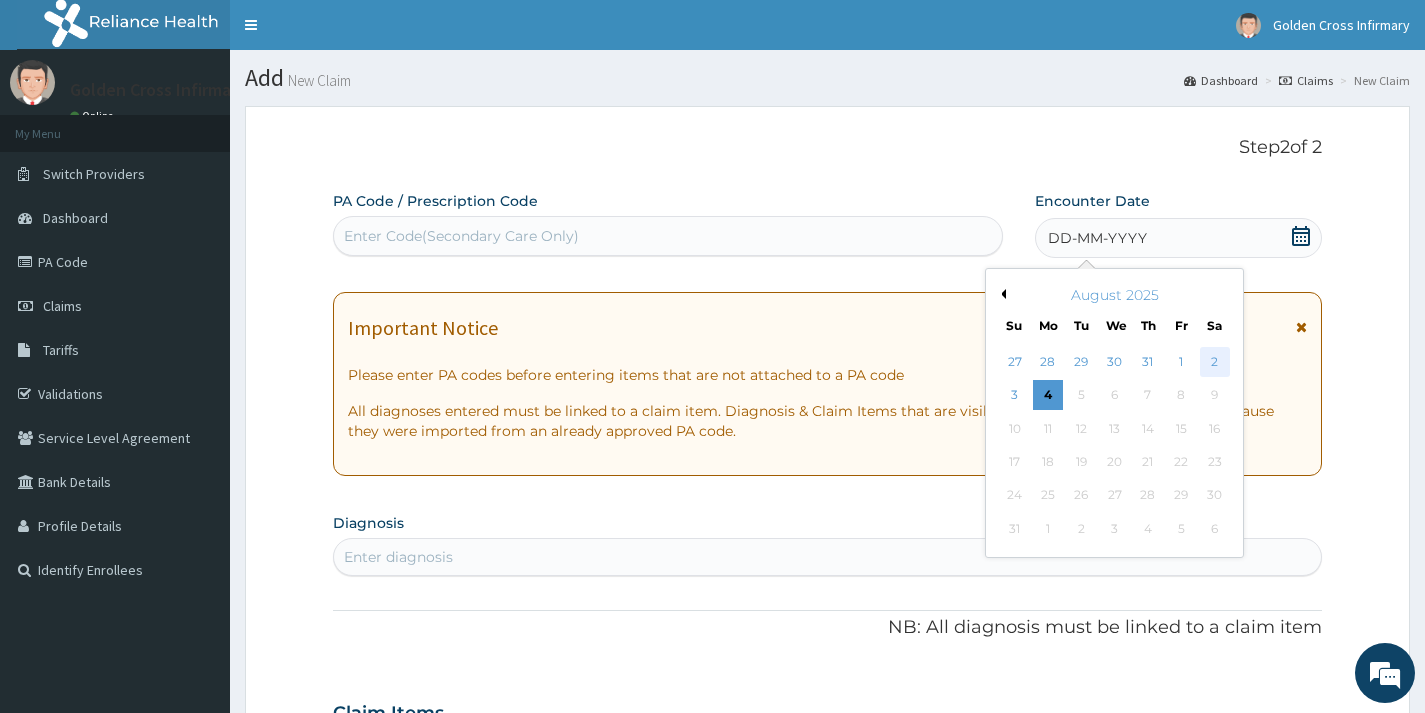 click on "2" at bounding box center (1214, 362) 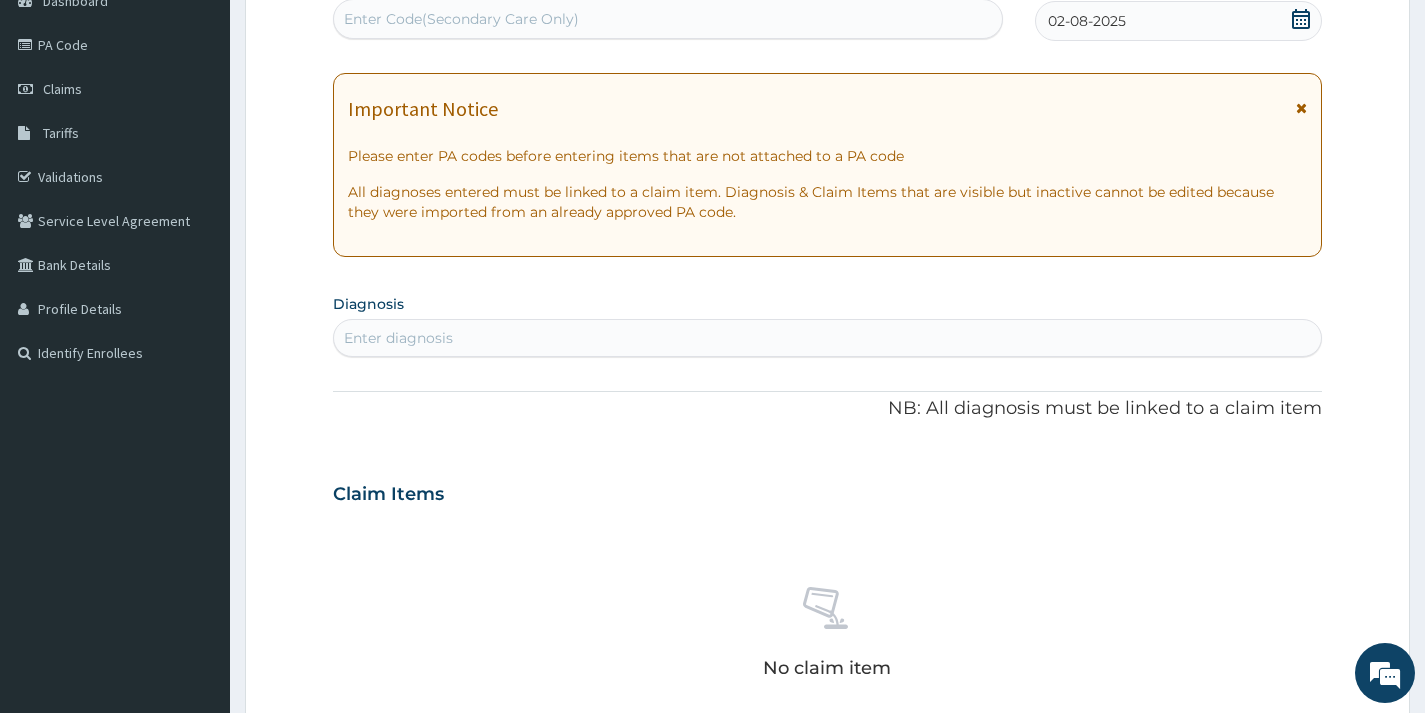 scroll, scrollTop: 300, scrollLeft: 0, axis: vertical 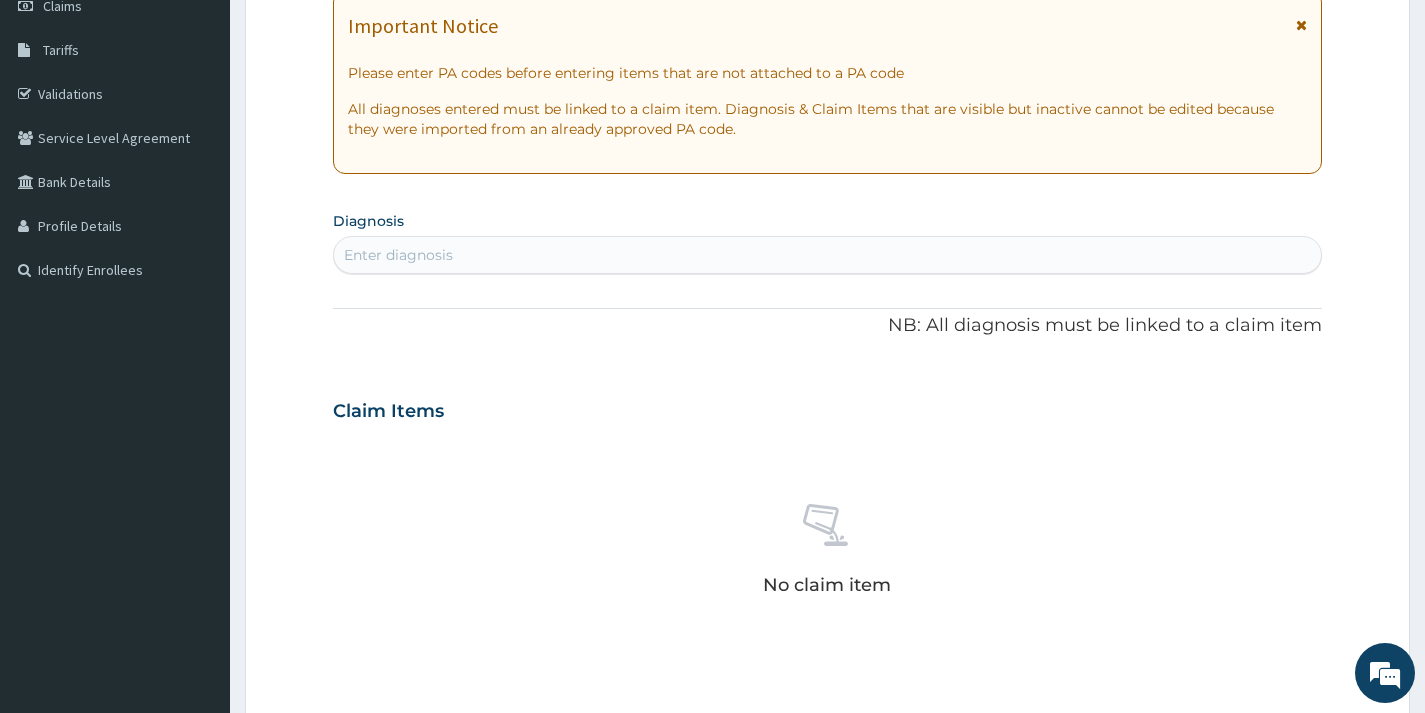 click on "Enter diagnosis" at bounding box center [827, 255] 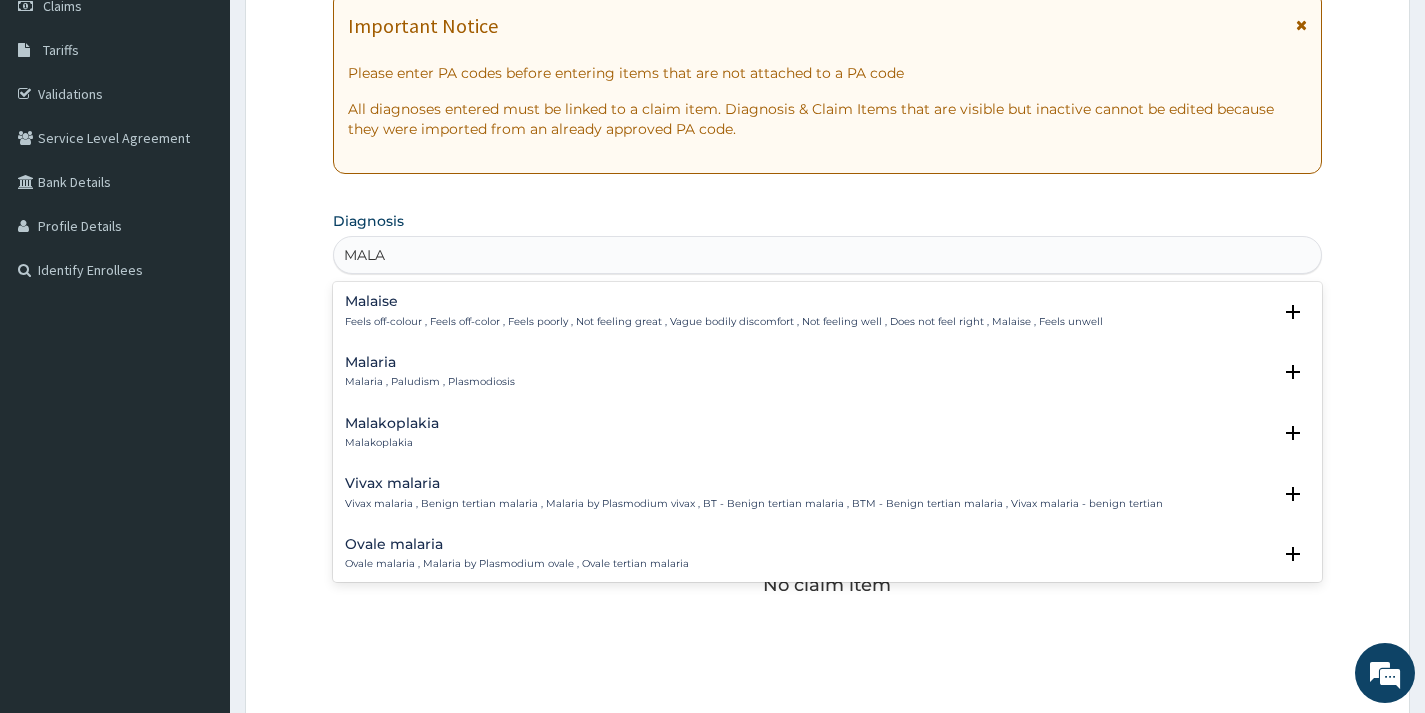 type on "MALAR" 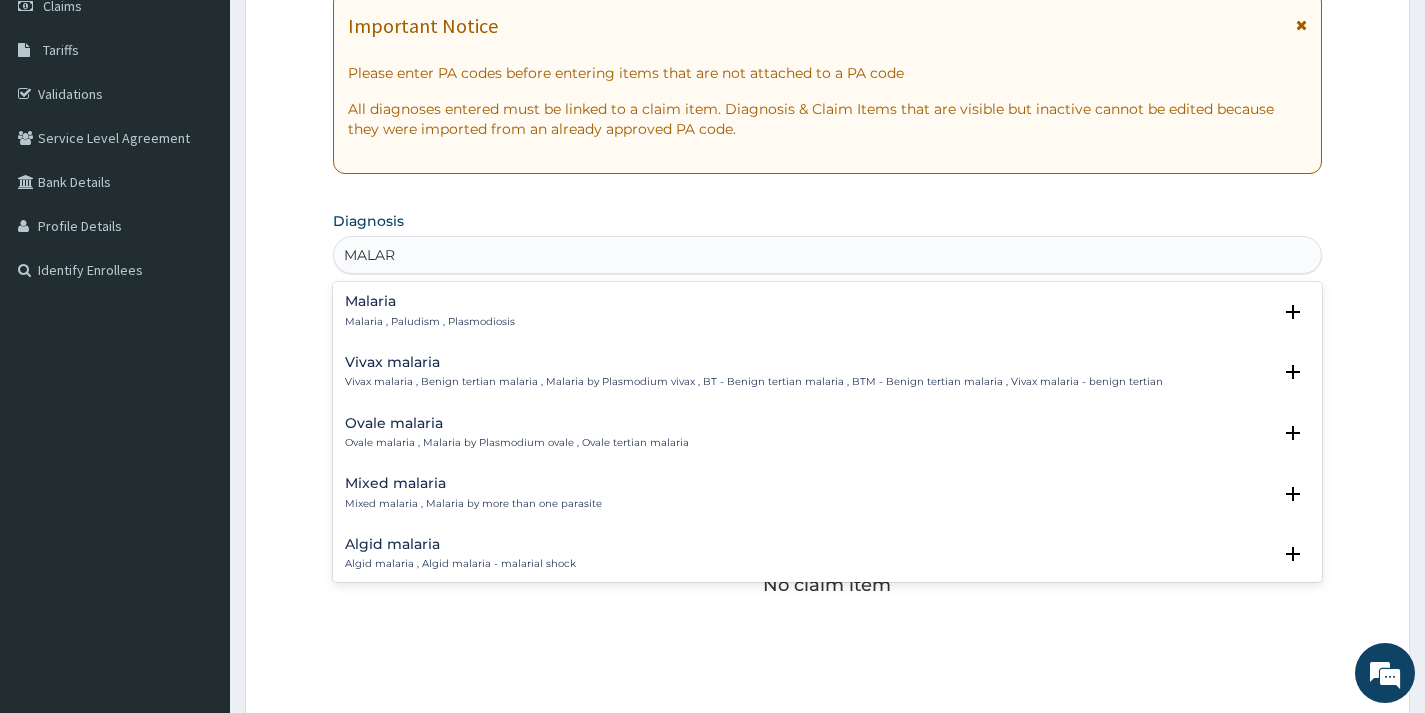 click on "Malaria" at bounding box center [430, 301] 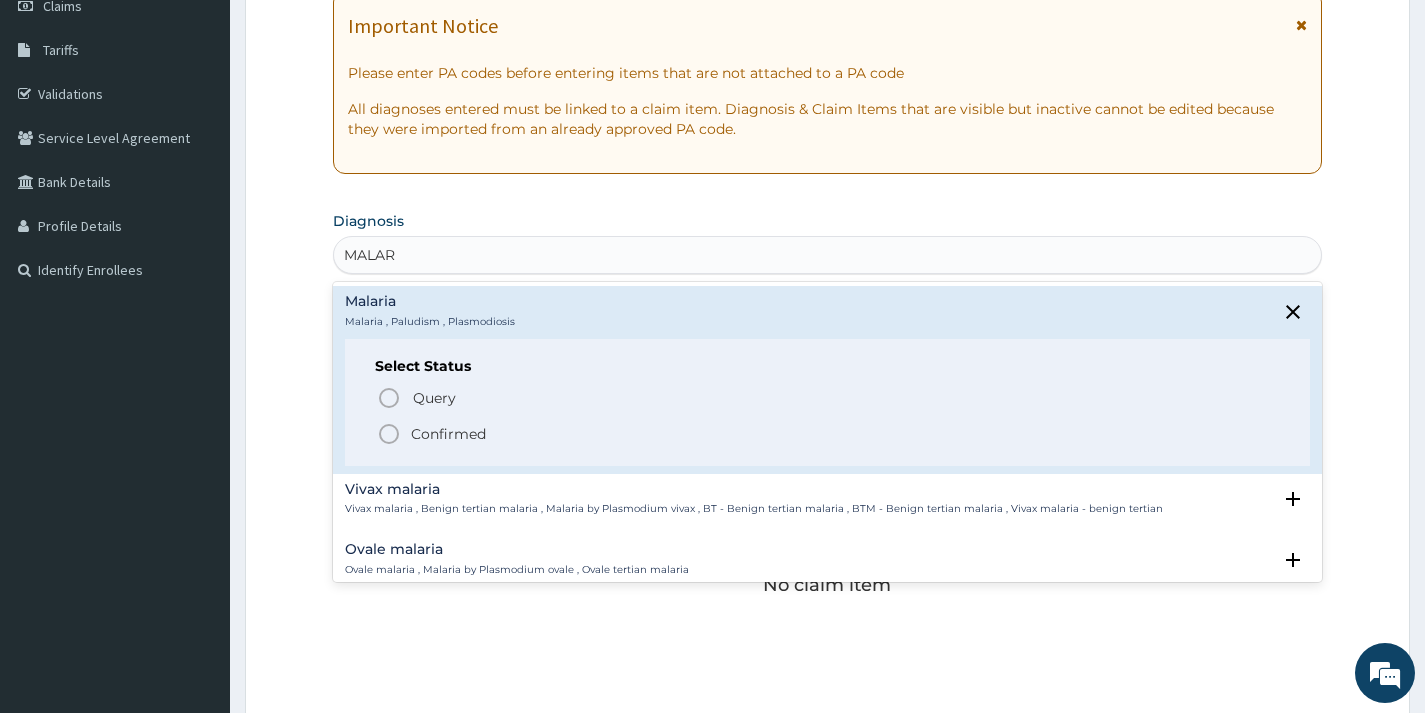 click on "Confirmed" at bounding box center [448, 434] 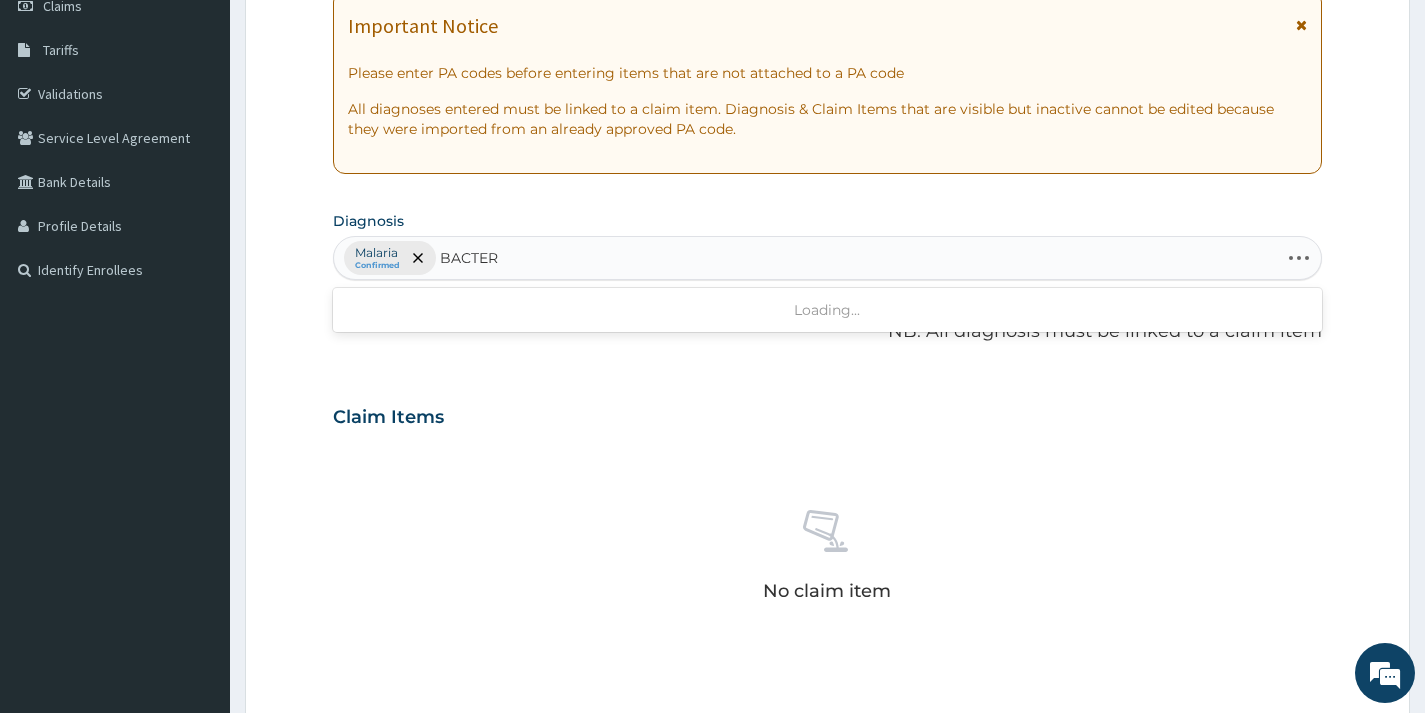 type on "BACTERE" 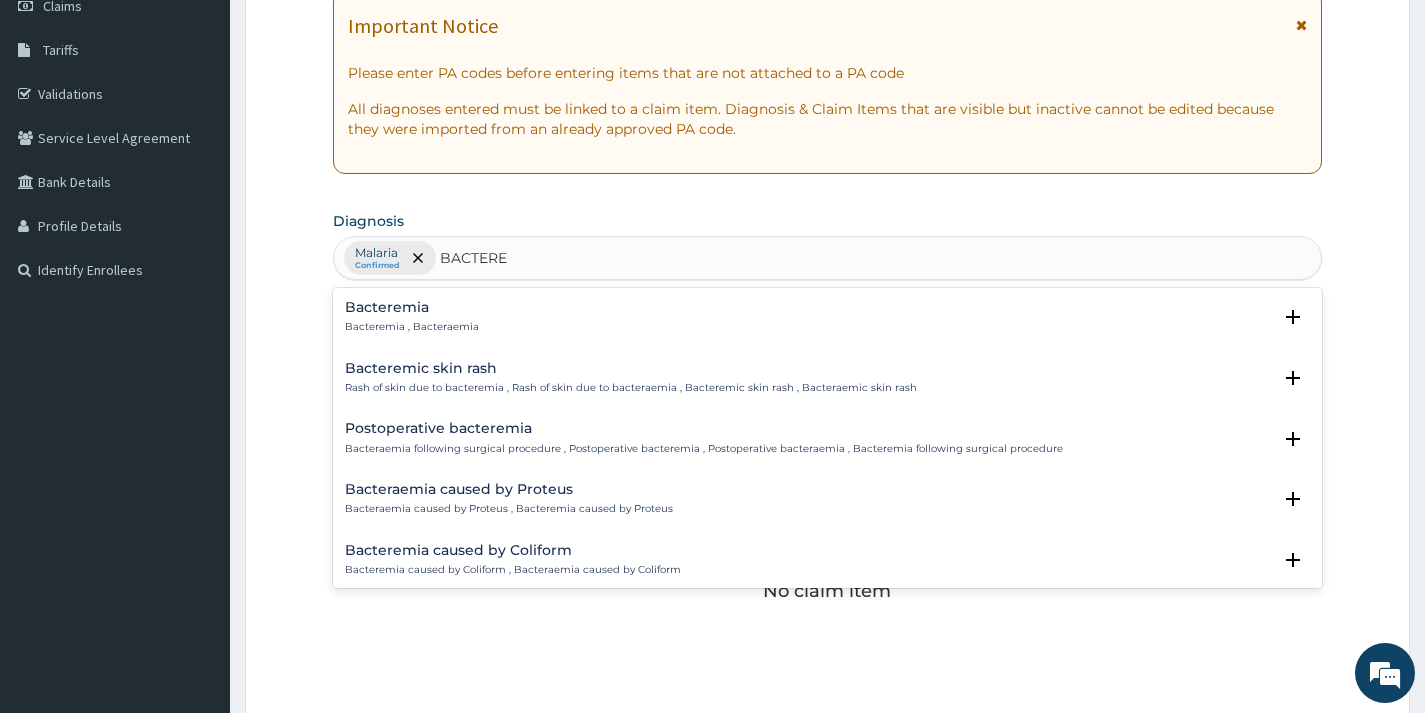 drag, startPoint x: 436, startPoint y: 318, endPoint x: 433, endPoint y: 329, distance: 11.401754 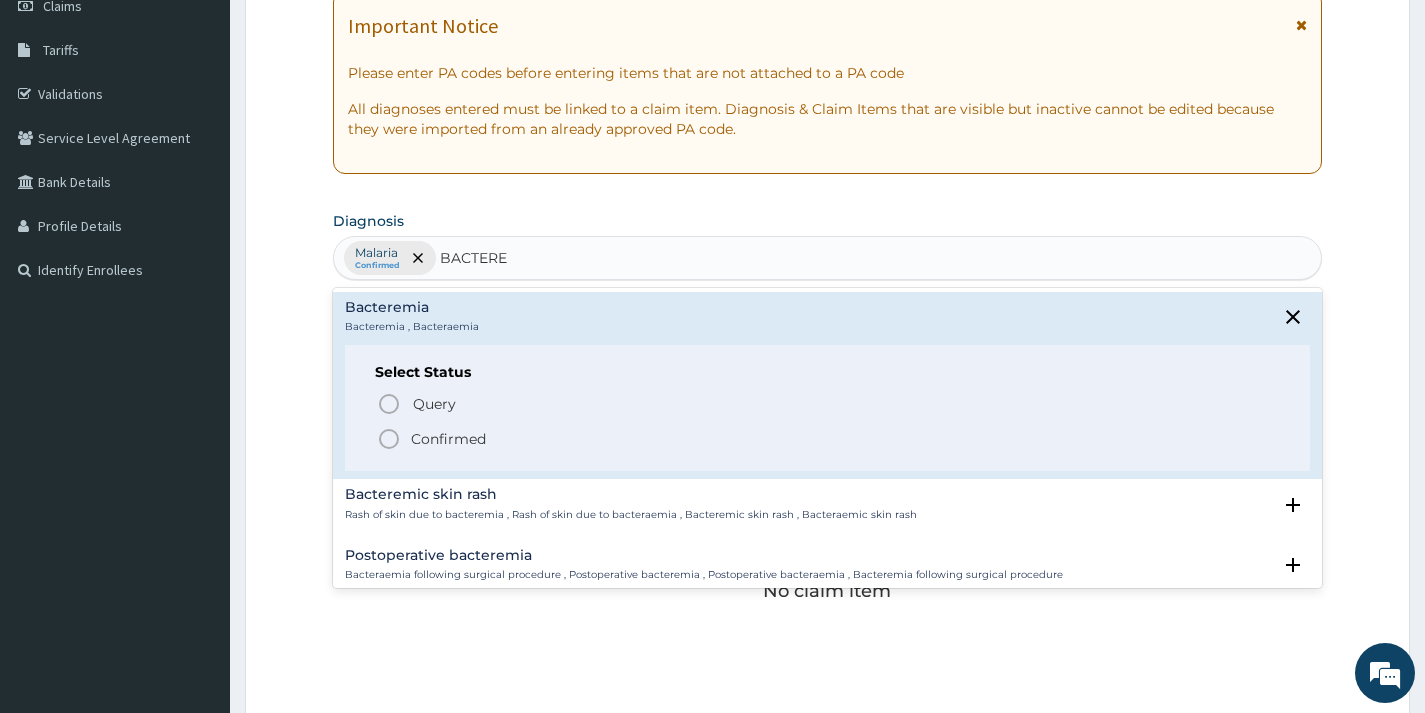 drag, startPoint x: 399, startPoint y: 445, endPoint x: 397, endPoint y: 411, distance: 34.058773 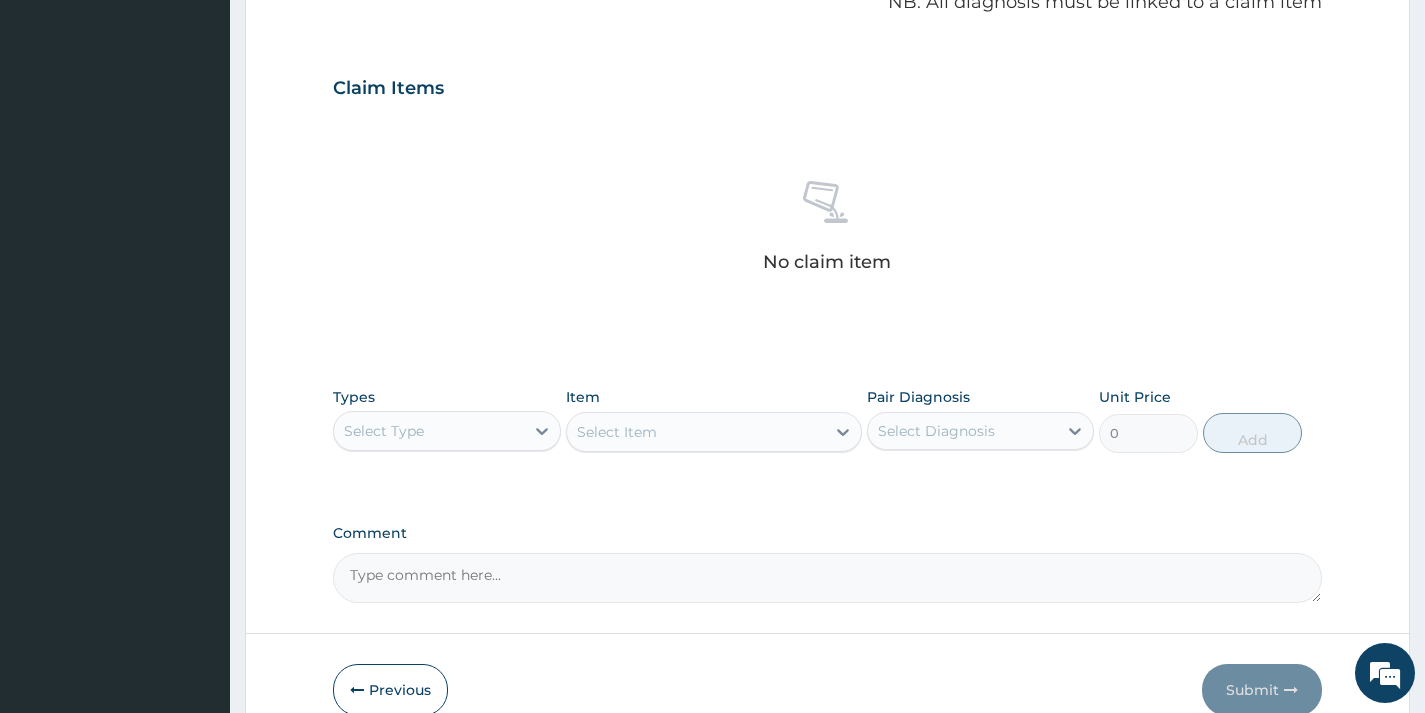 scroll, scrollTop: 700, scrollLeft: 0, axis: vertical 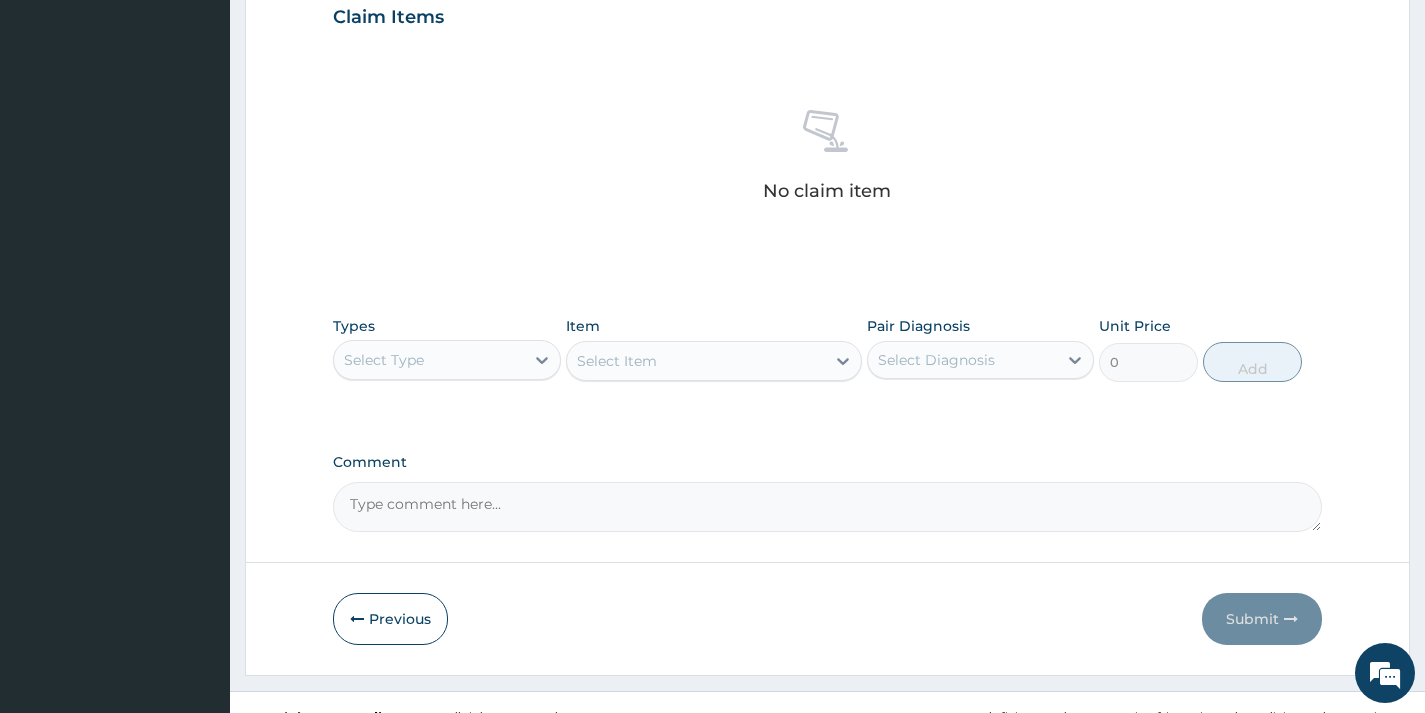 click on "Select Type" at bounding box center [384, 360] 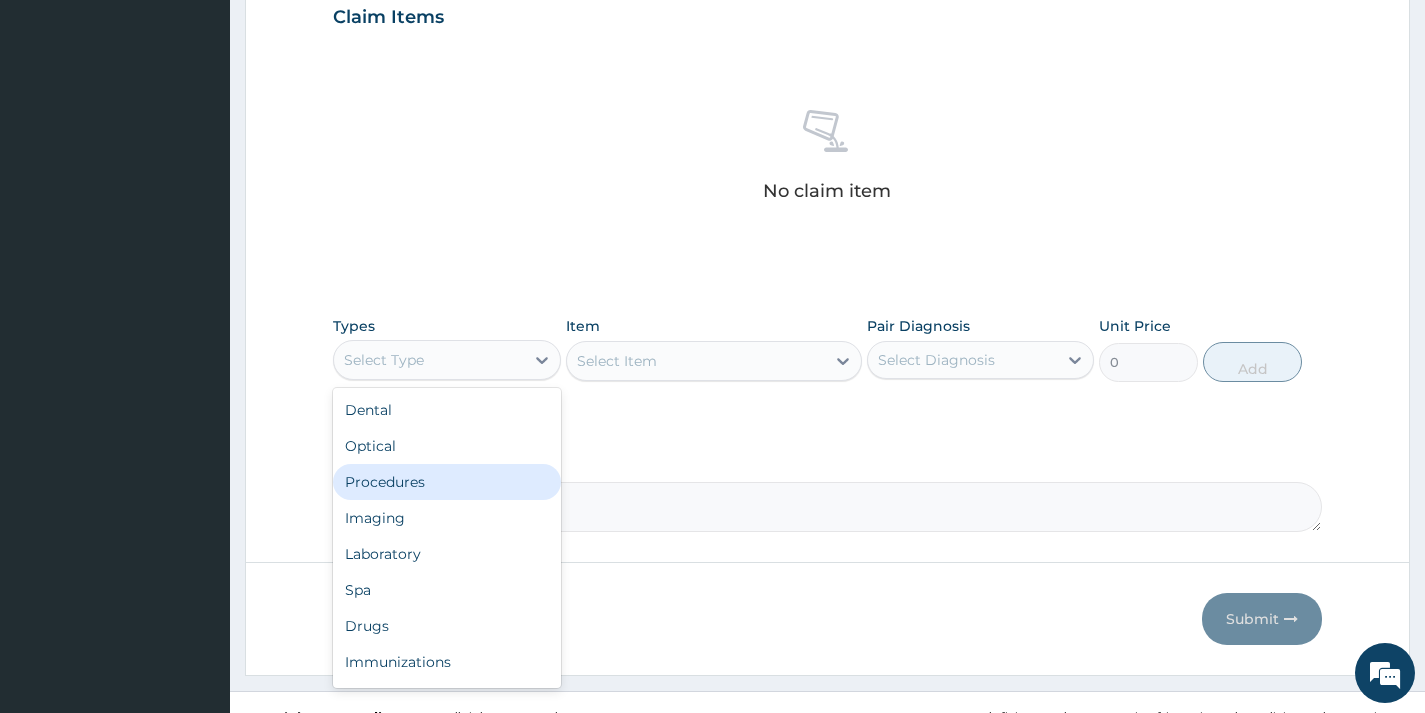 click on "Procedures" at bounding box center [446, 482] 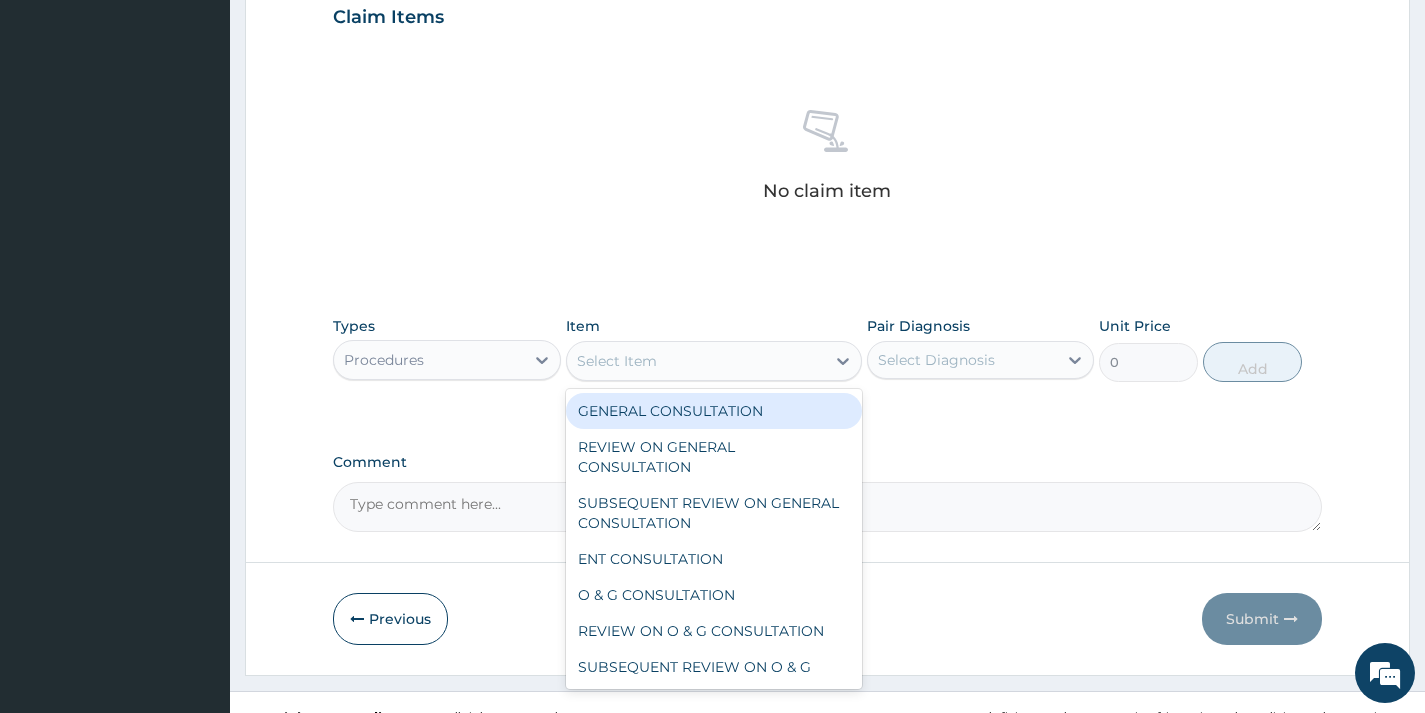 click on "Select Item" at bounding box center [696, 361] 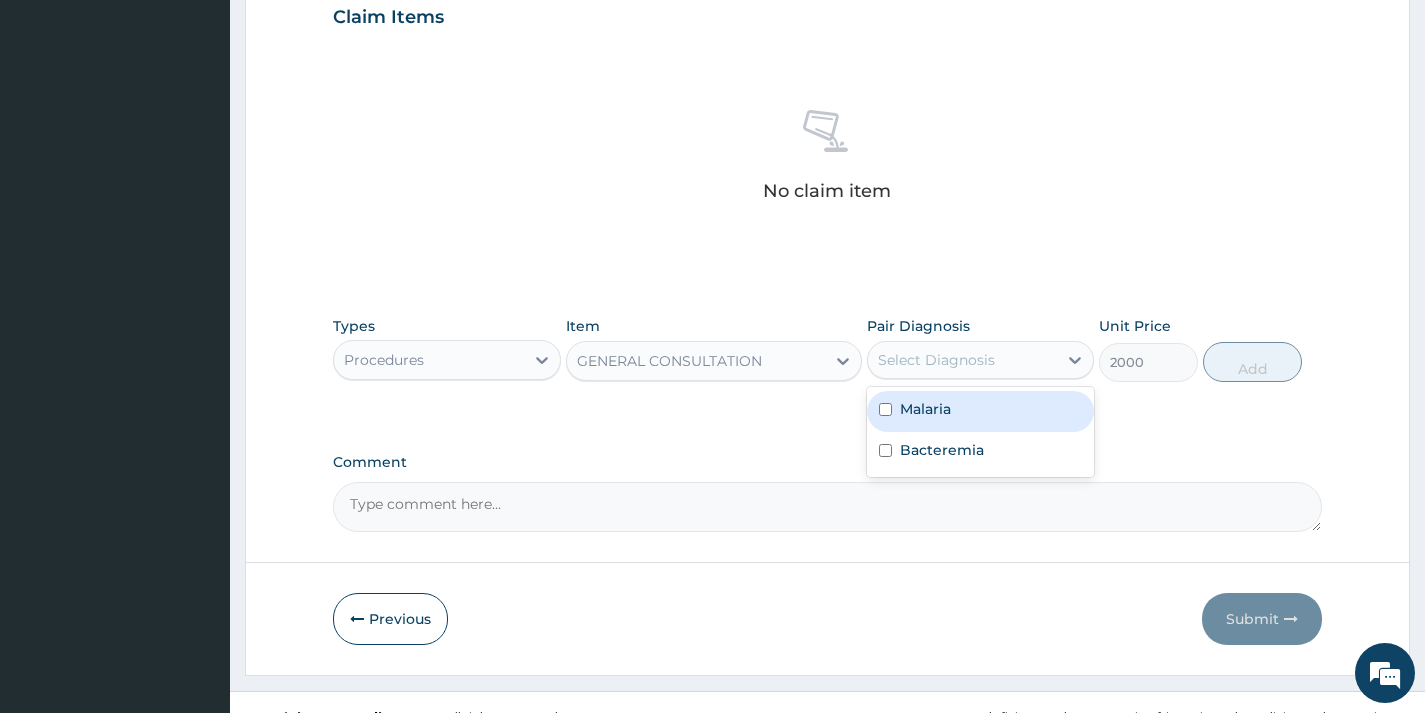 click on "Select Diagnosis" at bounding box center [962, 360] 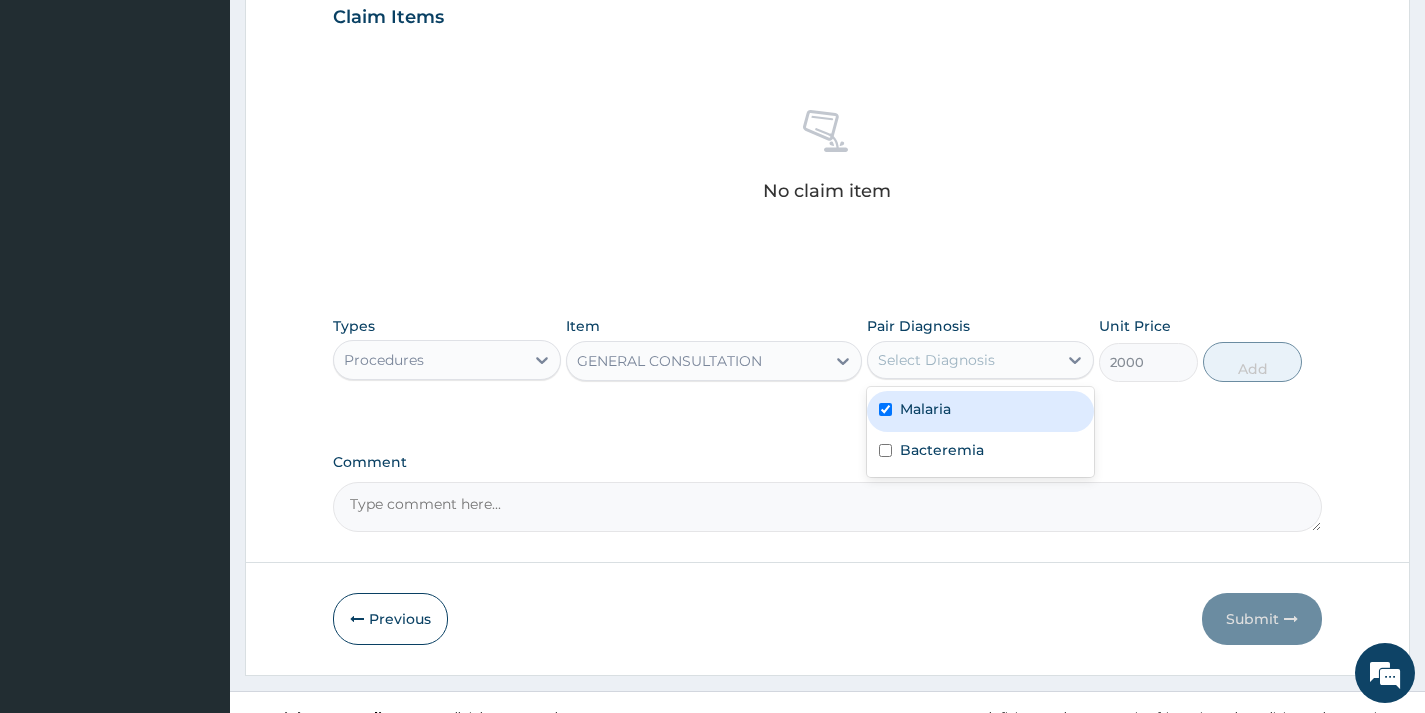 checkbox on "true" 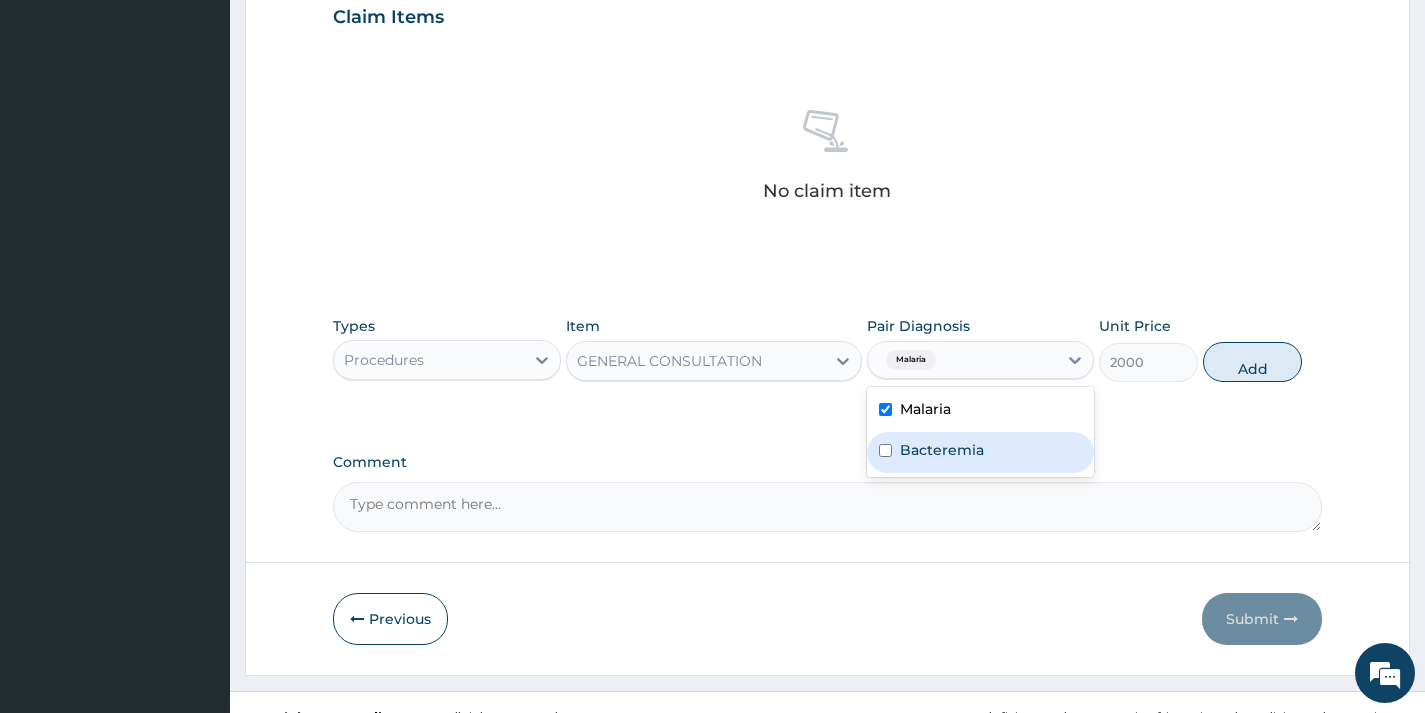 click on "Bacteremia" at bounding box center [942, 450] 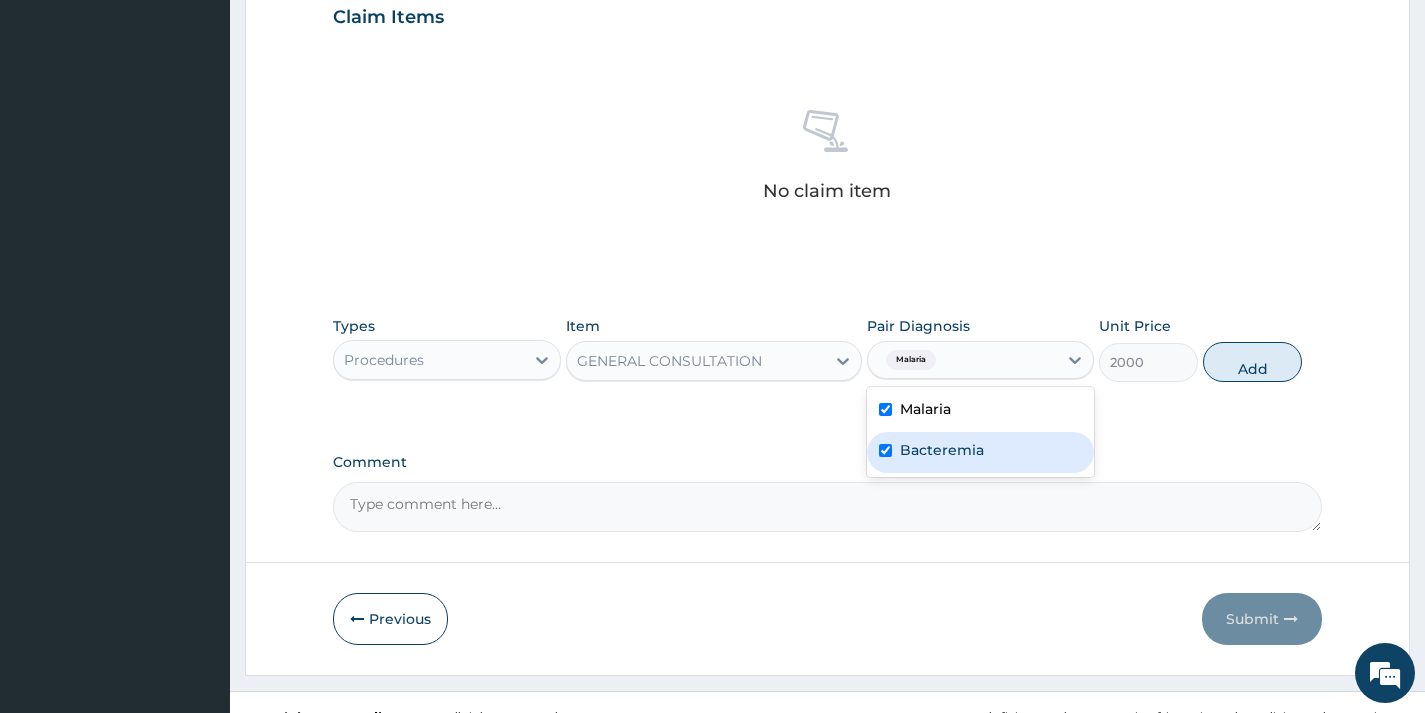 checkbox on "true" 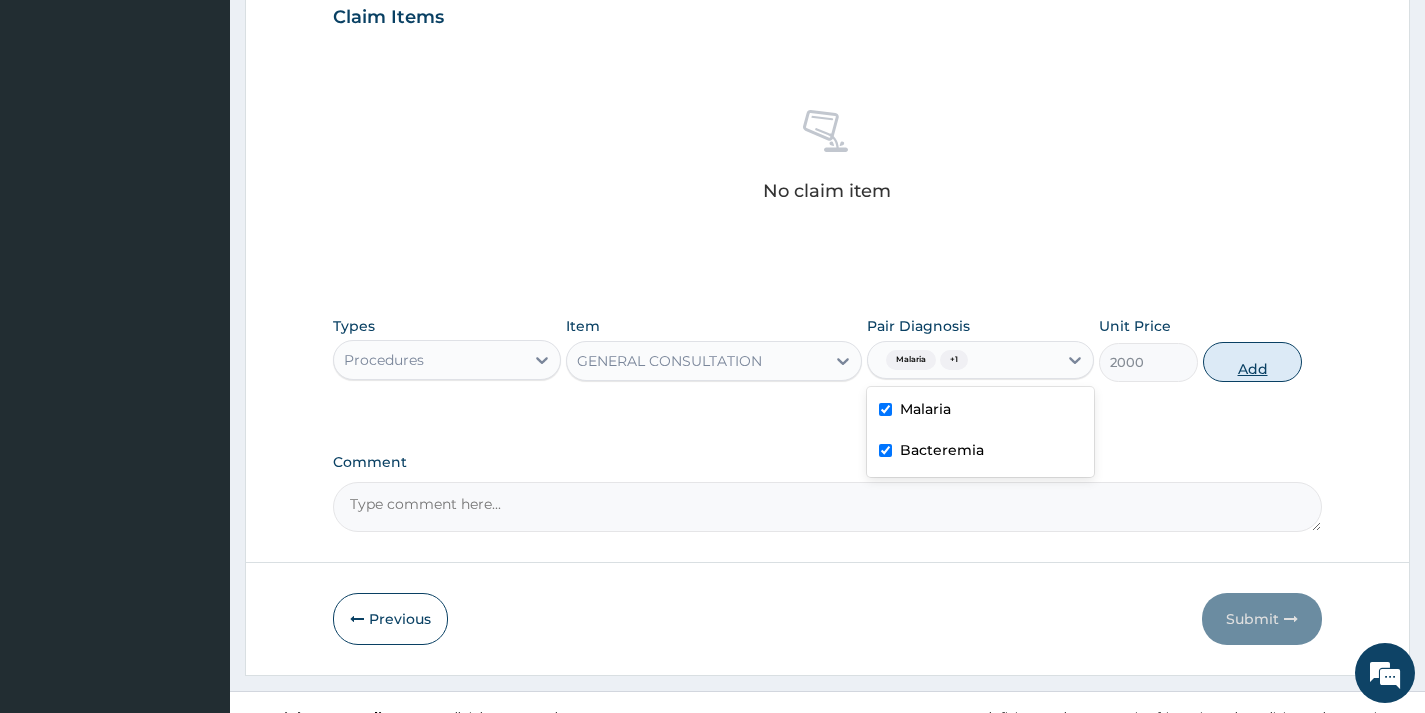 click on "Add" at bounding box center [1252, 362] 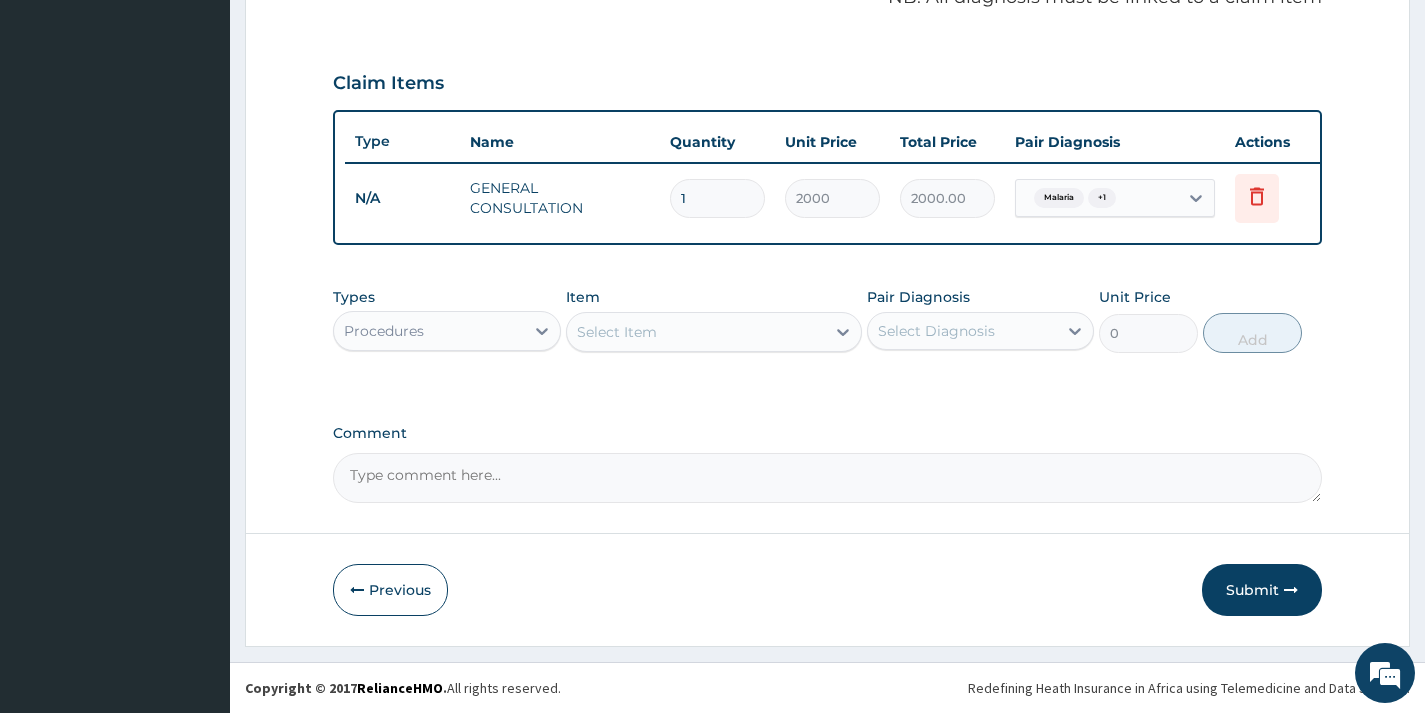 scroll, scrollTop: 649, scrollLeft: 0, axis: vertical 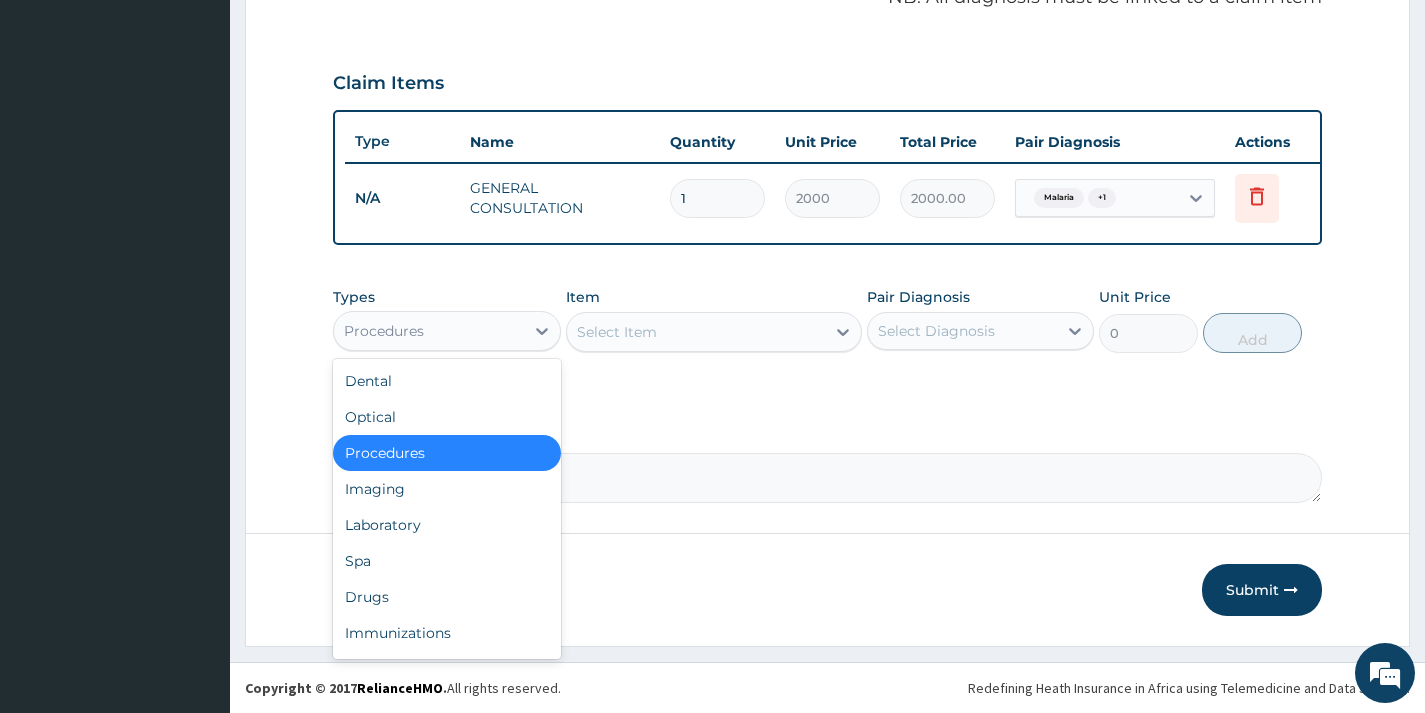 click on "Procedures" at bounding box center (384, 331) 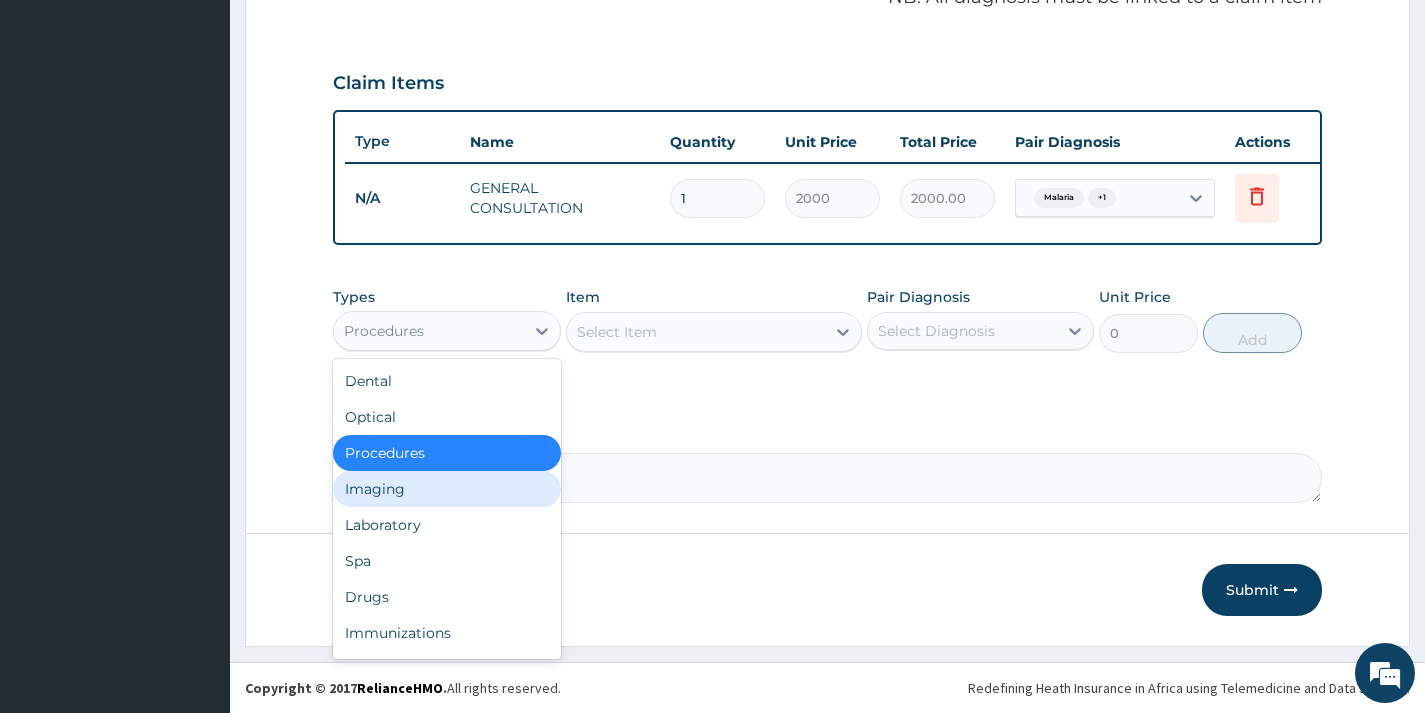 scroll, scrollTop: 68, scrollLeft: 0, axis: vertical 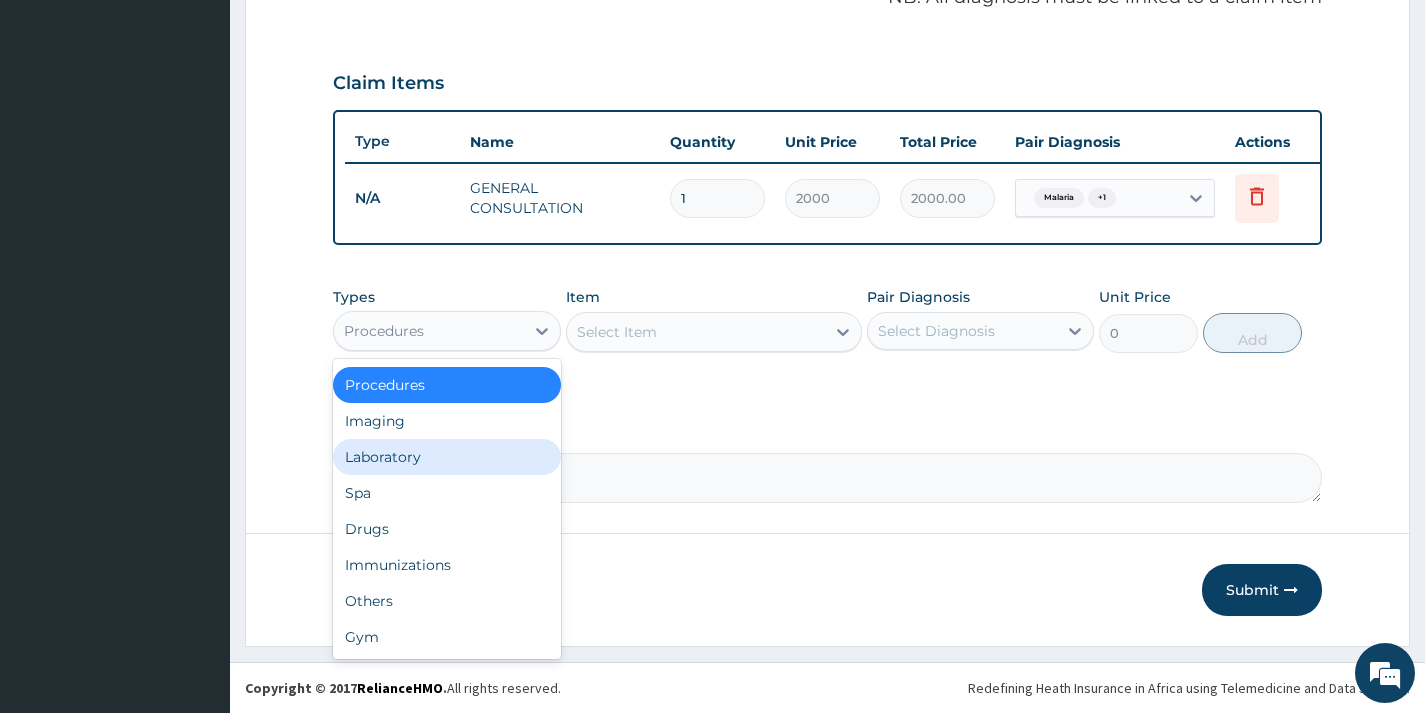 click on "Laboratory" at bounding box center (446, 457) 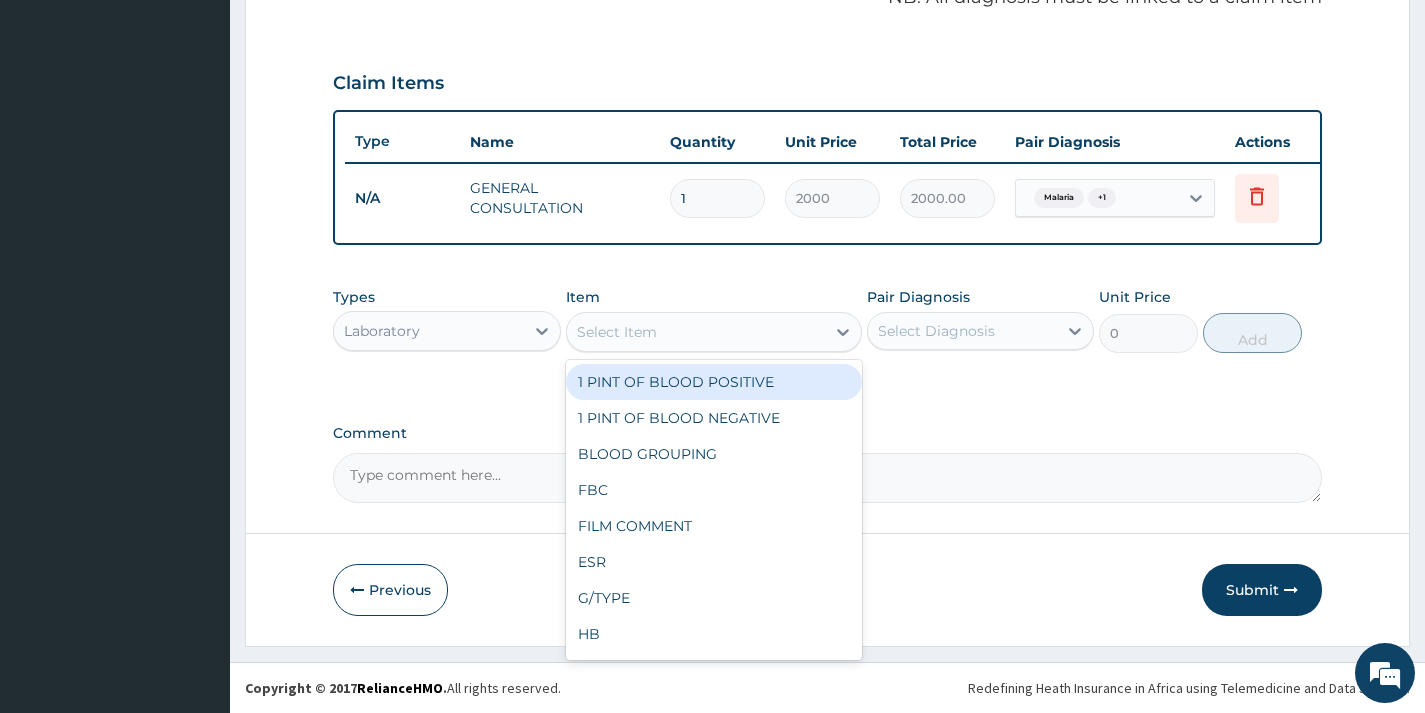 click on "Select Item" at bounding box center (696, 332) 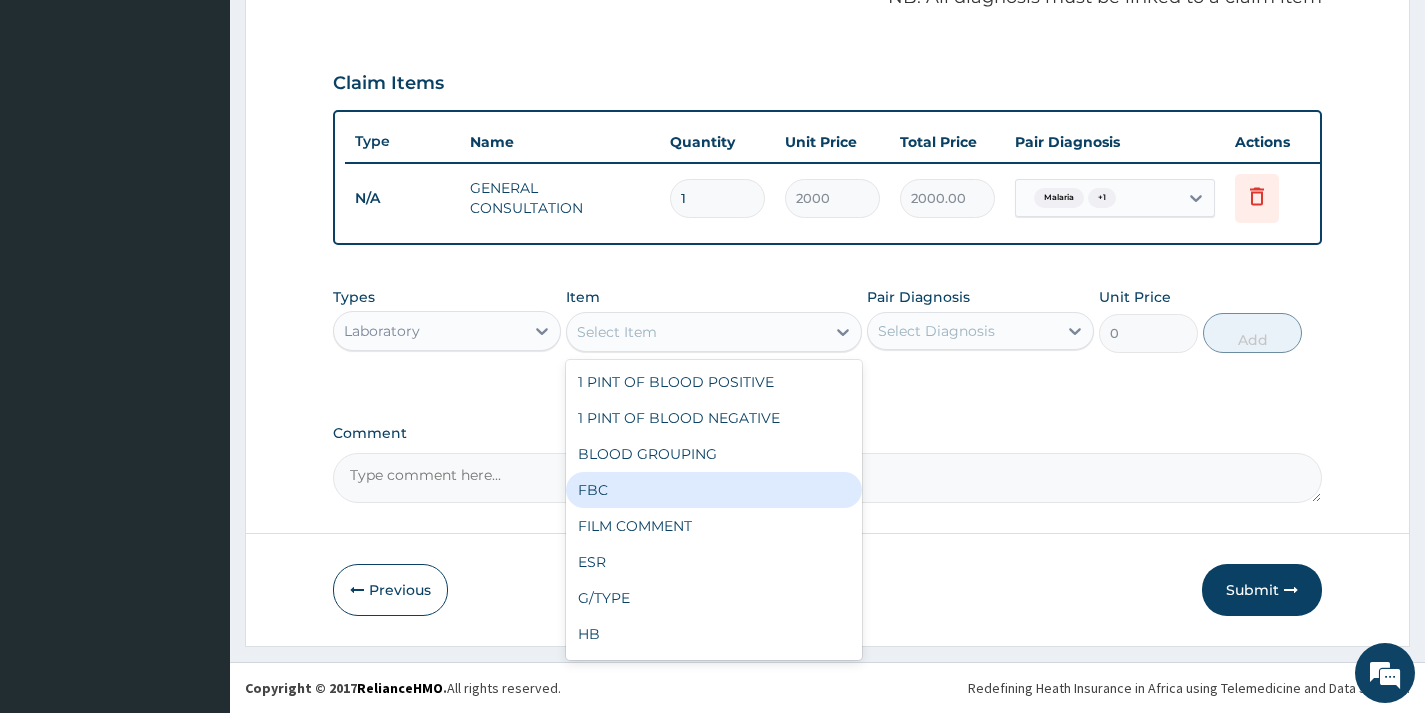 click on "FBC" at bounding box center [714, 490] 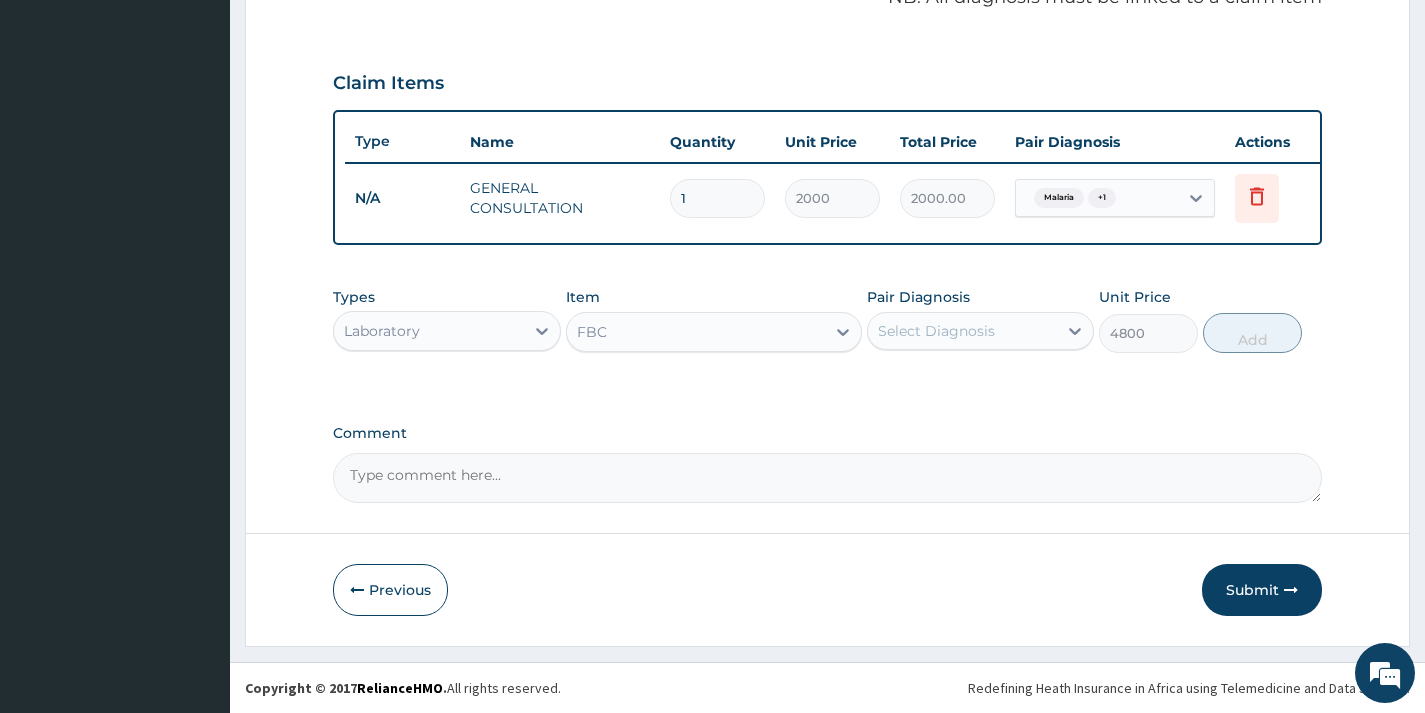 click on "Select Diagnosis" at bounding box center [962, 331] 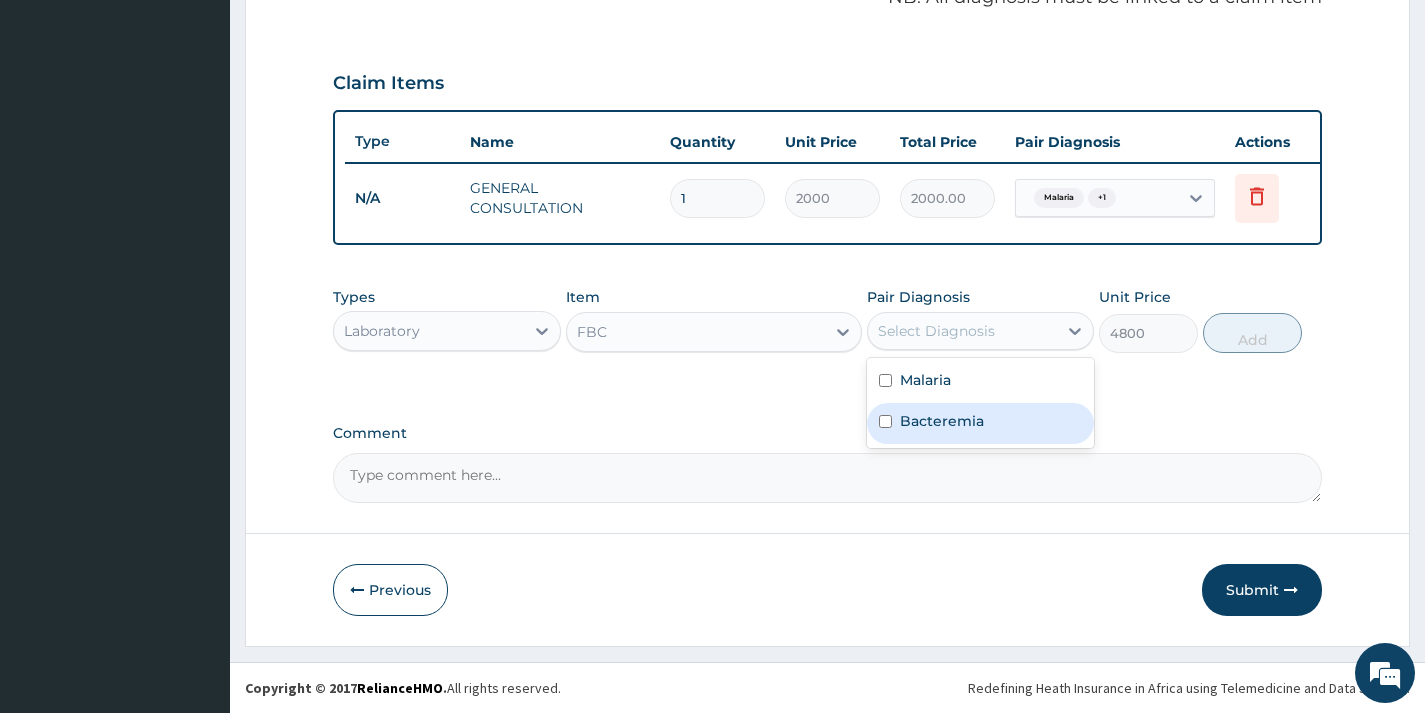 click on "Bacteremia" at bounding box center (942, 421) 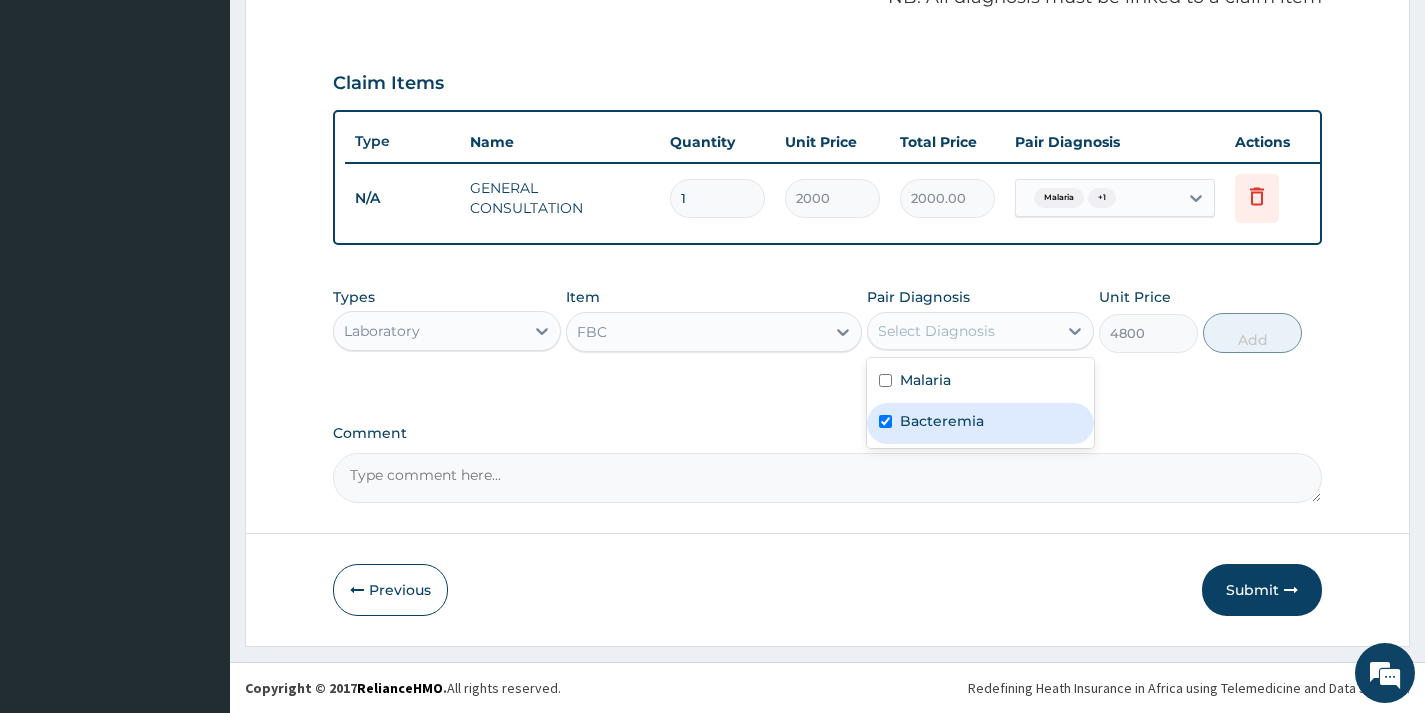 checkbox on "true" 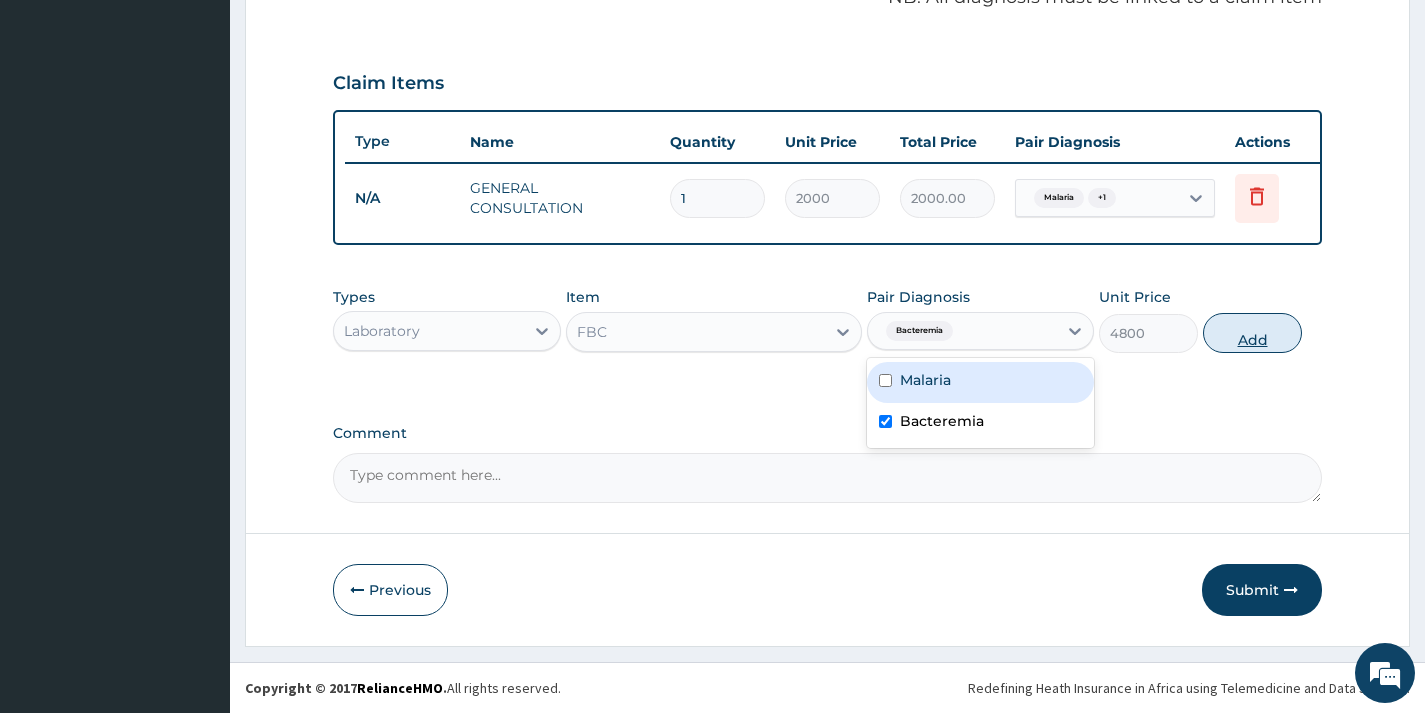click on "Add" at bounding box center [1252, 333] 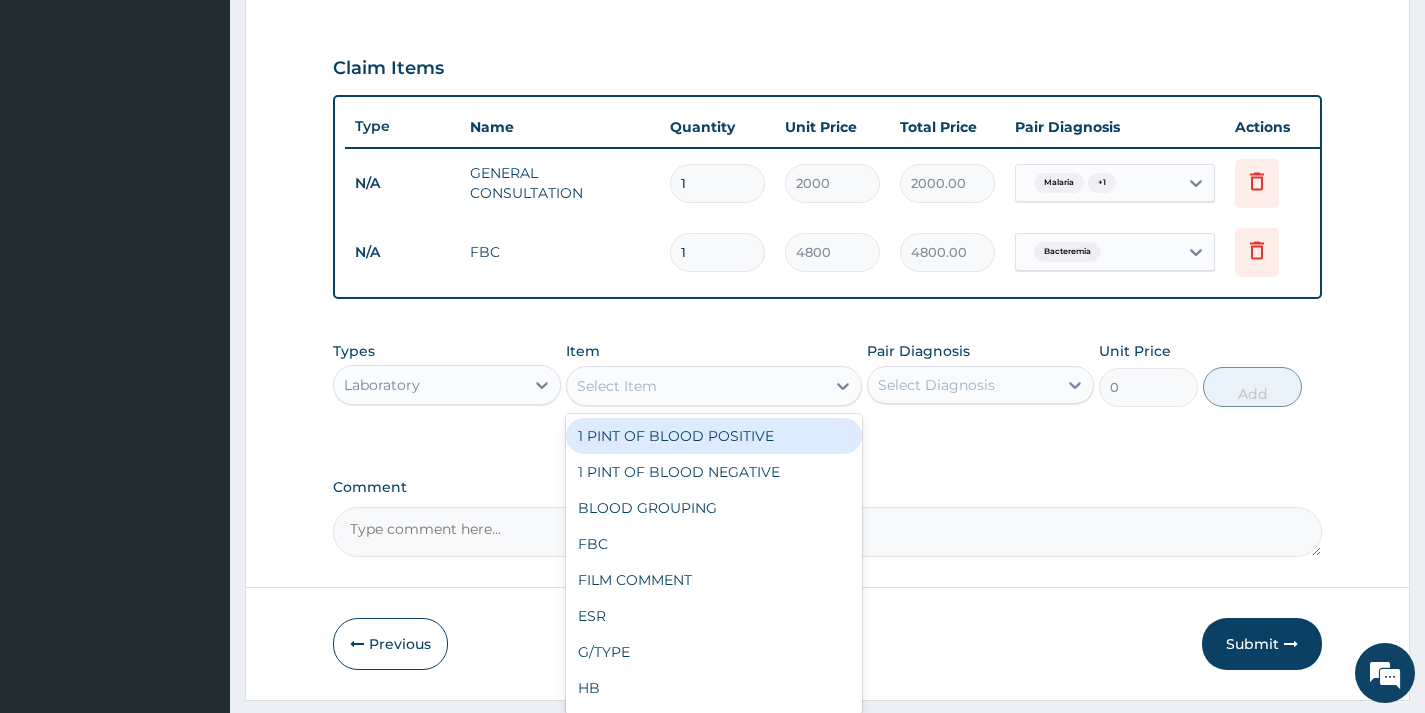 drag, startPoint x: 689, startPoint y: 412, endPoint x: 661, endPoint y: 515, distance: 106.738 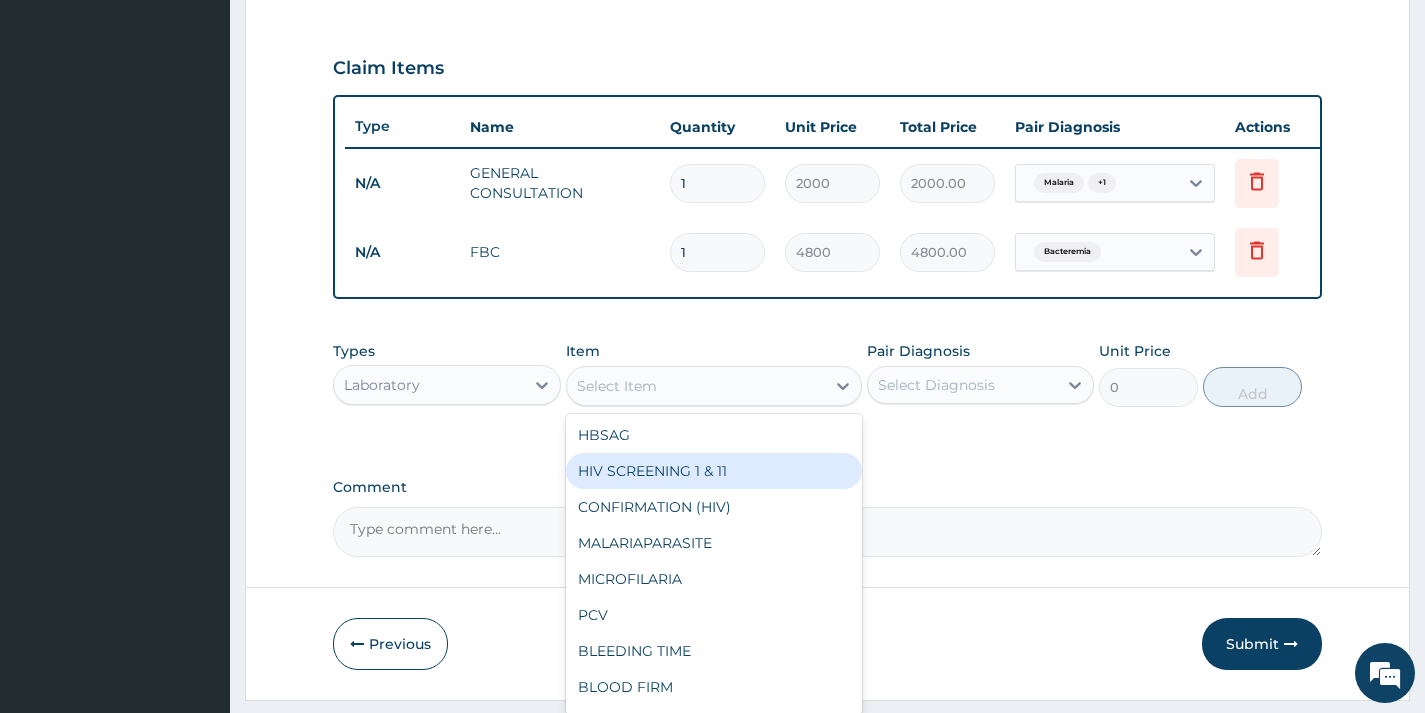 scroll, scrollTop: 300, scrollLeft: 0, axis: vertical 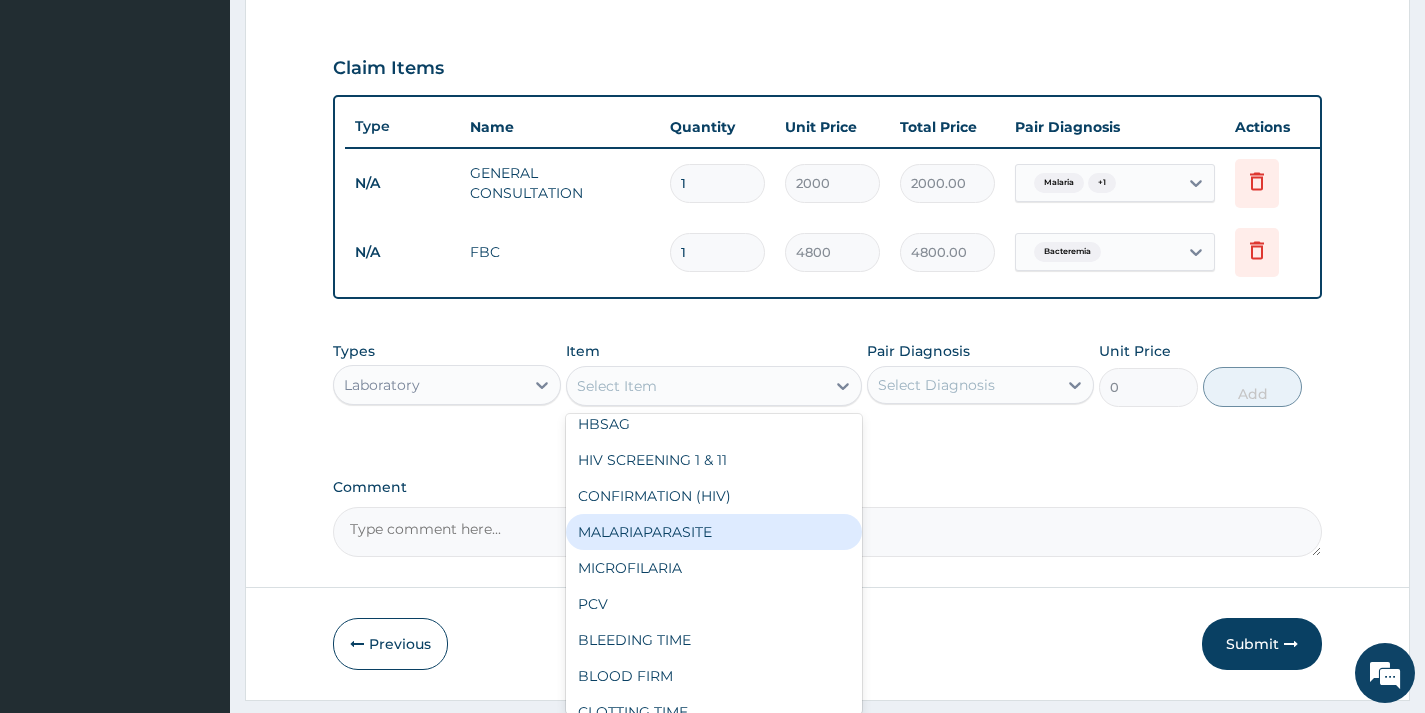 drag, startPoint x: 672, startPoint y: 555, endPoint x: 687, endPoint y: 535, distance: 25 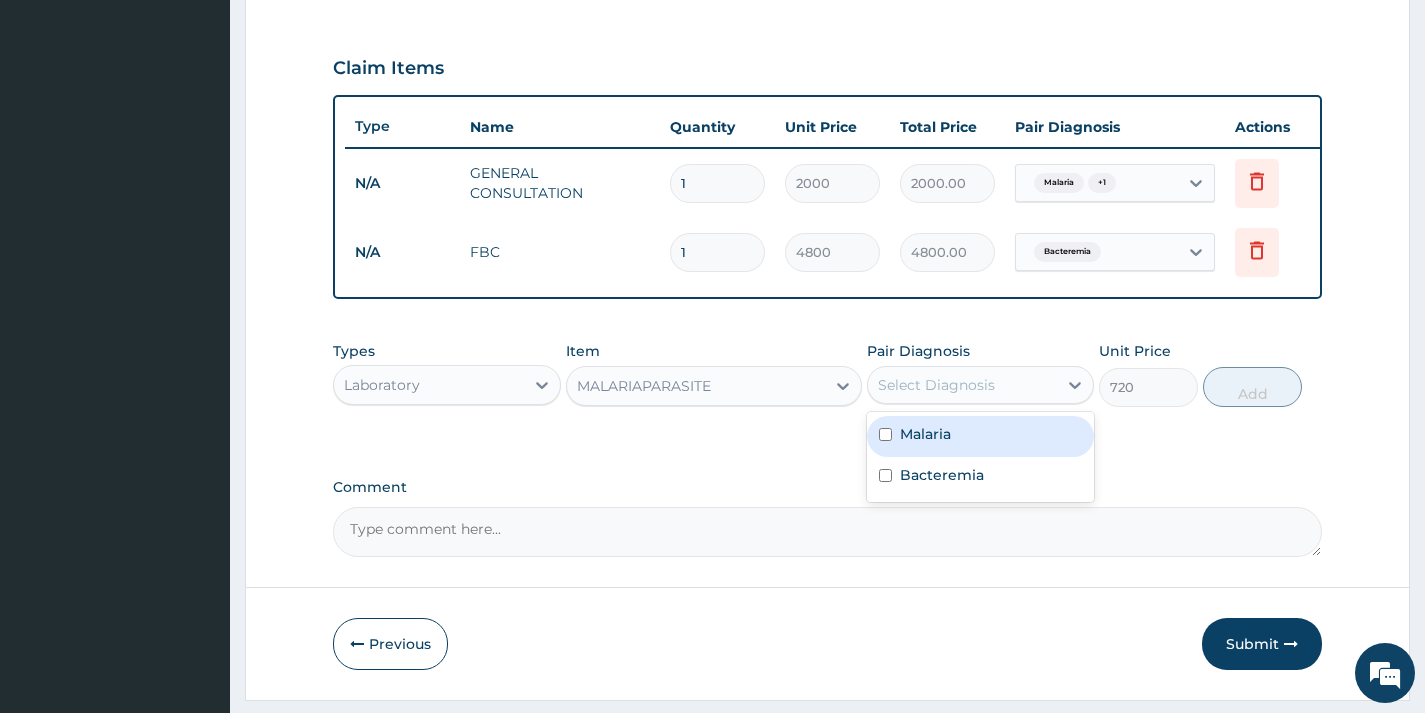 click on "Select Diagnosis" at bounding box center (936, 385) 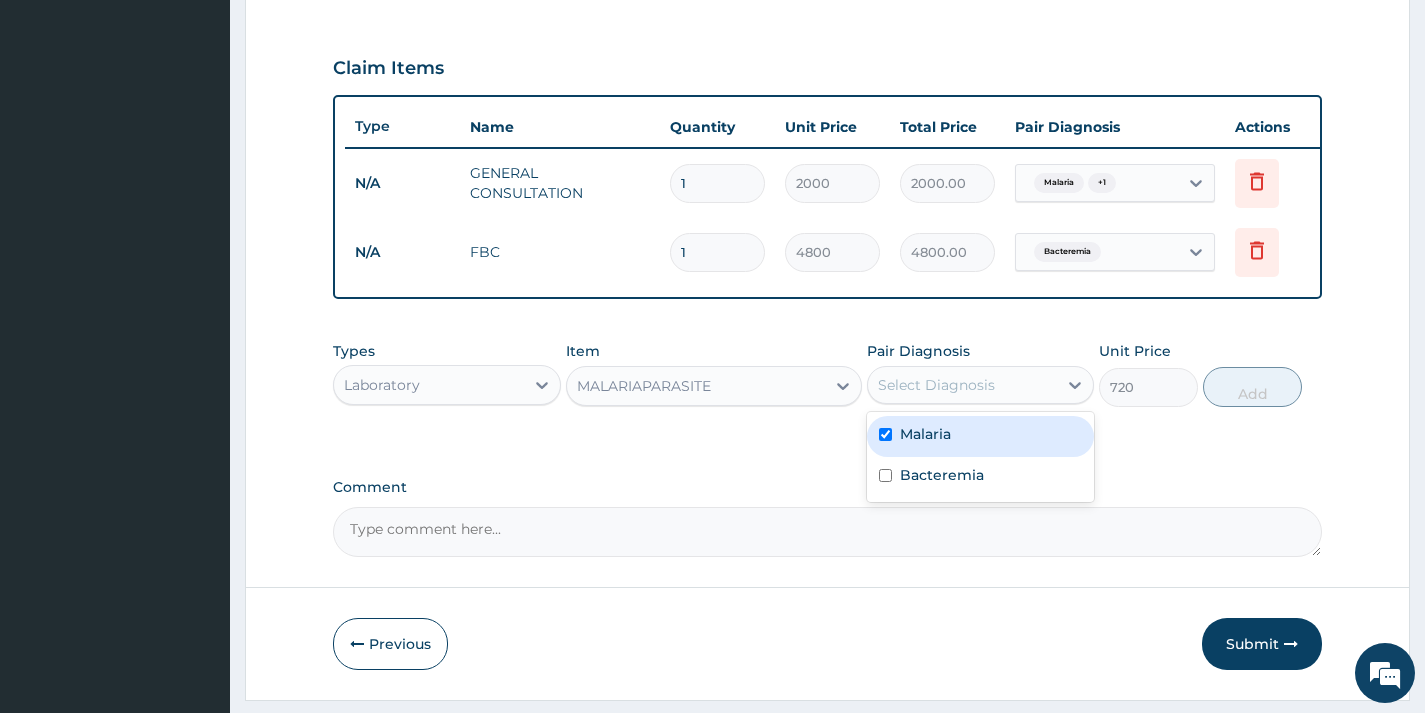 checkbox on "true" 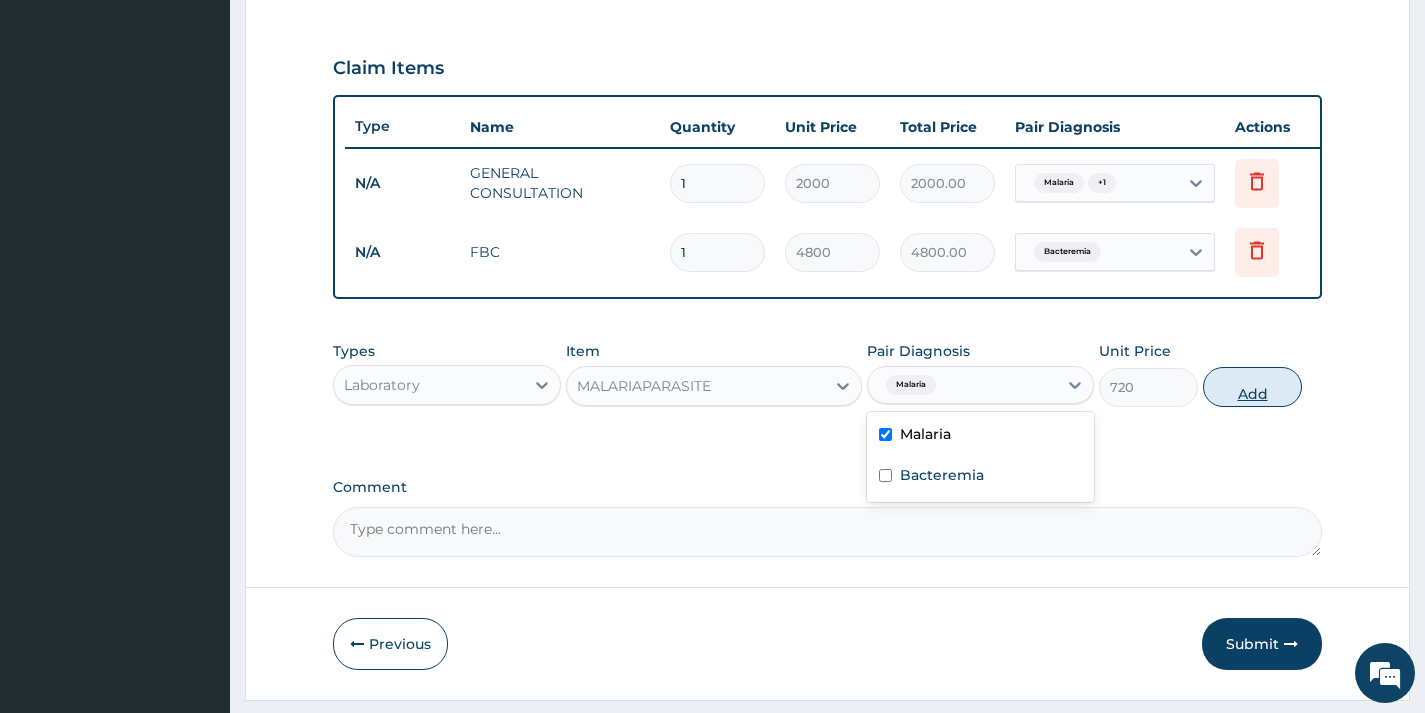 click on "Add" at bounding box center (1252, 387) 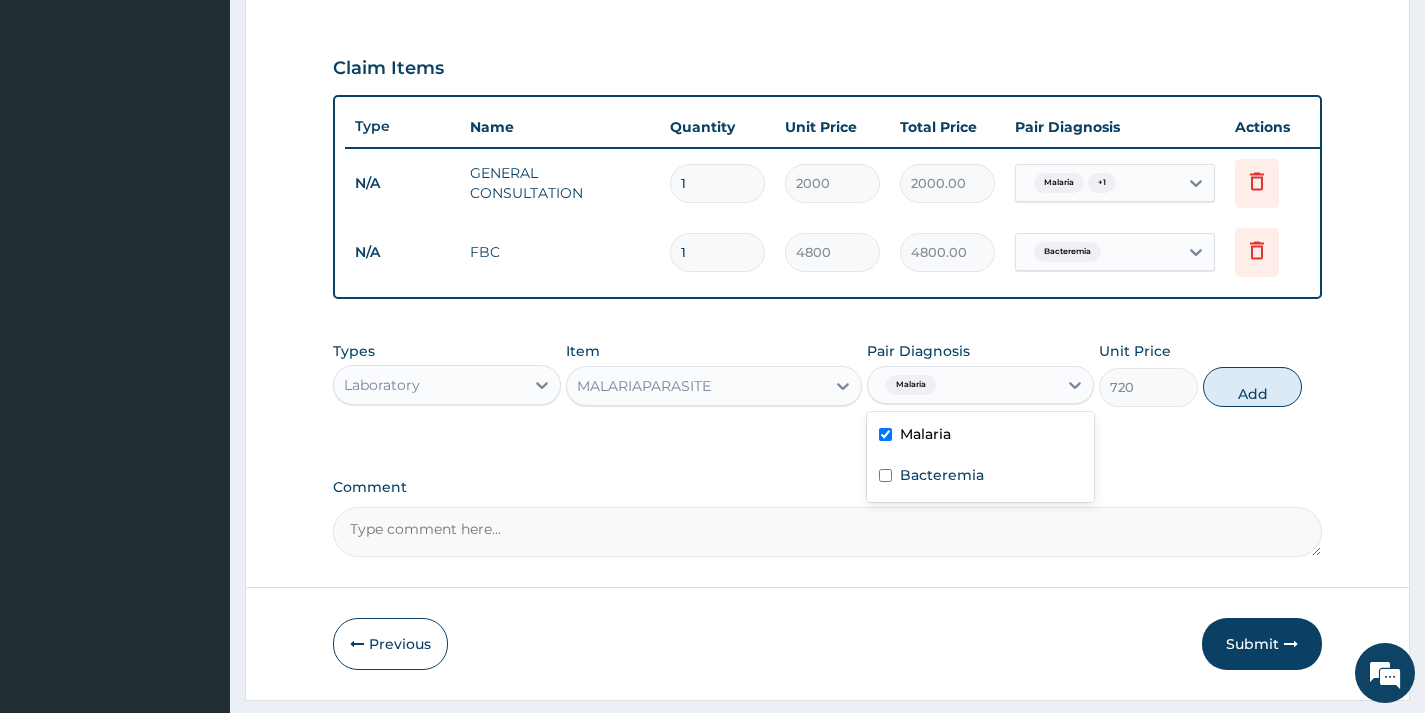 type on "0" 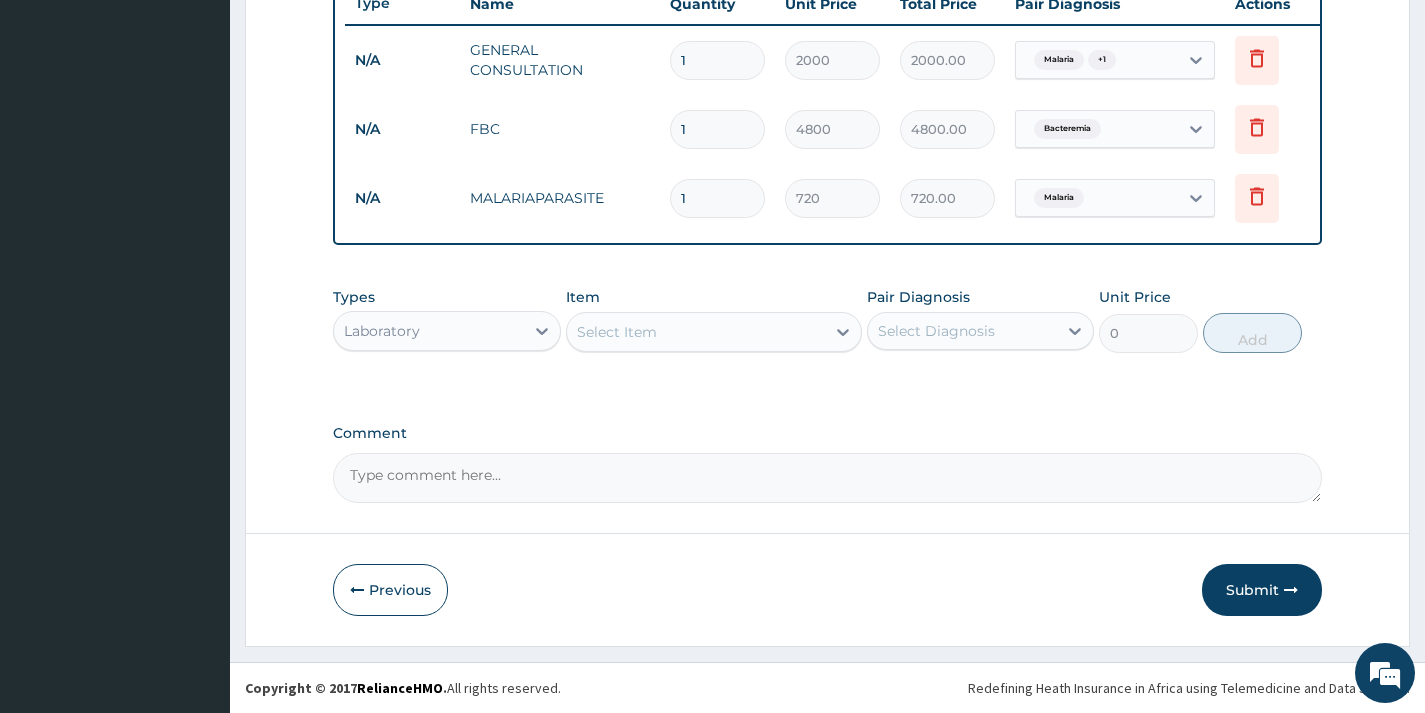 scroll, scrollTop: 787, scrollLeft: 0, axis: vertical 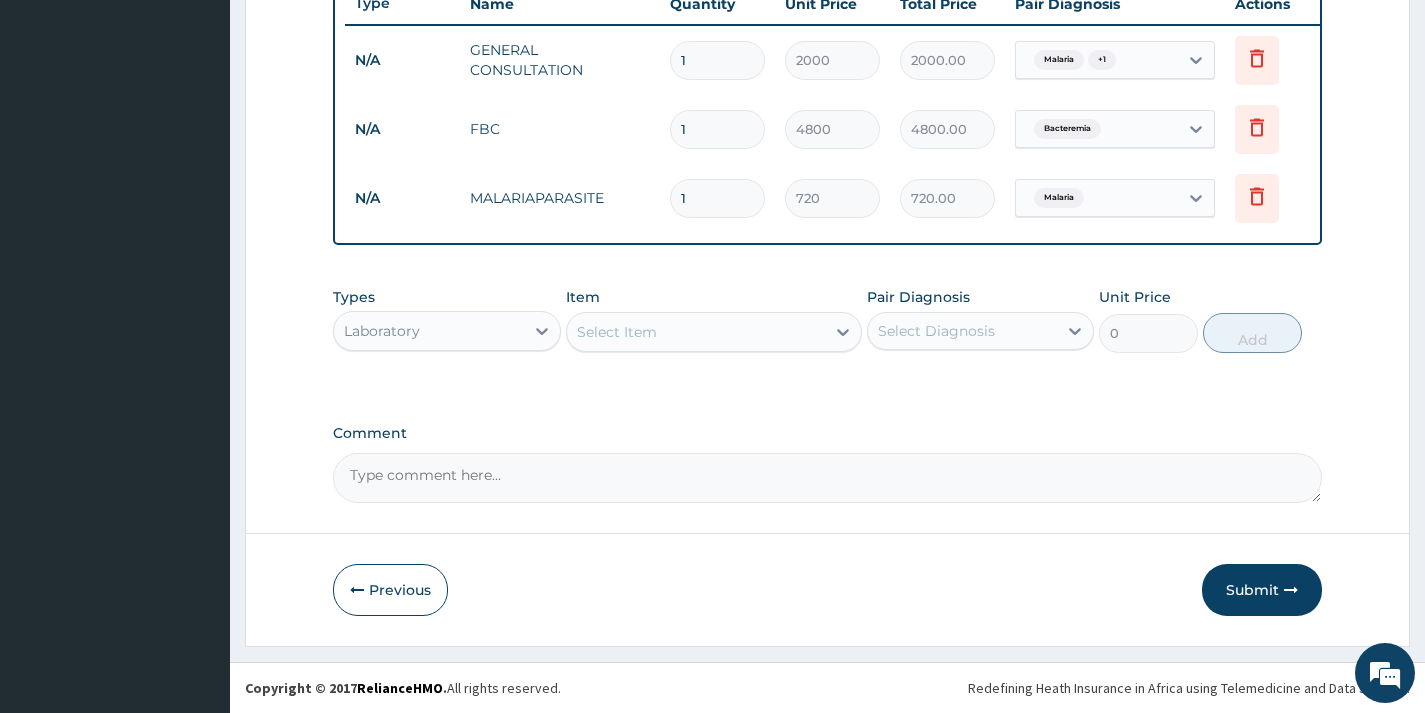 drag, startPoint x: 496, startPoint y: 325, endPoint x: 498, endPoint y: 343, distance: 18.110771 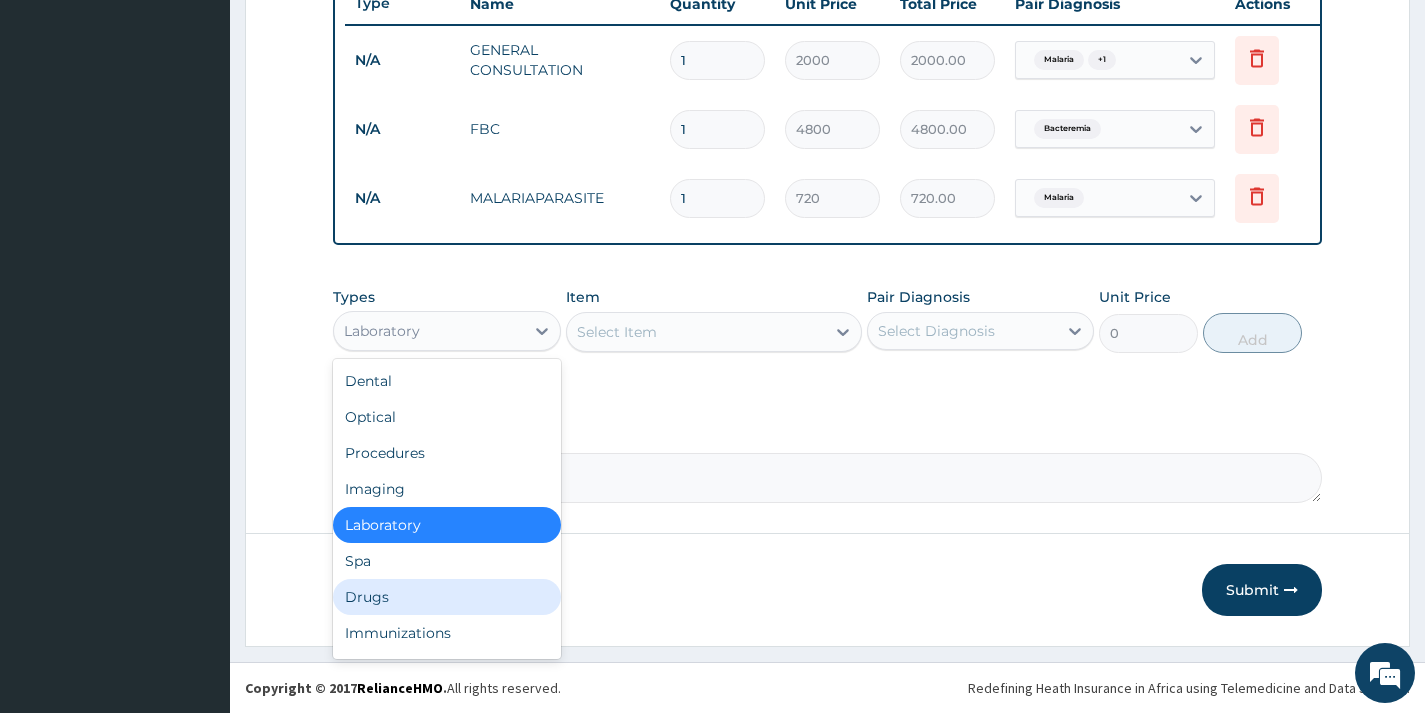 click on "Drugs" at bounding box center (446, 597) 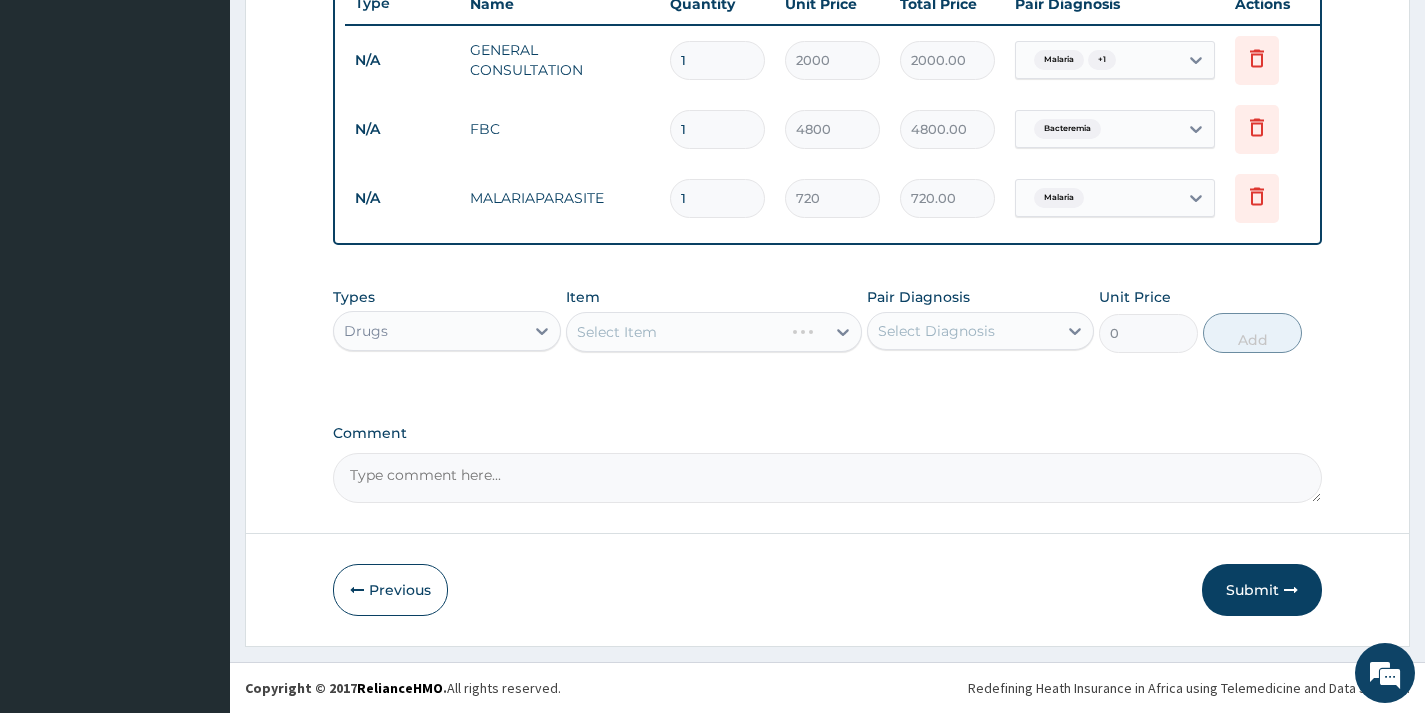 click on "Select Item" at bounding box center [714, 332] 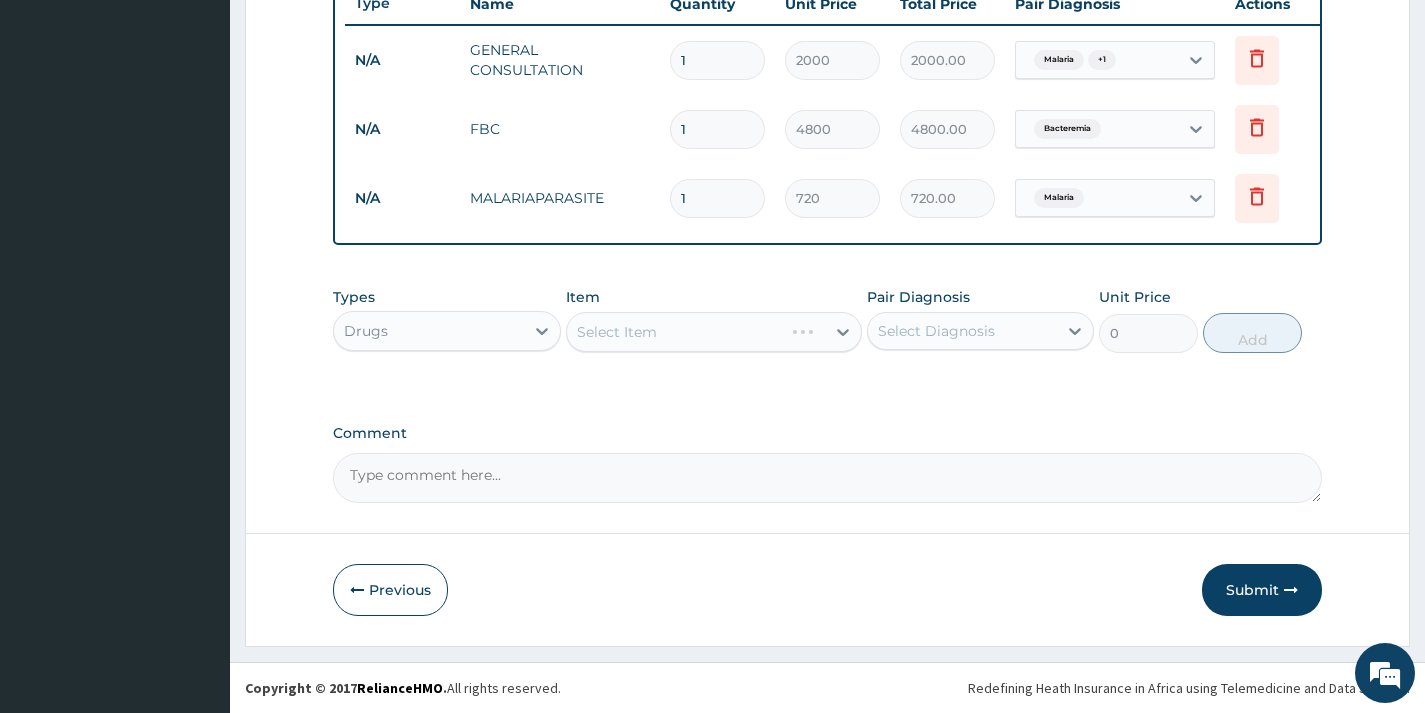 click on "Select Item" at bounding box center (675, 332) 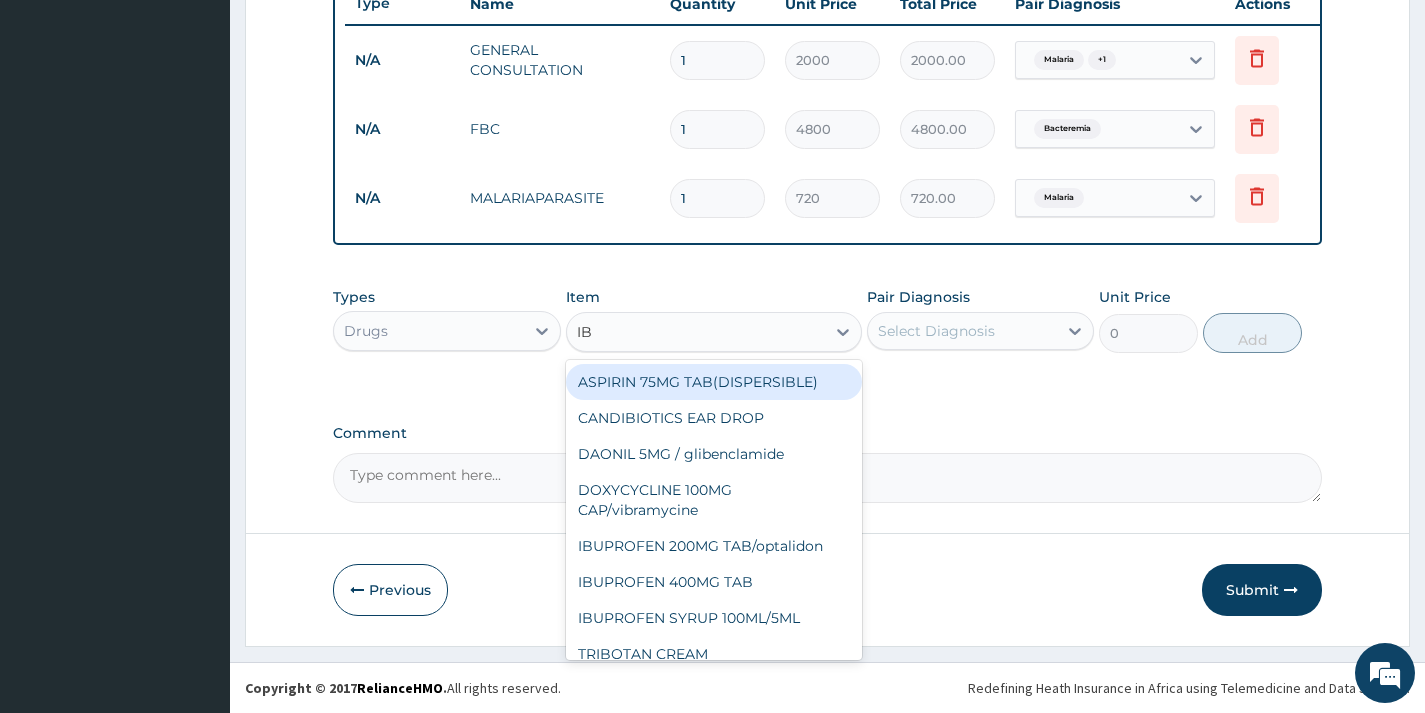 type on "IBU" 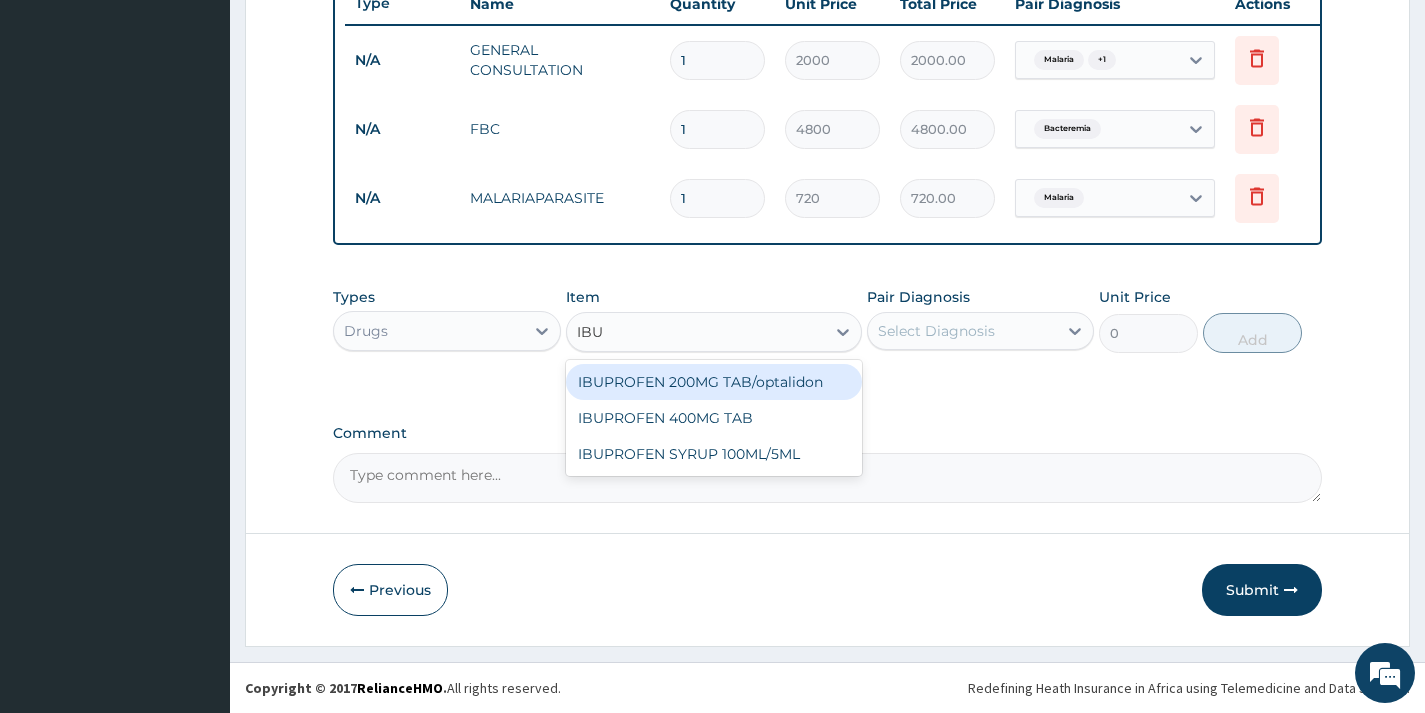 click on "IBUPROFEN 200MG TAB/optalidon" at bounding box center [714, 382] 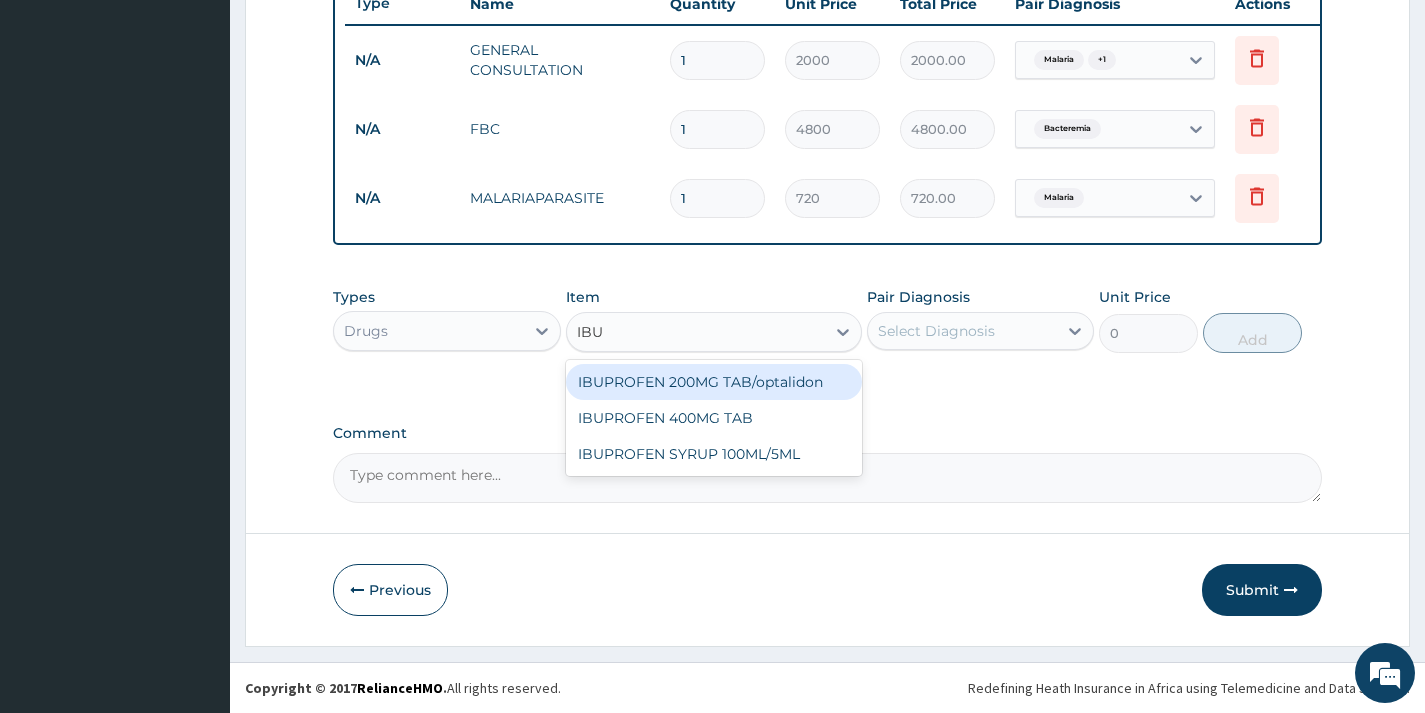 type 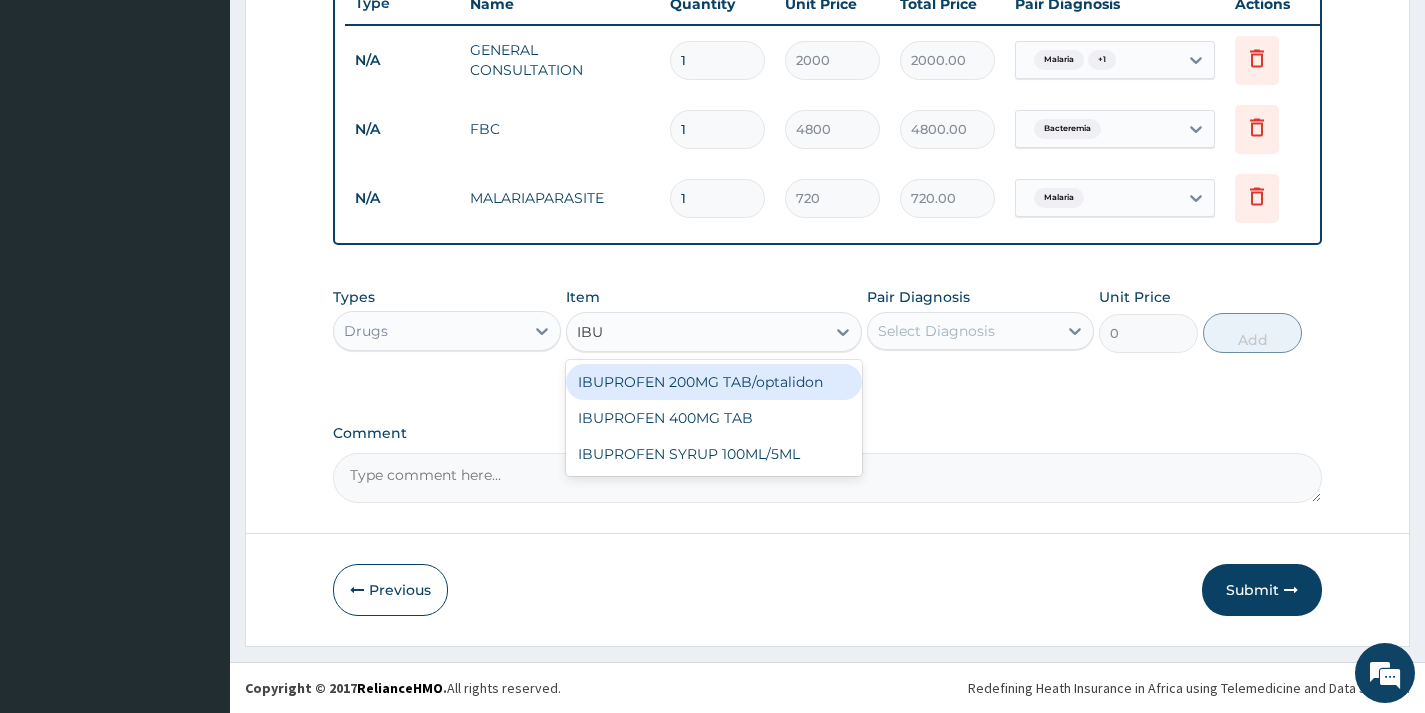 type on "81" 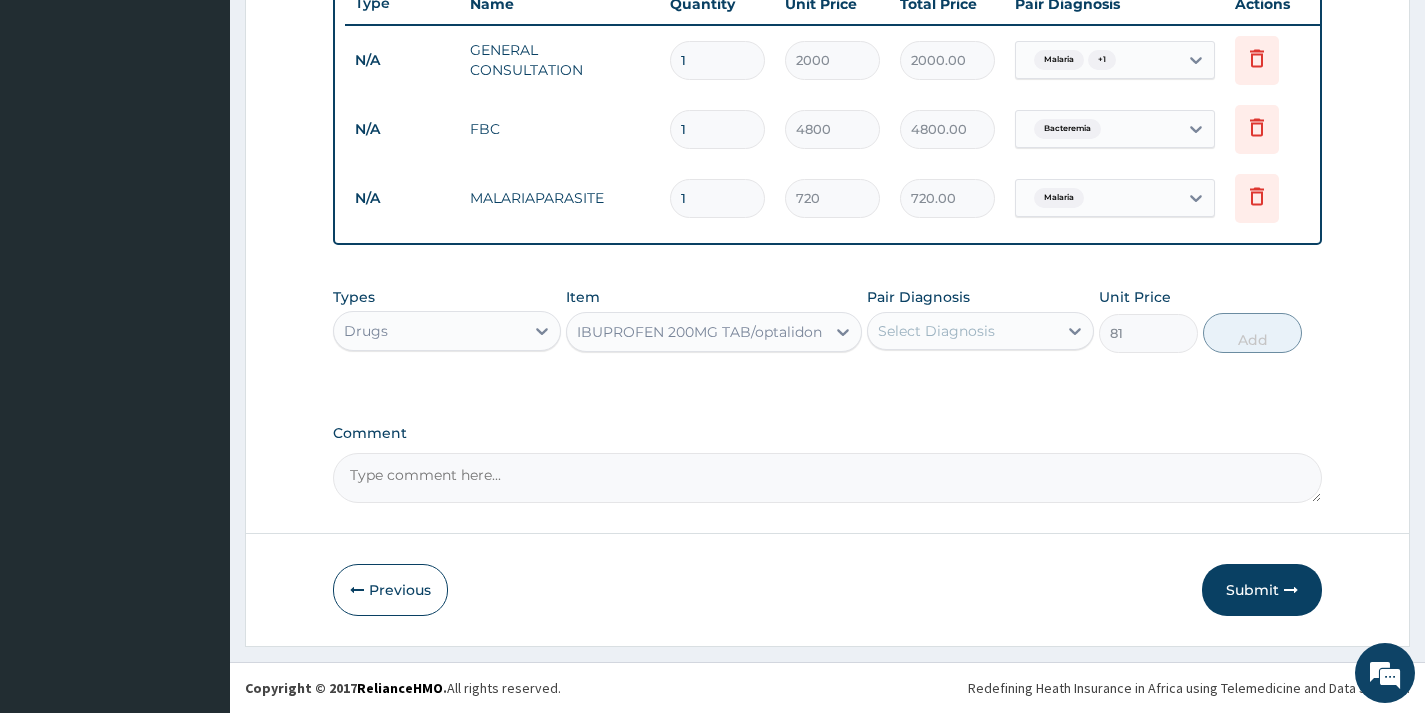 click on "Select Diagnosis" at bounding box center (936, 331) 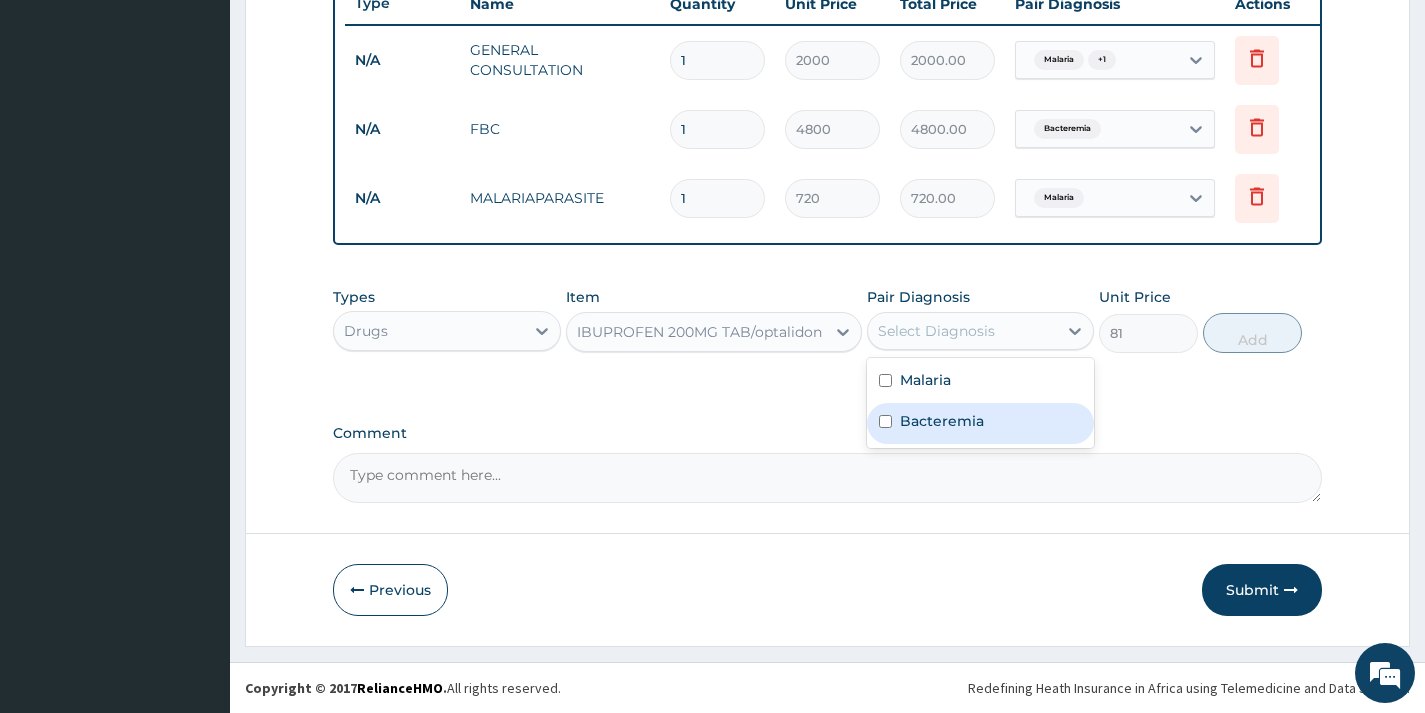 click on "Bacteremia" at bounding box center [942, 421] 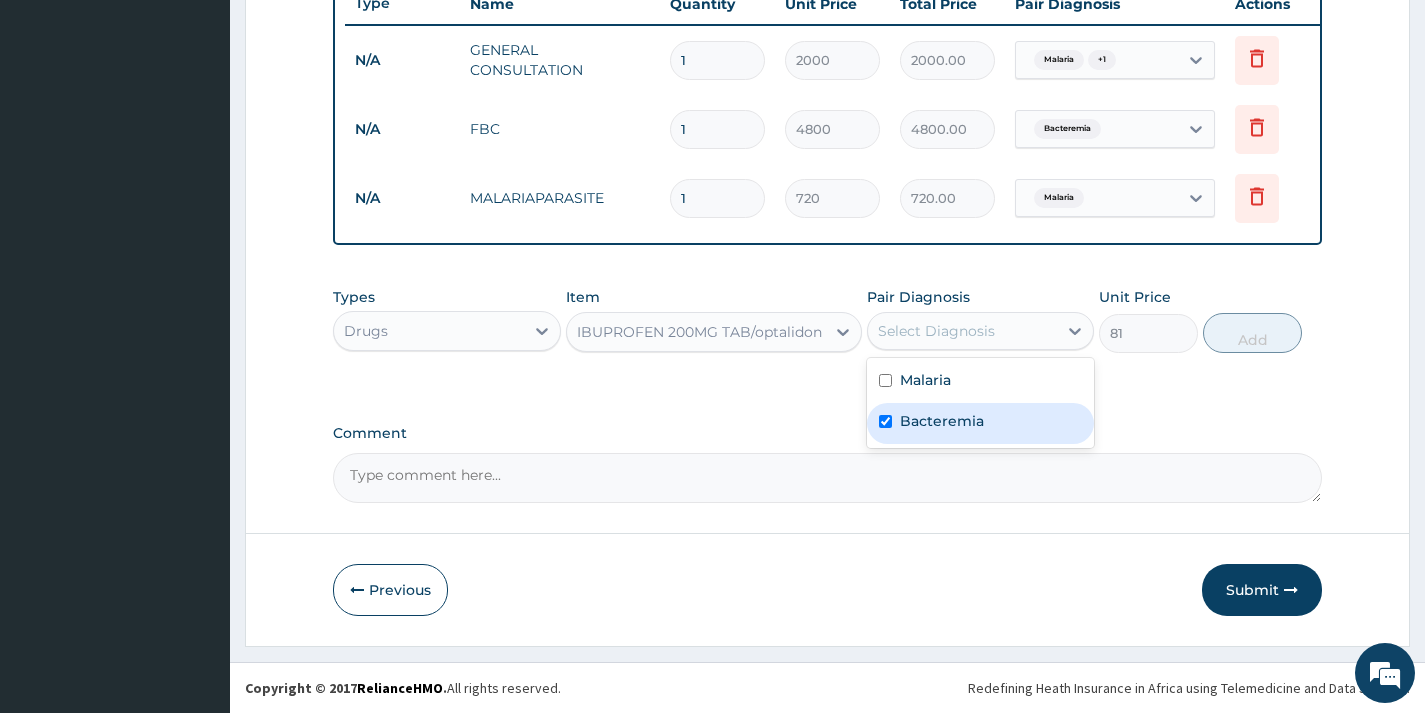 checkbox on "true" 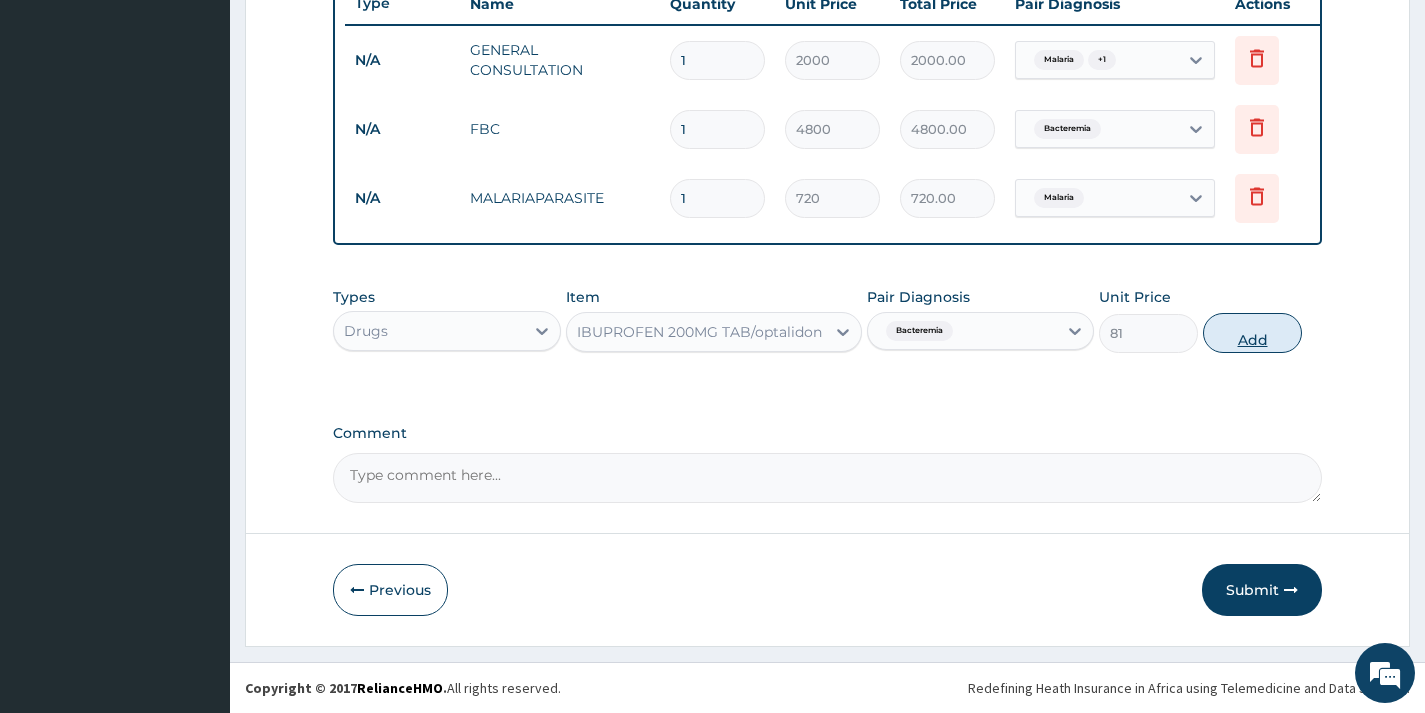 click on "Add" at bounding box center (1252, 333) 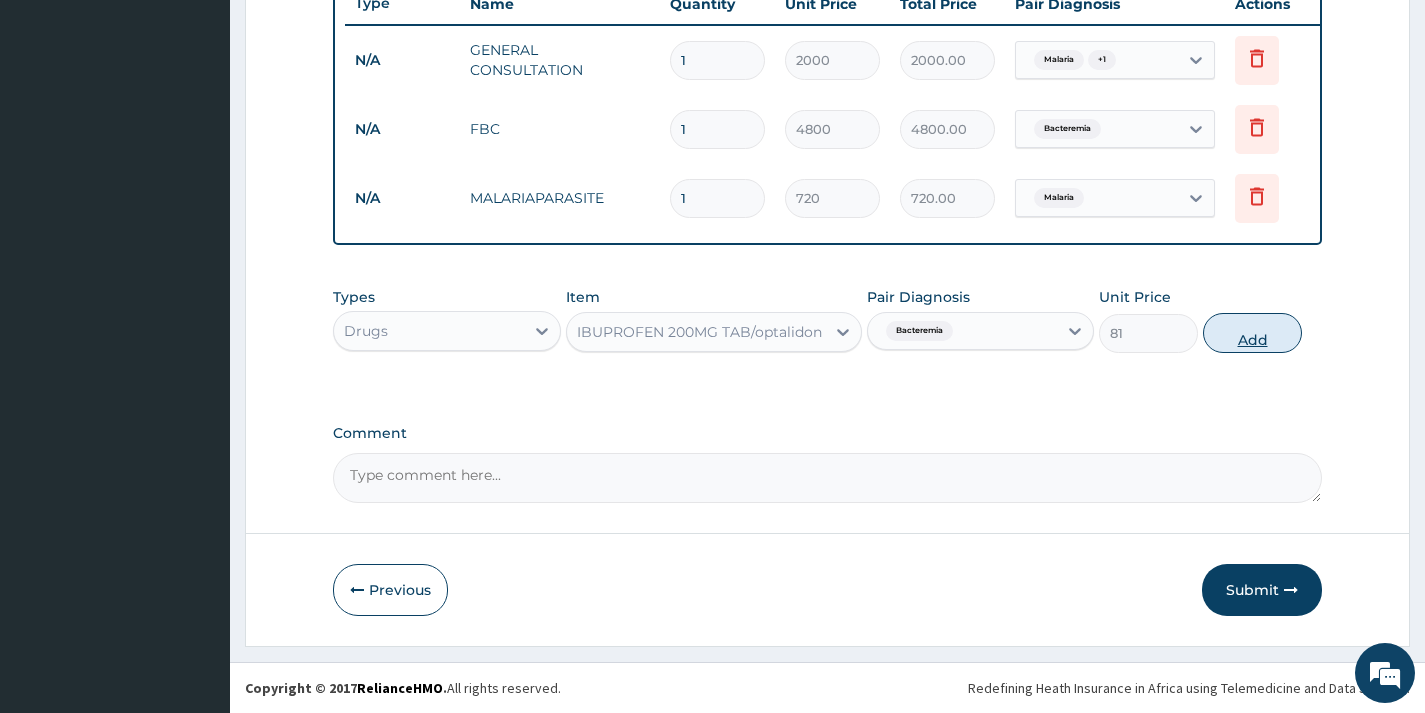 type on "0" 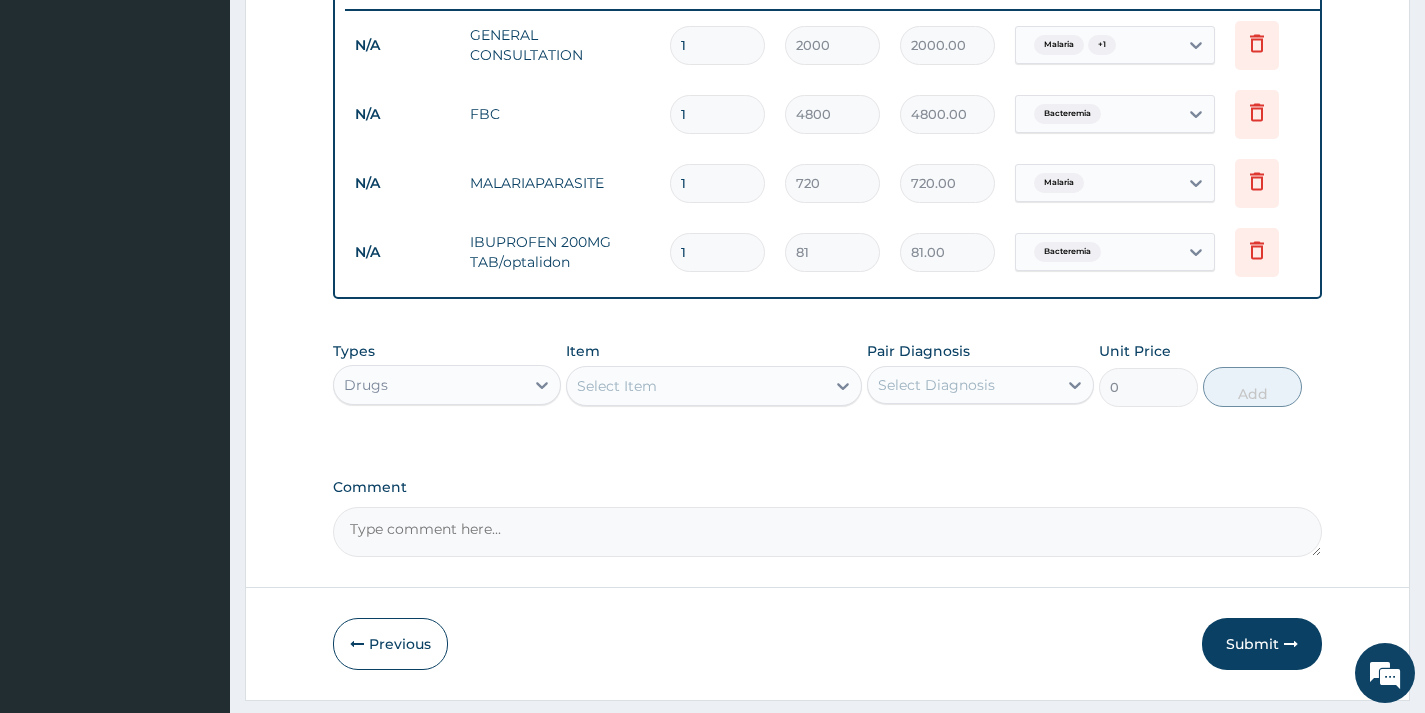 click on "1" at bounding box center [717, 252] 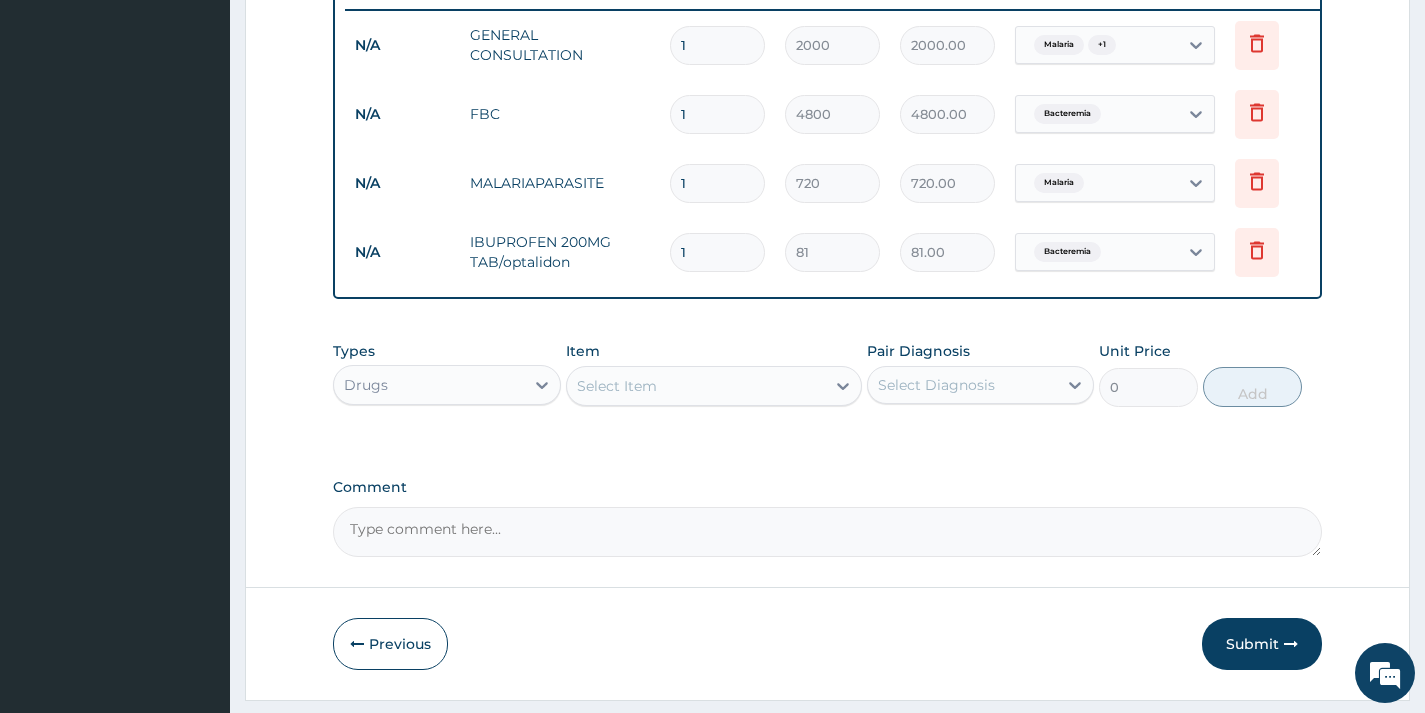 click on "1" at bounding box center (717, 252) 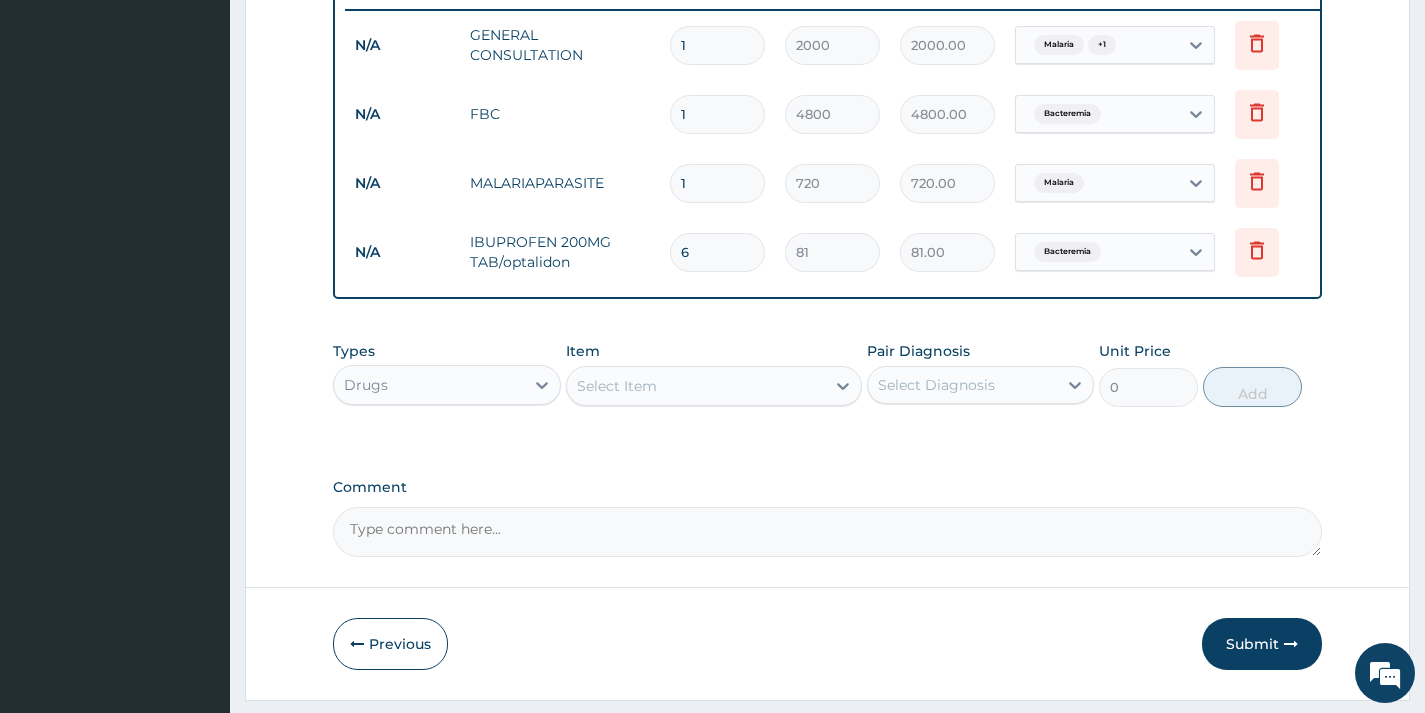 type on "486.00" 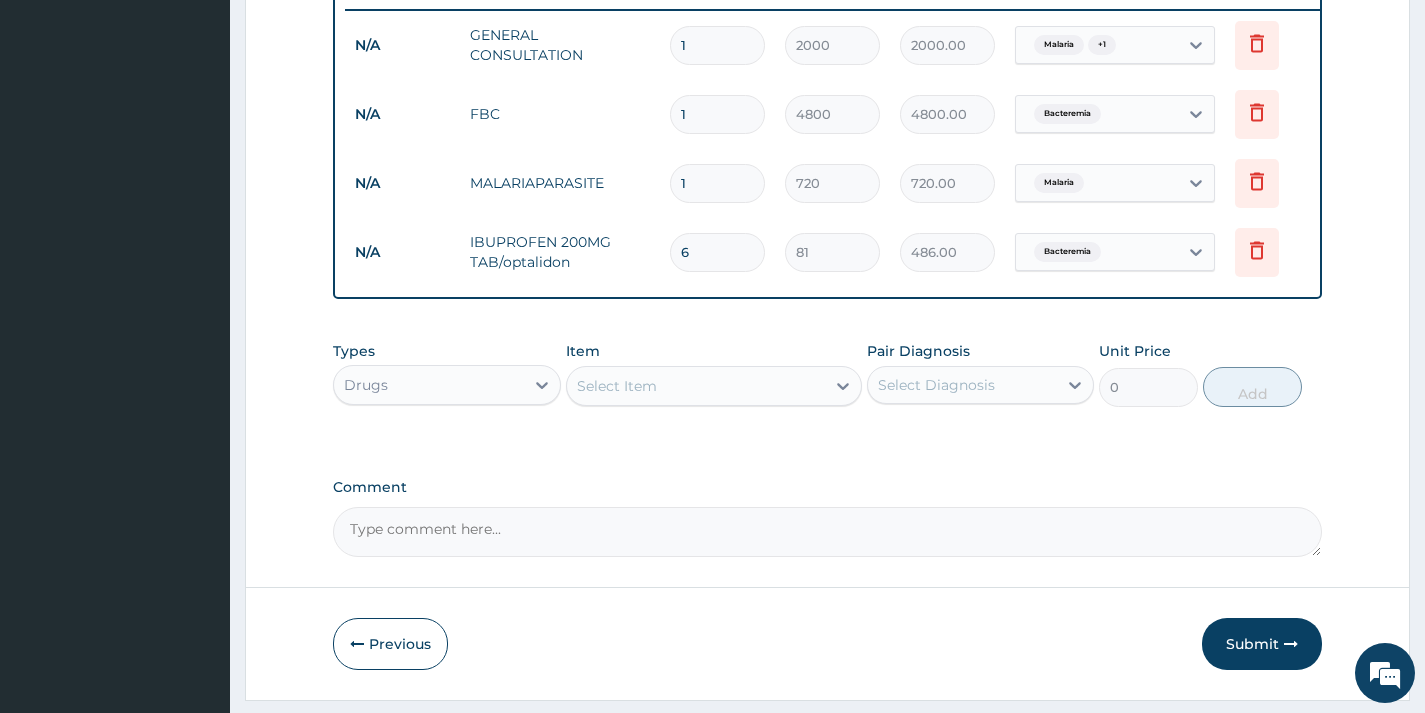 type on "6" 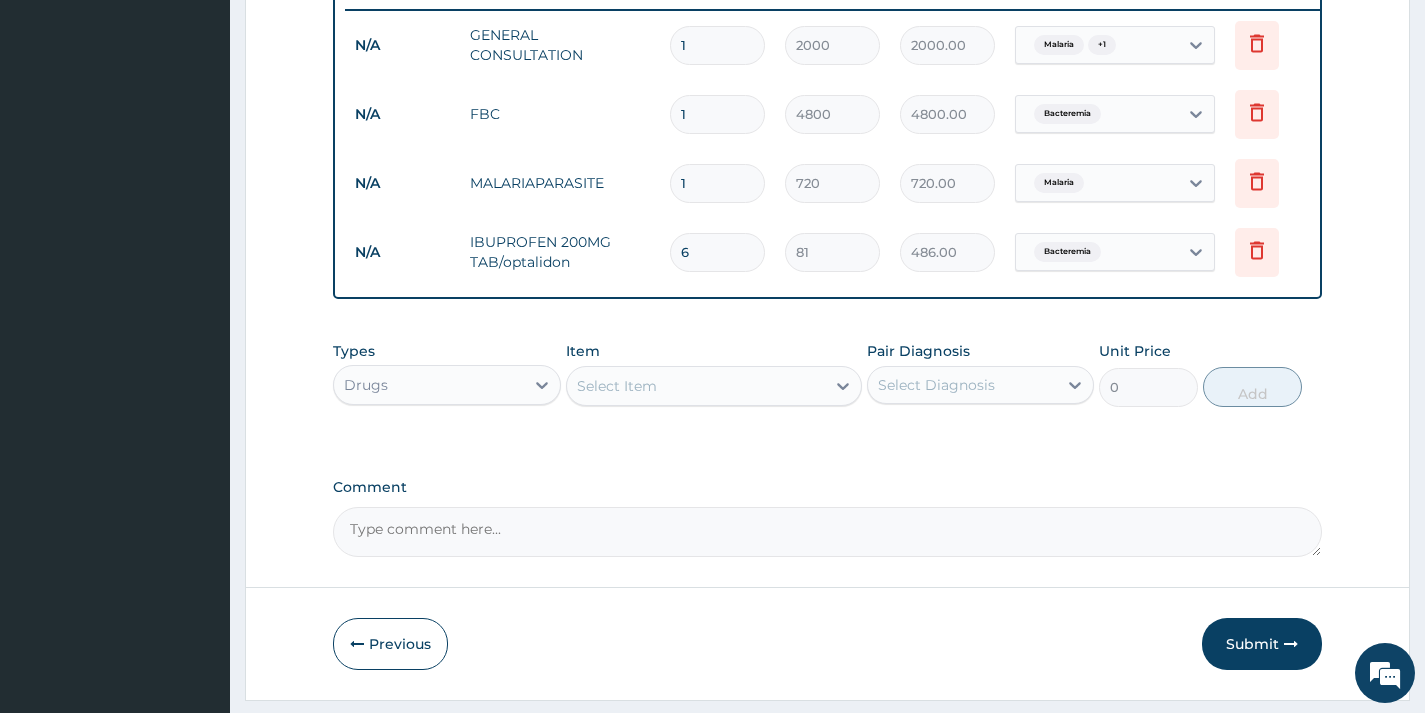click on "Select Item" at bounding box center [696, 386] 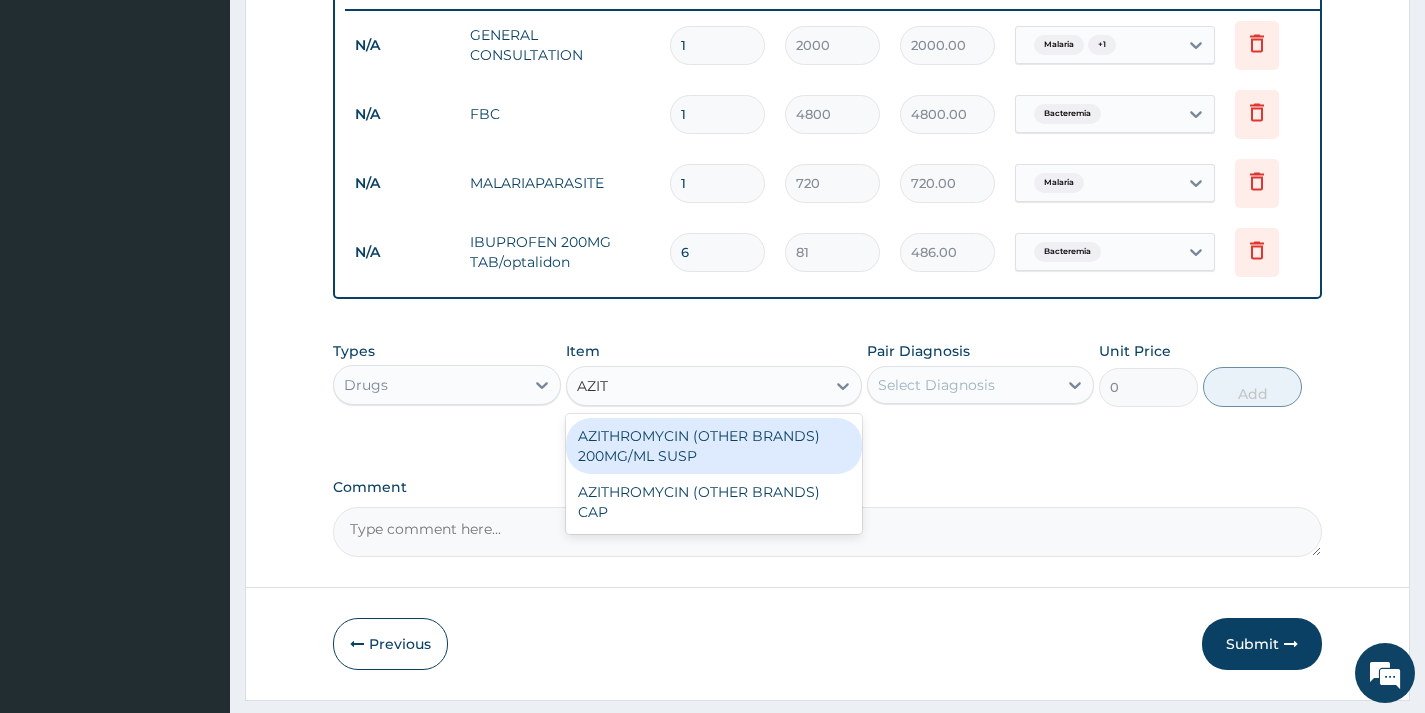 type on "AZITH" 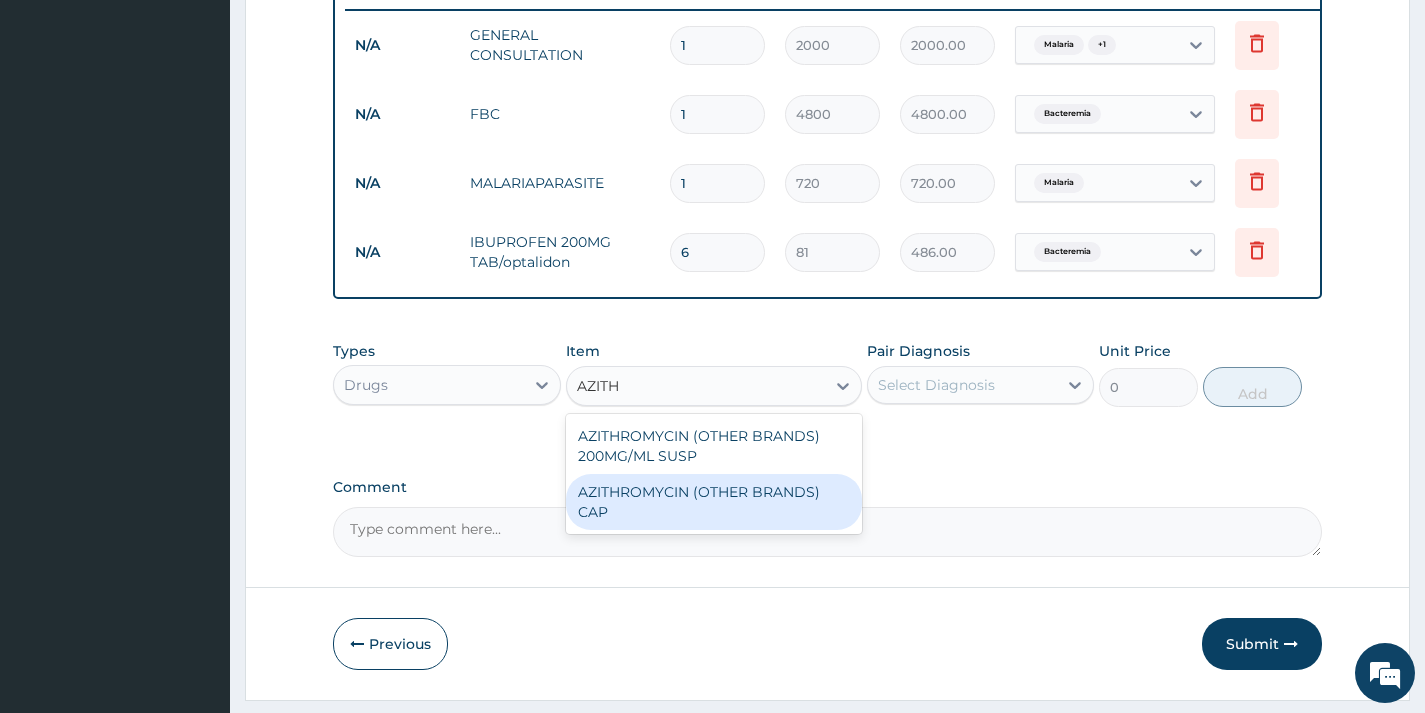 click on "AZITHROMYCIN (OTHER BRANDS) CAP" at bounding box center [714, 502] 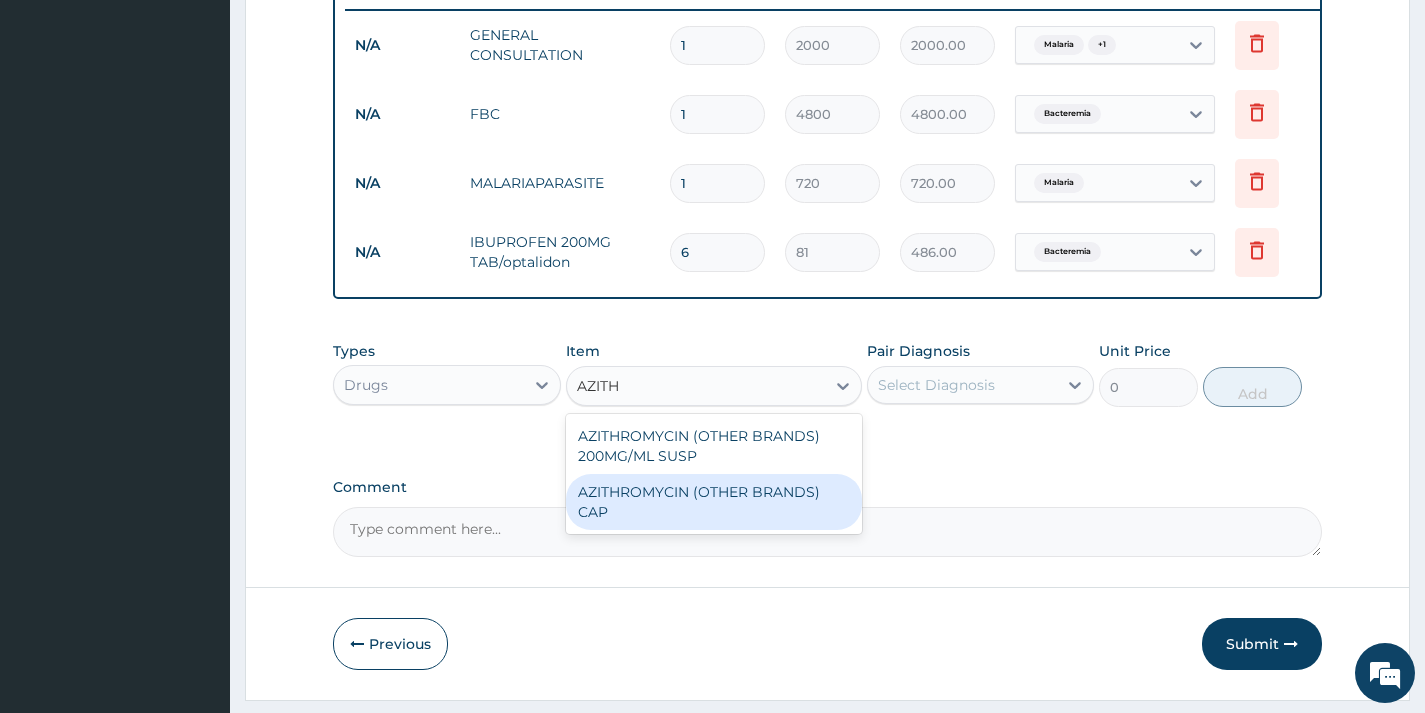 type 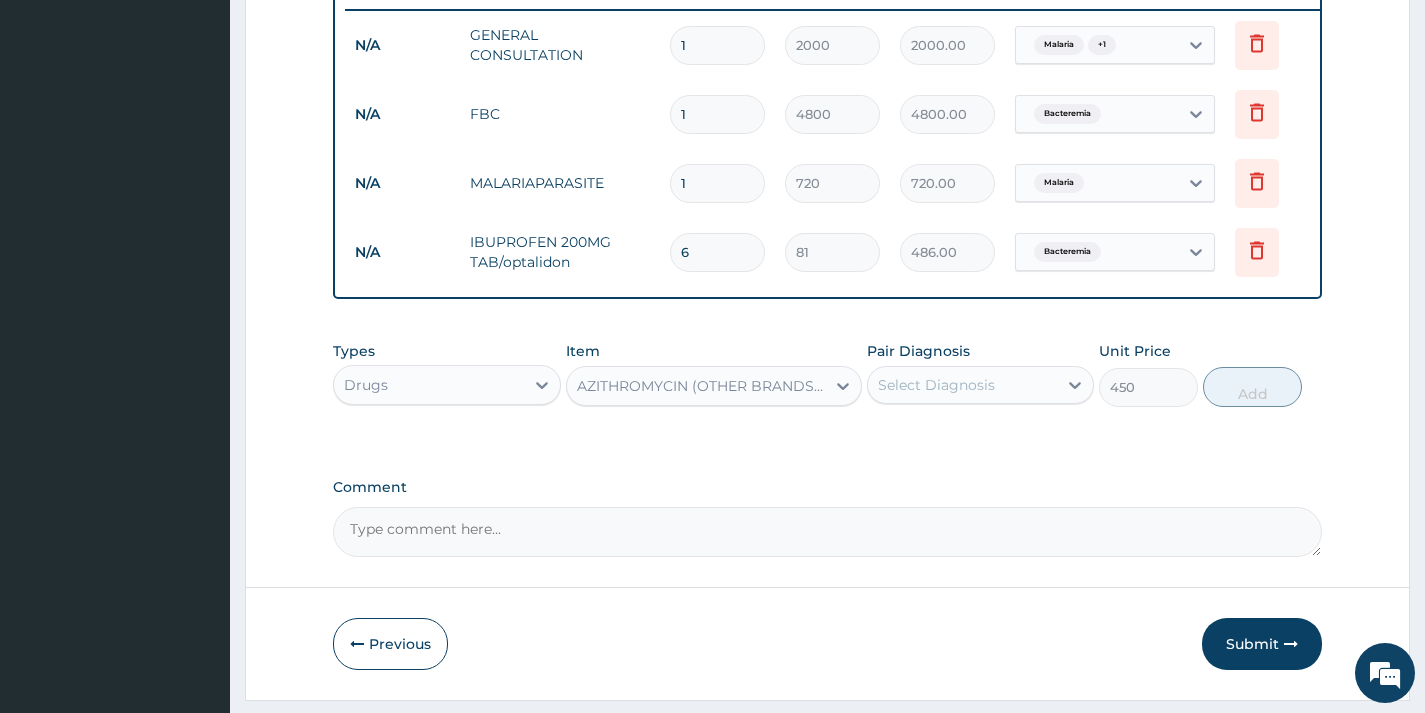 click on "Select Diagnosis" at bounding box center (936, 385) 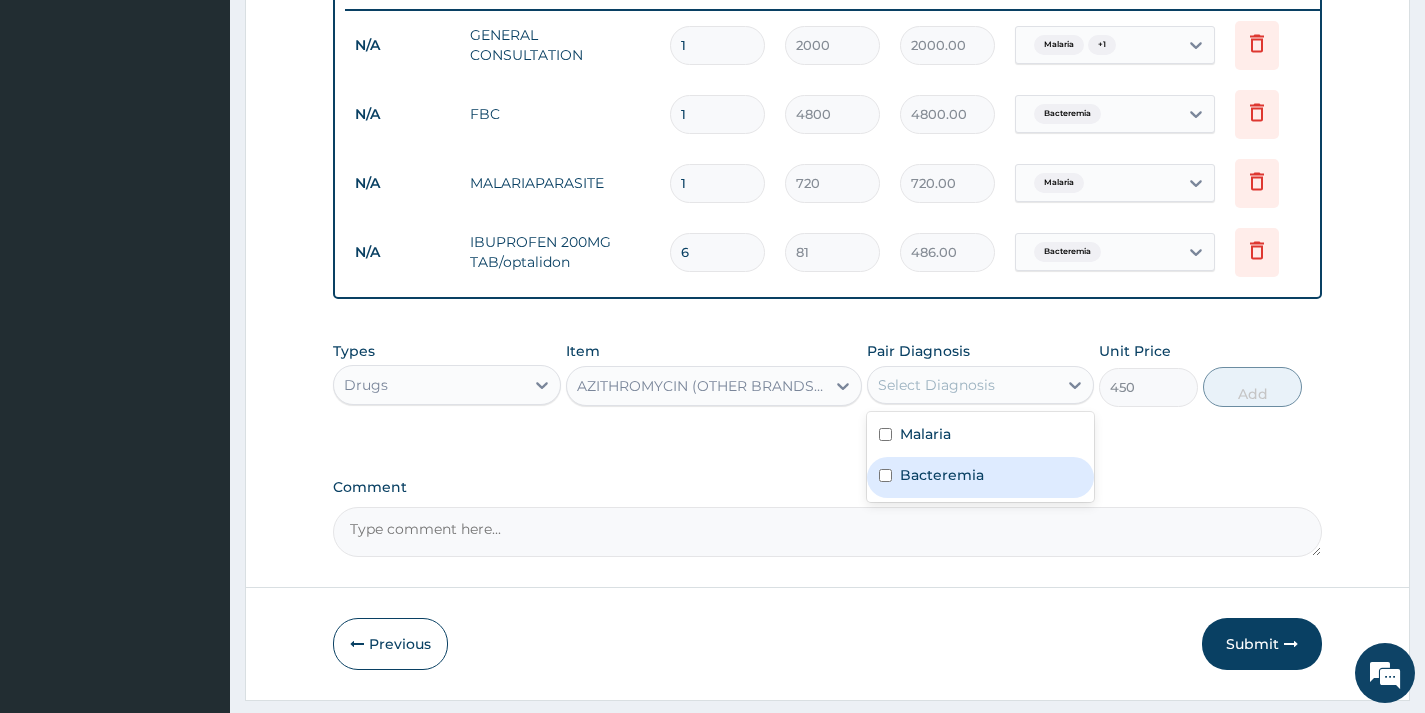 click on "Bacteremia" at bounding box center [980, 477] 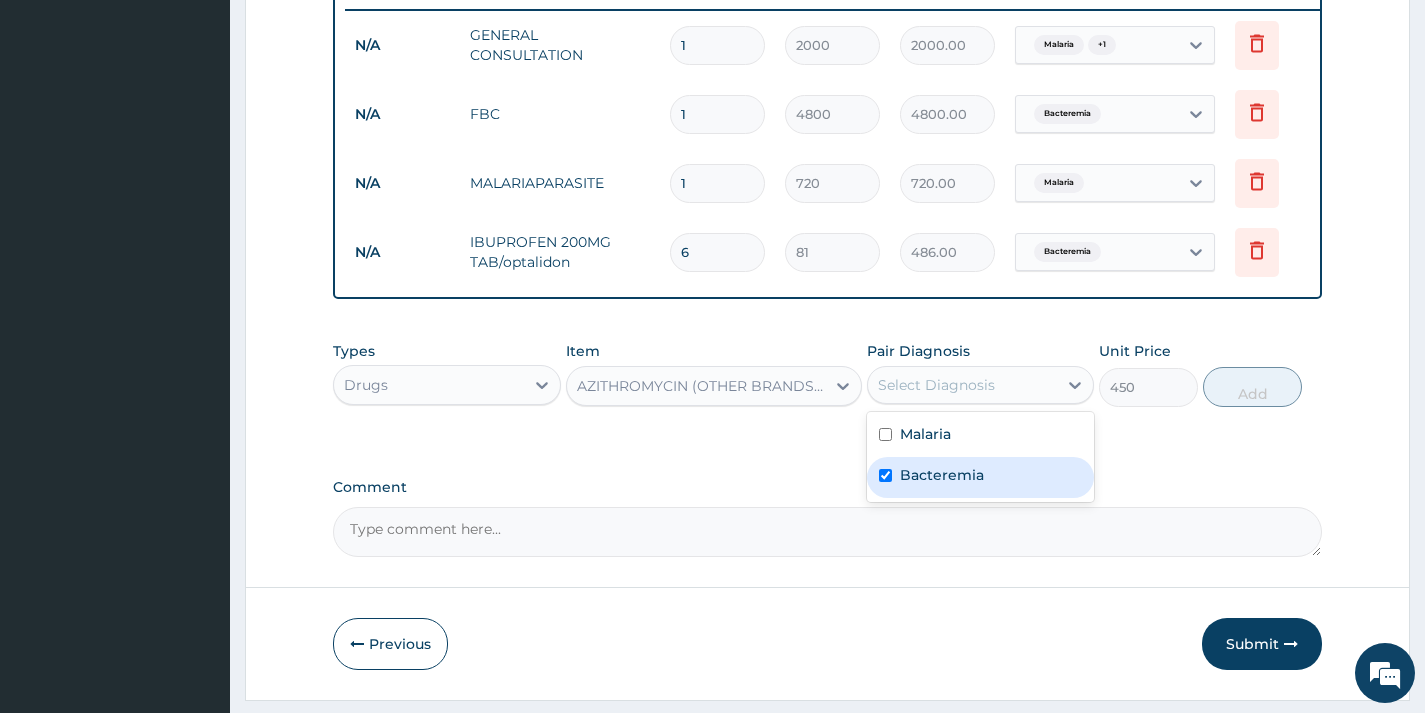 checkbox on "true" 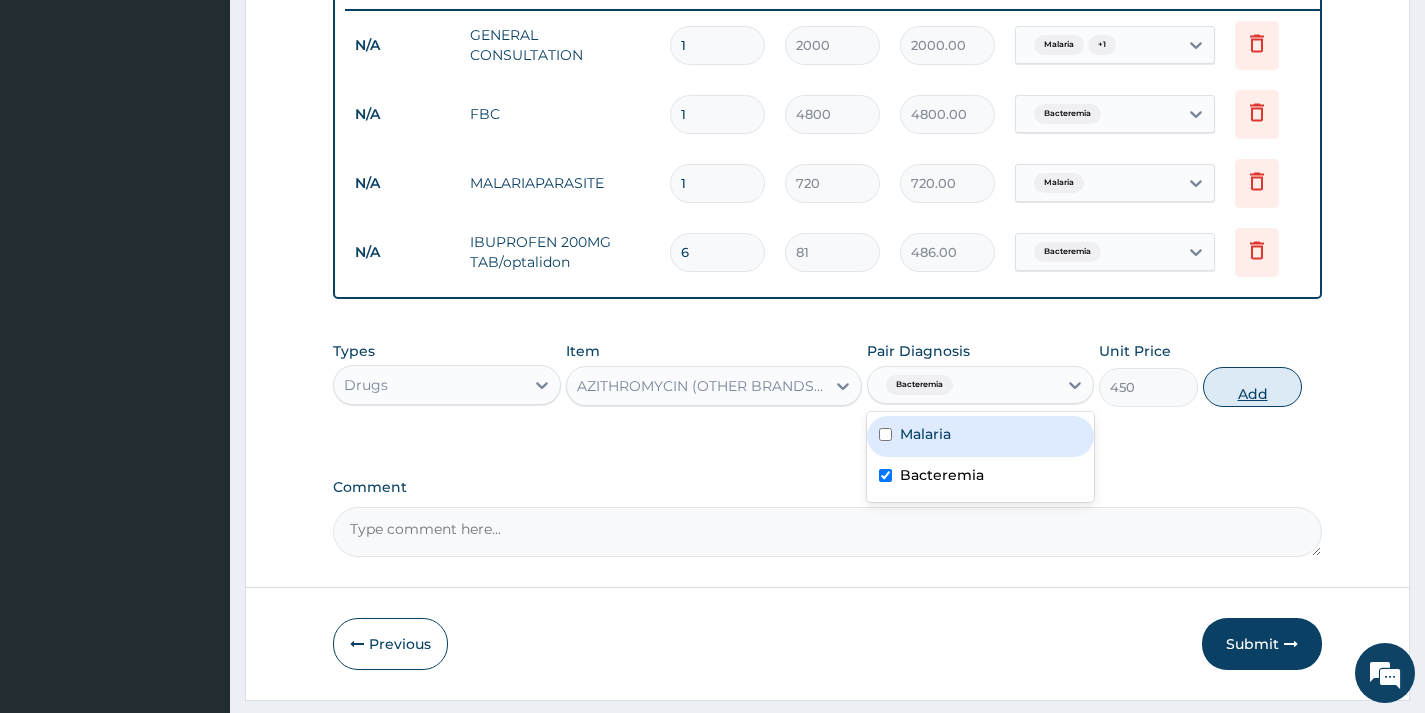 click on "Add" at bounding box center (1252, 387) 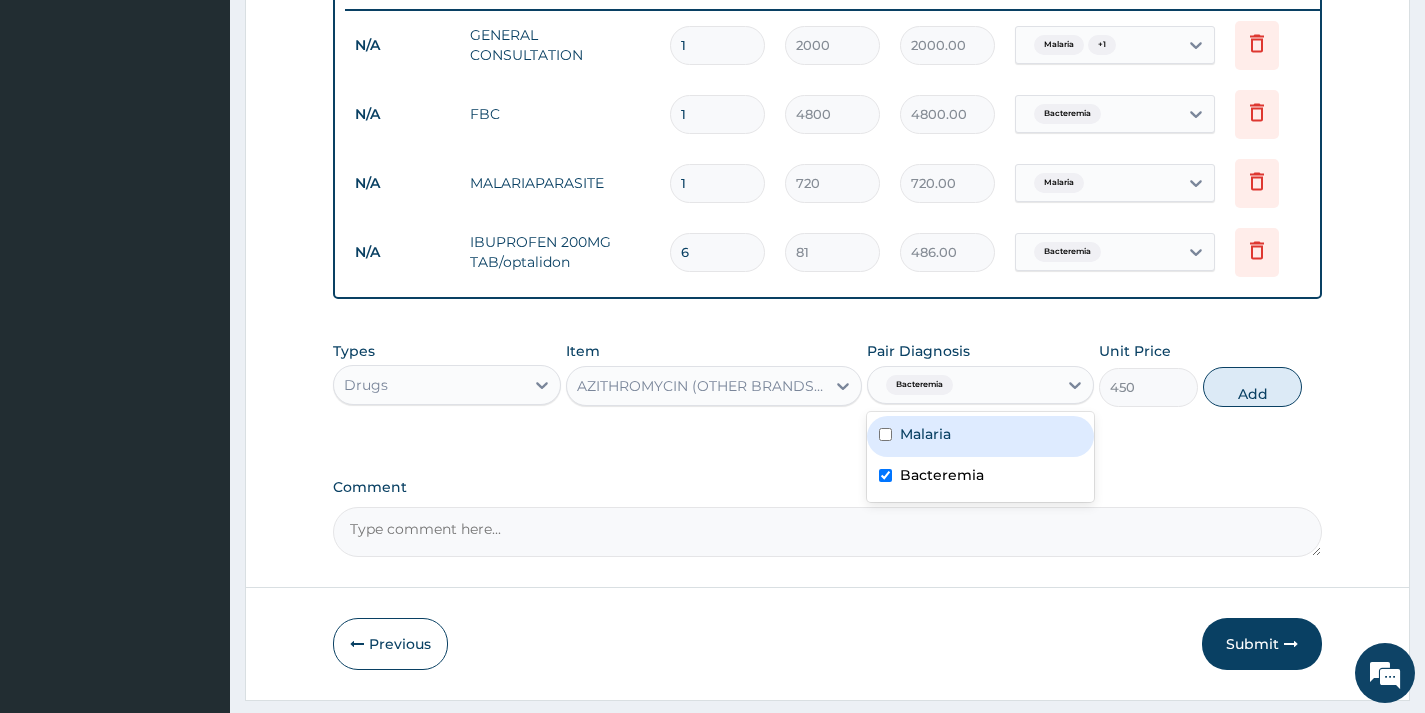 type on "0" 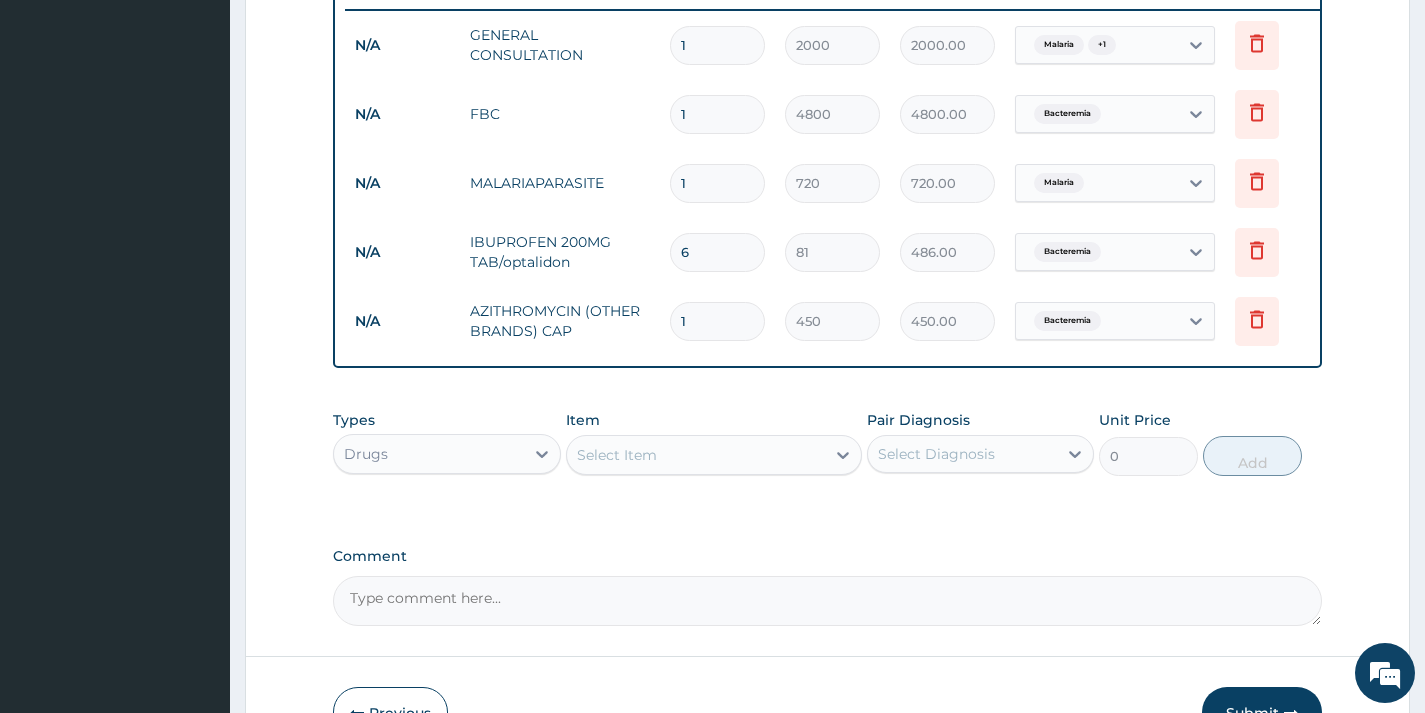 click on "1" at bounding box center [717, 321] 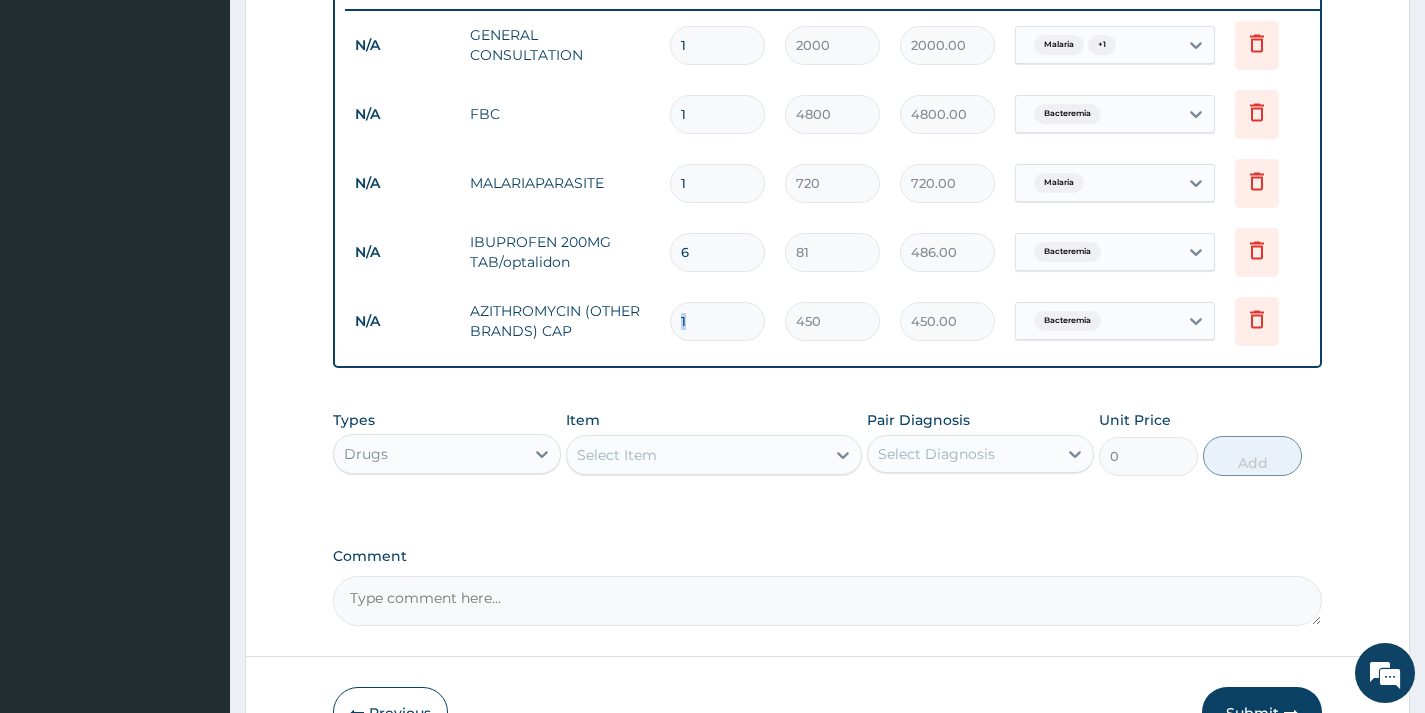 click on "1" at bounding box center (717, 321) 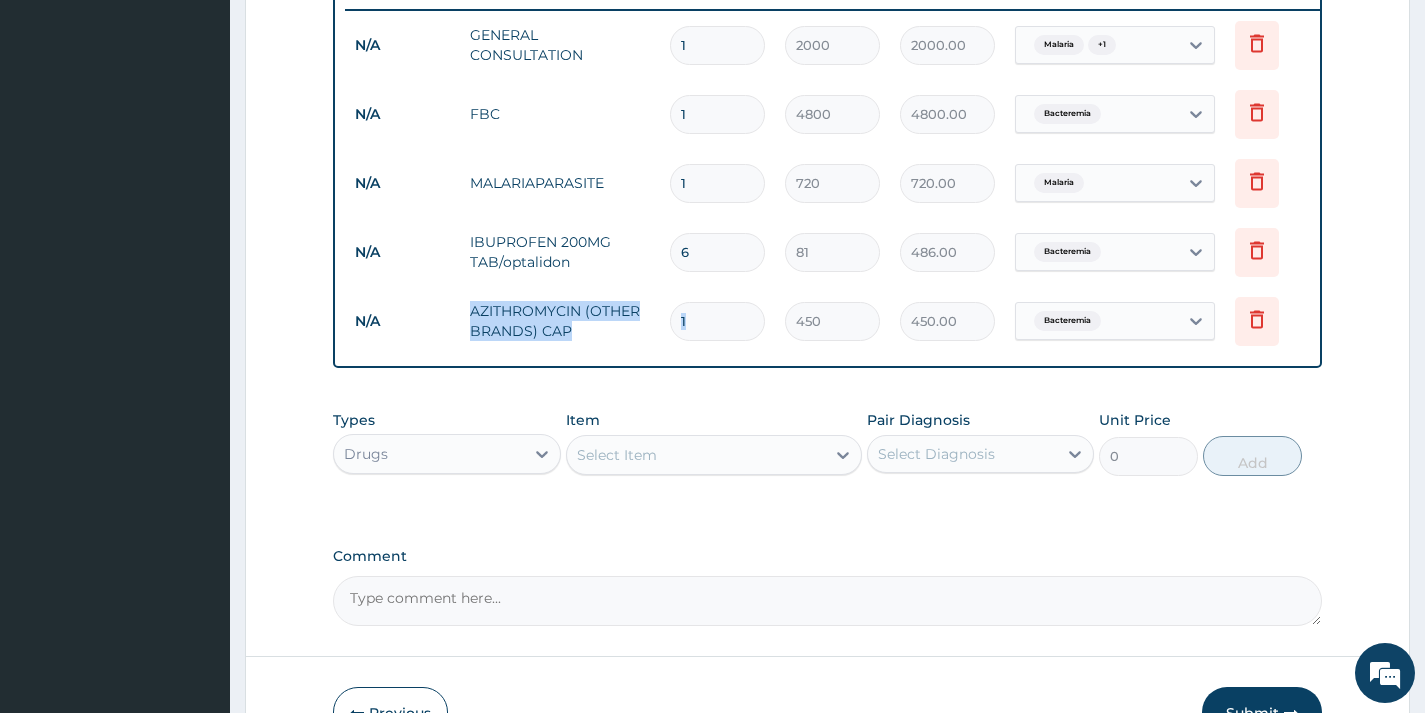 click on "1" at bounding box center (717, 321) 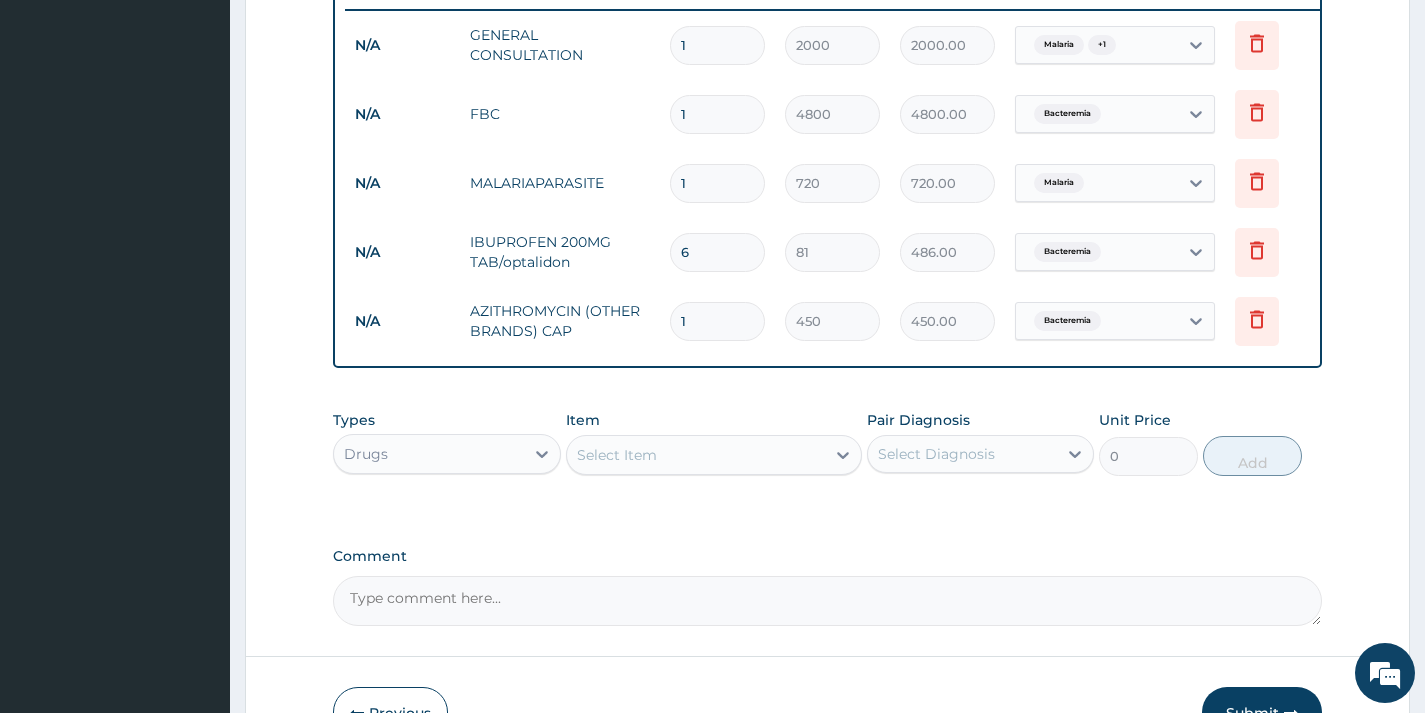 click on "1" at bounding box center [717, 321] 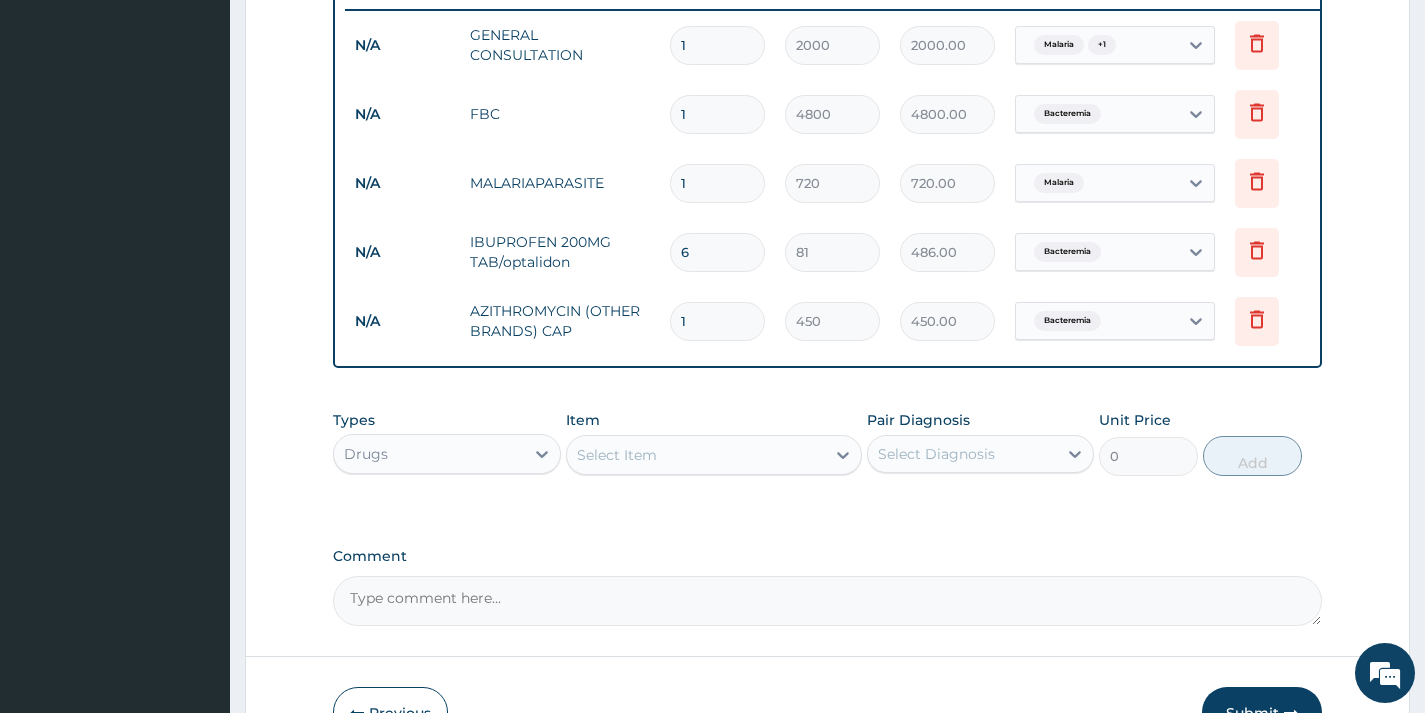 click on "1" at bounding box center [717, 321] 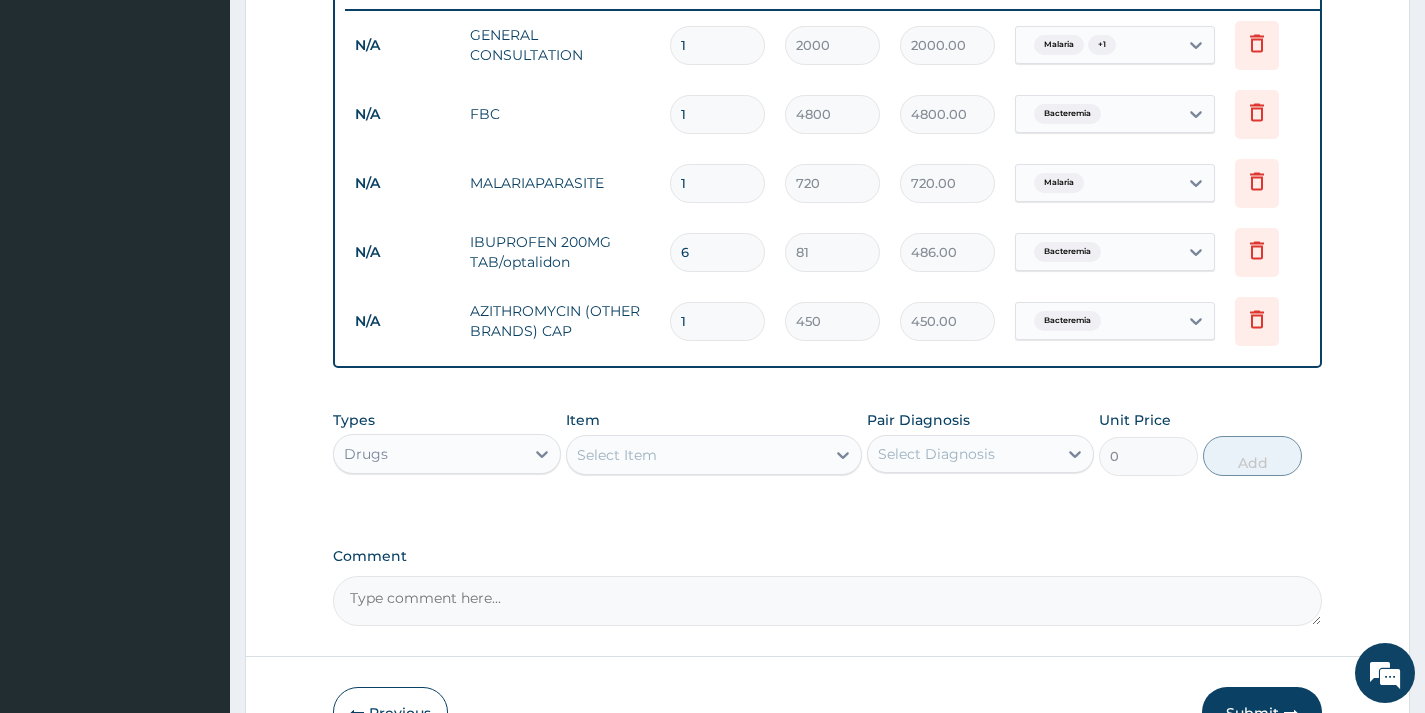 type on "5" 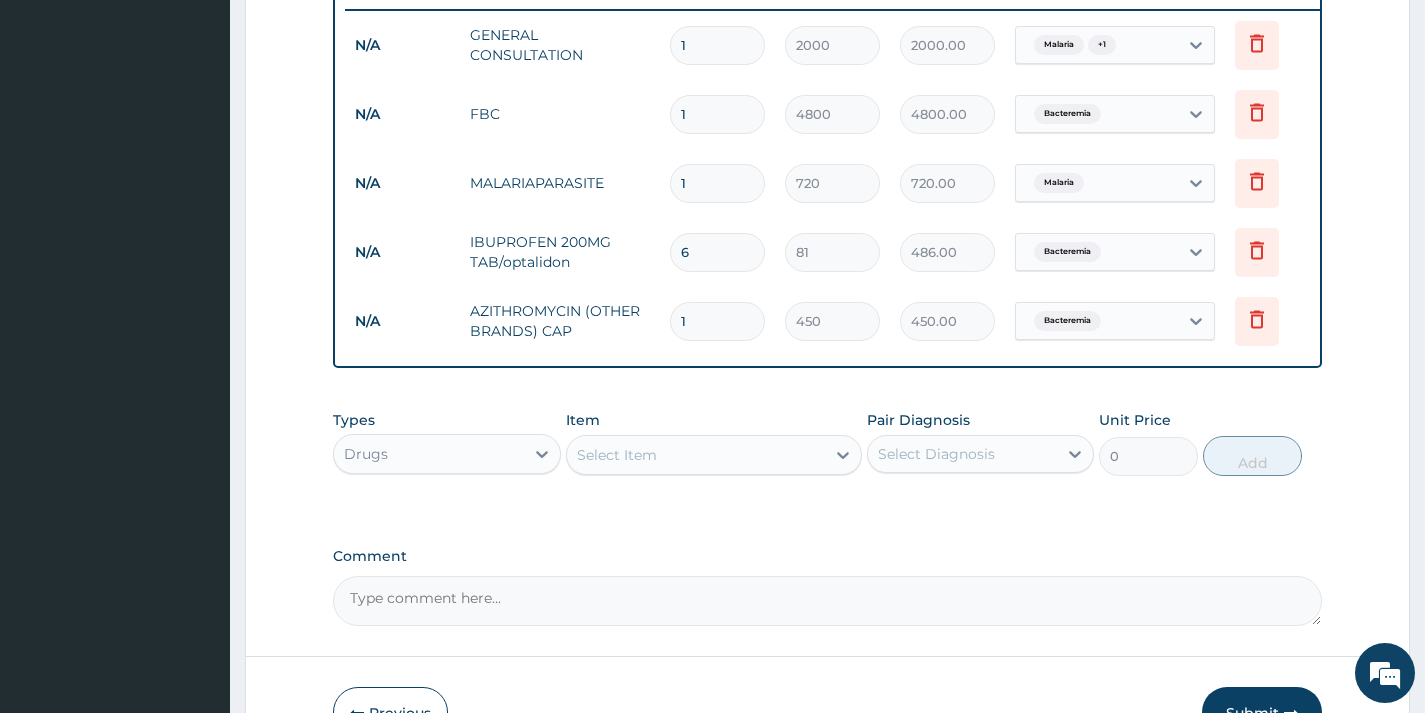 type on "2250.00" 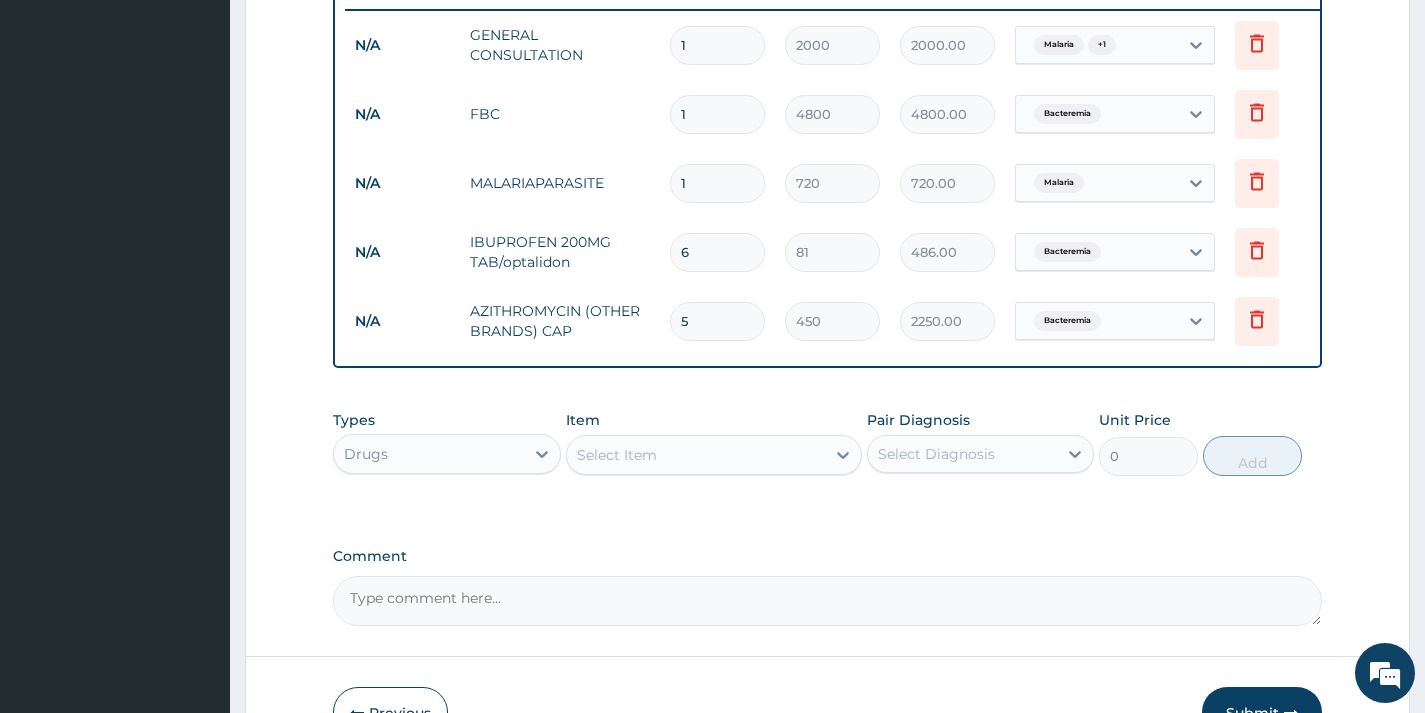 type on "5" 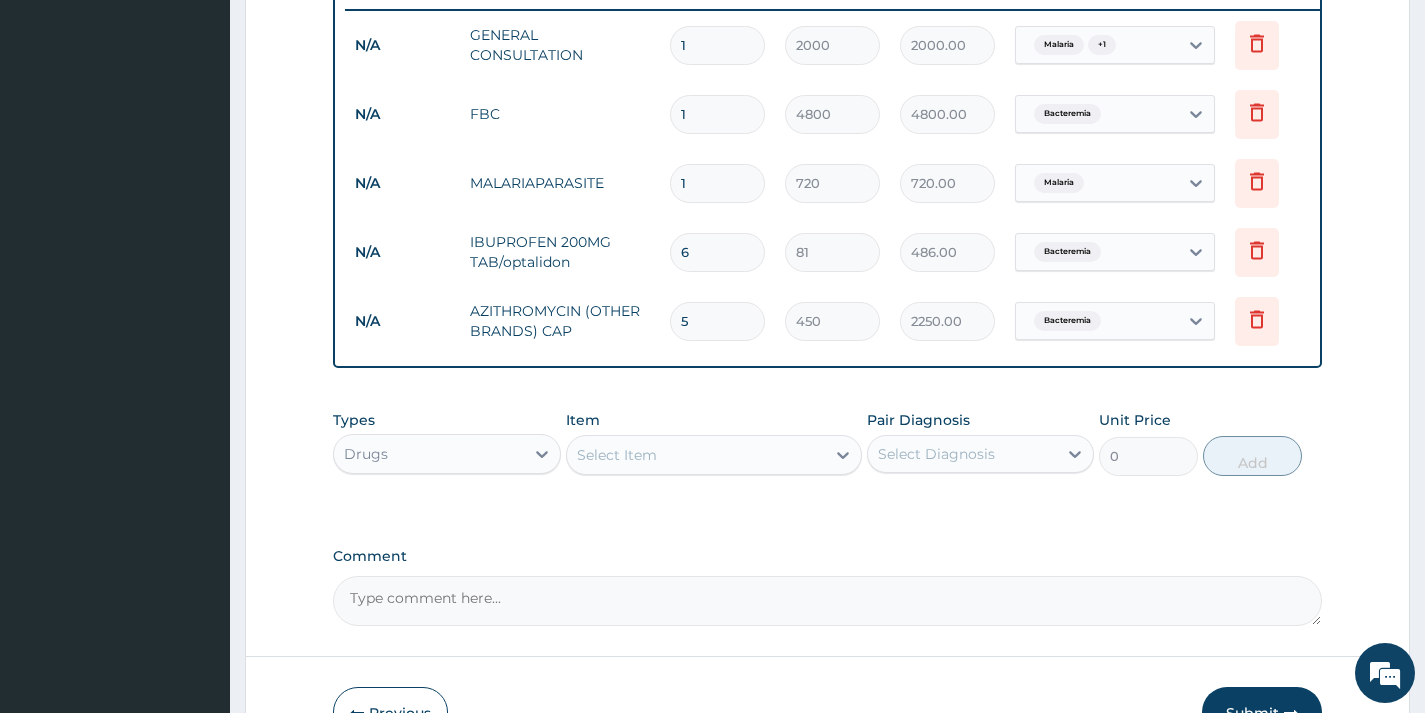 click on "Select Item" at bounding box center (696, 455) 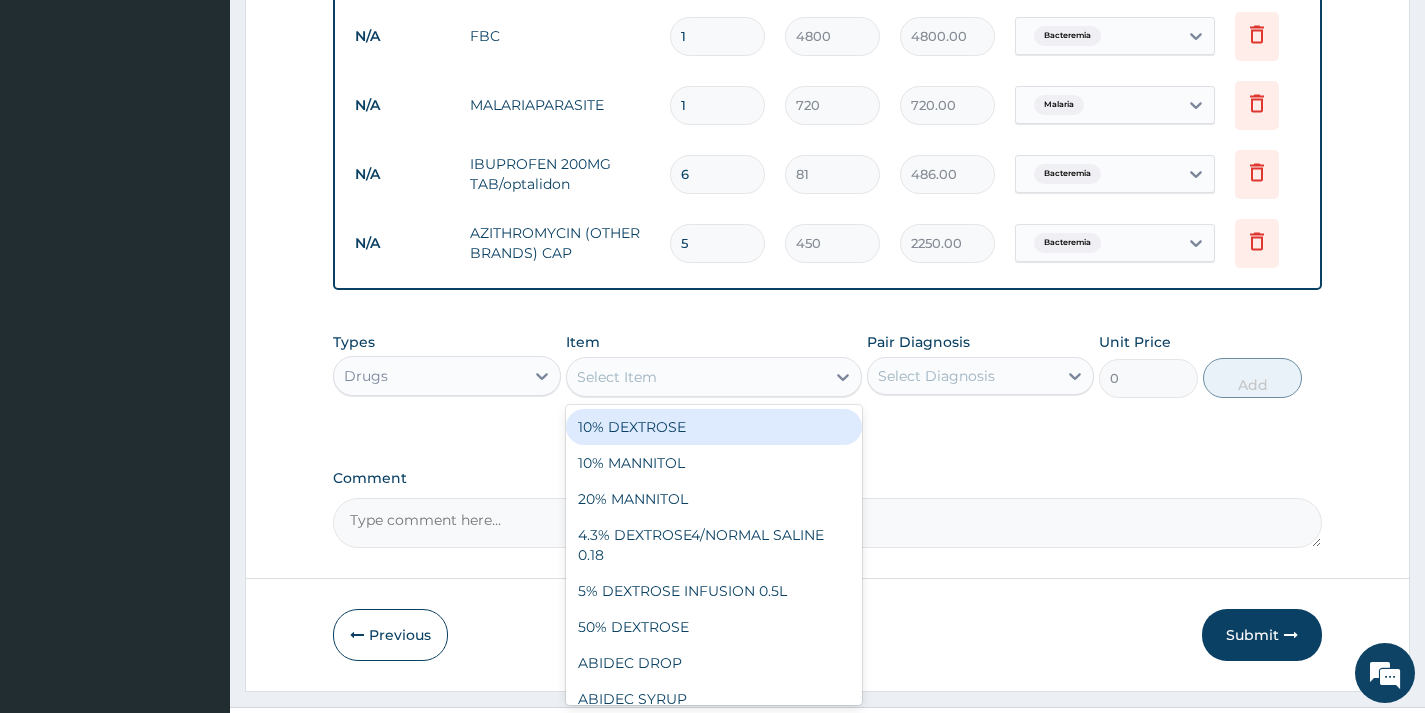scroll, scrollTop: 887, scrollLeft: 0, axis: vertical 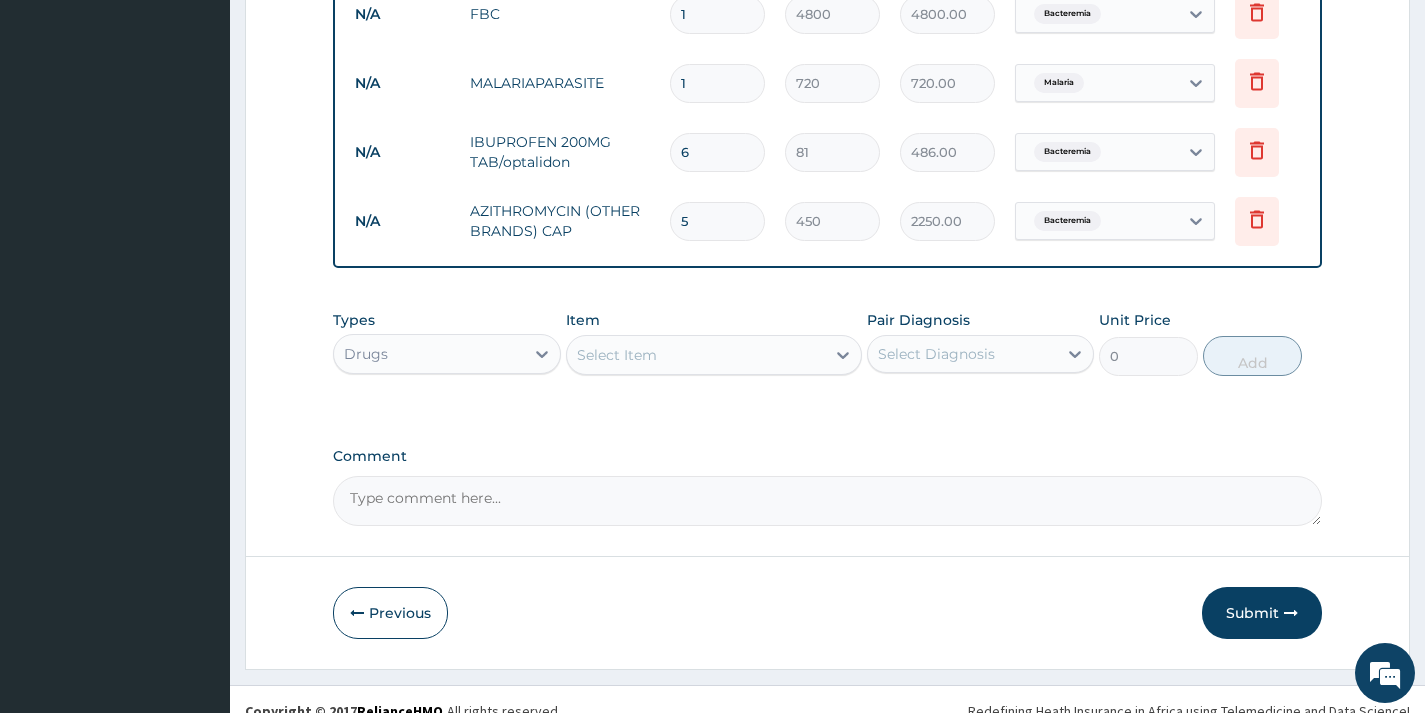 click on "Types Drugs Item Select Item Pair Diagnosis Select Diagnosis Unit Price 0 Add" at bounding box center [827, 358] 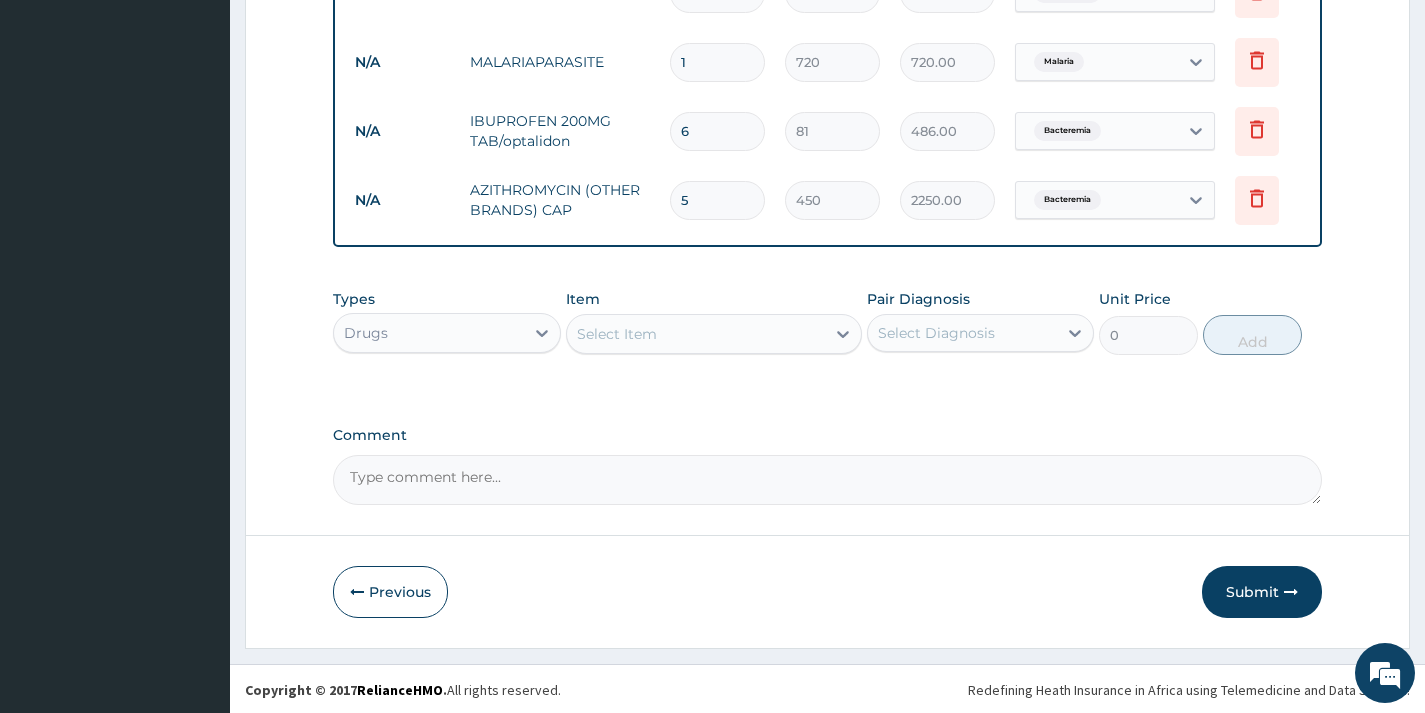 scroll, scrollTop: 925, scrollLeft: 0, axis: vertical 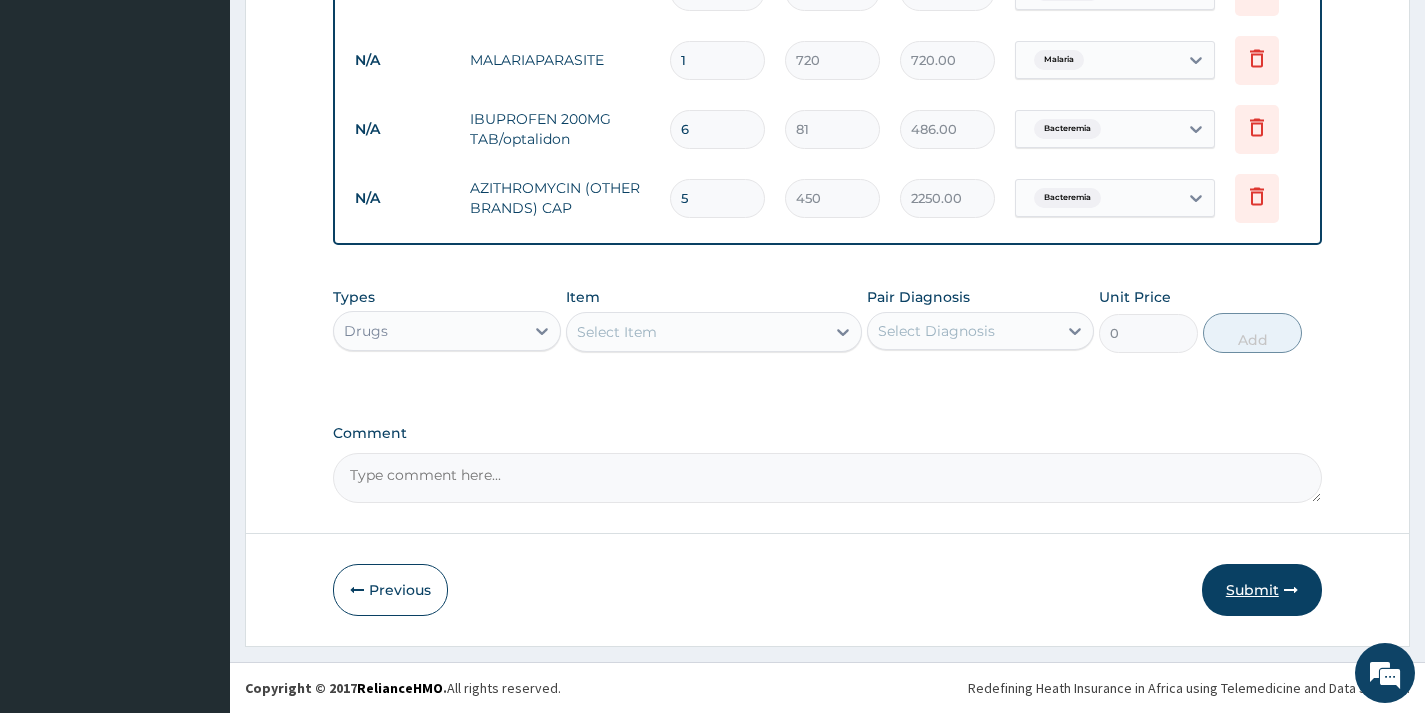 click on "Submit" at bounding box center [1262, 590] 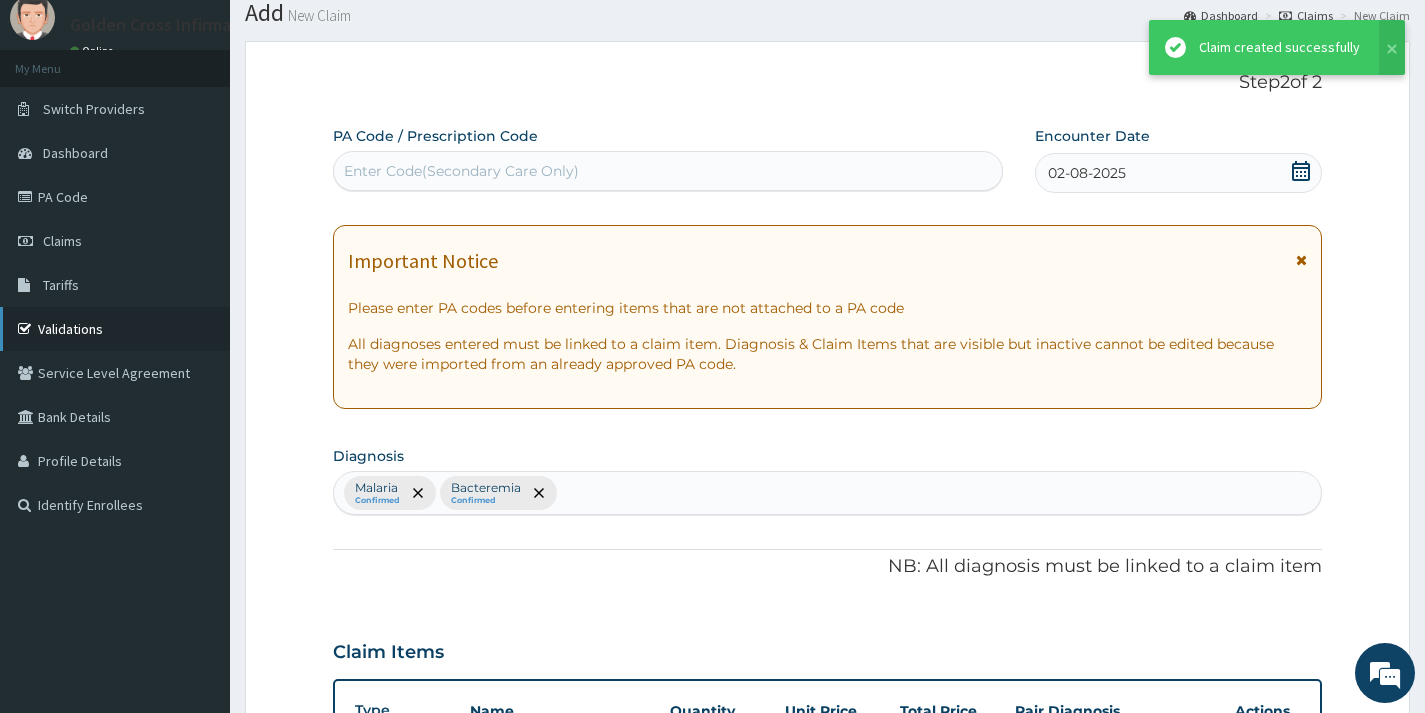 scroll, scrollTop: 925, scrollLeft: 0, axis: vertical 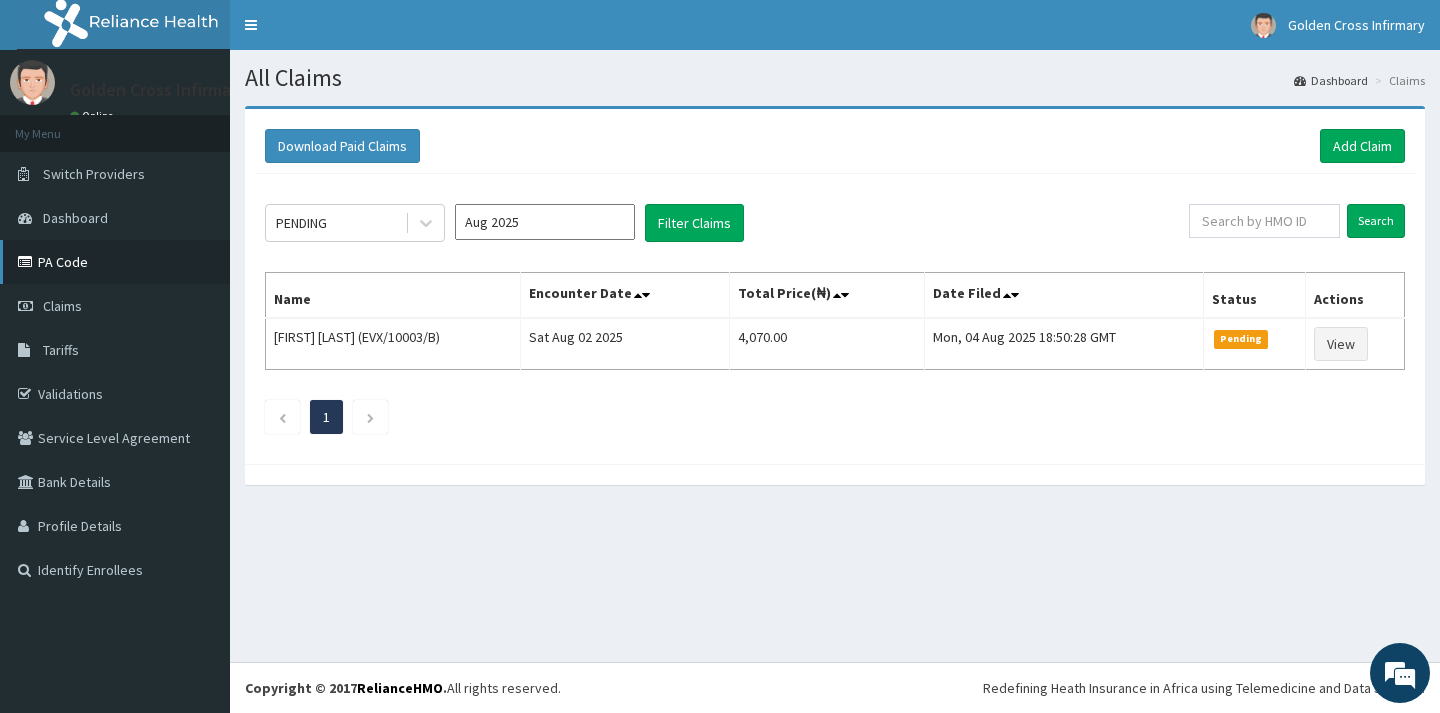 click on "PA Code" at bounding box center (115, 262) 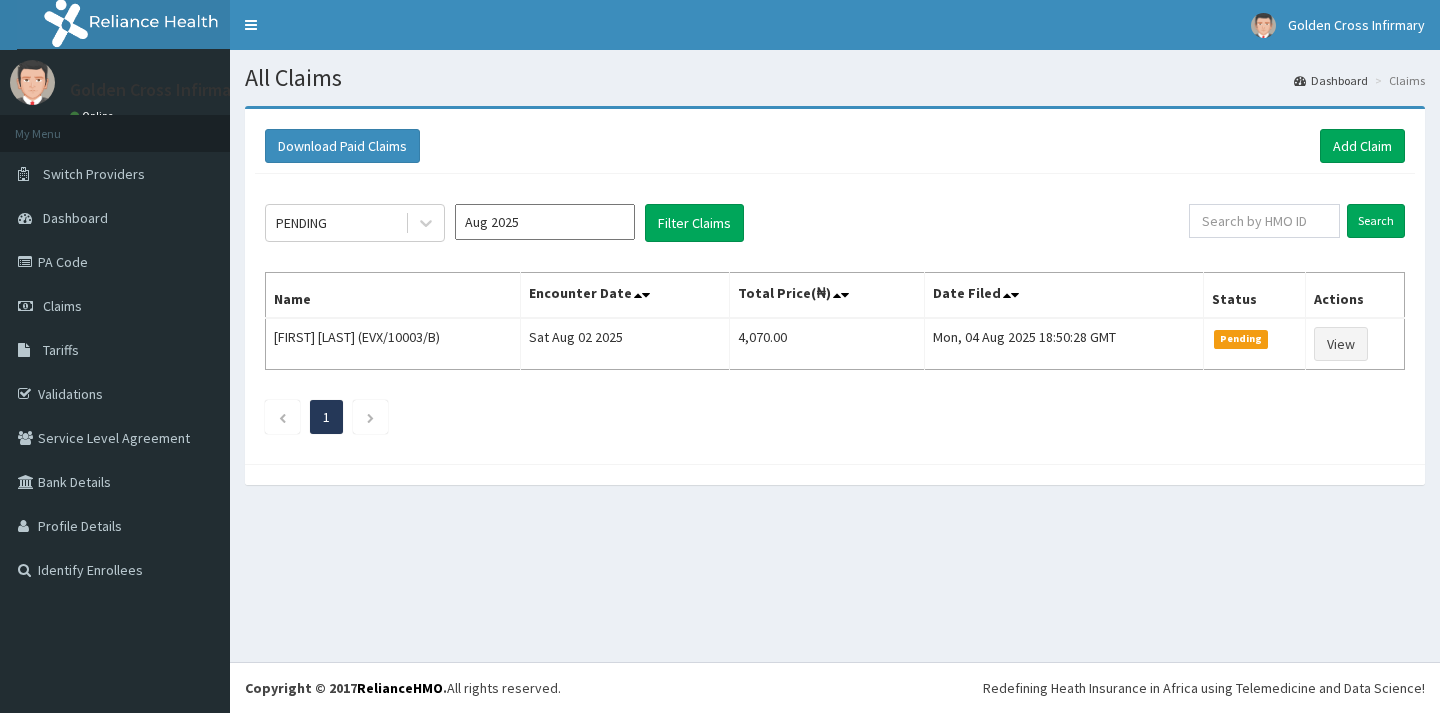 scroll, scrollTop: 0, scrollLeft: 0, axis: both 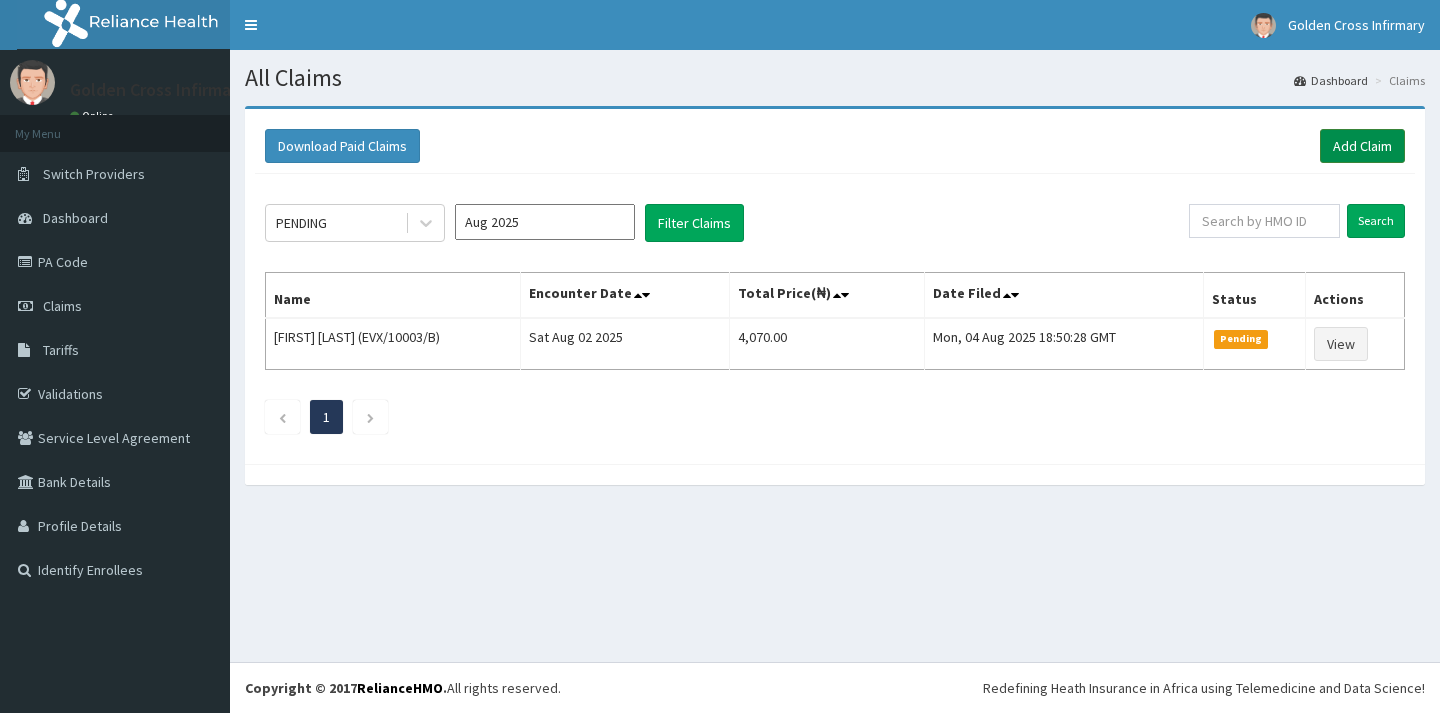 click on "Add Claim" at bounding box center (1362, 146) 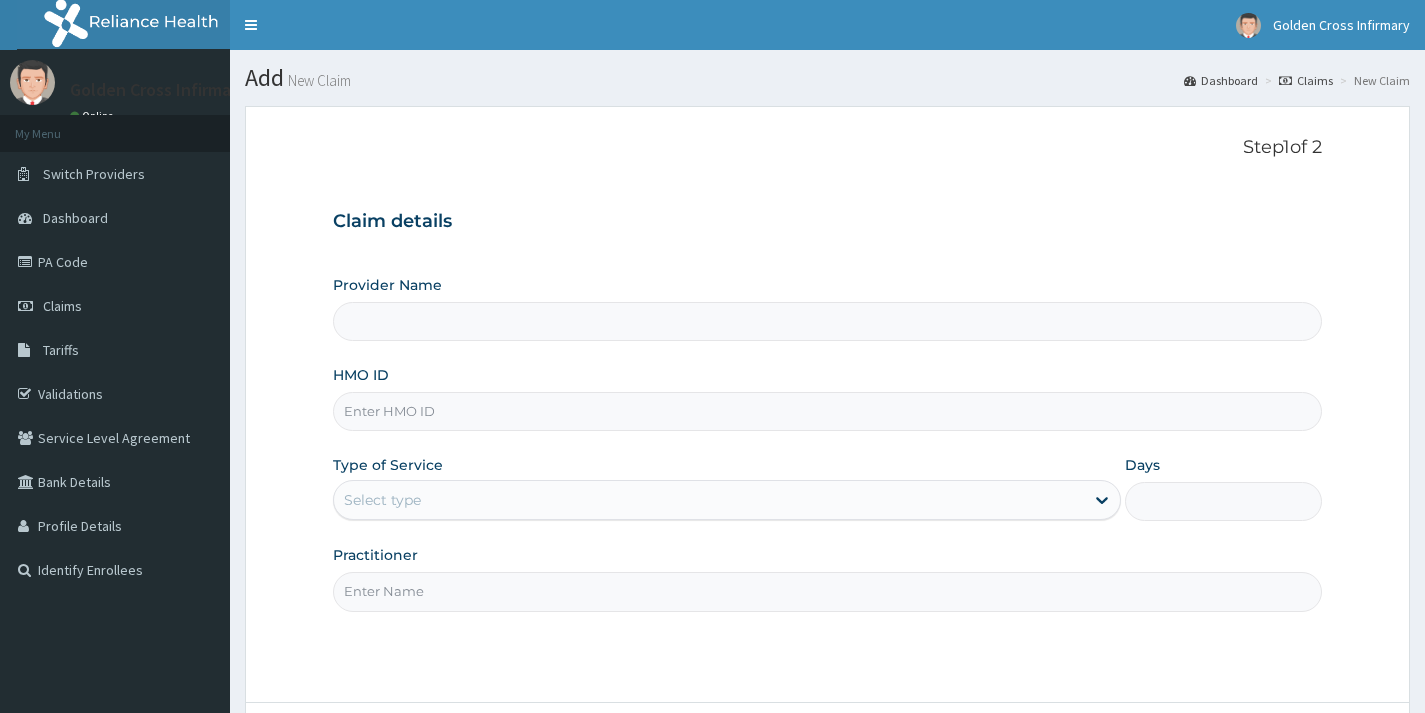 scroll, scrollTop: 0, scrollLeft: 0, axis: both 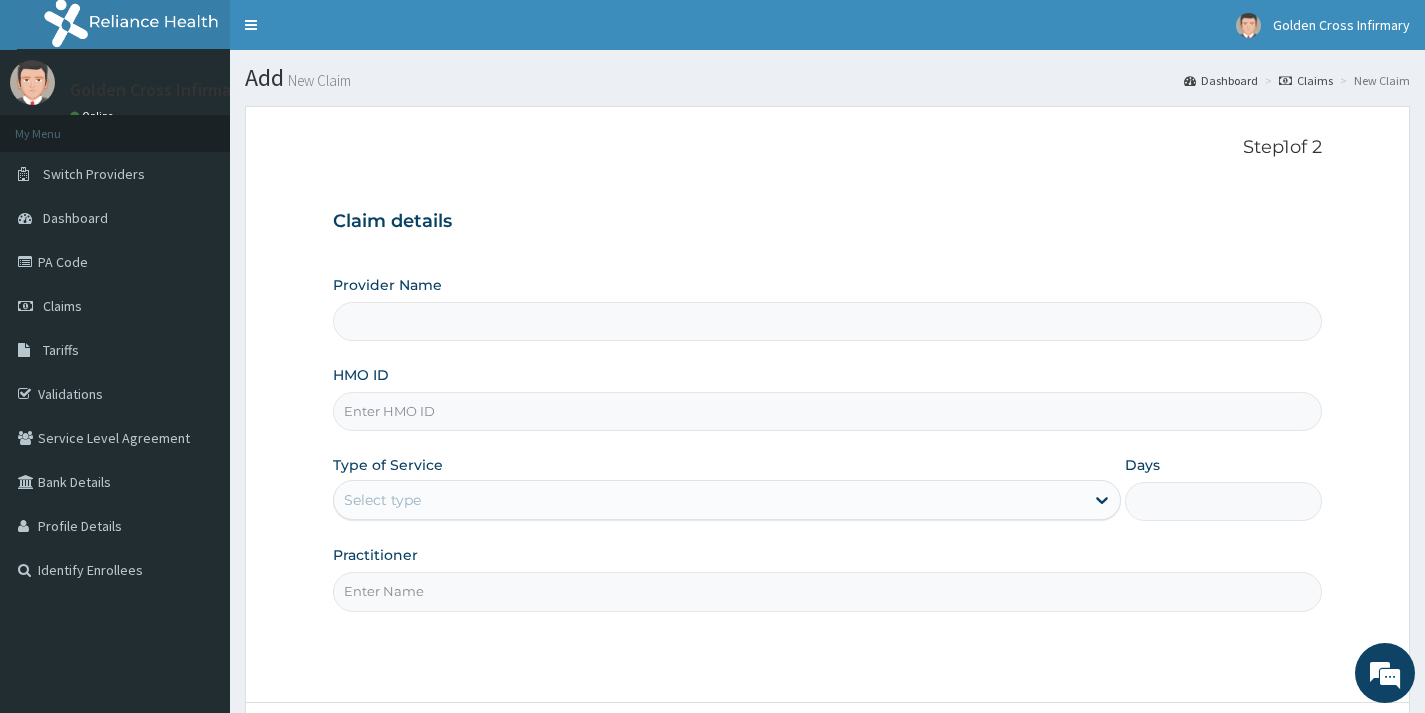 click on "HMO ID" at bounding box center (827, 411) 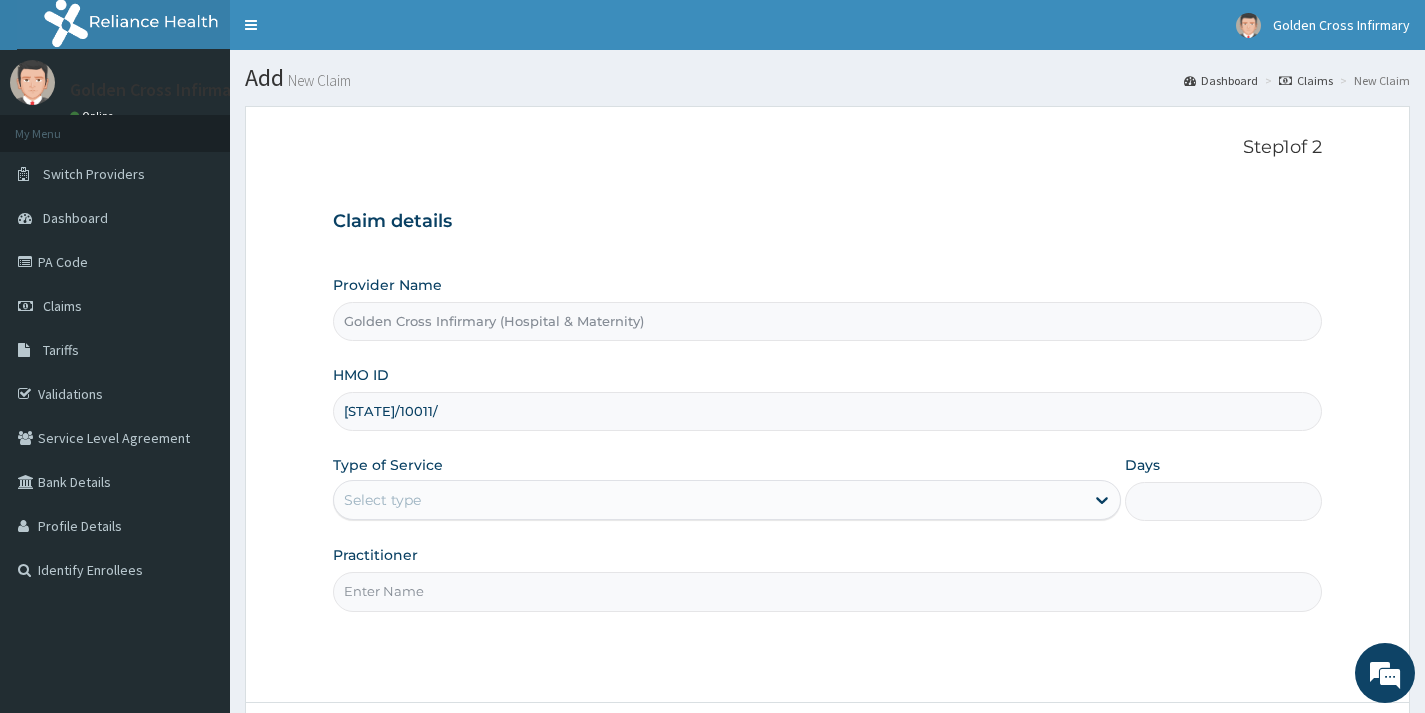 scroll, scrollTop: 0, scrollLeft: 0, axis: both 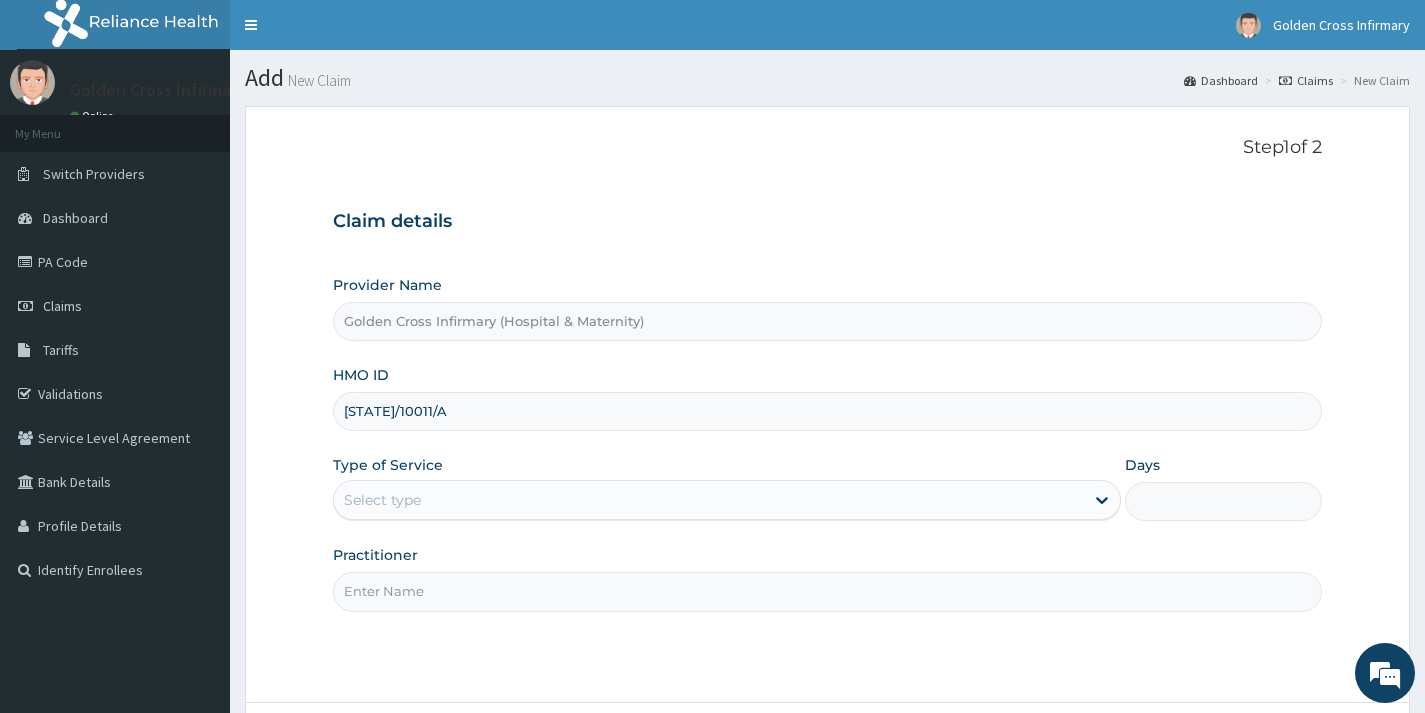 type on "[STATE]/10011/A" 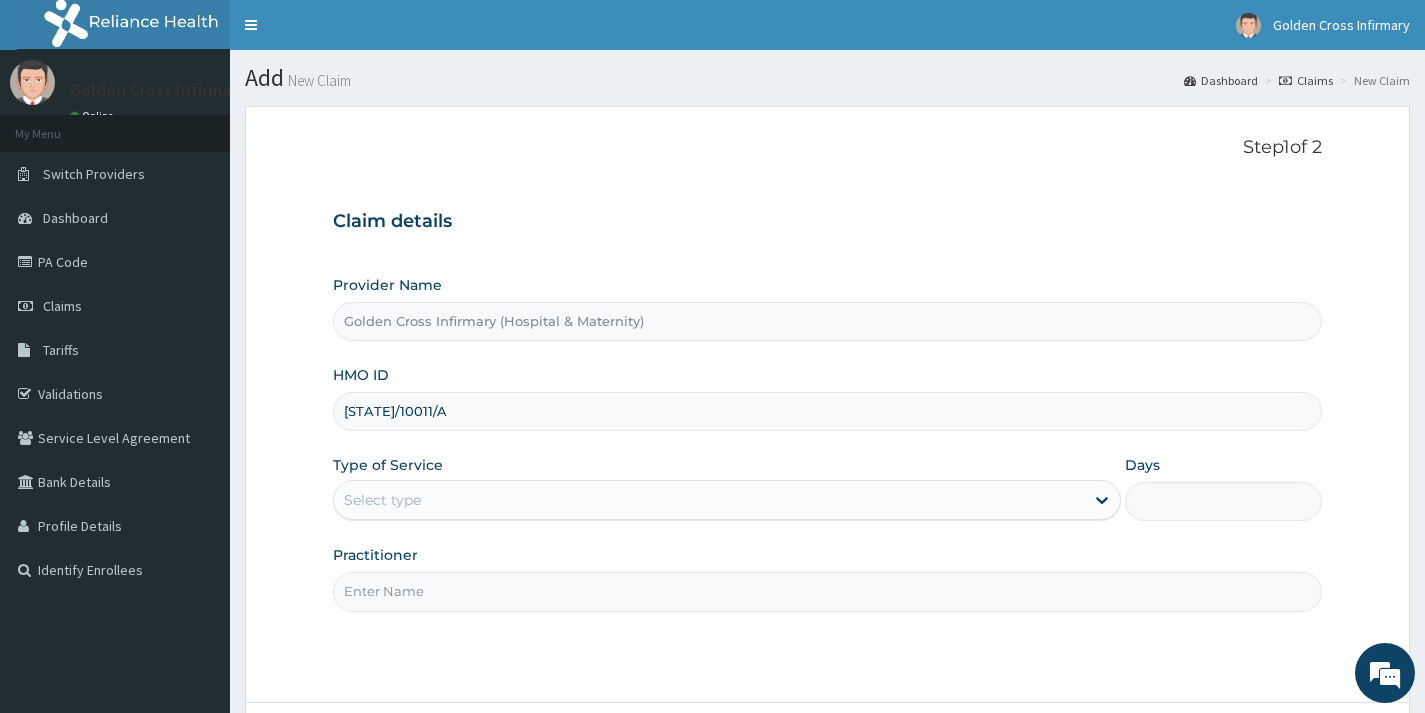 drag, startPoint x: 505, startPoint y: 507, endPoint x: 502, endPoint y: 526, distance: 19.235384 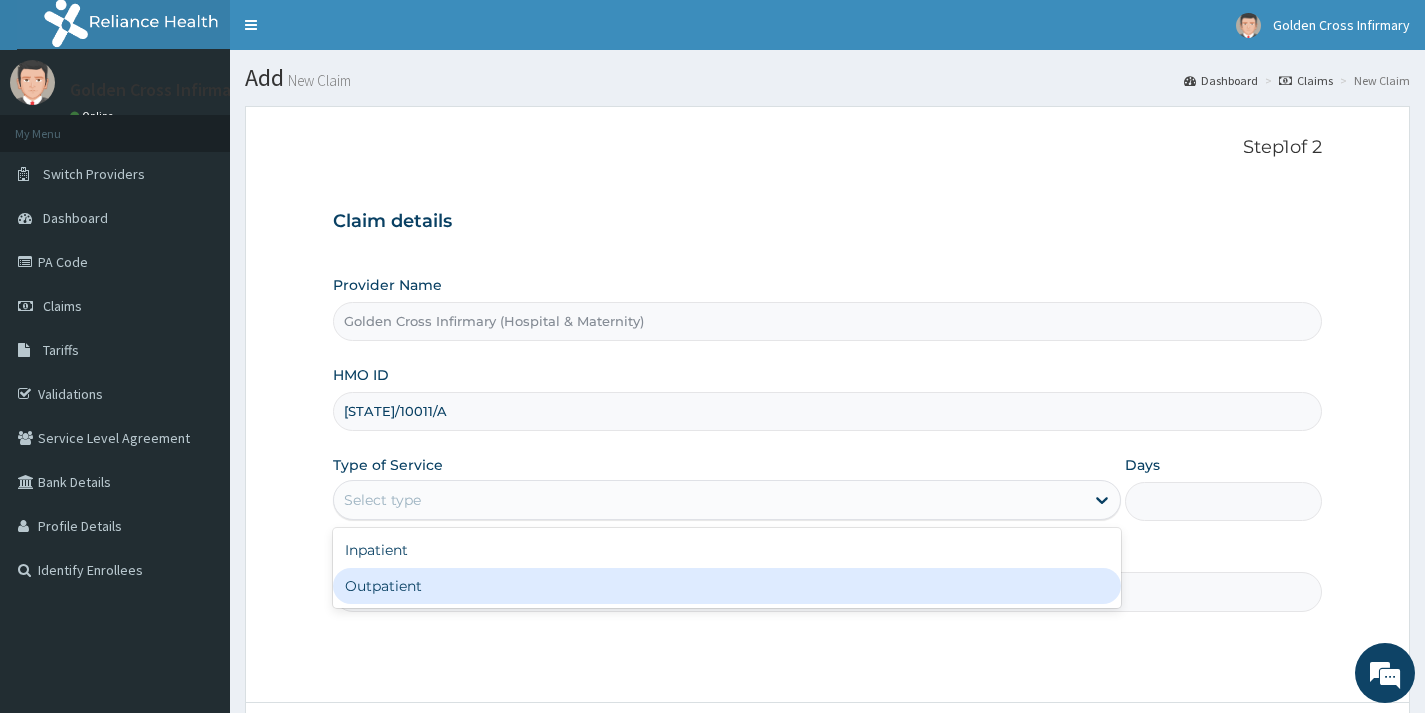 click on "Outpatient" at bounding box center [727, 586] 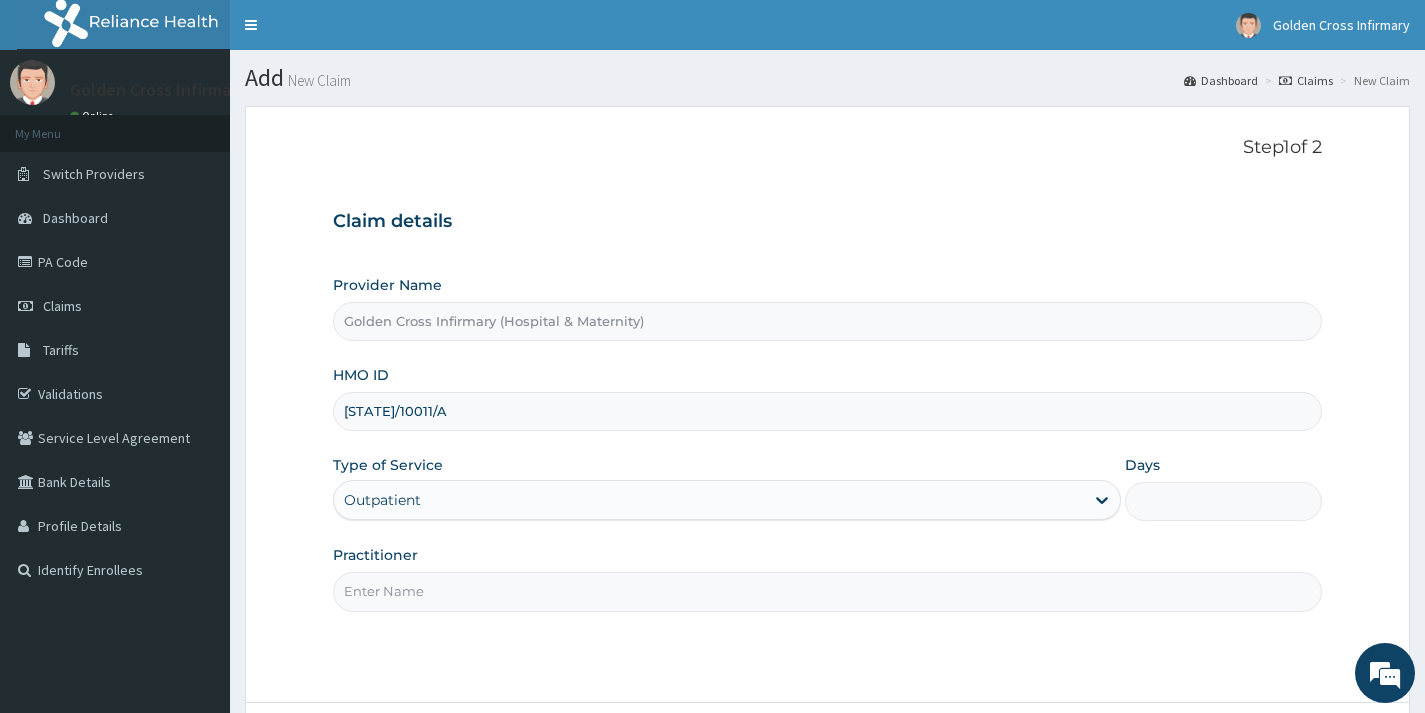 type on "1" 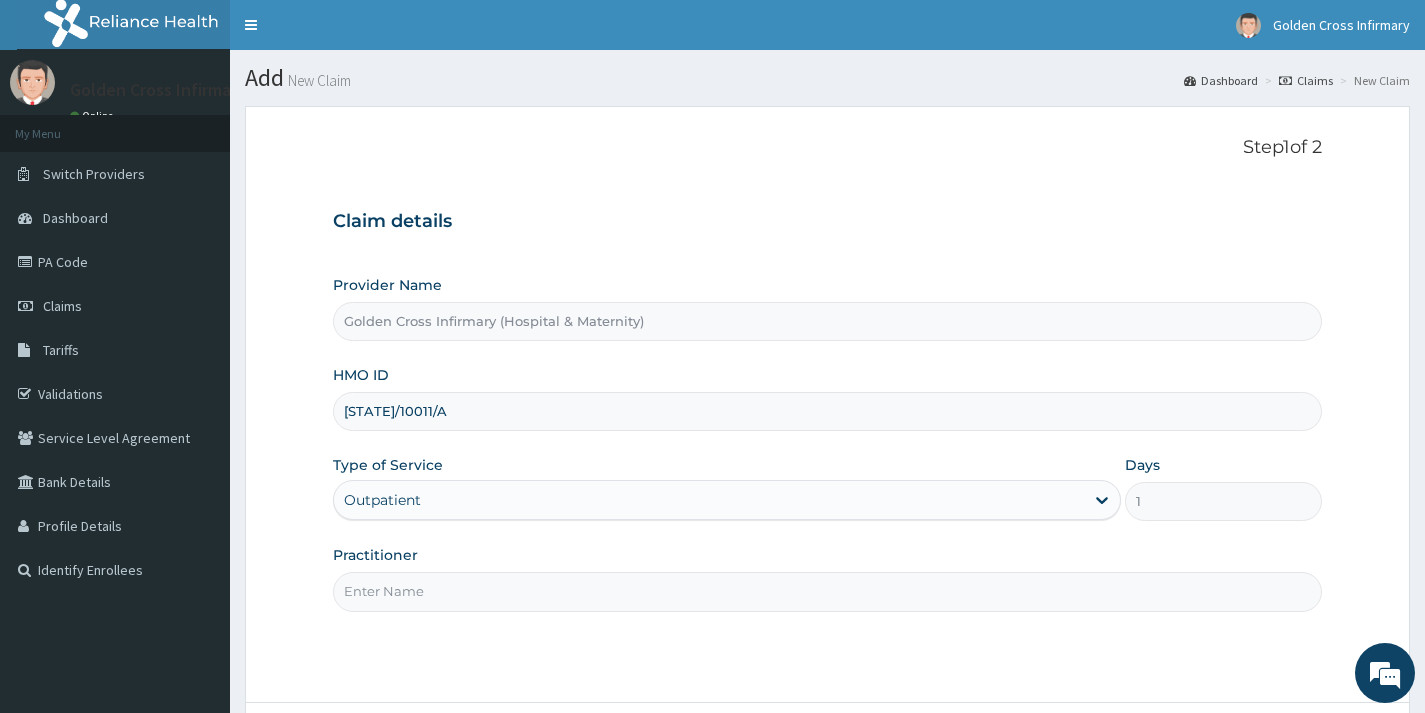 click on "Practitioner" at bounding box center (827, 591) 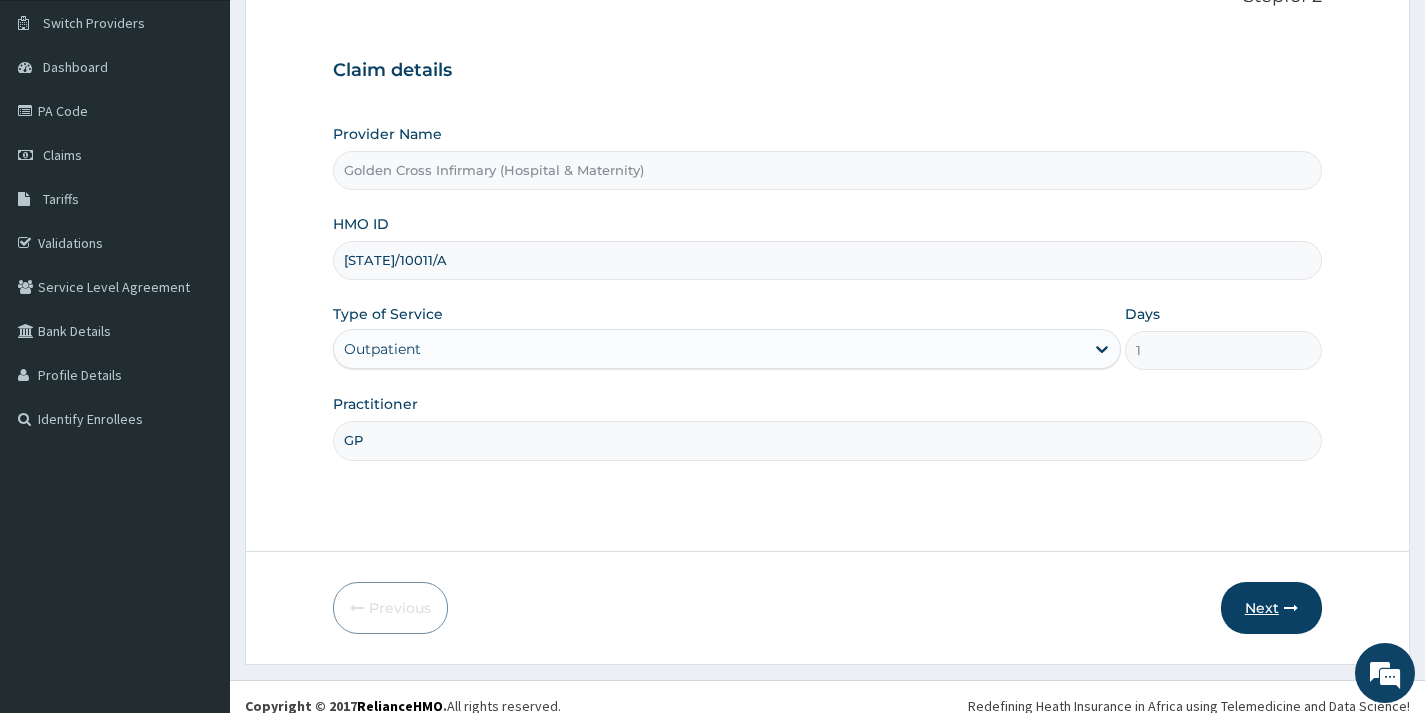scroll, scrollTop: 169, scrollLeft: 0, axis: vertical 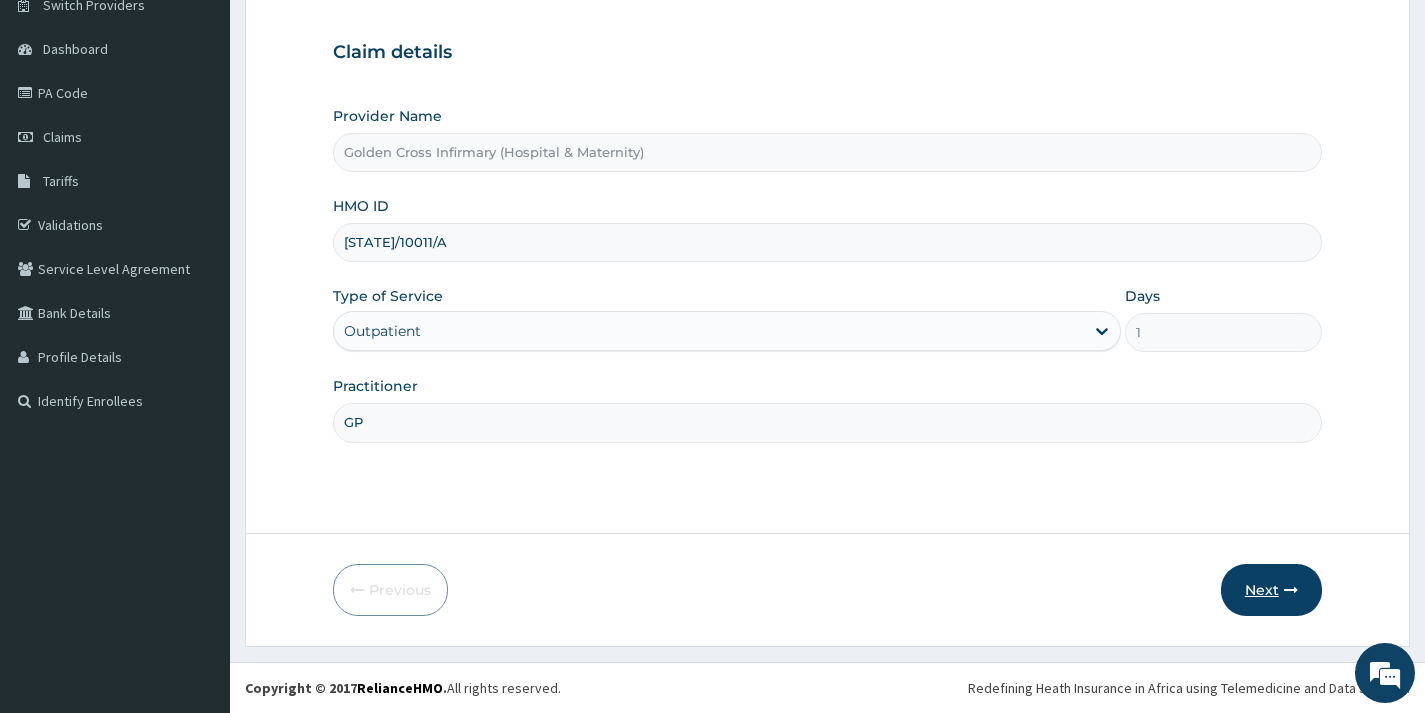 click on "Next" at bounding box center (1271, 590) 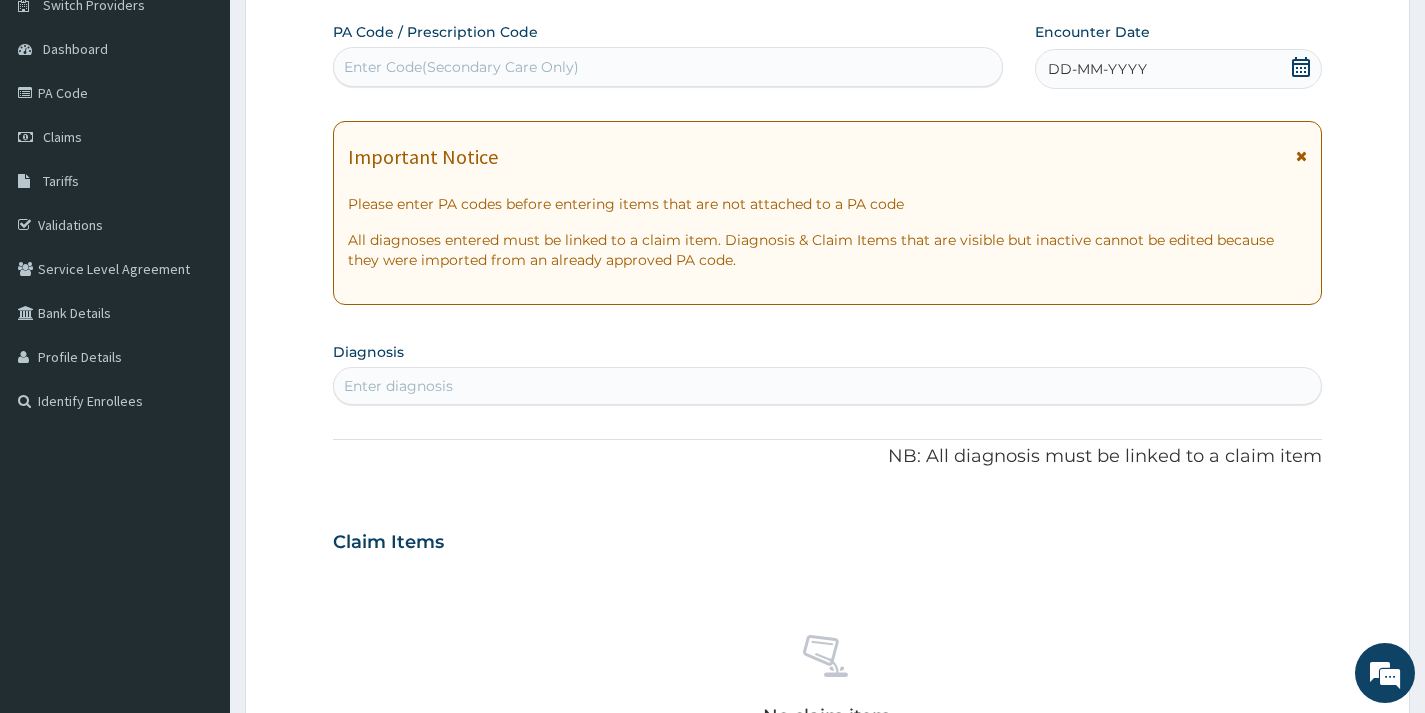 click on "DD-MM-YYYY" at bounding box center (1178, 69) 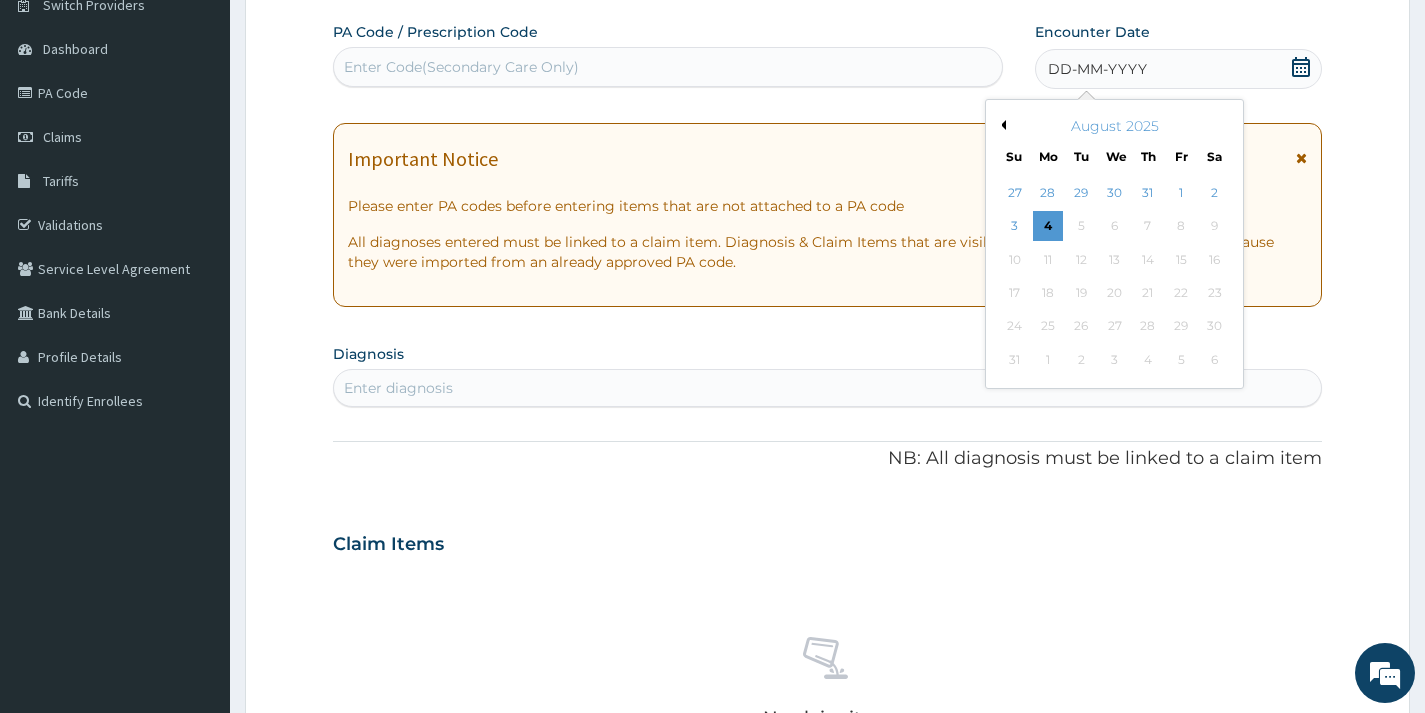 drag, startPoint x: 1189, startPoint y: 190, endPoint x: 1036, endPoint y: 242, distance: 161.59517 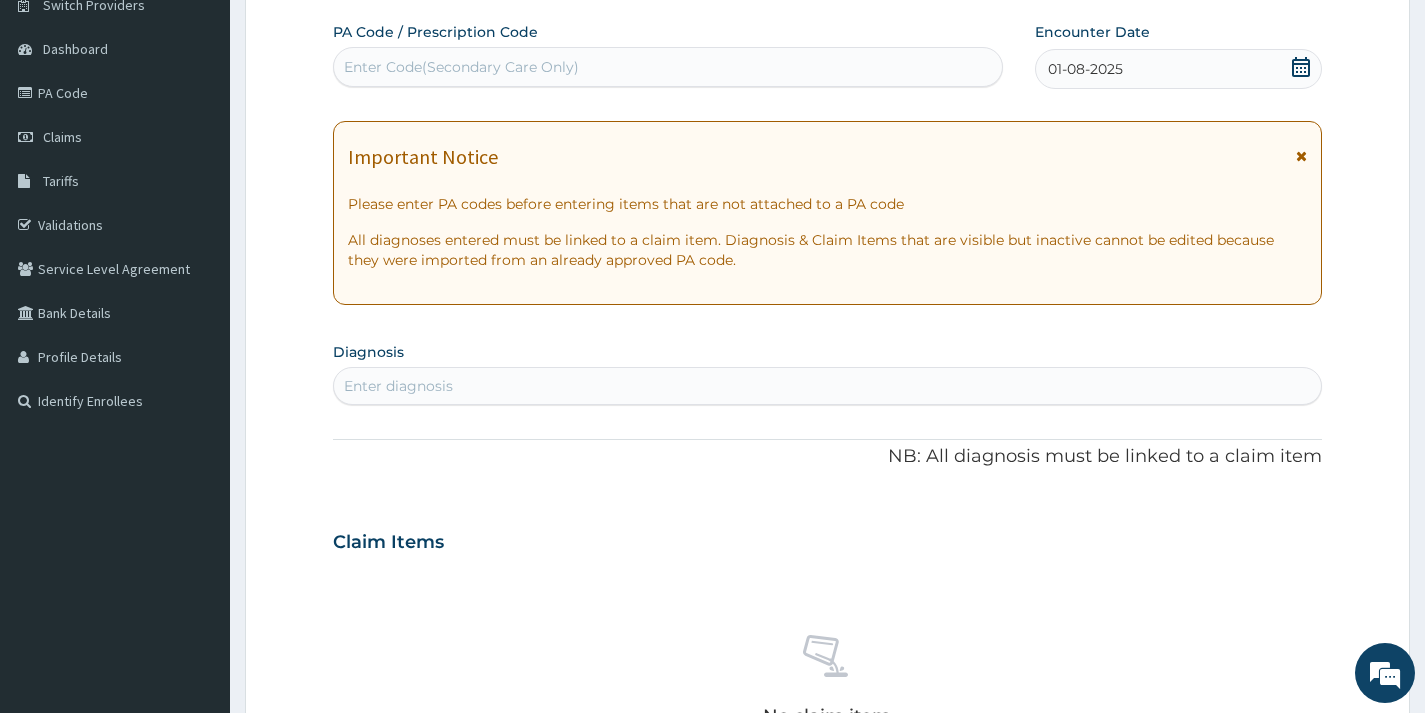 click on "Enter Code(Secondary Care Only)" at bounding box center (668, 67) 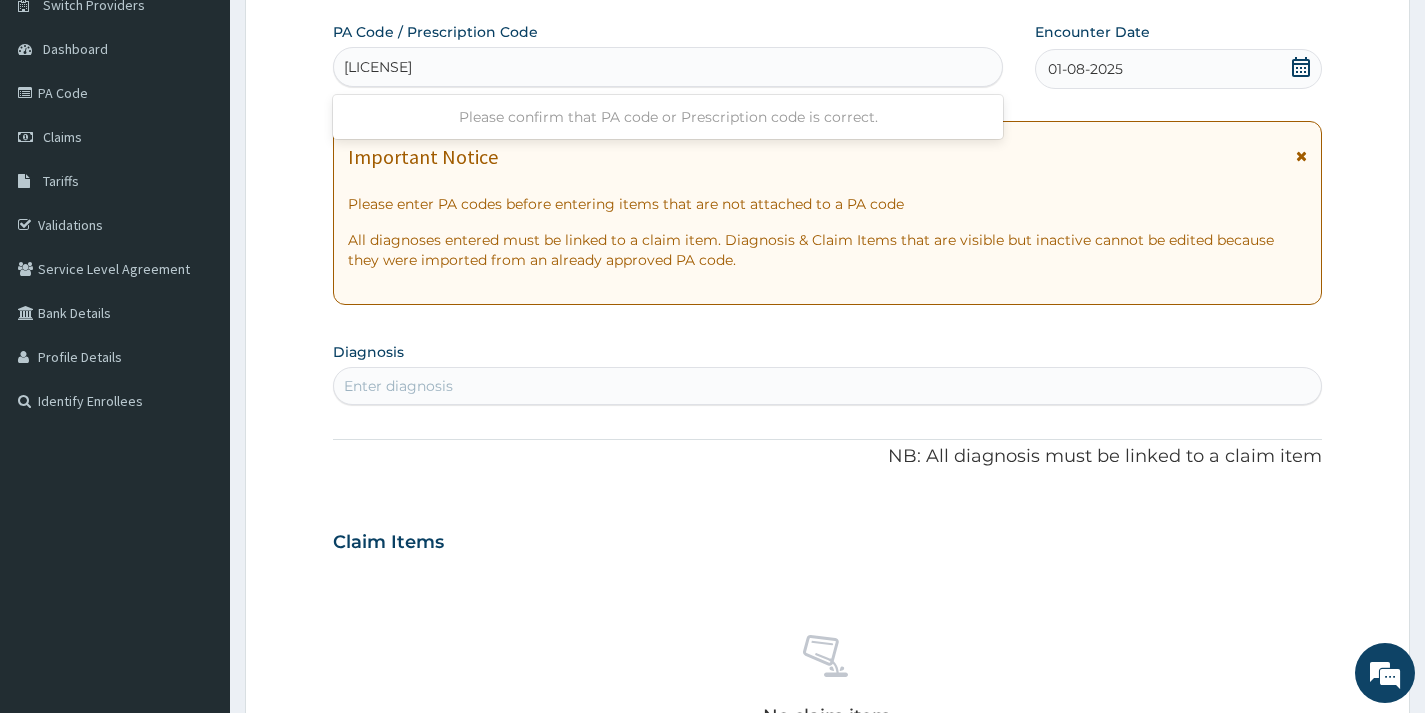 type on "PA/8A268F" 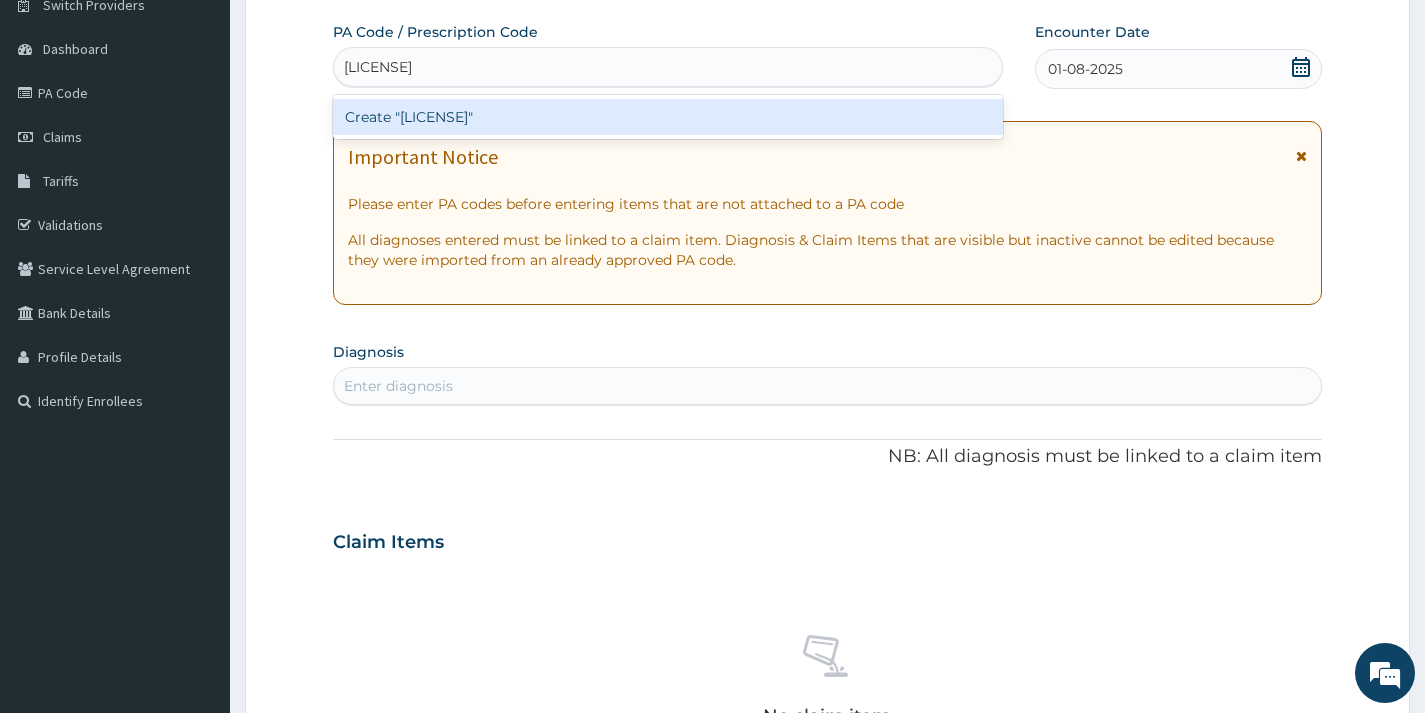 click on "Create "PA/8A268F"" at bounding box center [668, 117] 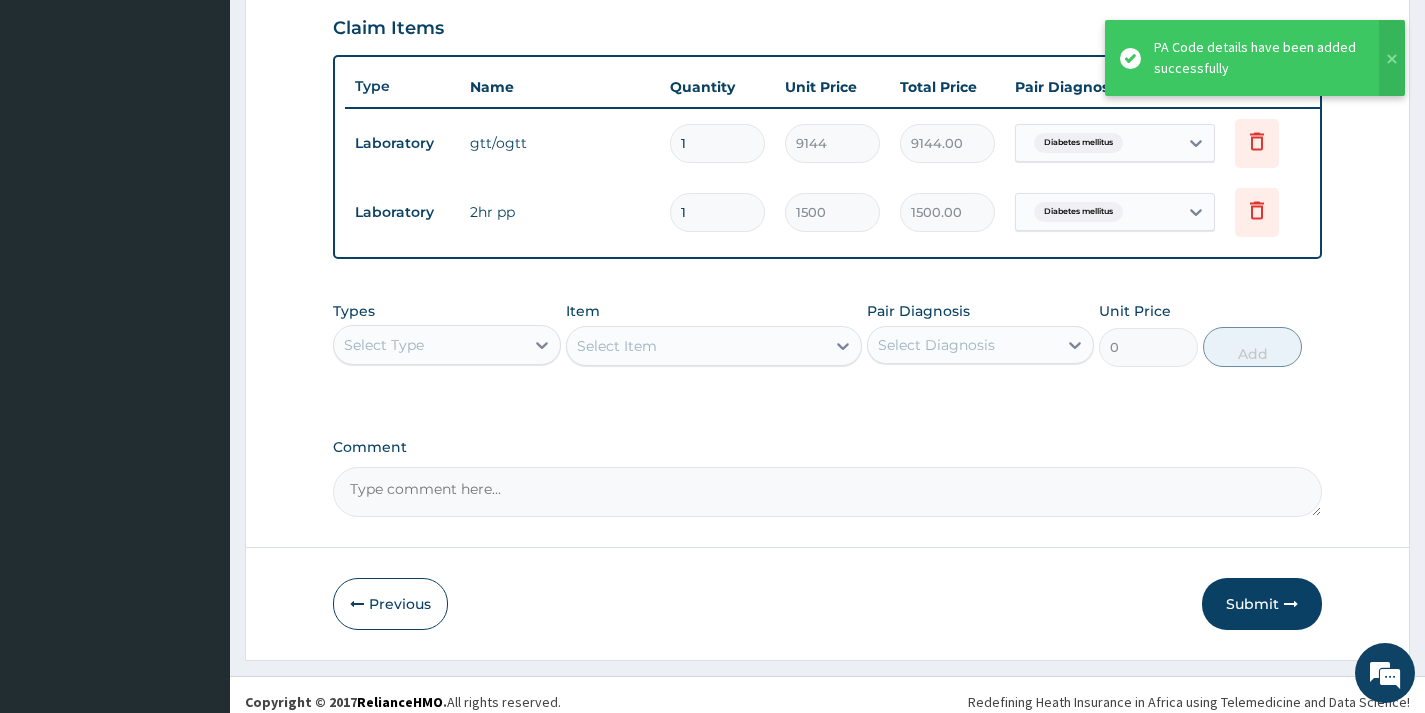 scroll, scrollTop: 708, scrollLeft: 0, axis: vertical 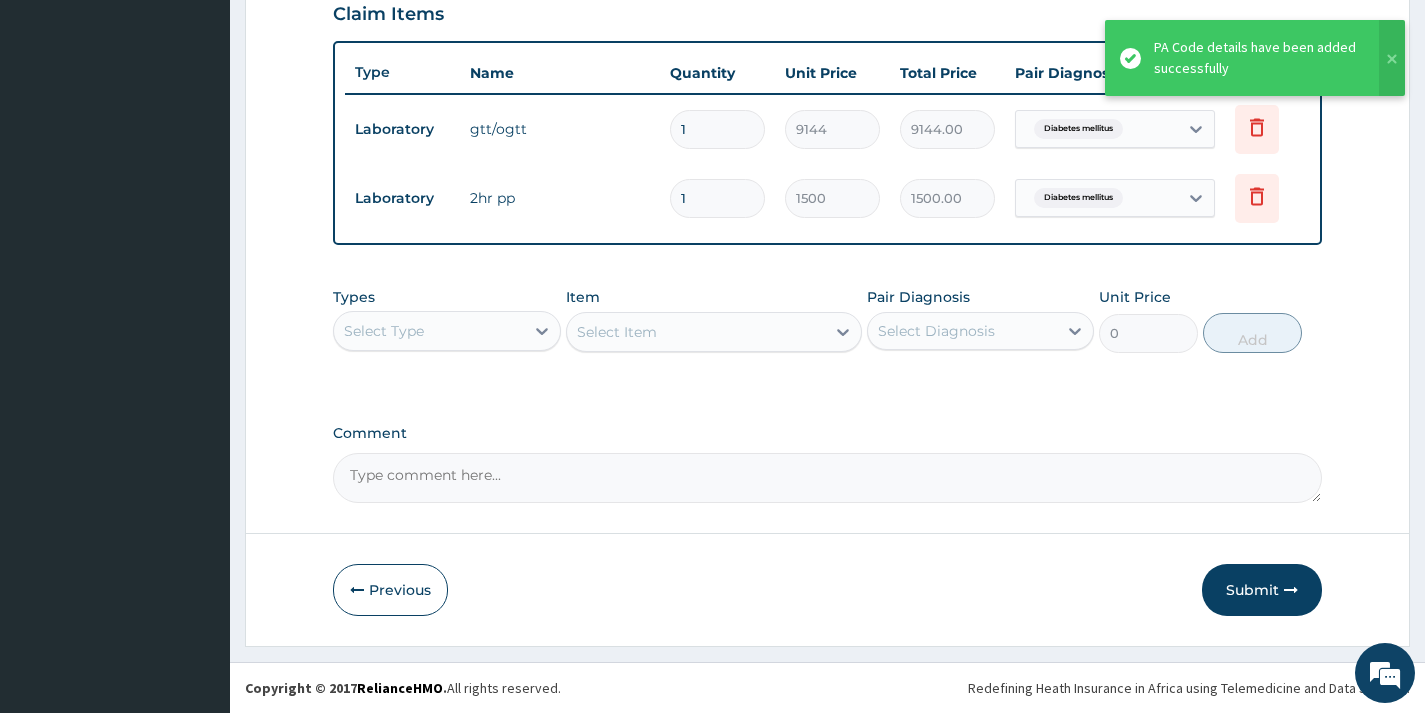 click on "Select Type" at bounding box center [384, 331] 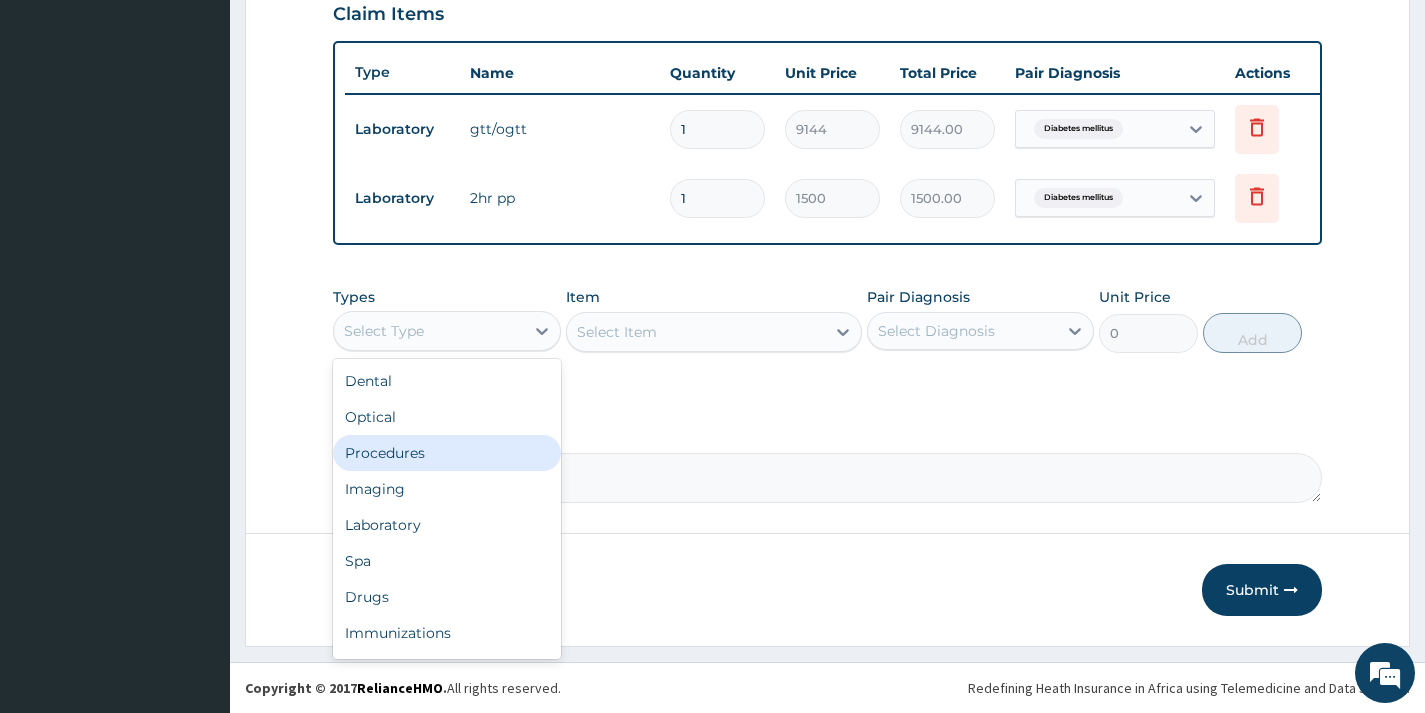 click on "Procedures" at bounding box center (446, 453) 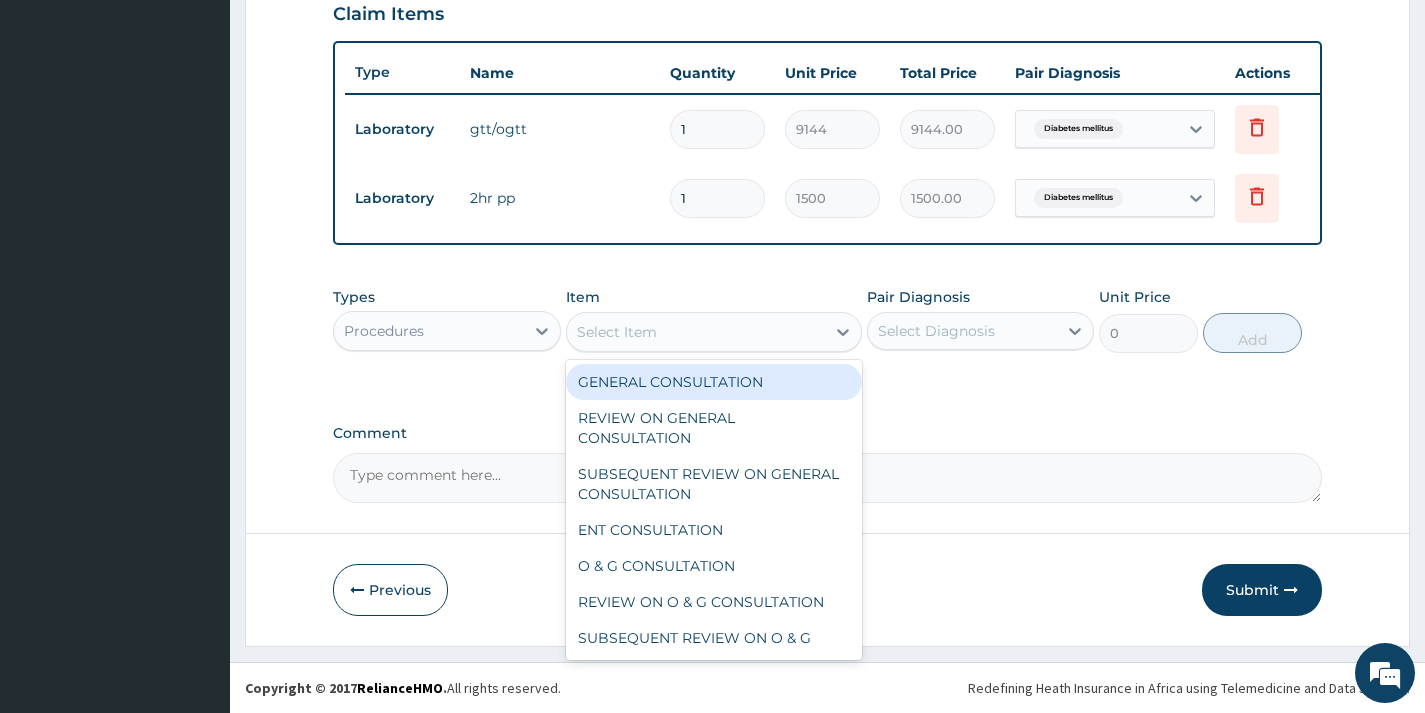 click on "Select Item" at bounding box center (696, 332) 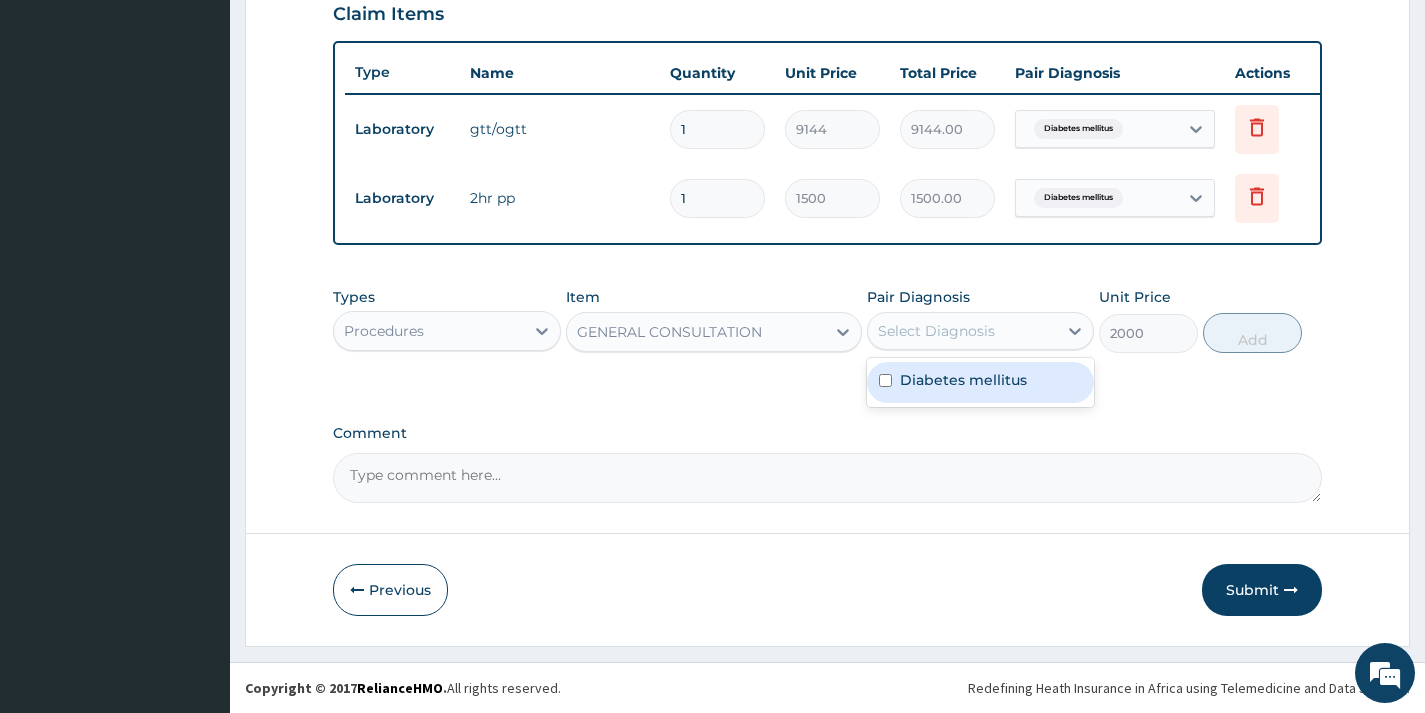 click on "Select Diagnosis" at bounding box center (962, 331) 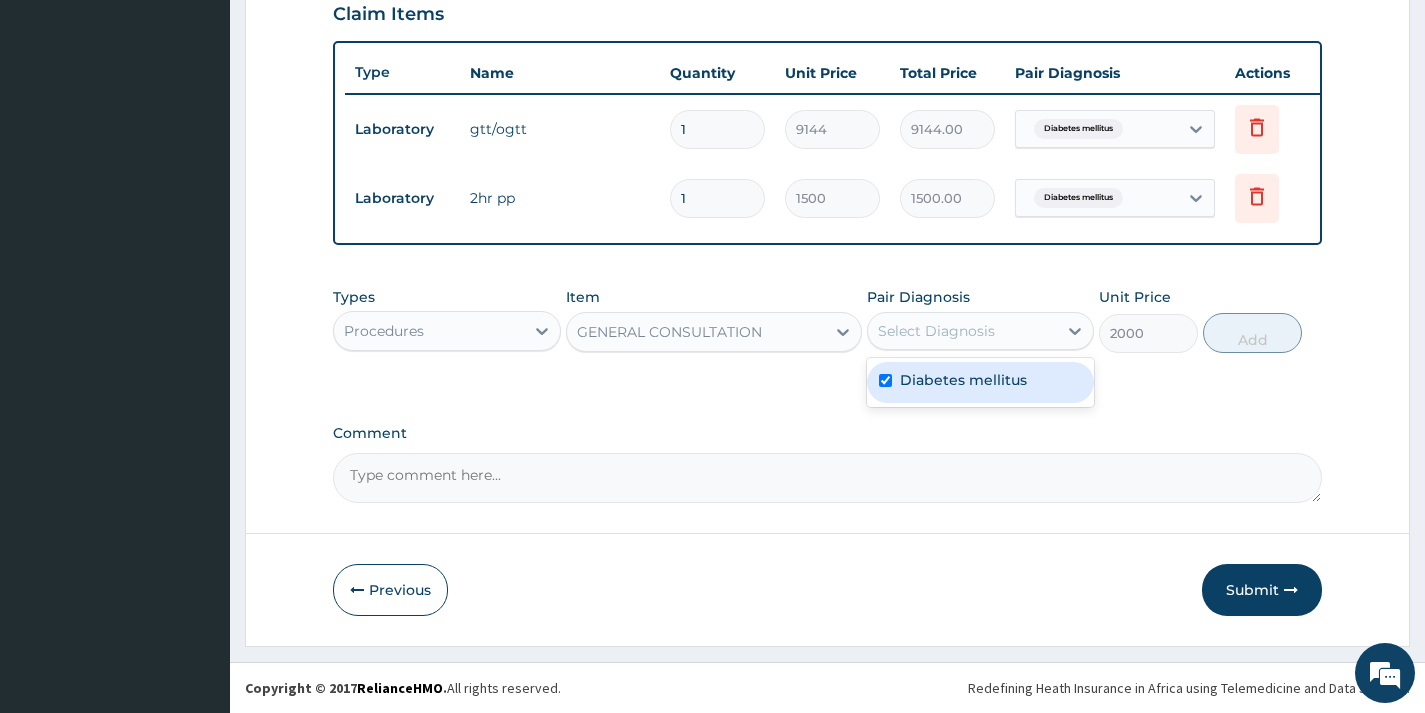 checkbox on "true" 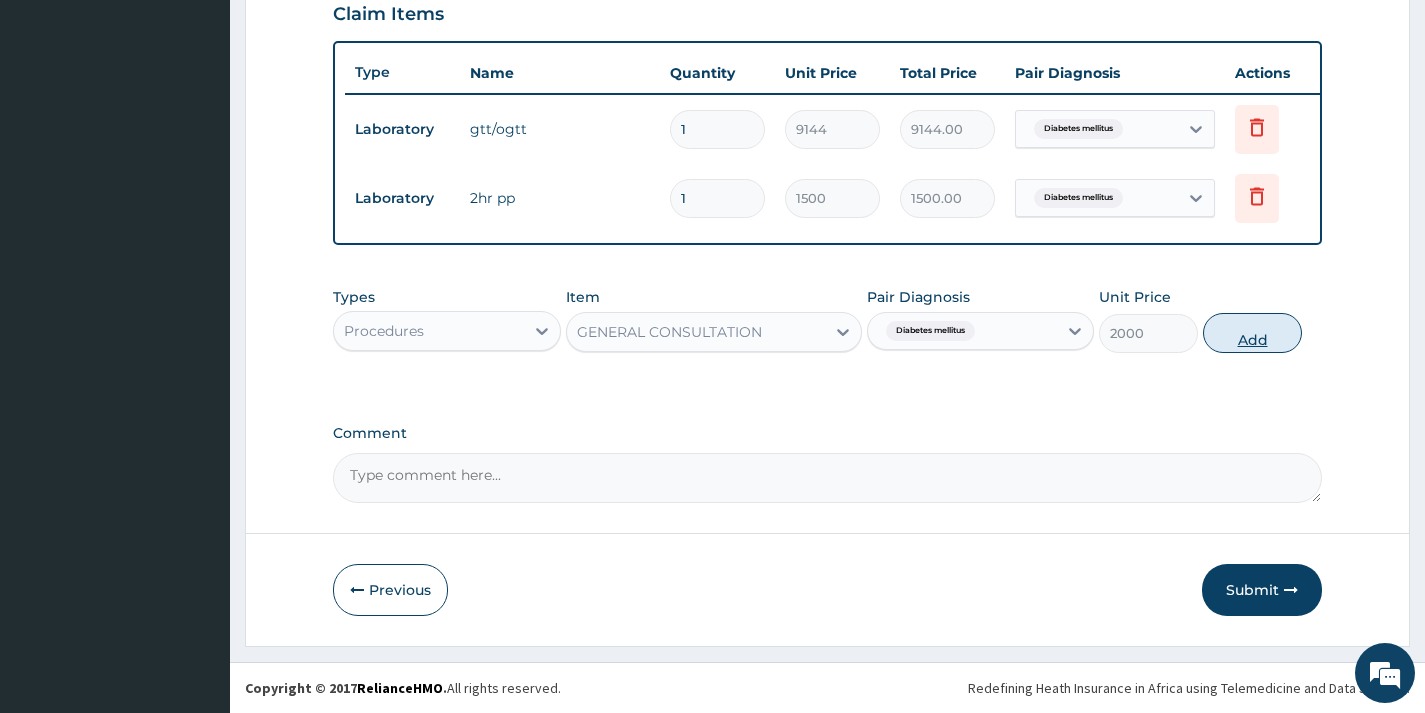 click on "Add" at bounding box center [1252, 333] 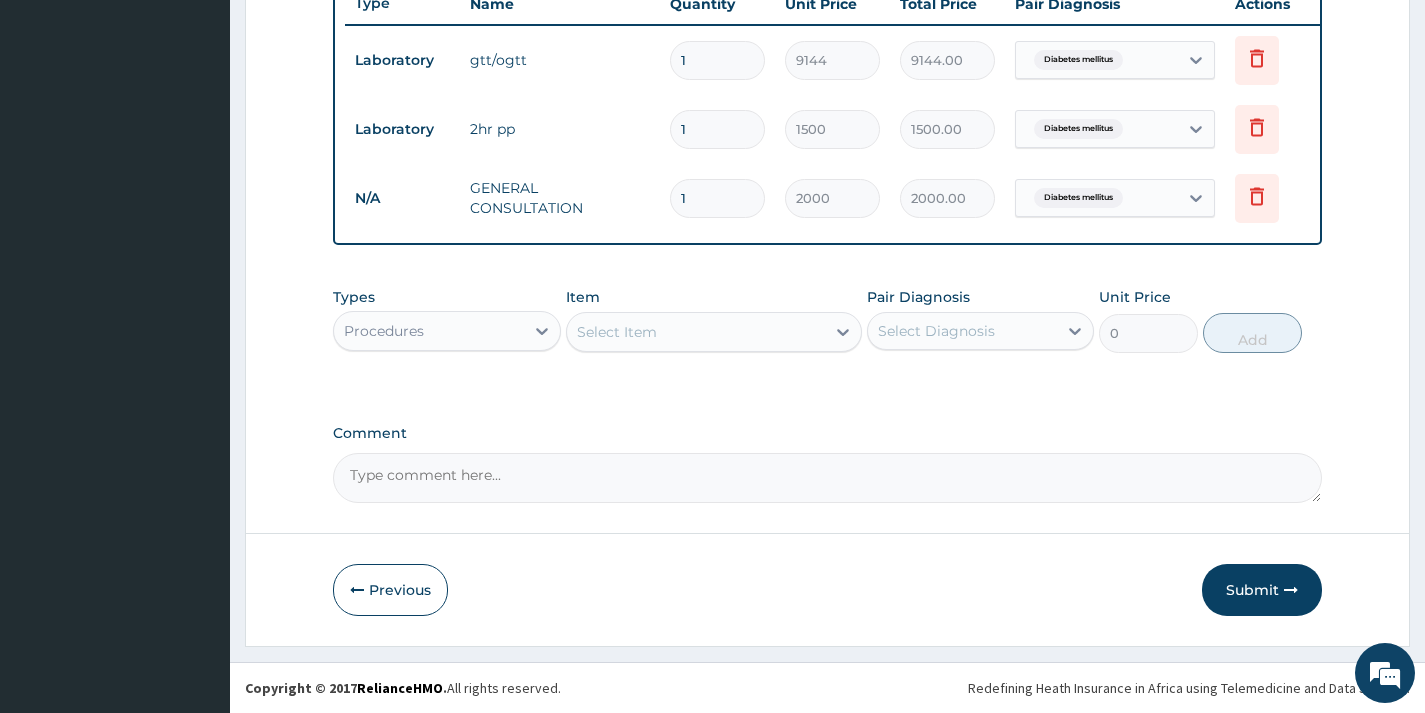 click on "Submit" at bounding box center [1262, 590] 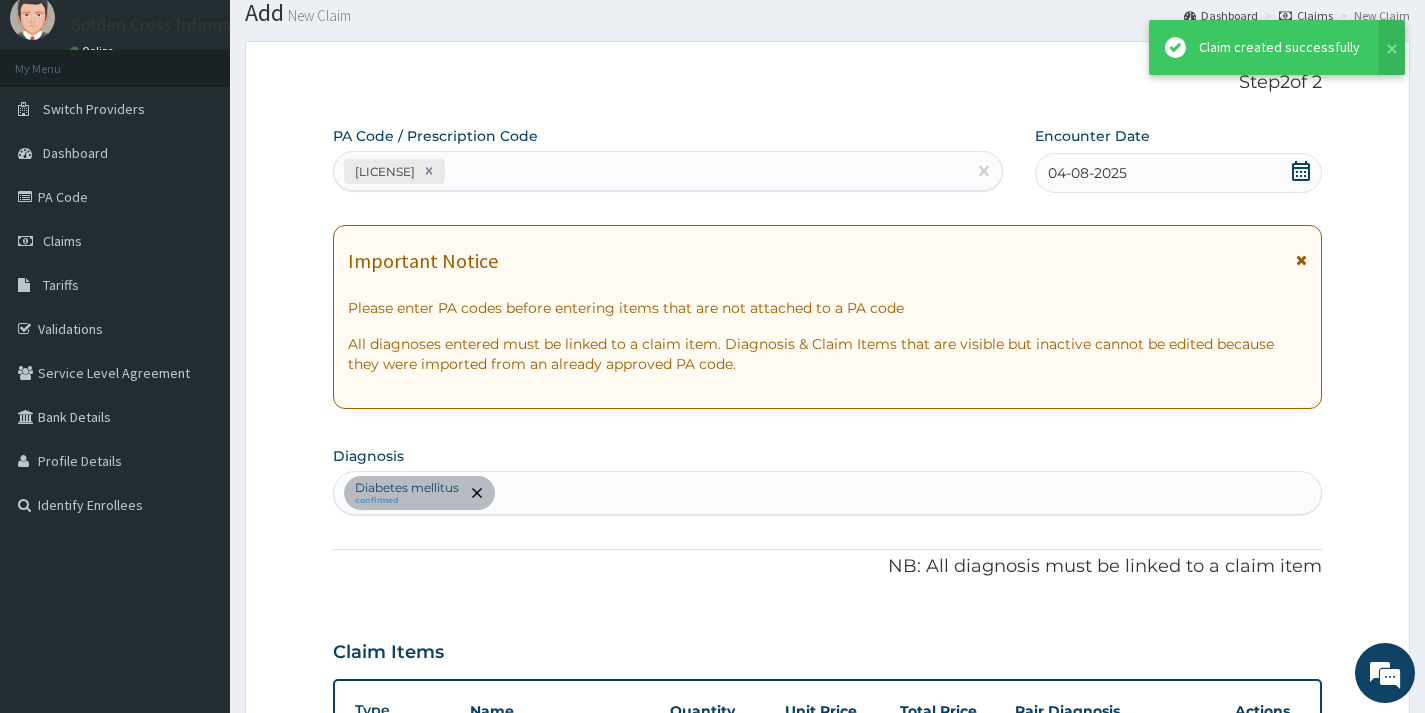 scroll, scrollTop: 787, scrollLeft: 0, axis: vertical 